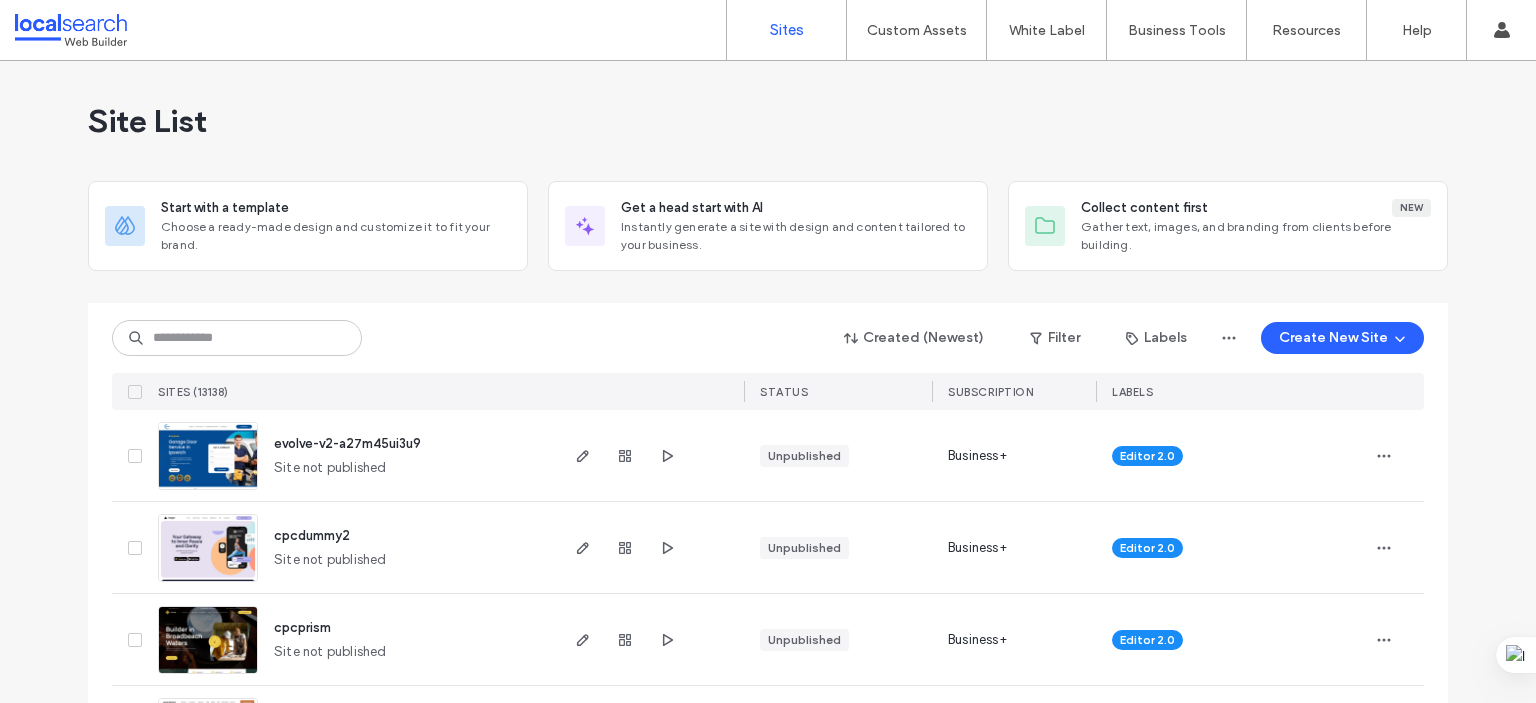 scroll, scrollTop: 0, scrollLeft: 0, axis: both 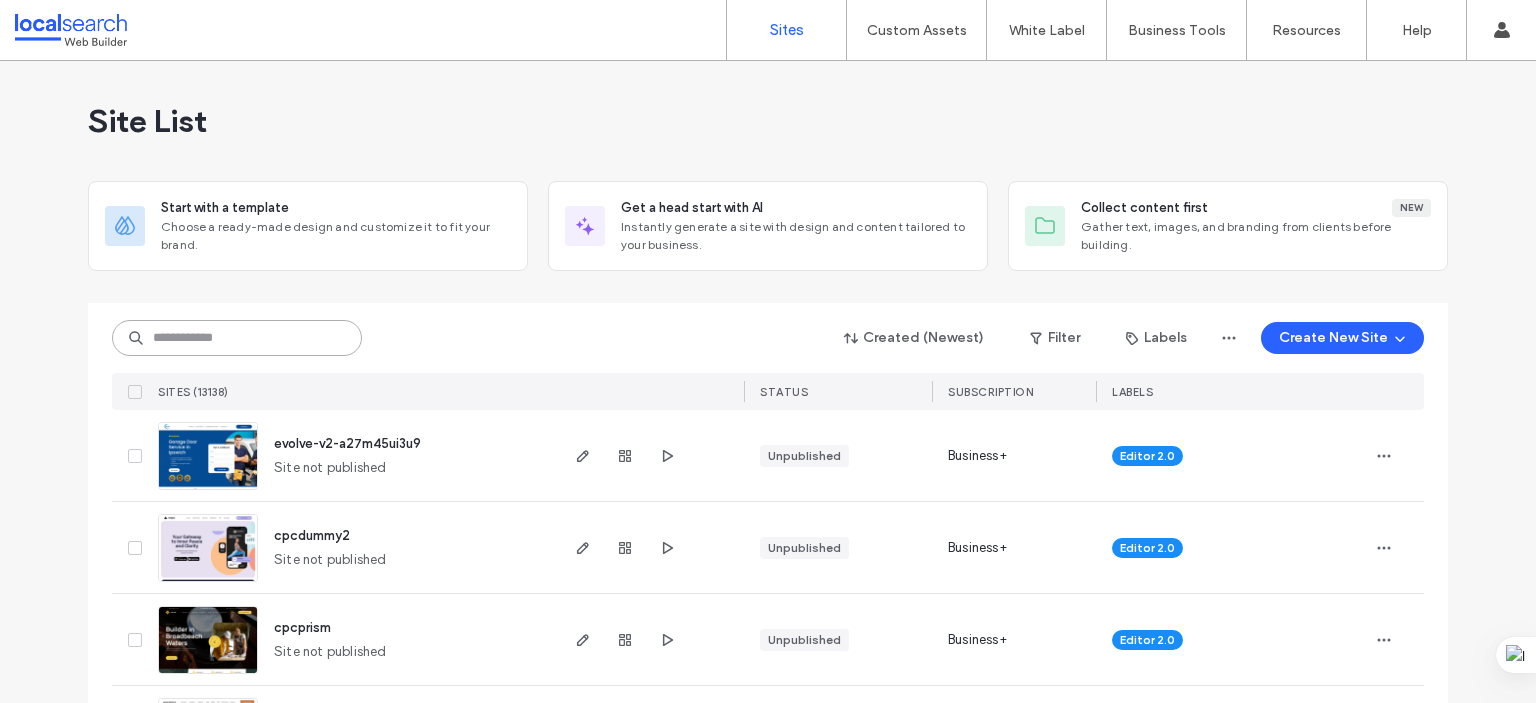 click at bounding box center [237, 338] 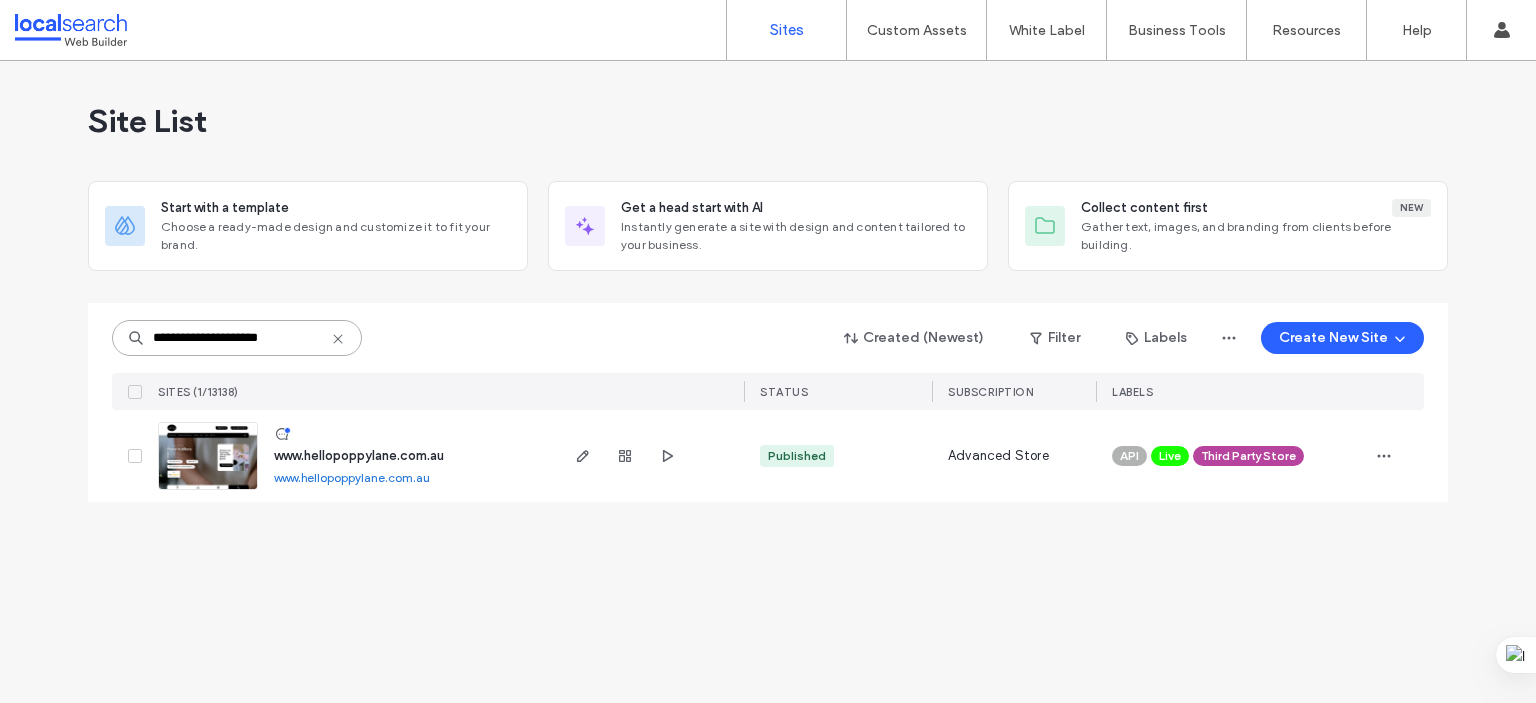 type on "**********" 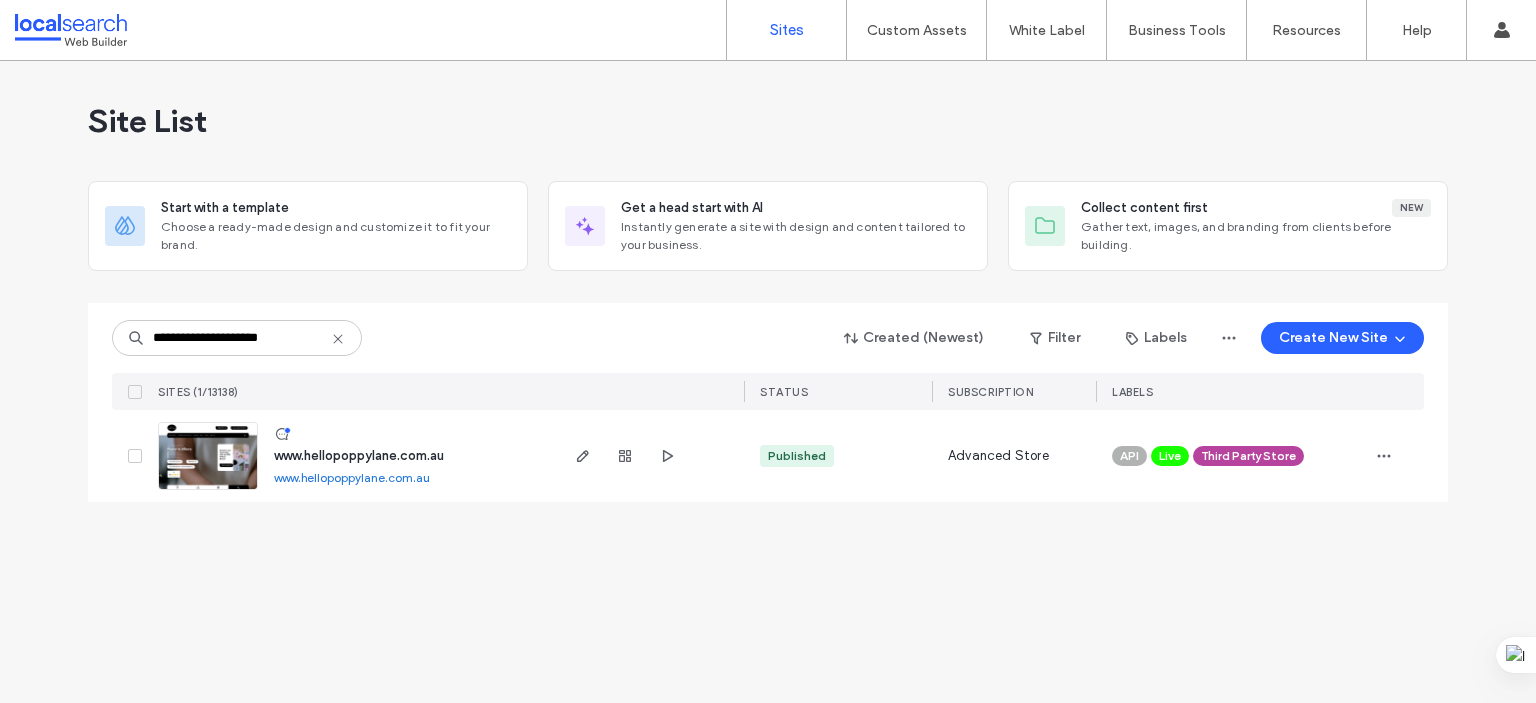 click on "www.hellopoppylane.com.au" at bounding box center [359, 455] 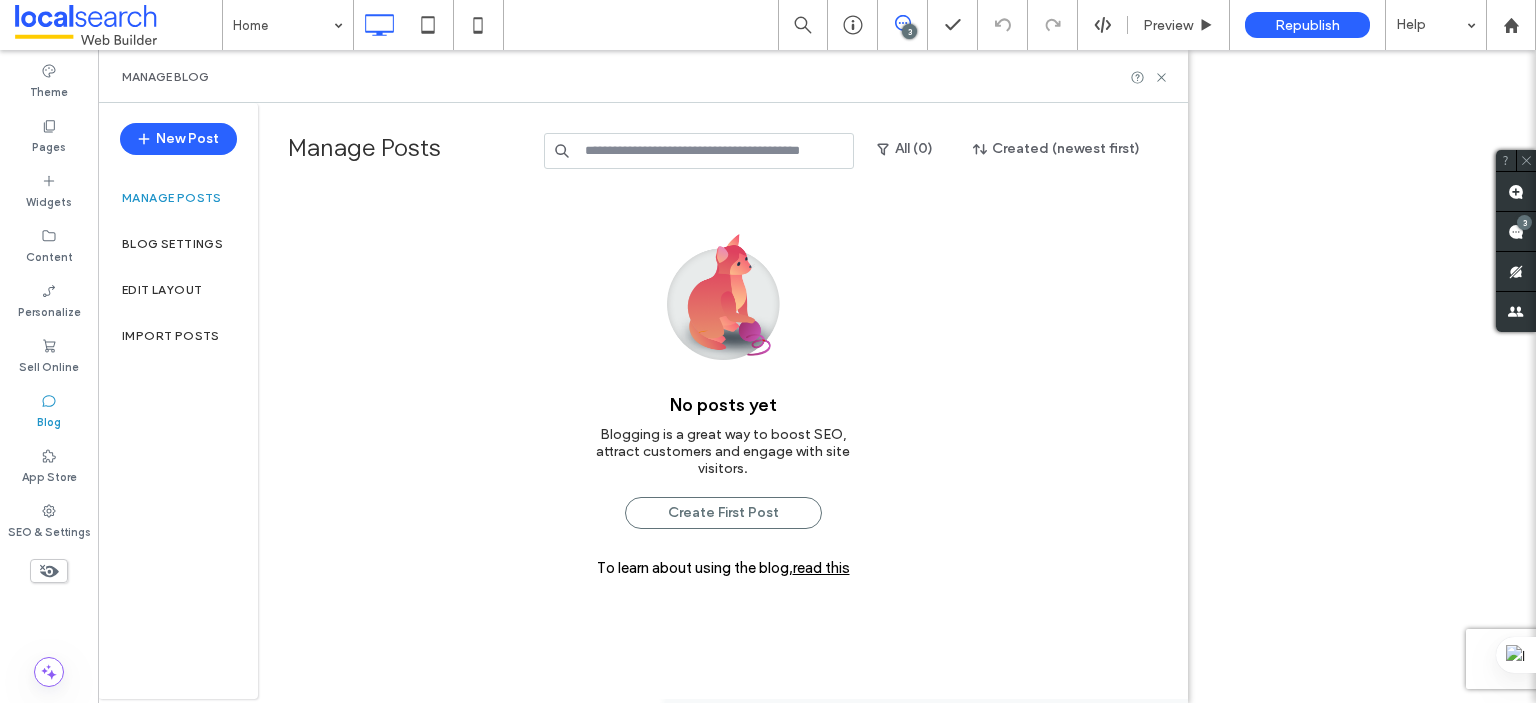 scroll, scrollTop: 0, scrollLeft: 0, axis: both 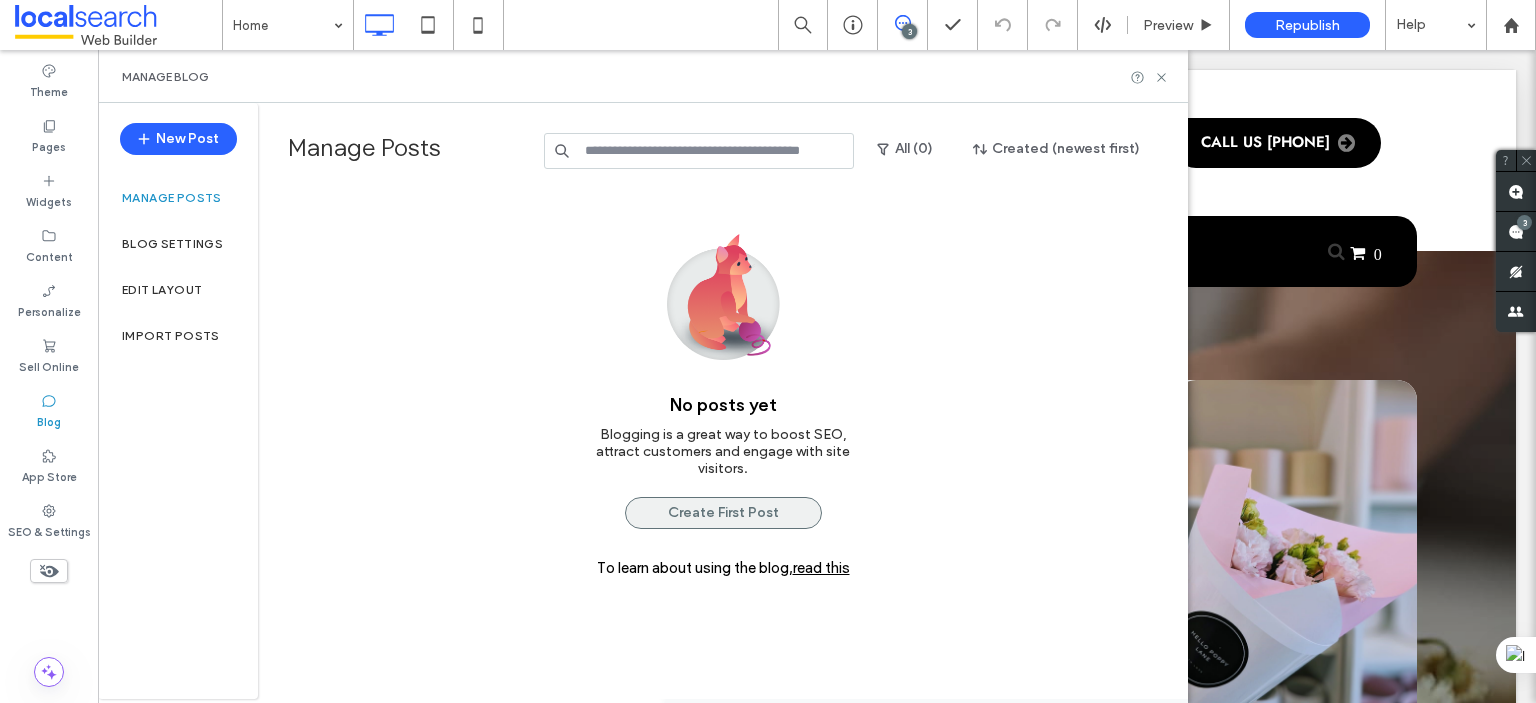 click on "Create First Post" at bounding box center [723, 513] 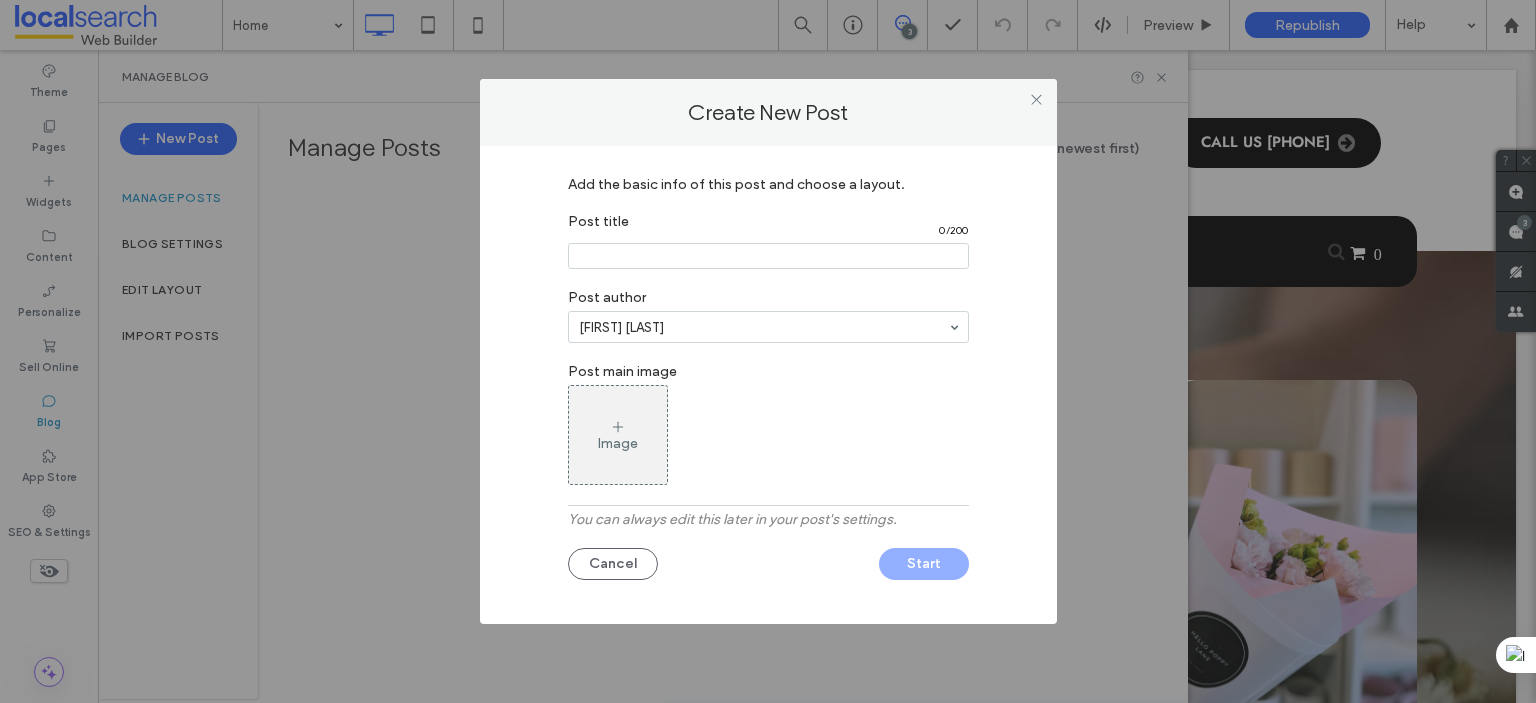click at bounding box center (768, 256) 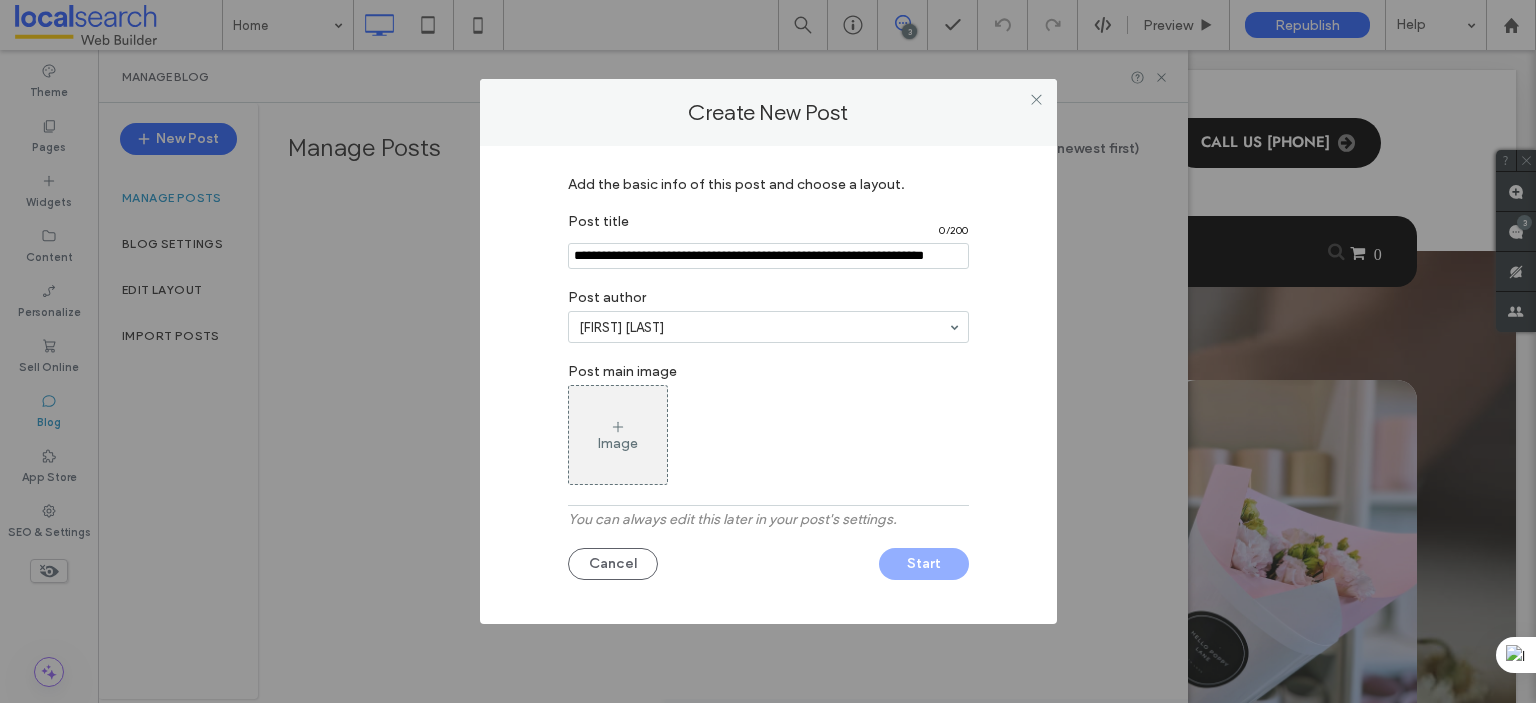 scroll, scrollTop: 0, scrollLeft: 31, axis: horizontal 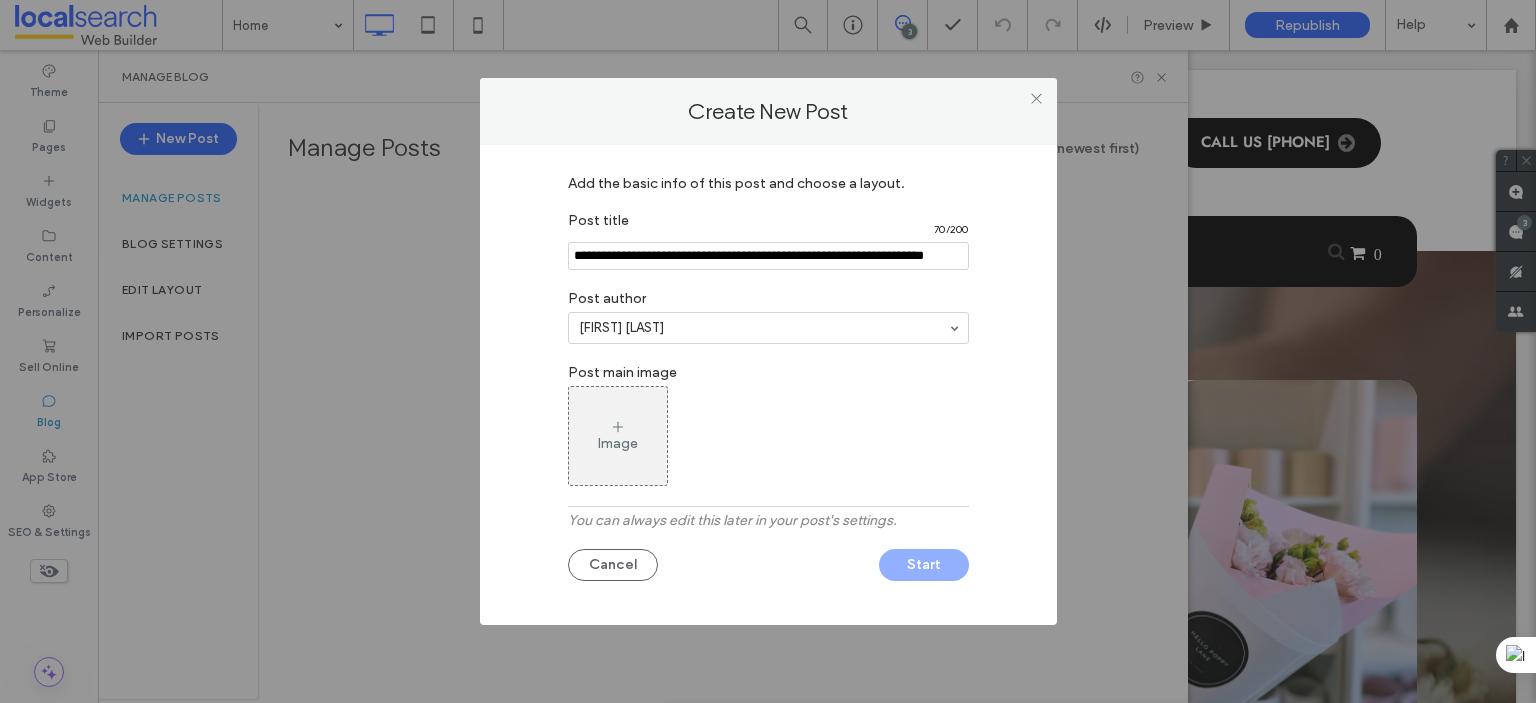 type on "**********" 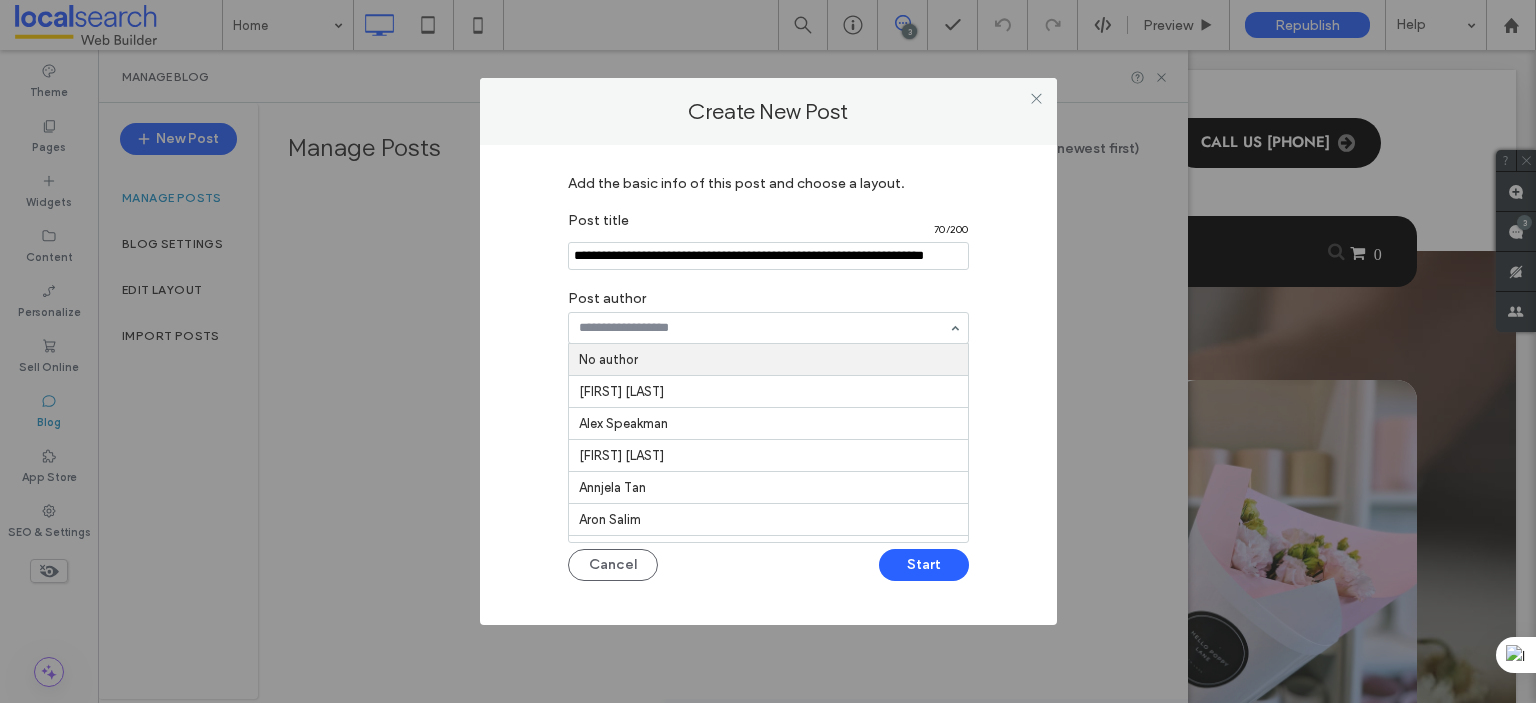 paste on "**********" 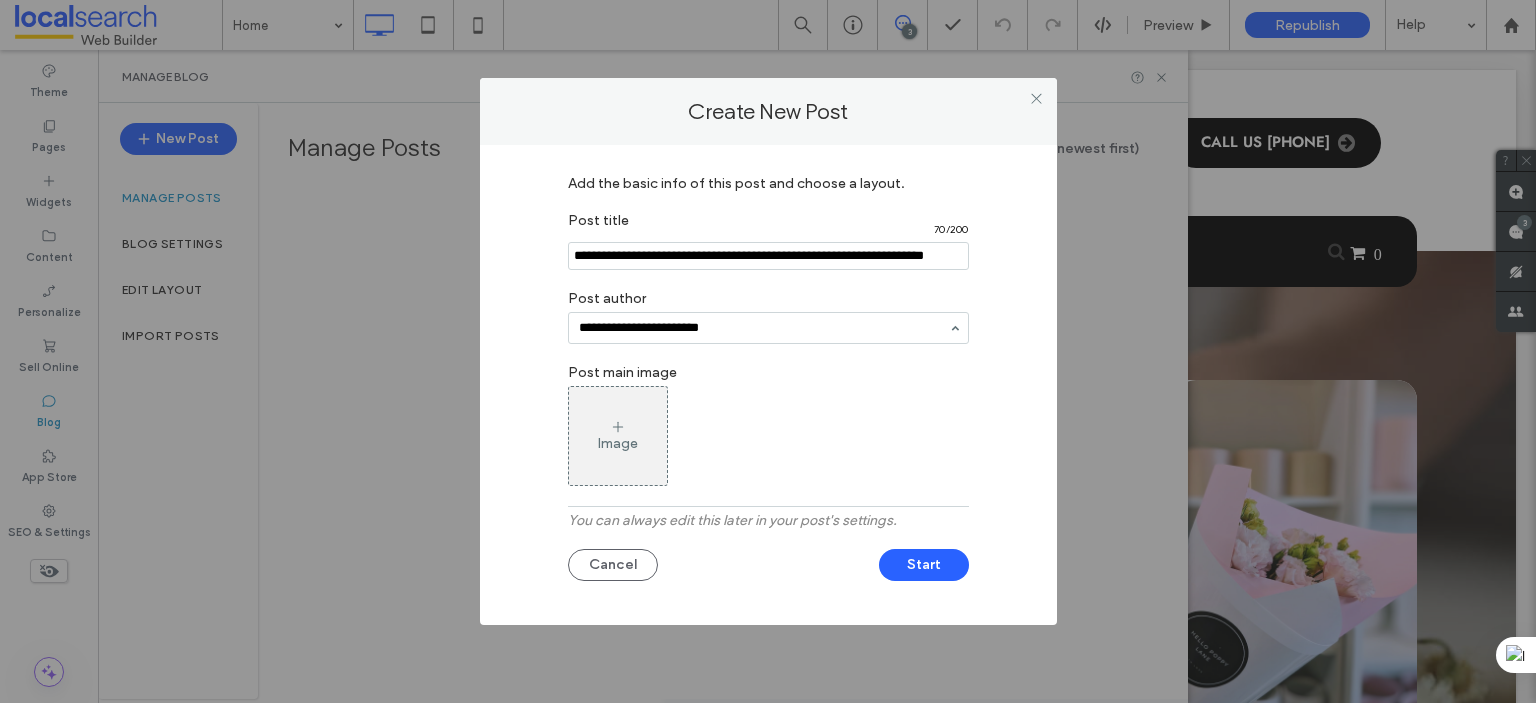 type on "**********" 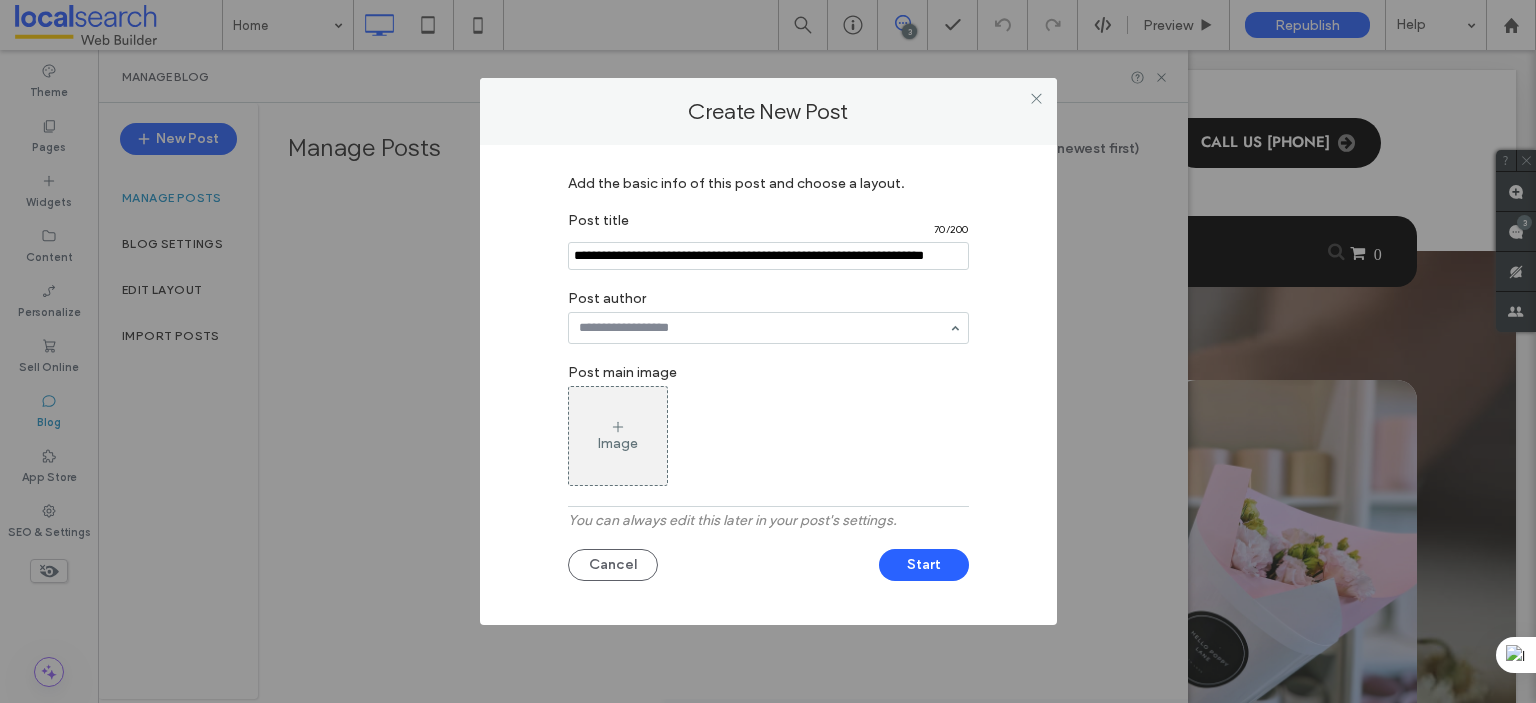 click on "Add the basic info of this post and choose a layout. Post title 70 / 200 Post author Post main image Image You can always edit this later in your post's settings. Cancel Start" at bounding box center [768, 380] 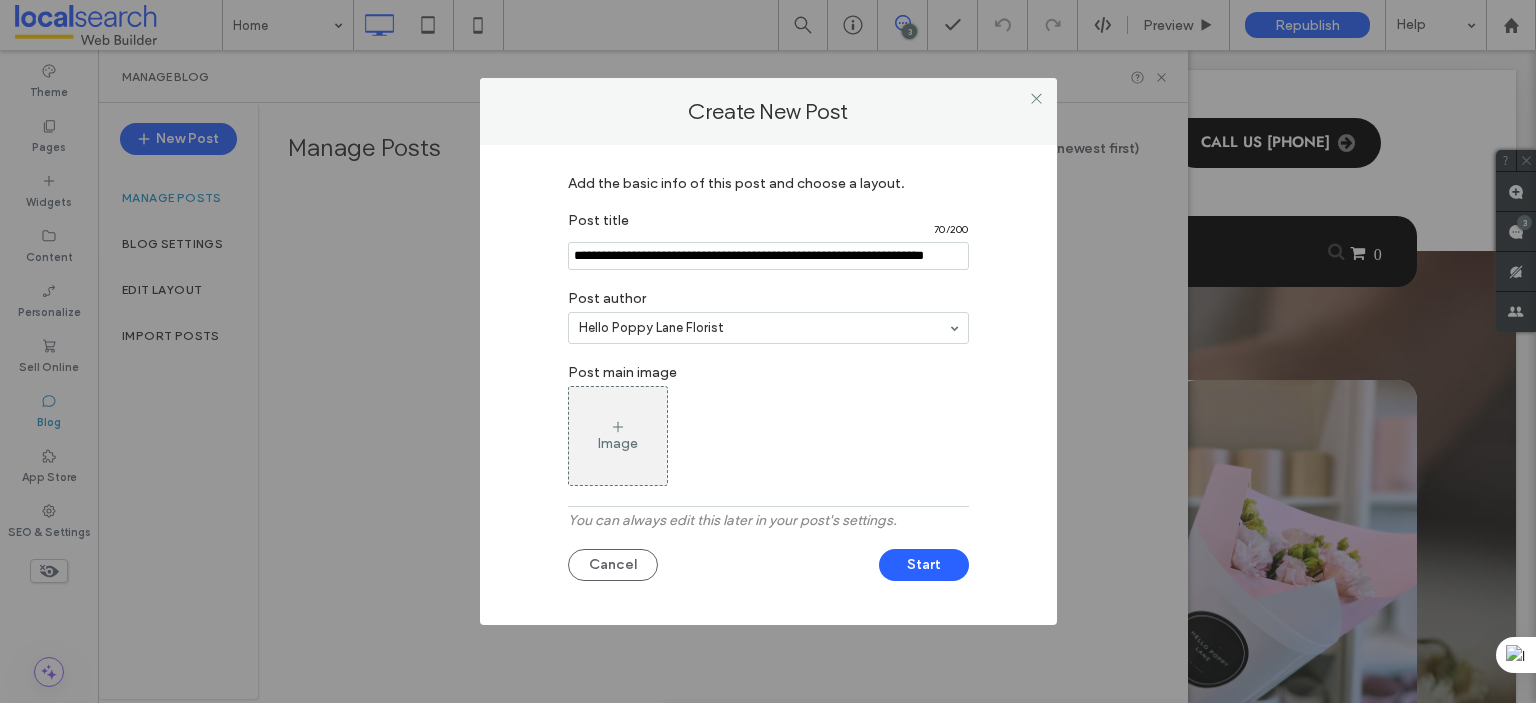 click 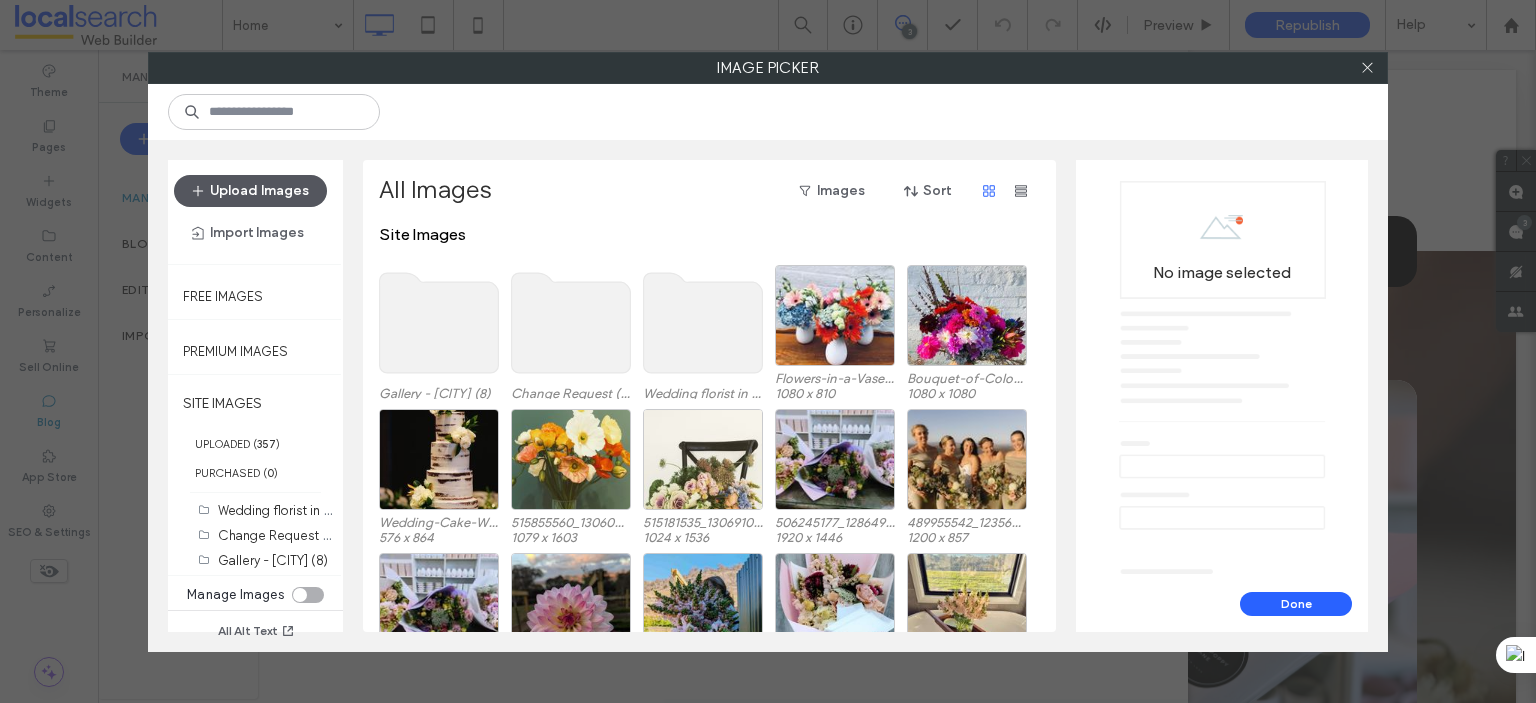 click on "Upload Images" at bounding box center [250, 191] 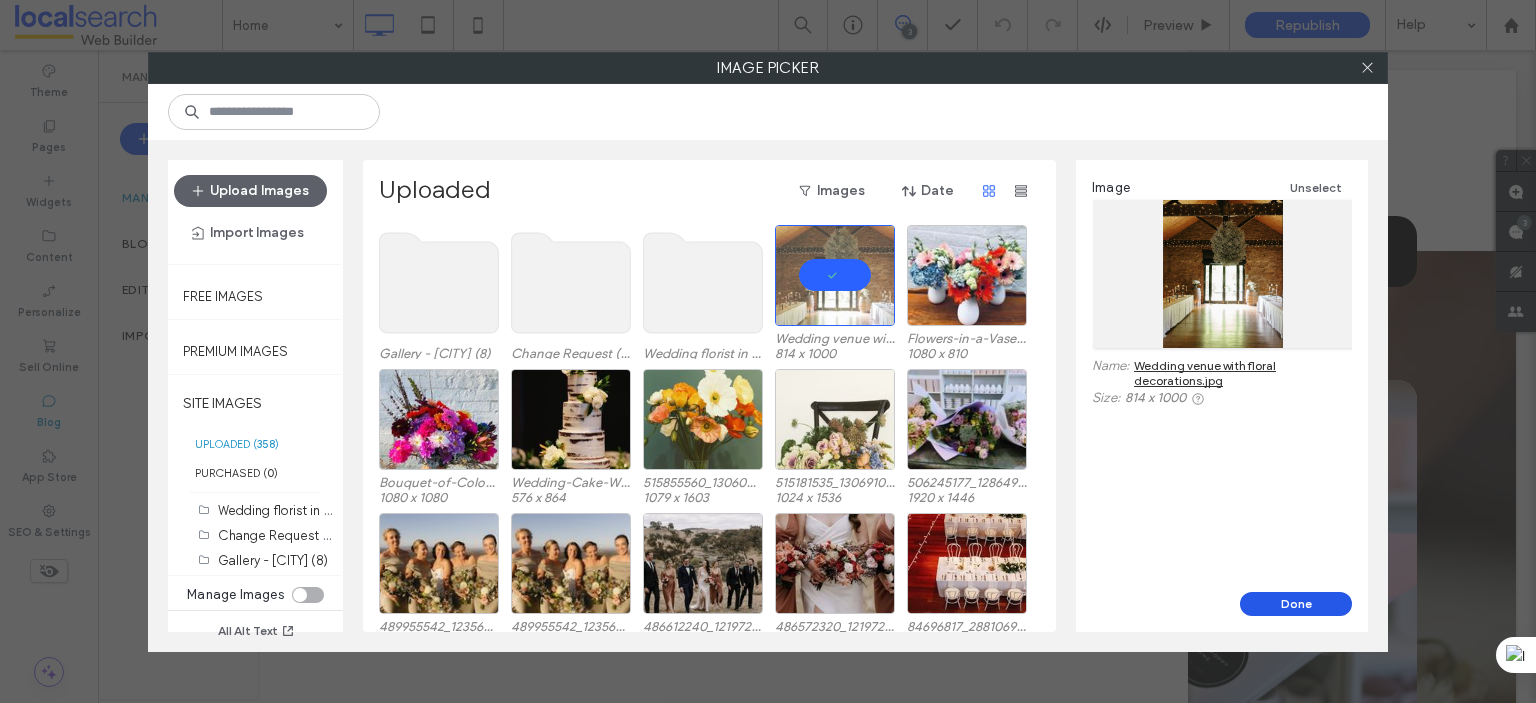 click on "Done" at bounding box center [1296, 604] 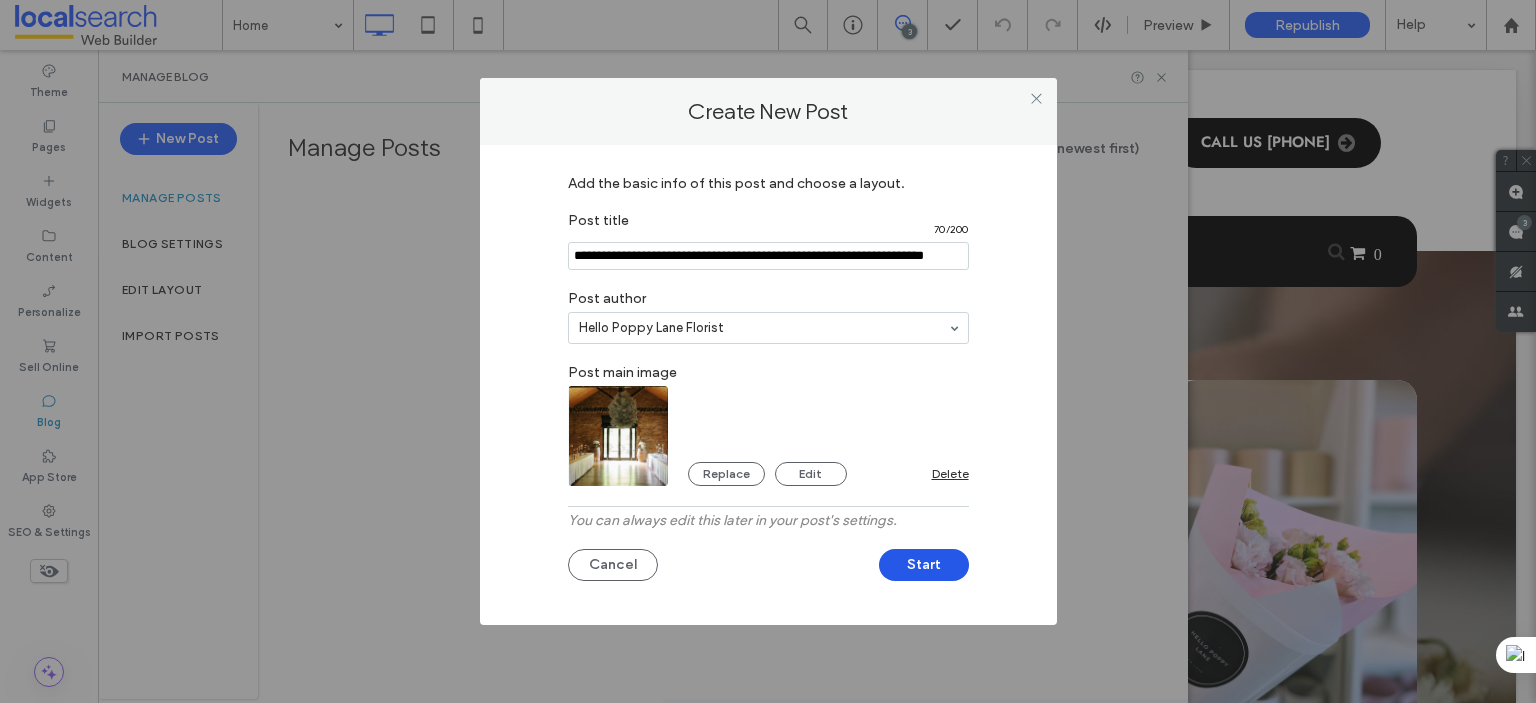 click on "Start" at bounding box center [924, 565] 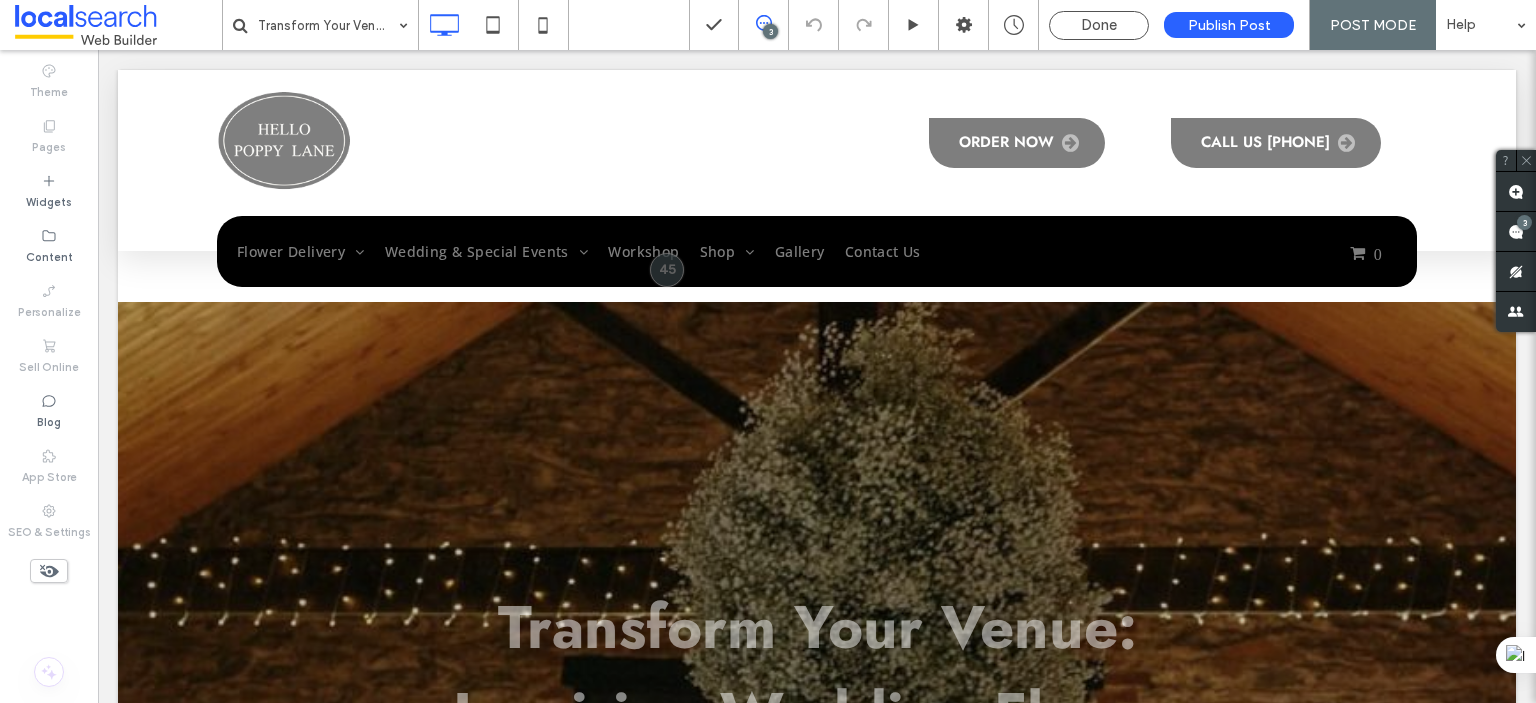 scroll, scrollTop: 70, scrollLeft: 0, axis: vertical 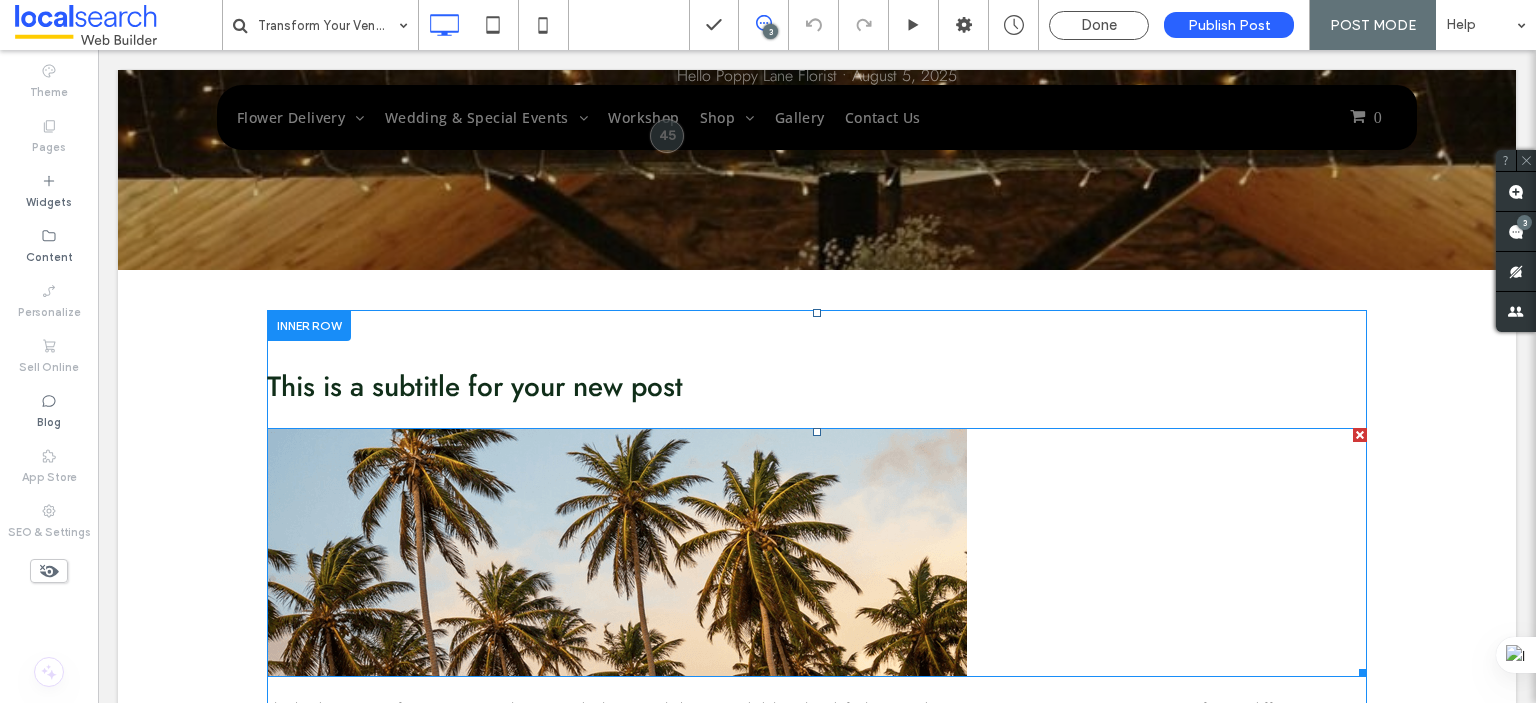 click at bounding box center [1360, 435] 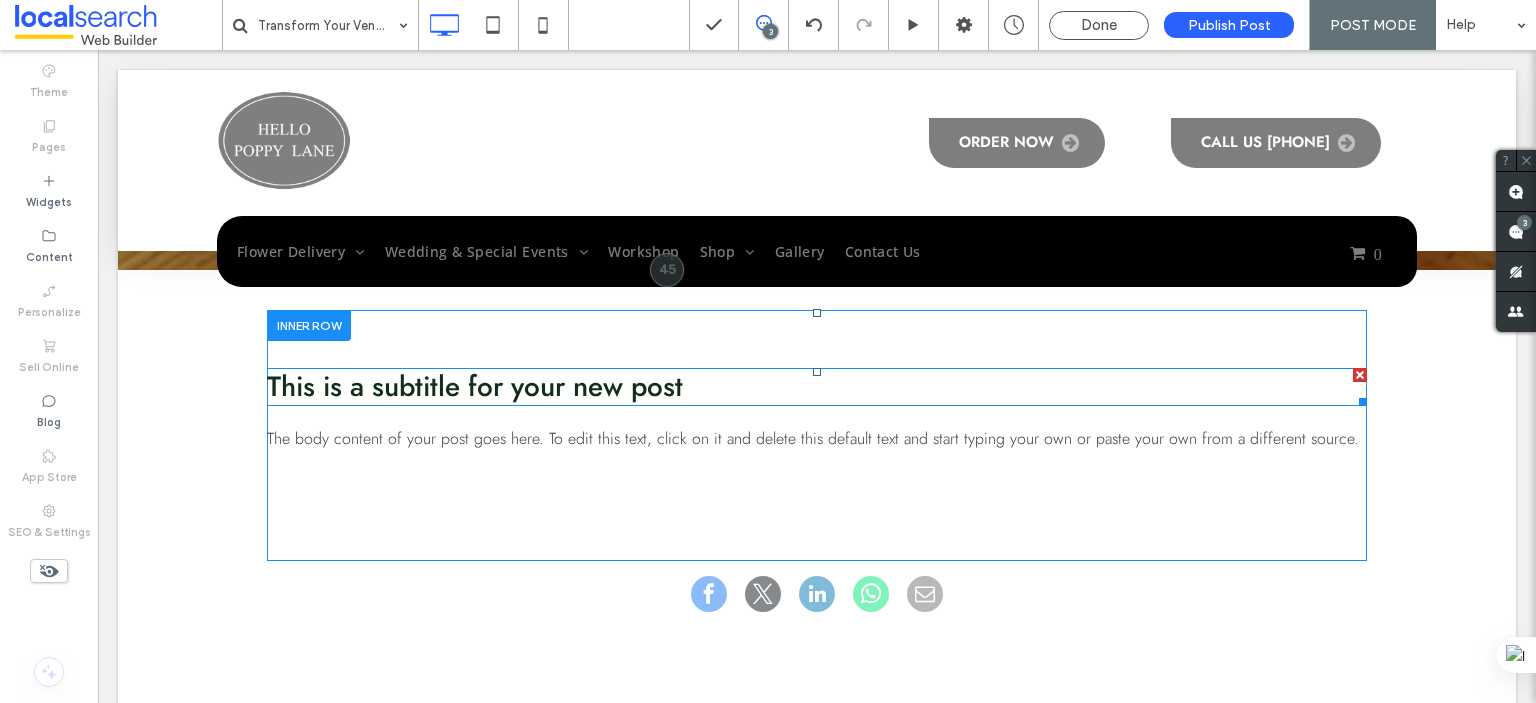 click on "This is a subtitle for your new post" at bounding box center [817, 387] 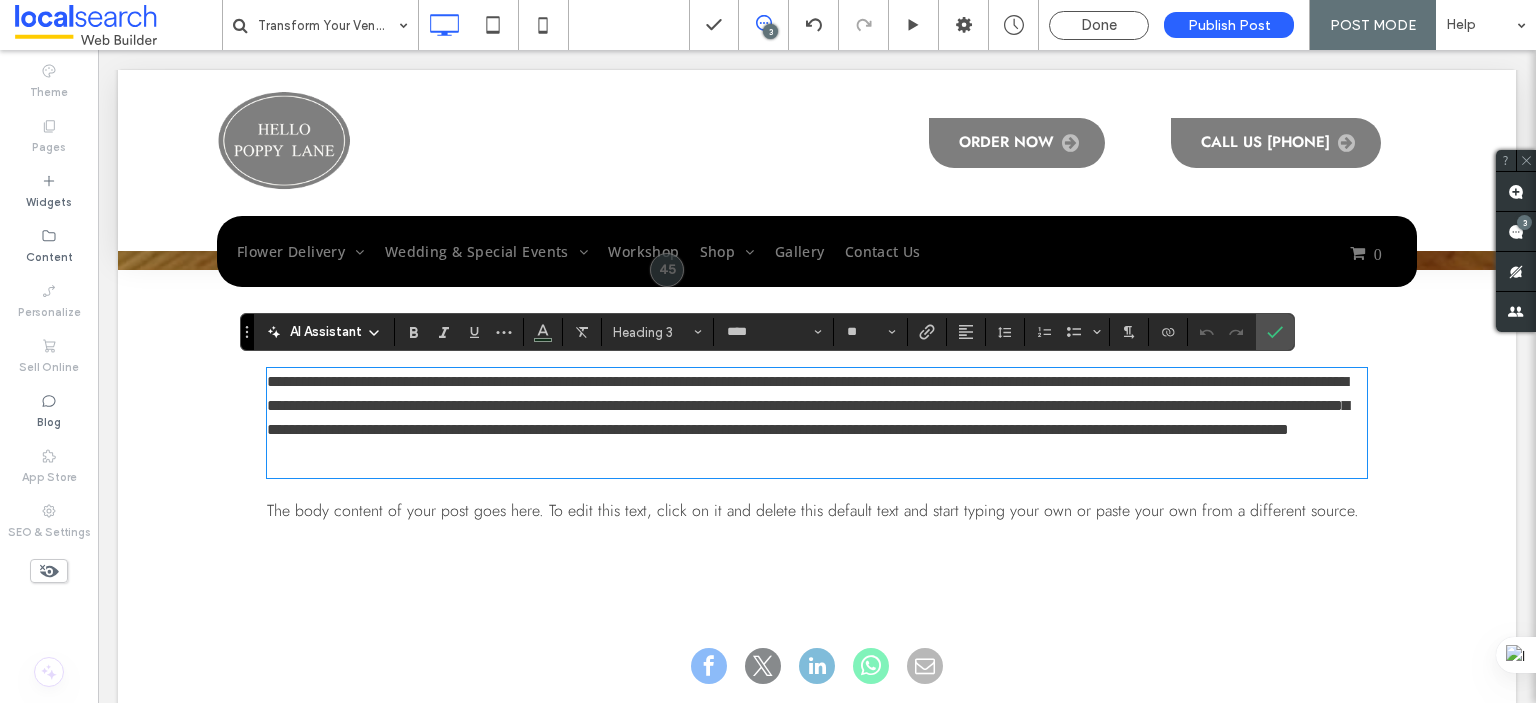scroll, scrollTop: 0, scrollLeft: 0, axis: both 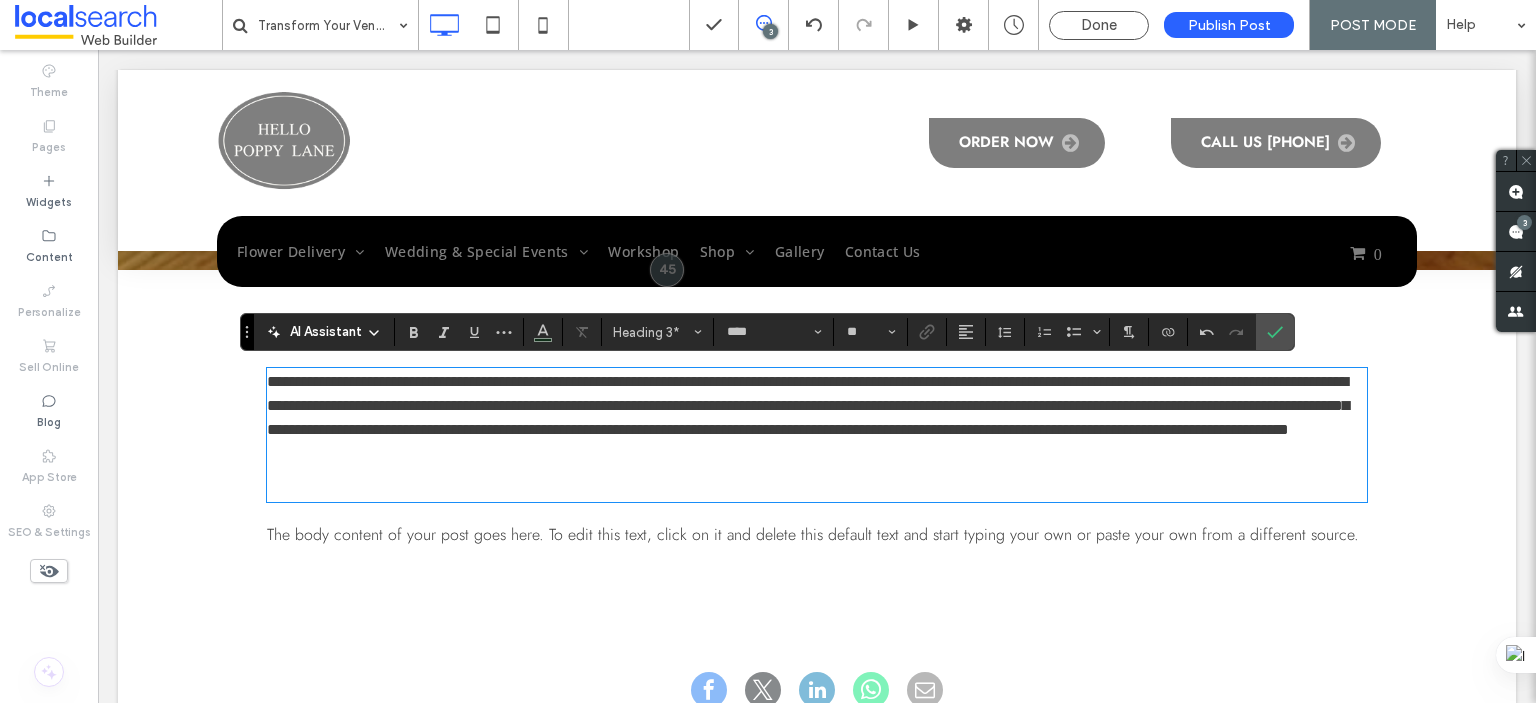 type on "**" 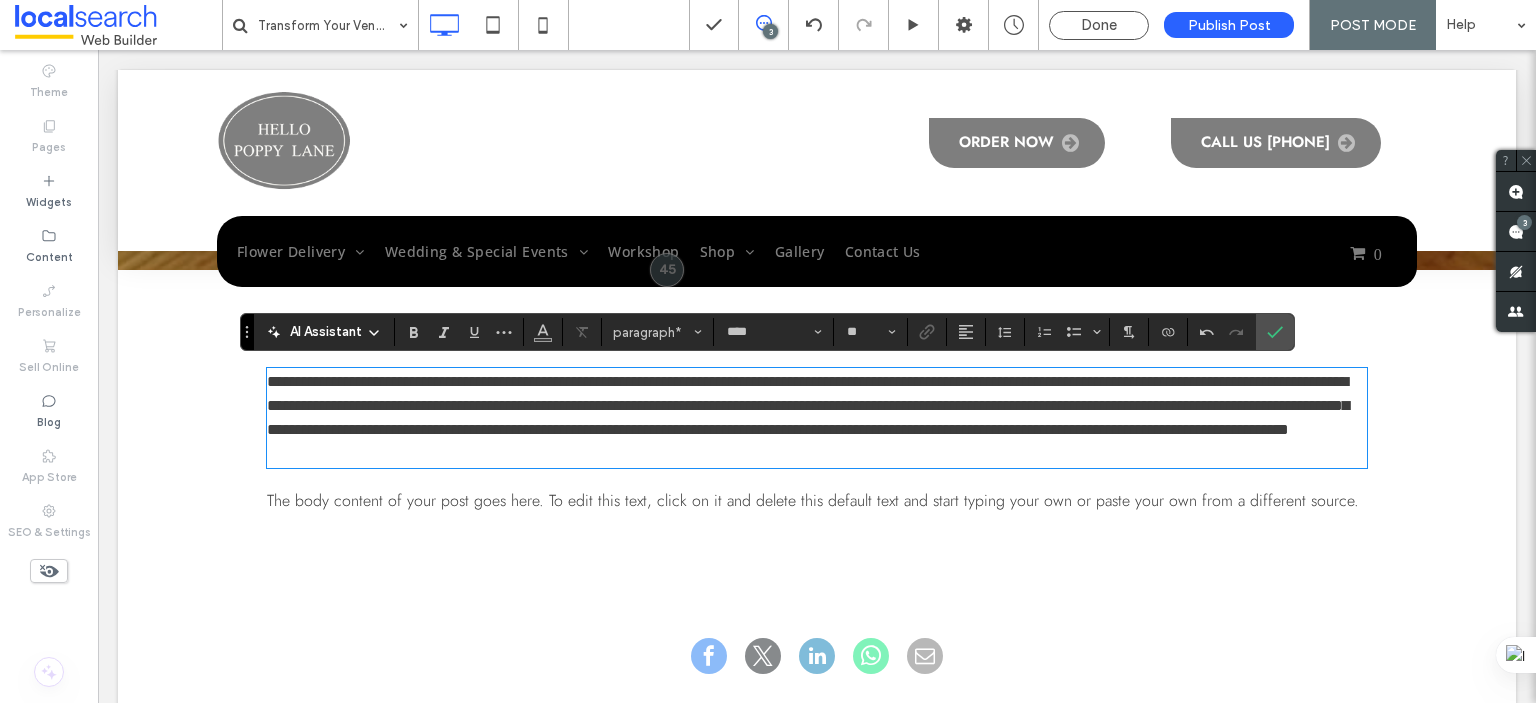 click on "The body content of your post goes here. To edit this text, click on it and delete this default text and start typing your own or paste your own from a different source." at bounding box center [813, 500] 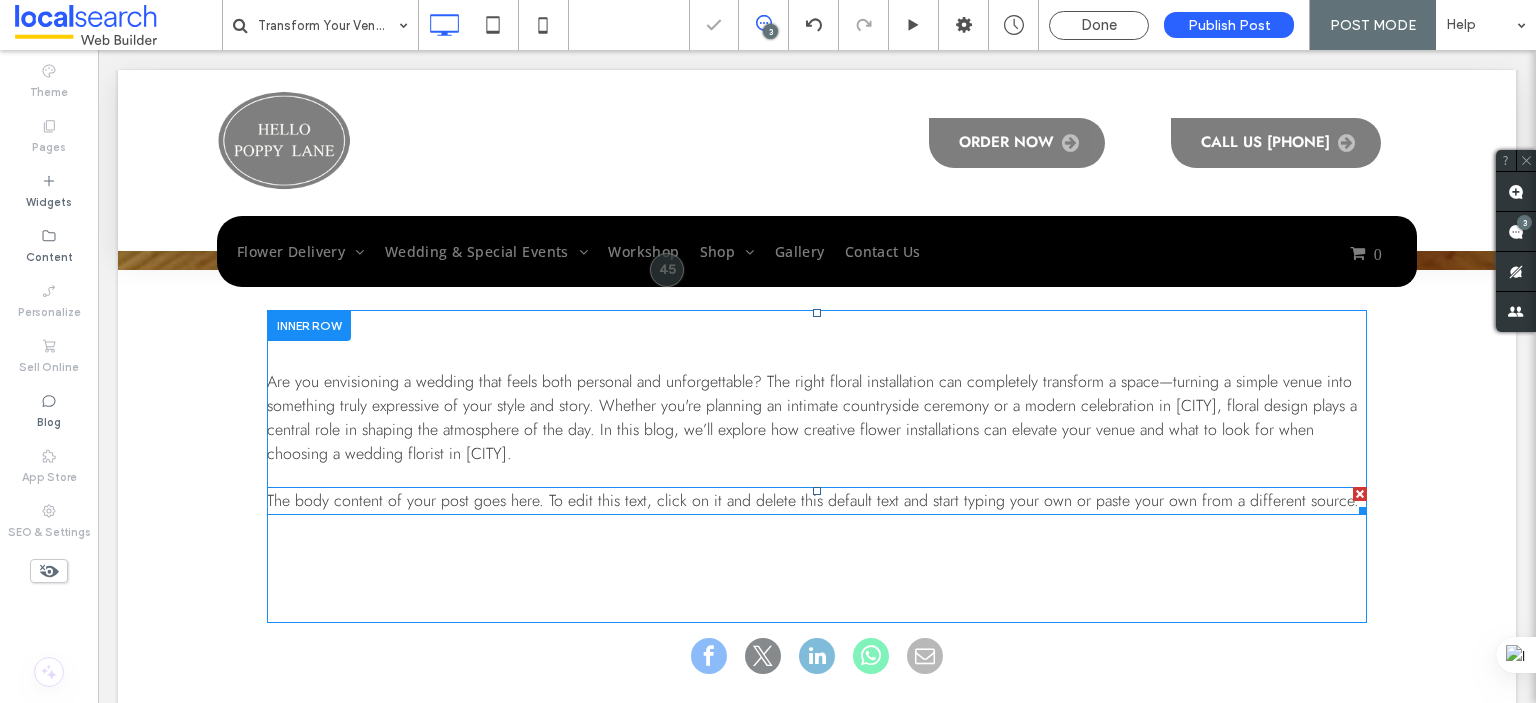 click on "The body content of your post goes here. To edit this text, click on it and delete this default text and start typing your own or paste your own from a different source." at bounding box center (813, 500) 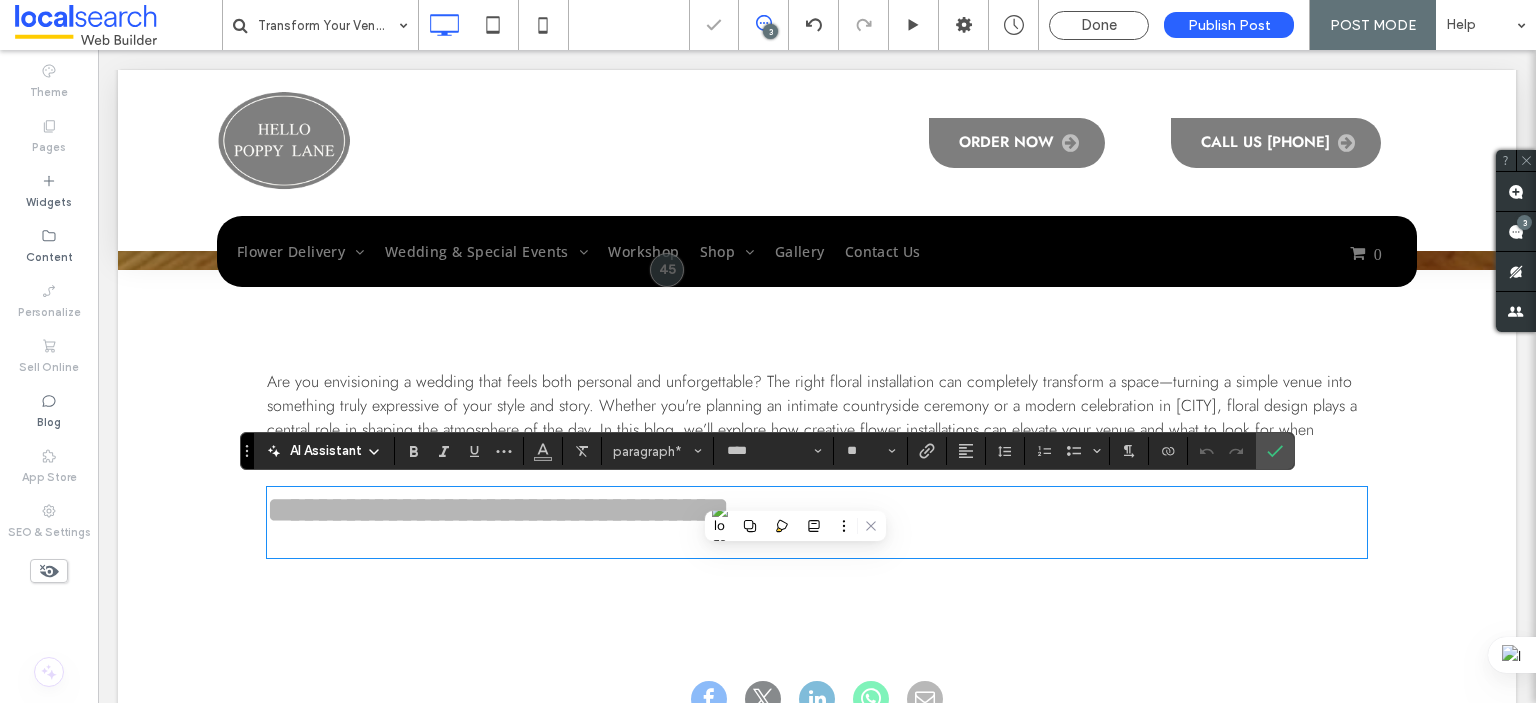 scroll, scrollTop: 0, scrollLeft: 0, axis: both 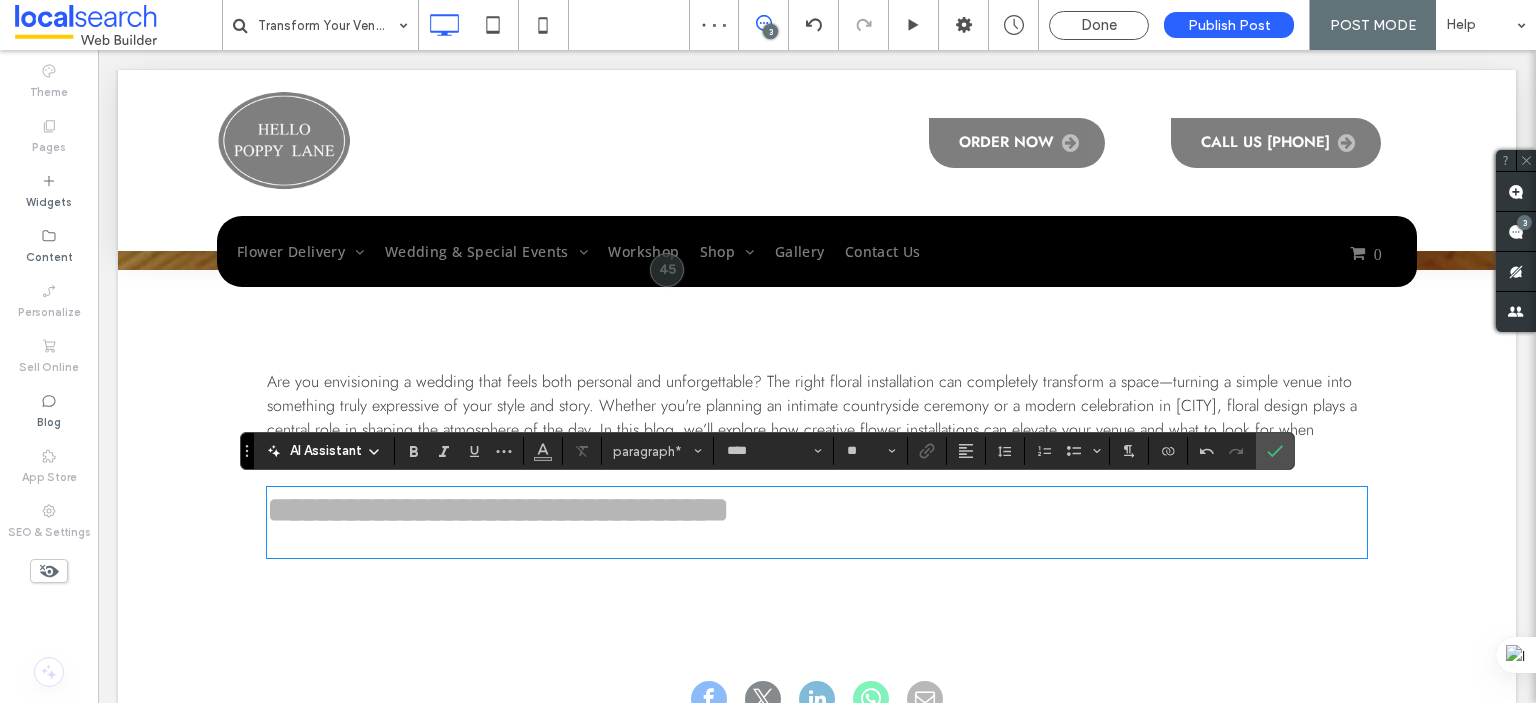 type on "**" 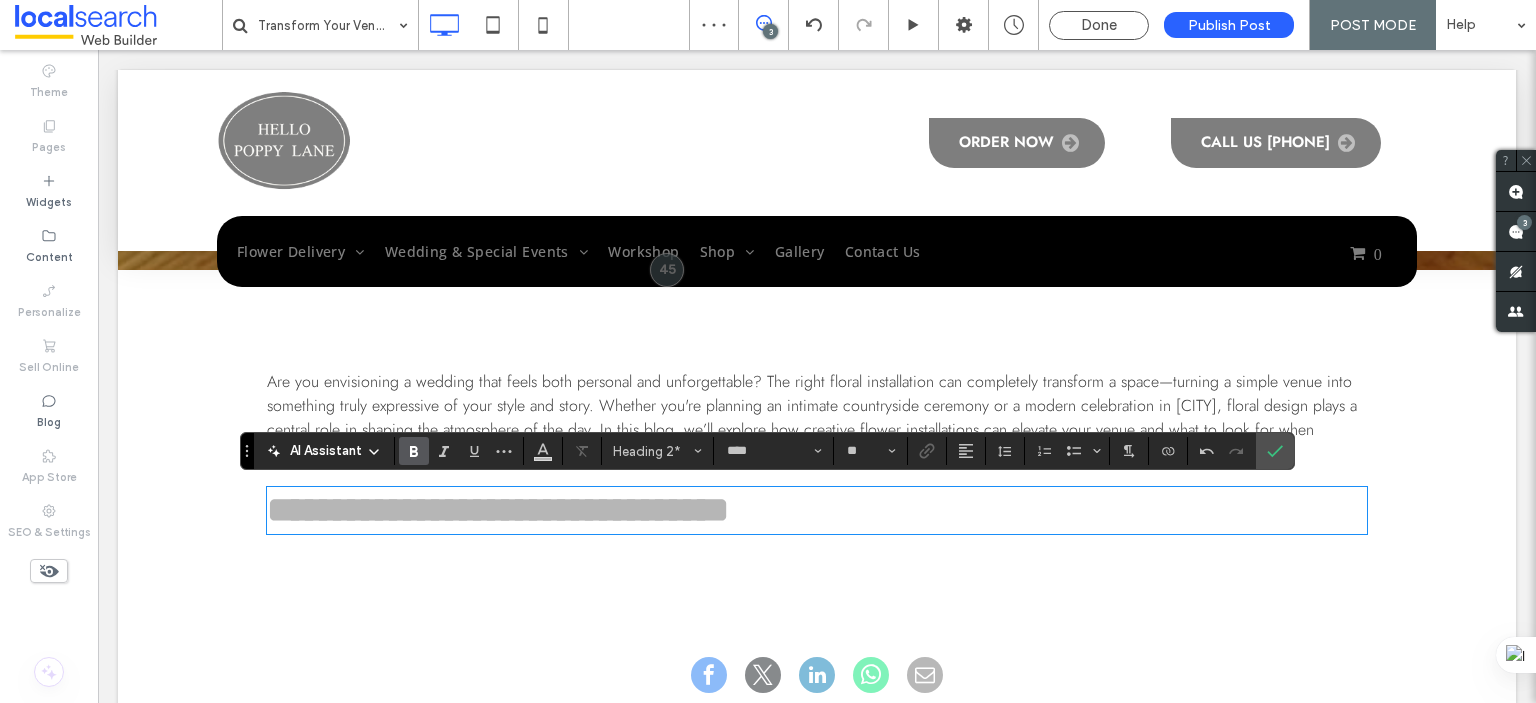 click on "**********" at bounding box center (498, 510) 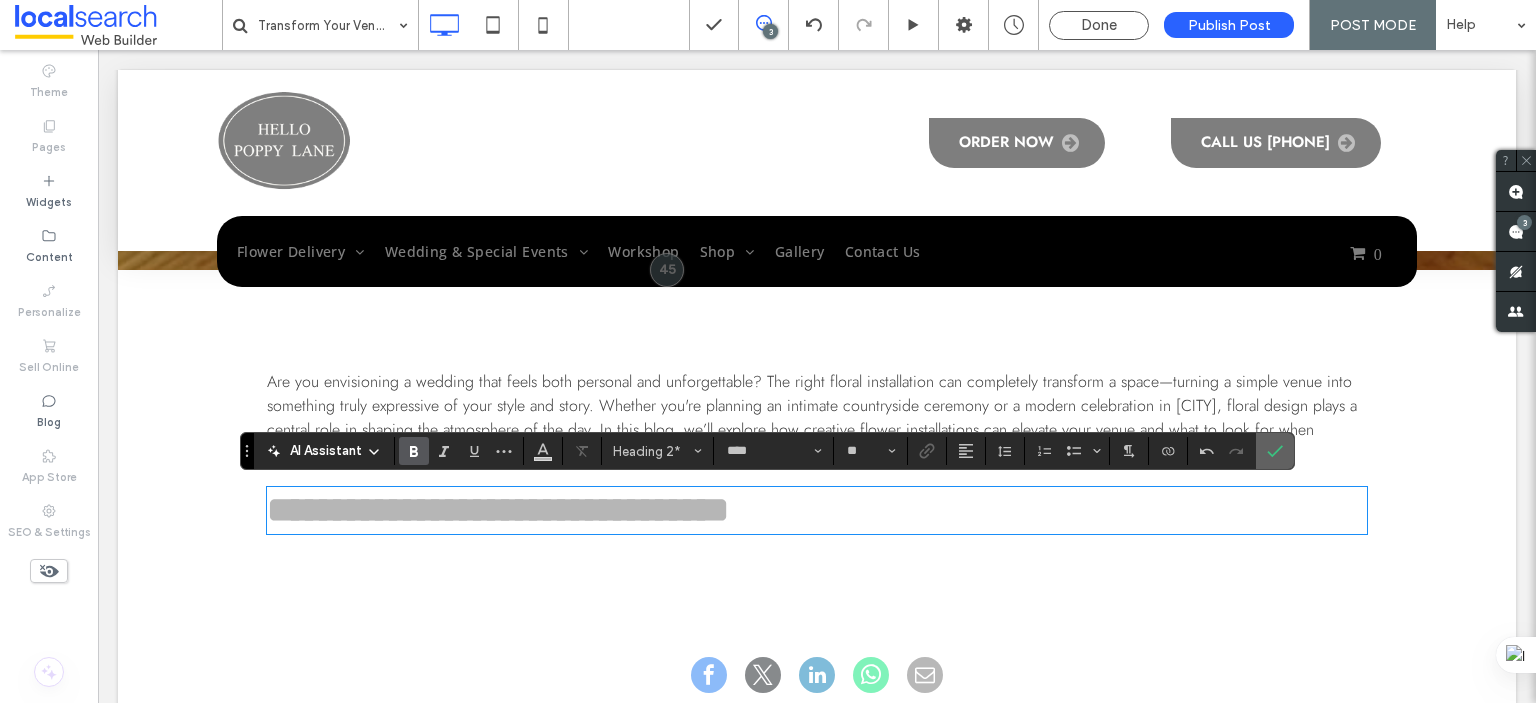 click at bounding box center [1275, 451] 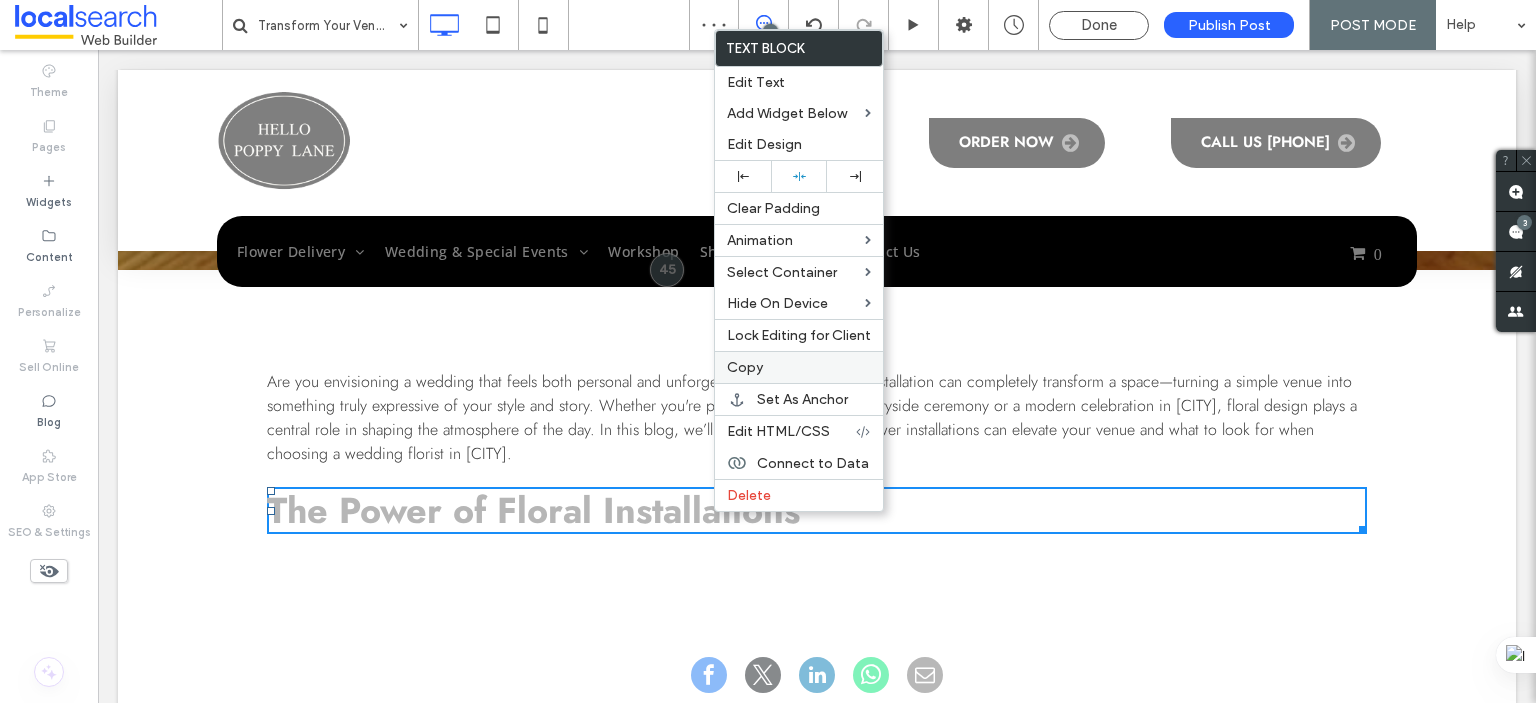 click on "Copy" at bounding box center [745, 367] 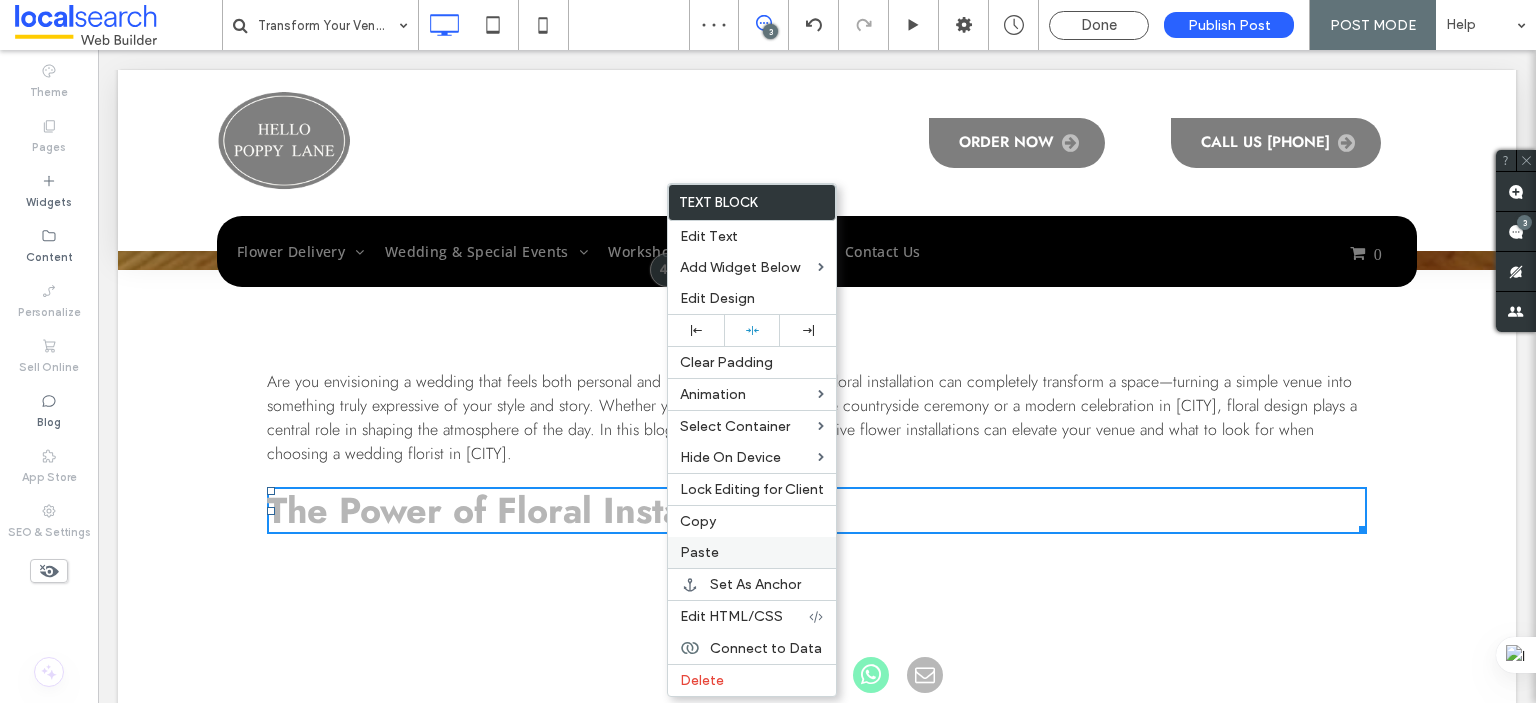 click on "Paste" at bounding box center [699, 552] 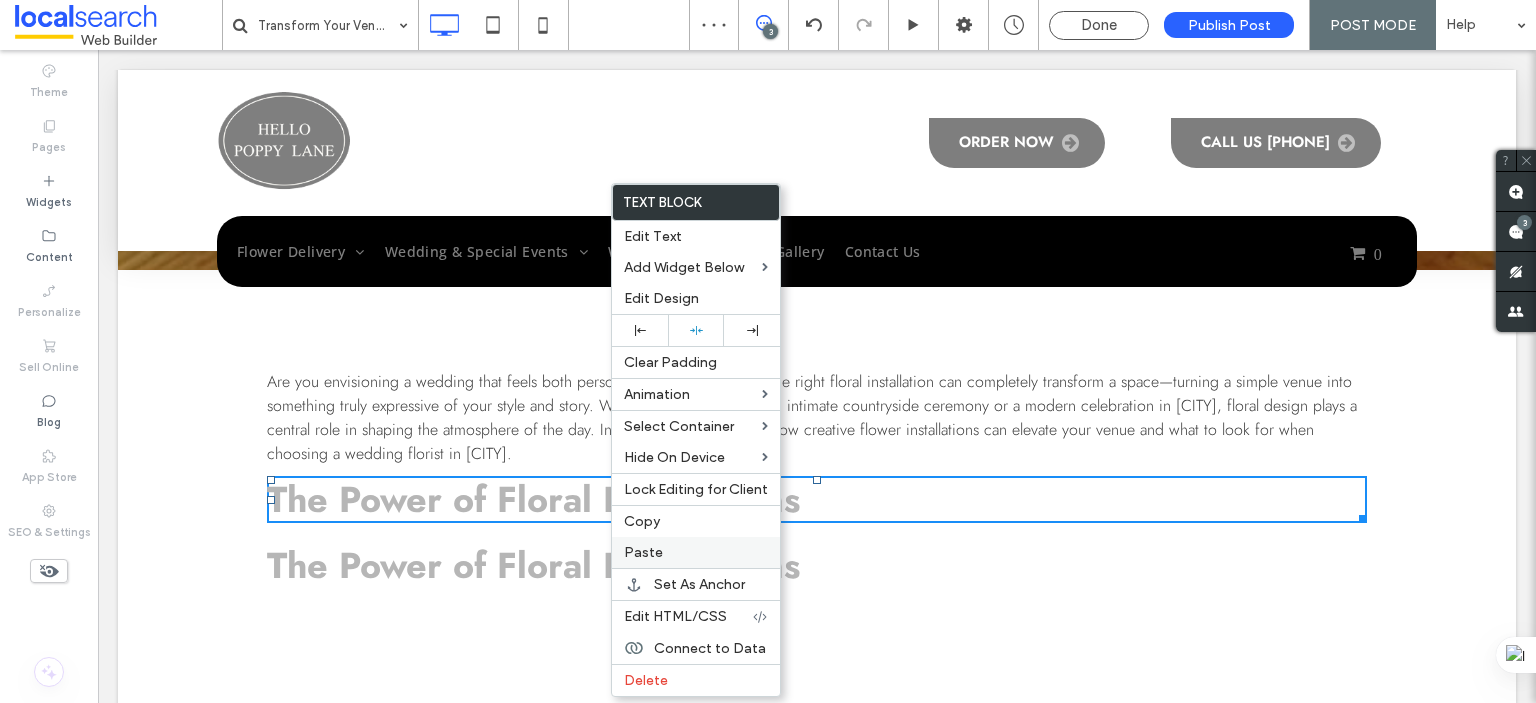 click on "Paste" at bounding box center [643, 552] 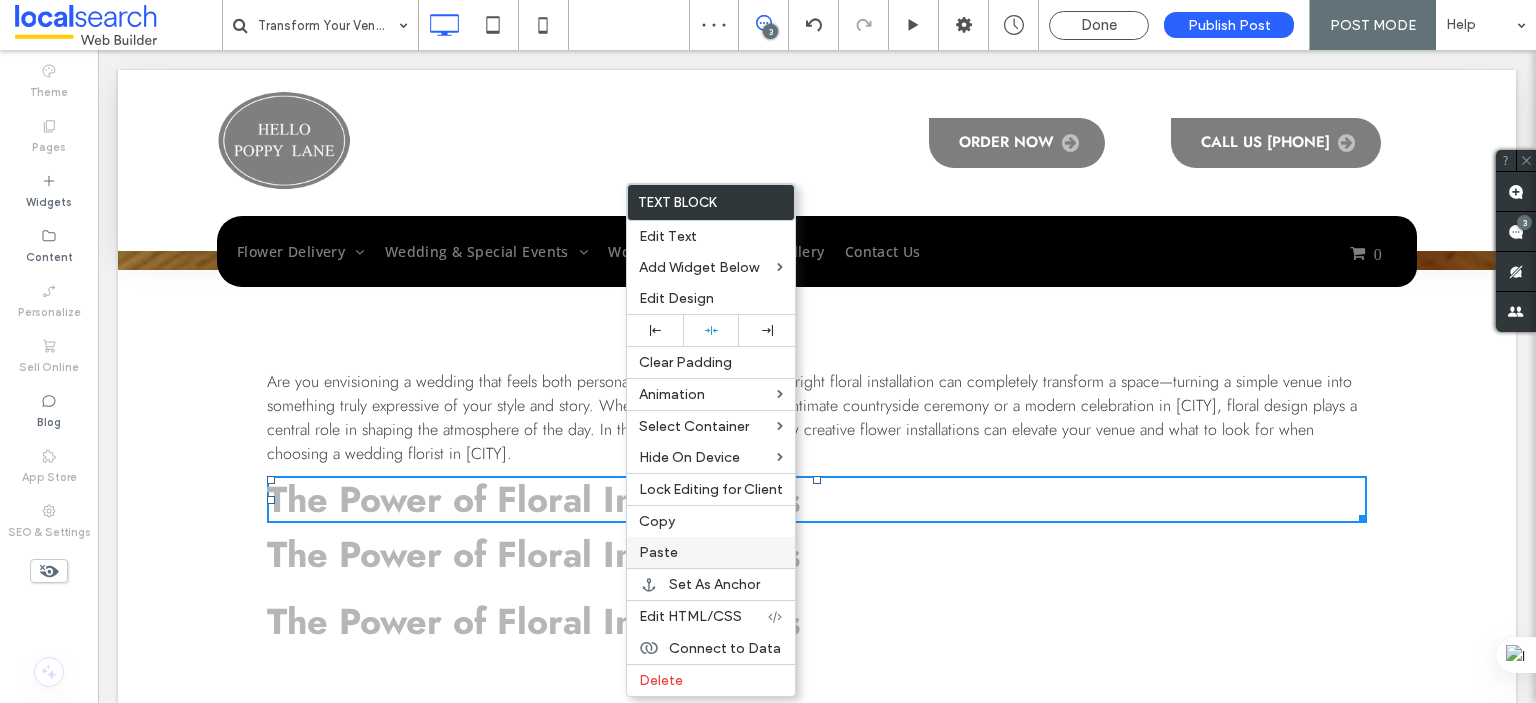 click on "Paste" at bounding box center (711, 552) 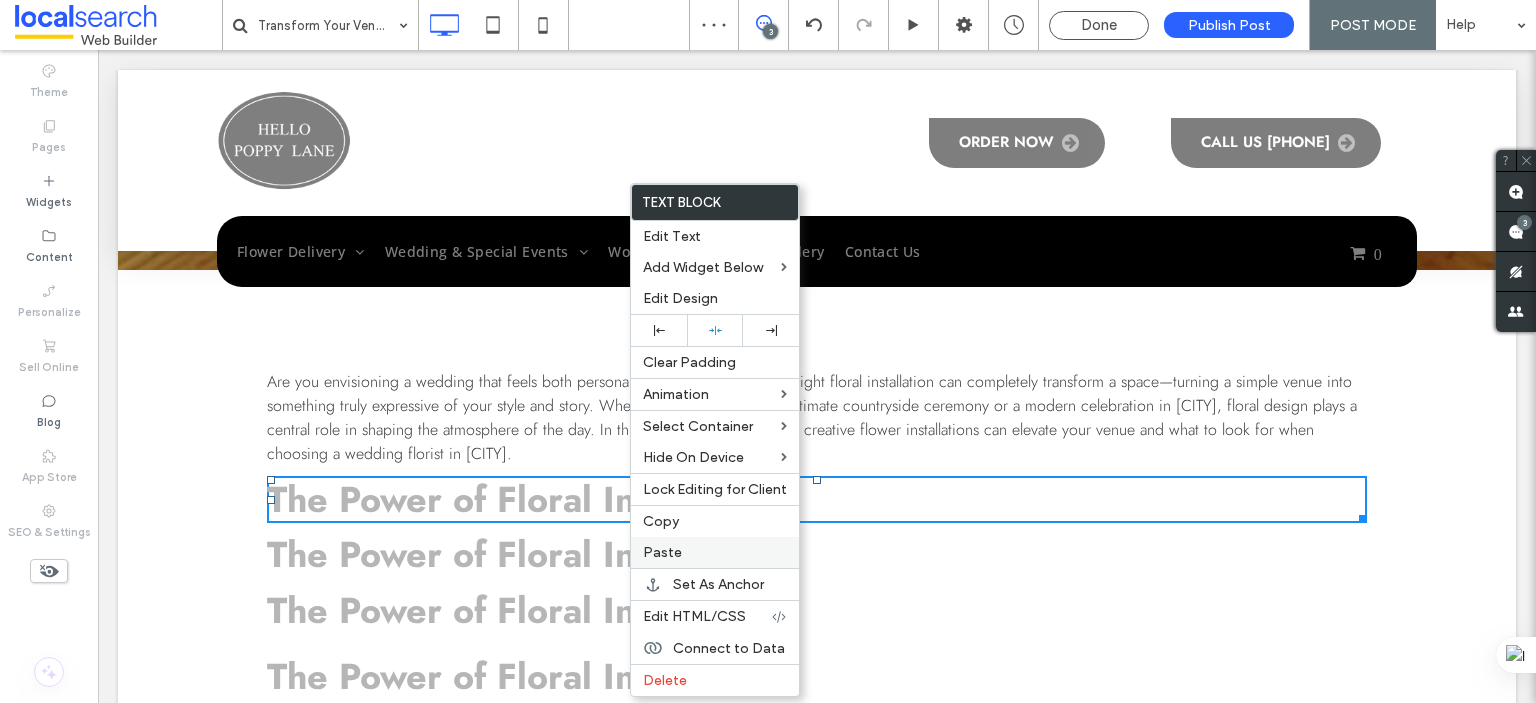 click on "Paste" at bounding box center (662, 552) 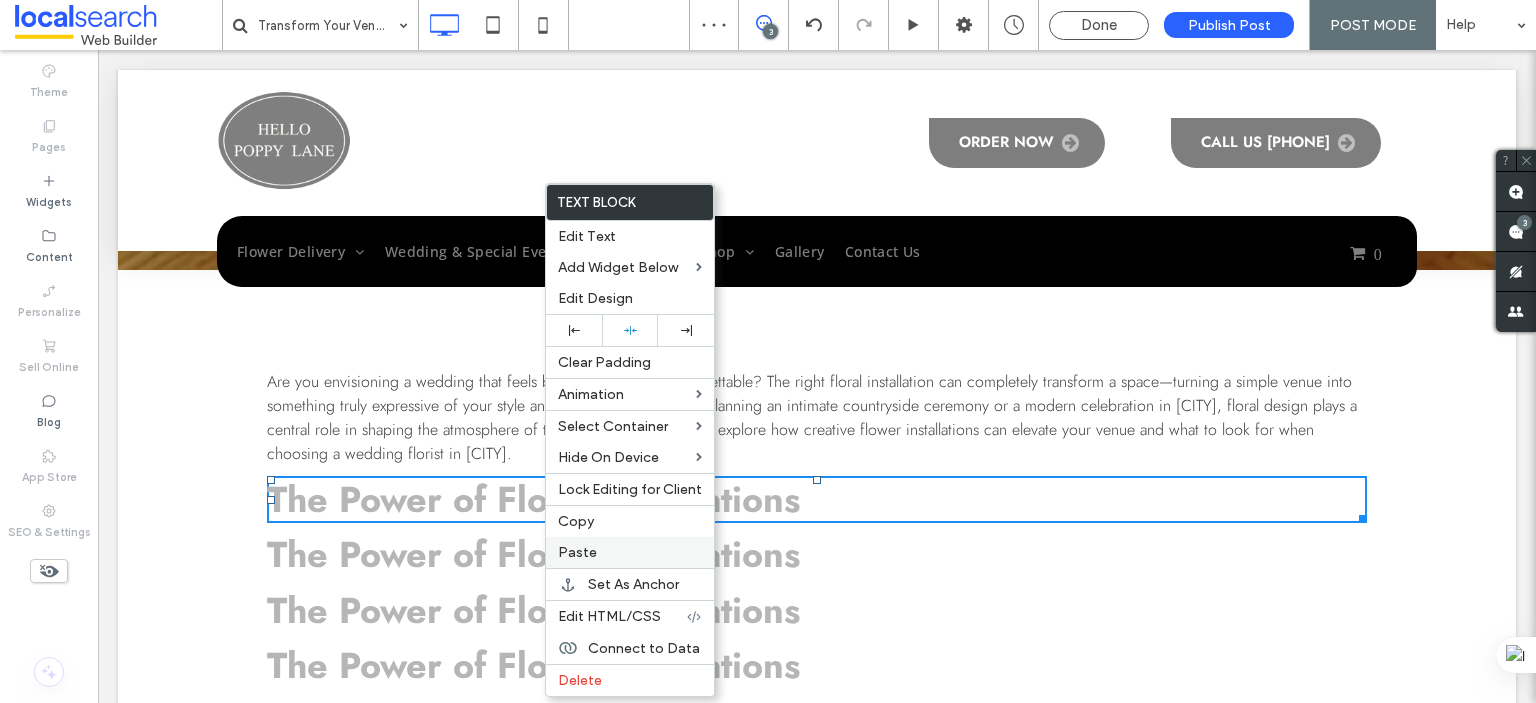 click on "Paste" at bounding box center (630, 552) 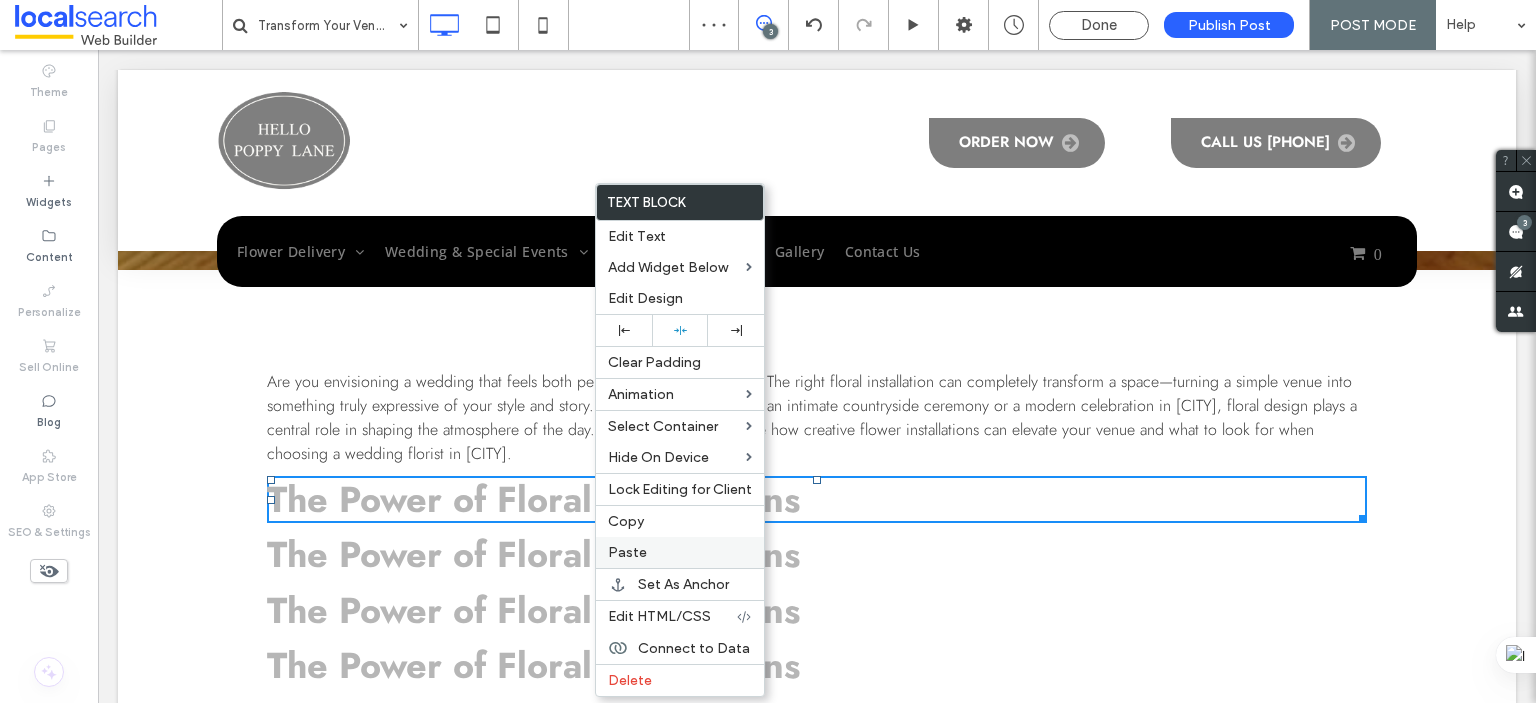 click on "Paste" at bounding box center [627, 552] 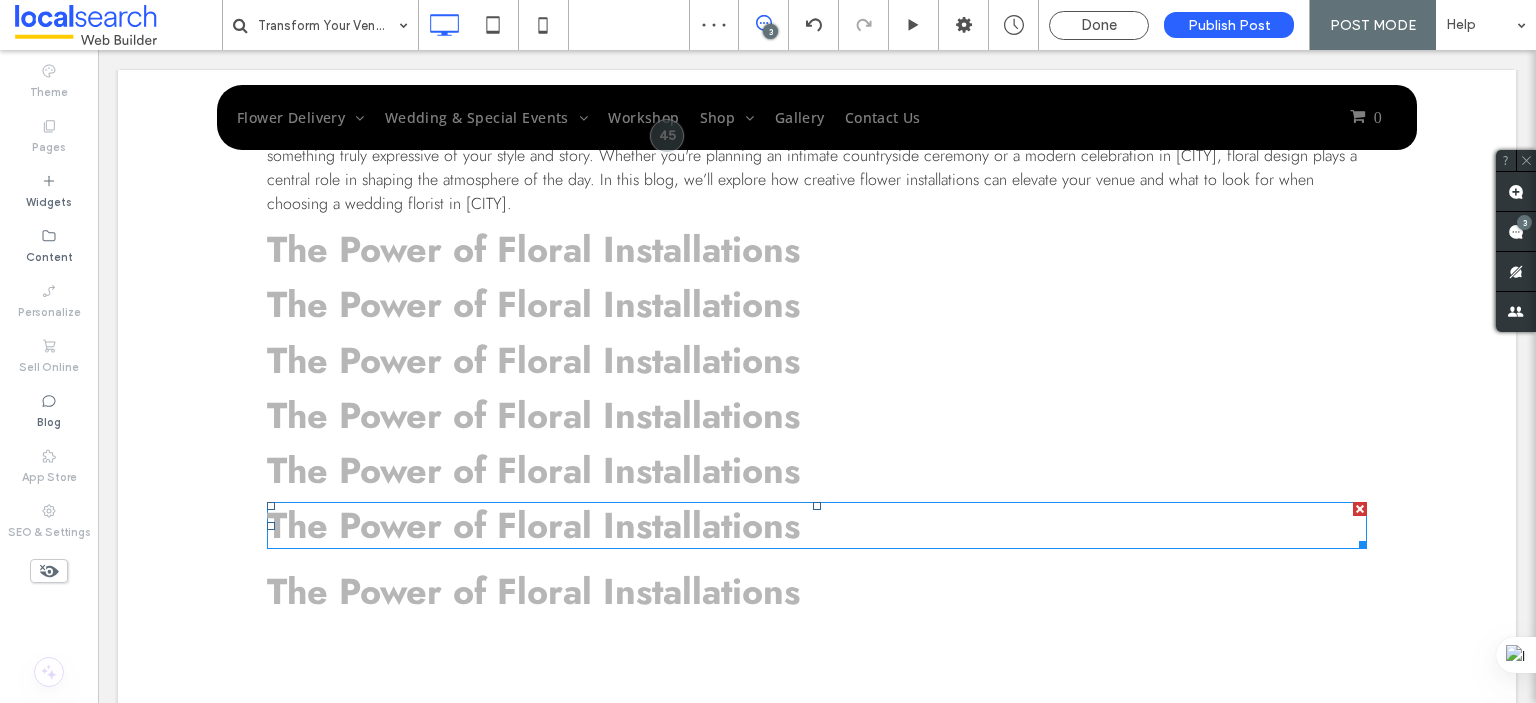 scroll, scrollTop: 1100, scrollLeft: 0, axis: vertical 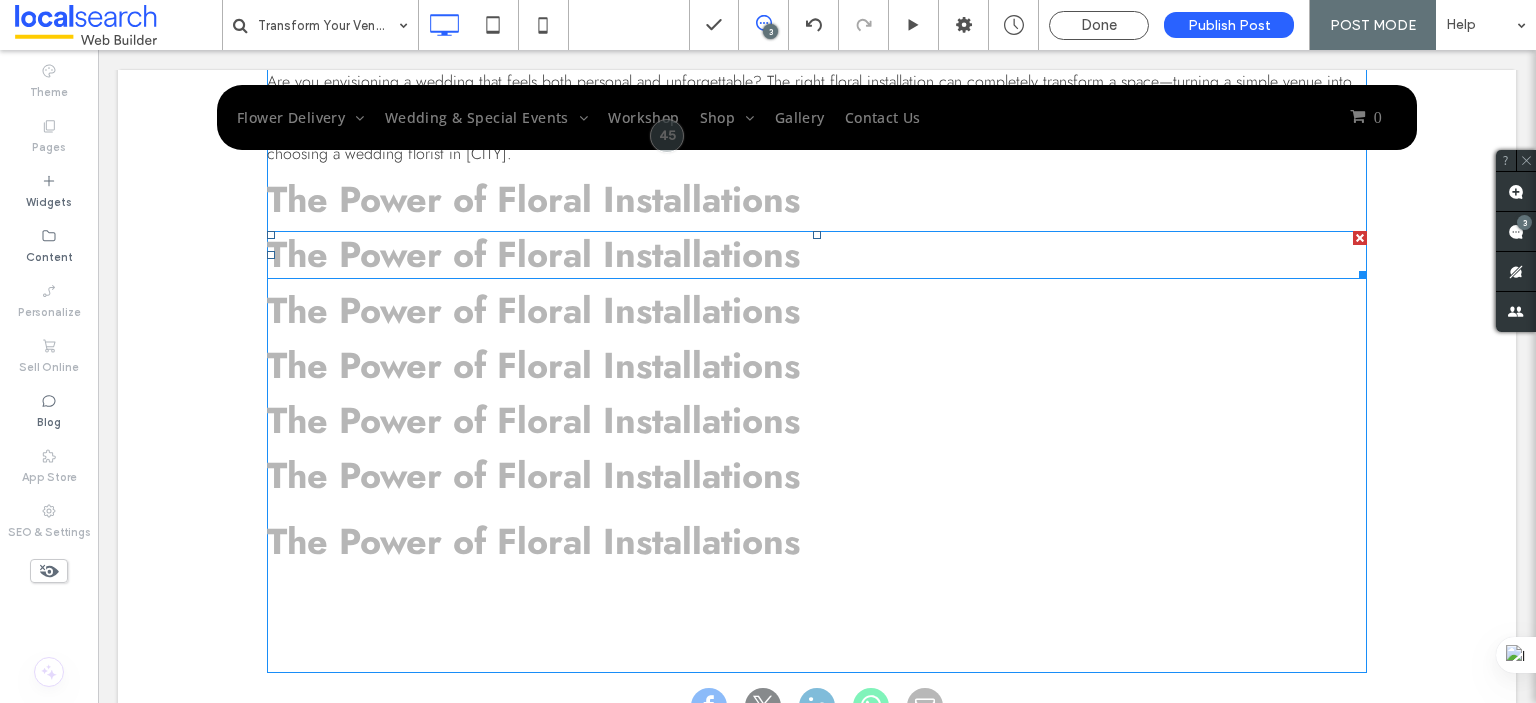 click on "The Power of Floral Installations" at bounding box center [533, 254] 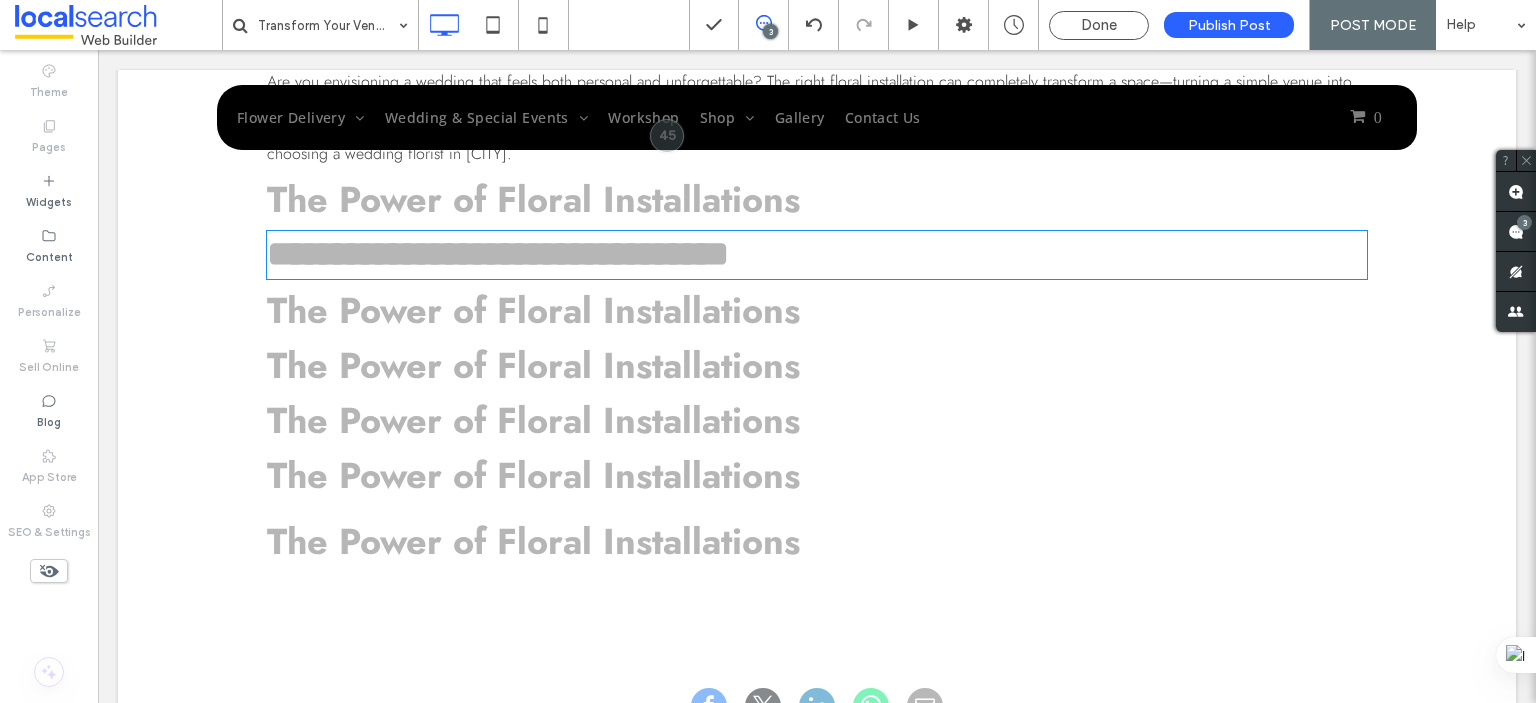 type on "****" 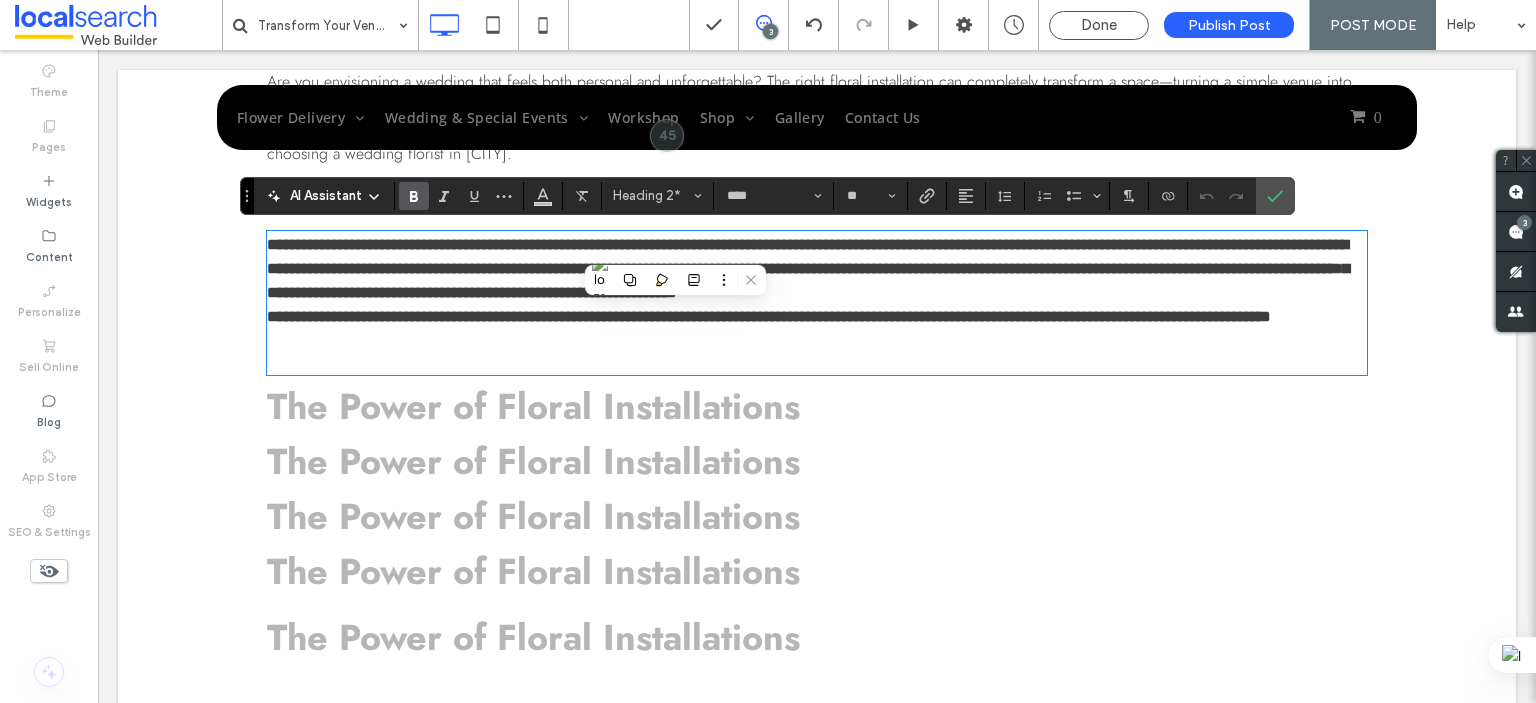 type on "**" 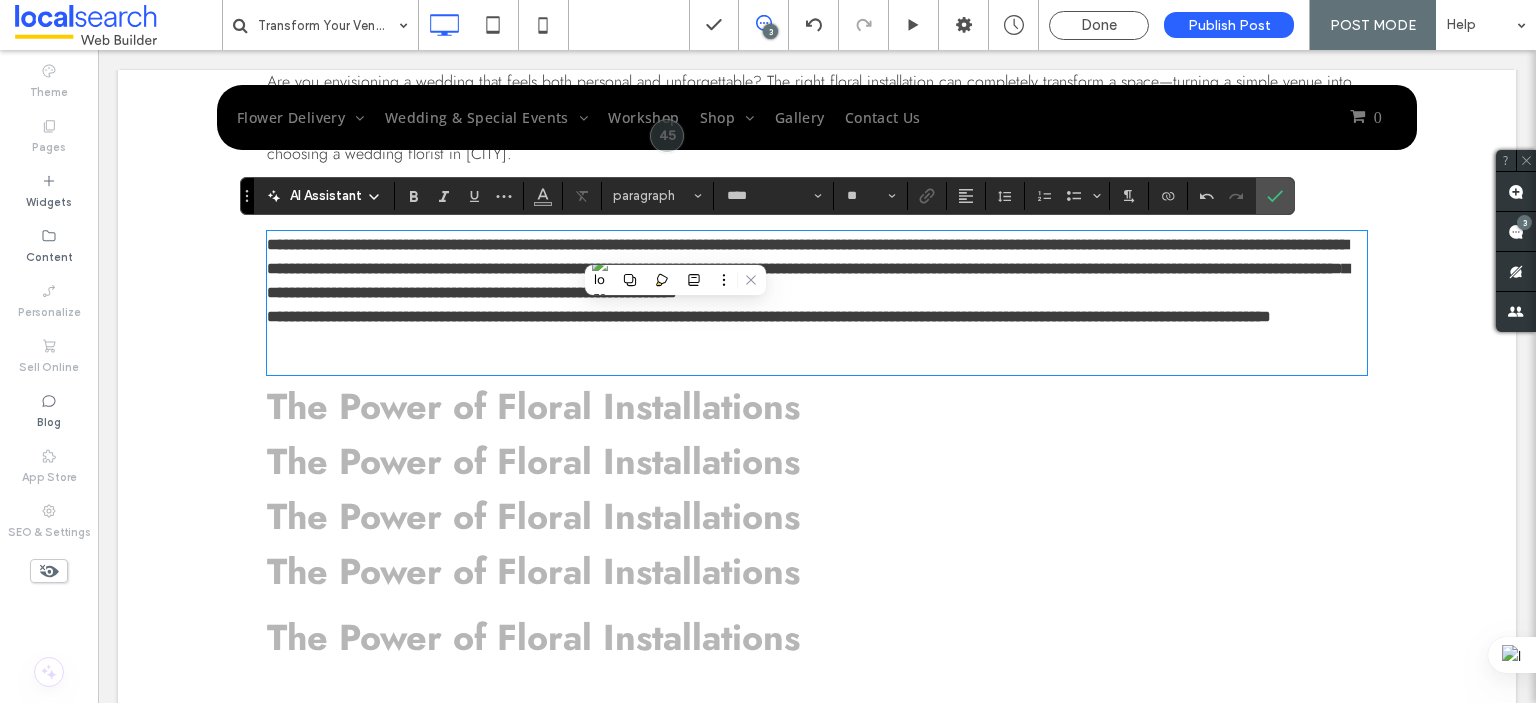 scroll, scrollTop: 0, scrollLeft: 0, axis: both 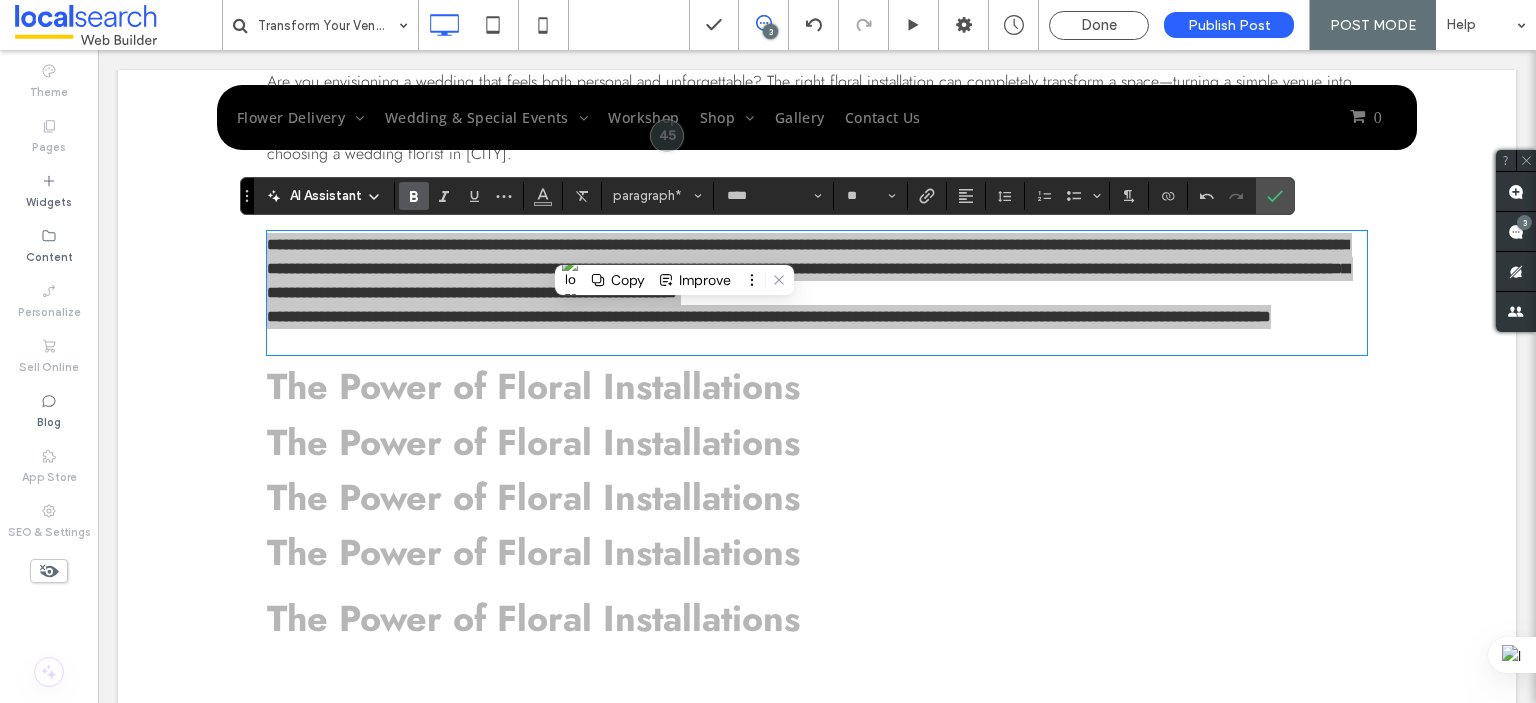 click at bounding box center [414, 196] 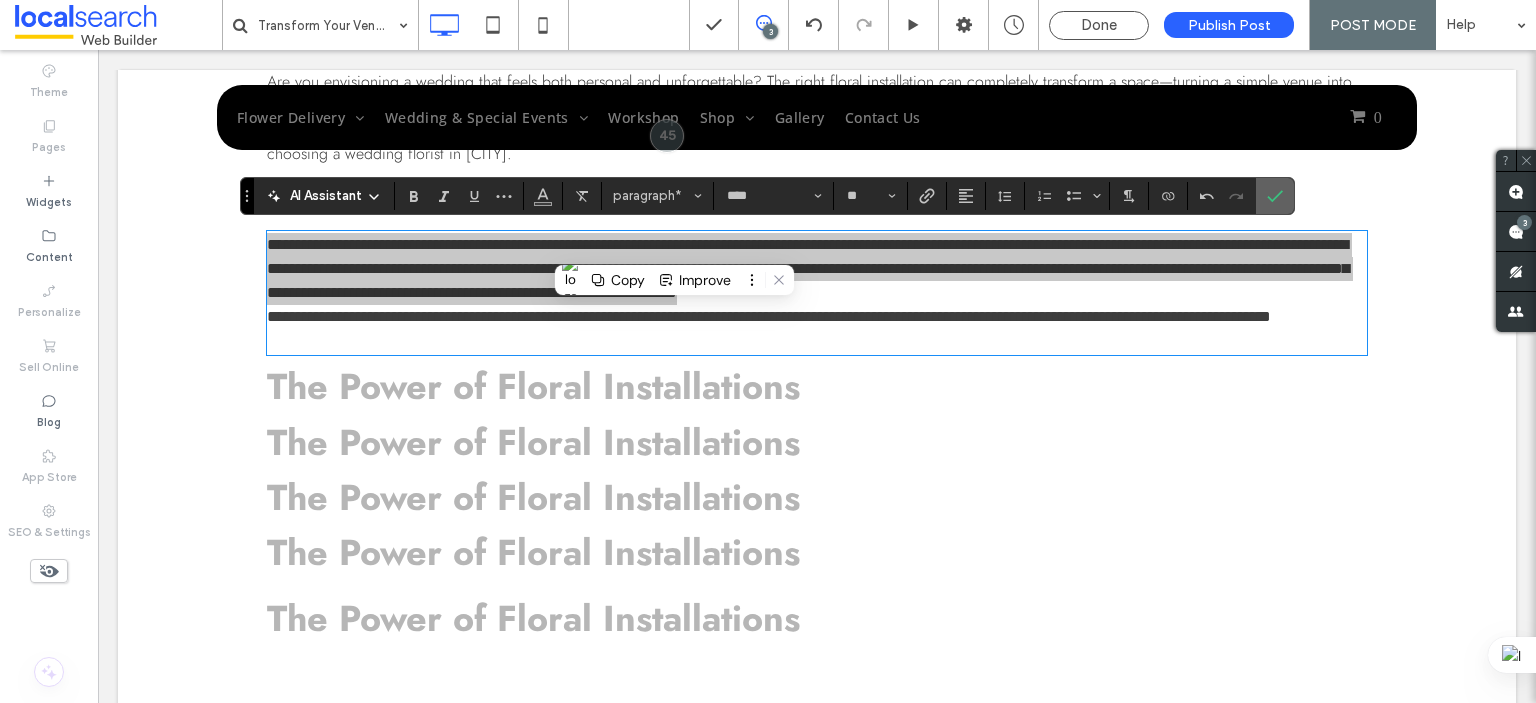 click 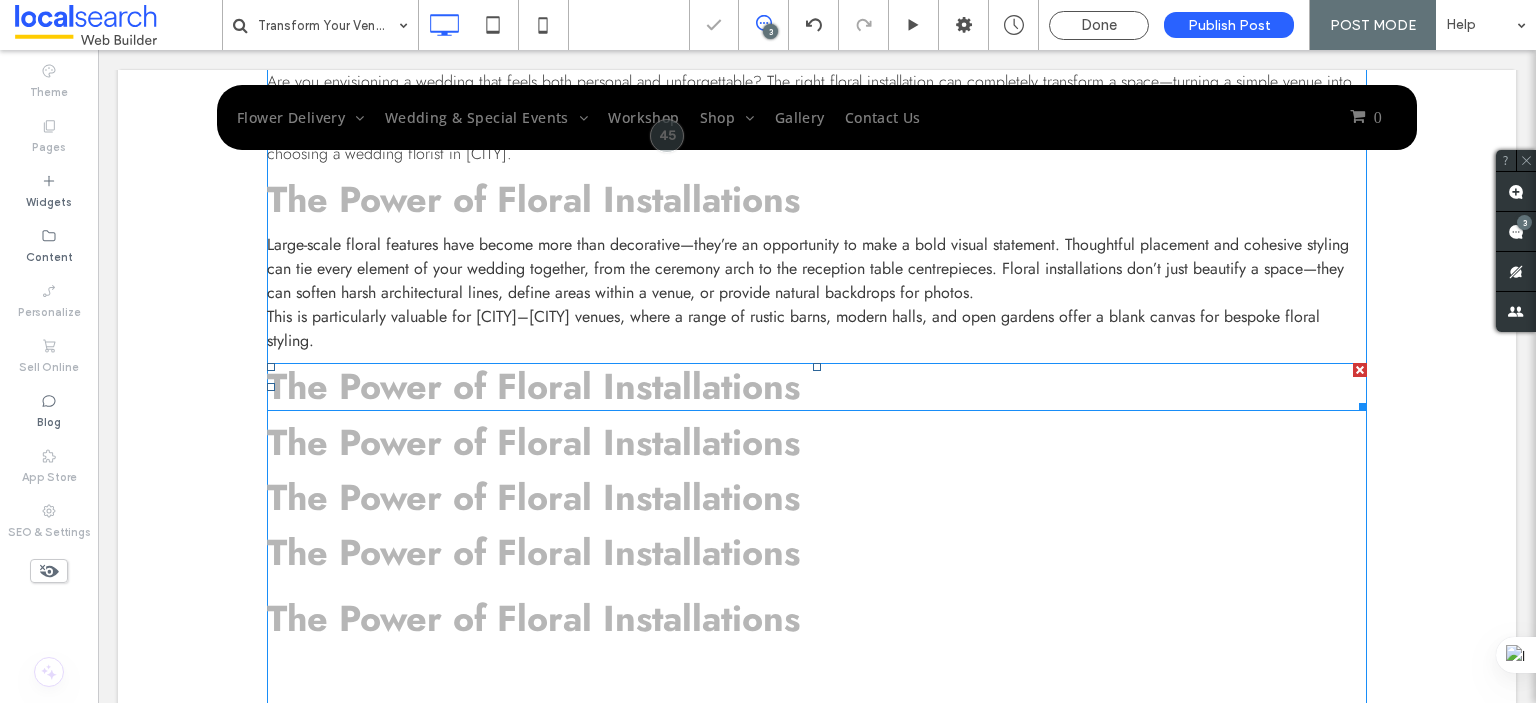 scroll, scrollTop: 1000, scrollLeft: 0, axis: vertical 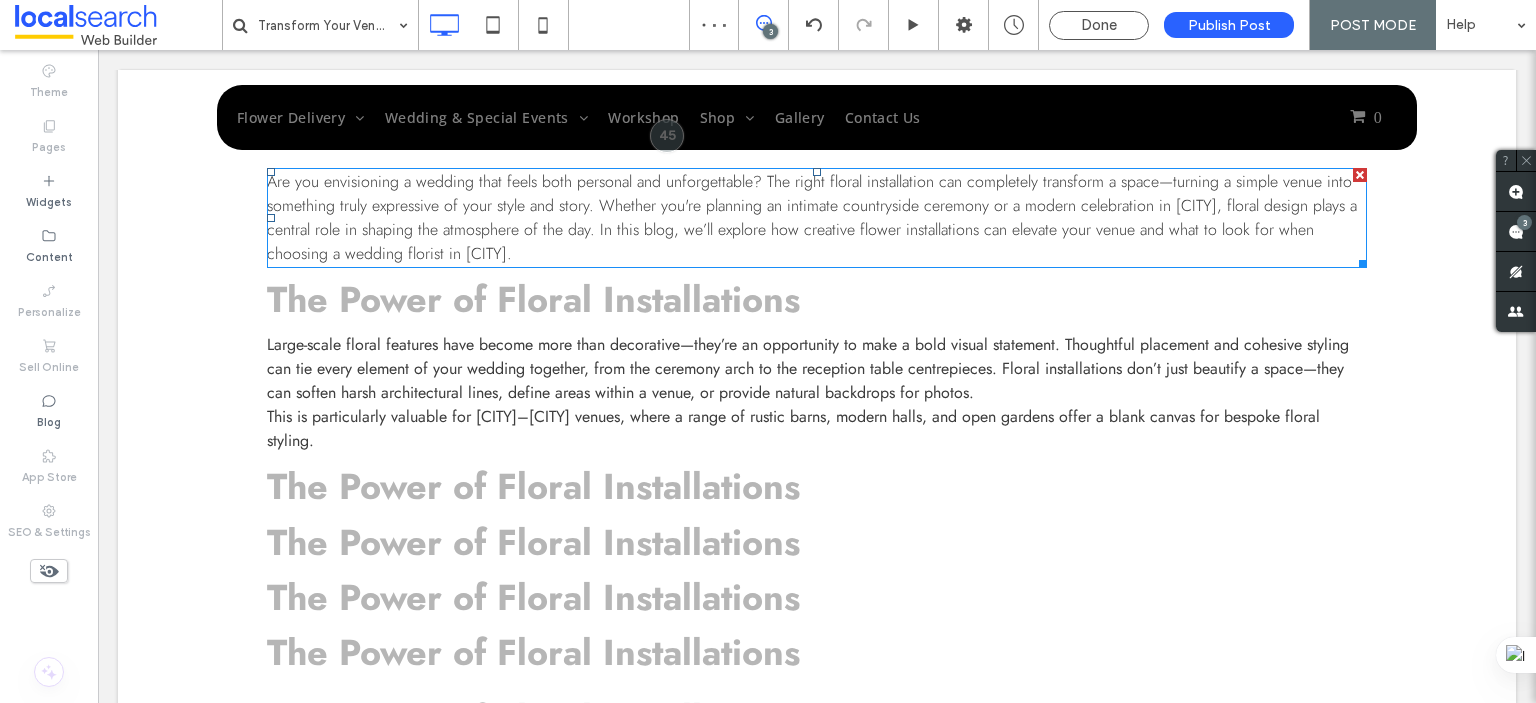 click on "Are you envisioning a wedding that feels both personal and unforgettable? The right floral installation can completely transform a space—turning a simple venue into something truly expressive of your style and story. Whether you're planning an intimate countryside ceremony or a modern celebration in Albury, floral design plays a central role in shaping the atmosphere of the day. In this blog, we’ll explore how creative flower installations can elevate your venue and what to look for when choosing a wedding florist in Albury." at bounding box center [812, 217] 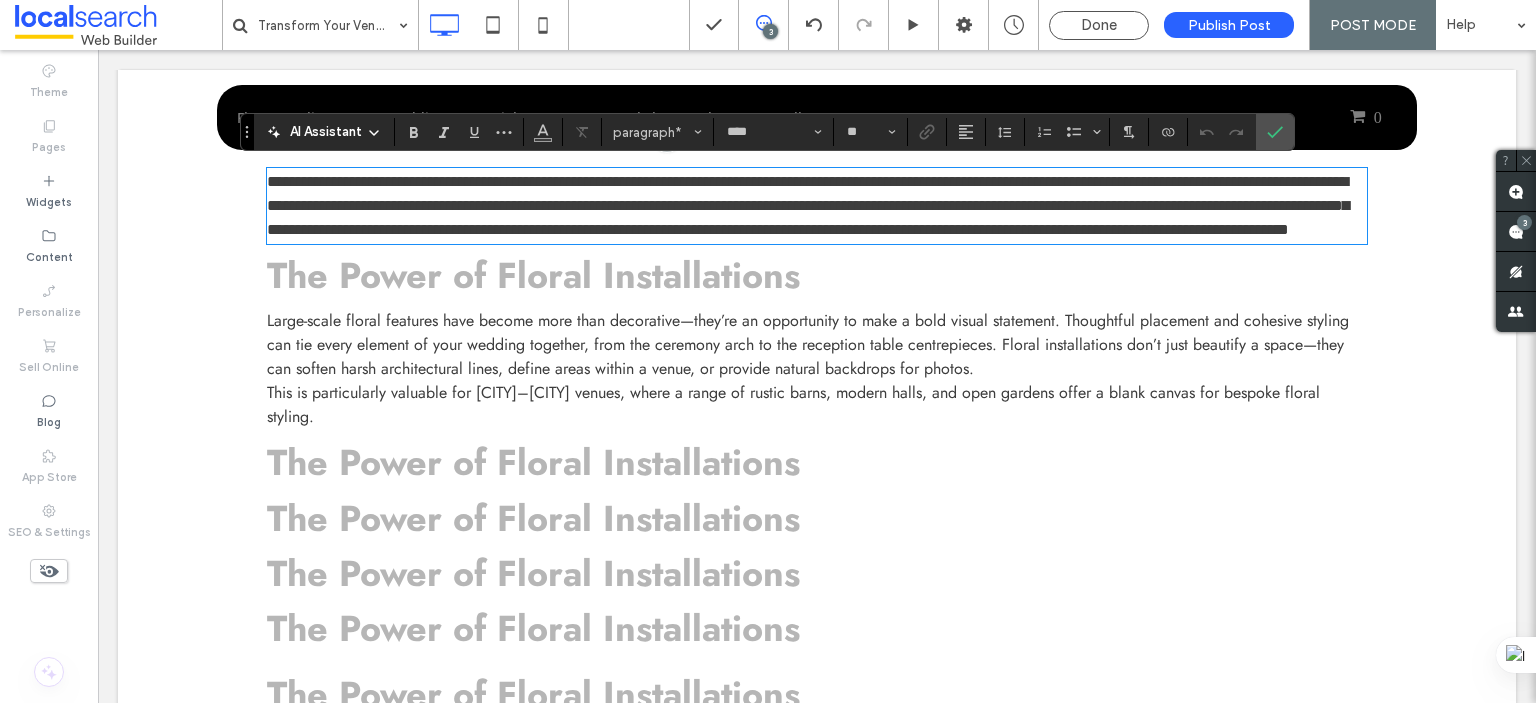 click on "Large-scale floral features have become more than decorative—they’re an opportunity to make a bold visual statement. Thoughtful placement and cohesive styling can tie every element of your wedding together, from the ceremony arch to the reception table centrepieces. Floral installations don’t just beautify a space—they can soften harsh architectural lines, define areas within a venue, or provide natural backdrops for photos." at bounding box center (808, 344) 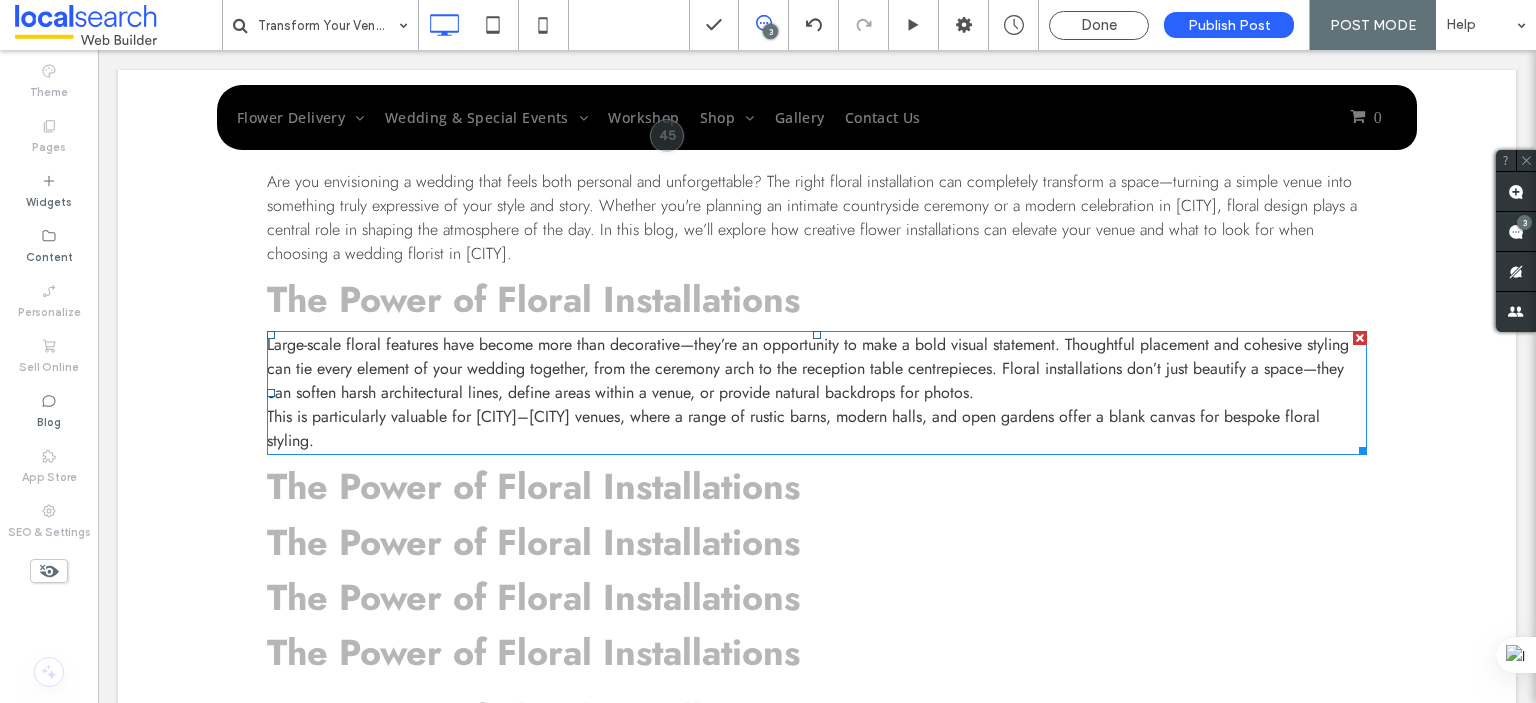 click on "Large-scale floral features have become more than decorative—they’re an opportunity to make a bold visual statement. Thoughtful placement and cohesive styling can tie every element of your wedding together, from the ceremony arch to the reception table centrepieces. Floral installations don’t just beautify a space—they can soften harsh architectural lines, define areas within a venue, or provide natural backdrops for photos." at bounding box center [808, 368] 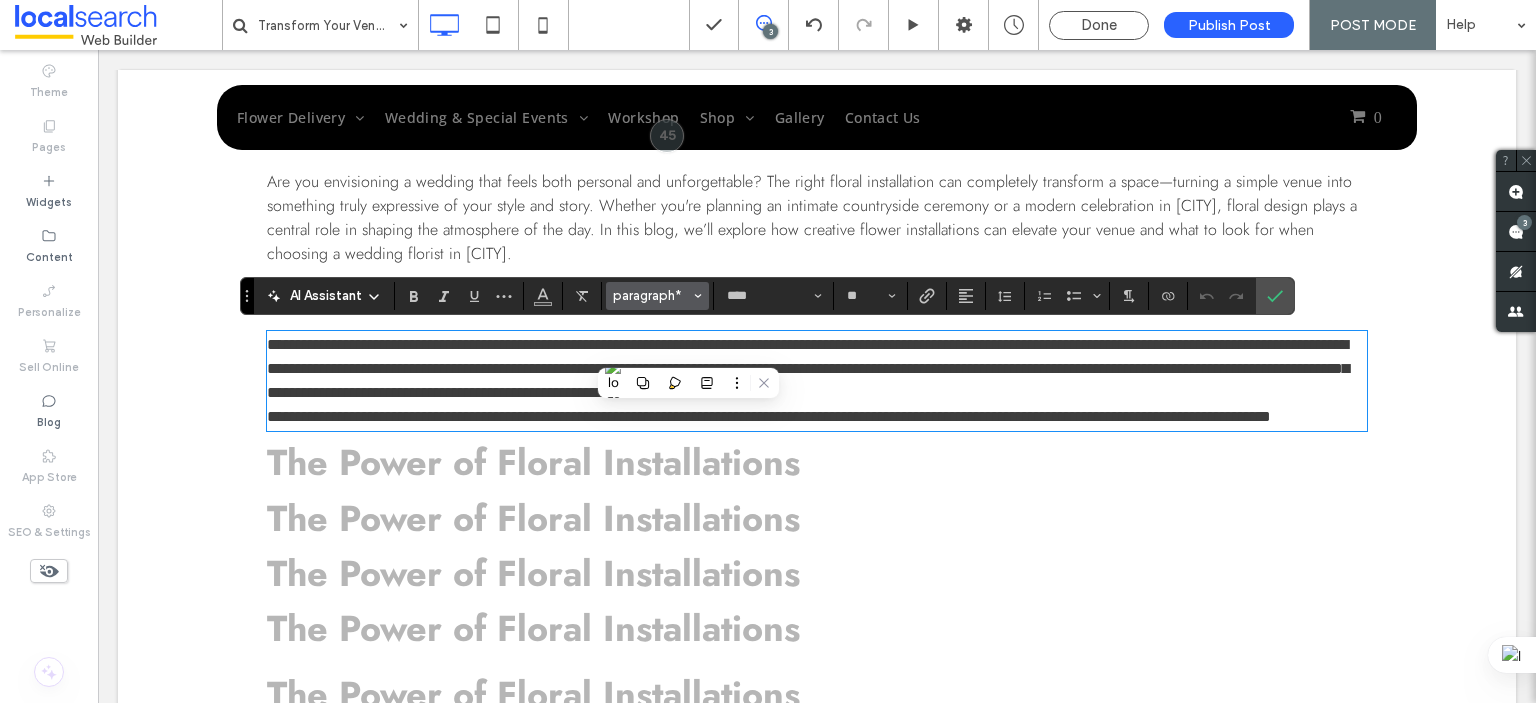 click on "paragraph*" at bounding box center (652, 295) 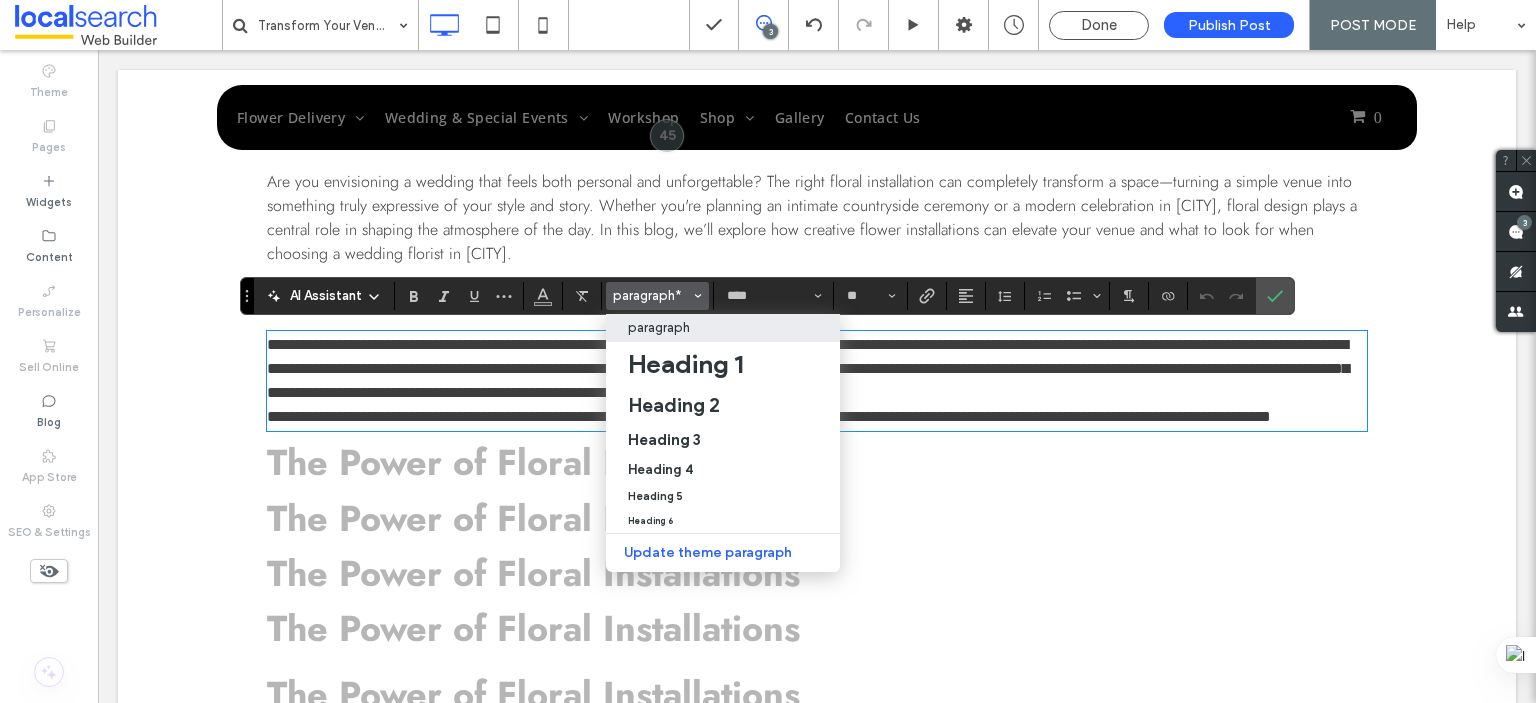 click on "paragraph" at bounding box center (659, 327) 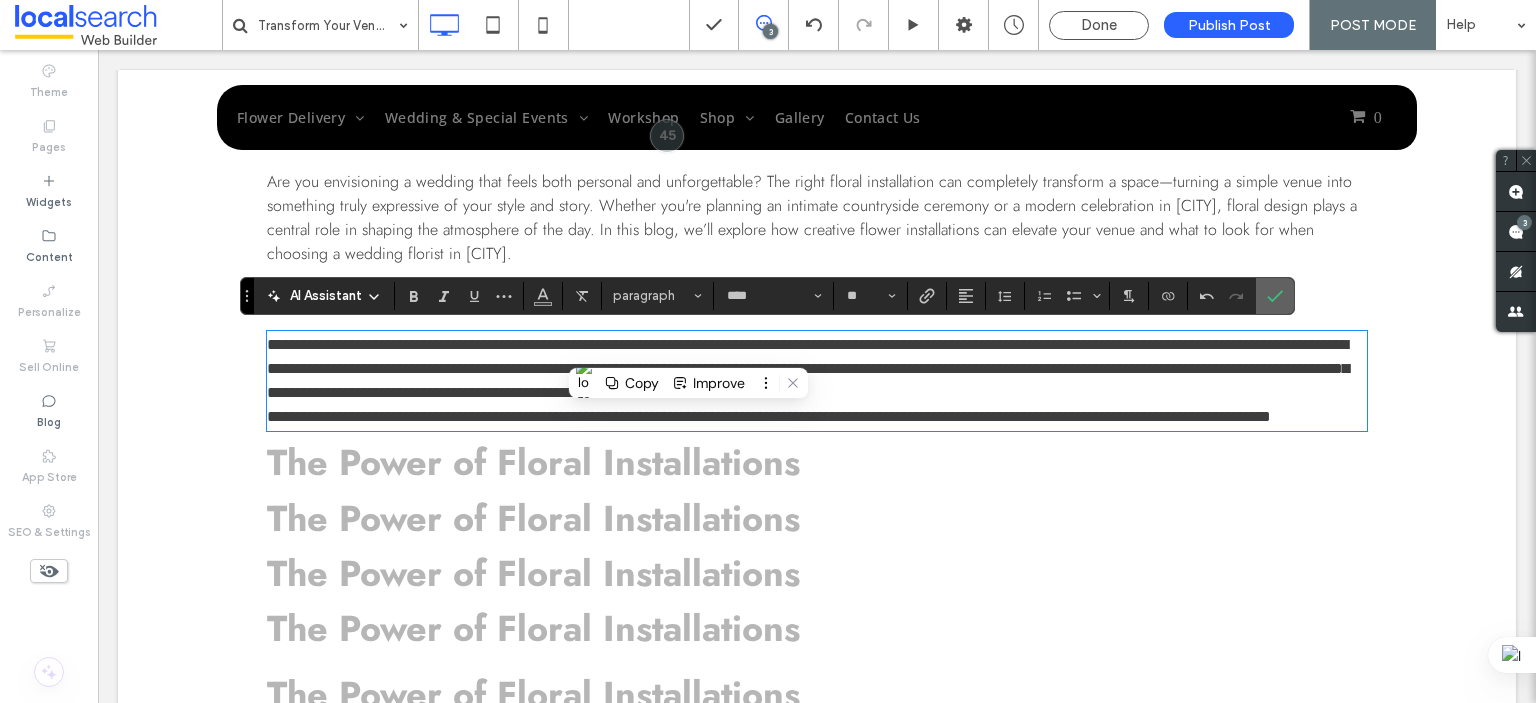click at bounding box center (1275, 296) 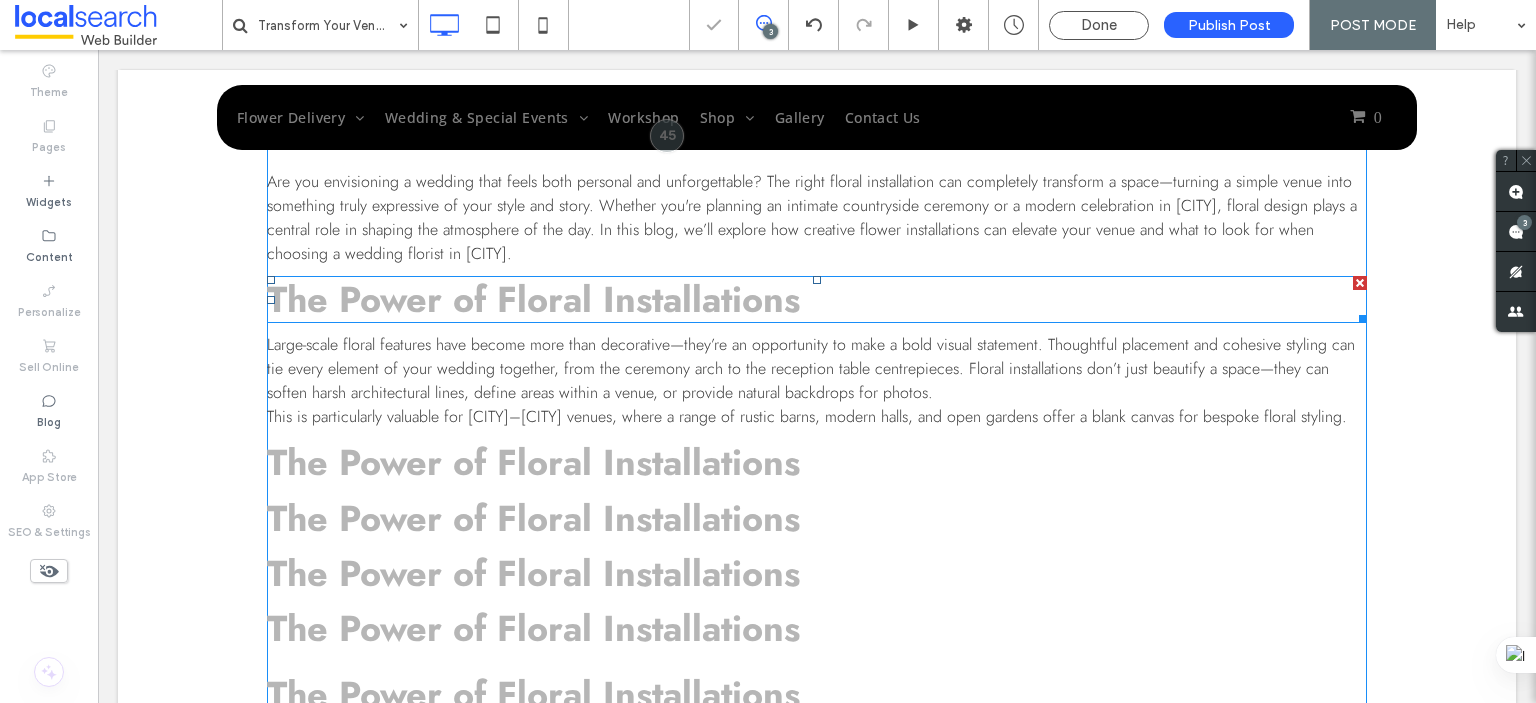 click on "The Power of Floral Installations" at bounding box center (533, 299) 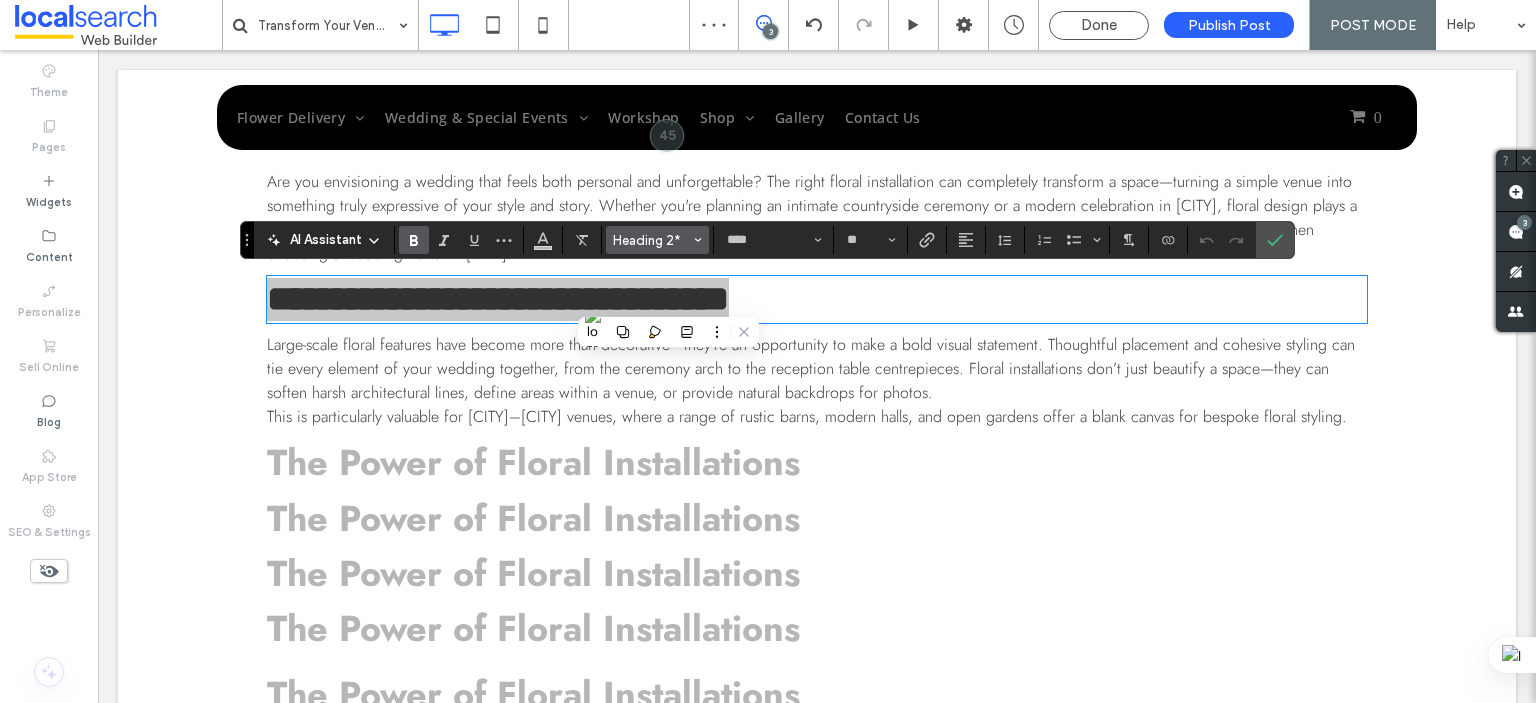 click on "Heading 2*" at bounding box center (652, 240) 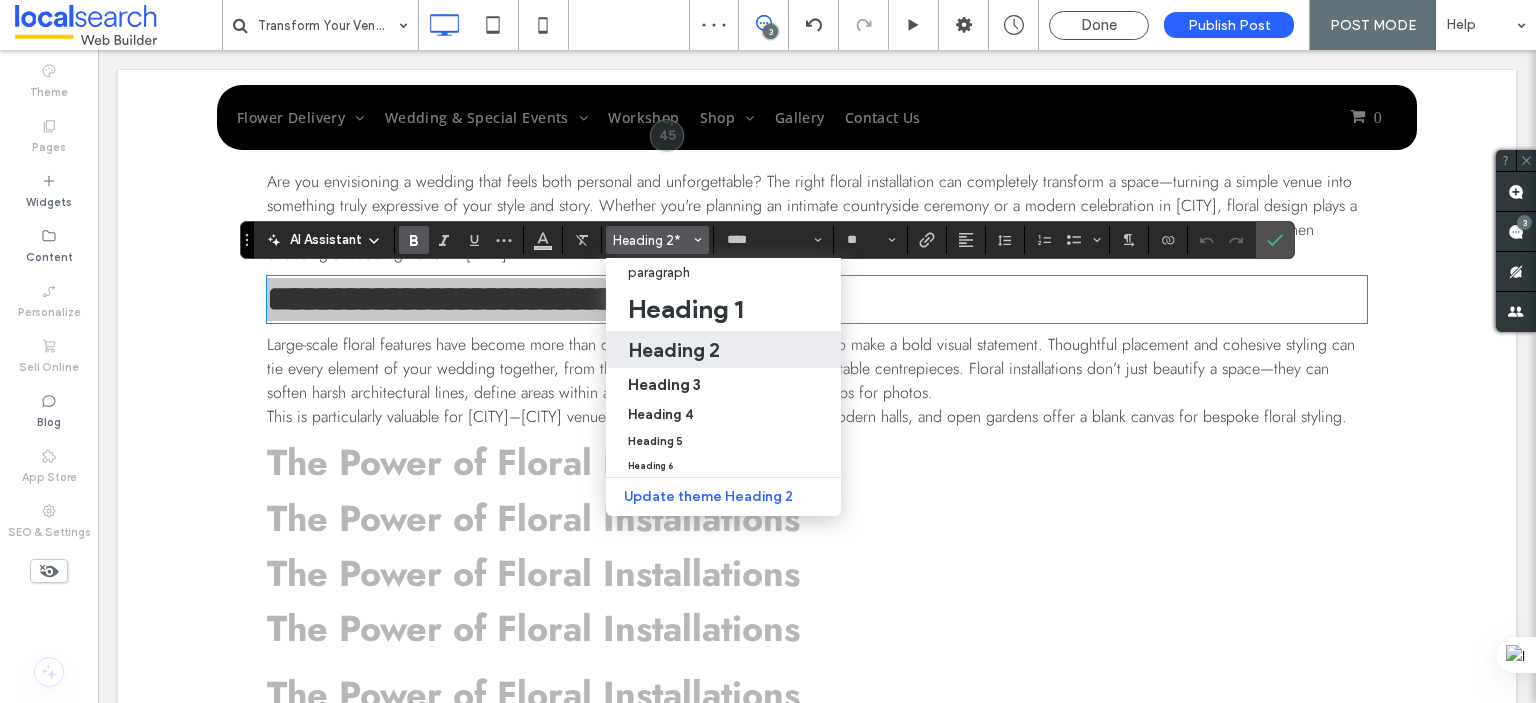 click on "Heading 2" at bounding box center [674, 350] 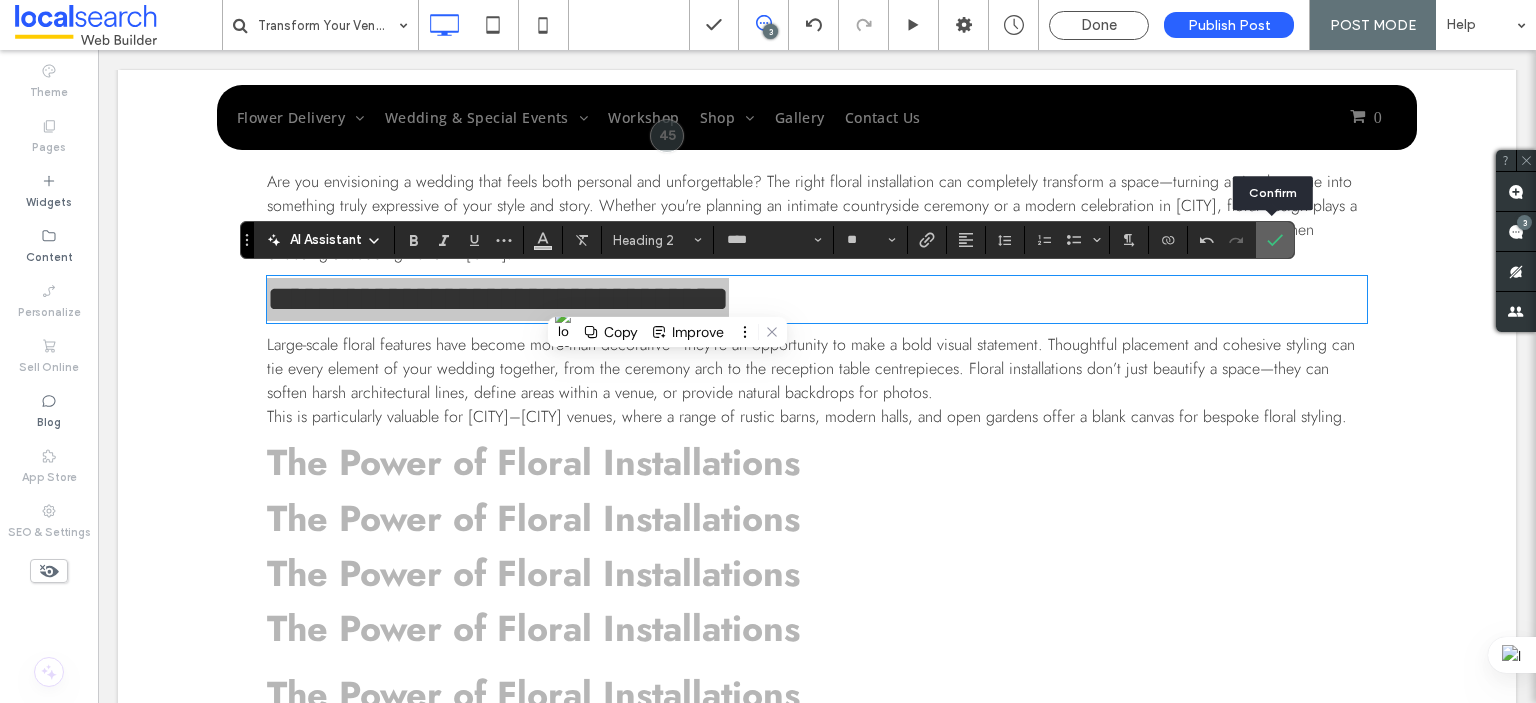 click 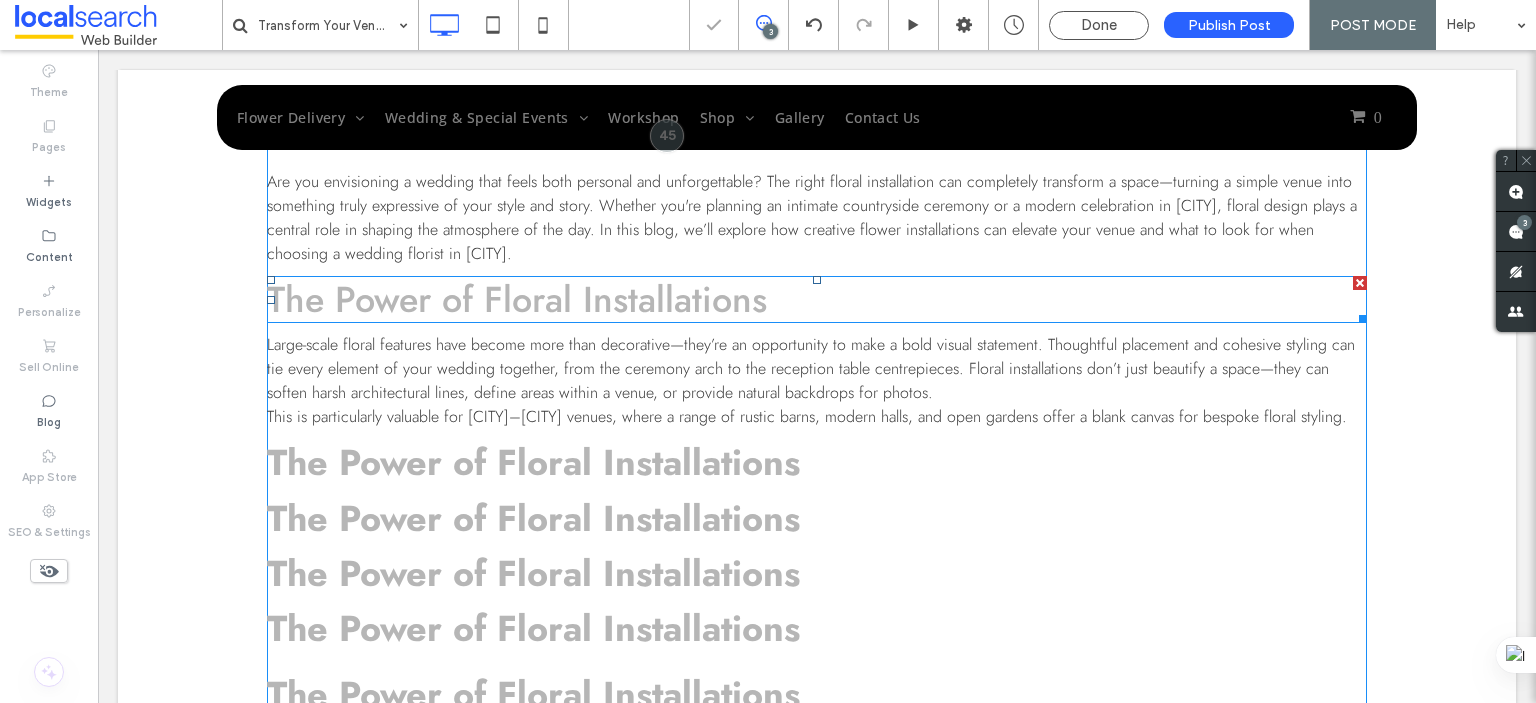 click on "The Power of Floral Installations" at bounding box center [517, 299] 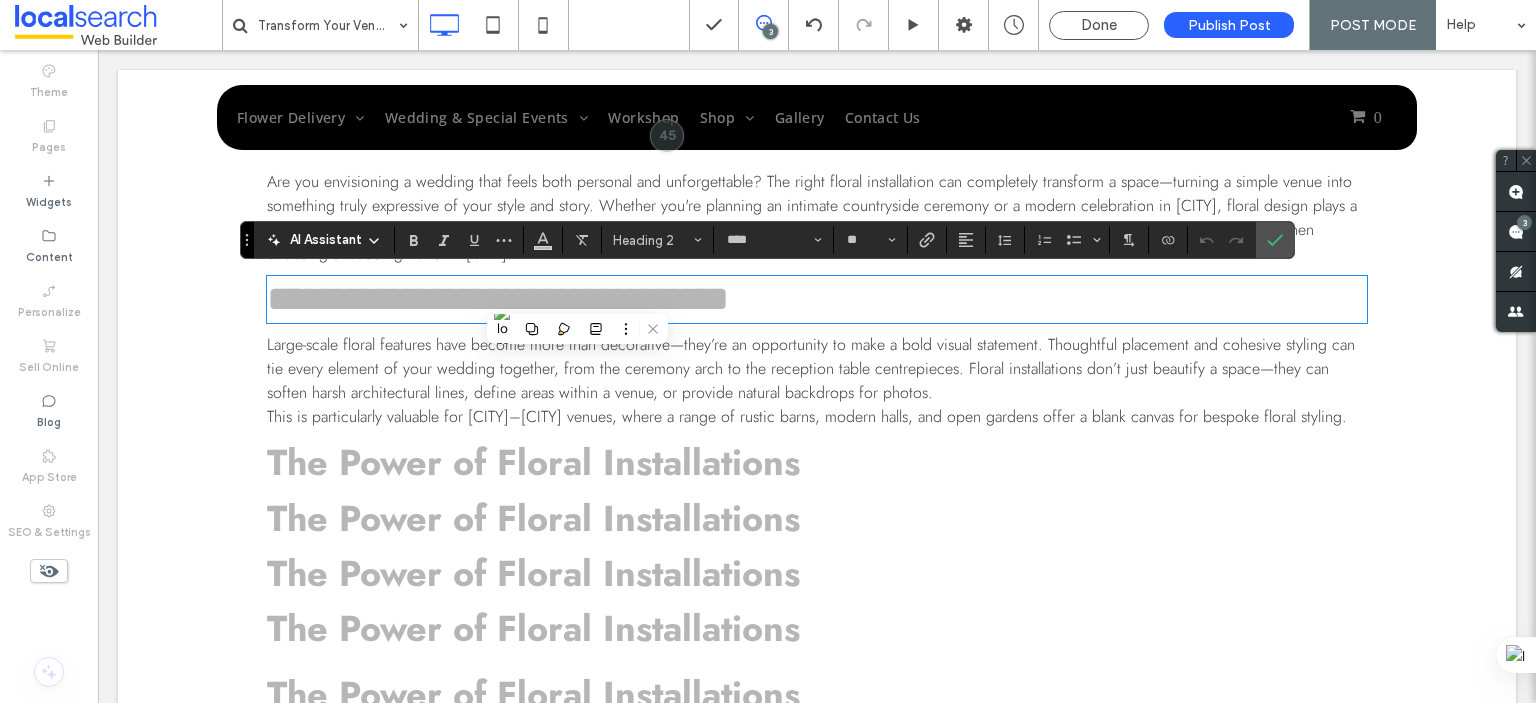 click on "Large-scale floral features have become more than decorative—they’re an opportunity to make a bold visual statement. Thoughtful placement and cohesive styling can tie every element of your wedding together, from the ceremony arch to the reception table centrepieces. Floral installations don’t just beautify a space—they can soften harsh architectural lines, define areas within a venue, or provide natural backdrops for photos." at bounding box center [811, 368] 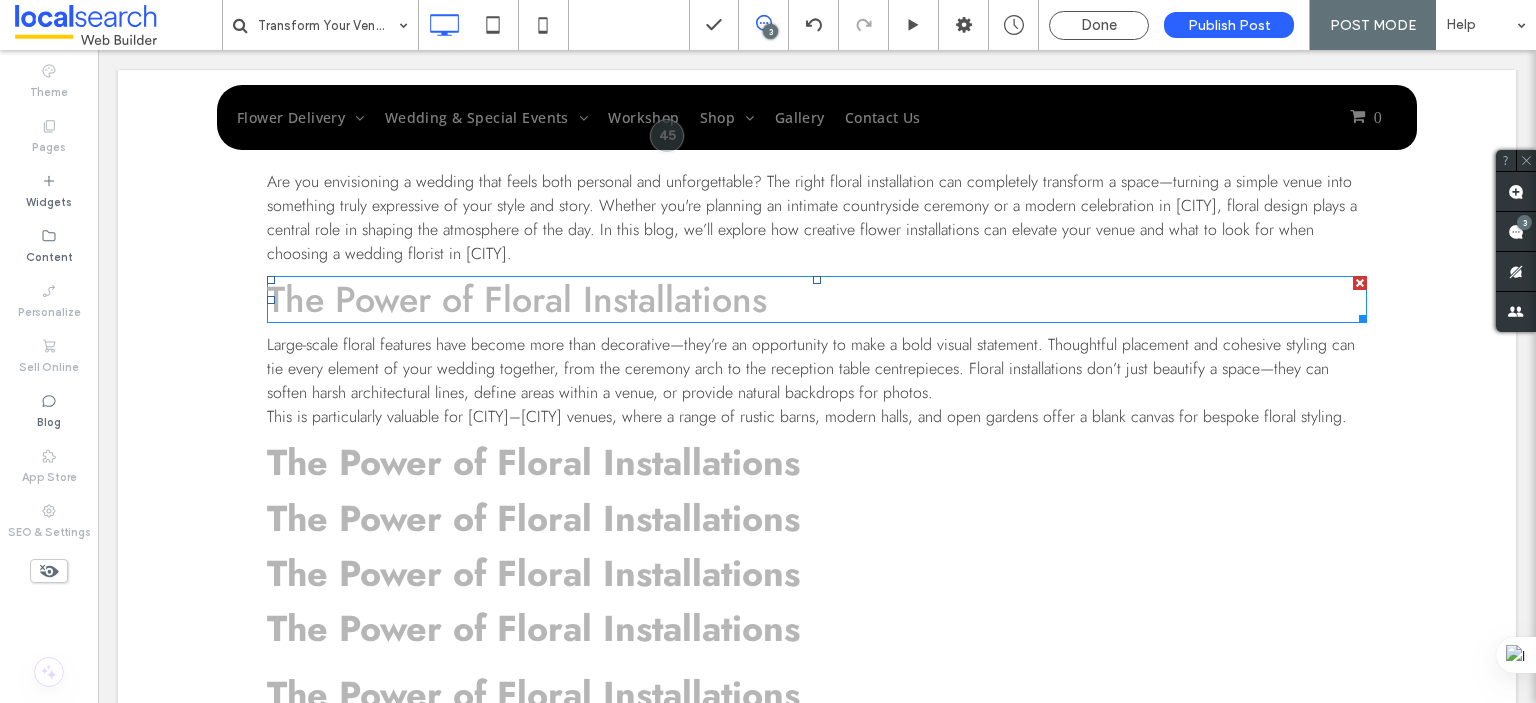 click on "The Power of Floral Installations" at bounding box center (517, 299) 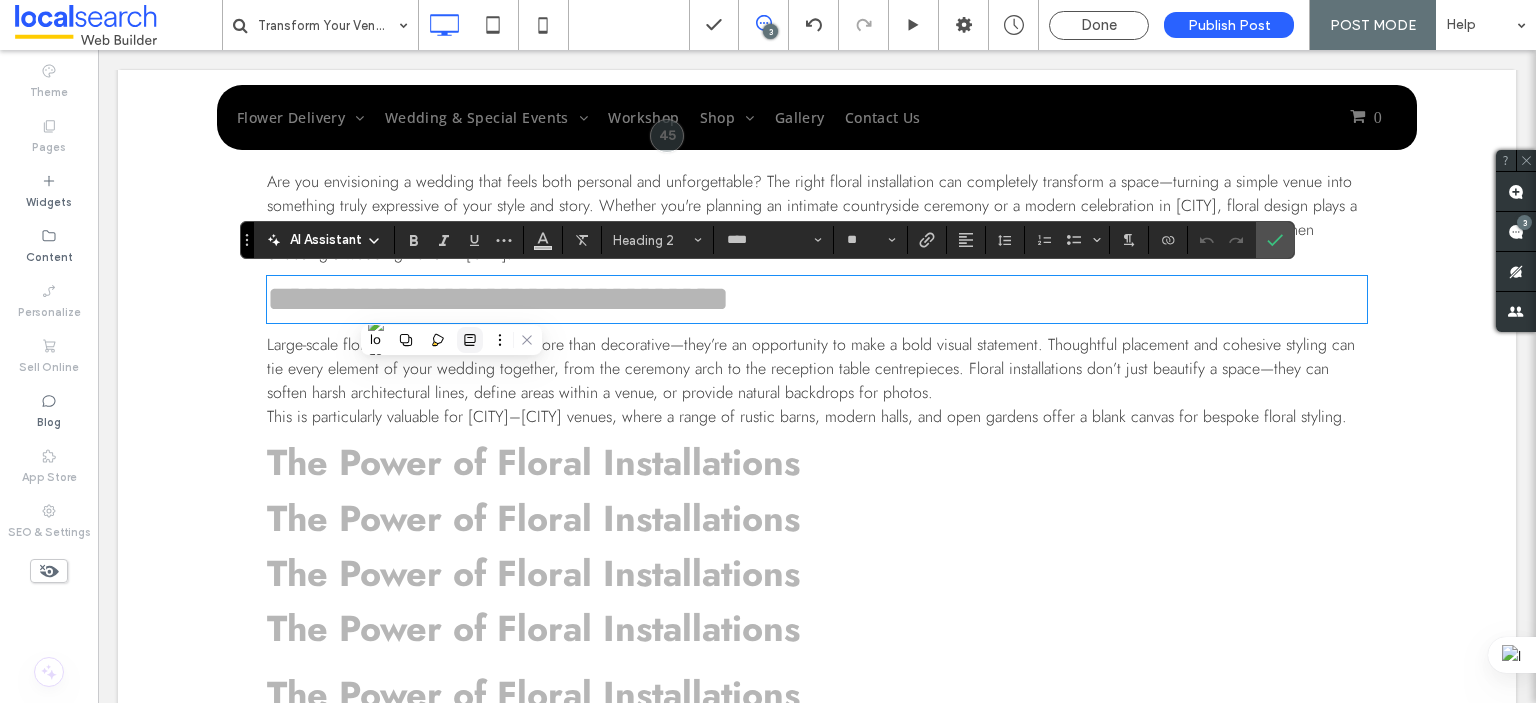 click on "Large-scale floral features have become more than decorative—they’re an opportunity to make a bold visual statement. Thoughtful placement and cohesive styling can tie every element of your wedding together, from the ceremony arch to the reception table centrepieces. Floral installations don’t just beautify a space—they can soften harsh architectural lines, define areas within a venue, or provide natural backdrops for photos." at bounding box center (811, 368) 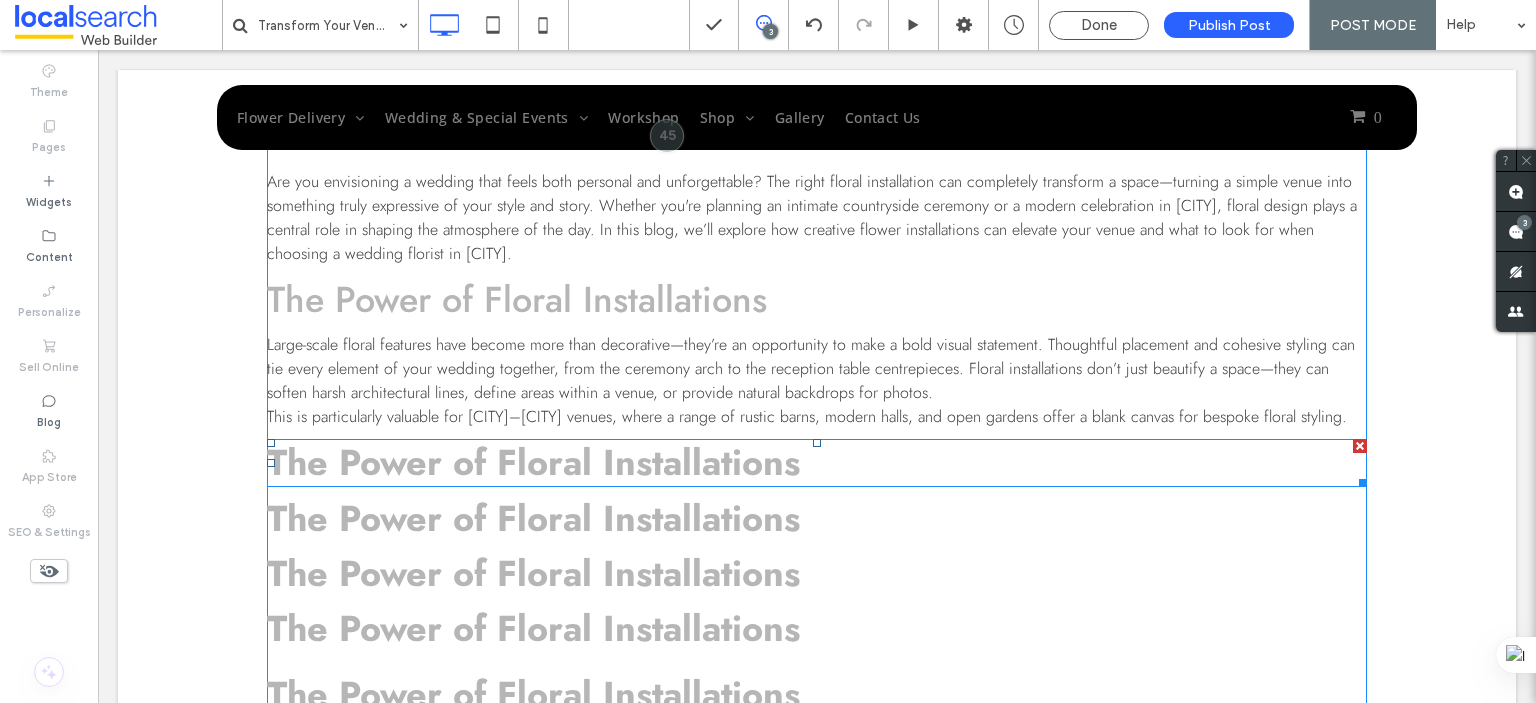 click on "The Power of Floral Installations" at bounding box center [533, 462] 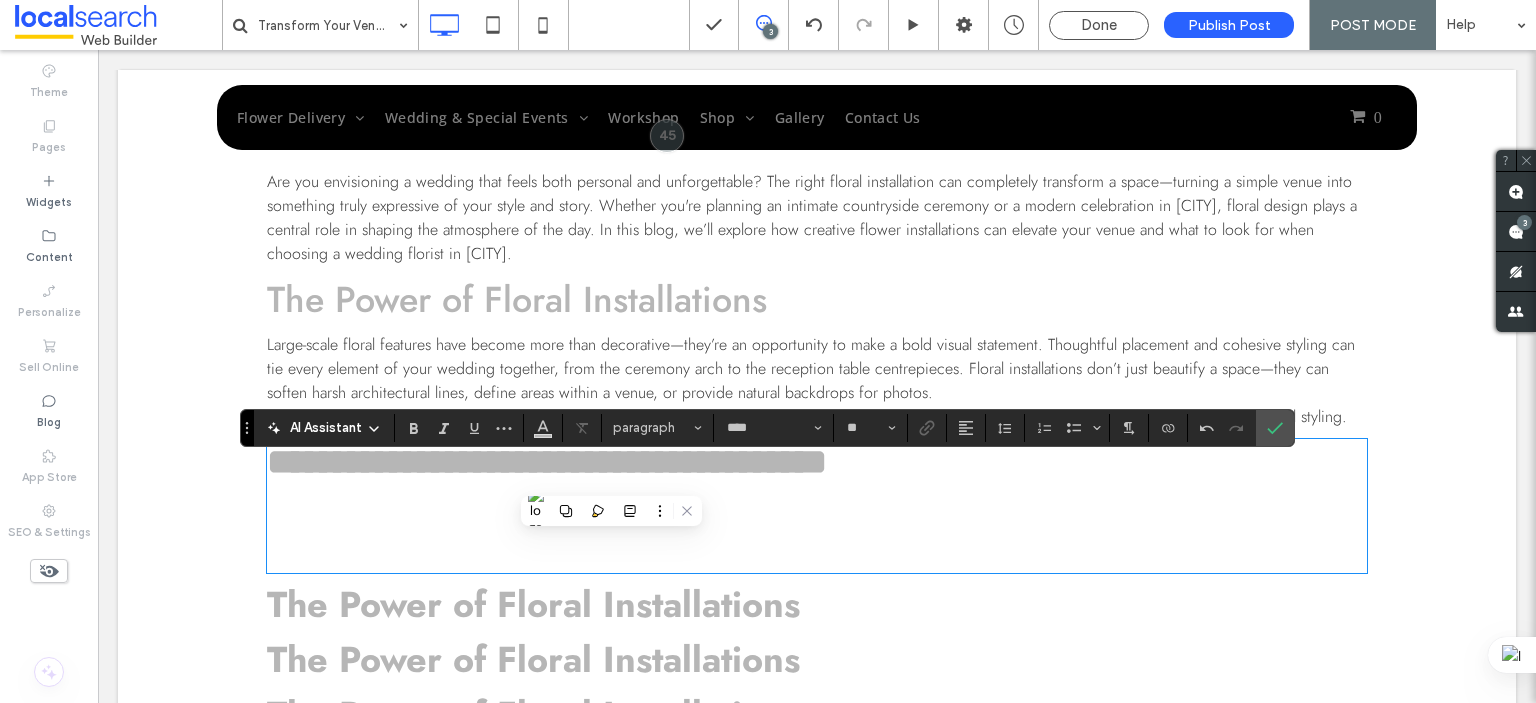 scroll, scrollTop: 0, scrollLeft: 0, axis: both 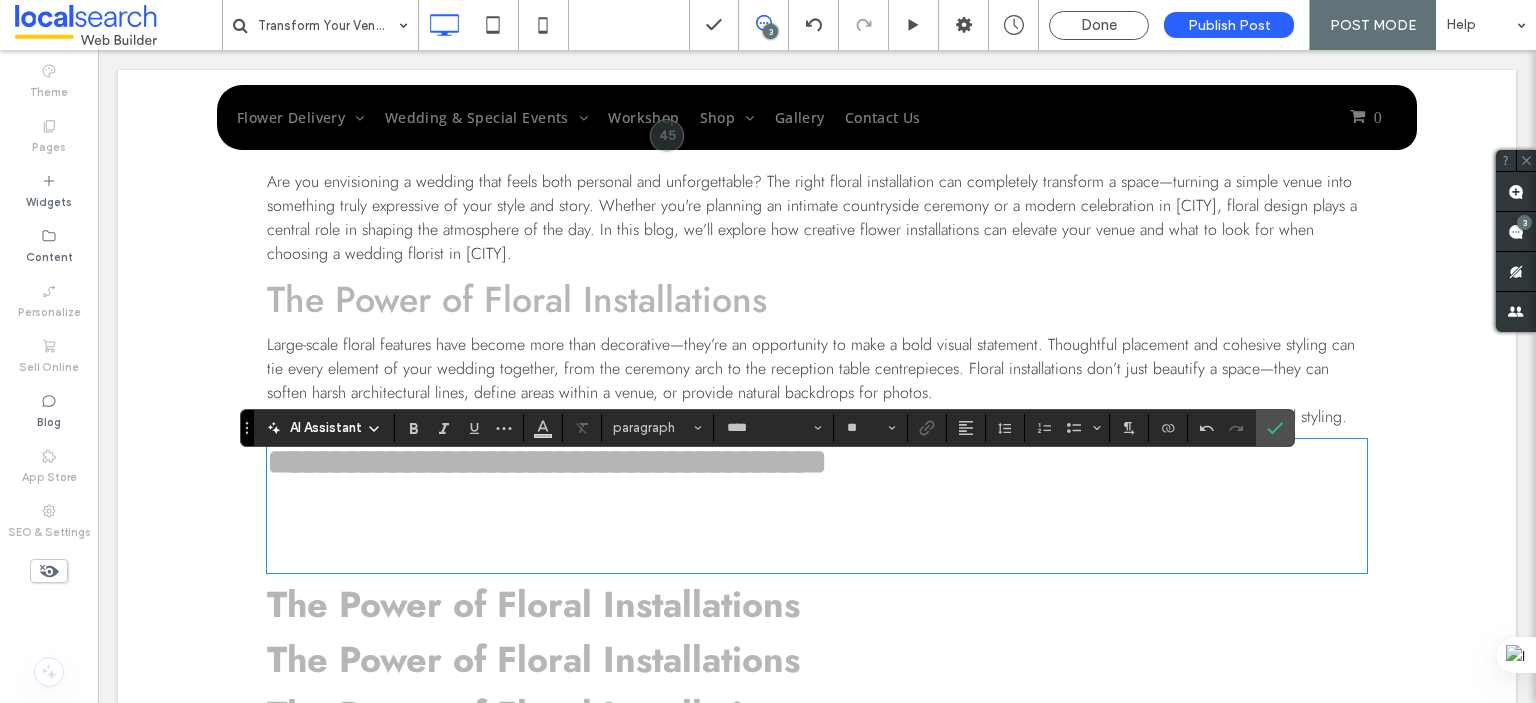 click at bounding box center (817, 528) 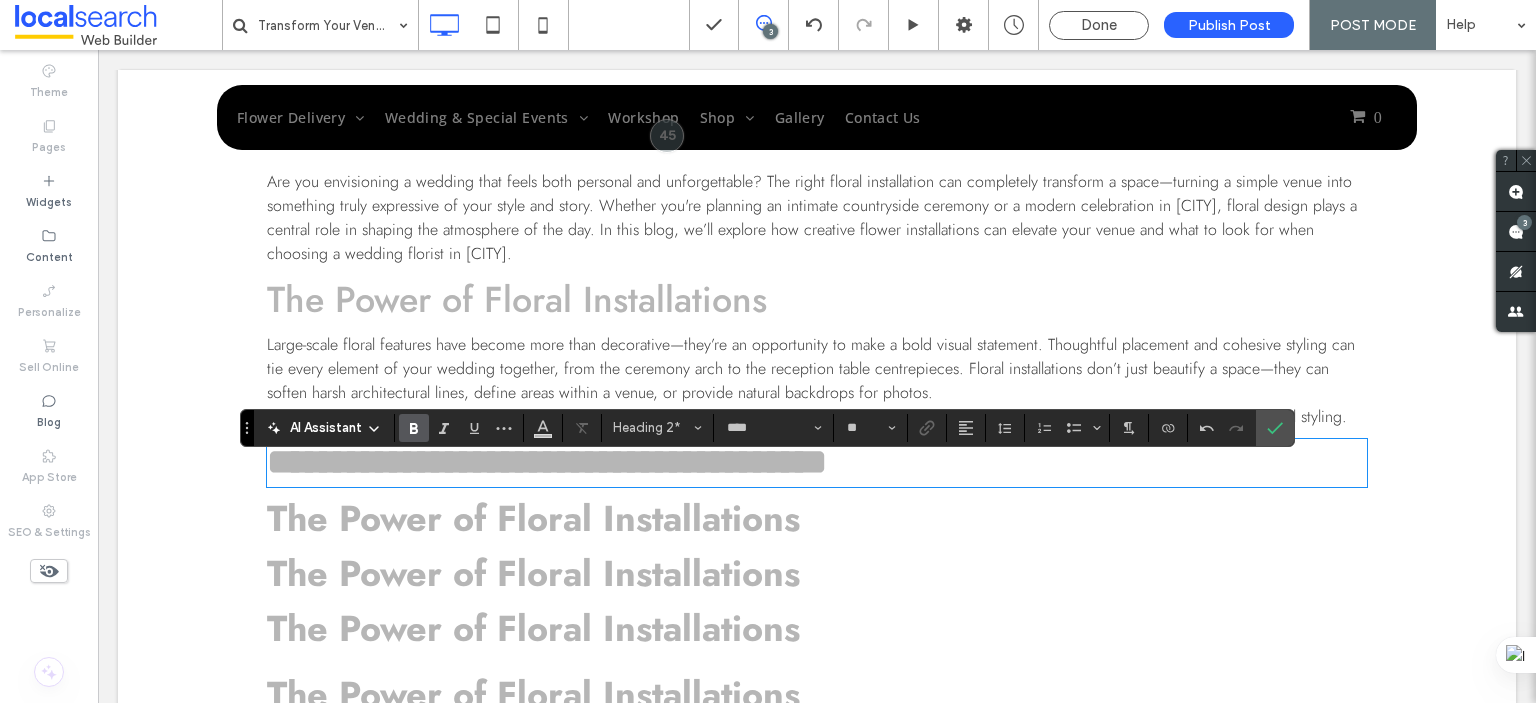 click on "The Power of Floral Installations" at bounding box center [517, 299] 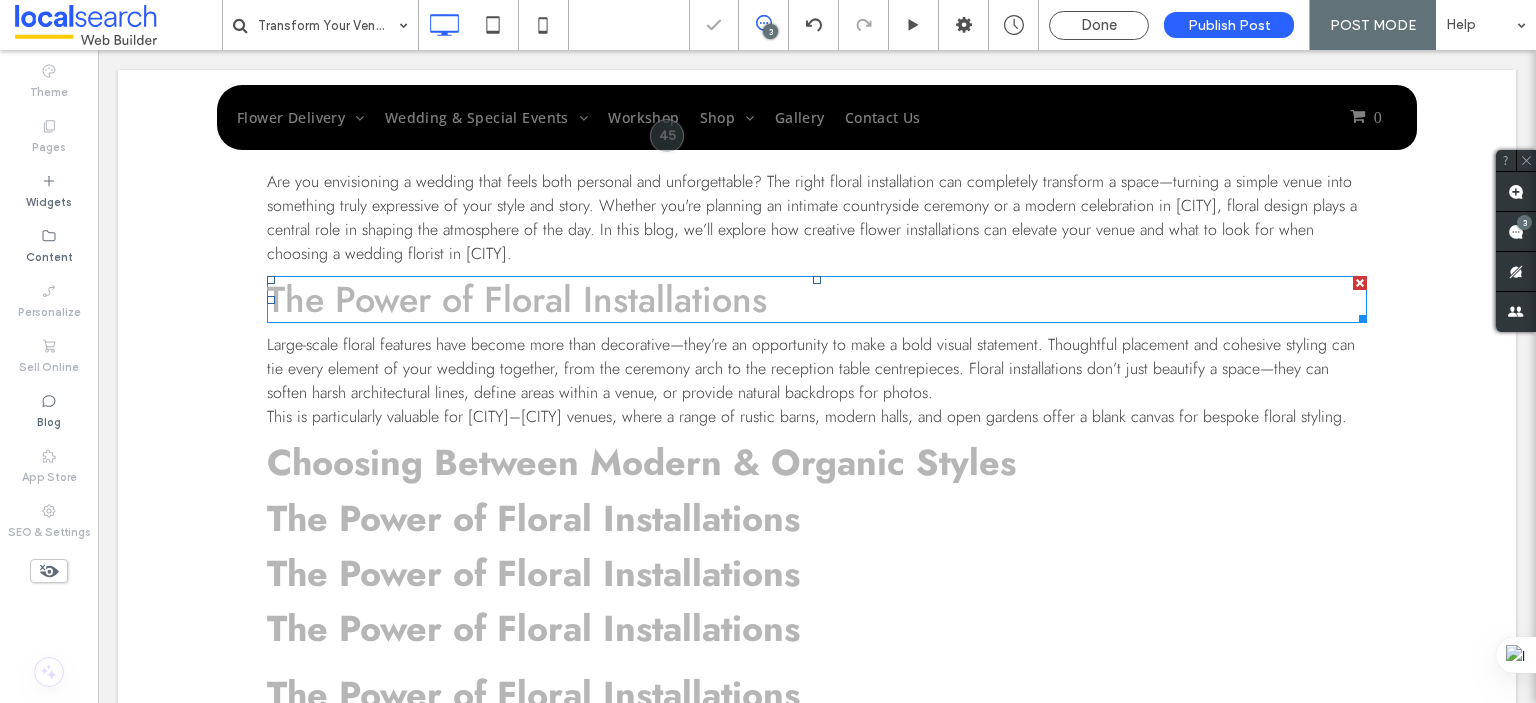 click on "The Power of Floral Installations" at bounding box center (517, 299) 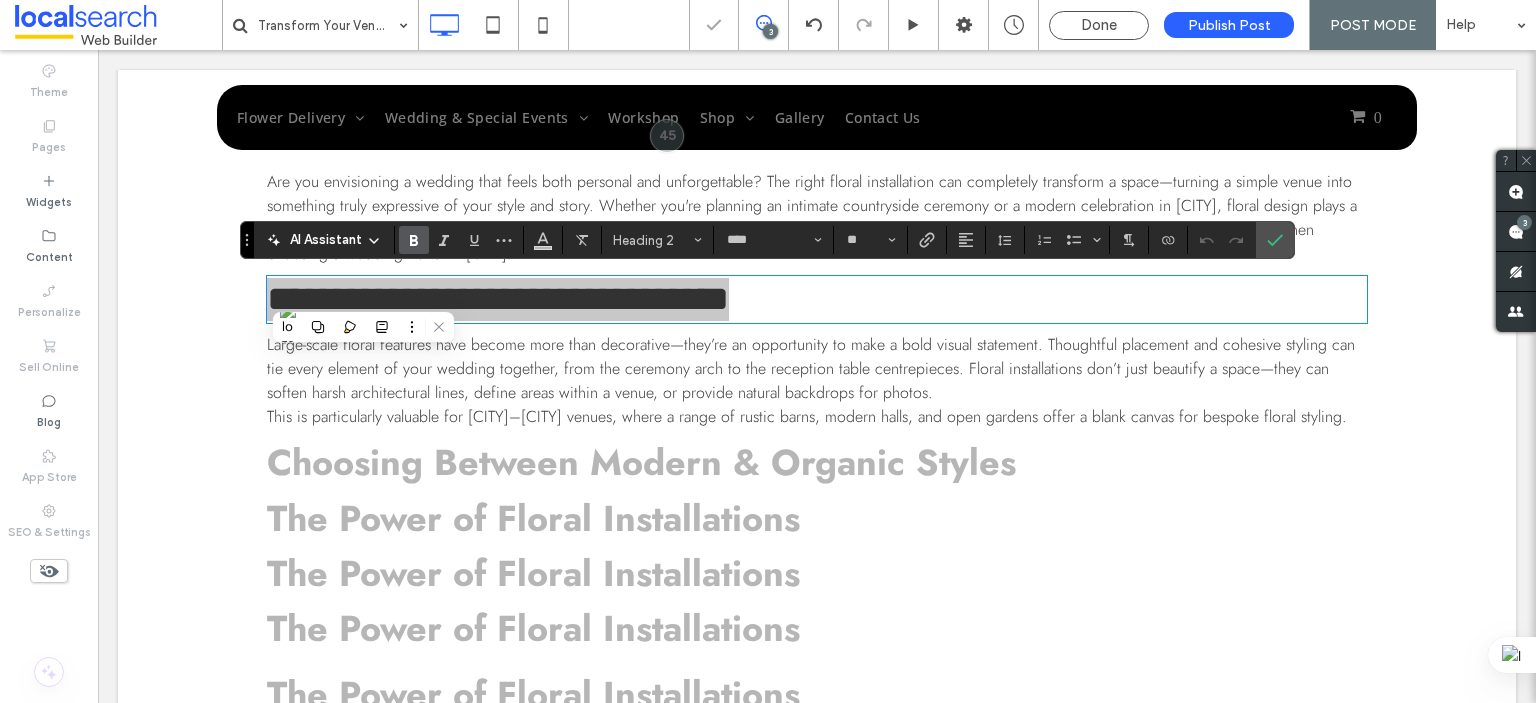 click at bounding box center (414, 240) 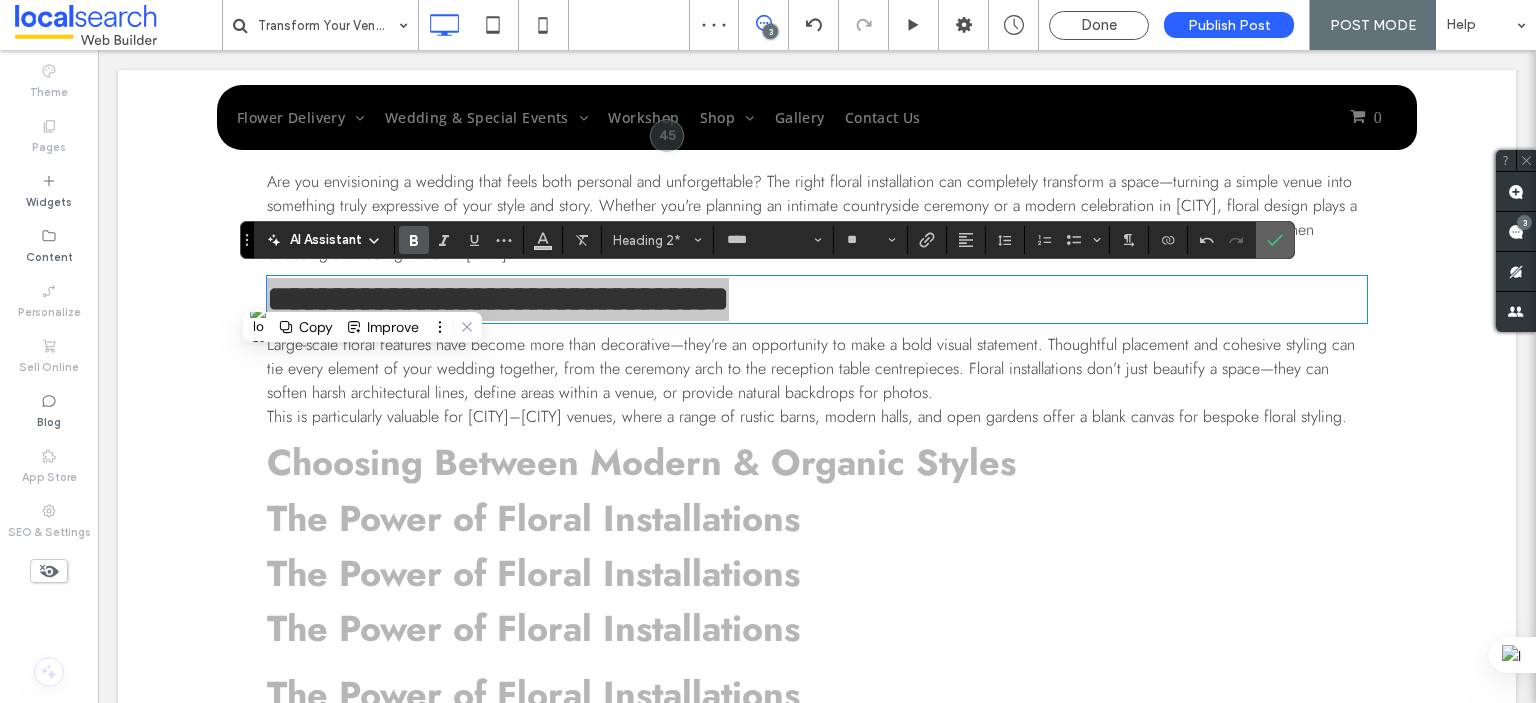 click 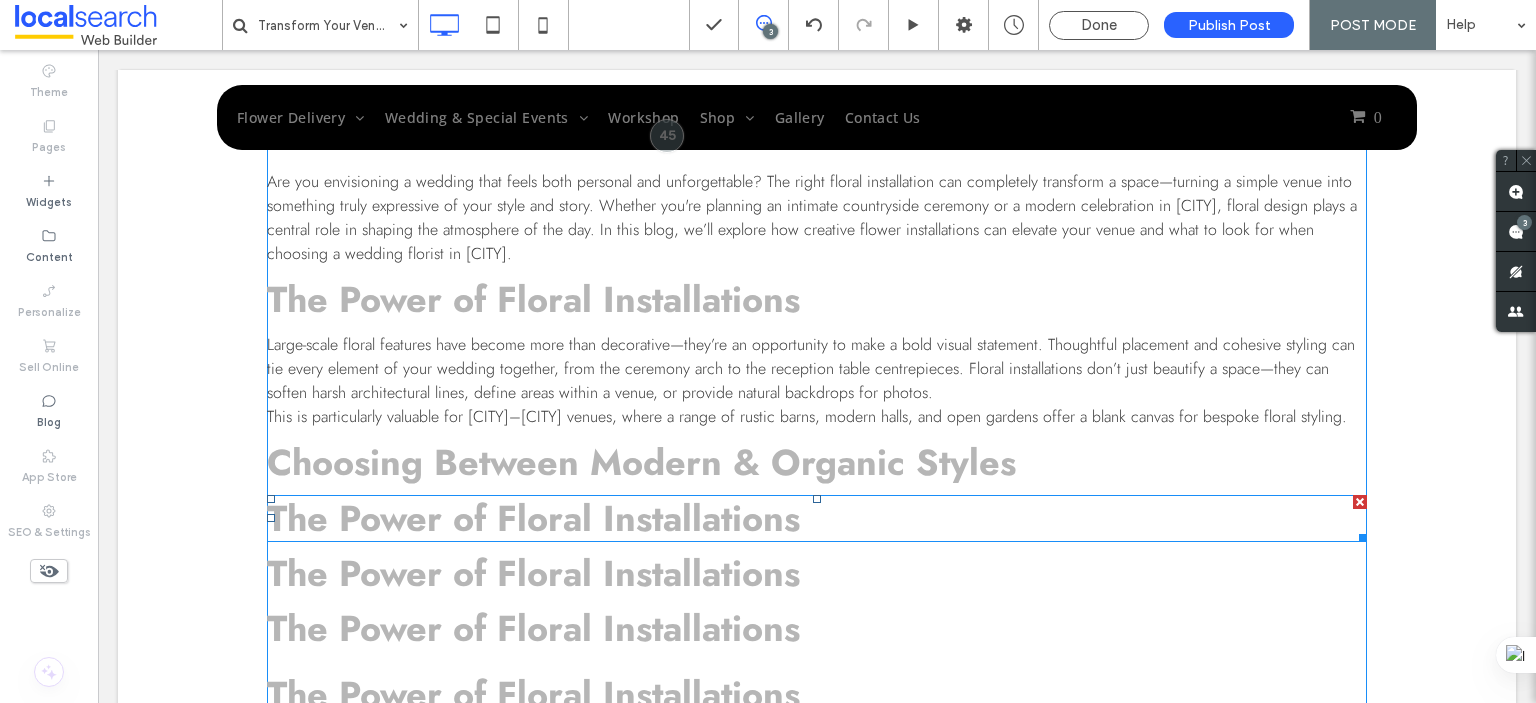 click on "The Power of Floral Installations" at bounding box center (533, 518) 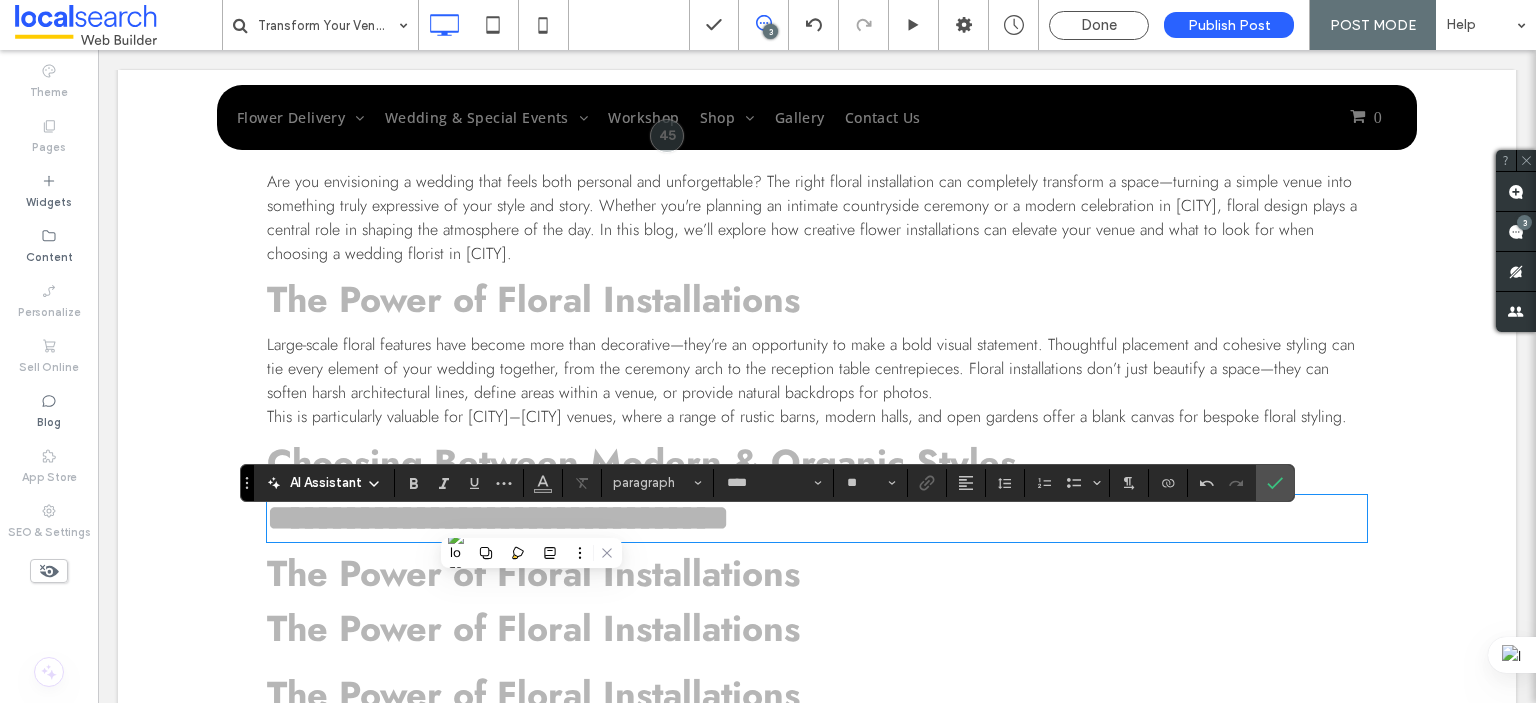 scroll, scrollTop: 0, scrollLeft: 0, axis: both 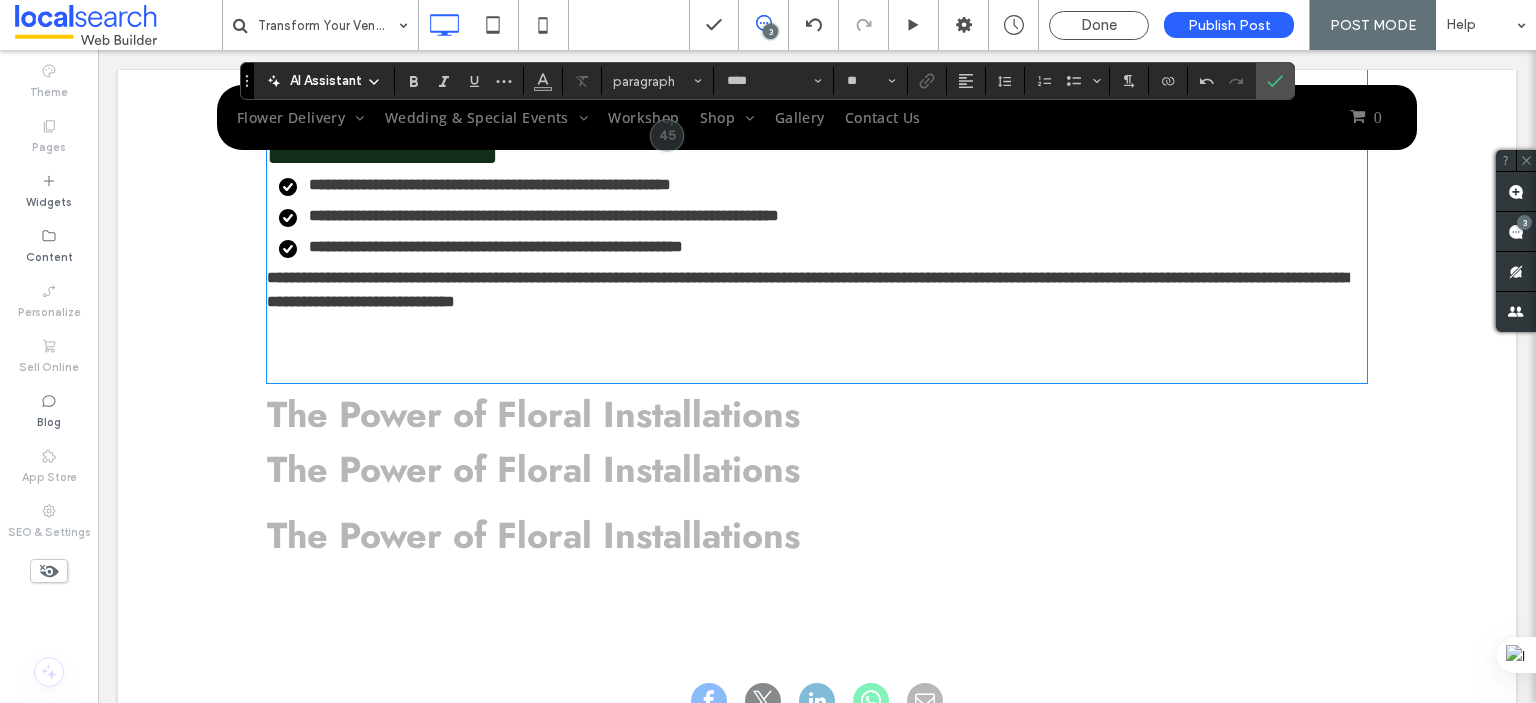 click at bounding box center (817, 335) 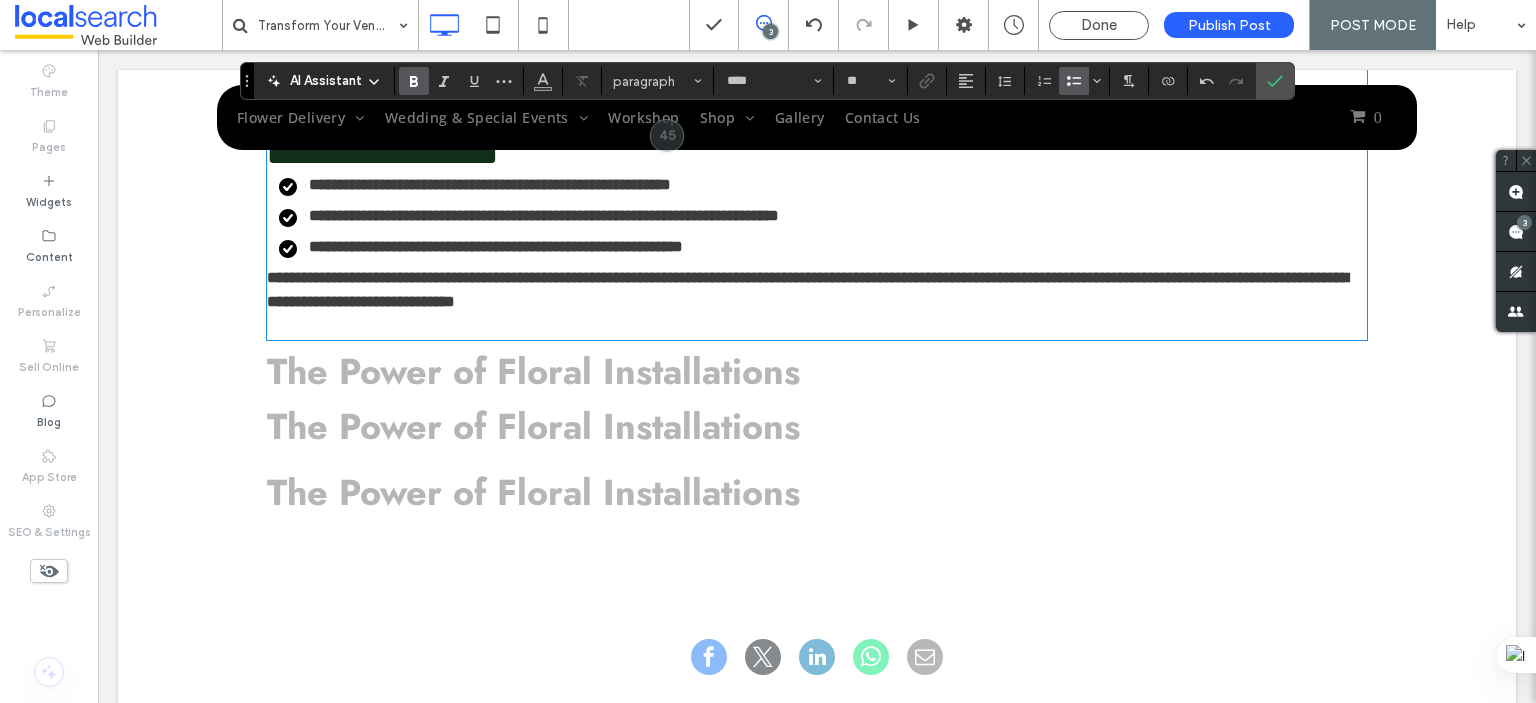 click on "**********" at bounding box center [823, 247] 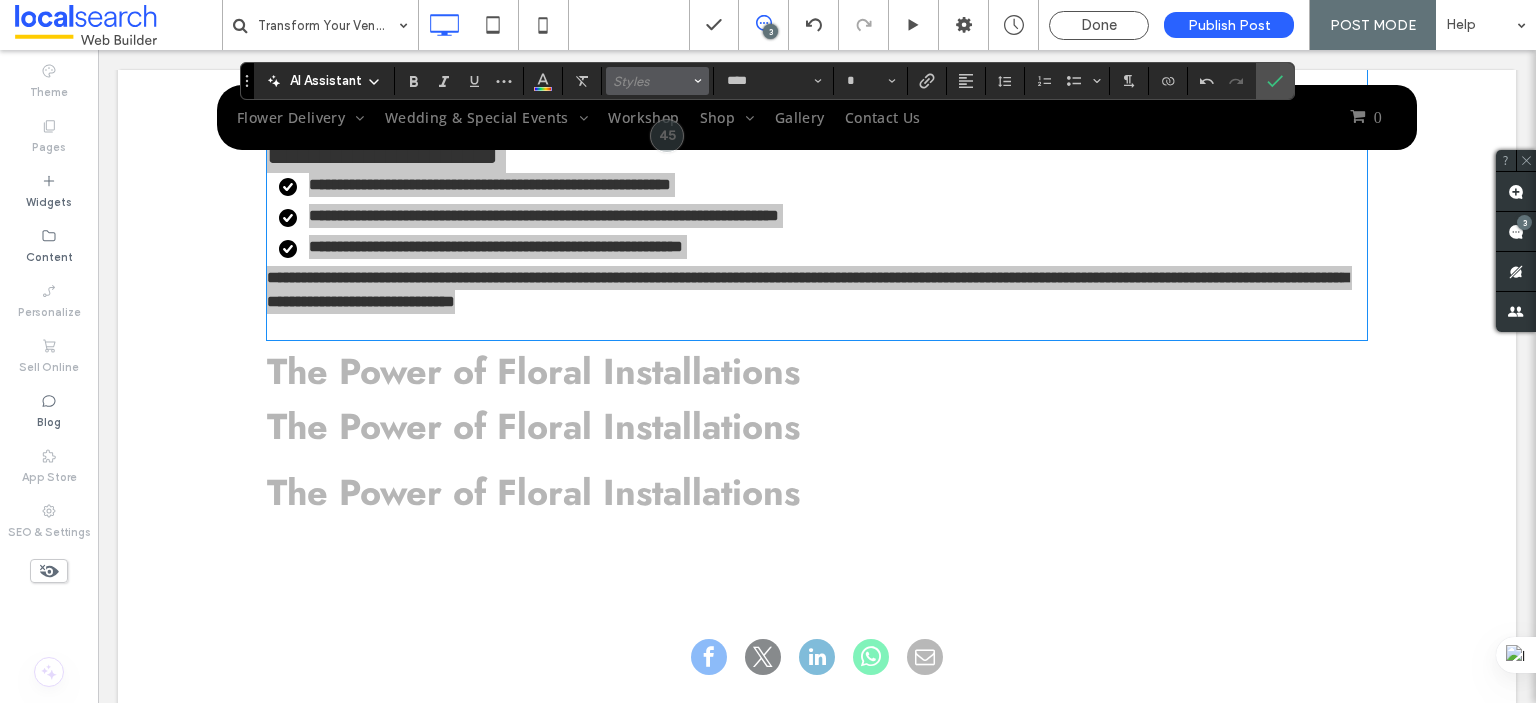 click on "Styles" at bounding box center (652, 81) 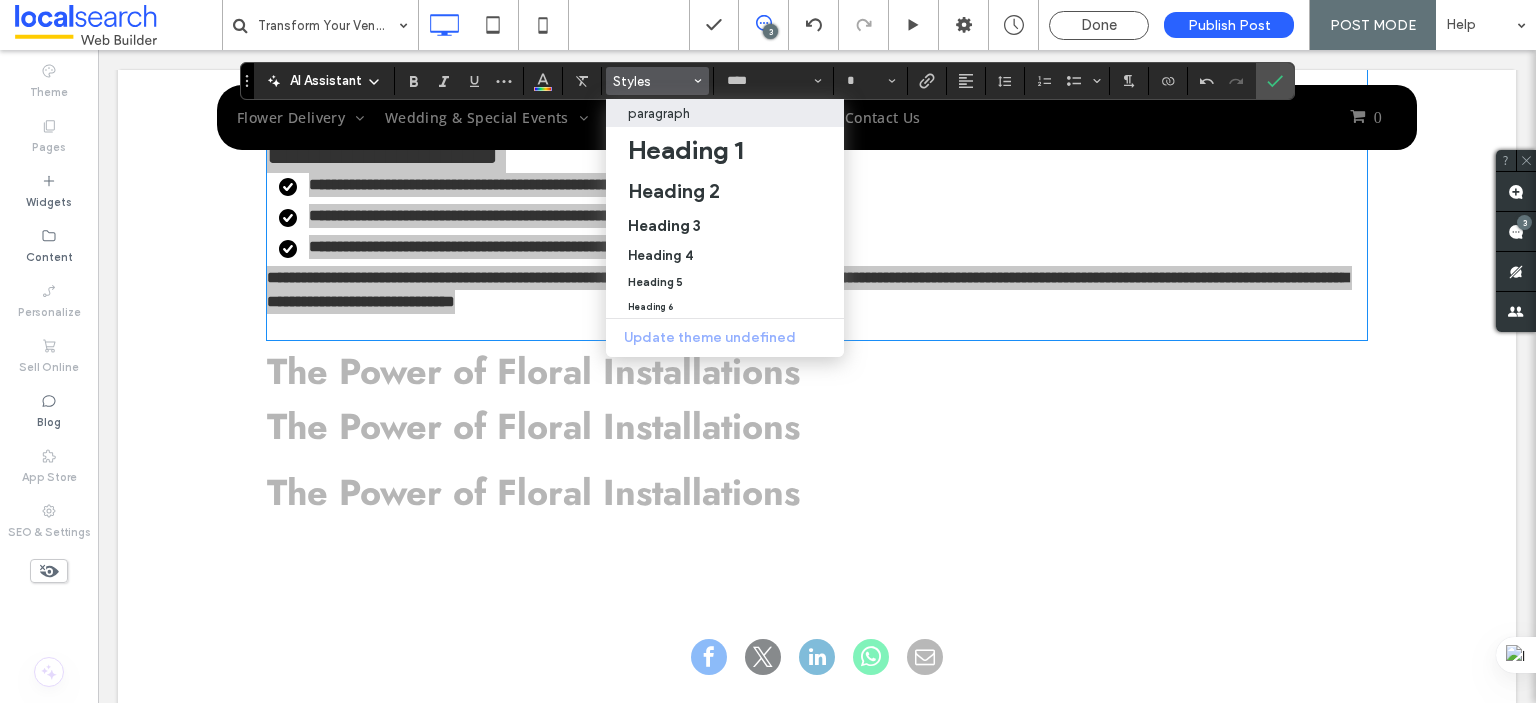 click on "paragraph" at bounding box center (659, 113) 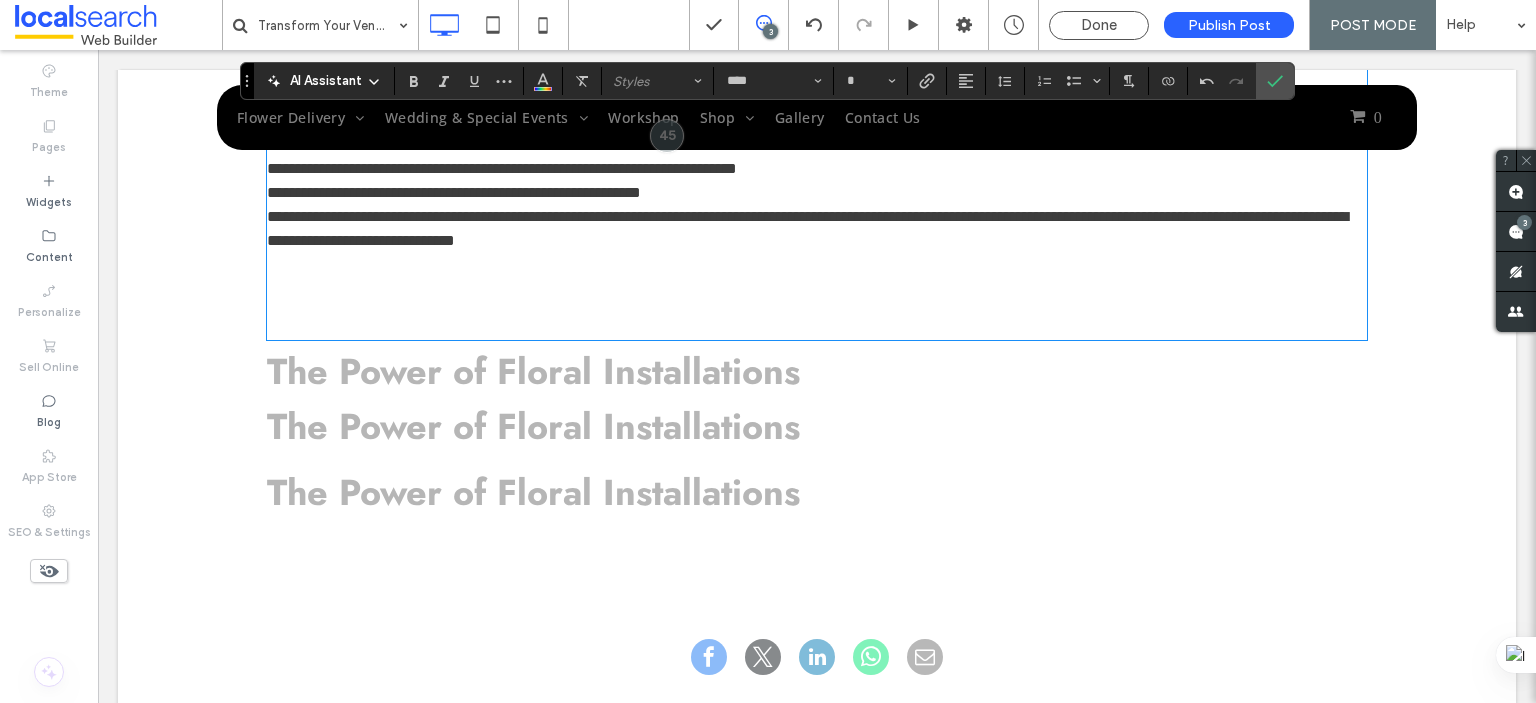 type on "**" 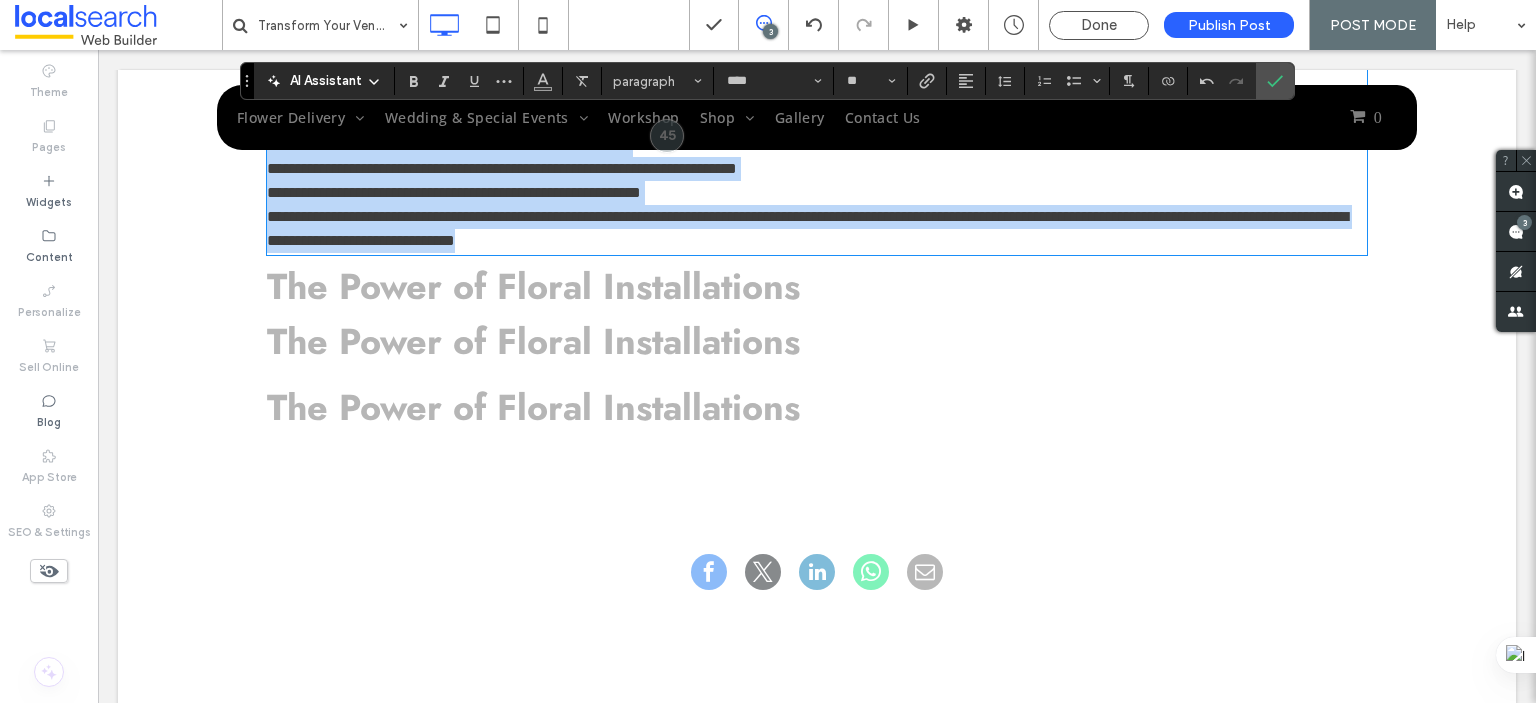 click on "**********" at bounding box center [454, 192] 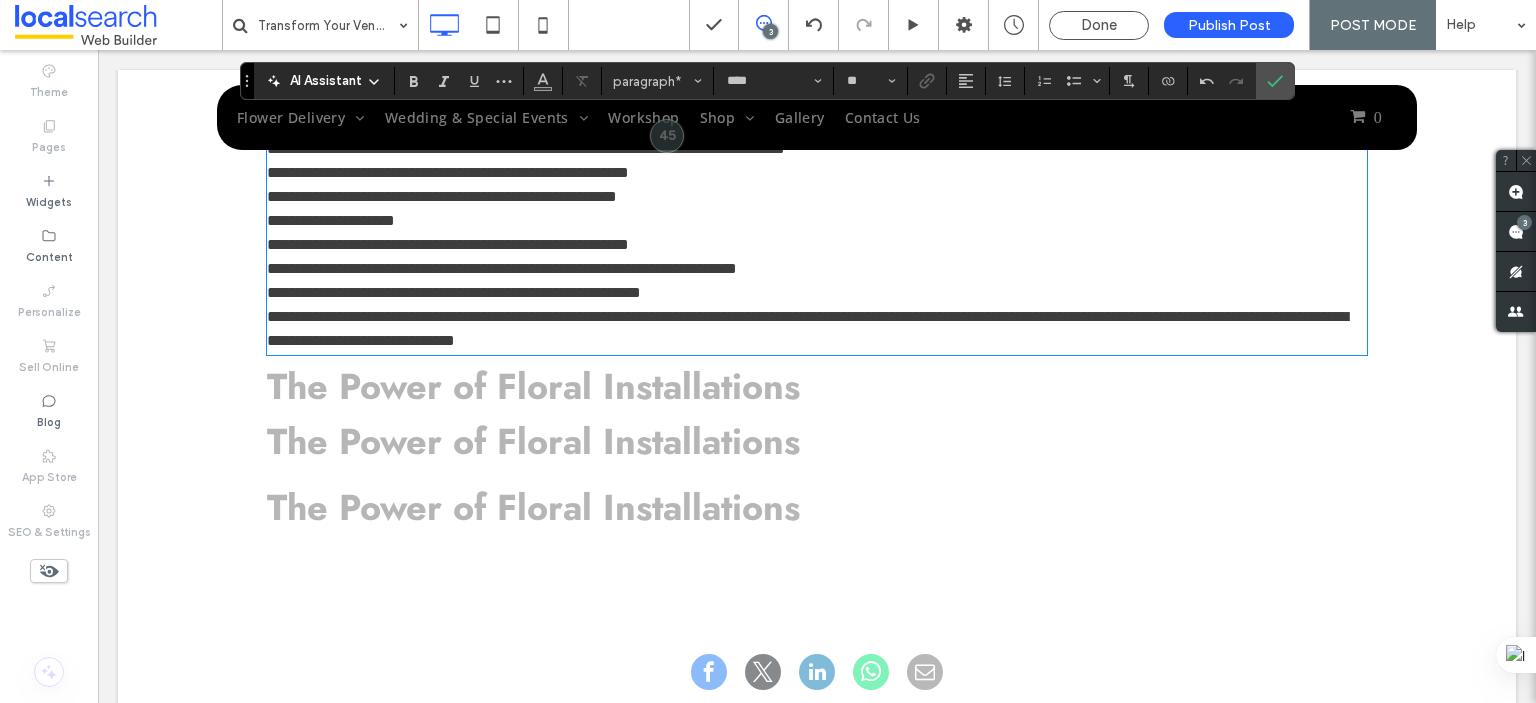 scroll, scrollTop: 1208, scrollLeft: 0, axis: vertical 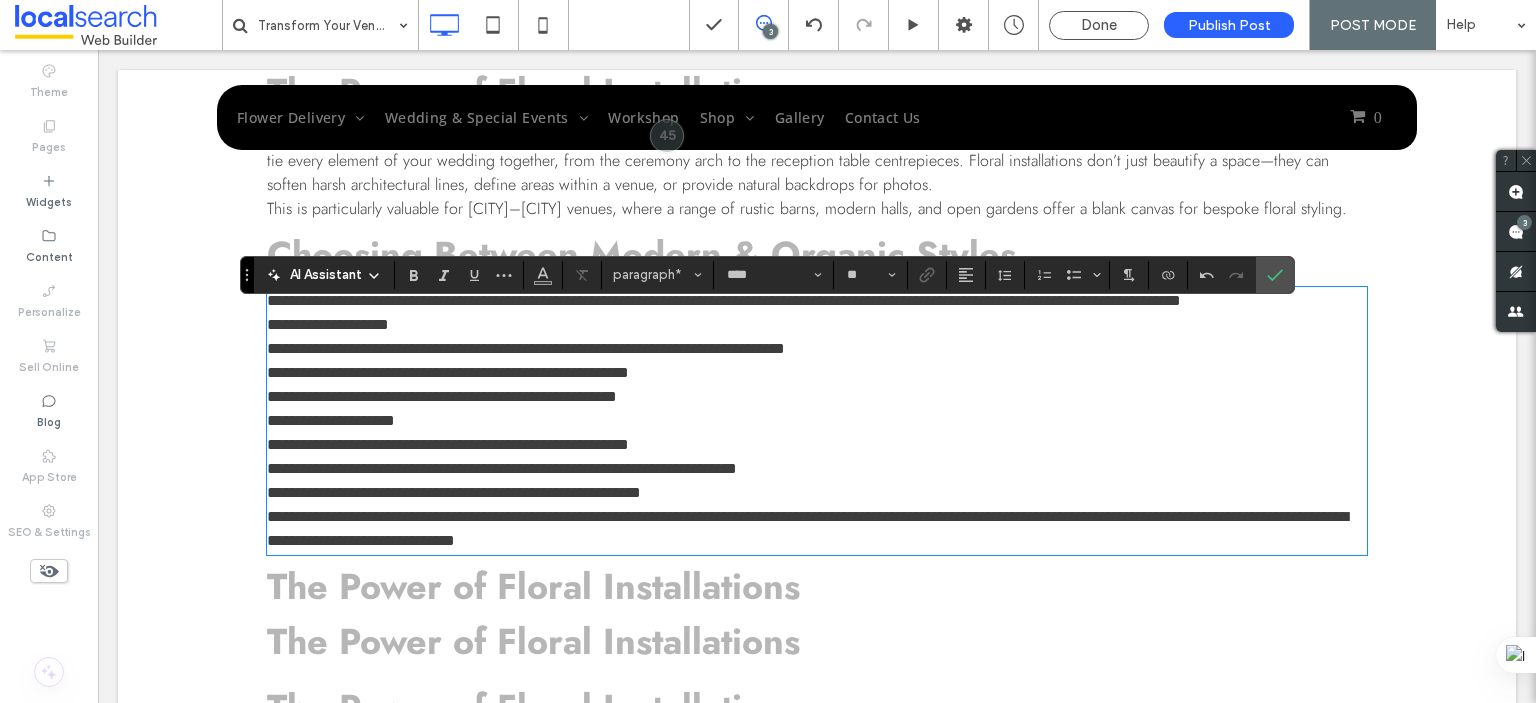 click on "**********" at bounding box center (817, 325) 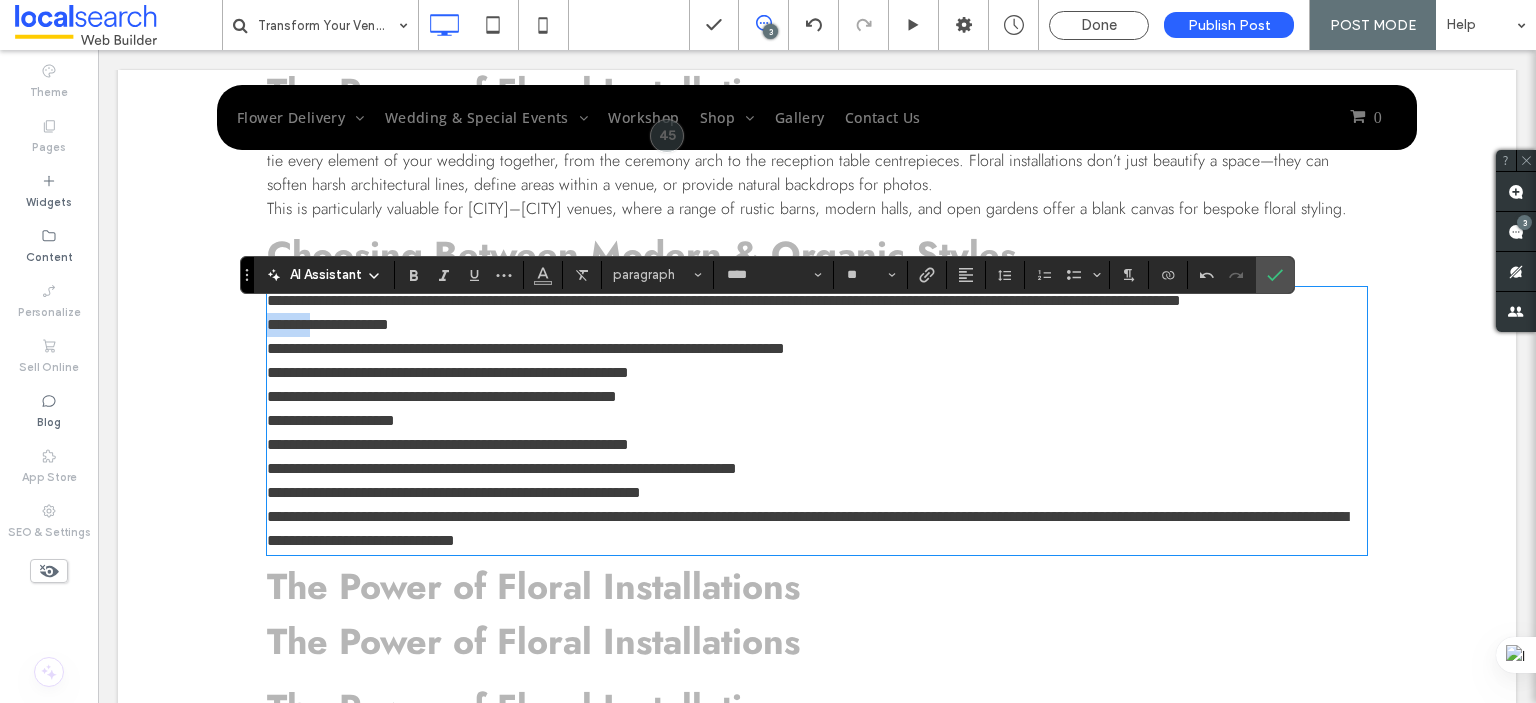 click on "**********" at bounding box center [328, 324] 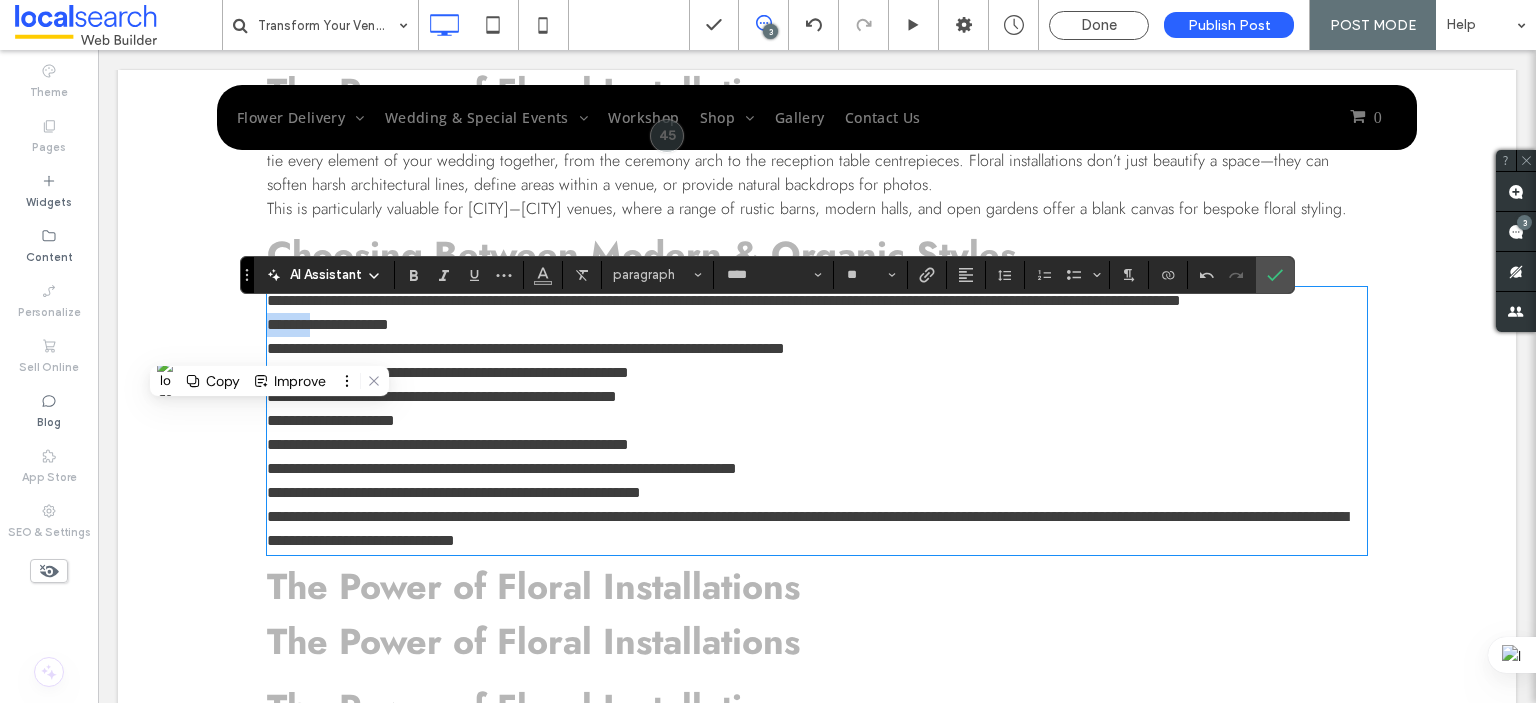 click on "**********" at bounding box center [328, 324] 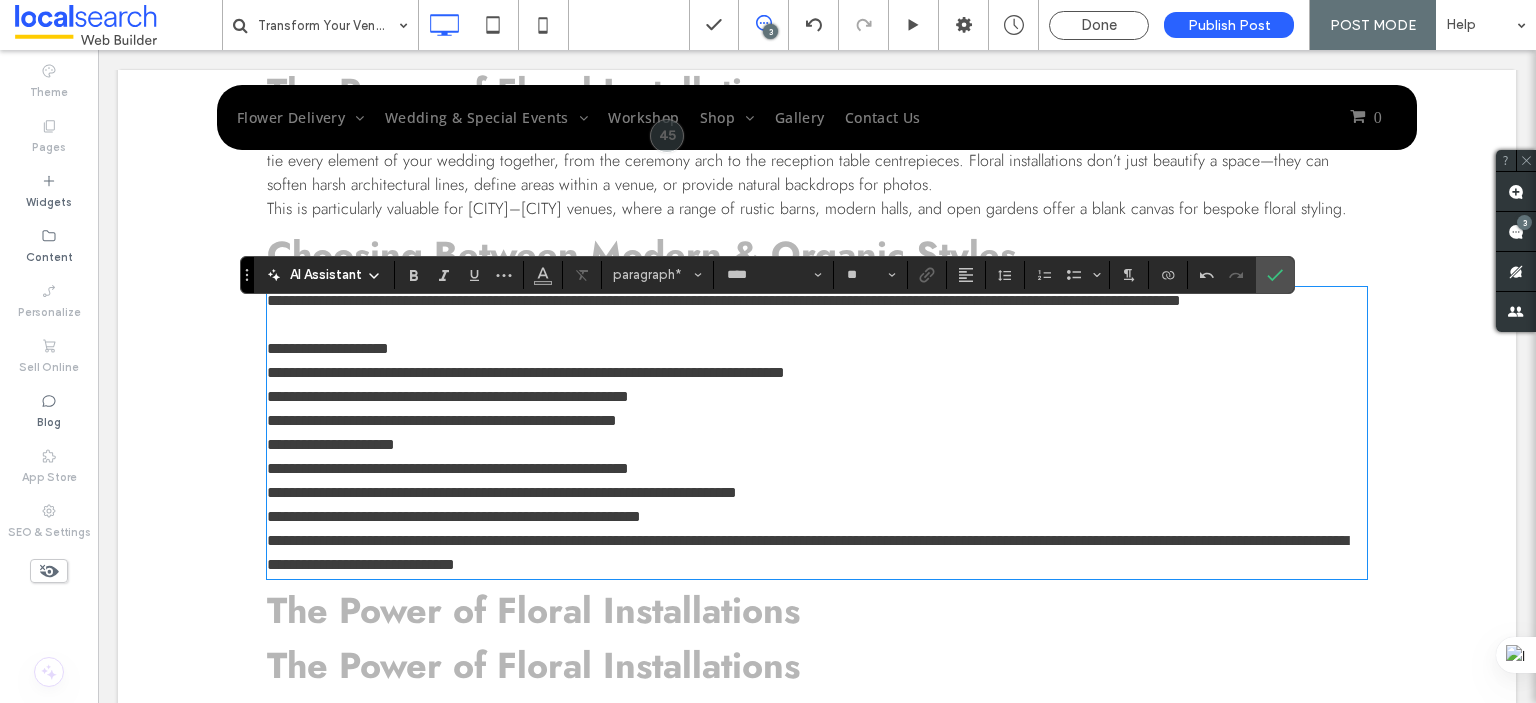 click on "**********" at bounding box center [817, 349] 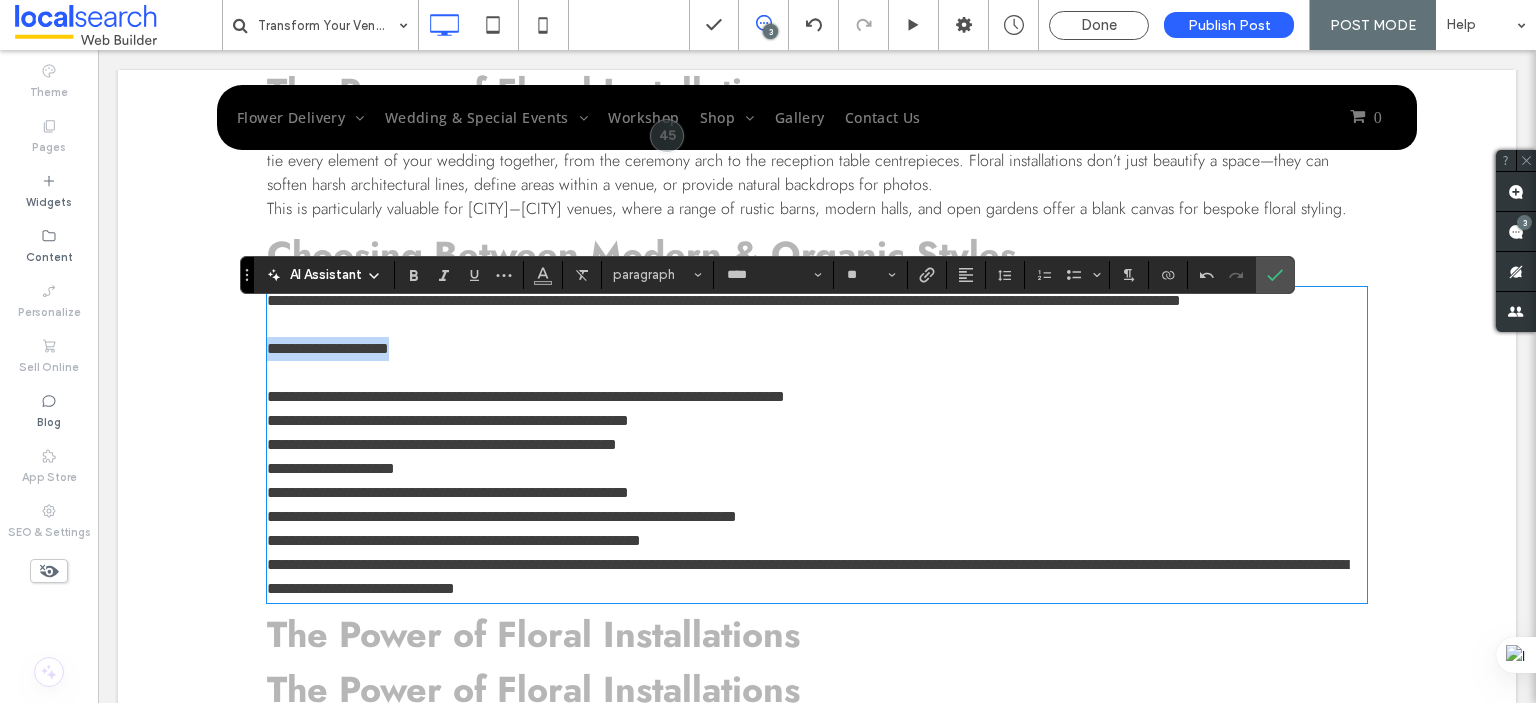drag, startPoint x: 400, startPoint y: 374, endPoint x: 270, endPoint y: 365, distance: 130.31117 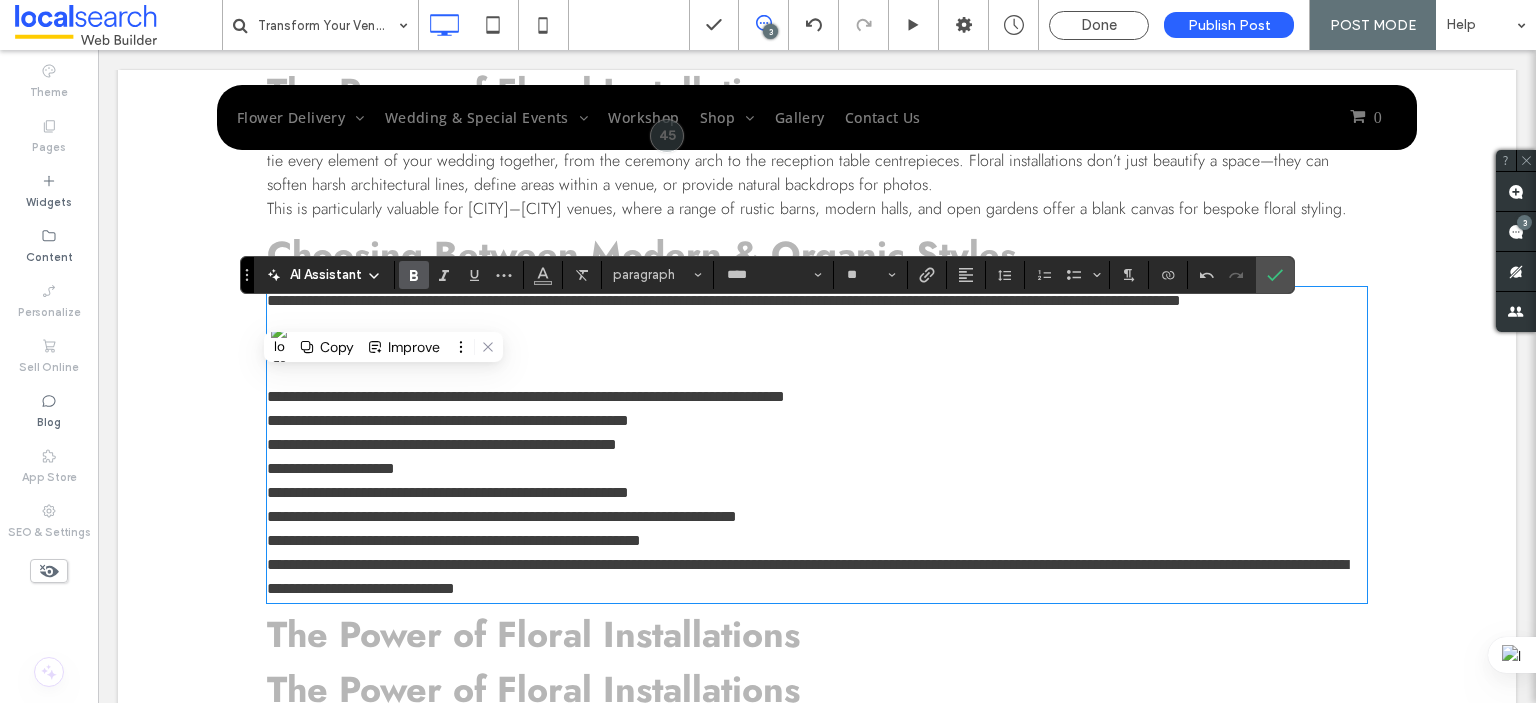click 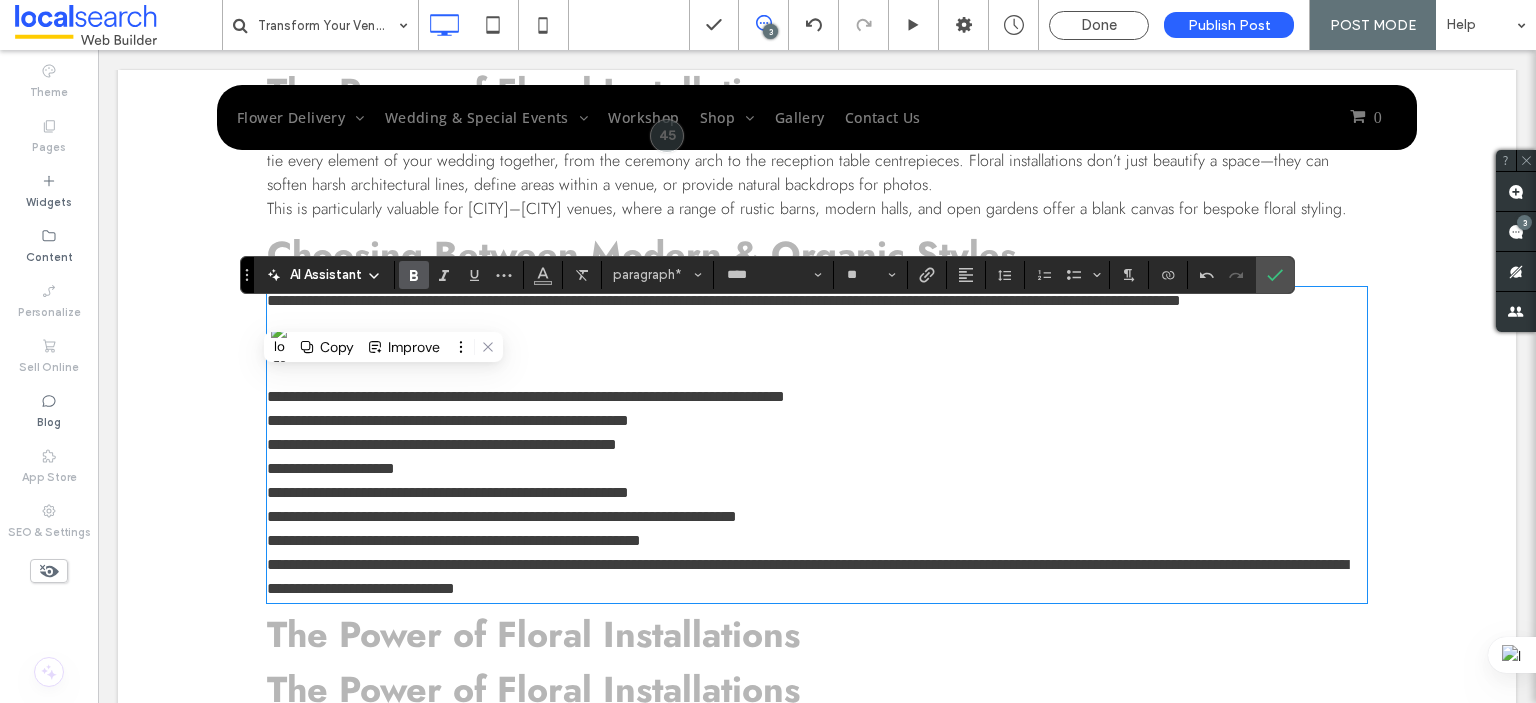 click on "**********" at bounding box center (817, 421) 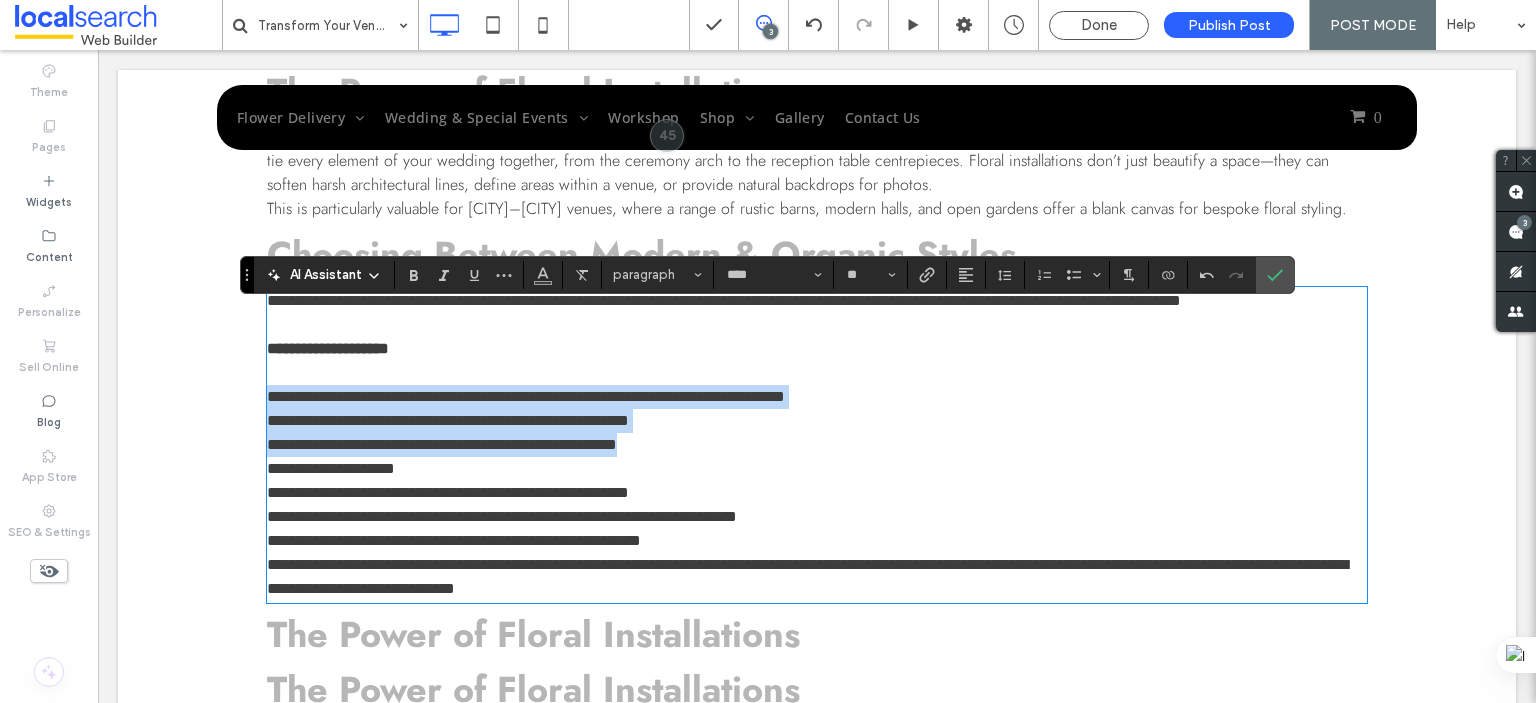drag, startPoint x: 262, startPoint y: 399, endPoint x: 659, endPoint y: 459, distance: 401.5084 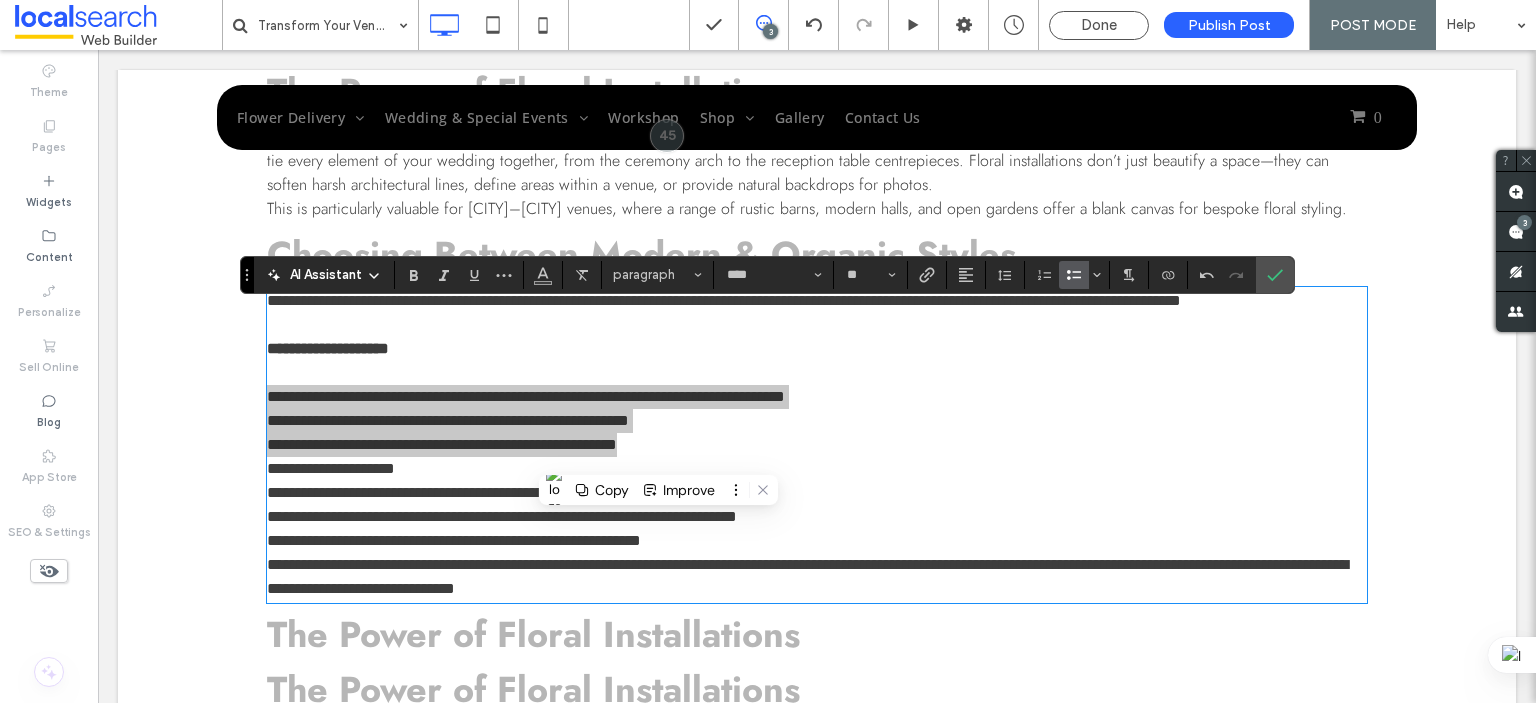 click at bounding box center [1074, 275] 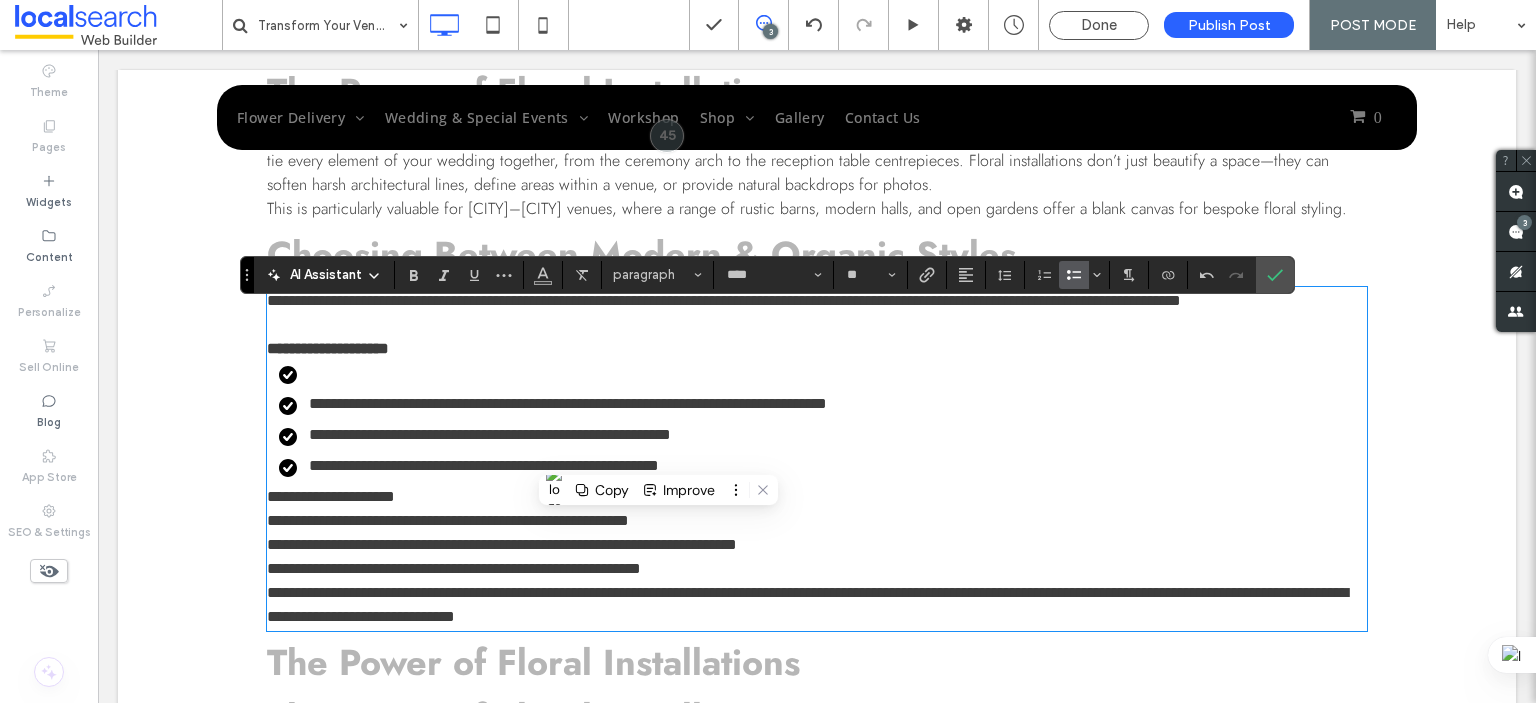click on "﻿" at bounding box center (823, 373) 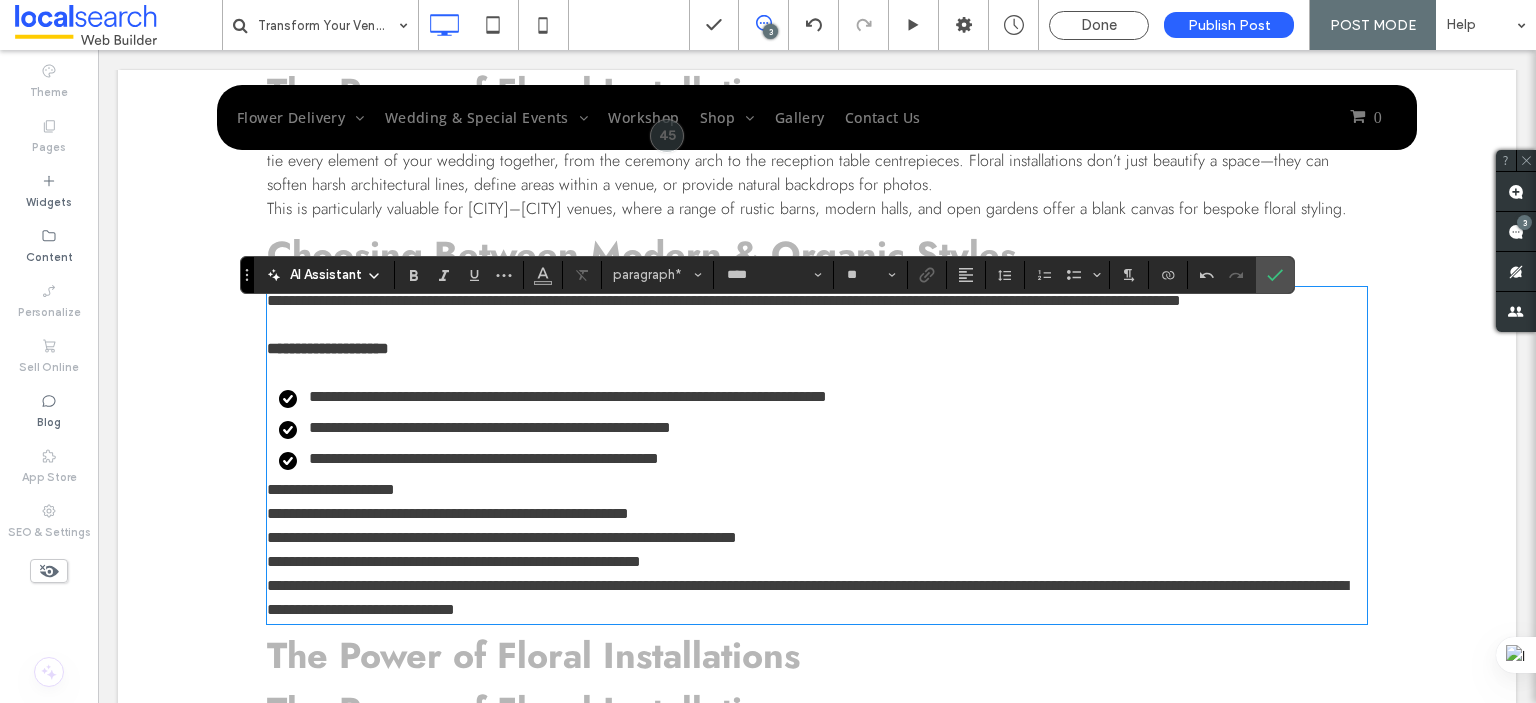 click on "**********" at bounding box center [331, 489] 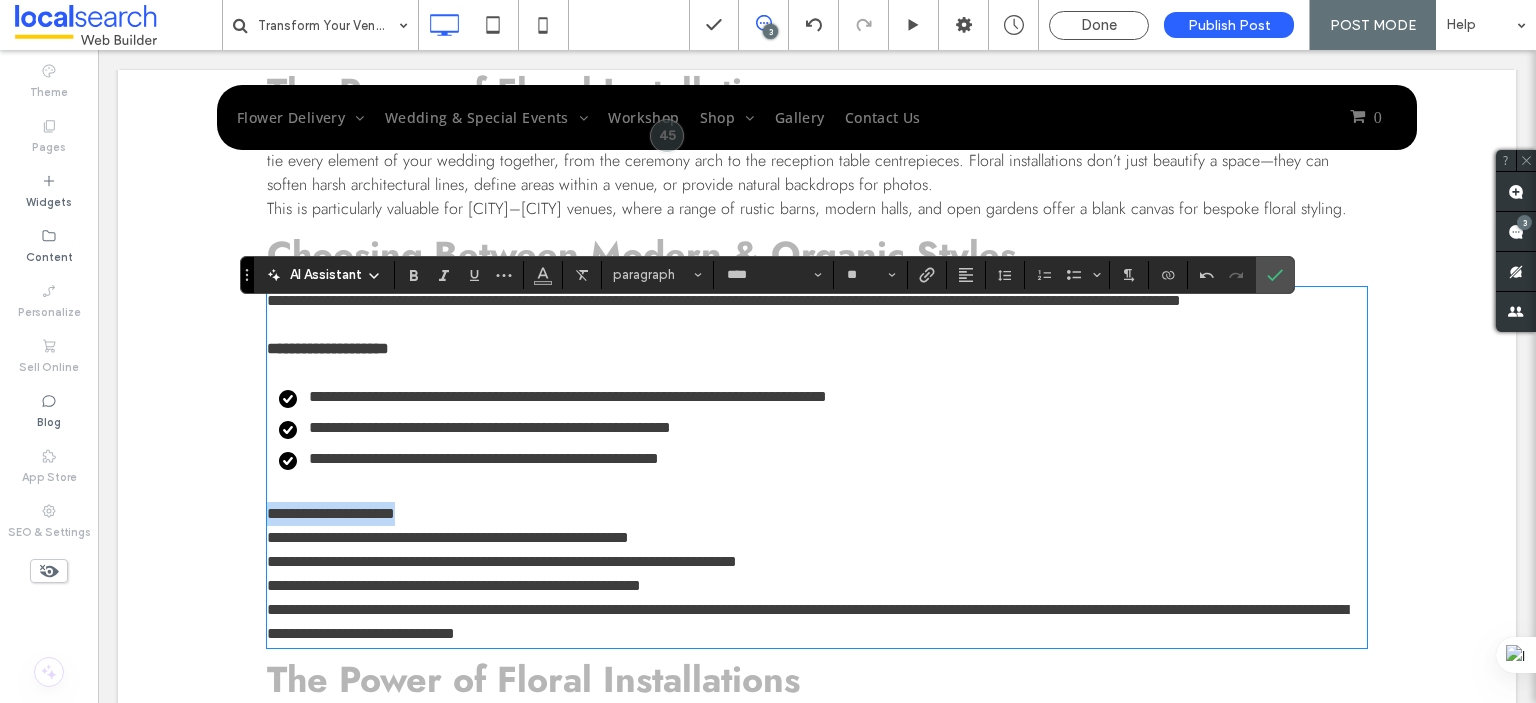 drag, startPoint x: 405, startPoint y: 534, endPoint x: 256, endPoint y: 539, distance: 149.08386 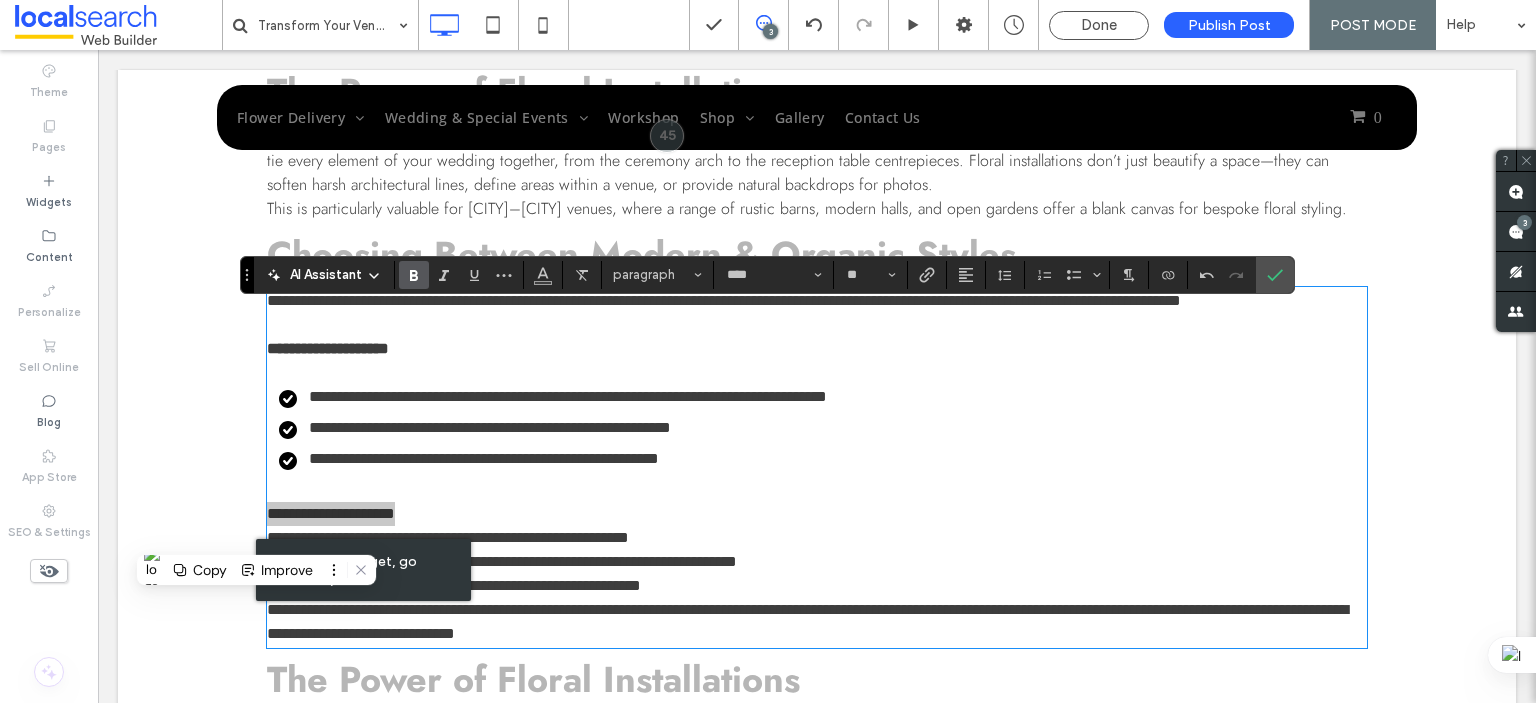 click 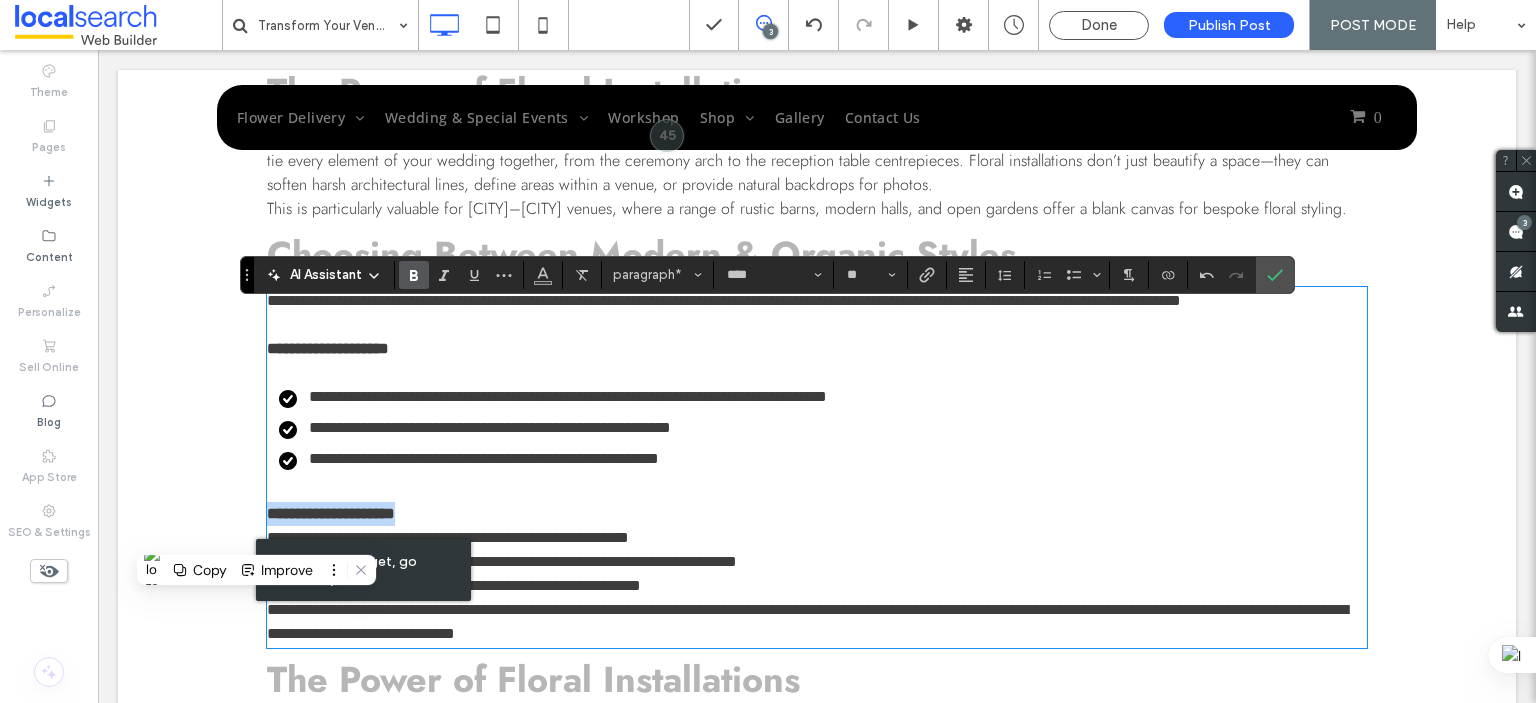 click on "**********" at bounding box center [817, 514] 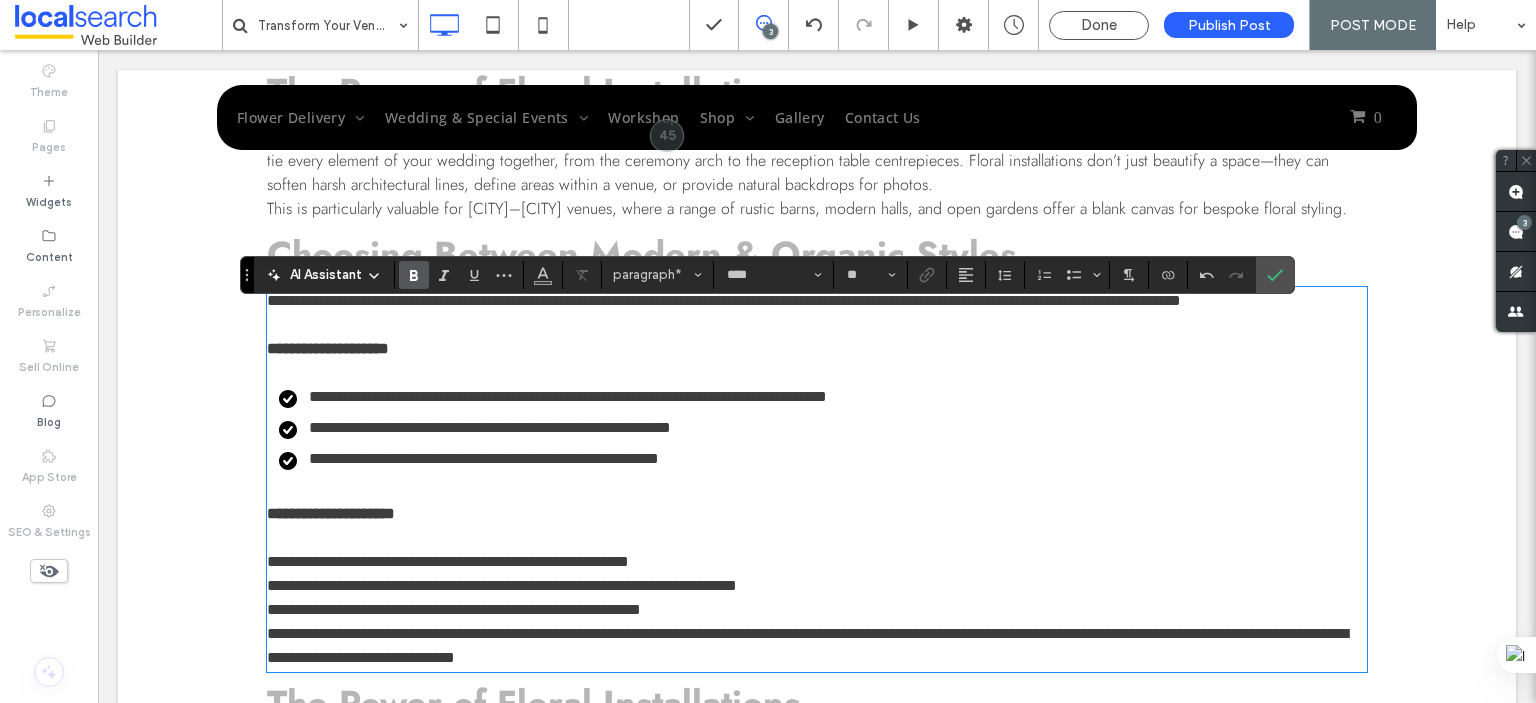 click on "﻿" at bounding box center [817, 538] 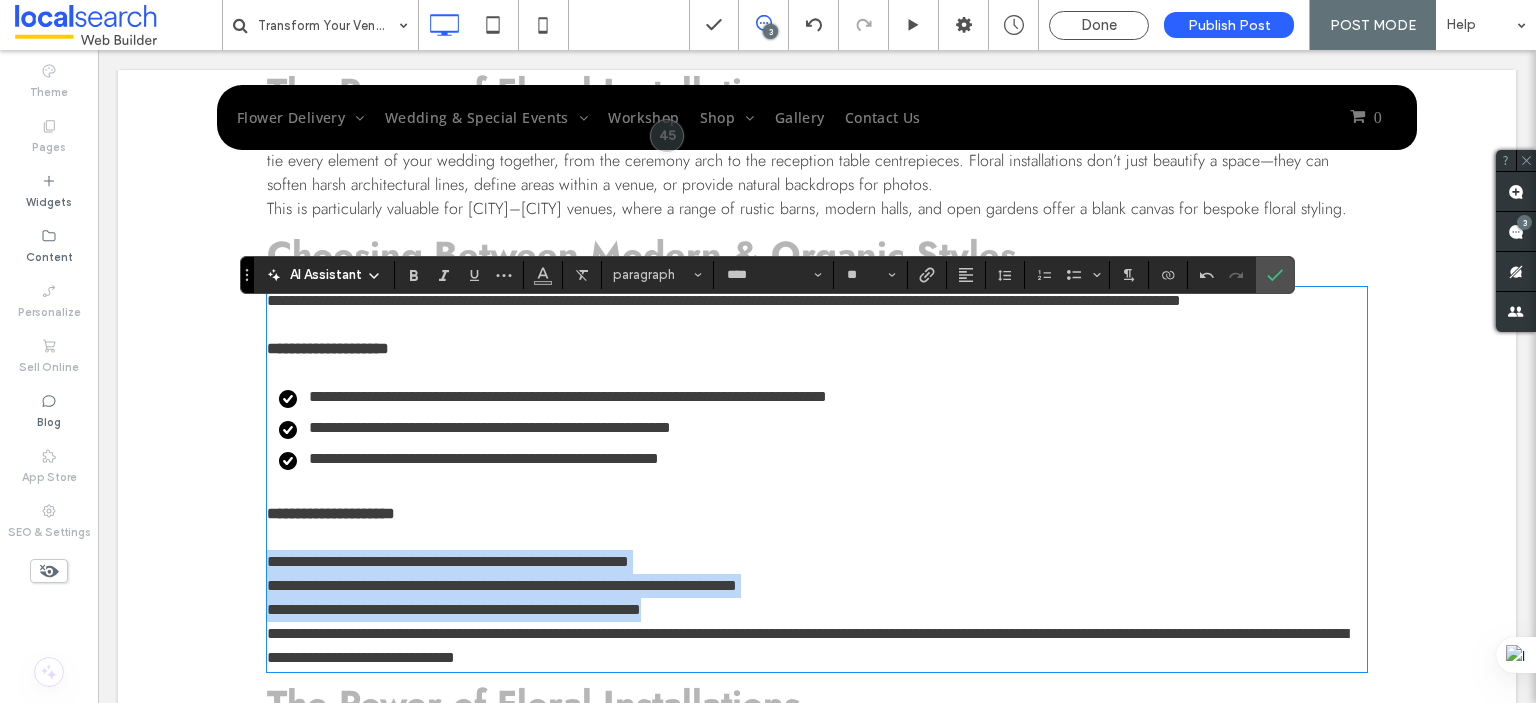 drag, startPoint x: 278, startPoint y: 563, endPoint x: 664, endPoint y: 621, distance: 390.3332 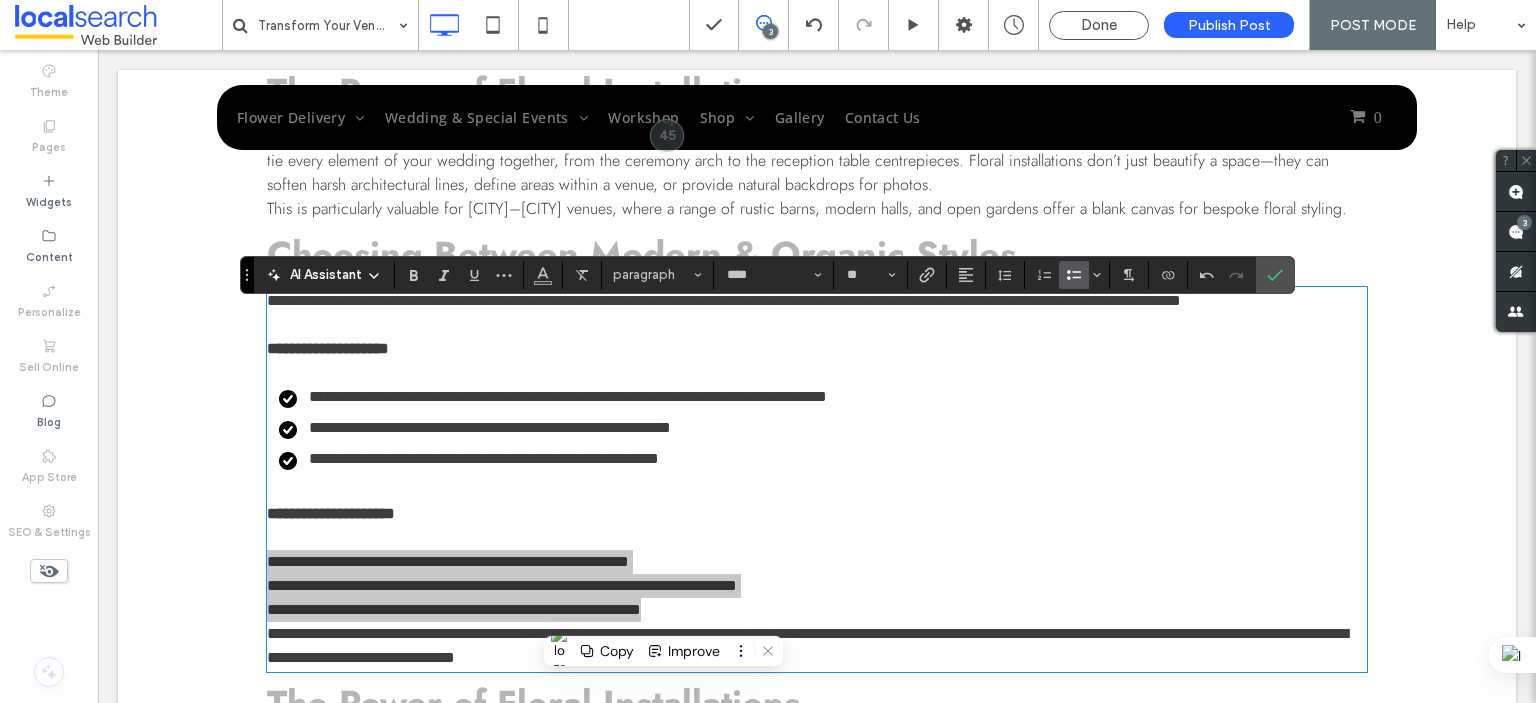 drag, startPoint x: 1072, startPoint y: 280, endPoint x: 755, endPoint y: 318, distance: 319.26947 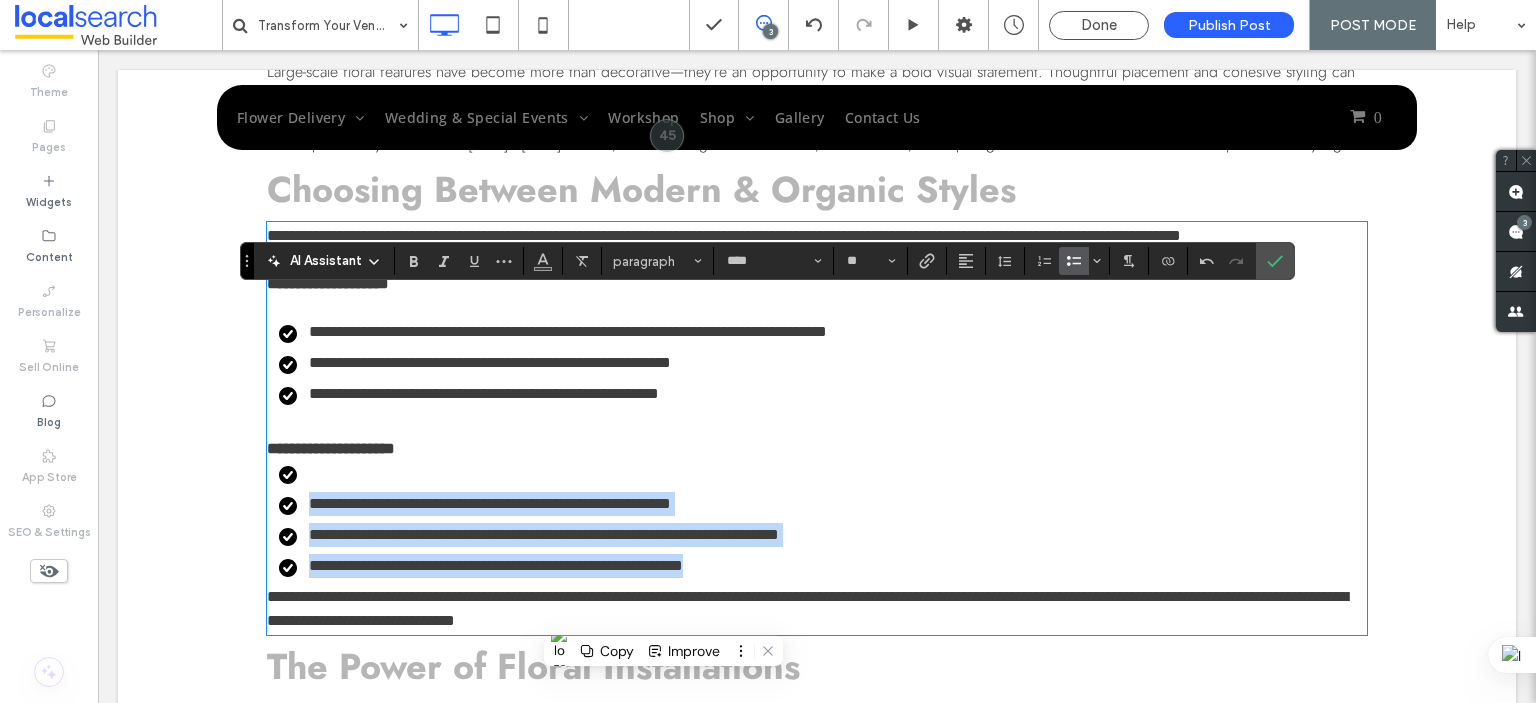 scroll, scrollTop: 1308, scrollLeft: 0, axis: vertical 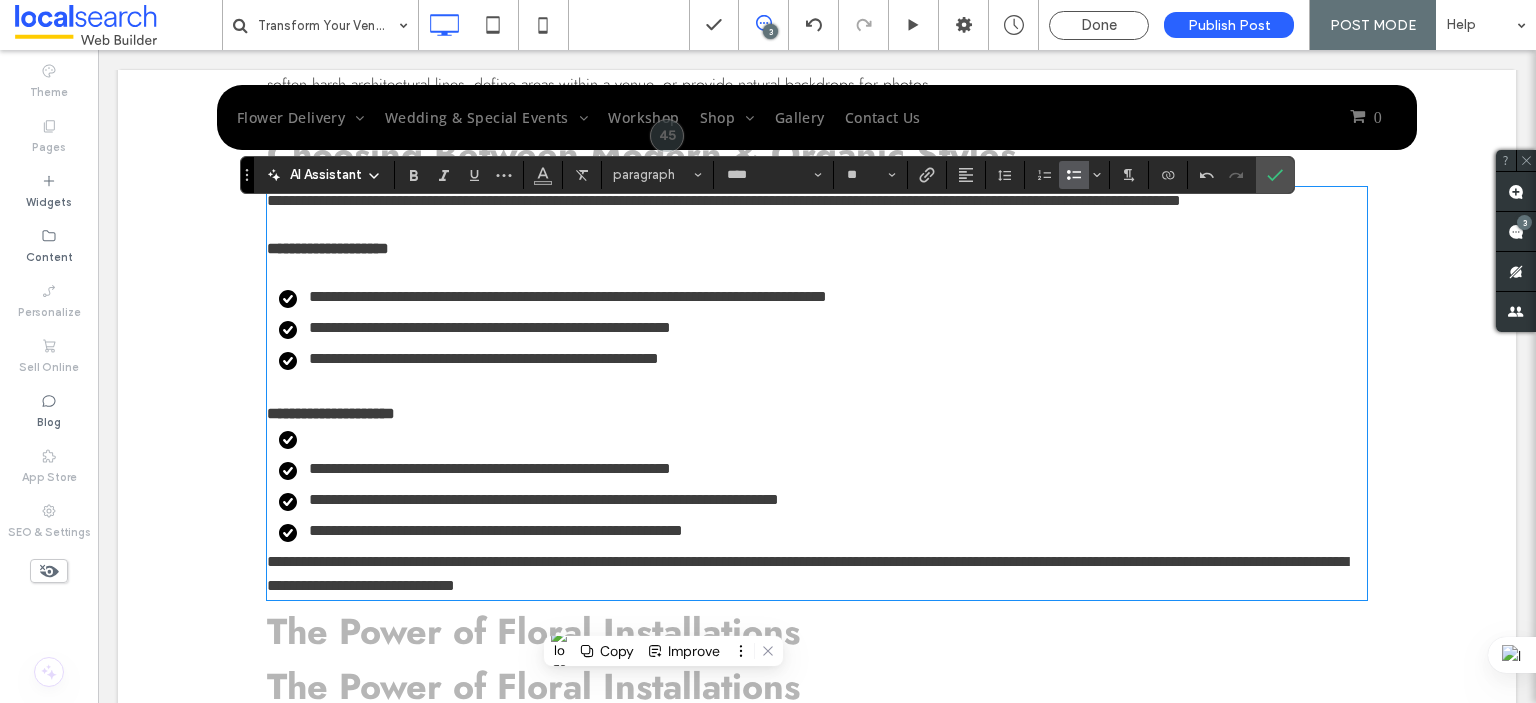 click on "**********" at bounding box center (331, 413) 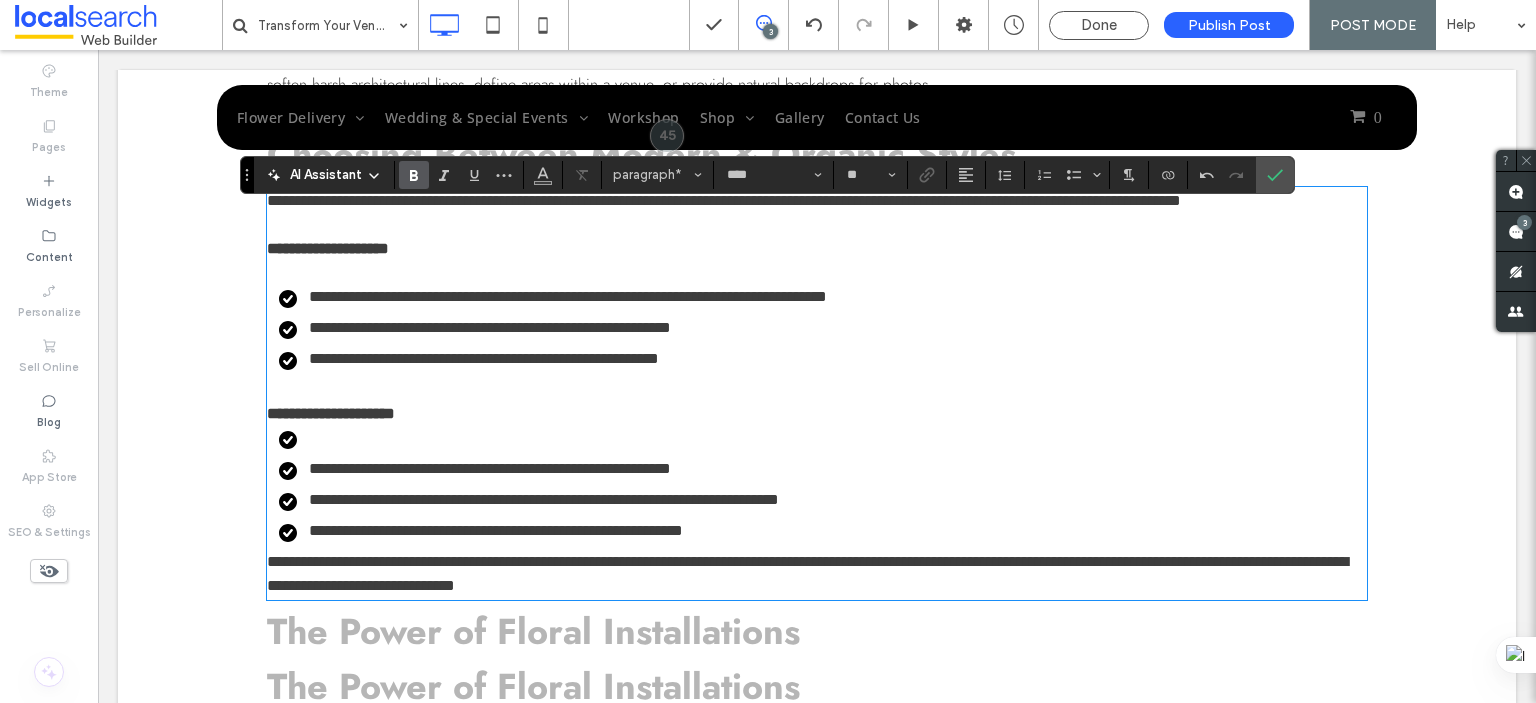 click at bounding box center (823, 438) 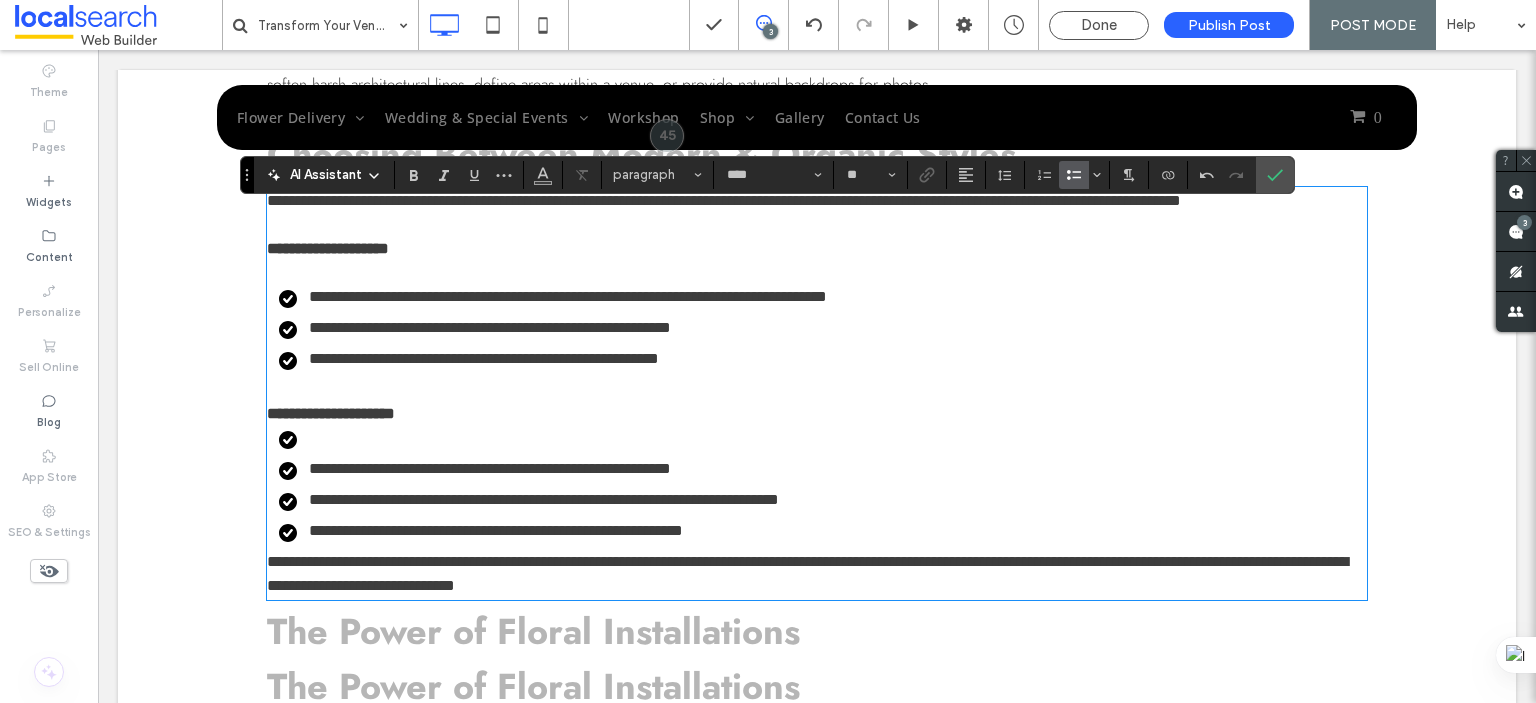click at bounding box center [1074, 175] 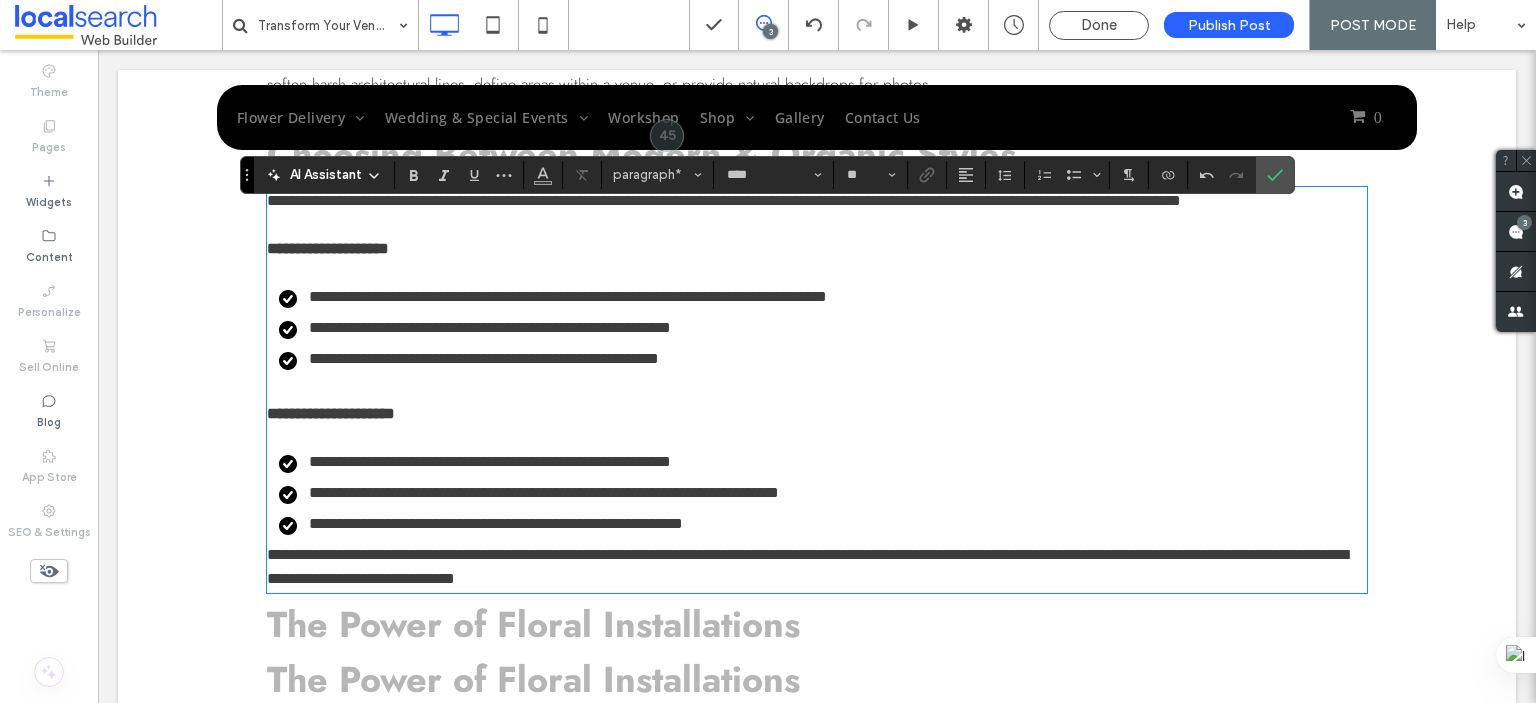 click on "**********" at bounding box center [807, 566] 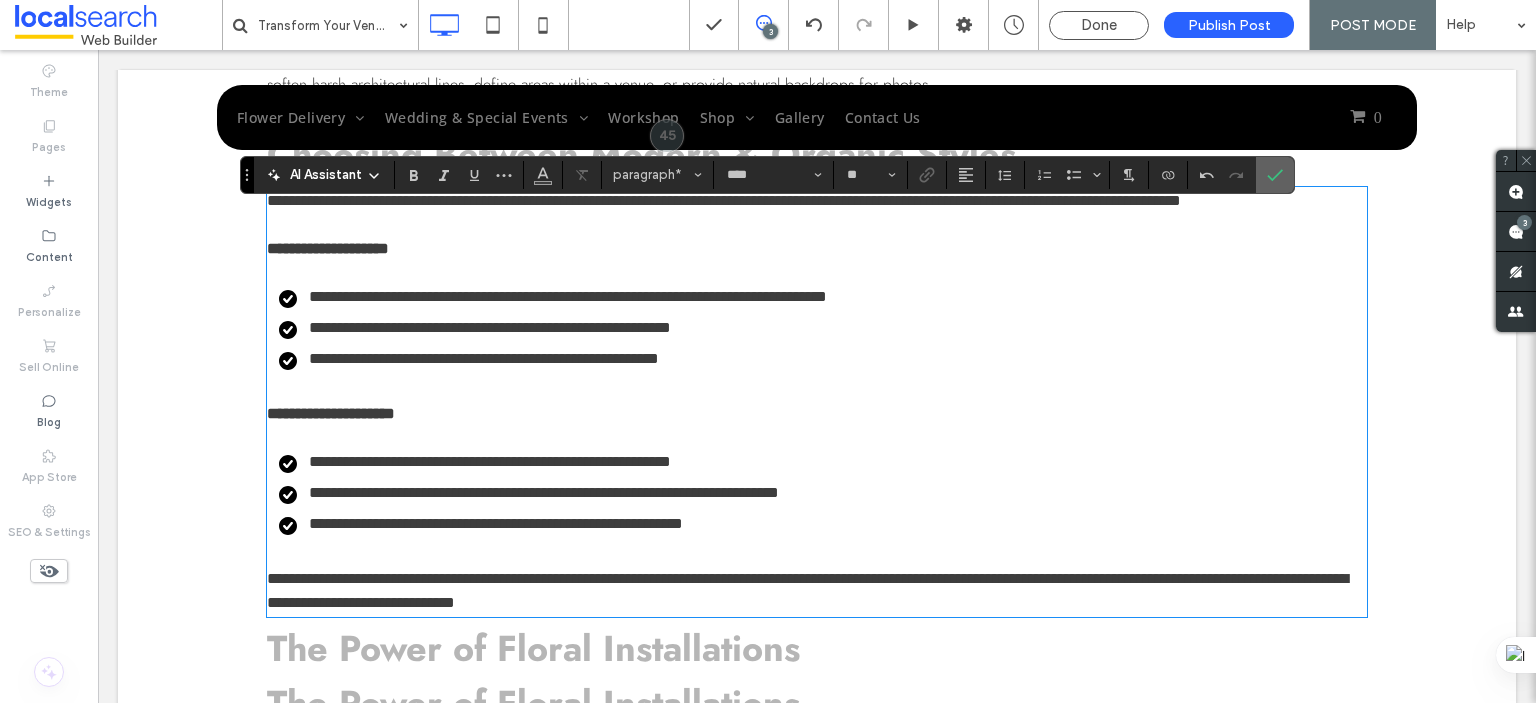 click 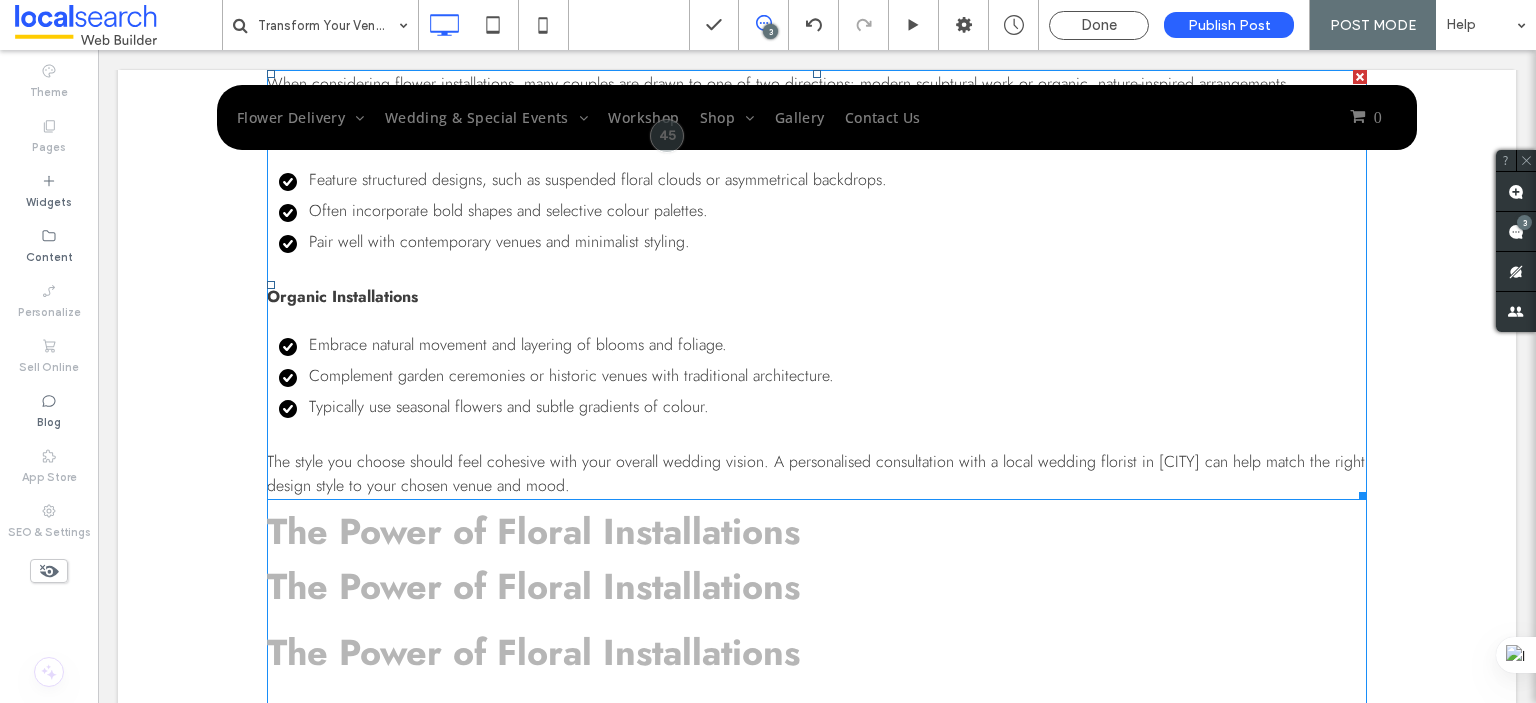 scroll, scrollTop: 1508, scrollLeft: 0, axis: vertical 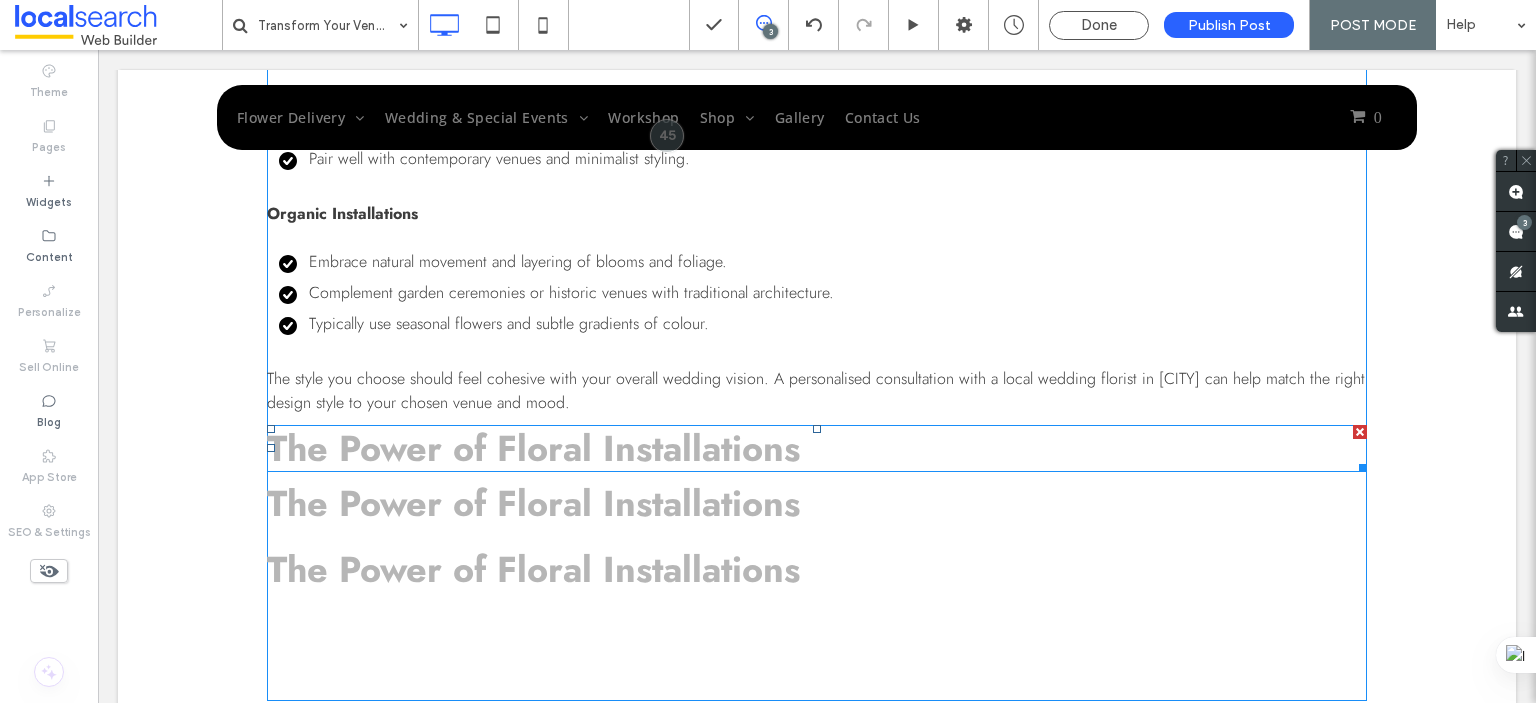 click on "The Power of Floral Installations" at bounding box center (533, 448) 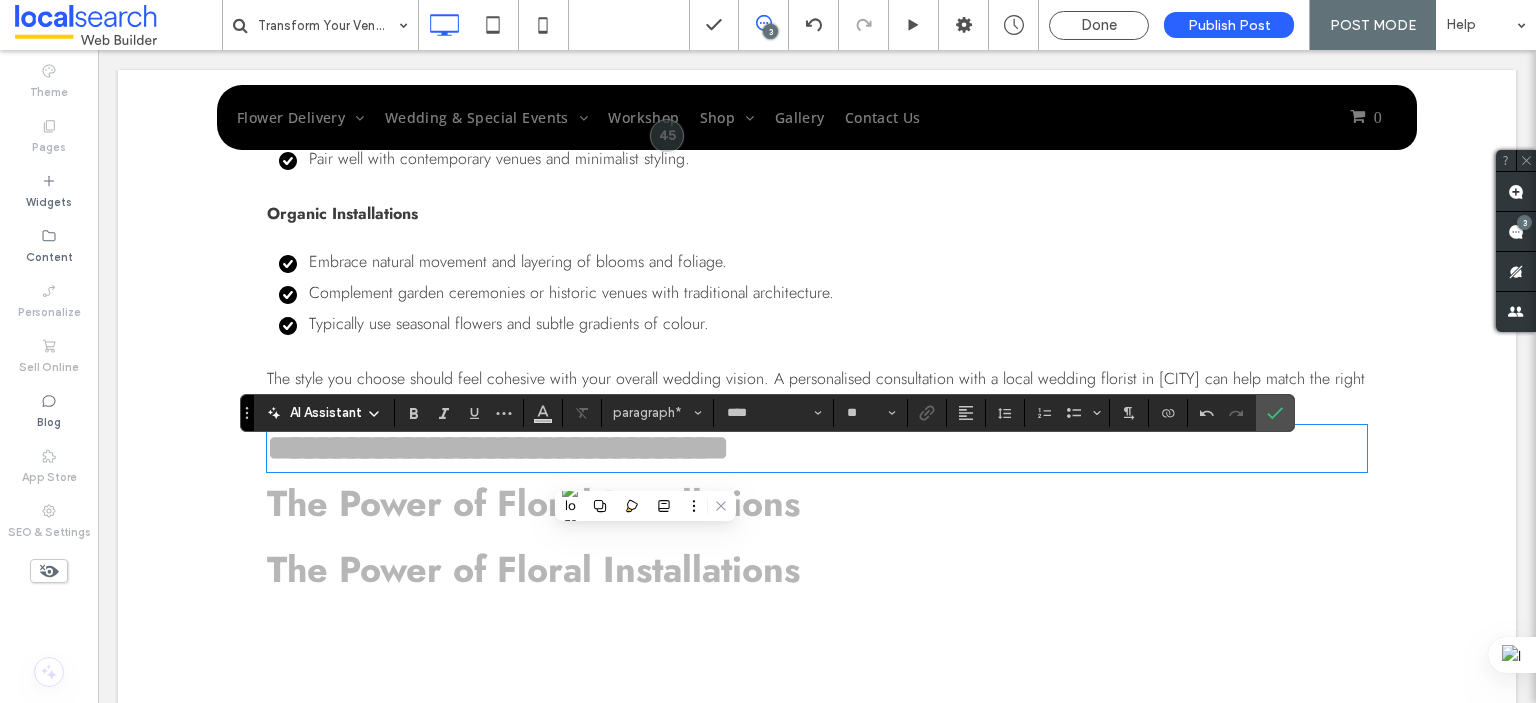 scroll, scrollTop: 0, scrollLeft: 0, axis: both 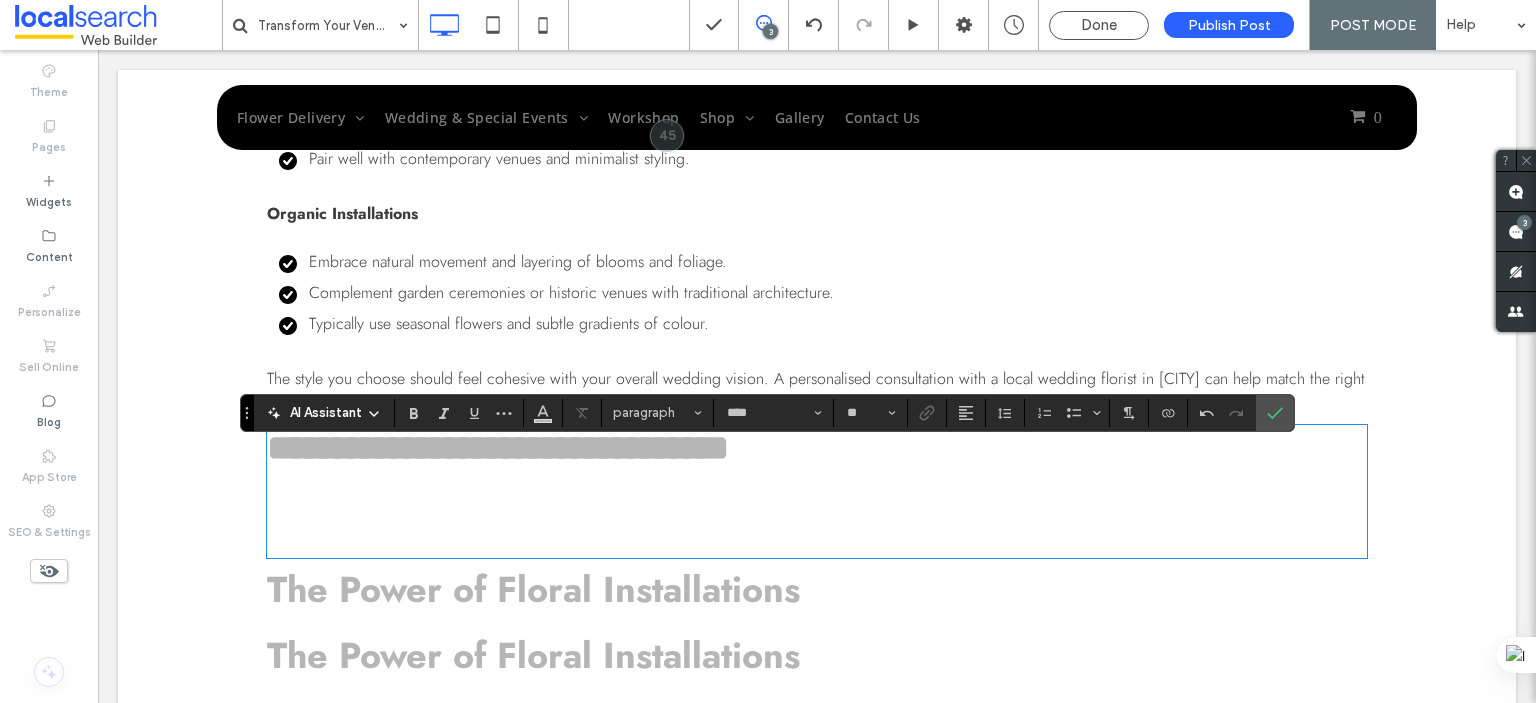 click at bounding box center [817, 513] 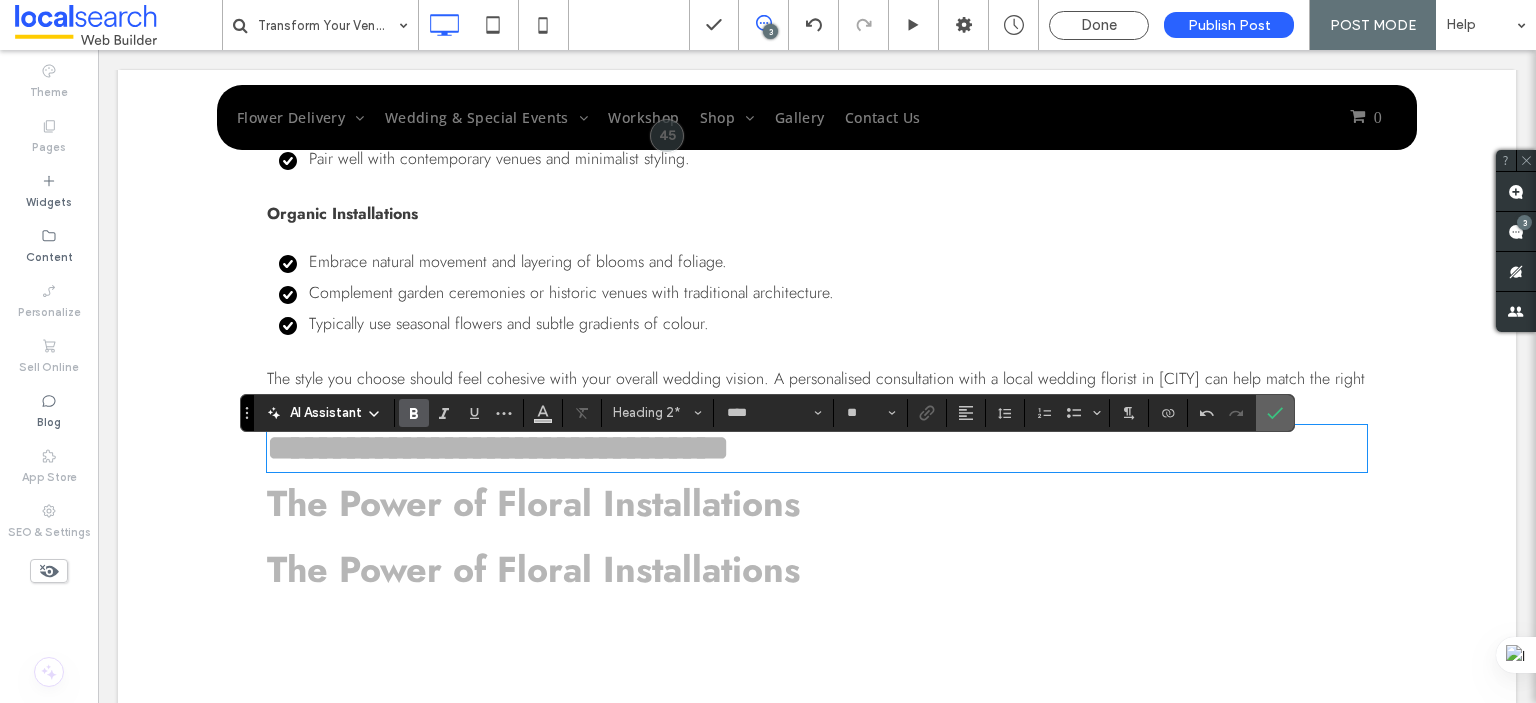 click 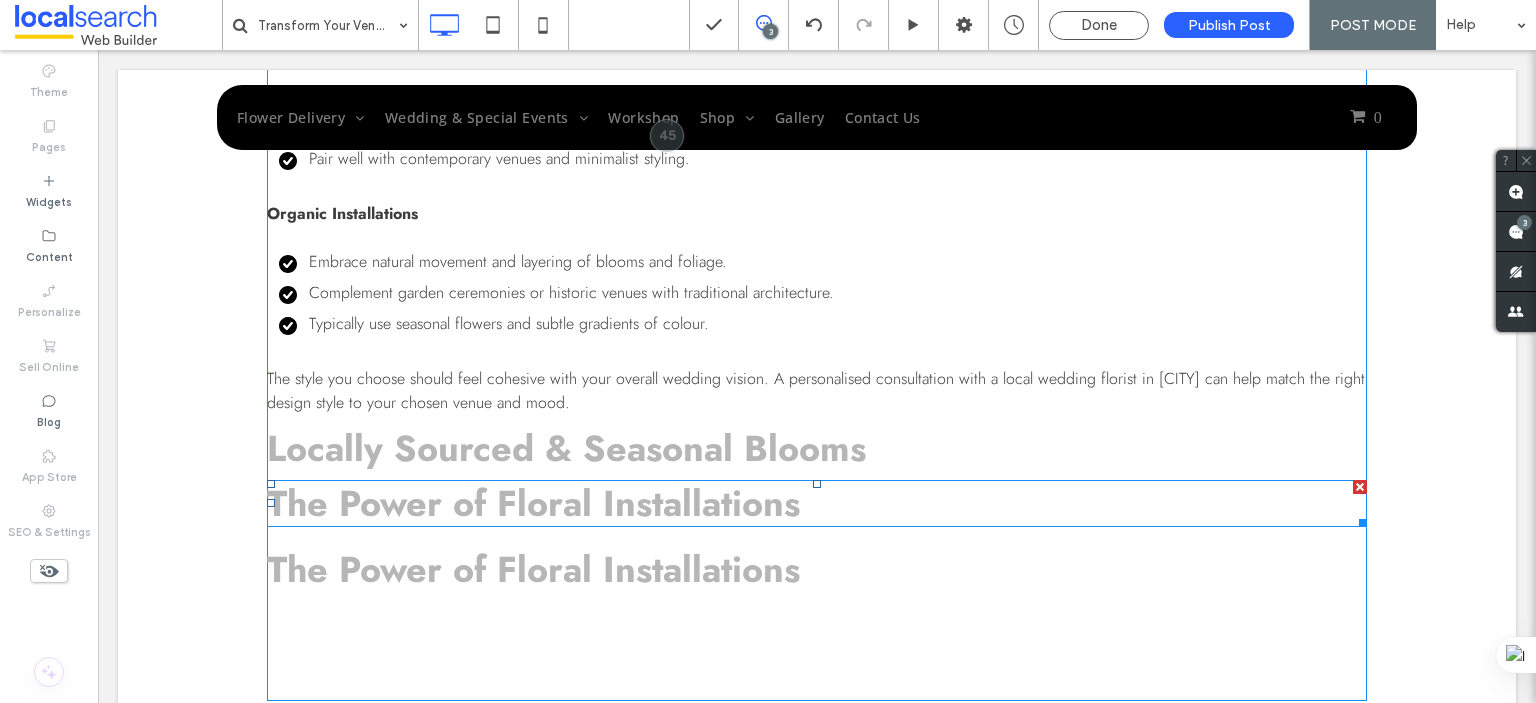 click on "The Power of Floral Installations" at bounding box center [533, 503] 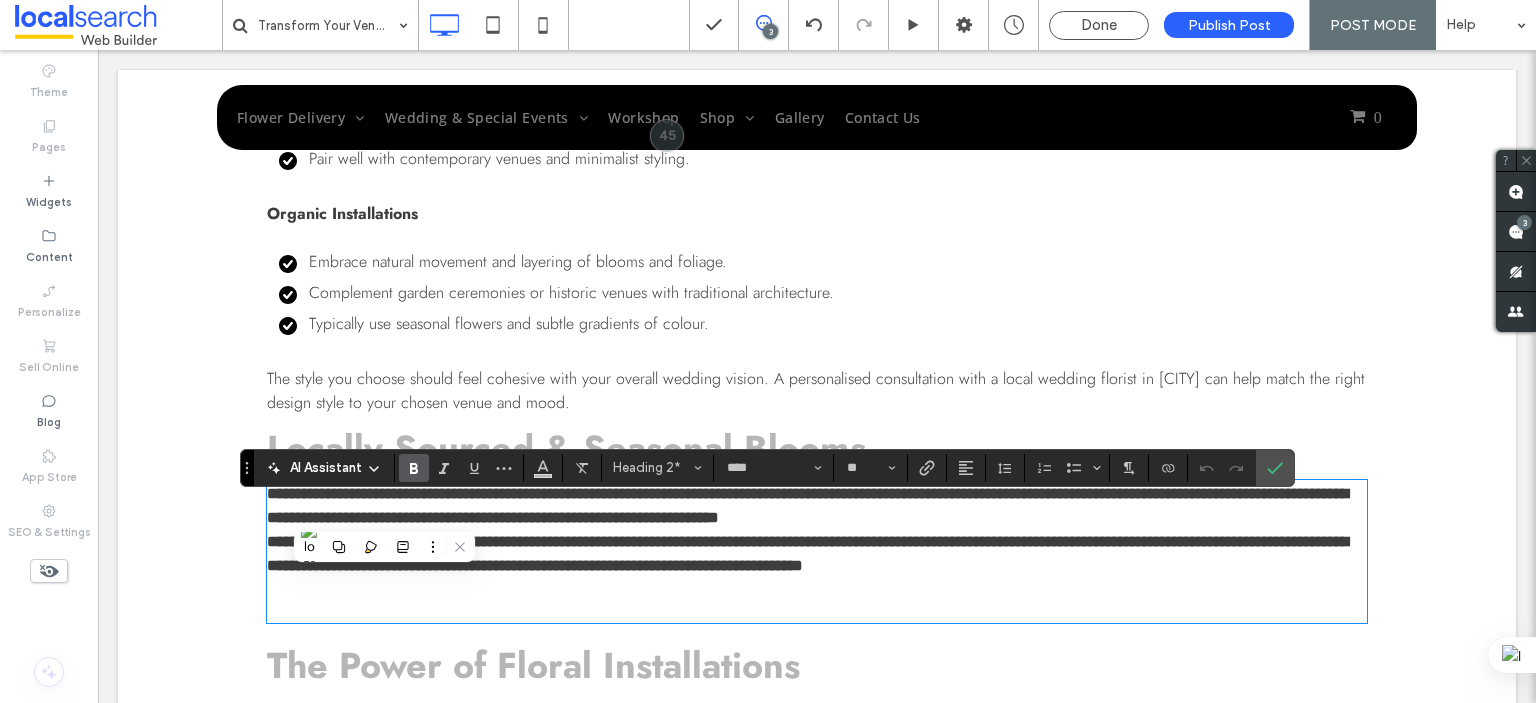 type on "**" 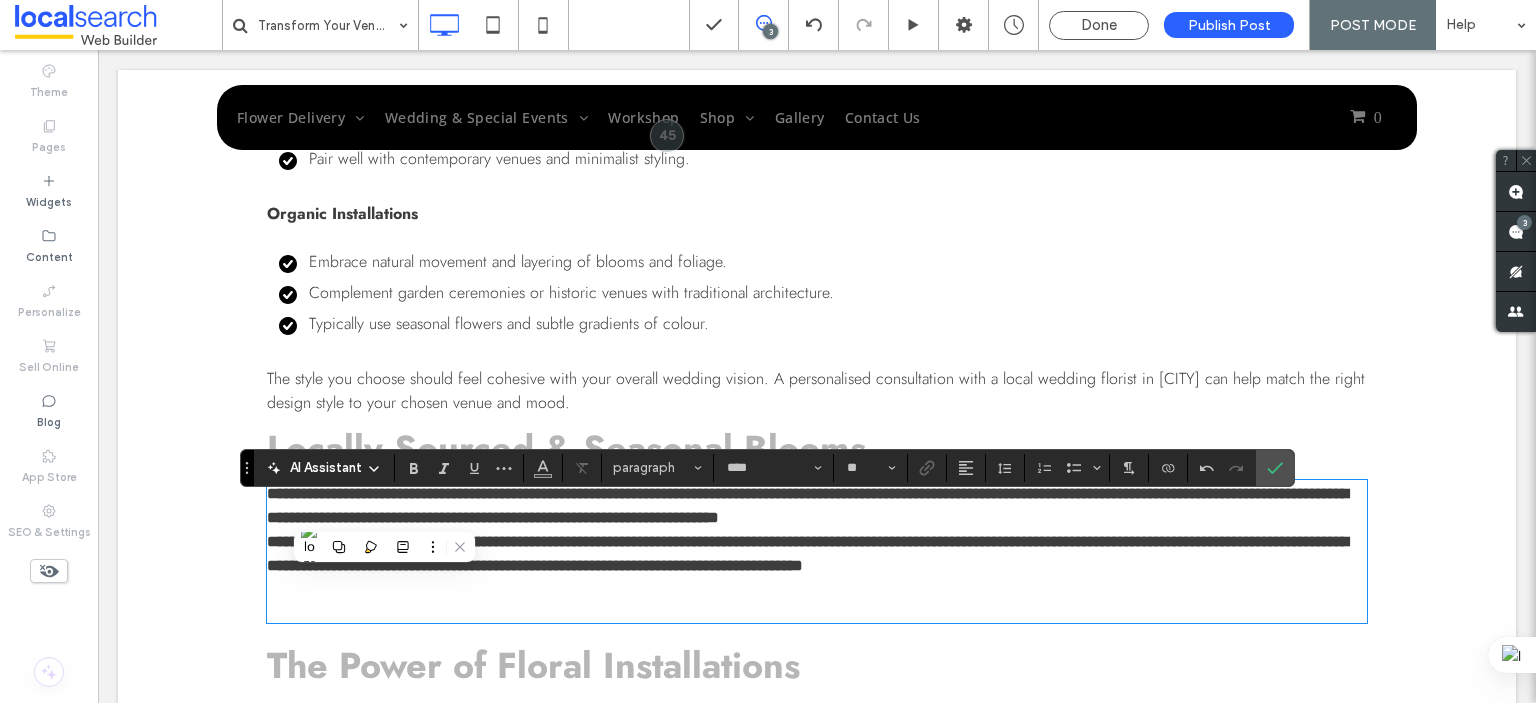 scroll, scrollTop: 0, scrollLeft: 0, axis: both 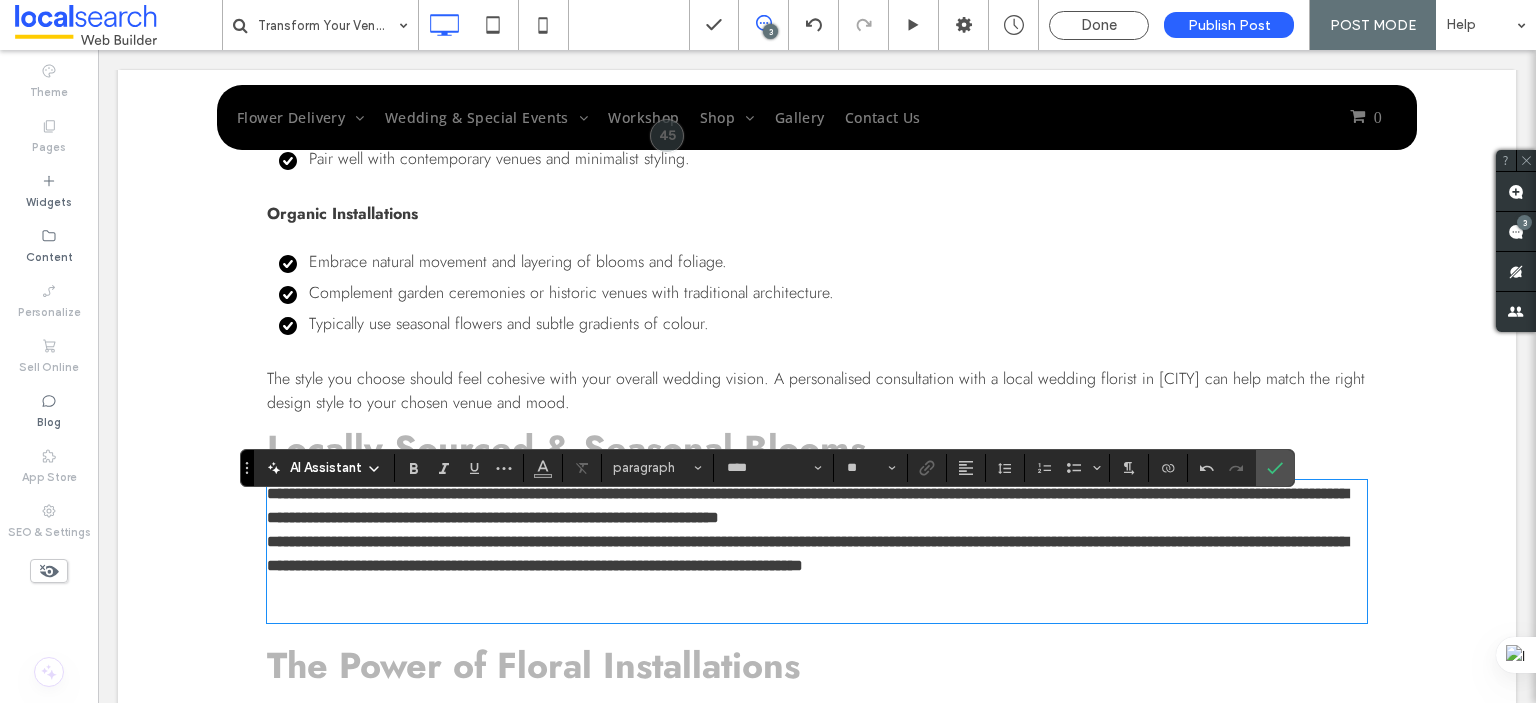 click at bounding box center (817, 599) 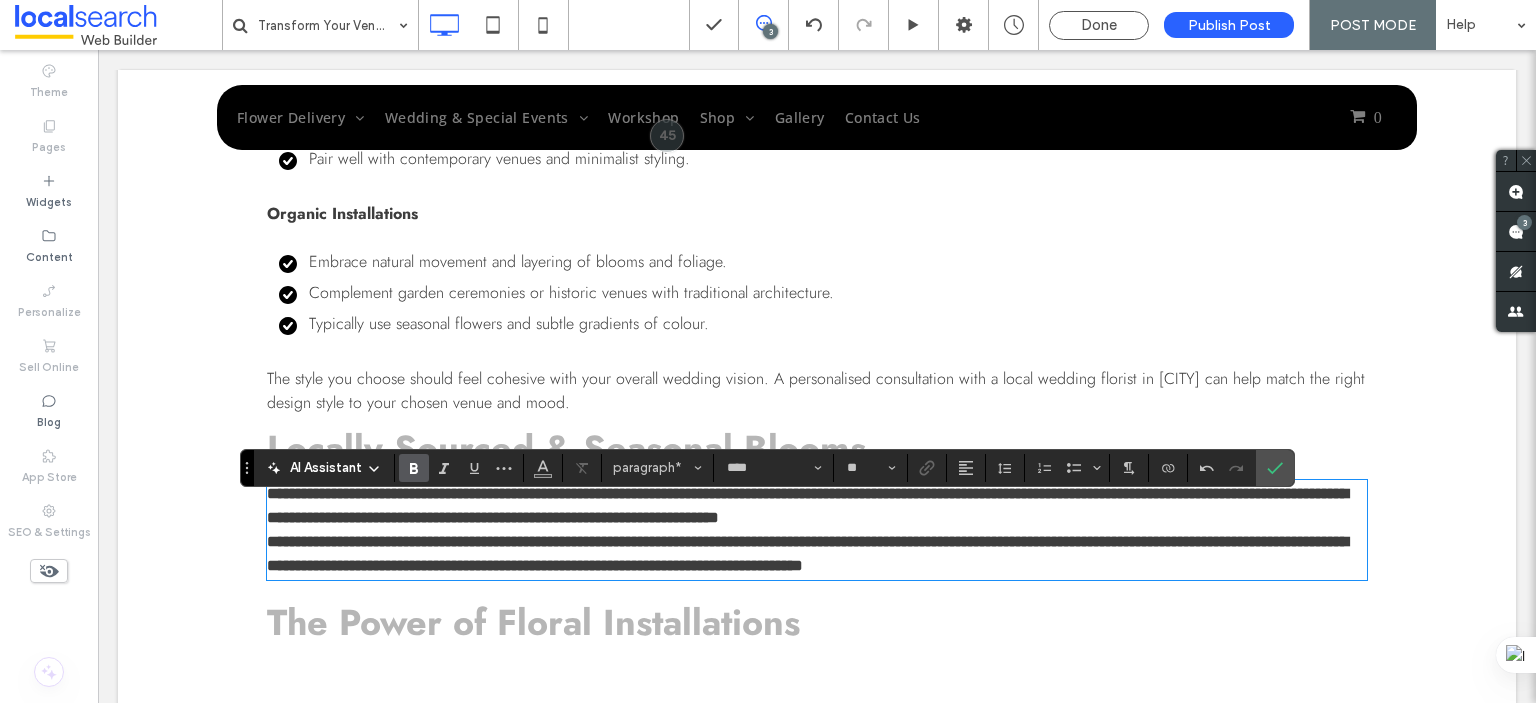 click on "**********" at bounding box center [807, 553] 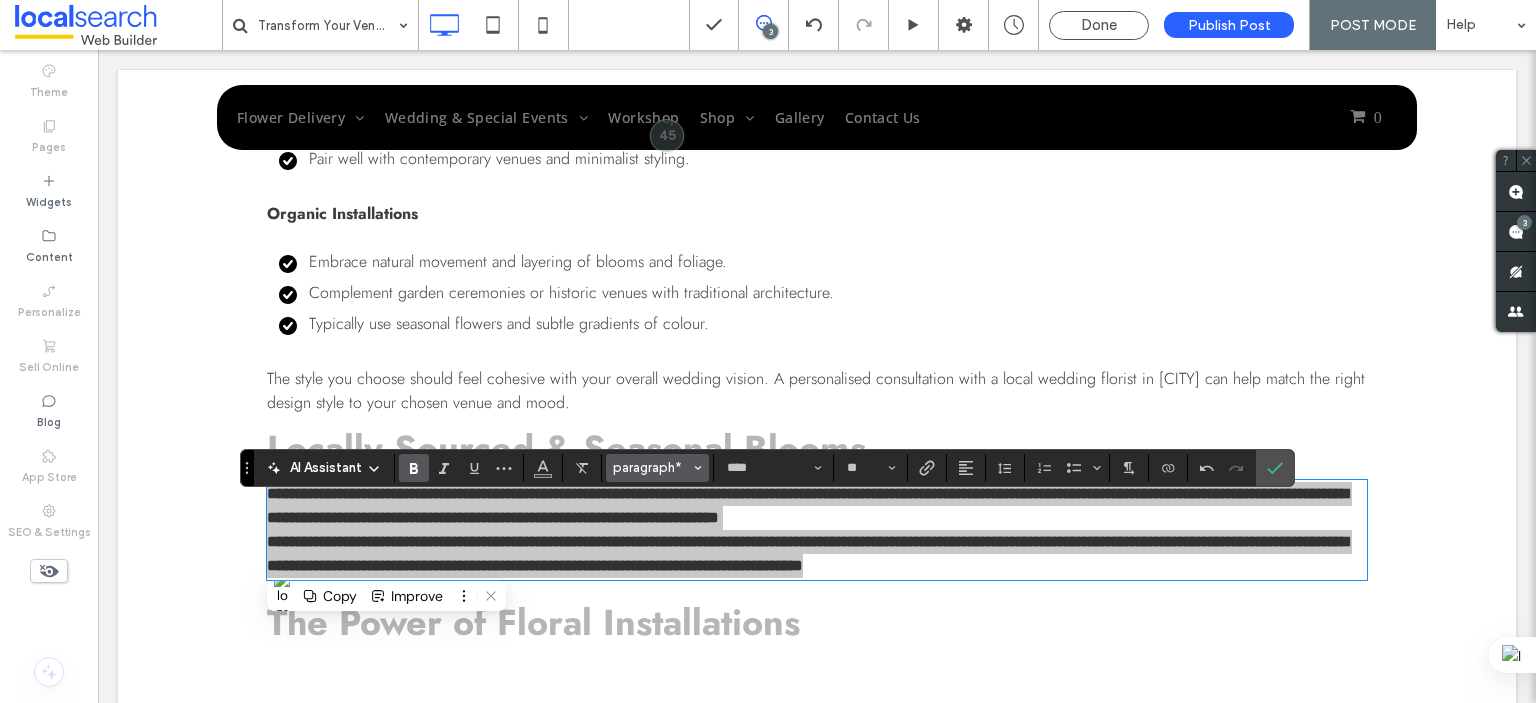 click on "paragraph*" at bounding box center [652, 467] 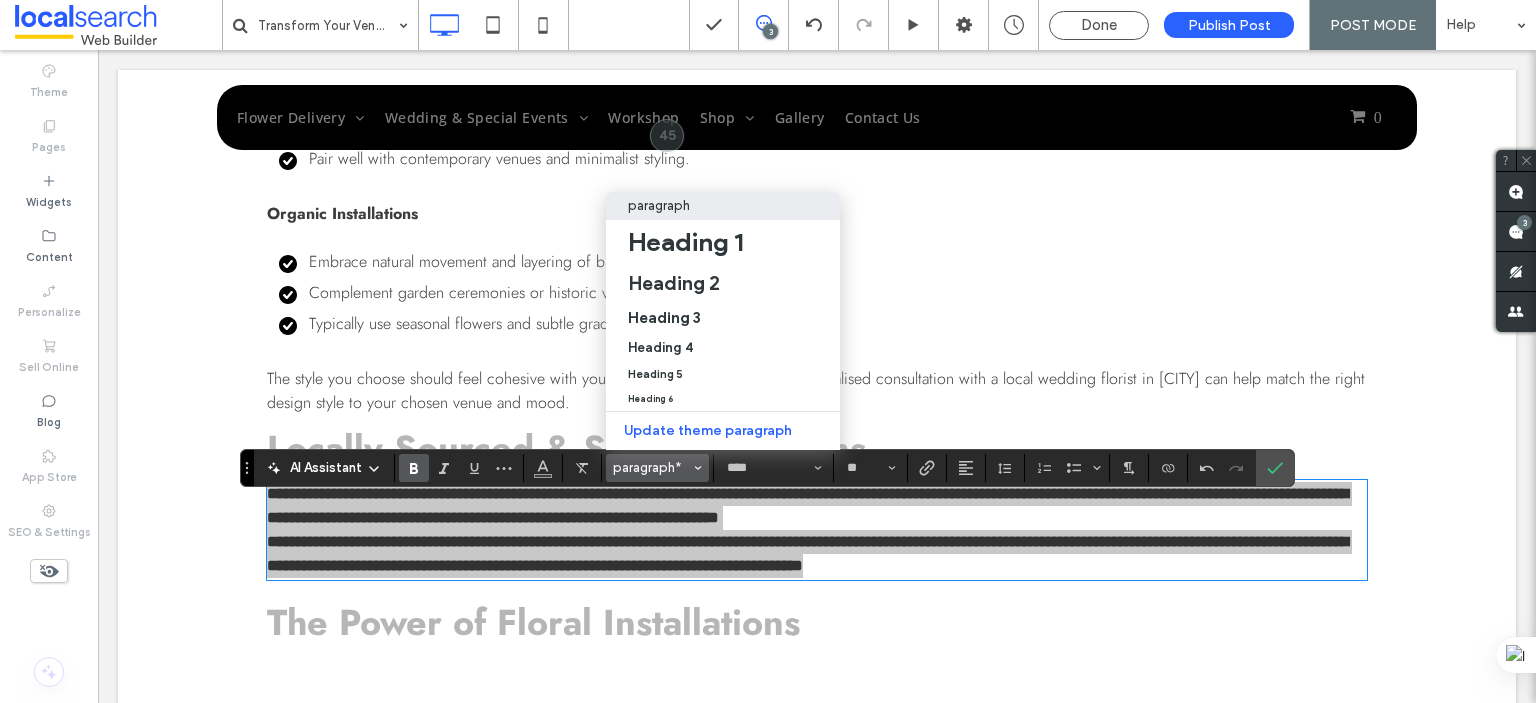 click on "paragraph" at bounding box center (659, 205) 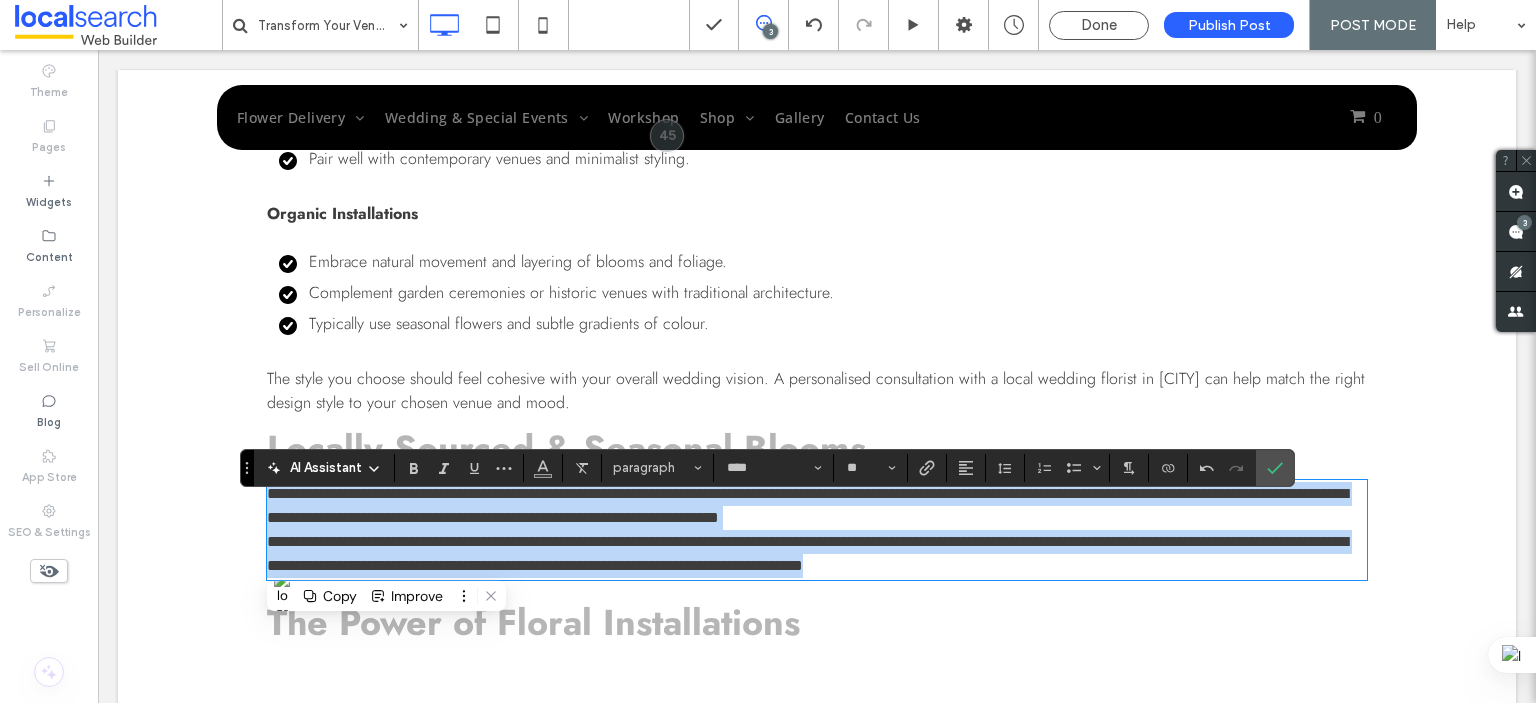 click on "**********" at bounding box center (807, 505) 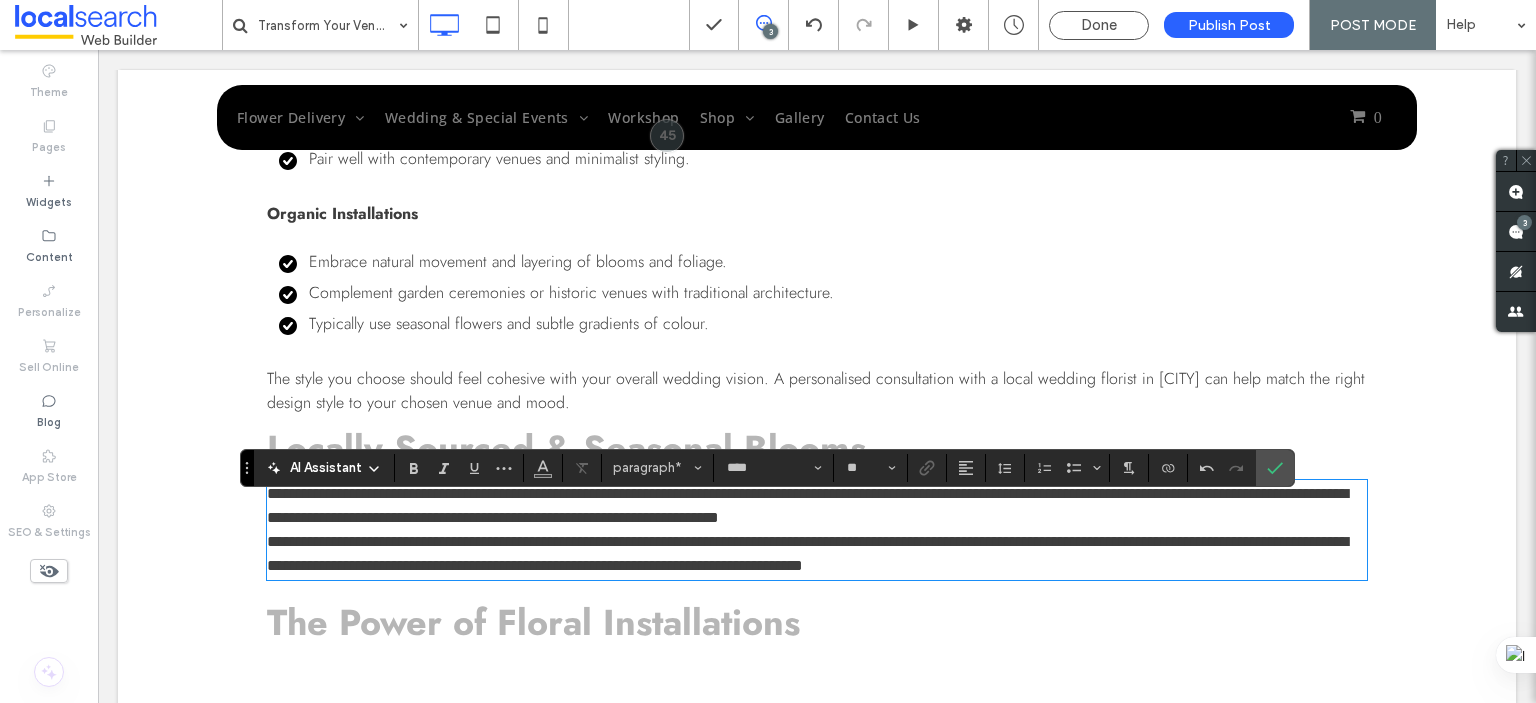 click on "**********" at bounding box center [817, 506] 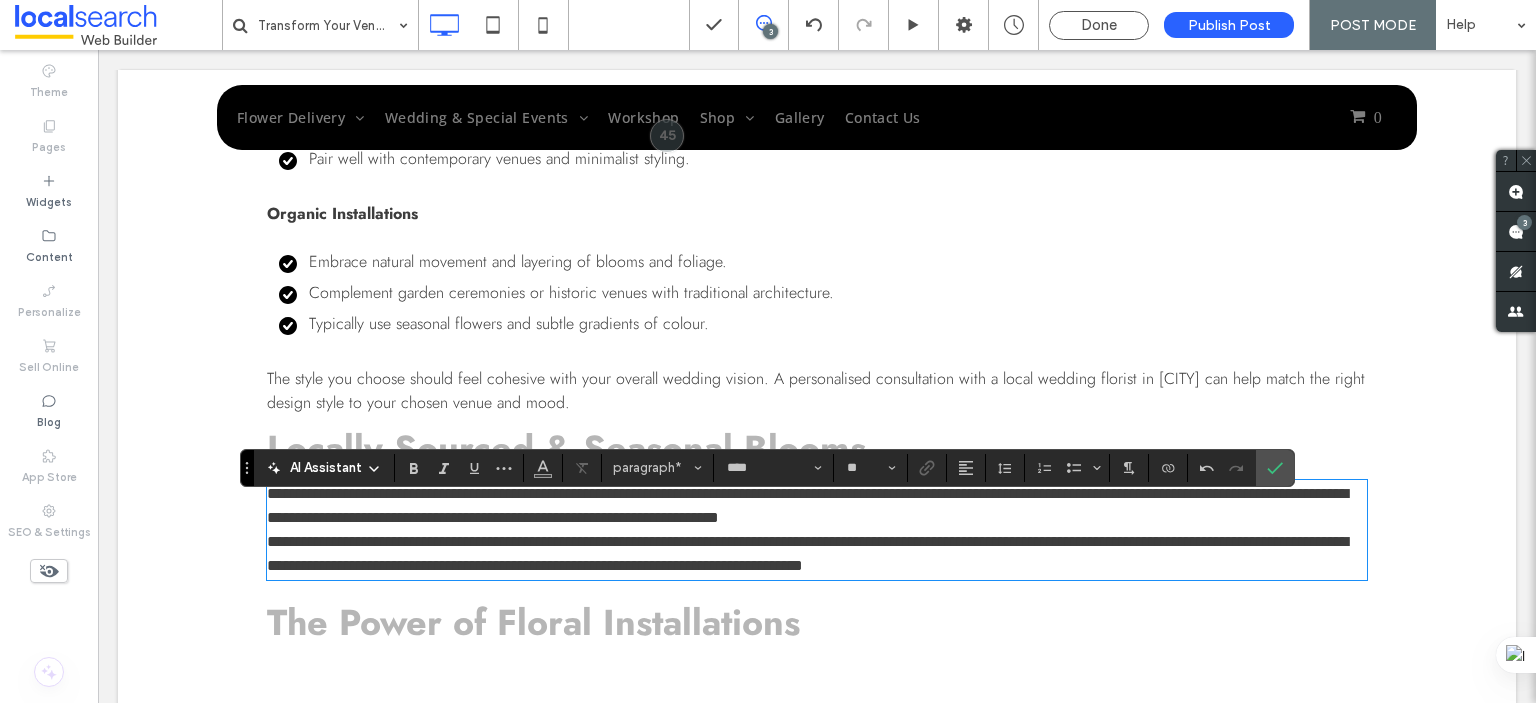click on "**********" at bounding box center [807, 553] 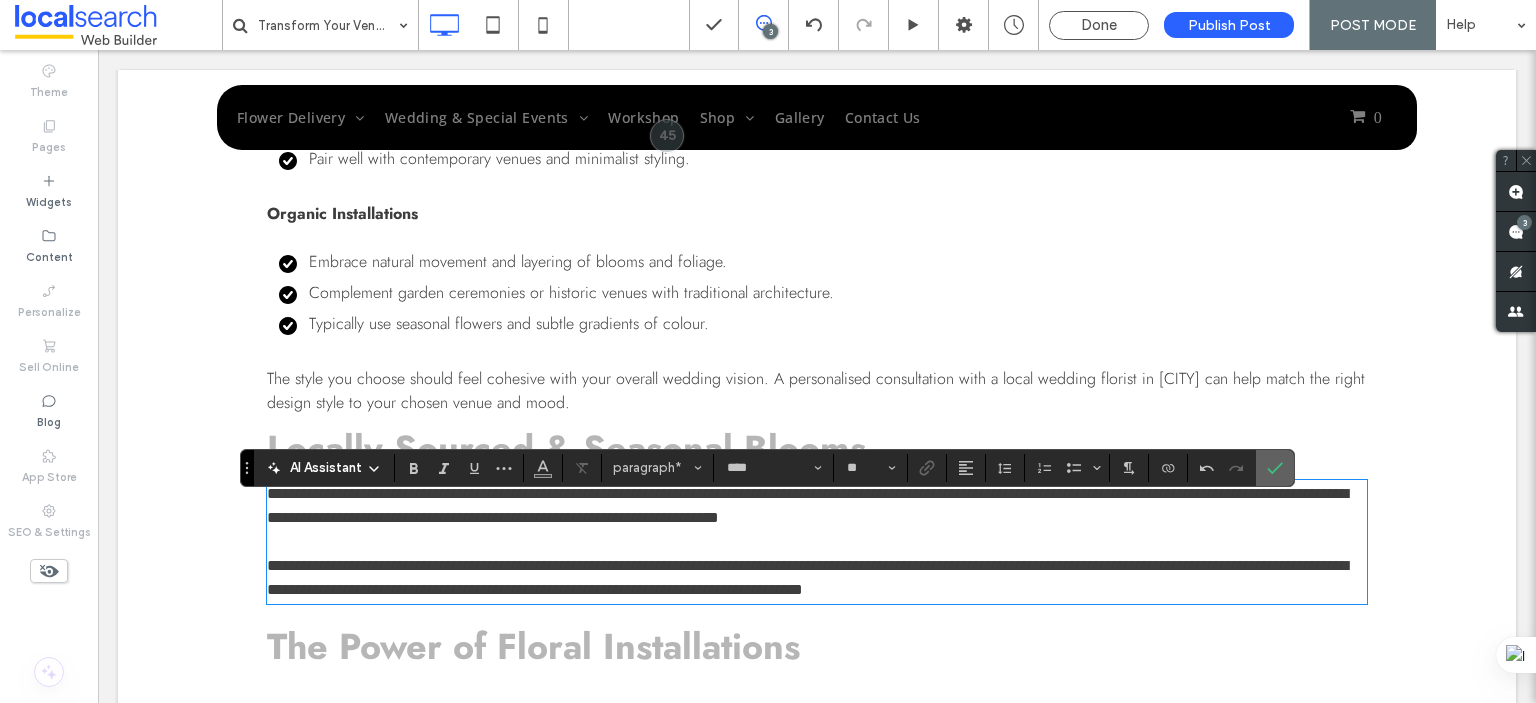click at bounding box center (1275, 468) 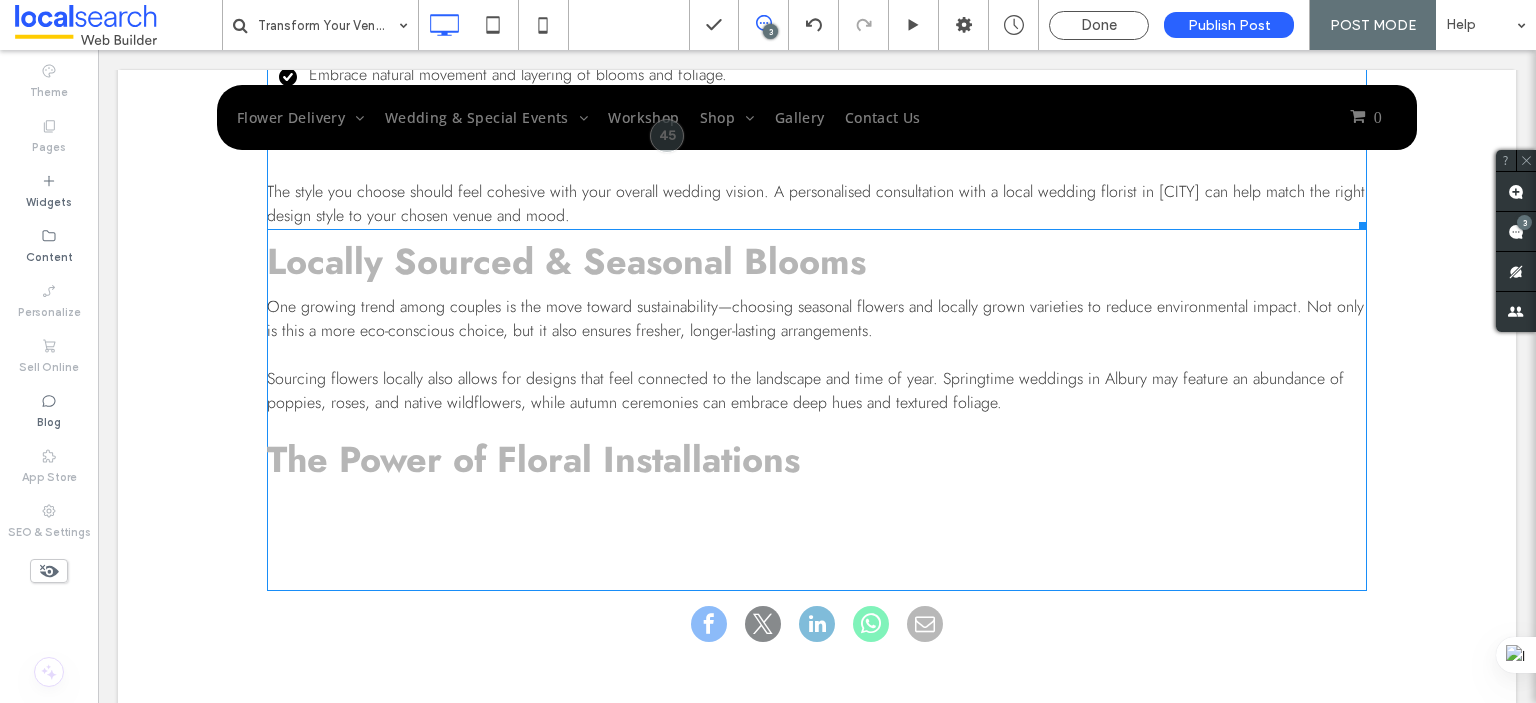scroll, scrollTop: 1708, scrollLeft: 0, axis: vertical 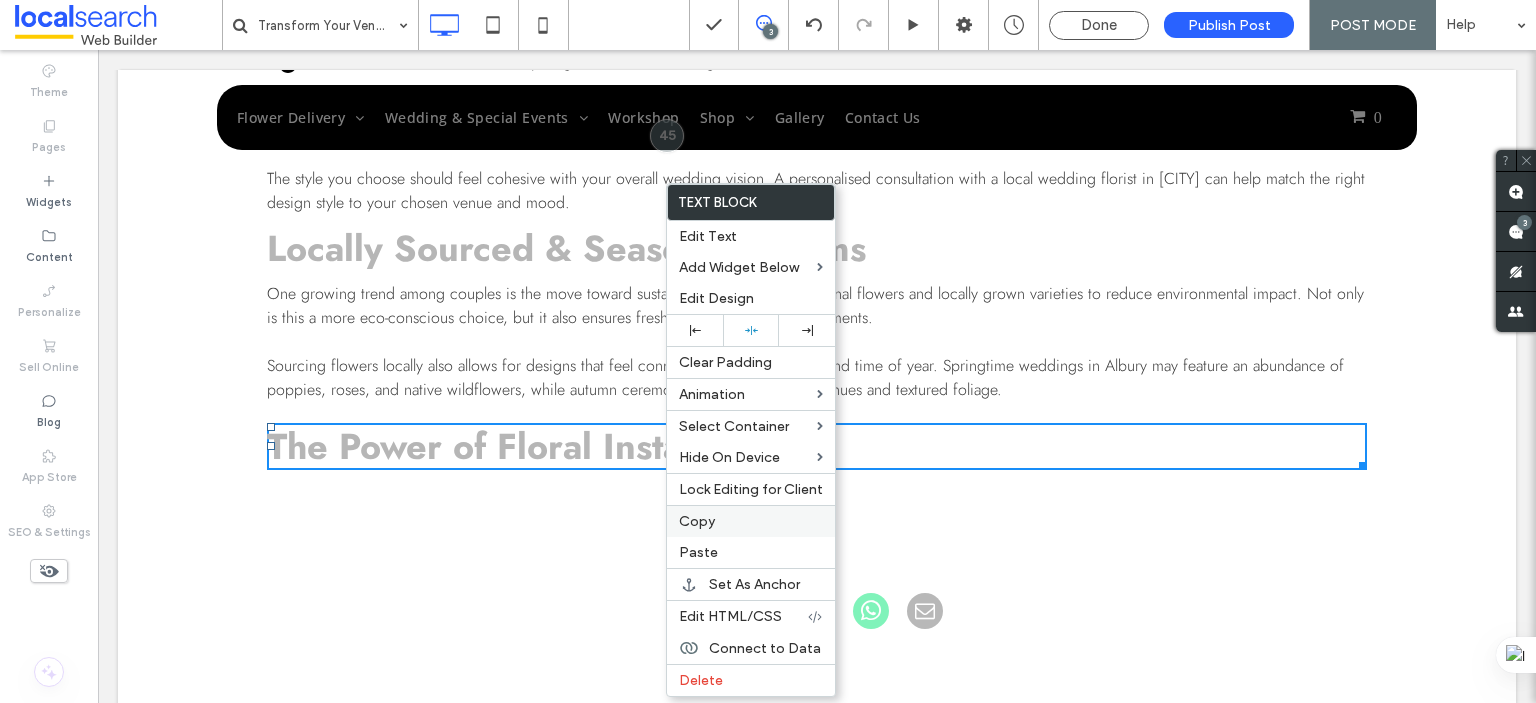 click on "Copy" at bounding box center [751, 521] 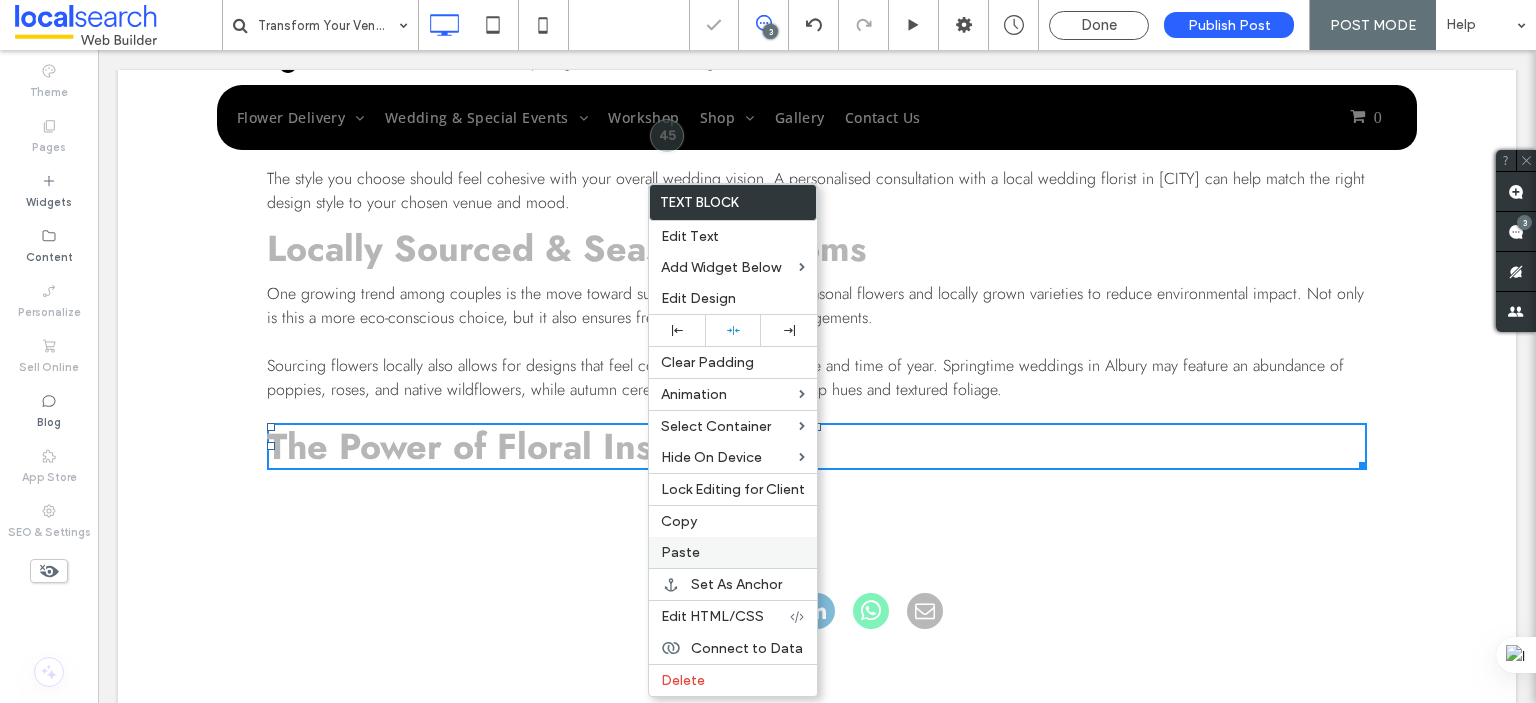click on "Paste" at bounding box center [680, 552] 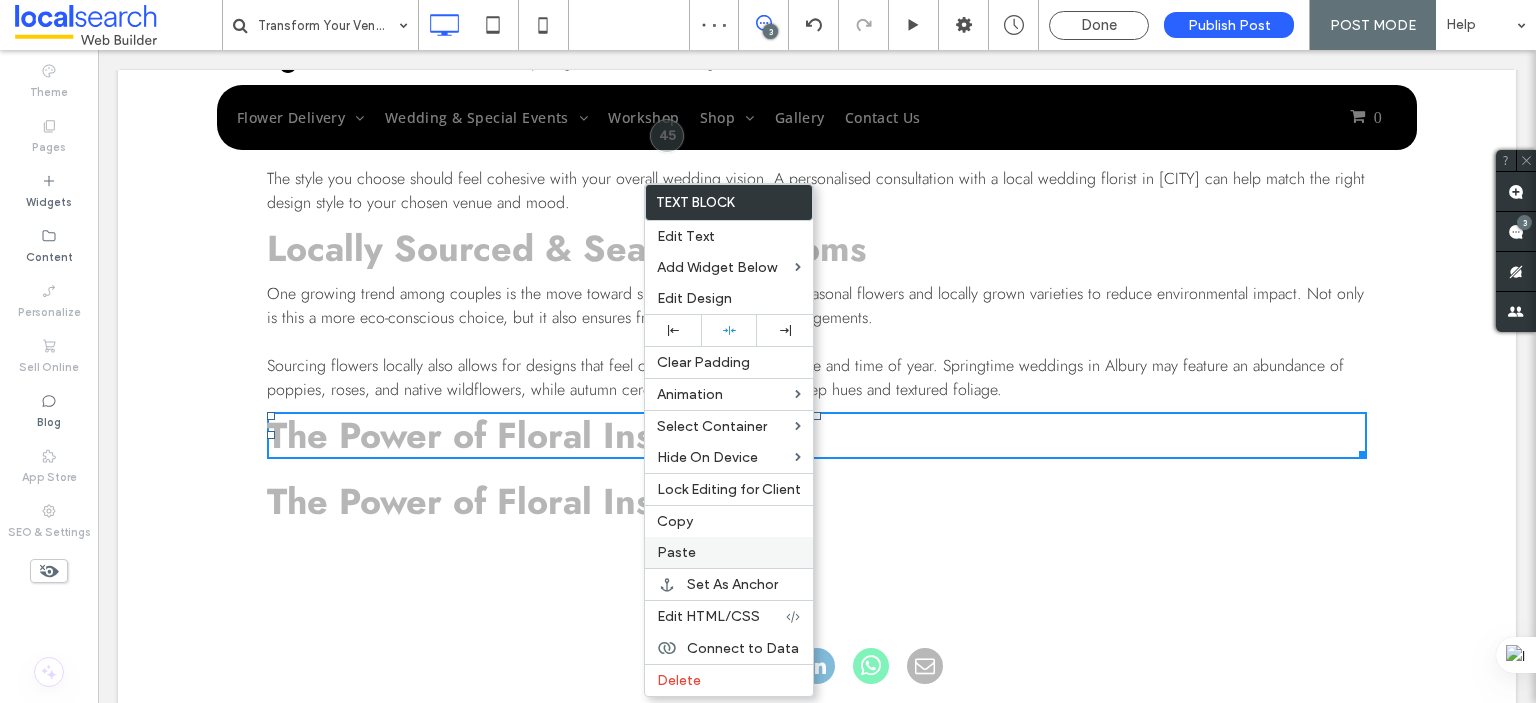 click on "Paste" at bounding box center (676, 552) 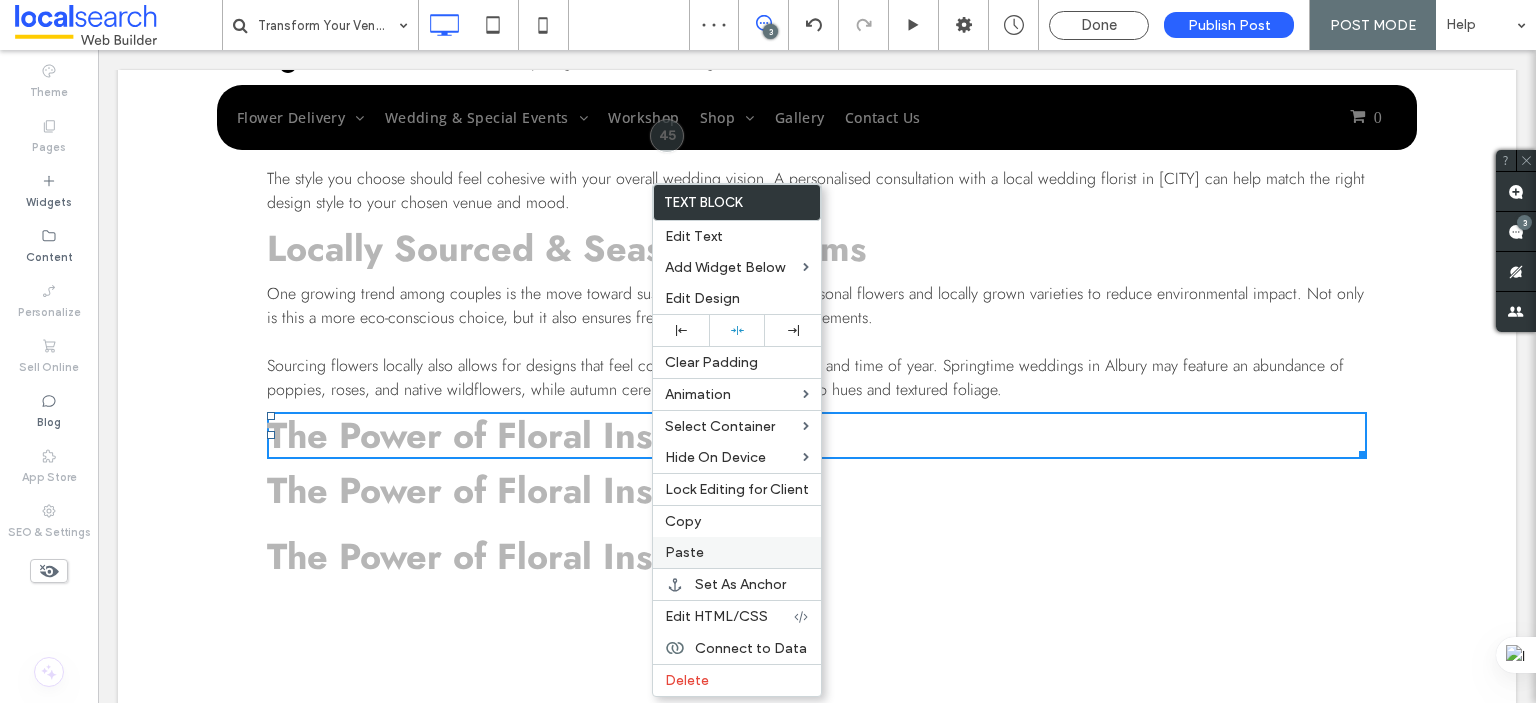 click on "Paste" at bounding box center (684, 552) 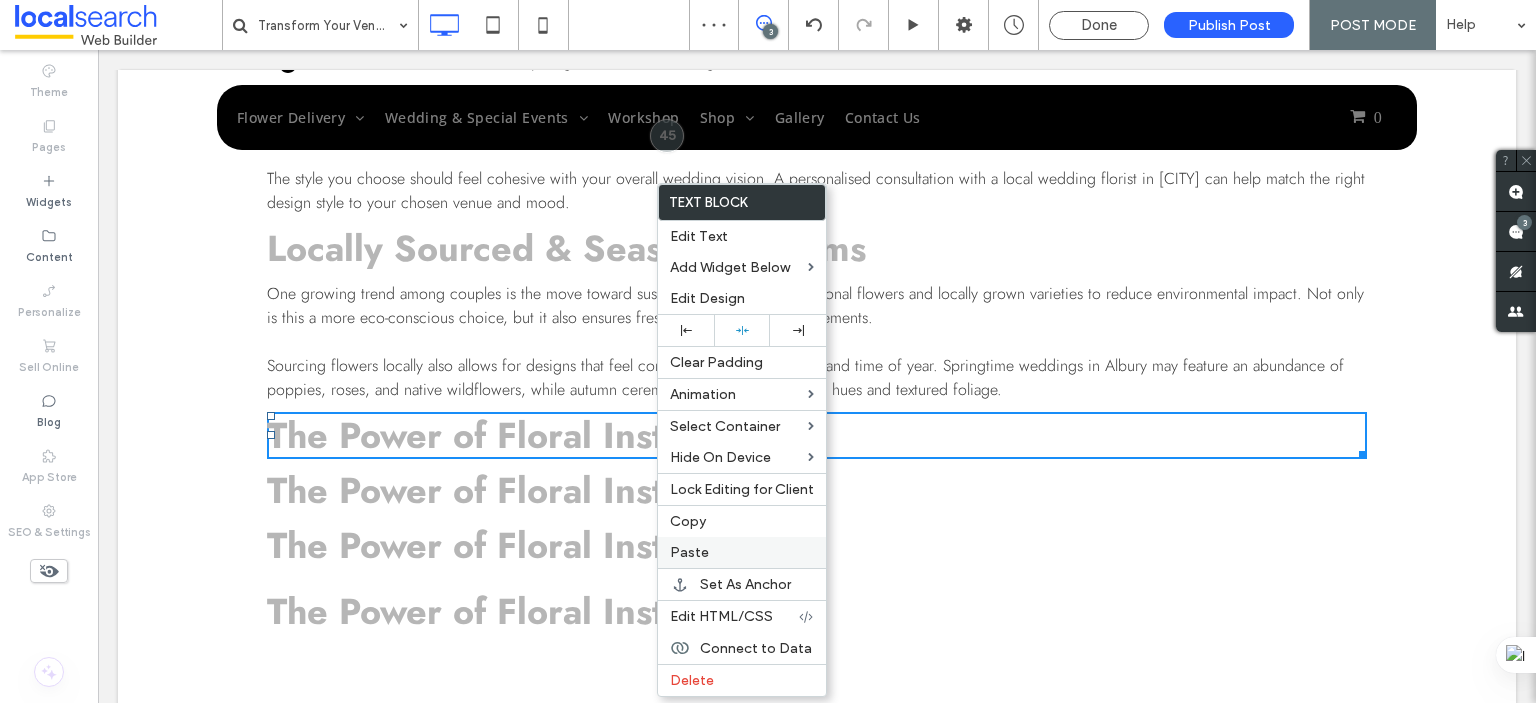 click on "Paste" at bounding box center [689, 552] 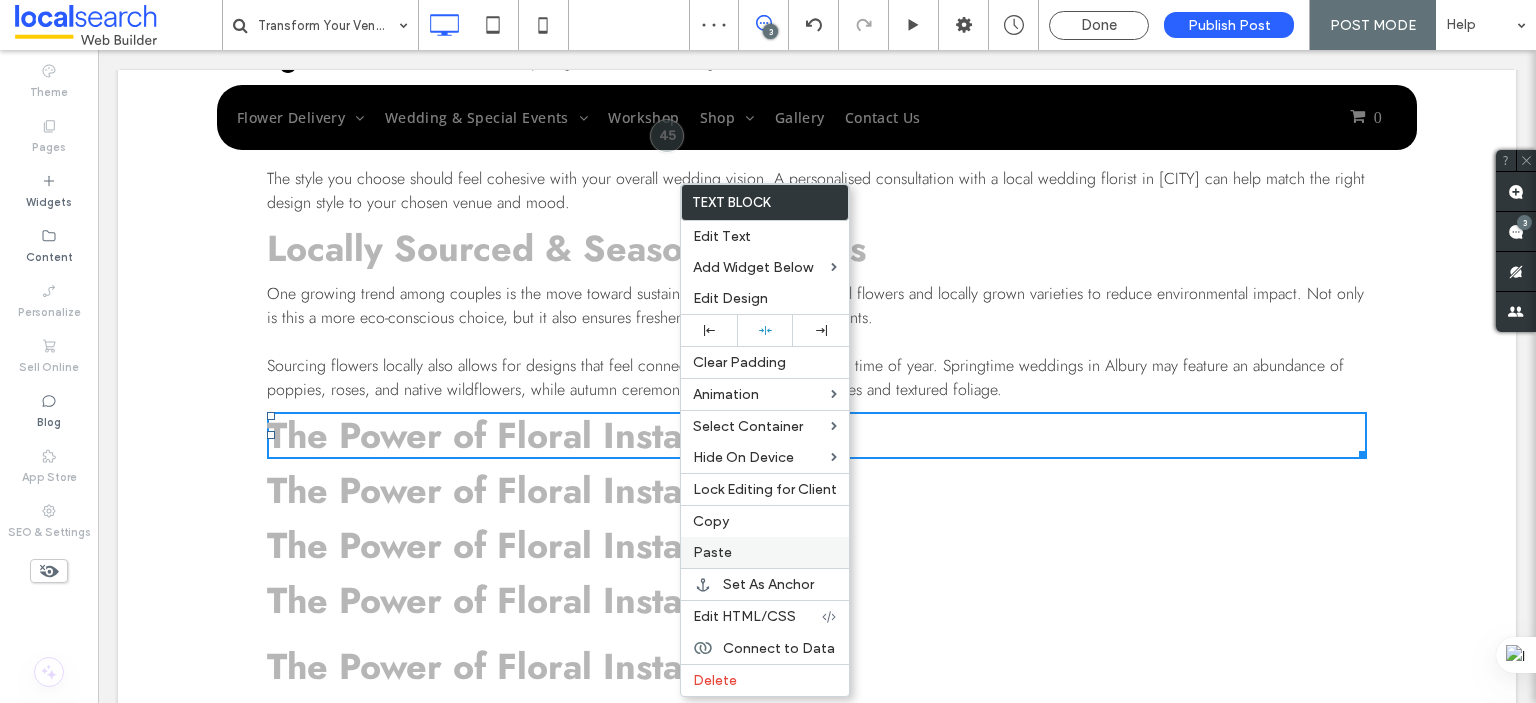 click on "Paste" at bounding box center (712, 552) 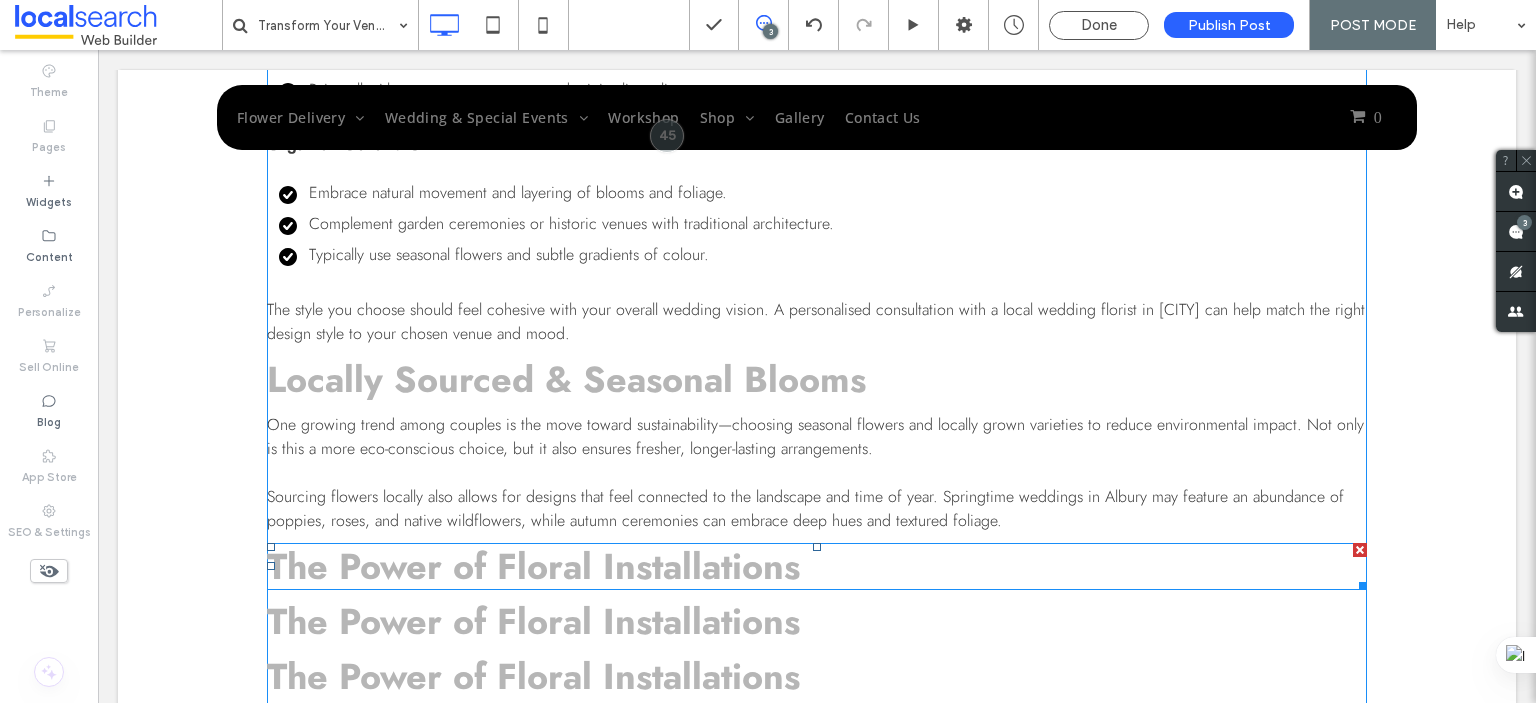 scroll, scrollTop: 1608, scrollLeft: 0, axis: vertical 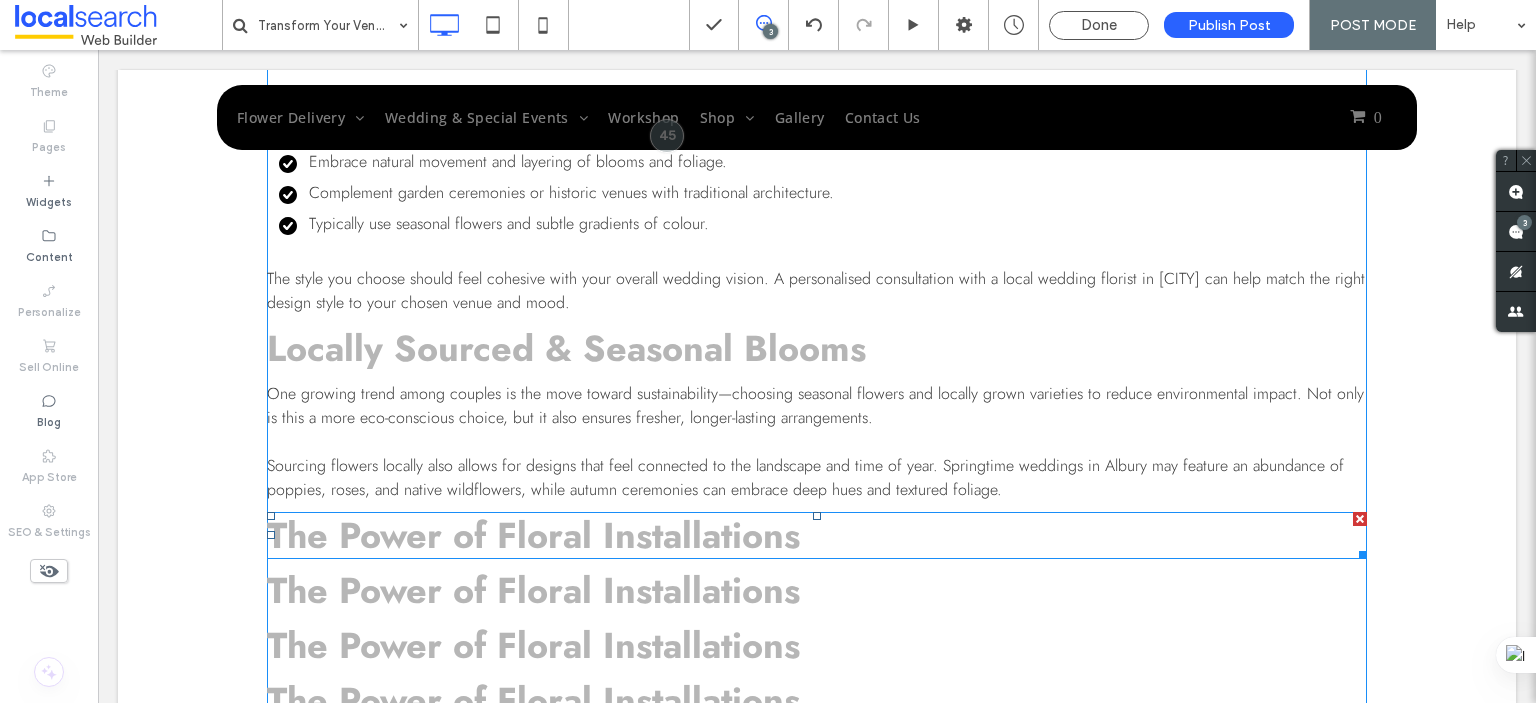 click on "The Power of Floral Installations" at bounding box center (533, 535) 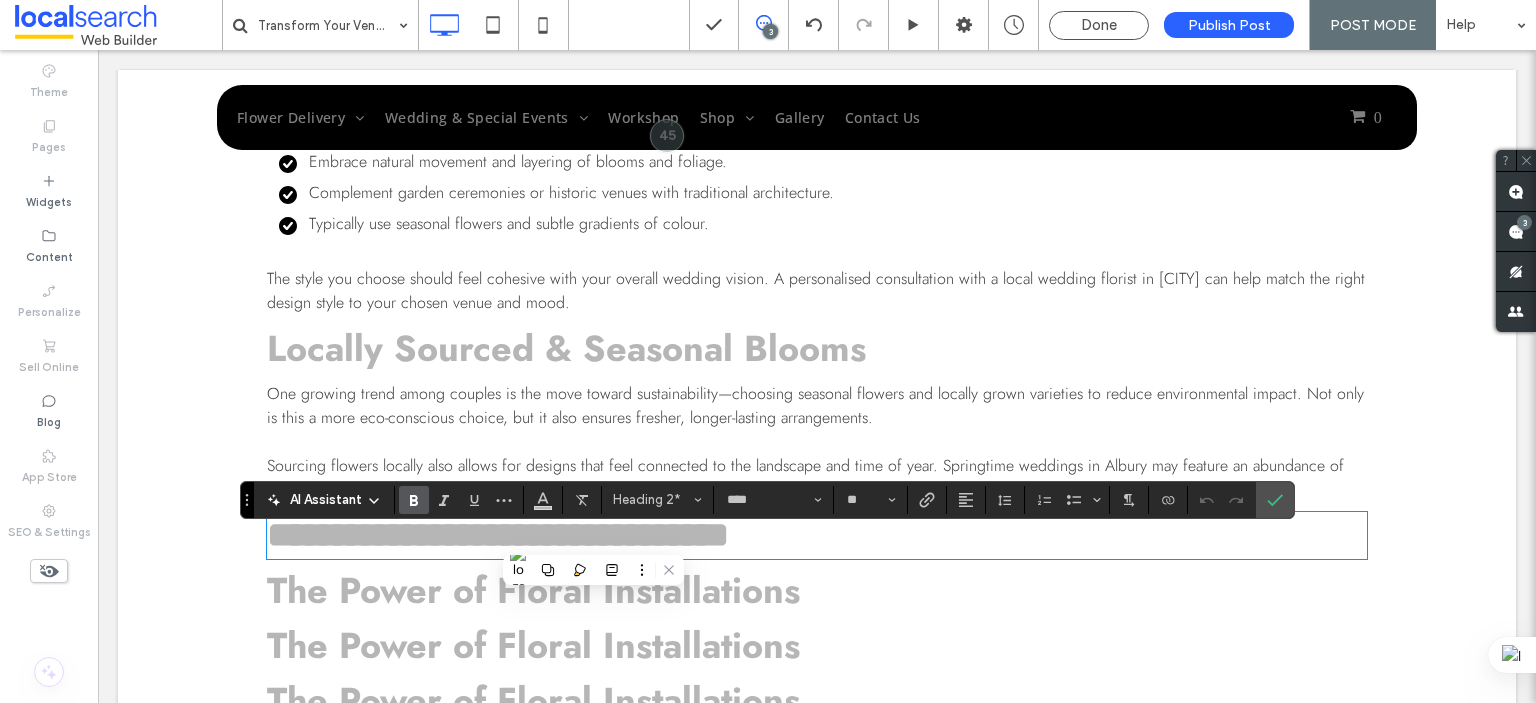 scroll, scrollTop: 0, scrollLeft: 0, axis: both 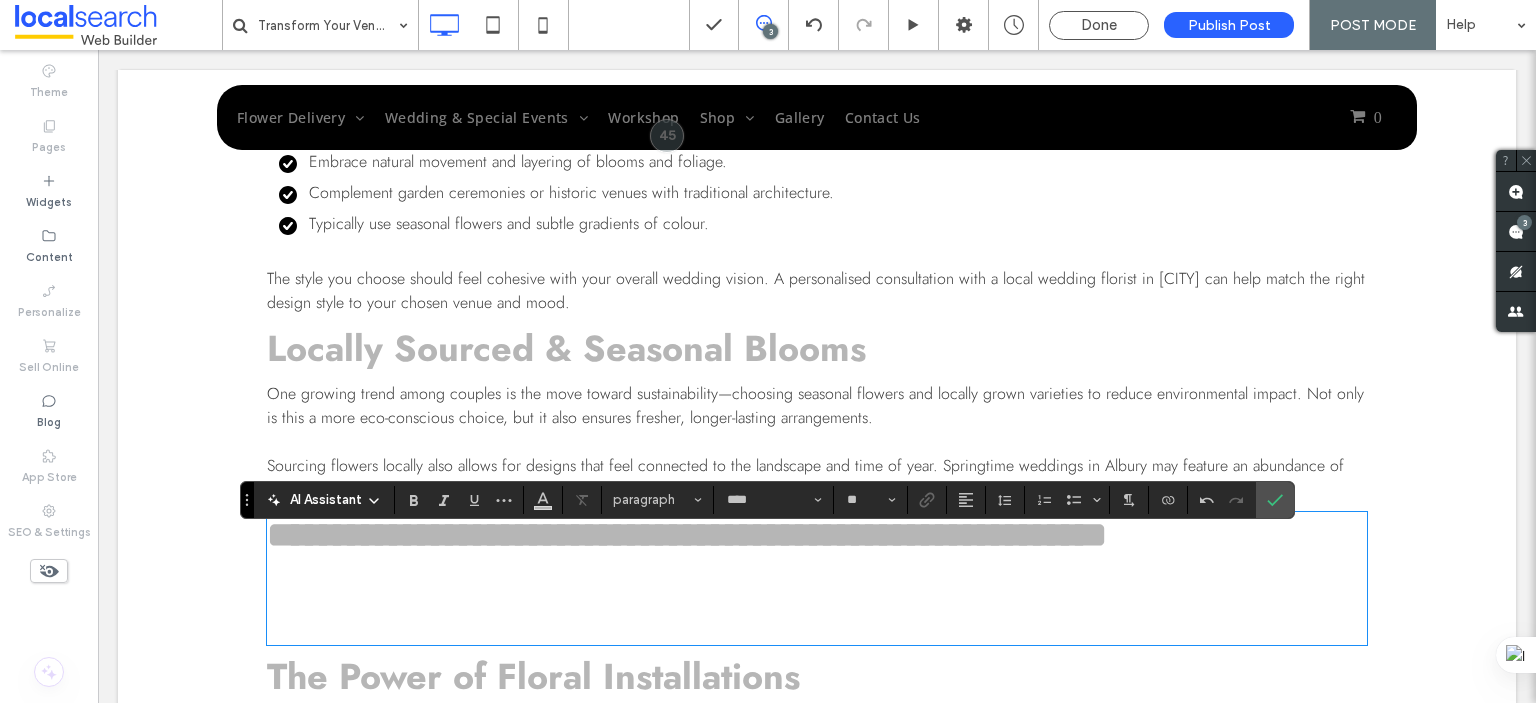 click at bounding box center [817, 600] 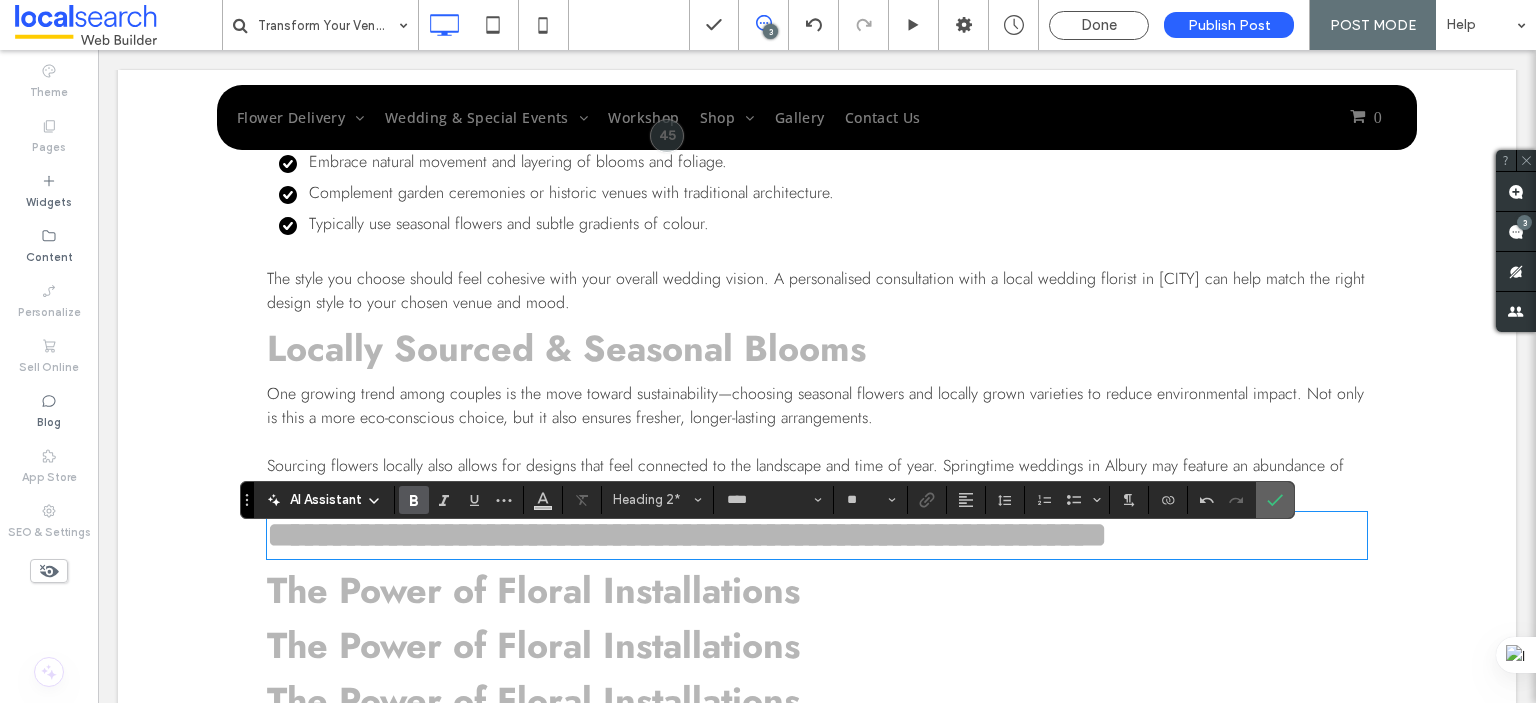 click 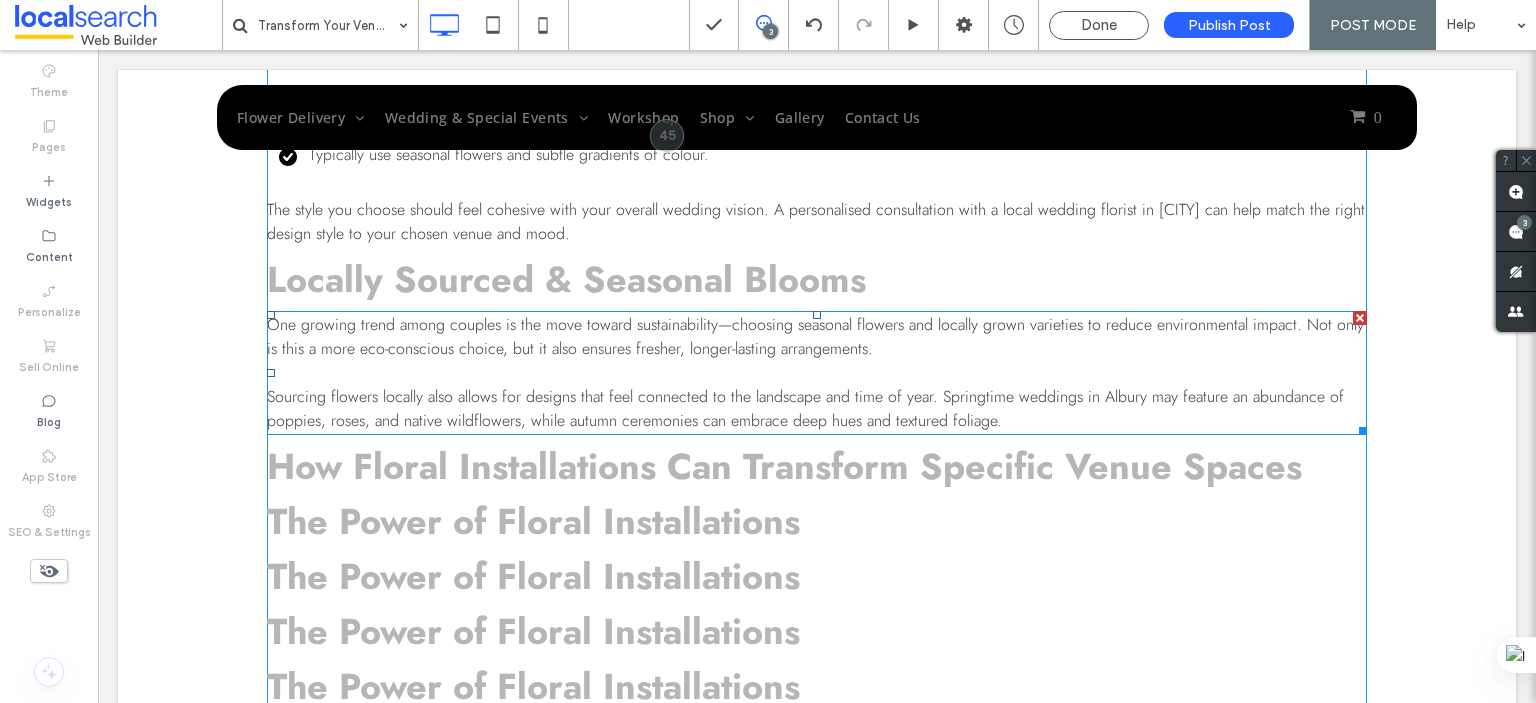 scroll, scrollTop: 1708, scrollLeft: 0, axis: vertical 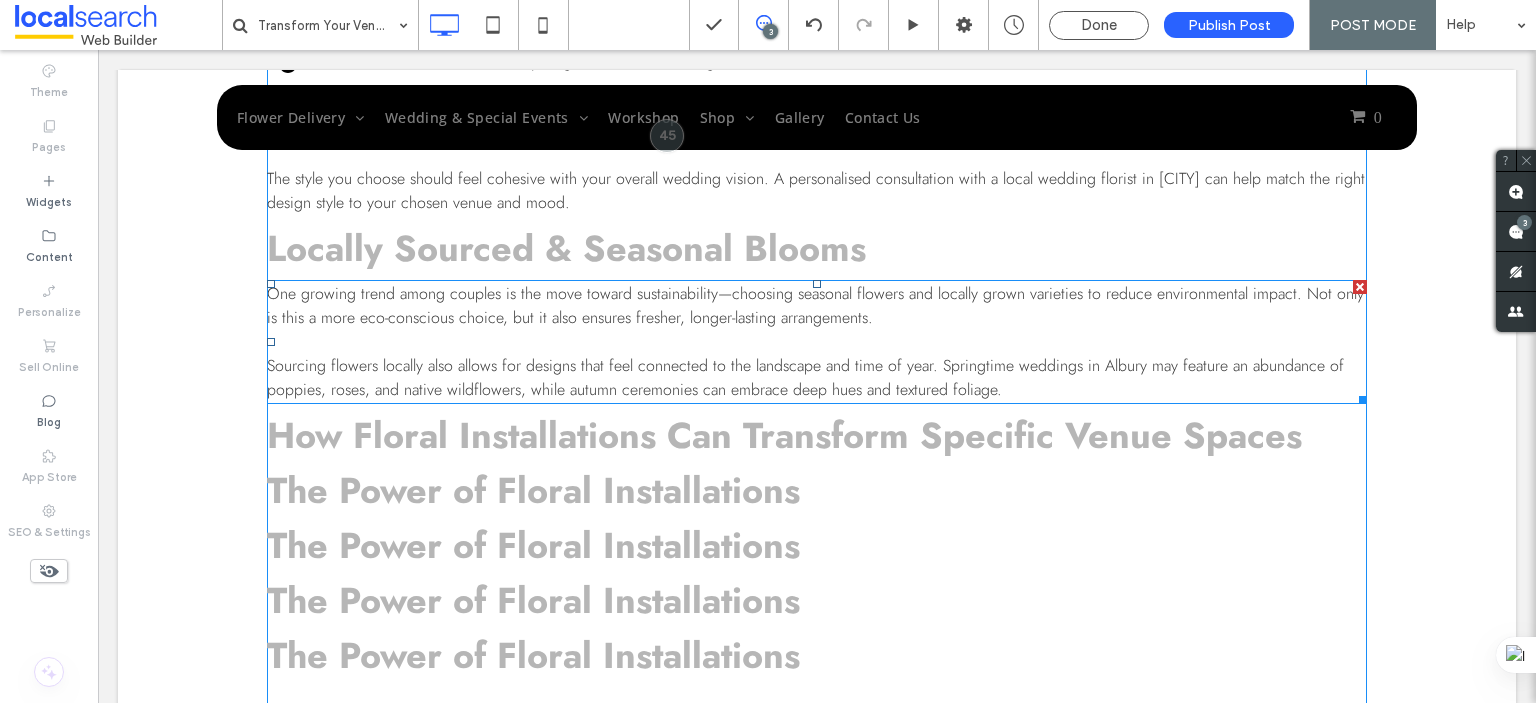 click on "One growing trend among couples is the move toward sustainability—choosing seasonal flowers and locally grown varieties to reduce environmental impact. Not only is this a more eco-conscious choice, but it also ensures fresher, longer-lasting arrangements." at bounding box center [815, 305] 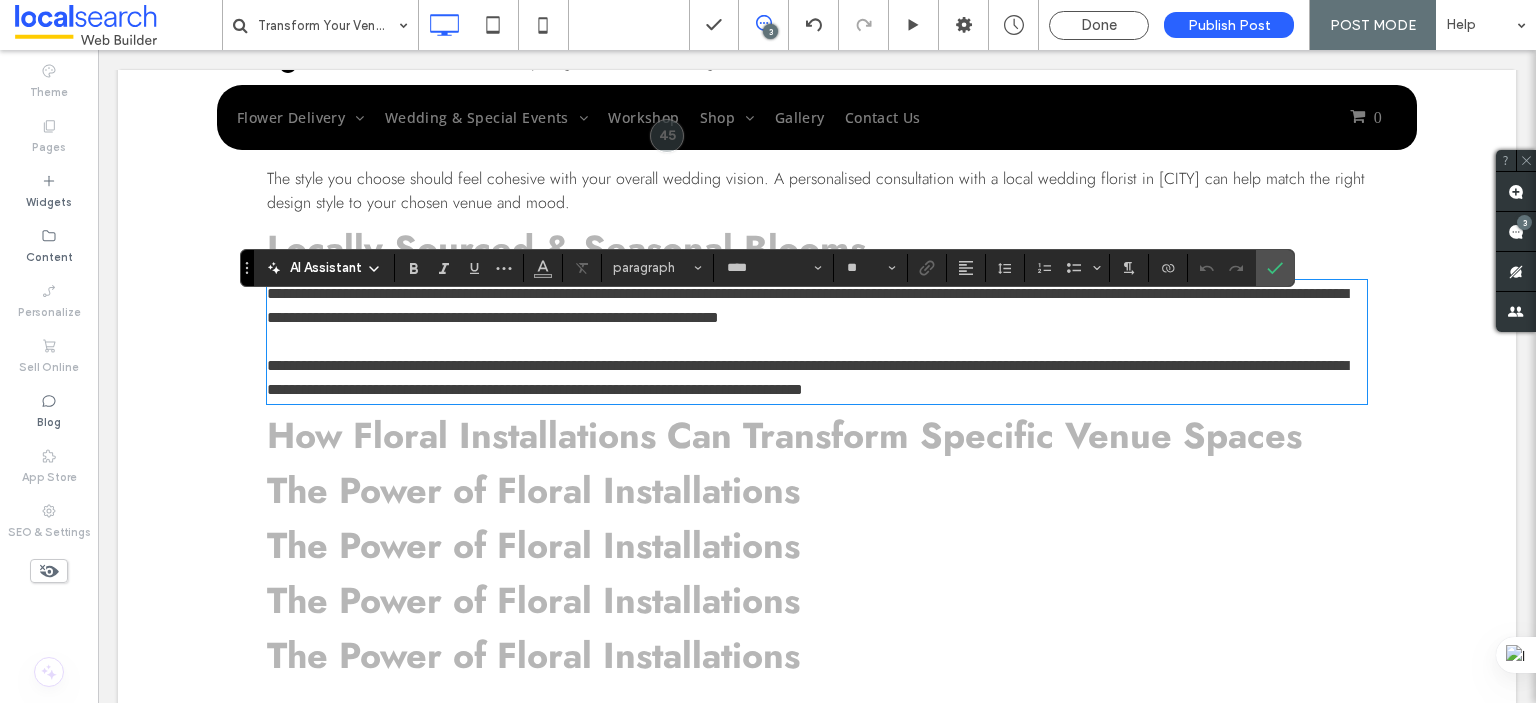 click on "The Power of Floral Installations" at bounding box center [533, 490] 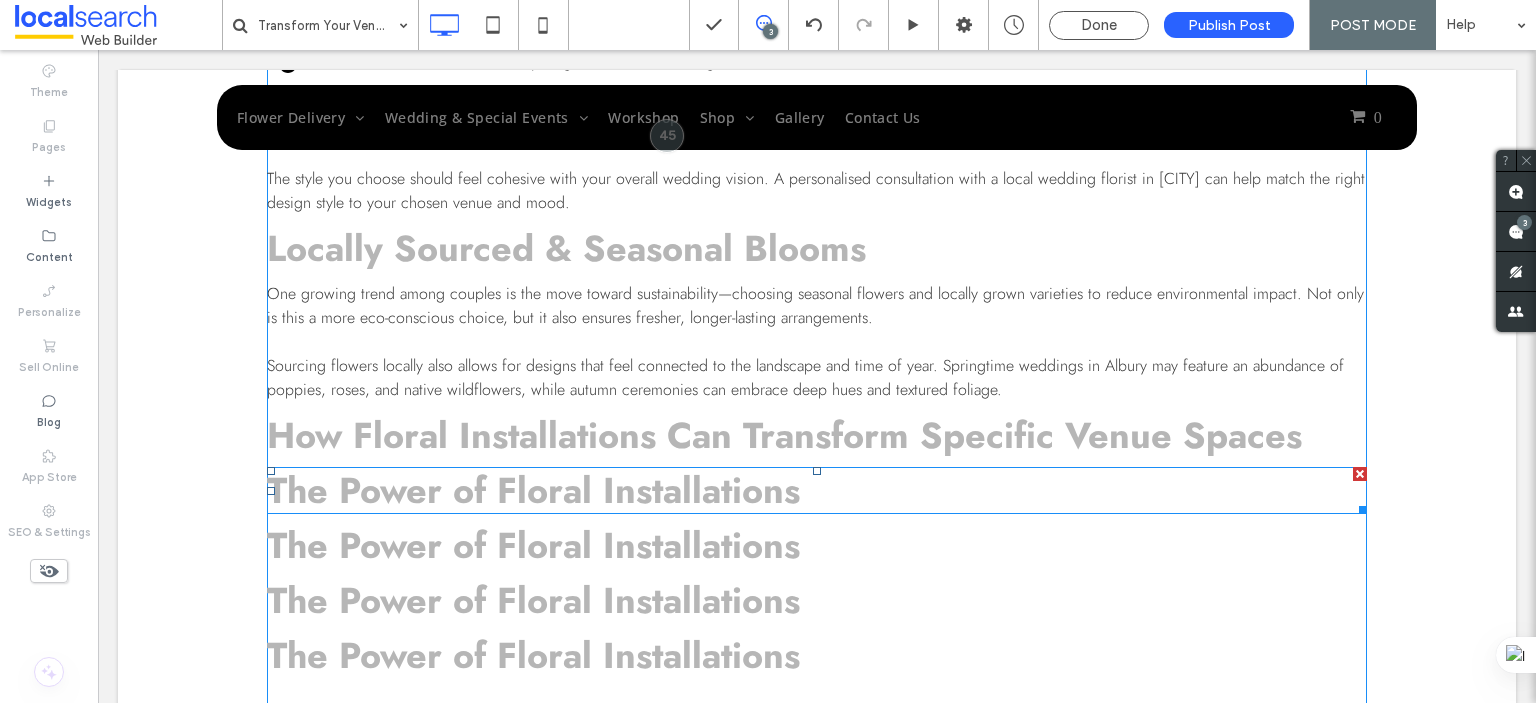 click on "The Power of Floral Installations" at bounding box center (533, 490) 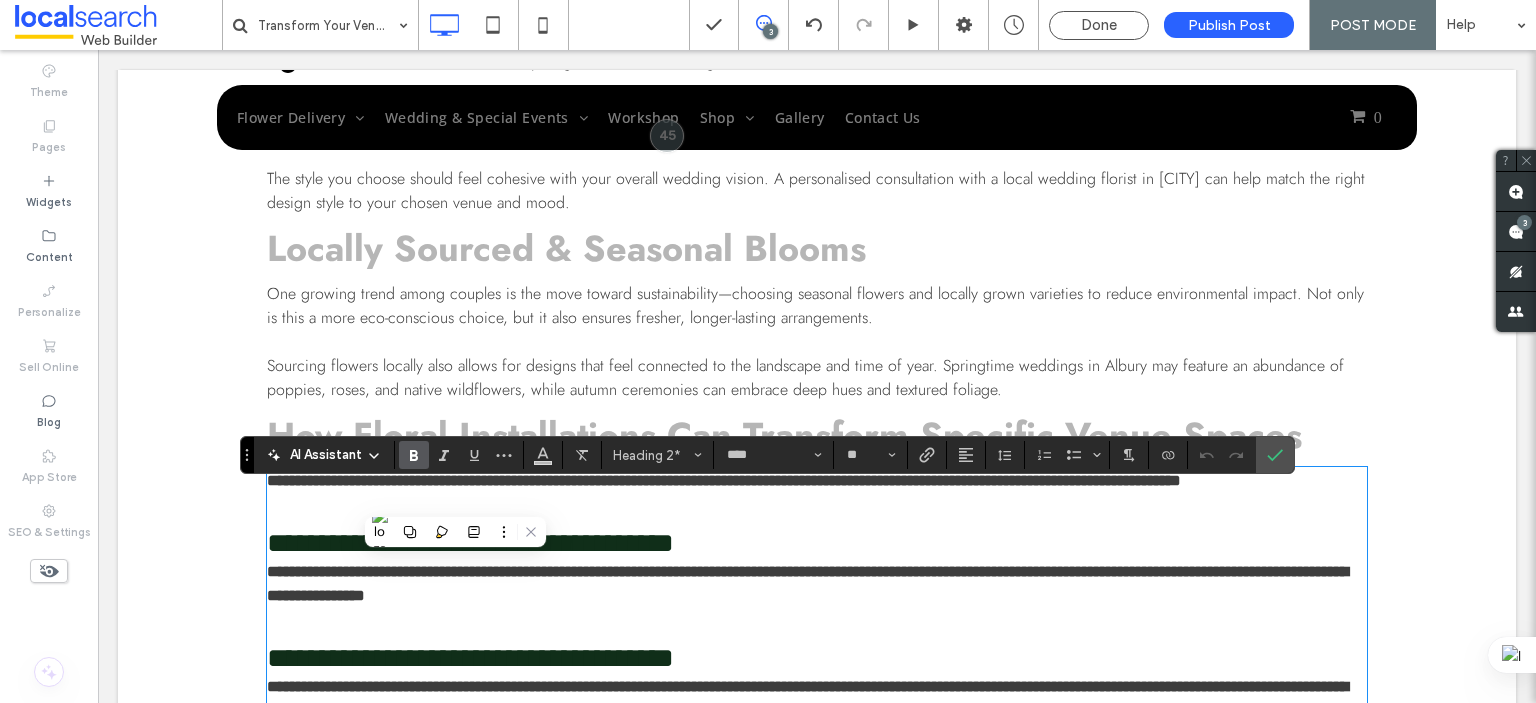 scroll, scrollTop: 2391, scrollLeft: 0, axis: vertical 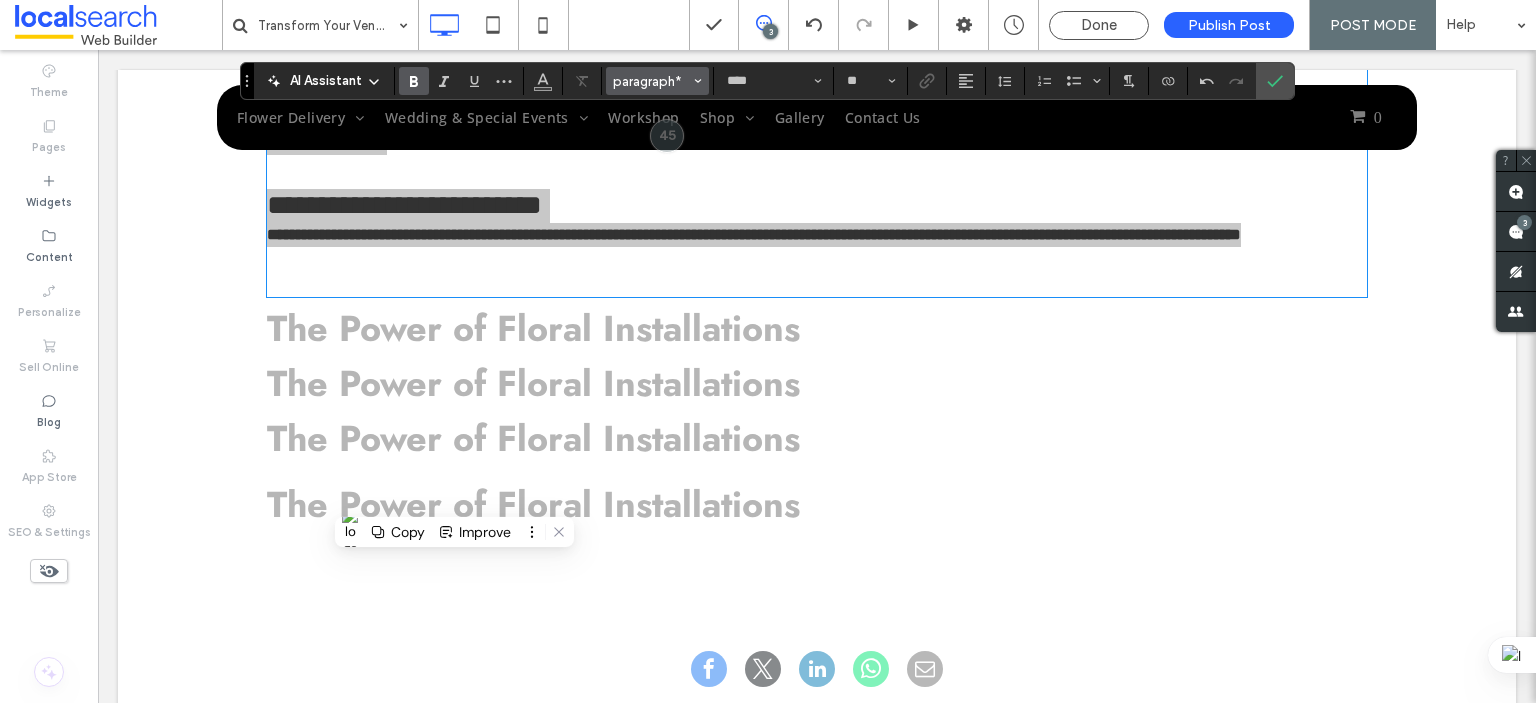 click on "paragraph*" at bounding box center (652, 81) 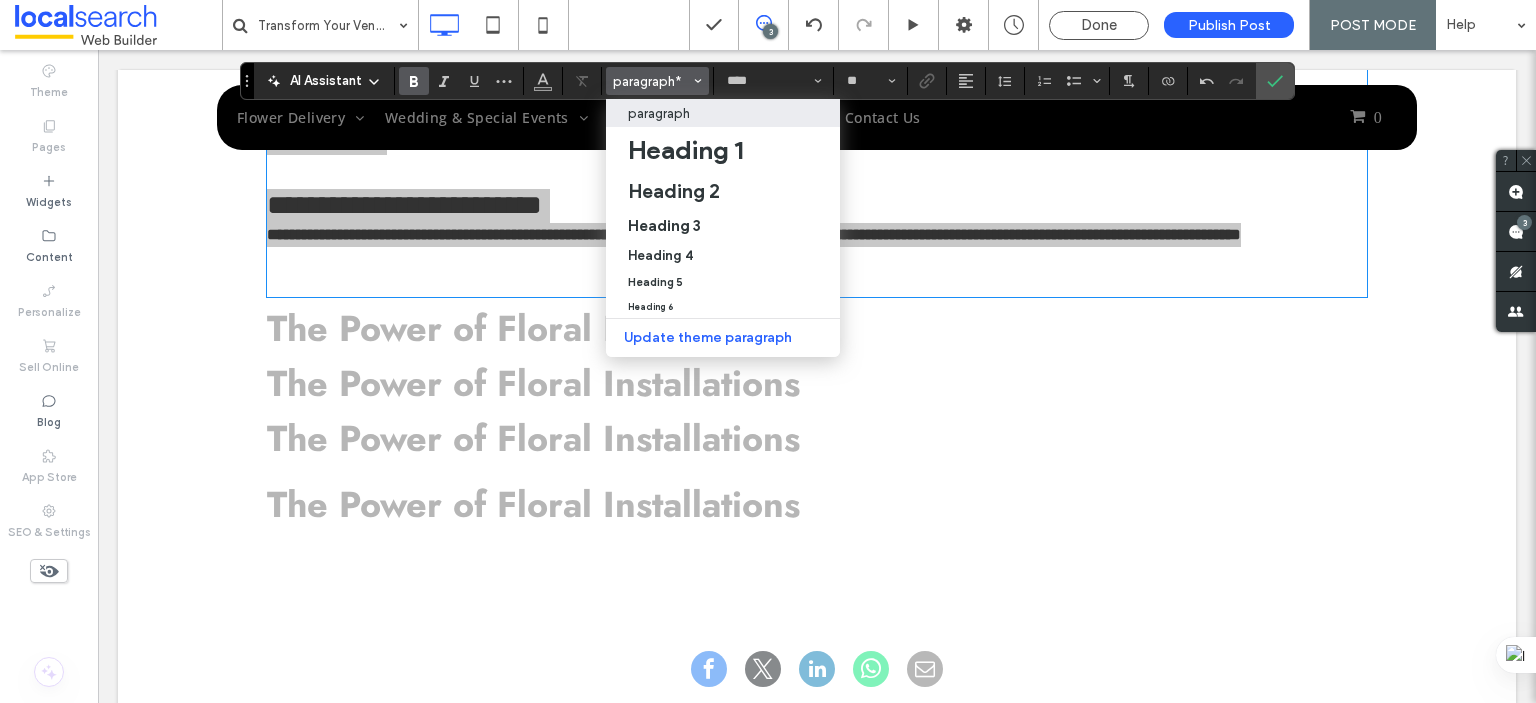 click on "paragraph" at bounding box center [659, 113] 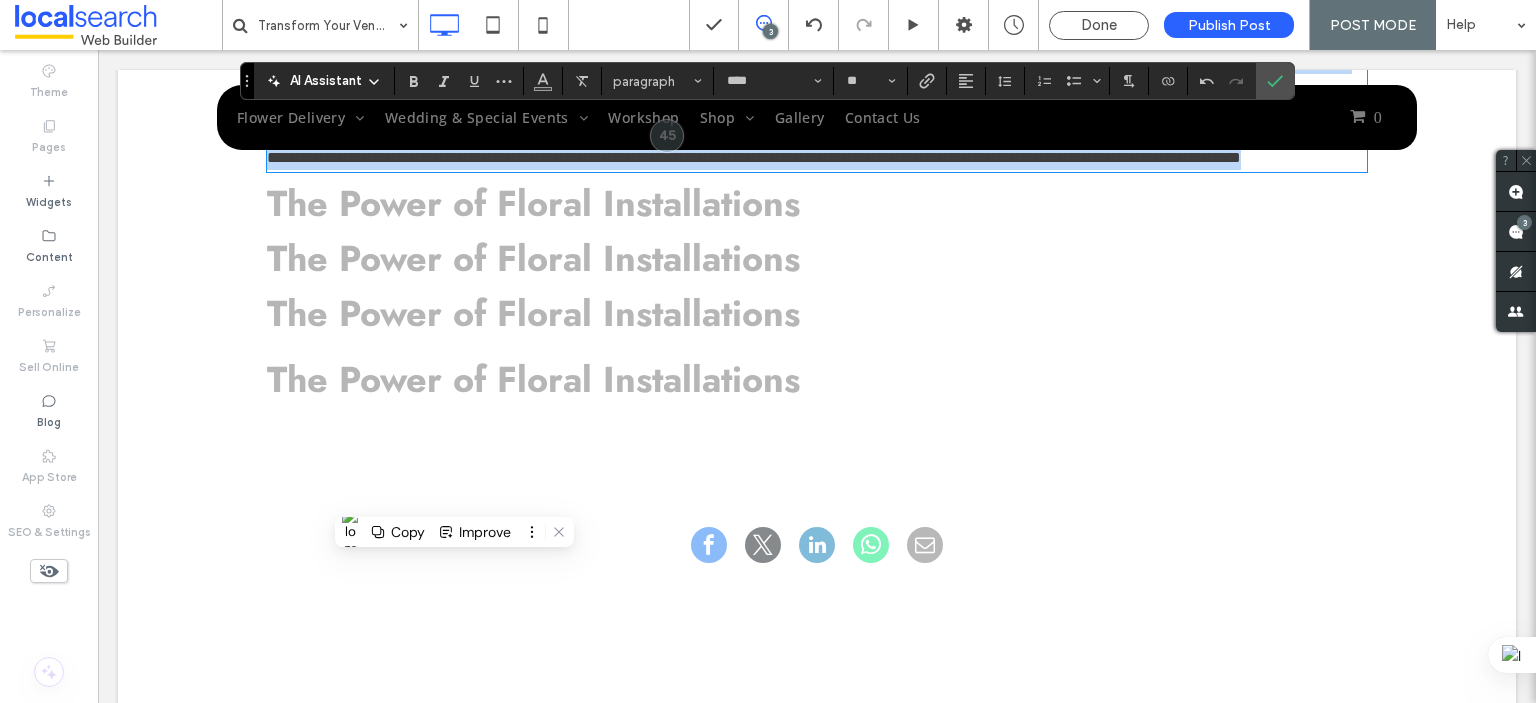 click on "**********" at bounding box center [817, 134] 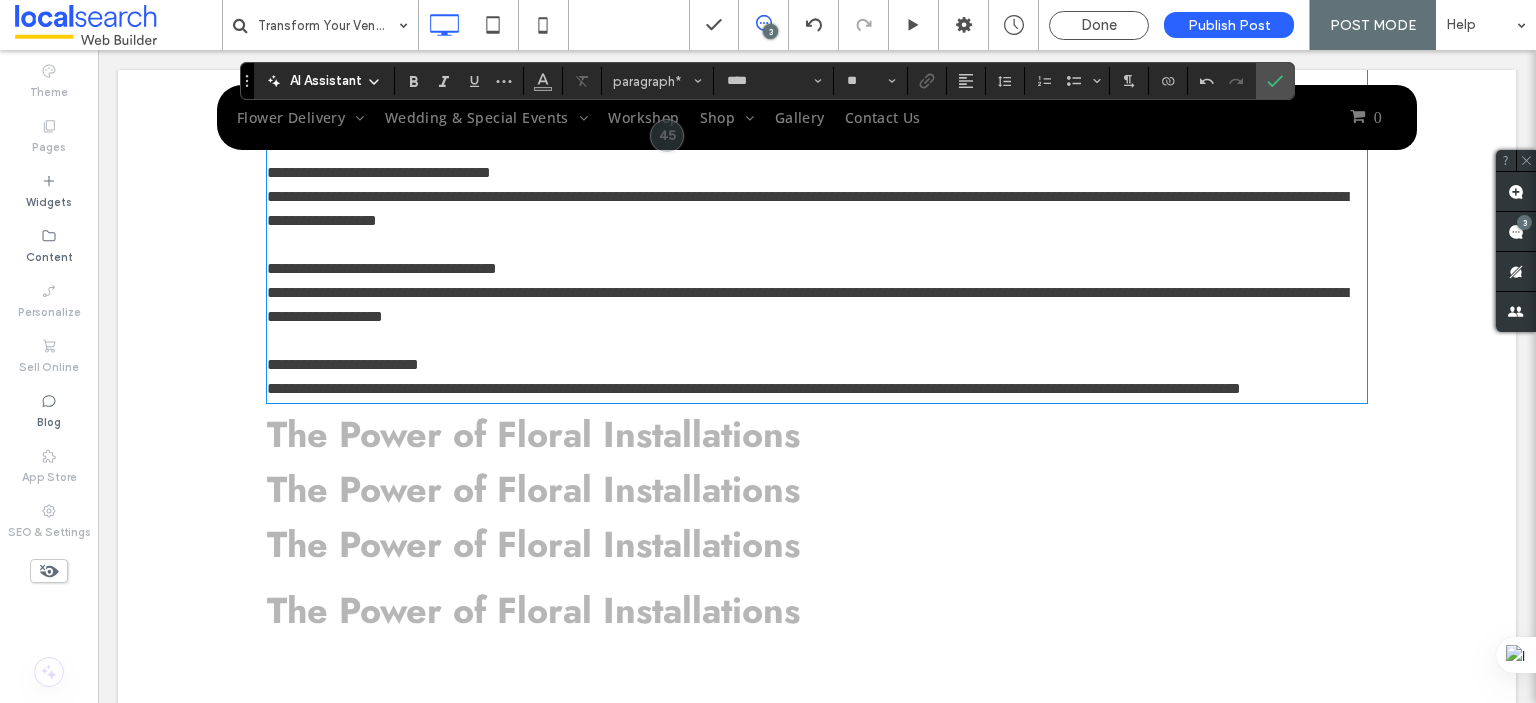 scroll, scrollTop: 1991, scrollLeft: 0, axis: vertical 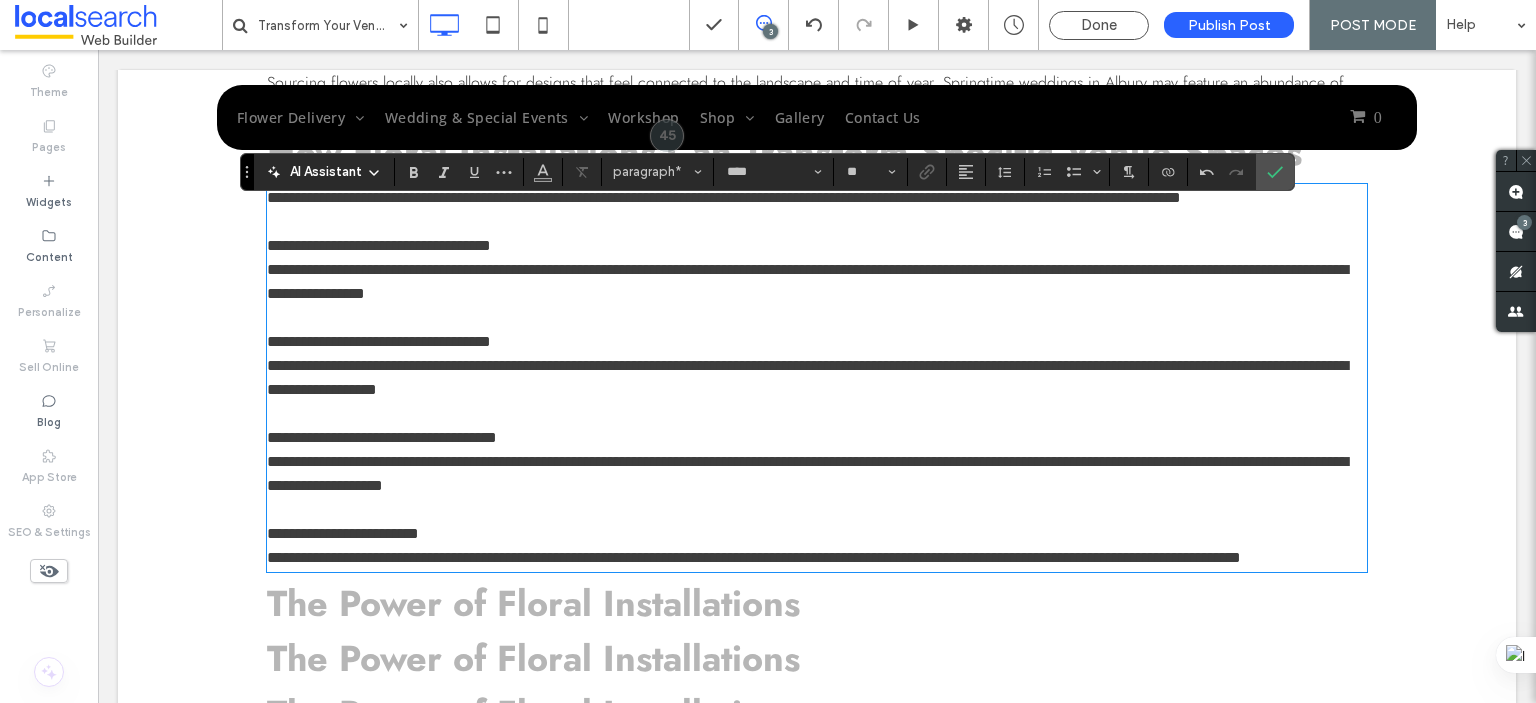 click on "**********" at bounding box center [807, 281] 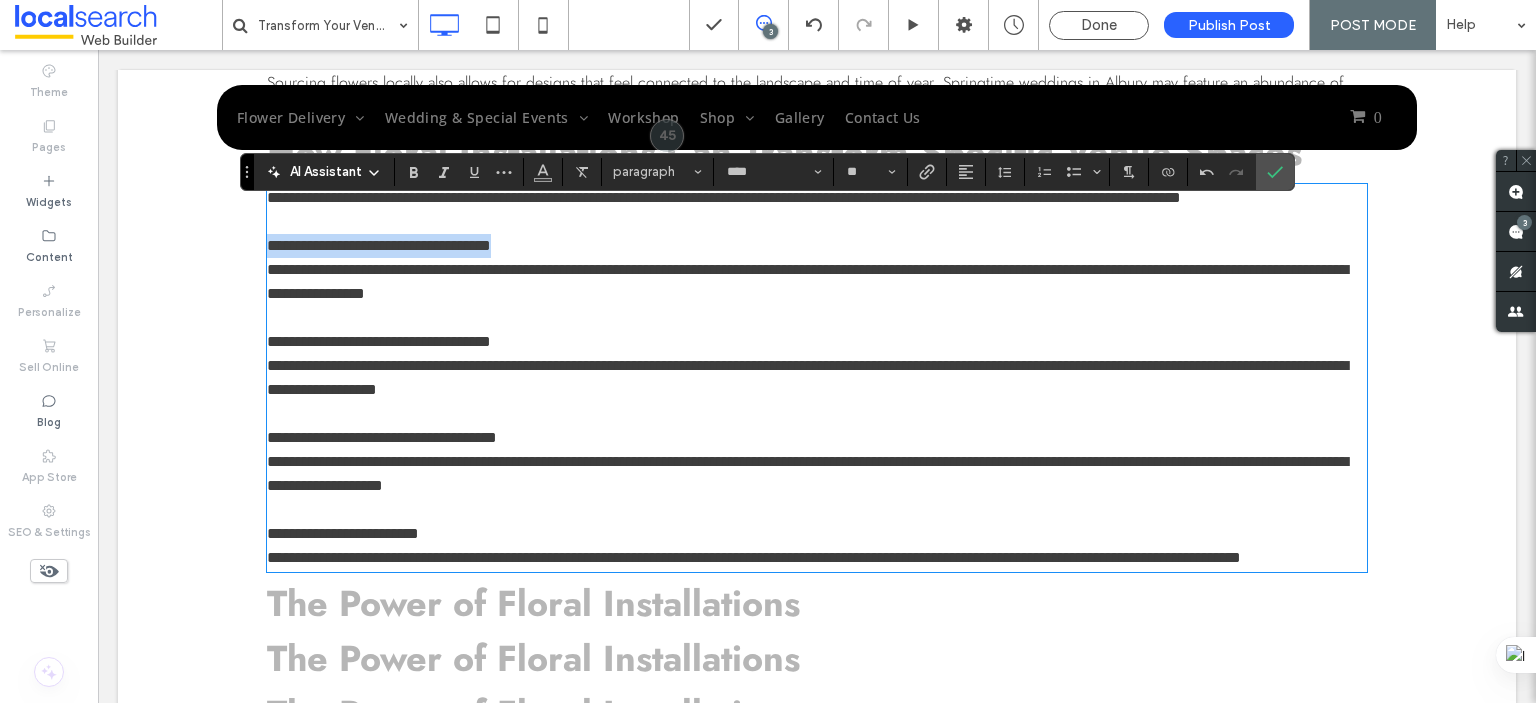 drag, startPoint x: 564, startPoint y: 267, endPoint x: 252, endPoint y: 261, distance: 312.05768 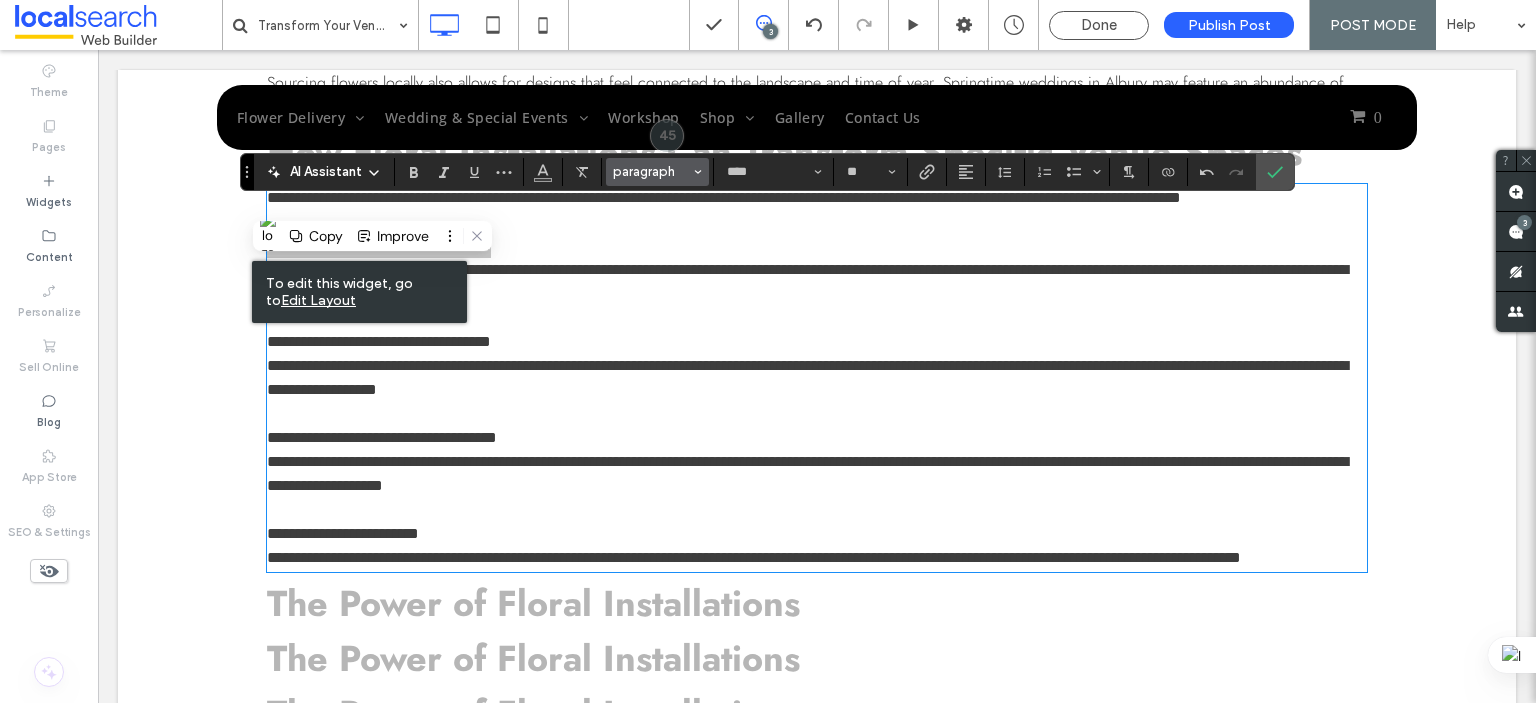 click on "paragraph" at bounding box center [652, 171] 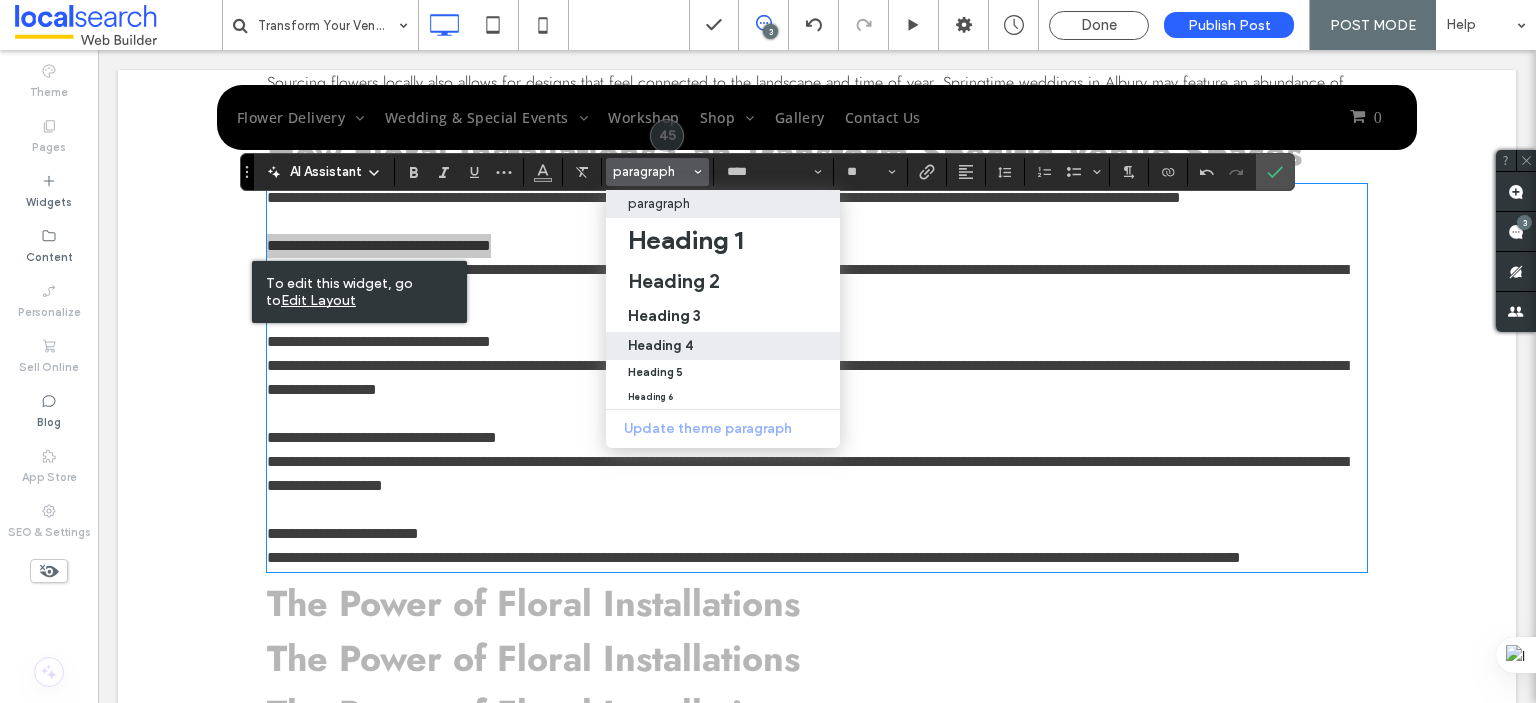 click on "Heading 4" at bounding box center (660, 345) 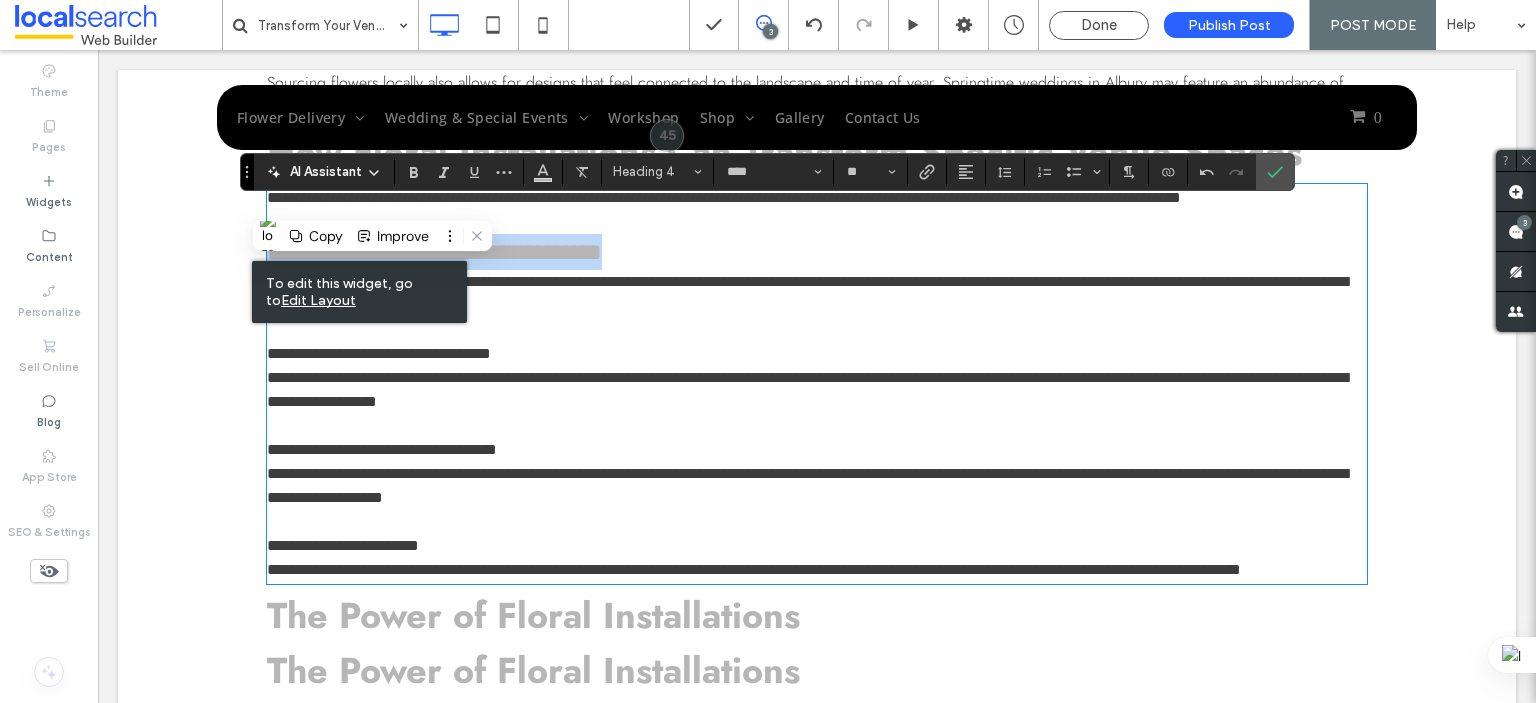type on "**" 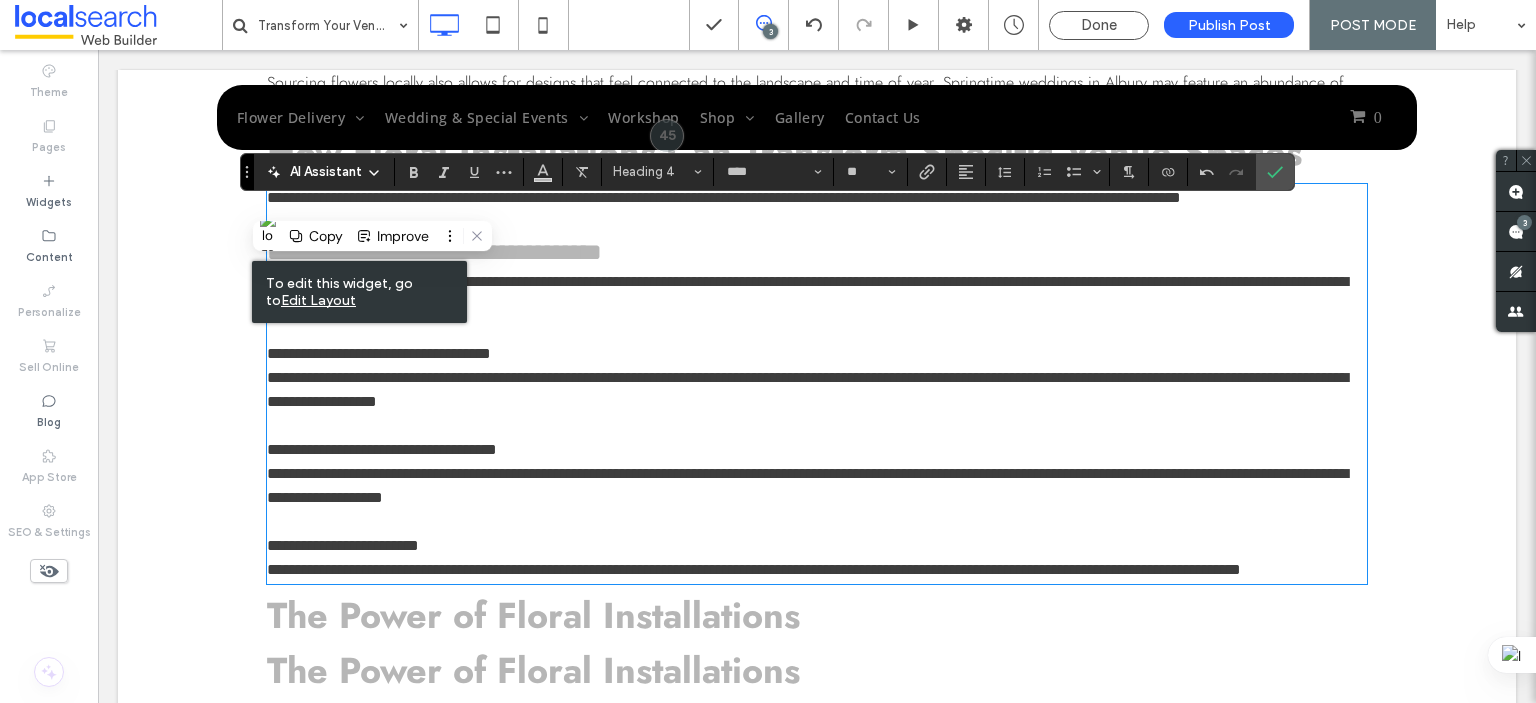 click on "**********" at bounding box center (807, 293) 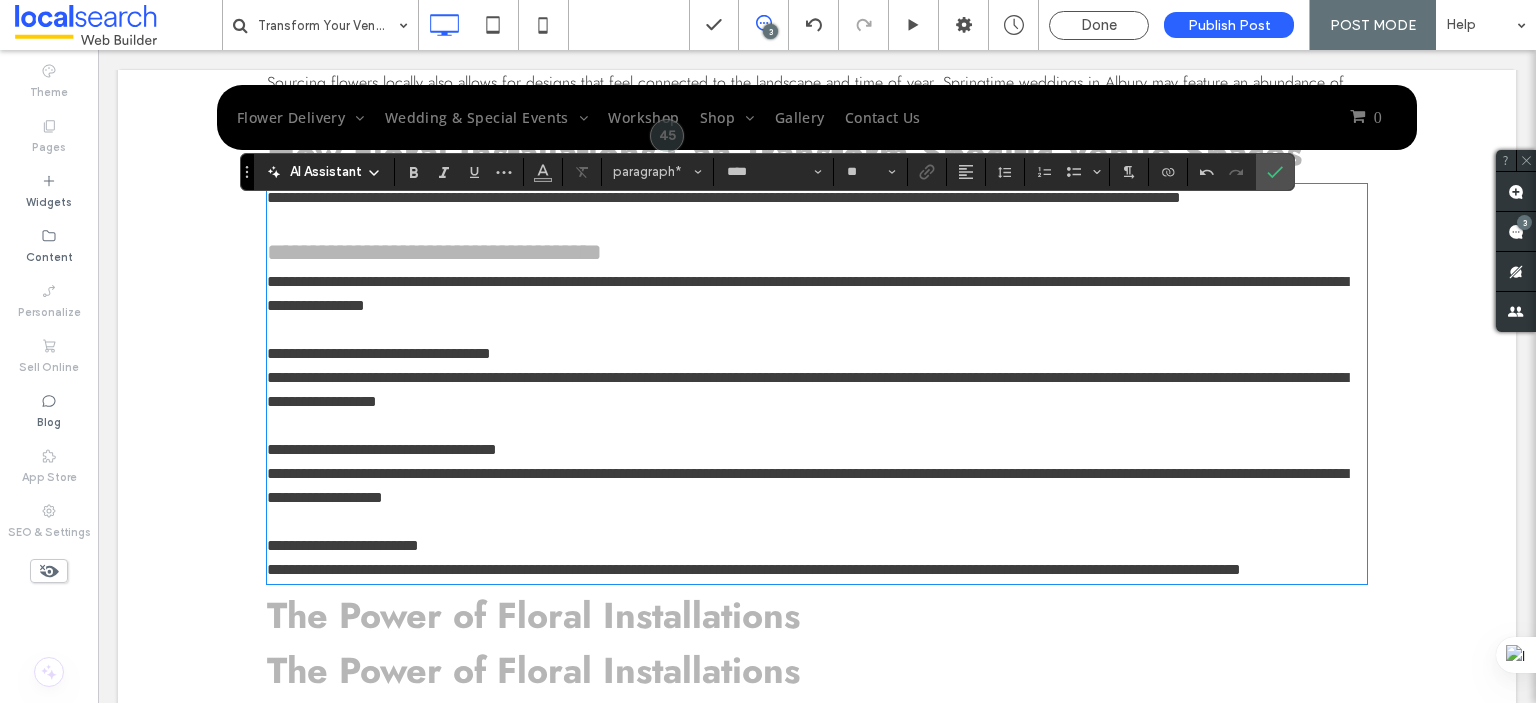 click on "**********" at bounding box center (807, 293) 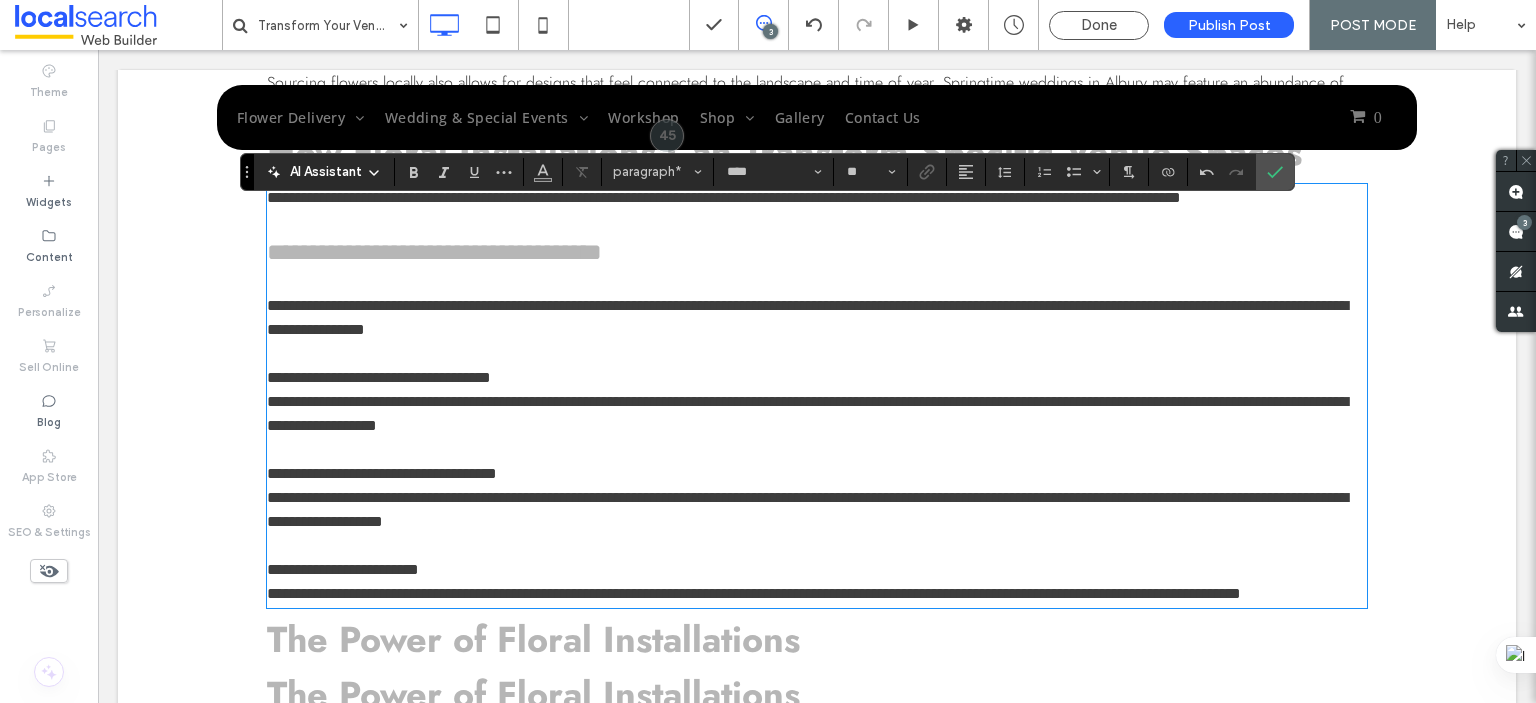 click on "**********" at bounding box center (807, 413) 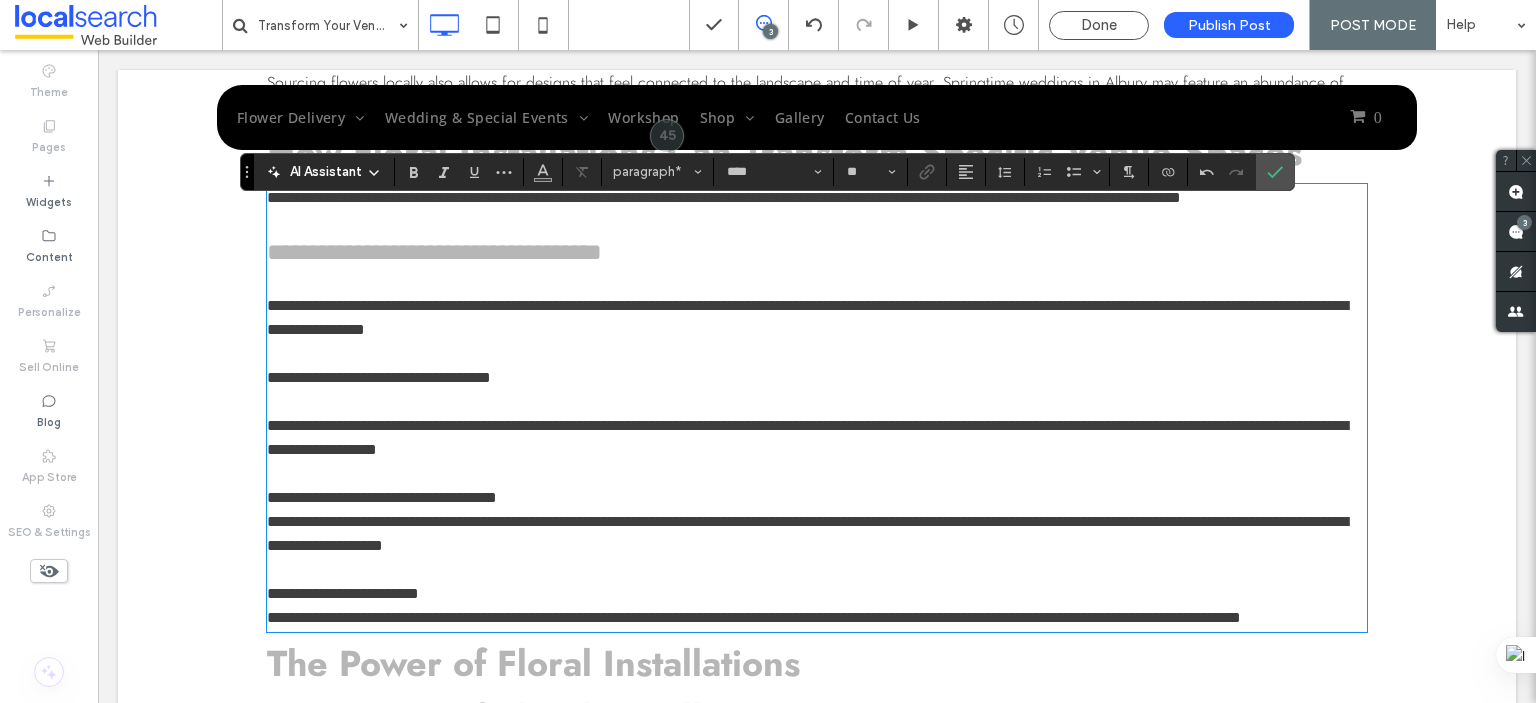 click on "**********" at bounding box center [807, 533] 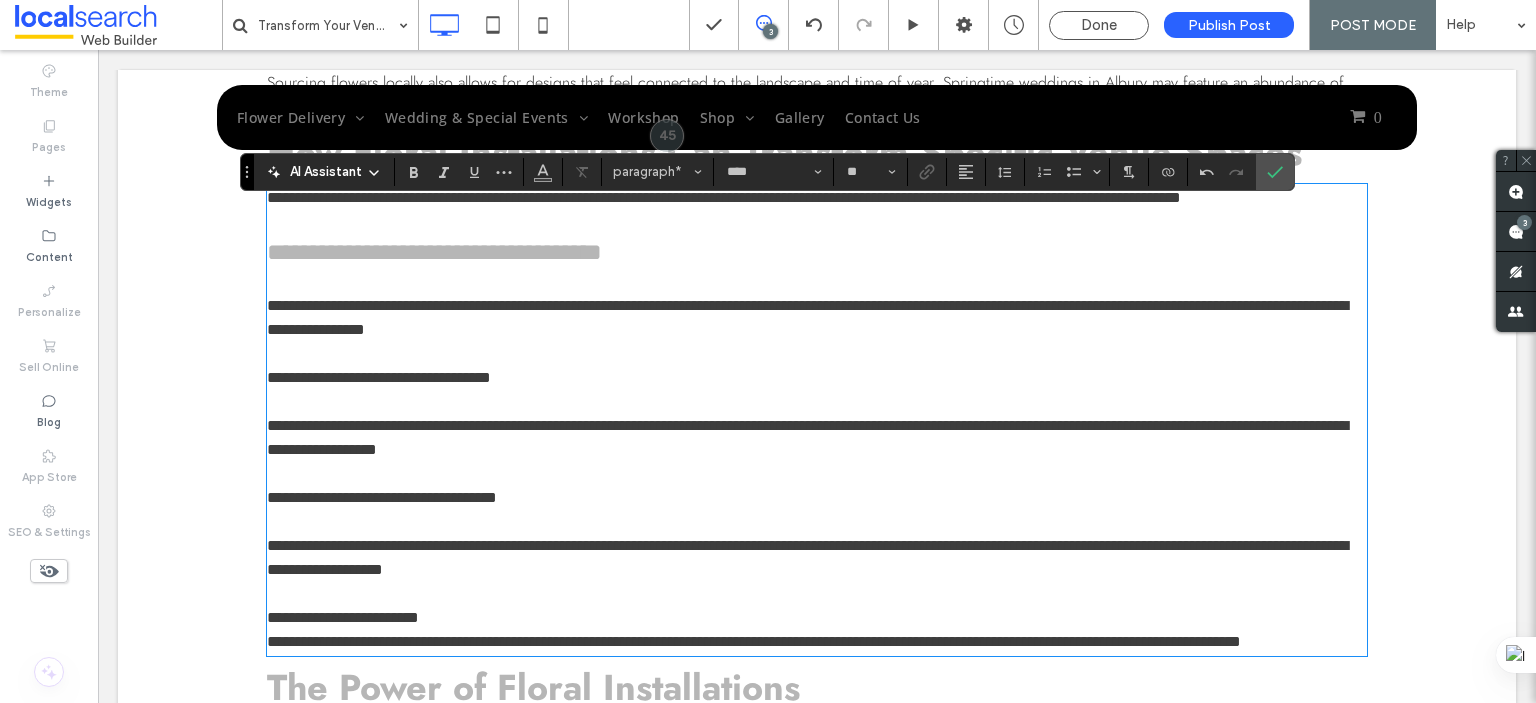 click on "**********" at bounding box center [754, 641] 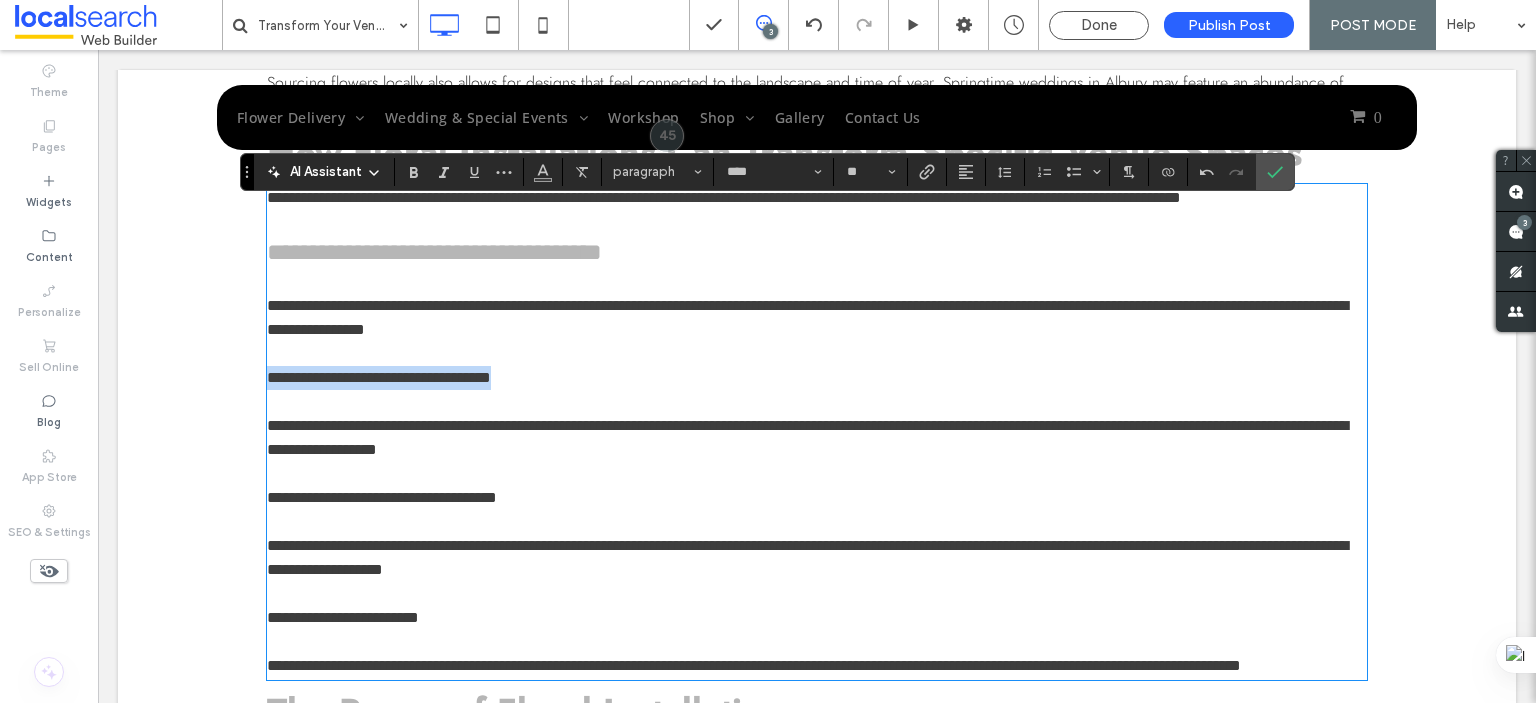 drag, startPoint x: 524, startPoint y: 407, endPoint x: 261, endPoint y: 407, distance: 263 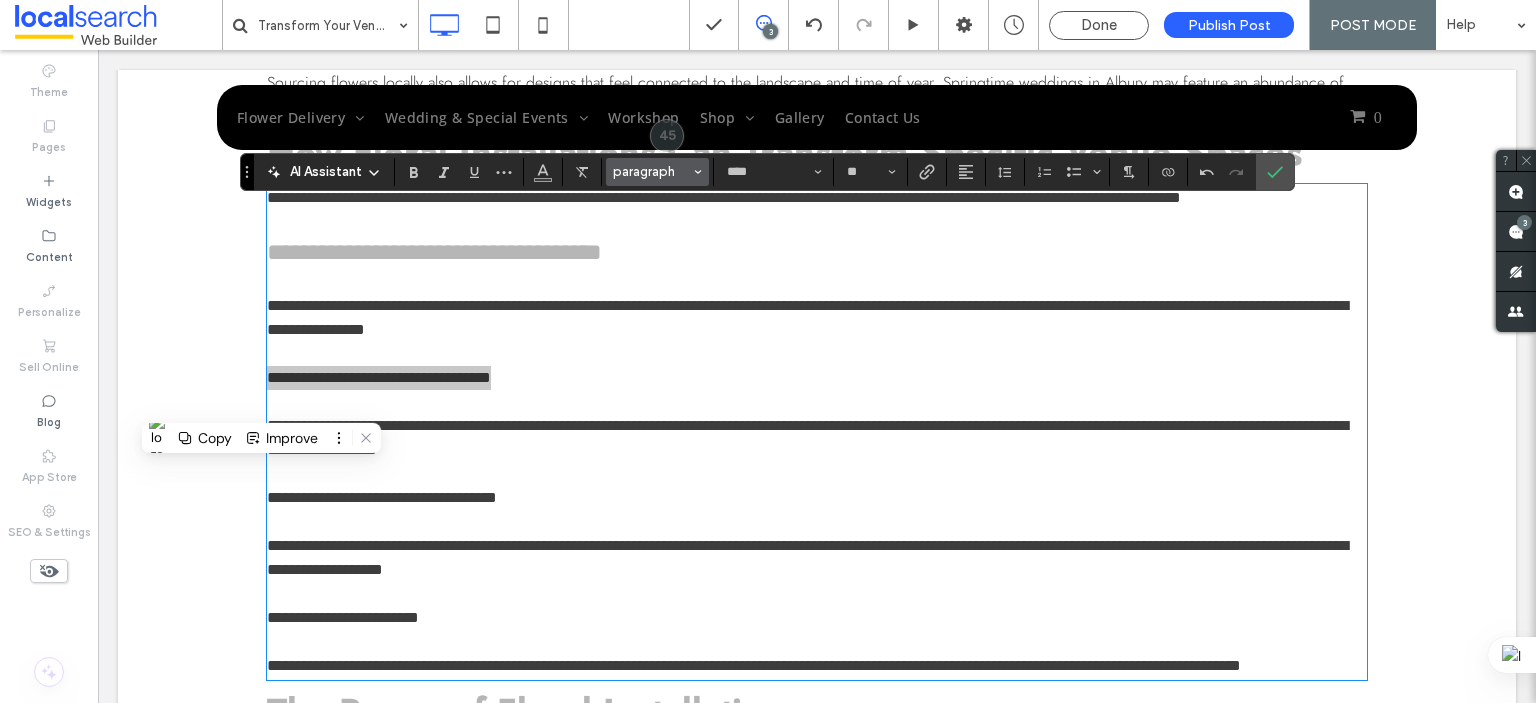 click on "paragraph" at bounding box center [652, 171] 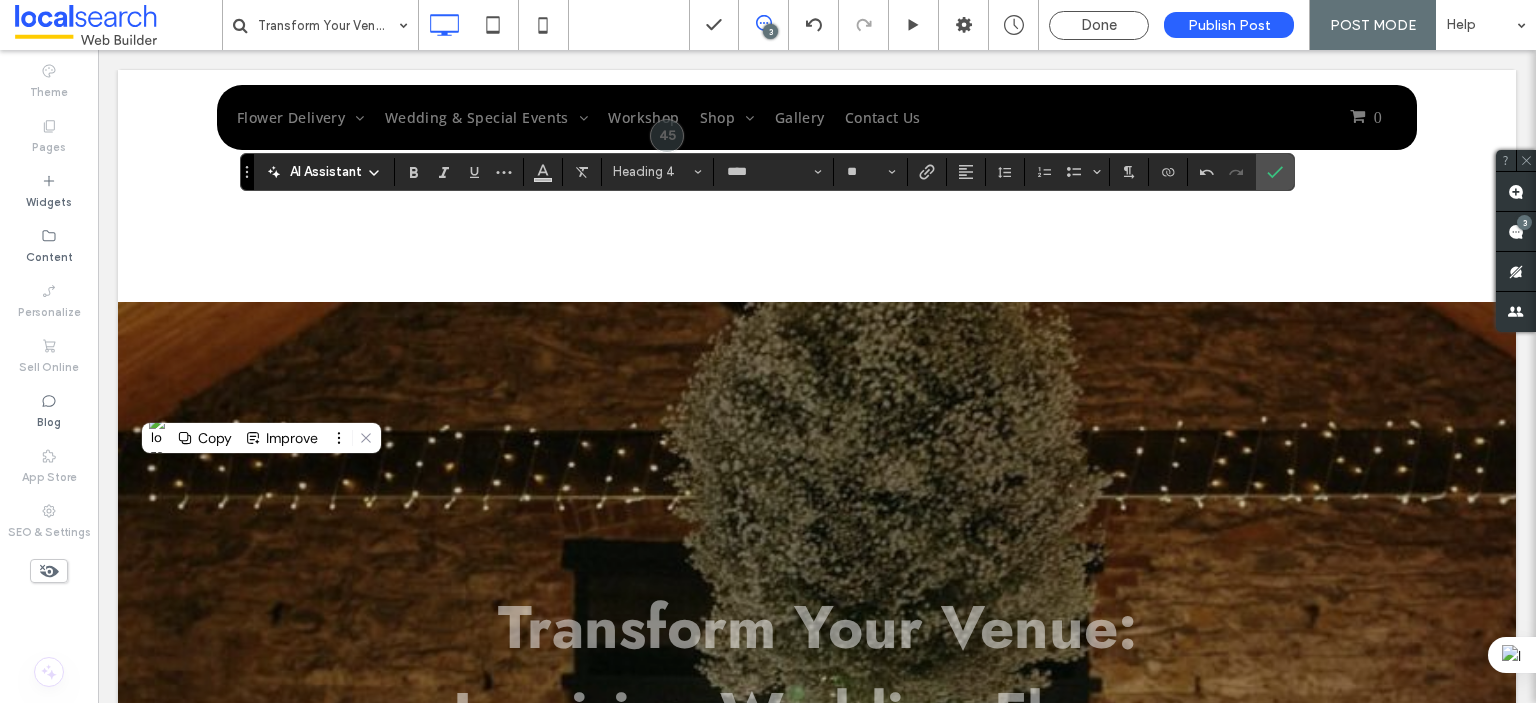scroll, scrollTop: 1991, scrollLeft: 0, axis: vertical 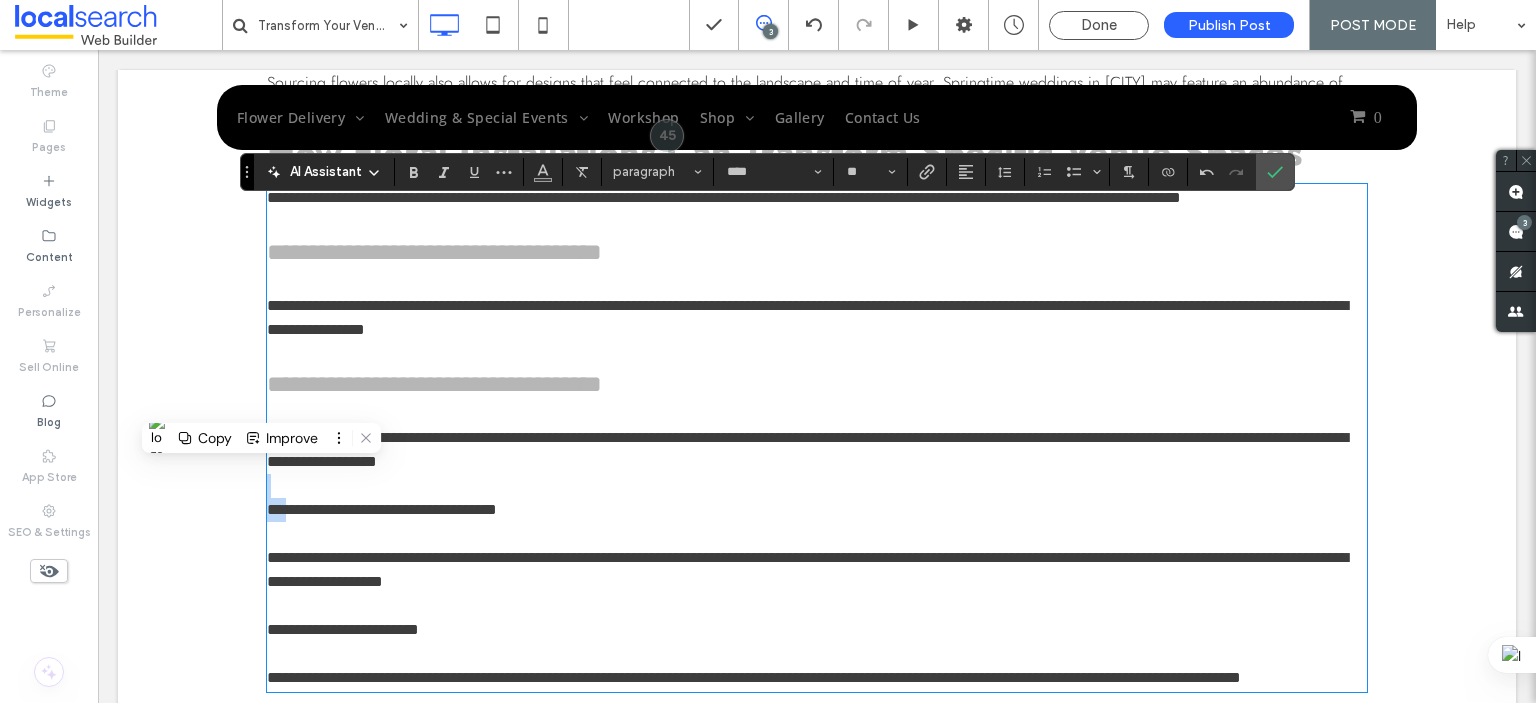 drag, startPoint x: 560, startPoint y: 539, endPoint x: 280, endPoint y: 529, distance: 280.17853 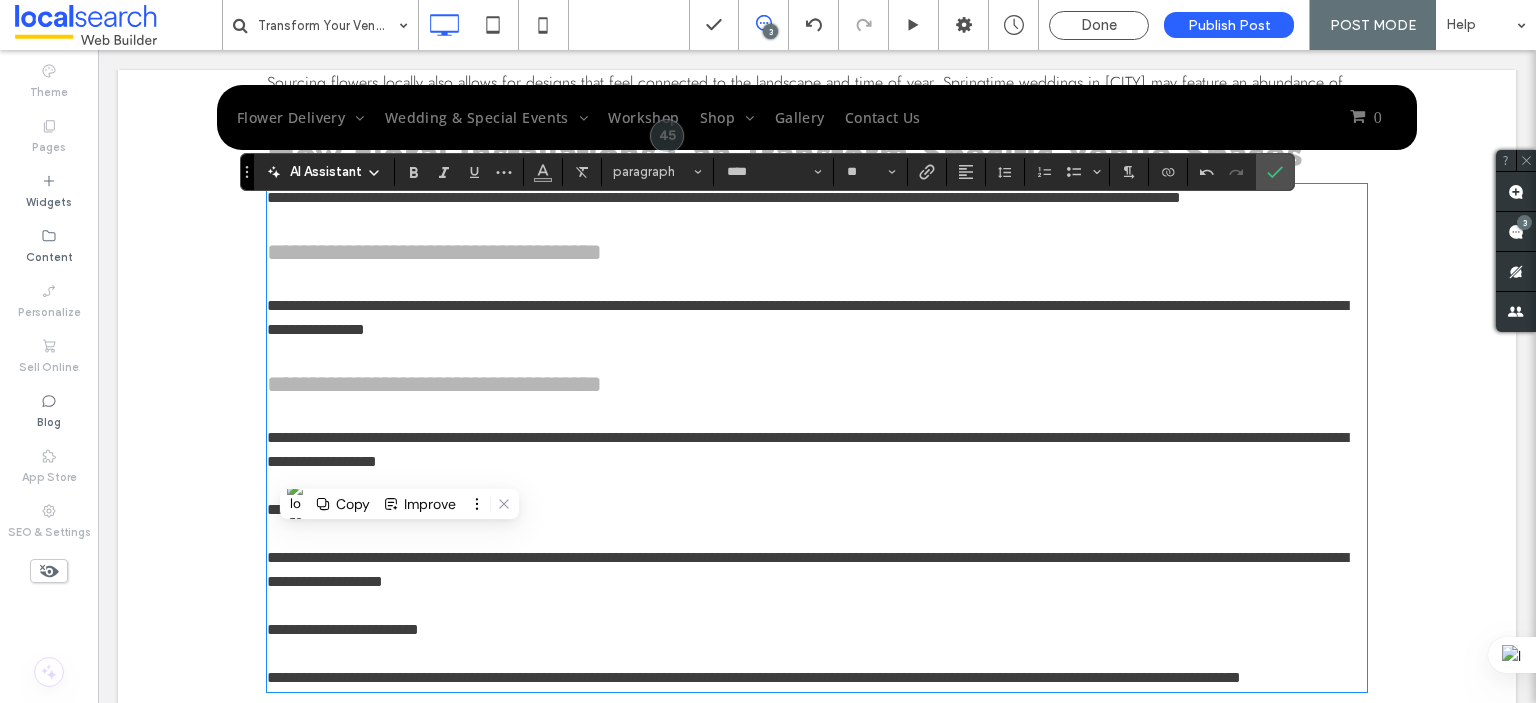 click at bounding box center (817, 534) 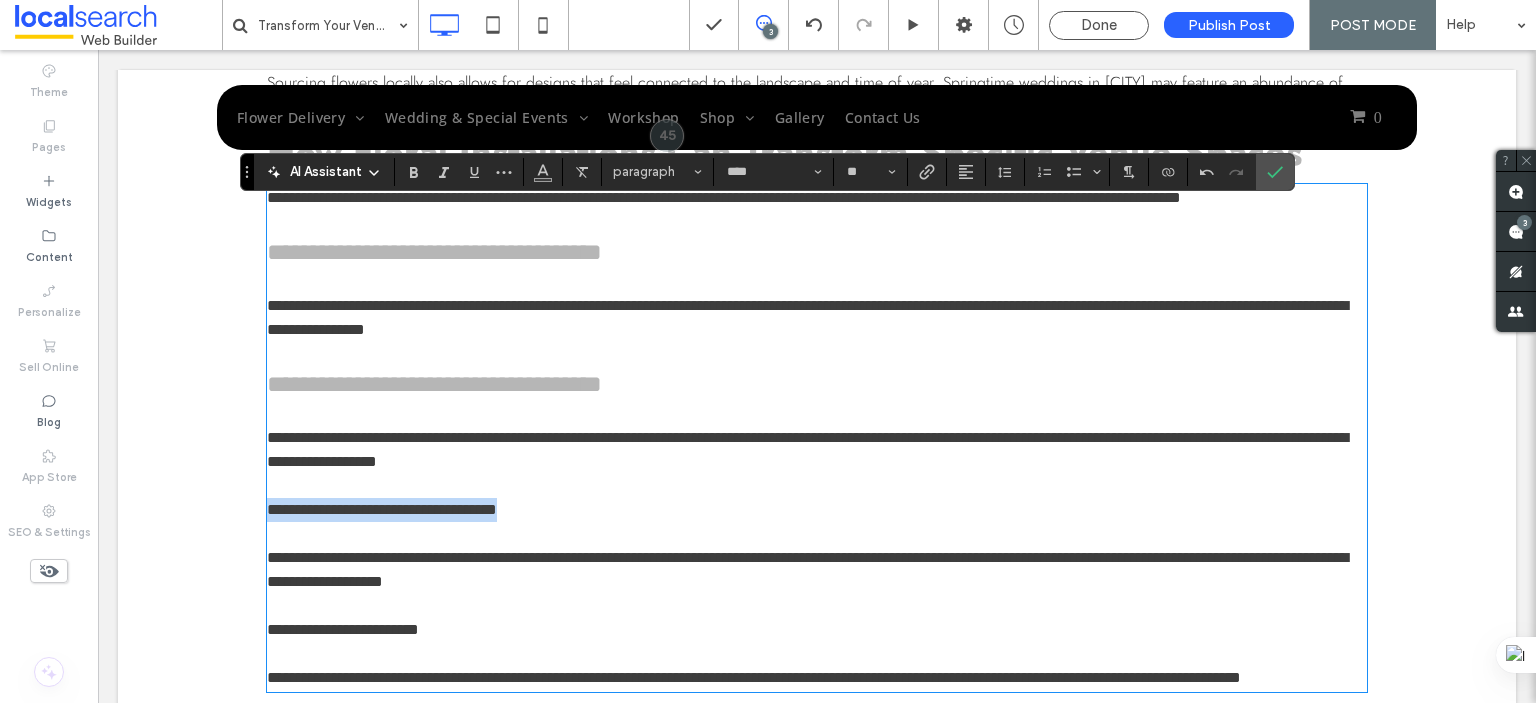 drag, startPoint x: 535, startPoint y: 534, endPoint x: 260, endPoint y: 534, distance: 275 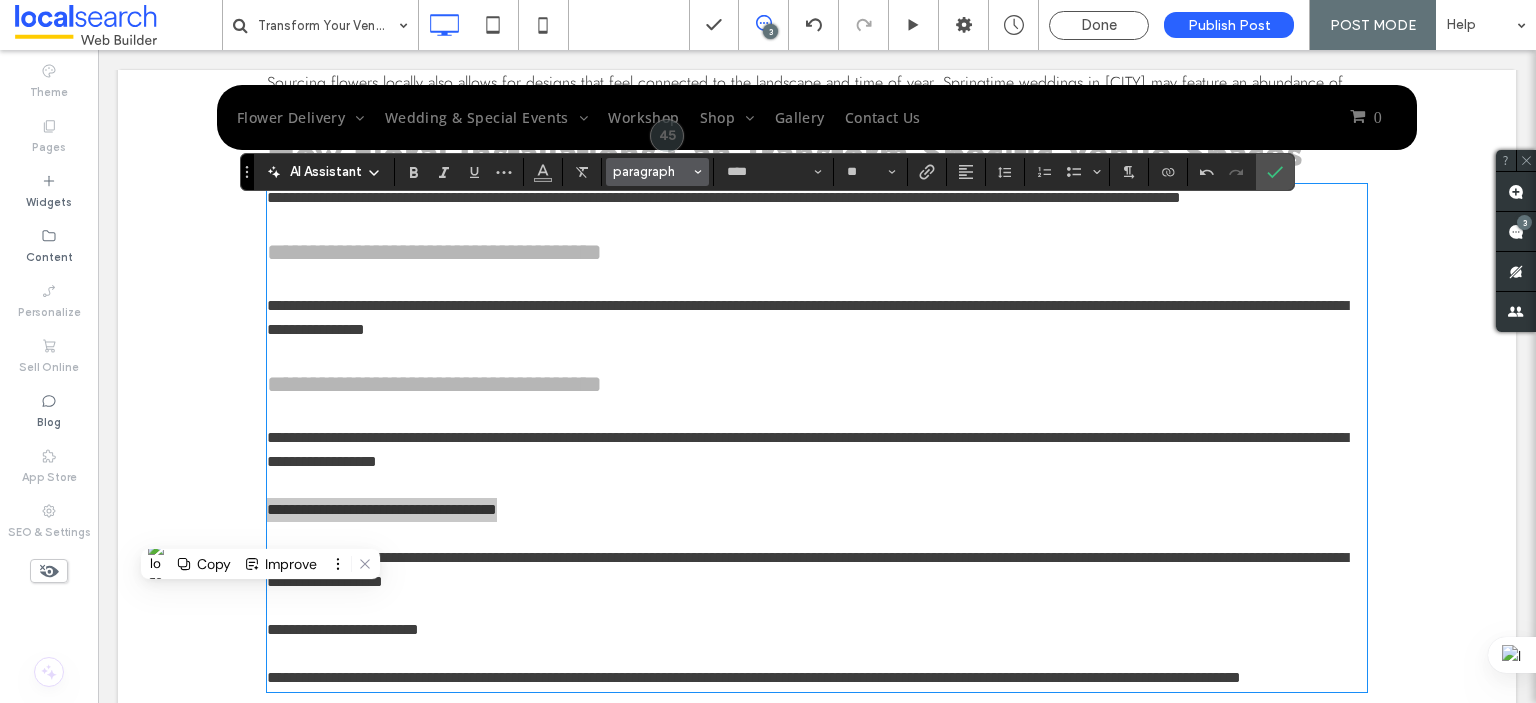 click on "paragraph" at bounding box center (652, 171) 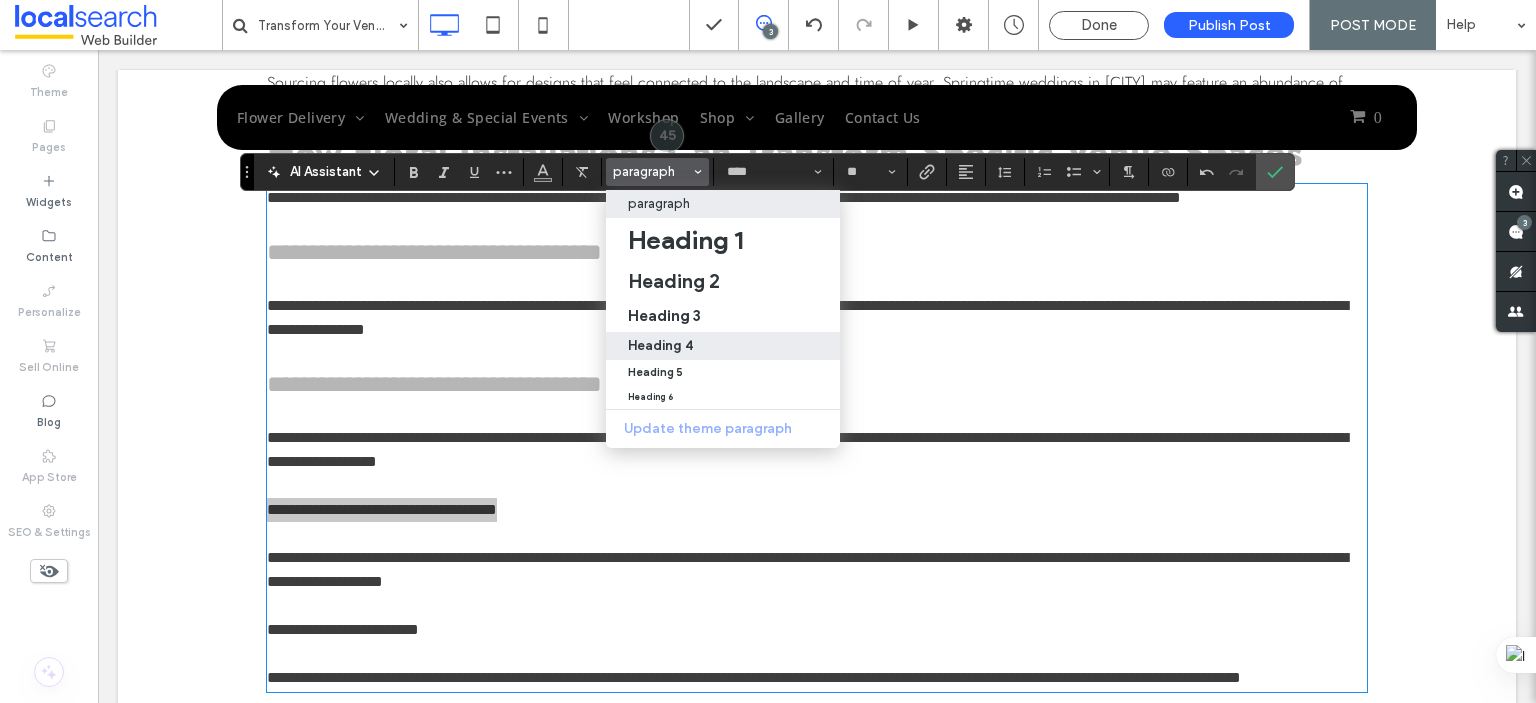click on "Heading 4" at bounding box center (660, 345) 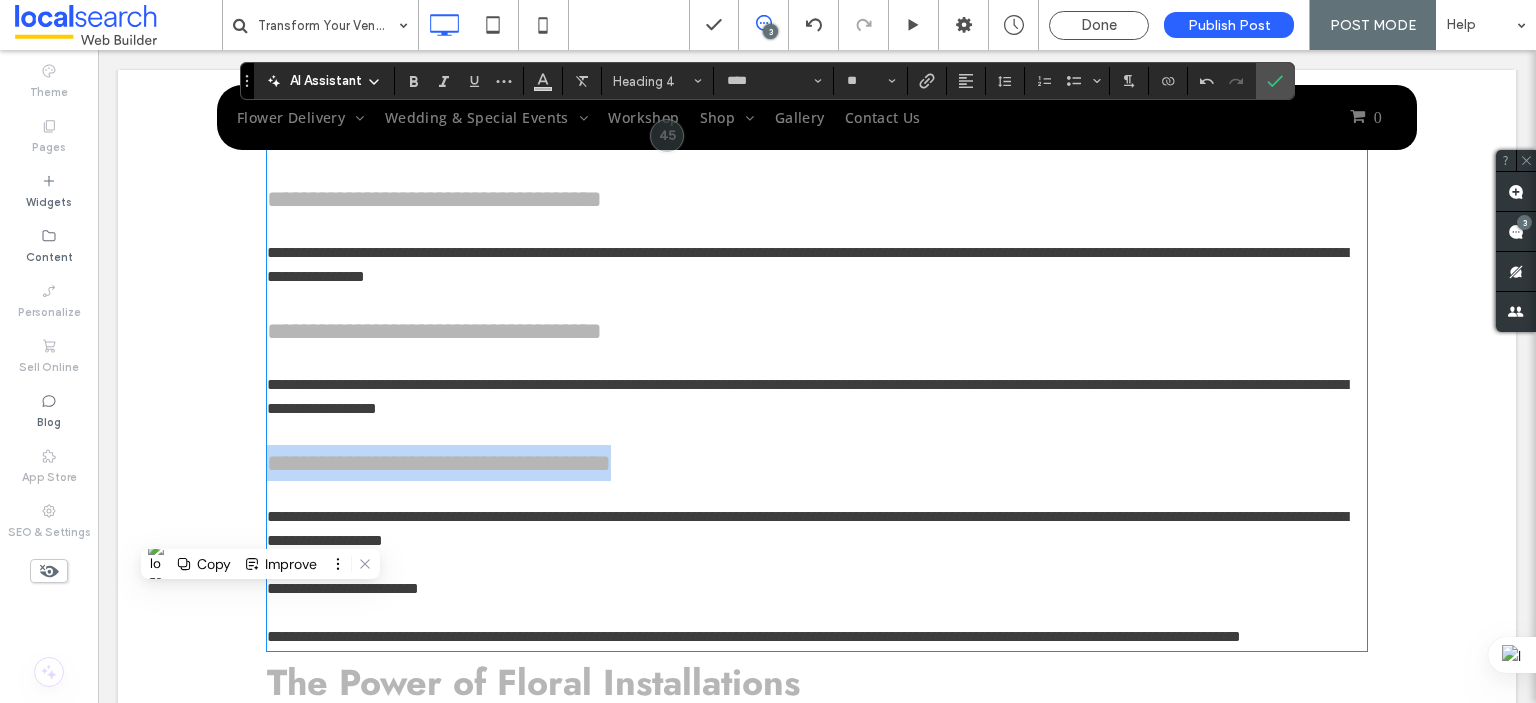 scroll, scrollTop: 2091, scrollLeft: 0, axis: vertical 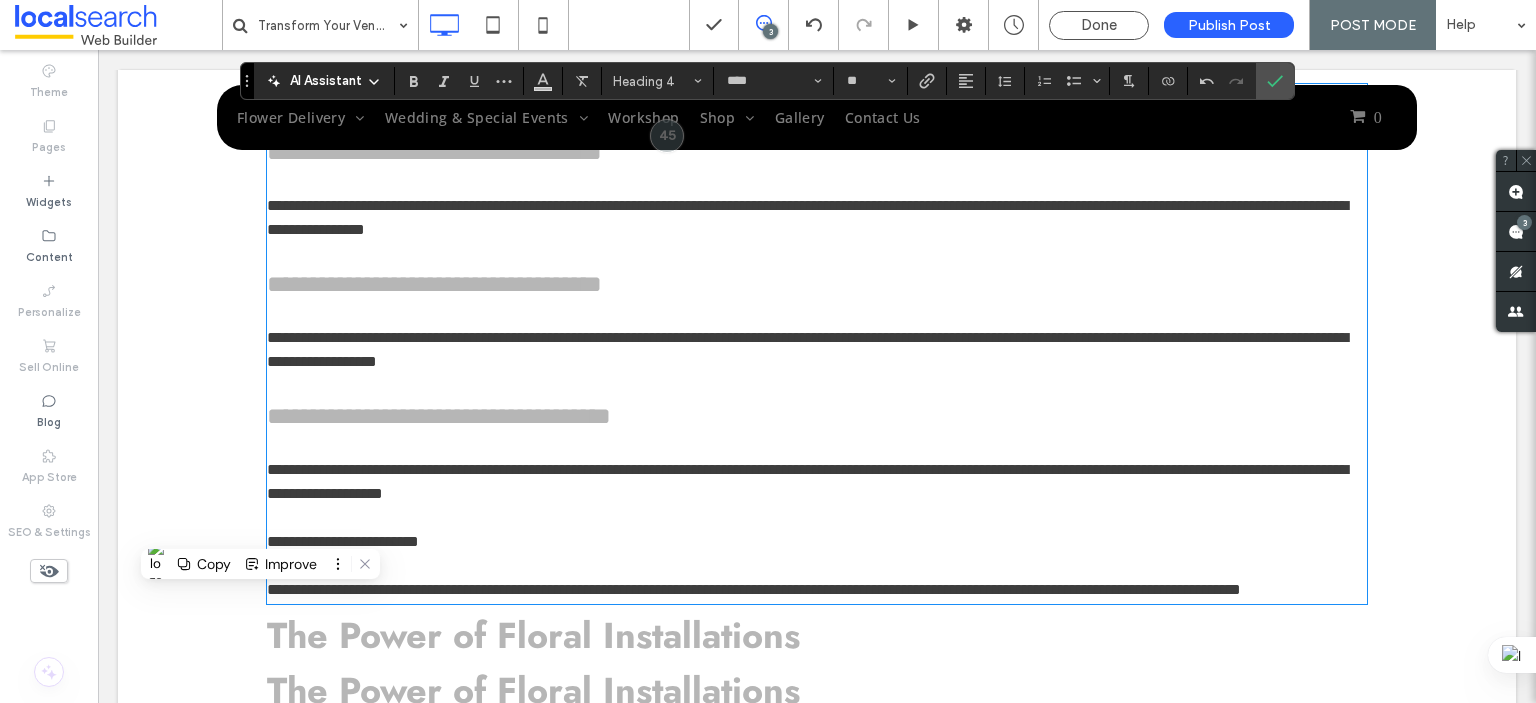 click on "**********" at bounding box center [817, 542] 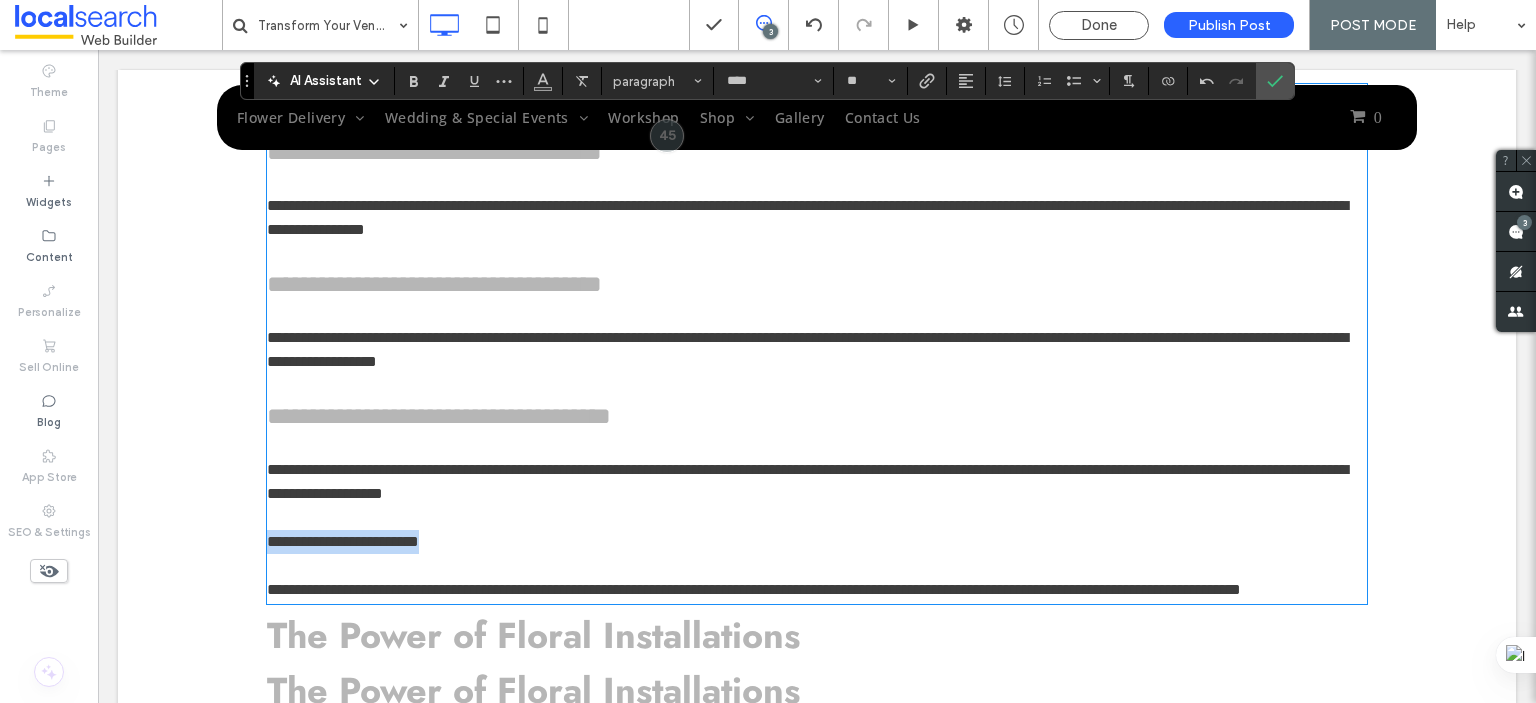 drag, startPoint x: 405, startPoint y: 557, endPoint x: 255, endPoint y: 563, distance: 150.11995 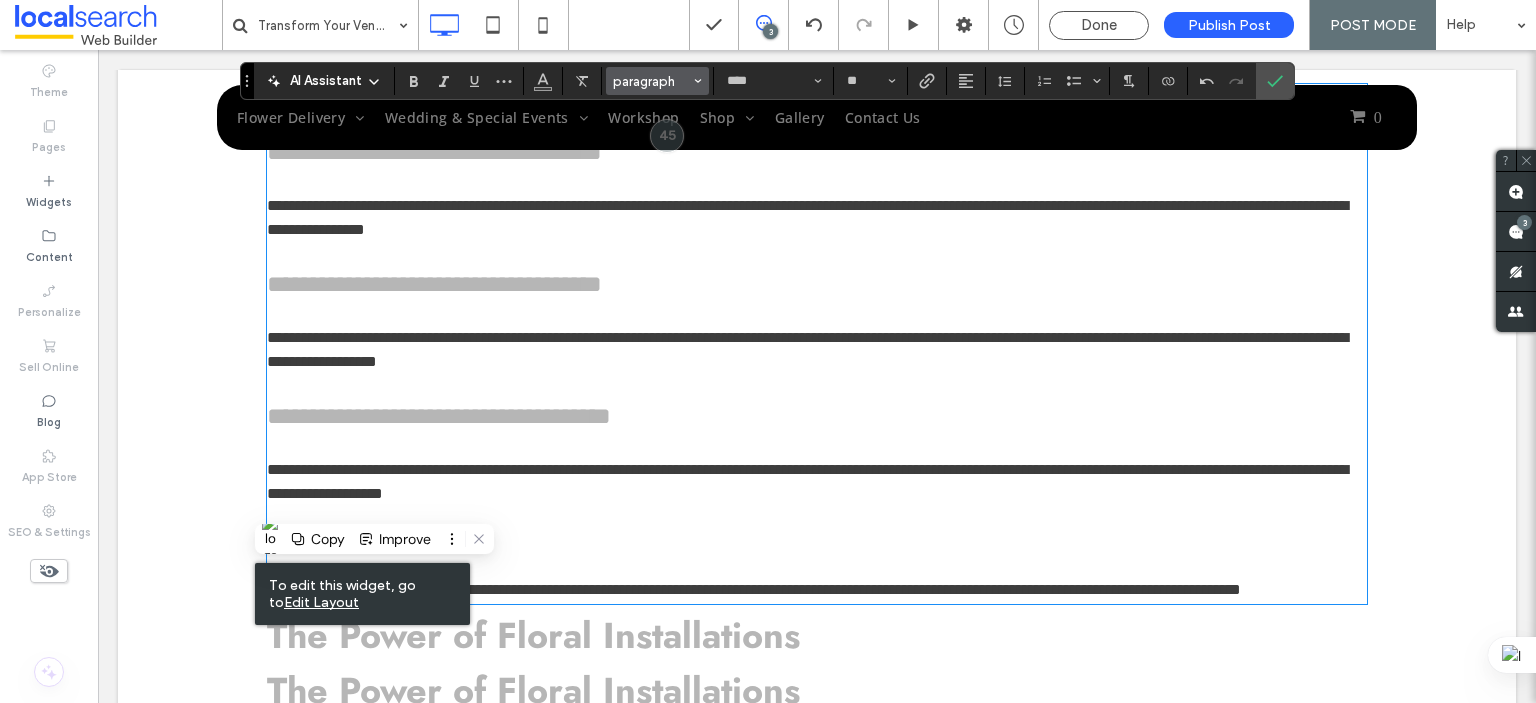 click on "paragraph" at bounding box center [652, 81] 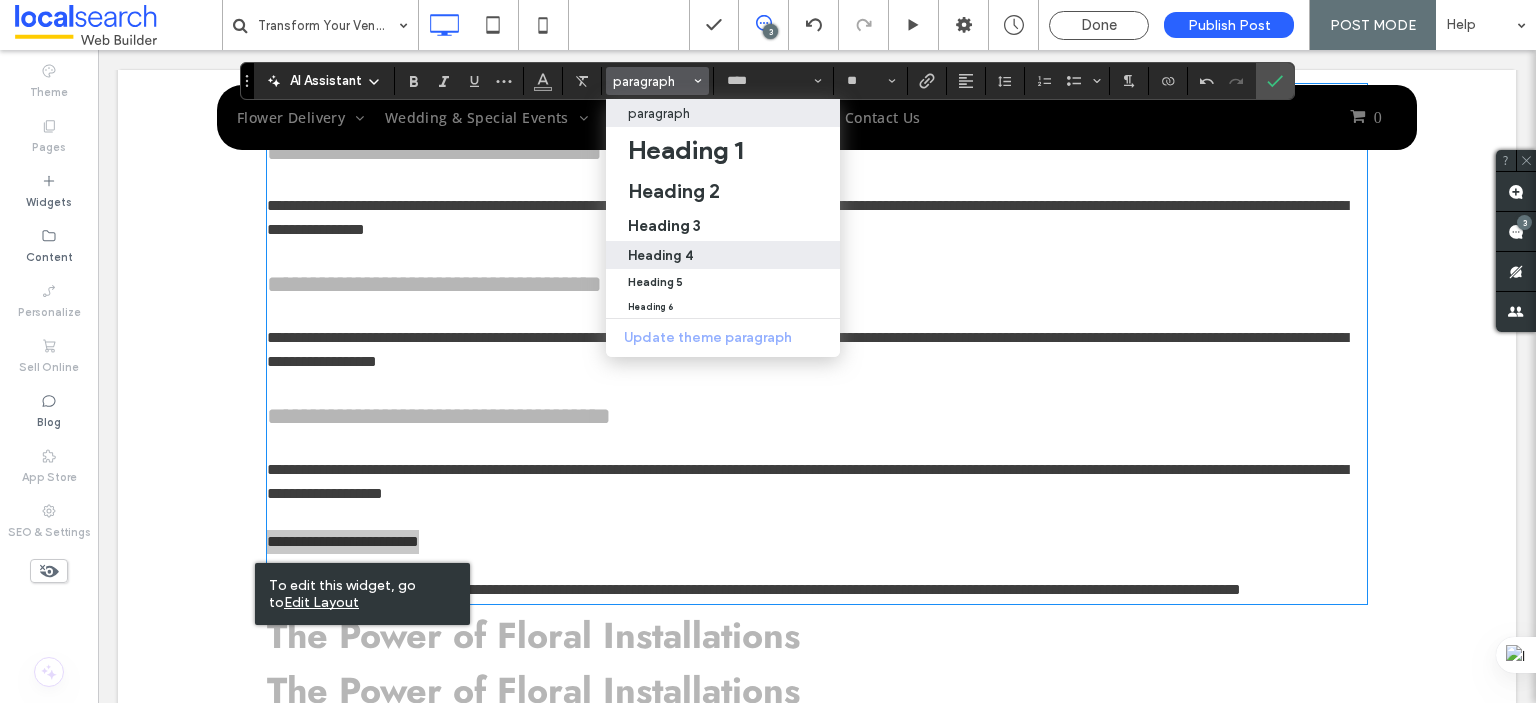 click on "Heading 4" at bounding box center (723, 255) 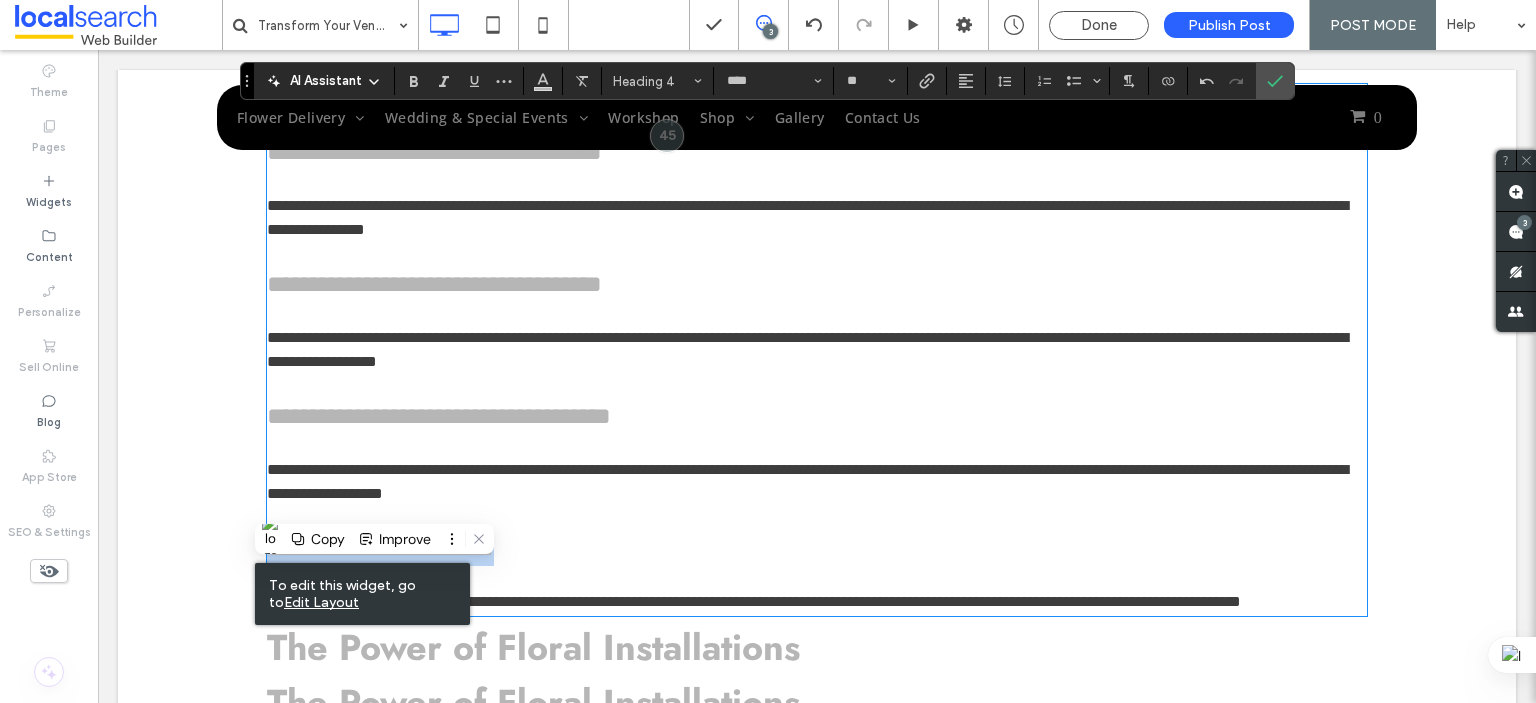 type on "**" 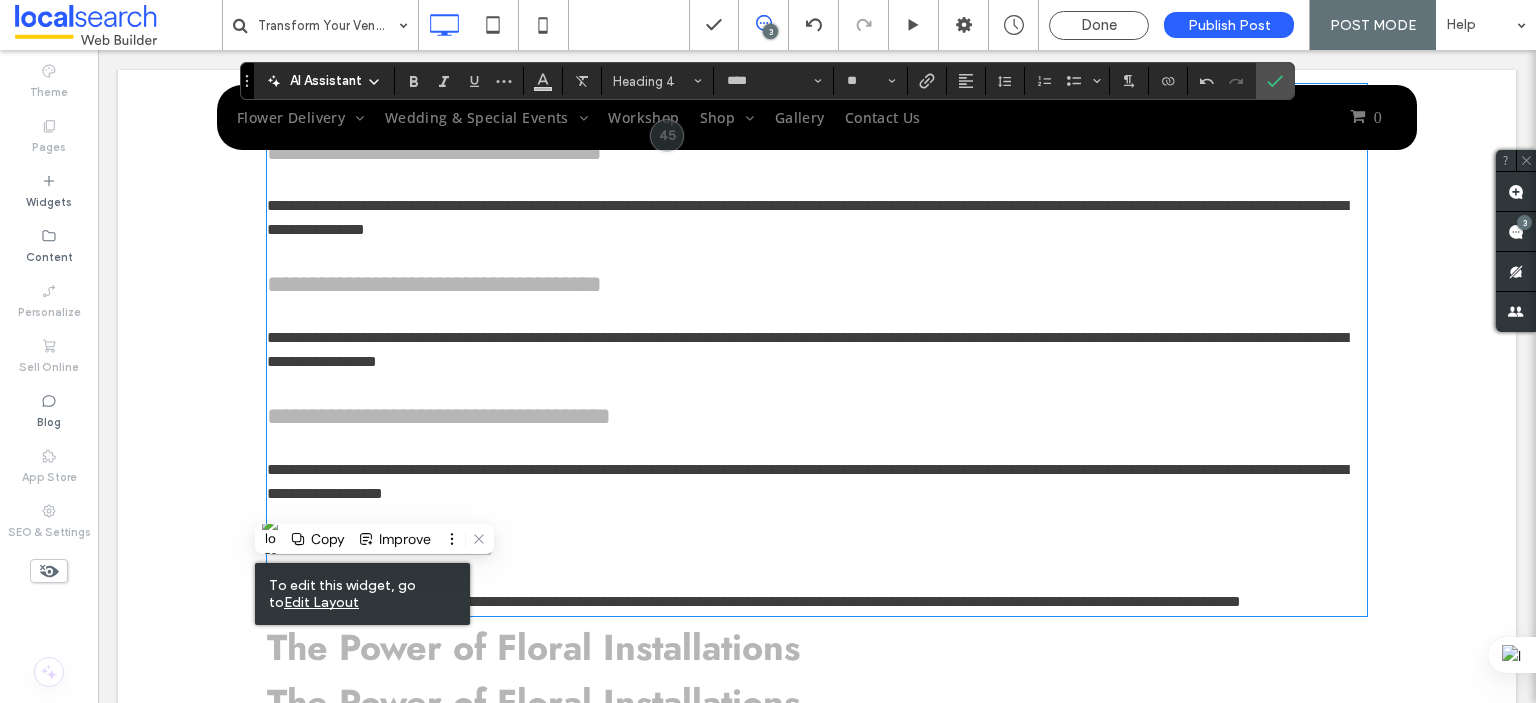 click at bounding box center (817, 314) 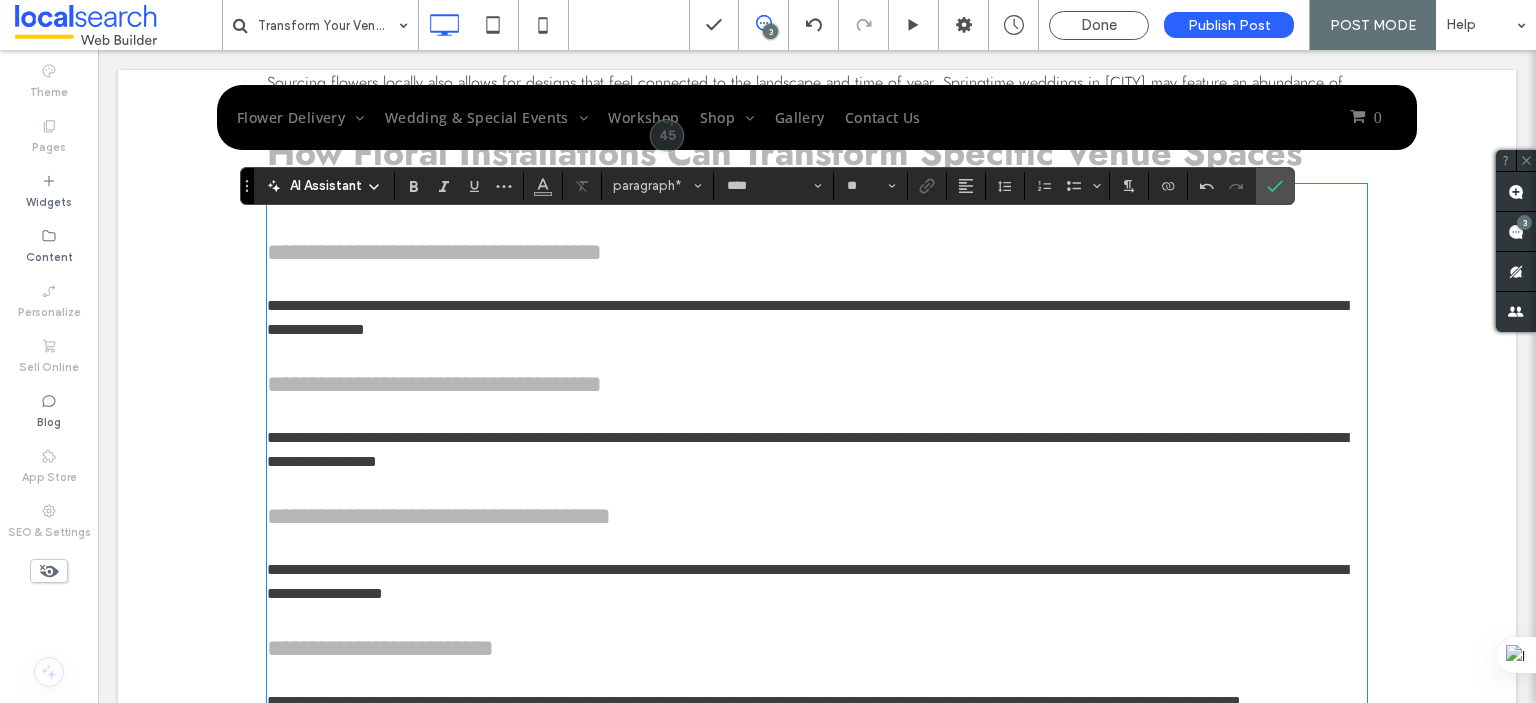 scroll, scrollTop: 1891, scrollLeft: 0, axis: vertical 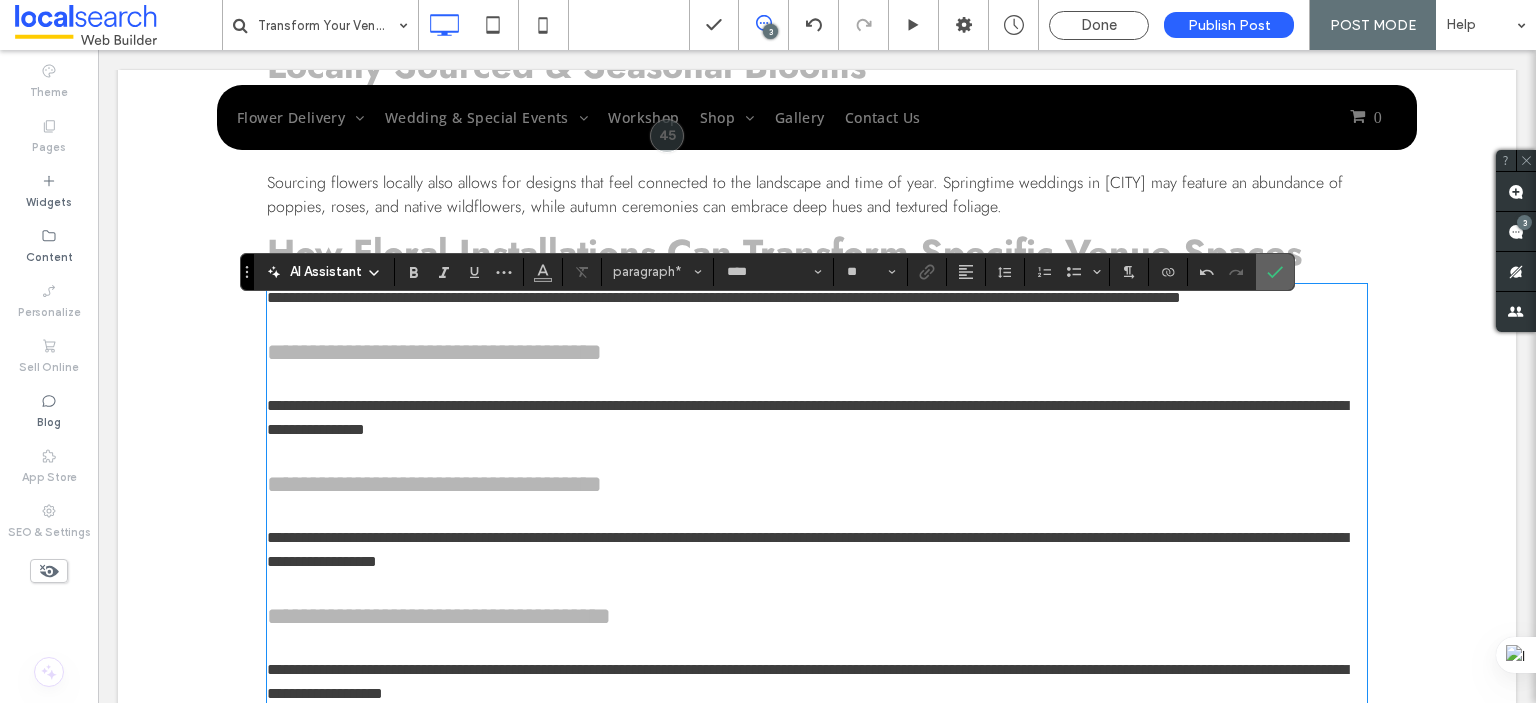 click at bounding box center [1275, 272] 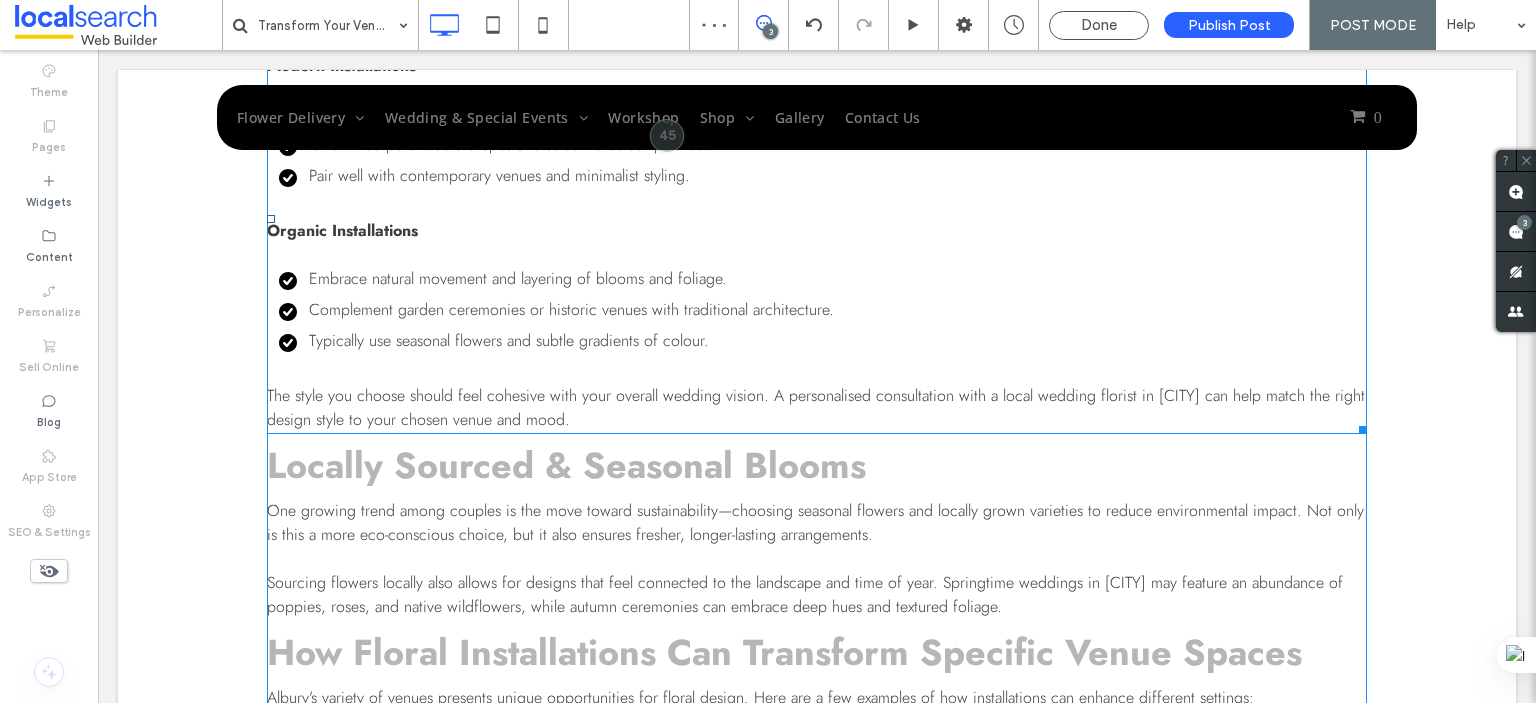 scroll, scrollTop: 1391, scrollLeft: 0, axis: vertical 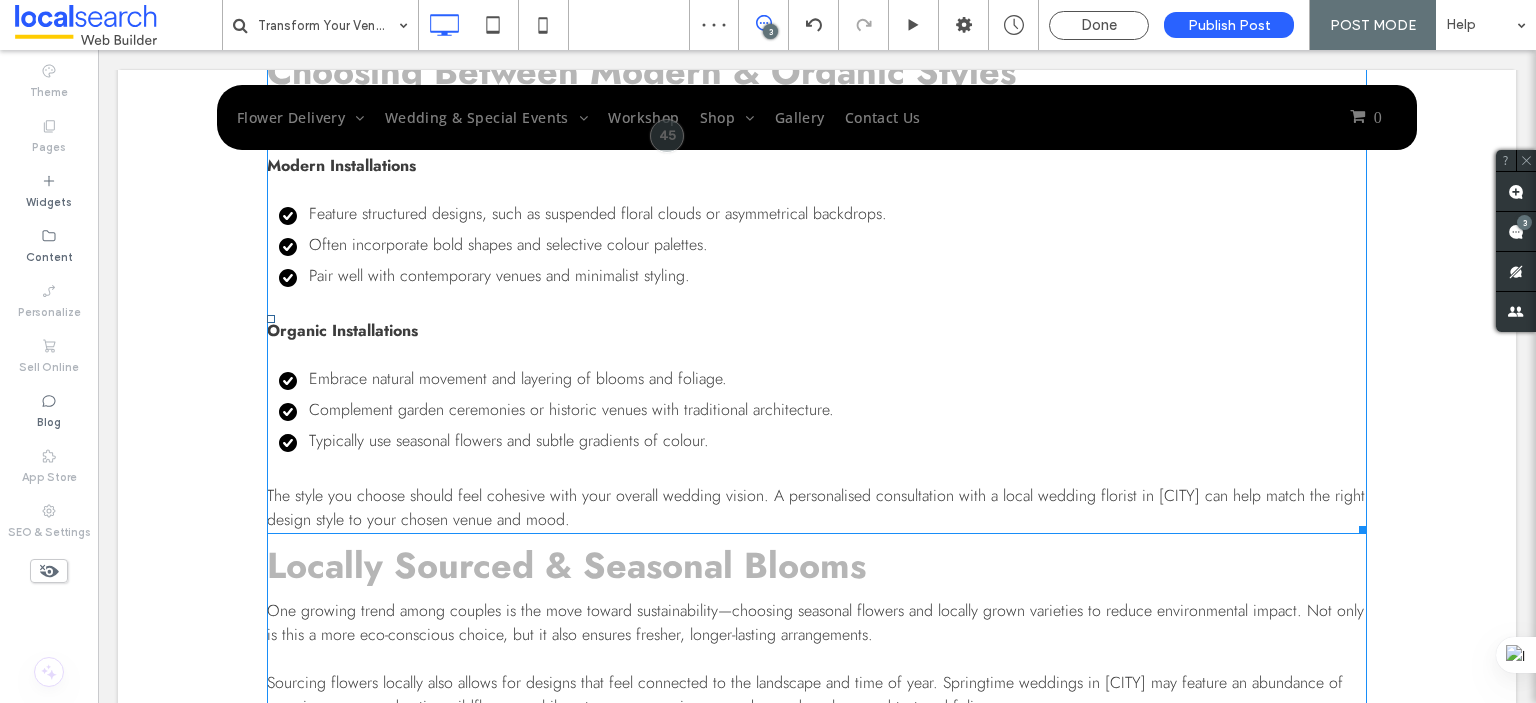 click at bounding box center (817, 307) 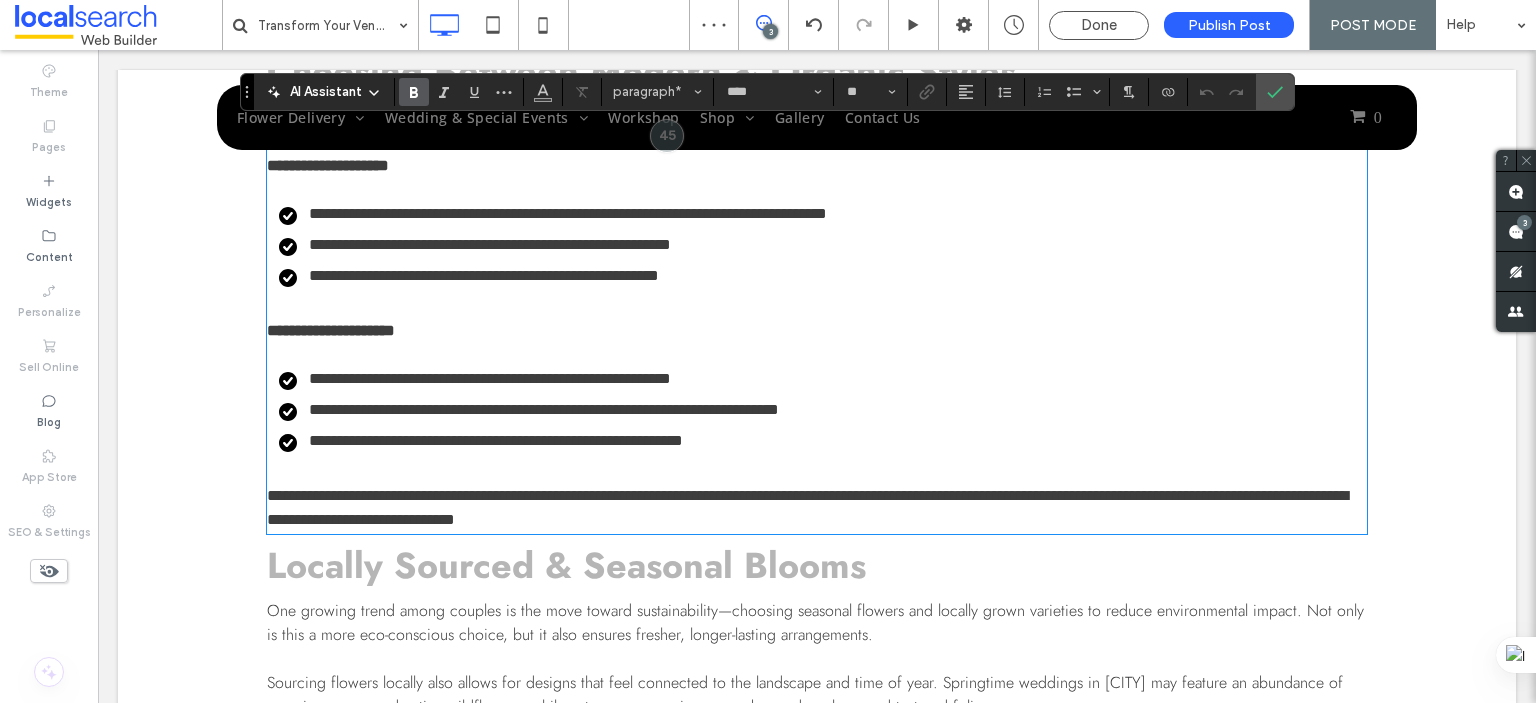 click on "**********" at bounding box center [817, 331] 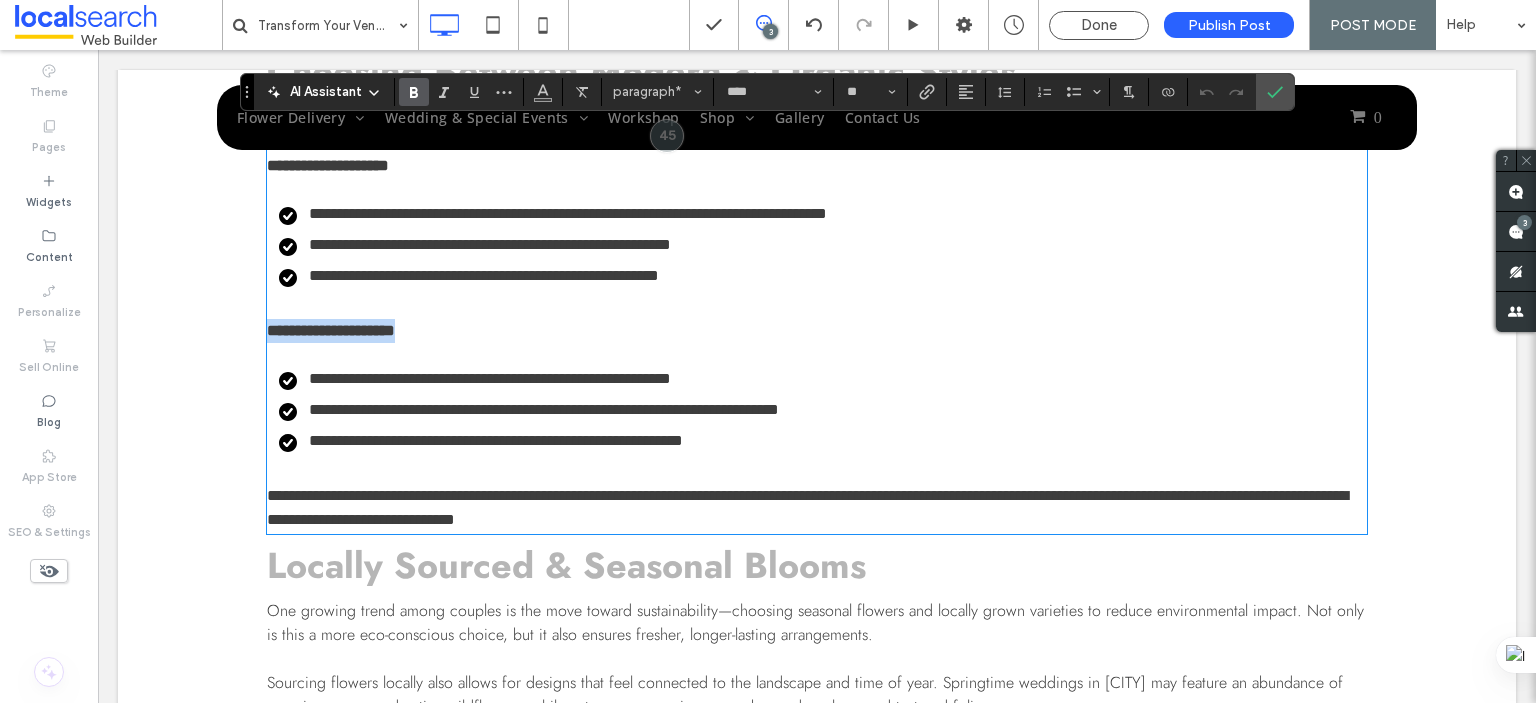 drag, startPoint x: 420, startPoint y: 354, endPoint x: 264, endPoint y: 345, distance: 156.2594 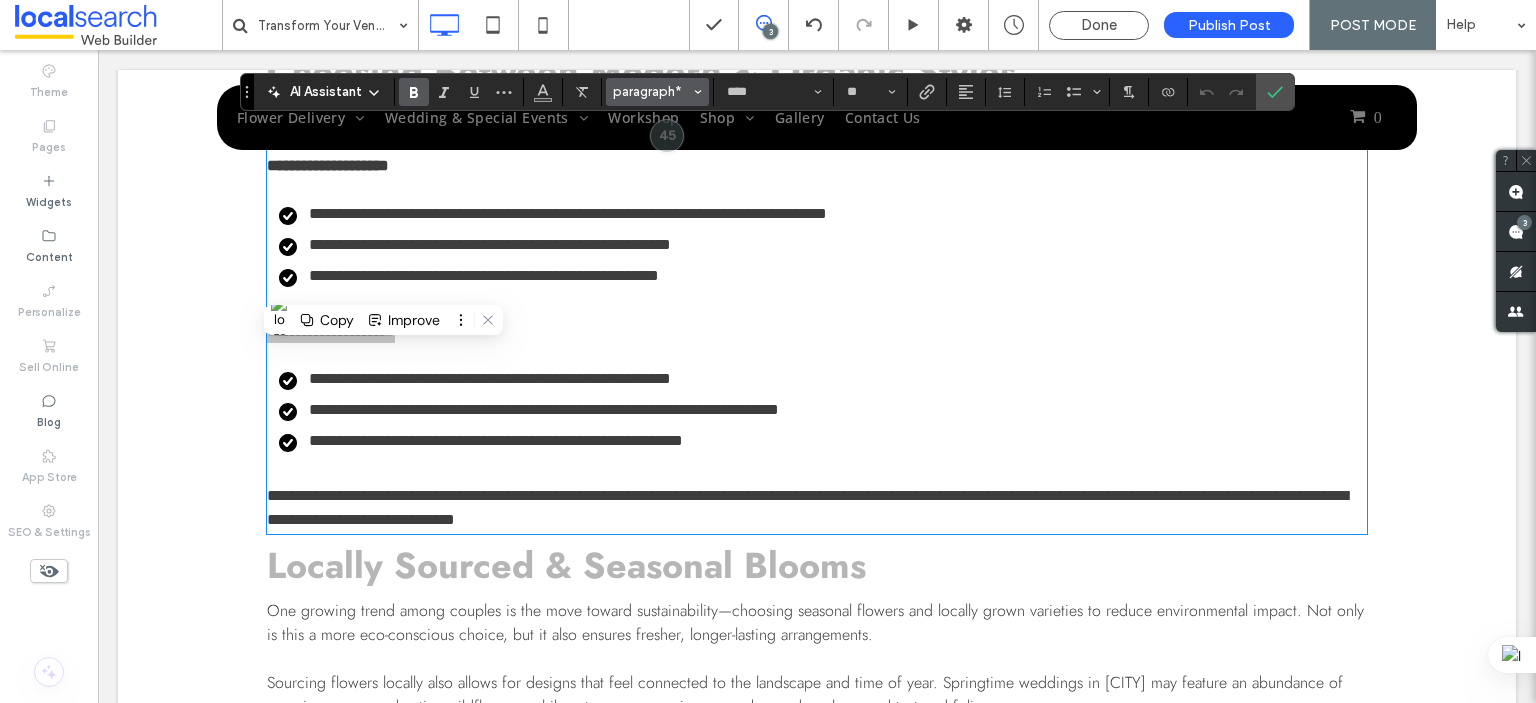 click on "paragraph*" at bounding box center (652, 91) 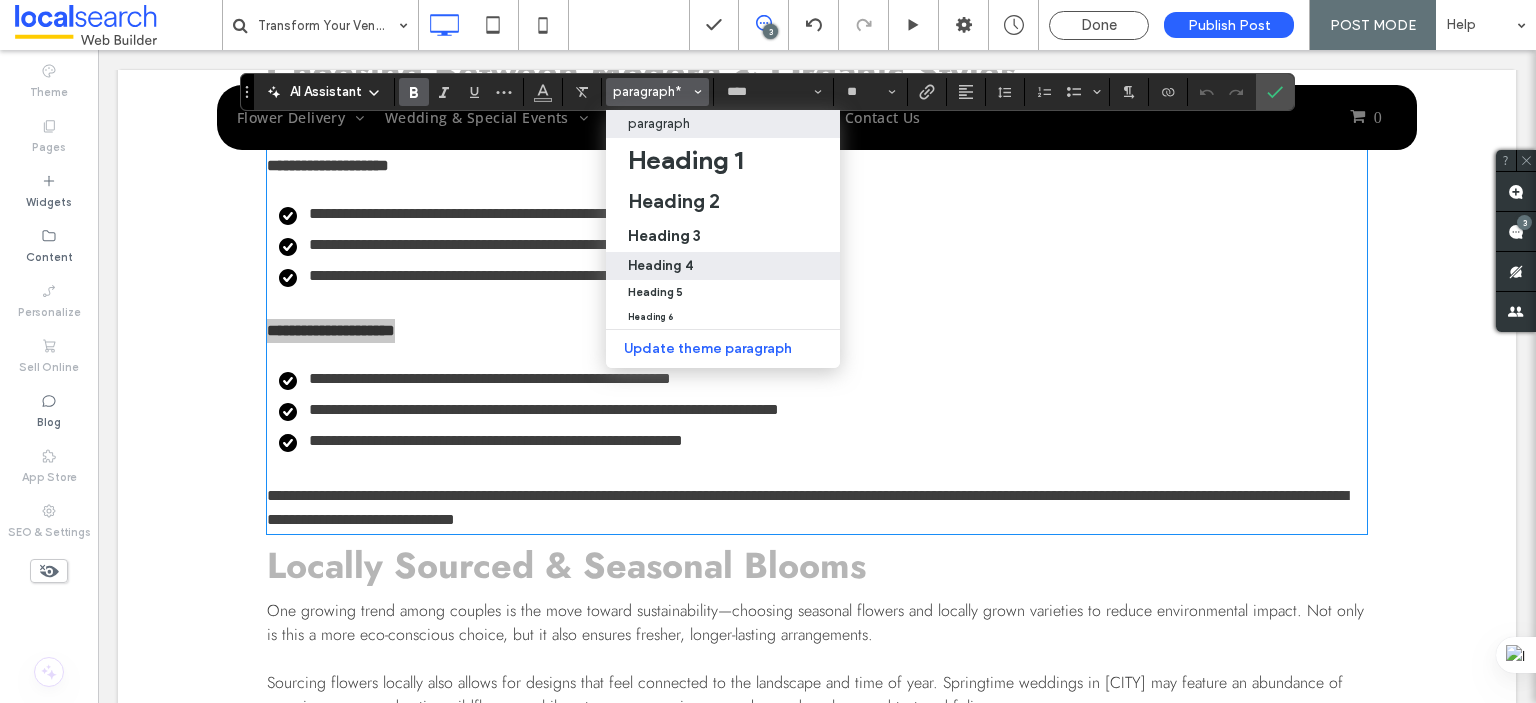 click on "Heading 4" at bounding box center [660, 265] 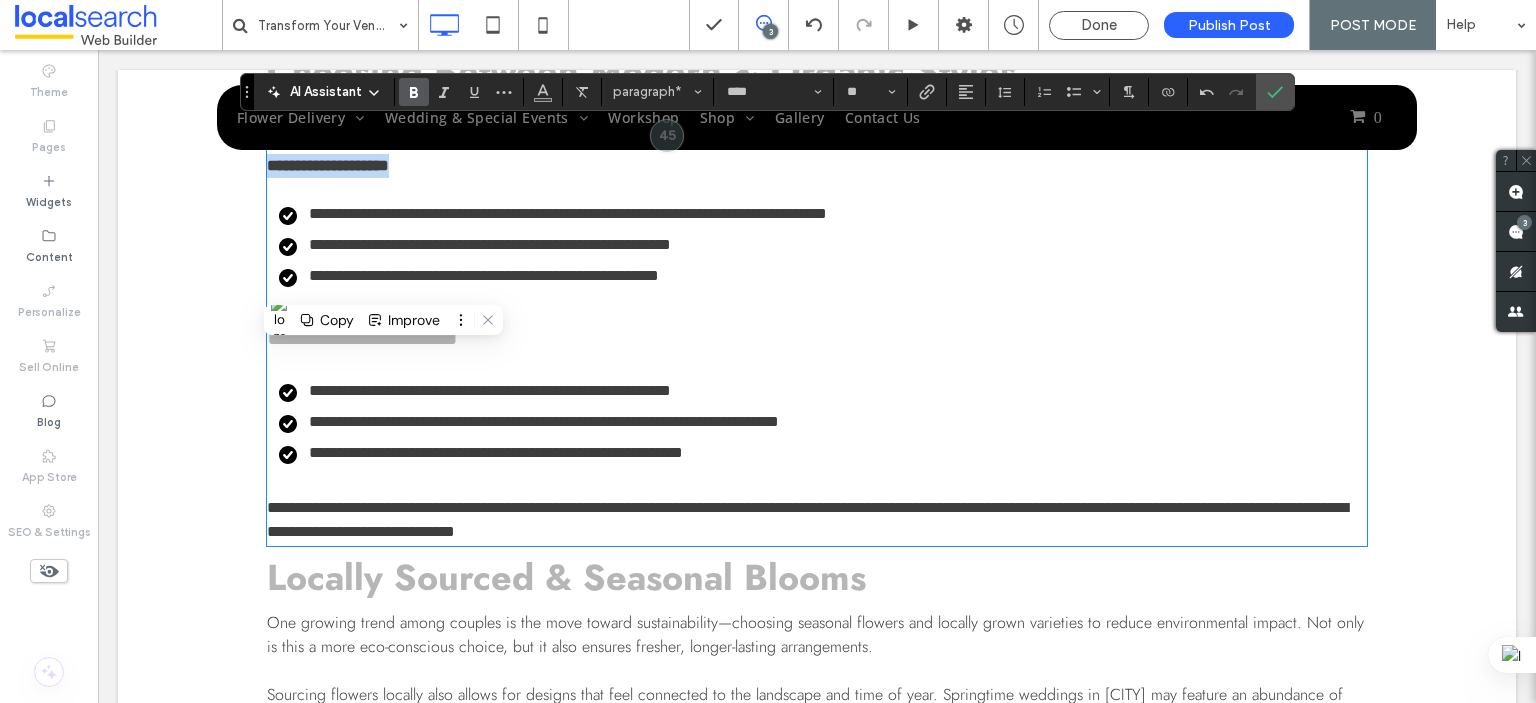 drag, startPoint x: 415, startPoint y: 187, endPoint x: 261, endPoint y: 197, distance: 154.32434 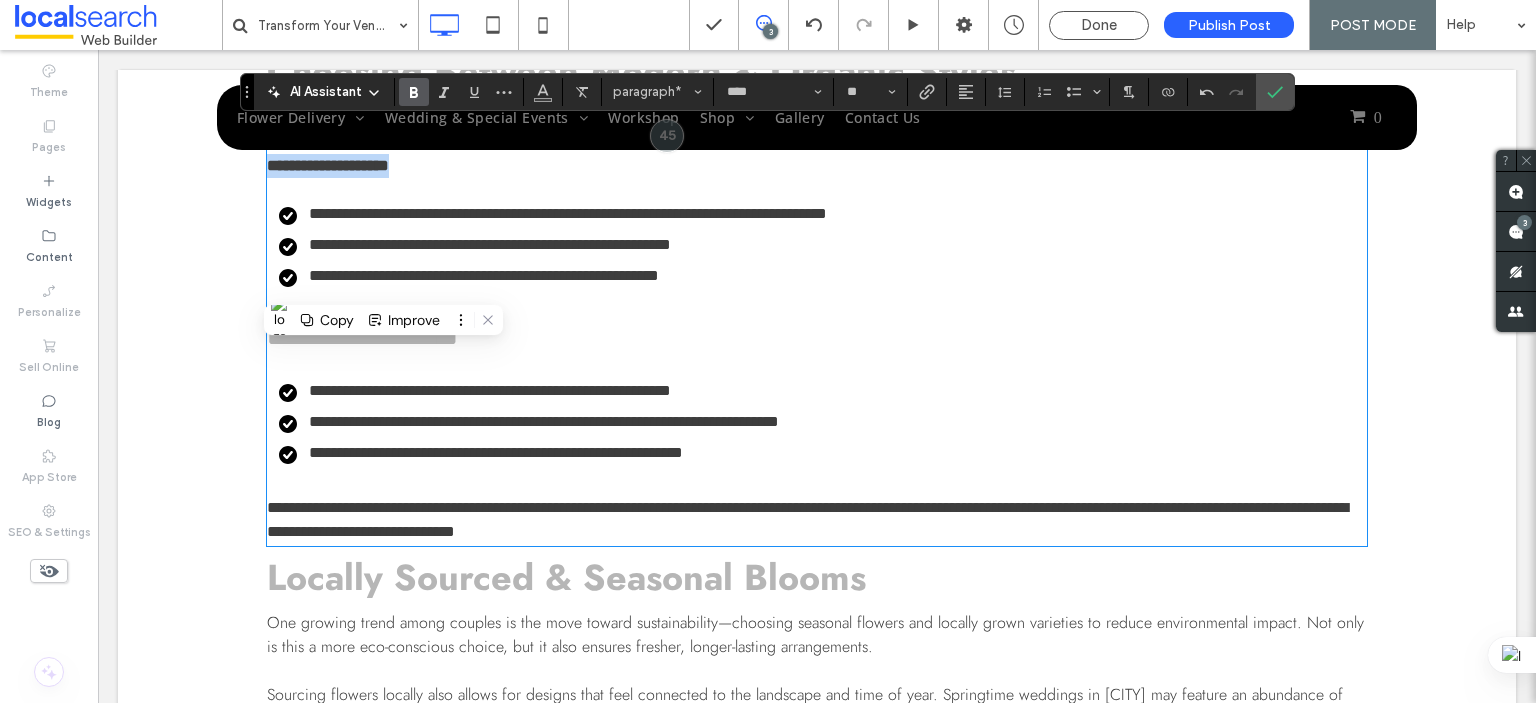 click on "**********" at bounding box center [817, 166] 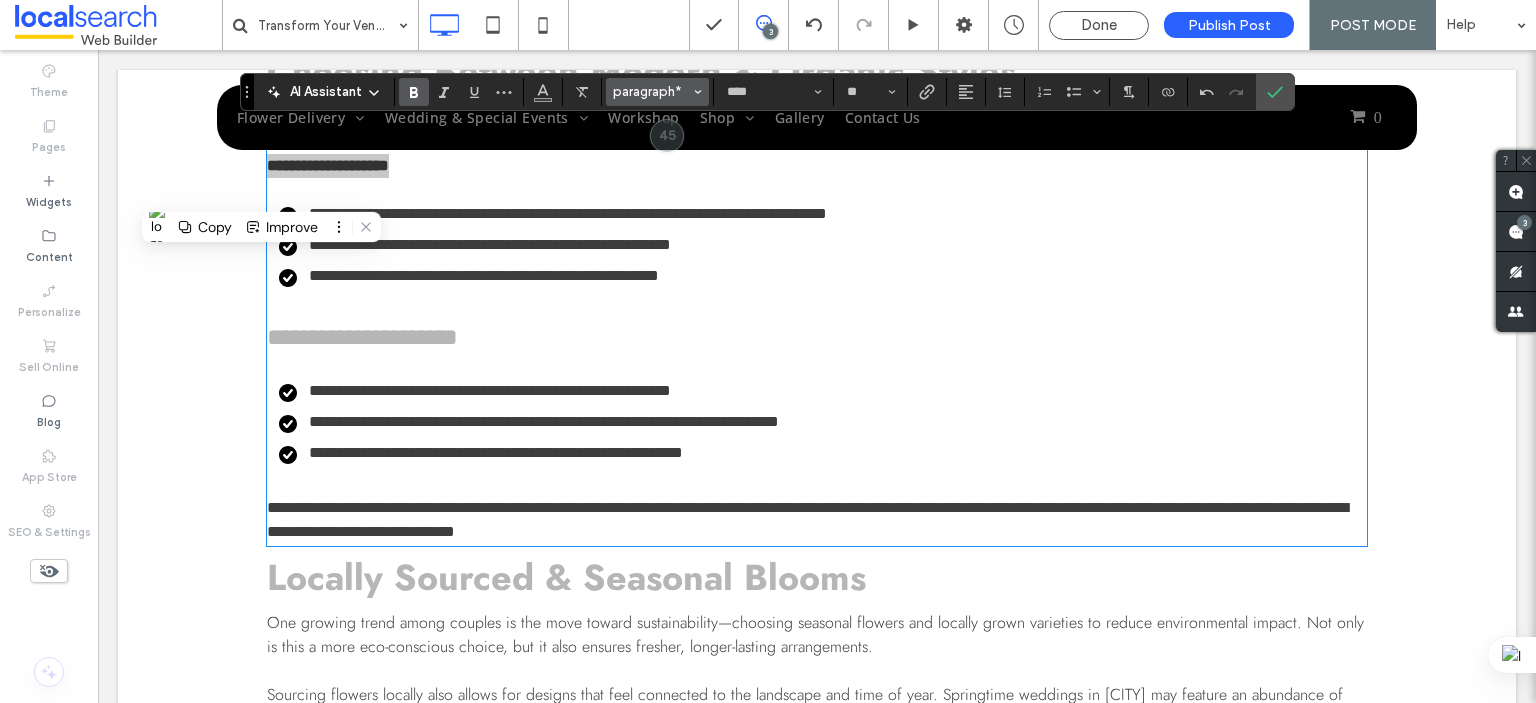 click on "paragraph*" at bounding box center [658, 92] 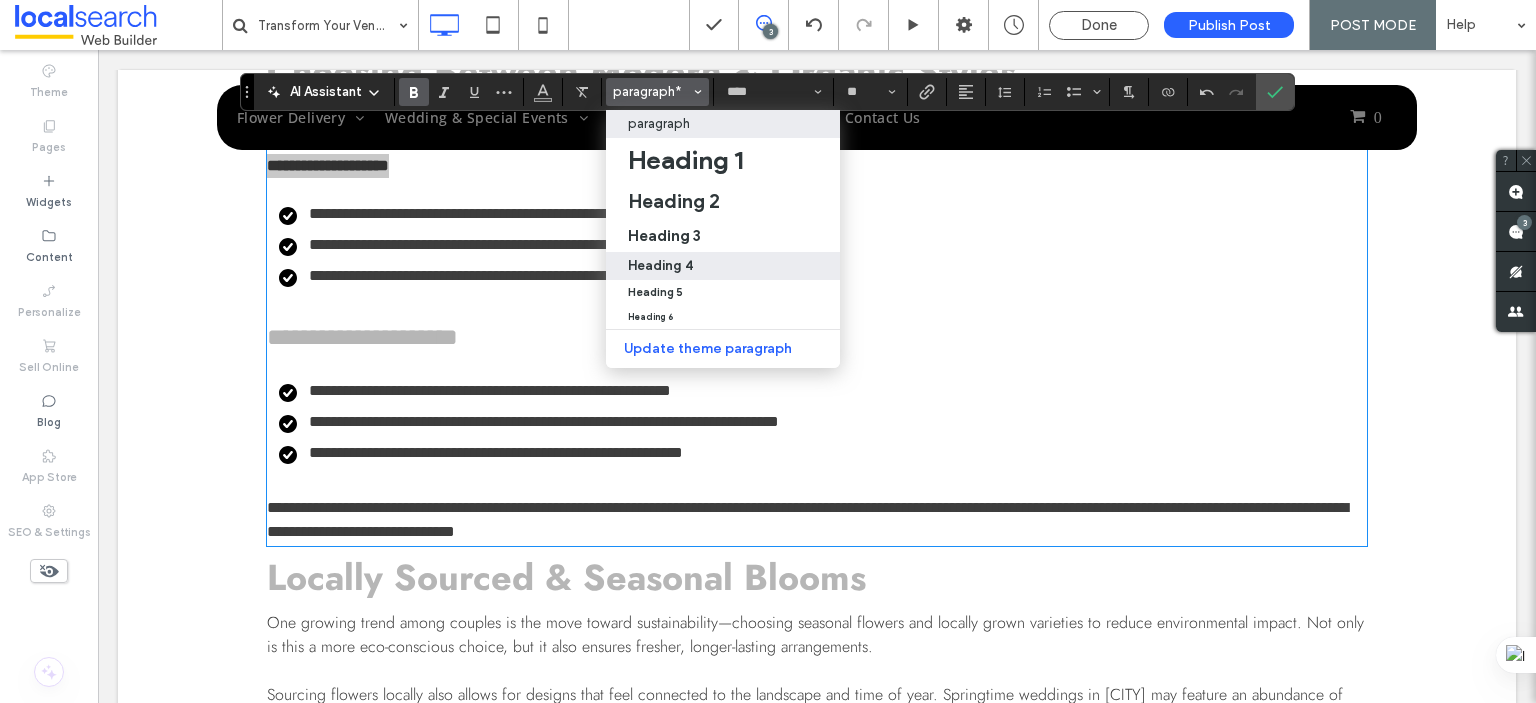 click on "Heading 4" at bounding box center [723, 265] 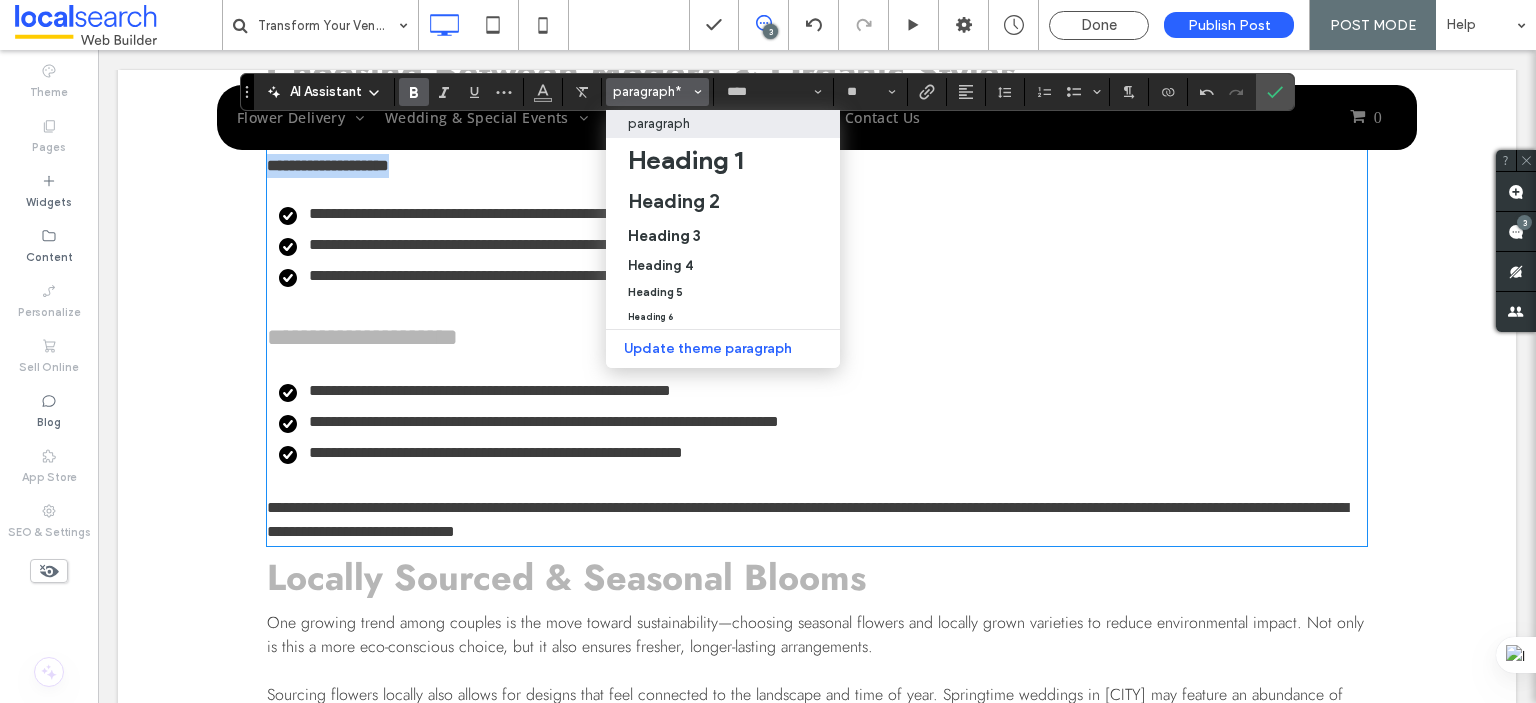 type on "**" 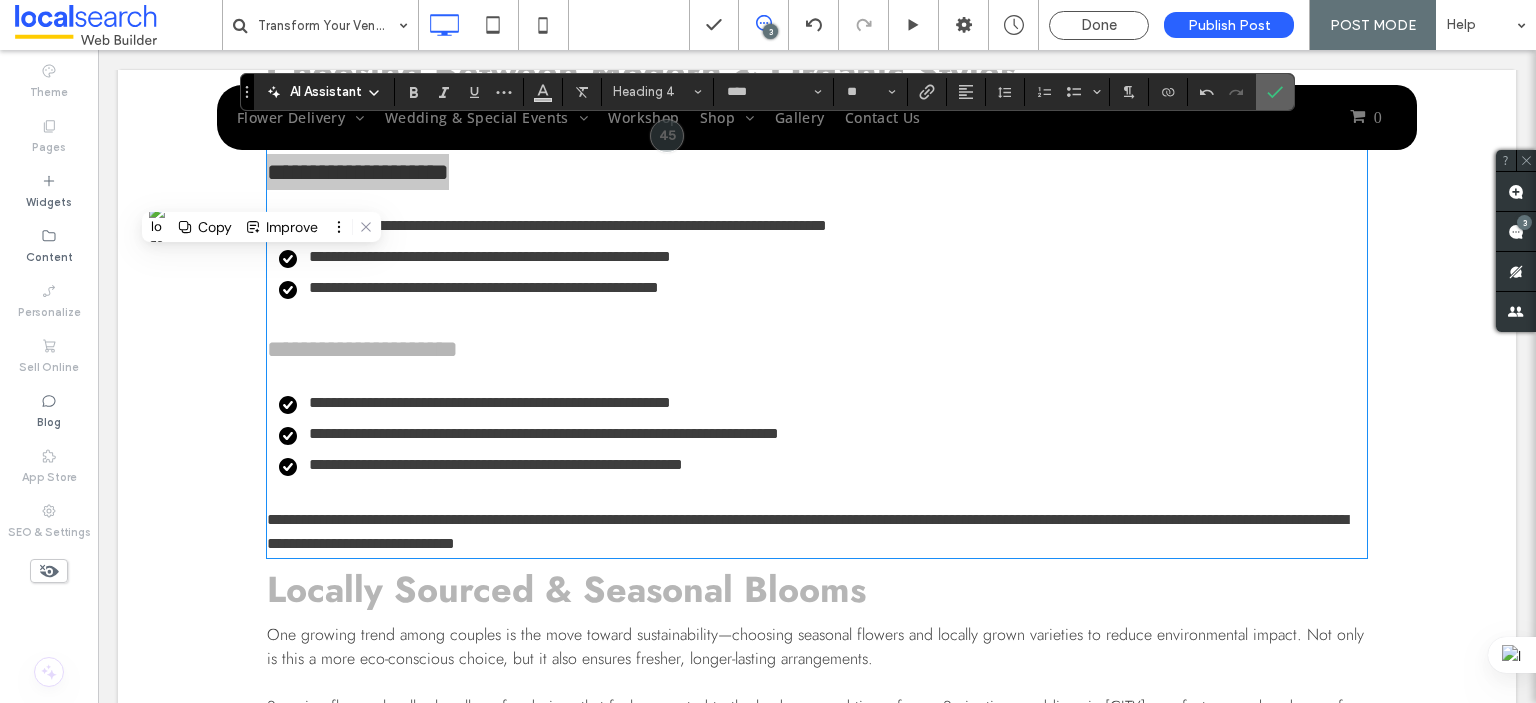 click 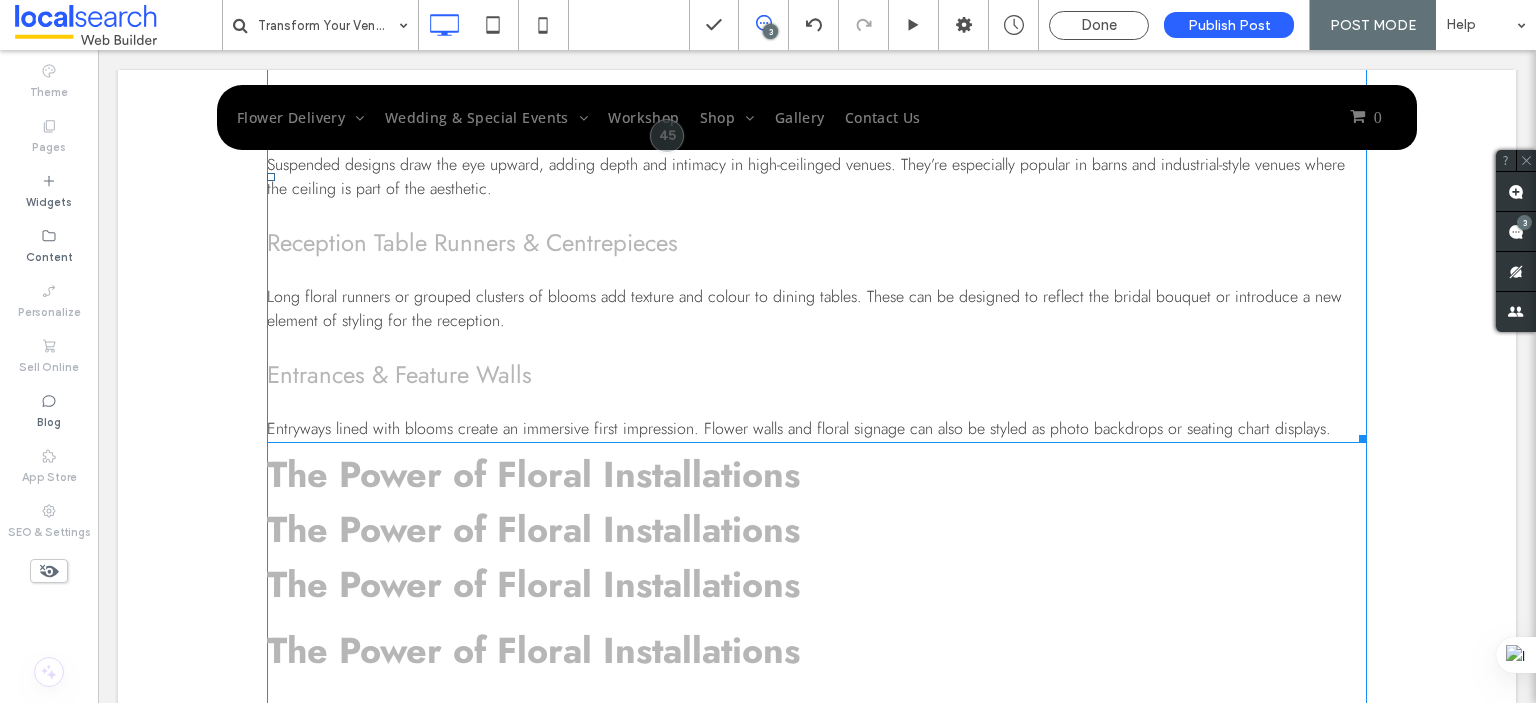 scroll, scrollTop: 2391, scrollLeft: 0, axis: vertical 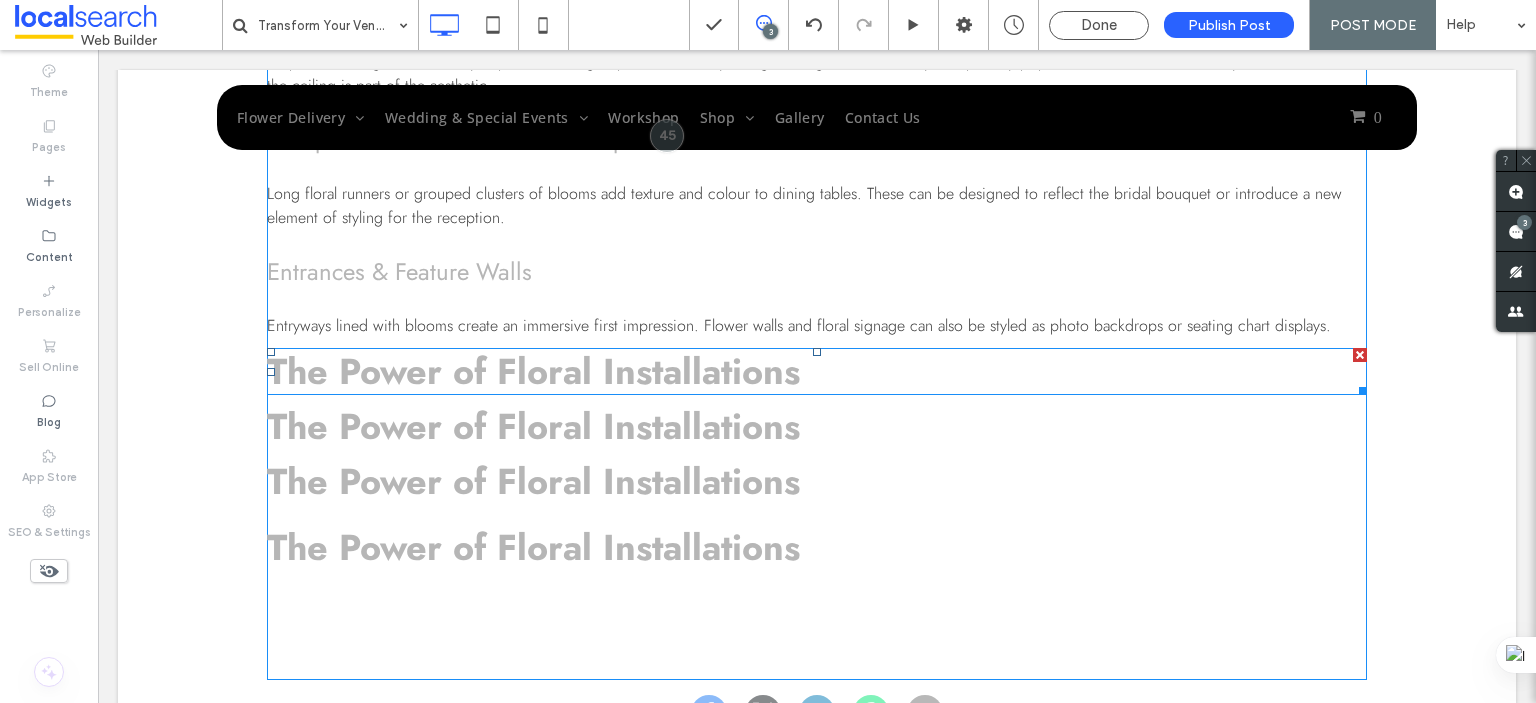 click on "The Power of Floral Installations" at bounding box center [817, 371] 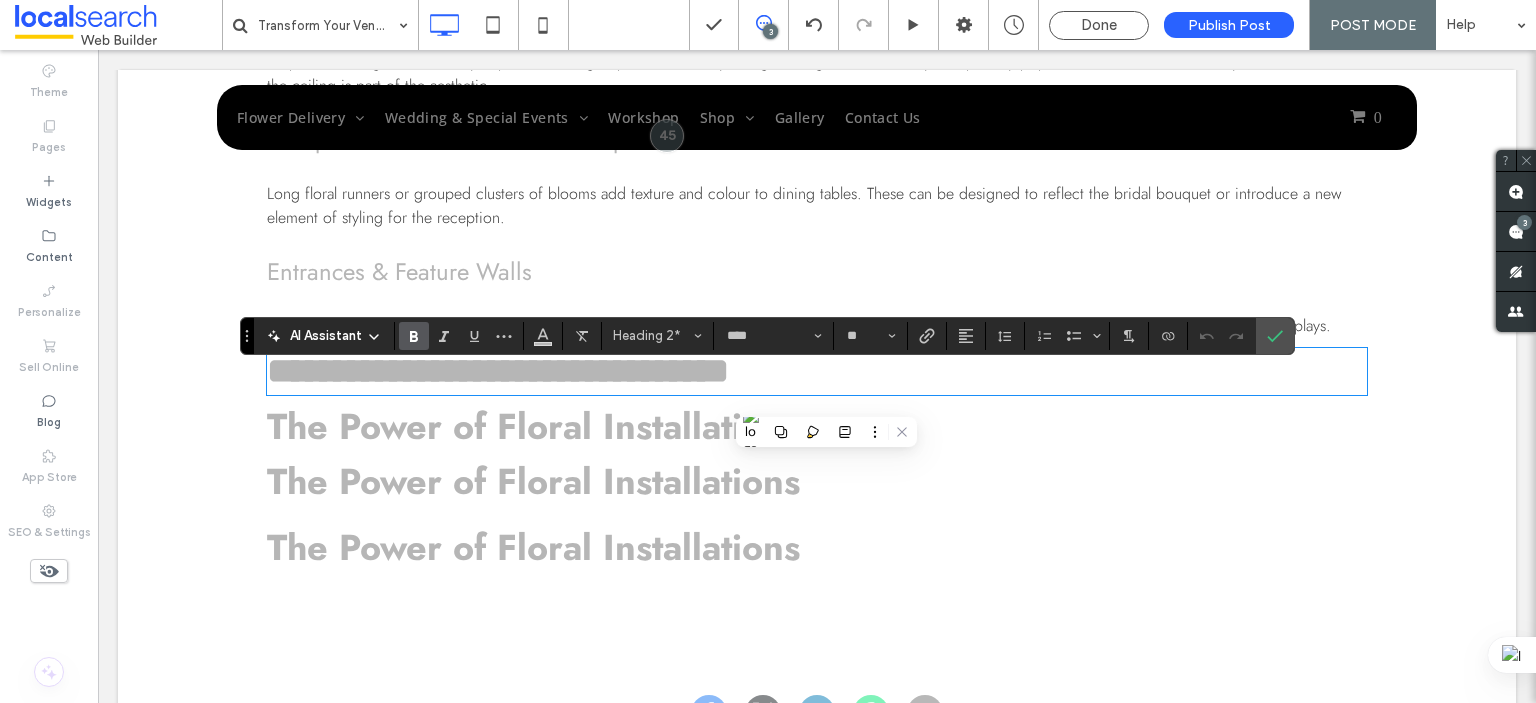 scroll, scrollTop: 0, scrollLeft: 0, axis: both 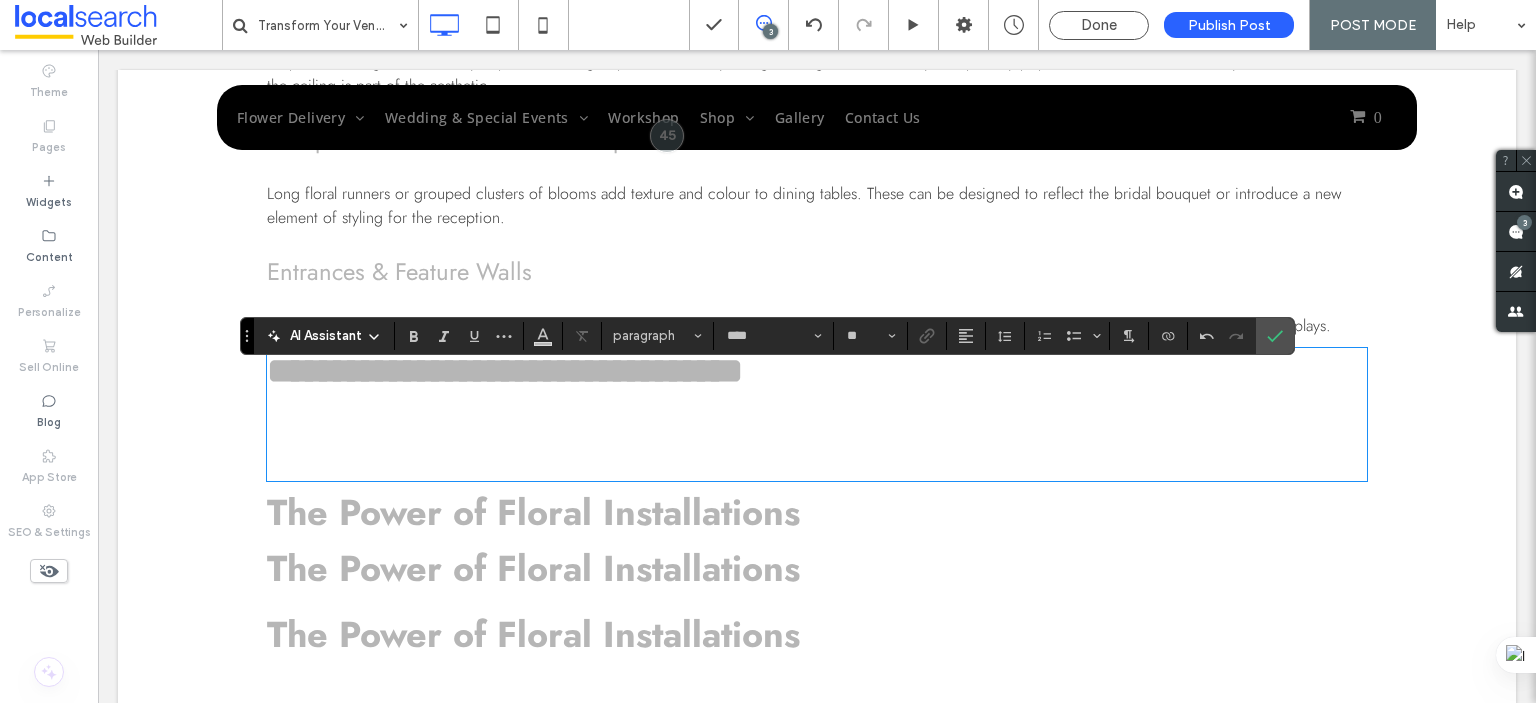 click at bounding box center [817, 436] 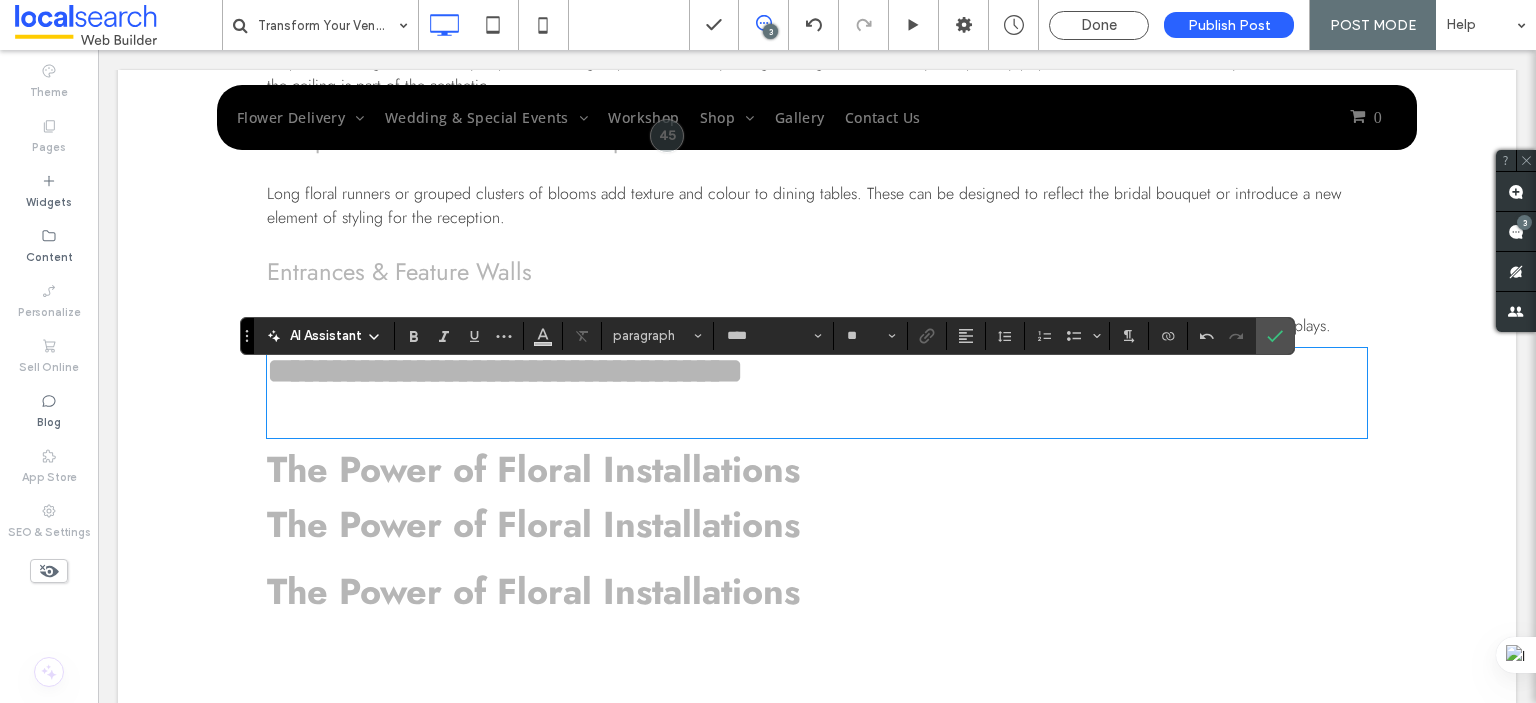 click on "**********" at bounding box center (817, 393) 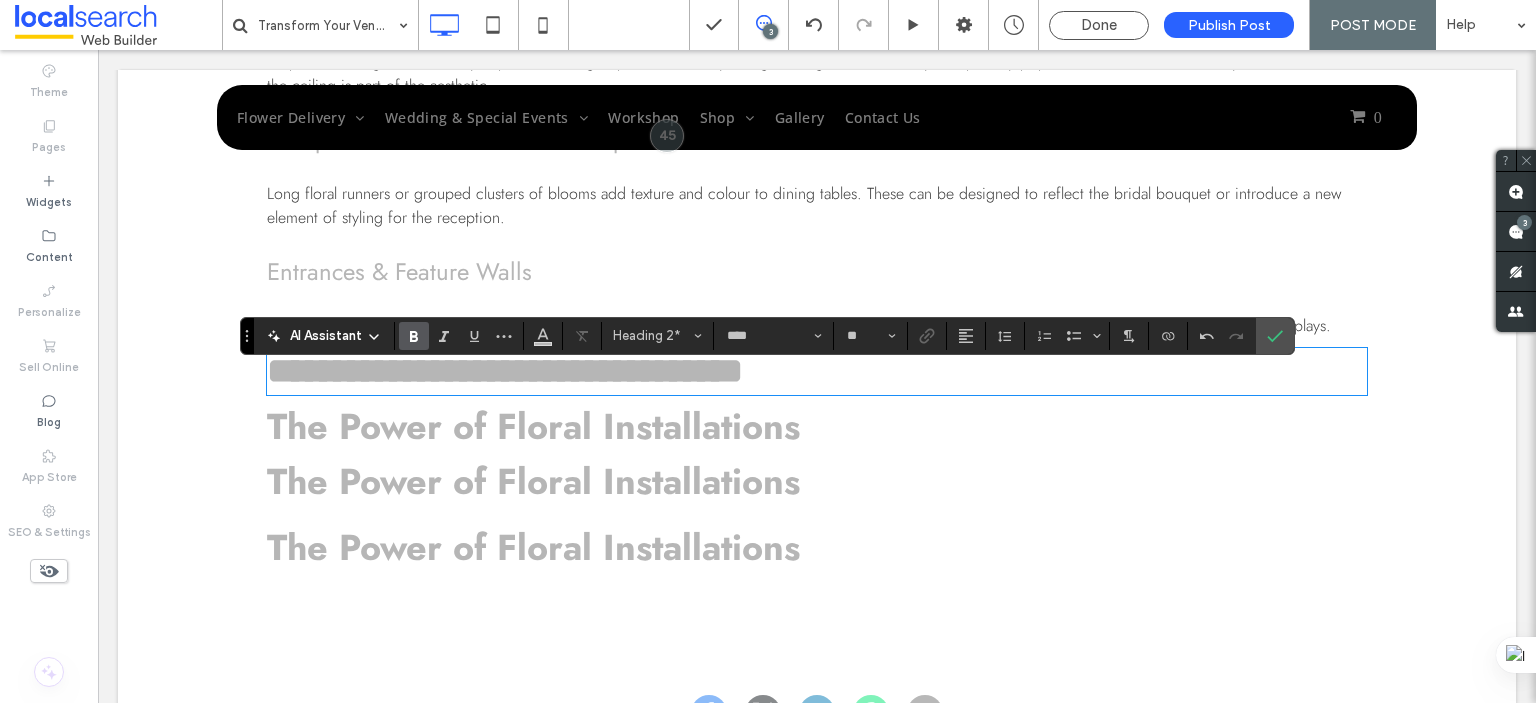 click on "**********" at bounding box center (505, 371) 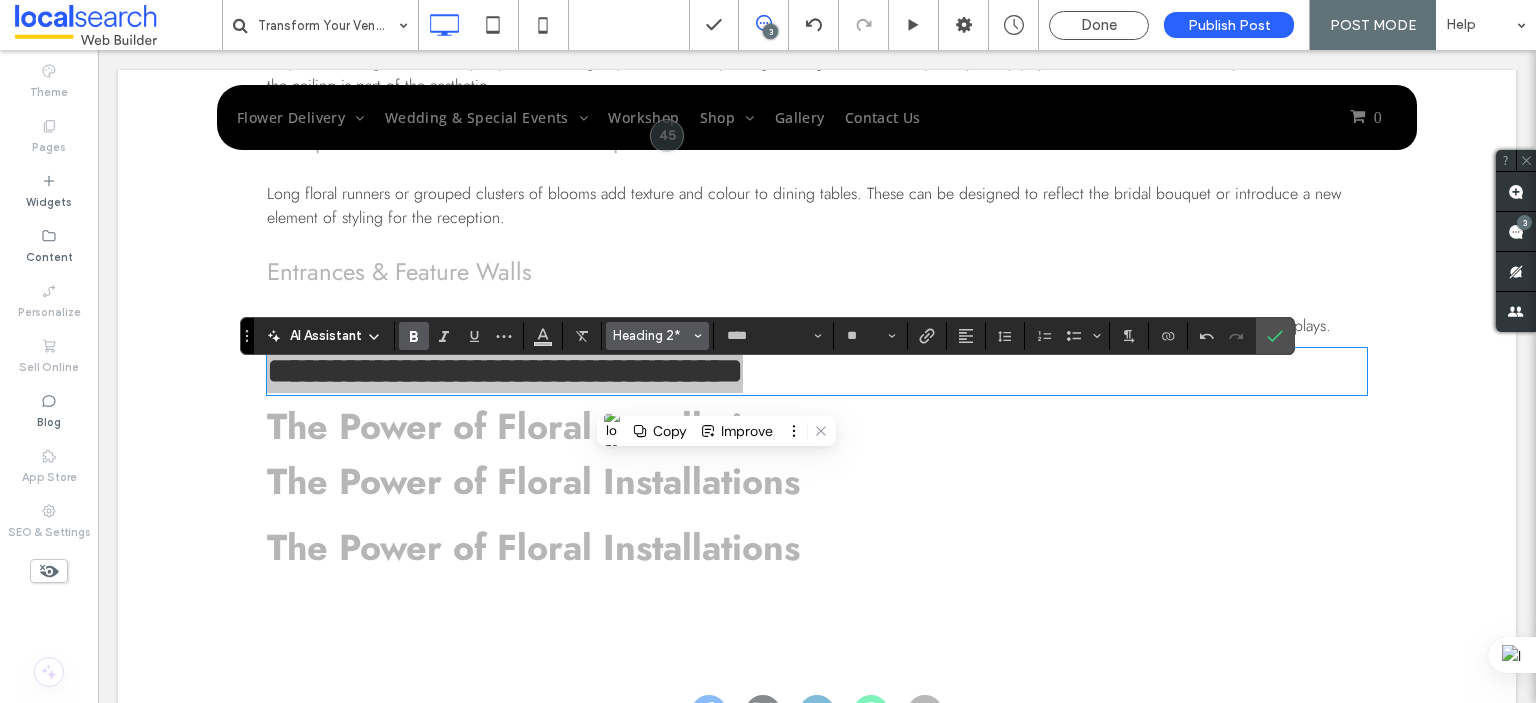 click on "Heading 2*" at bounding box center [652, 335] 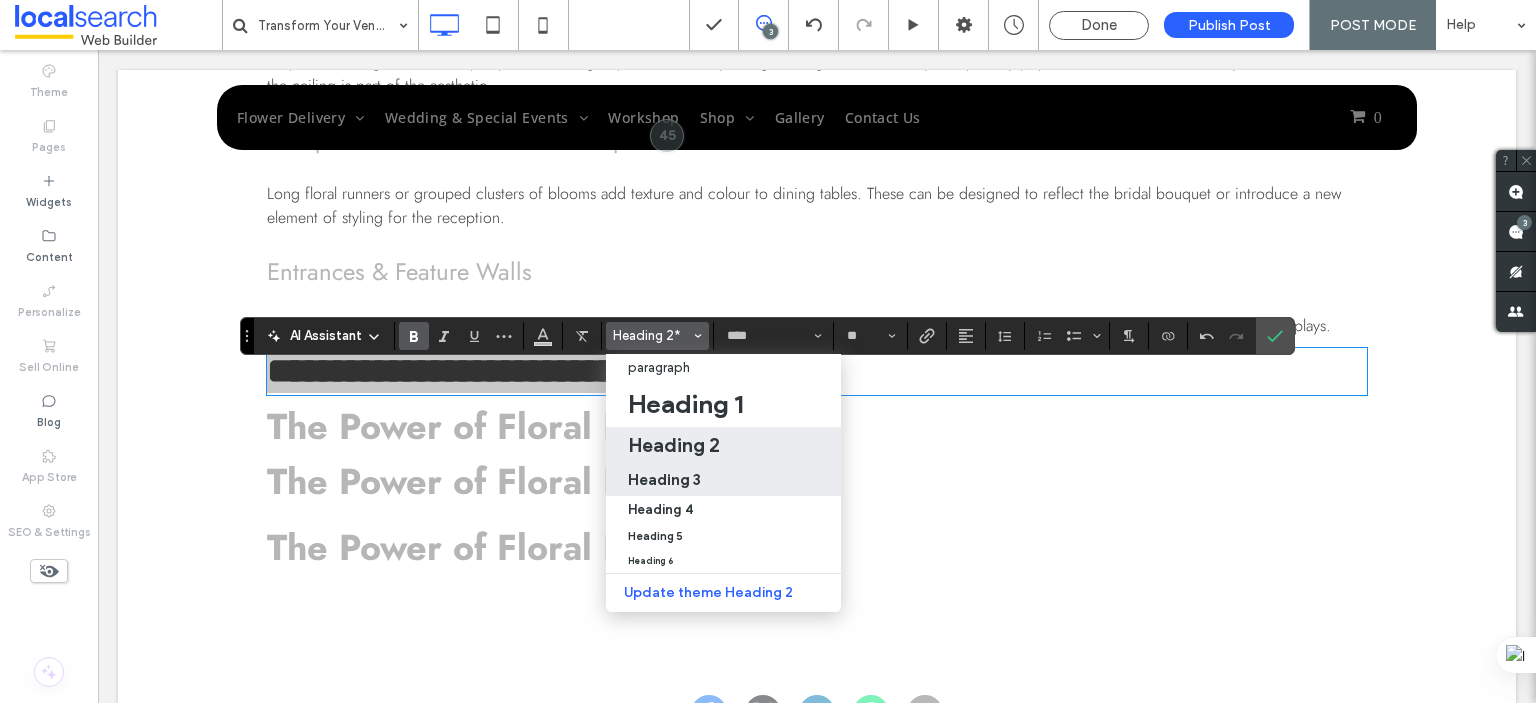 click on "Heading 3" at bounding box center (664, 479) 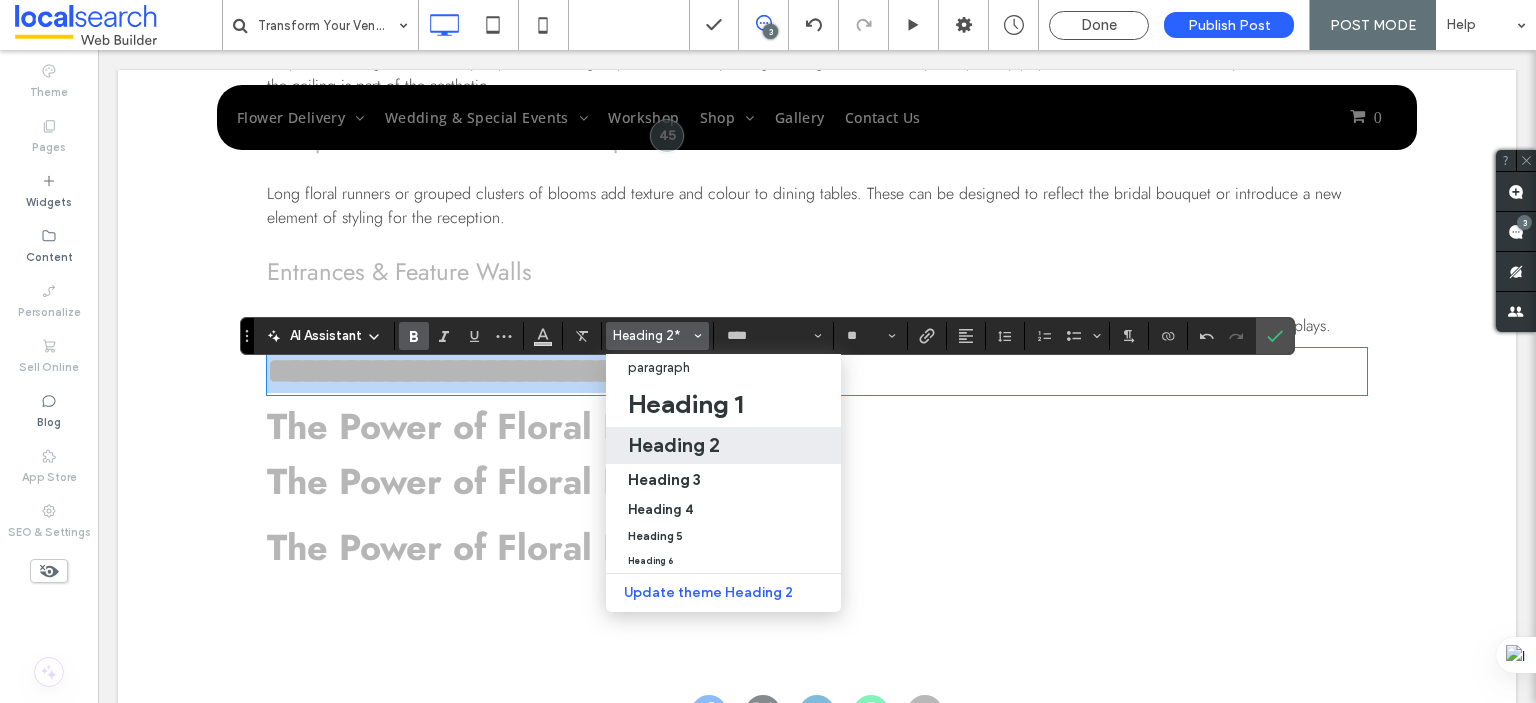 type on "**" 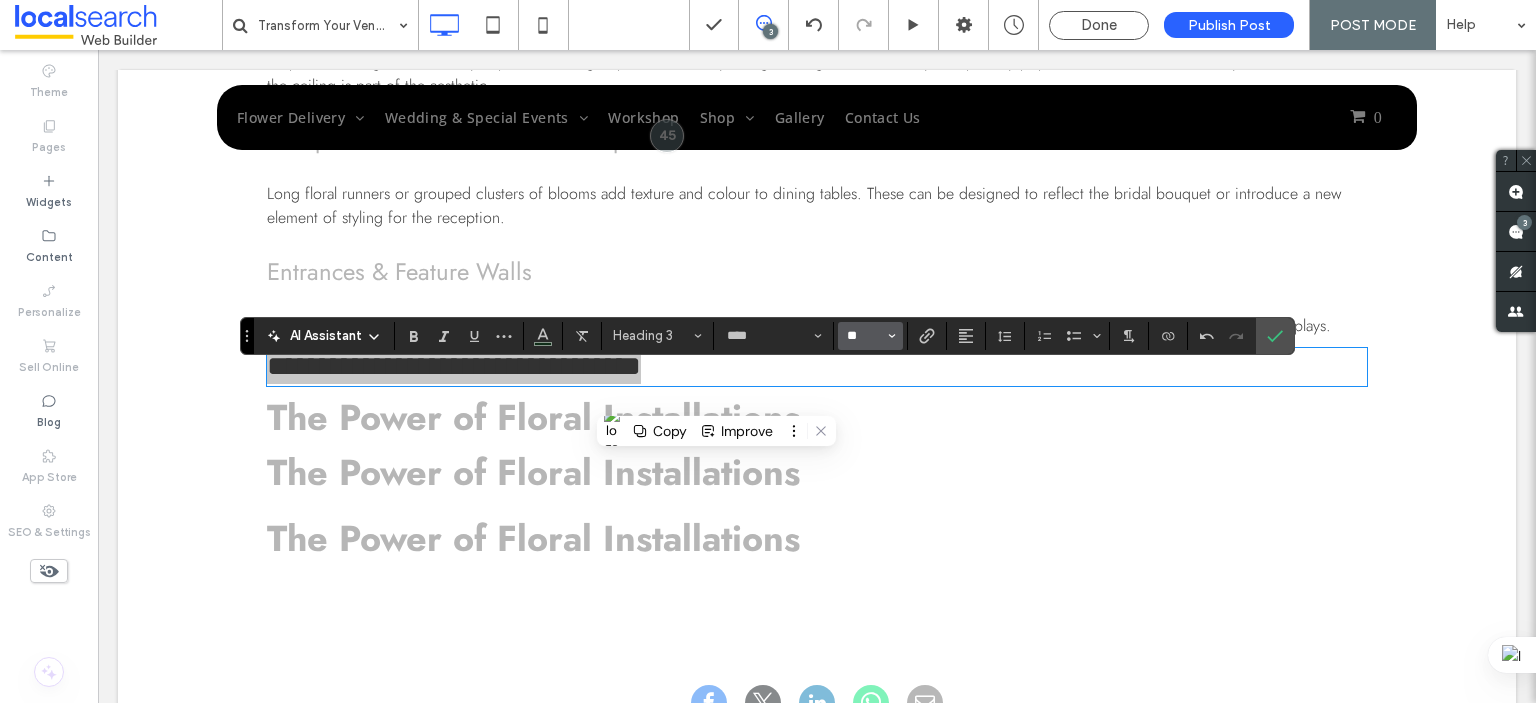 click on "**" at bounding box center [864, 336] 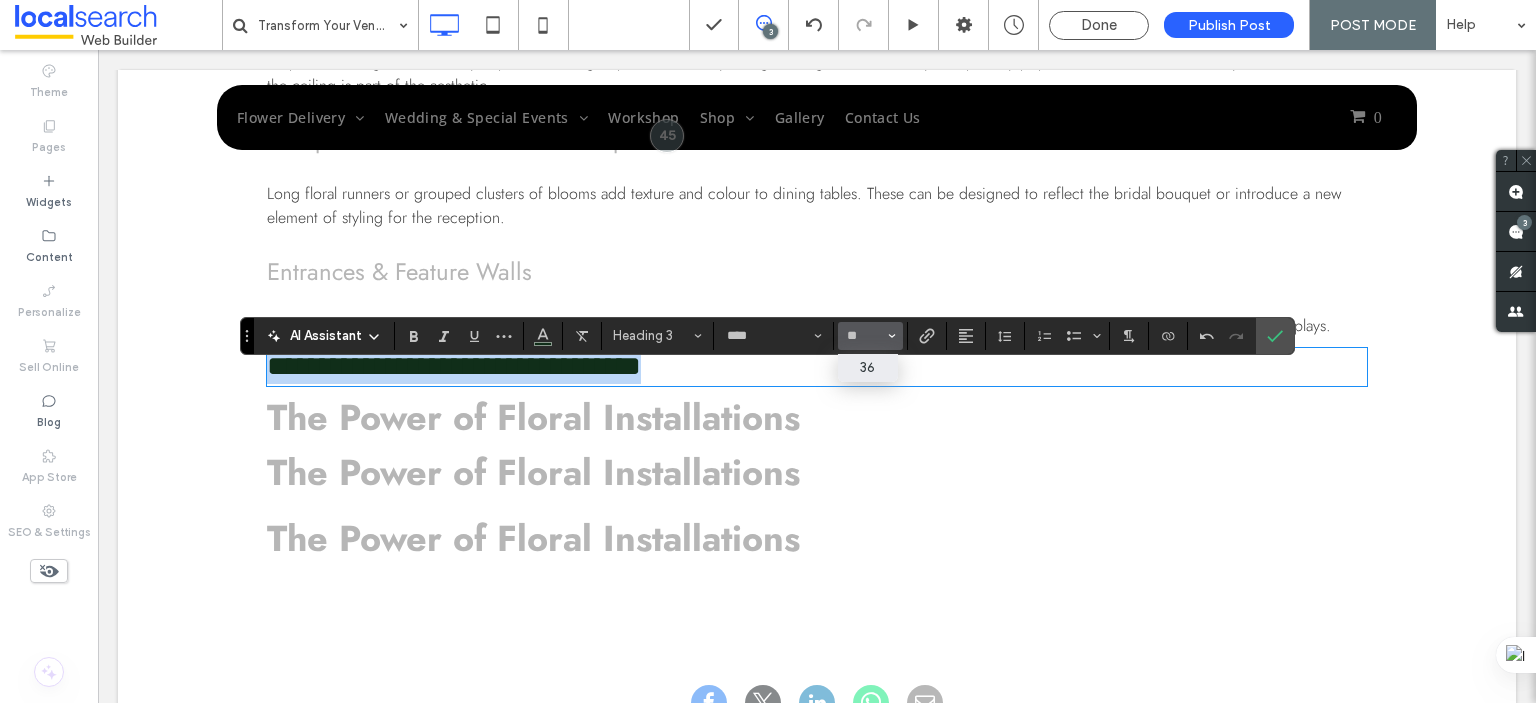 type on "**" 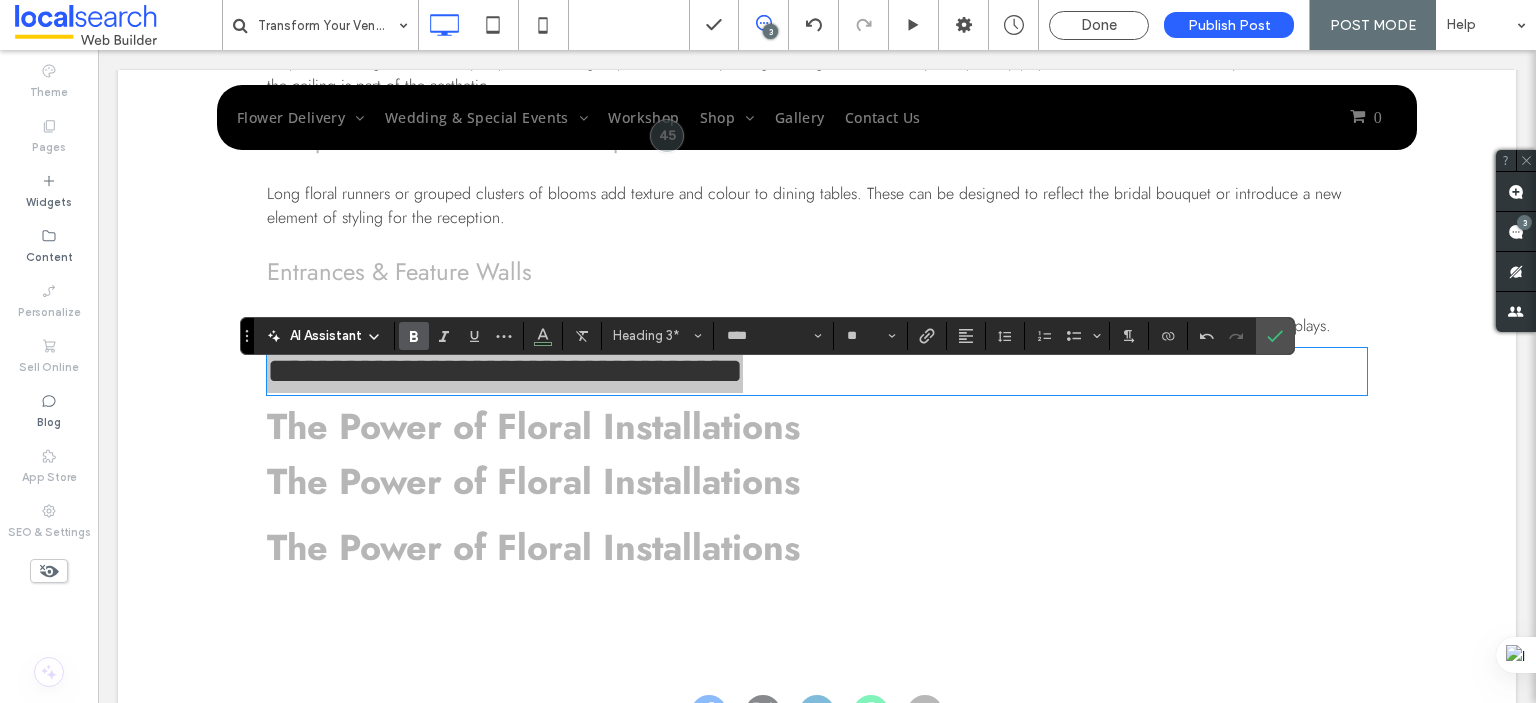 click 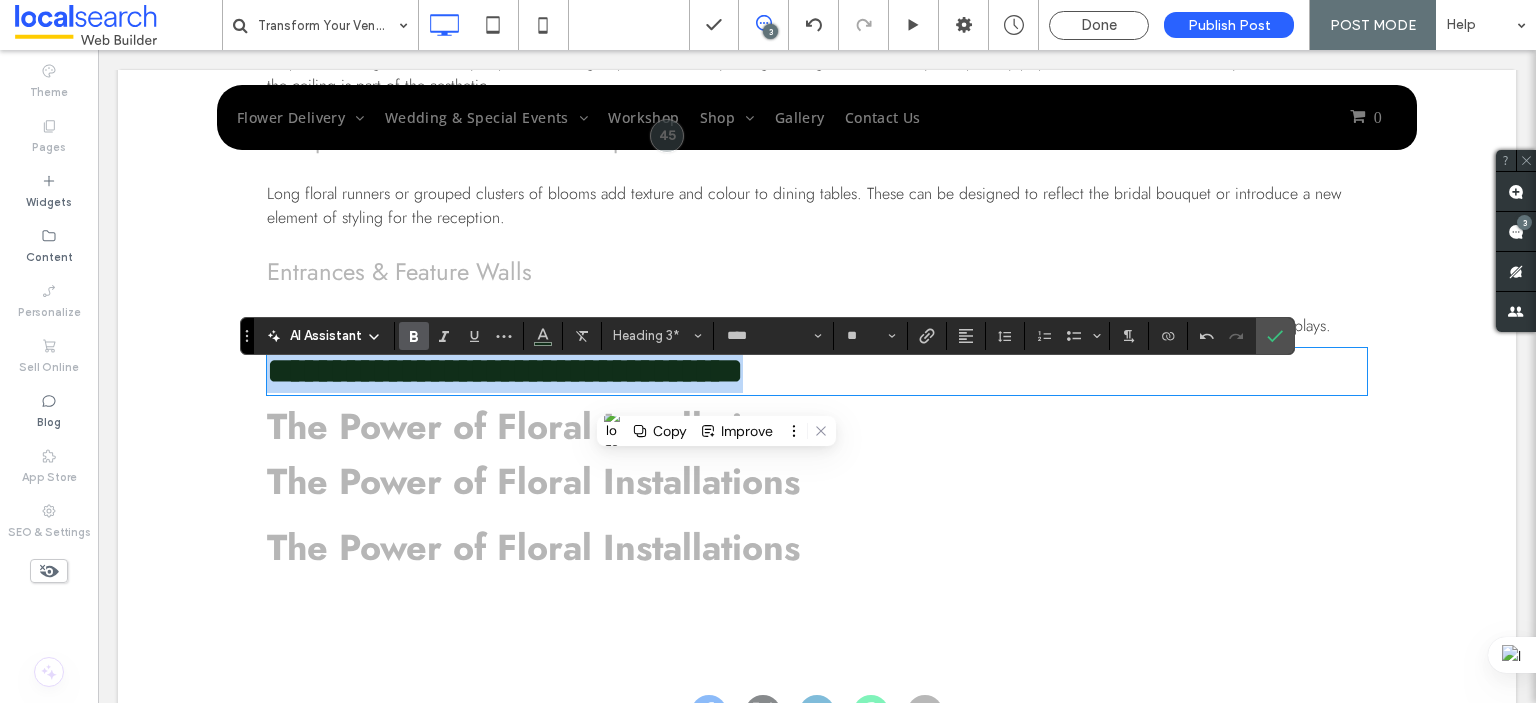 click on "**********" at bounding box center [505, 371] 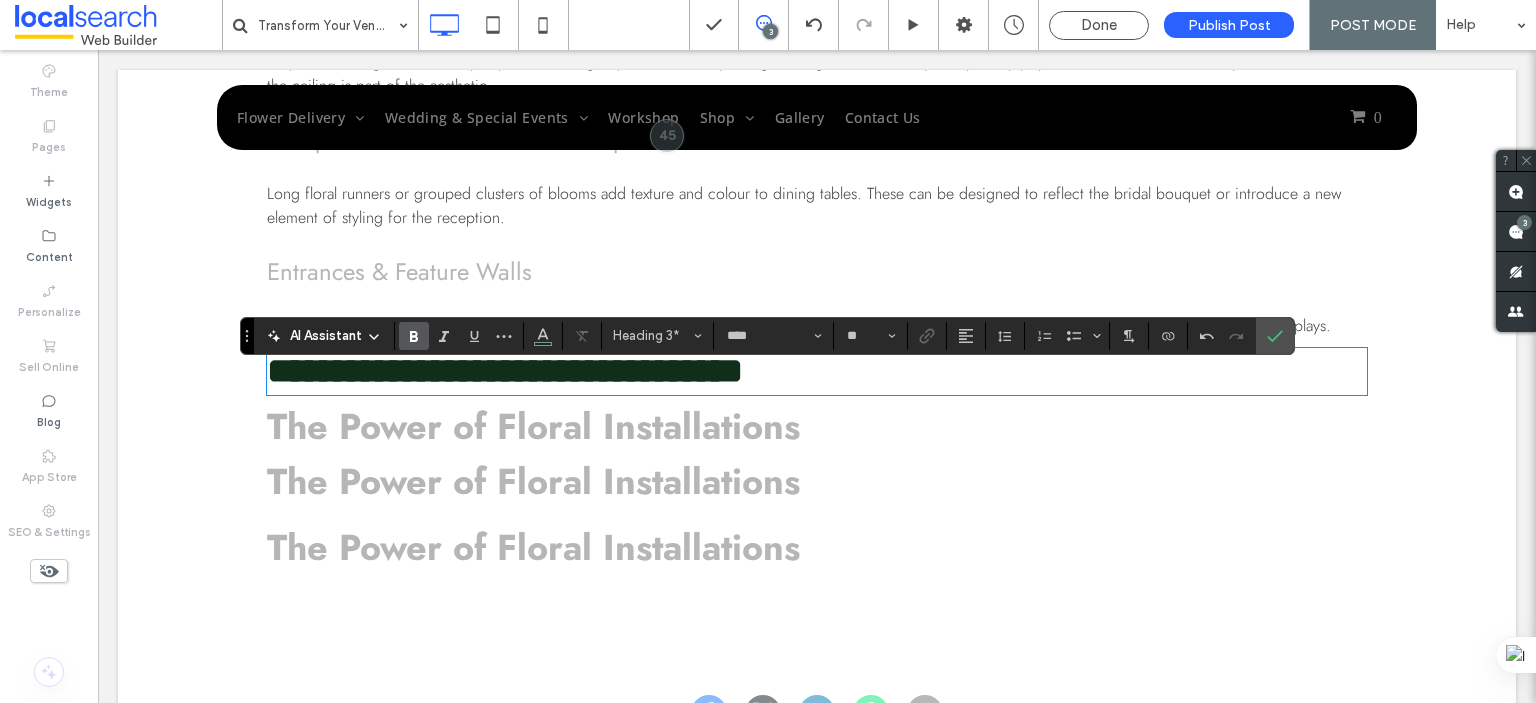 click on "**********" at bounding box center (505, 371) 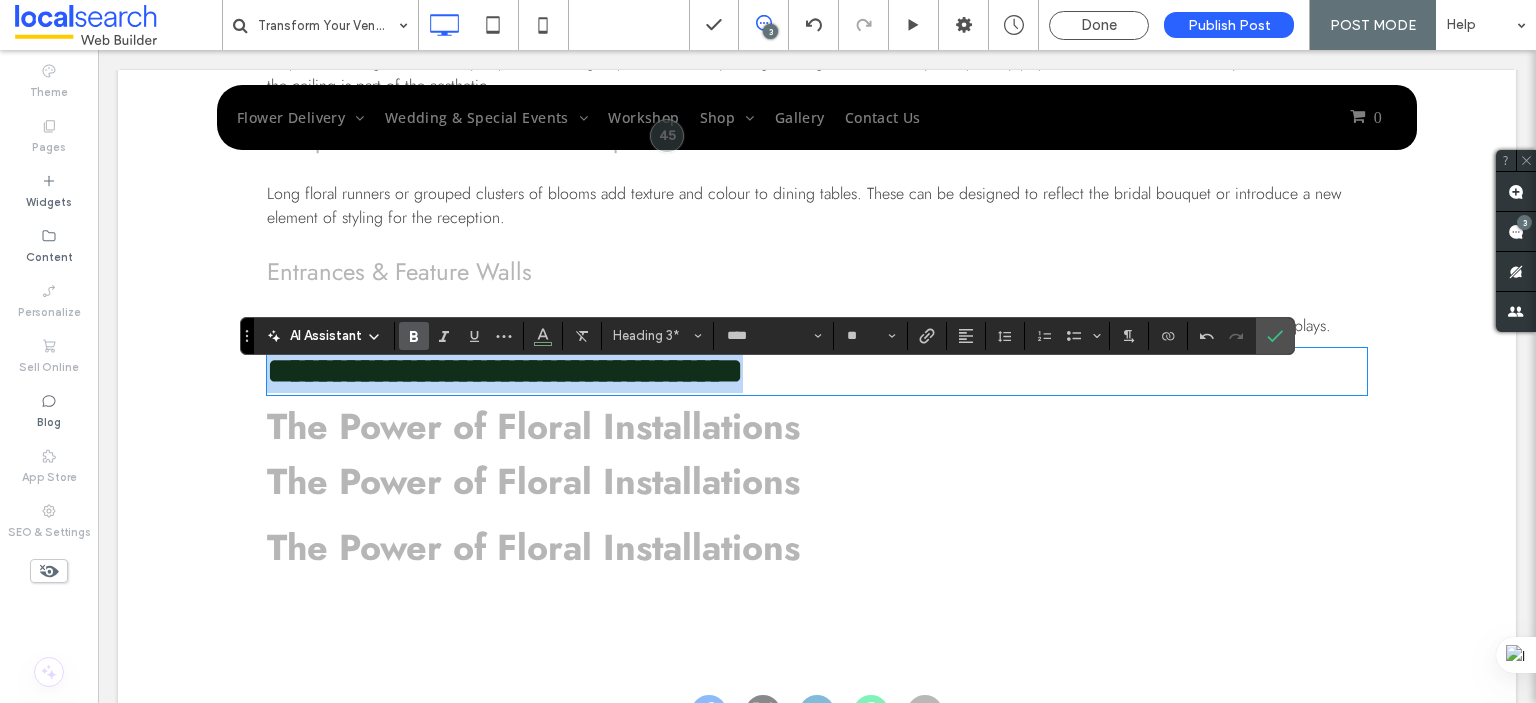 drag, startPoint x: 865, startPoint y: 408, endPoint x: 252, endPoint y: 422, distance: 613.15985 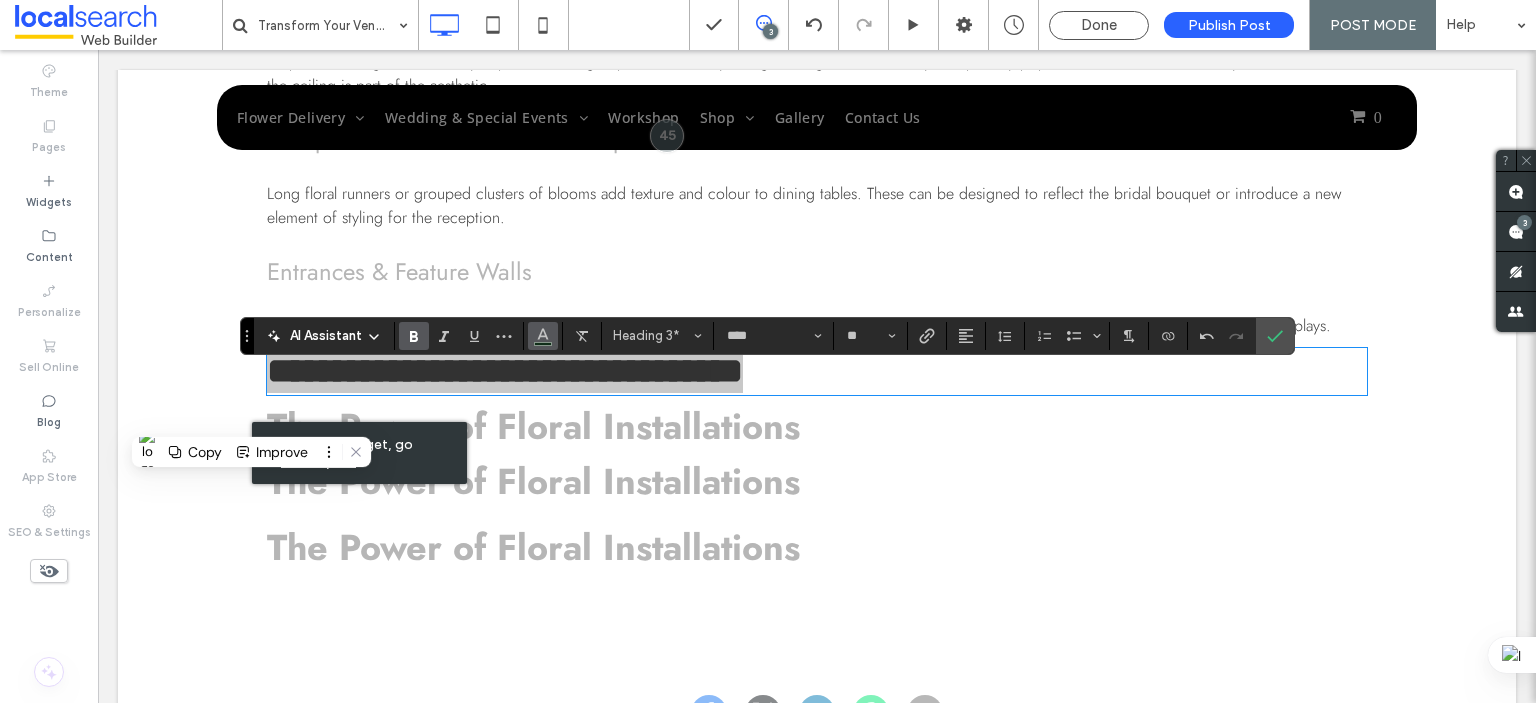 click at bounding box center [543, 336] 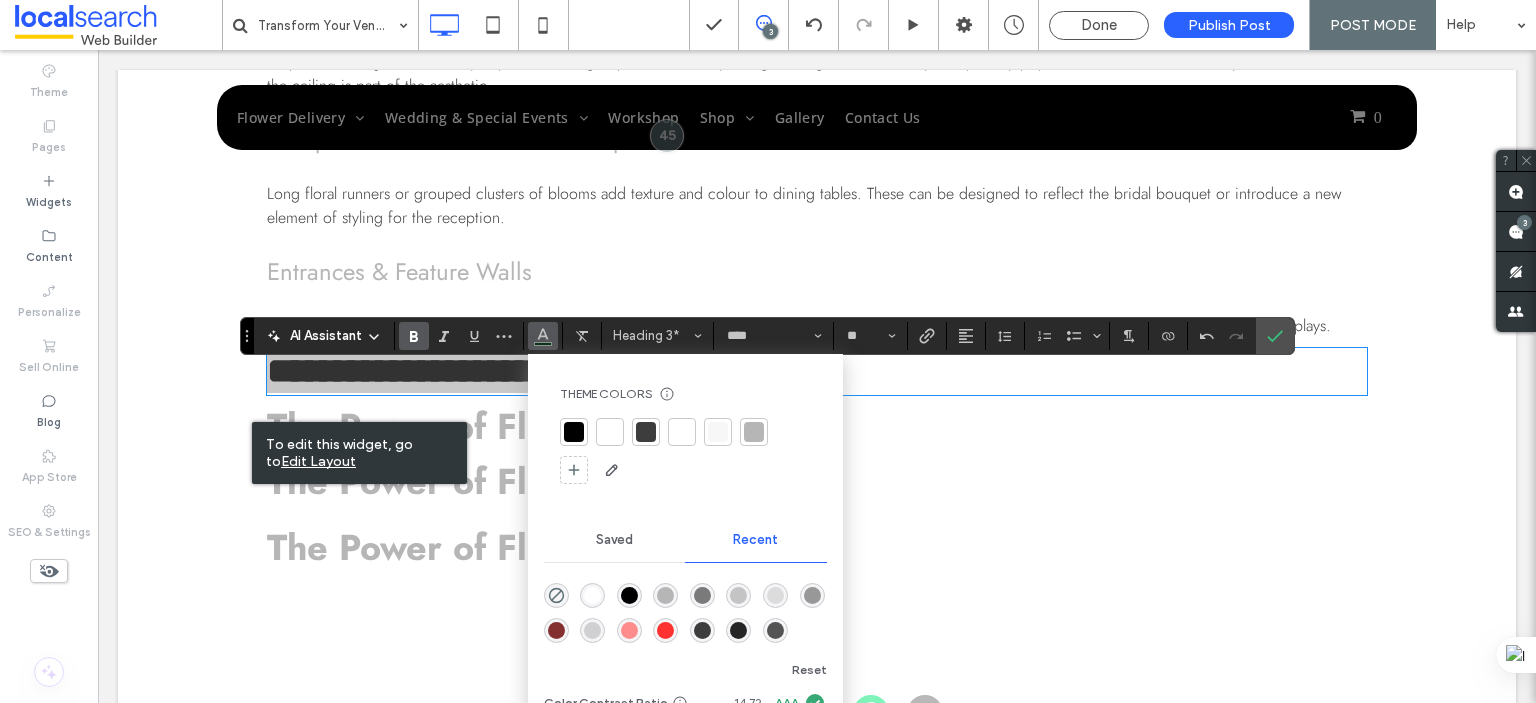 click at bounding box center [754, 432] 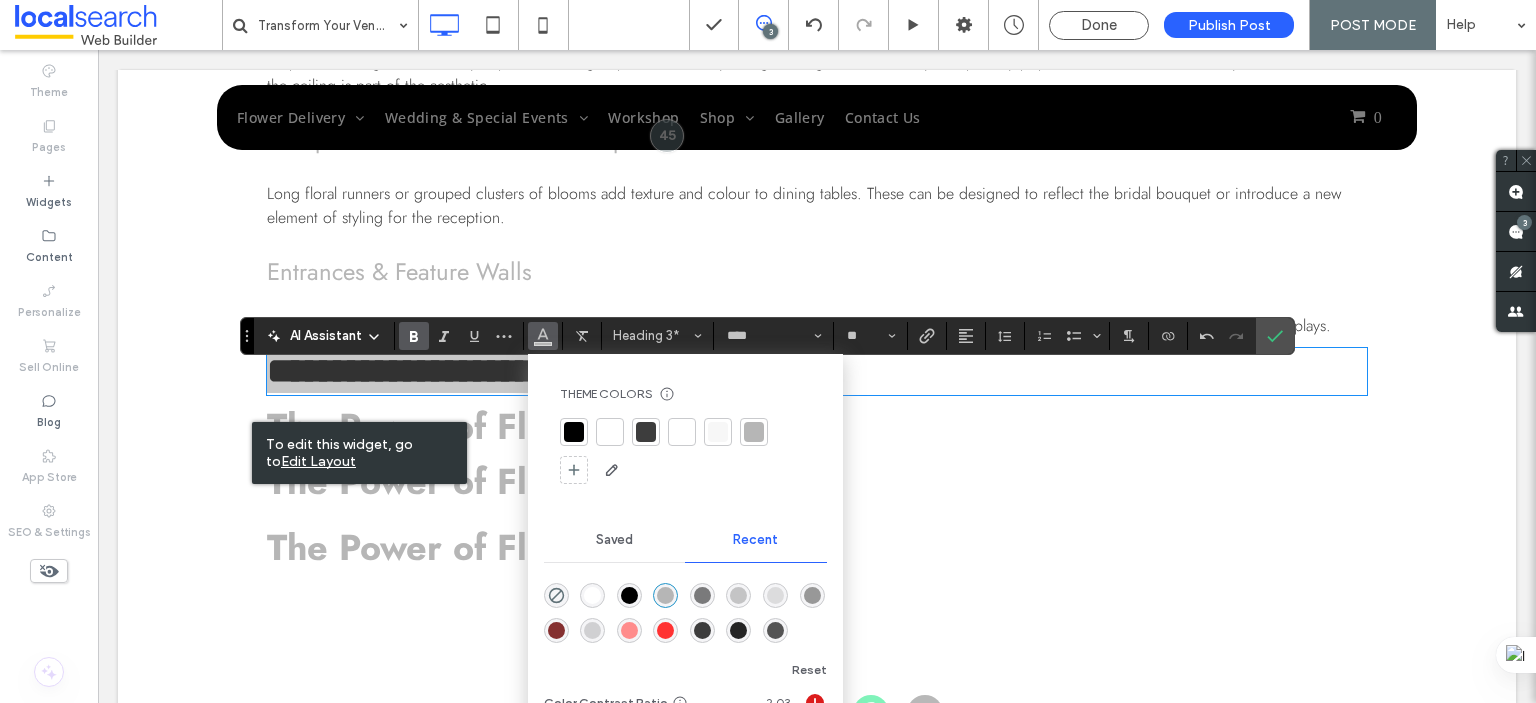 click at bounding box center (754, 432) 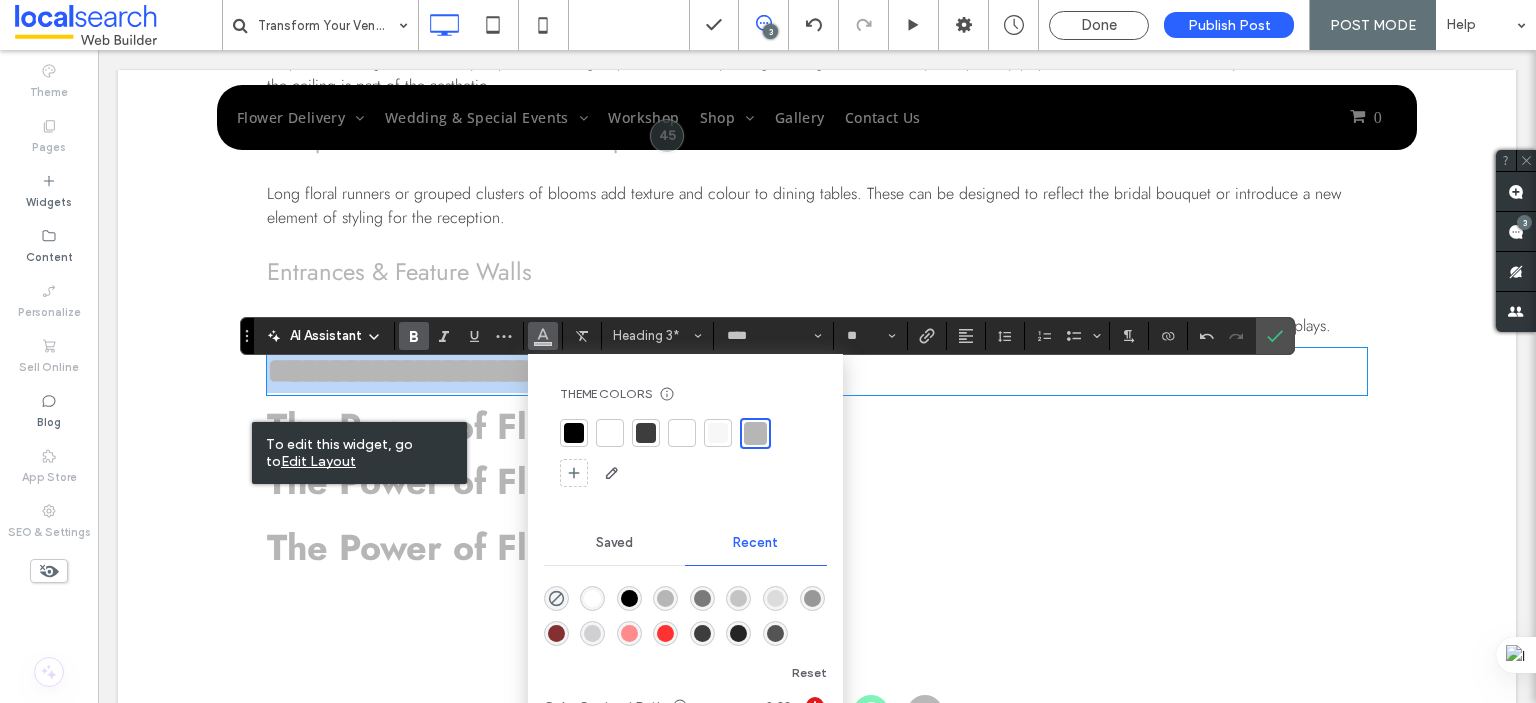 click on "**********" at bounding box center [817, 371] 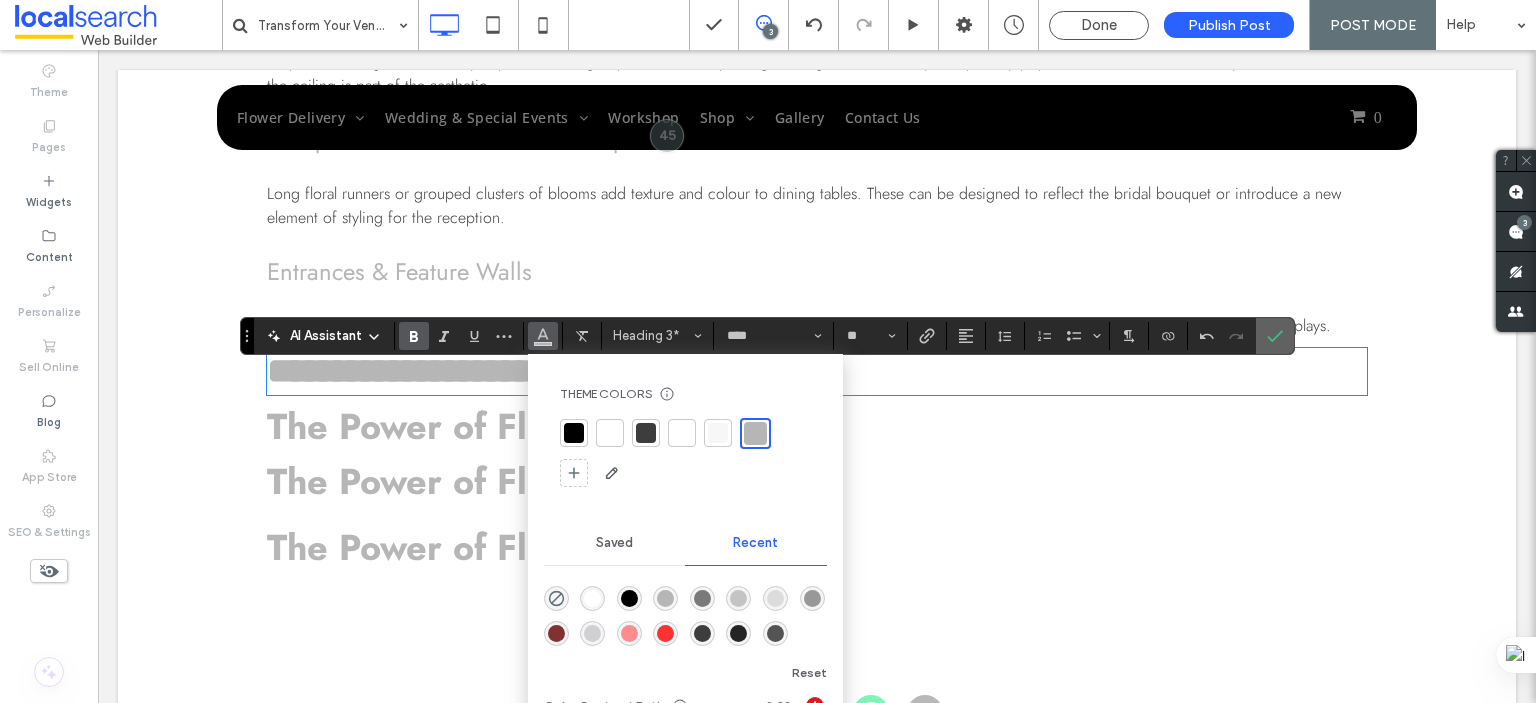 drag, startPoint x: 1276, startPoint y: 333, endPoint x: 510, endPoint y: 398, distance: 768.75287 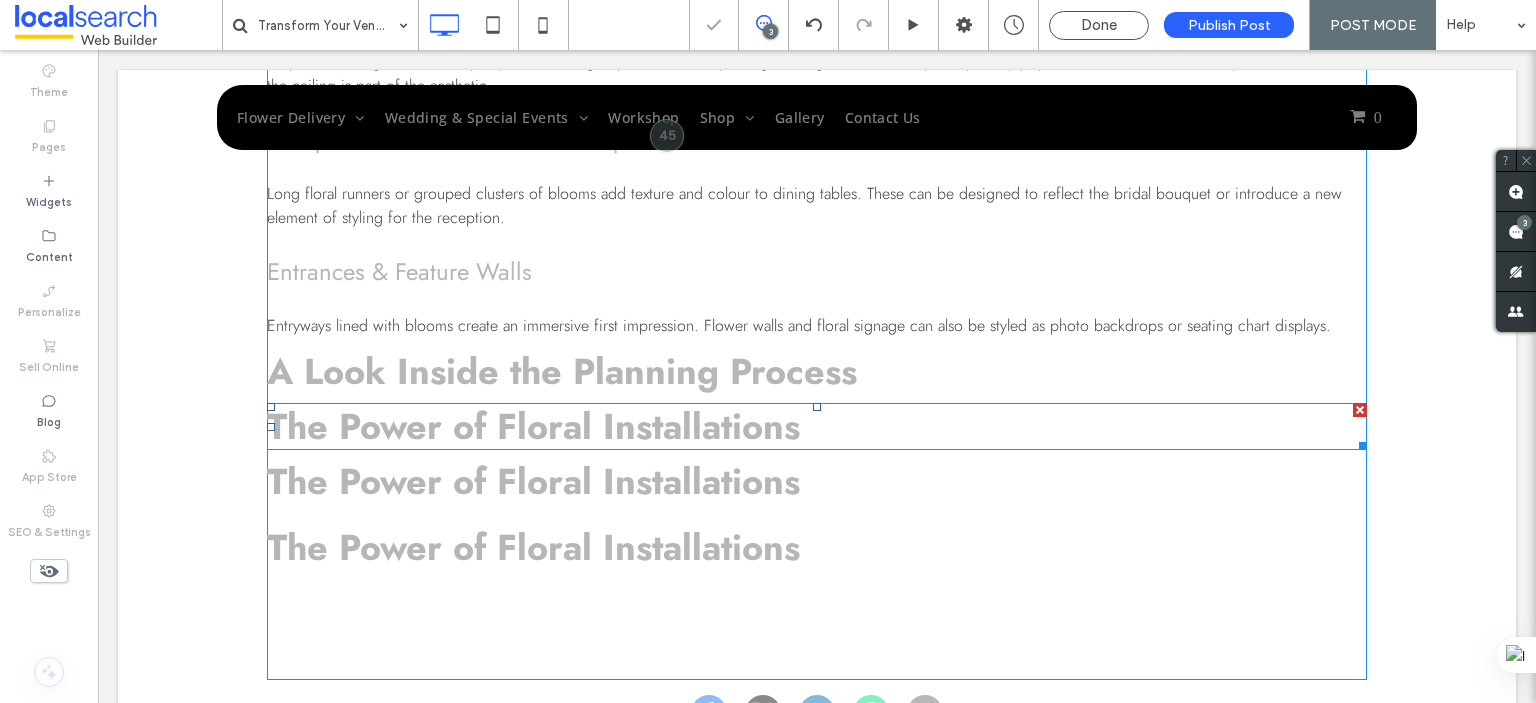 click on "The Power of Floral Installations" at bounding box center [533, 426] 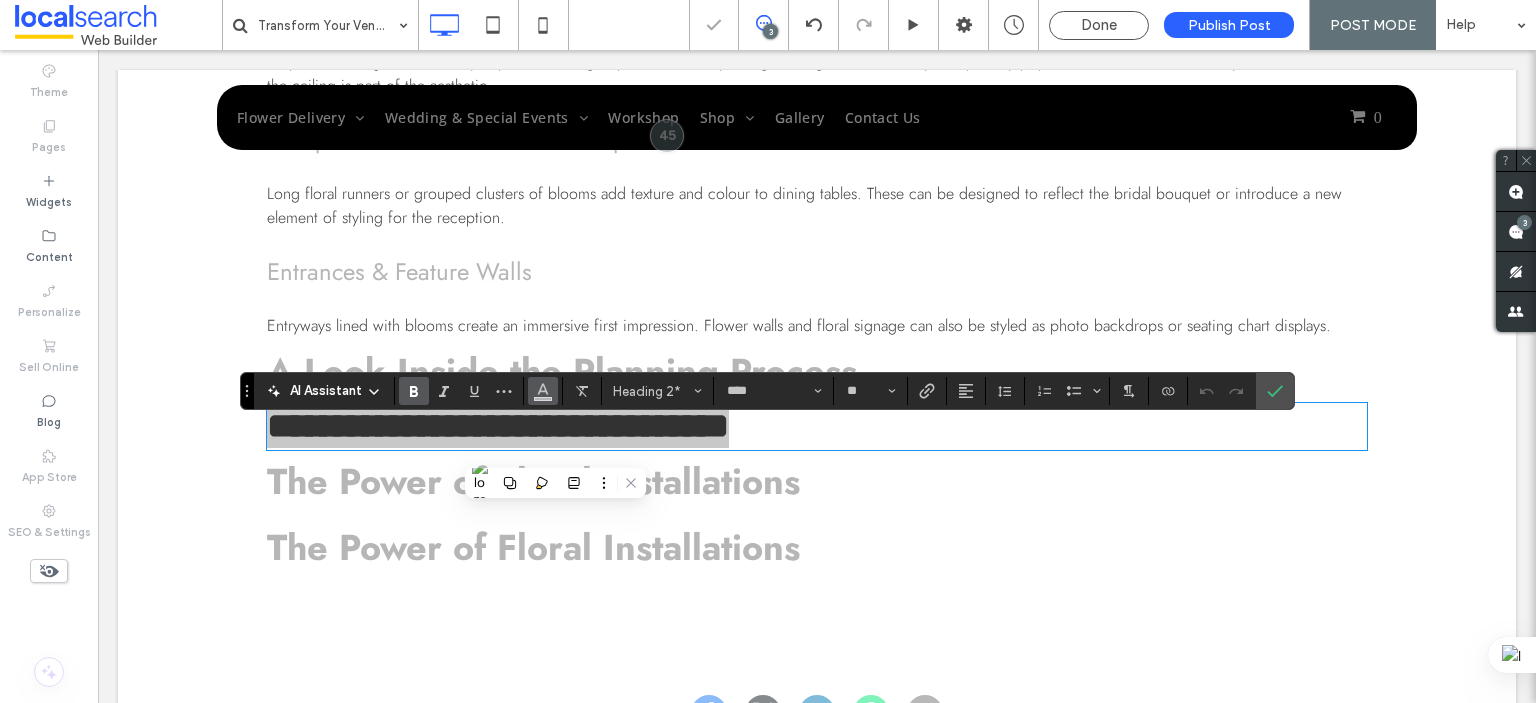 click 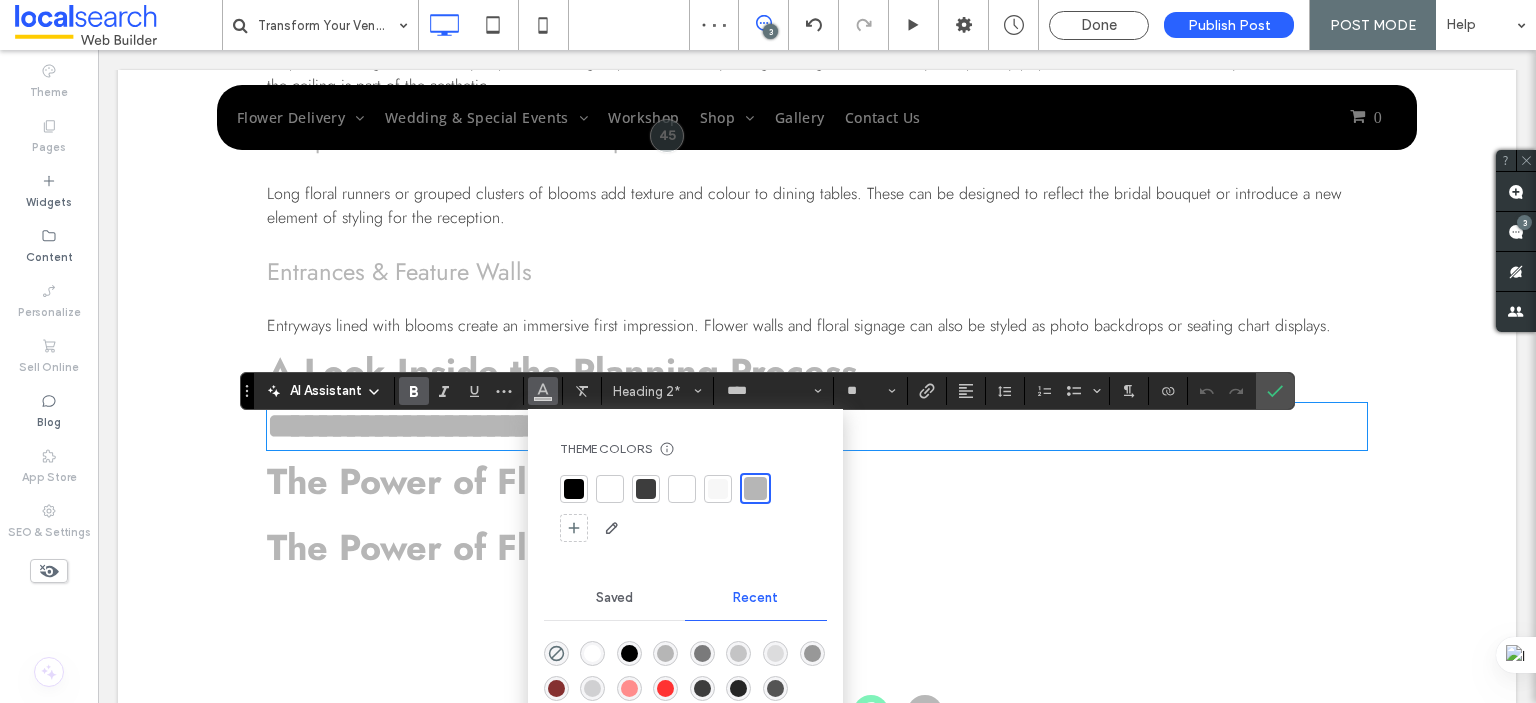 click at bounding box center [817, 302] 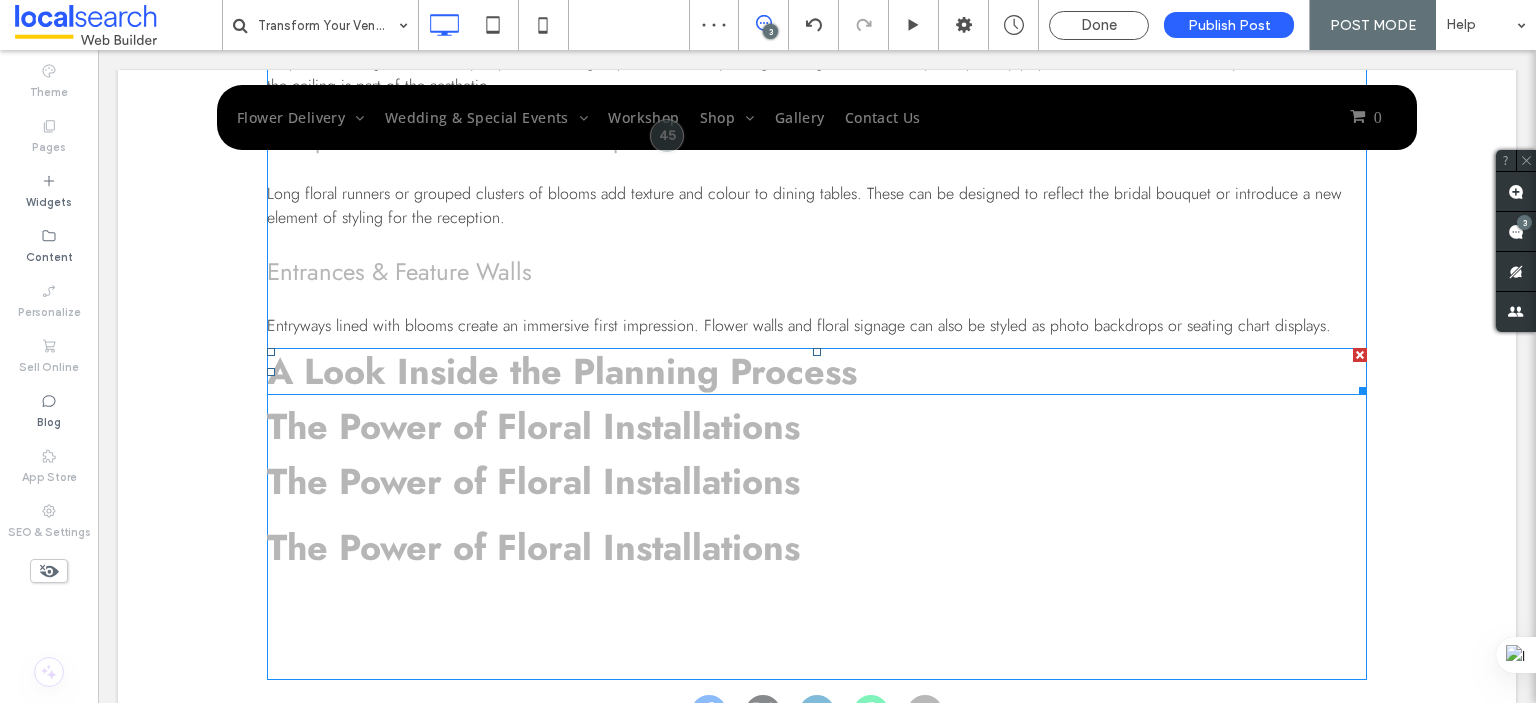 click on "A Look Inside the Planning Process" at bounding box center (562, 371) 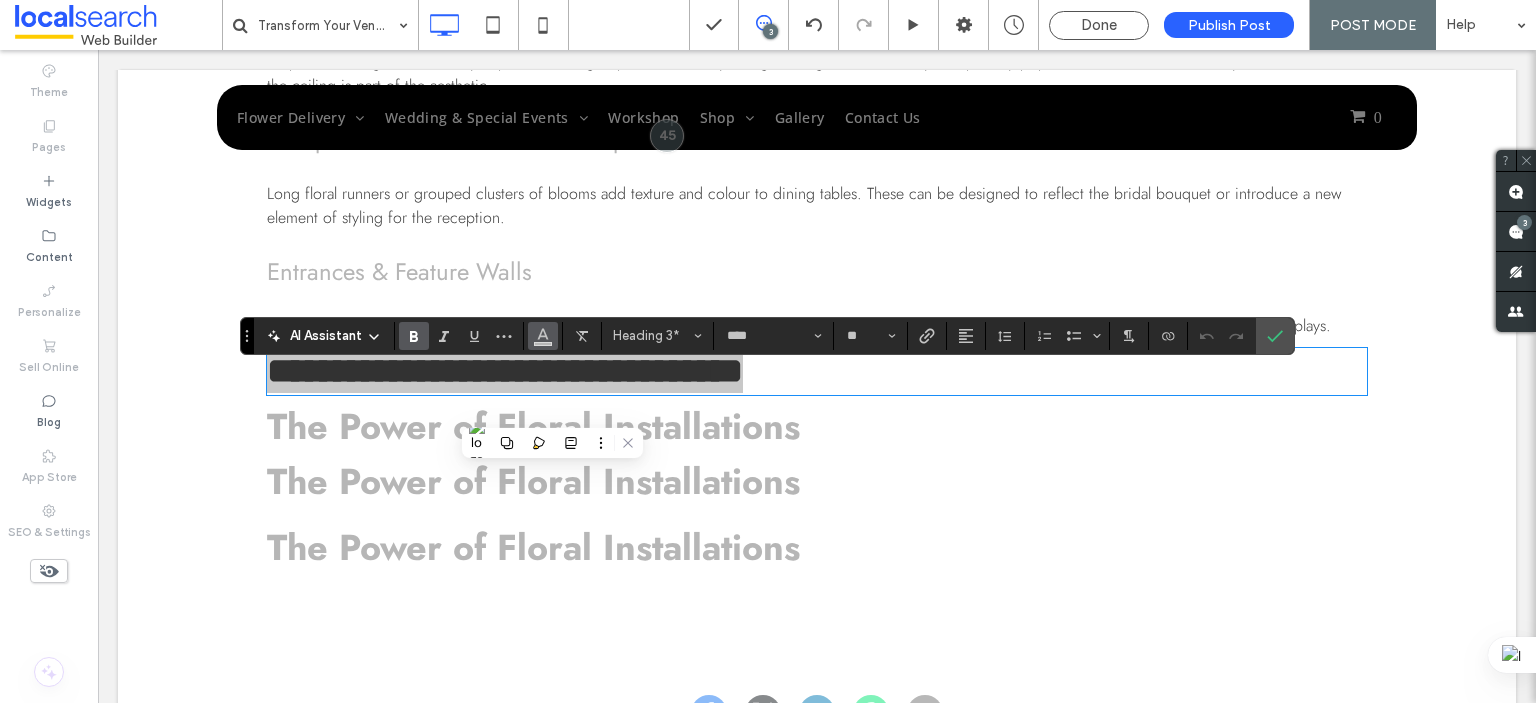 click 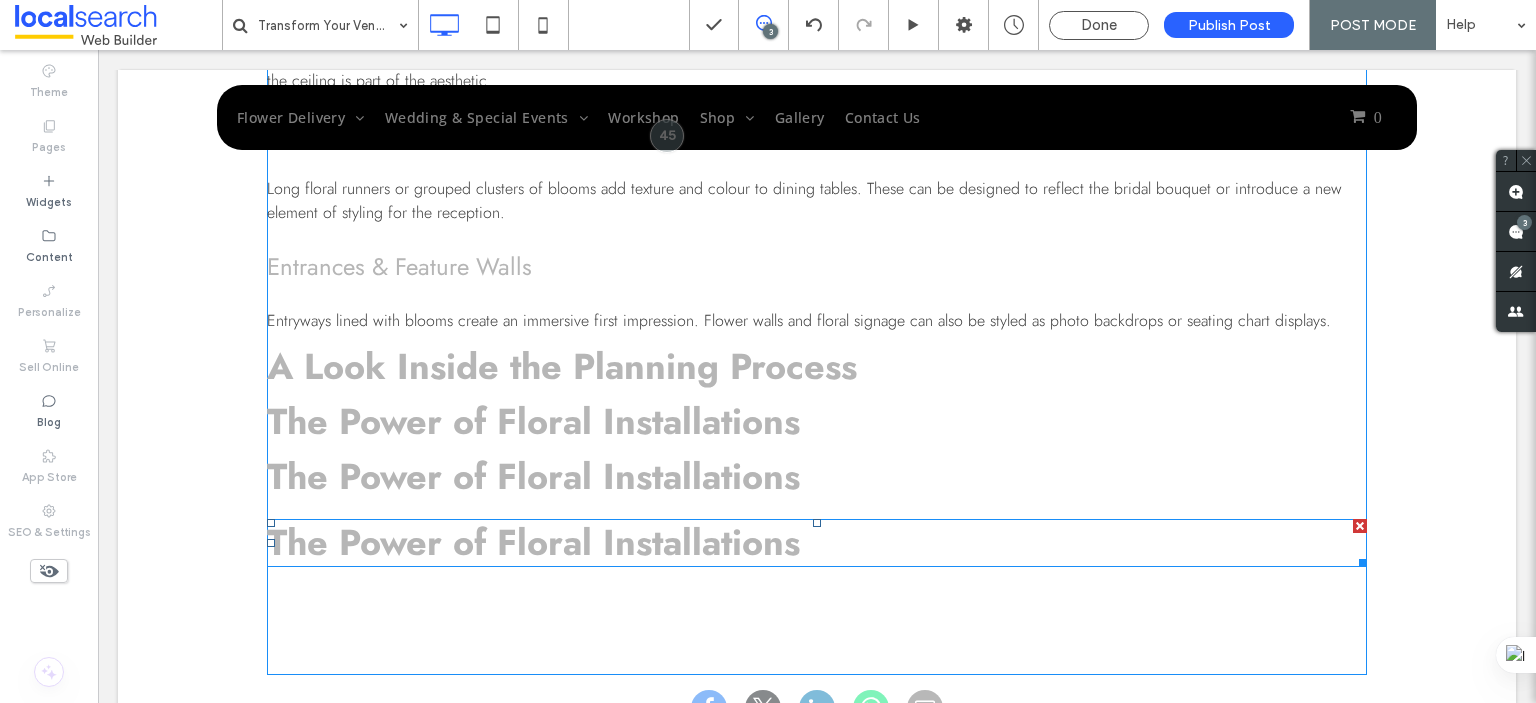 scroll, scrollTop: 2491, scrollLeft: 0, axis: vertical 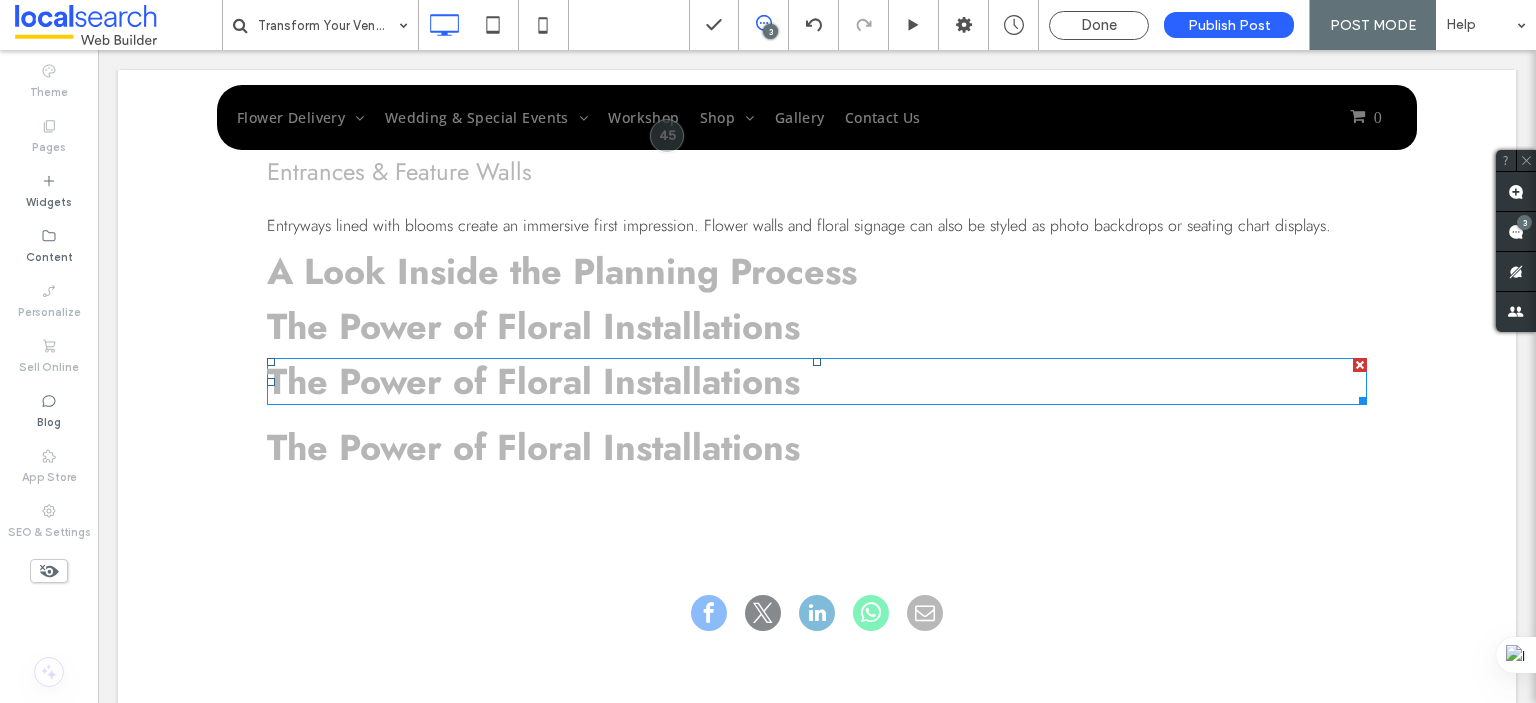 drag, startPoint x: 355, startPoint y: 379, endPoint x: 336, endPoint y: 347, distance: 37.215588 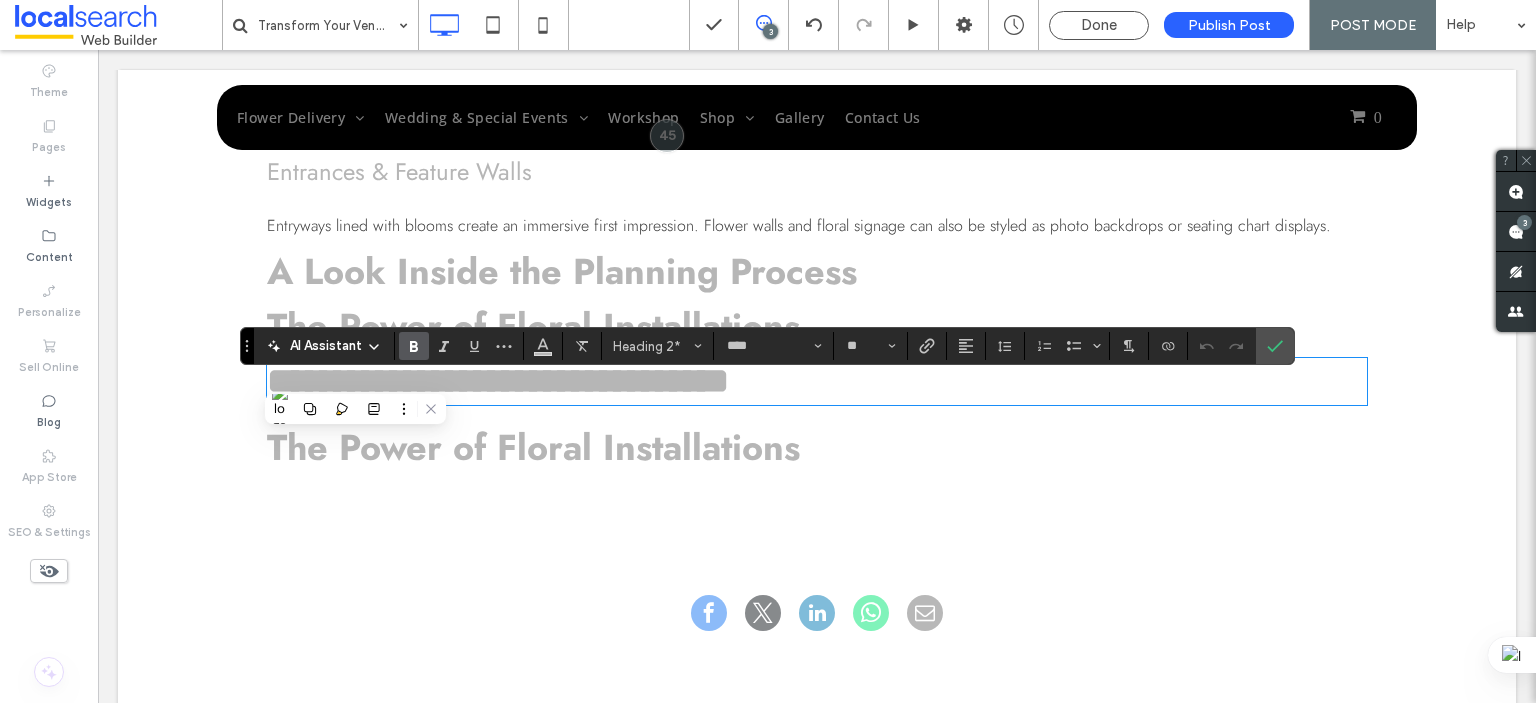 click on "A Look Inside the Planning Process" at bounding box center (562, 271) 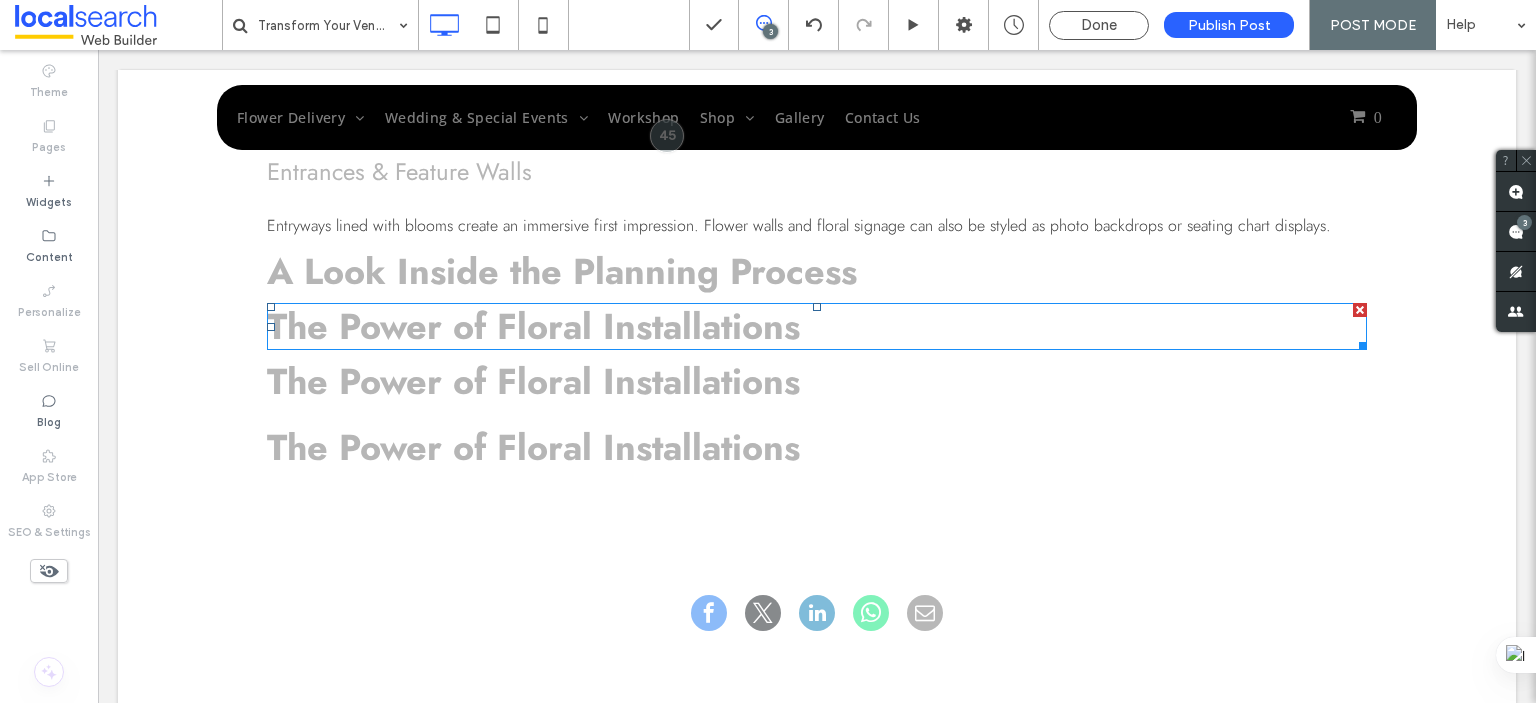 click on "The Power of Floral Installations" at bounding box center [533, 326] 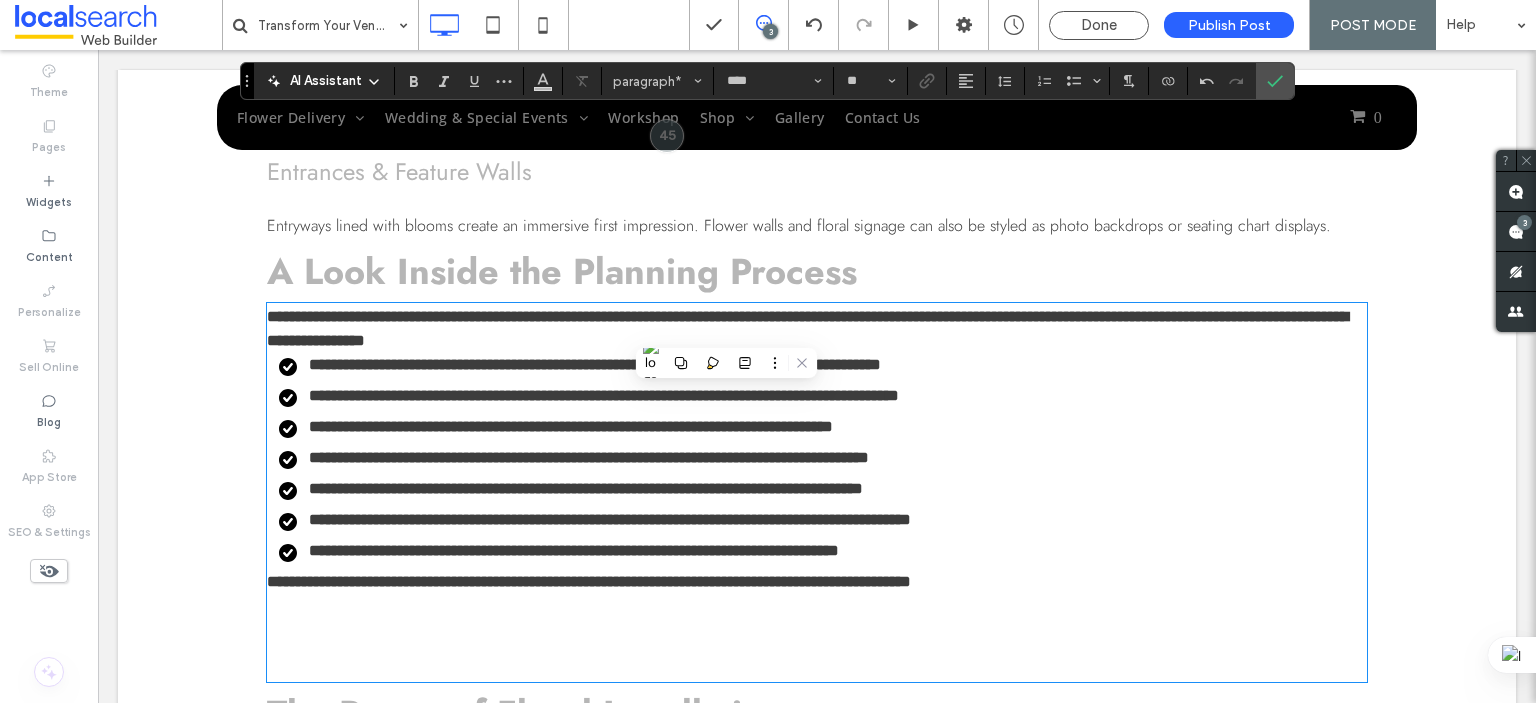 scroll, scrollTop: 0, scrollLeft: 0, axis: both 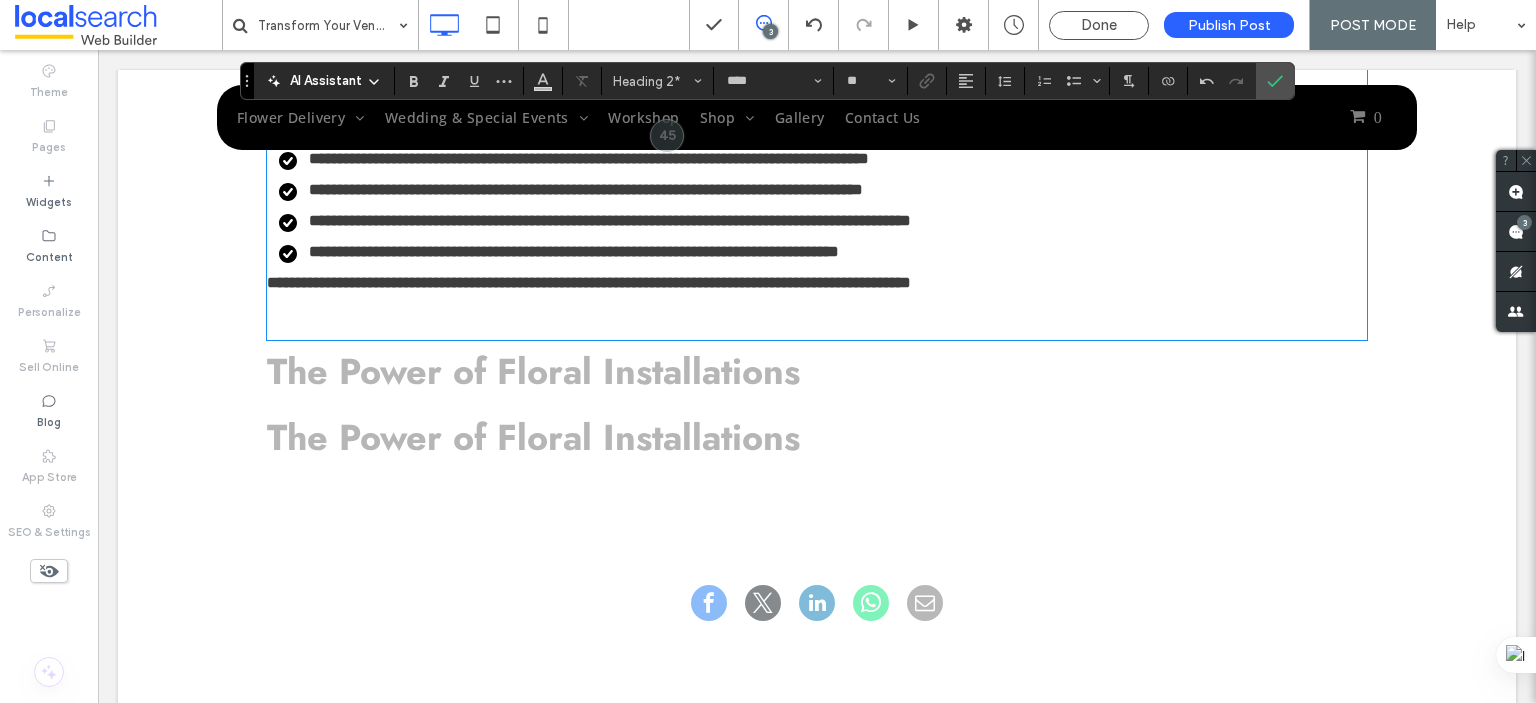 click on "﻿" at bounding box center (817, 316) 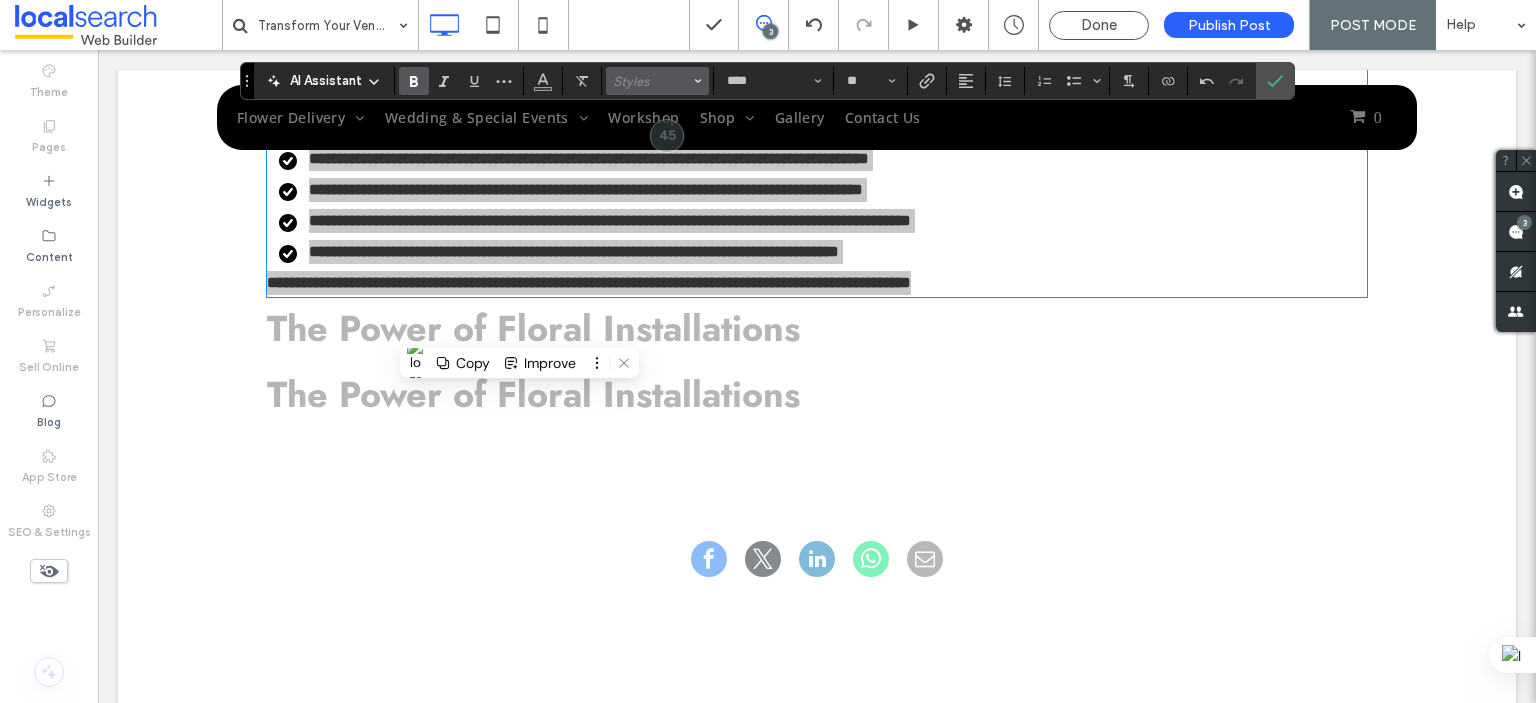 click on "Styles" at bounding box center (658, 81) 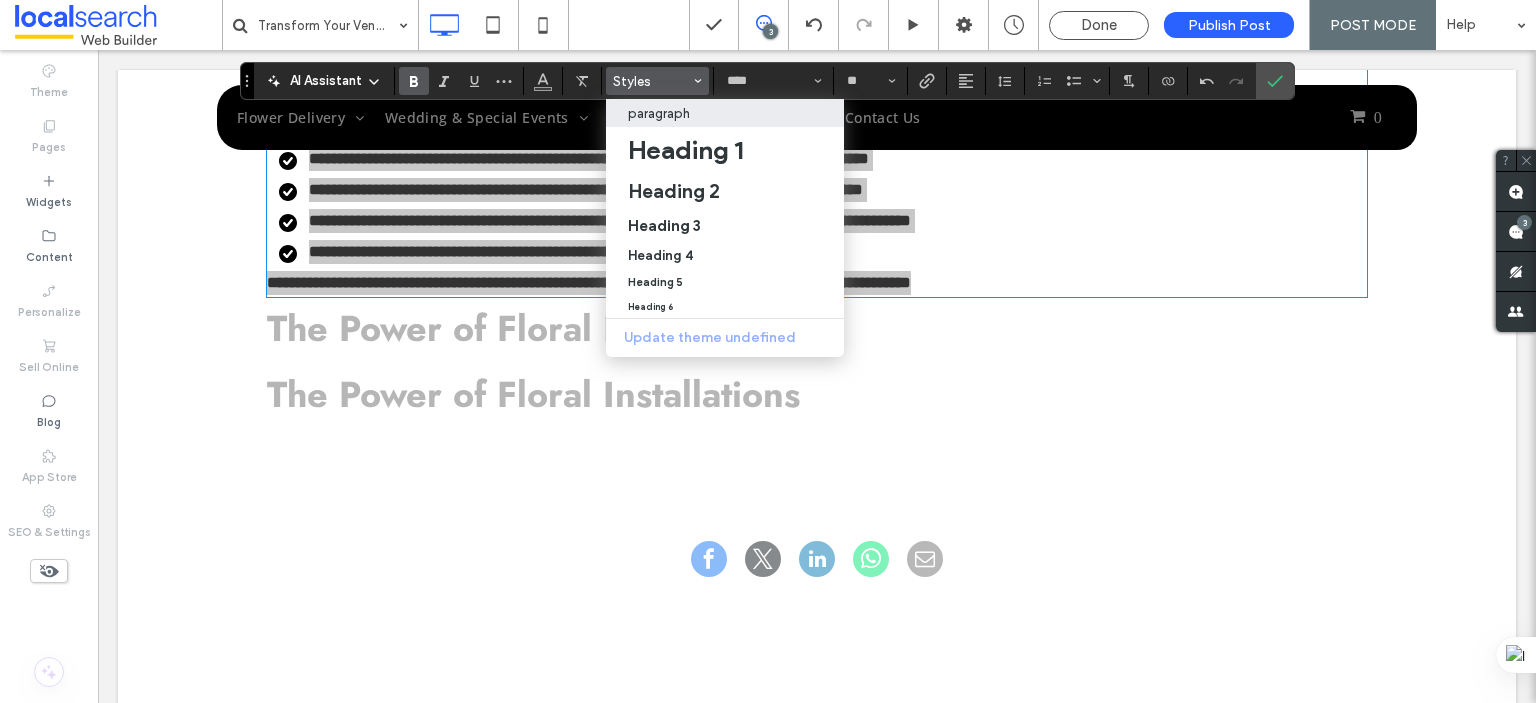 drag, startPoint x: 660, startPoint y: 105, endPoint x: 501, endPoint y: 113, distance: 159.20113 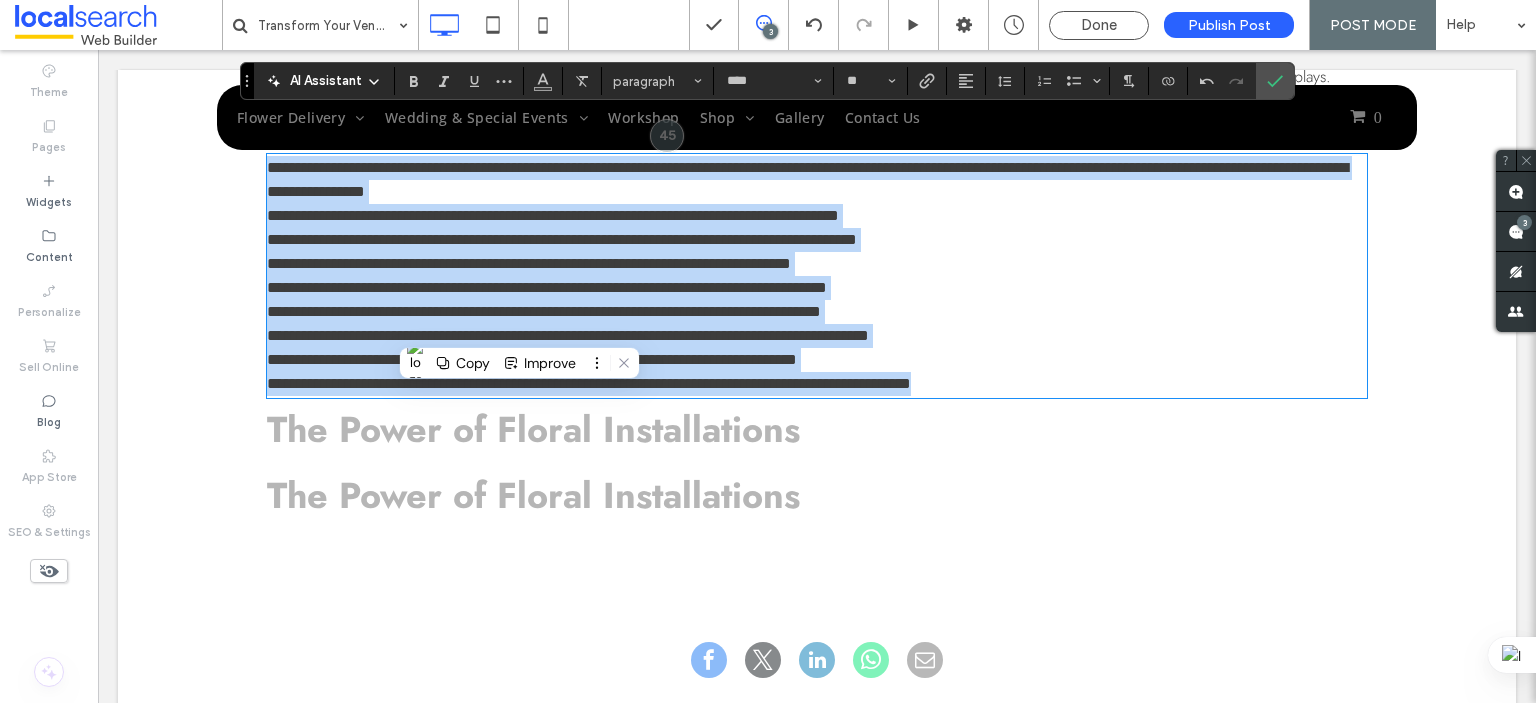 scroll, scrollTop: 2590, scrollLeft: 0, axis: vertical 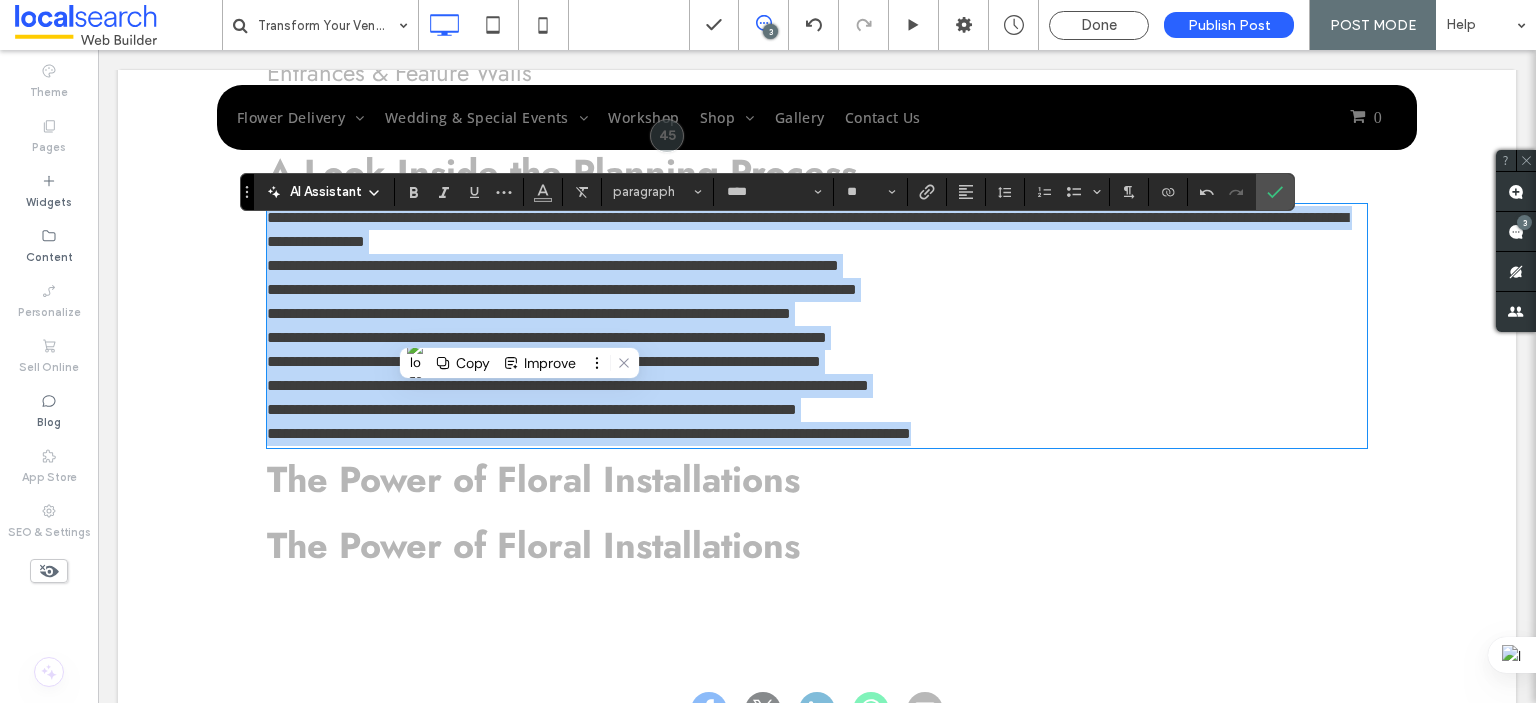 click on "**********" at bounding box center (562, 289) 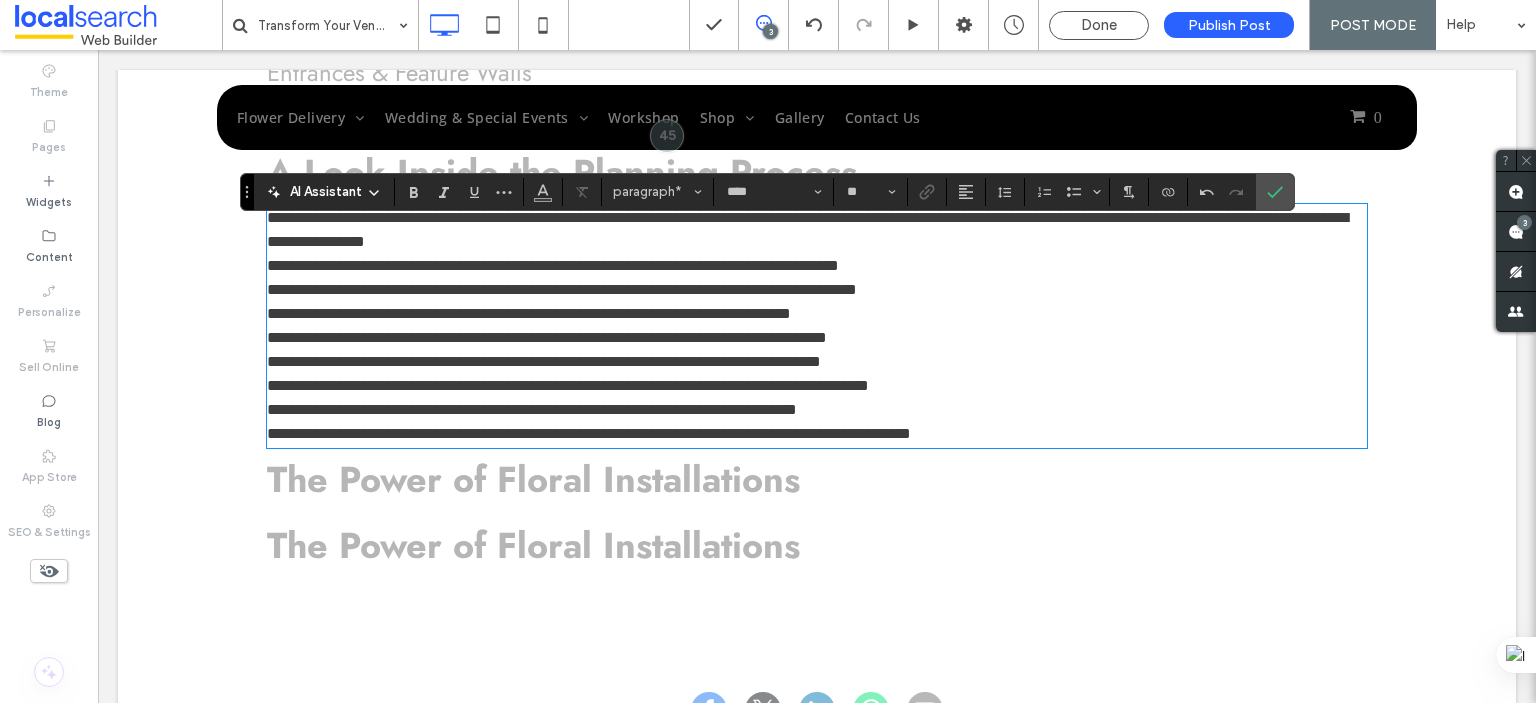 click on "**********" at bounding box center [817, 230] 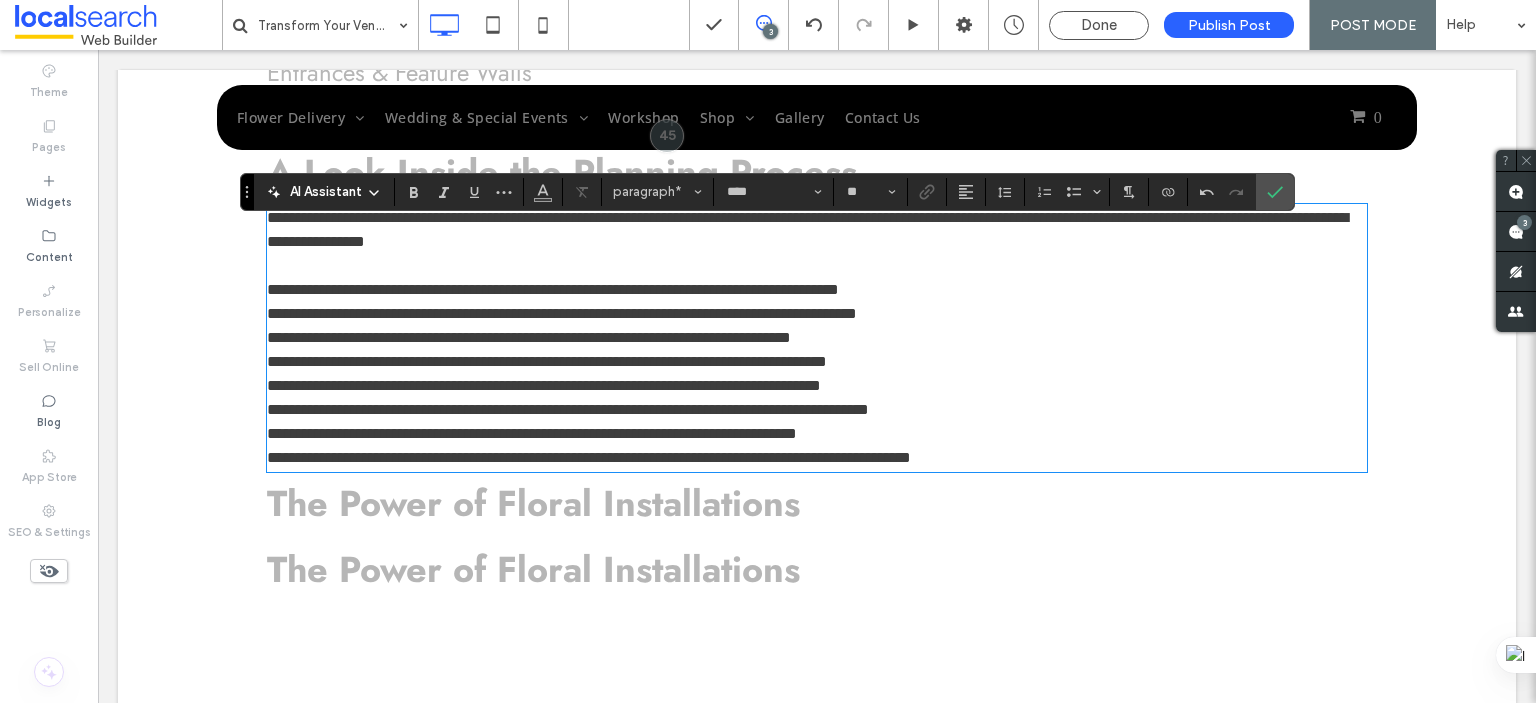 click on "**********" at bounding box center [817, 434] 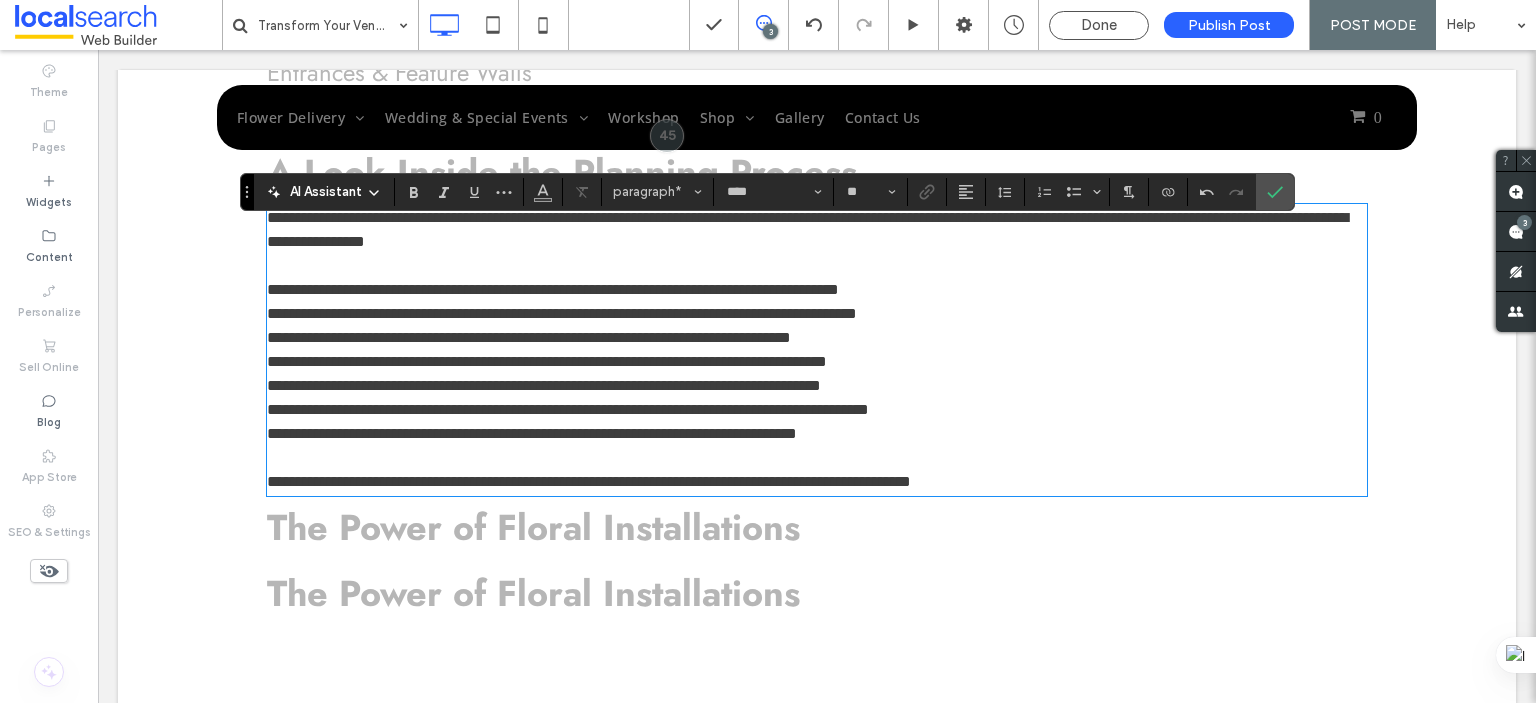 click on "**********" at bounding box center (817, 434) 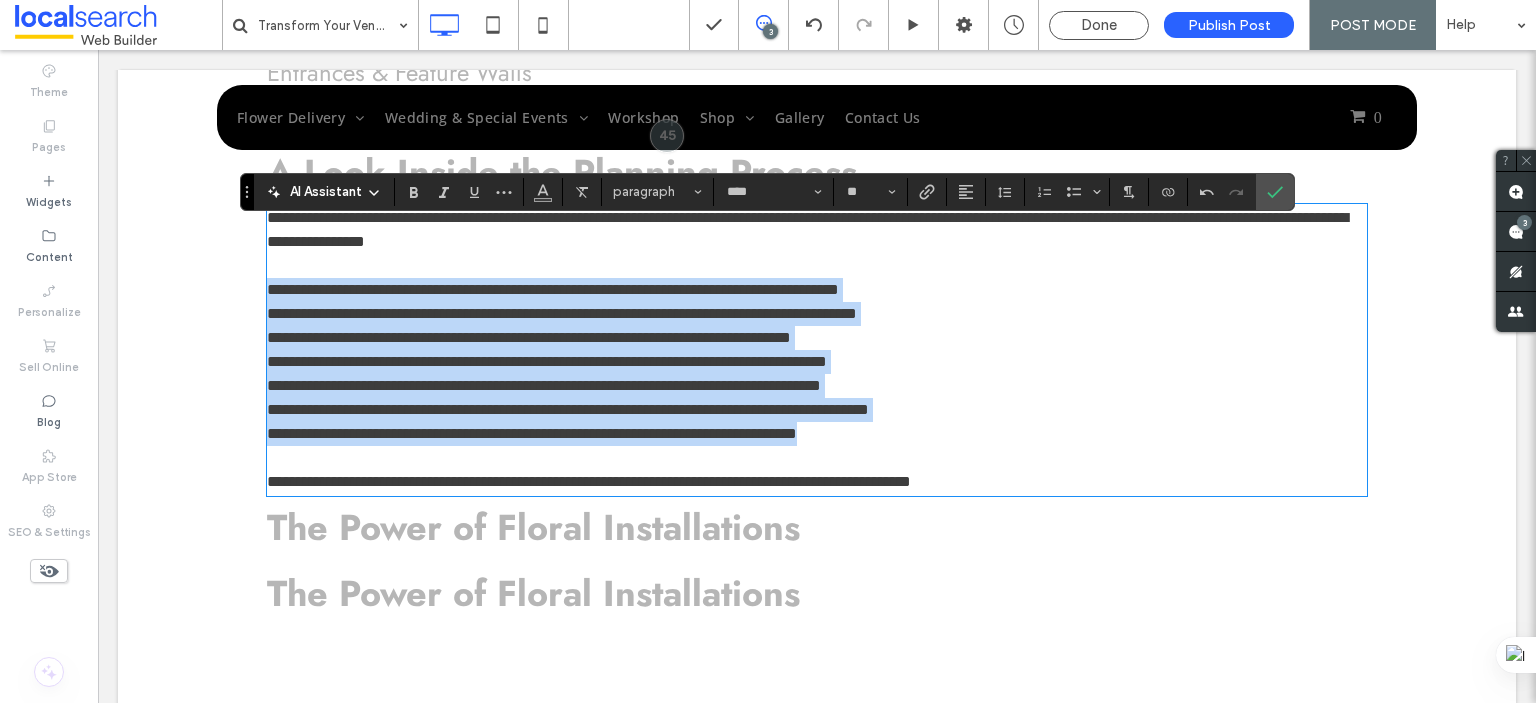drag, startPoint x: 868, startPoint y: 456, endPoint x: 260, endPoint y: 312, distance: 624.81995 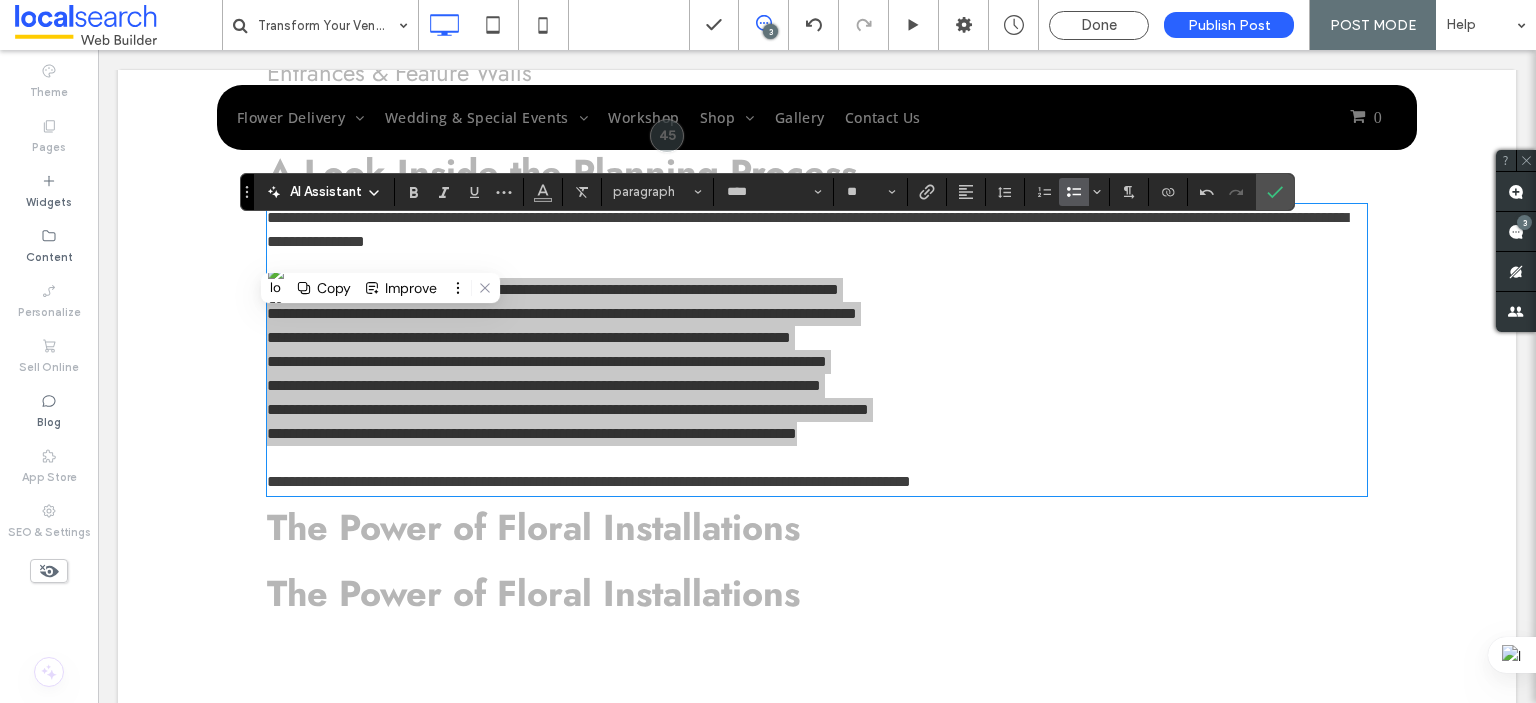 click 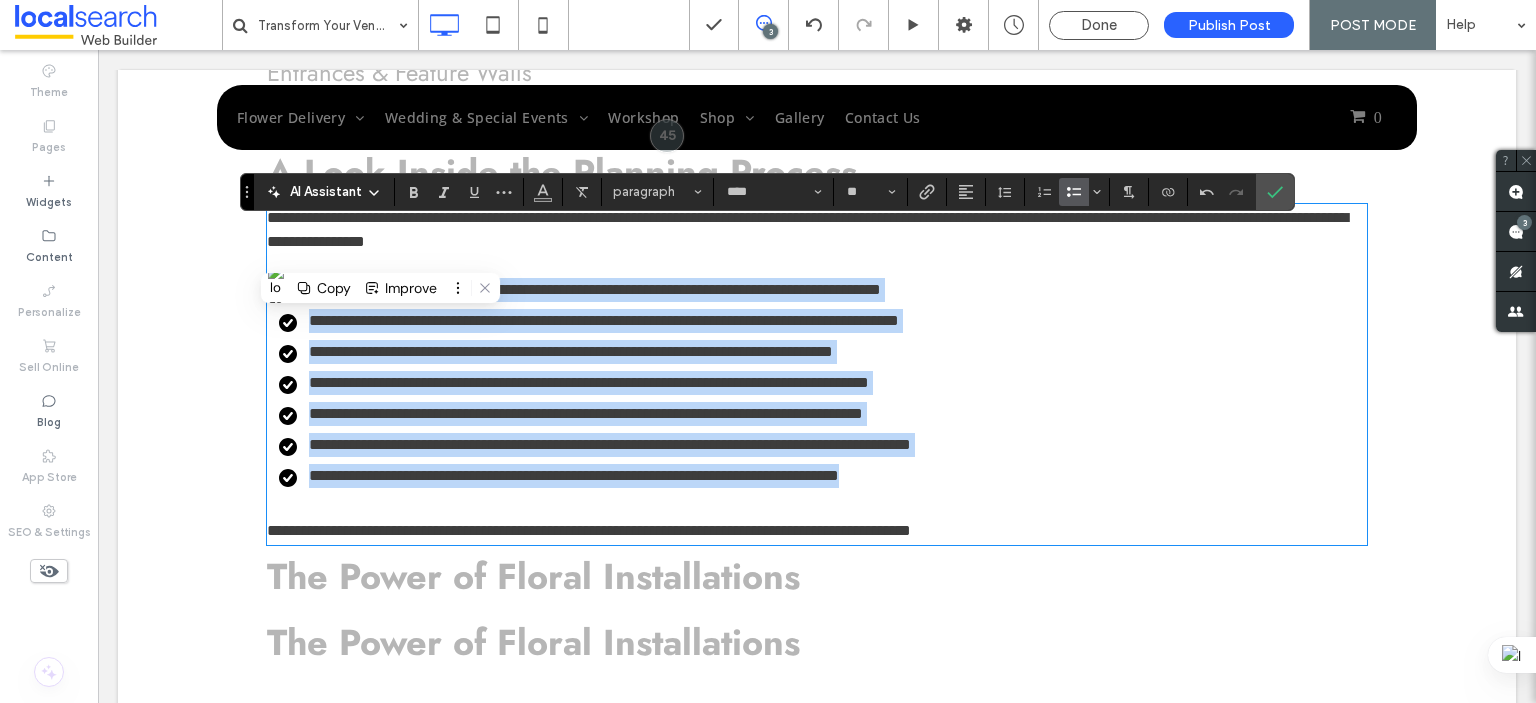 click on "**********" at bounding box center (604, 320) 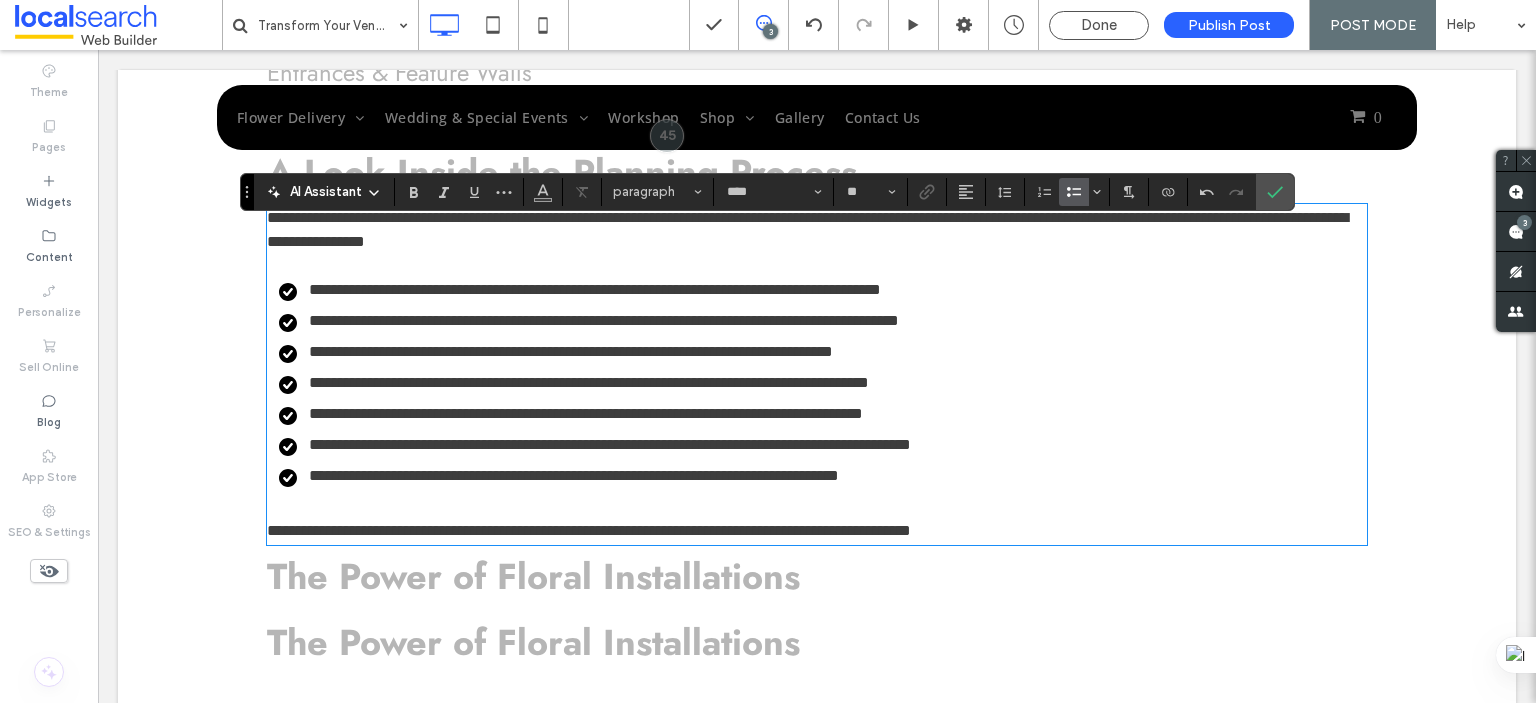 click on "**********" at bounding box center [595, 289] 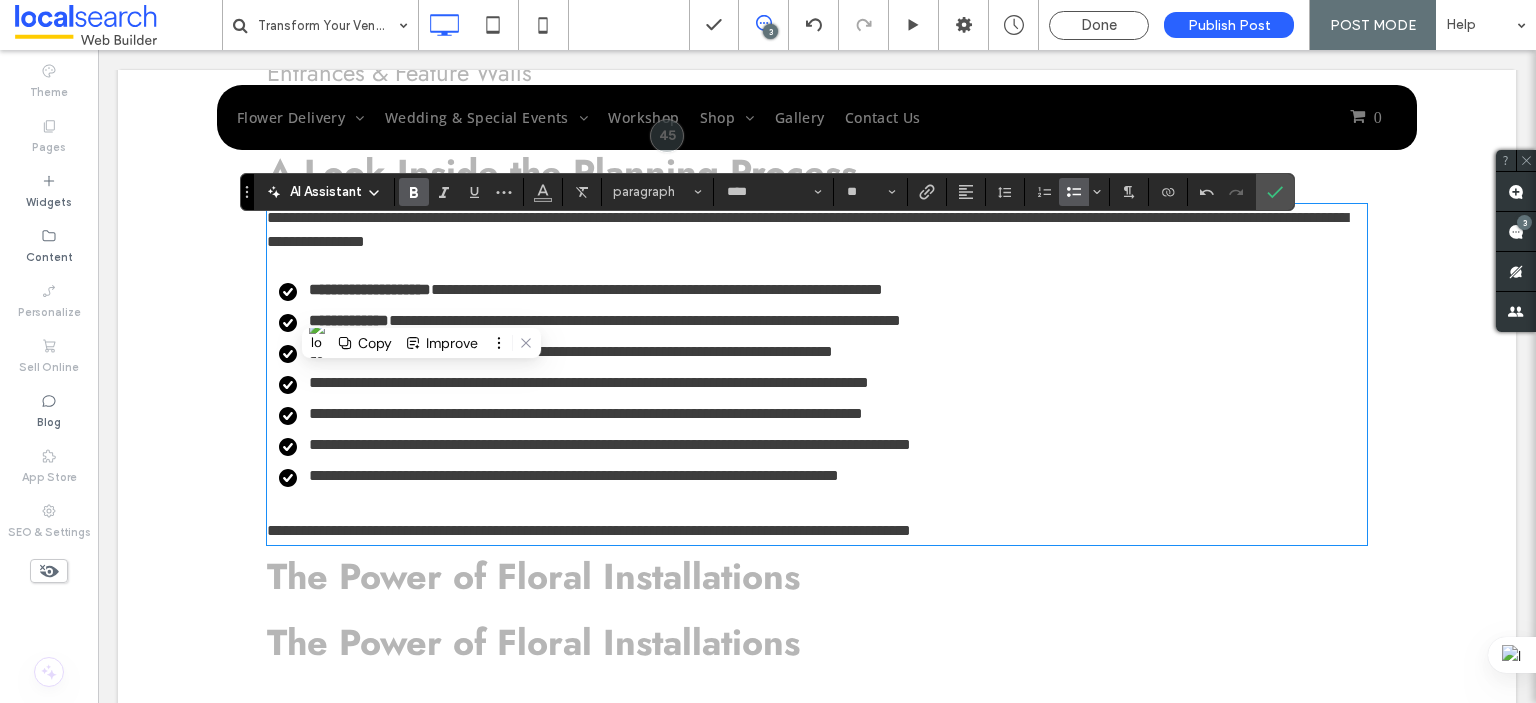 drag, startPoint x: 560, startPoint y: 429, endPoint x: 524, endPoint y: 431, distance: 36.05551 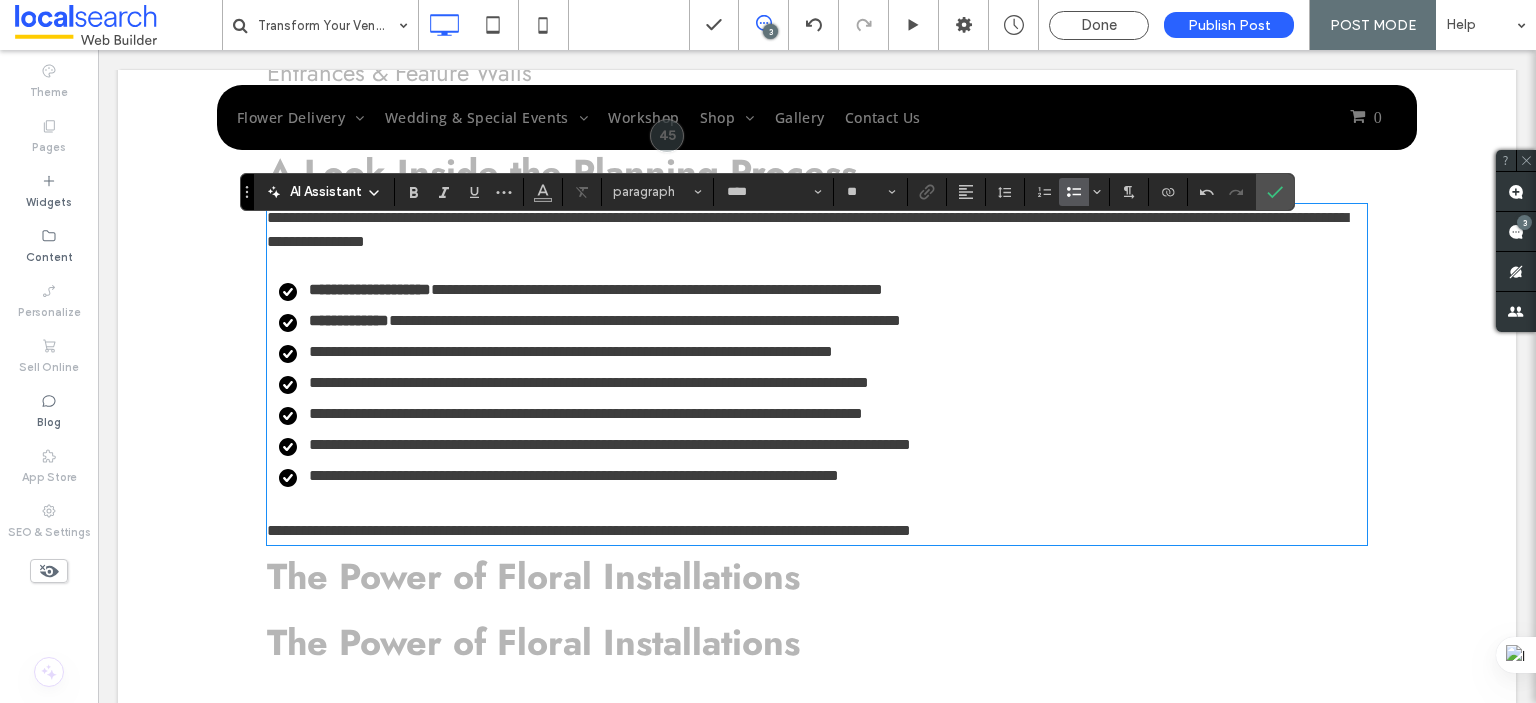 click on "**********" at bounding box center (571, 351) 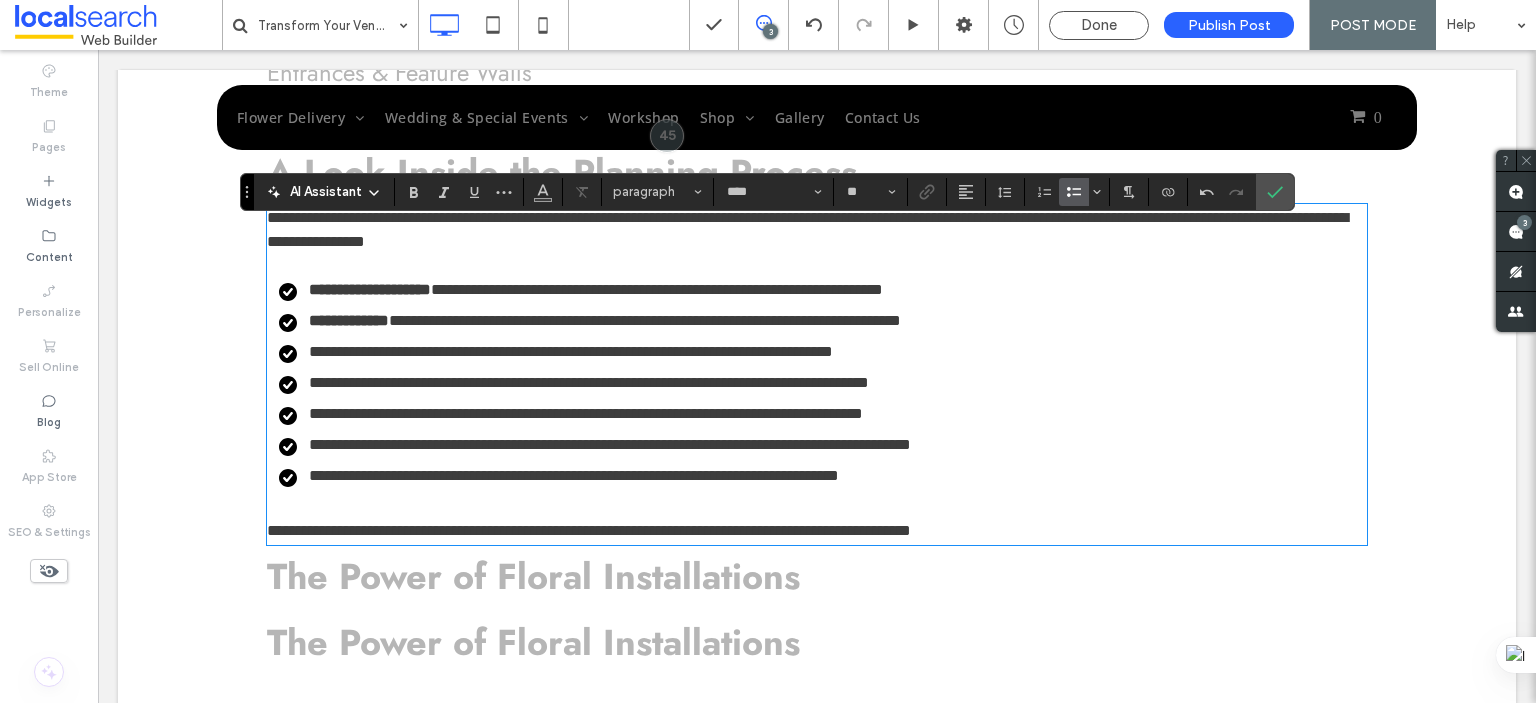 click on "**********" at bounding box center (571, 351) 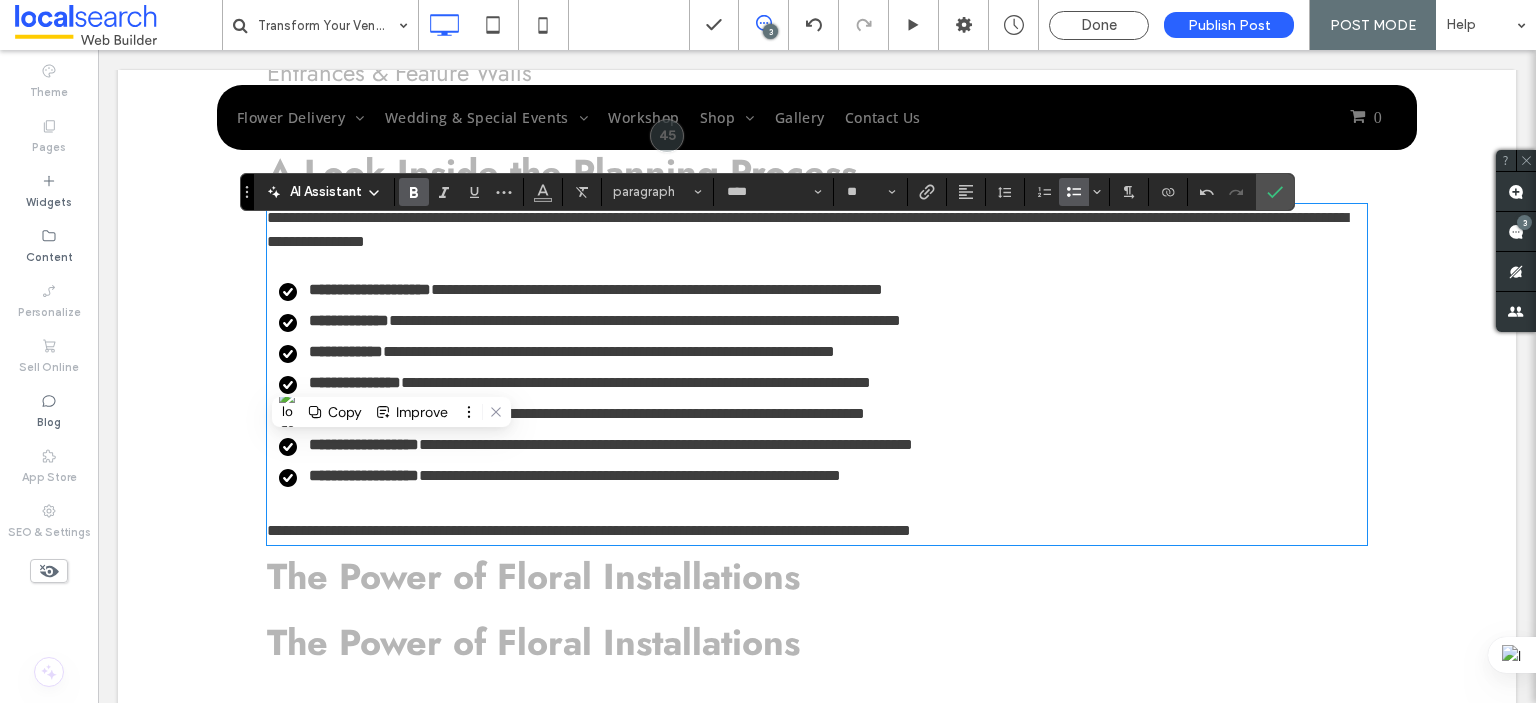 click on "**********" at bounding box center (807, 383) 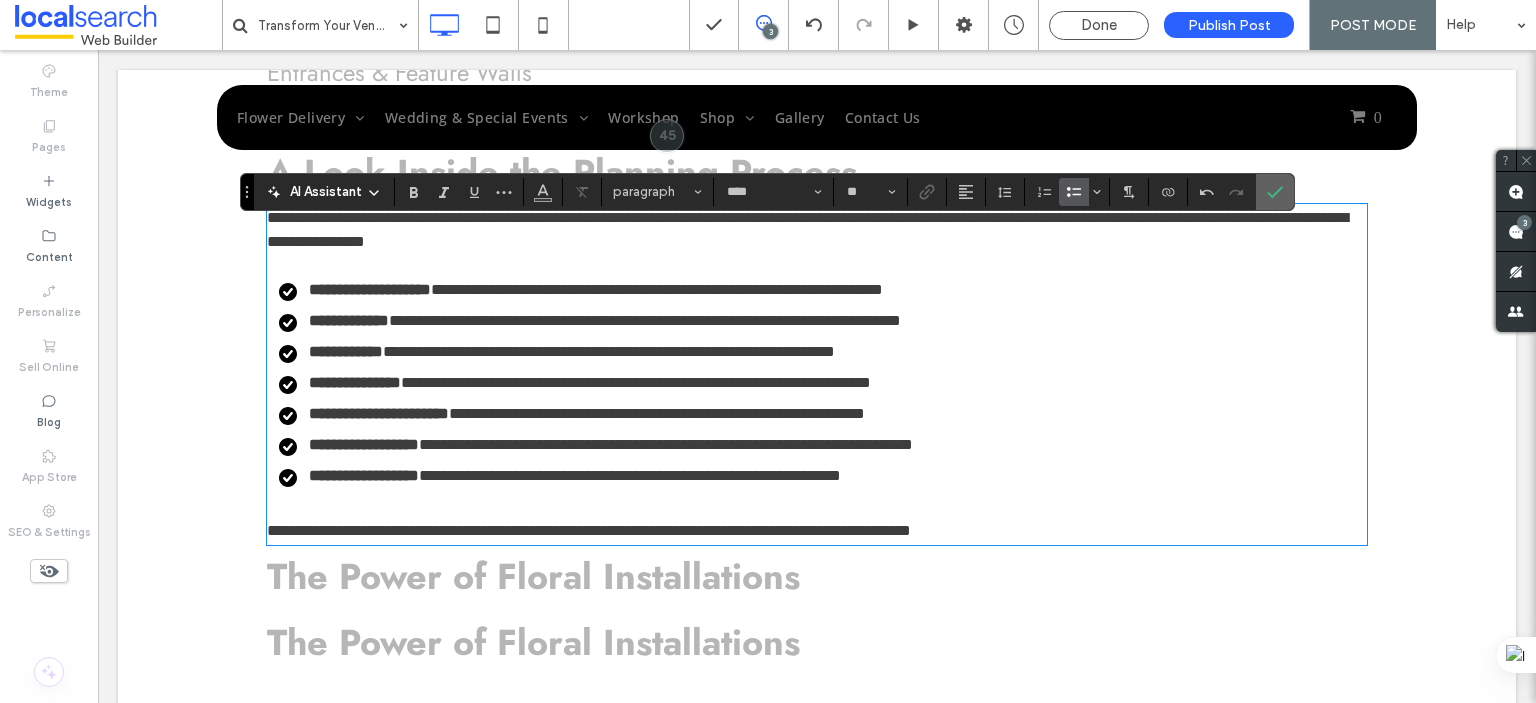 click at bounding box center (1275, 192) 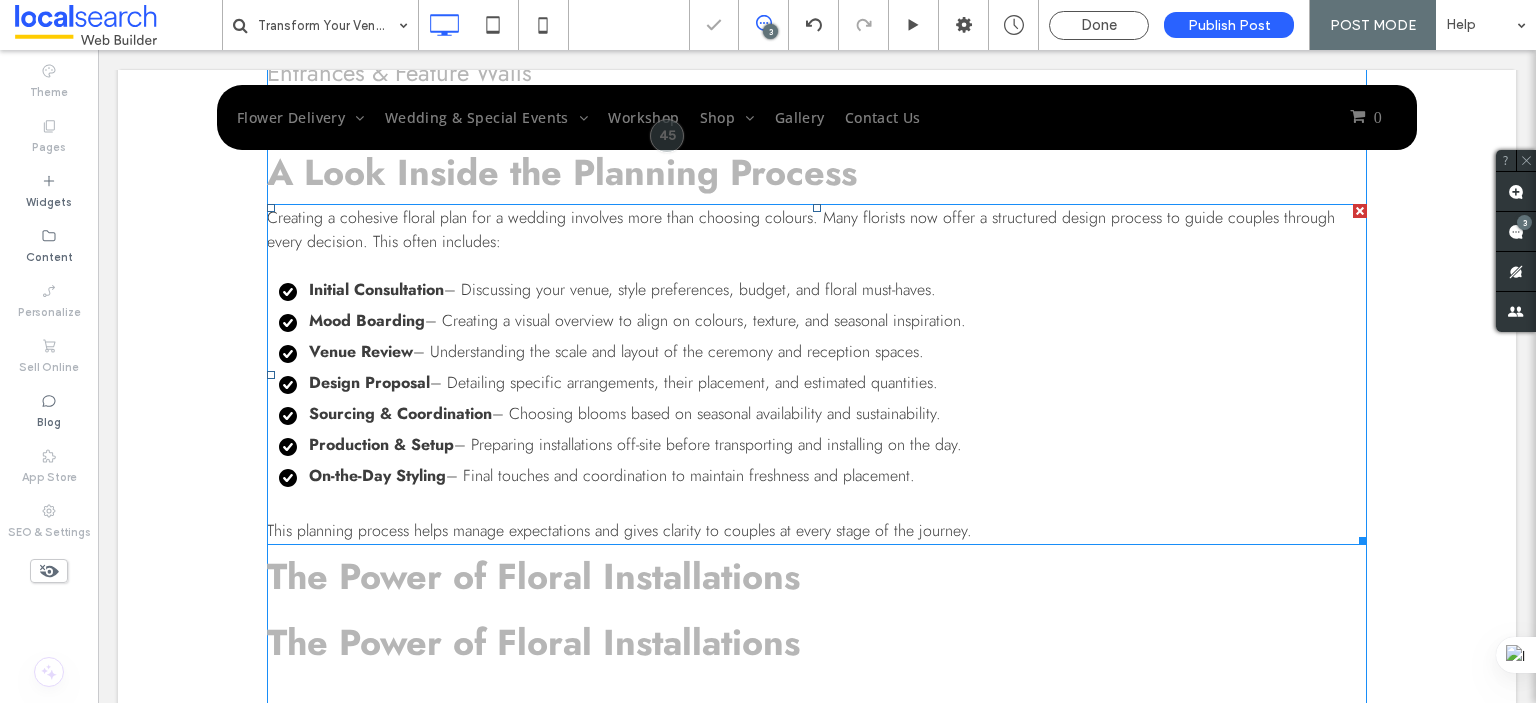 scroll, scrollTop: 2690, scrollLeft: 0, axis: vertical 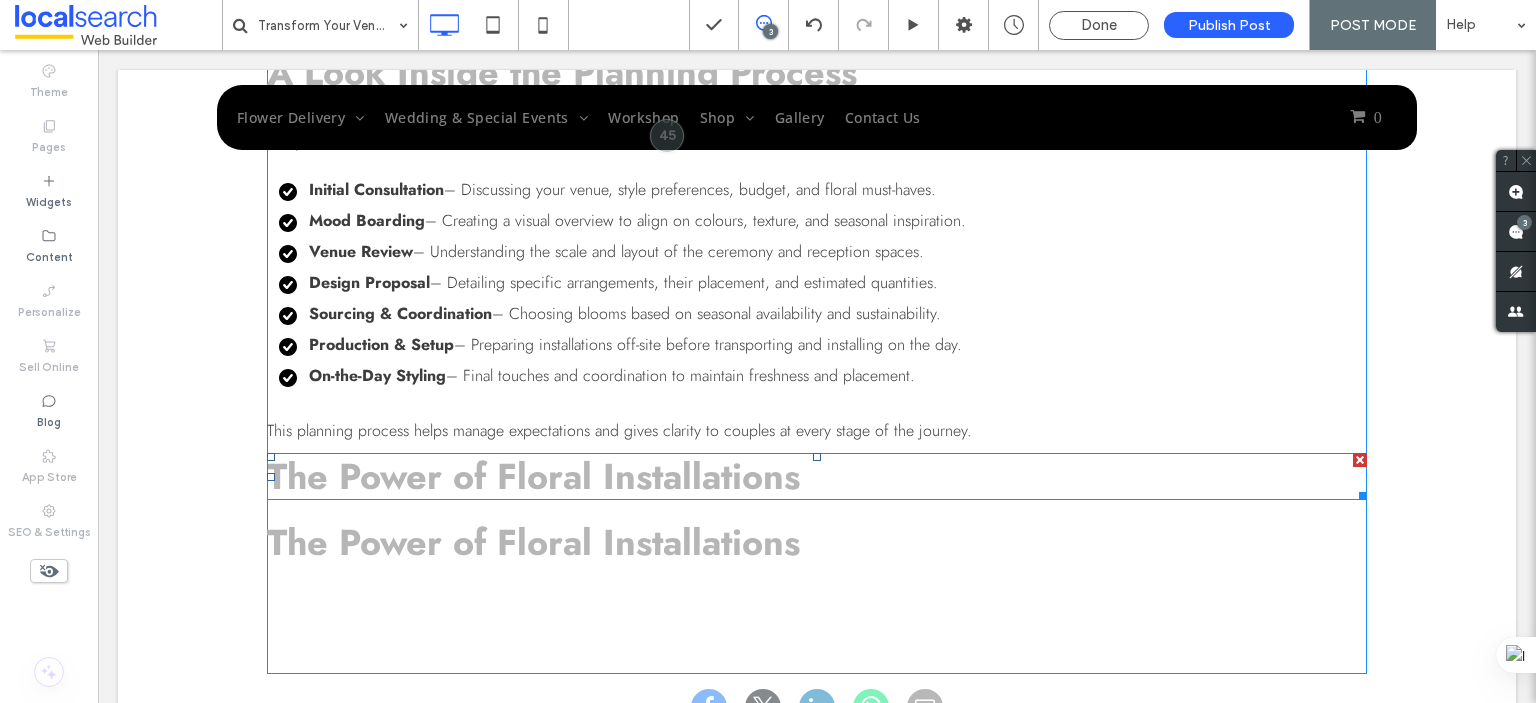 click on "The Power of Floral Installations" at bounding box center [533, 476] 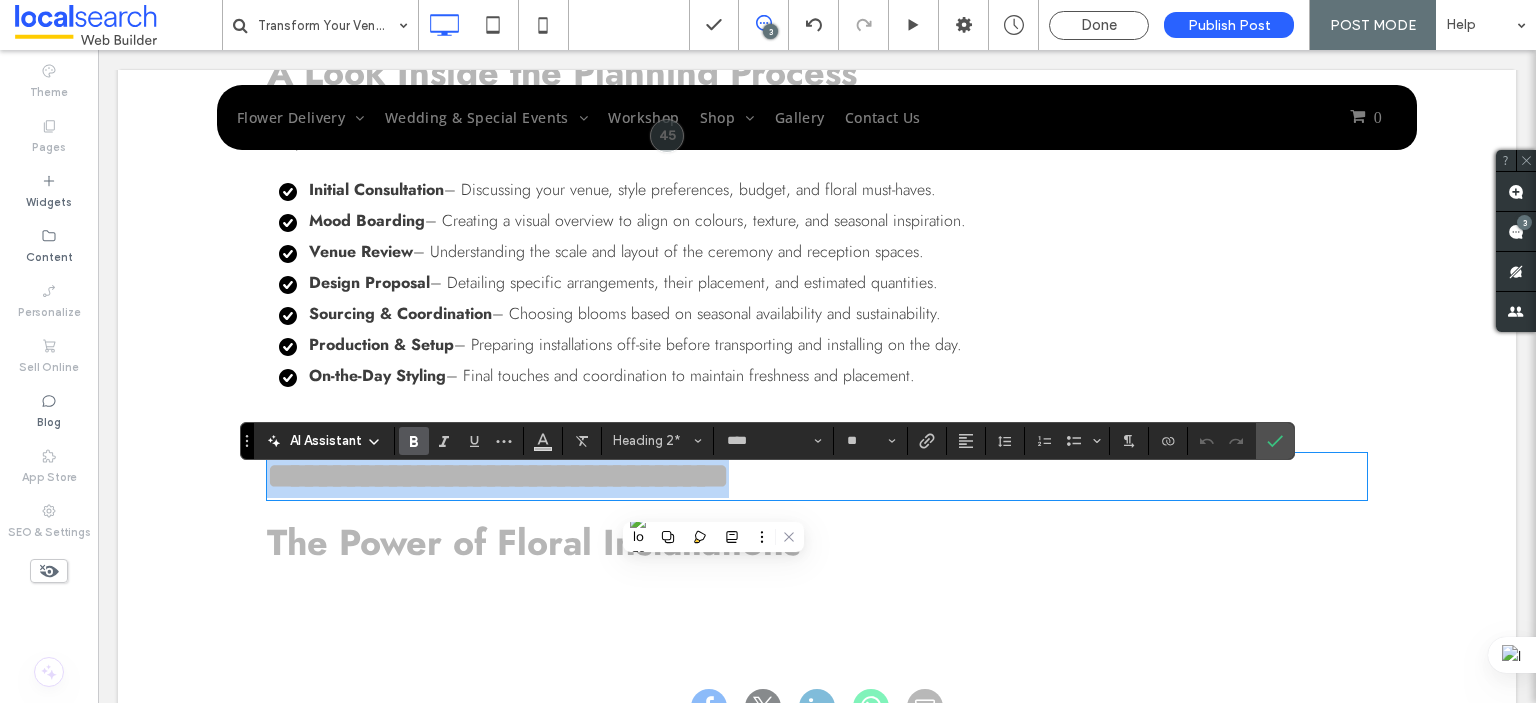 scroll, scrollTop: 0, scrollLeft: 0, axis: both 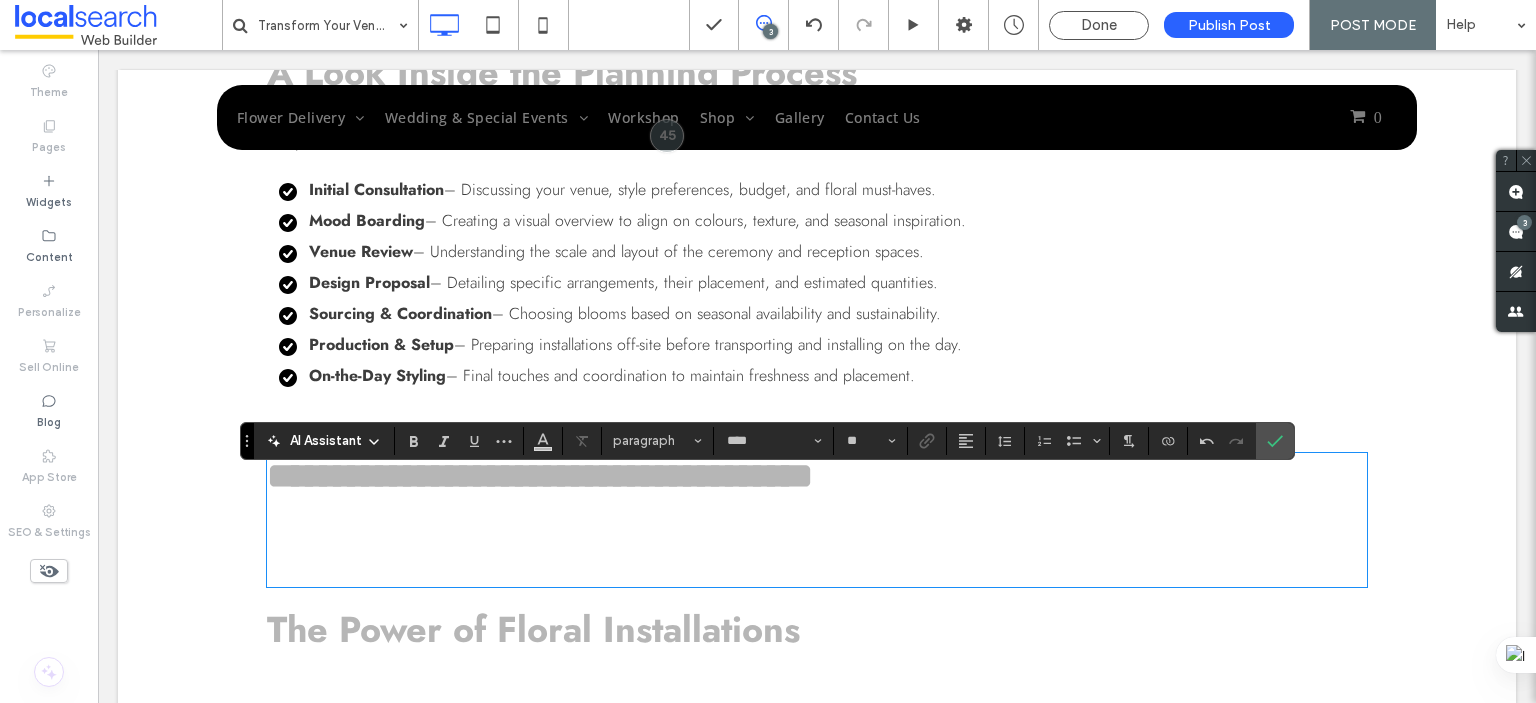 click at bounding box center (817, 541) 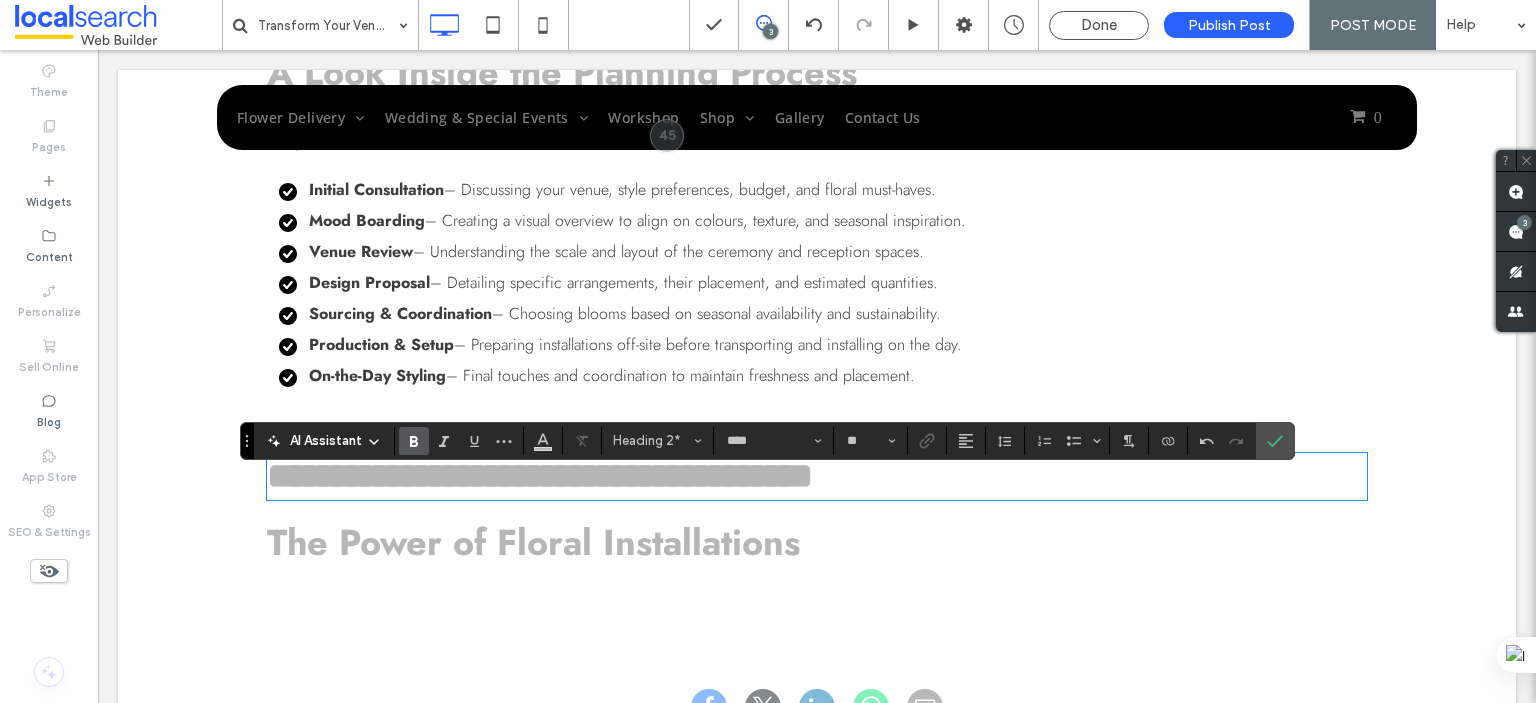 click on "**********" at bounding box center (540, 476) 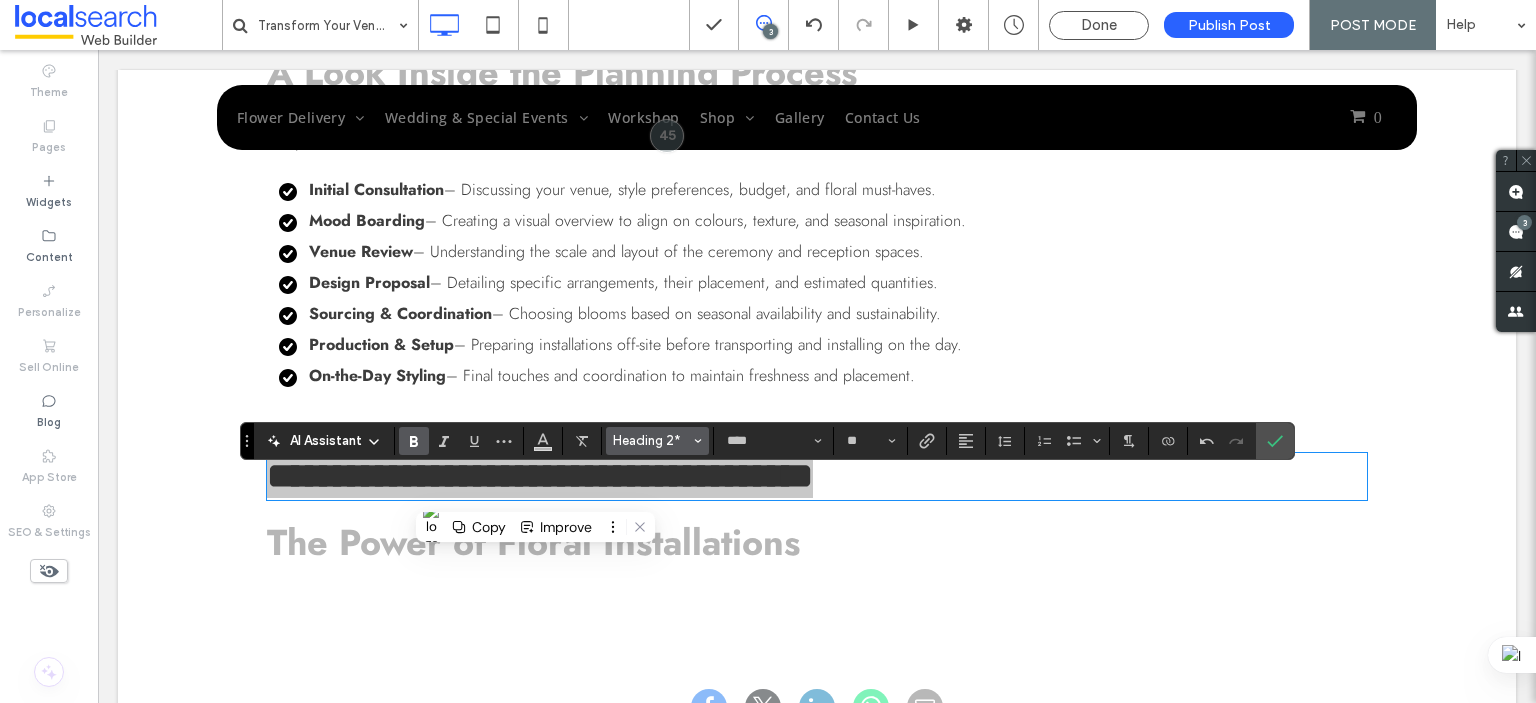 click on "Heading 2*" at bounding box center [652, 440] 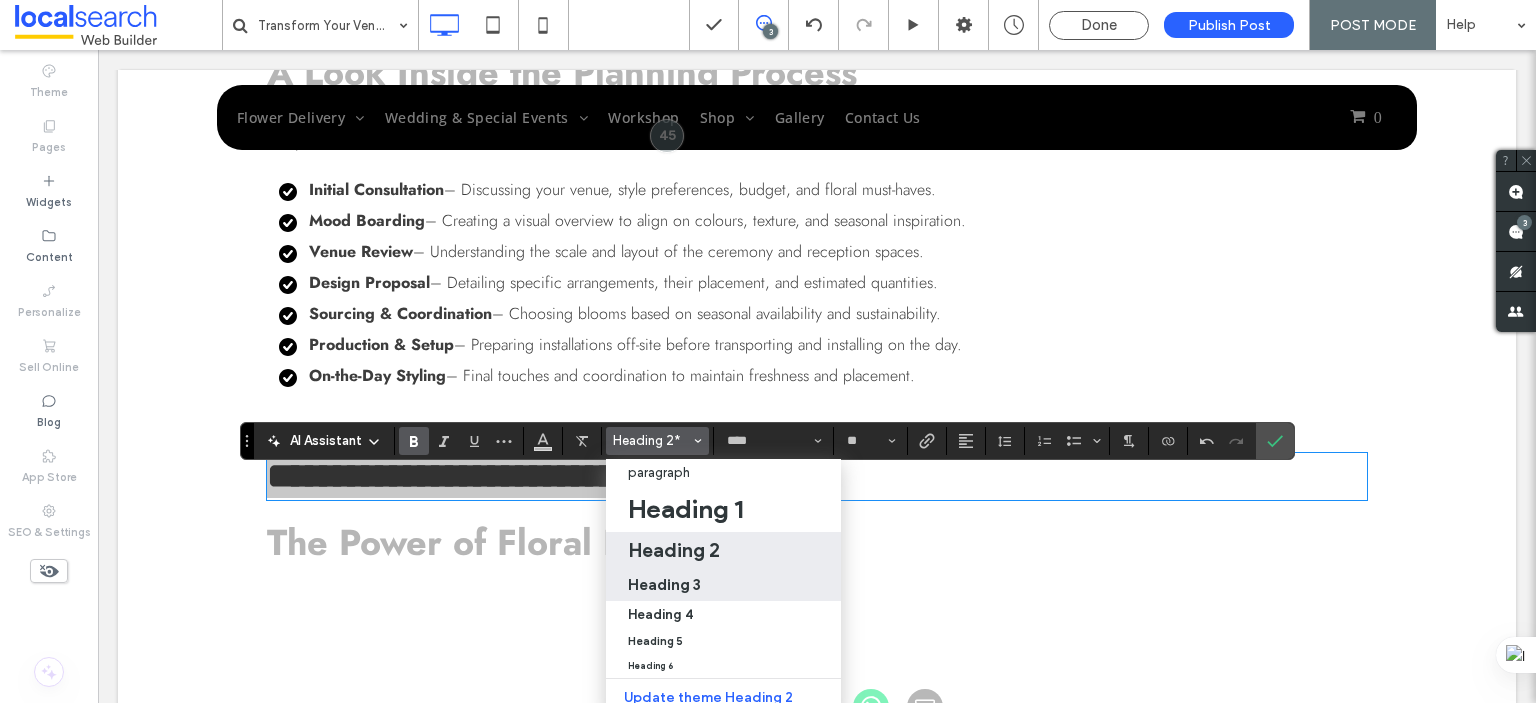 click on "Heading 3" at bounding box center [664, 584] 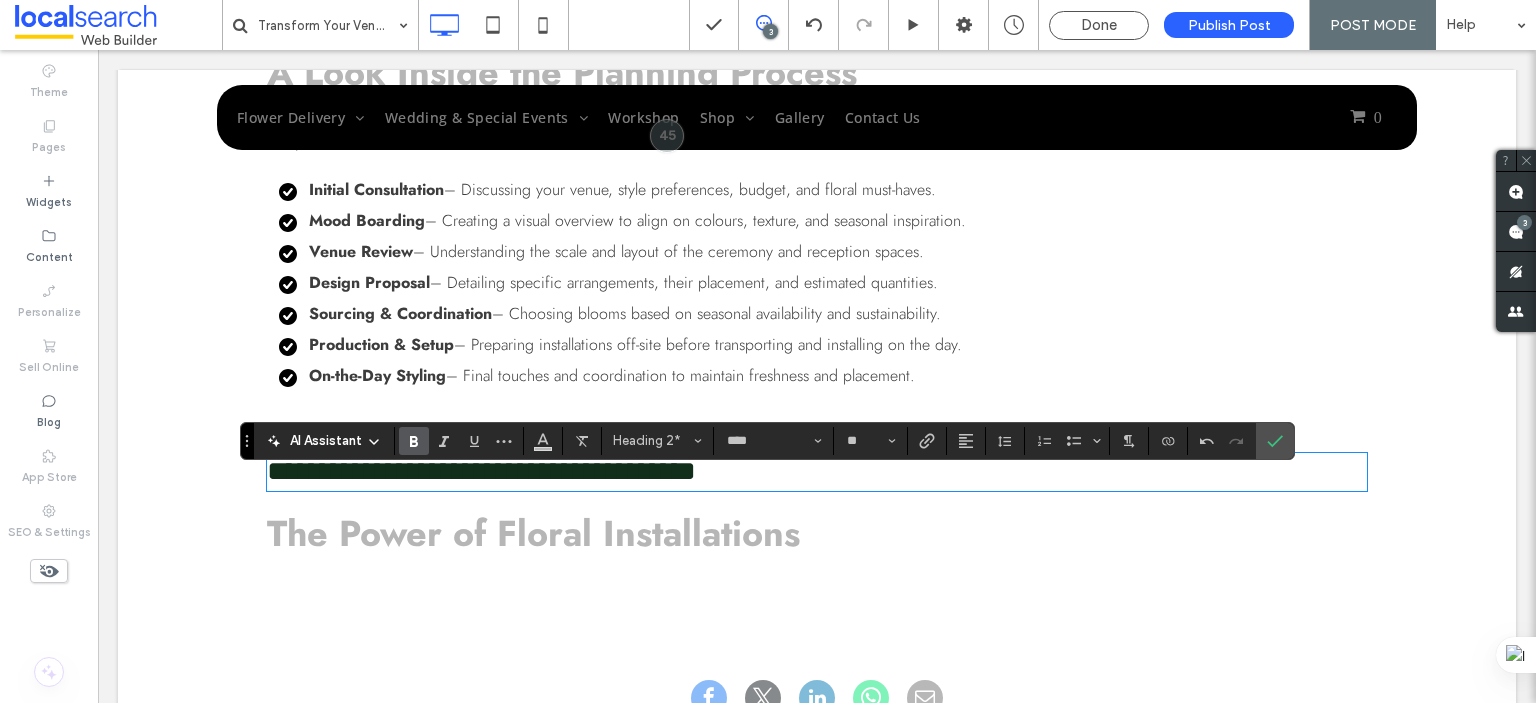 type on "**" 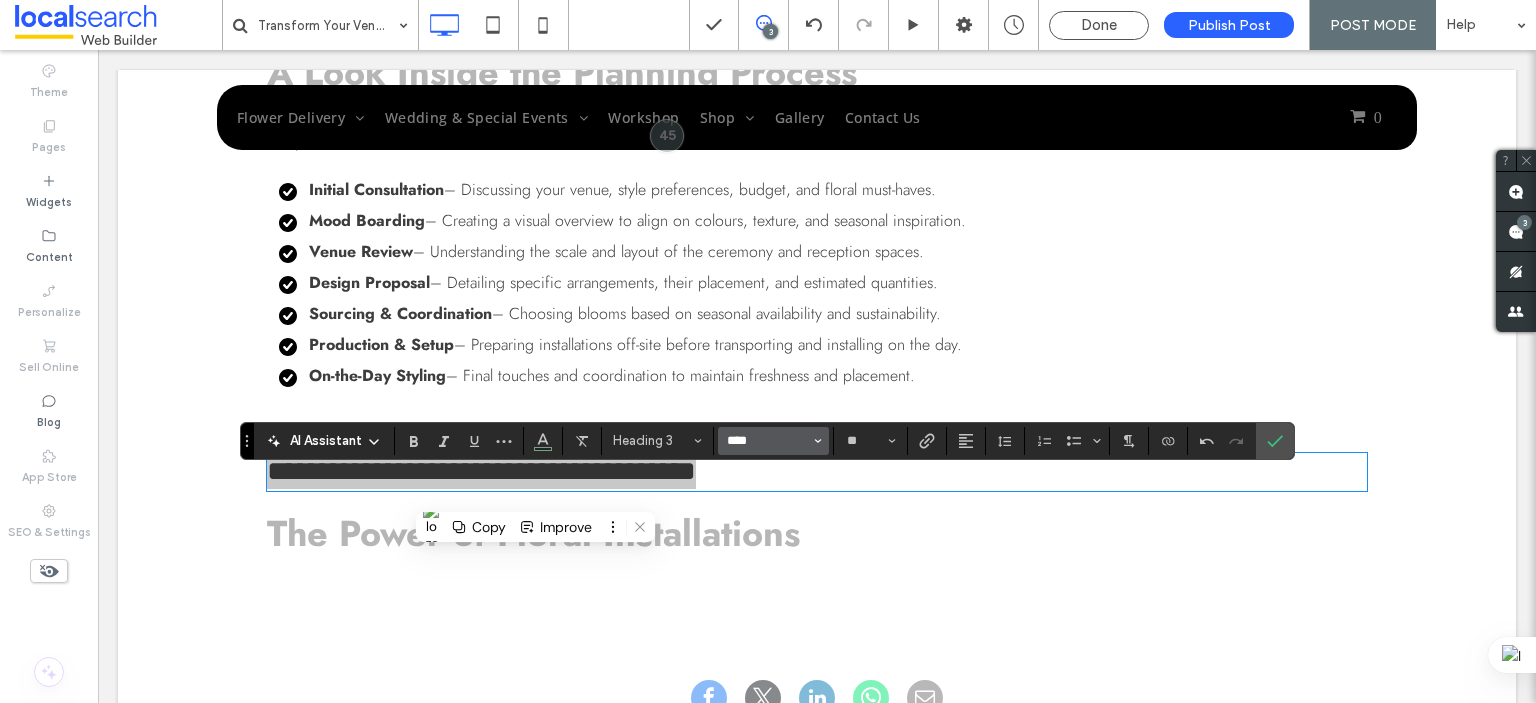 click on "****" at bounding box center (767, 441) 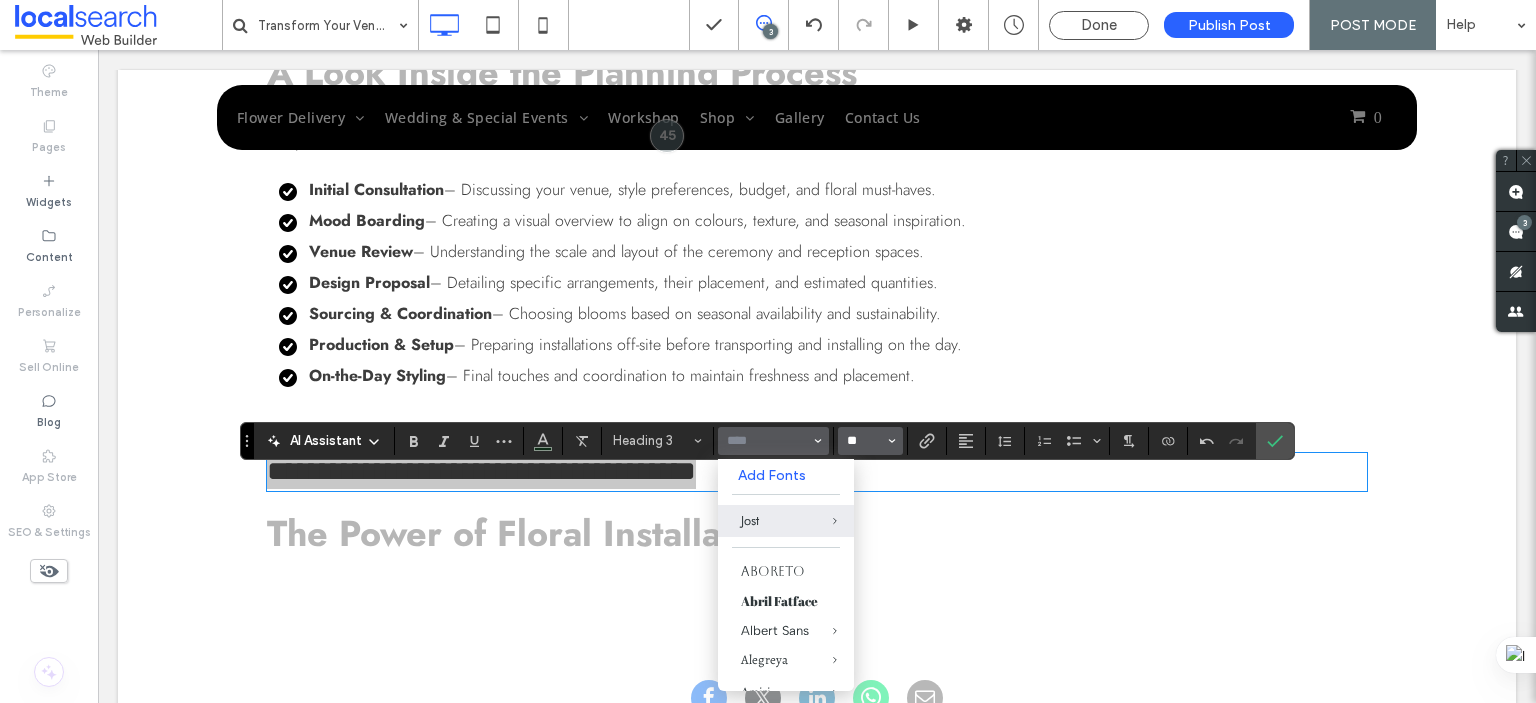 click on "**" at bounding box center [864, 441] 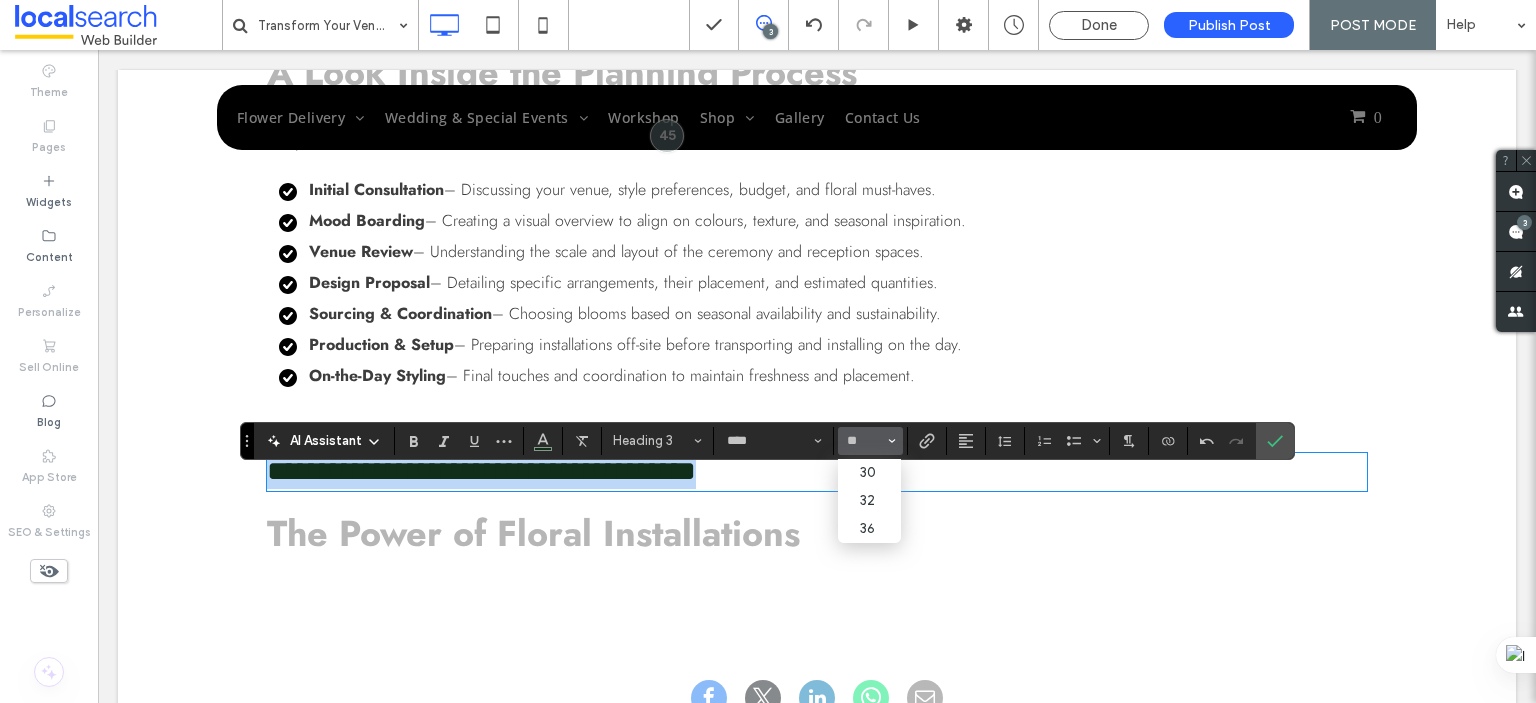 type on "**" 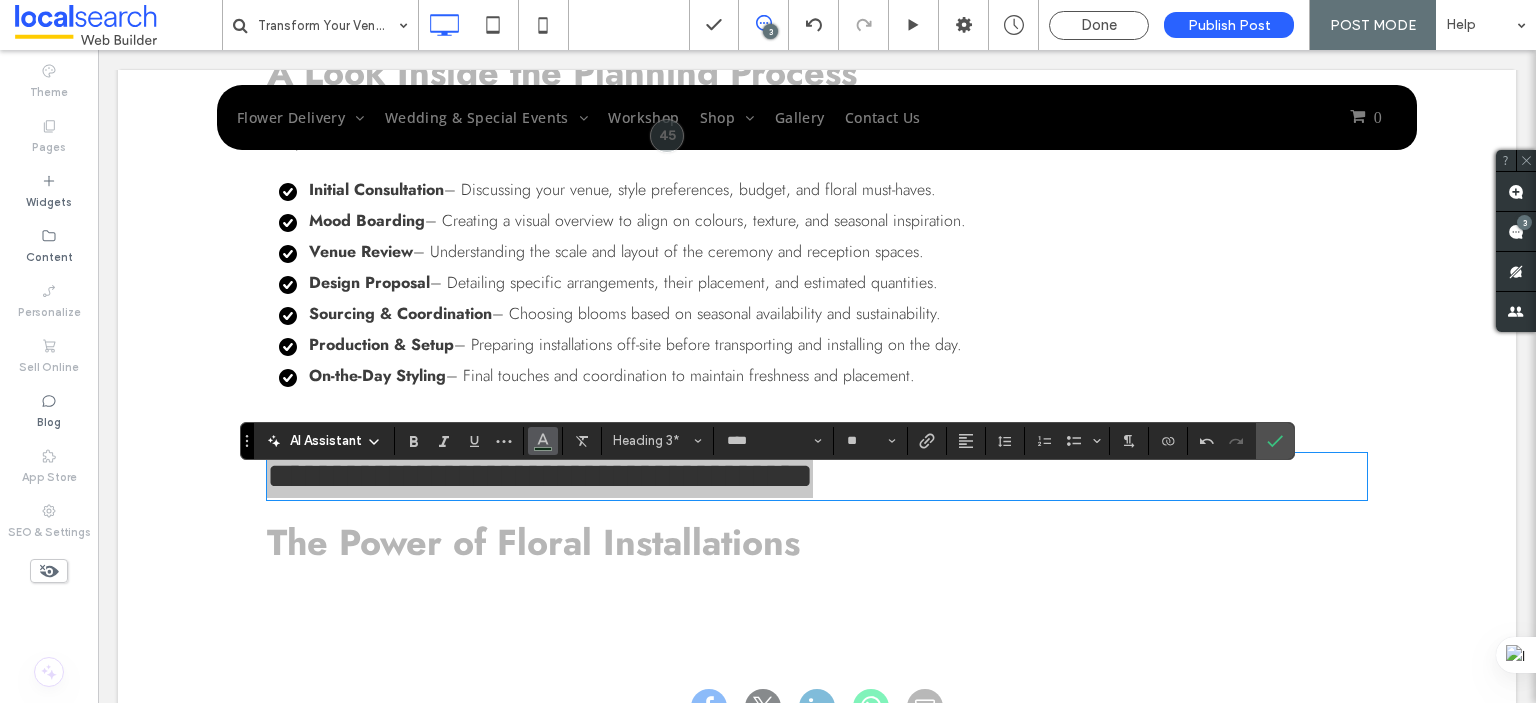 click at bounding box center (543, 441) 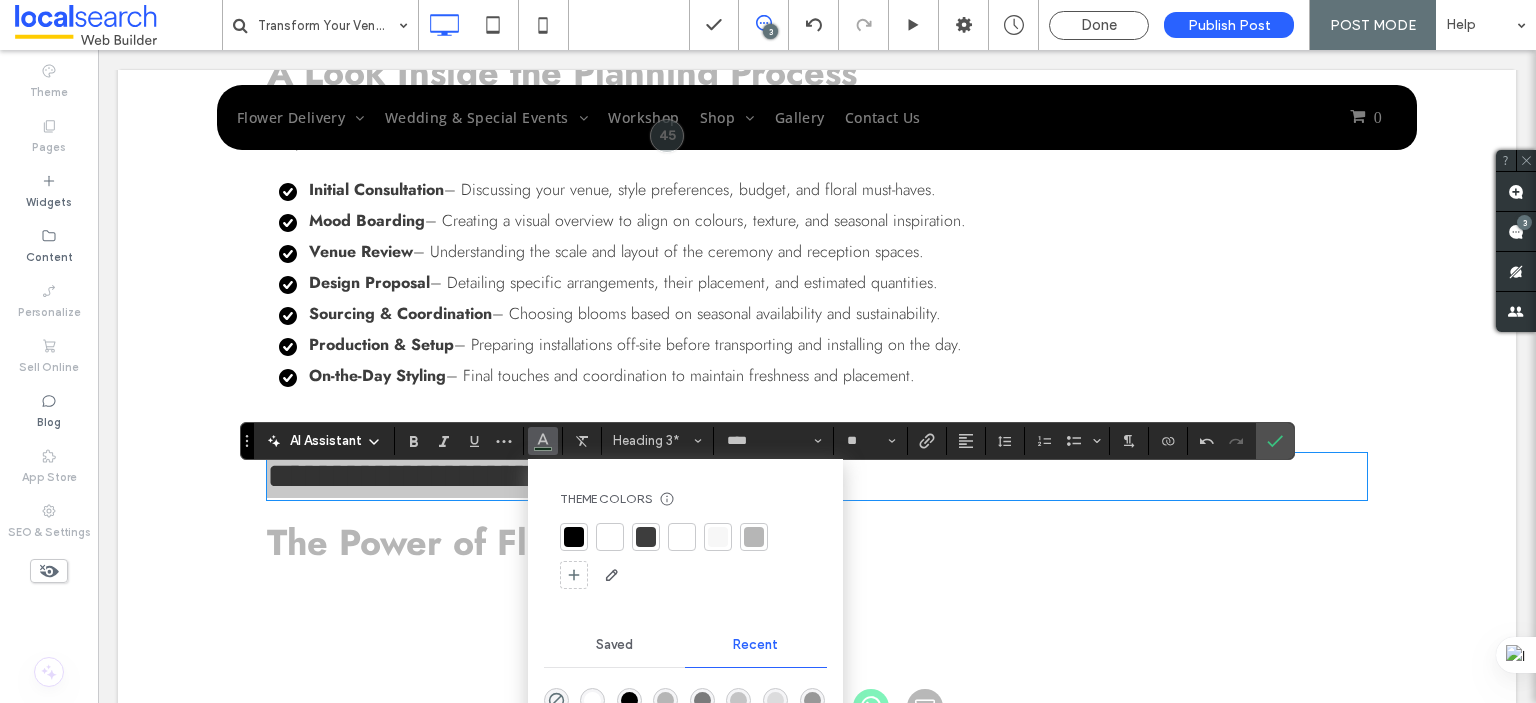 click at bounding box center (754, 537) 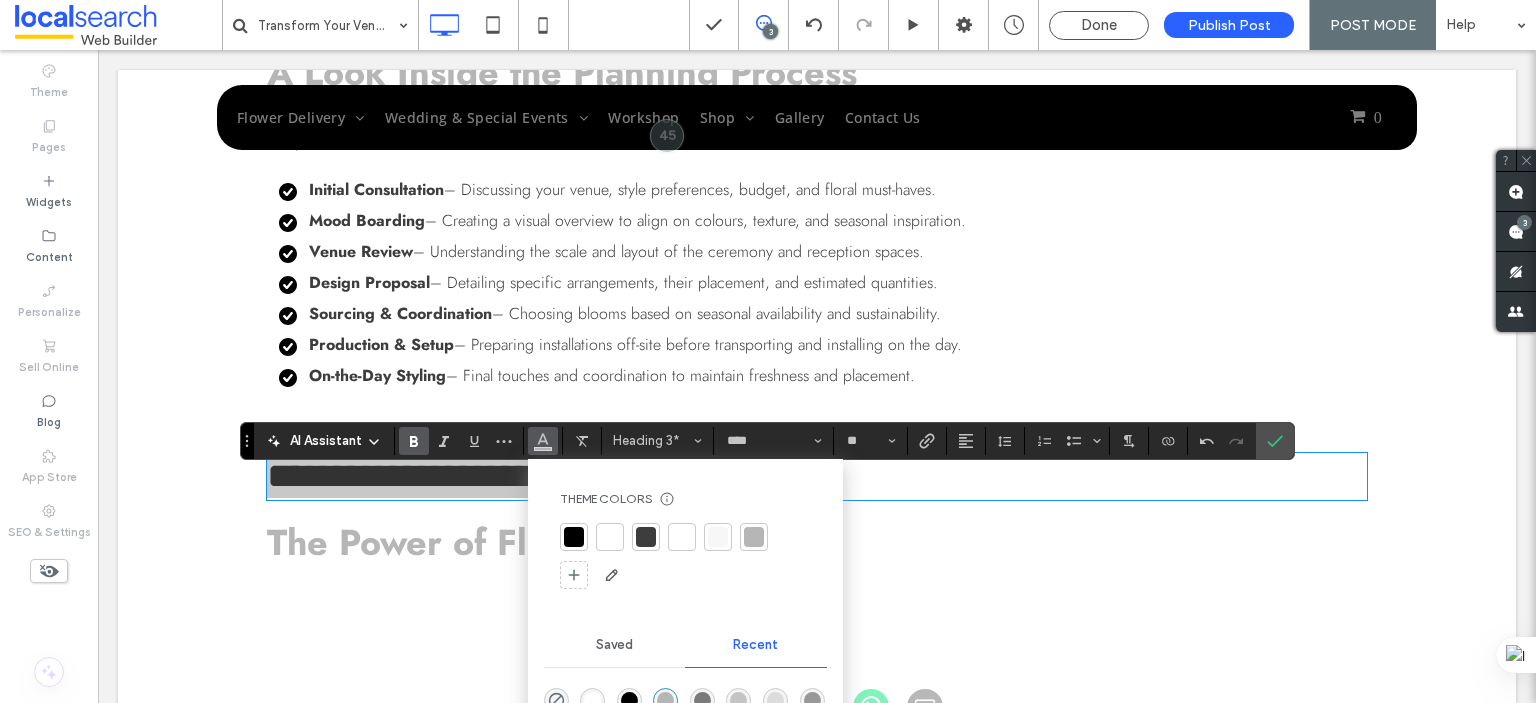 click 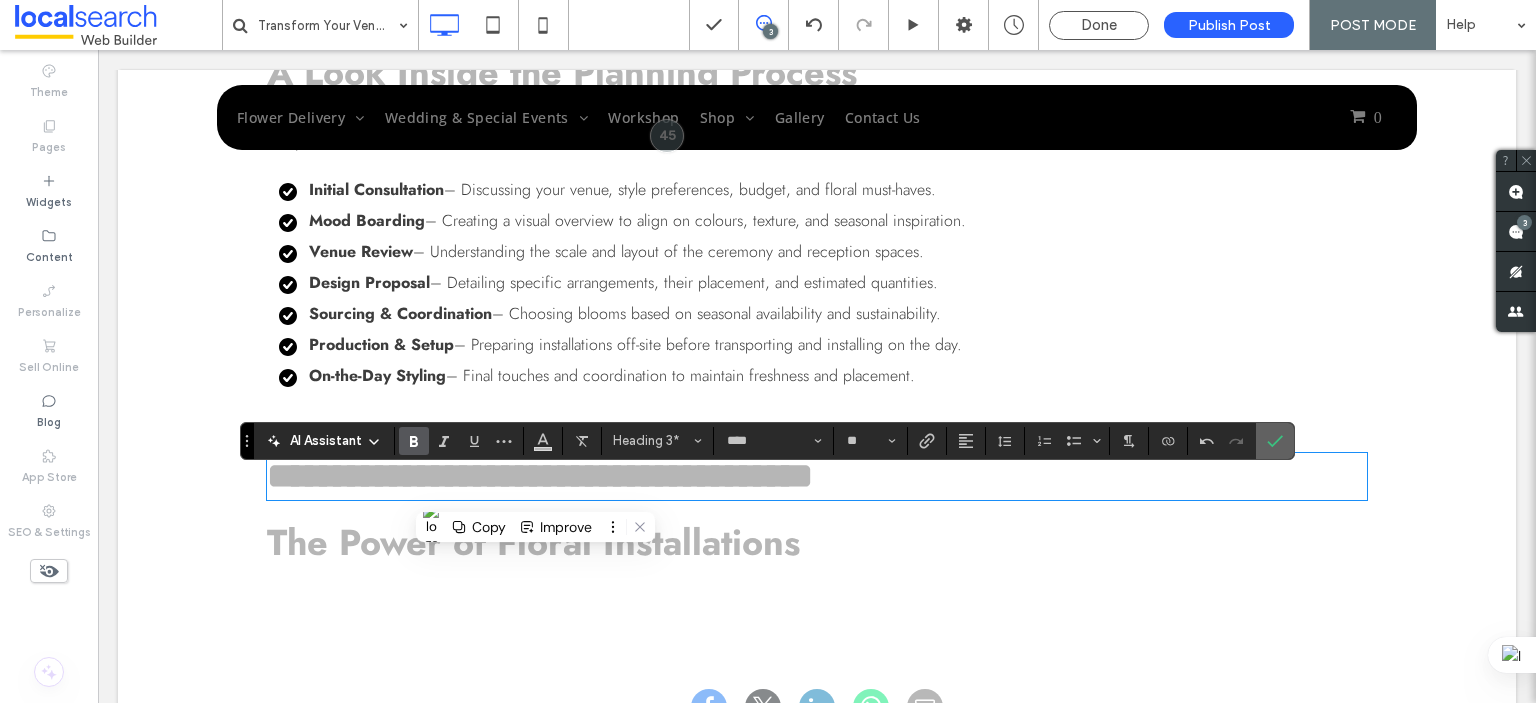 click 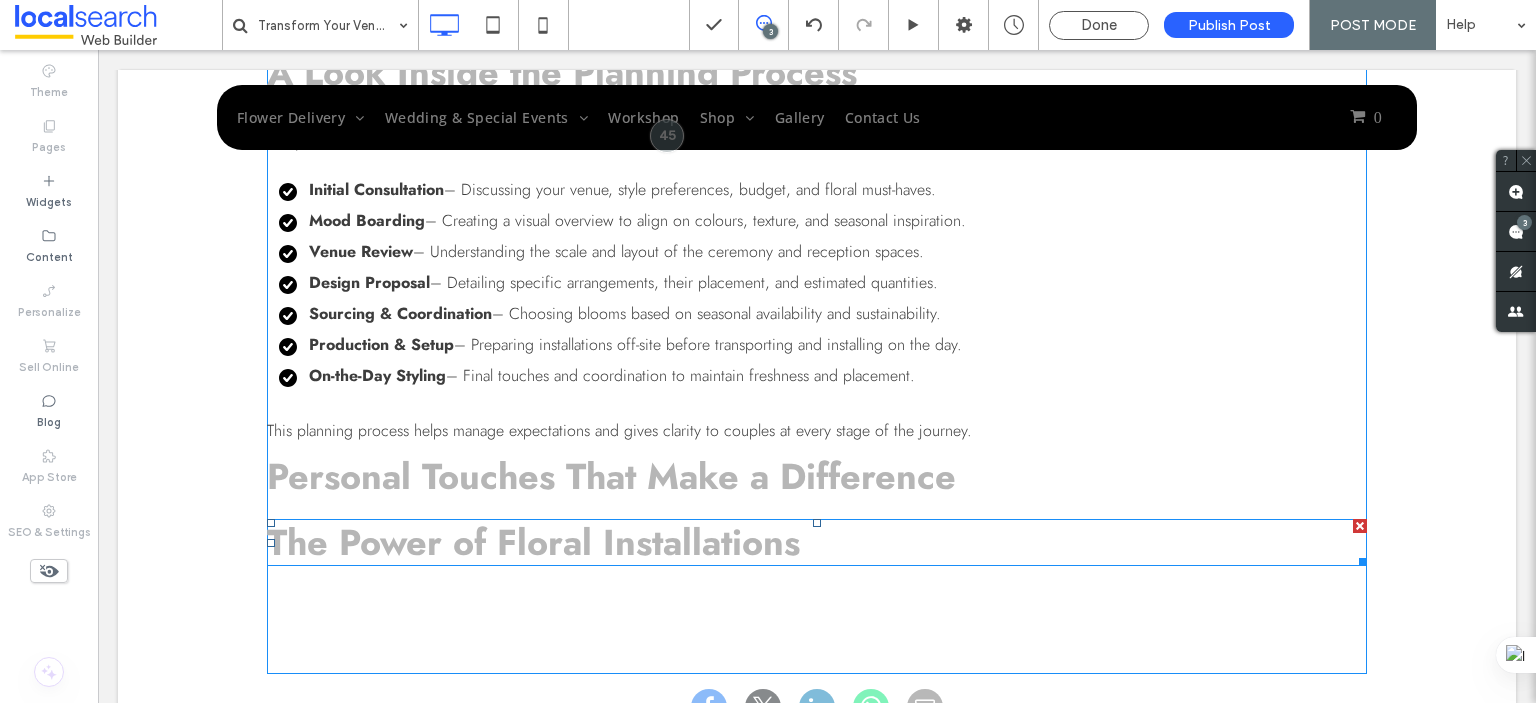 click on "The Power of Floral Installations" at bounding box center (533, 542) 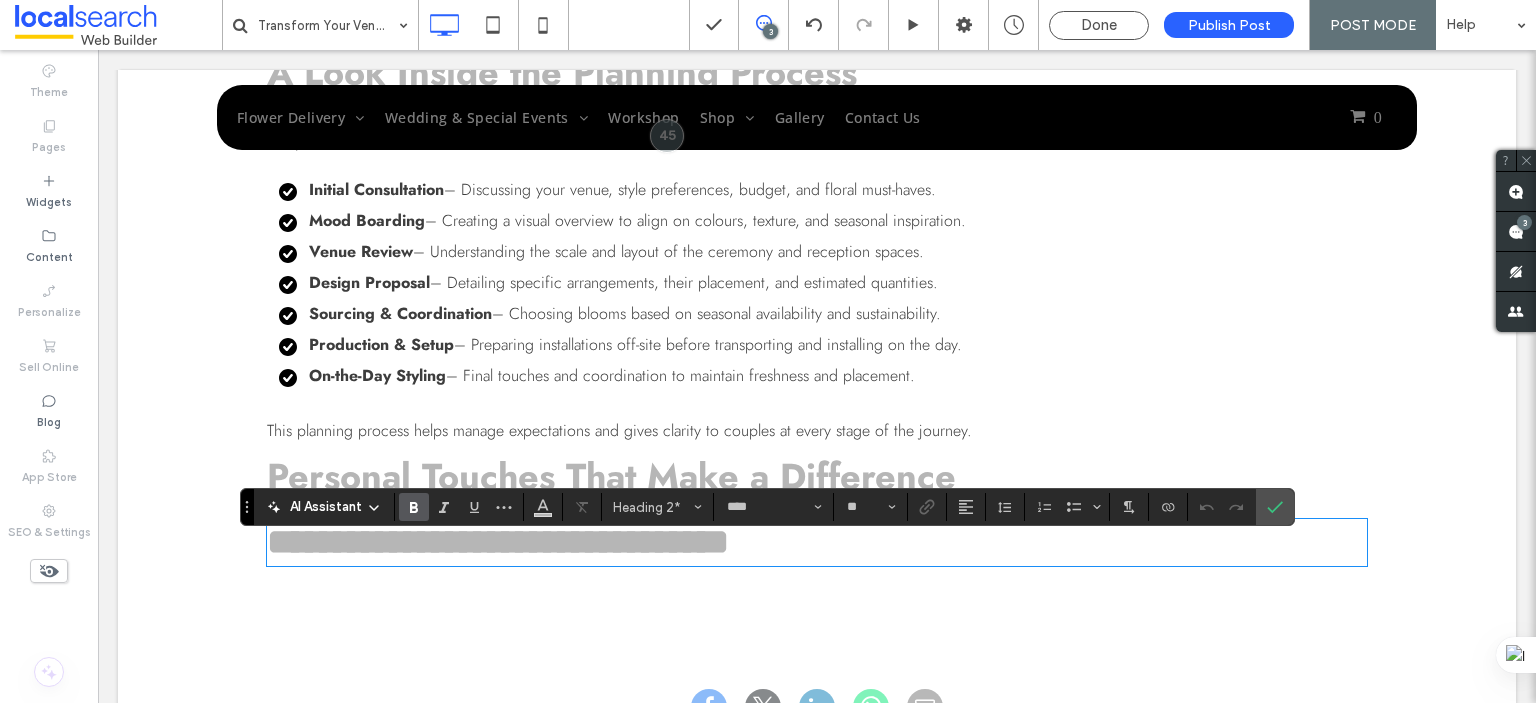 click on "**********" at bounding box center [498, 542] 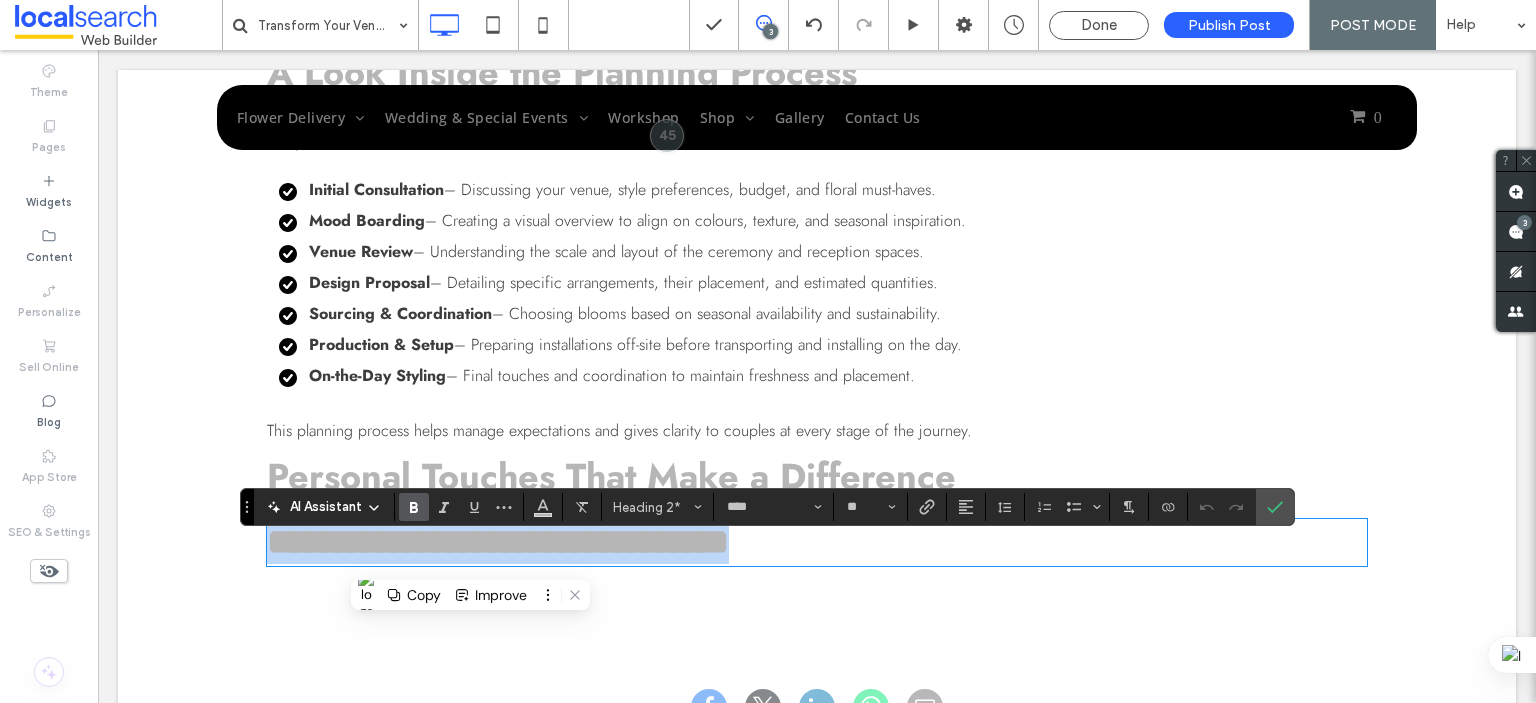 paste 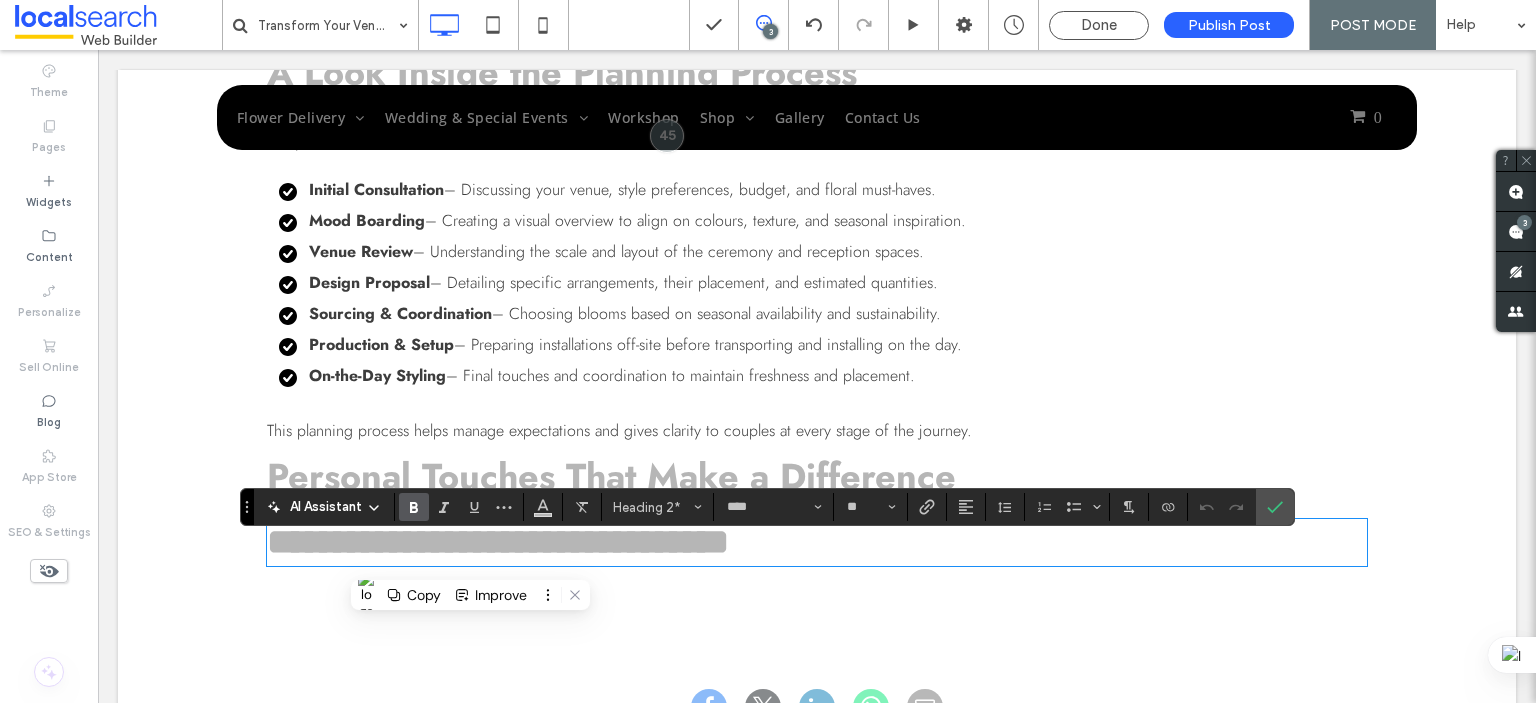 type on "**" 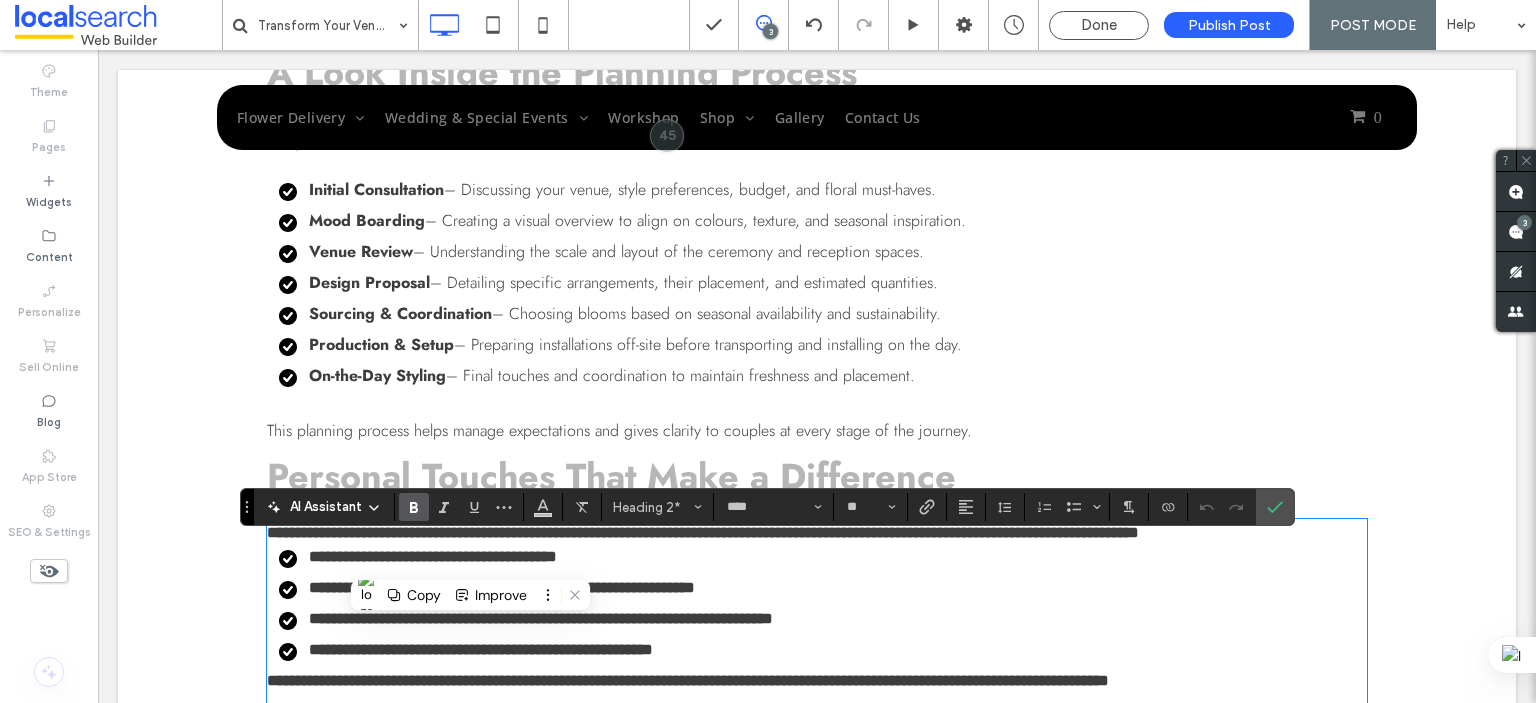 scroll, scrollTop: 0, scrollLeft: 0, axis: both 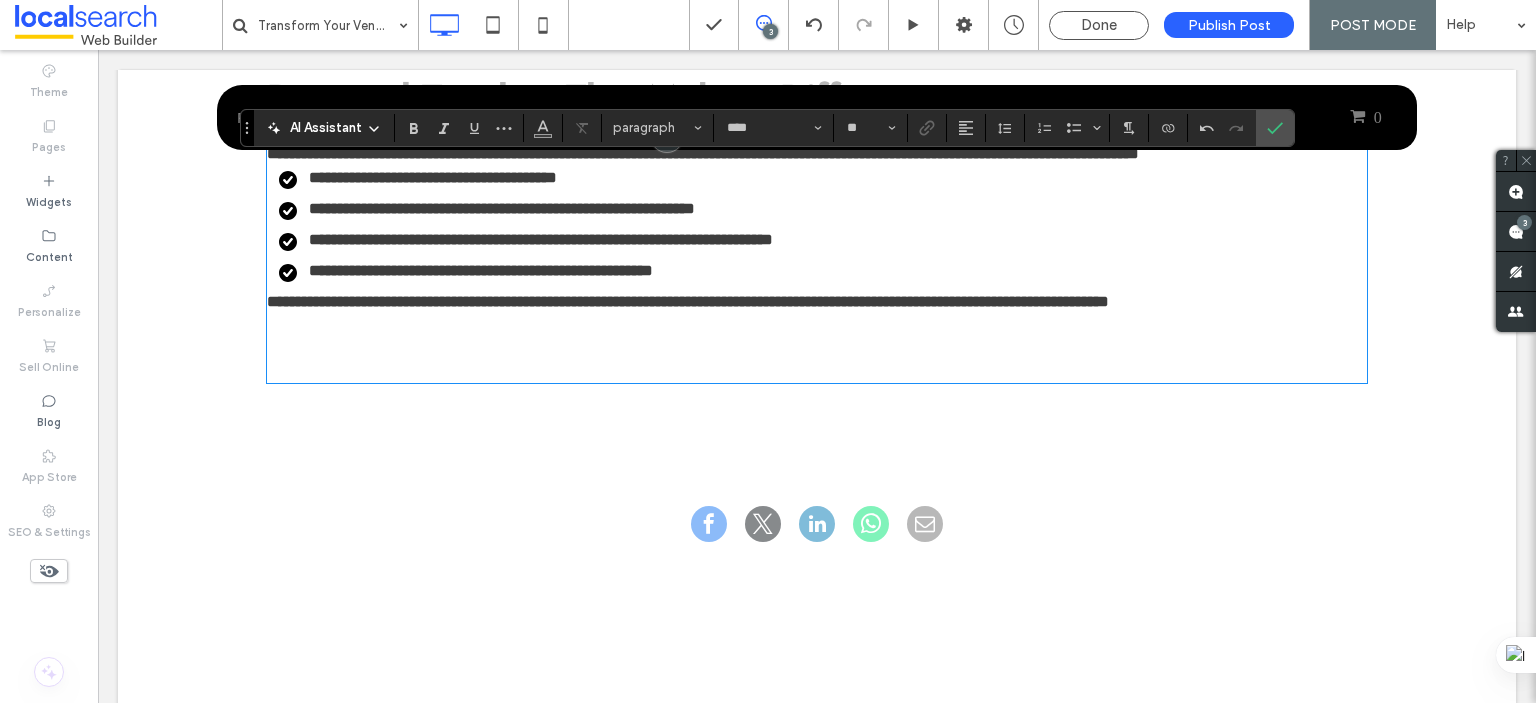 click at bounding box center (817, 335) 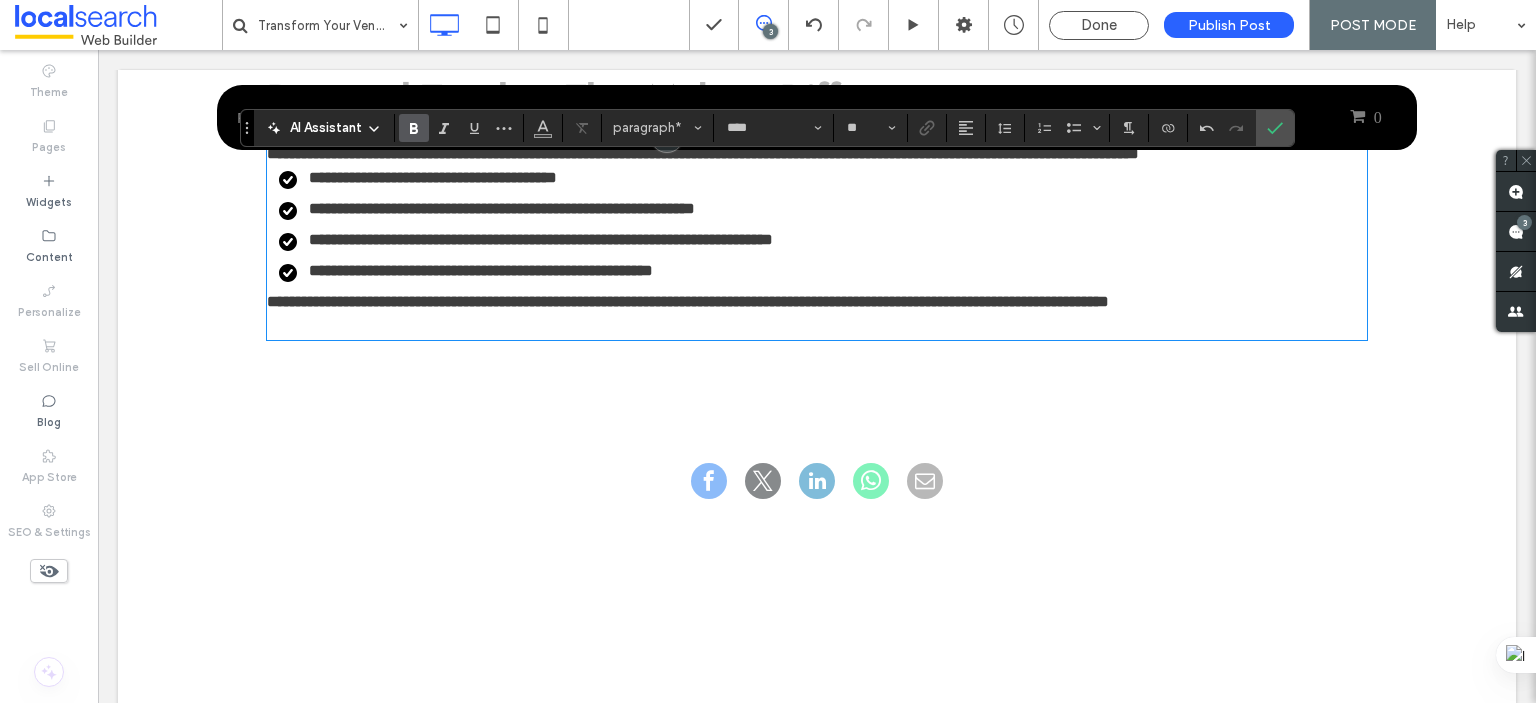click on "**********" at bounding box center [688, 301] 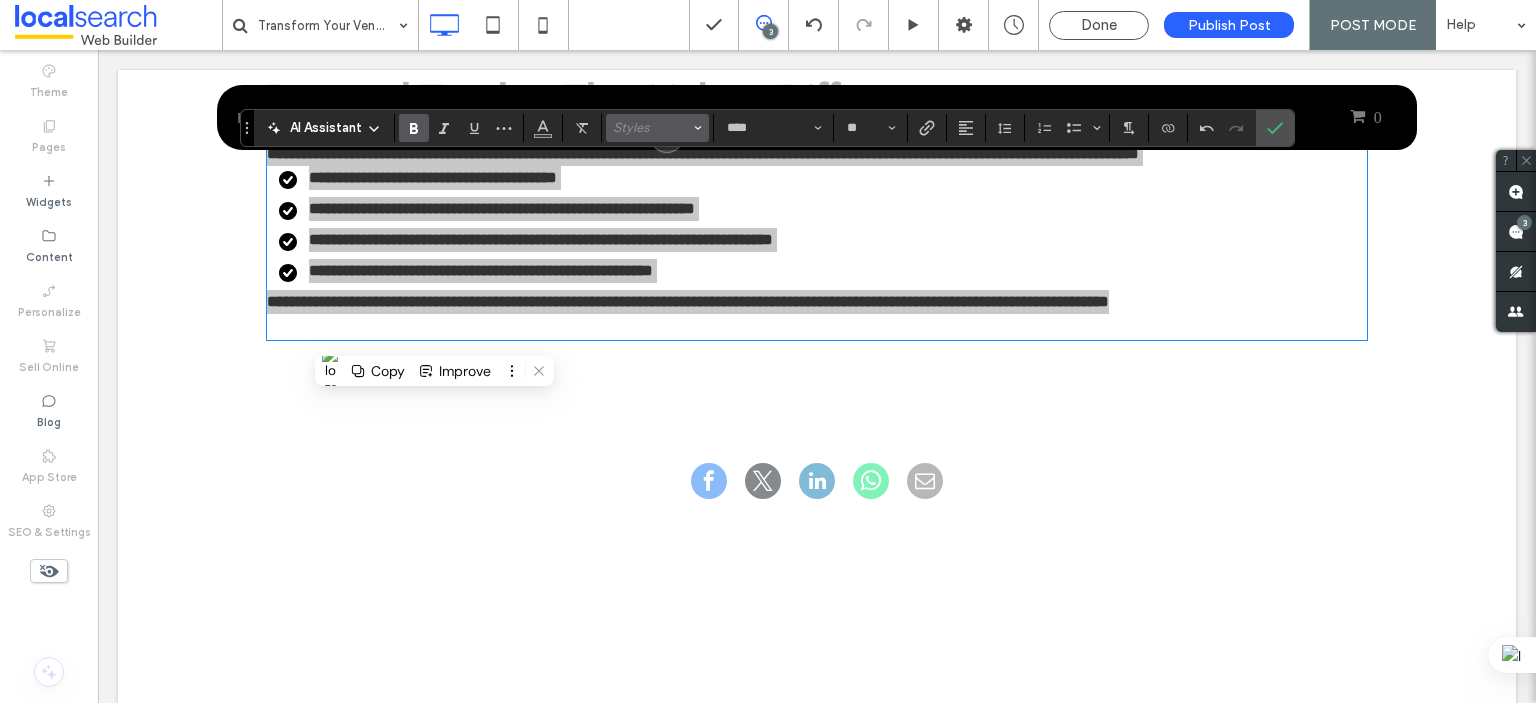 click on "Styles" at bounding box center (652, 127) 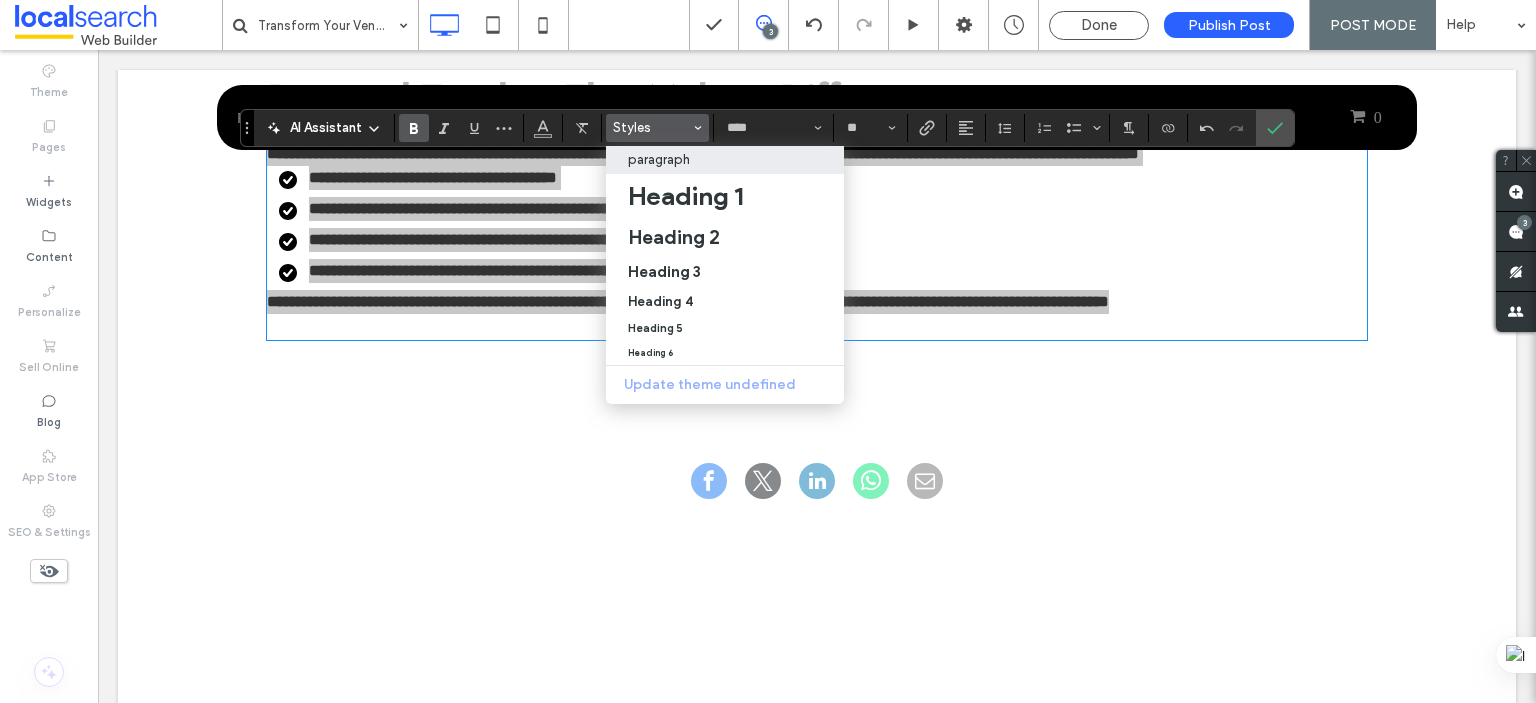 click on "paragraph" at bounding box center (659, 159) 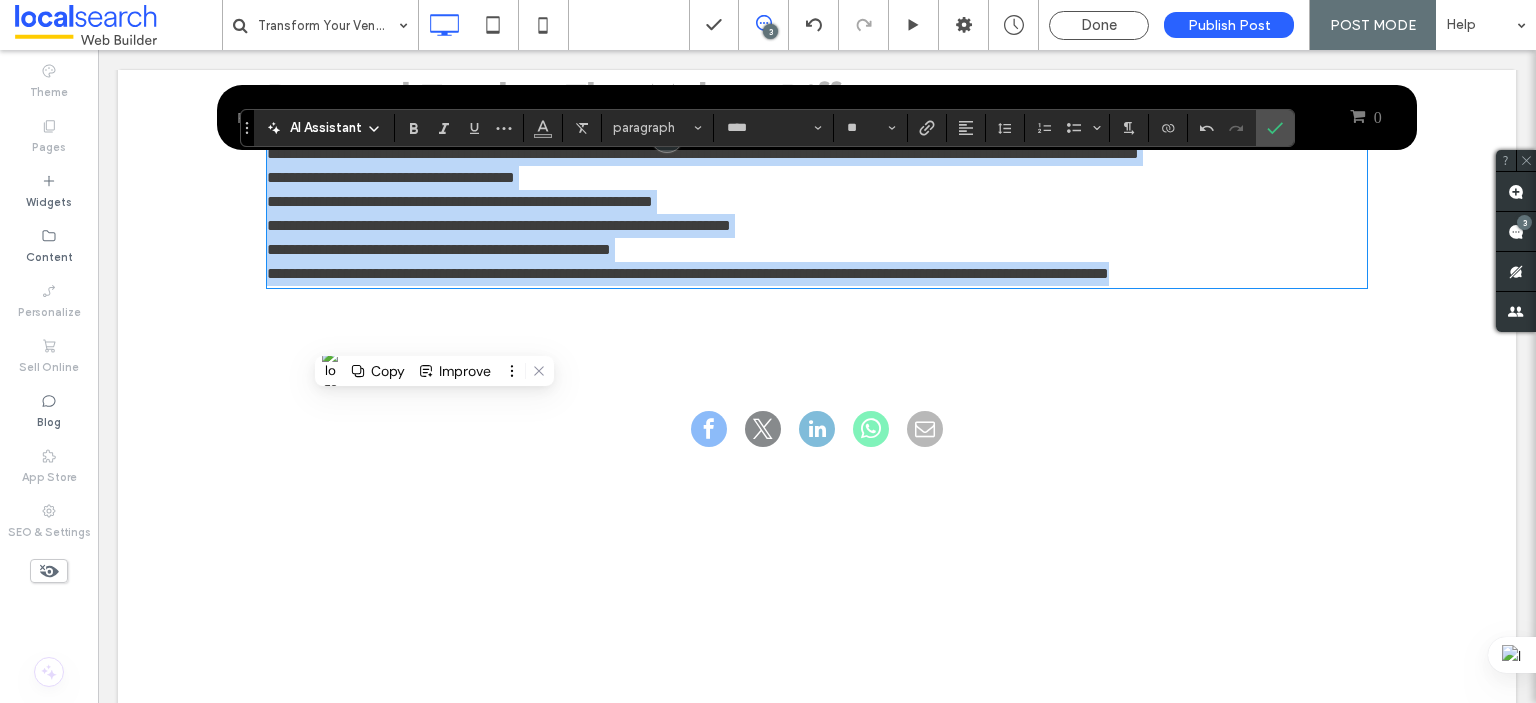 click on "**********" at bounding box center (460, 201) 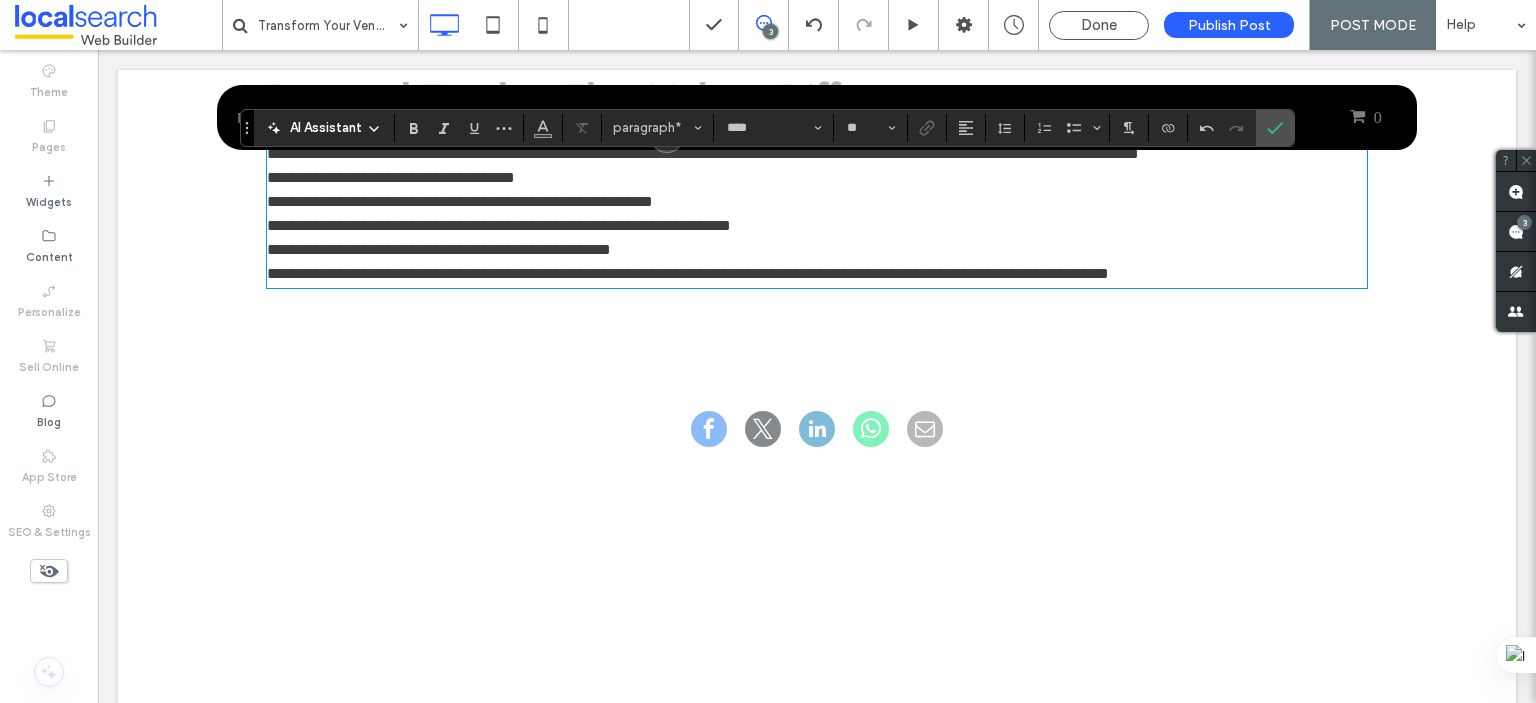 click on "**********" at bounding box center (817, 154) 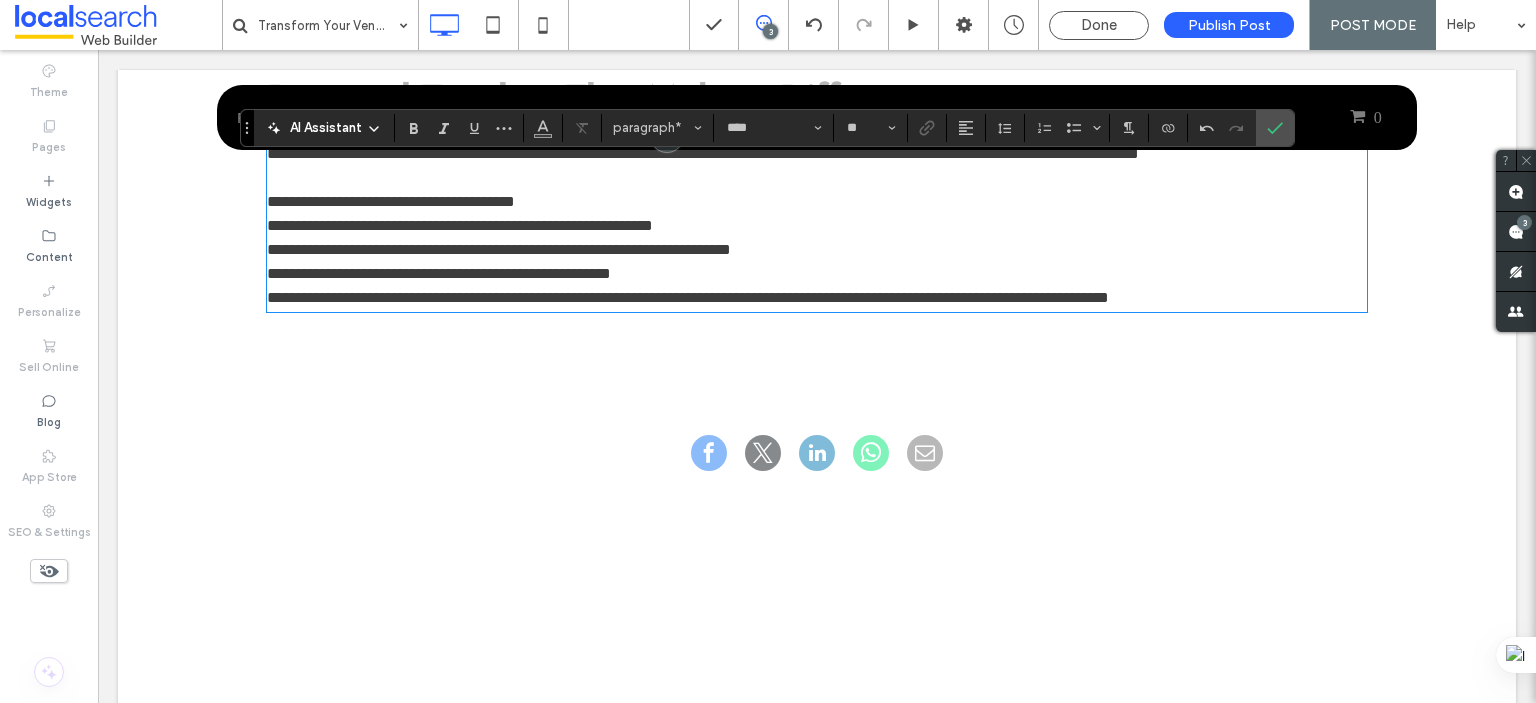 click on "**********" at bounding box center (817, 274) 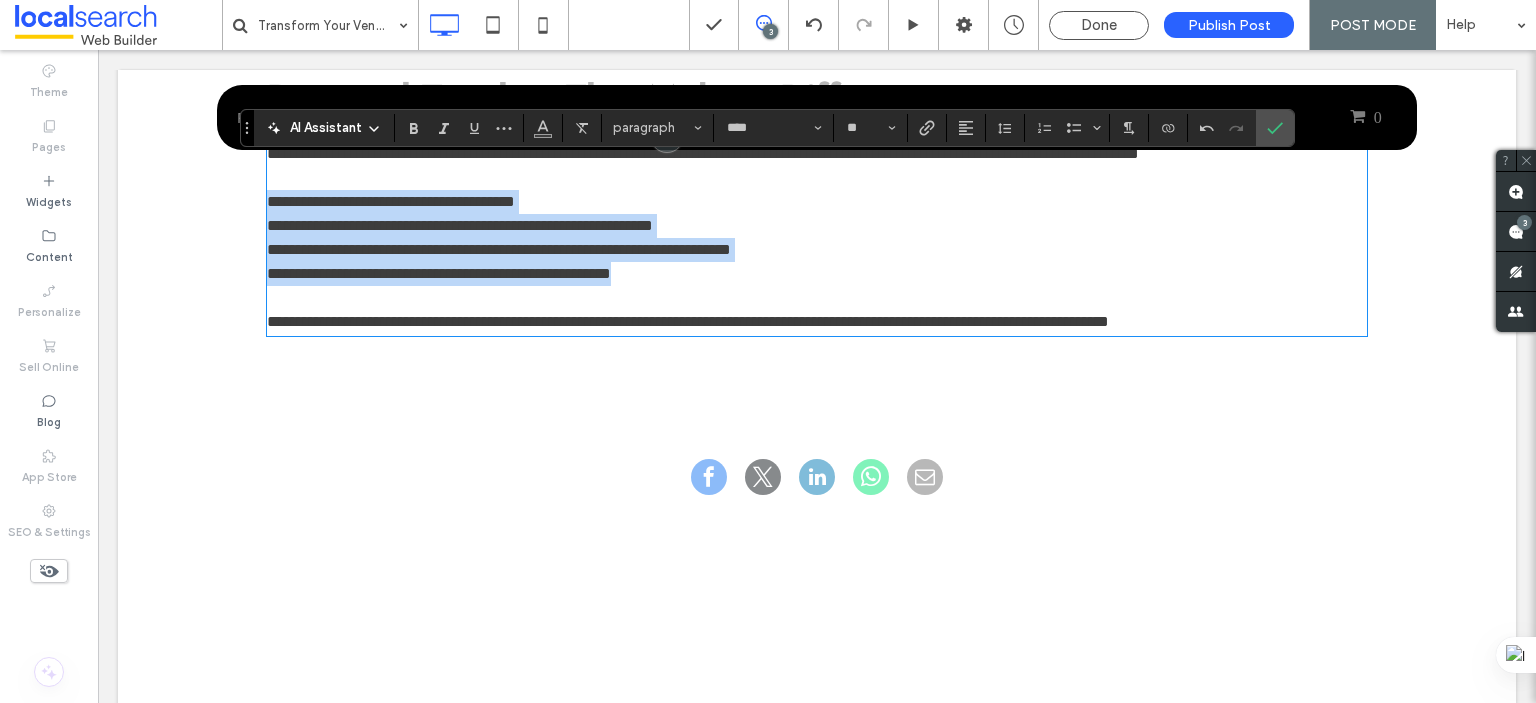 drag, startPoint x: 652, startPoint y: 293, endPoint x: 351, endPoint y: 284, distance: 301.13452 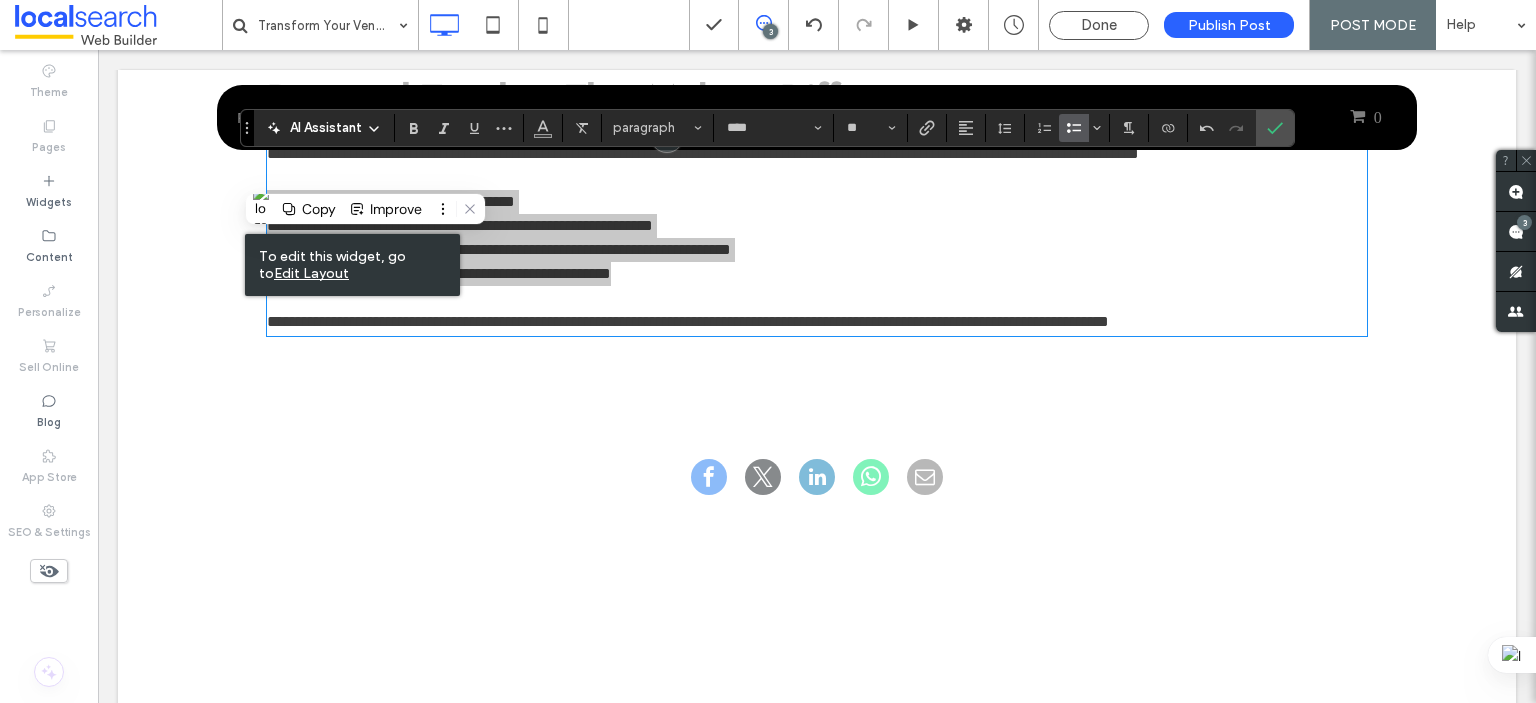 click 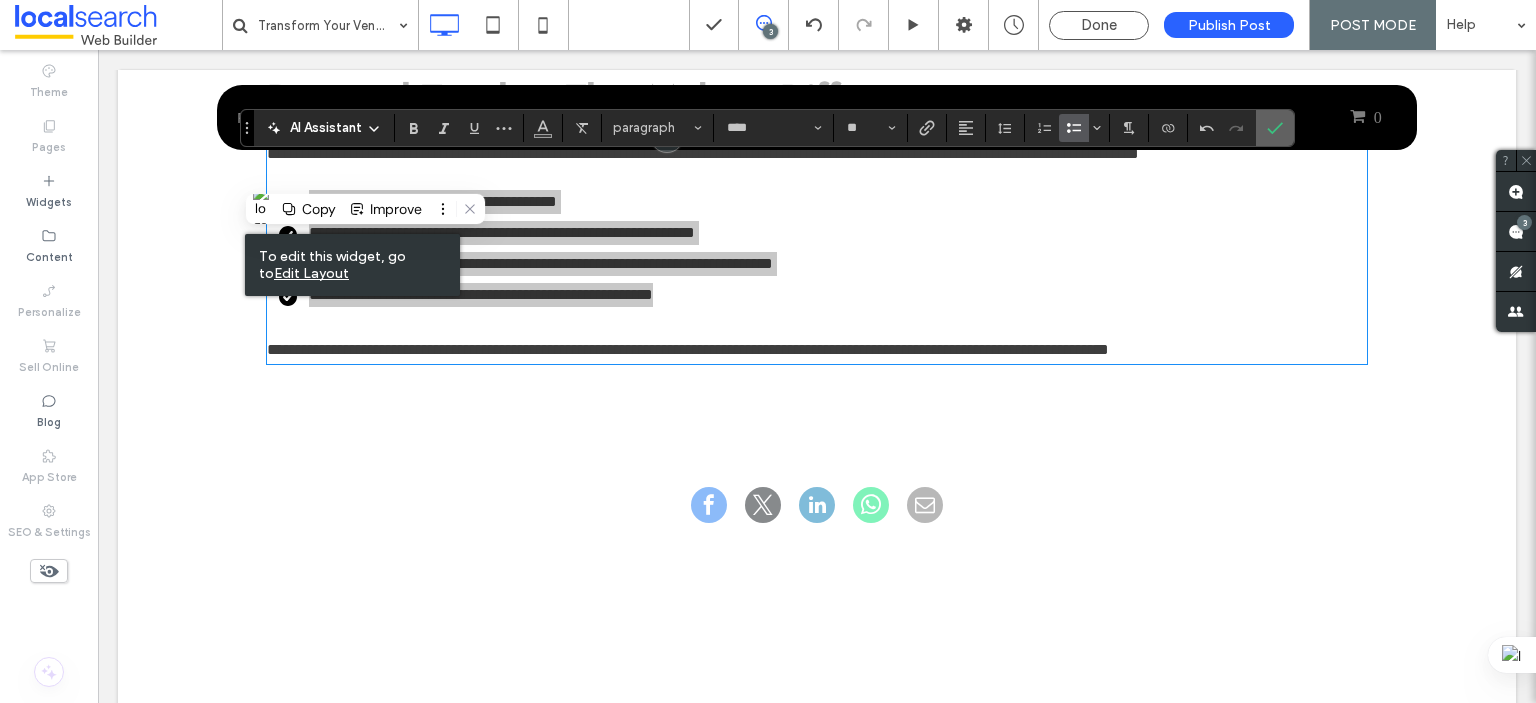 click 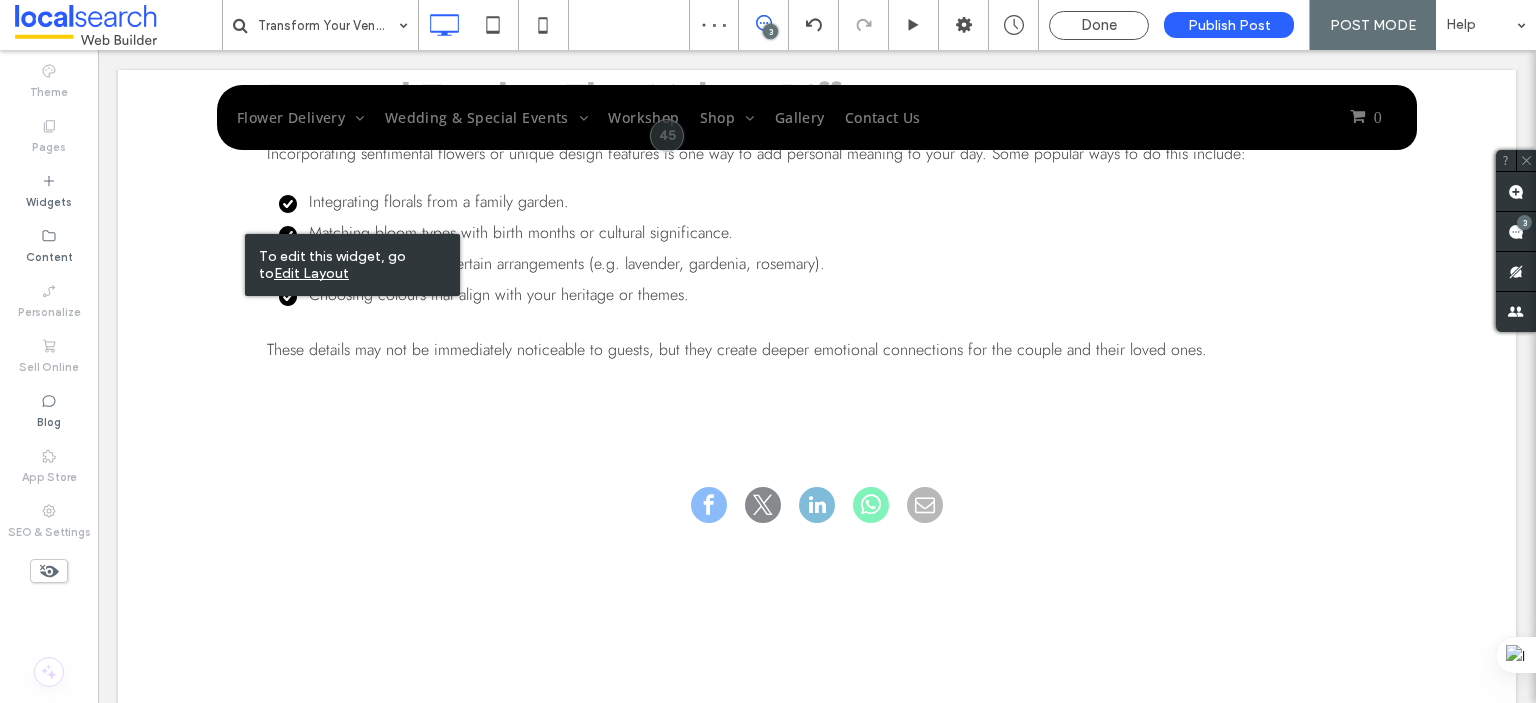 scroll, scrollTop: 2869, scrollLeft: 0, axis: vertical 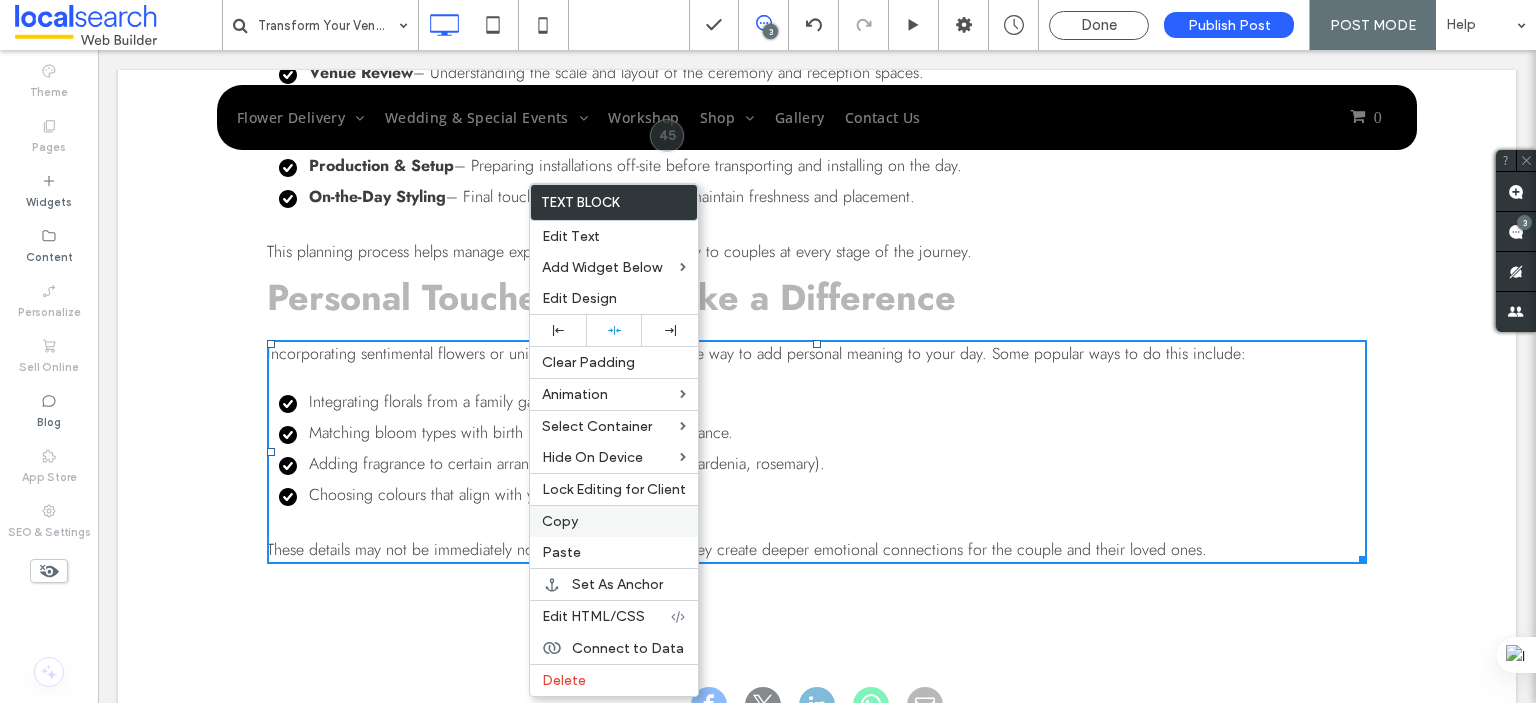 click on "Copy" at bounding box center (560, 521) 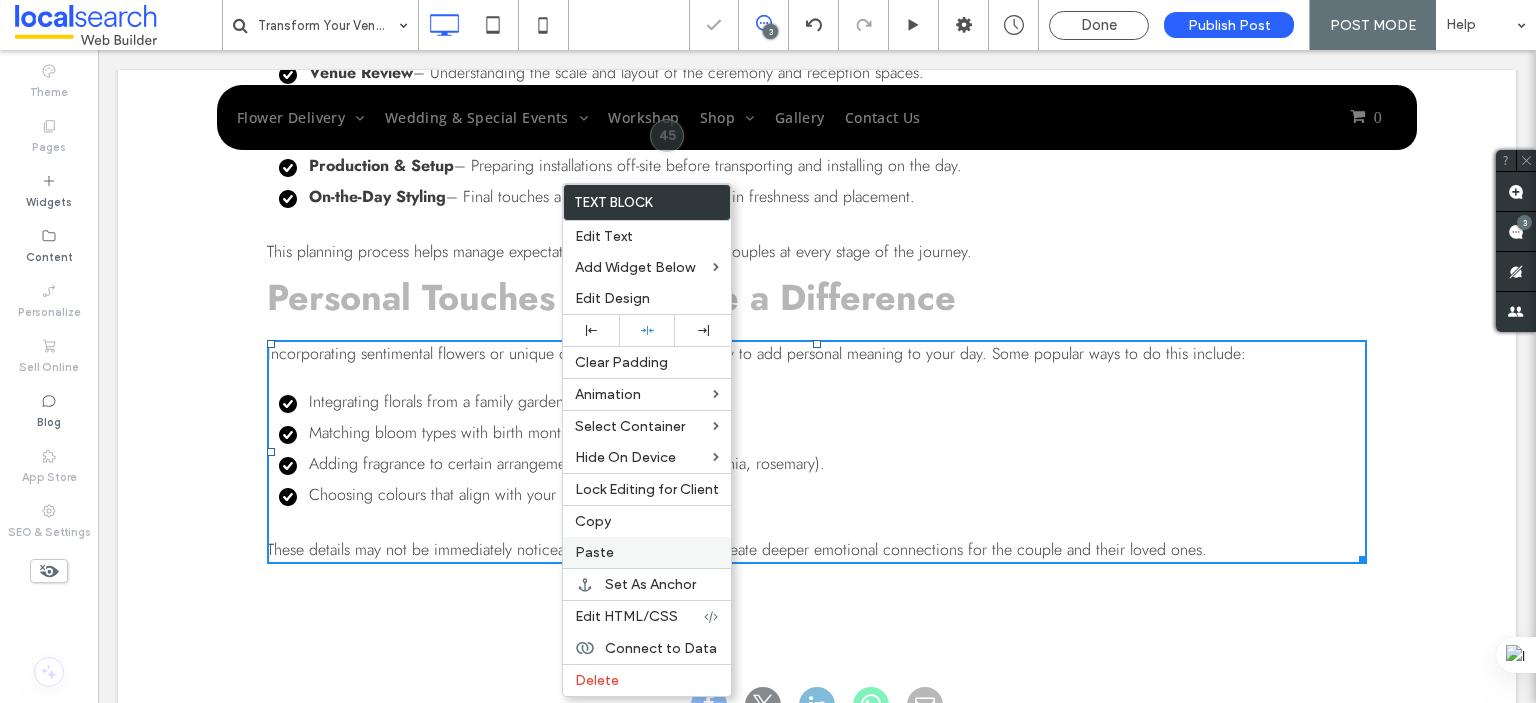 click on "Paste" at bounding box center (594, 552) 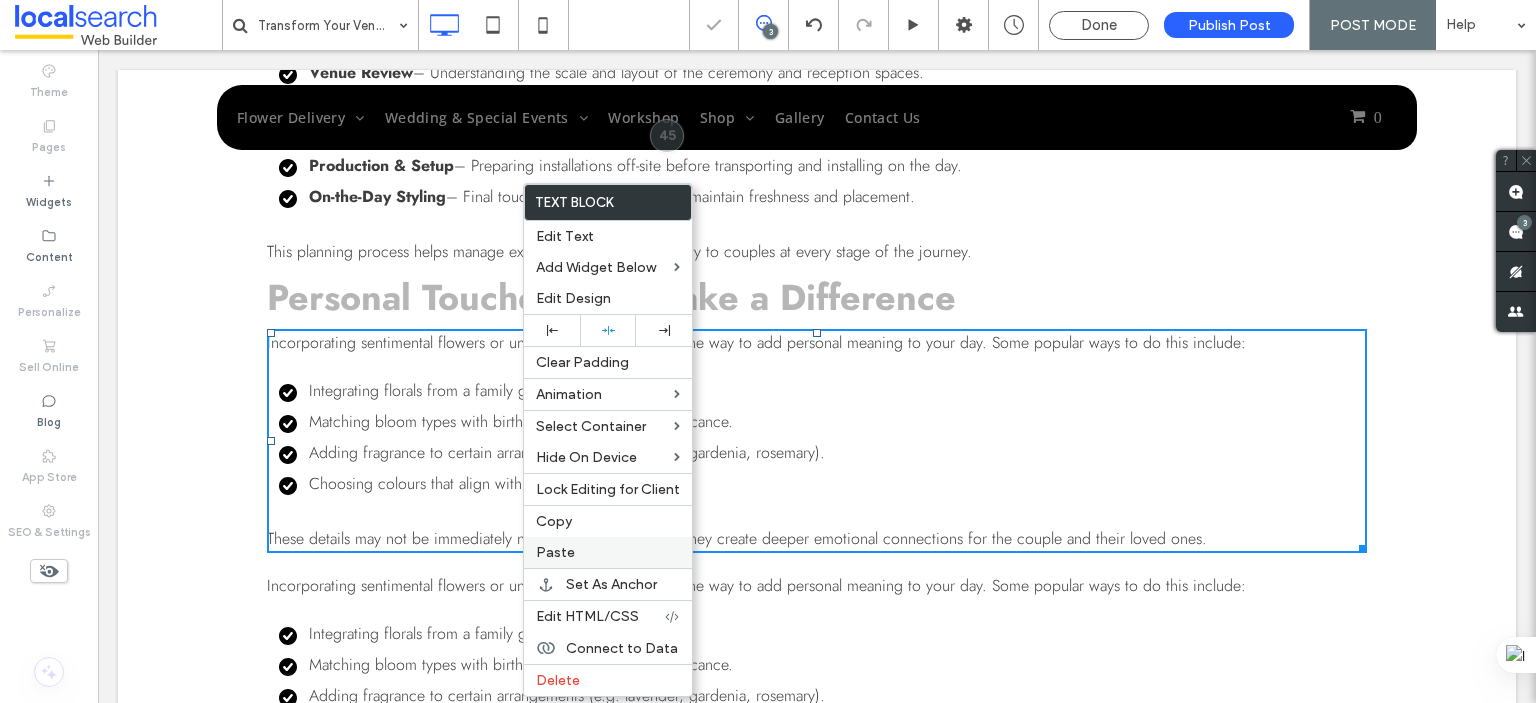 click on "Paste" at bounding box center [555, 552] 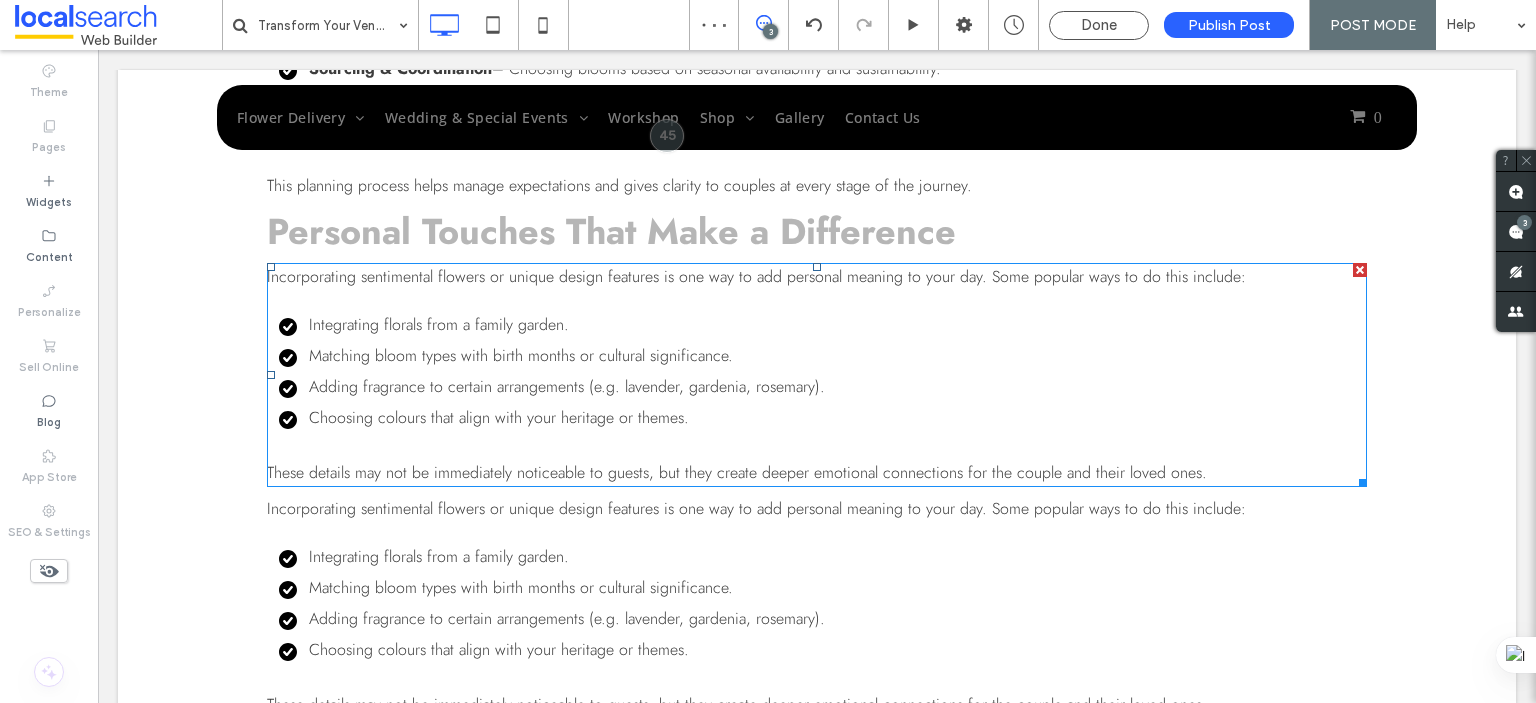 scroll, scrollTop: 2969, scrollLeft: 0, axis: vertical 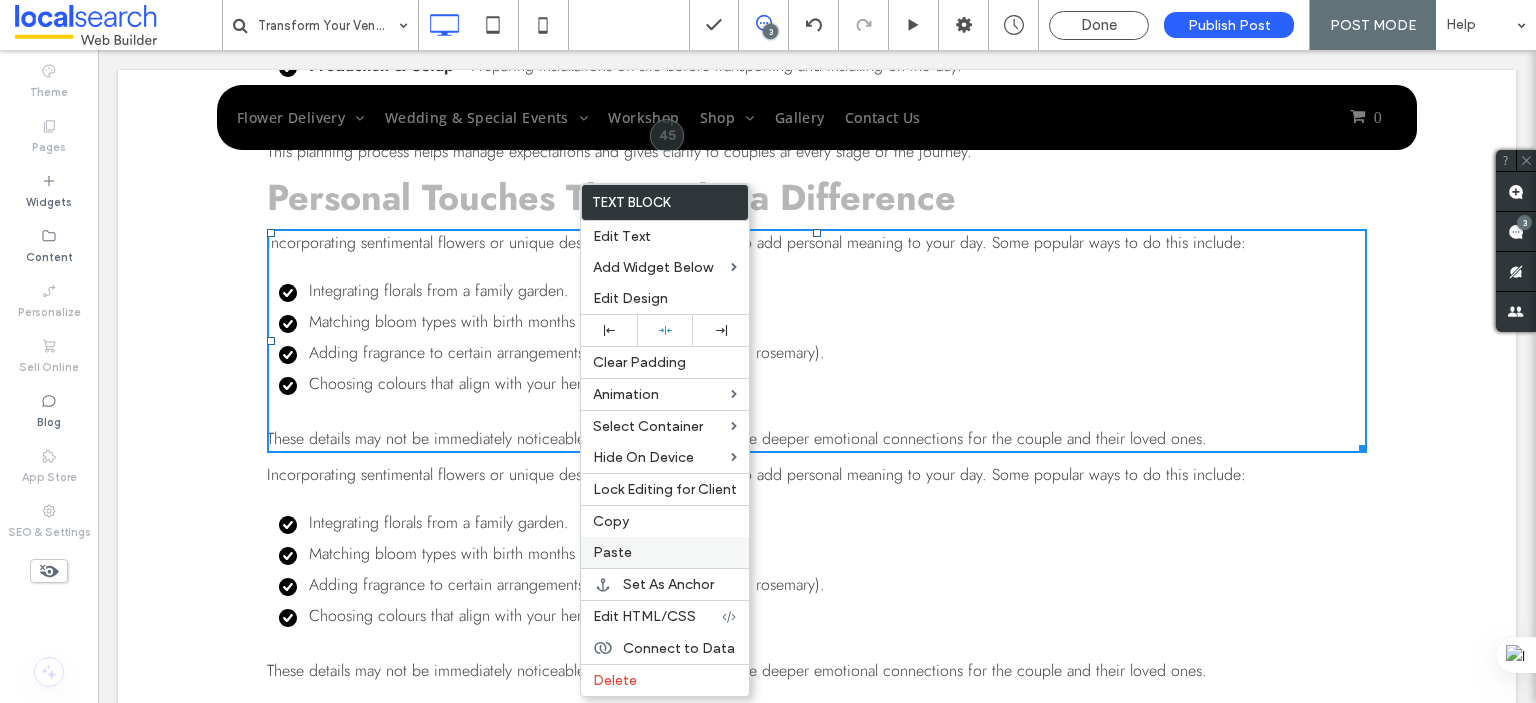 click on "Paste" at bounding box center (612, 552) 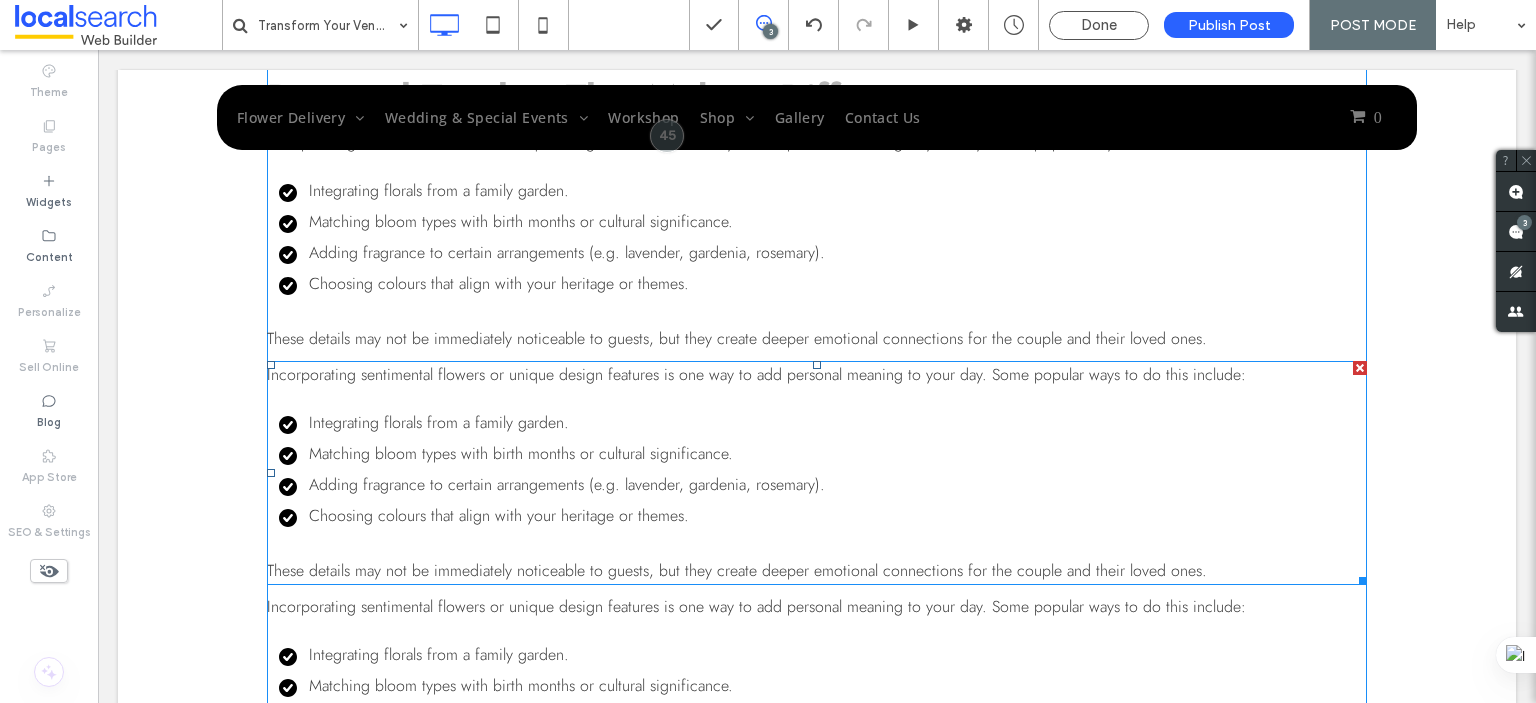 scroll, scrollTop: 2969, scrollLeft: 0, axis: vertical 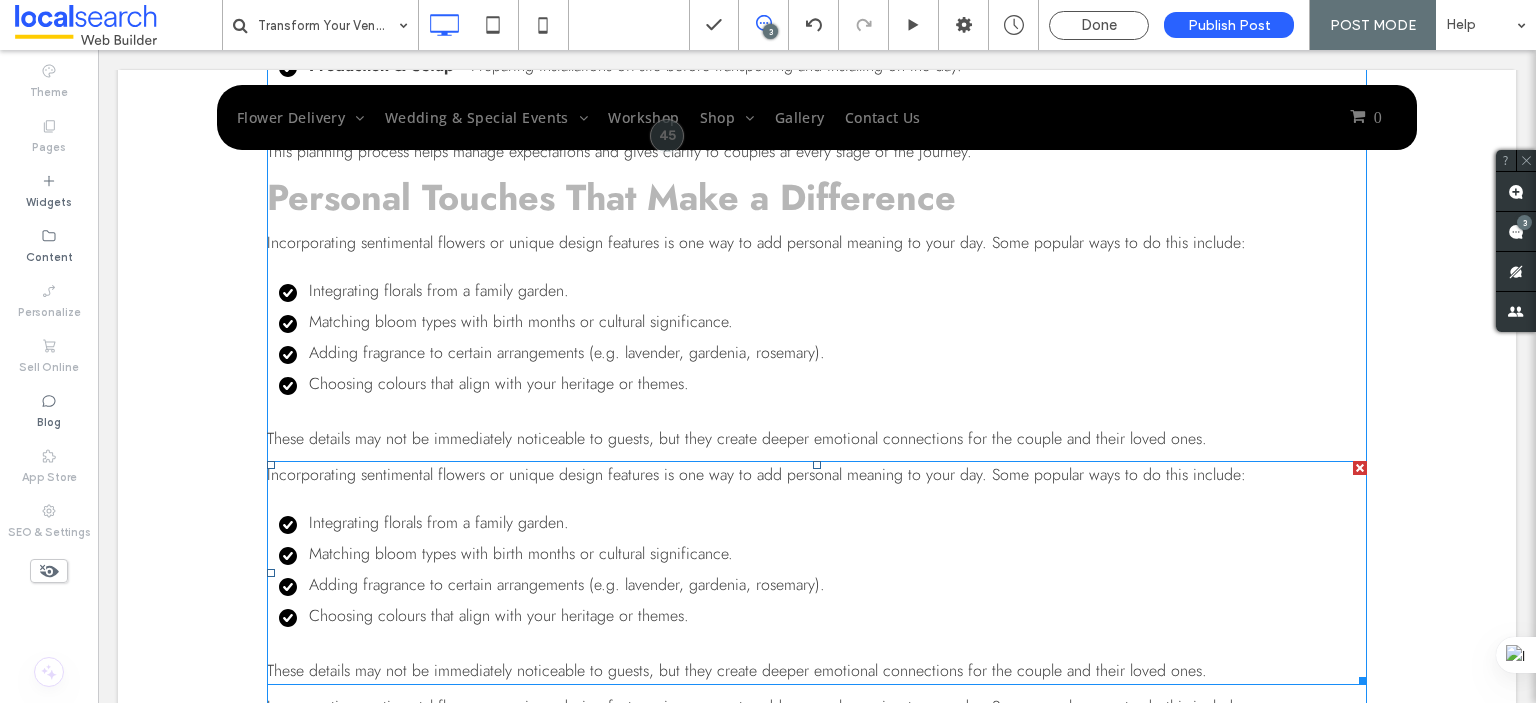 click at bounding box center (817, 499) 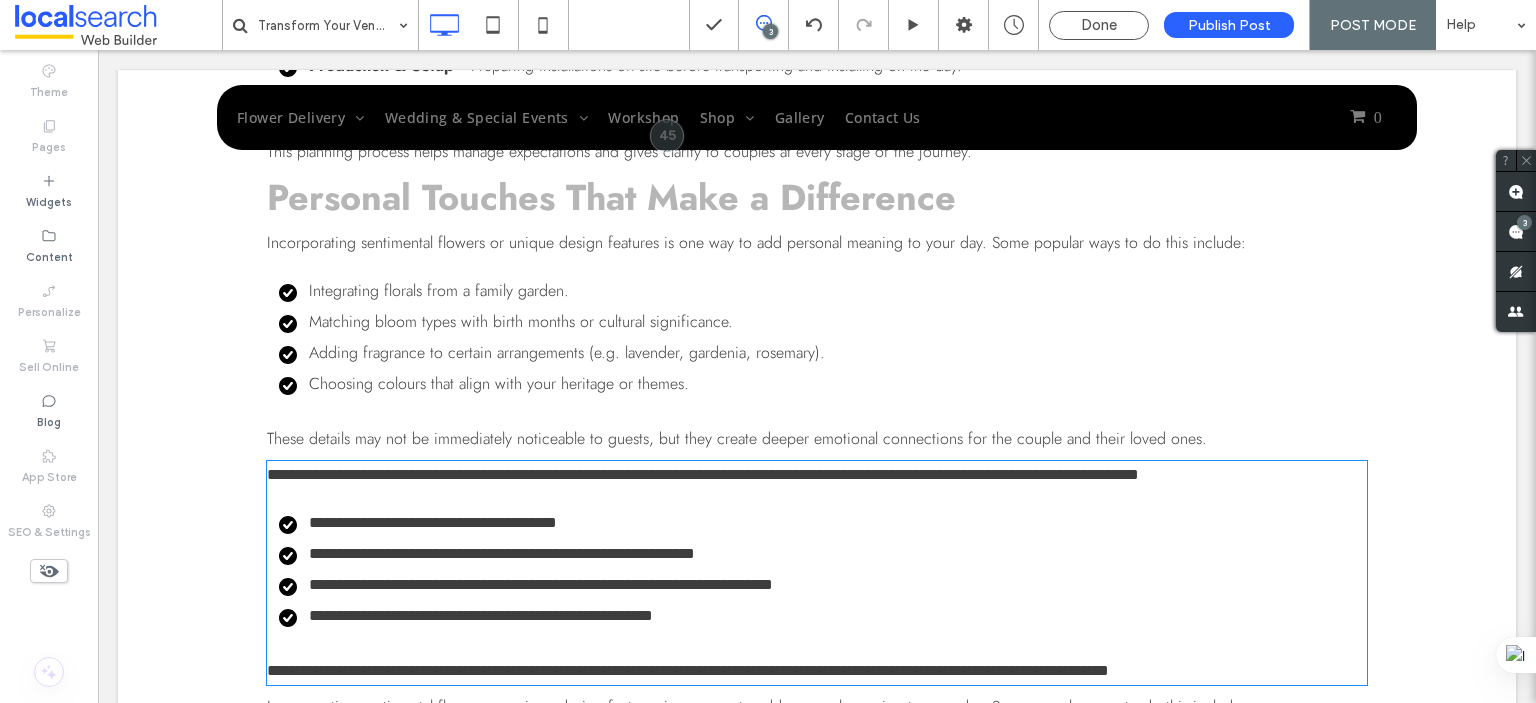 type on "****" 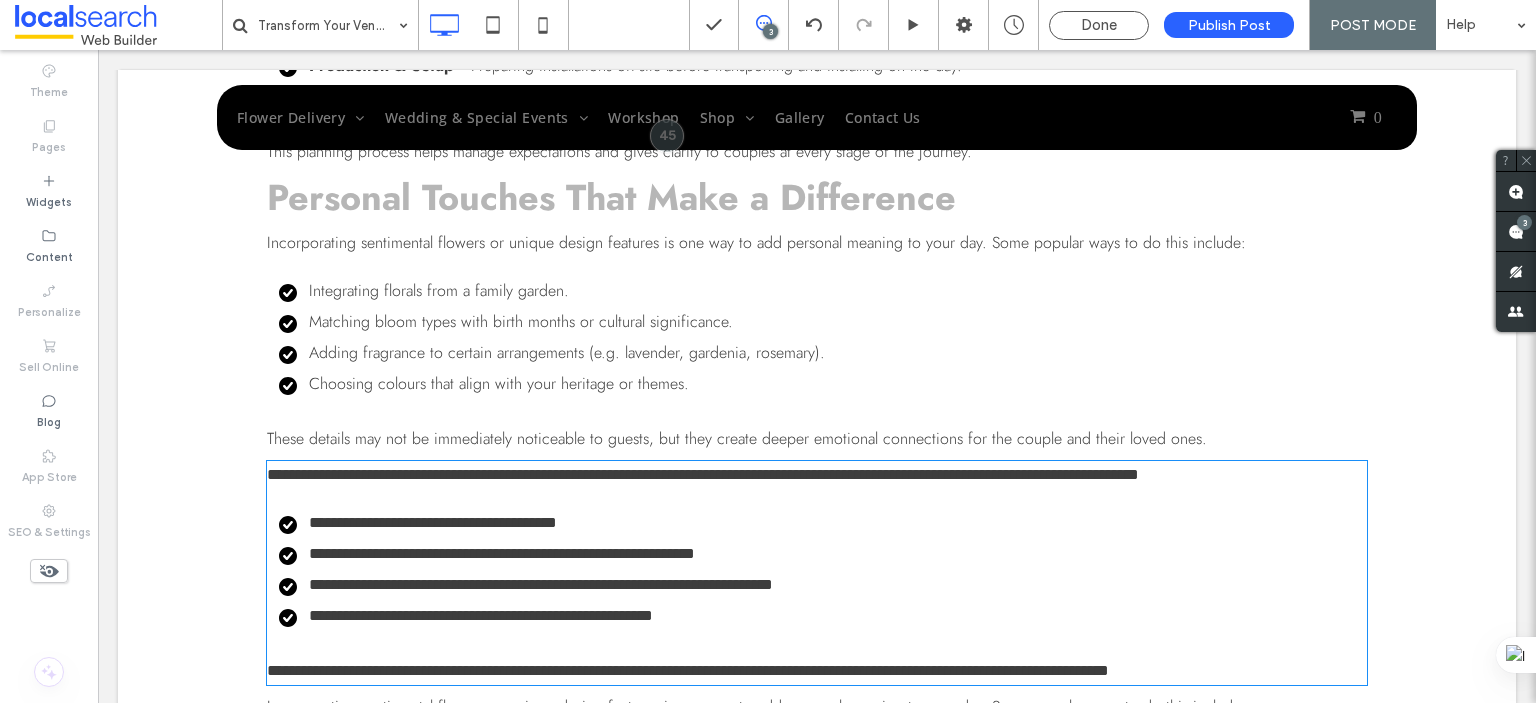 type on "**" 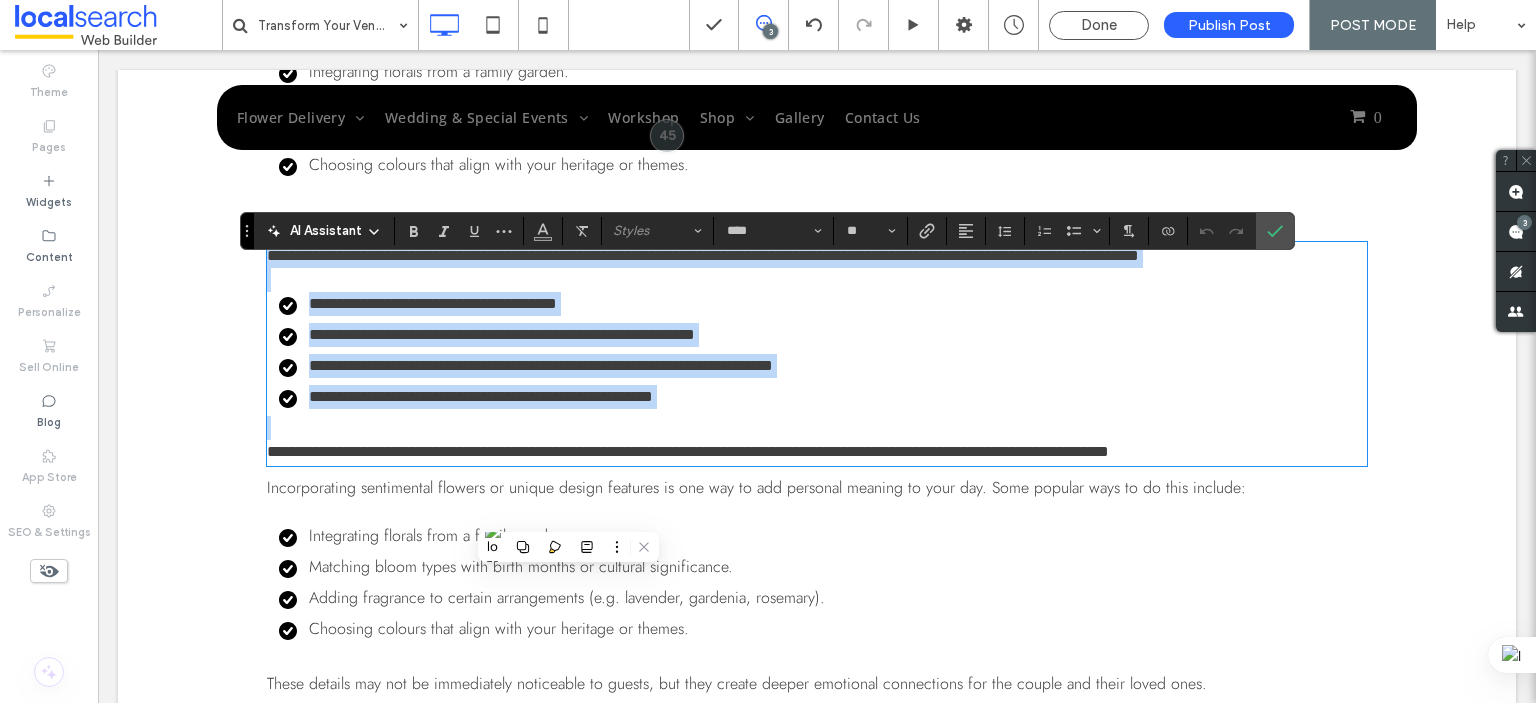 paste 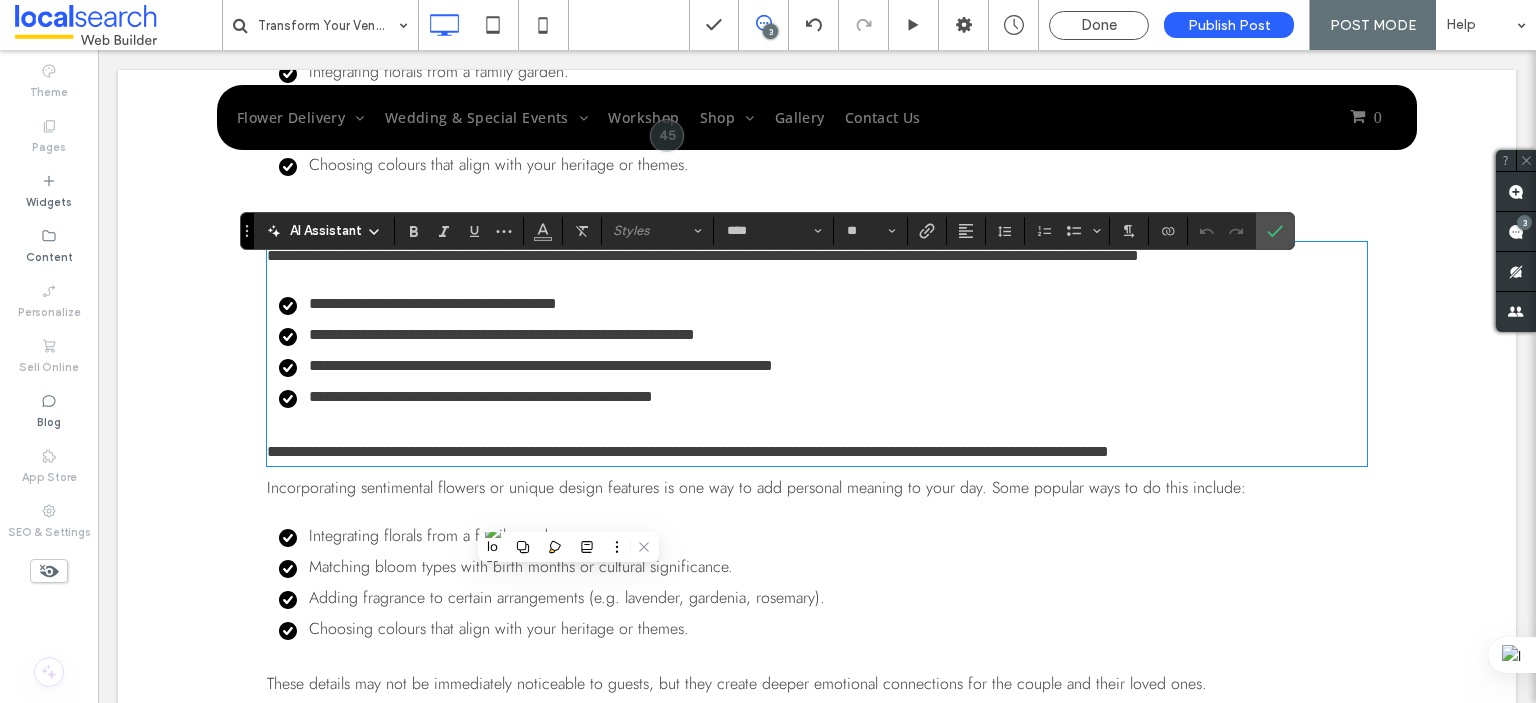 scroll, scrollTop: 0, scrollLeft: 0, axis: both 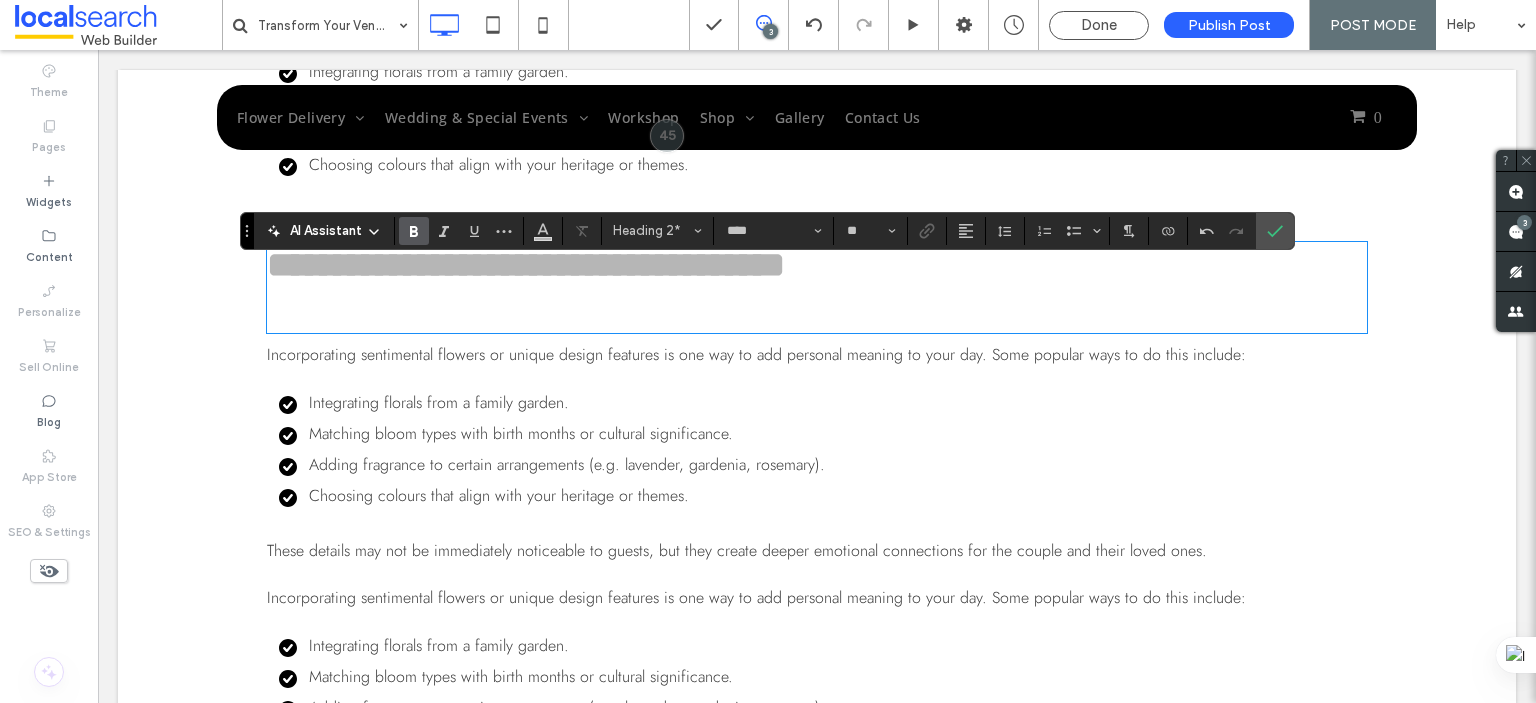 click on "**********" at bounding box center [817, 287] 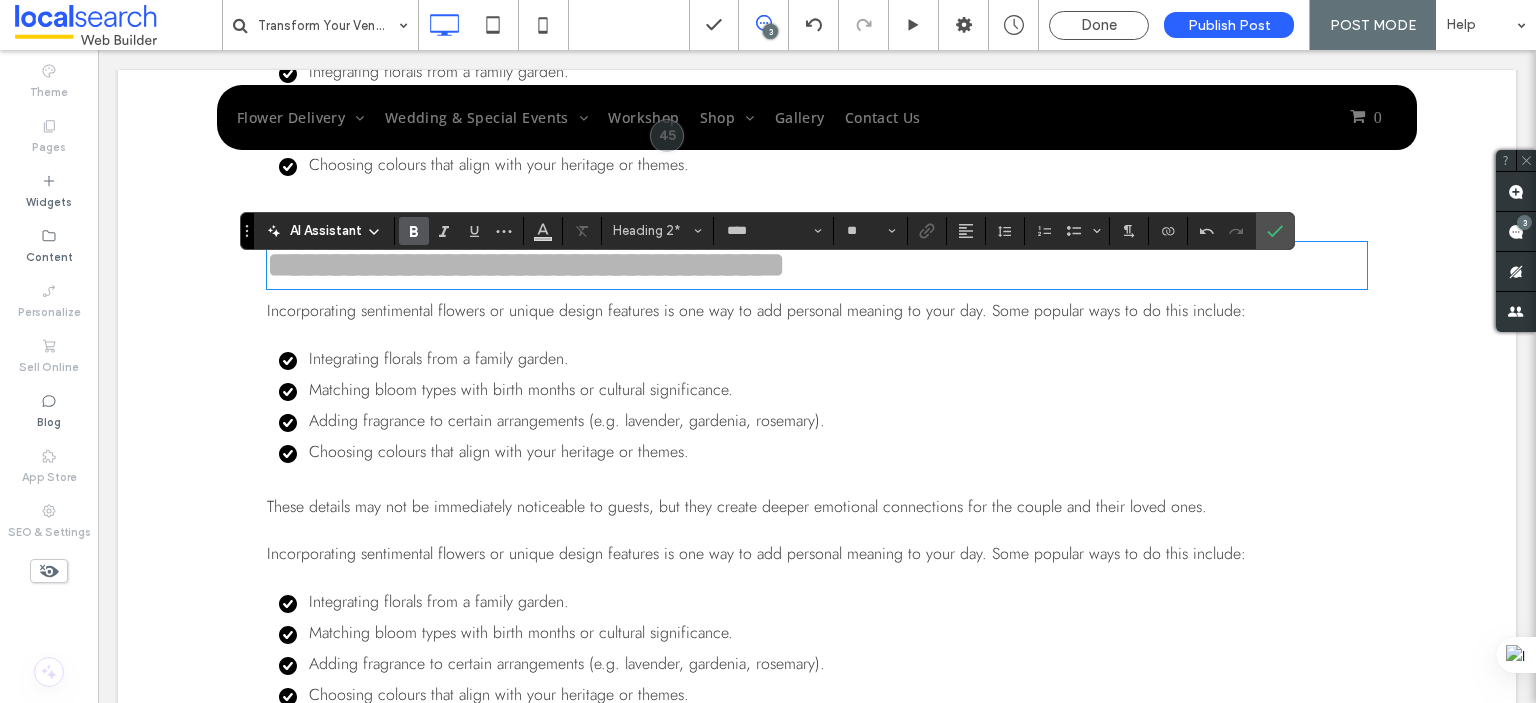 click on "**********" at bounding box center [526, 265] 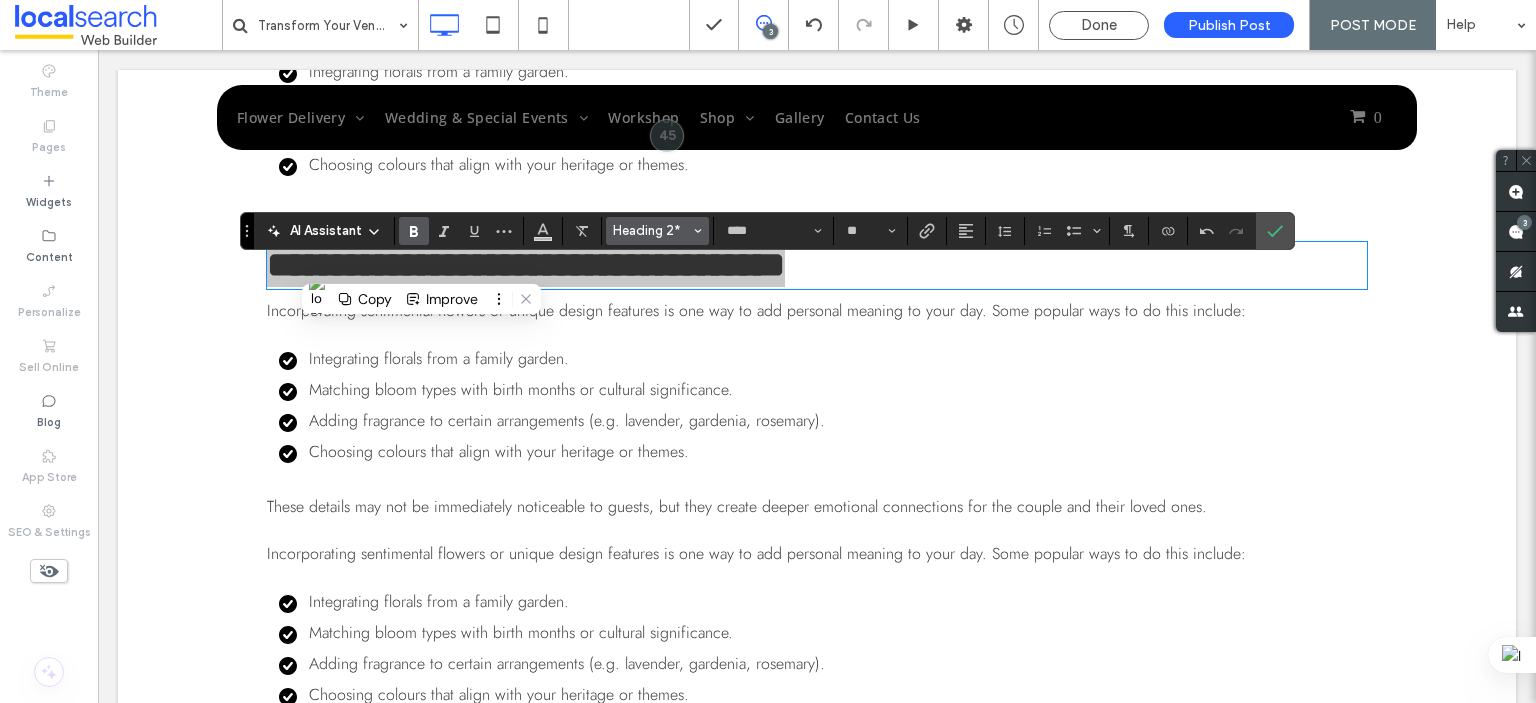 click on "Heading 2*" at bounding box center [652, 230] 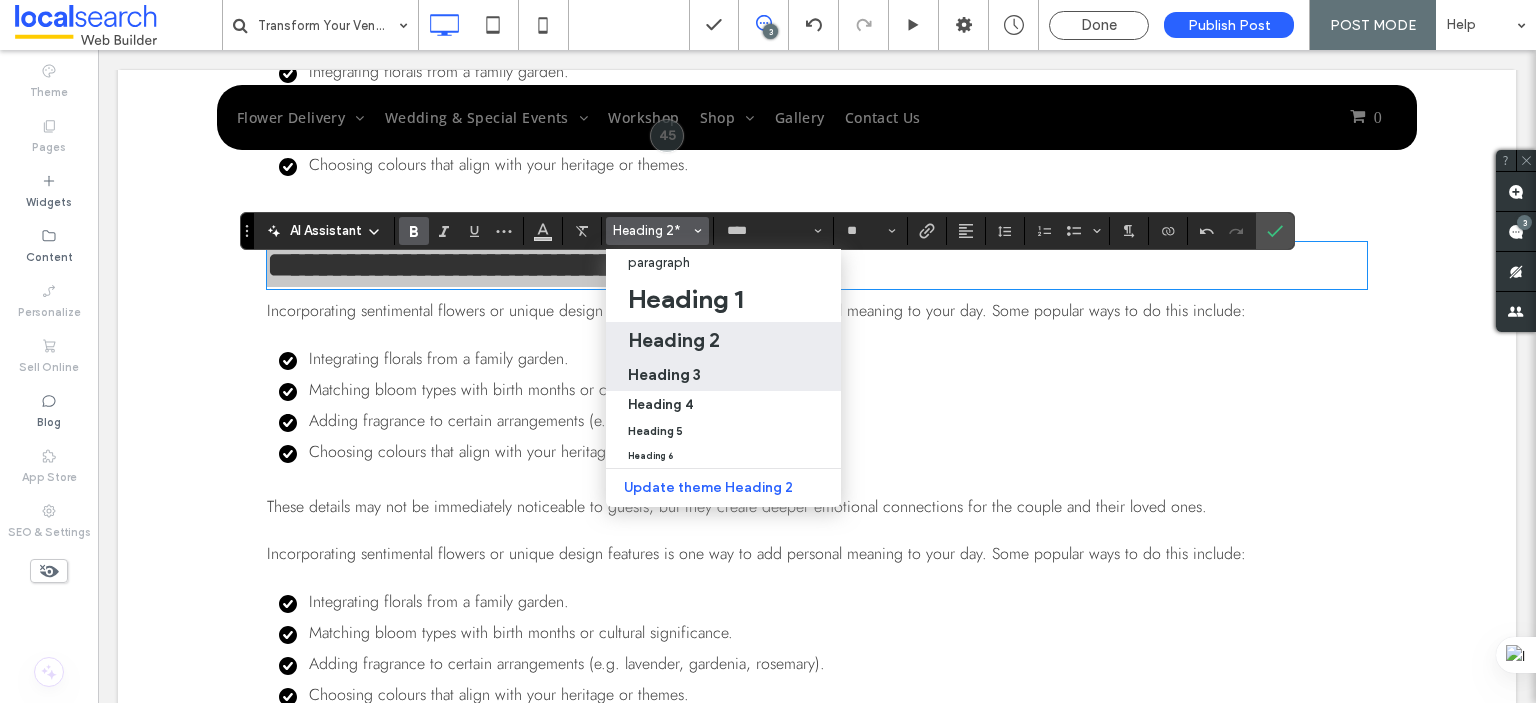 click on "Heading 3" at bounding box center [664, 374] 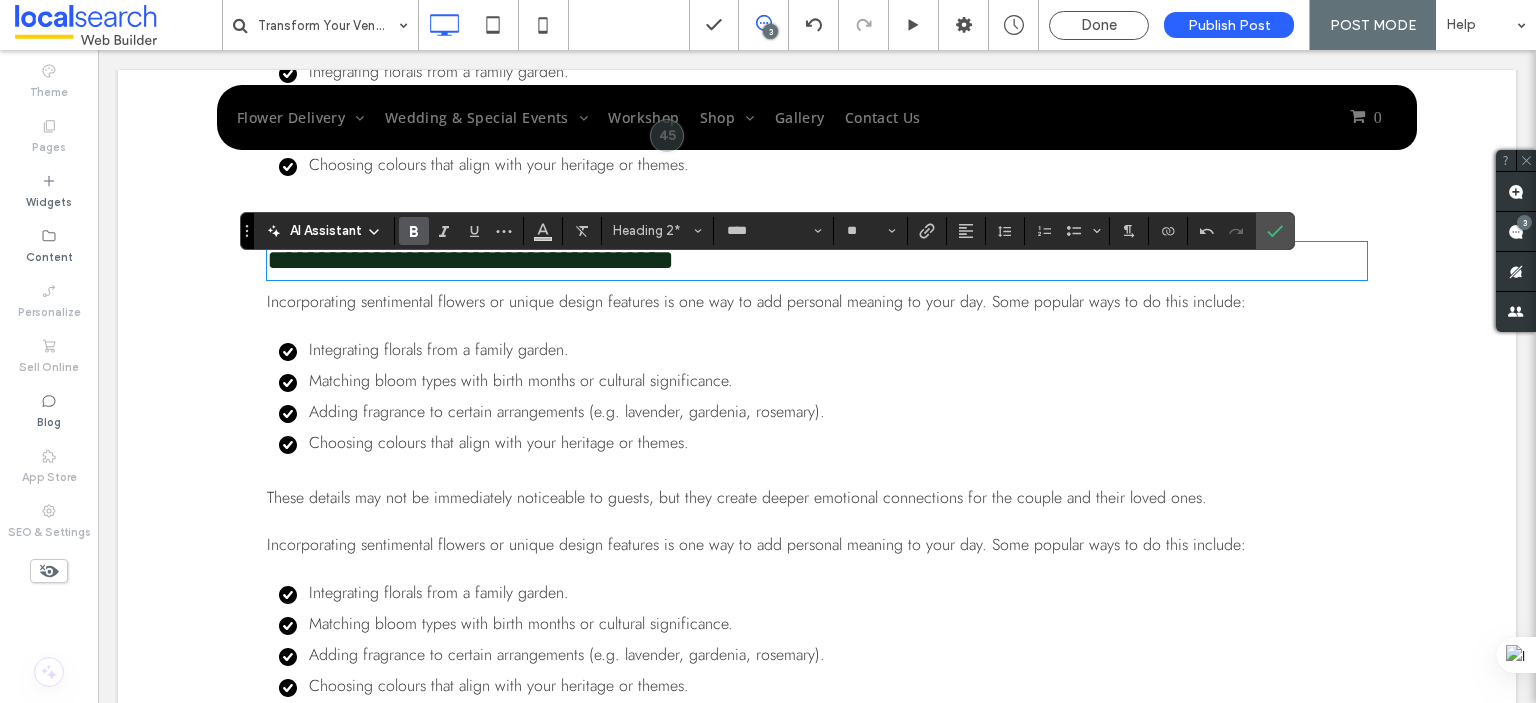 type on "**" 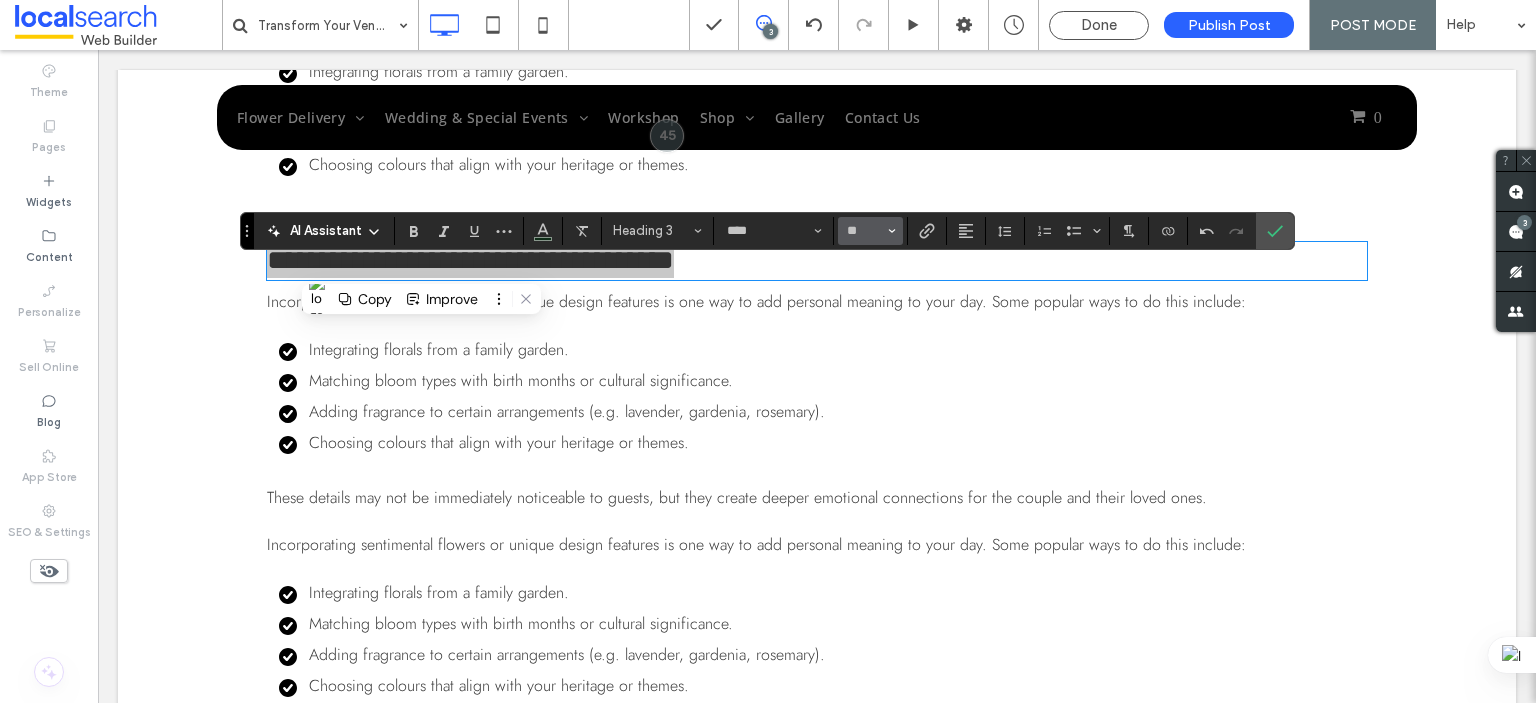 click on "**" at bounding box center (864, 231) 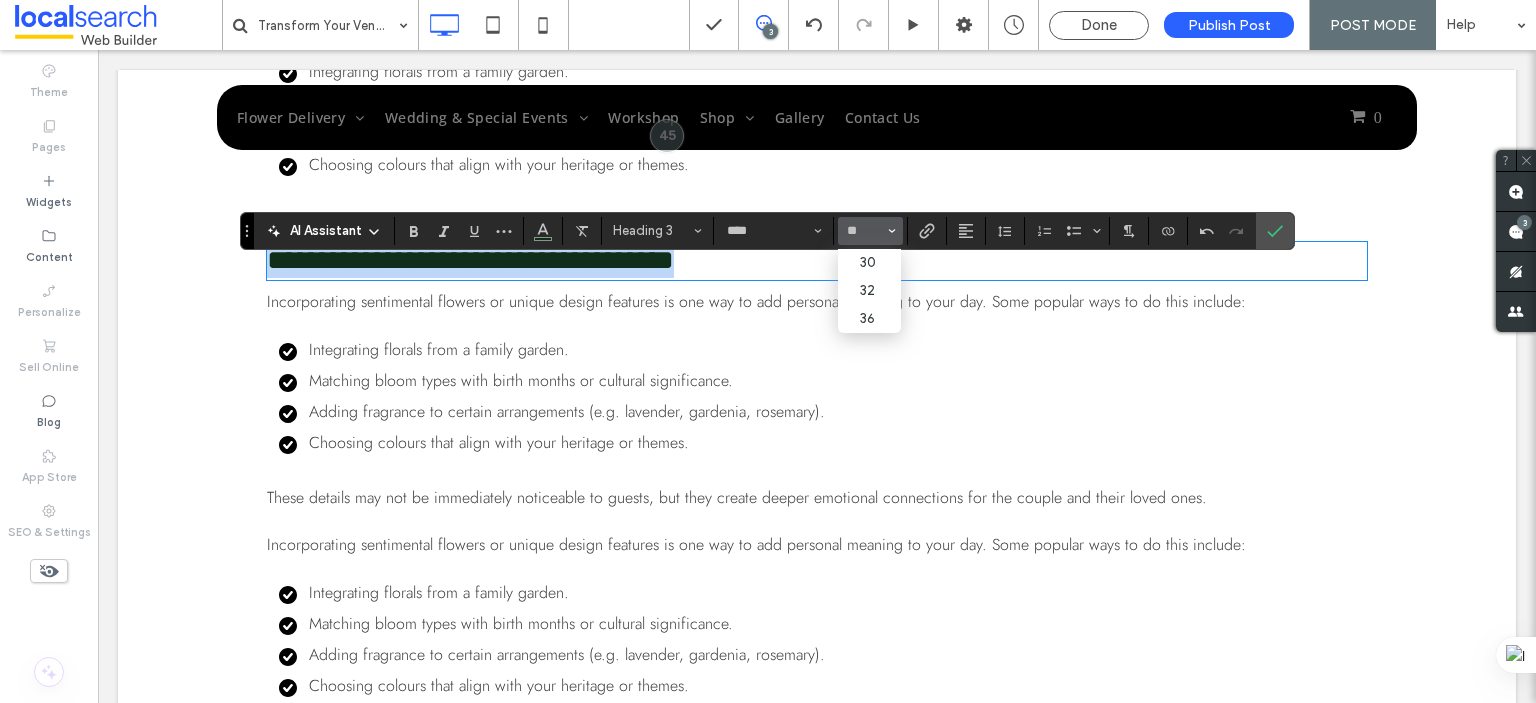 type on "**" 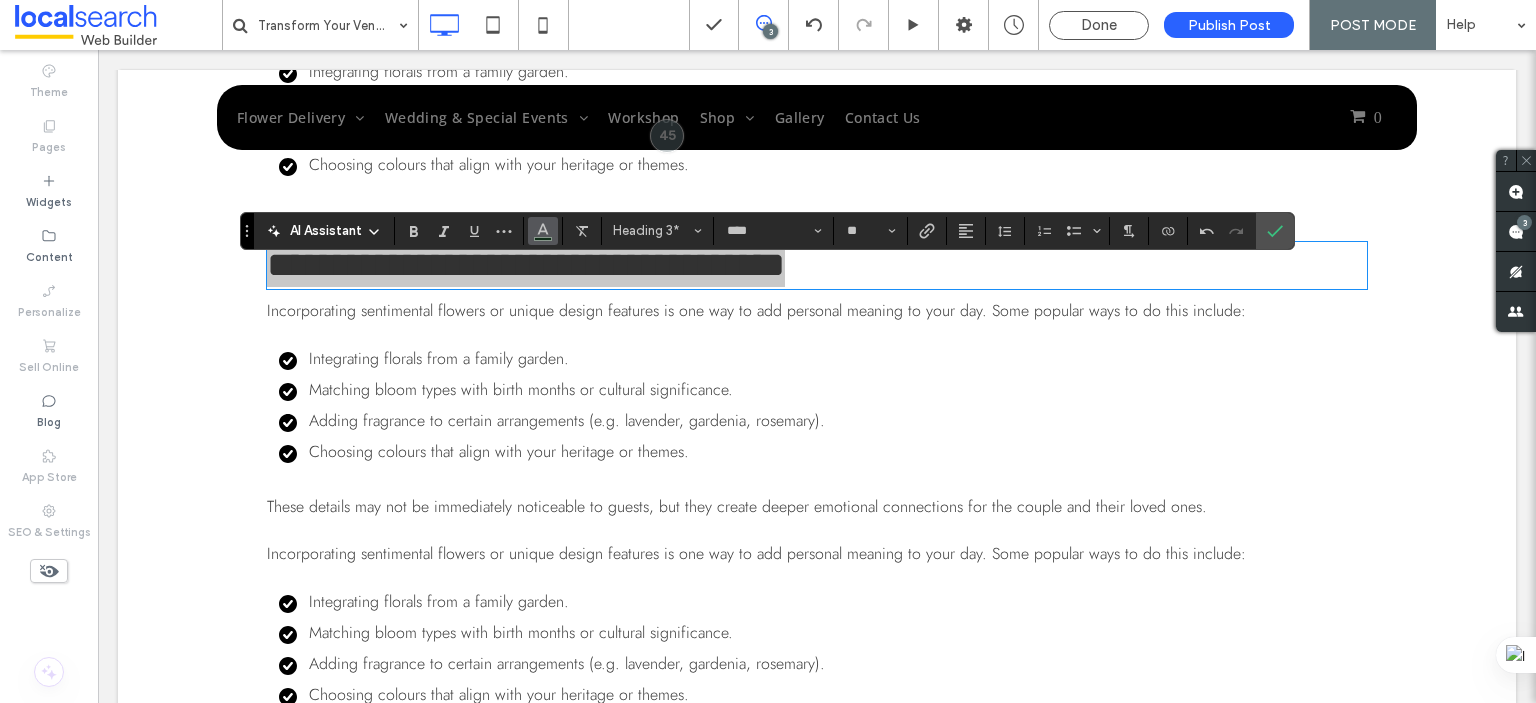 click at bounding box center (543, 229) 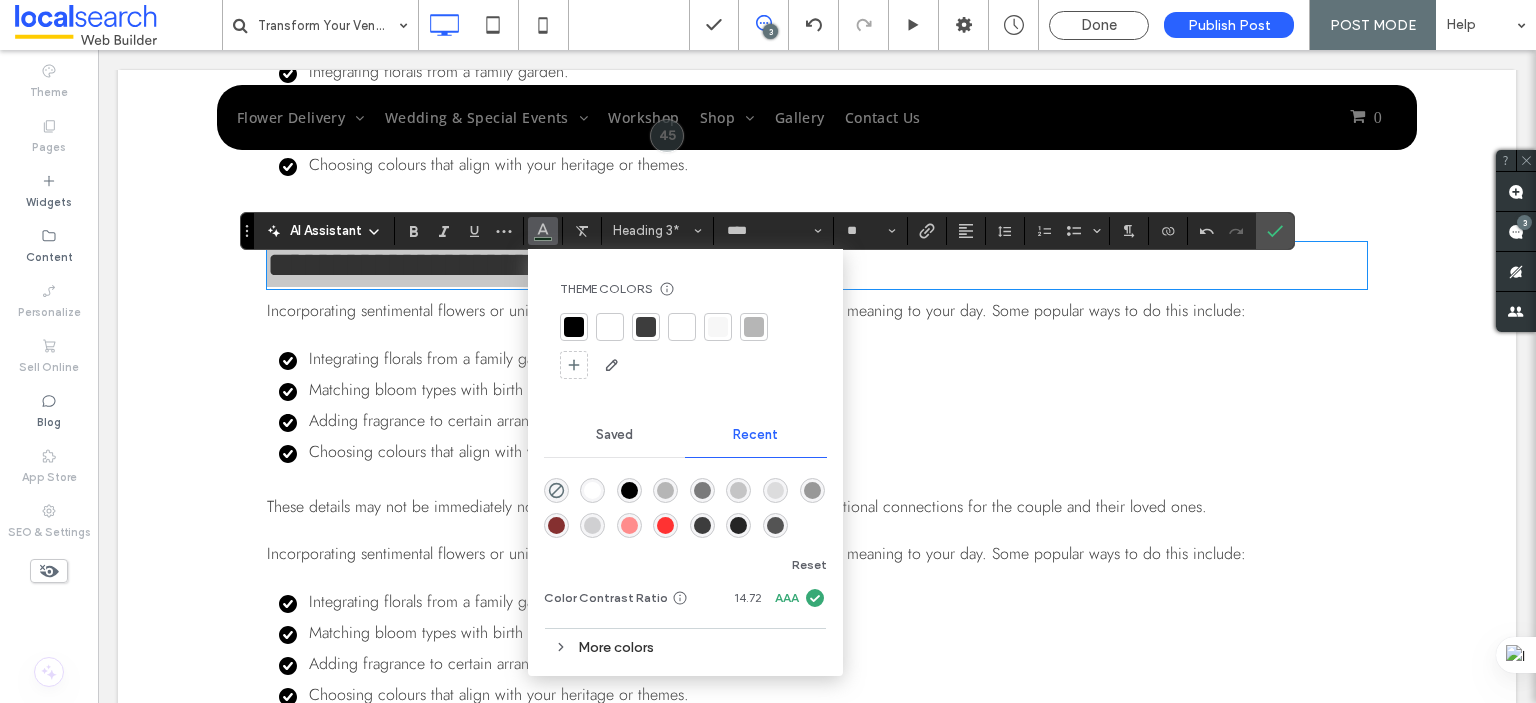 click at bounding box center [754, 327] 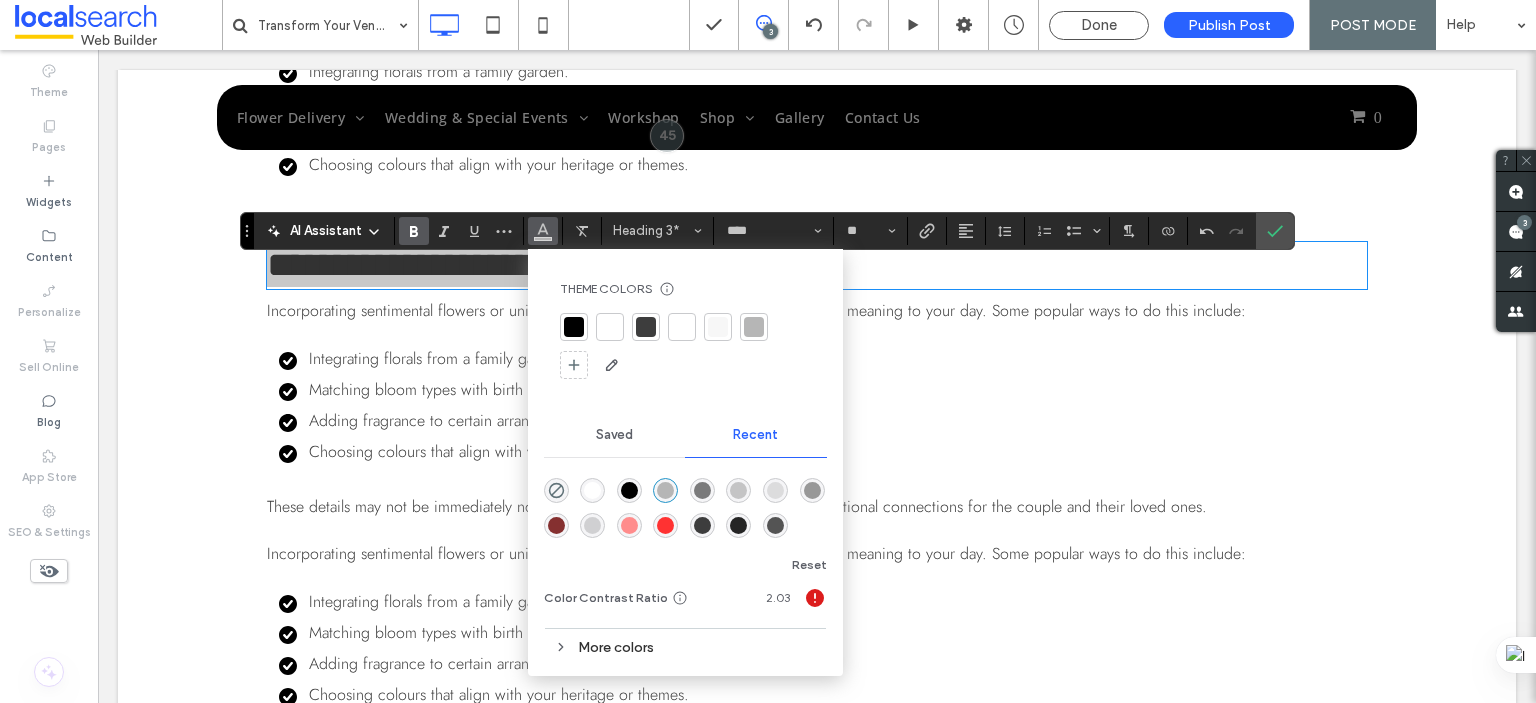 click 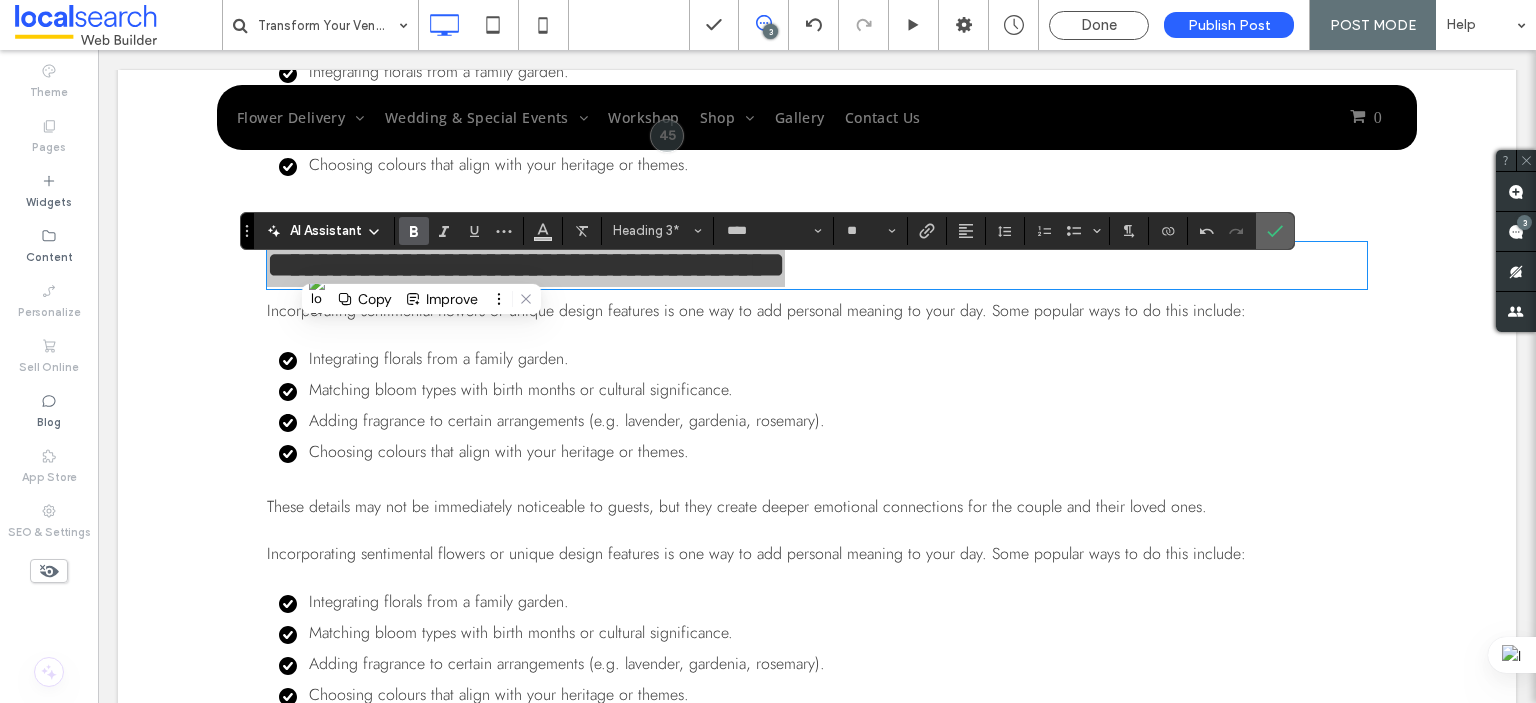 drag, startPoint x: 1280, startPoint y: 234, endPoint x: 1145, endPoint y: 197, distance: 139.97858 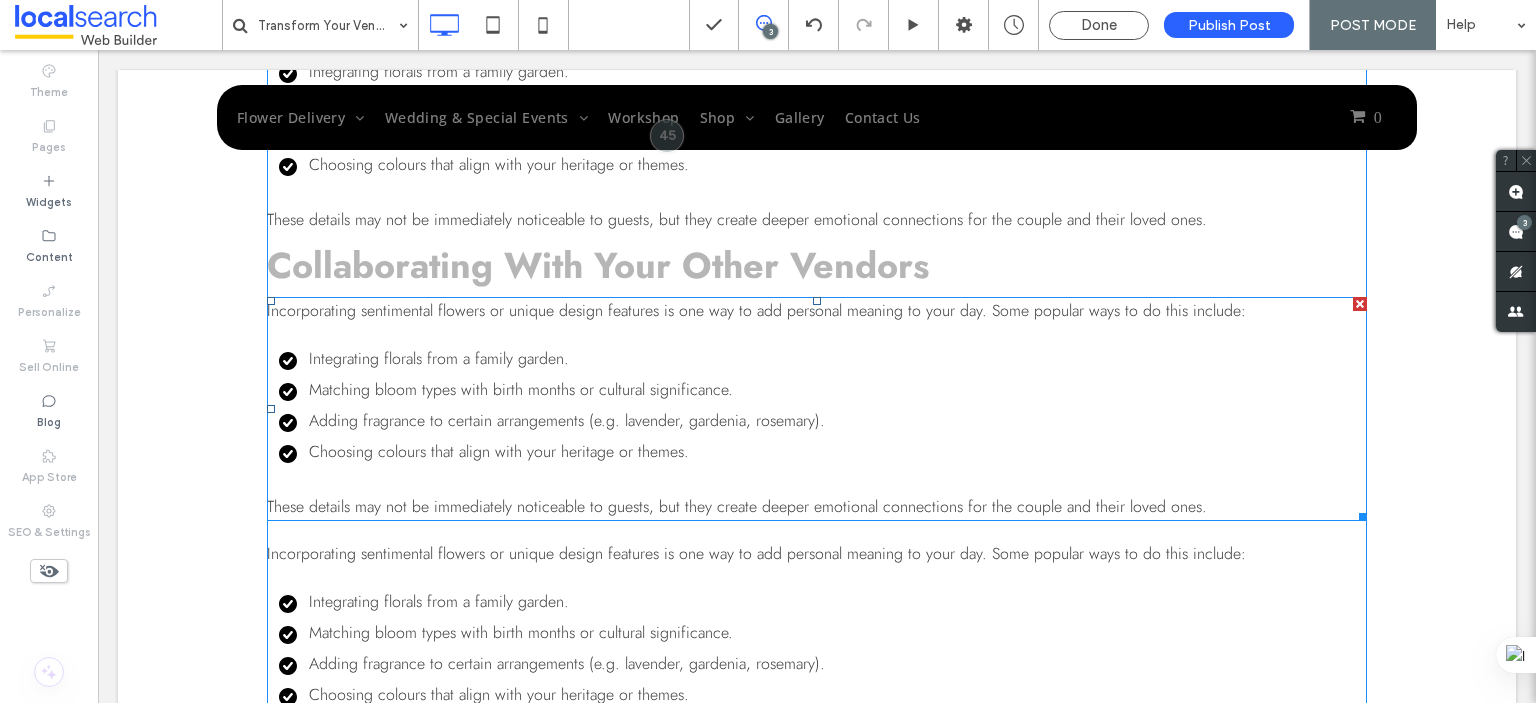 click on "Adding fragrance to certain arrangements (e.g. lavender, gardenia, rosemary)." at bounding box center [567, 420] 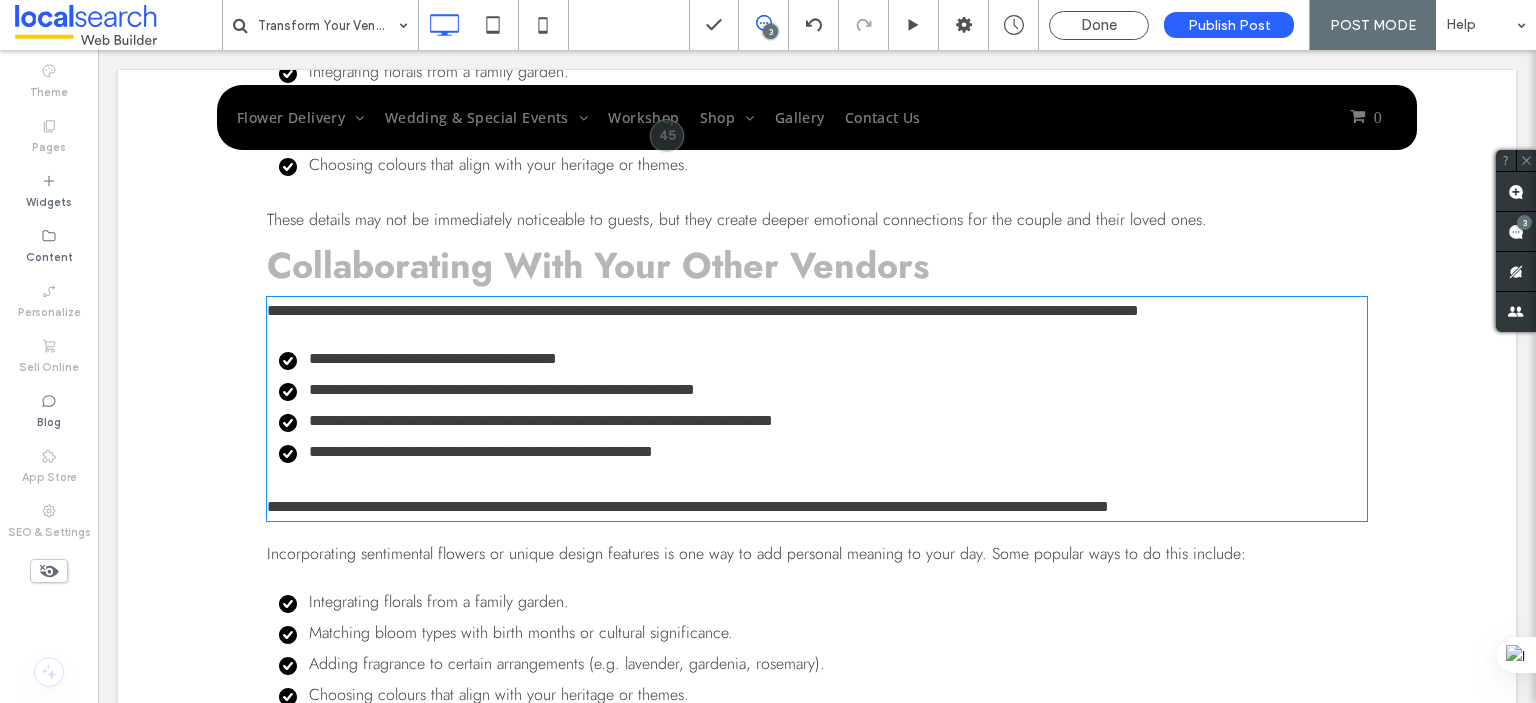 type on "****" 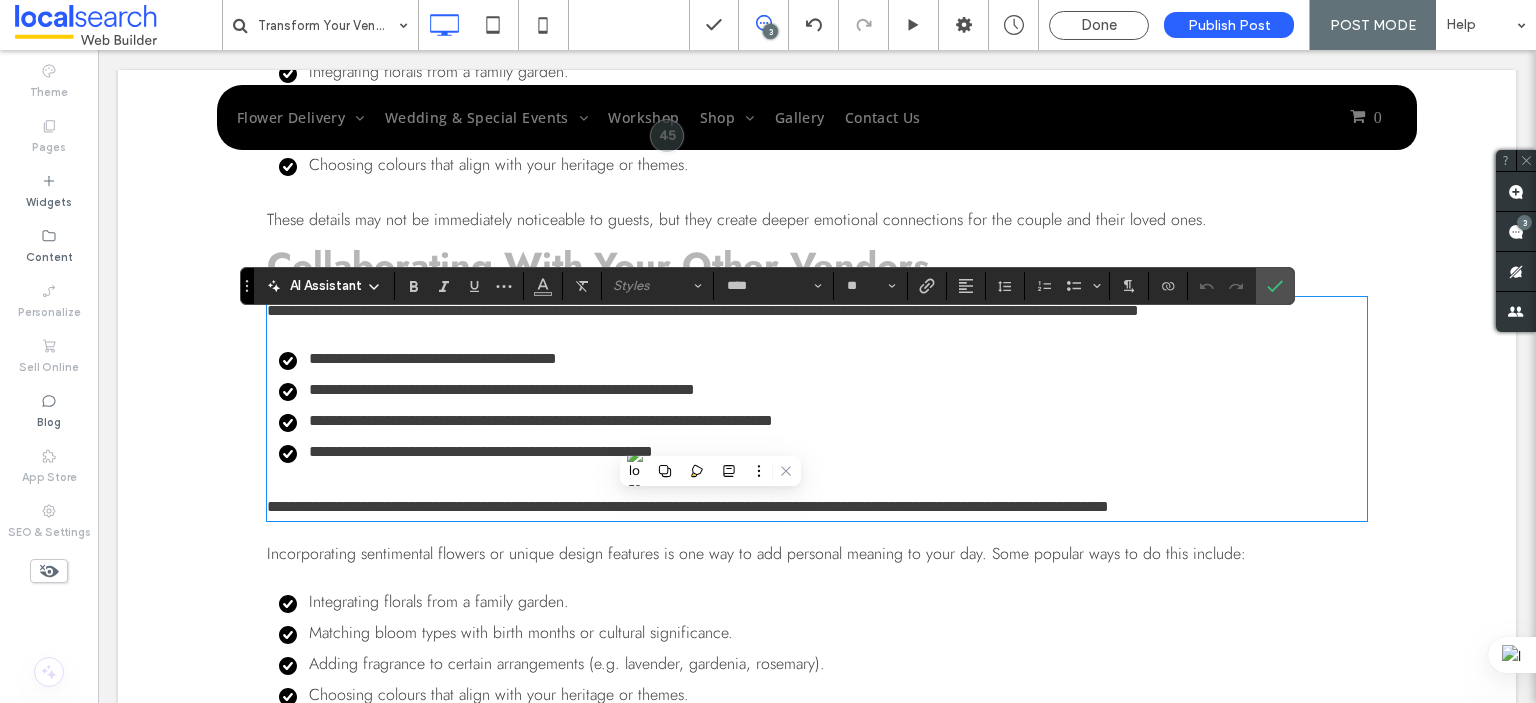 scroll, scrollTop: 0, scrollLeft: 0, axis: both 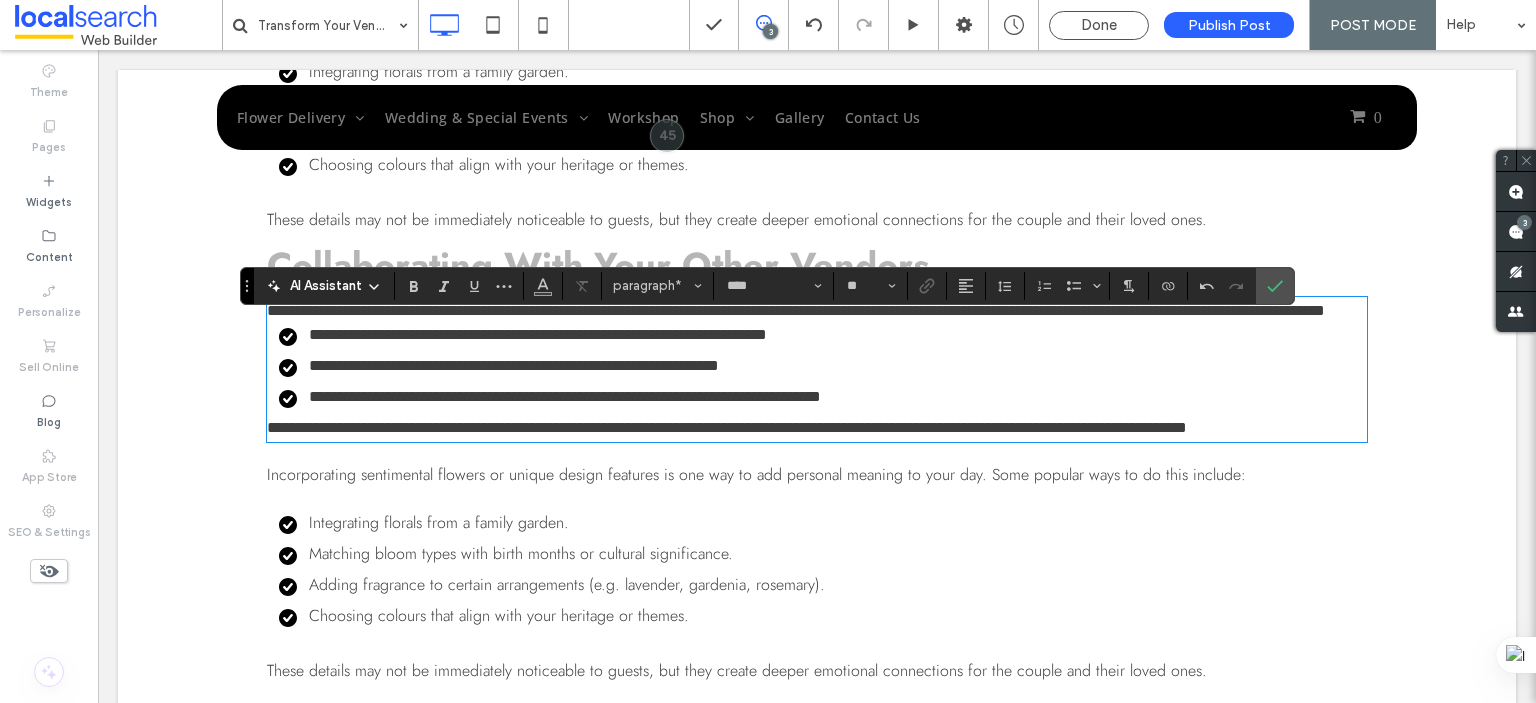 click on "**********" at bounding box center (817, 311) 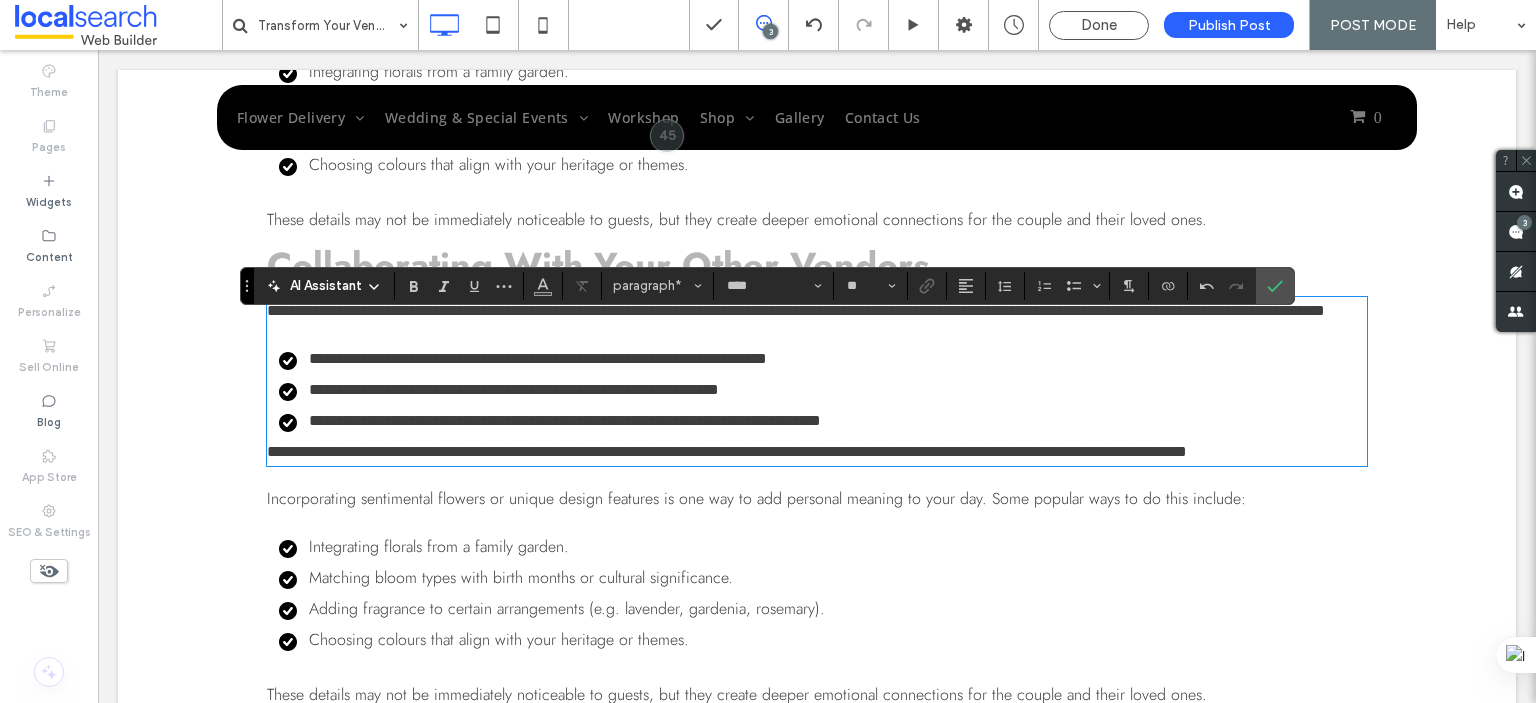 click on "**********" at bounding box center (727, 451) 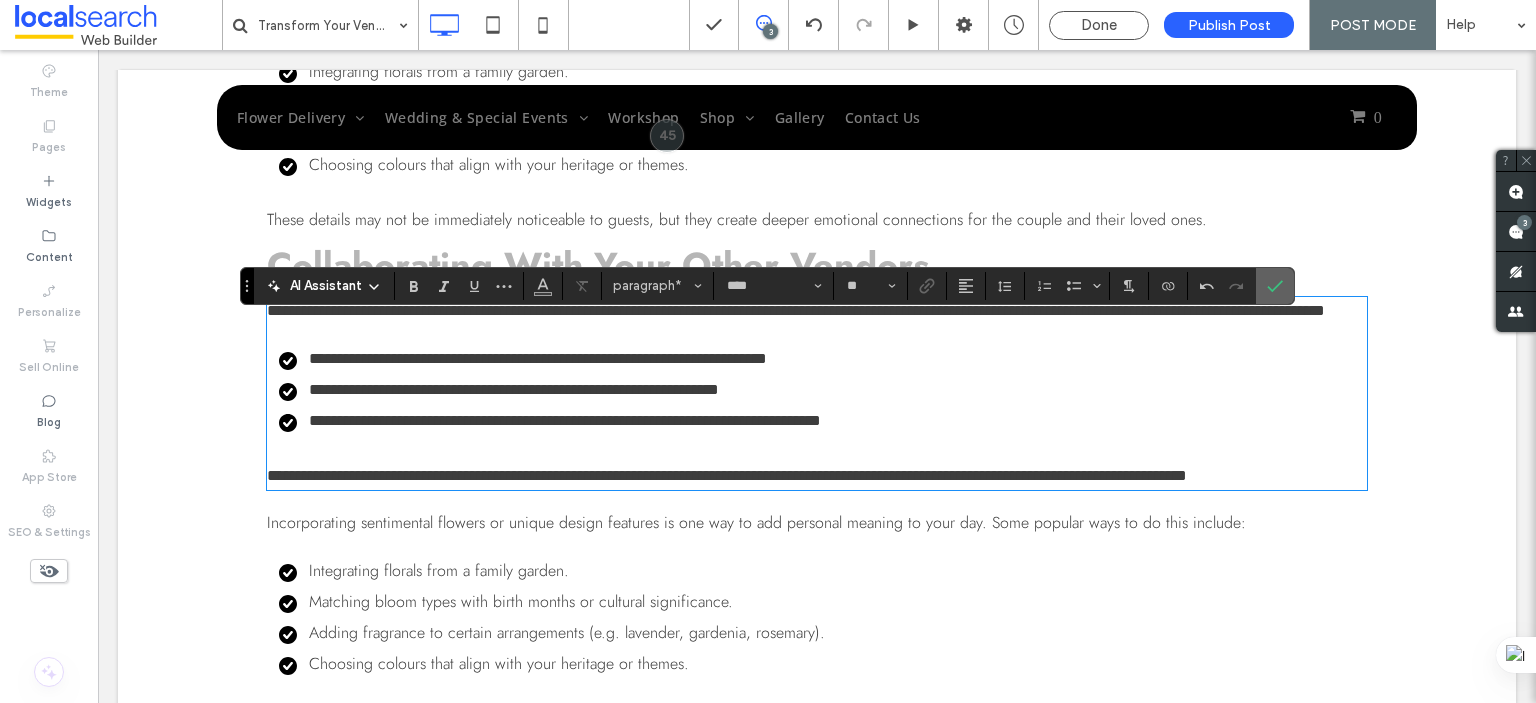 click at bounding box center (1275, 286) 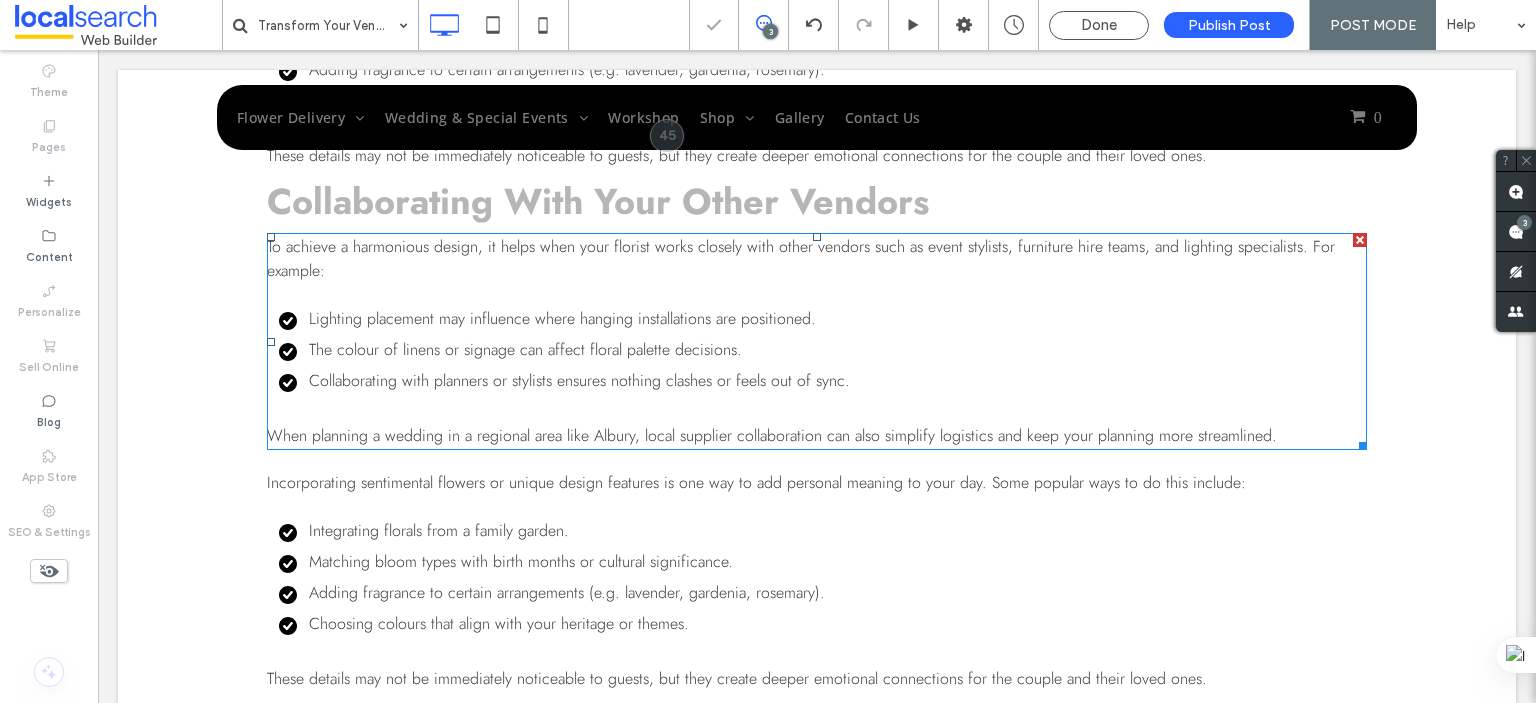 scroll, scrollTop: 3288, scrollLeft: 0, axis: vertical 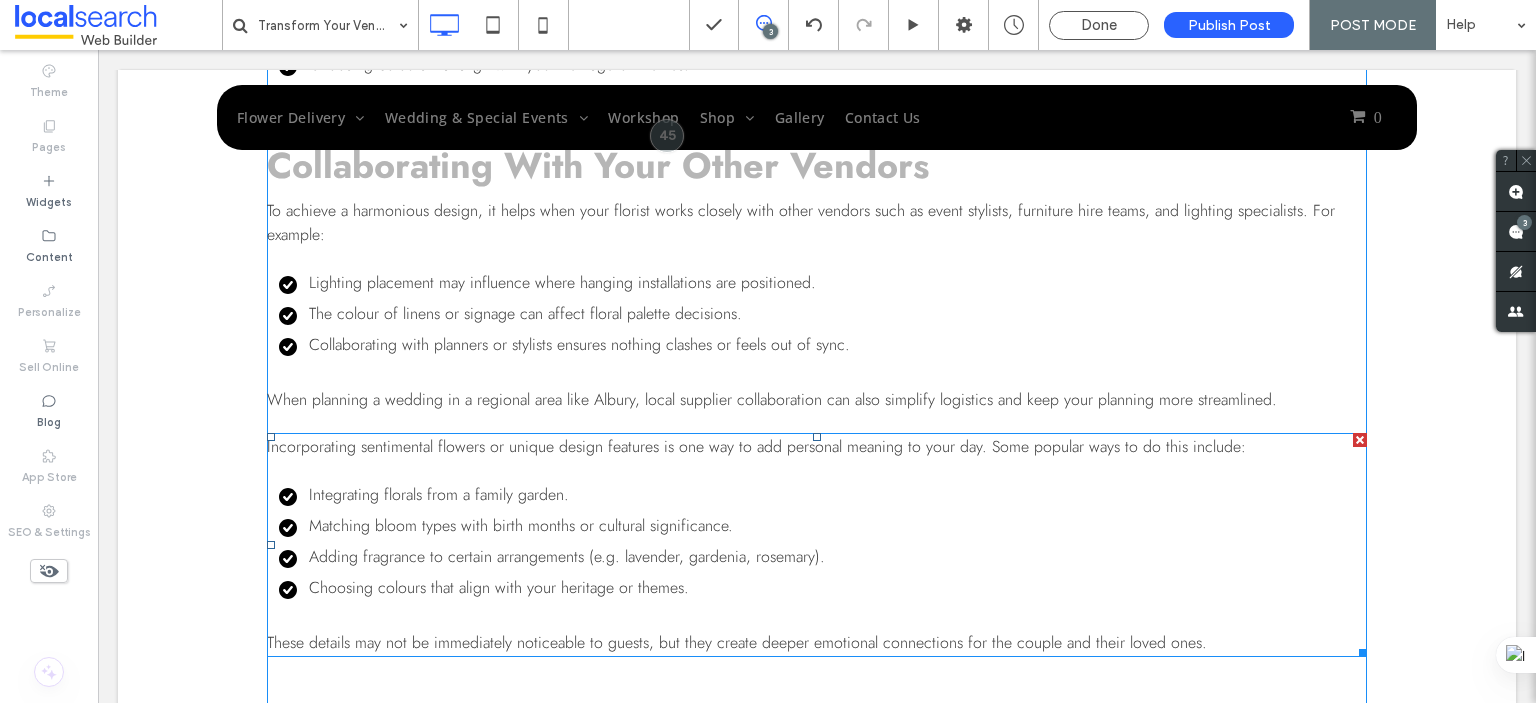 click on "Integrating florals from a family garden." at bounding box center [439, 494] 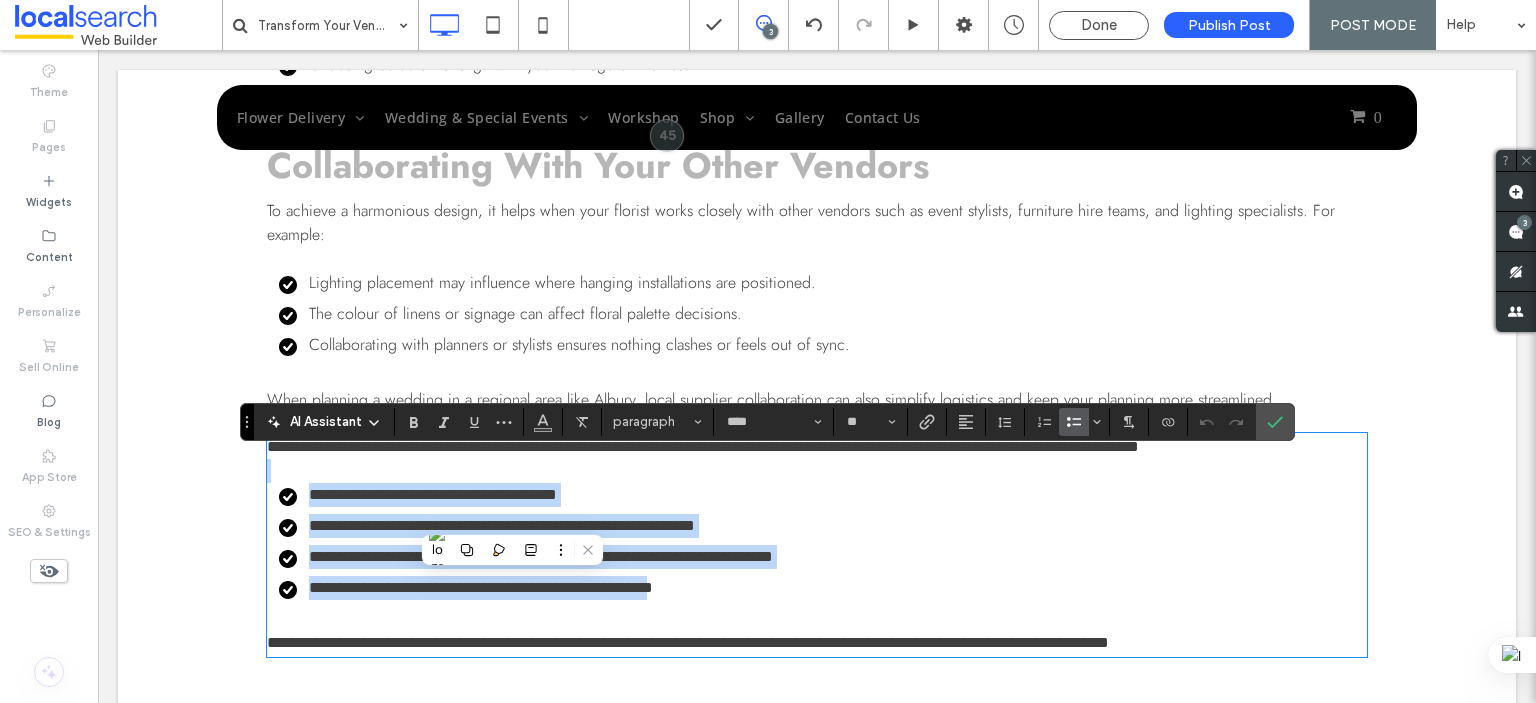 click at bounding box center (817, 471) 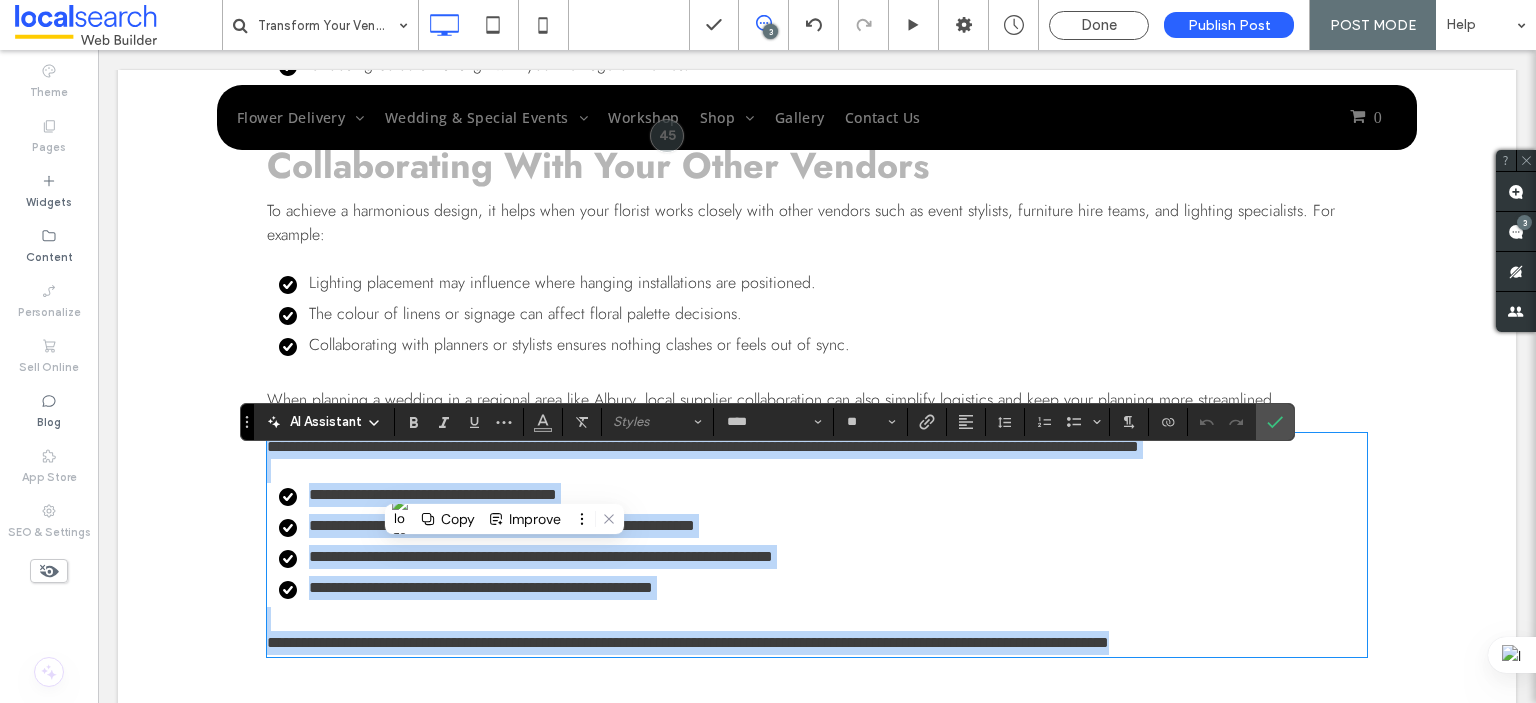 scroll, scrollTop: 0, scrollLeft: 0, axis: both 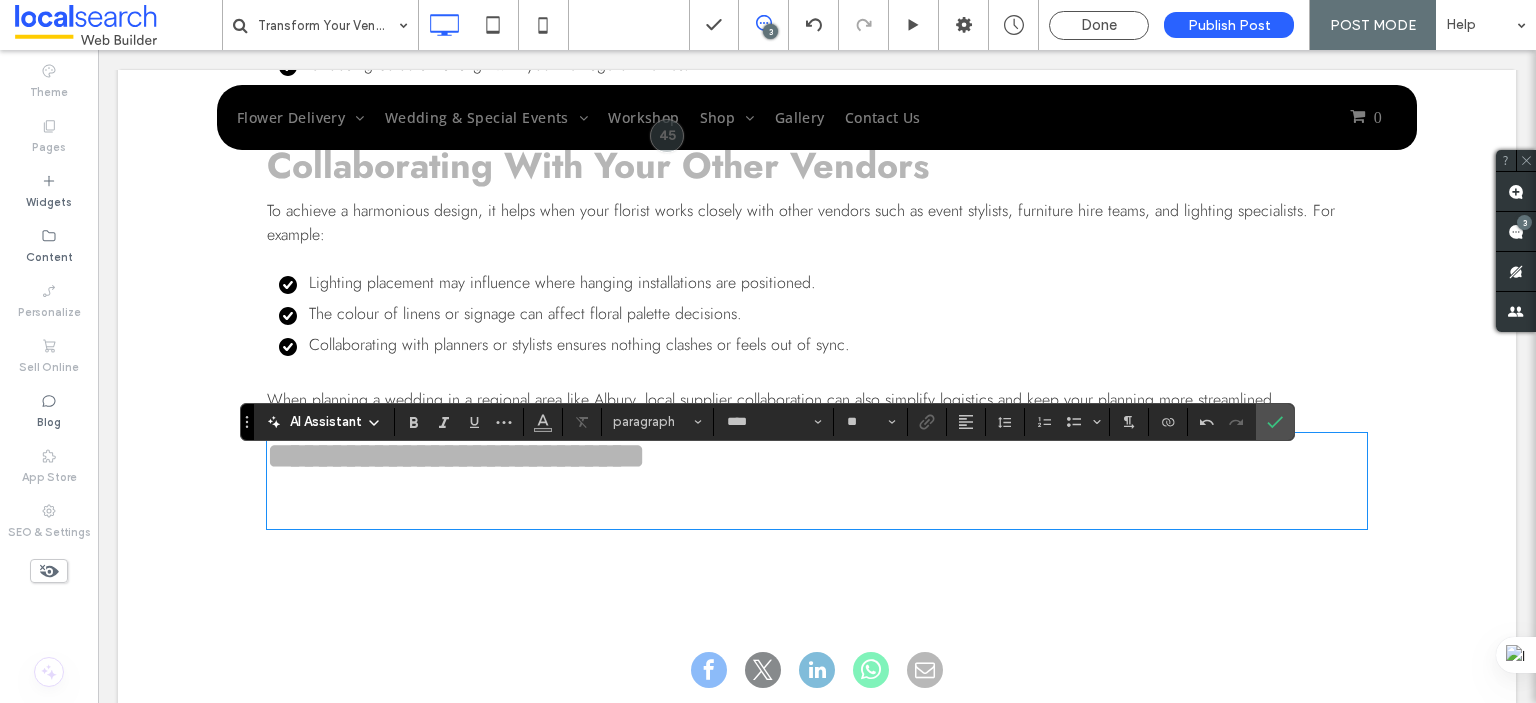 click at bounding box center [817, 503] 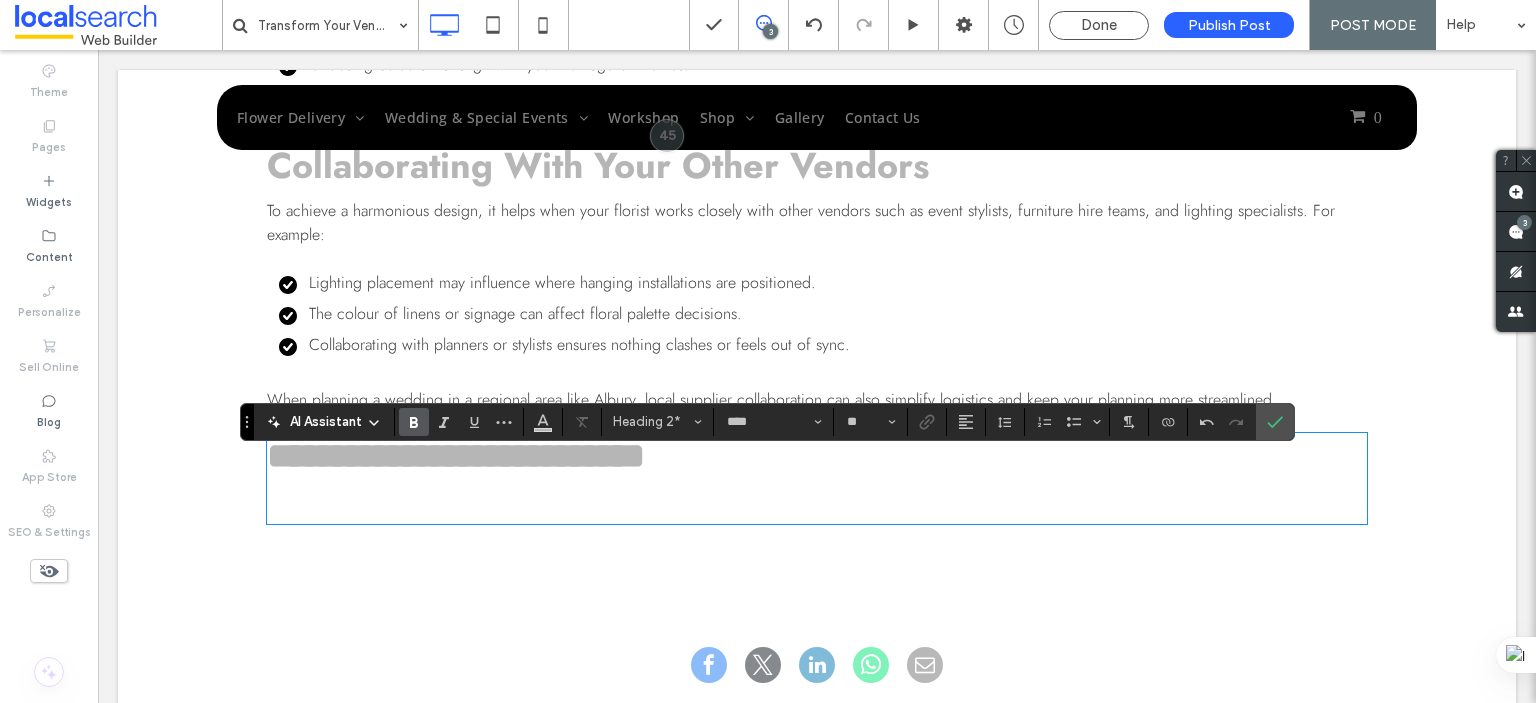 click on "**********" at bounding box center [456, 456] 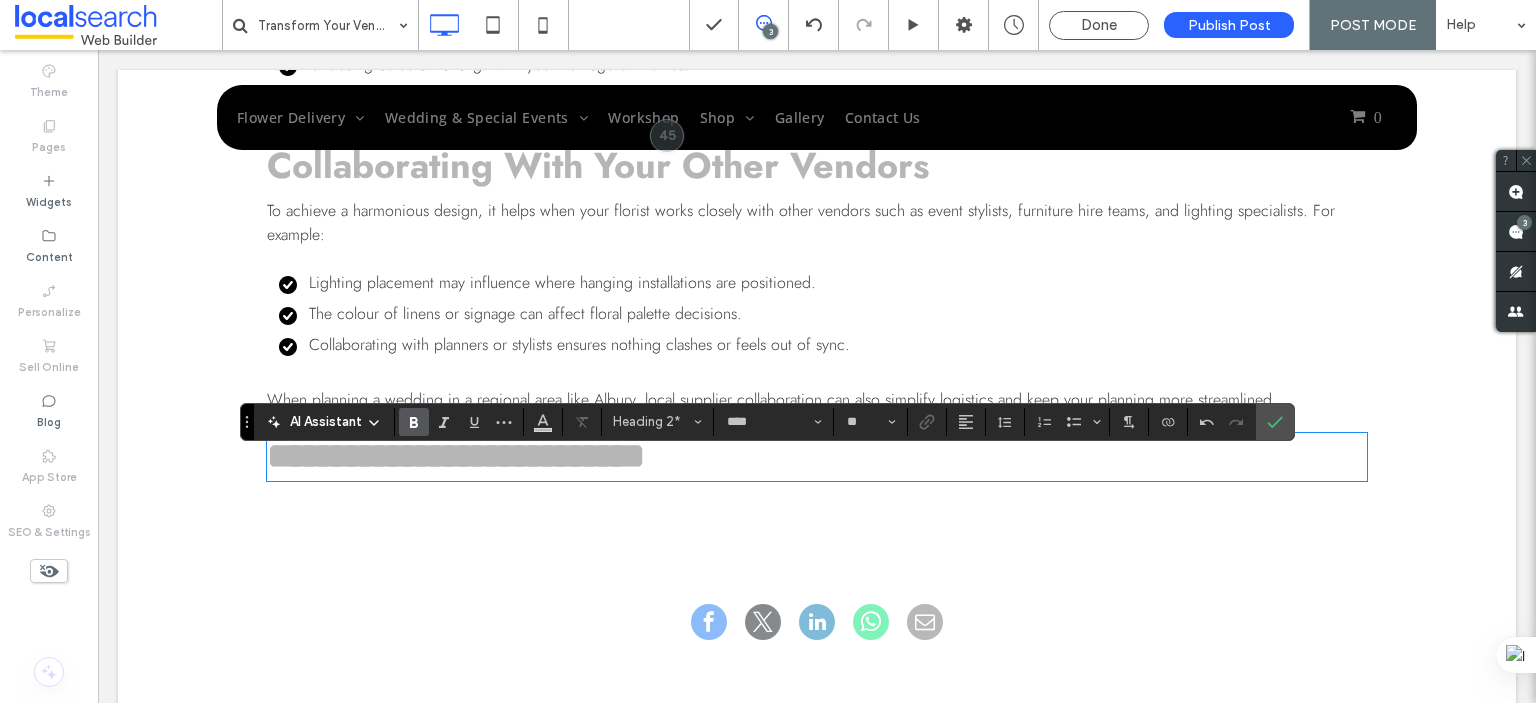 click on "**********" at bounding box center (456, 456) 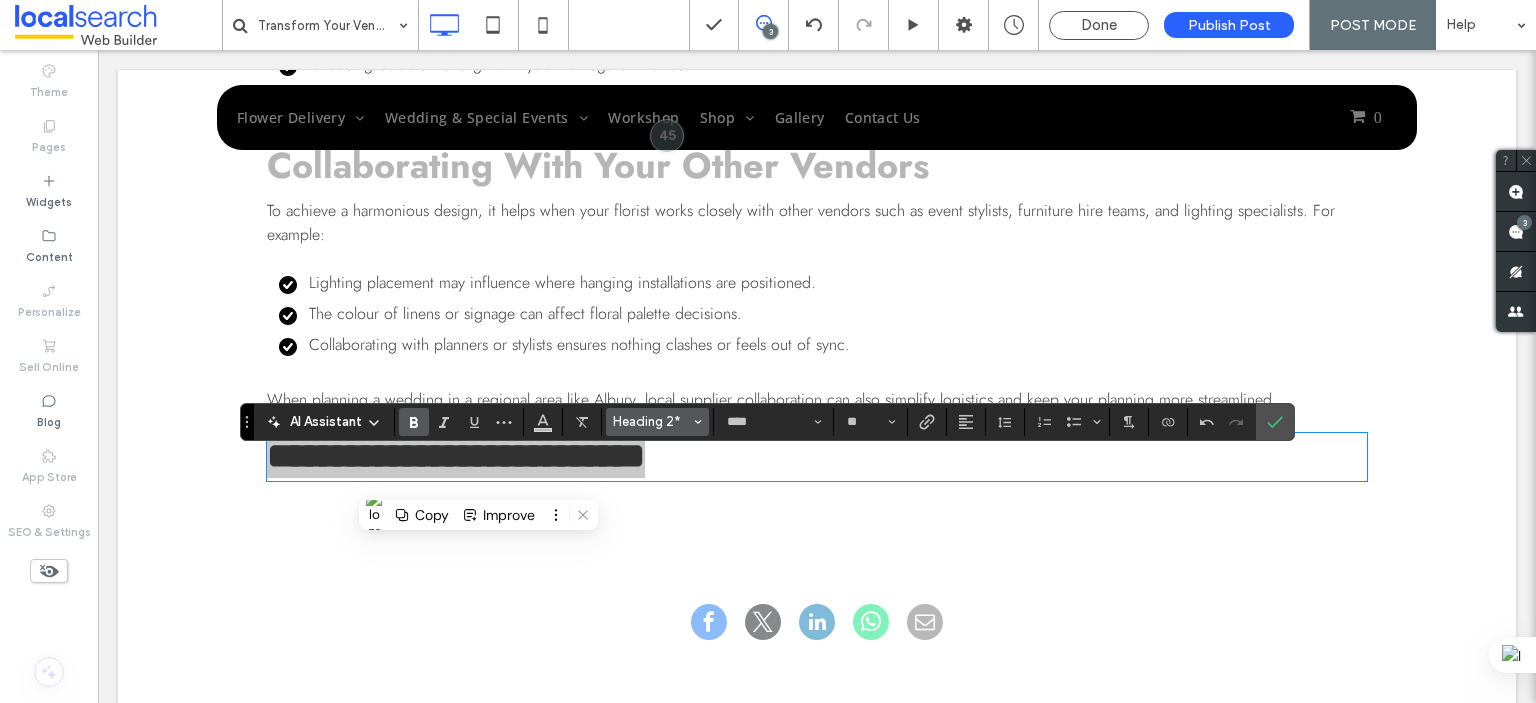 click on "Heading 2*" at bounding box center [652, 421] 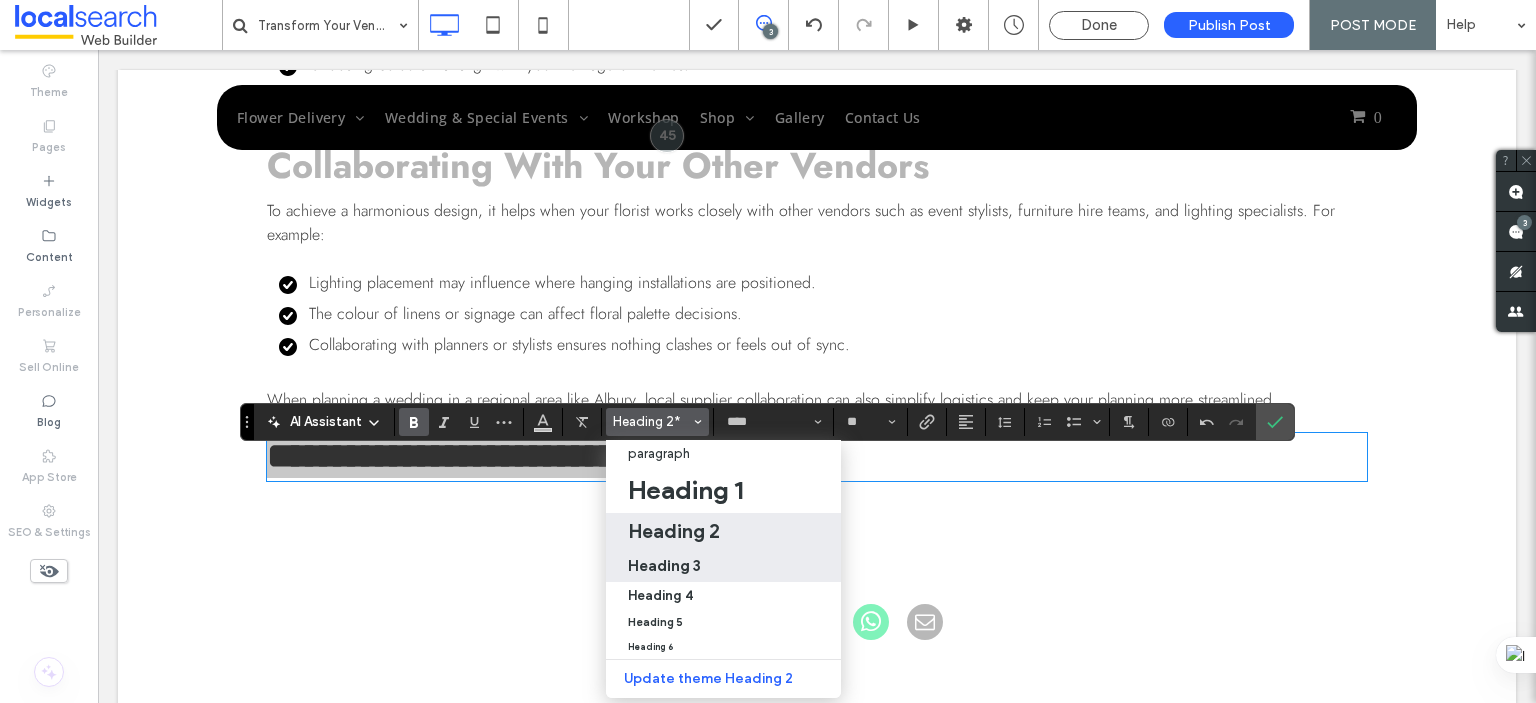 click on "Heading 3" at bounding box center [664, 565] 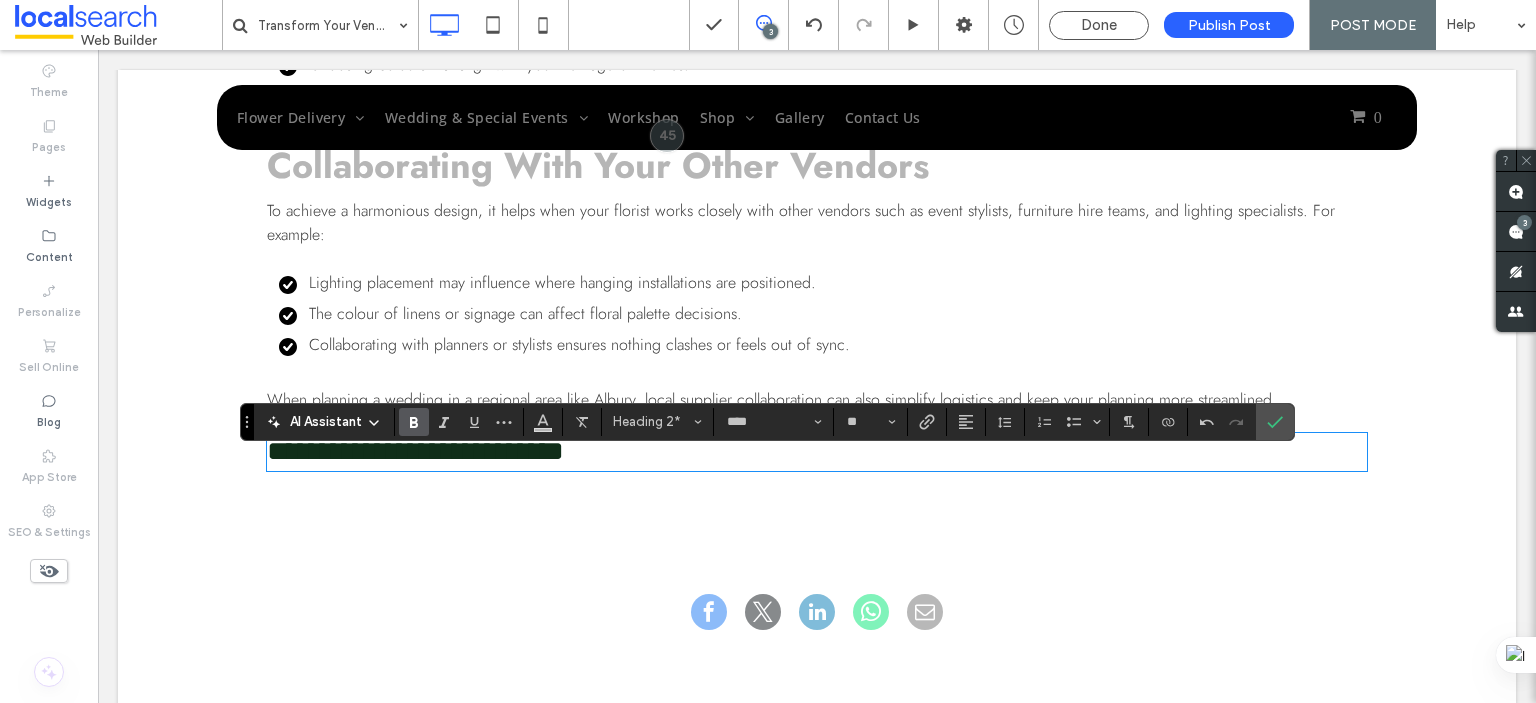 type on "**" 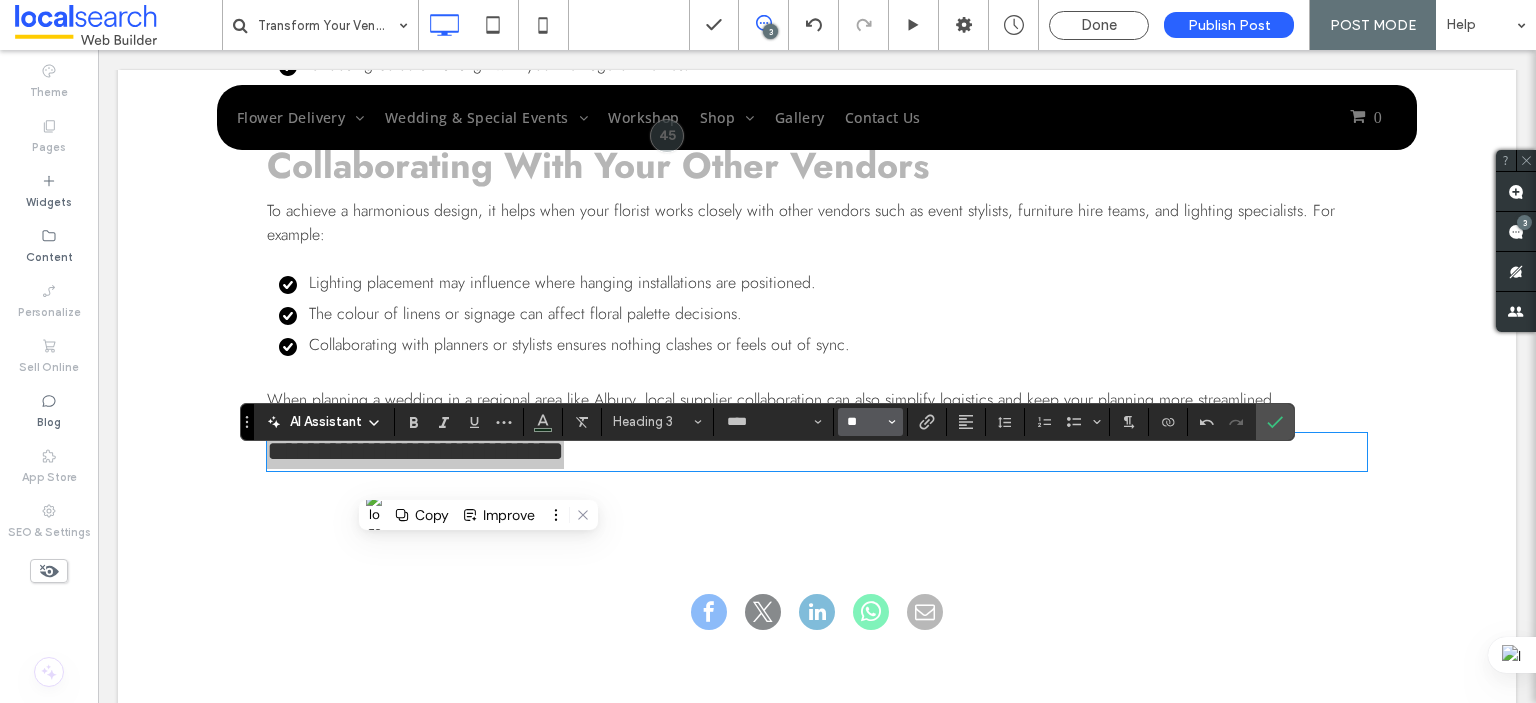click on "**" at bounding box center [864, 422] 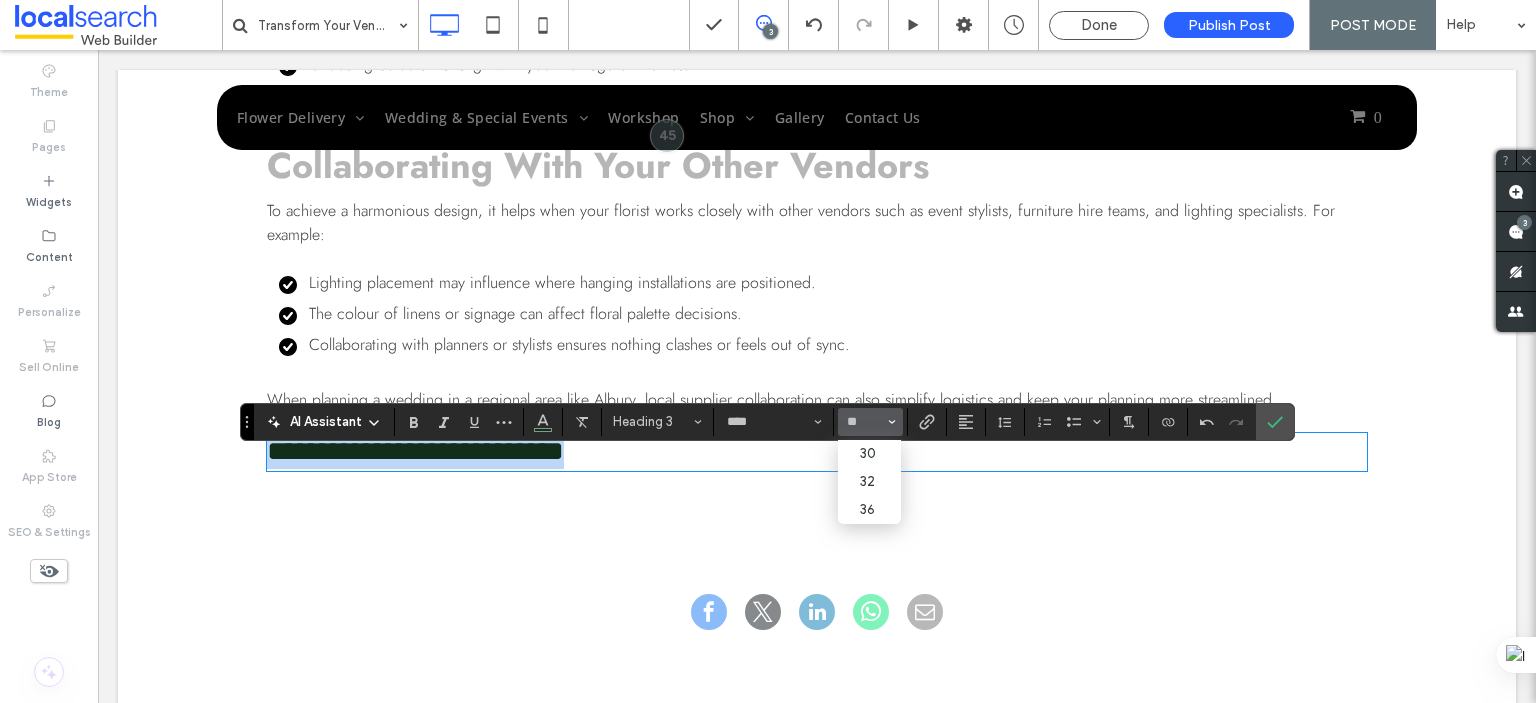 type on "**" 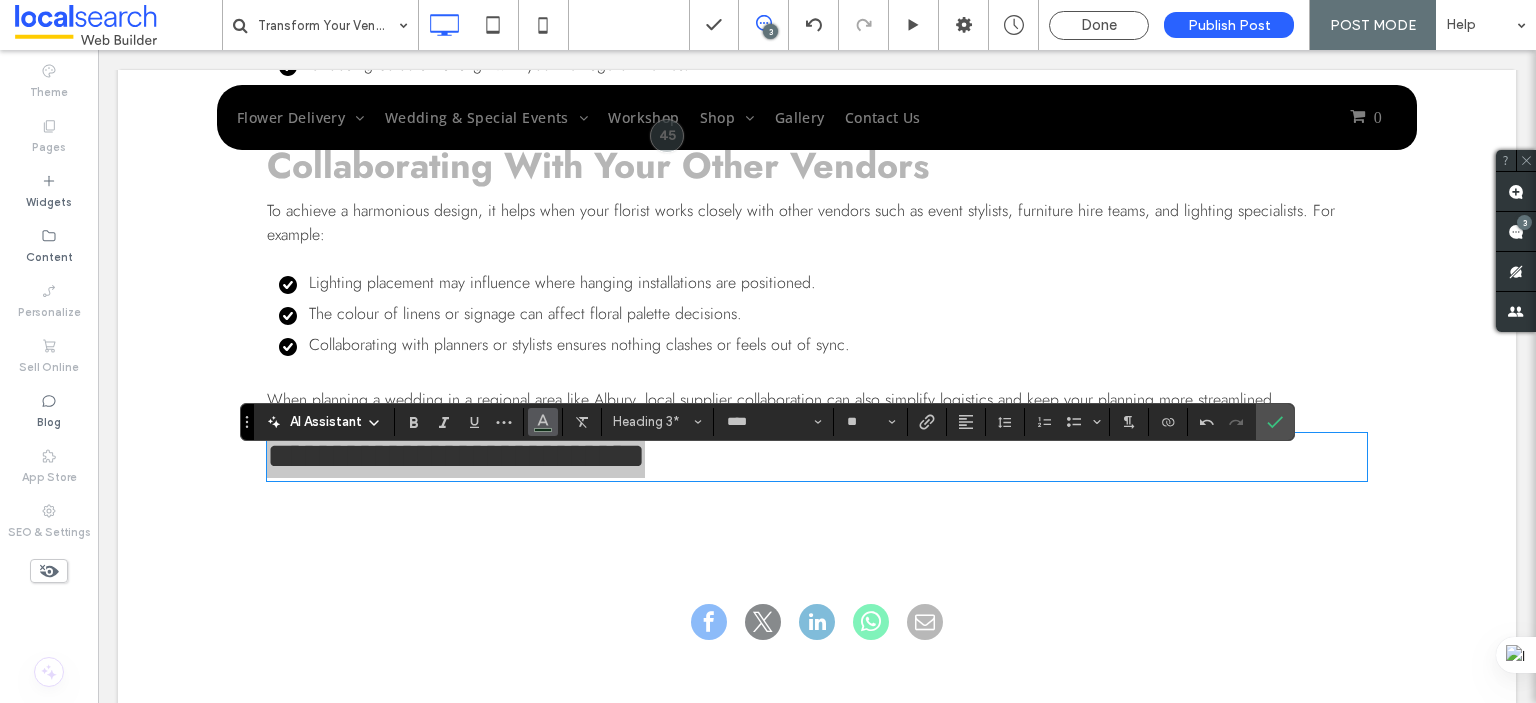 click at bounding box center [543, 422] 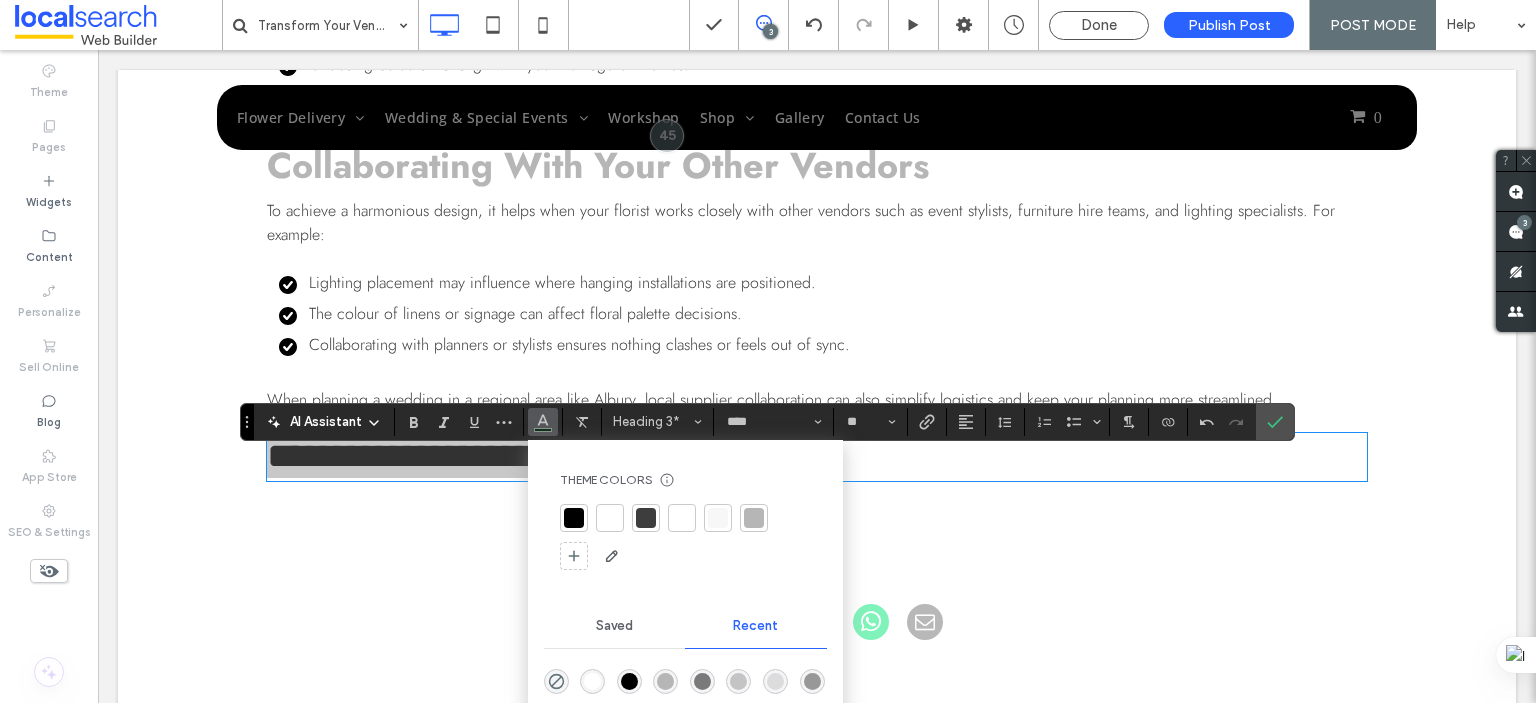 click at bounding box center [754, 518] 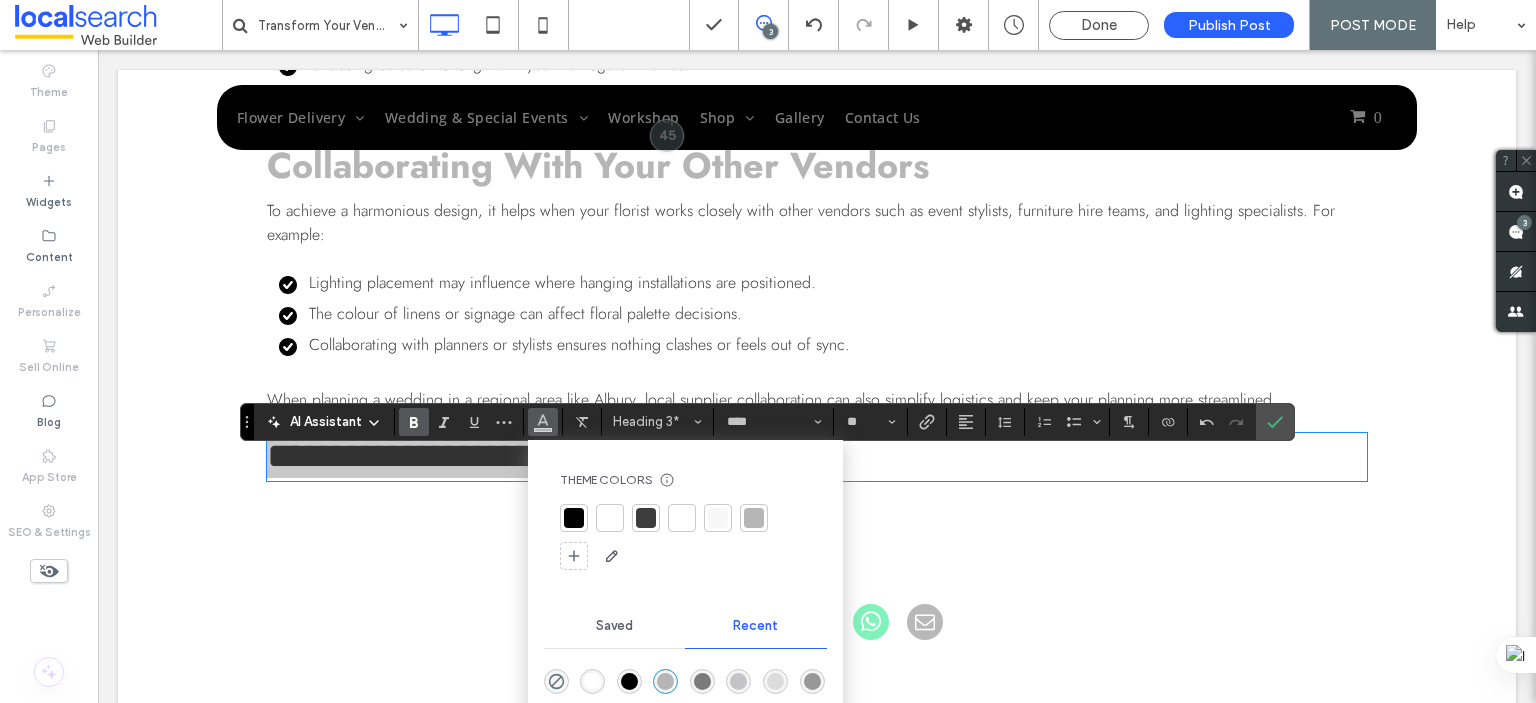 click at bounding box center (410, 422) 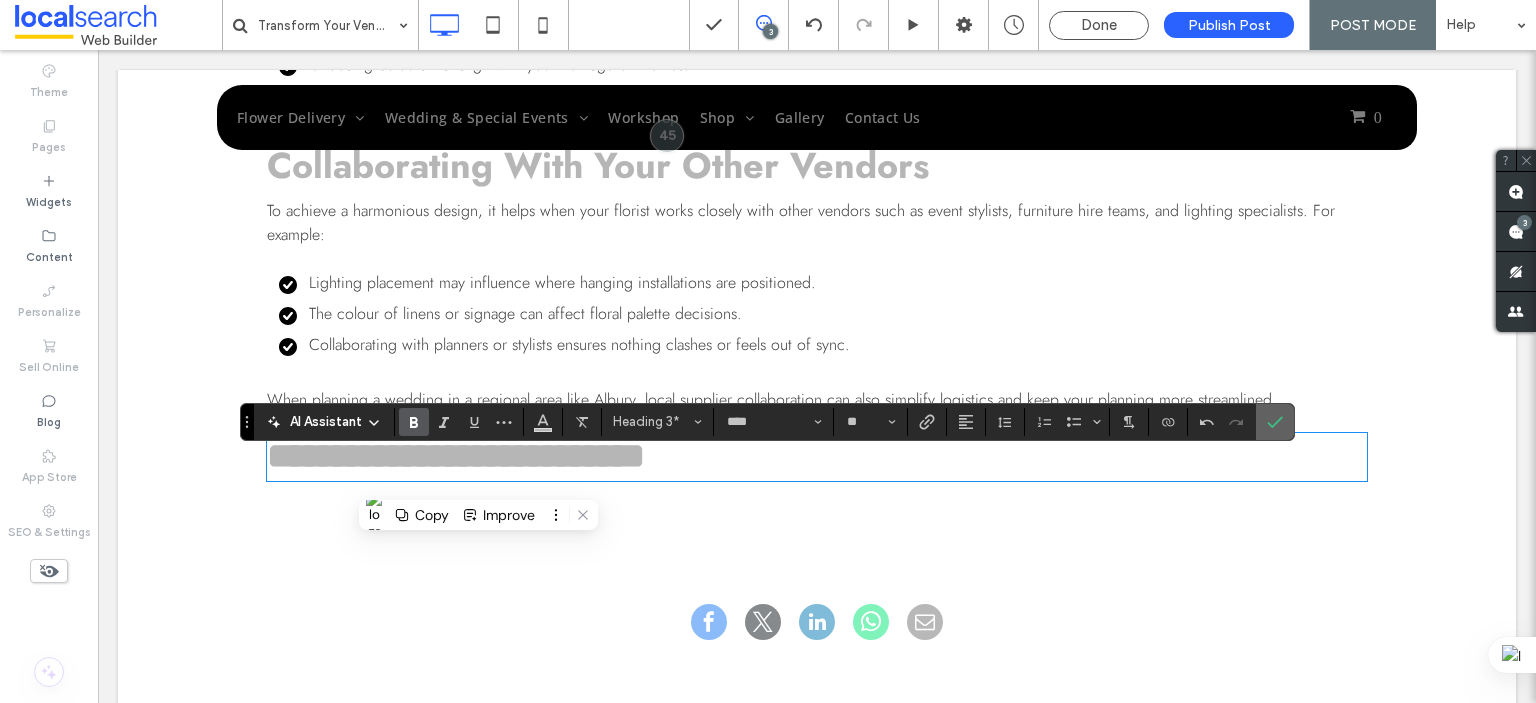 click 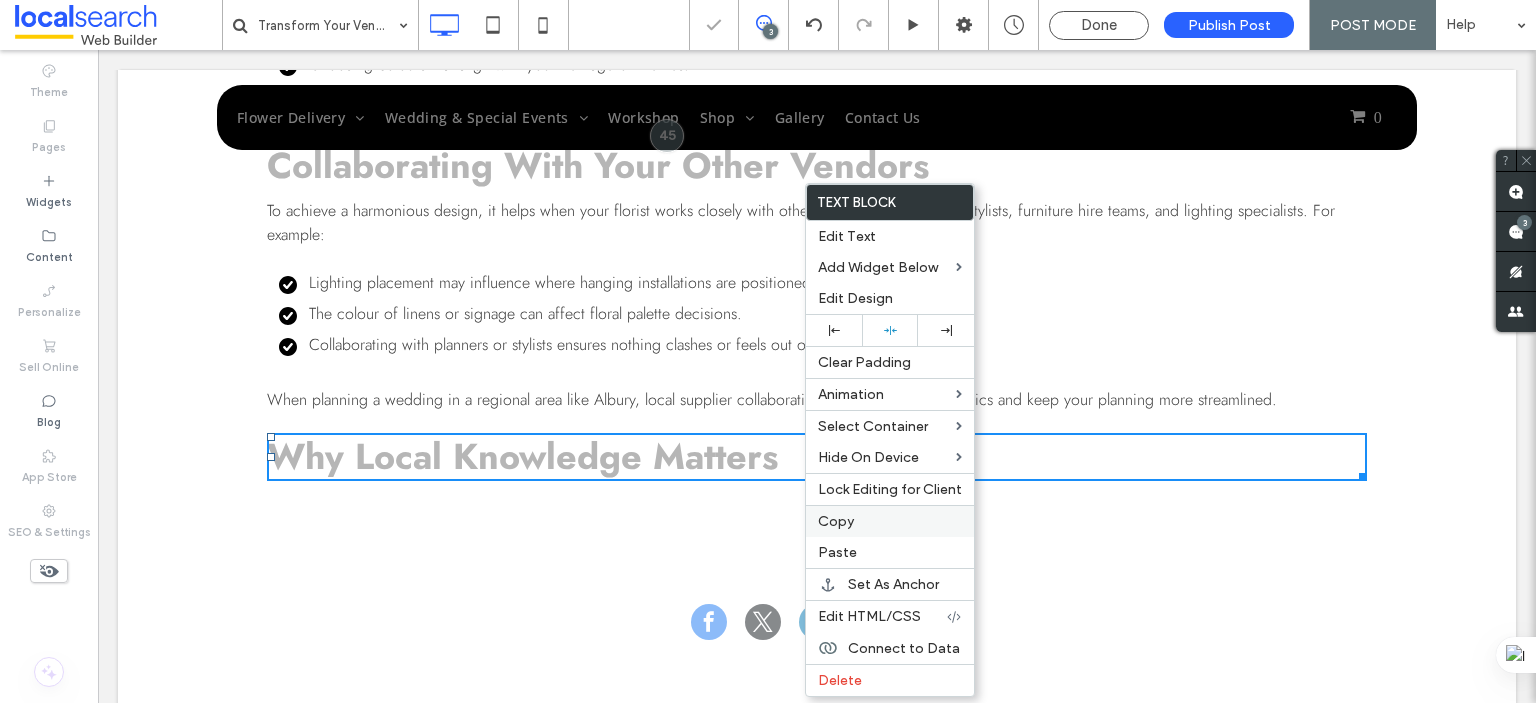 click on "Copy" at bounding box center [836, 521] 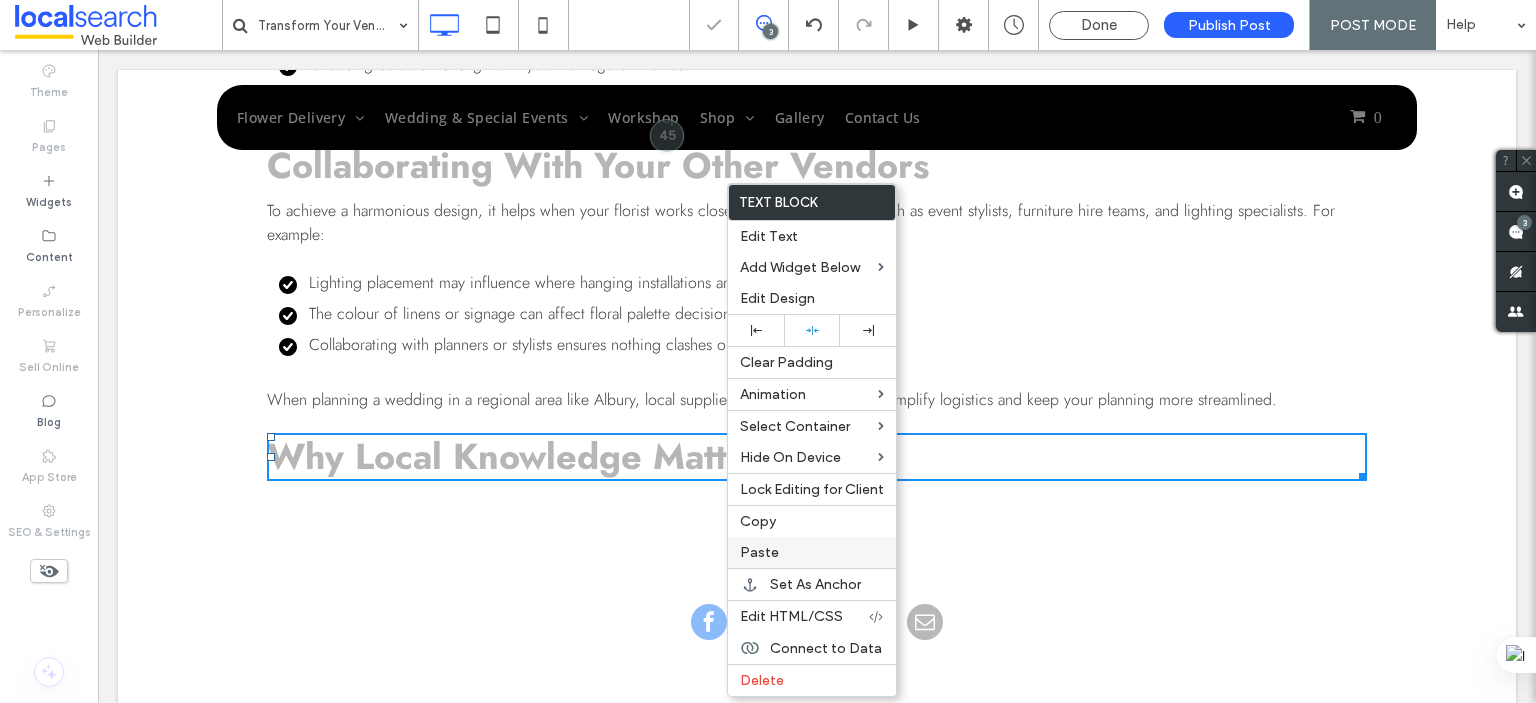 click on "Paste" at bounding box center (759, 552) 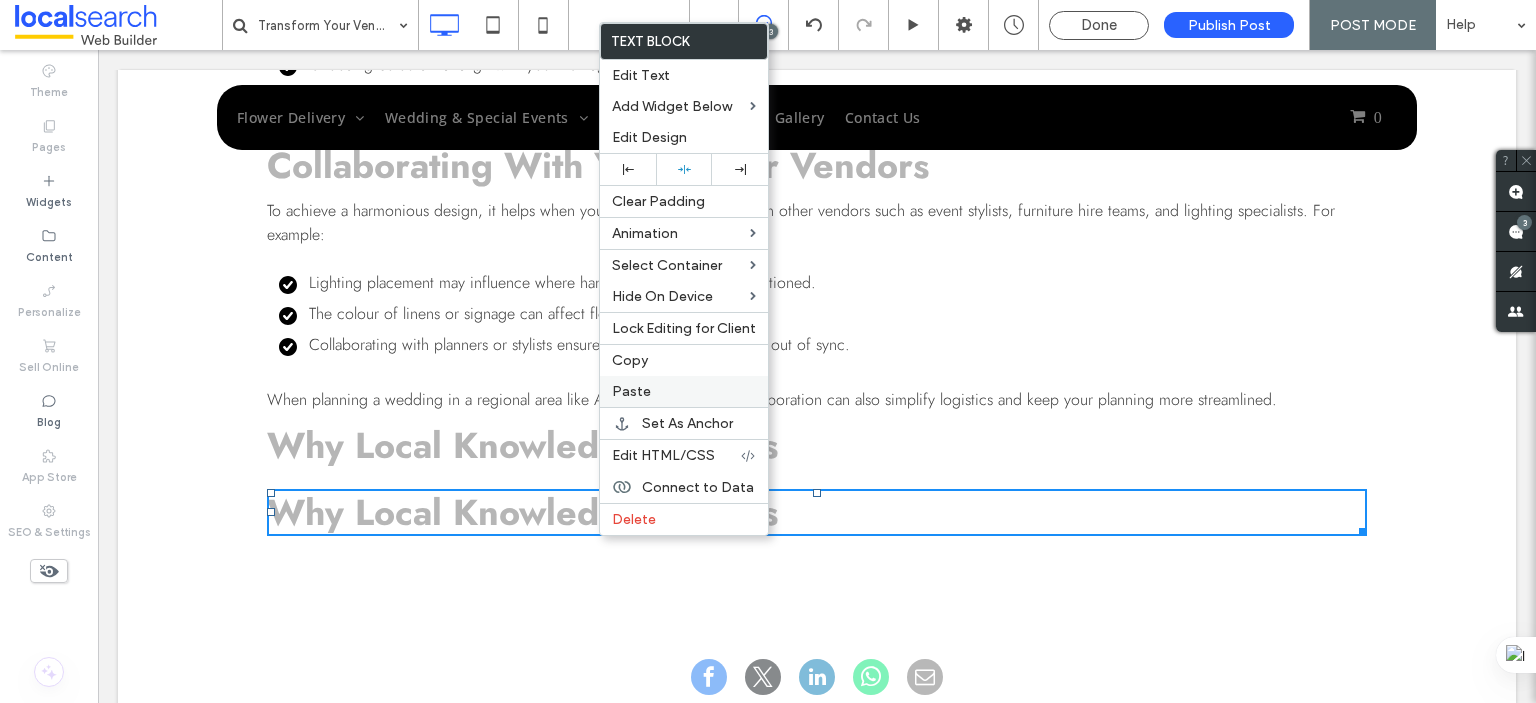 click on "Paste" at bounding box center [631, 391] 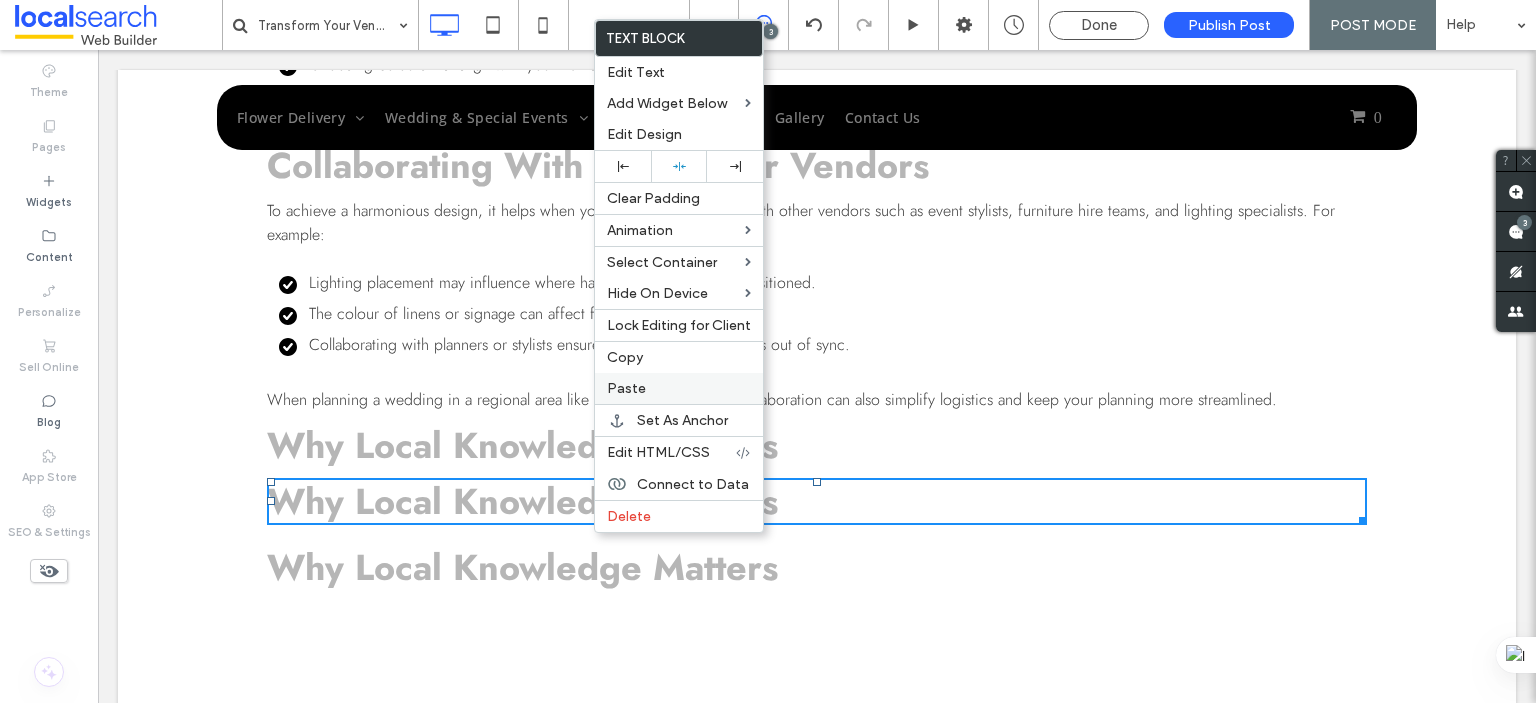 click on "Paste" at bounding box center (626, 388) 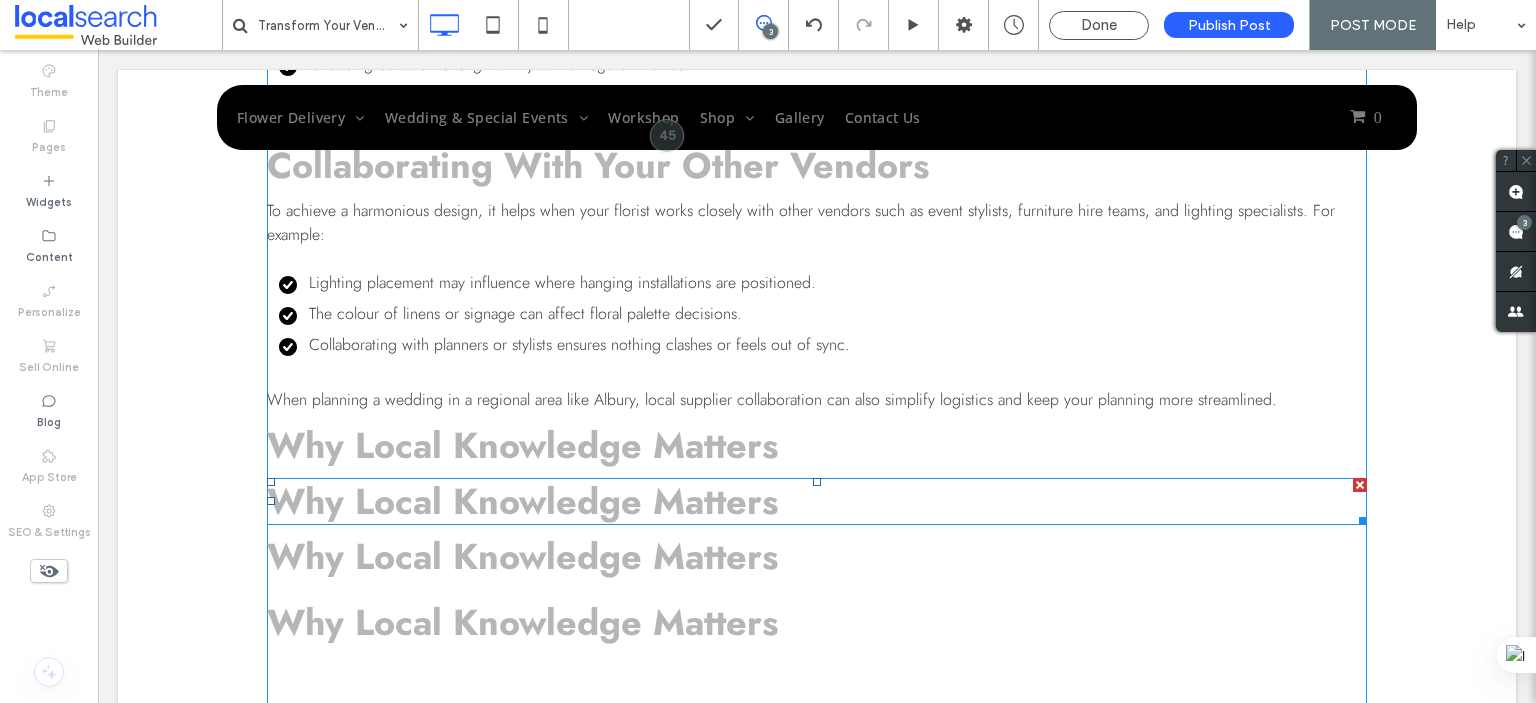 click on "Why Local Knowledge Matters" at bounding box center (522, 501) 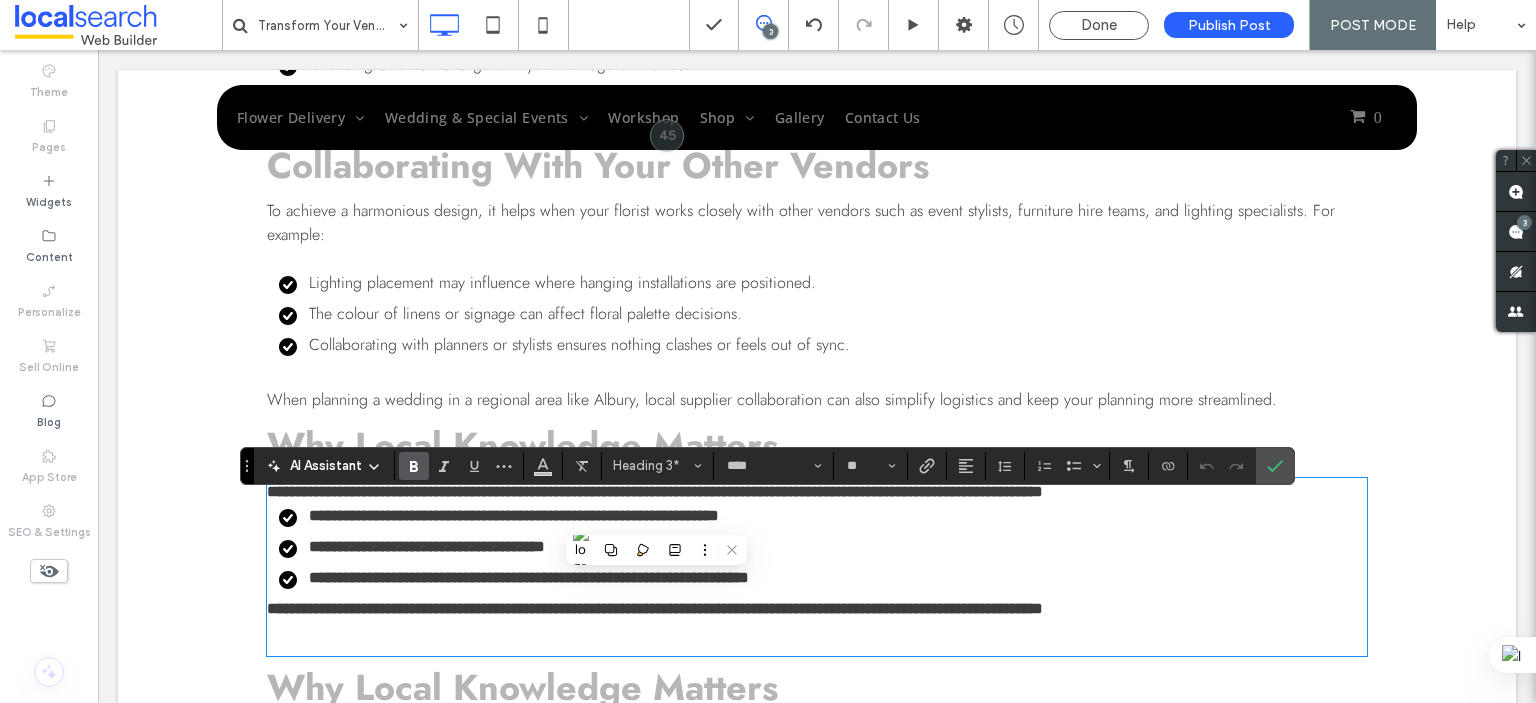 type on "**" 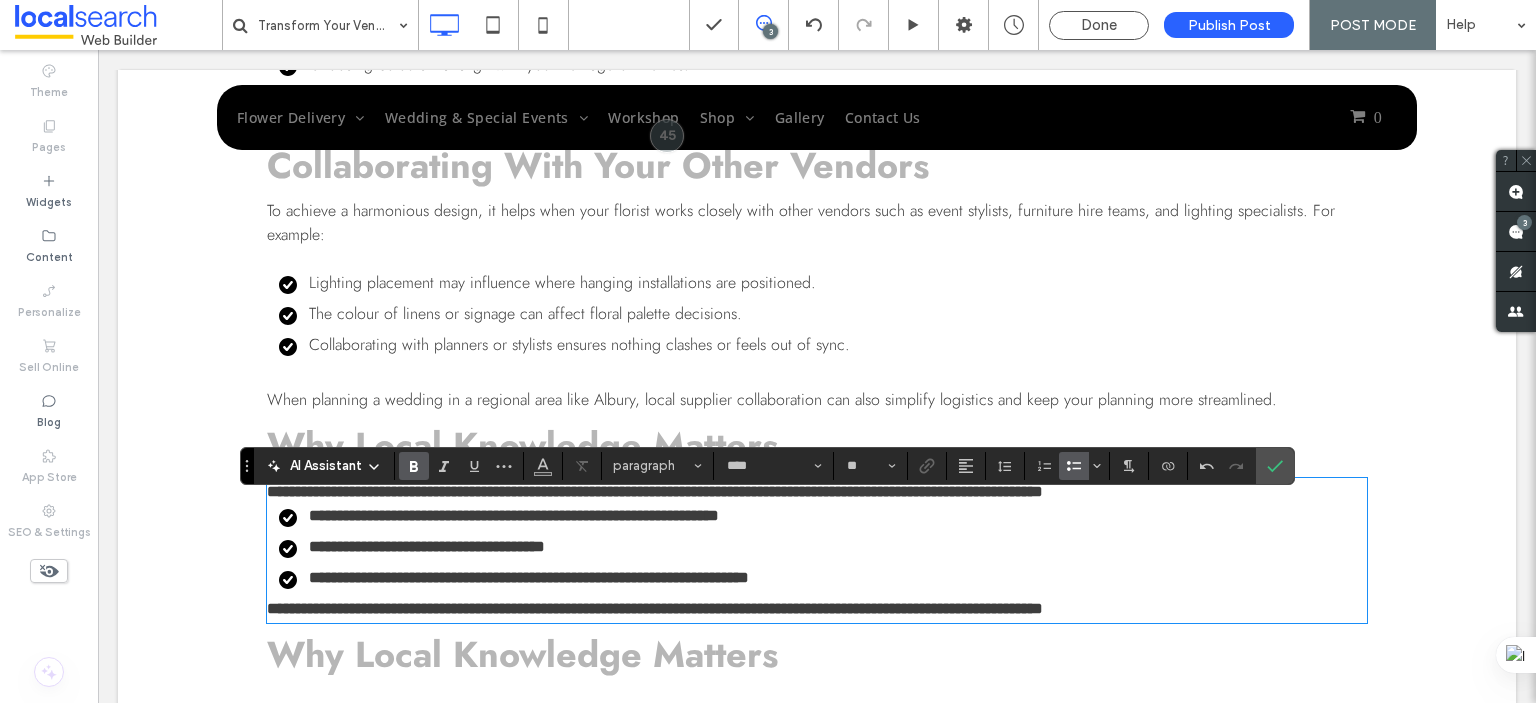 click on "**********" at bounding box center [823, 547] 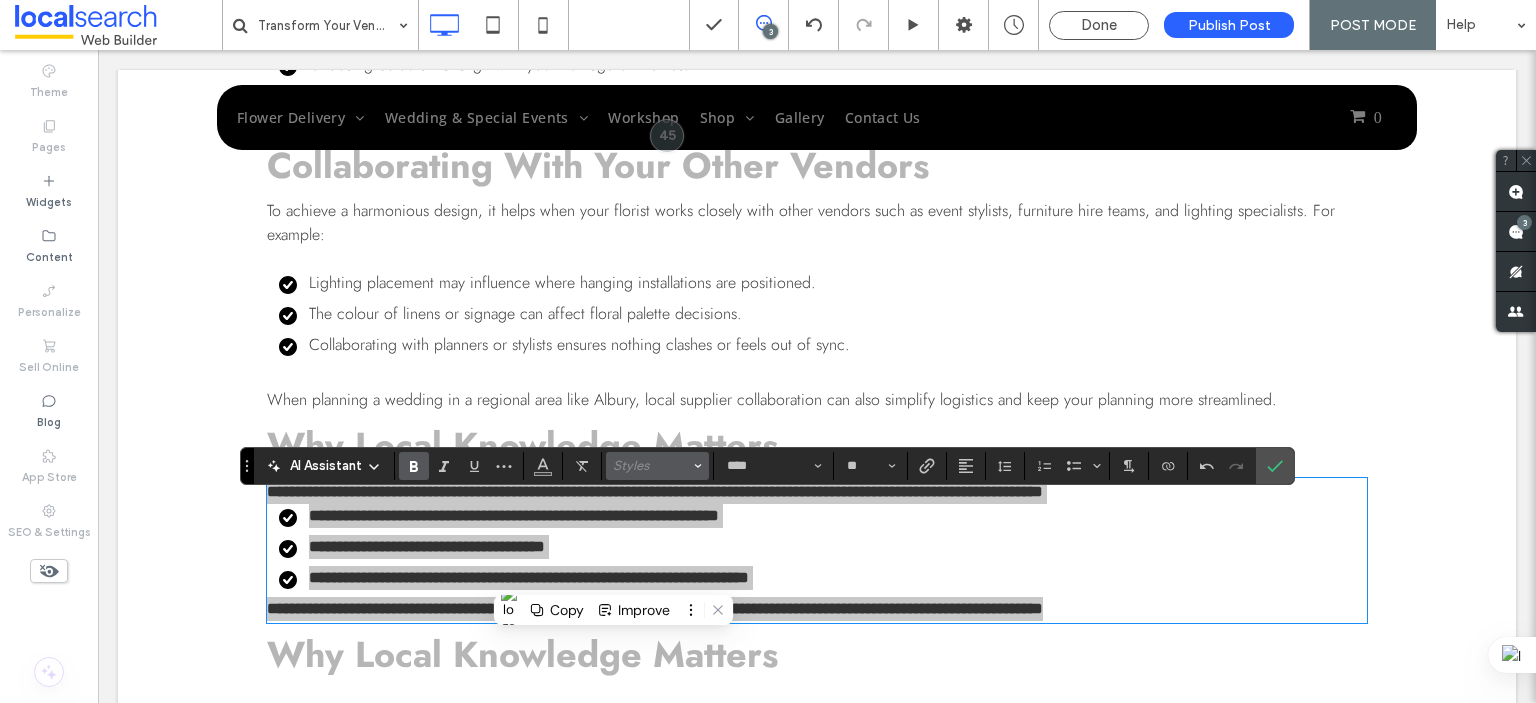 click 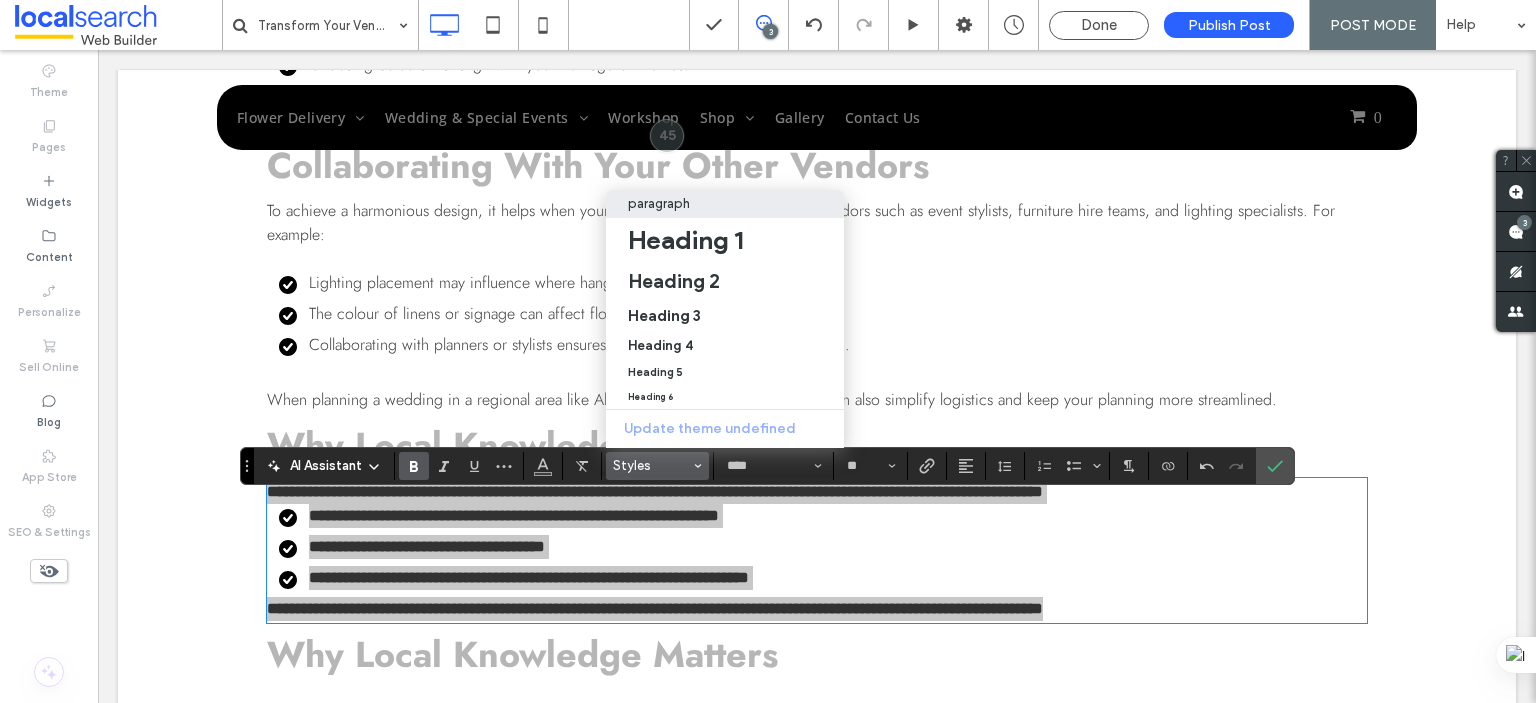 click on "paragraph" at bounding box center (659, 203) 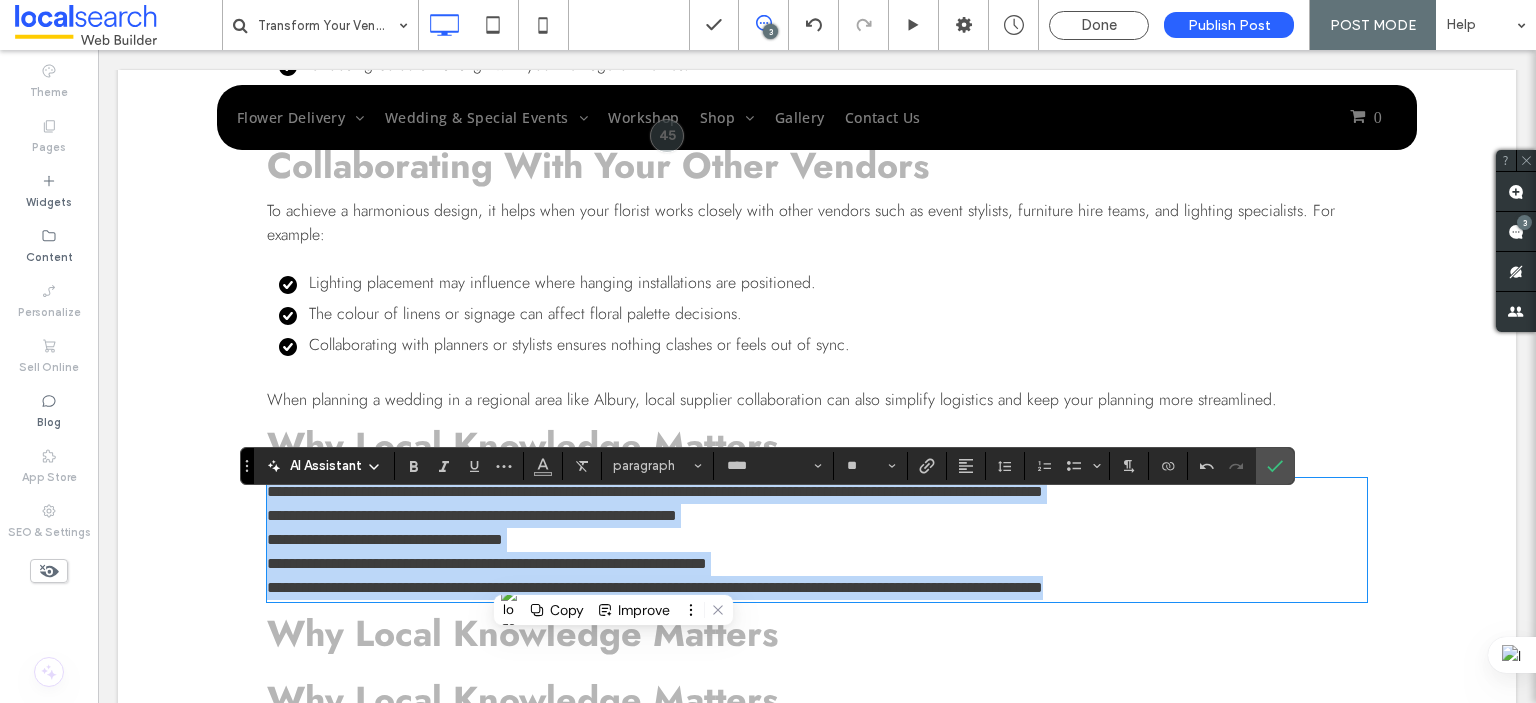 click on "**********" at bounding box center [472, 515] 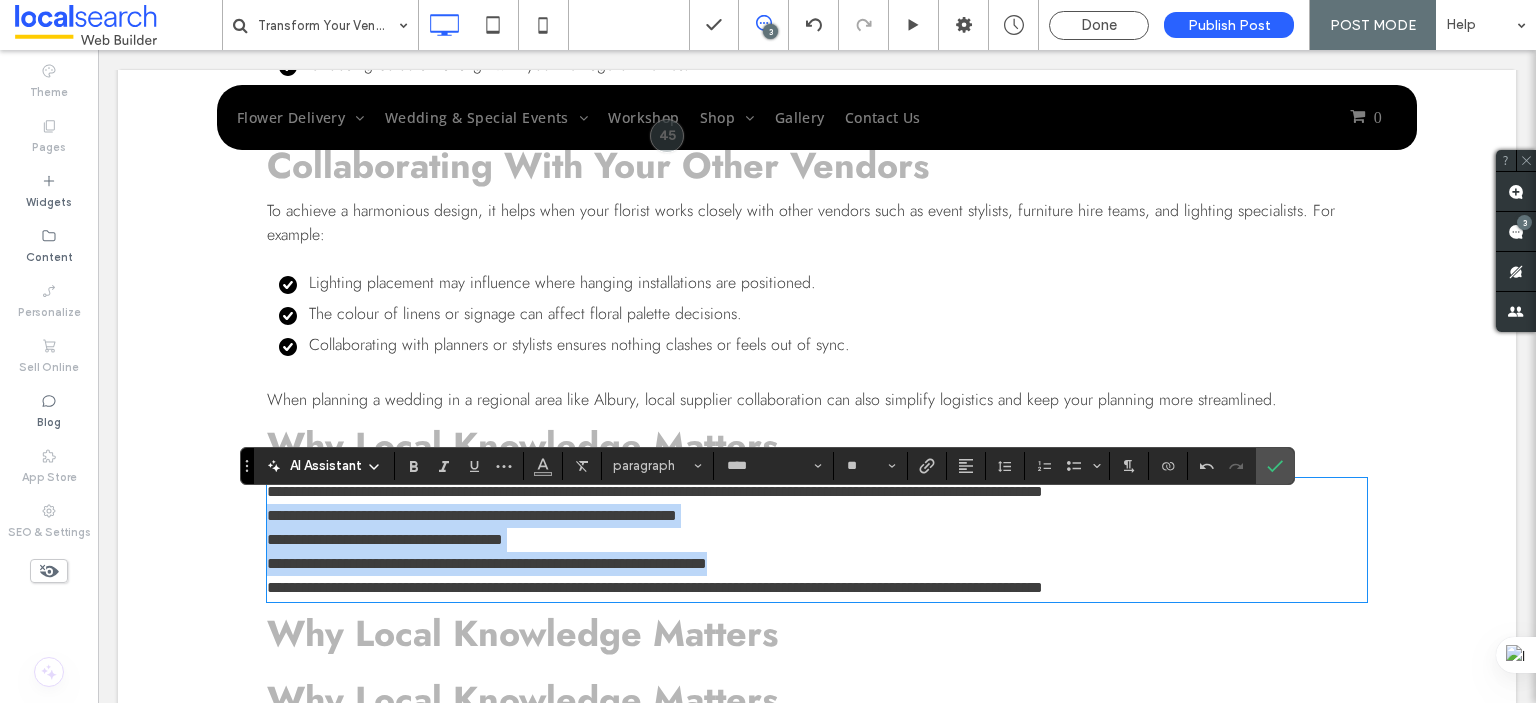 drag, startPoint x: 770, startPoint y: 587, endPoint x: 879, endPoint y: 523, distance: 126.40016 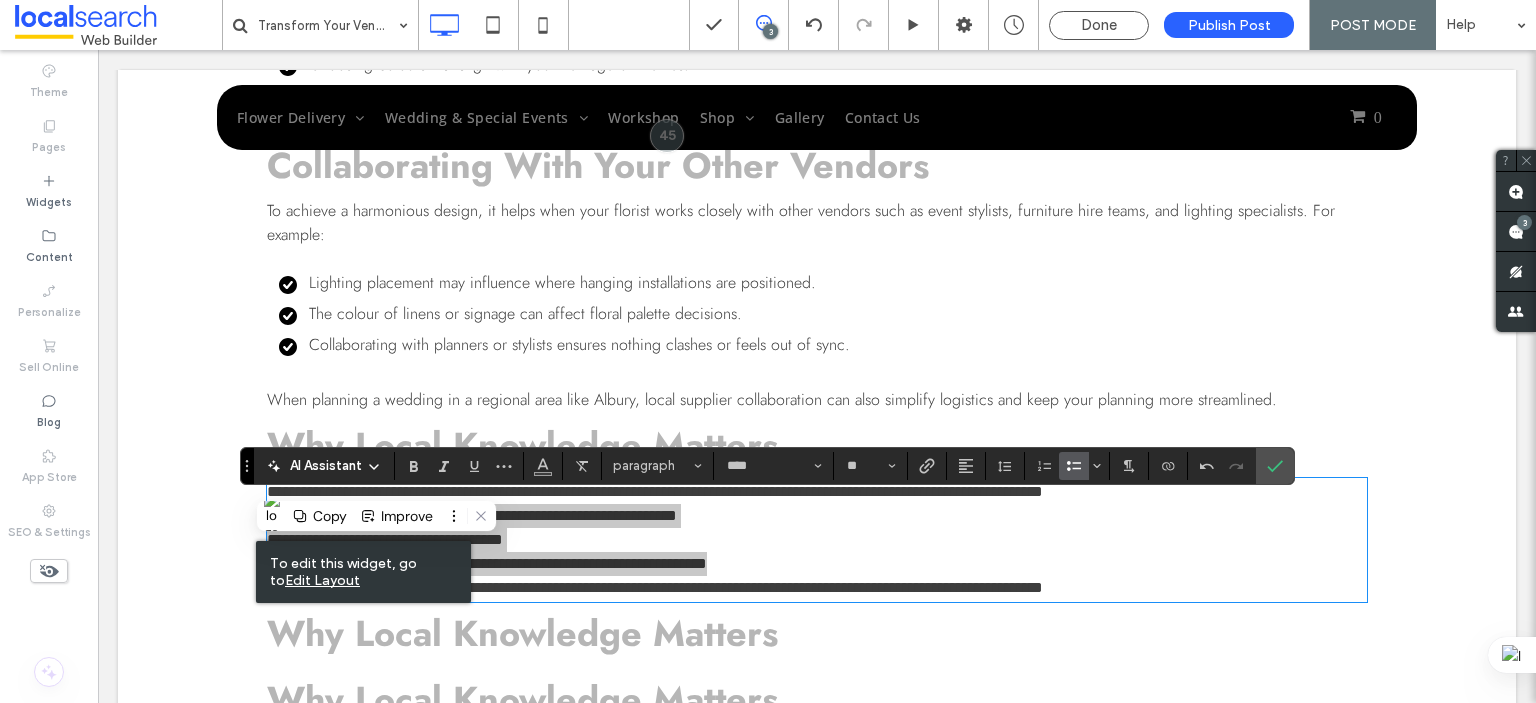 click 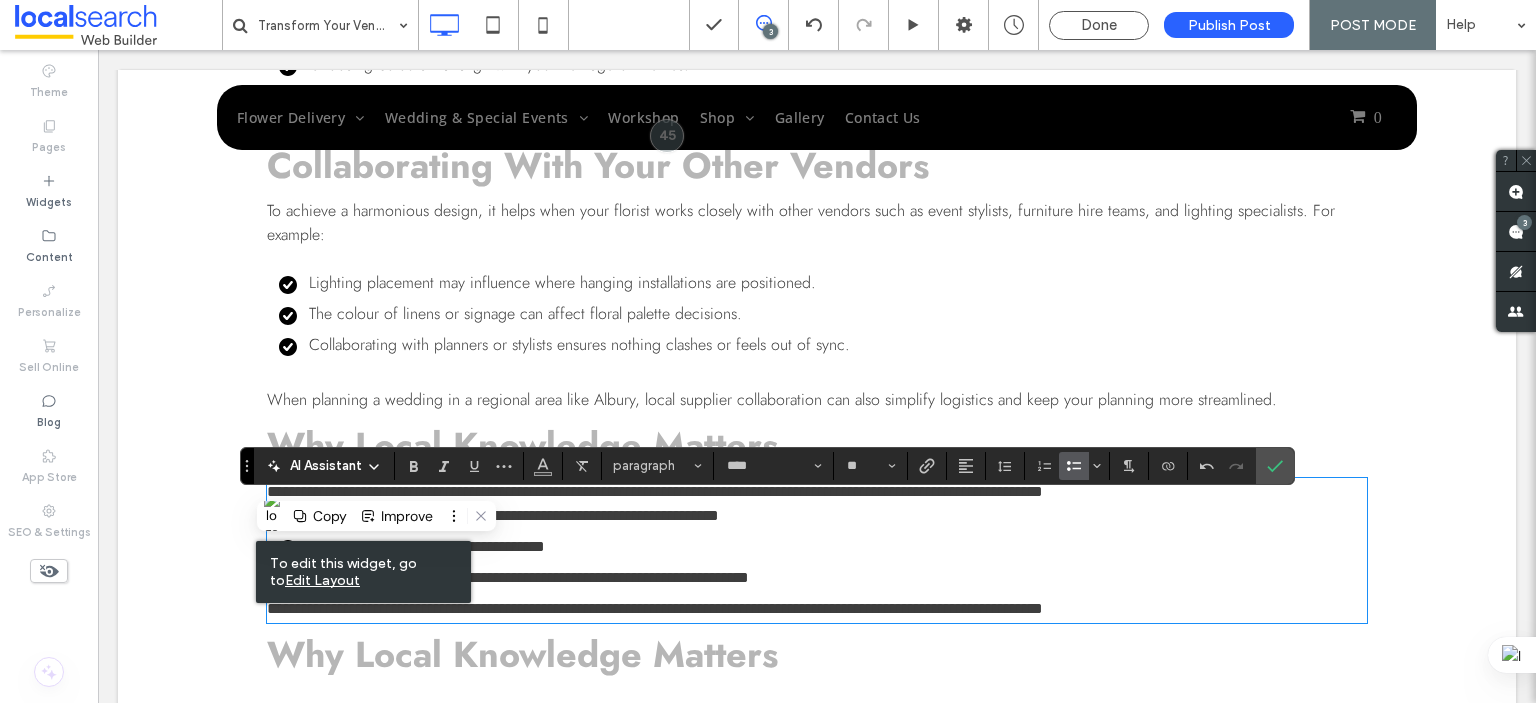 click on "**********" at bounding box center [823, 516] 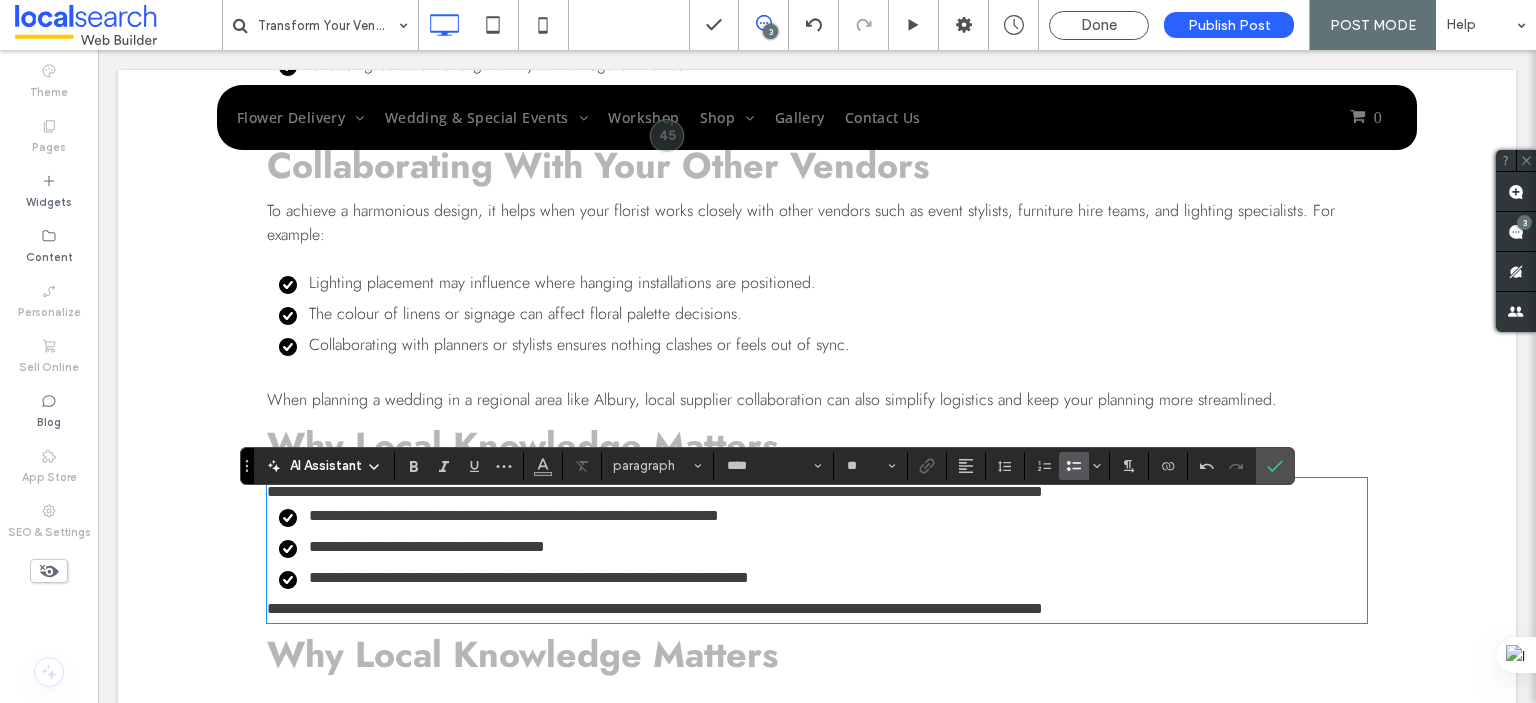 click on "**********" at bounding box center (817, 492) 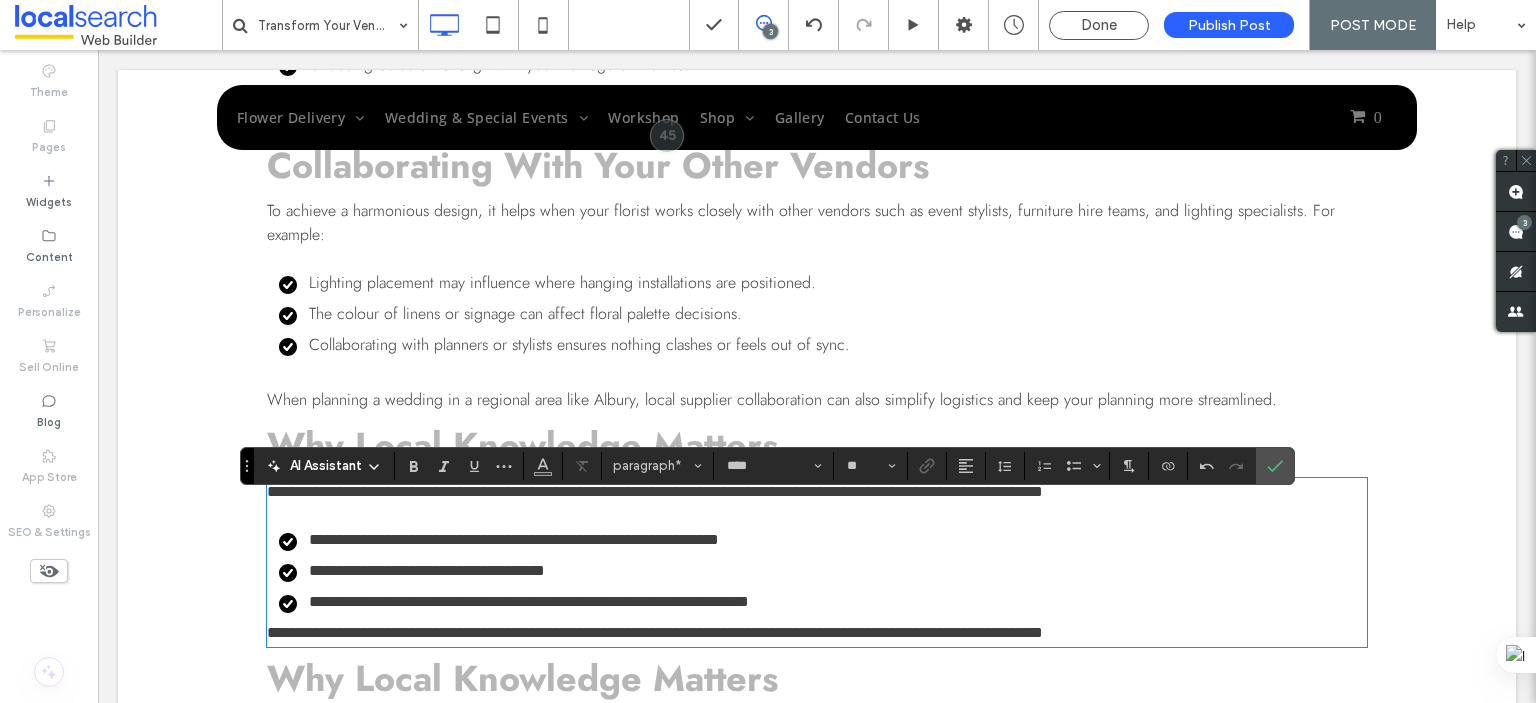 click on "Are you envisioning a wedding that feels both personal and unforgettable? The right floral installation can completely transform a space—turning a simple venue into something truly expressive of your style and story. Whether you're planning an intimate countryside ceremony or a modern celebration in Albury, floral design plays a central role in shaping the atmosphere of the day. In this blog, we’ll explore how creative flower installations can elevate your venue and what to look for when choosing a wedding florist in Albury.
The Power of Floral Installations Large-scale floral features have become more than decorative—they’re an opportunity to make a bold visual statement. Thoughtful placement and cohesive styling can tie every element of your wedding together, from the ceremony arch to the reception table centrepieces. Floral installations don’t just beautify a space—they can soften harsh architectural lines, define areas within a venue, or provide natural backdrops for photos." at bounding box center [817, -651] 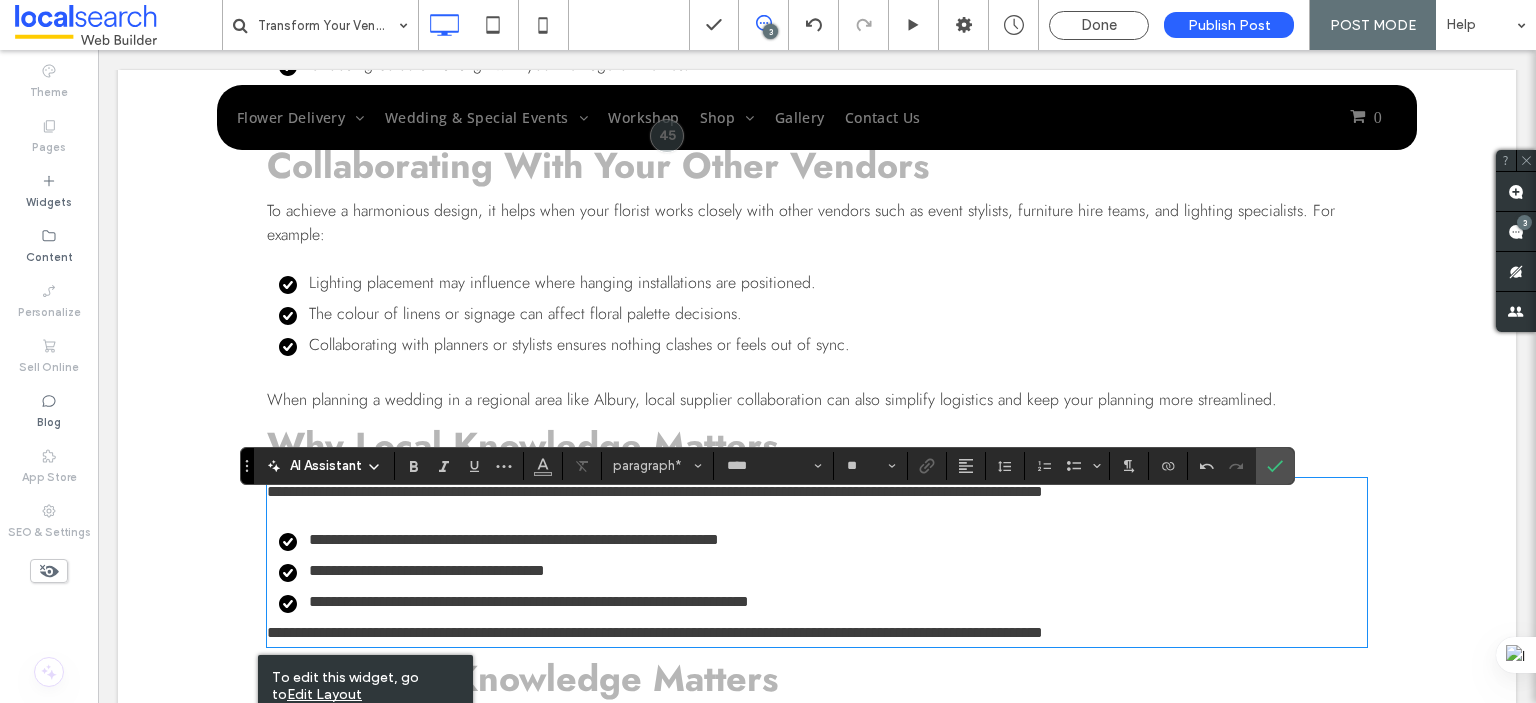 click on "**********" at bounding box center (529, 601) 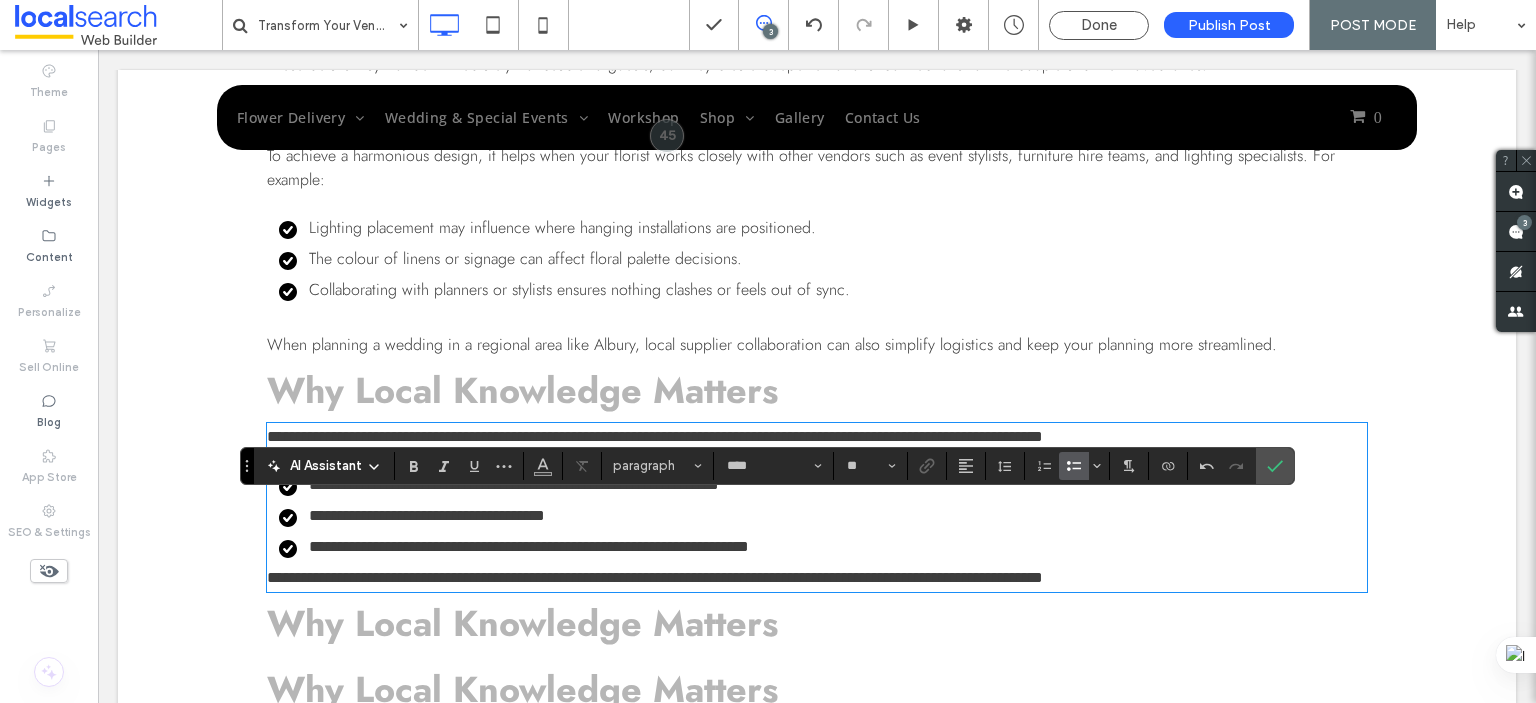 scroll, scrollTop: 3388, scrollLeft: 0, axis: vertical 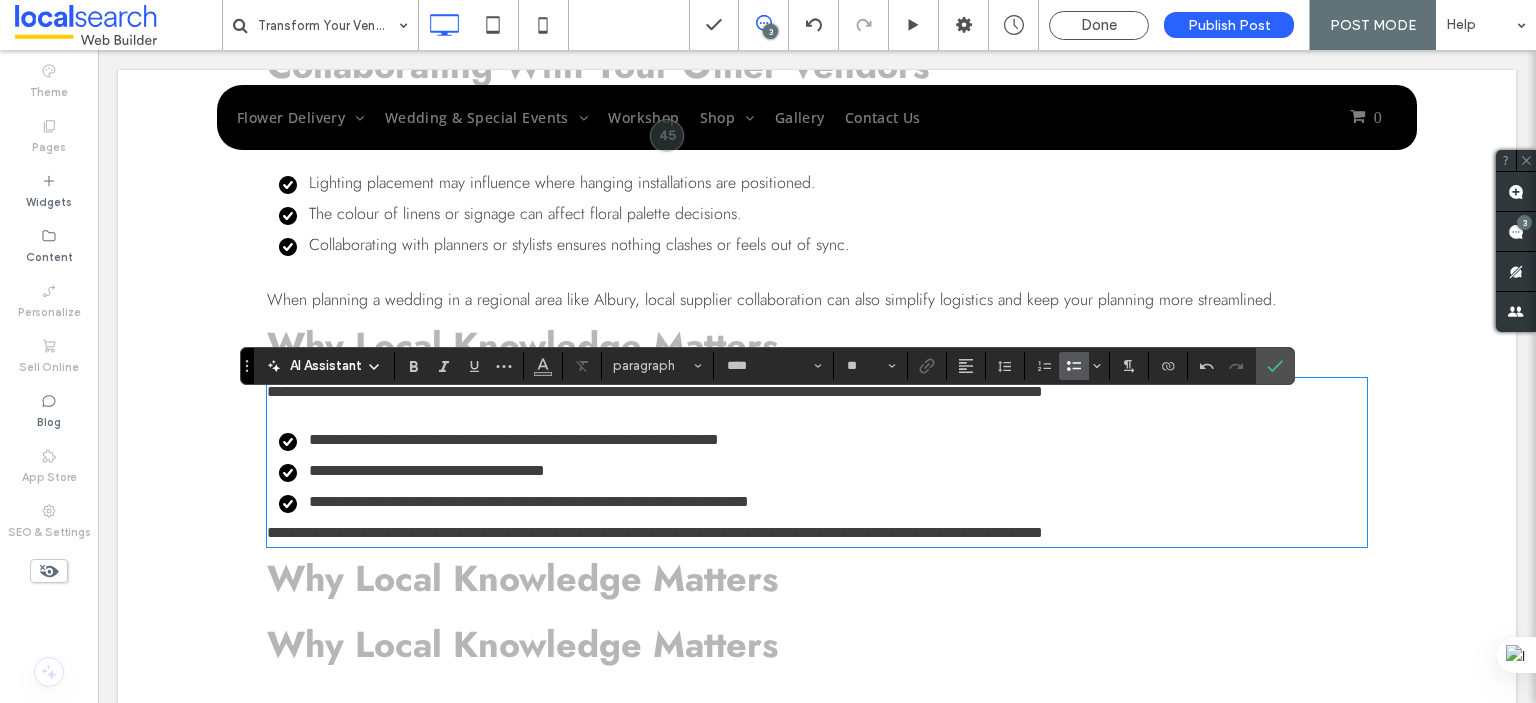 click on "**********" at bounding box center [655, 532] 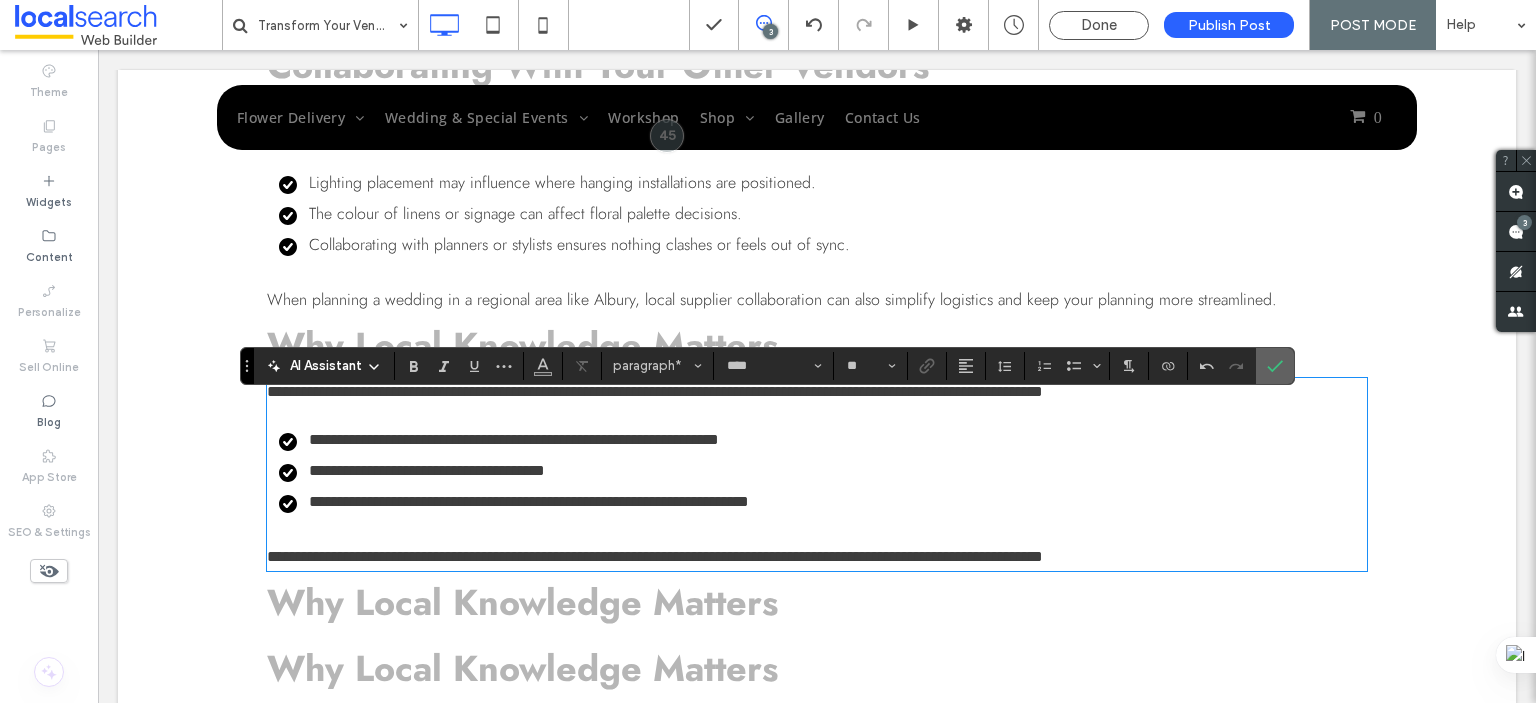 click 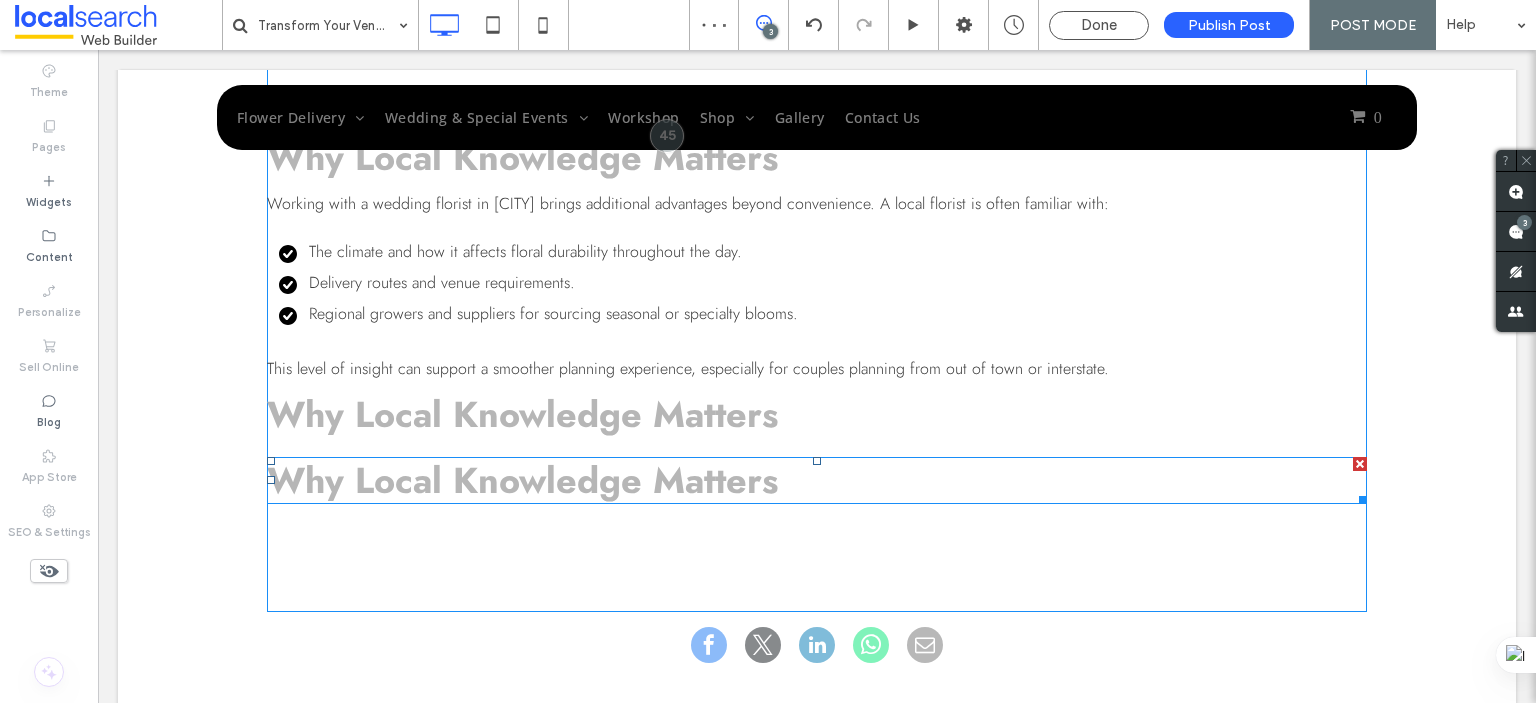 scroll, scrollTop: 3588, scrollLeft: 0, axis: vertical 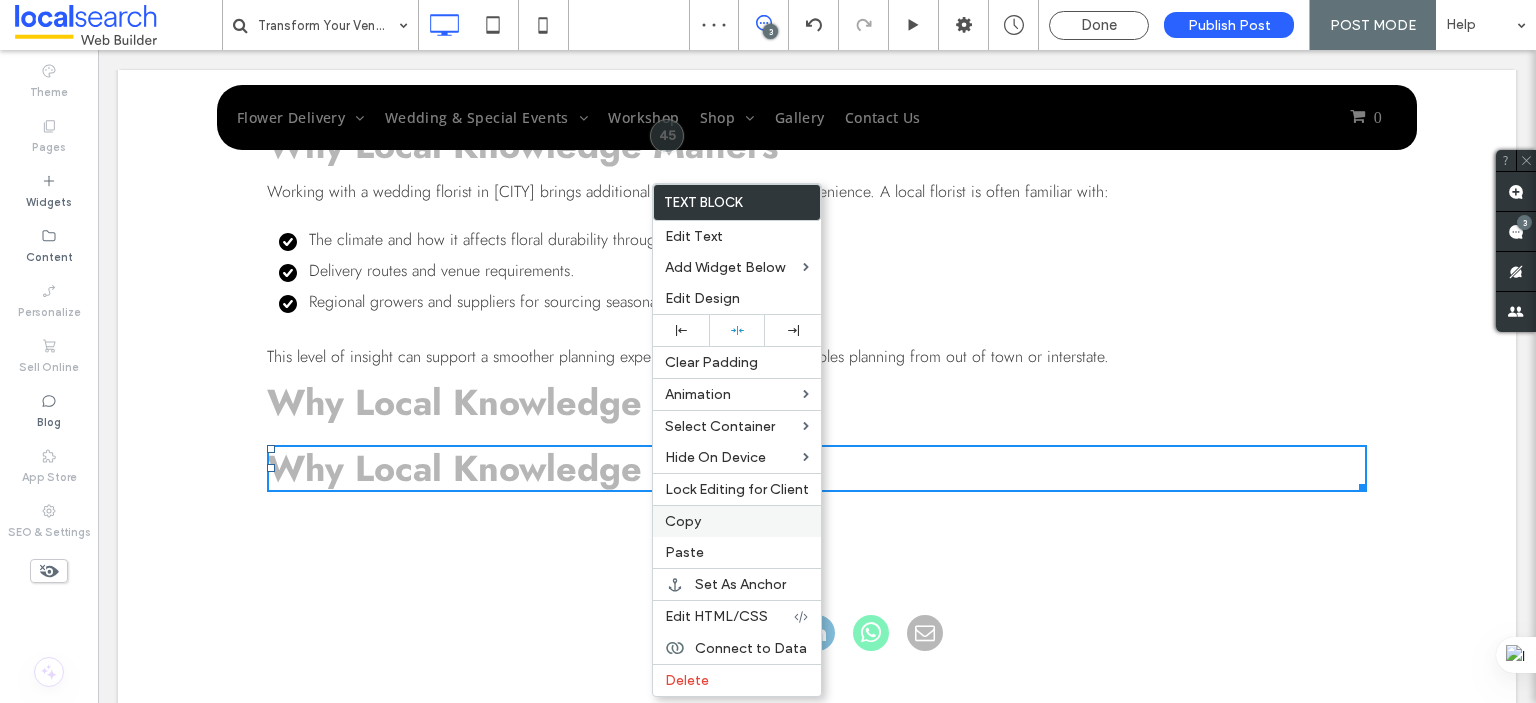 click on "Copy" at bounding box center [683, 521] 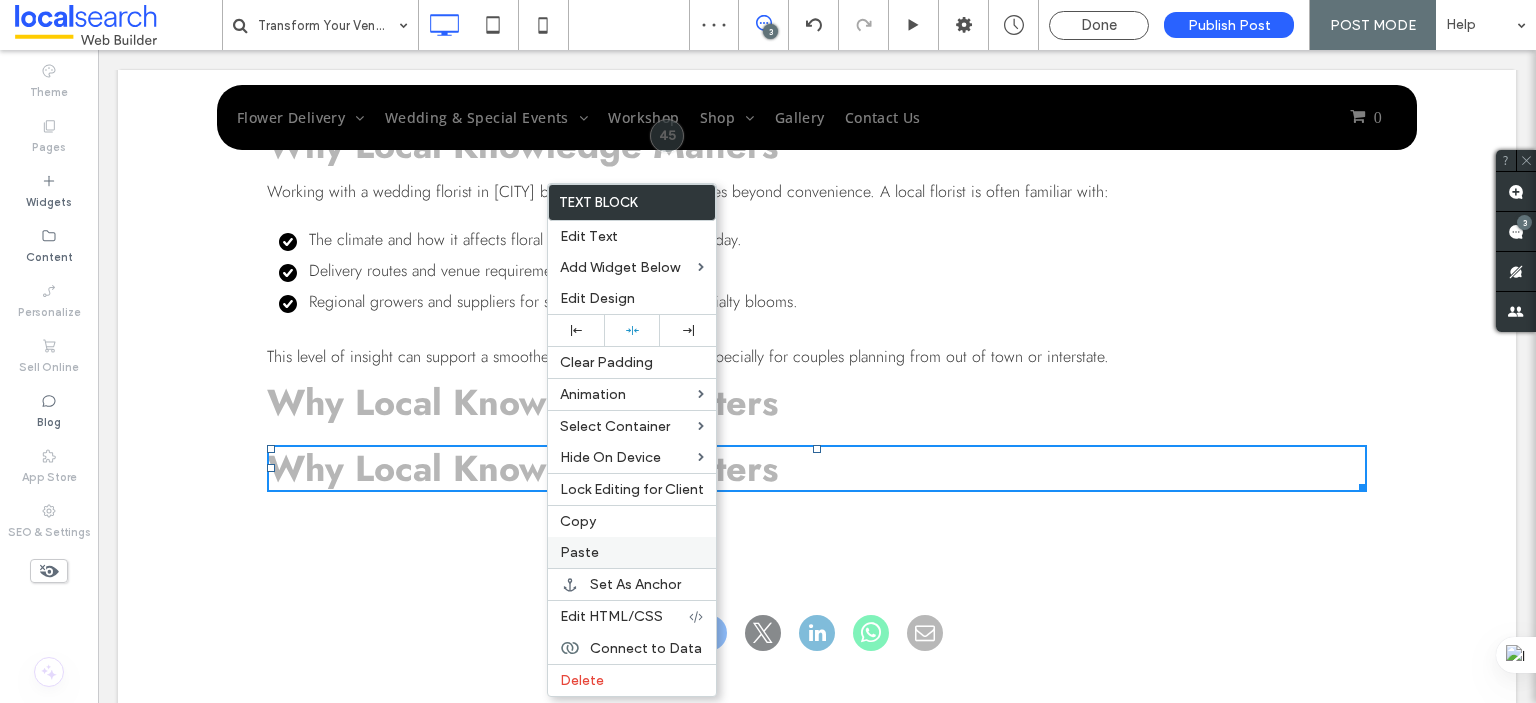 click on "Paste" at bounding box center [632, 552] 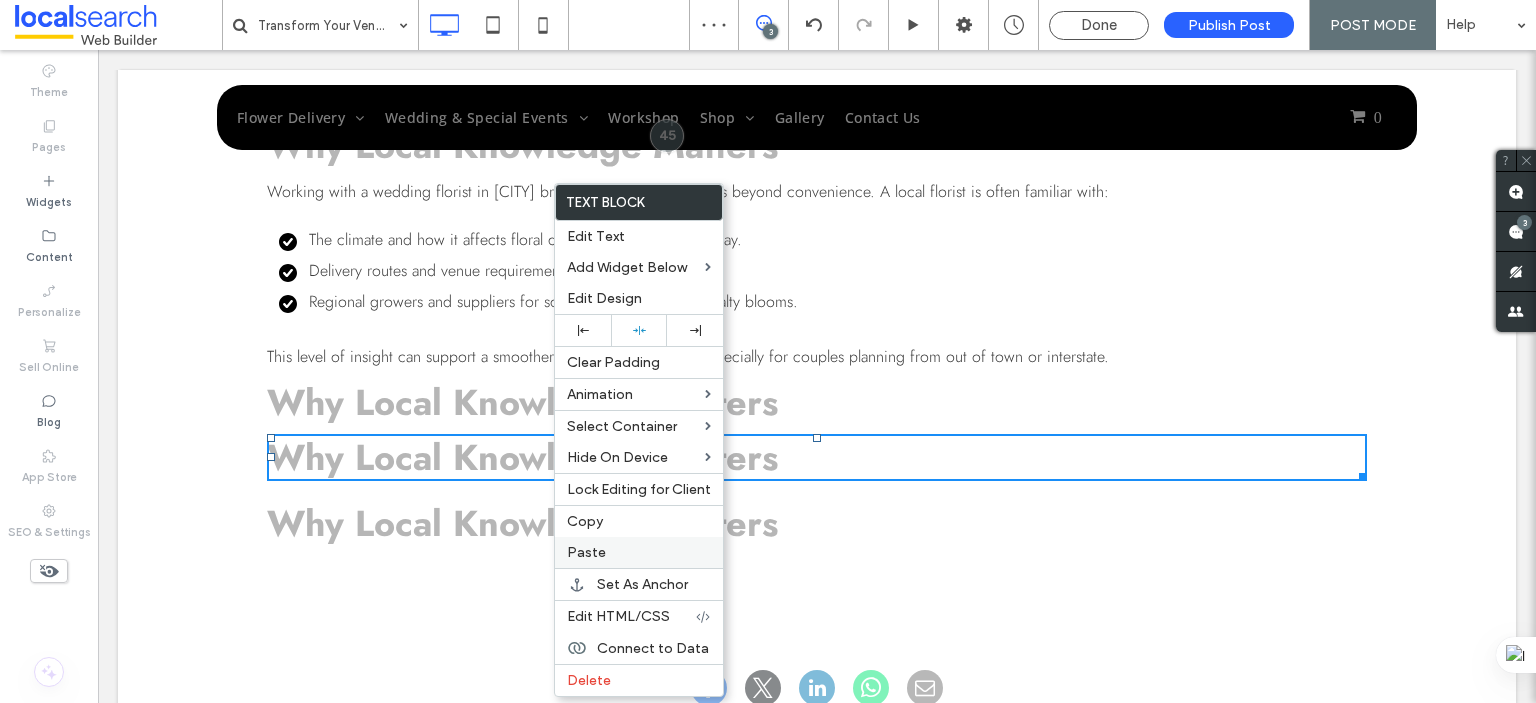 click on "Paste" at bounding box center (586, 552) 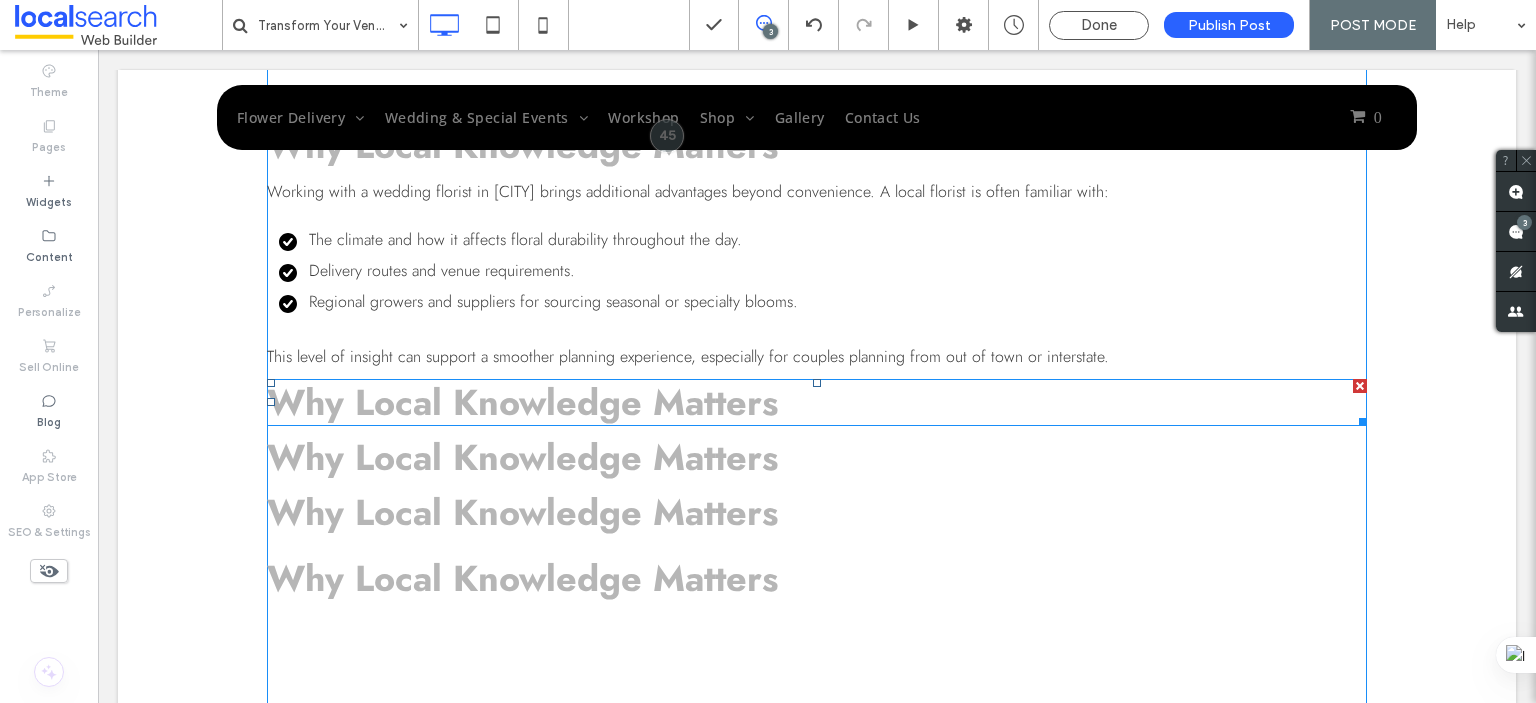 click on "Why Local Knowledge Matters" at bounding box center [522, 402] 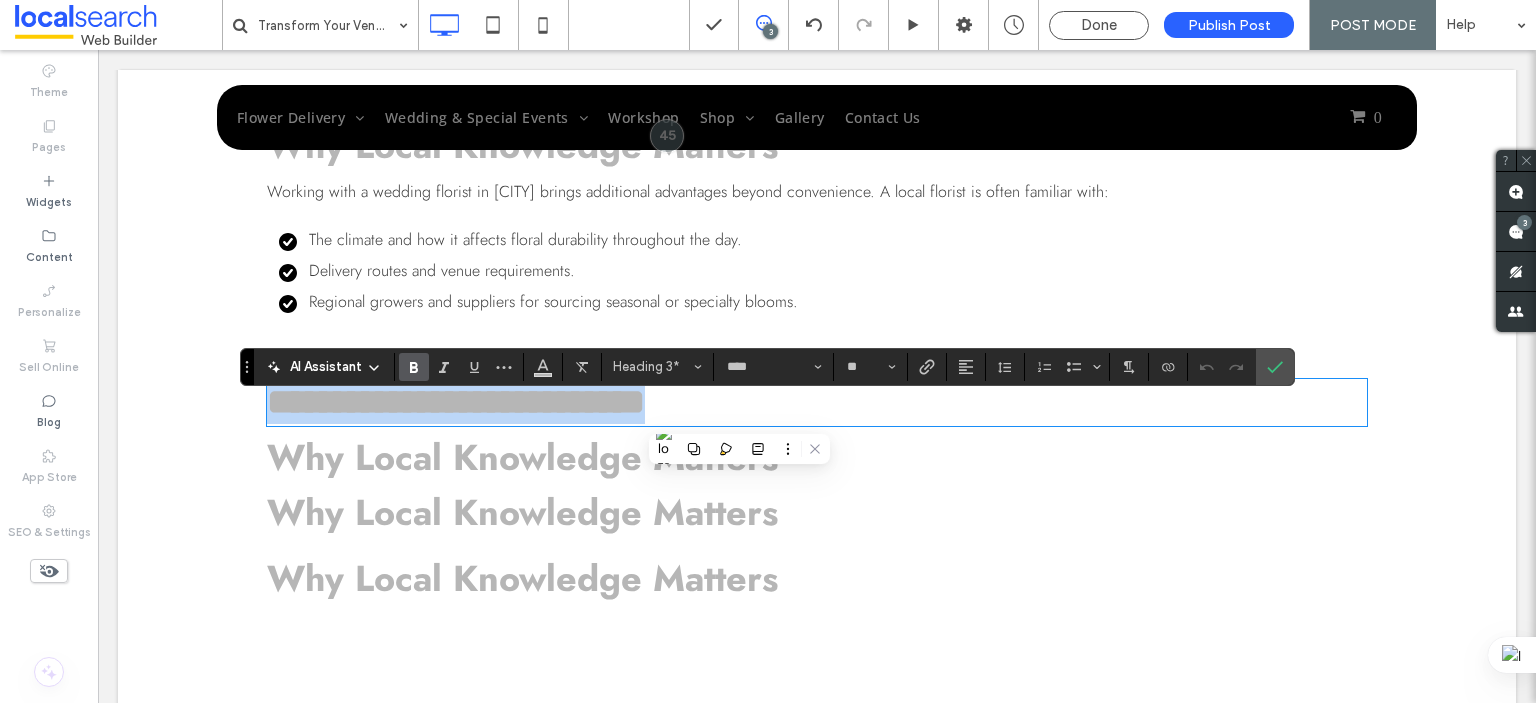 scroll, scrollTop: 0, scrollLeft: 0, axis: both 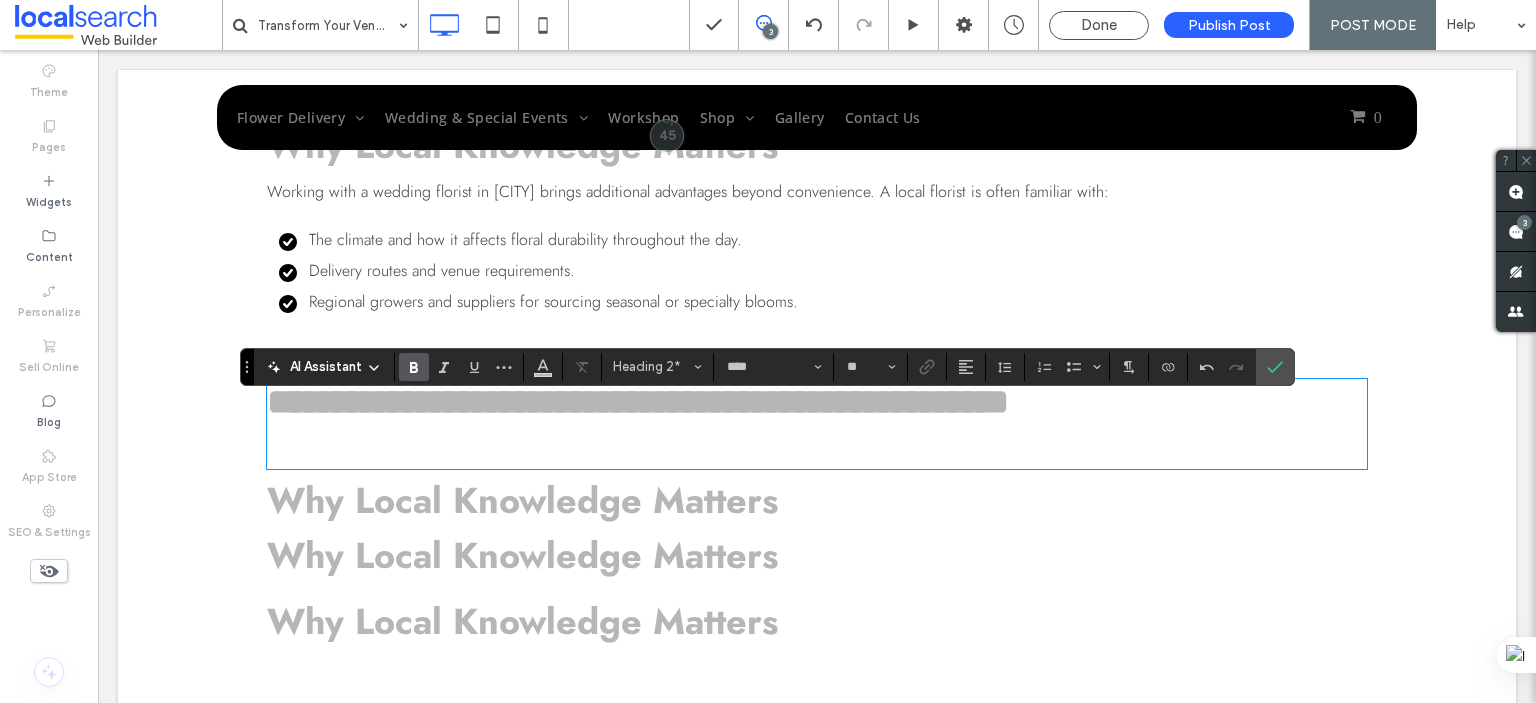 click on "**********" at bounding box center [817, 424] 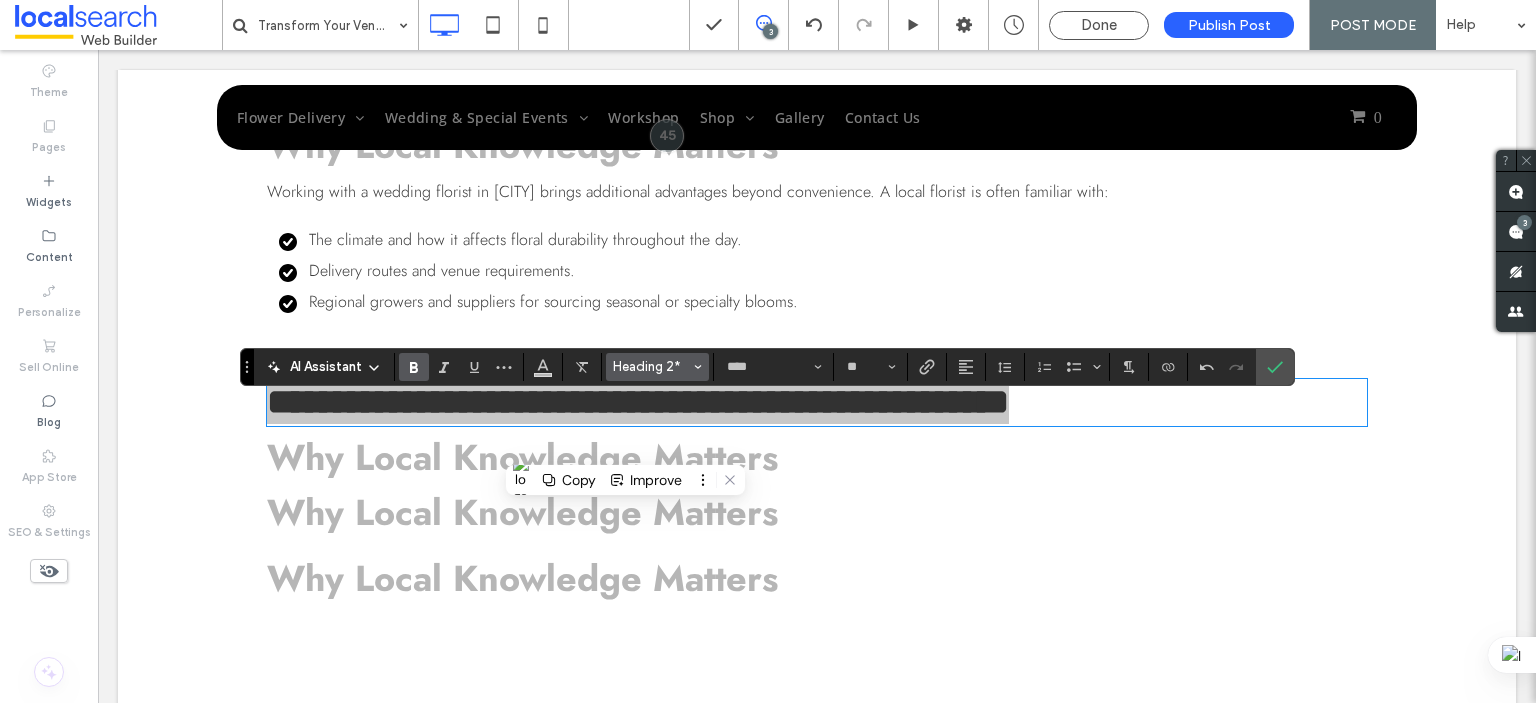 click on "Heading 2*" at bounding box center [652, 366] 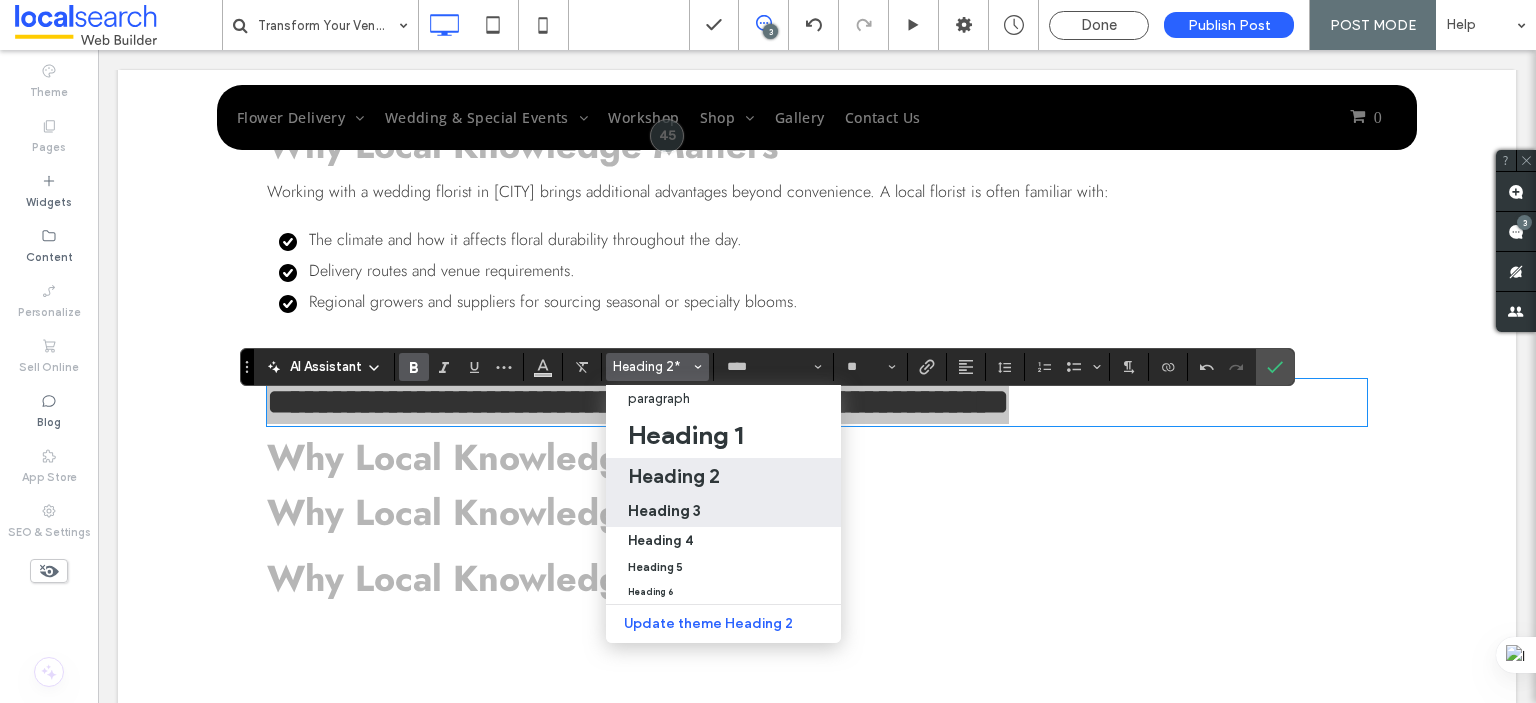 click on "Heading 3" at bounding box center [664, 510] 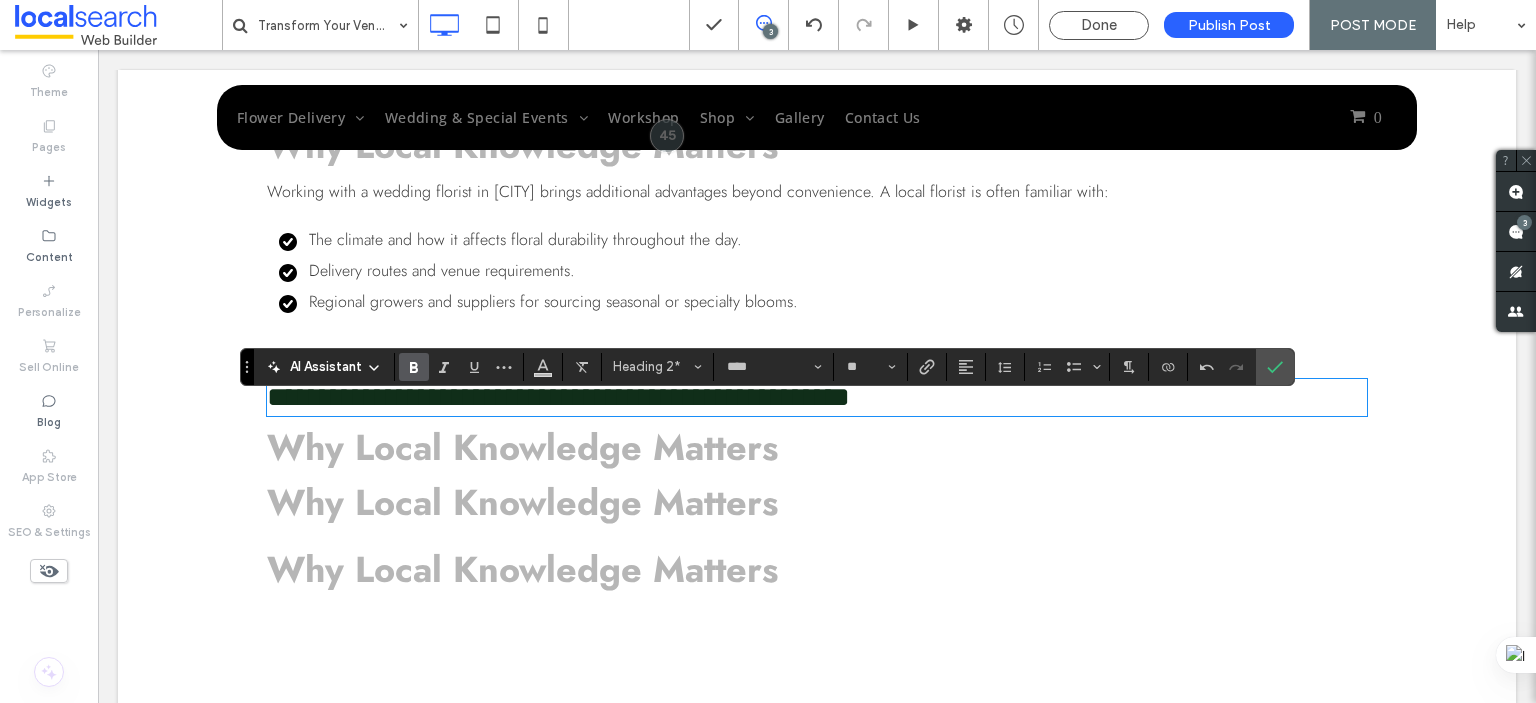 type on "**" 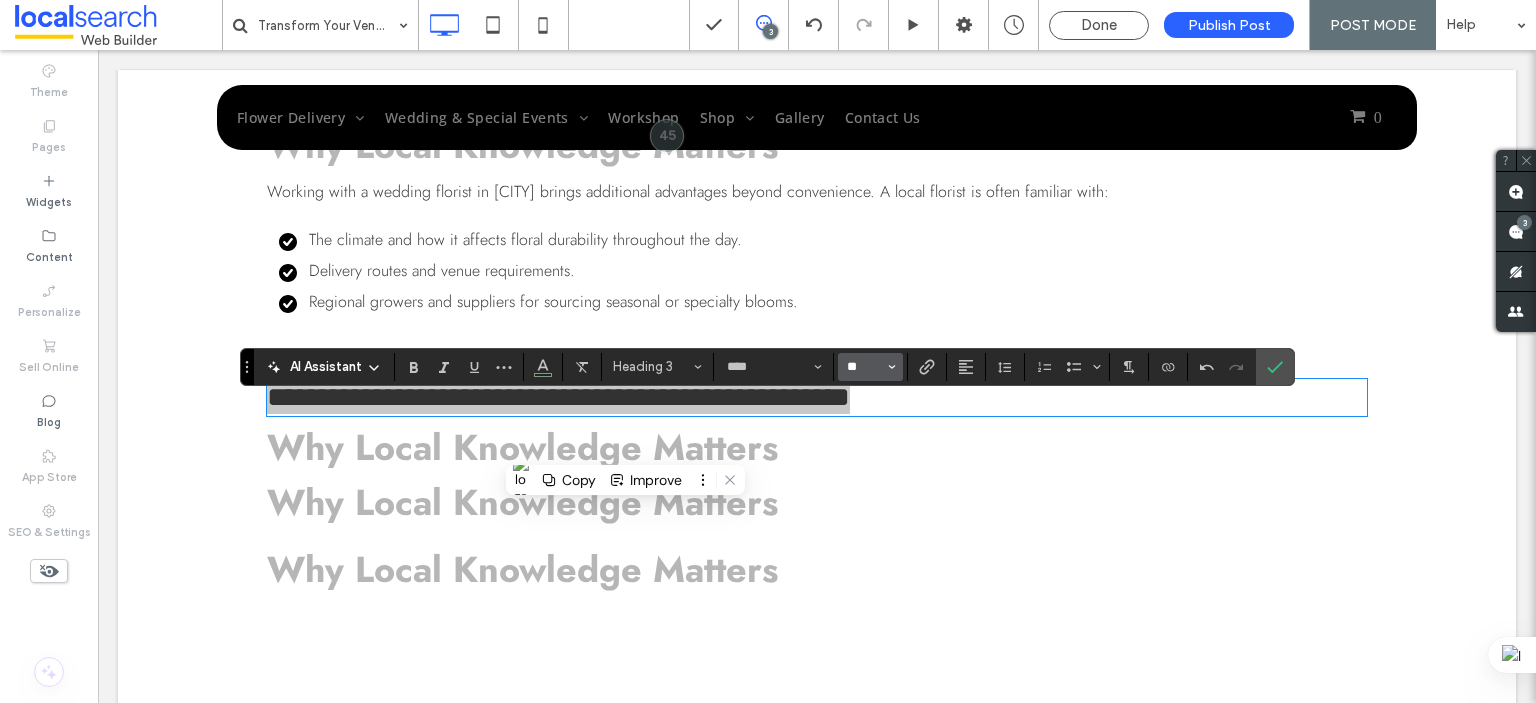 click on "**" at bounding box center (864, 367) 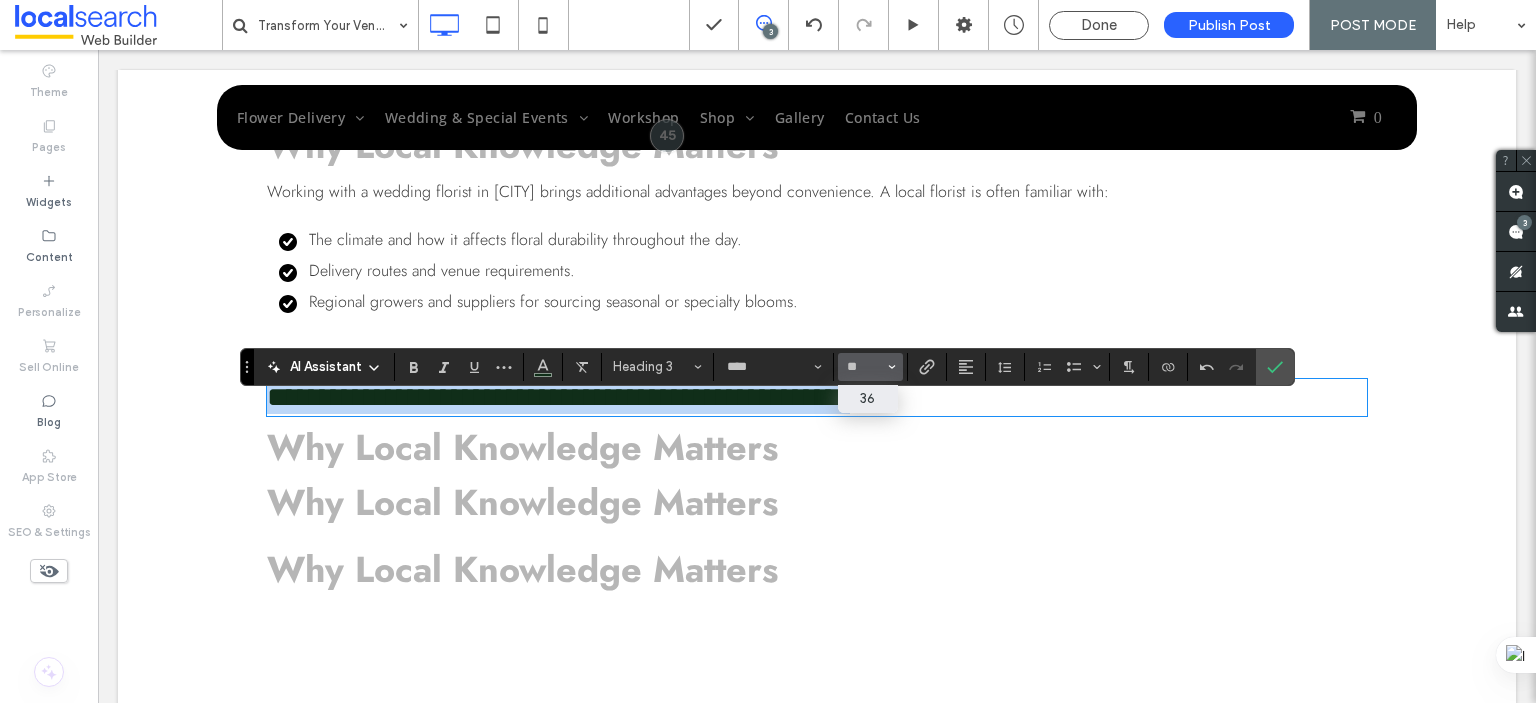 type on "**" 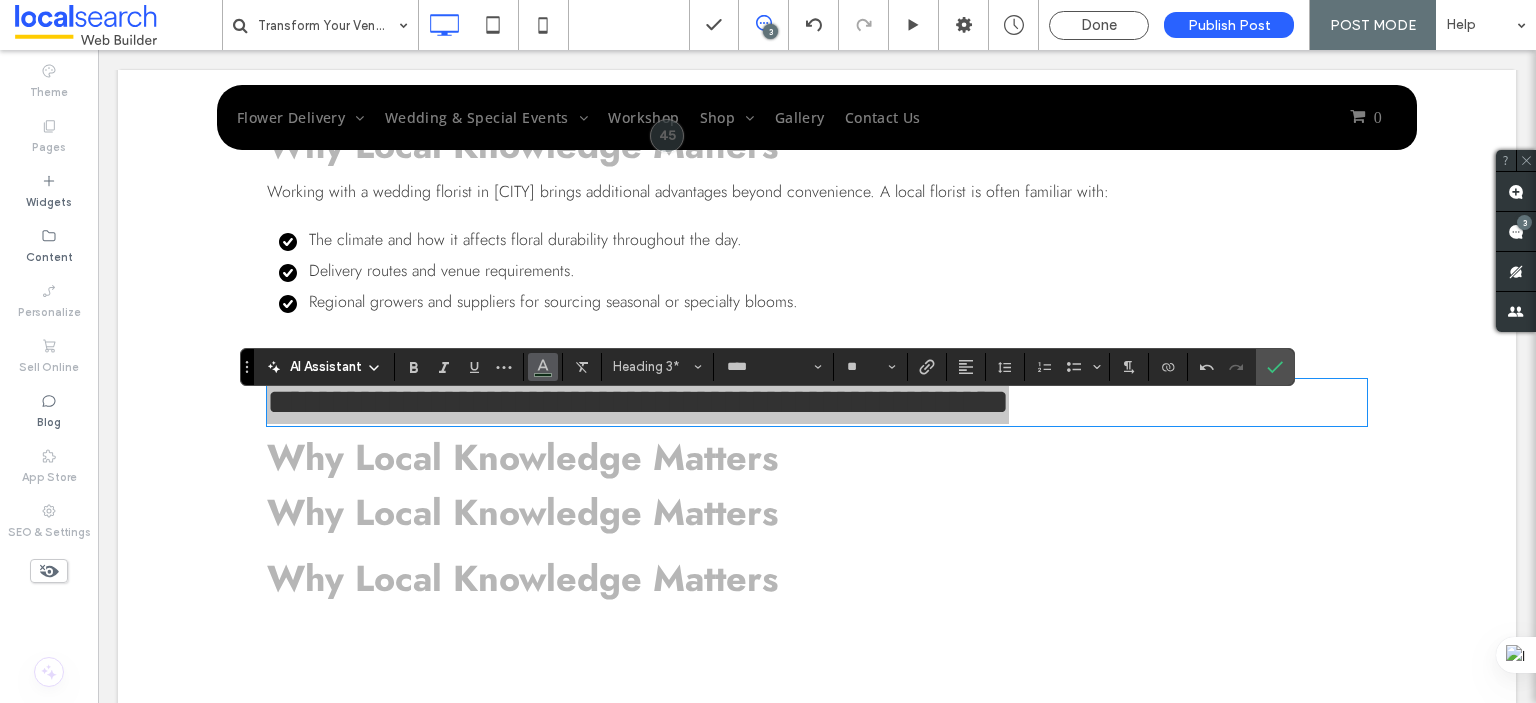 click 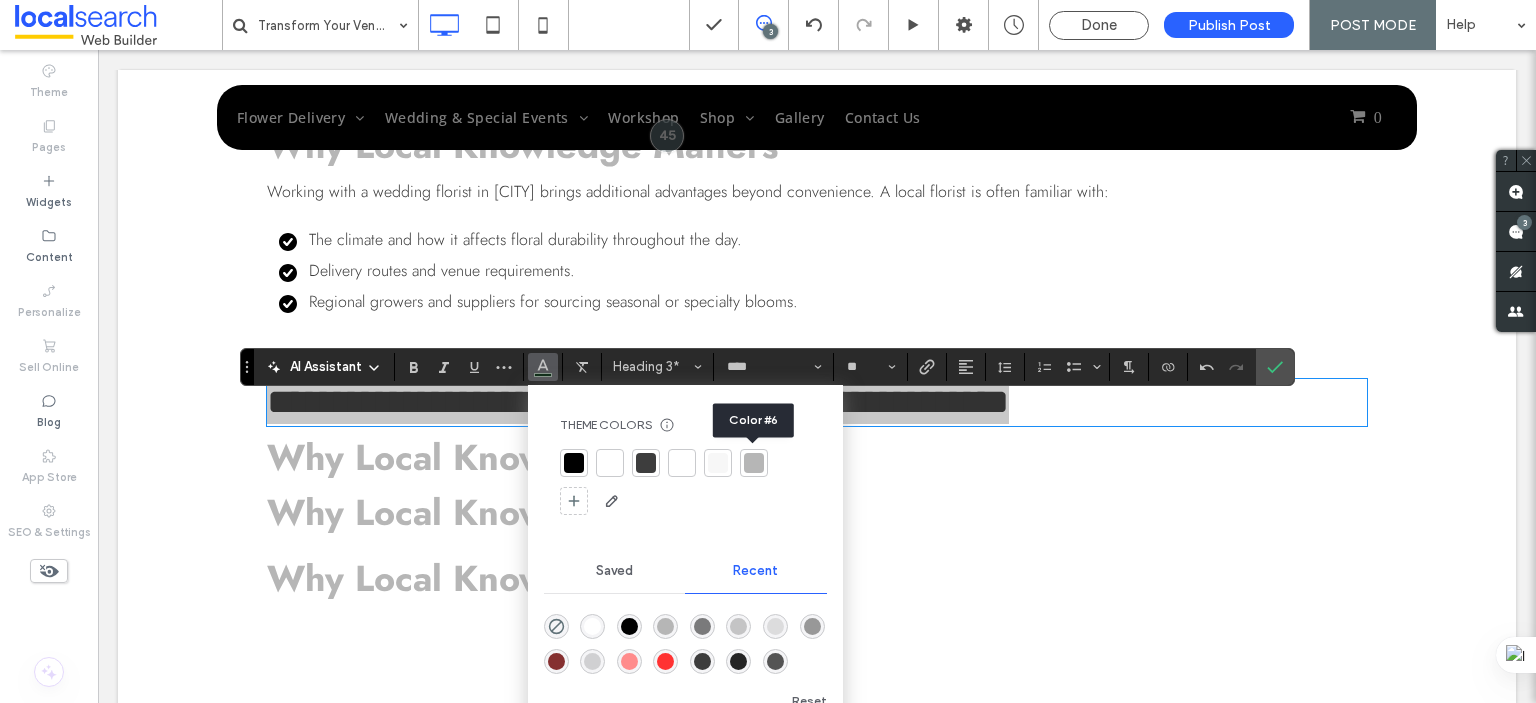 click at bounding box center [754, 463] 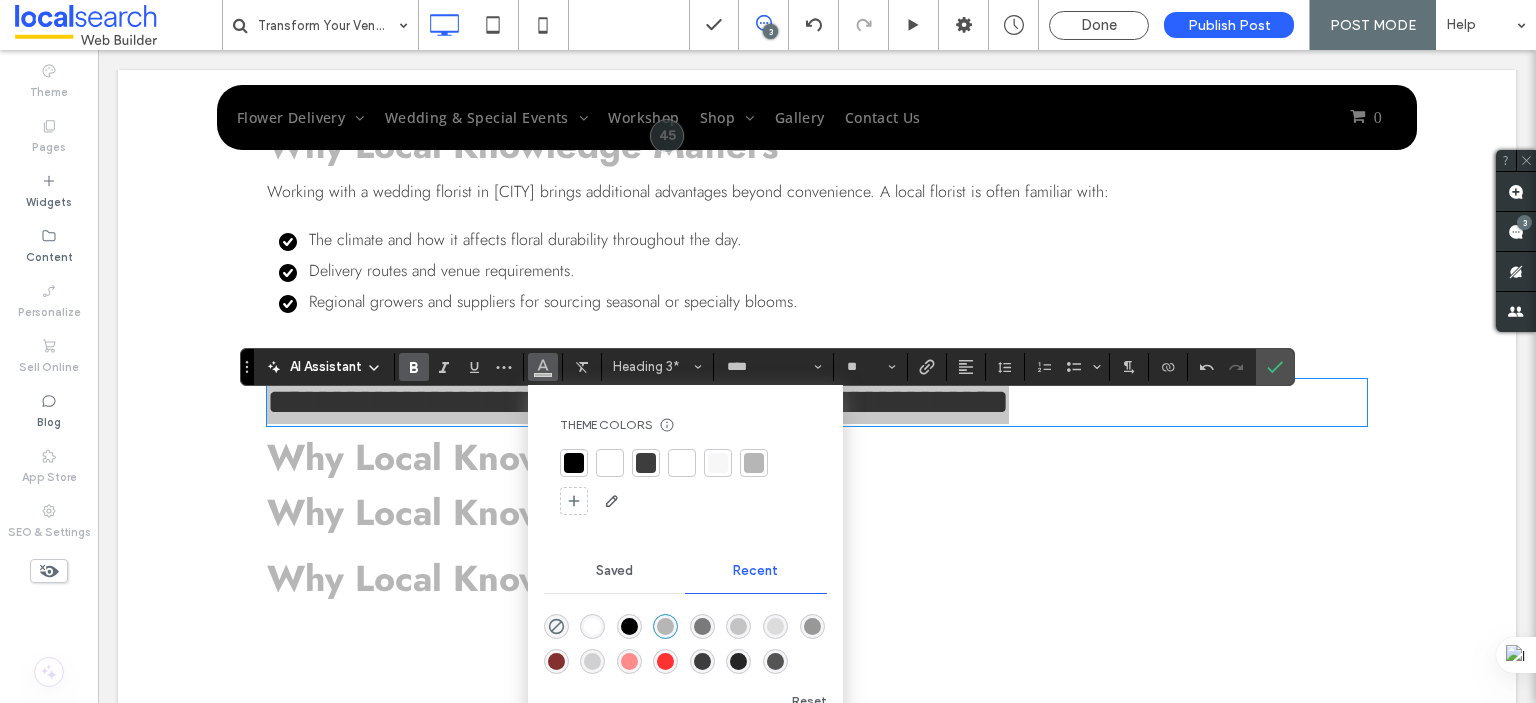click 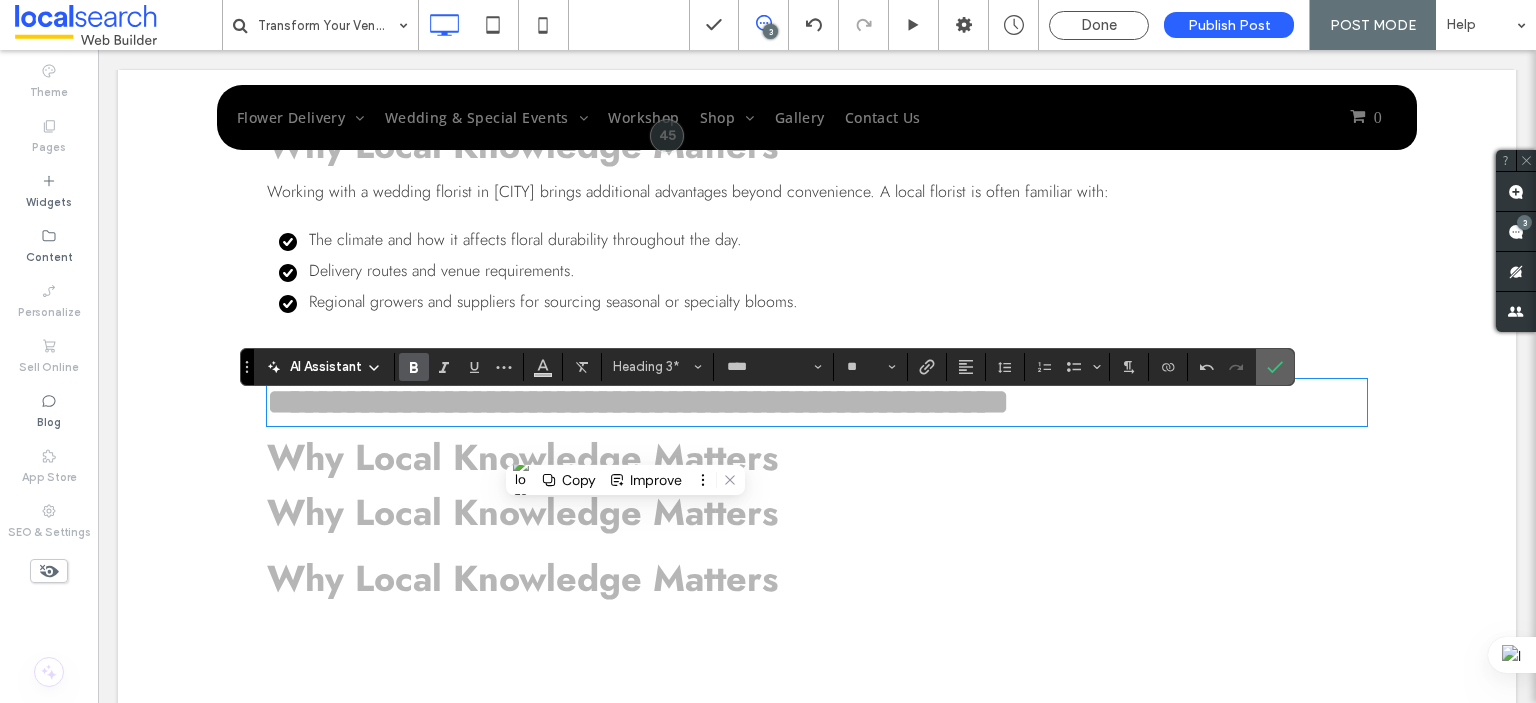 click 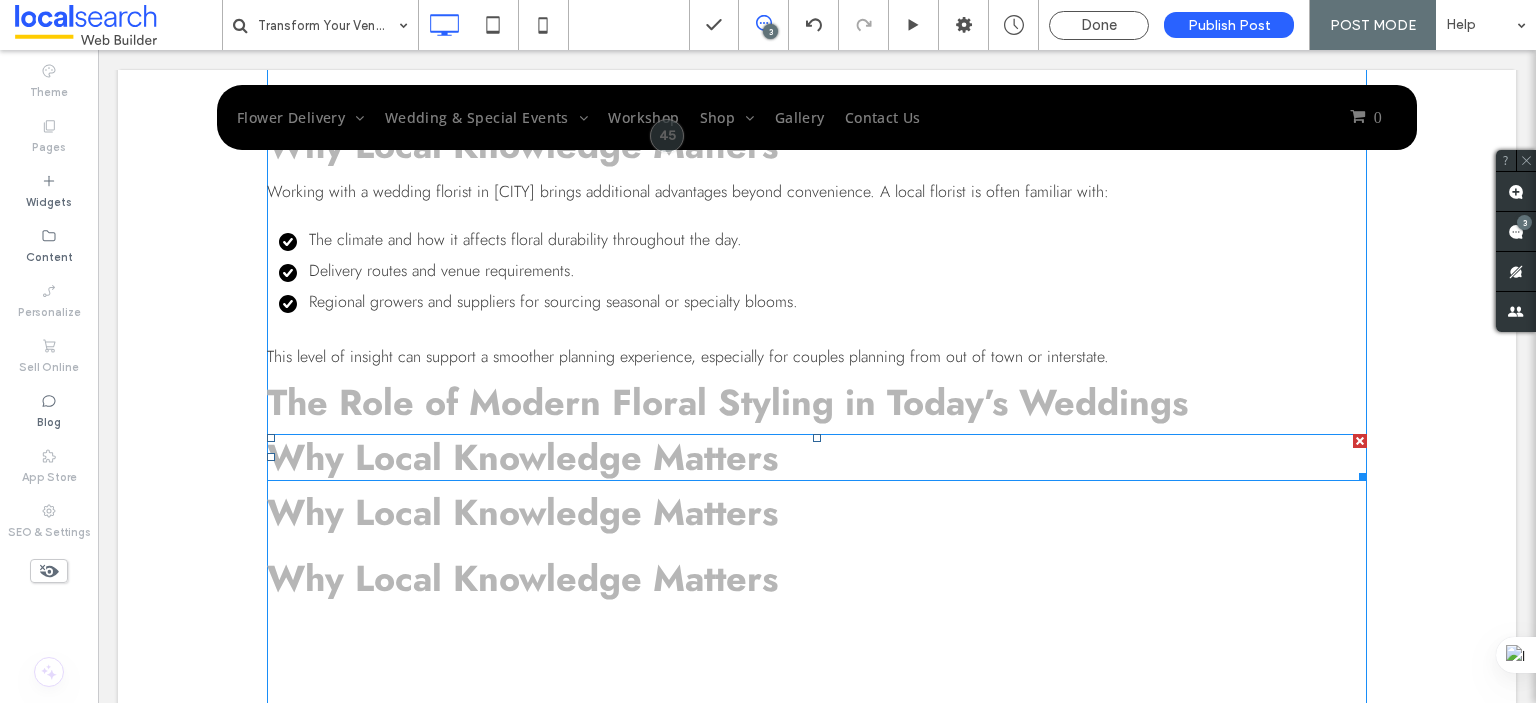 click on "Why Local Knowledge Matters" at bounding box center (522, 457) 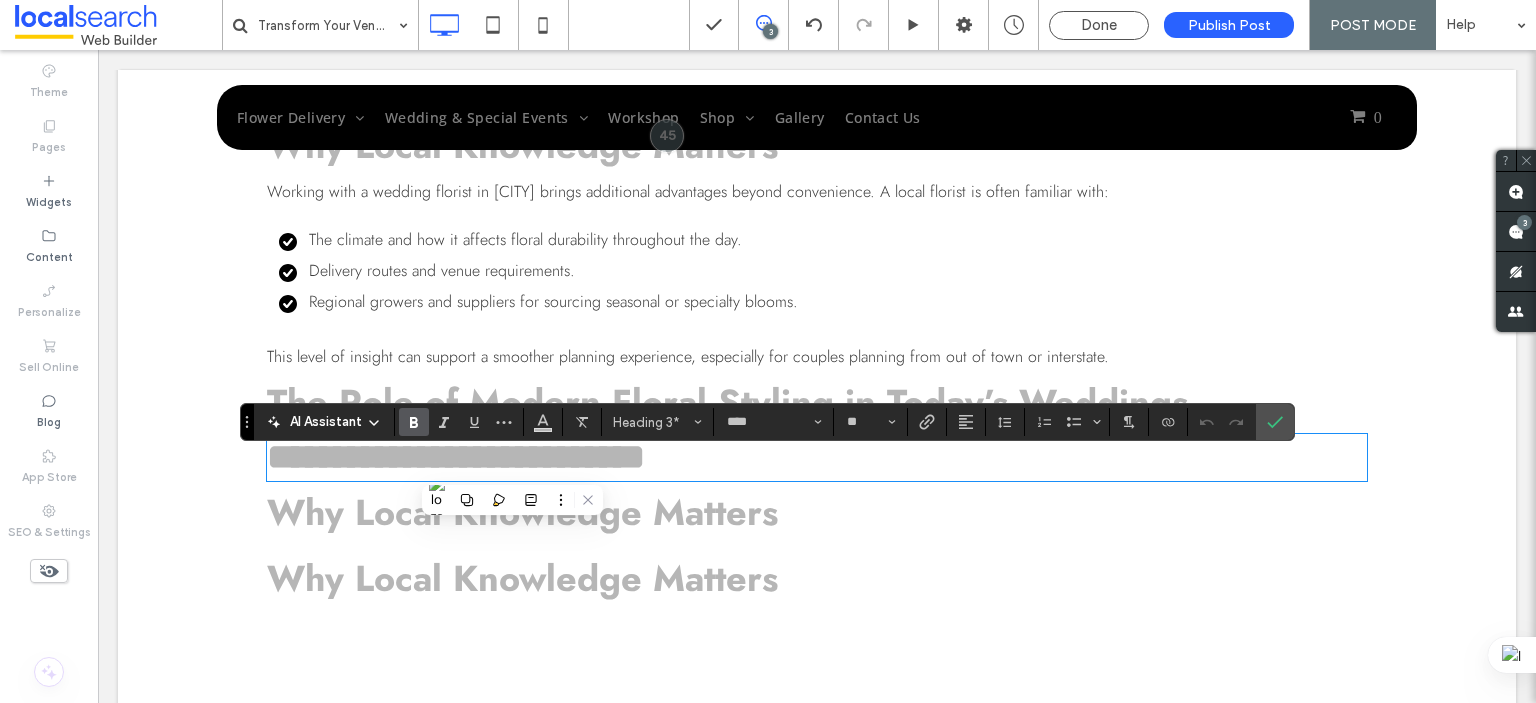 type on "**" 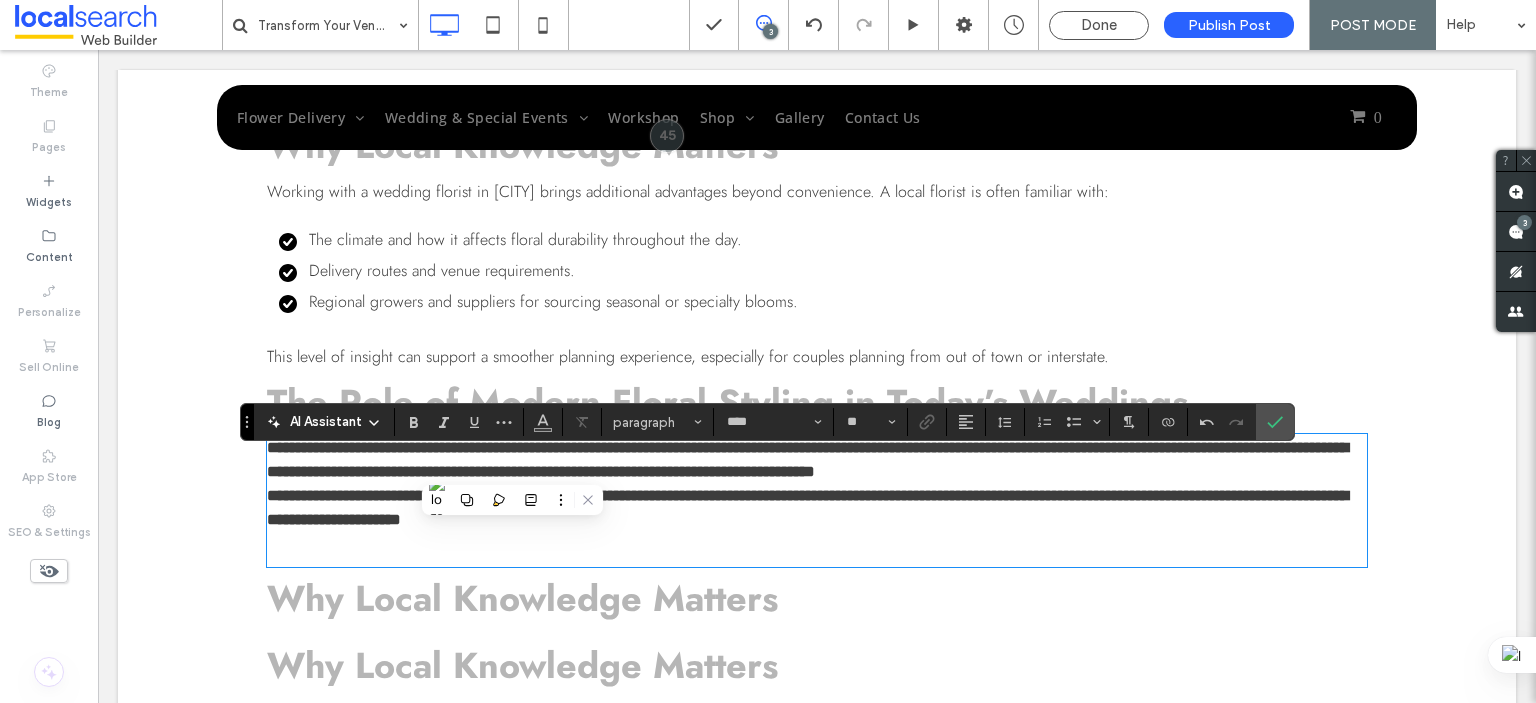 scroll, scrollTop: 0, scrollLeft: 0, axis: both 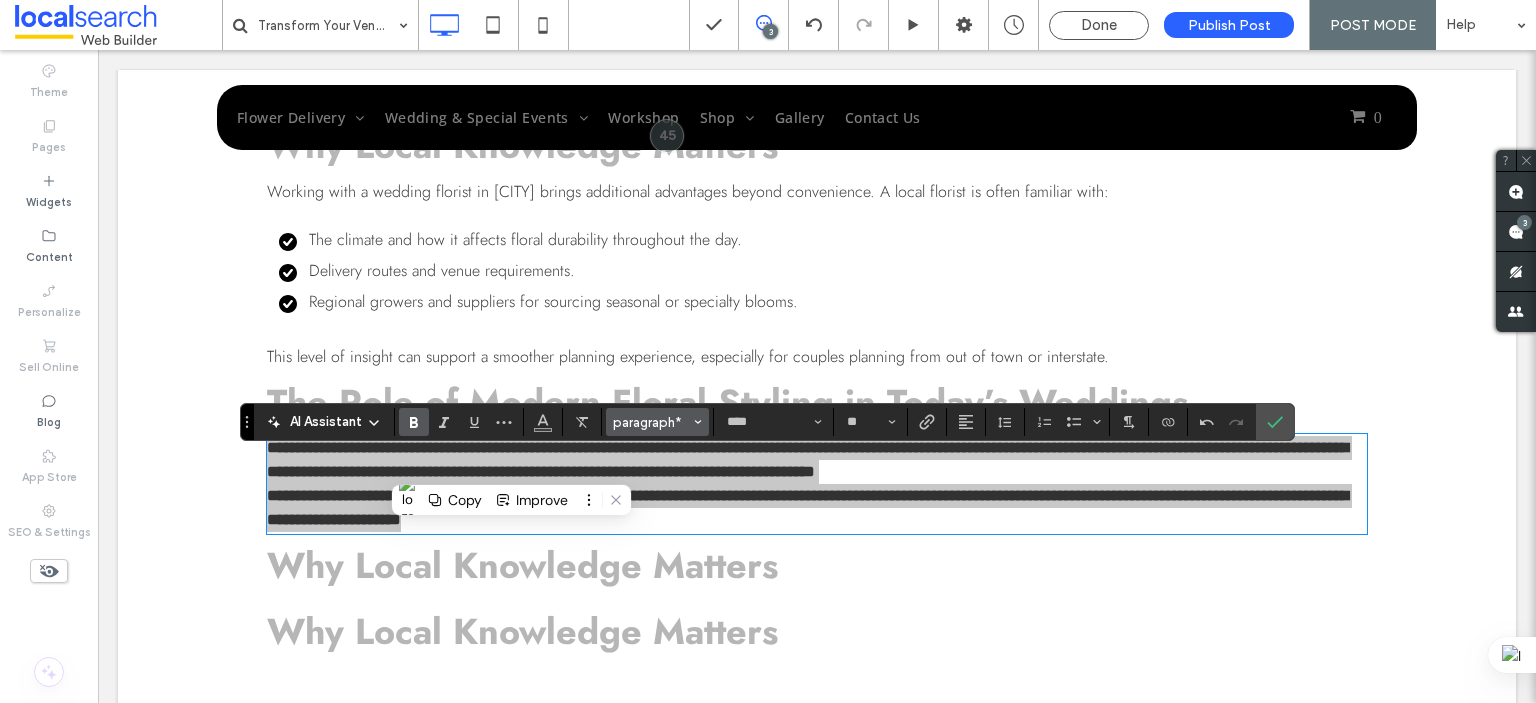 click on "paragraph*" at bounding box center (652, 422) 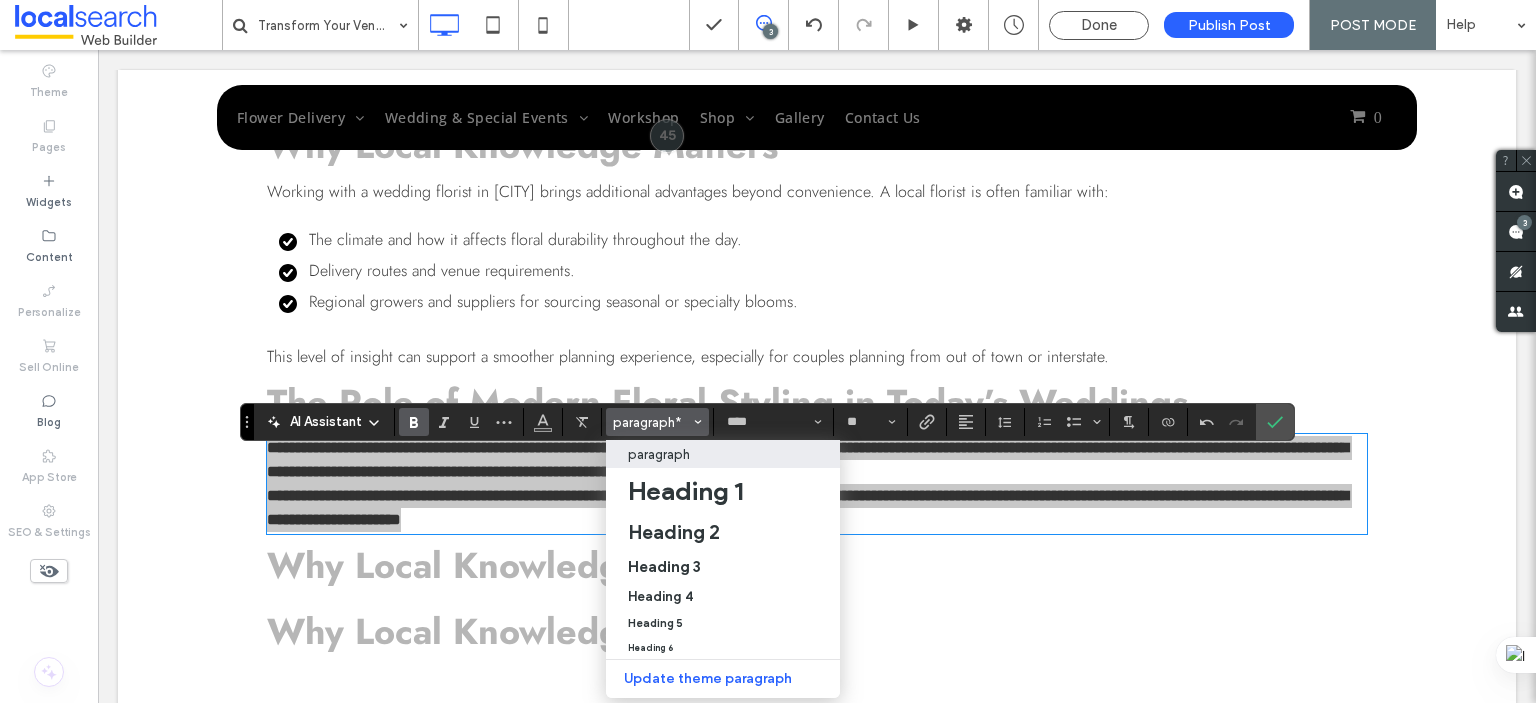 click on "paragraph" at bounding box center [659, 454] 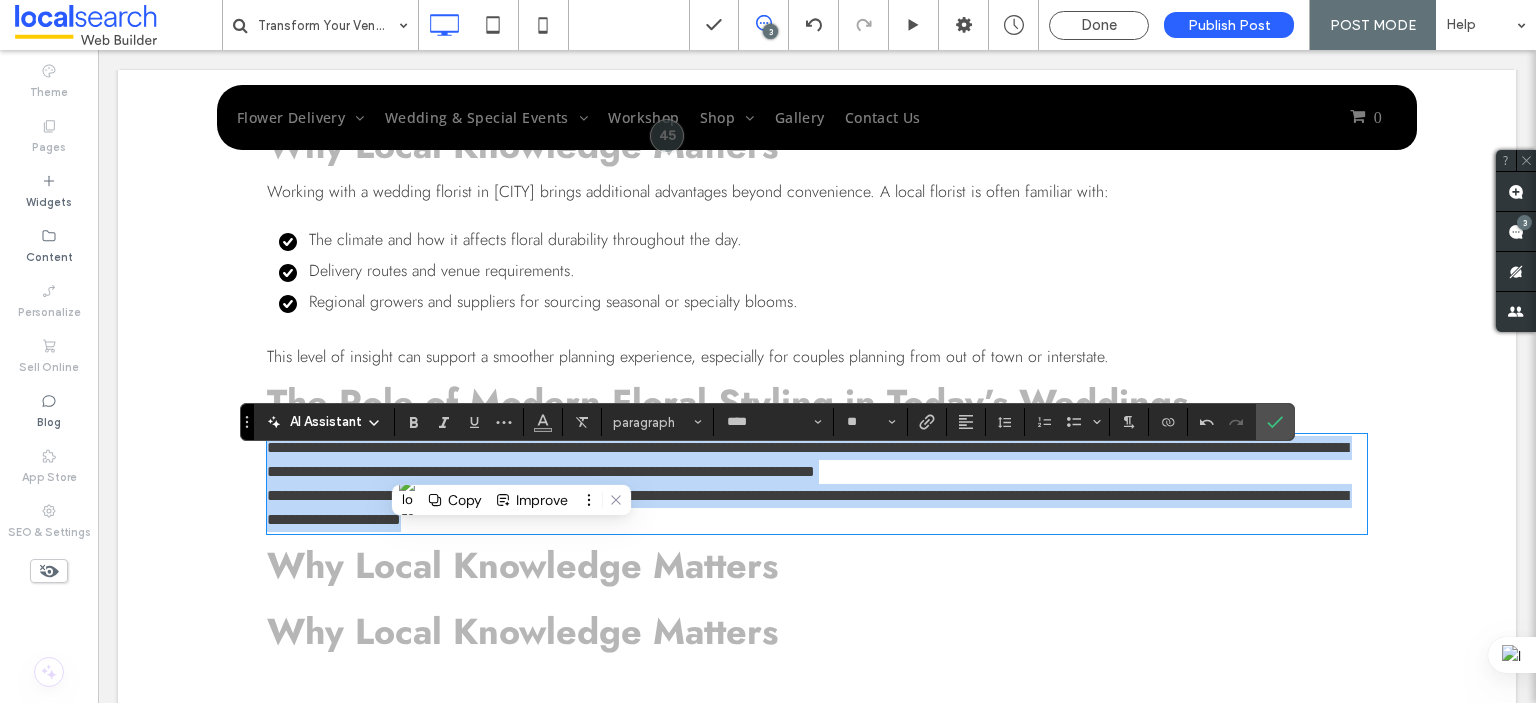 click on "**********" at bounding box center [807, 507] 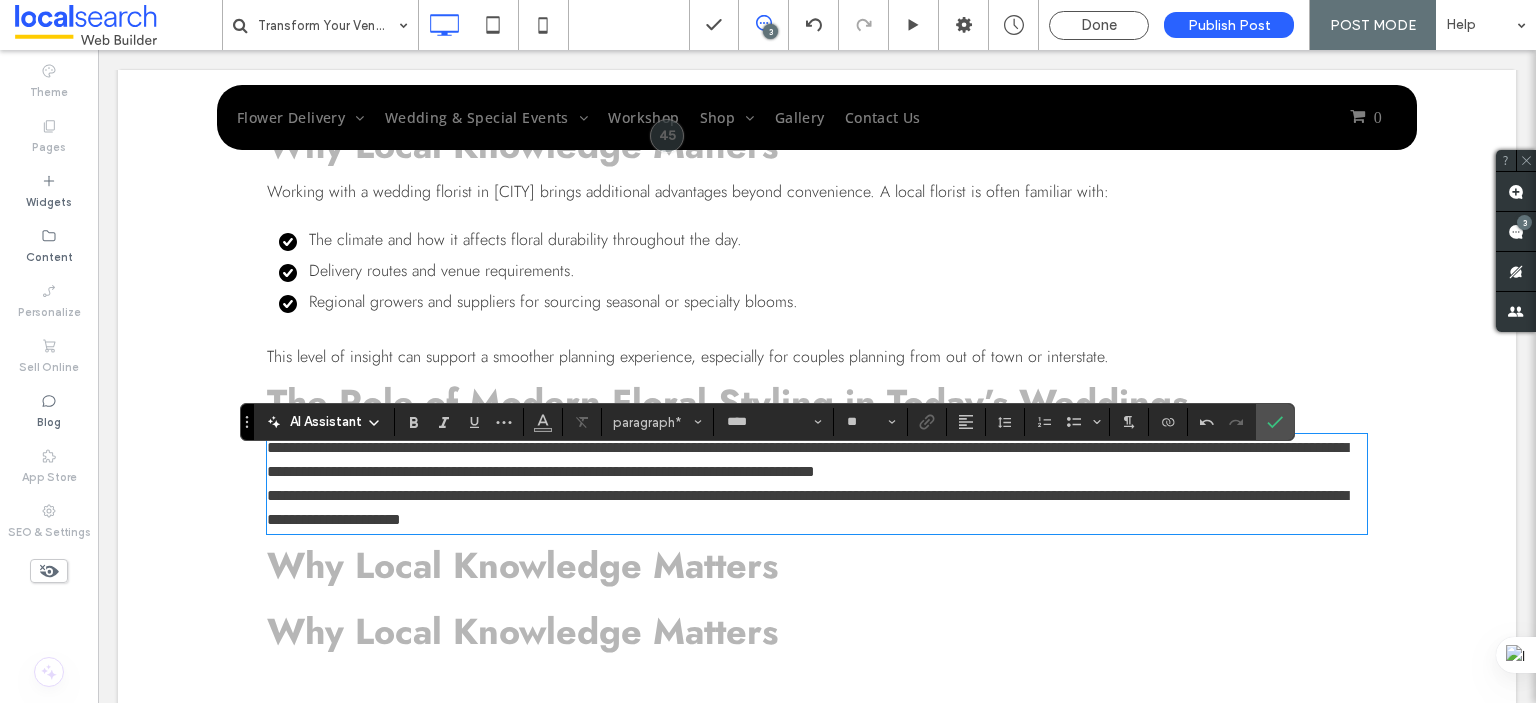 click on "**********" at bounding box center (807, 507) 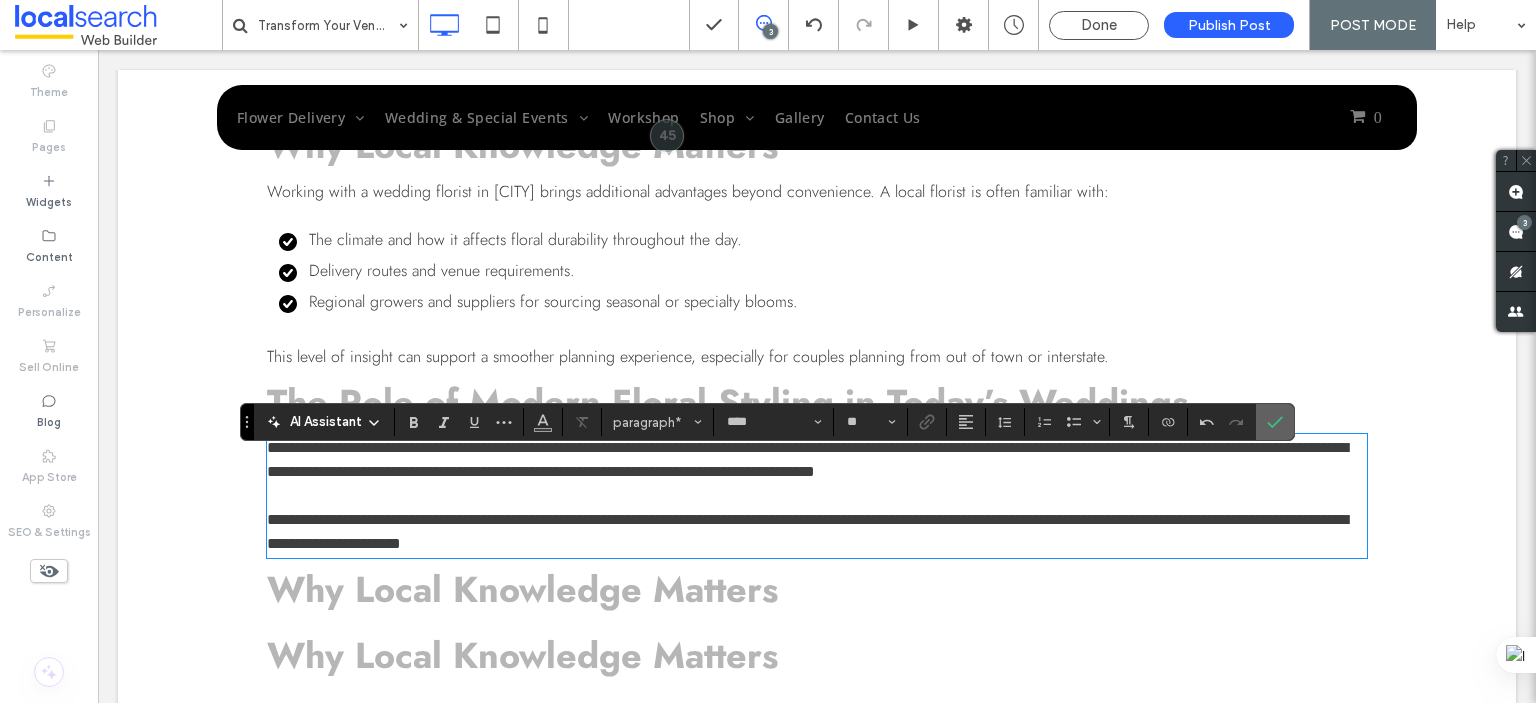 click 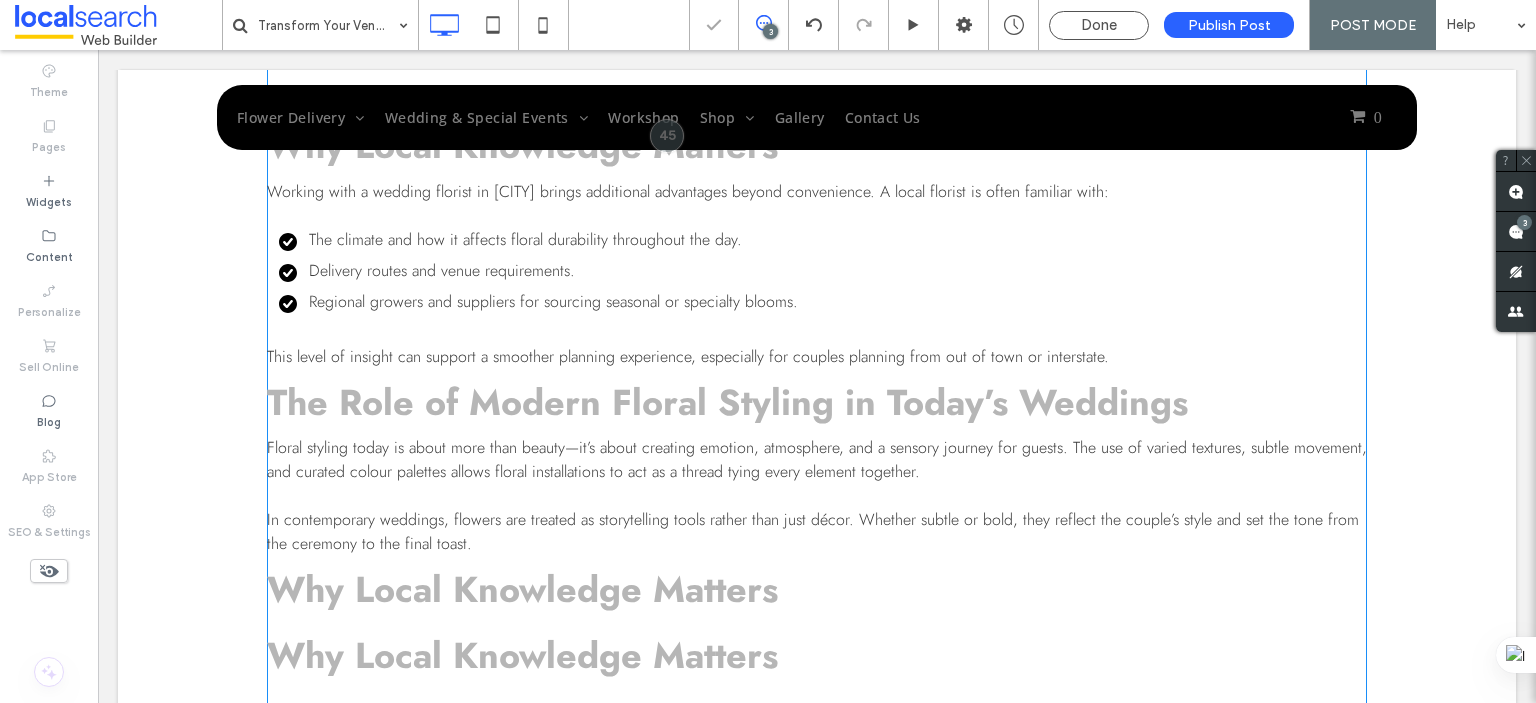 scroll, scrollTop: 3688, scrollLeft: 0, axis: vertical 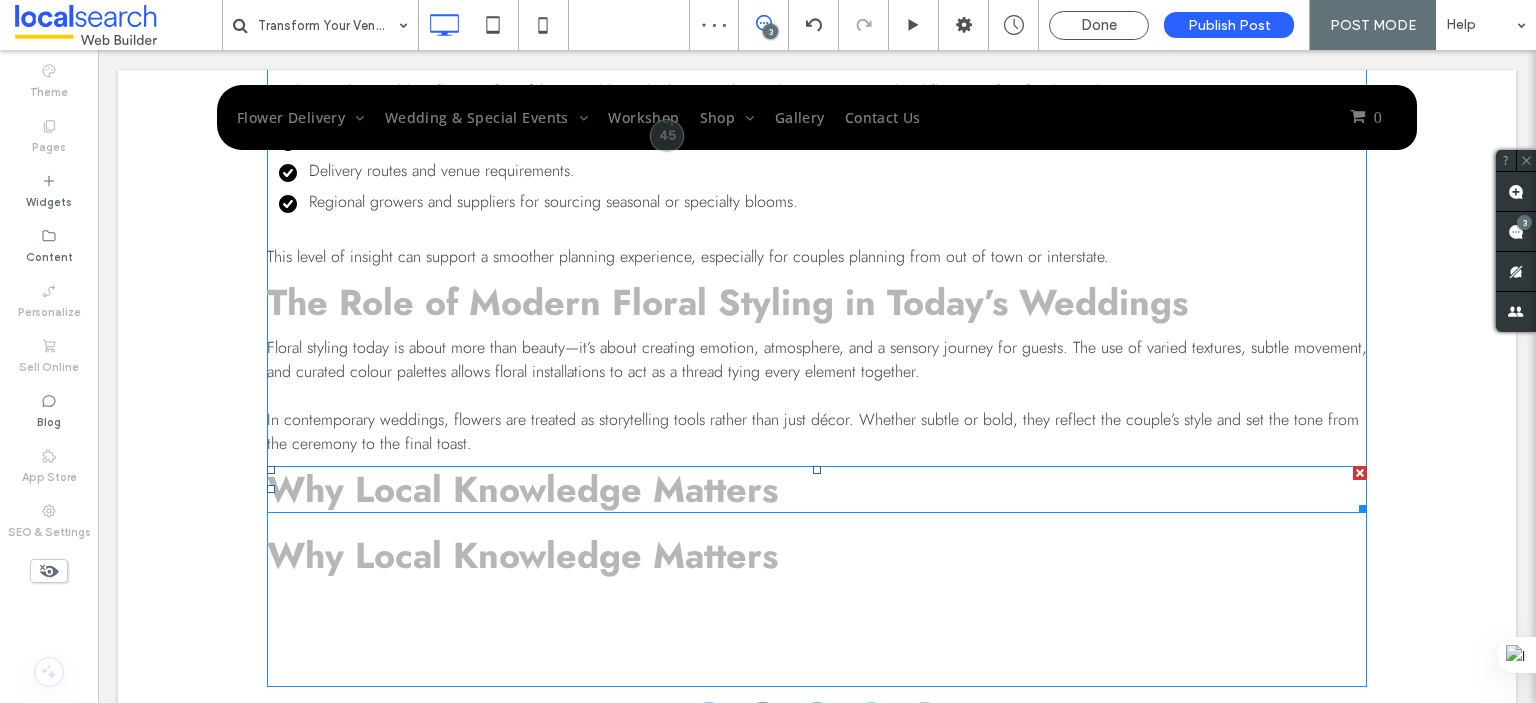 click on "Why Local Knowledge Matters" at bounding box center [522, 489] 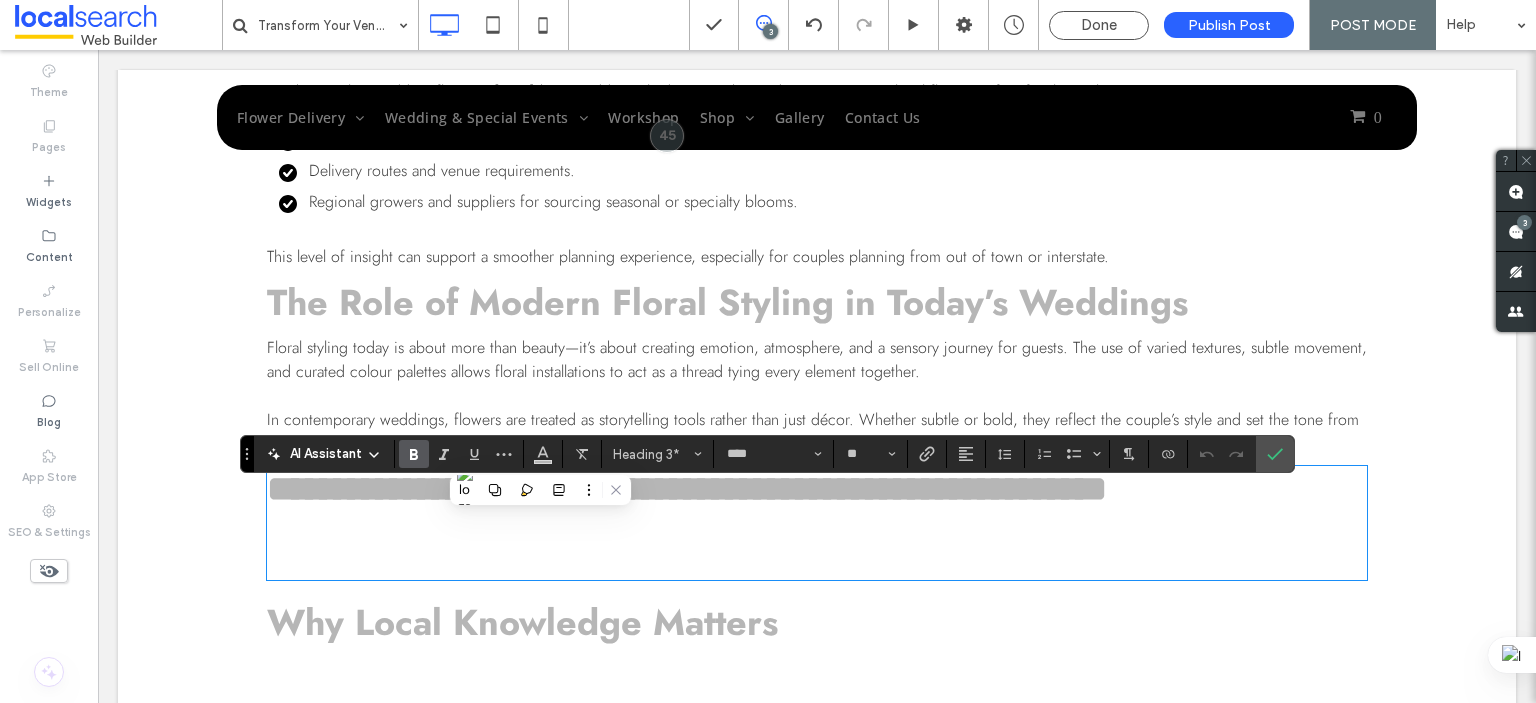 scroll, scrollTop: 0, scrollLeft: 0, axis: both 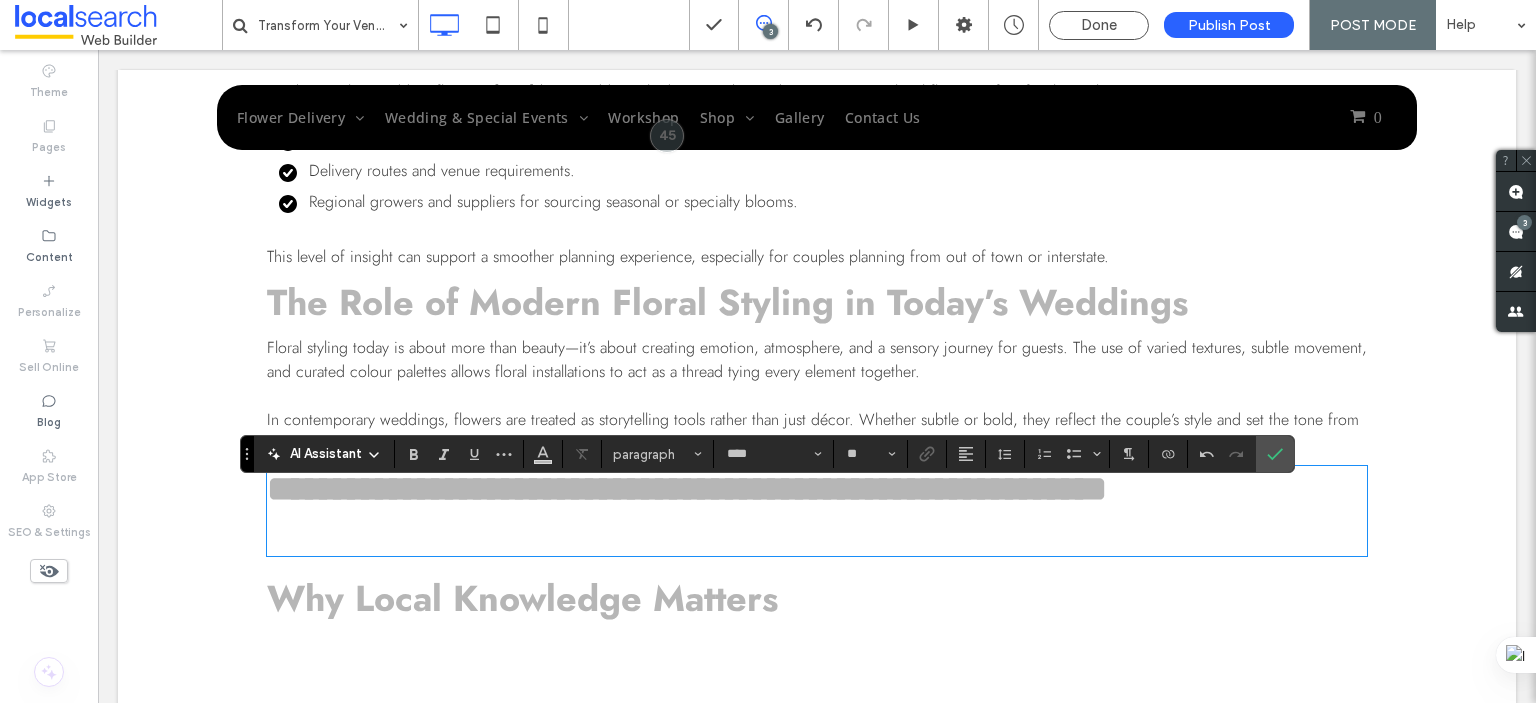 click on "**********" at bounding box center [817, 511] 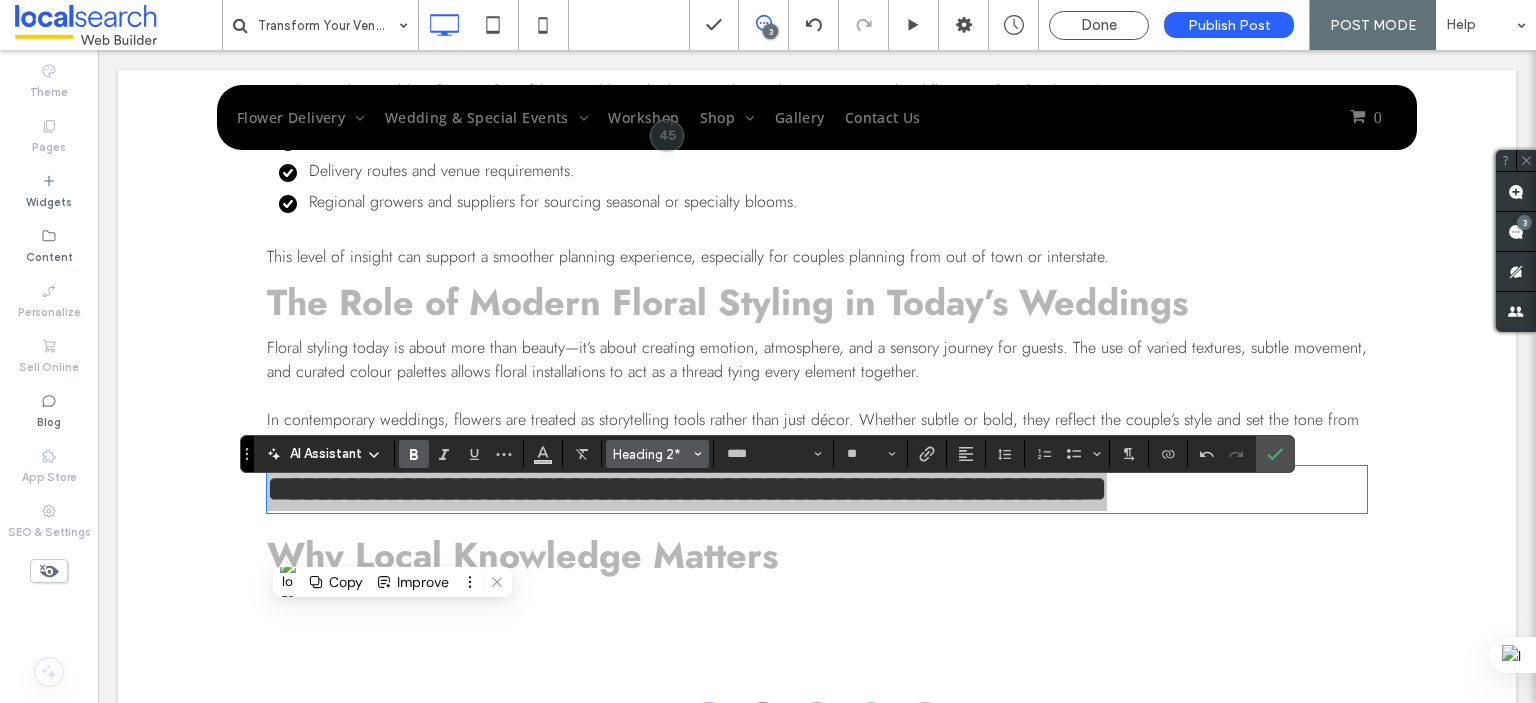 click on "Heading 2*" at bounding box center (652, 454) 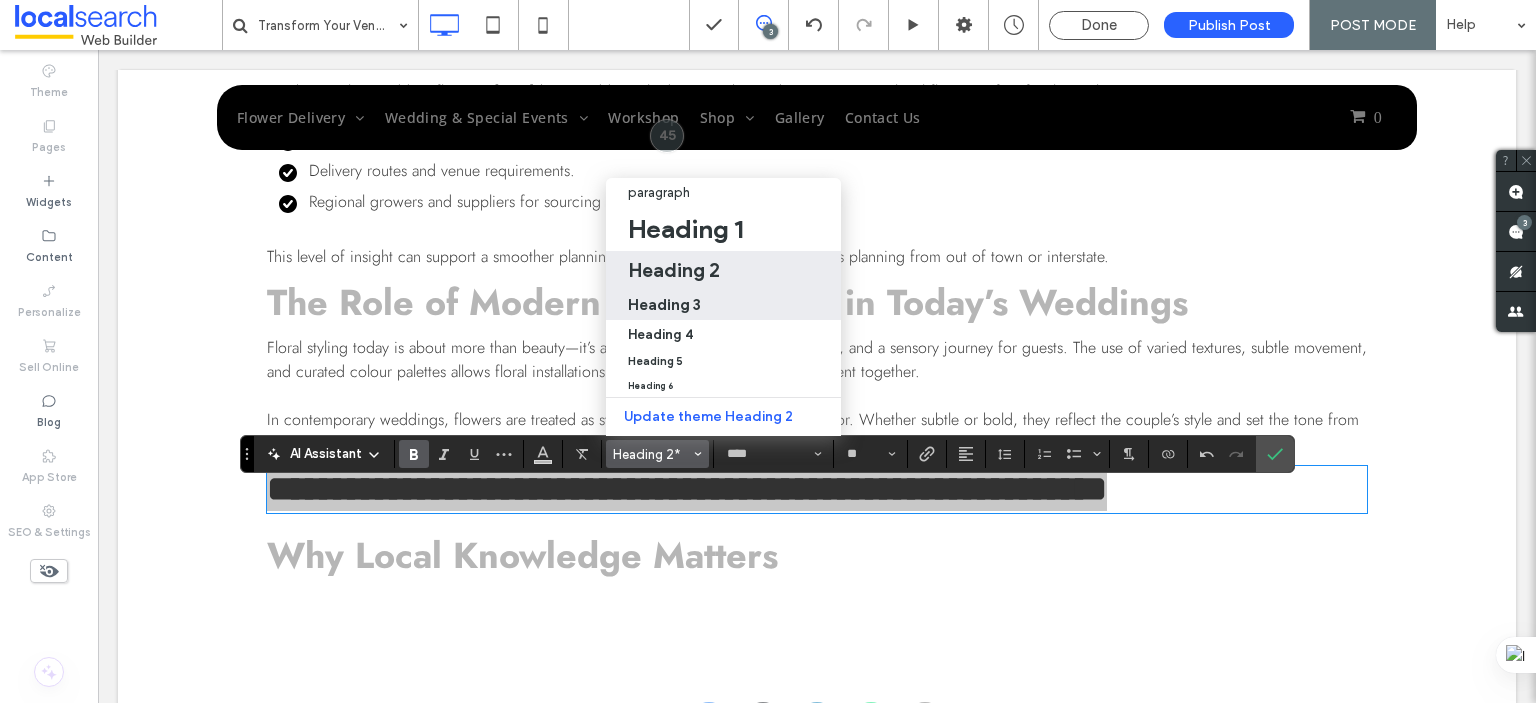 click on "Heading 3" at bounding box center [664, 304] 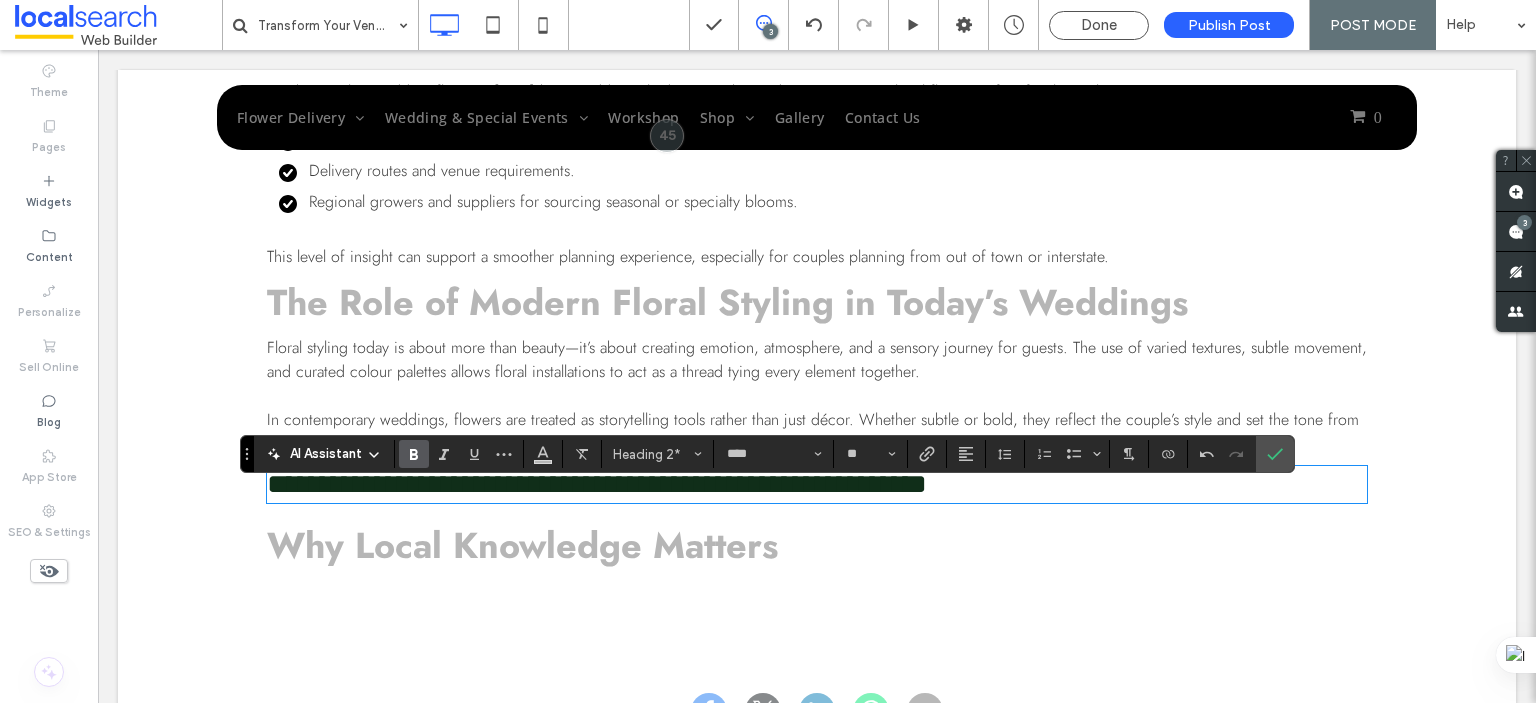 type on "**" 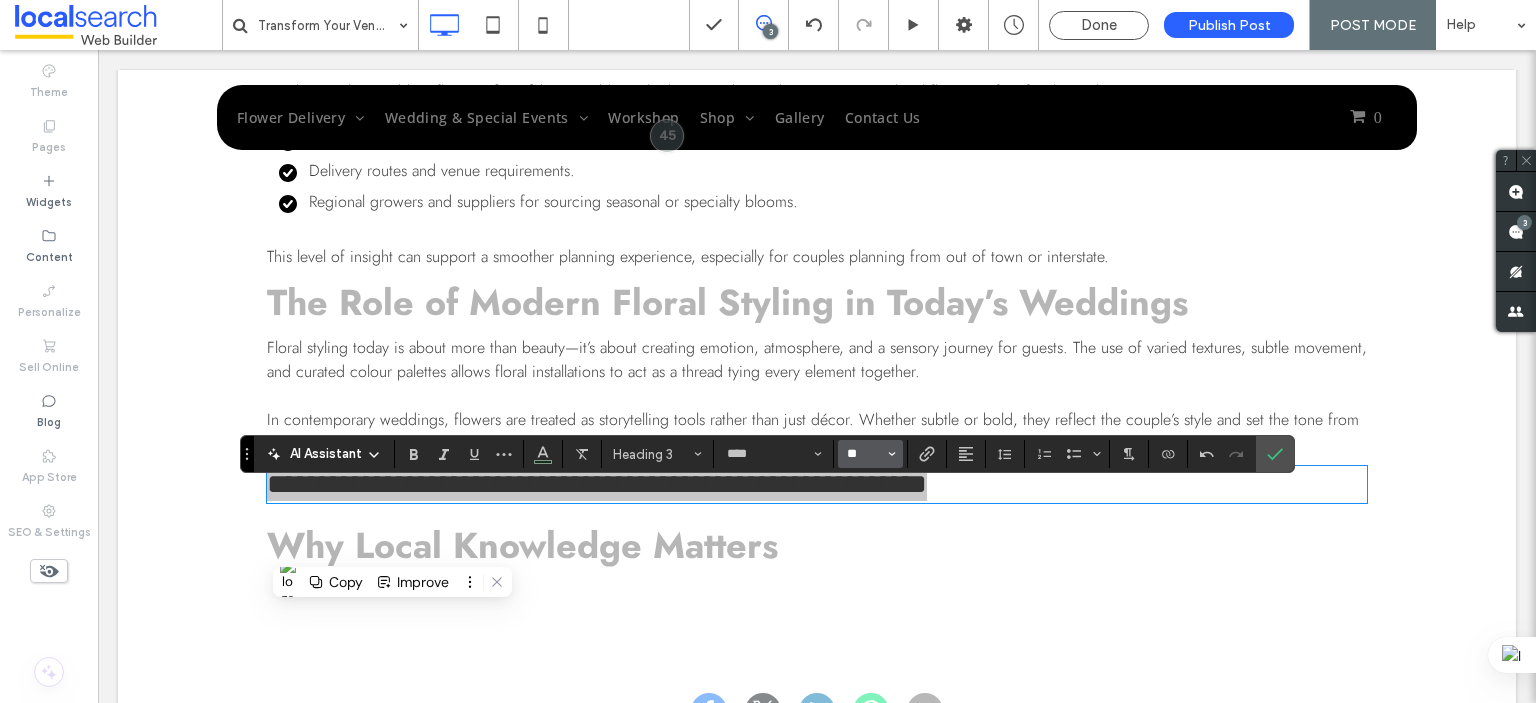 click on "**" at bounding box center (864, 454) 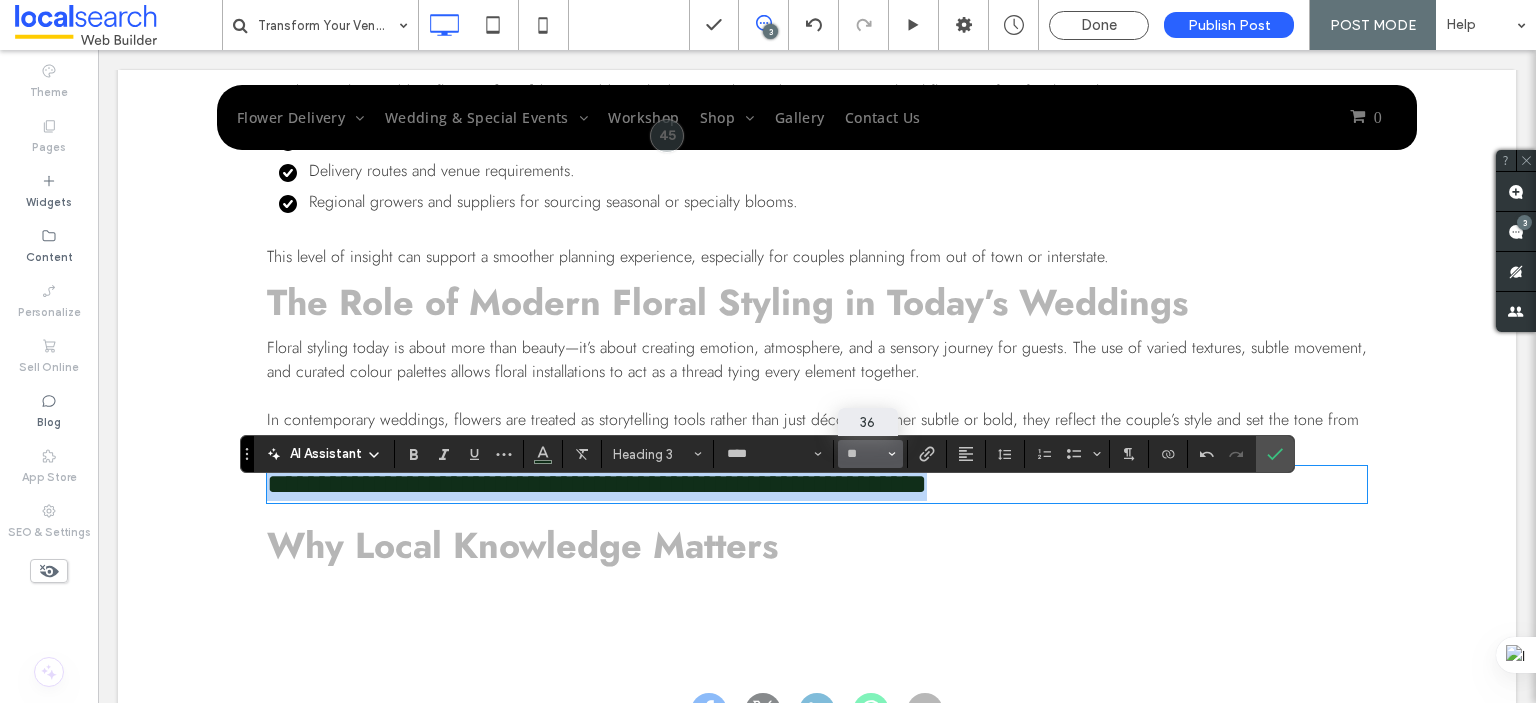 type on "**" 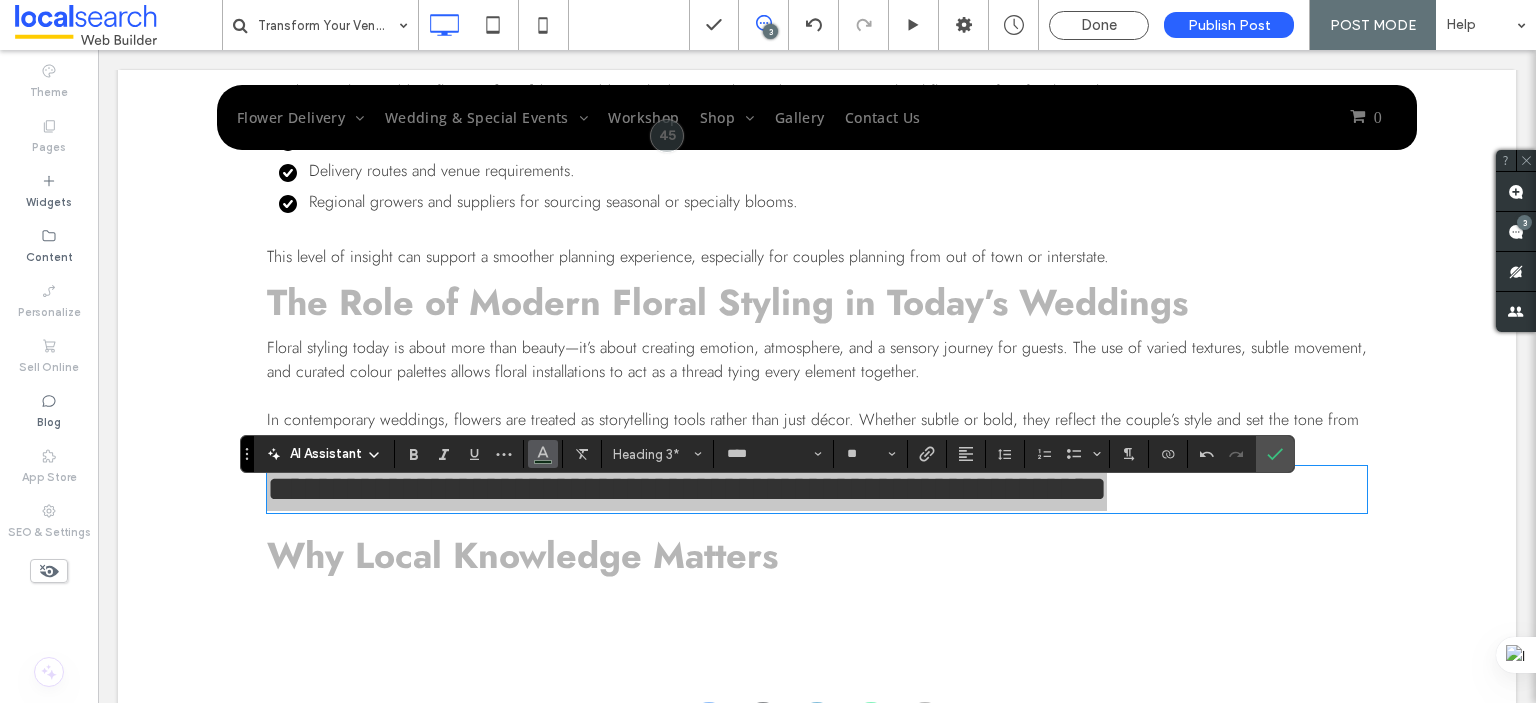 click at bounding box center [543, 454] 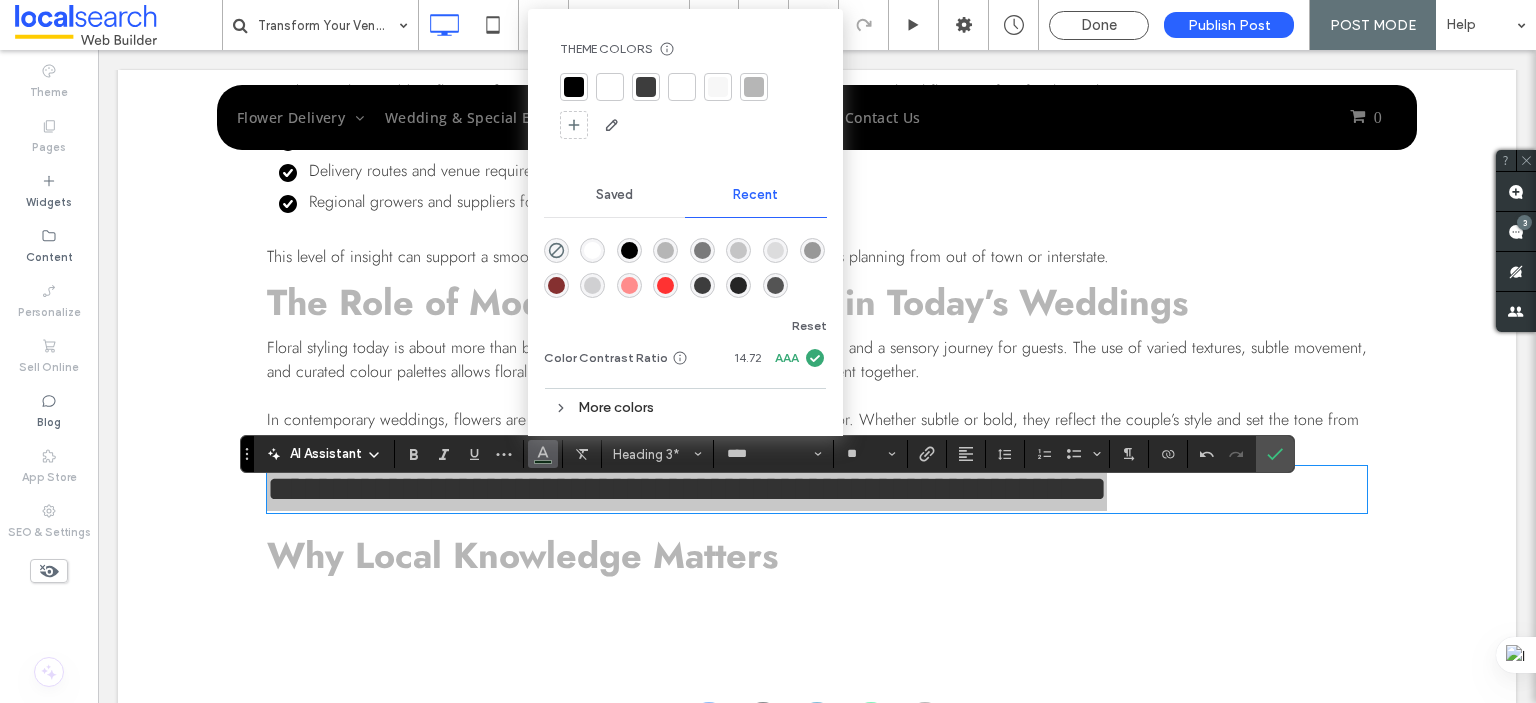 click at bounding box center [754, 87] 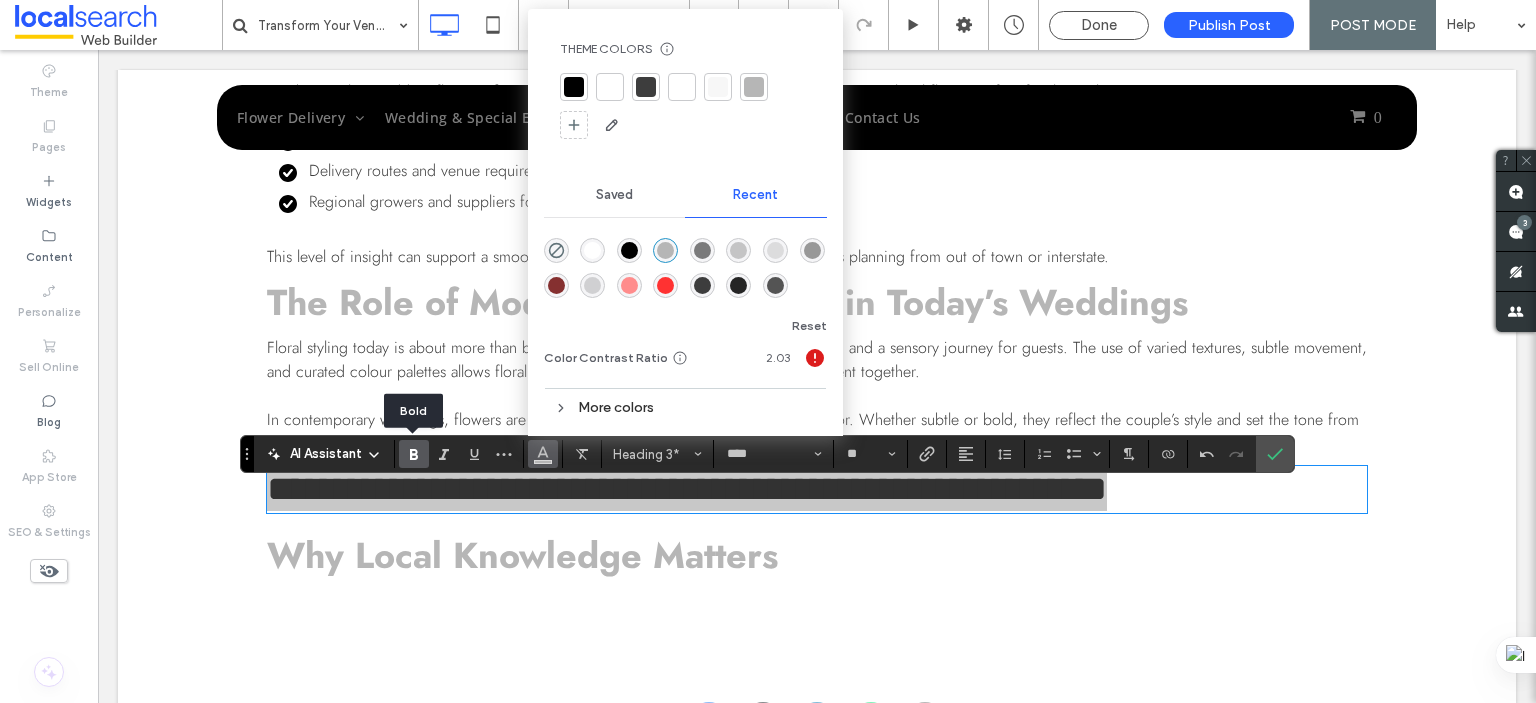 click 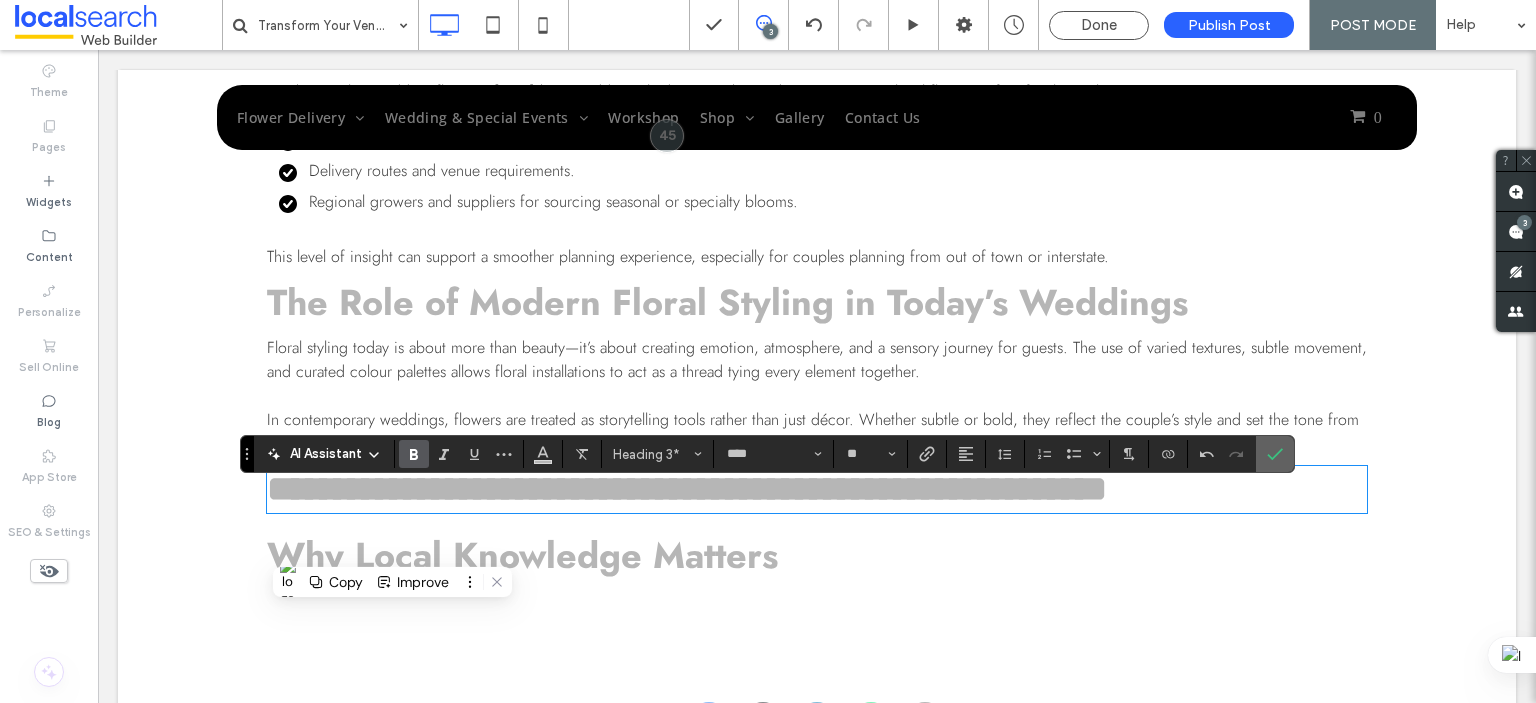 drag, startPoint x: 1268, startPoint y: 450, endPoint x: 1167, endPoint y: 400, distance: 112.698715 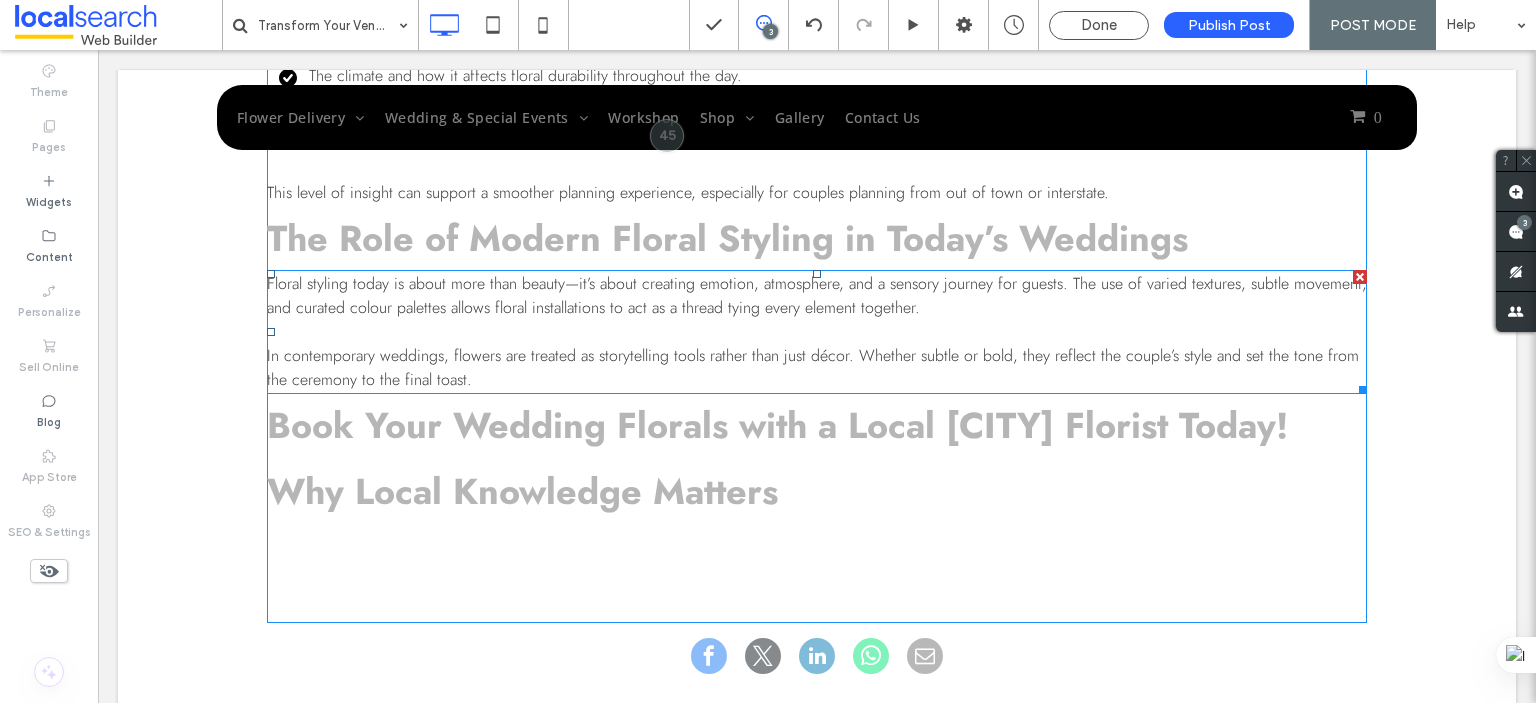 scroll, scrollTop: 3788, scrollLeft: 0, axis: vertical 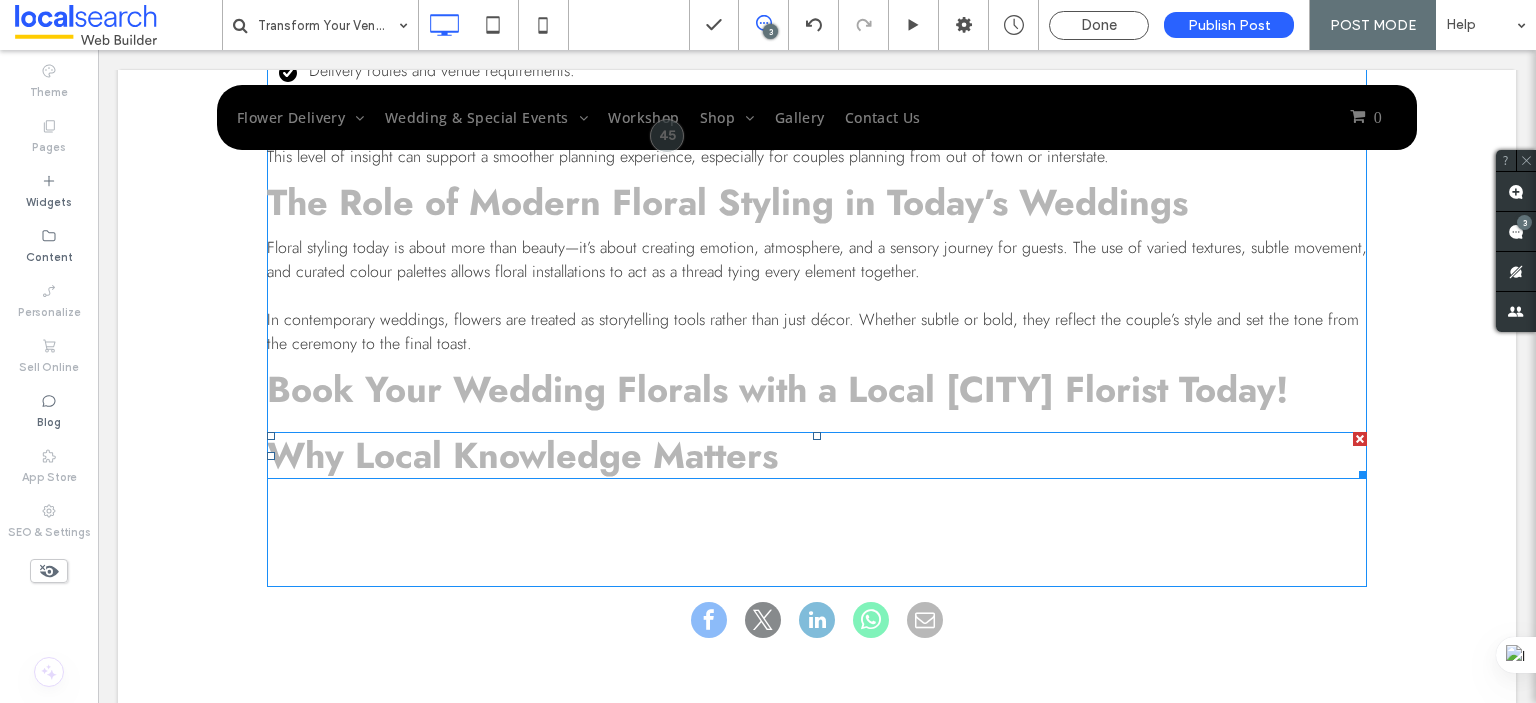 click on "Why Local Knowledge Matters" at bounding box center (522, 455) 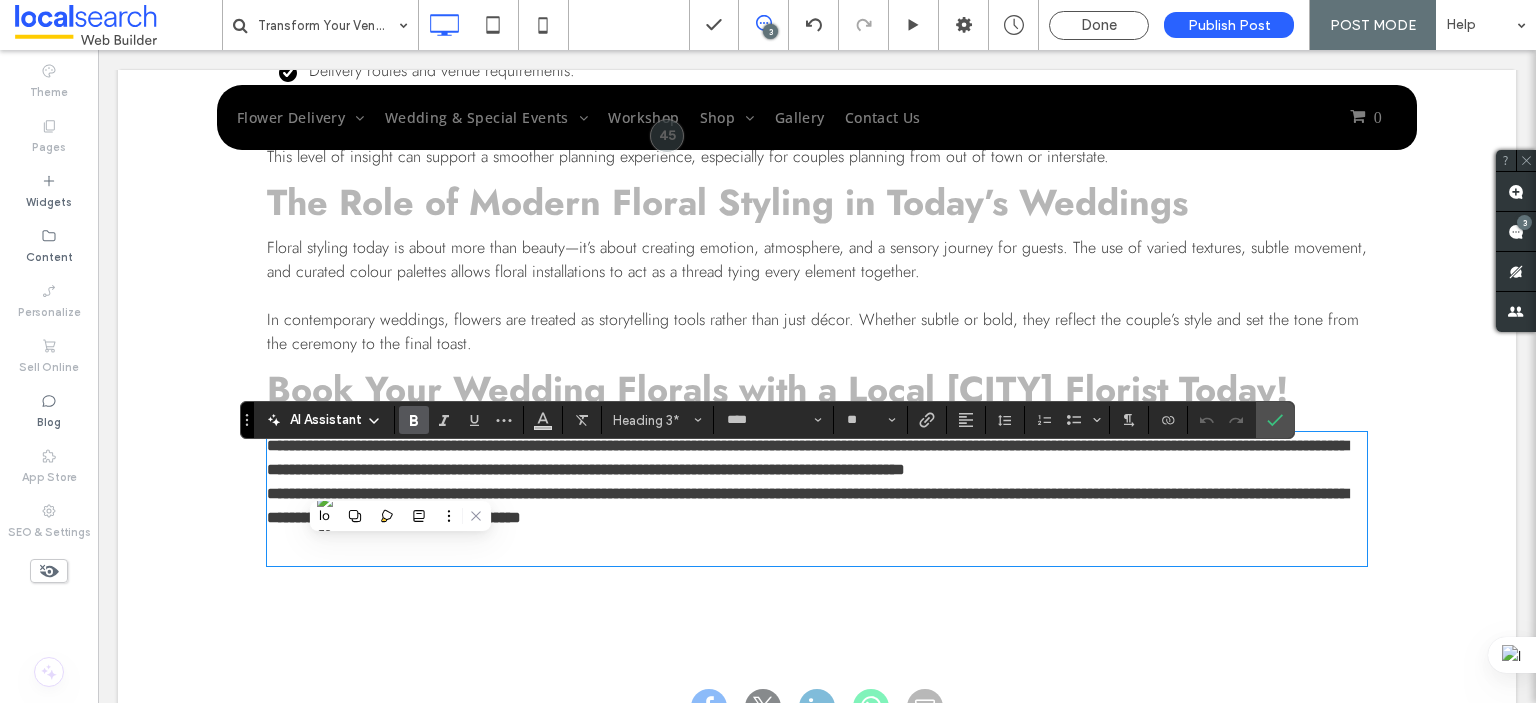type on "**" 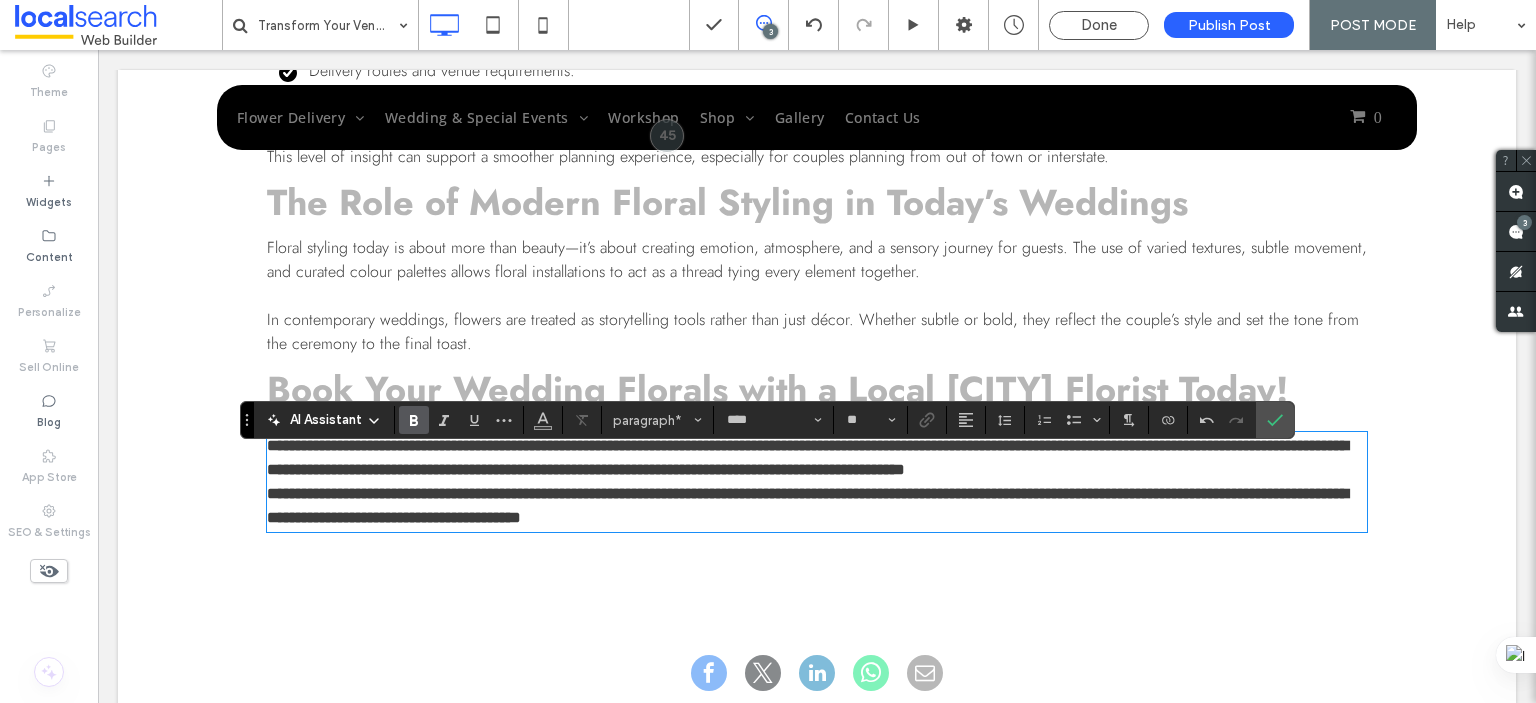 click on "**********" at bounding box center (807, 457) 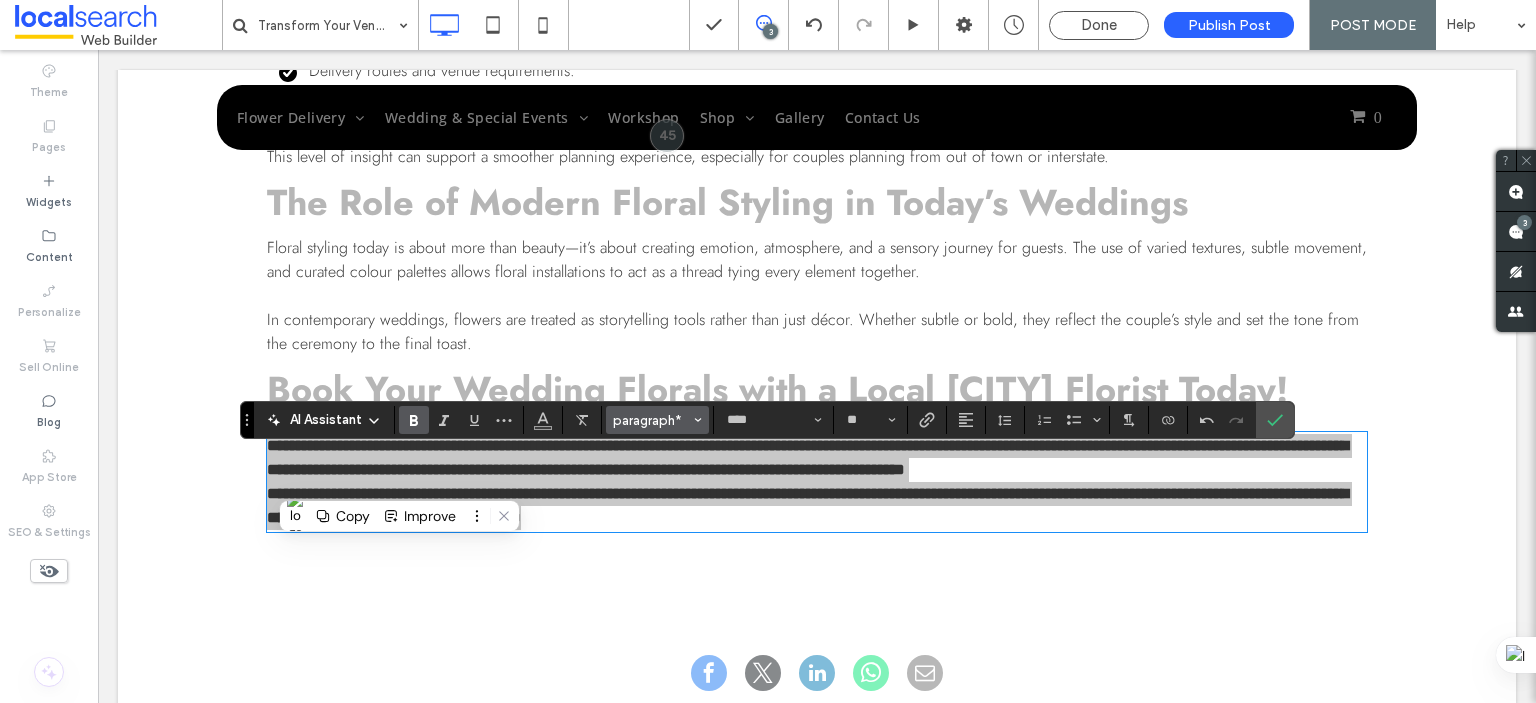 click on "paragraph*" at bounding box center [652, 420] 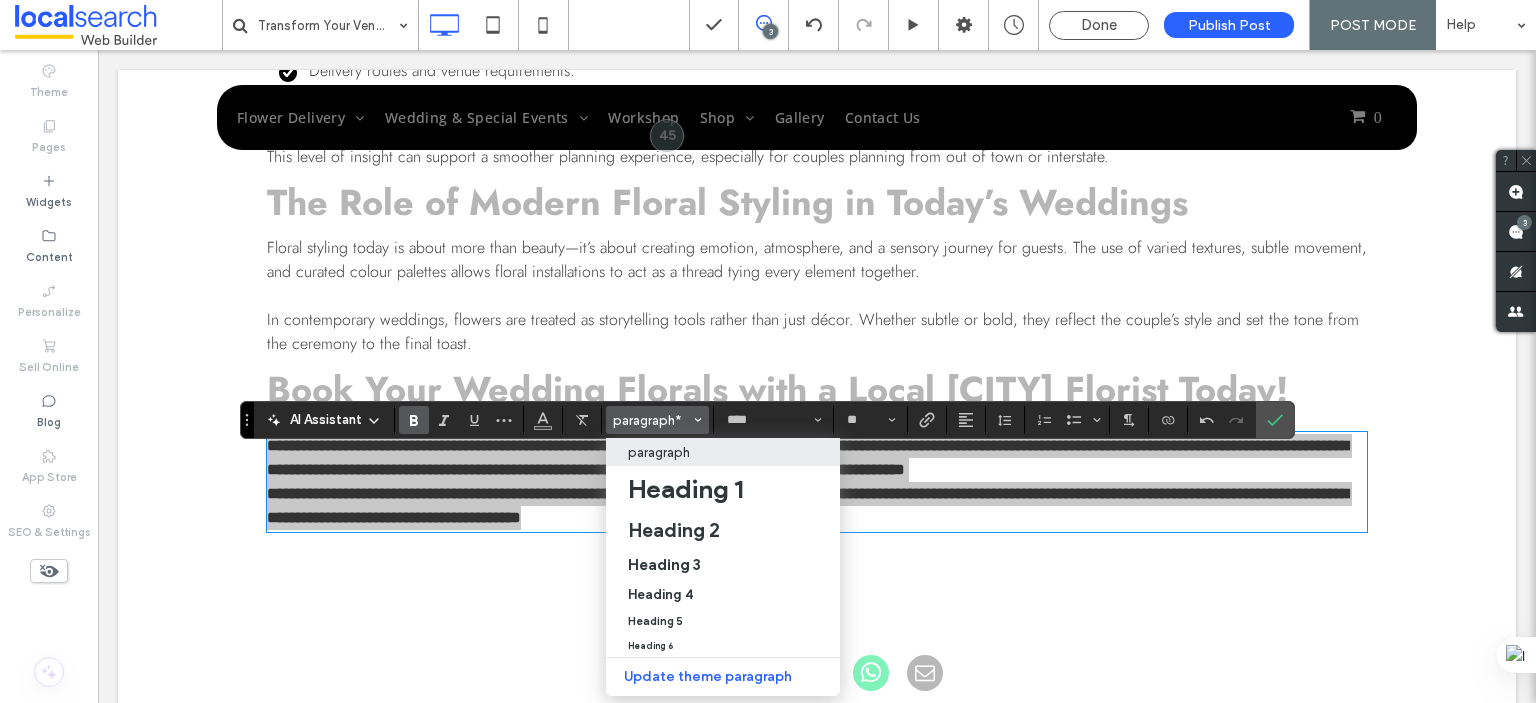 click on "paragraph" at bounding box center [659, 452] 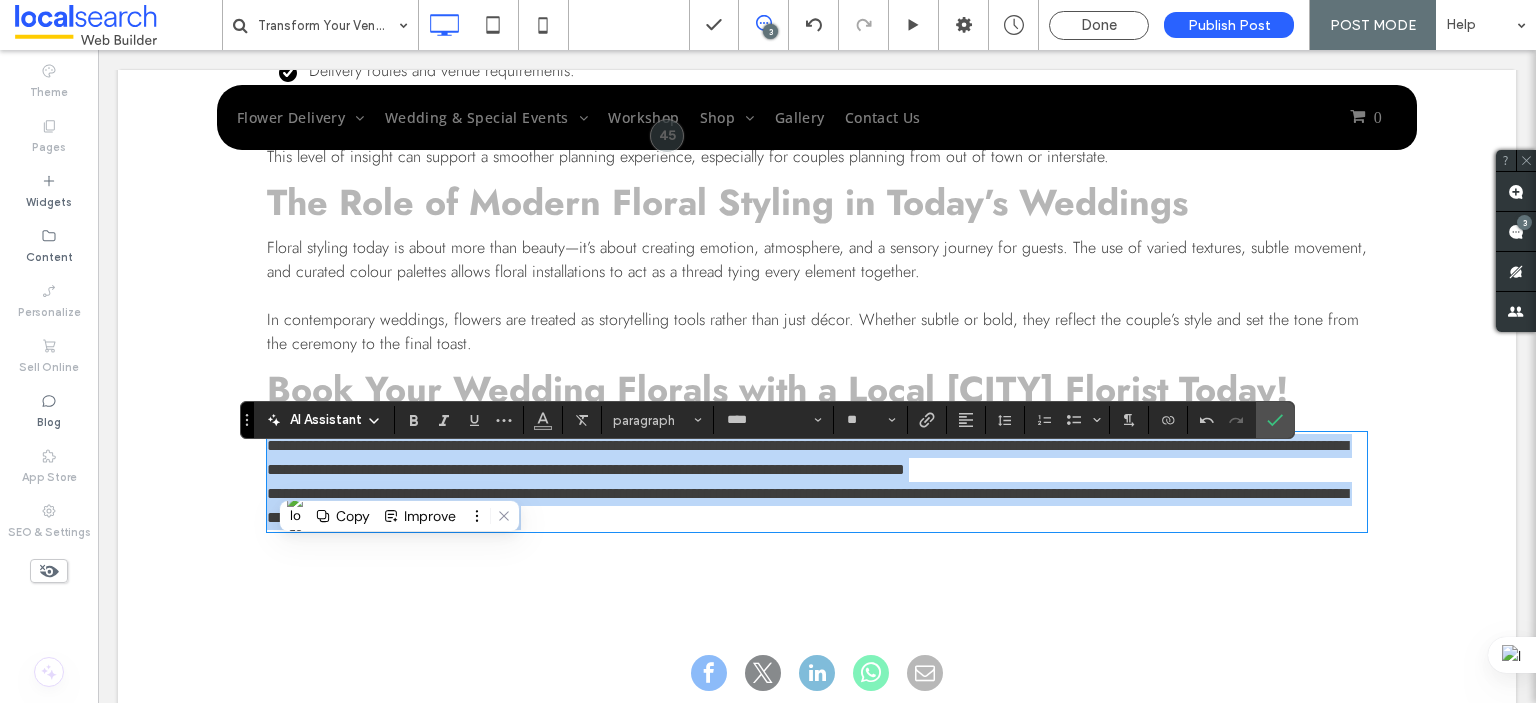 click on "**********" at bounding box center (807, 457) 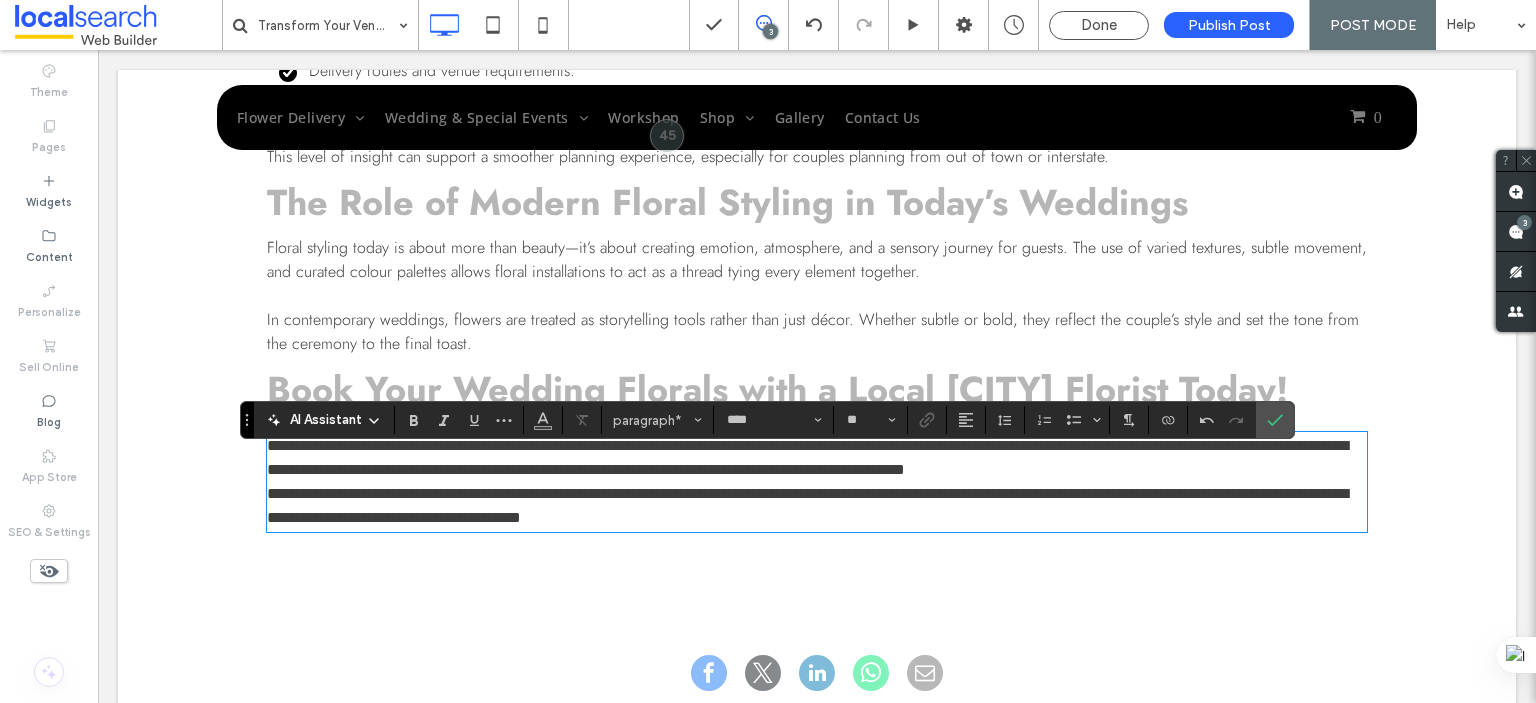 click on "**********" at bounding box center [807, 505] 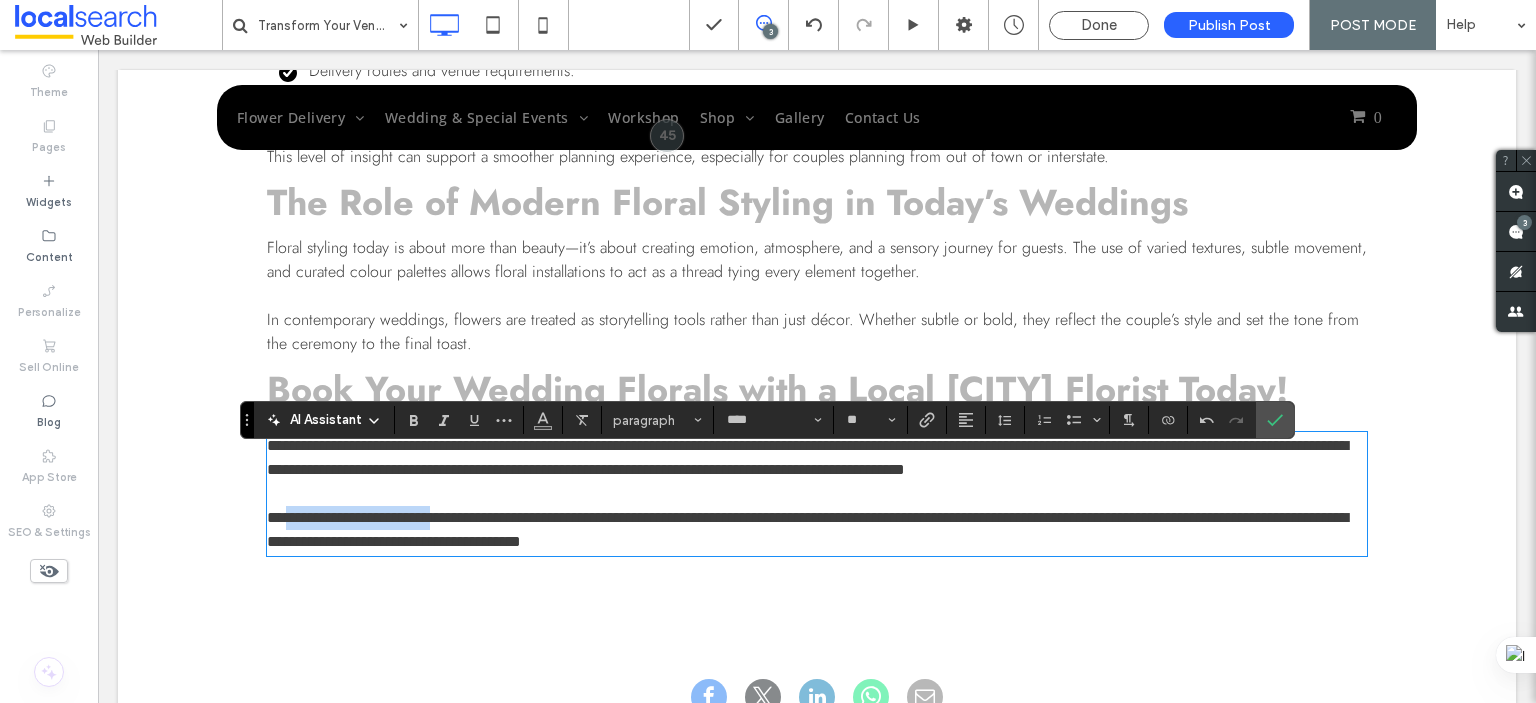drag, startPoint x: 280, startPoint y: 542, endPoint x: 438, endPoint y: 546, distance: 158.05063 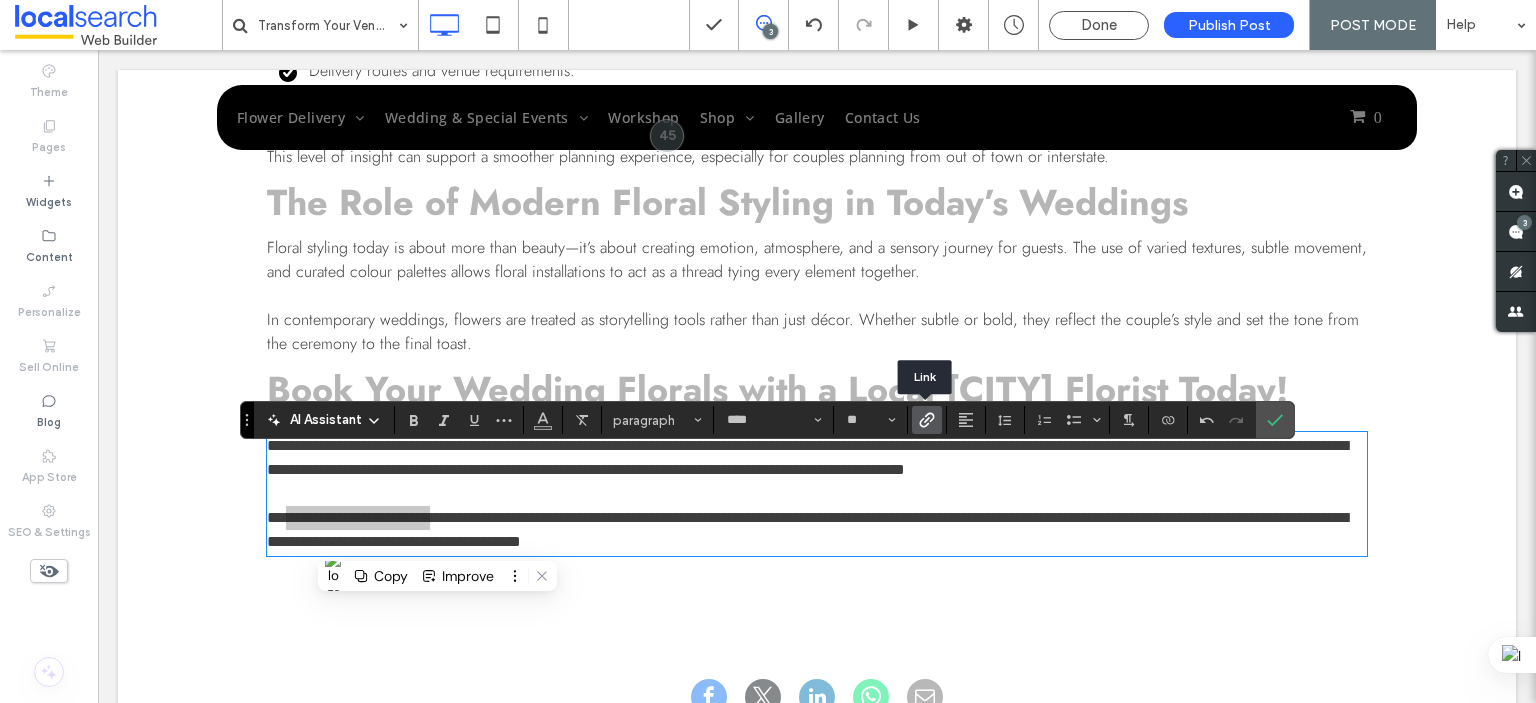 click 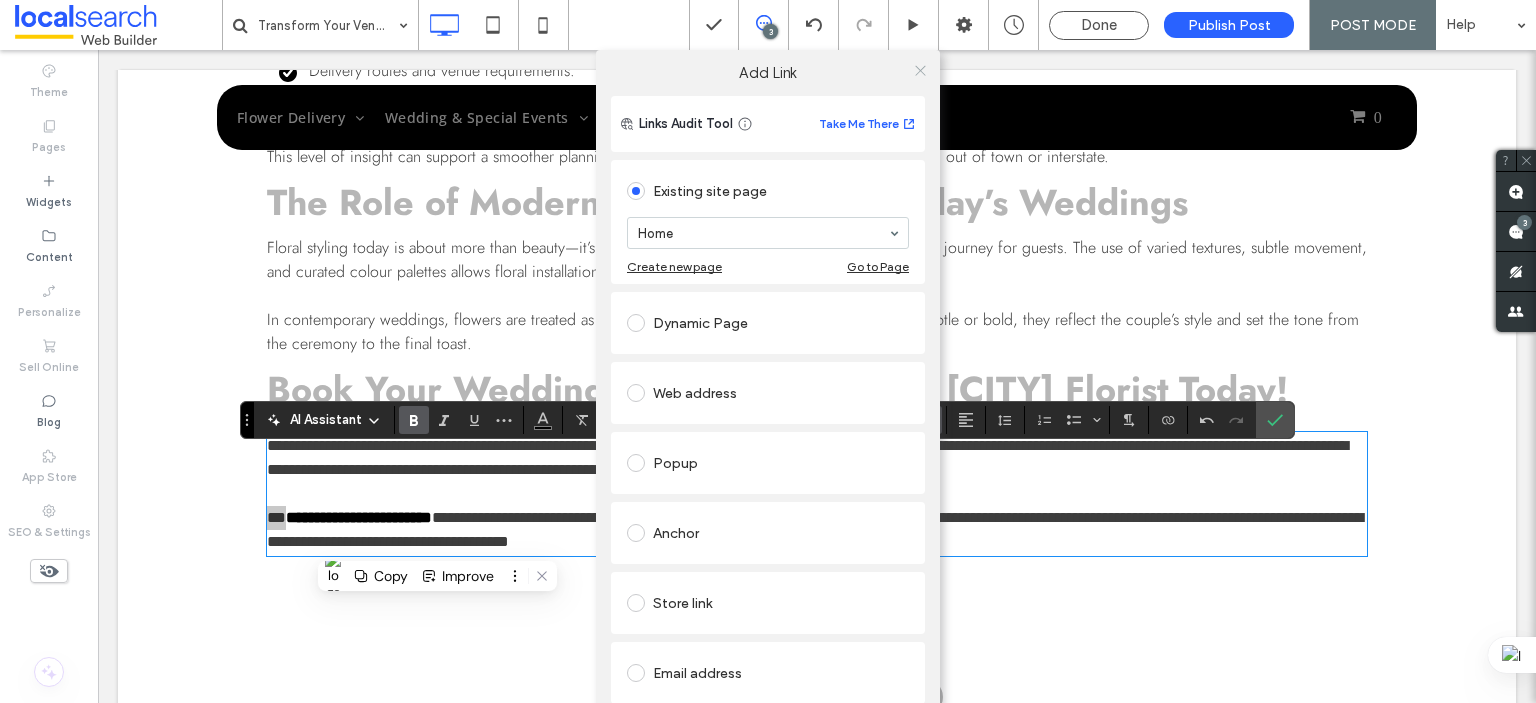 click 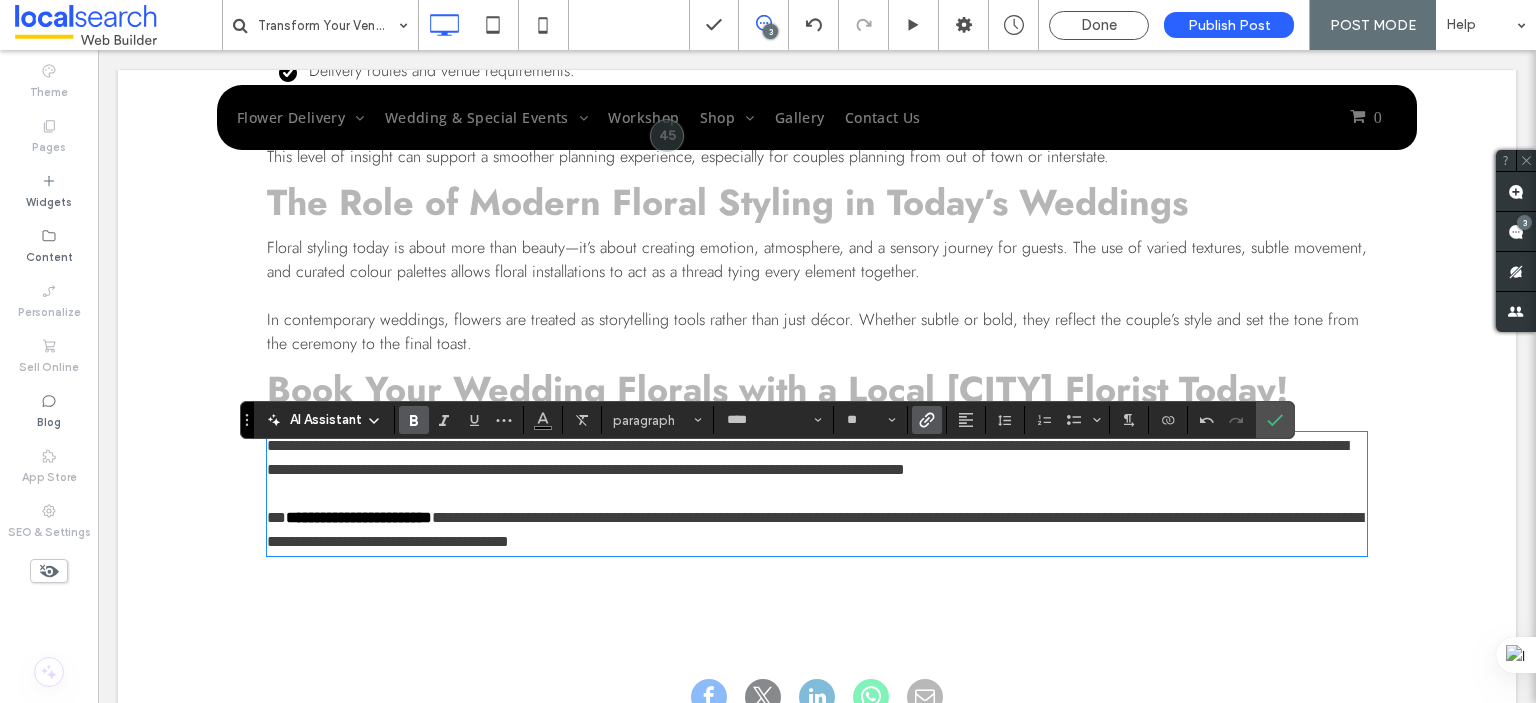 click on "**********" at bounding box center [815, 529] 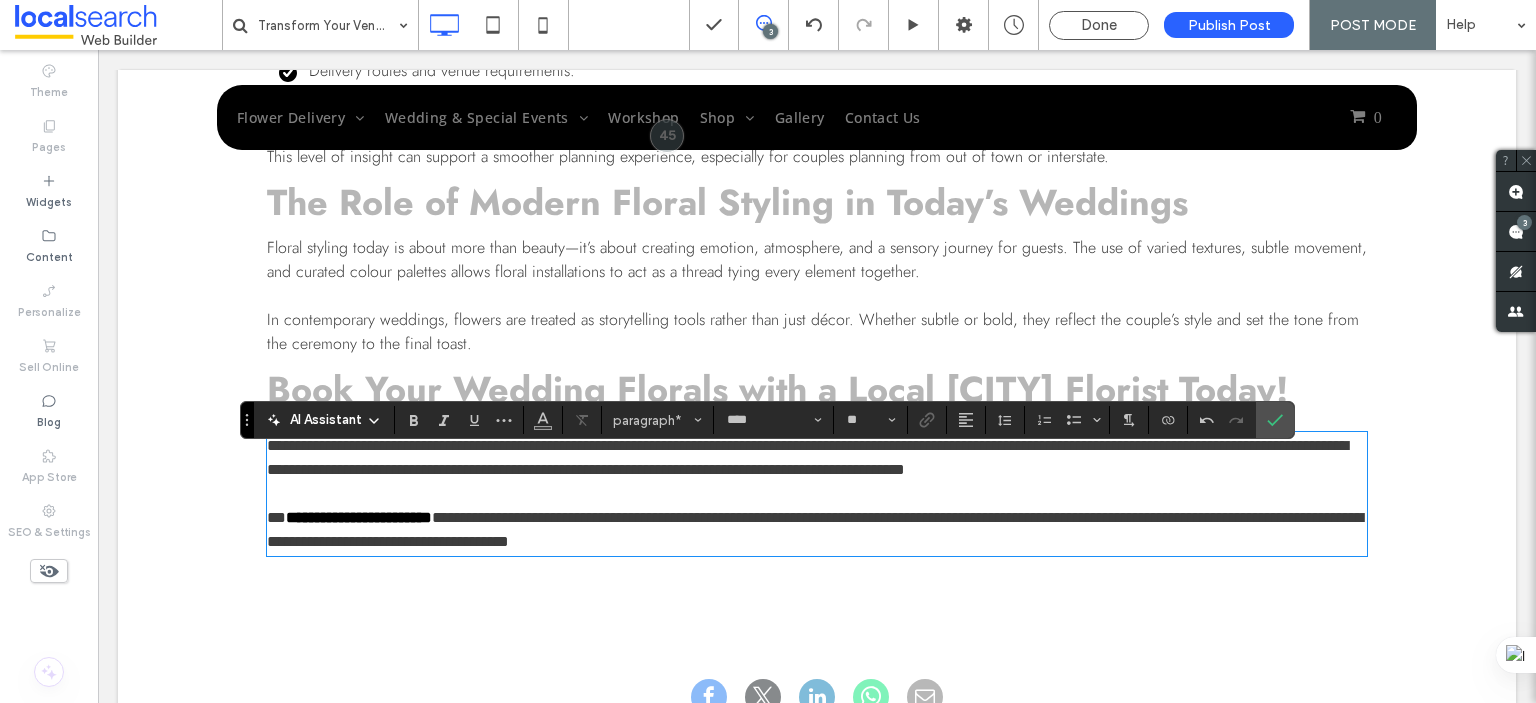 click on "**********" at bounding box center [807, 457] 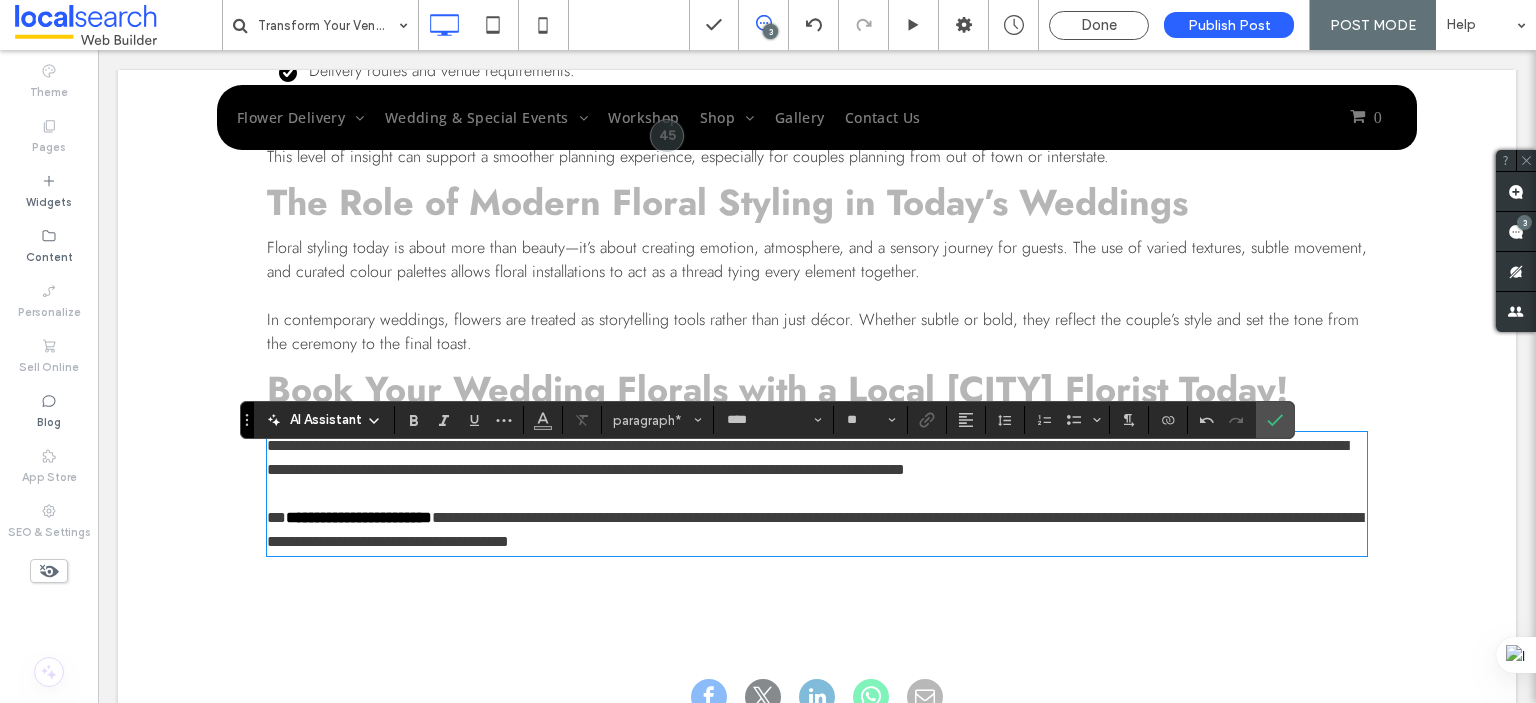 click at bounding box center (817, 494) 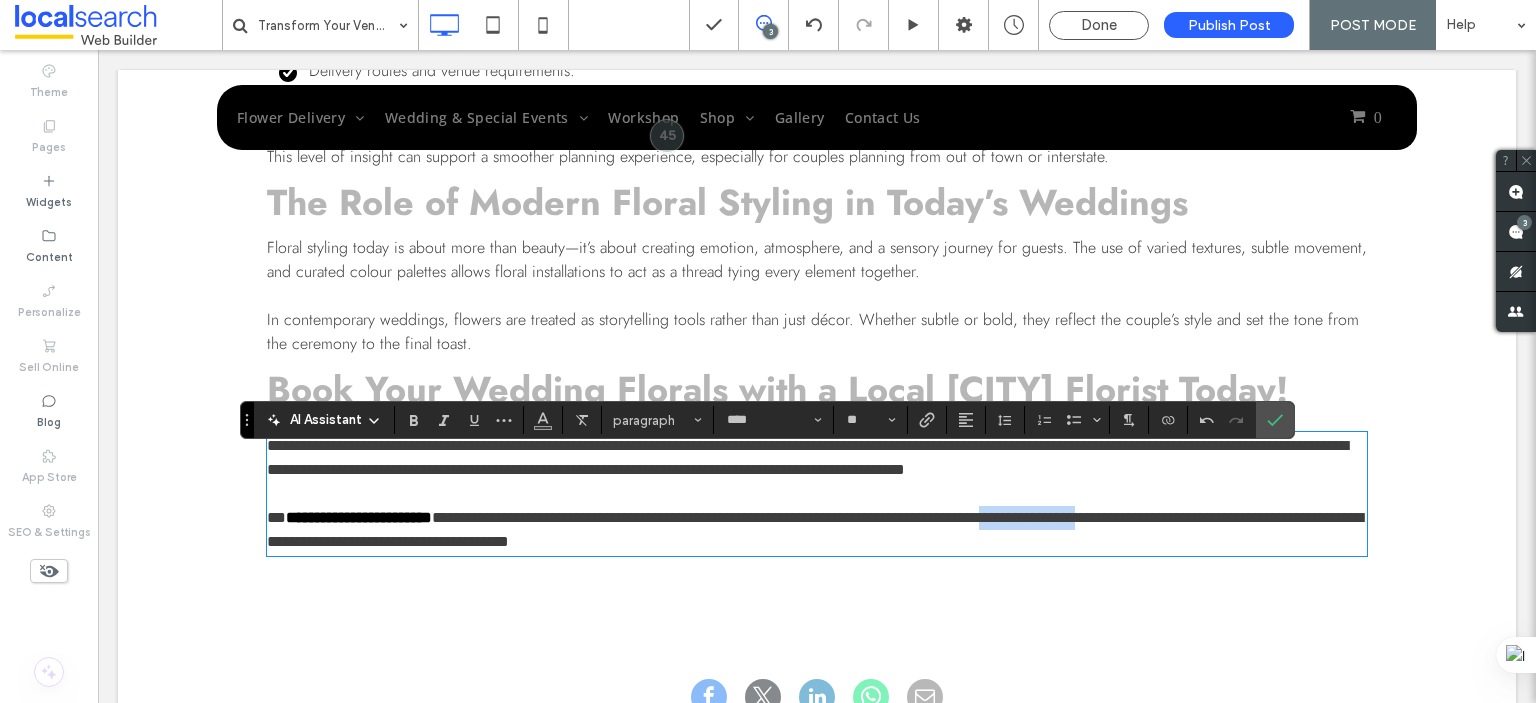 drag, startPoint x: 1052, startPoint y: 538, endPoint x: 1160, endPoint y: 545, distance: 108.226616 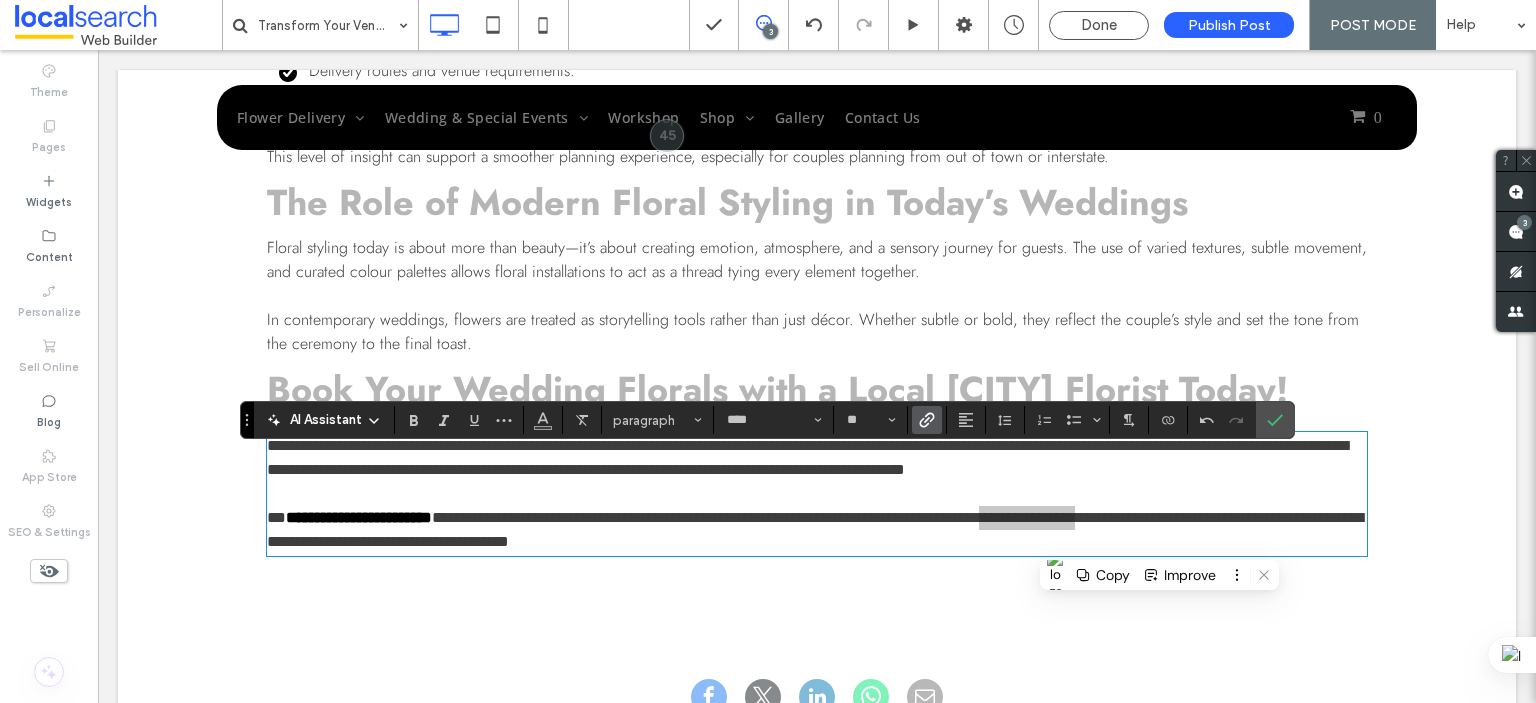 click 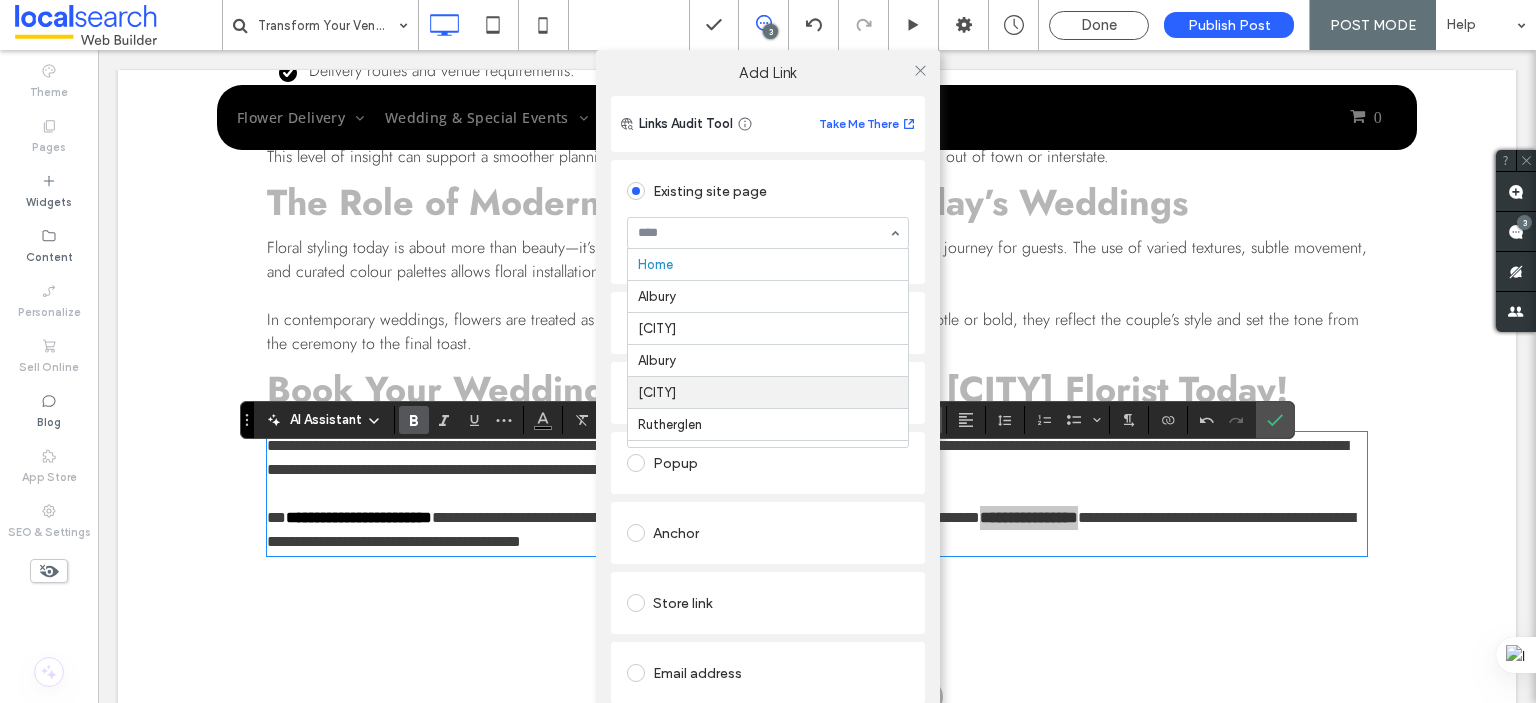 scroll, scrollTop: 128, scrollLeft: 0, axis: vertical 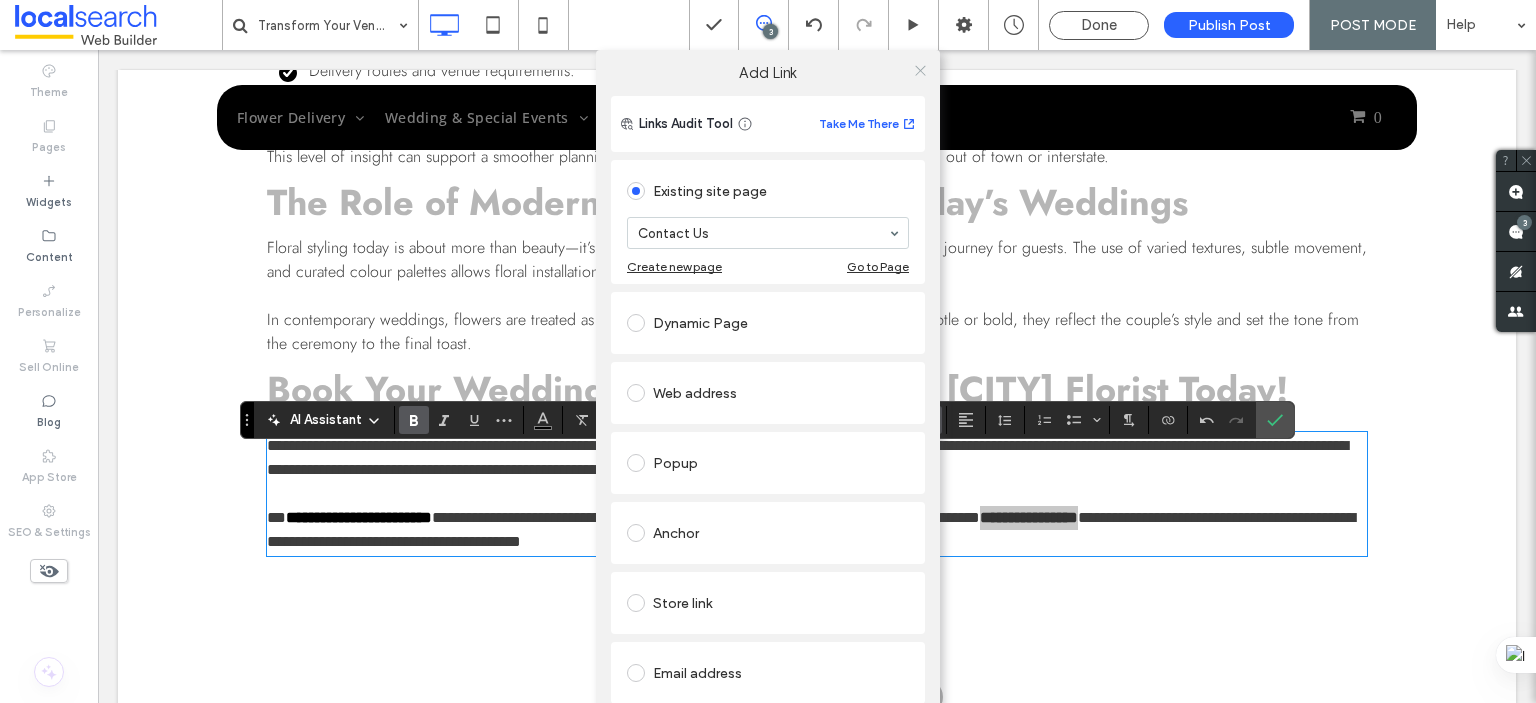 click 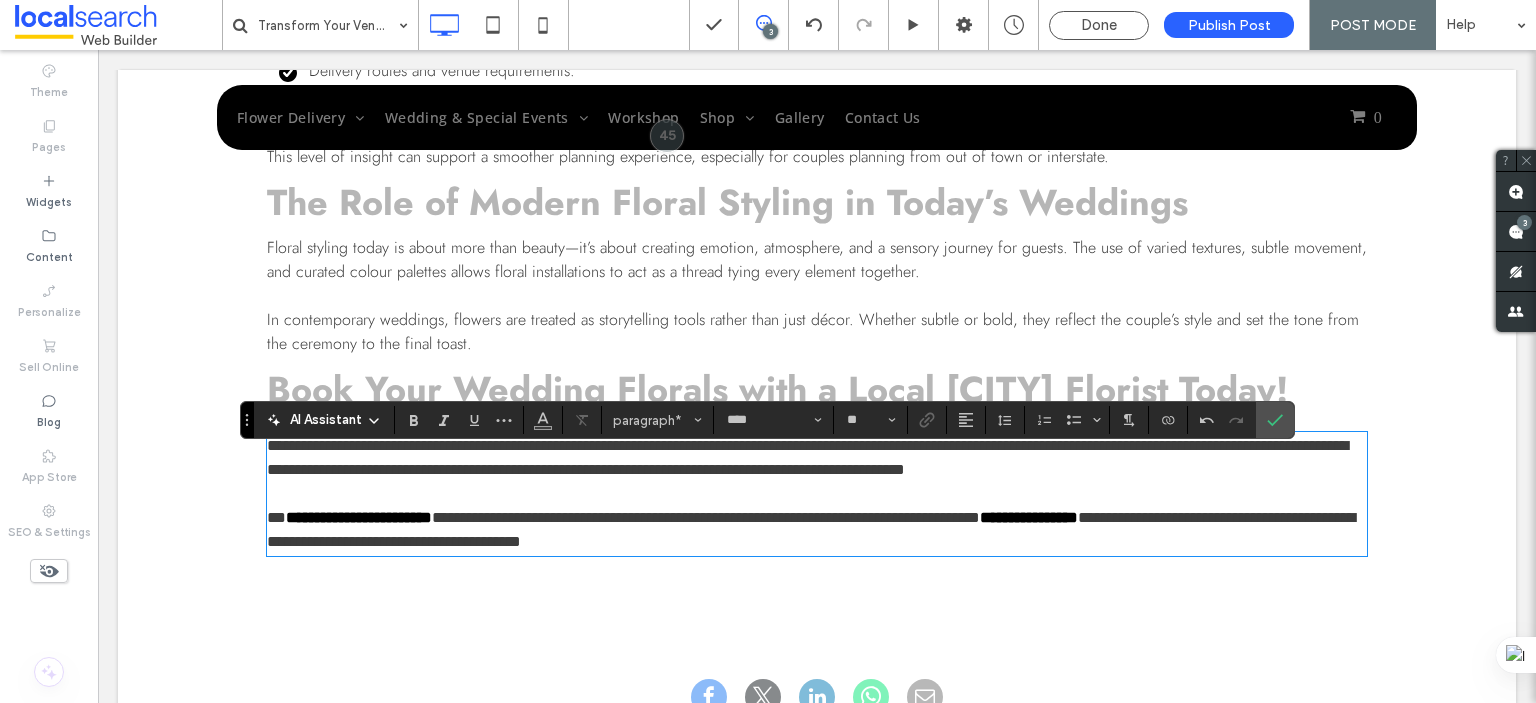 click on "**********" at bounding box center [807, 457] 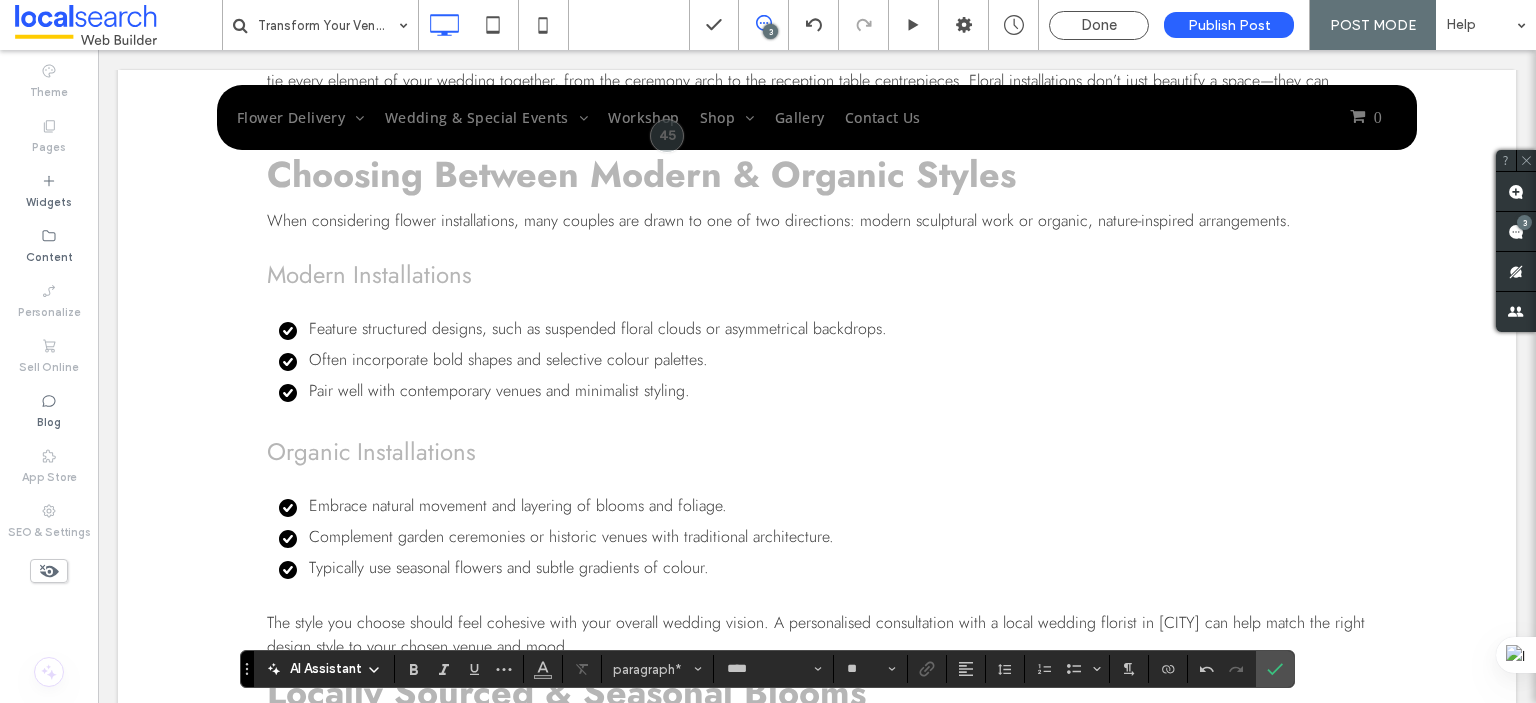 scroll, scrollTop: 1388, scrollLeft: 0, axis: vertical 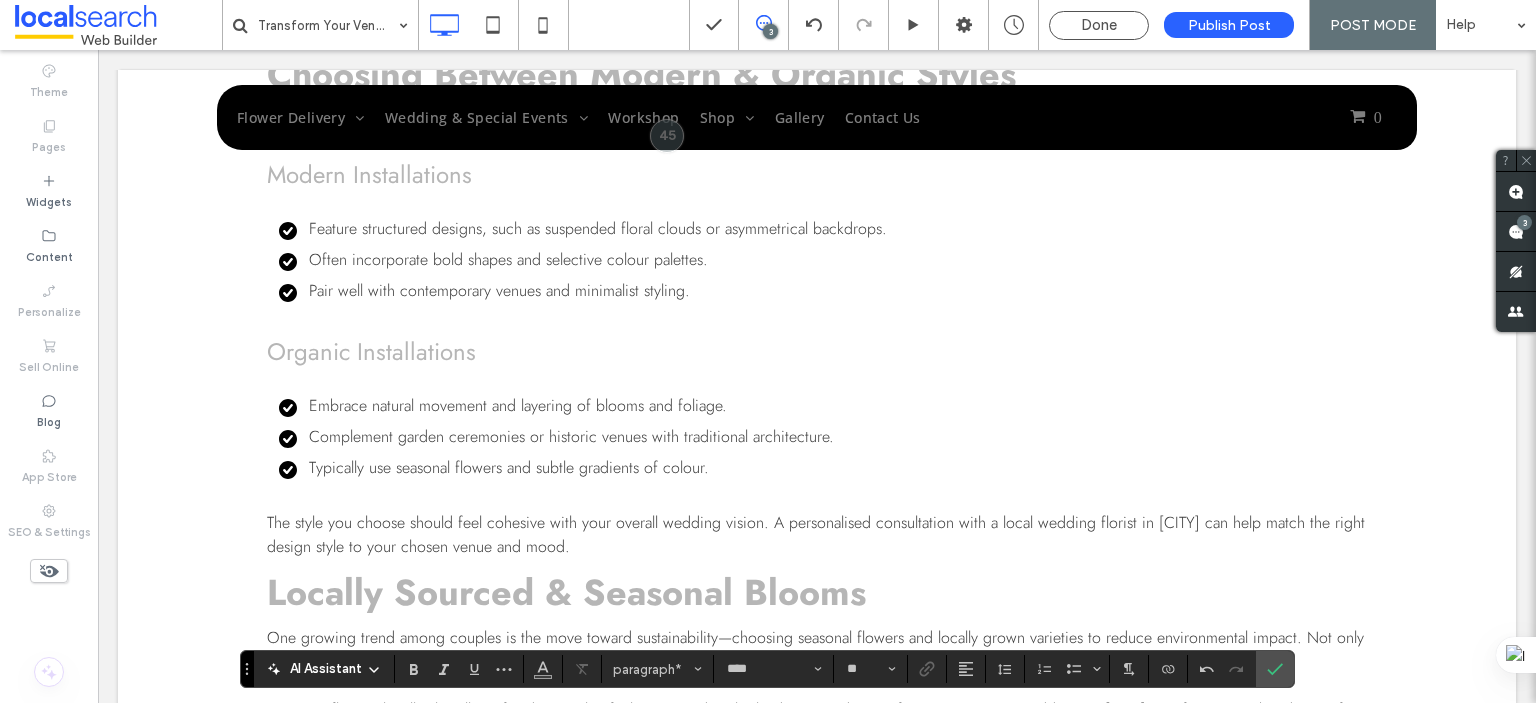 click on "The style you choose should feel cohesive with your overall wedding vision. A personalised consultation with a local wedding florist in Albury can help match the right design style to your chosen venue and mood." at bounding box center [816, 534] 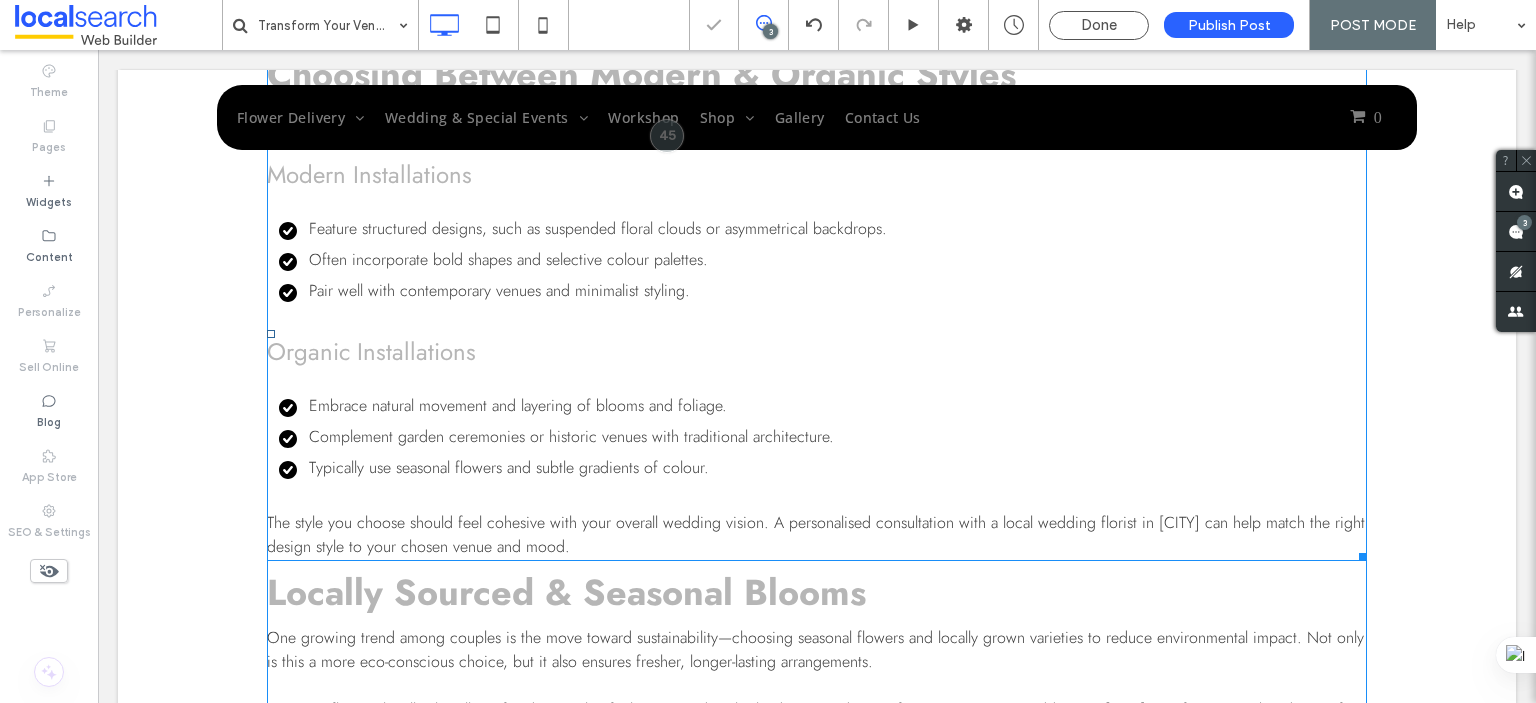 click on "The style you choose should feel cohesive with your overall wedding vision. A personalised consultation with a local wedding florist in Albury can help match the right design style to your chosen venue and mood." at bounding box center (816, 534) 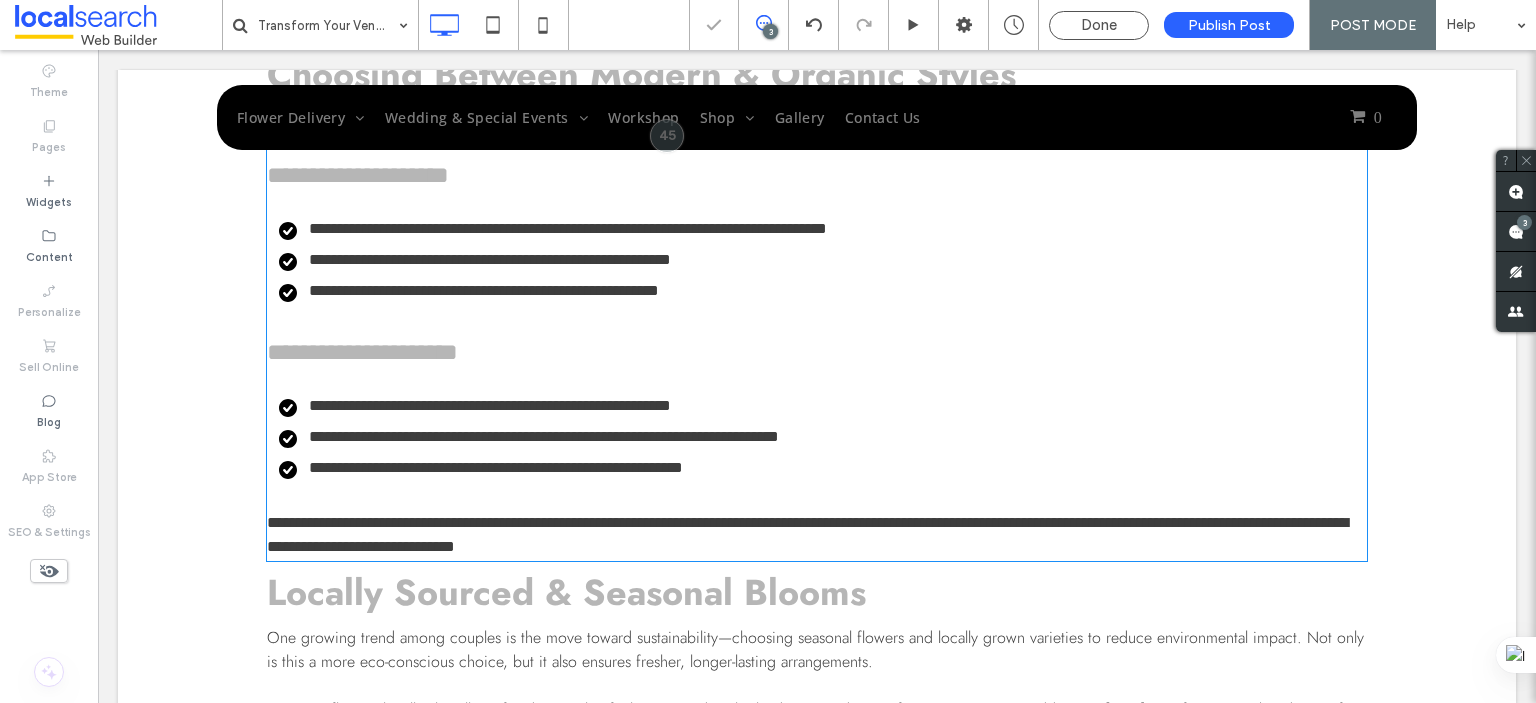 type on "****" 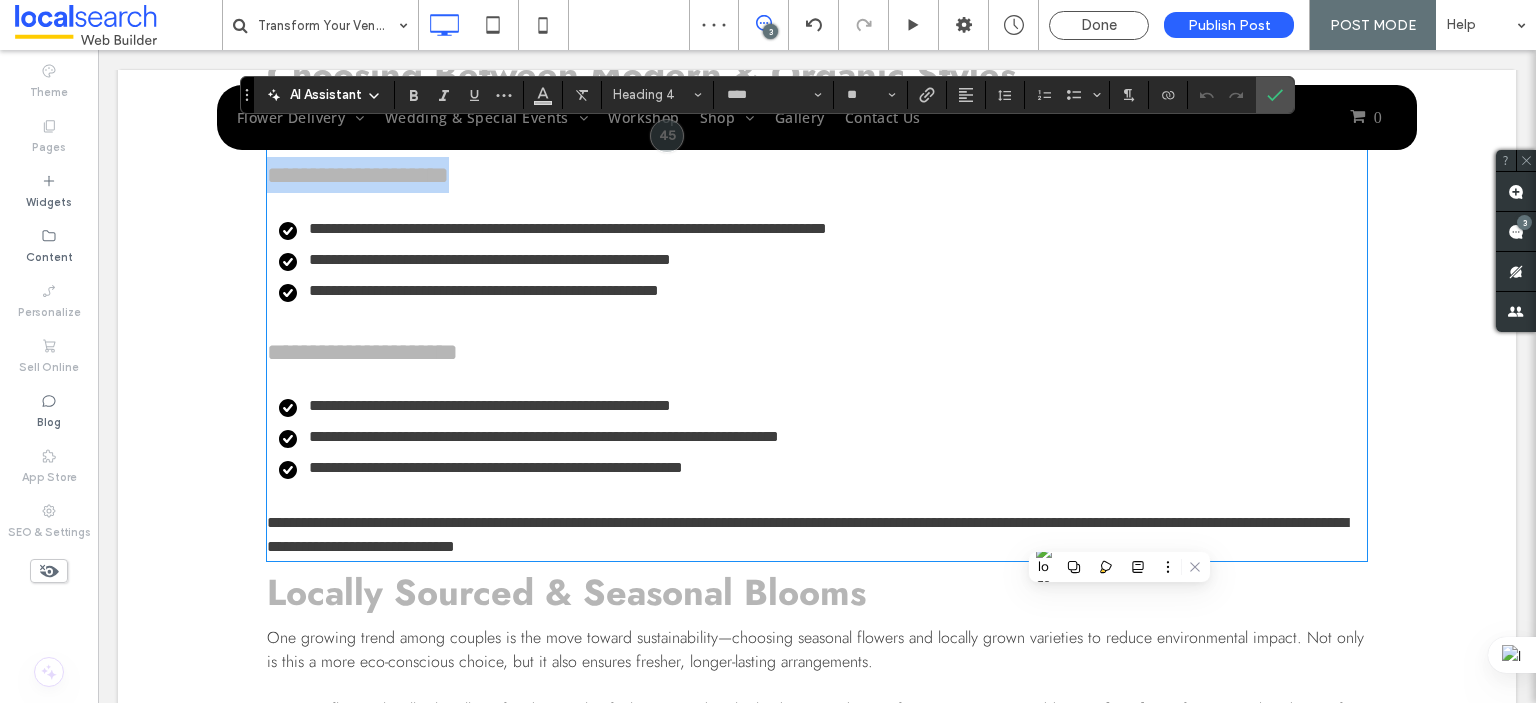 type on "**" 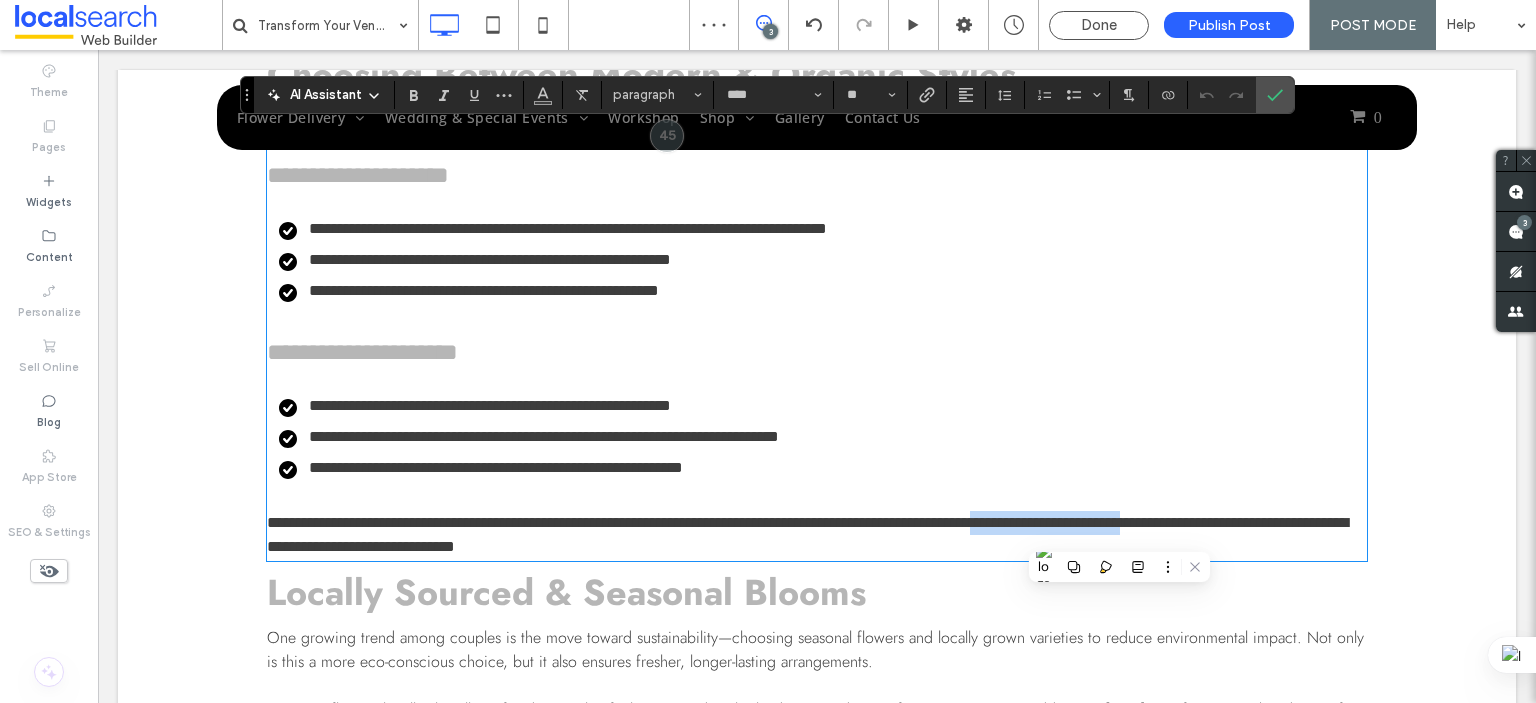 drag, startPoint x: 1028, startPoint y: 544, endPoint x: 1189, endPoint y: 539, distance: 161.07762 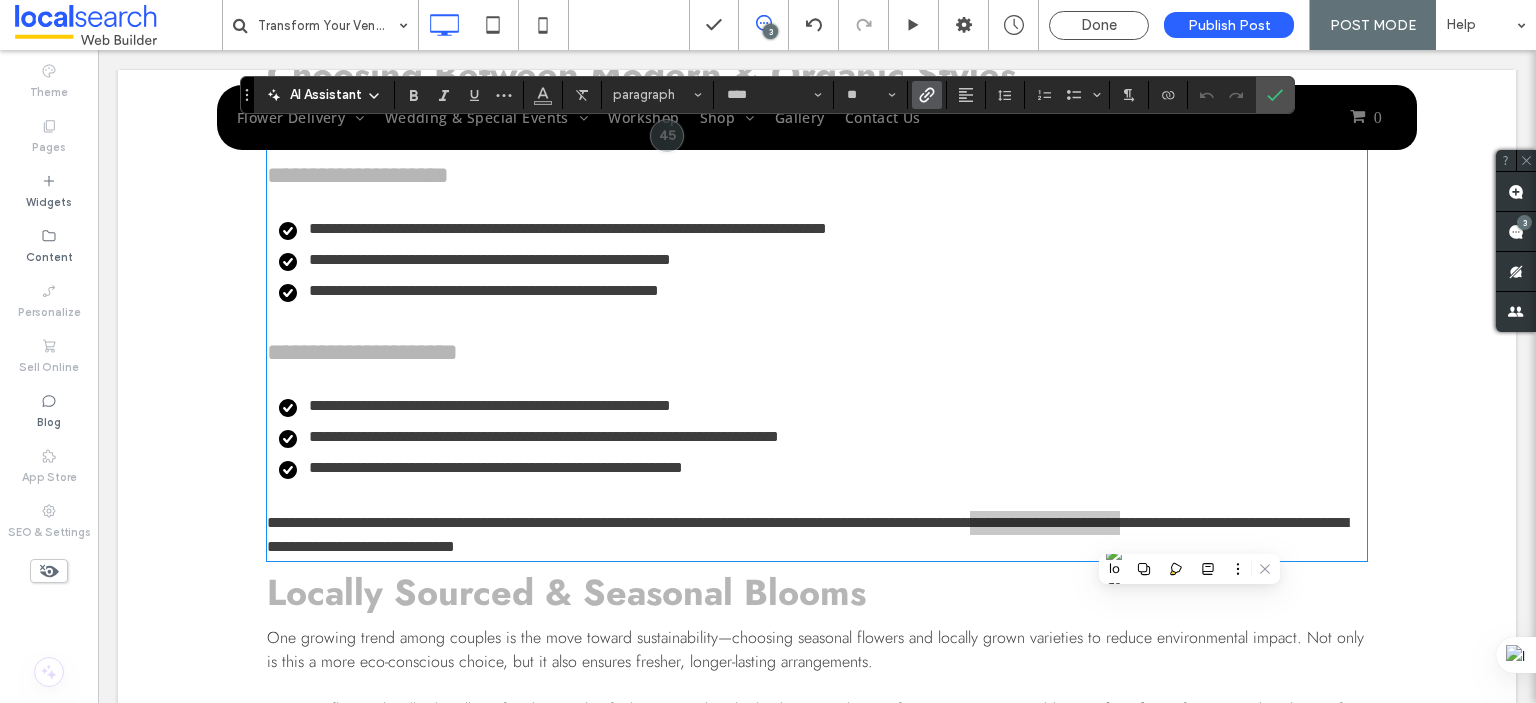 click 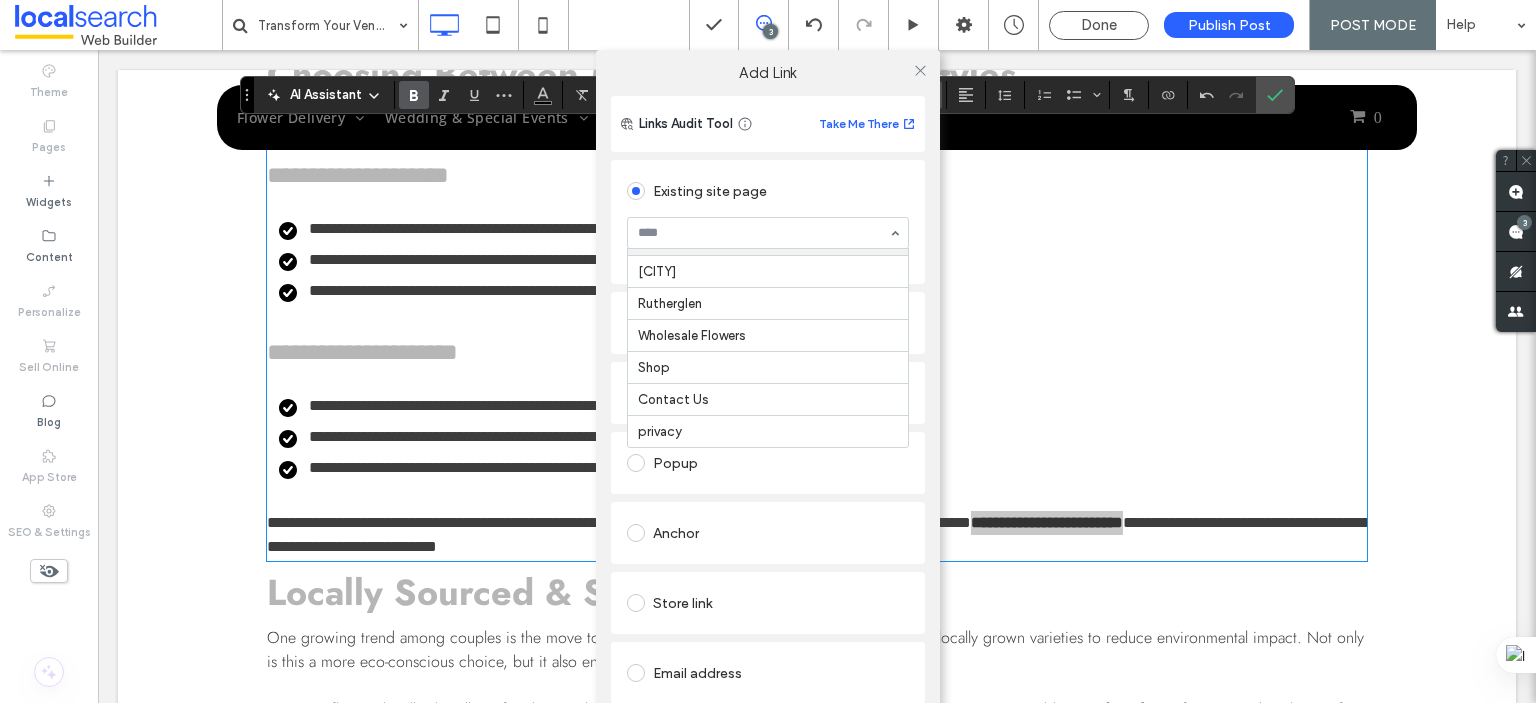 scroll, scrollTop: 128, scrollLeft: 0, axis: vertical 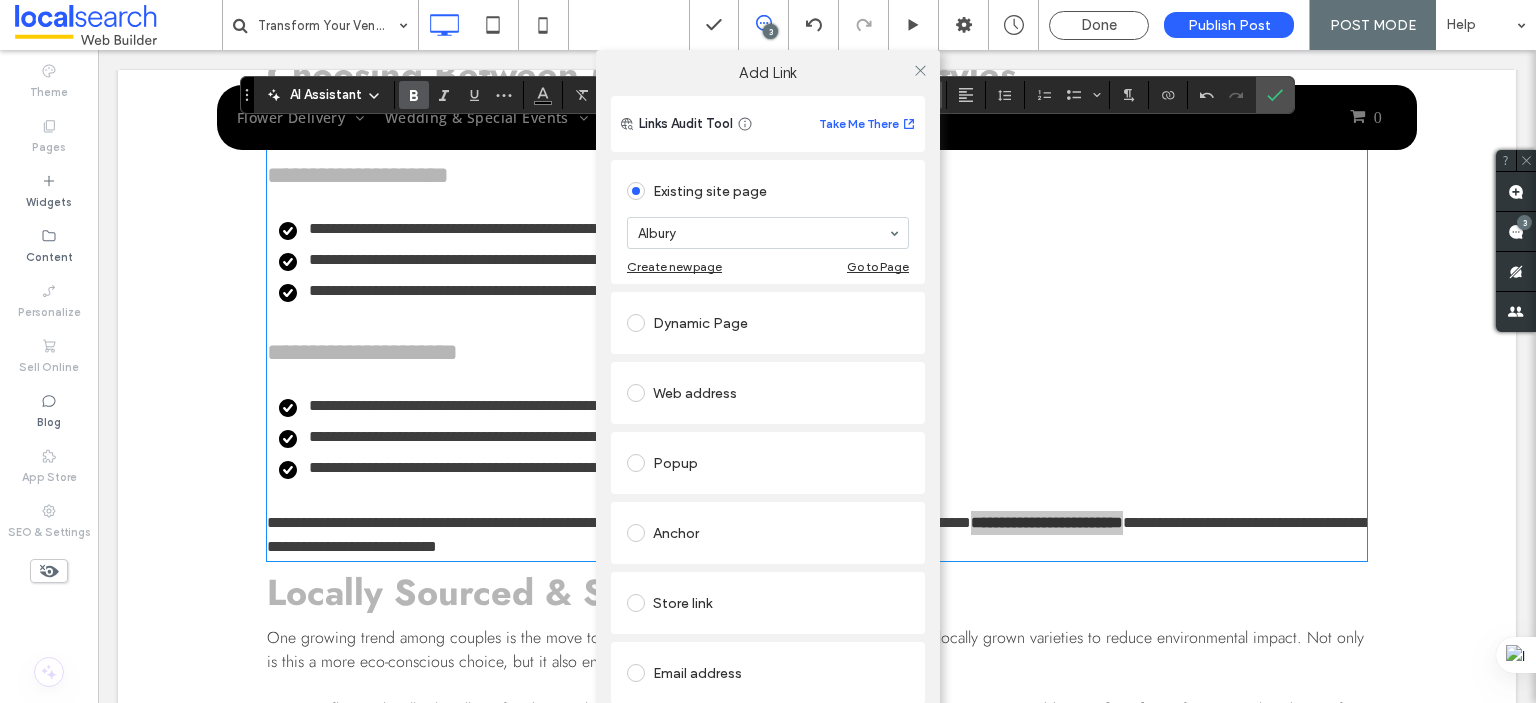 click at bounding box center (920, 70) 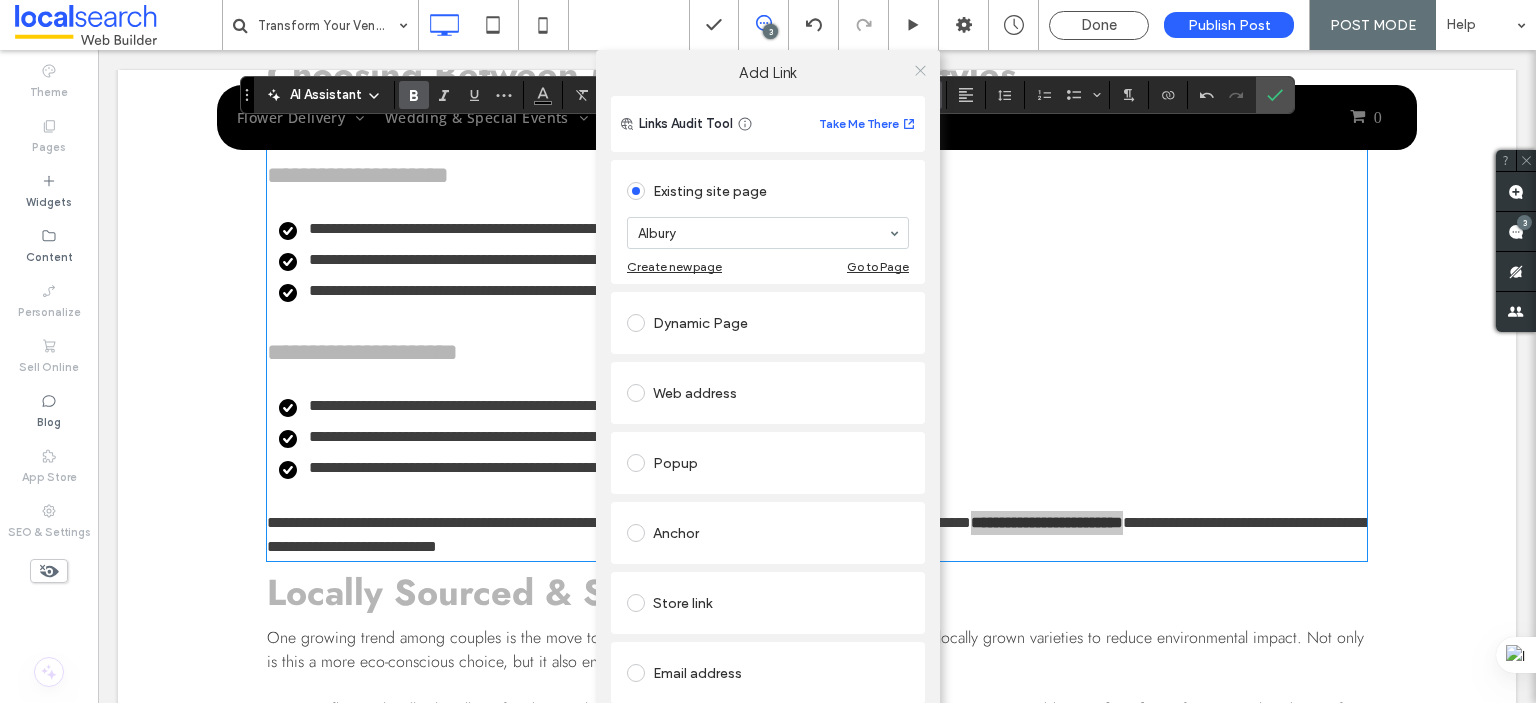 click 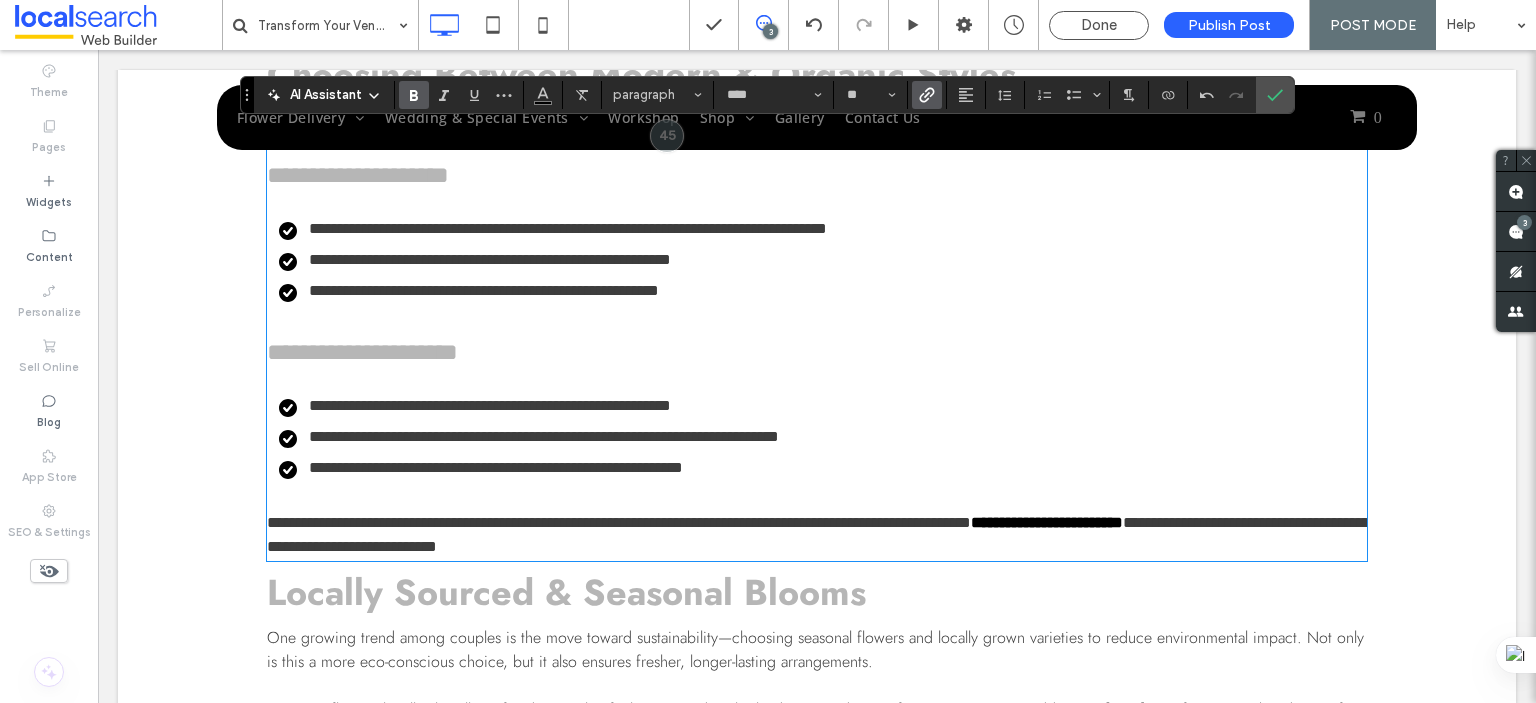 click on "**********" at bounding box center (619, 522) 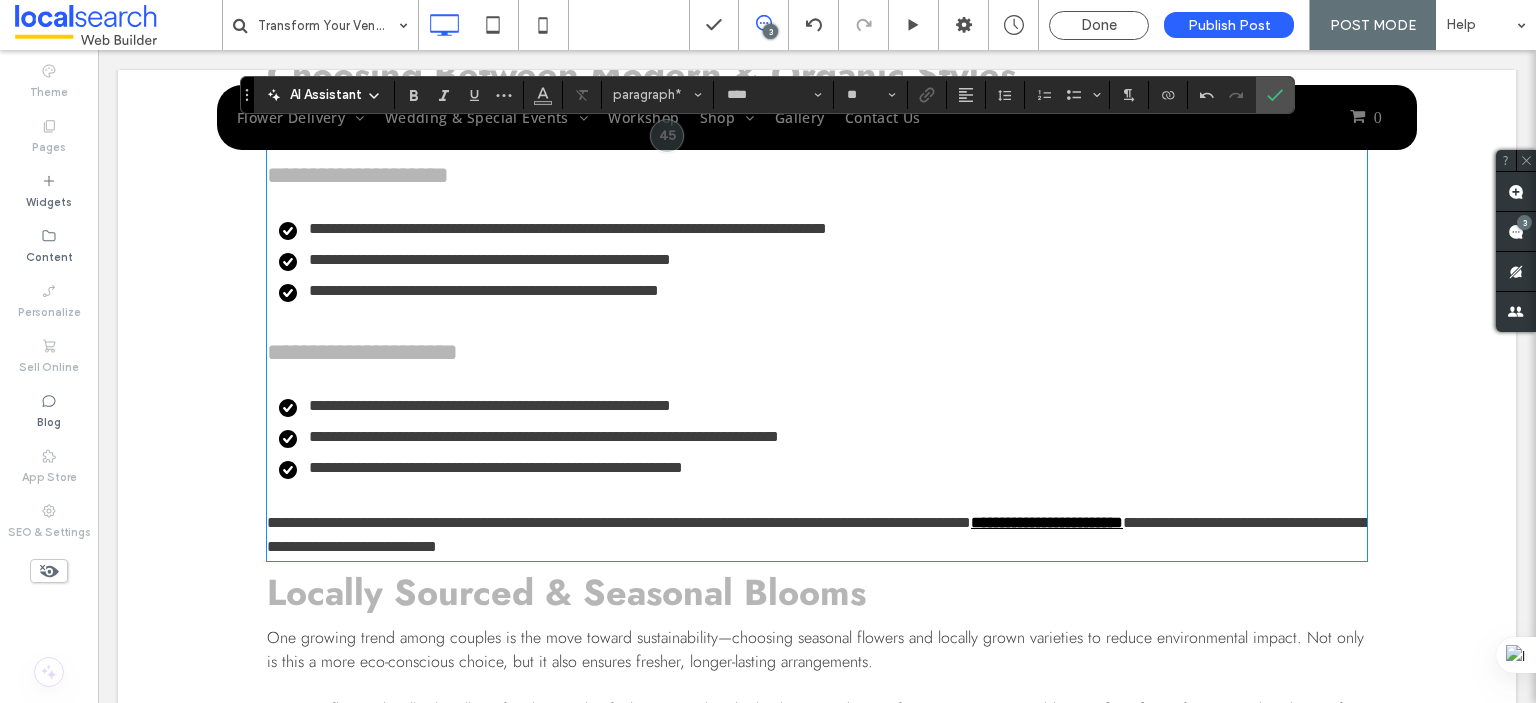 click on "**********" at bounding box center (1047, 522) 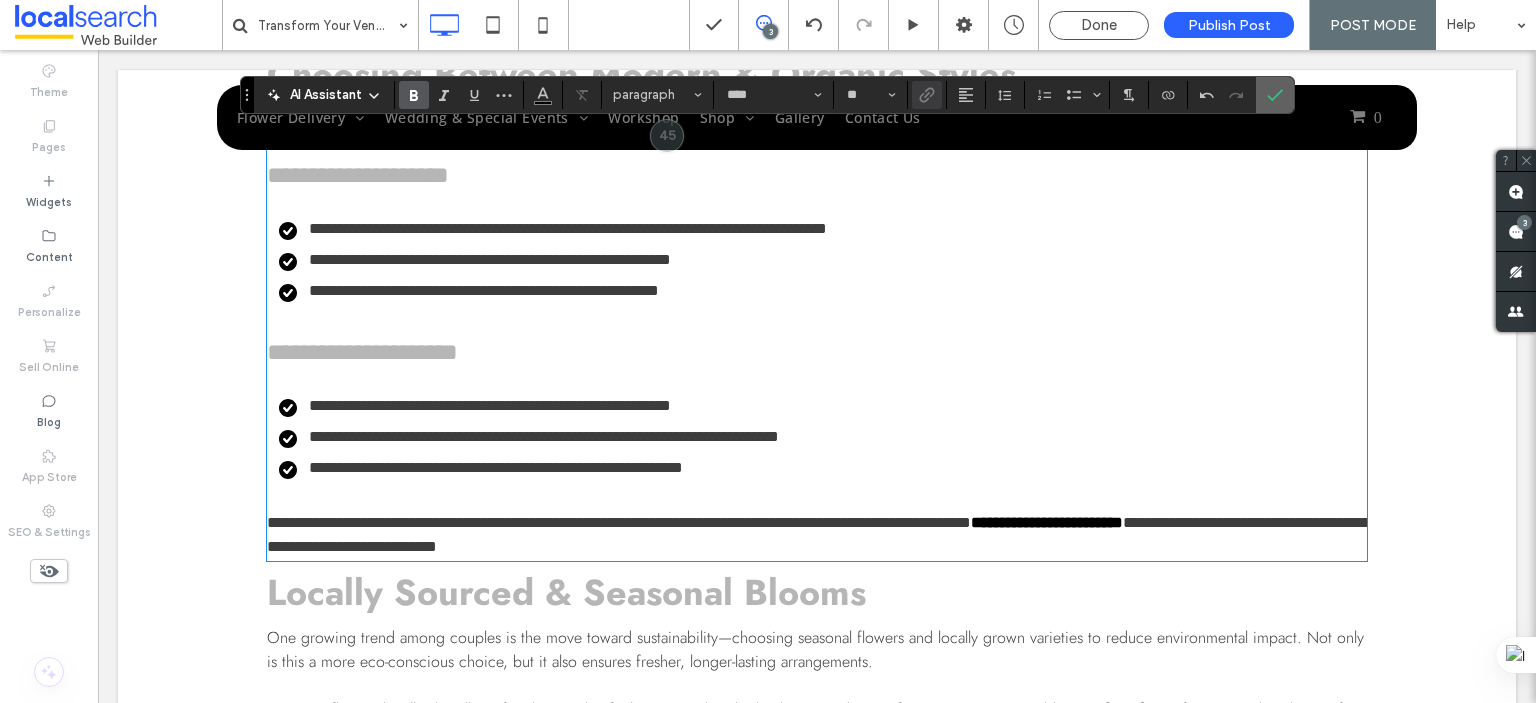 click 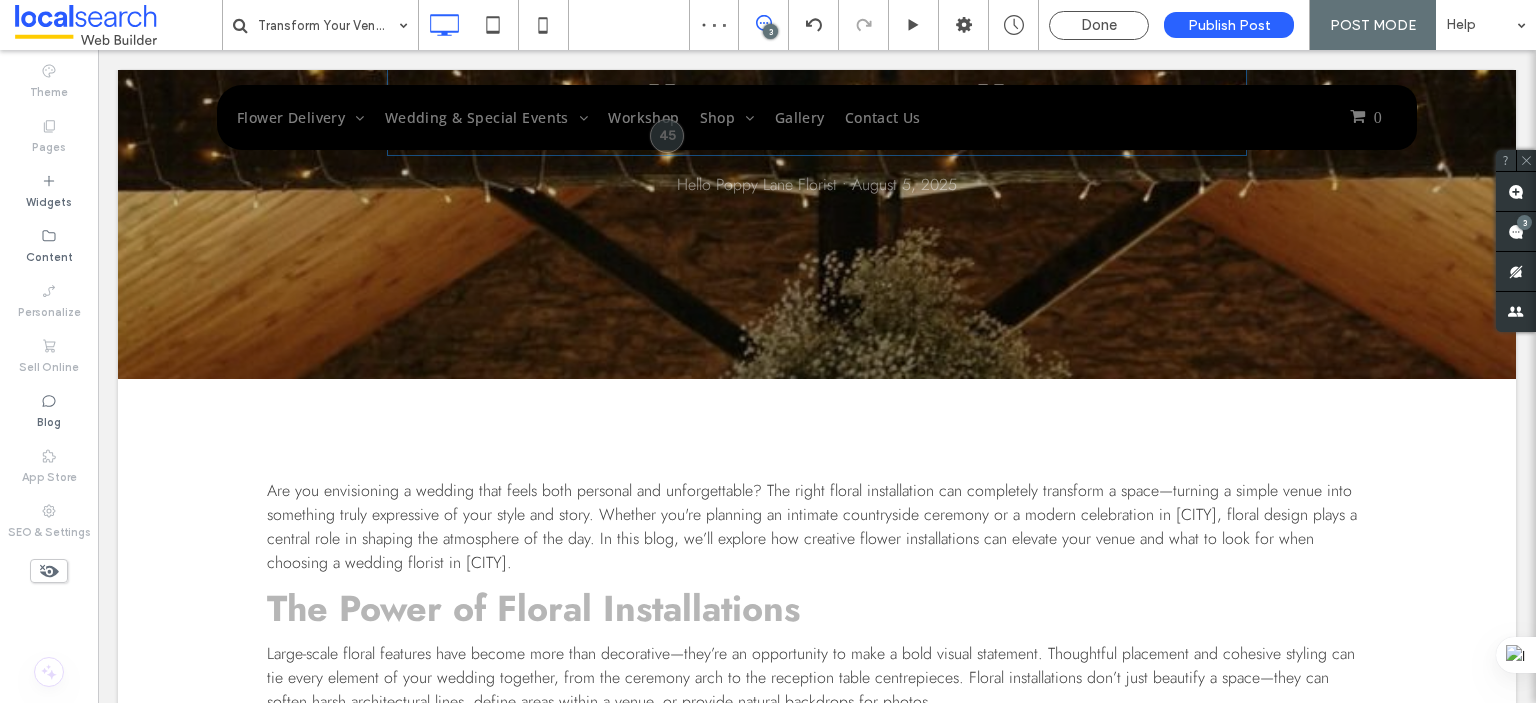 scroll, scrollTop: 788, scrollLeft: 0, axis: vertical 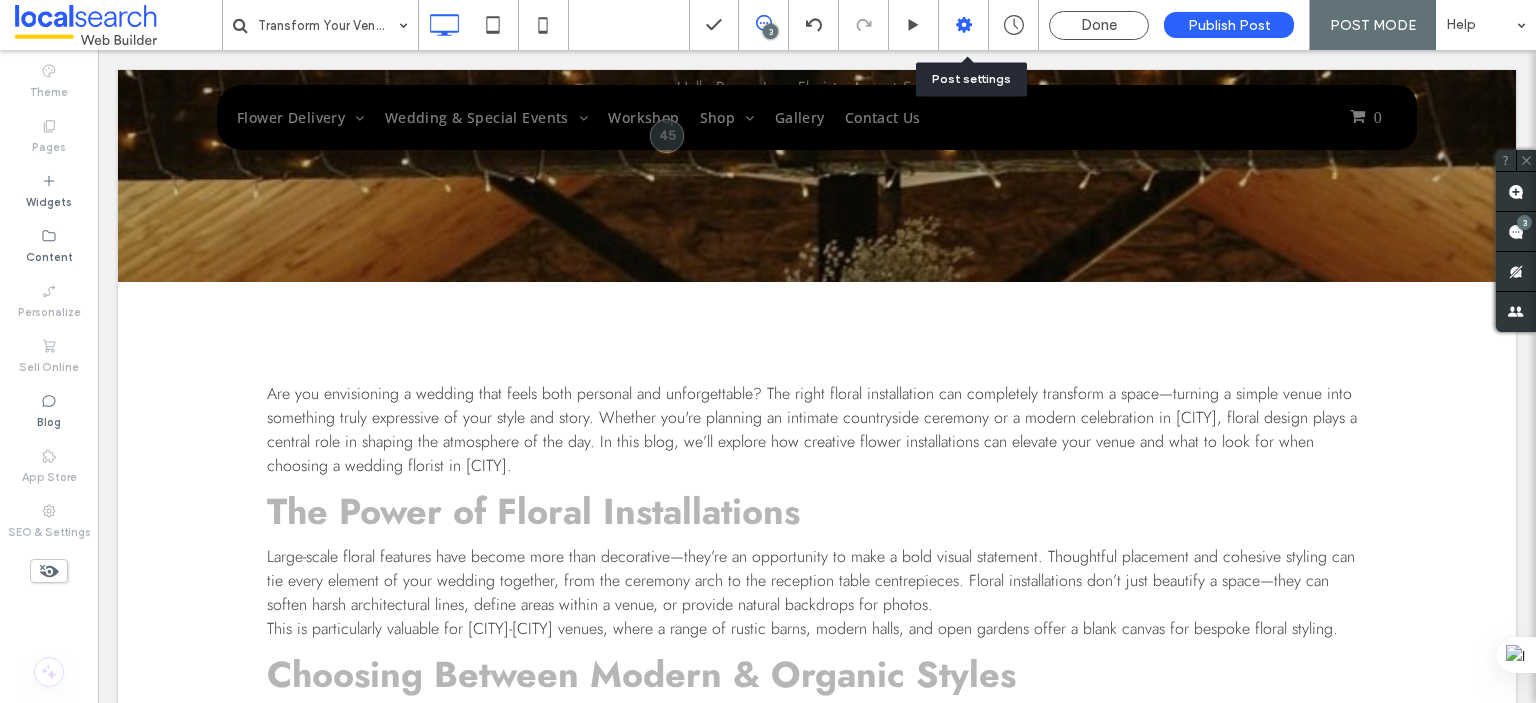 click 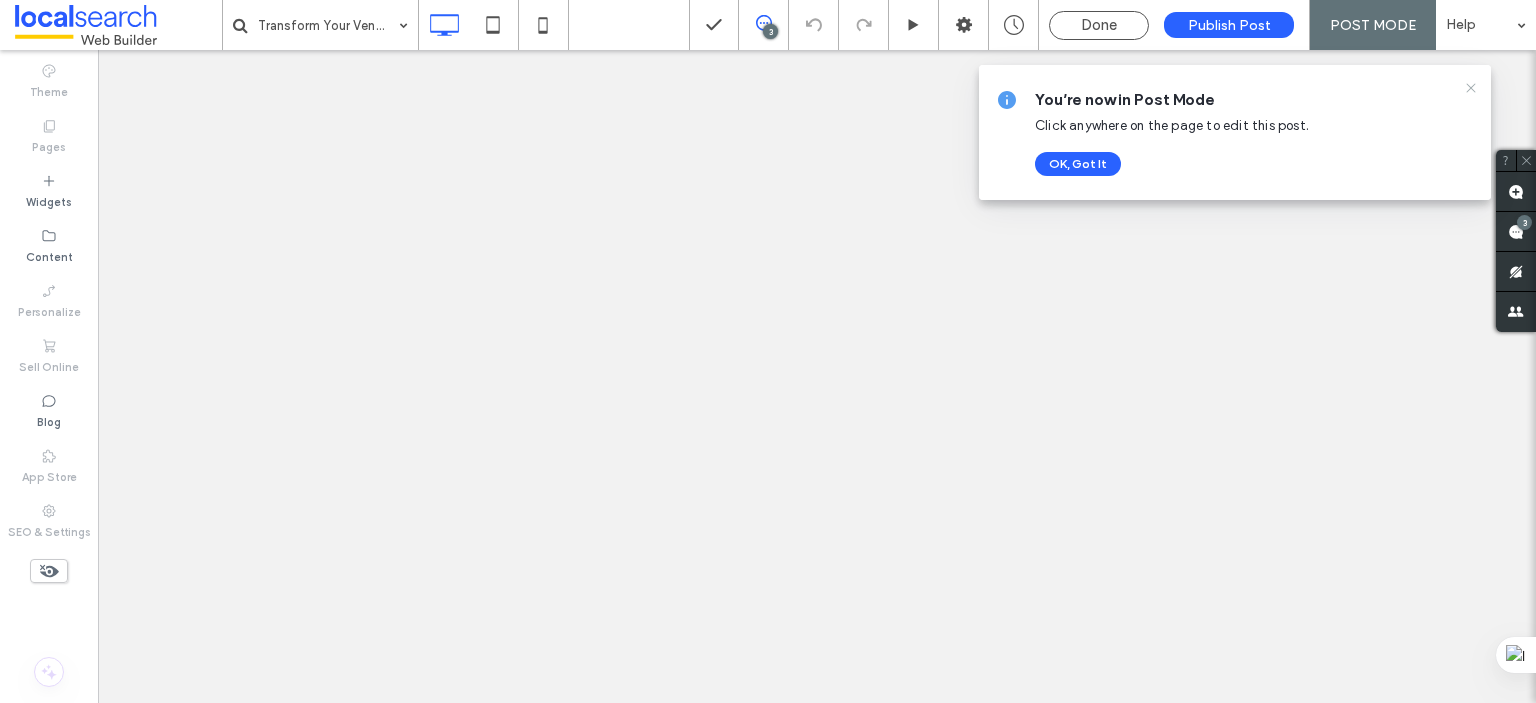click 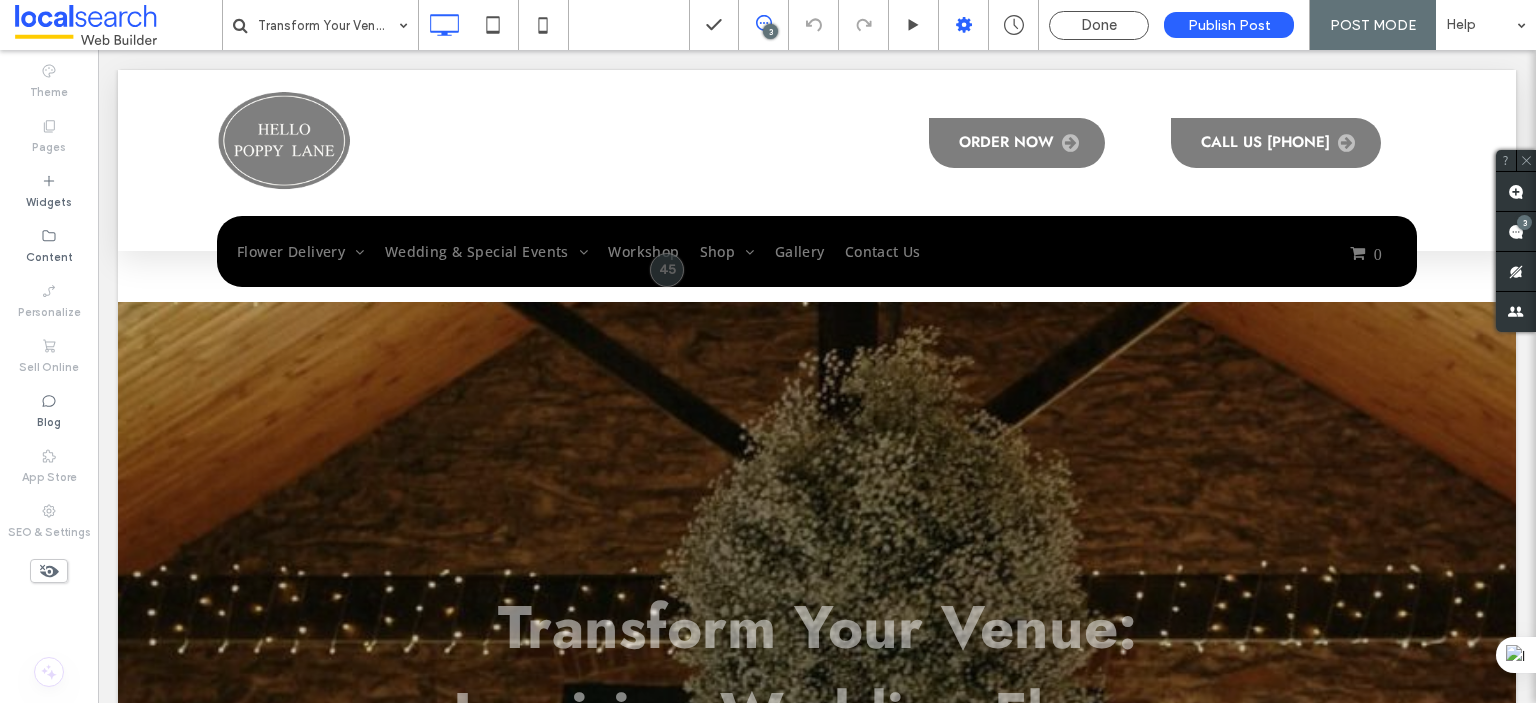 scroll, scrollTop: 0, scrollLeft: 0, axis: both 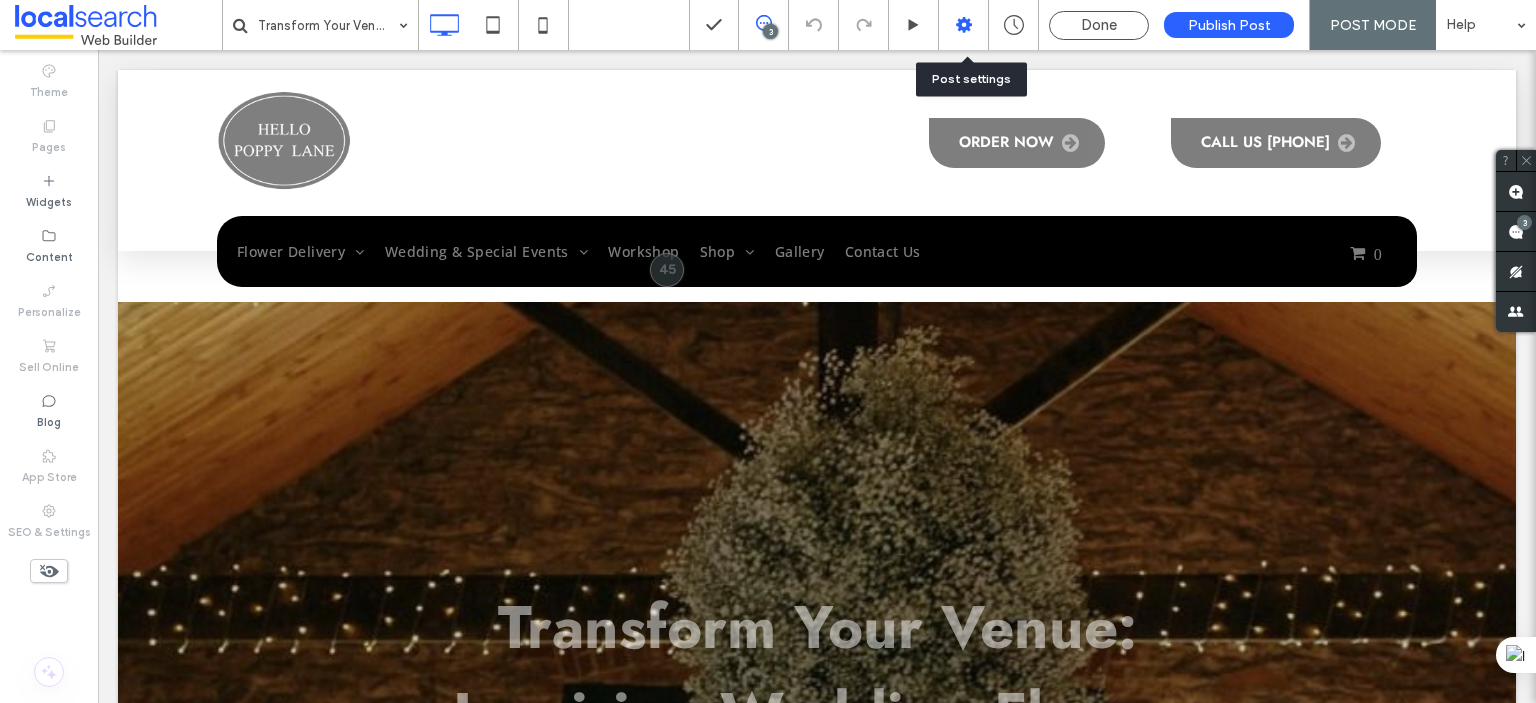 click 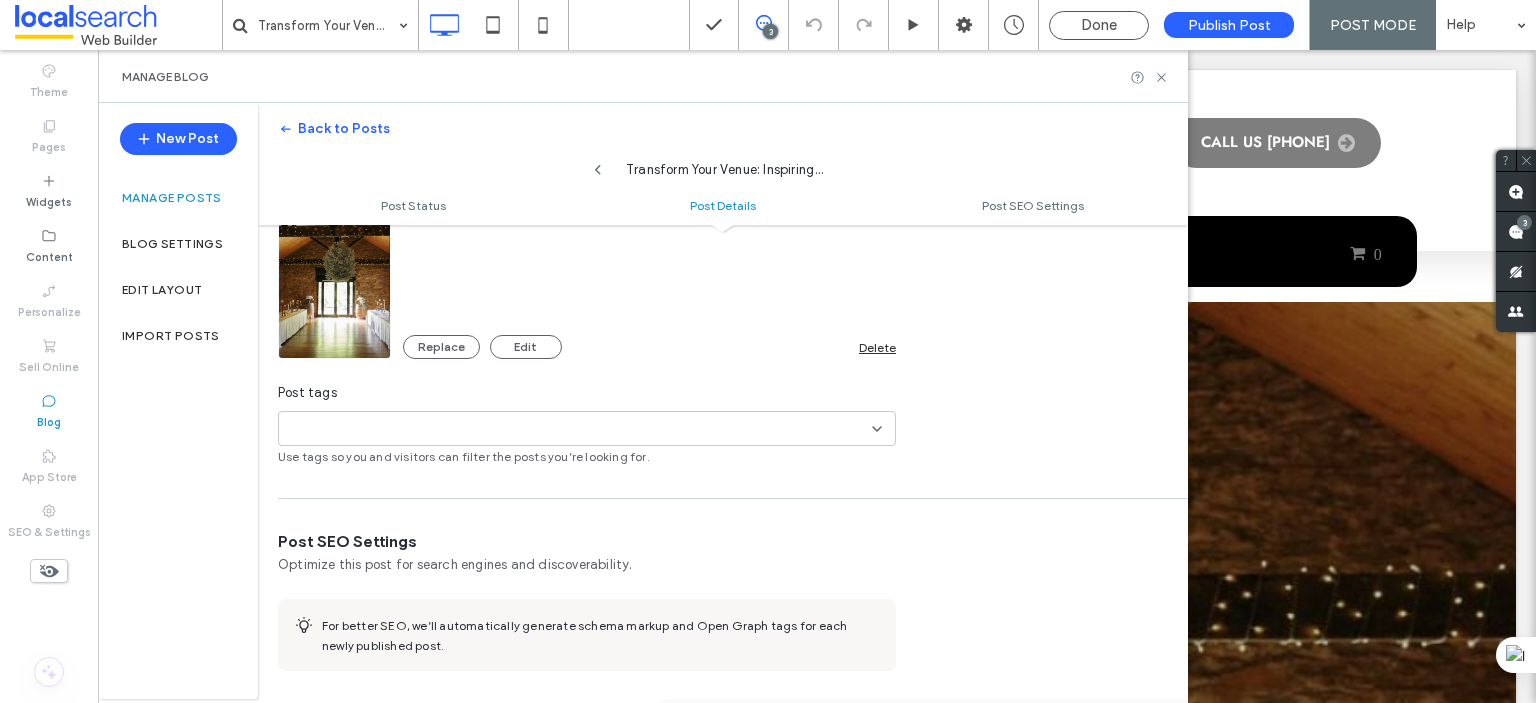 scroll, scrollTop: 600, scrollLeft: 0, axis: vertical 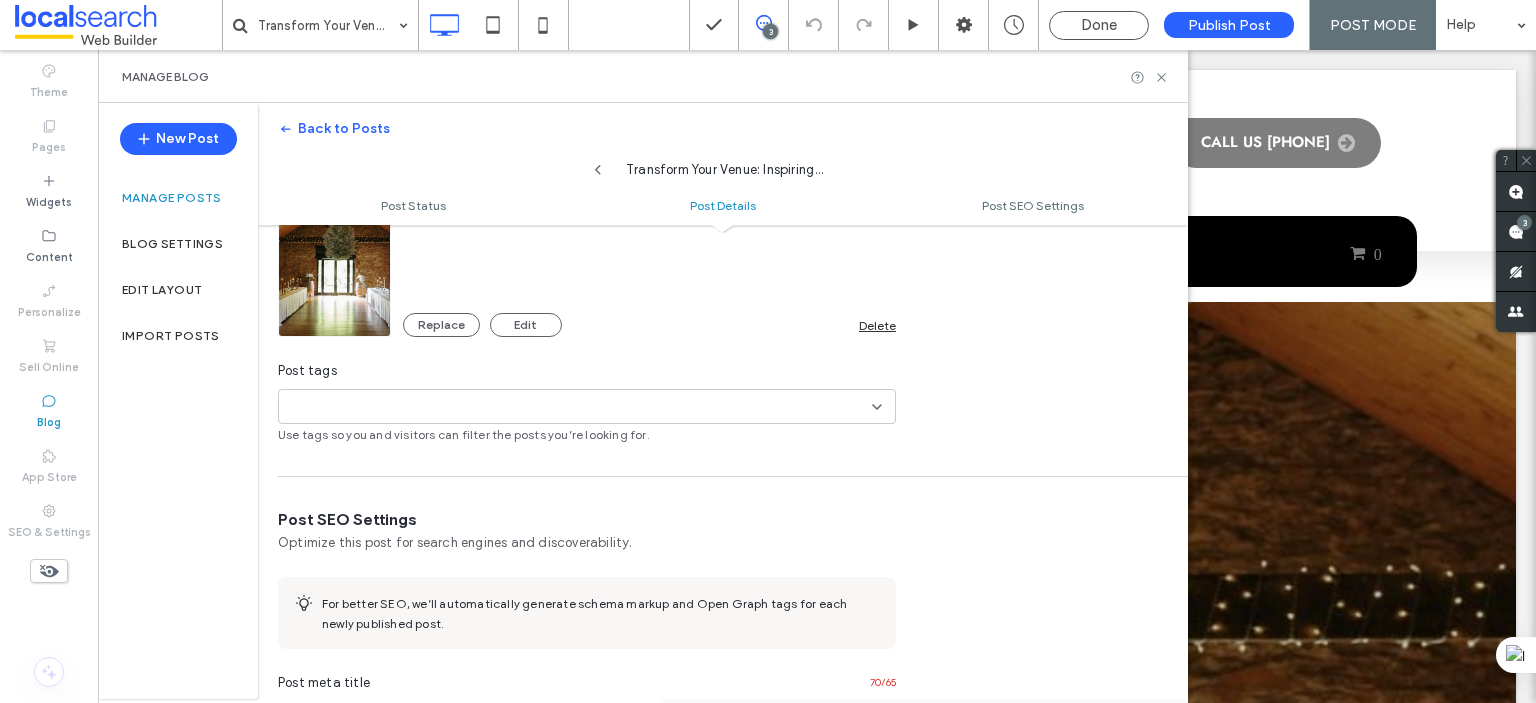 click on "+0 +0" at bounding box center (579, 406) 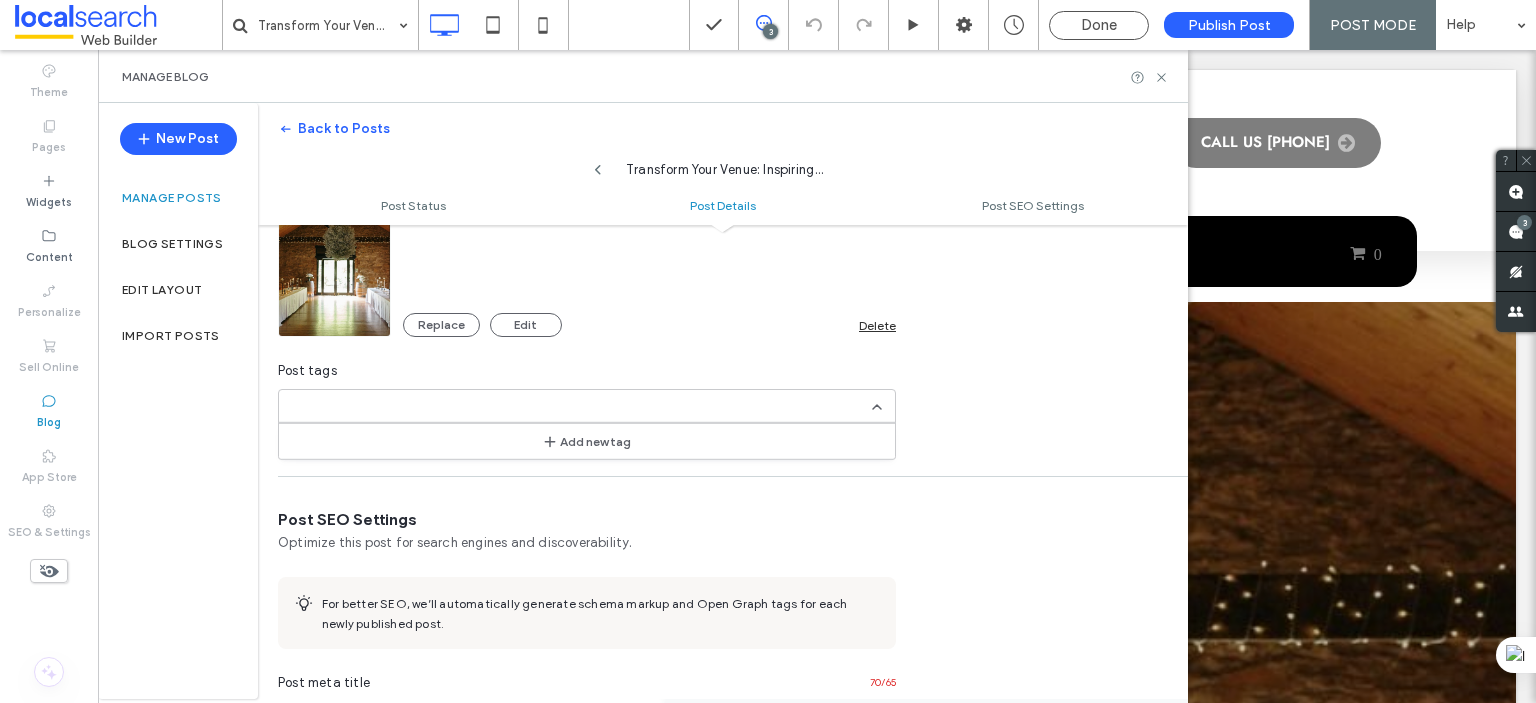 paste on "**********" 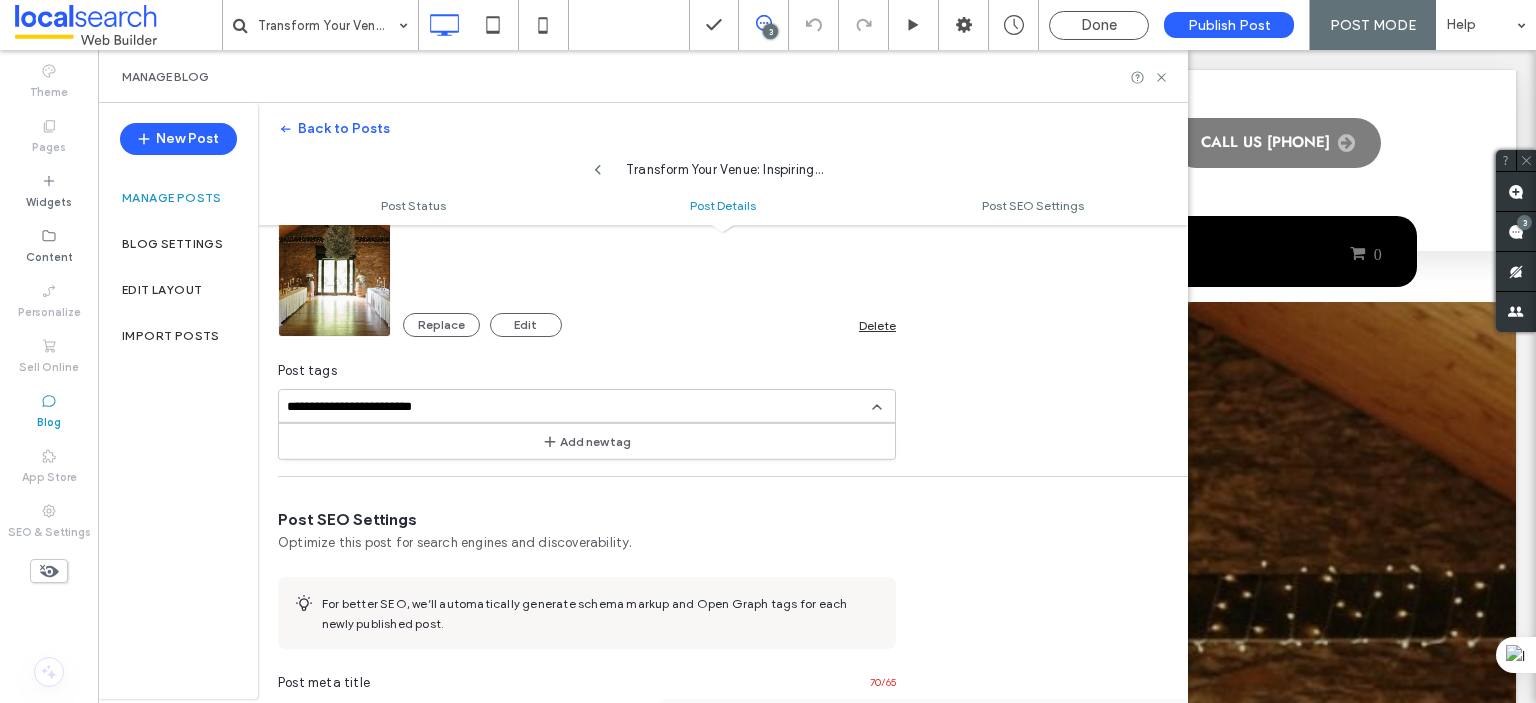 scroll, scrollTop: 0, scrollLeft: 12, axis: horizontal 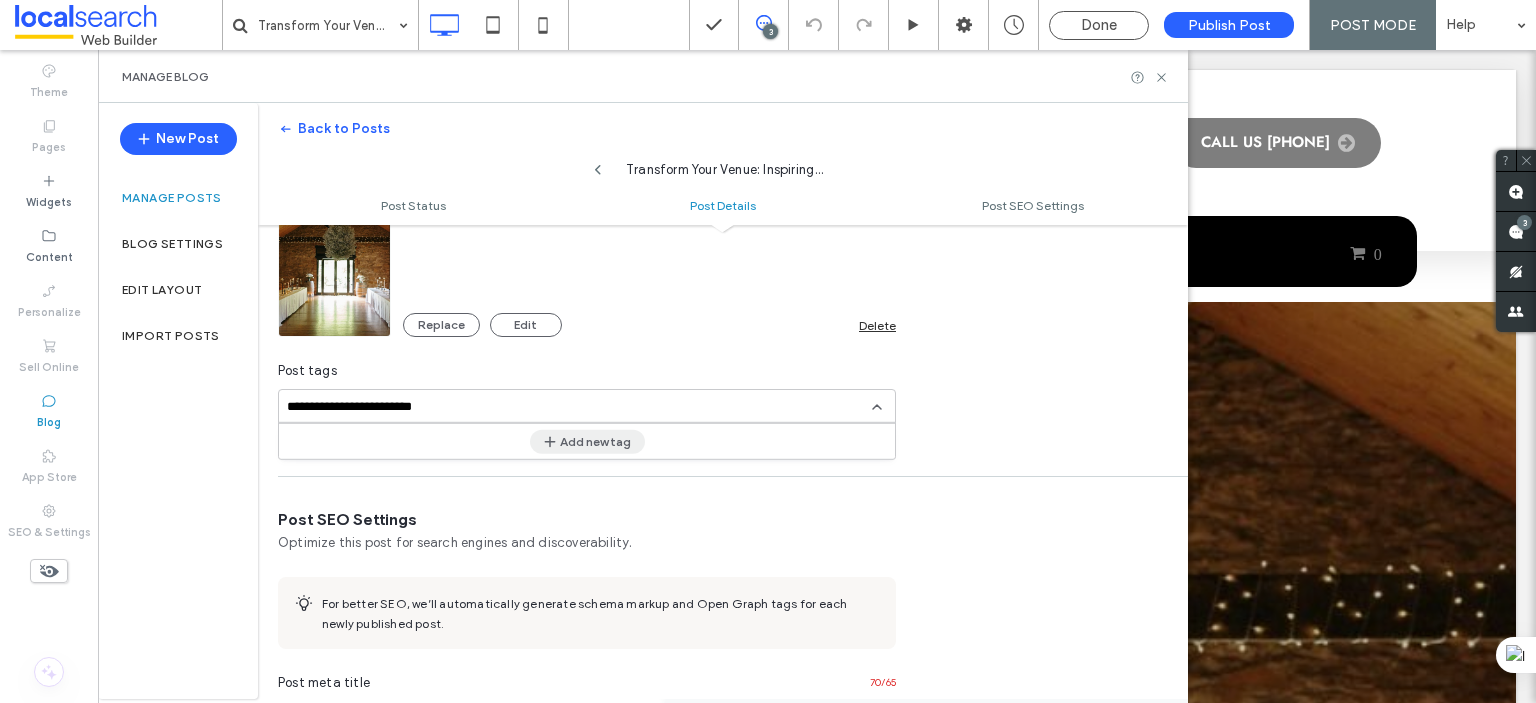 type on "**********" 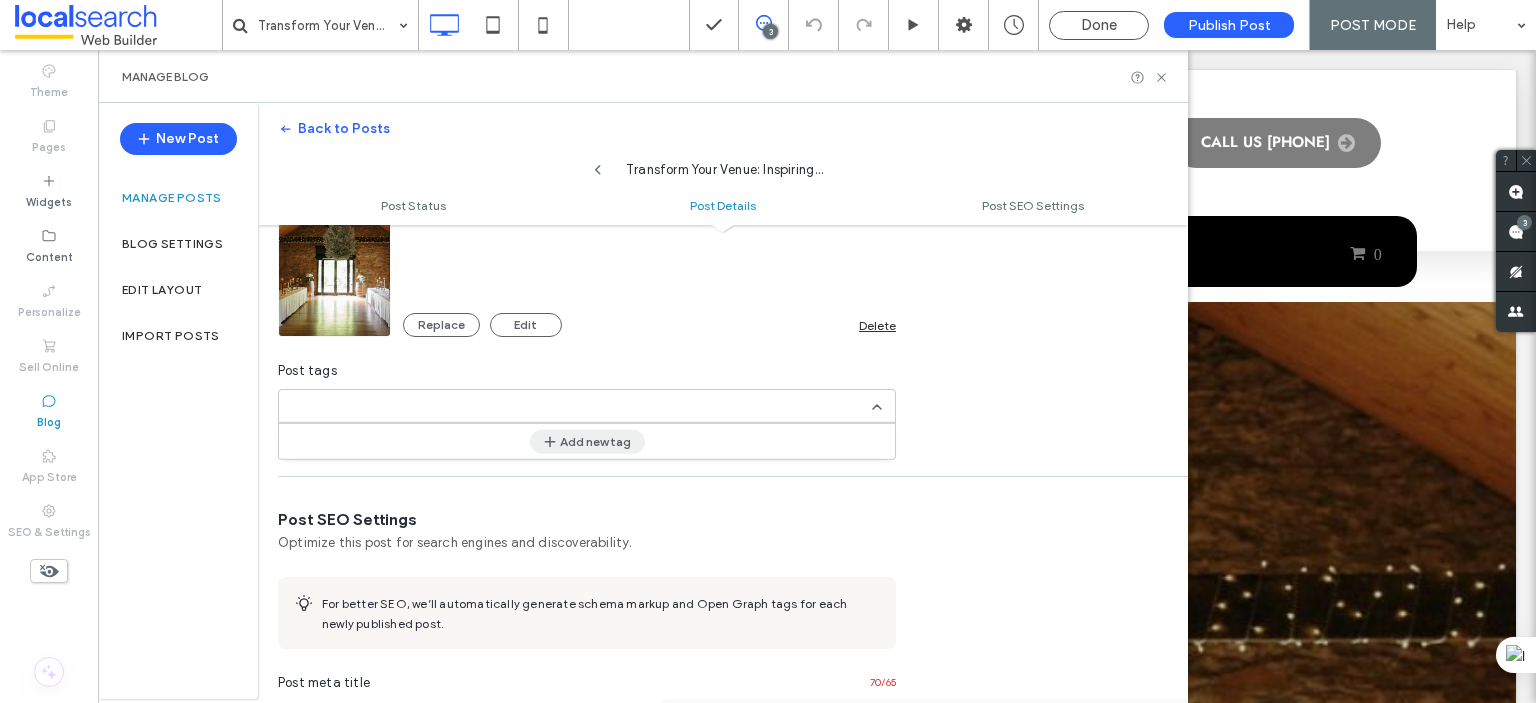 scroll, scrollTop: 0, scrollLeft: 0, axis: both 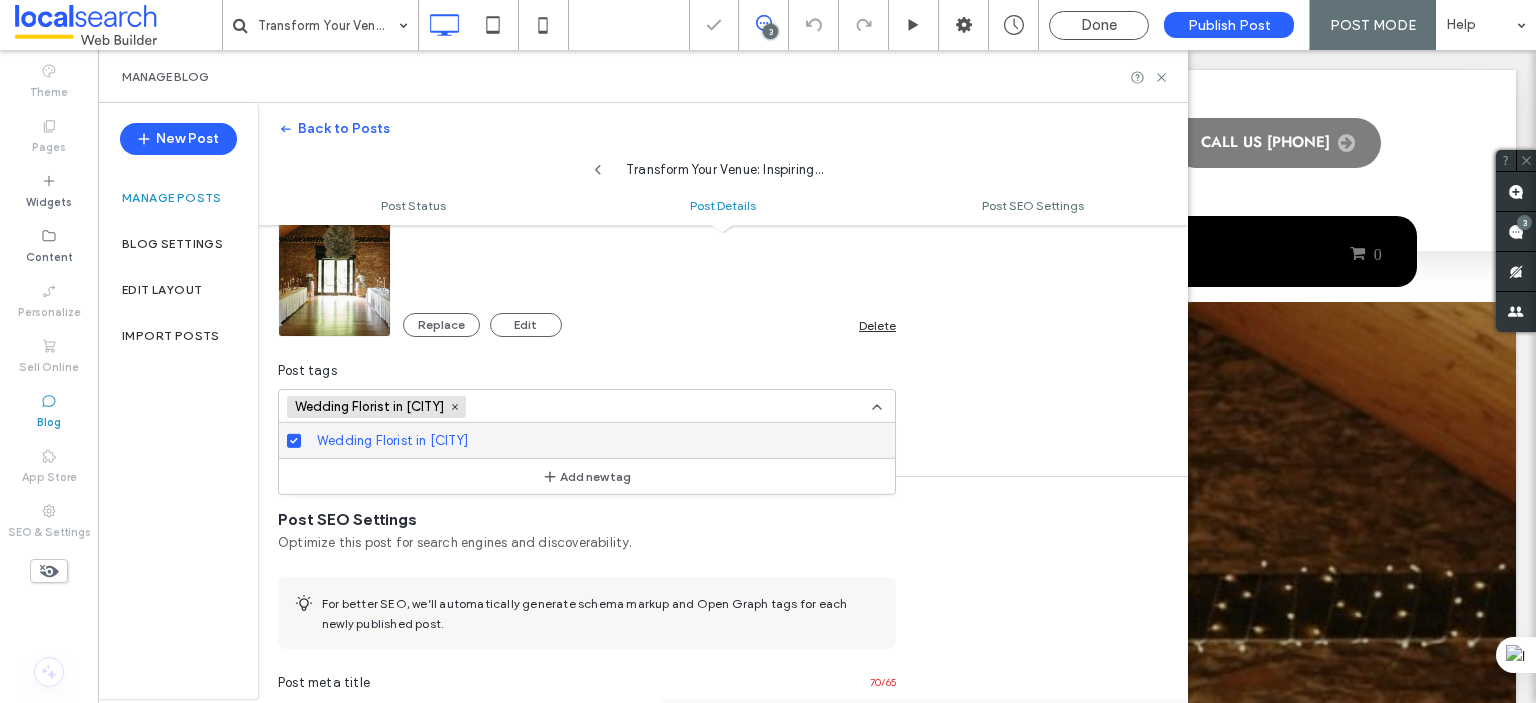 click 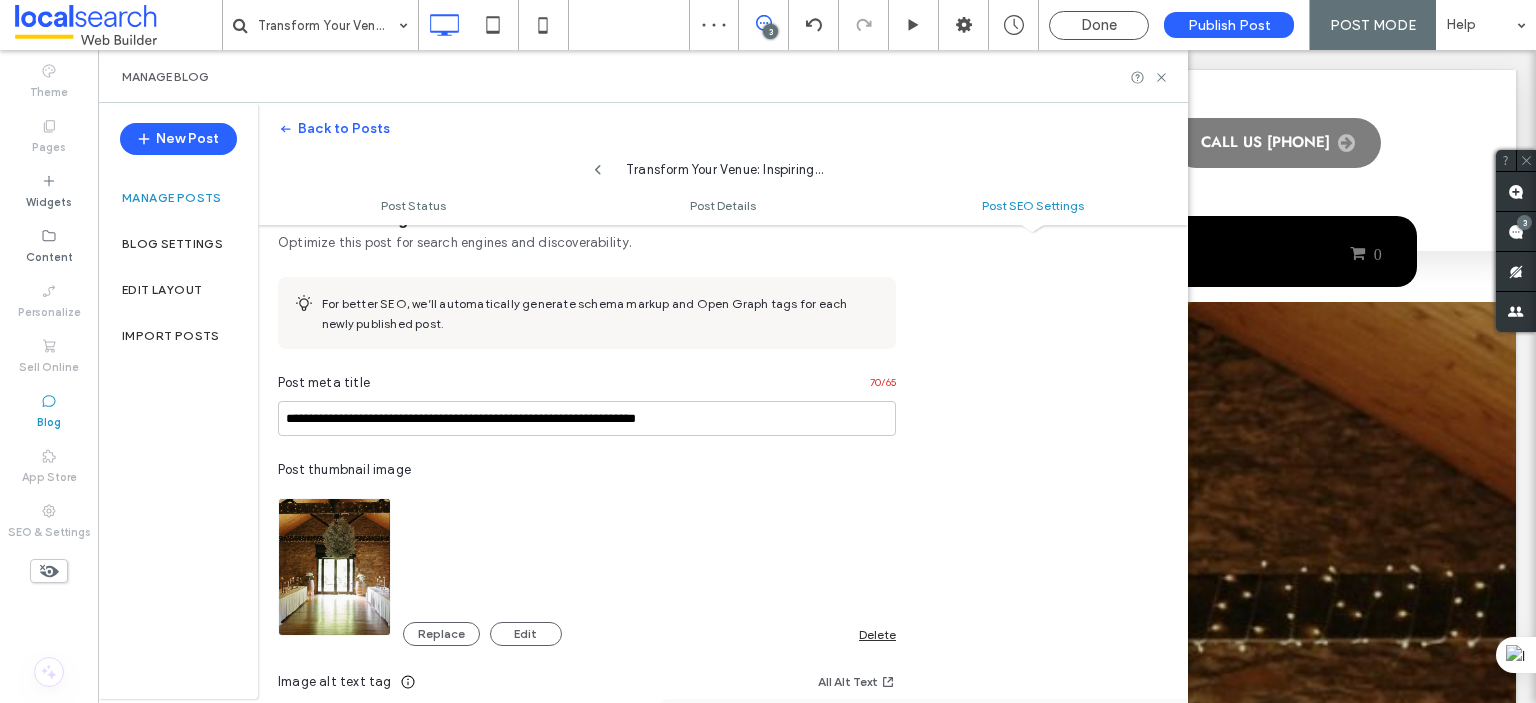 scroll, scrollTop: 1000, scrollLeft: 0, axis: vertical 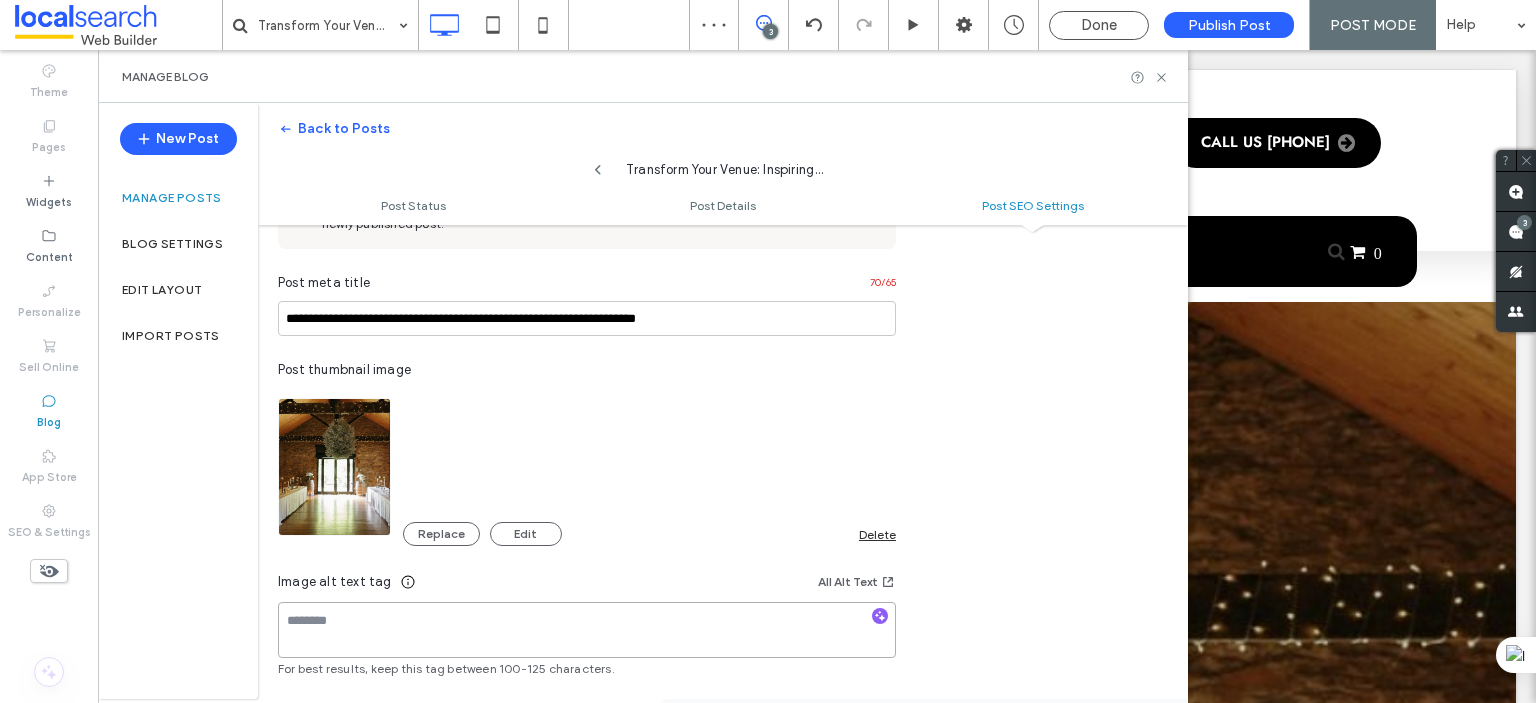 click at bounding box center (587, 630) 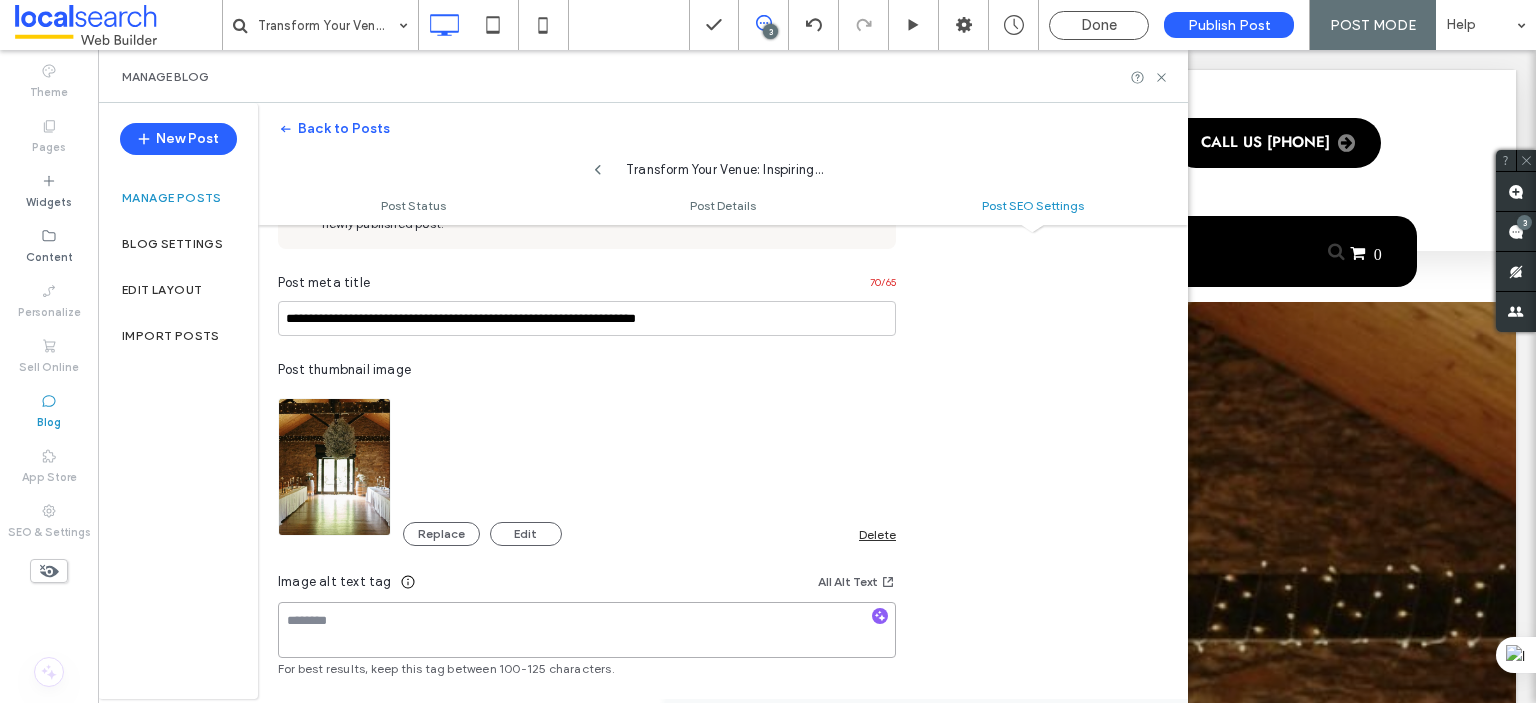 click at bounding box center (587, 630) 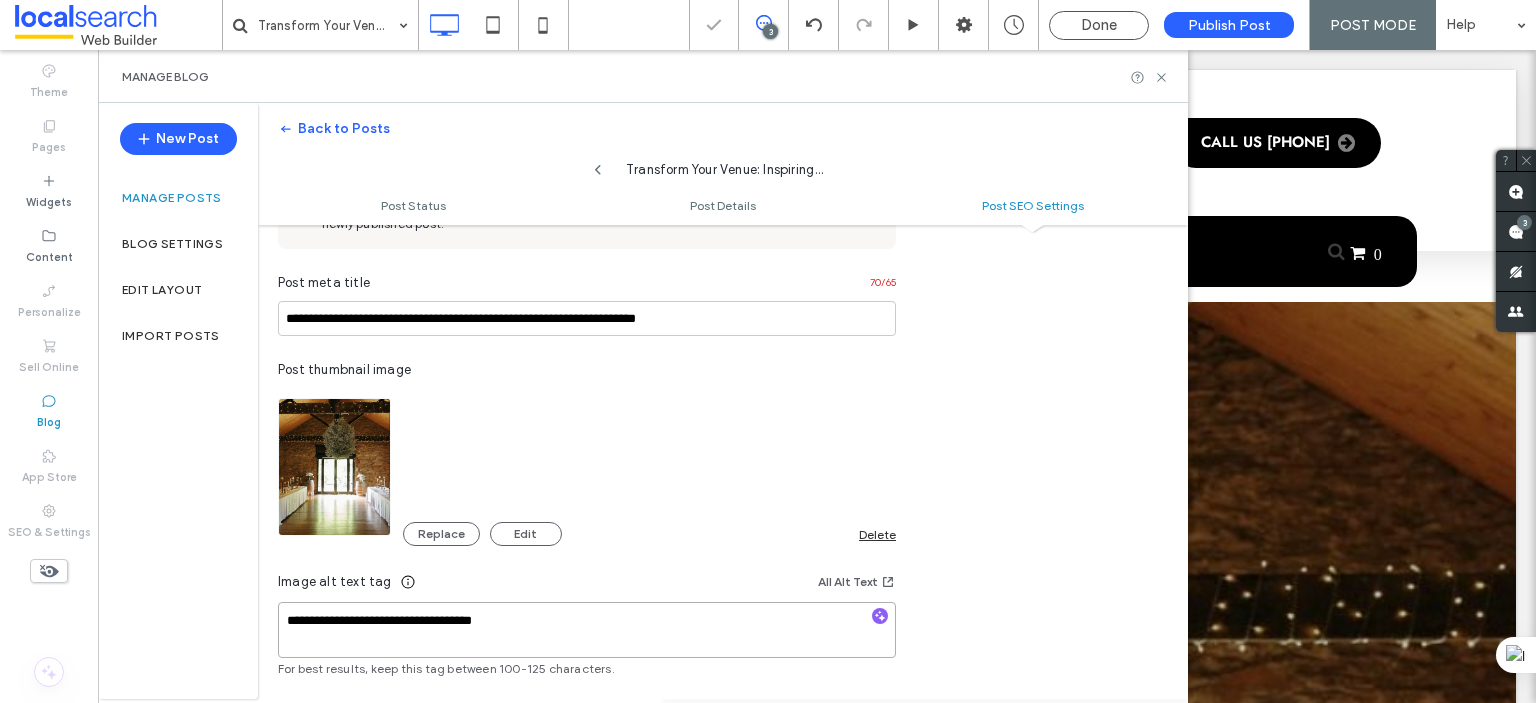 type on "**********" 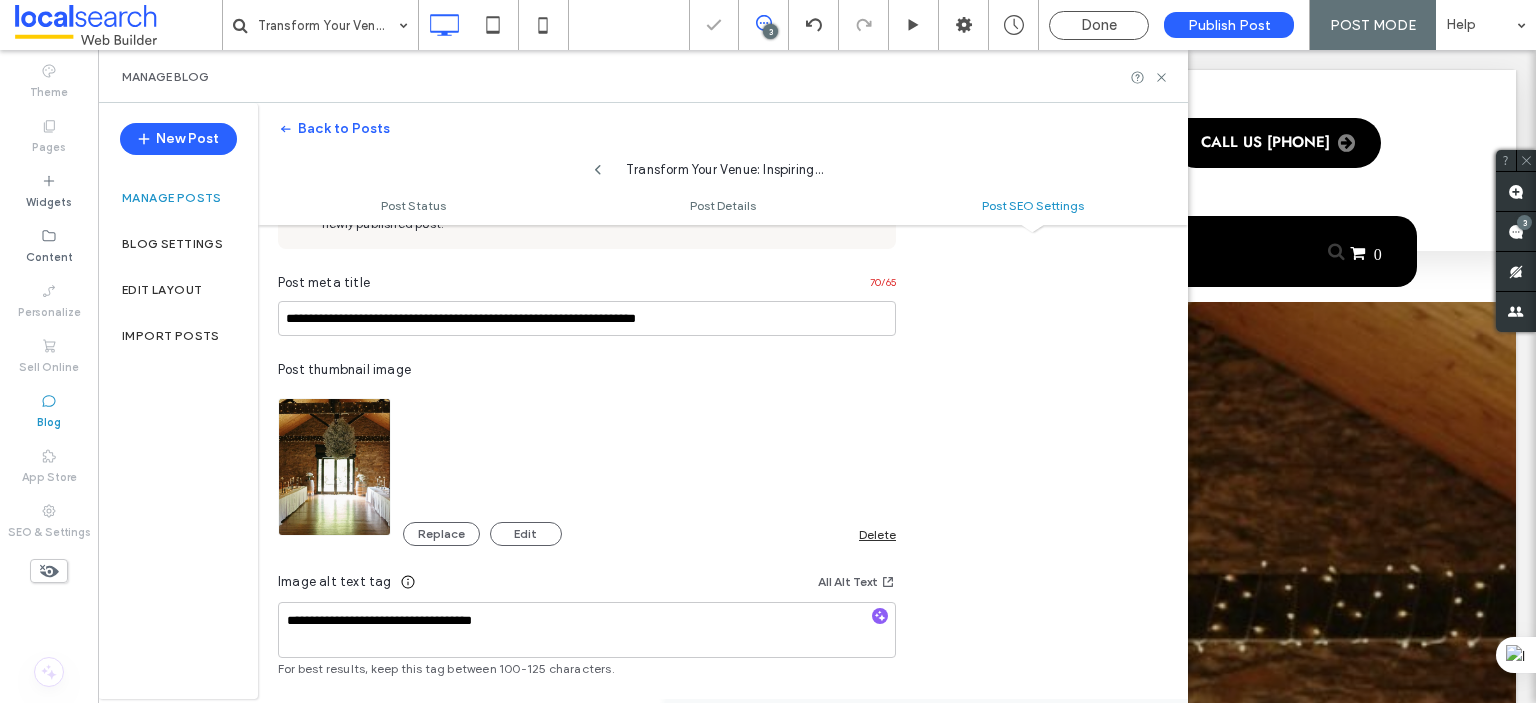 click on "**********" at bounding box center (723, 481) 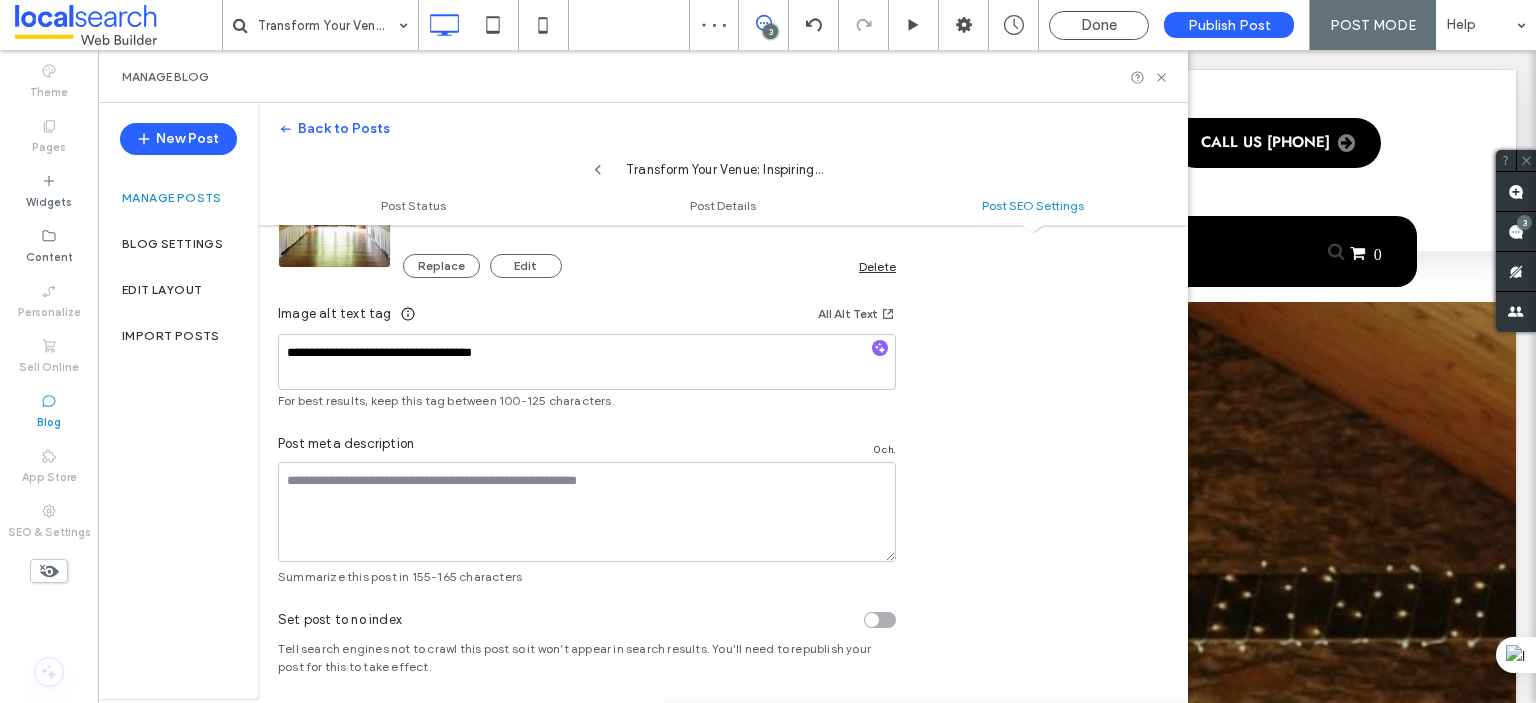 scroll, scrollTop: 1277, scrollLeft: 0, axis: vertical 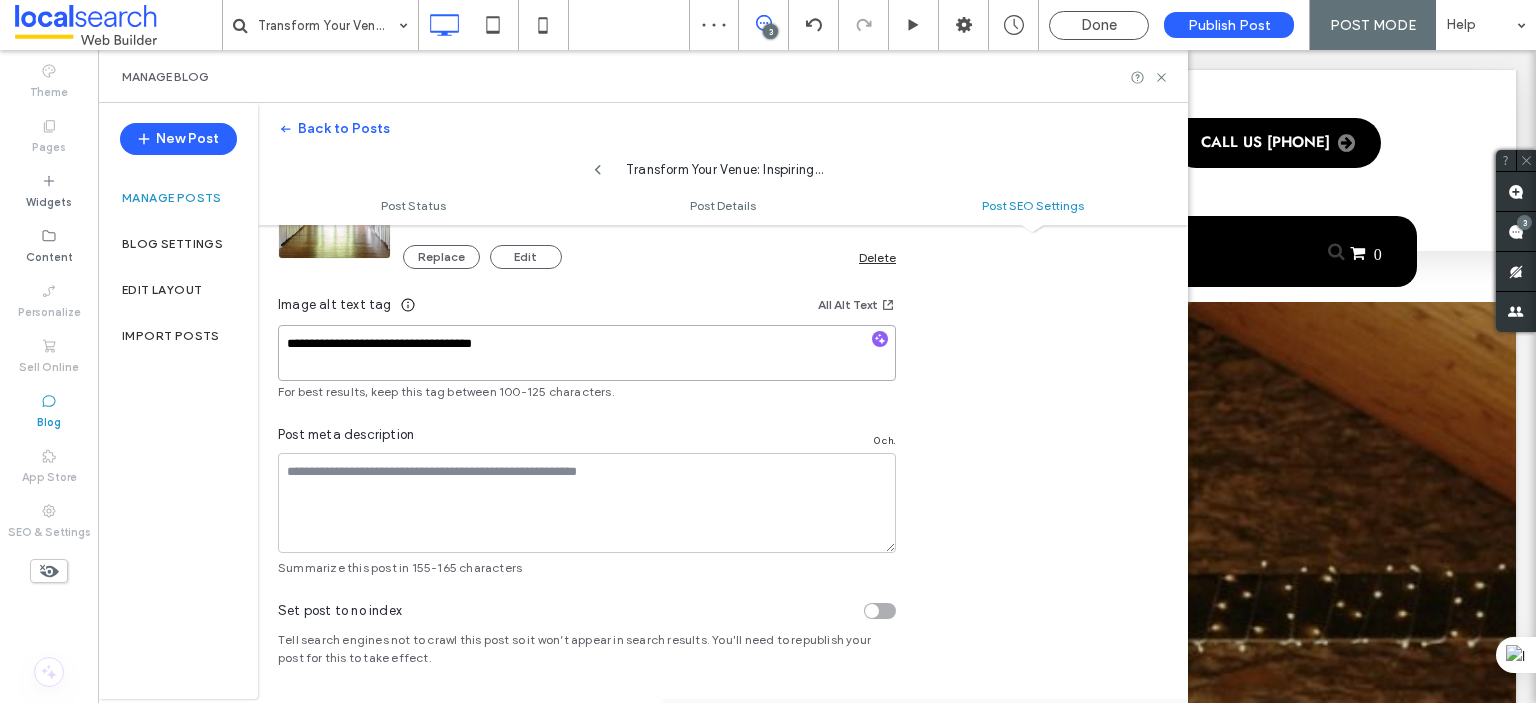 click on "**********" at bounding box center (587, 353) 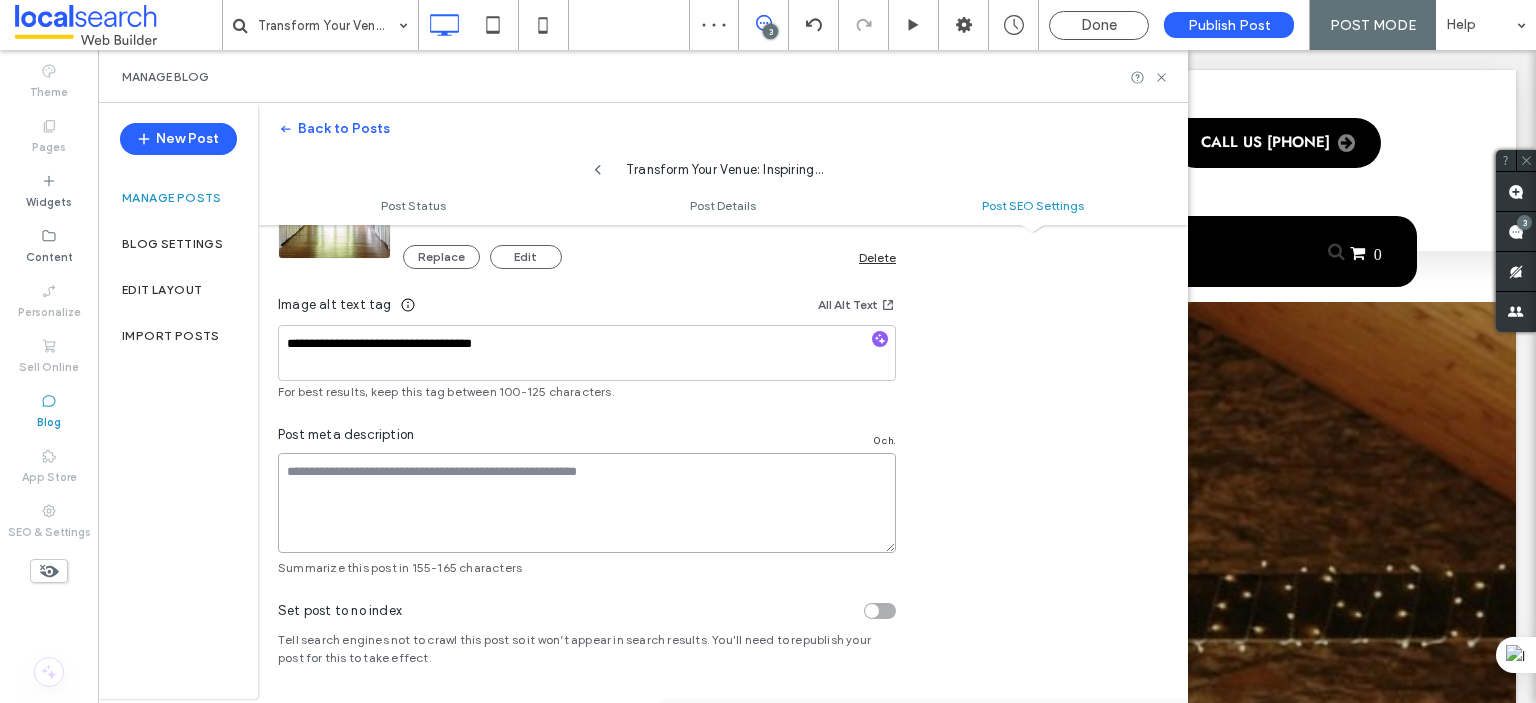 click at bounding box center (587, 503) 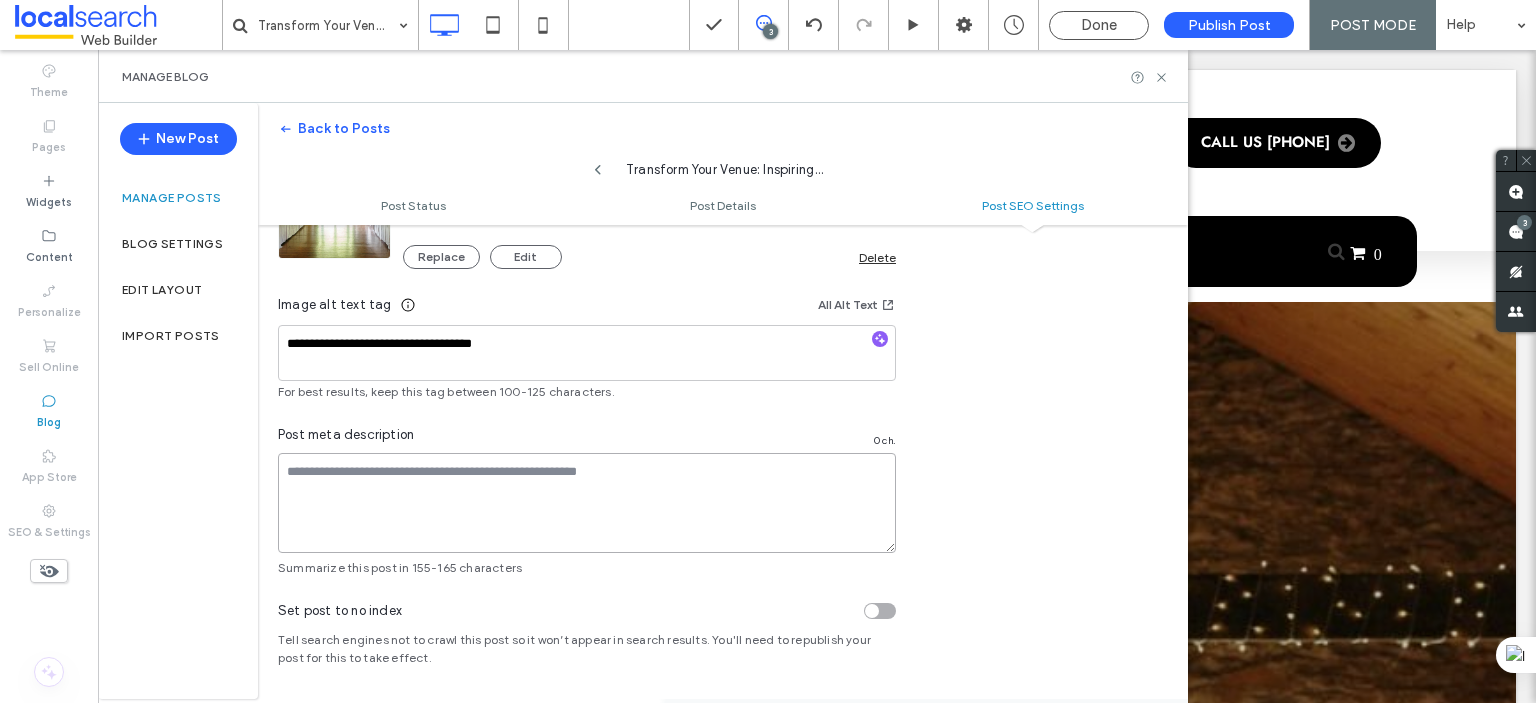 click at bounding box center (587, 503) 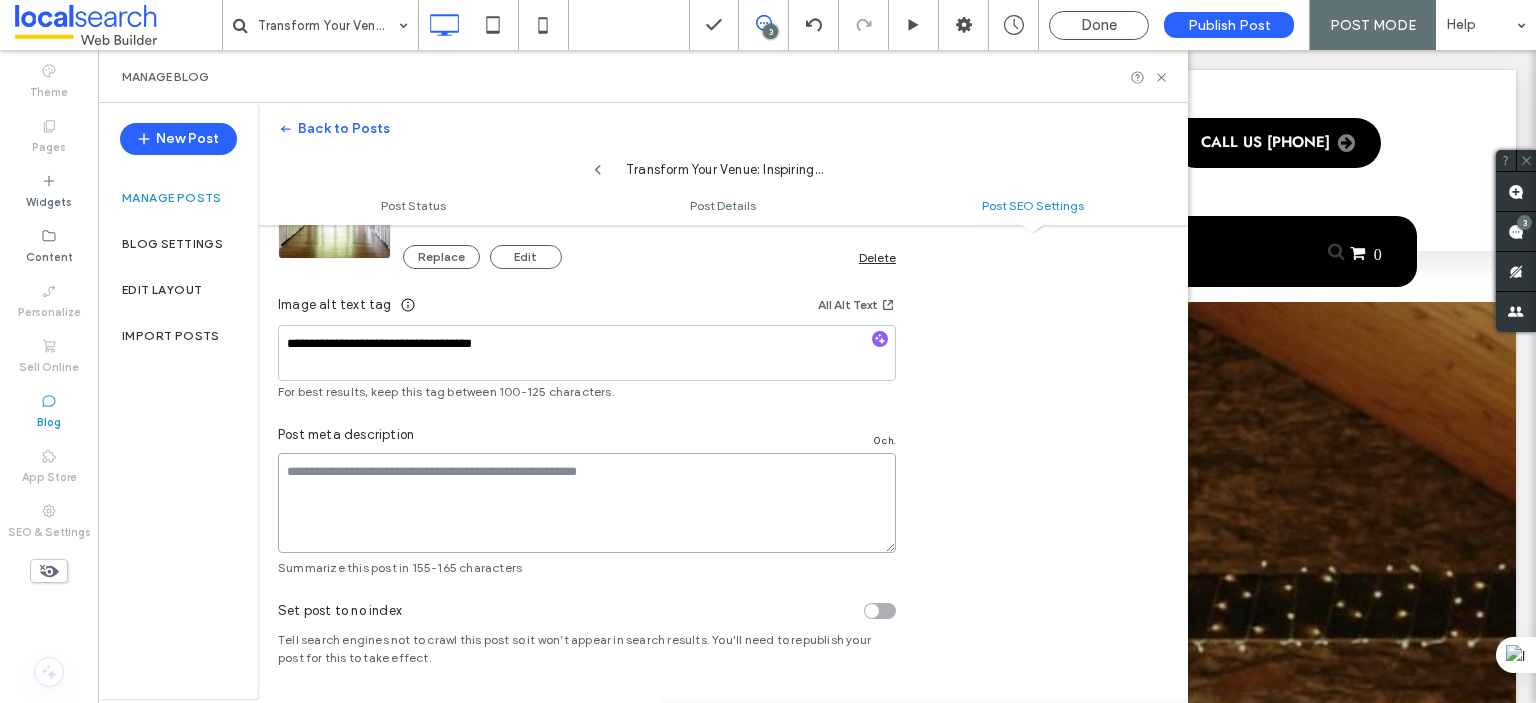 paste on "**********" 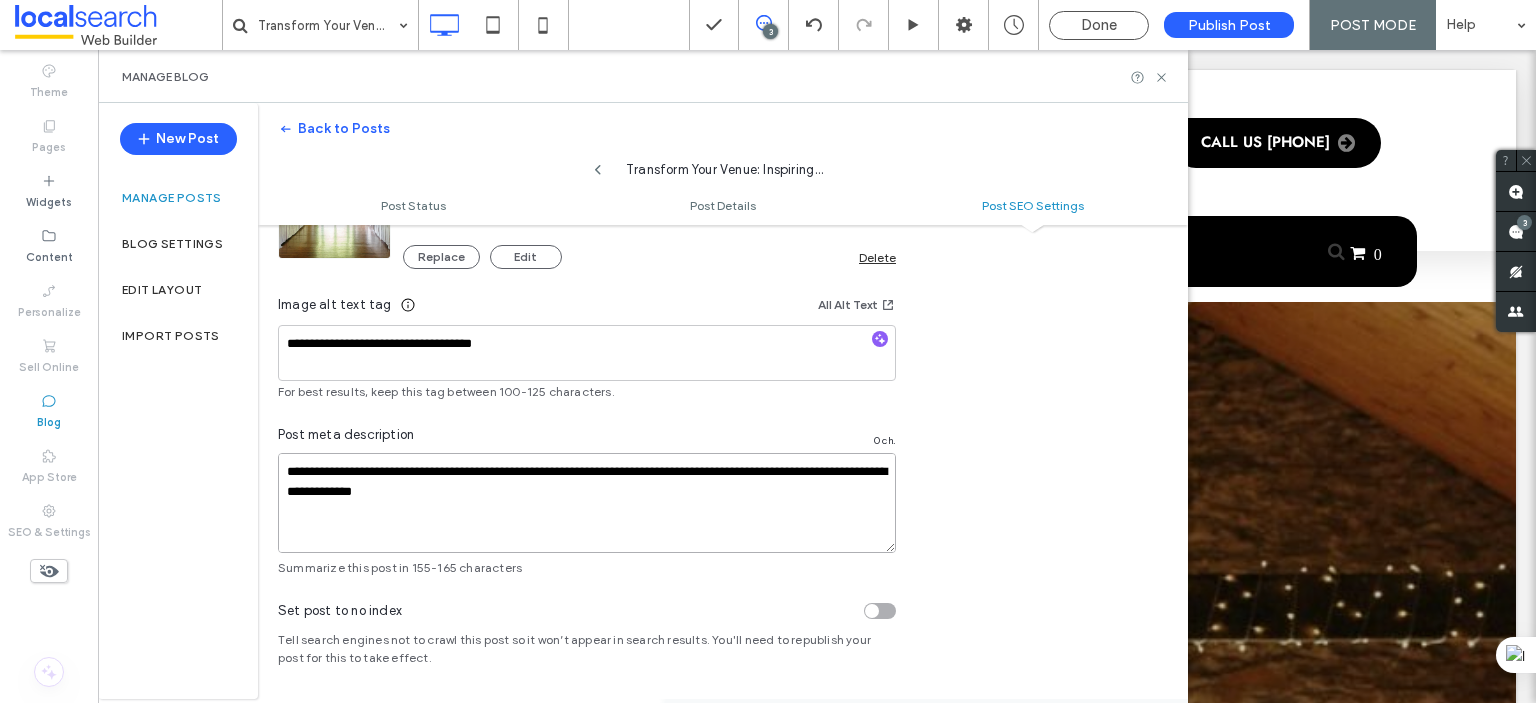 type 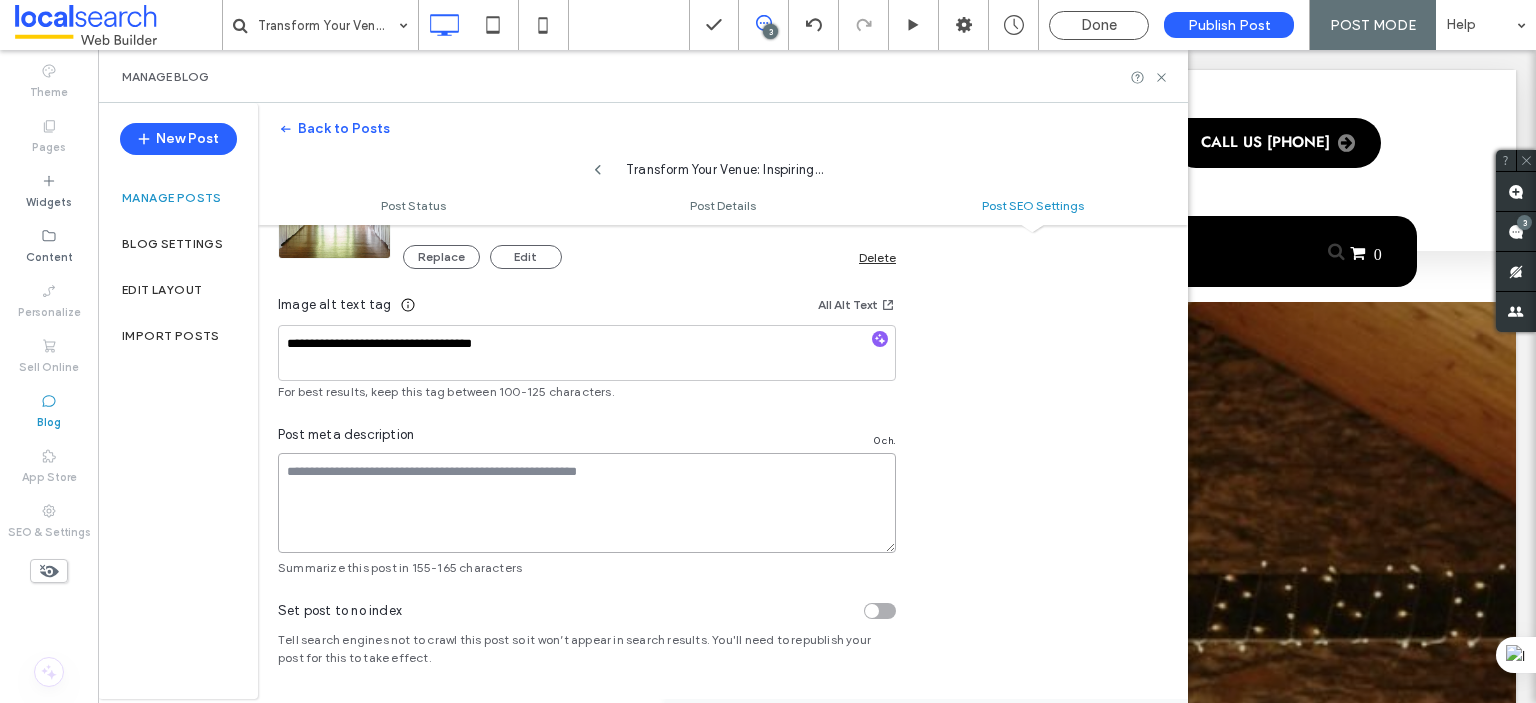 scroll, scrollTop: 0, scrollLeft: 0, axis: both 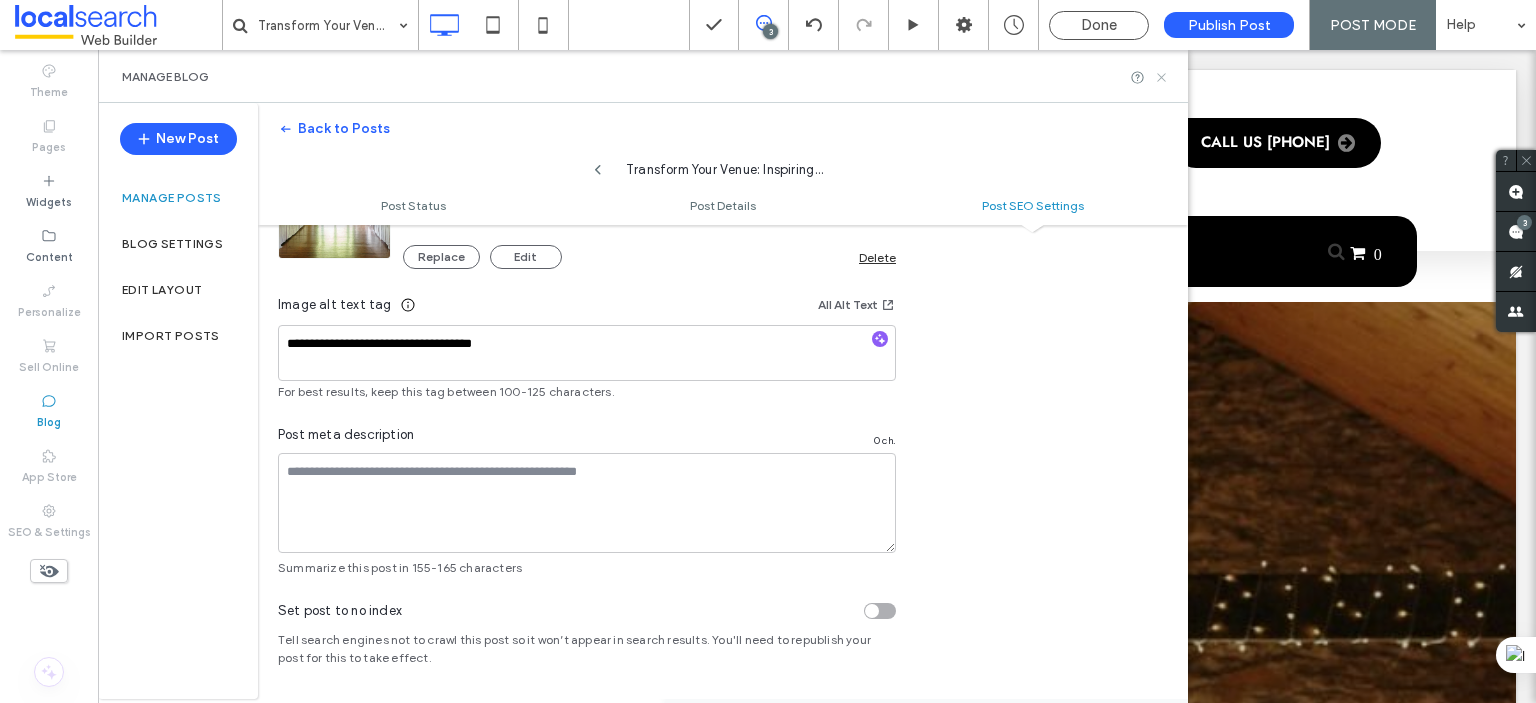 click 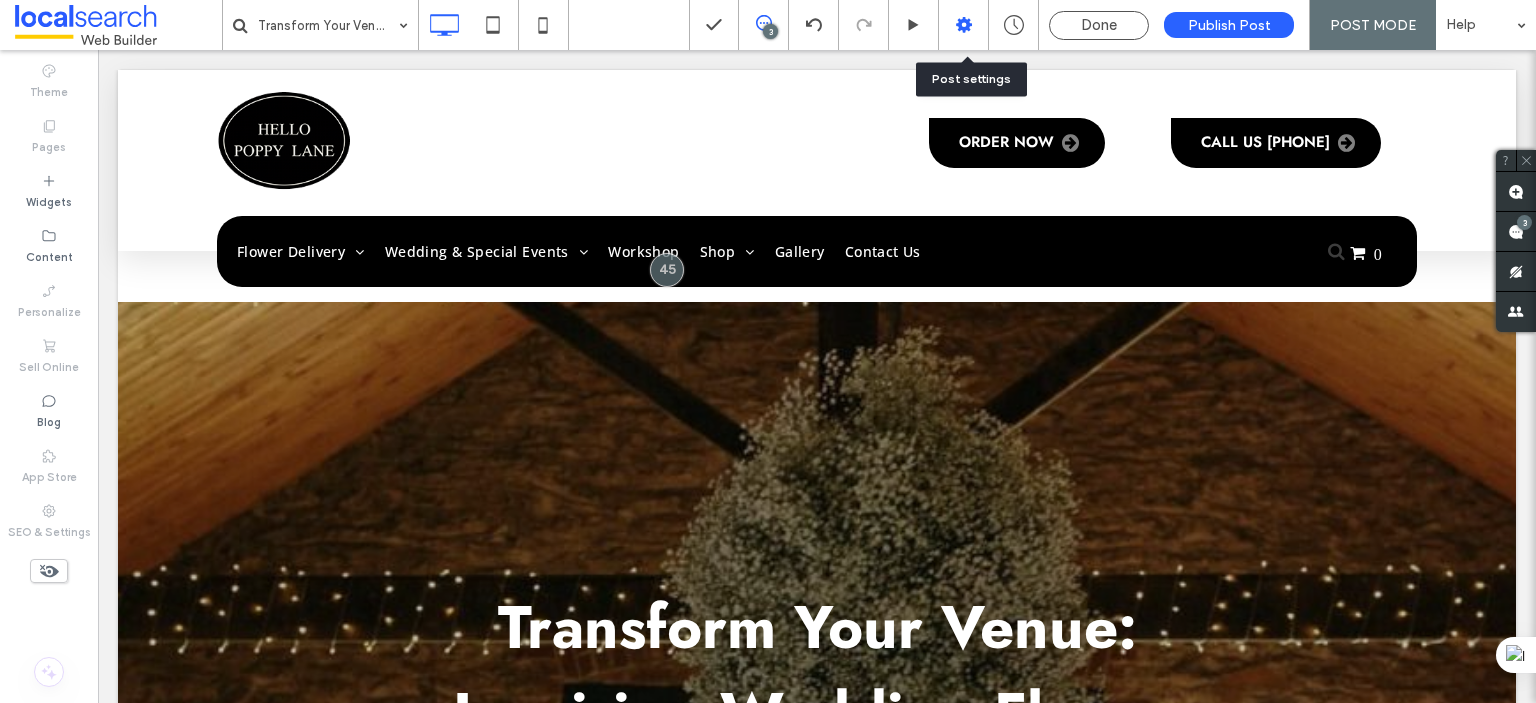 click 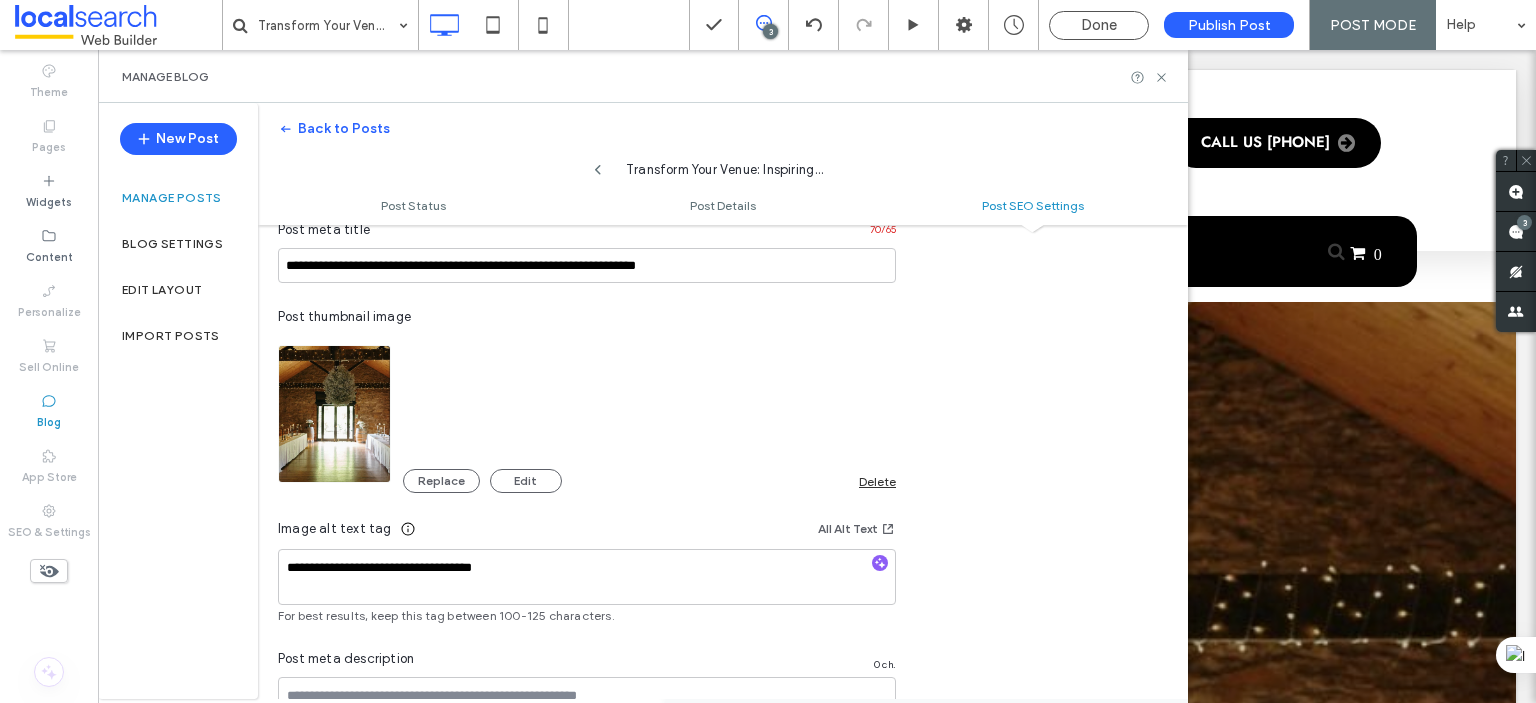 scroll, scrollTop: 1277, scrollLeft: 0, axis: vertical 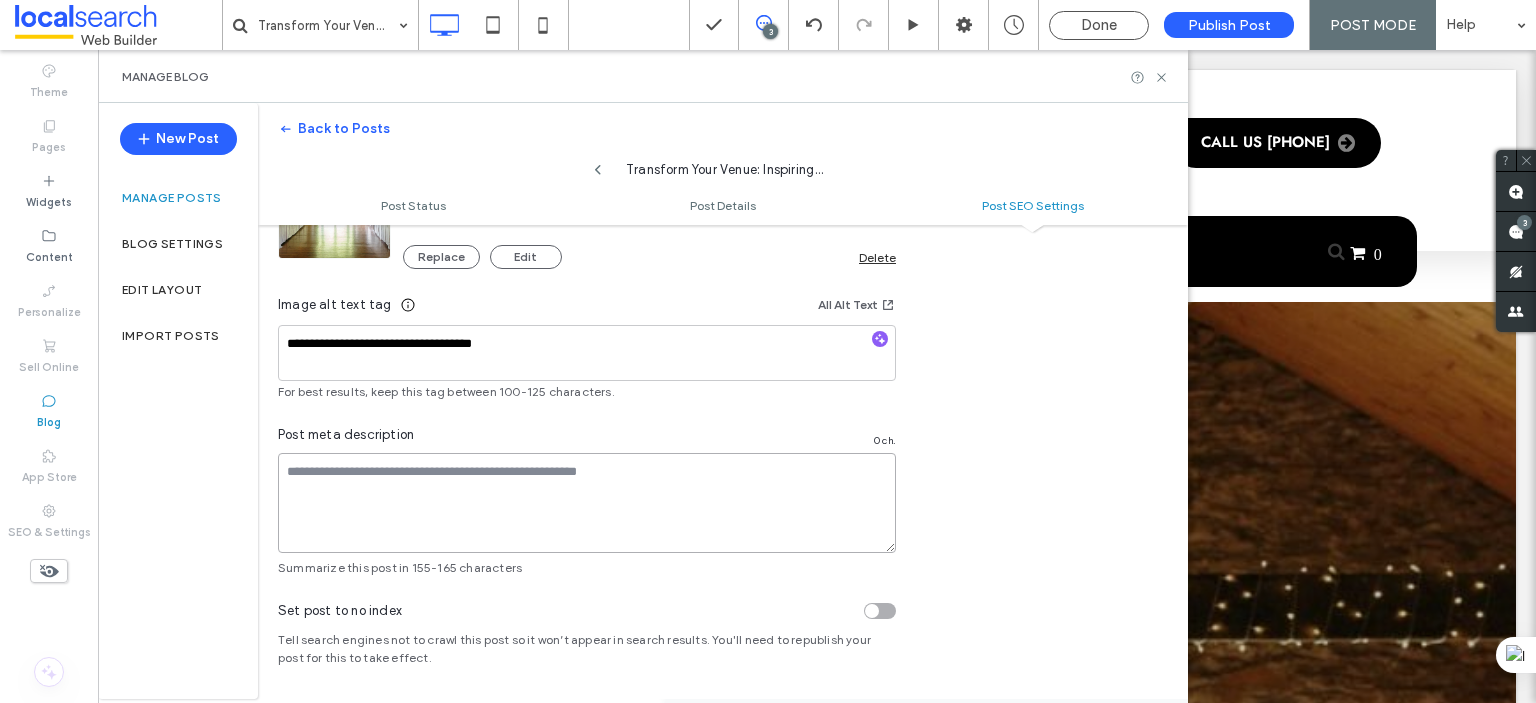 click at bounding box center [587, 503] 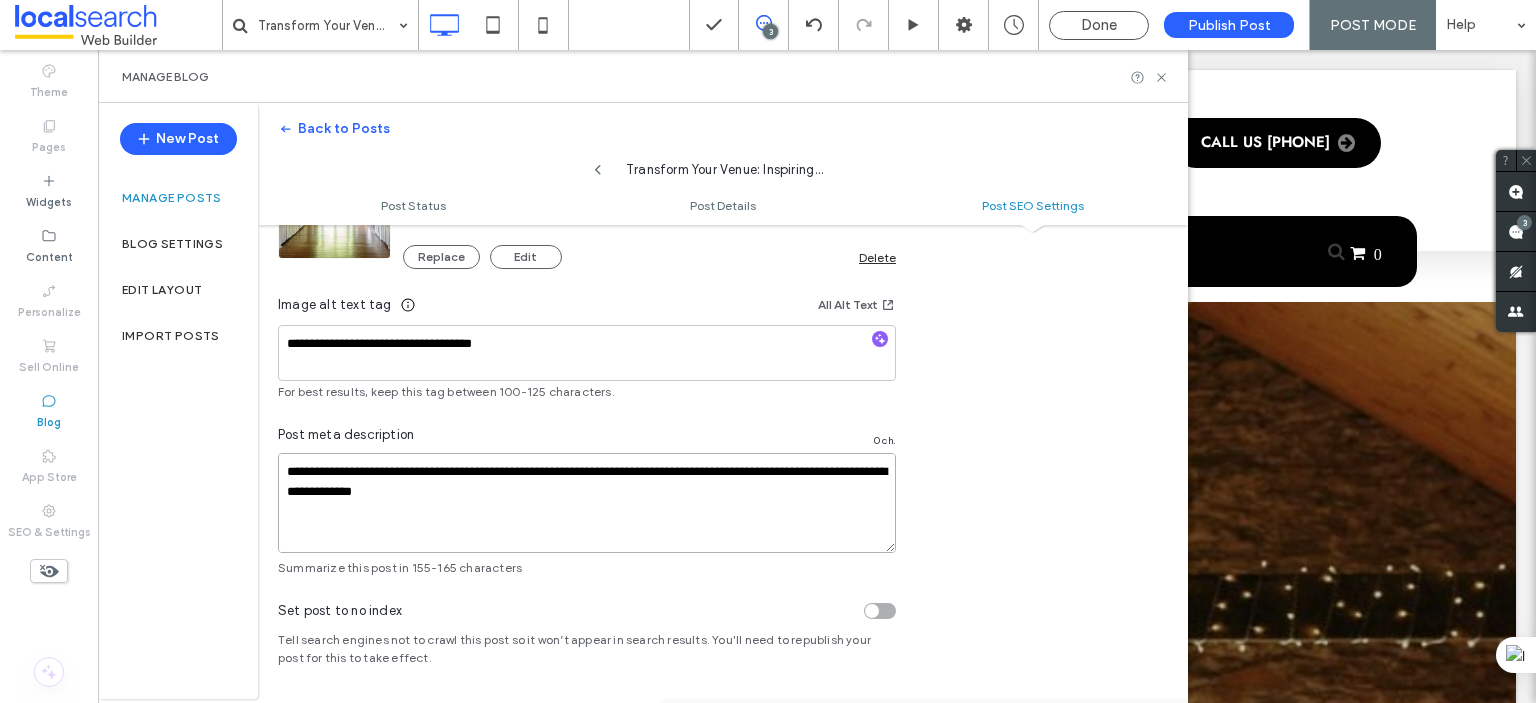 scroll, scrollTop: 228, scrollLeft: 0, axis: vertical 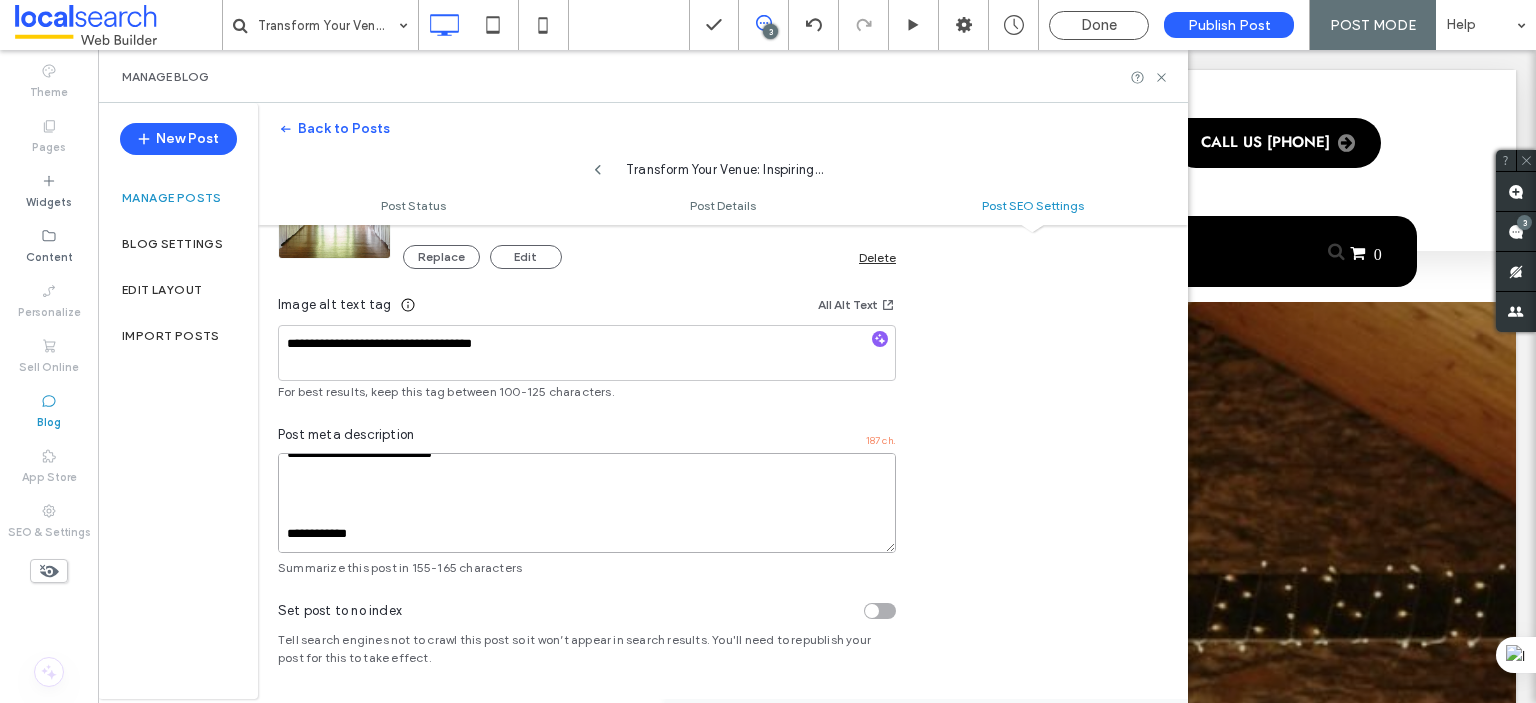 drag, startPoint x: 408, startPoint y: 480, endPoint x: 416, endPoint y: 544, distance: 64.49806 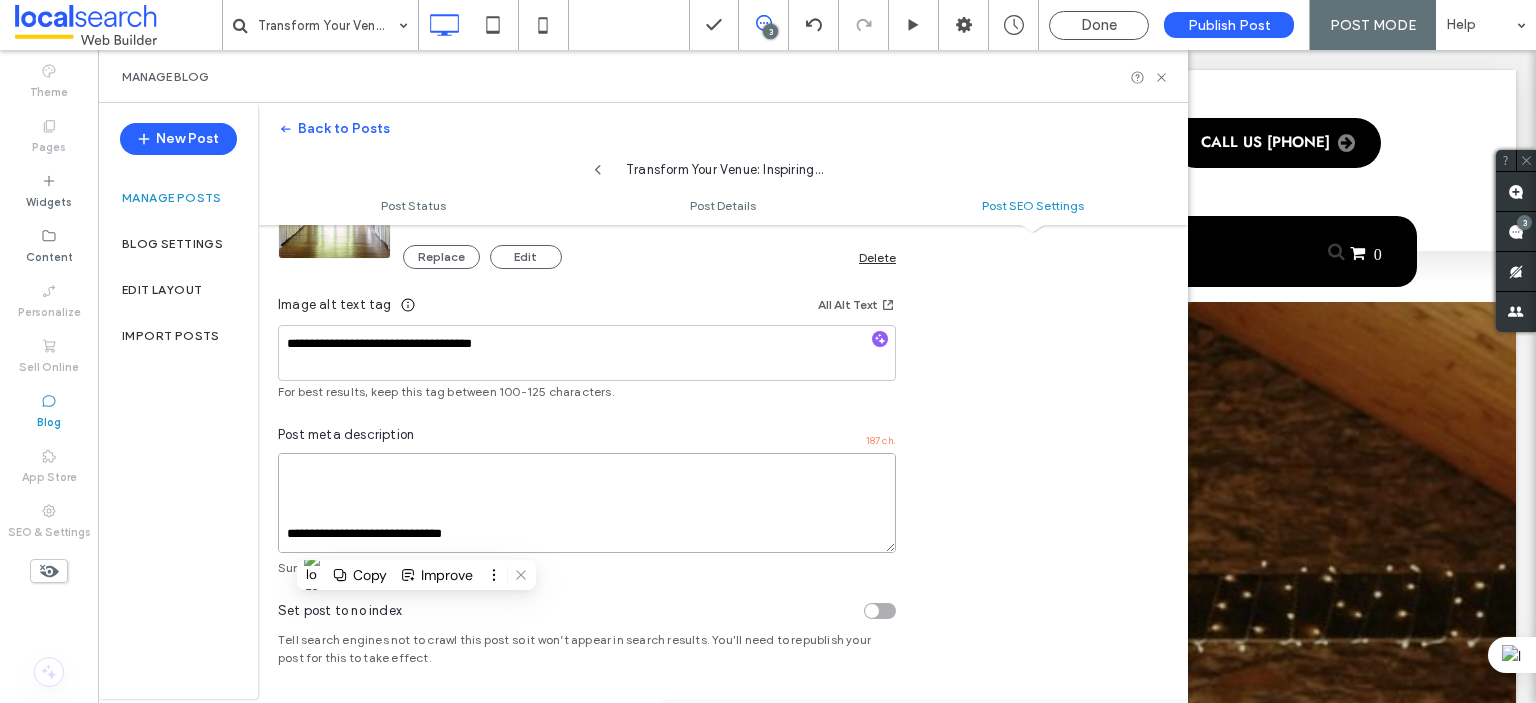 scroll, scrollTop: 177, scrollLeft: 0, axis: vertical 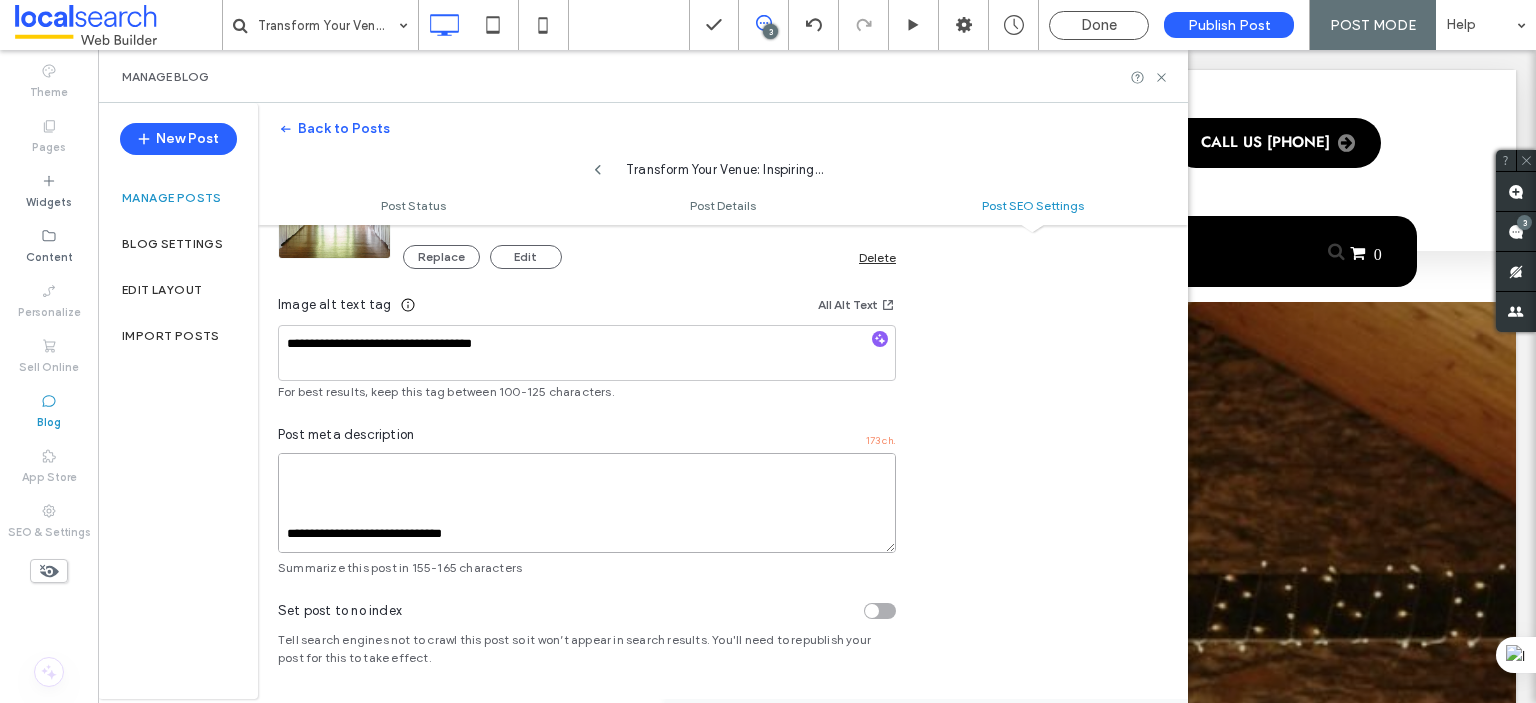 drag, startPoint x: 332, startPoint y: 475, endPoint x: 374, endPoint y: 567, distance: 101.133575 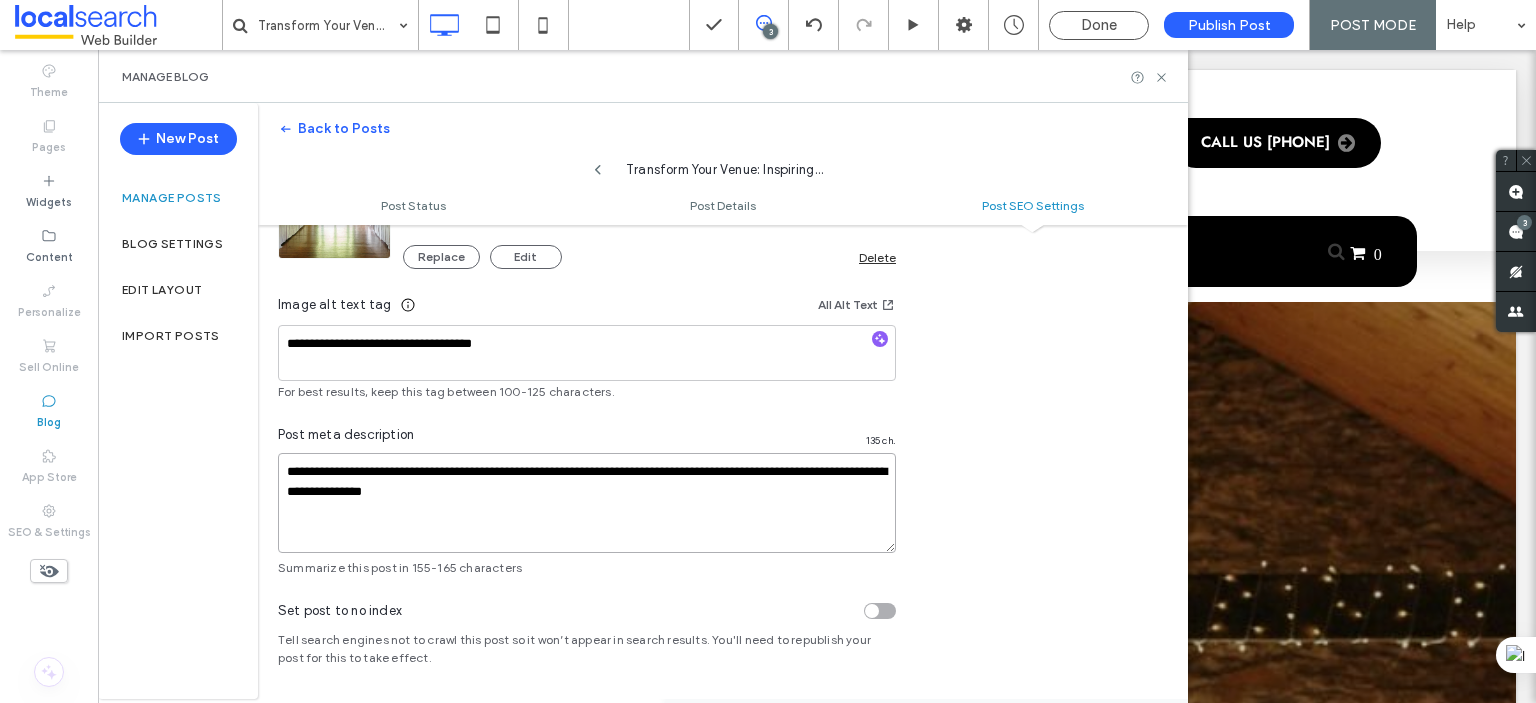 scroll, scrollTop: 0, scrollLeft: 0, axis: both 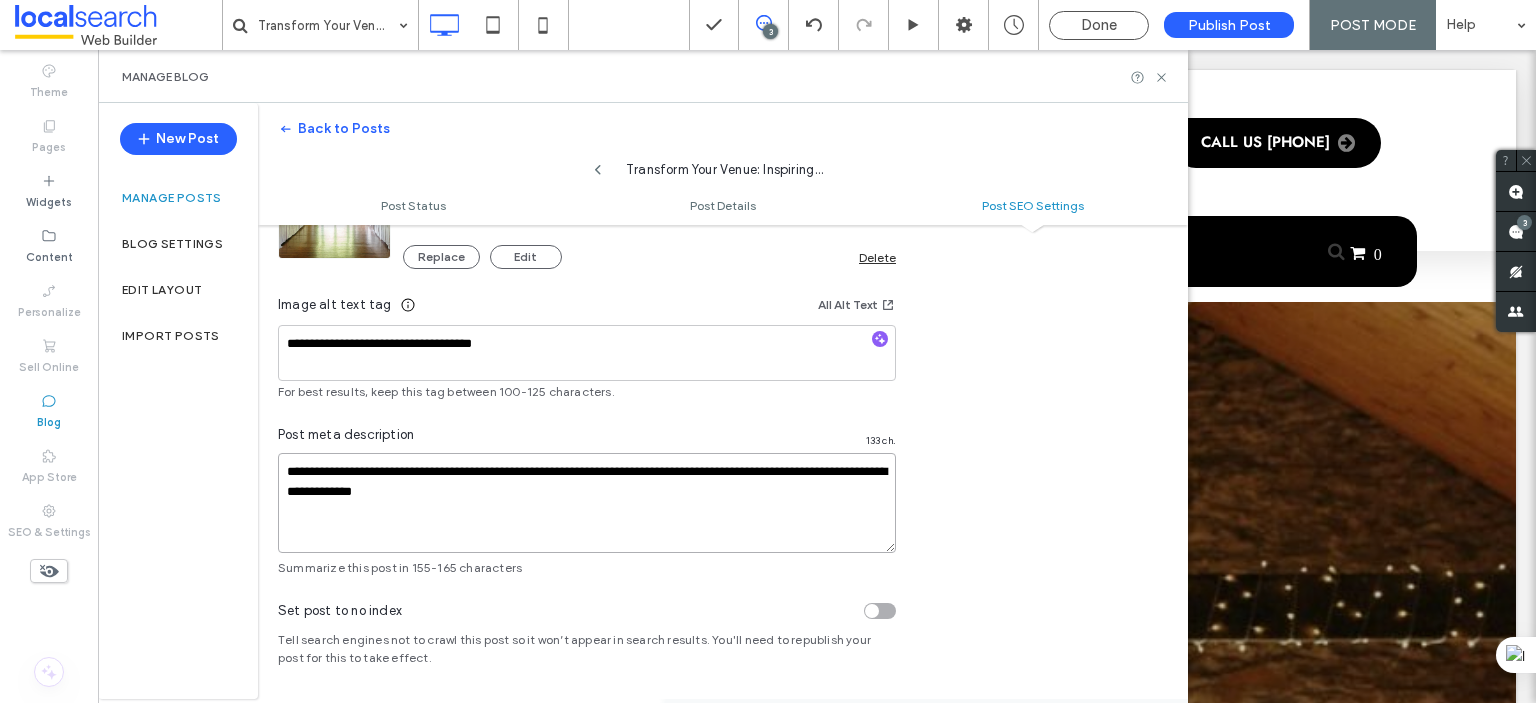 click on "**********" at bounding box center (587, 503) 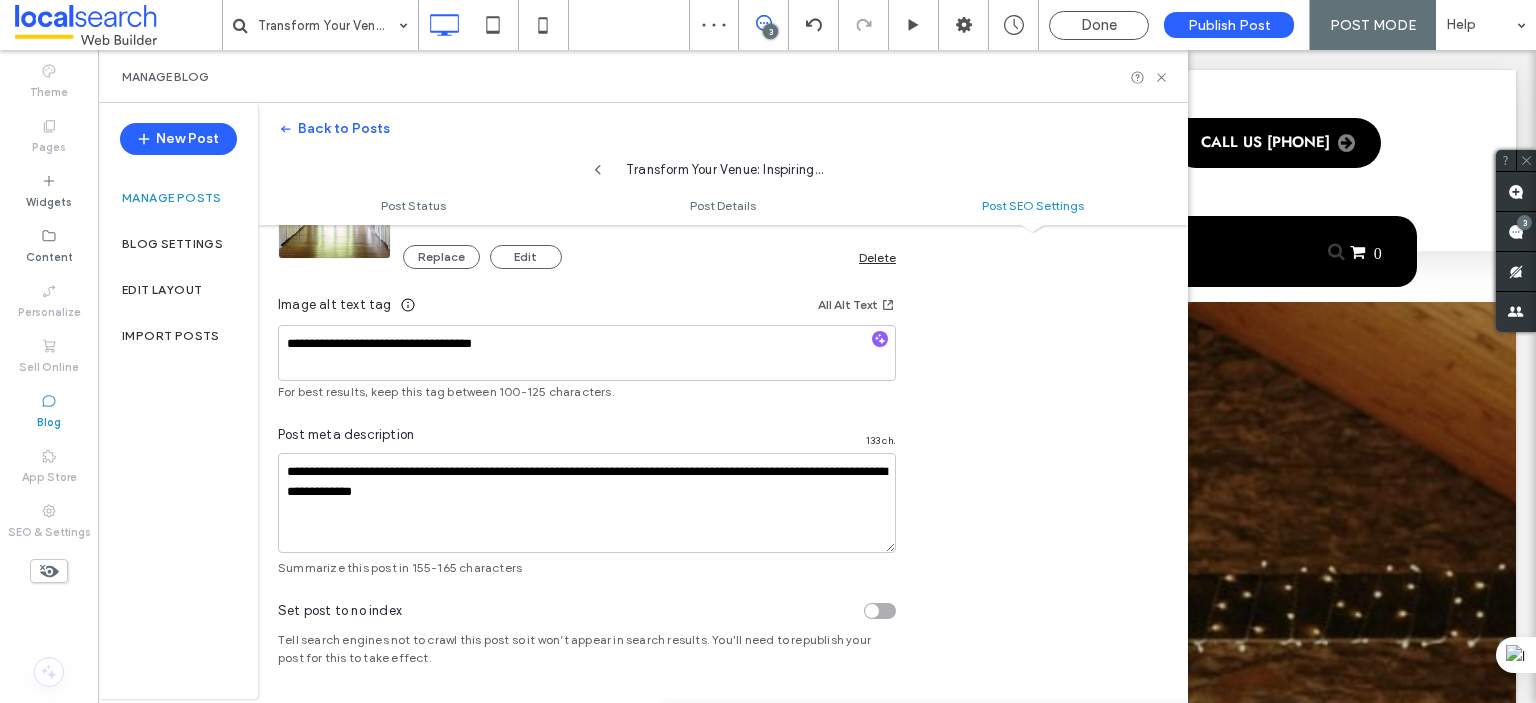scroll, scrollTop: 0, scrollLeft: 0, axis: both 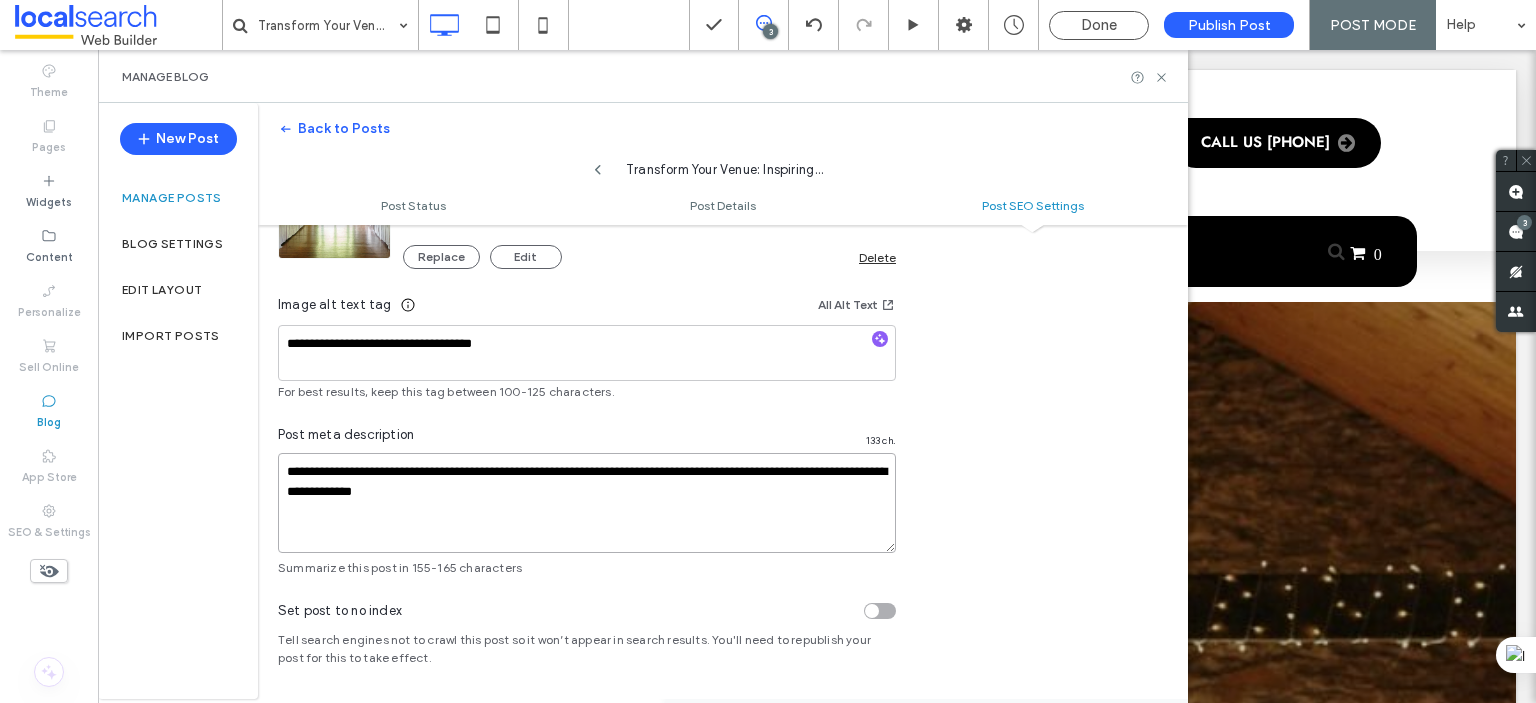 click on "**********" at bounding box center [587, 503] 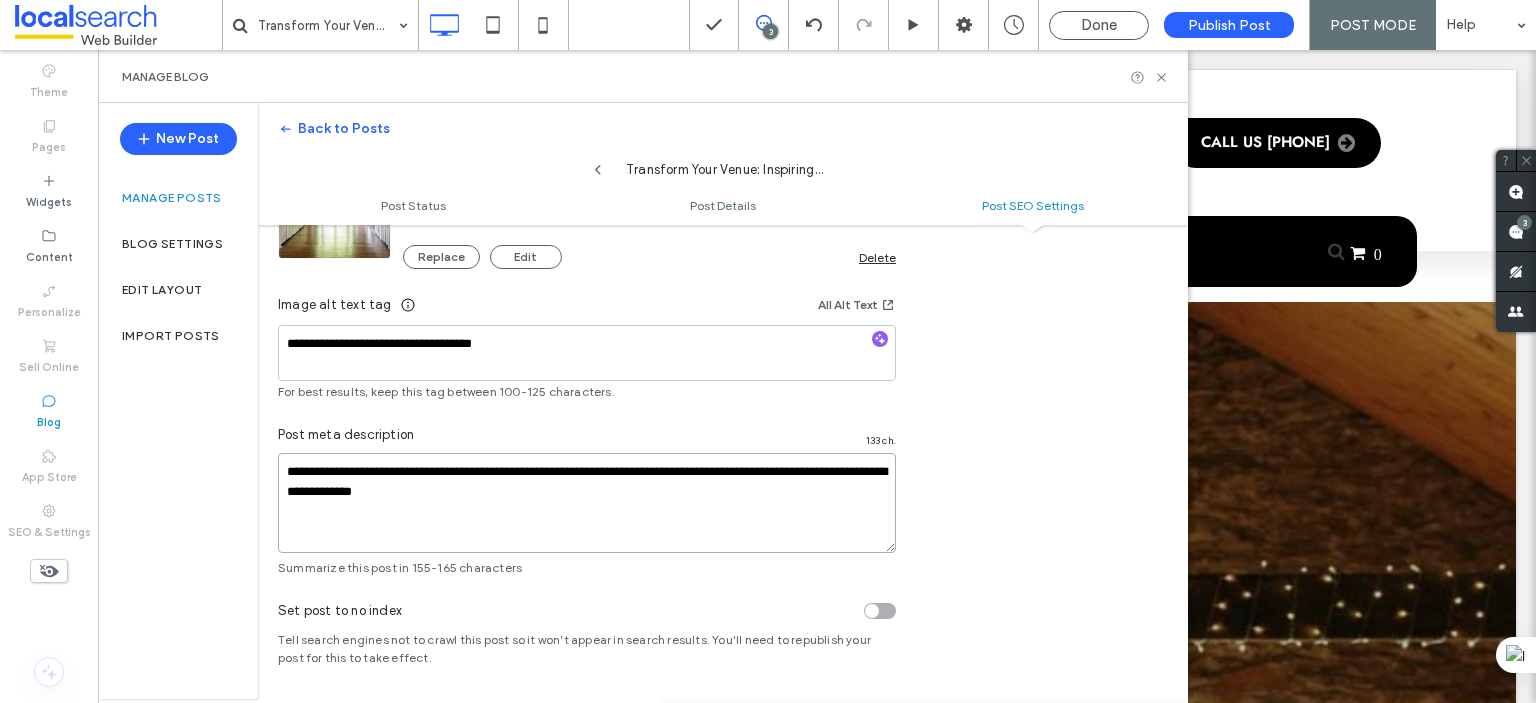 click on "**********" at bounding box center [587, 503] 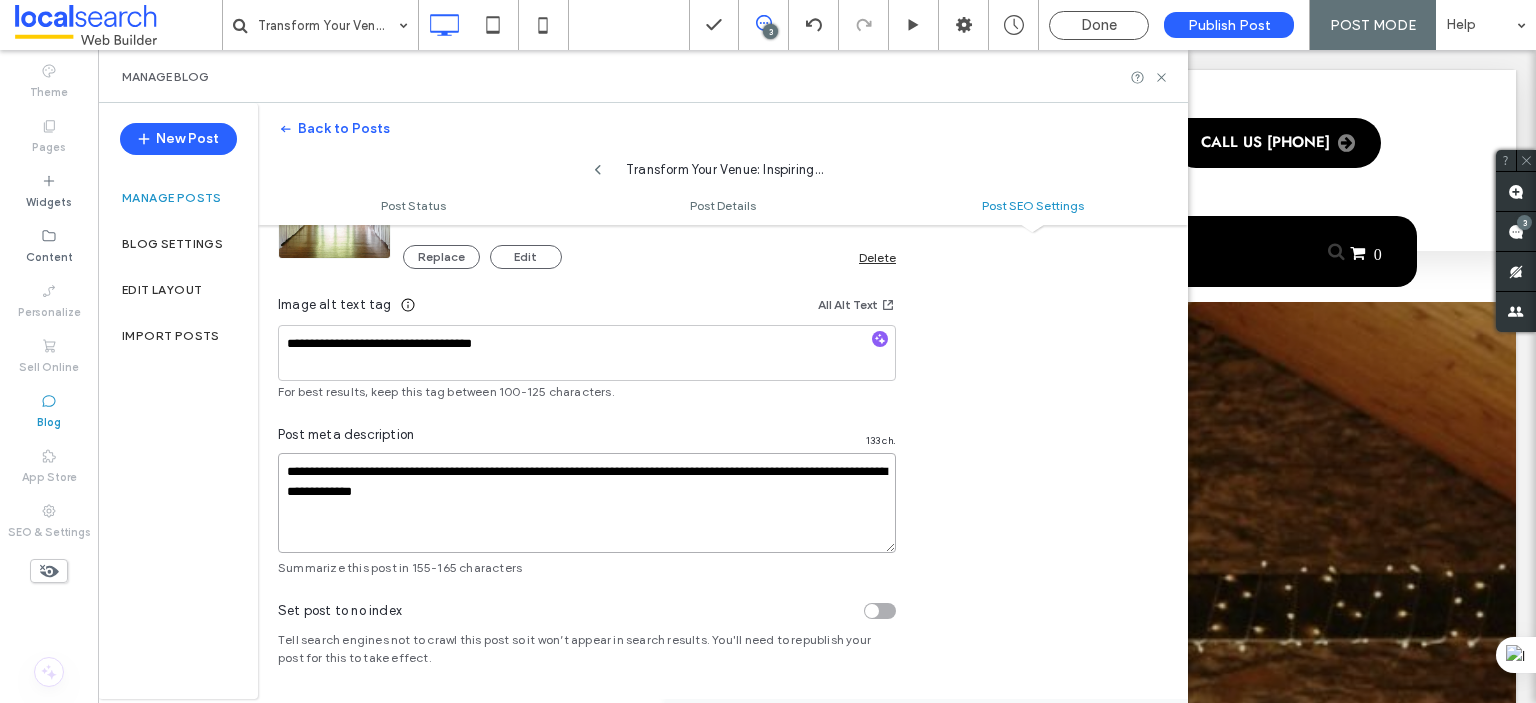 click on "**********" at bounding box center [587, 503] 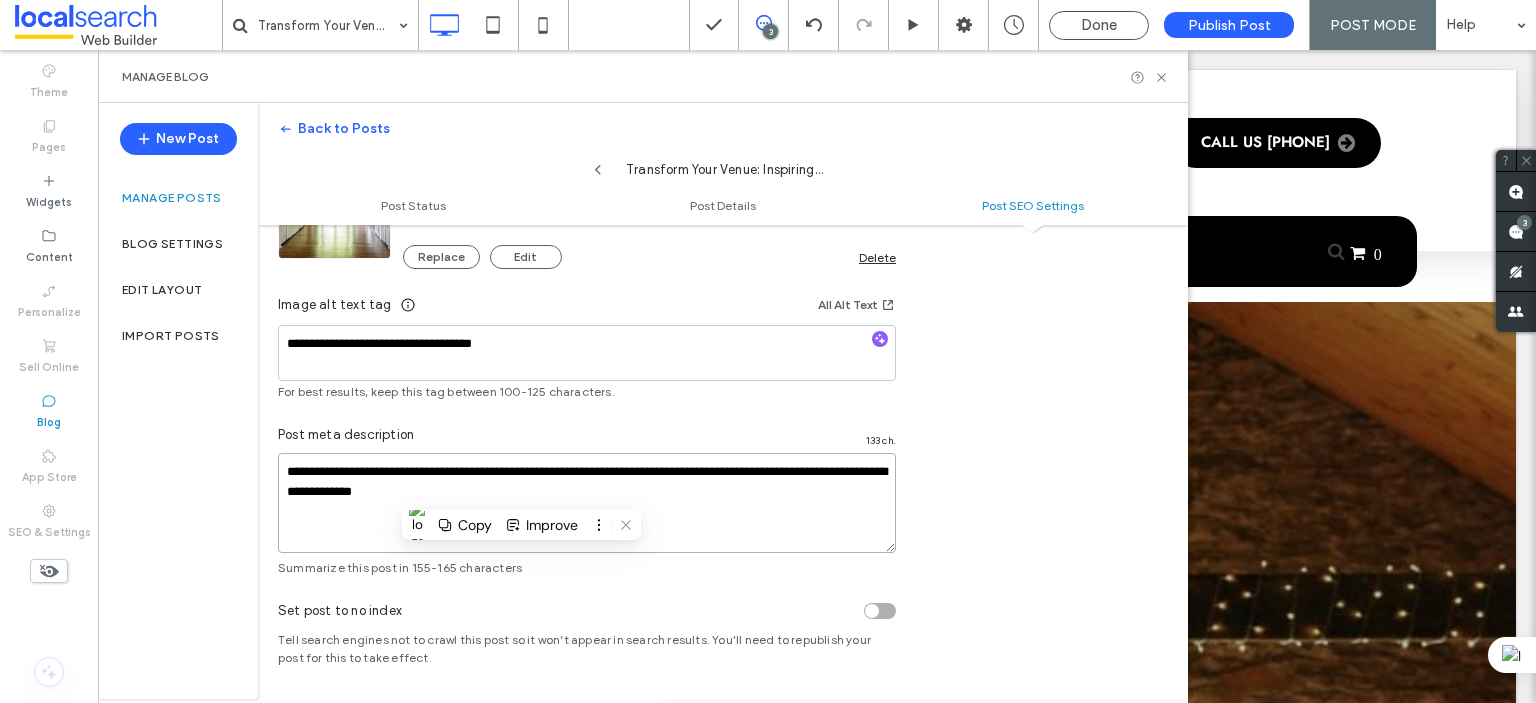 paste on "*********" 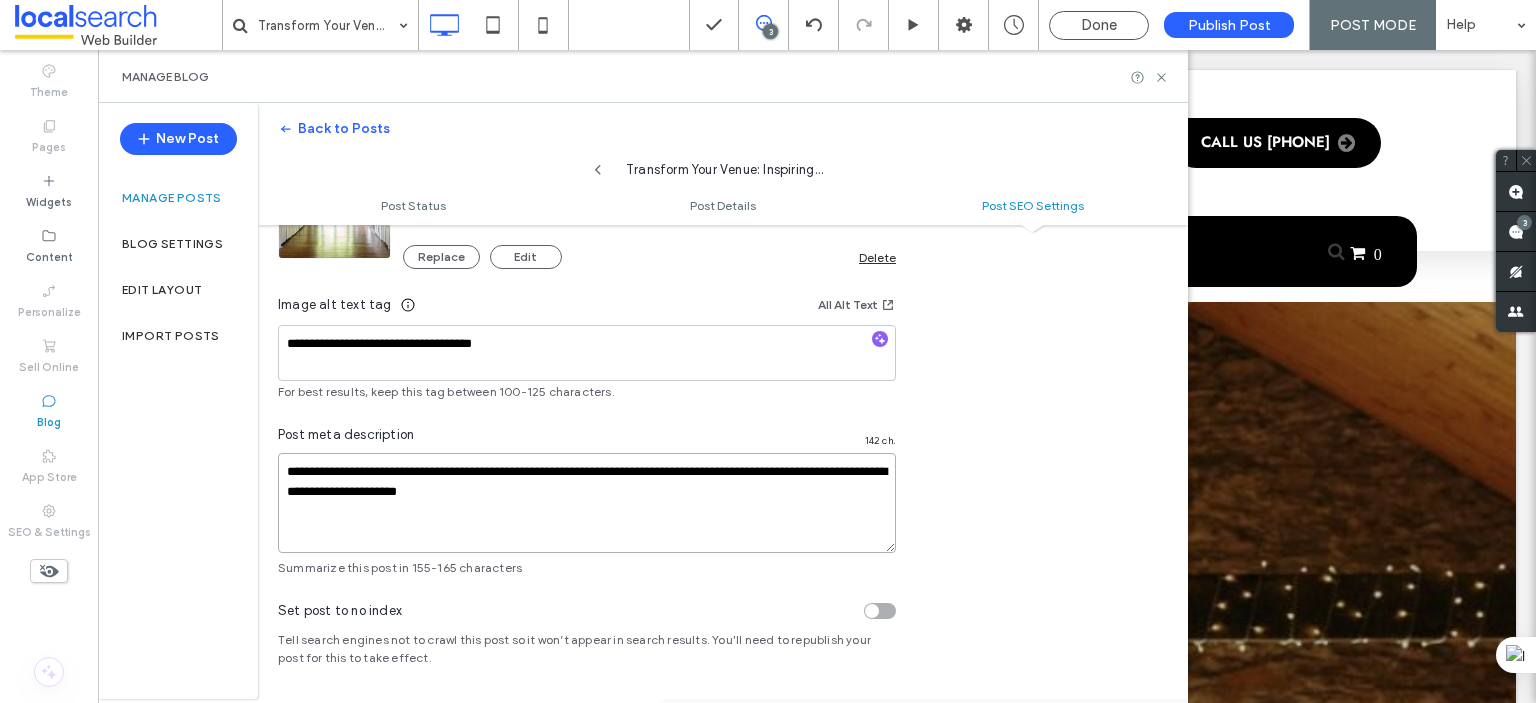 click on "**********" at bounding box center [587, 503] 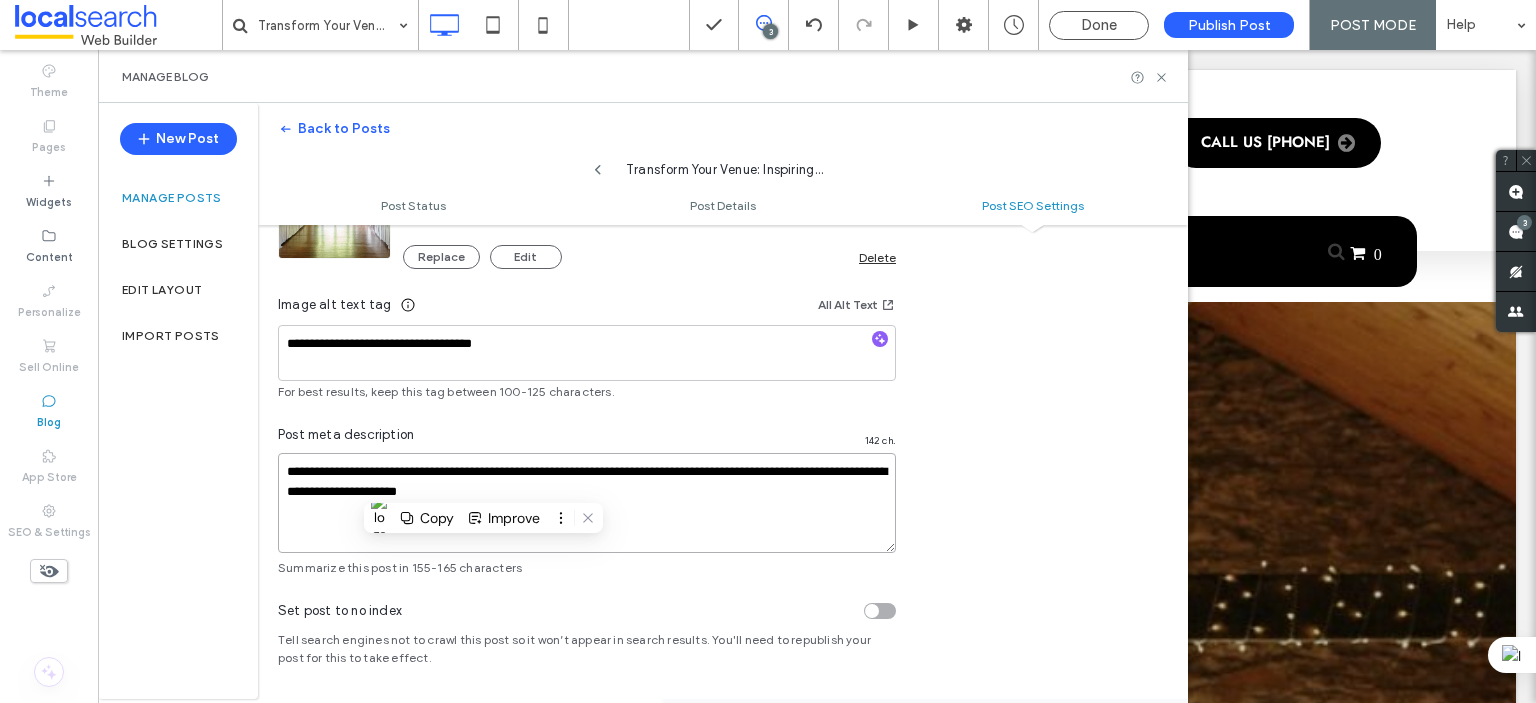 click on "**********" at bounding box center (587, 503) 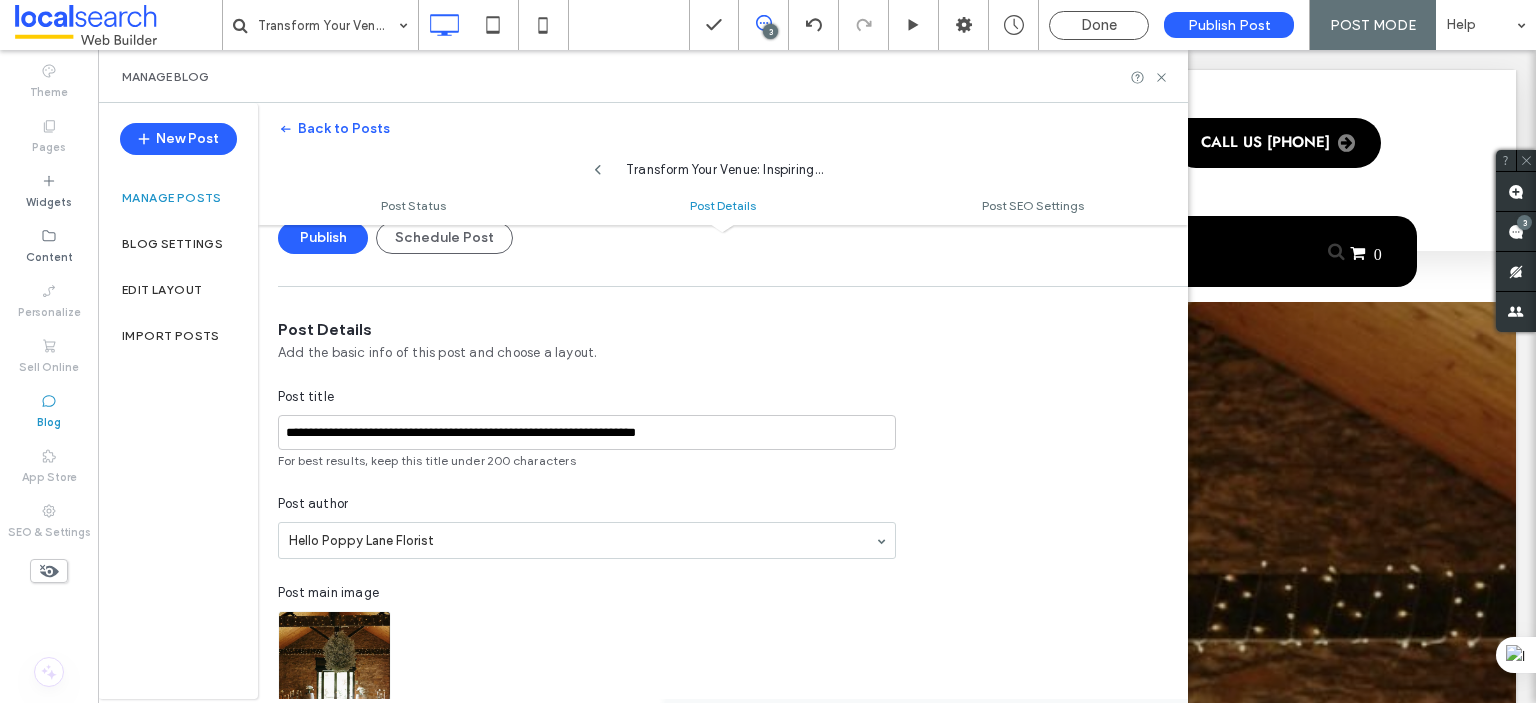 scroll, scrollTop: 0, scrollLeft: 0, axis: both 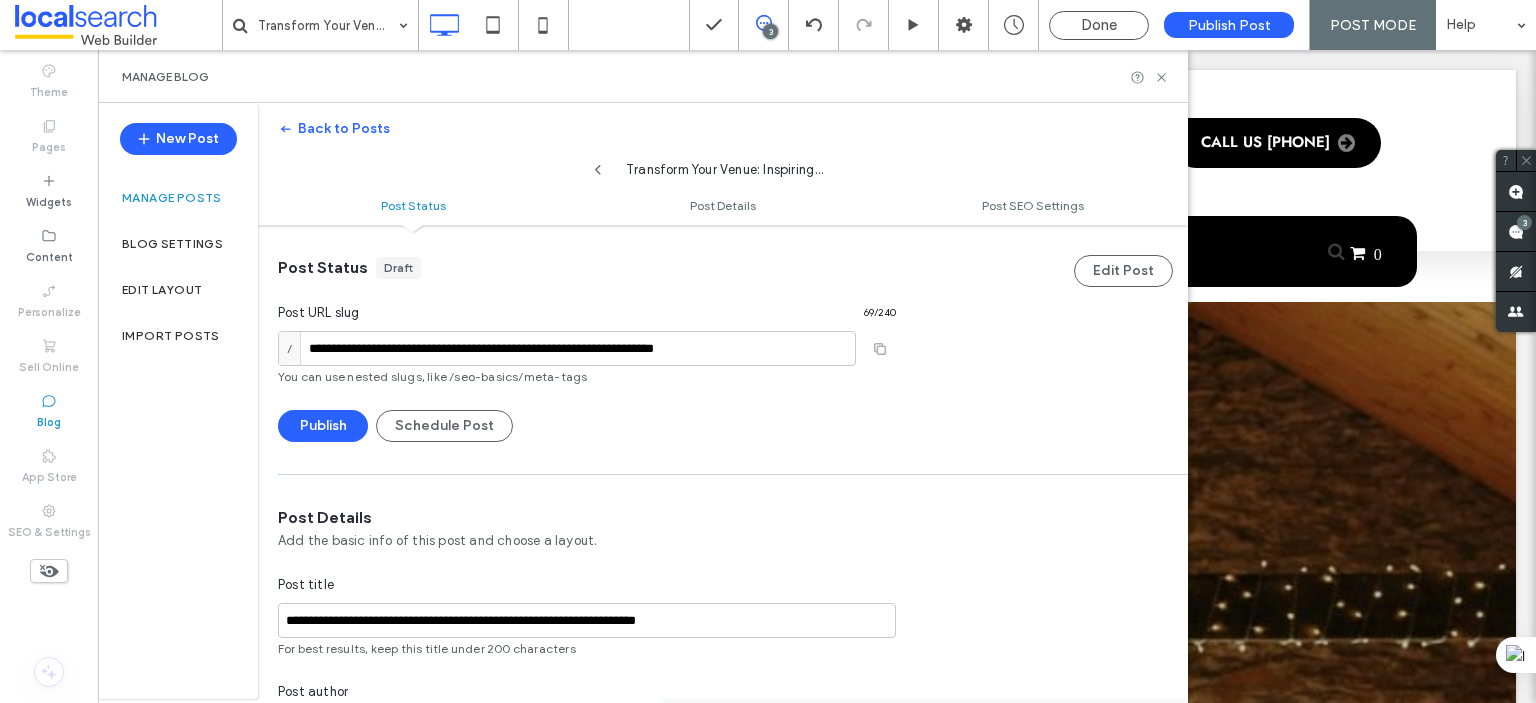 type on "**********" 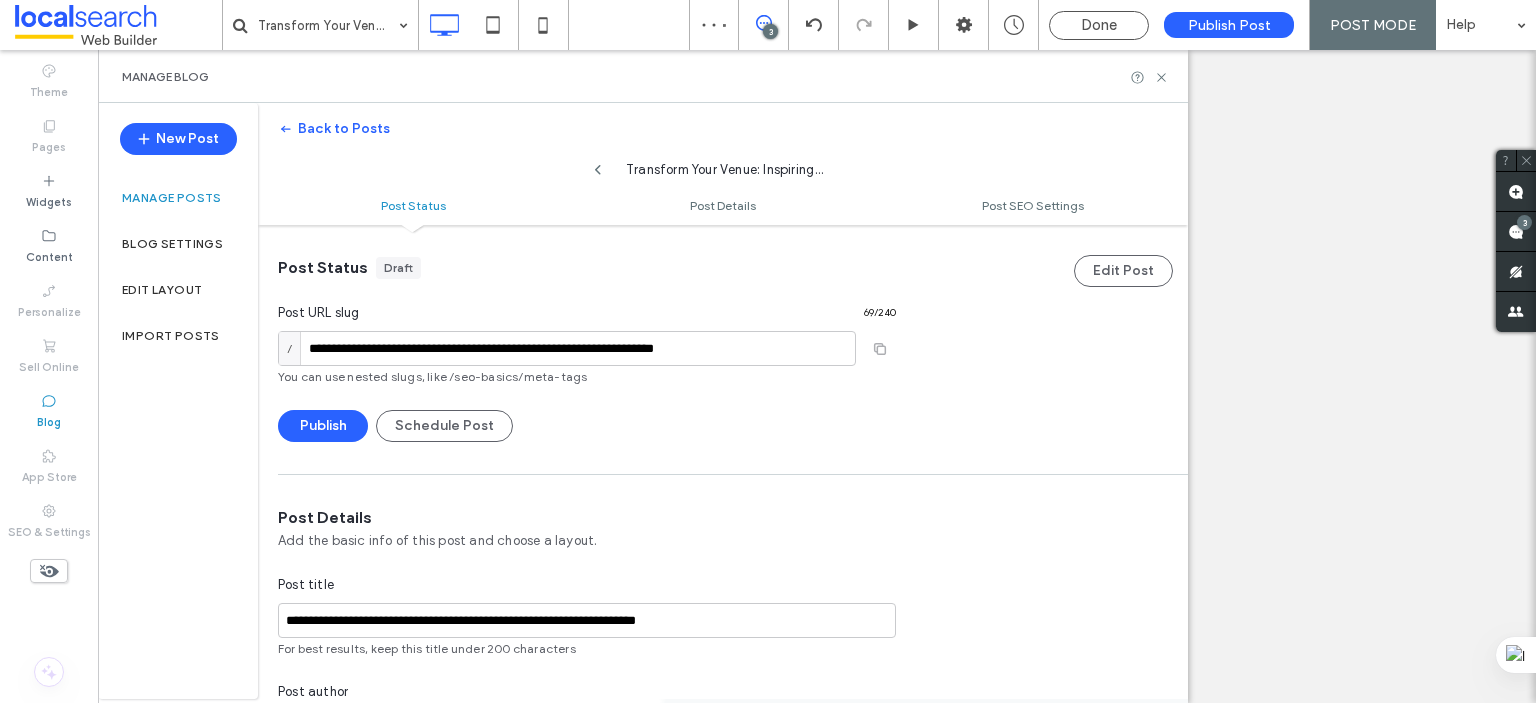scroll, scrollTop: 200, scrollLeft: 0, axis: vertical 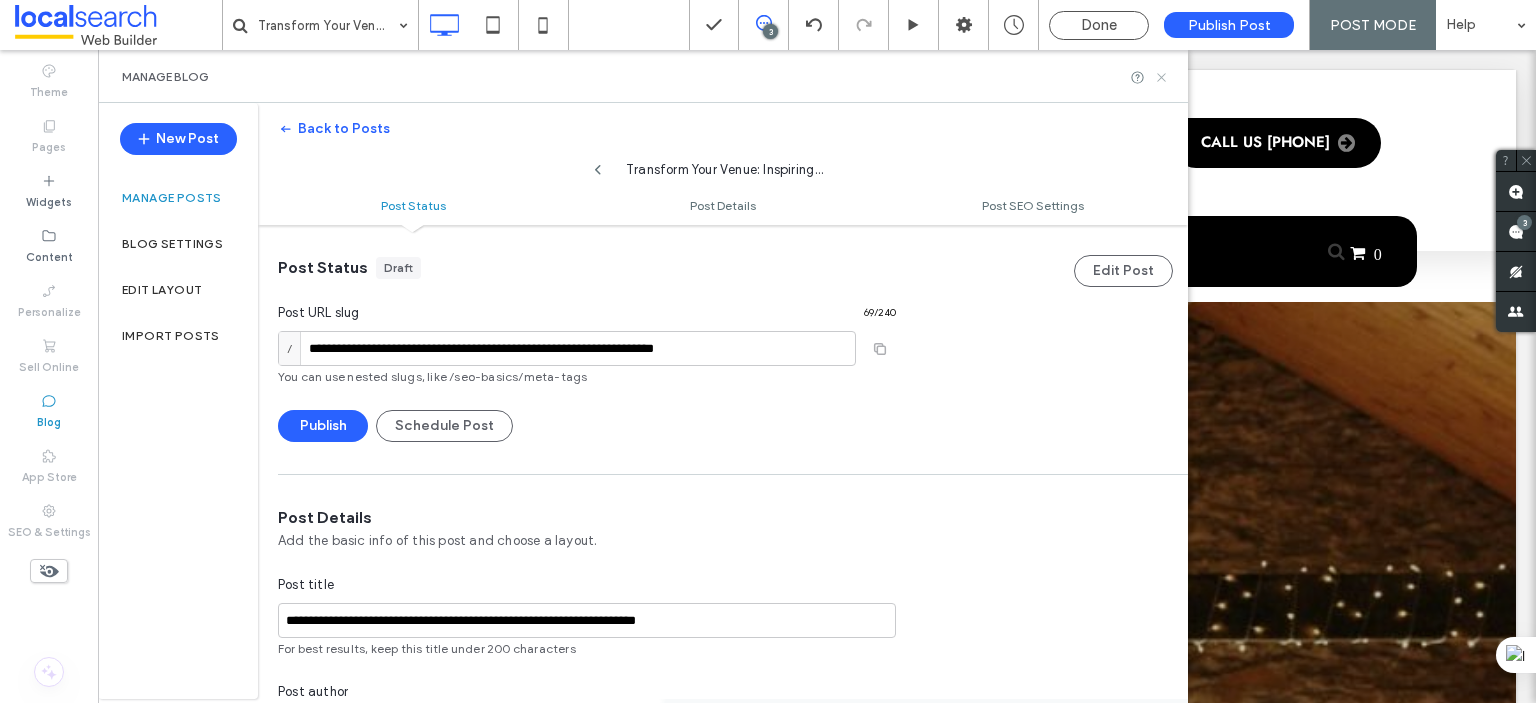 click 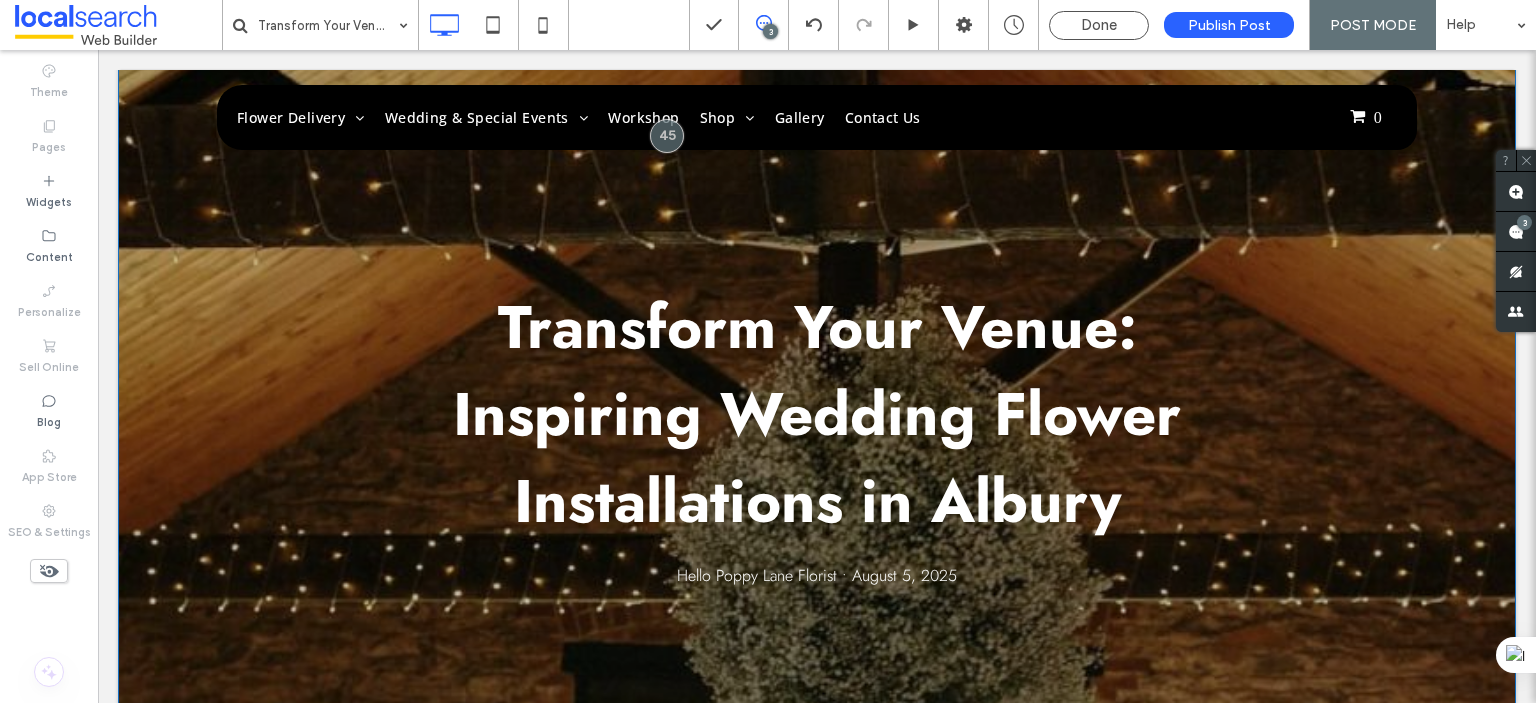 scroll, scrollTop: 0, scrollLeft: 0, axis: both 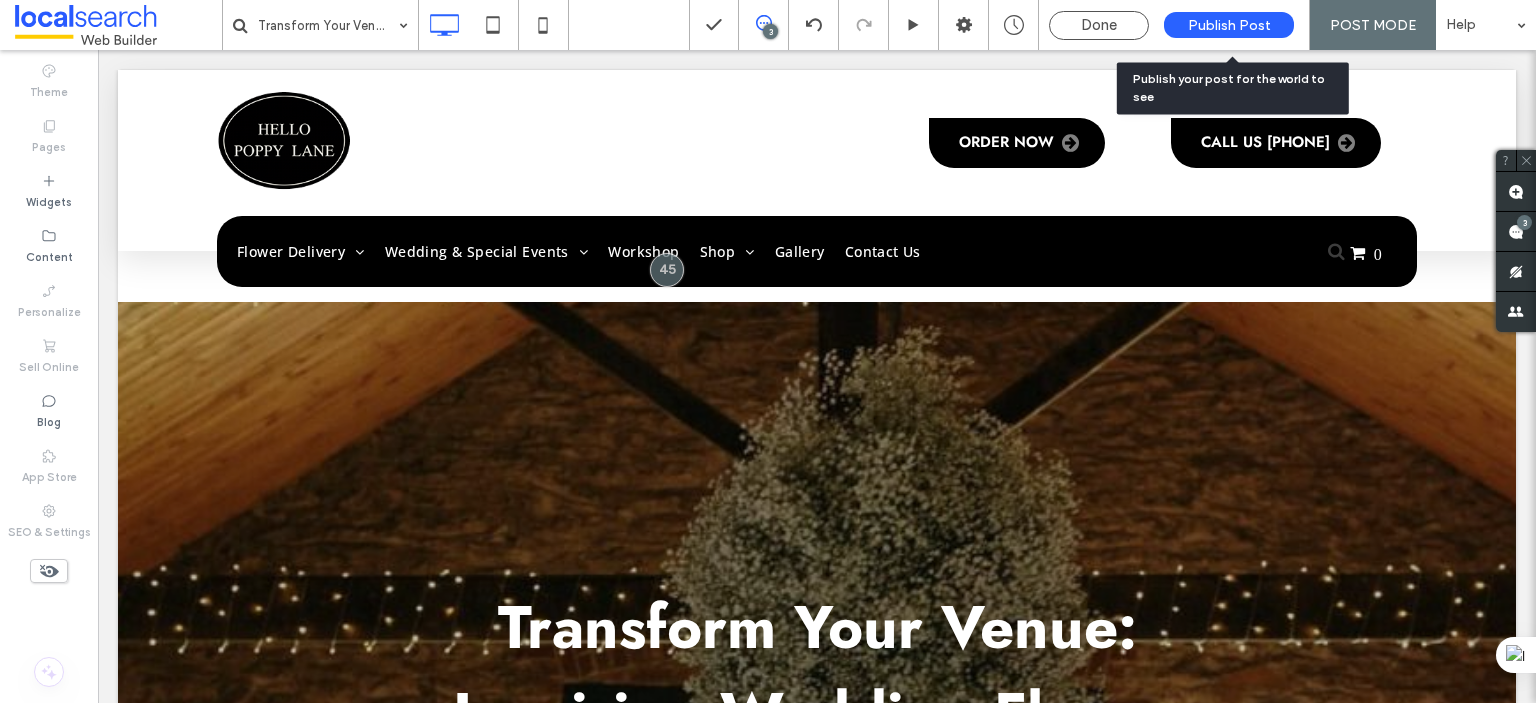 click on "Publish Post" at bounding box center (1229, 25) 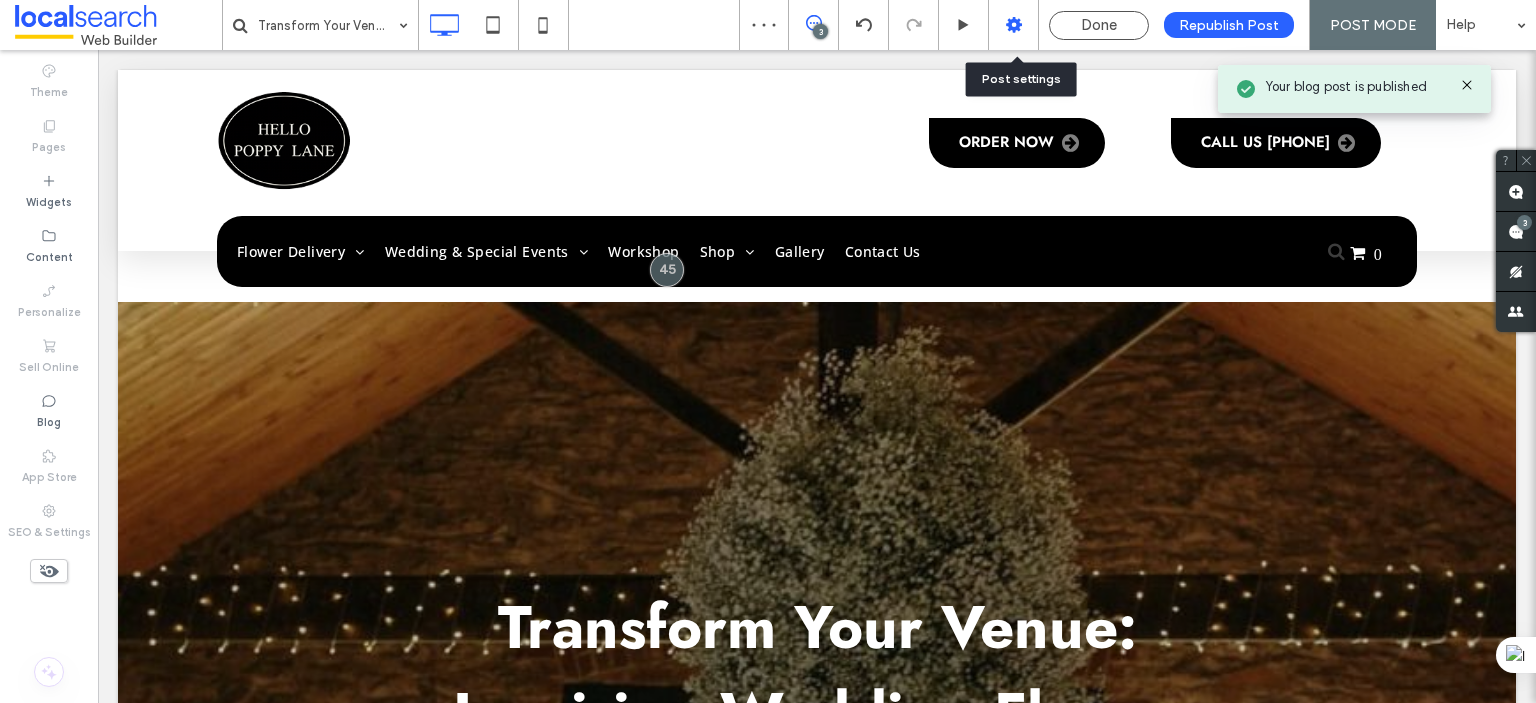 click 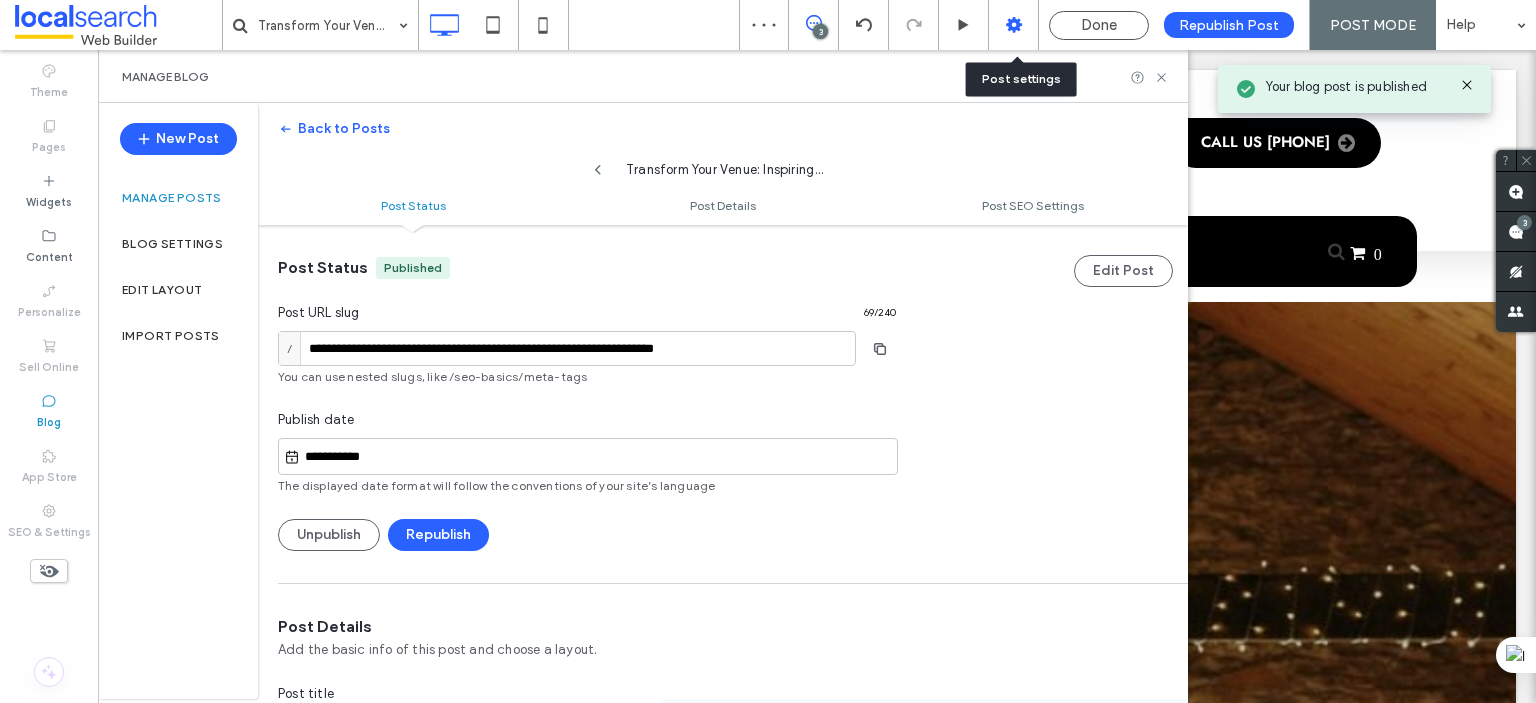 scroll, scrollTop: 0, scrollLeft: 0, axis: both 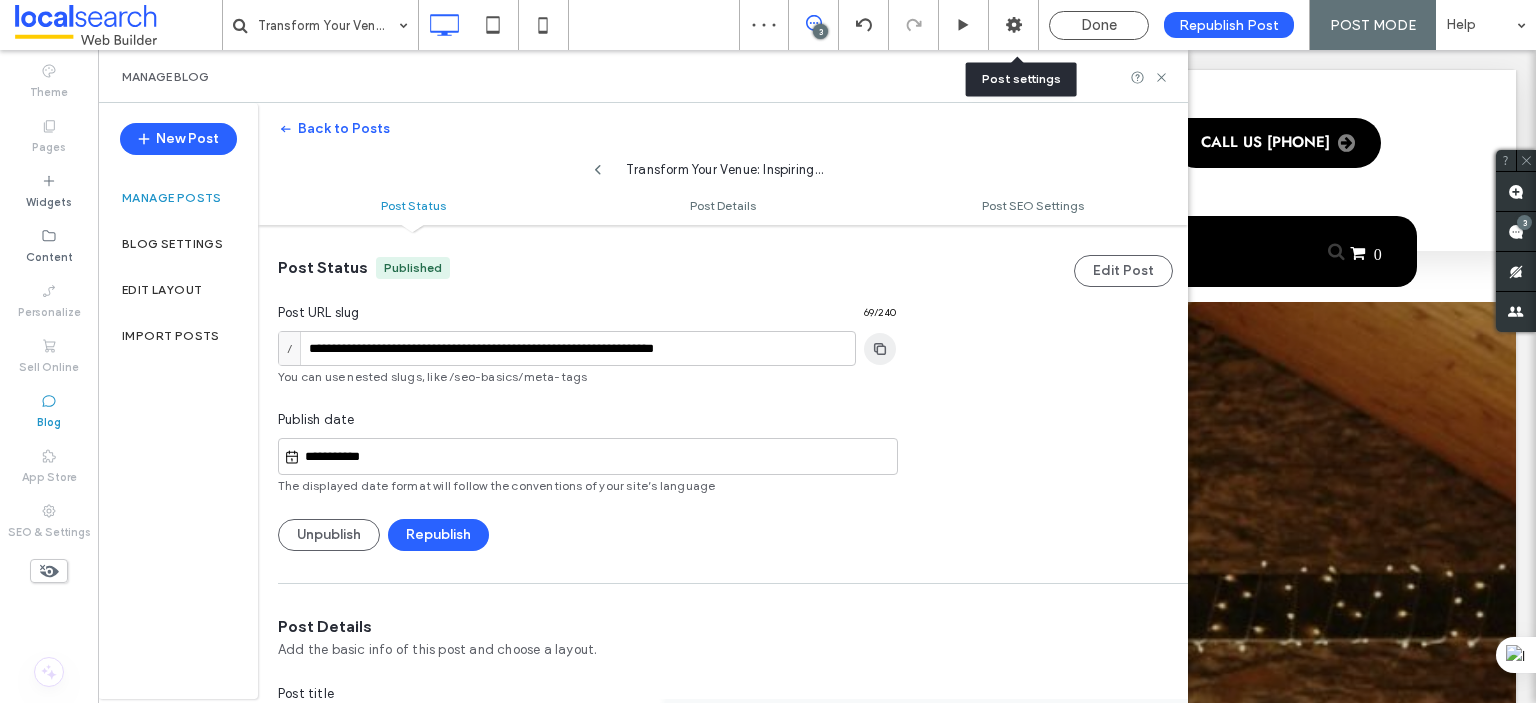 click 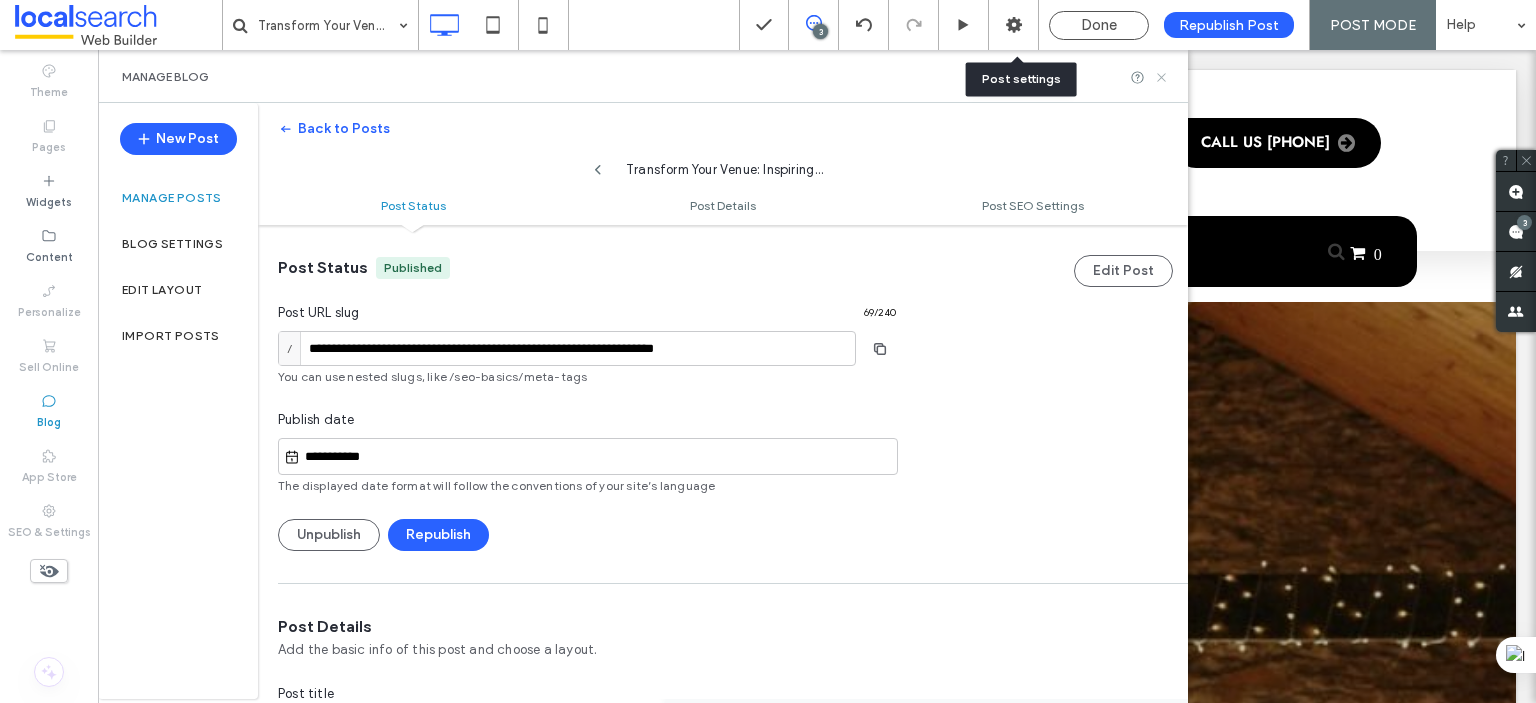 click 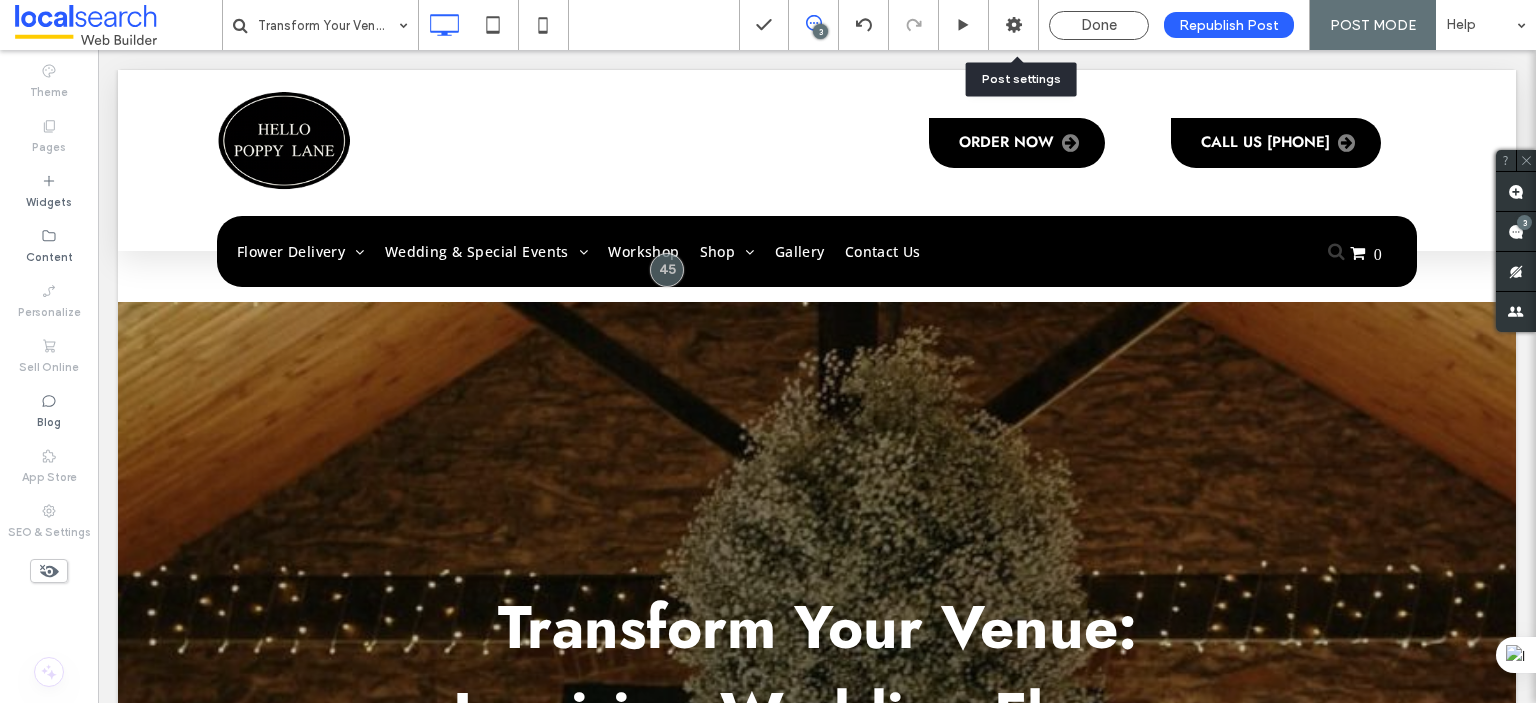 type on "****" 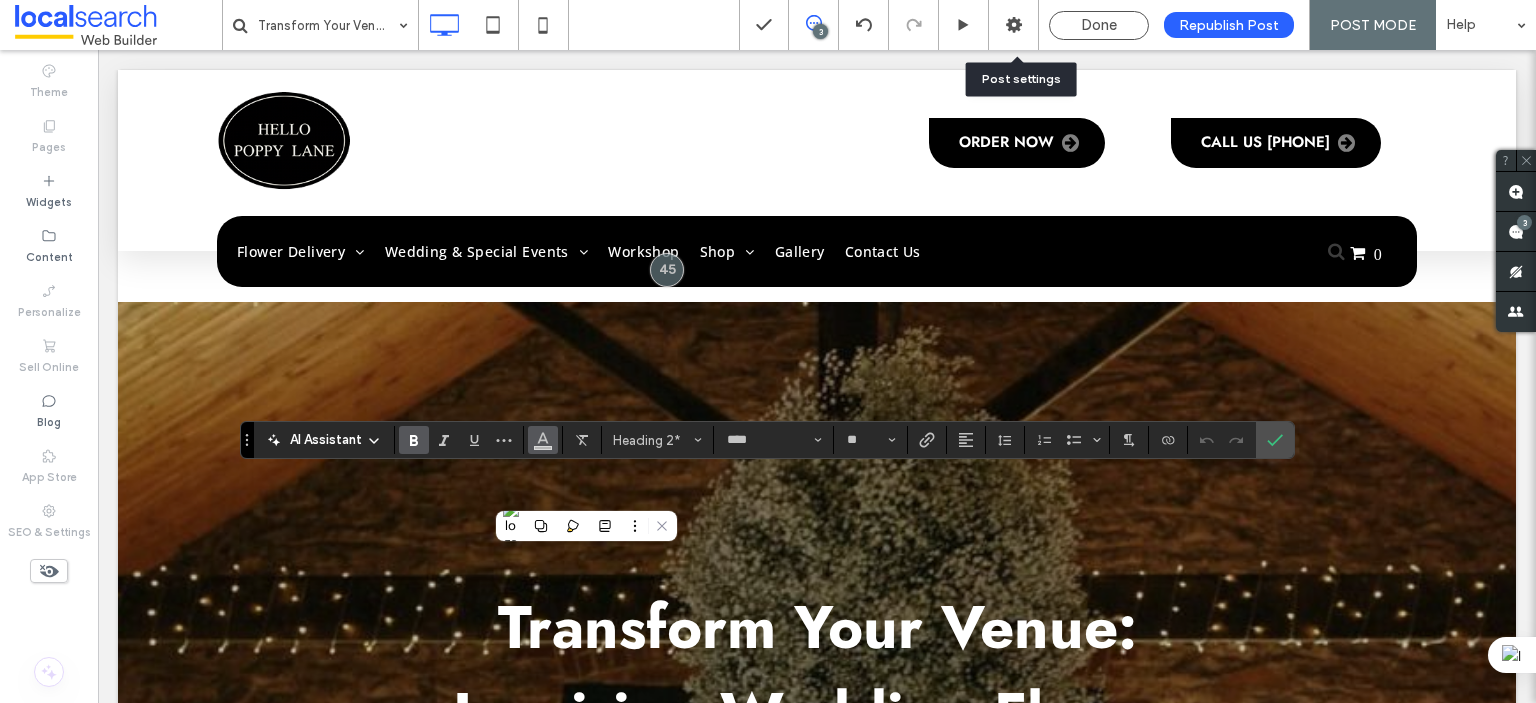click 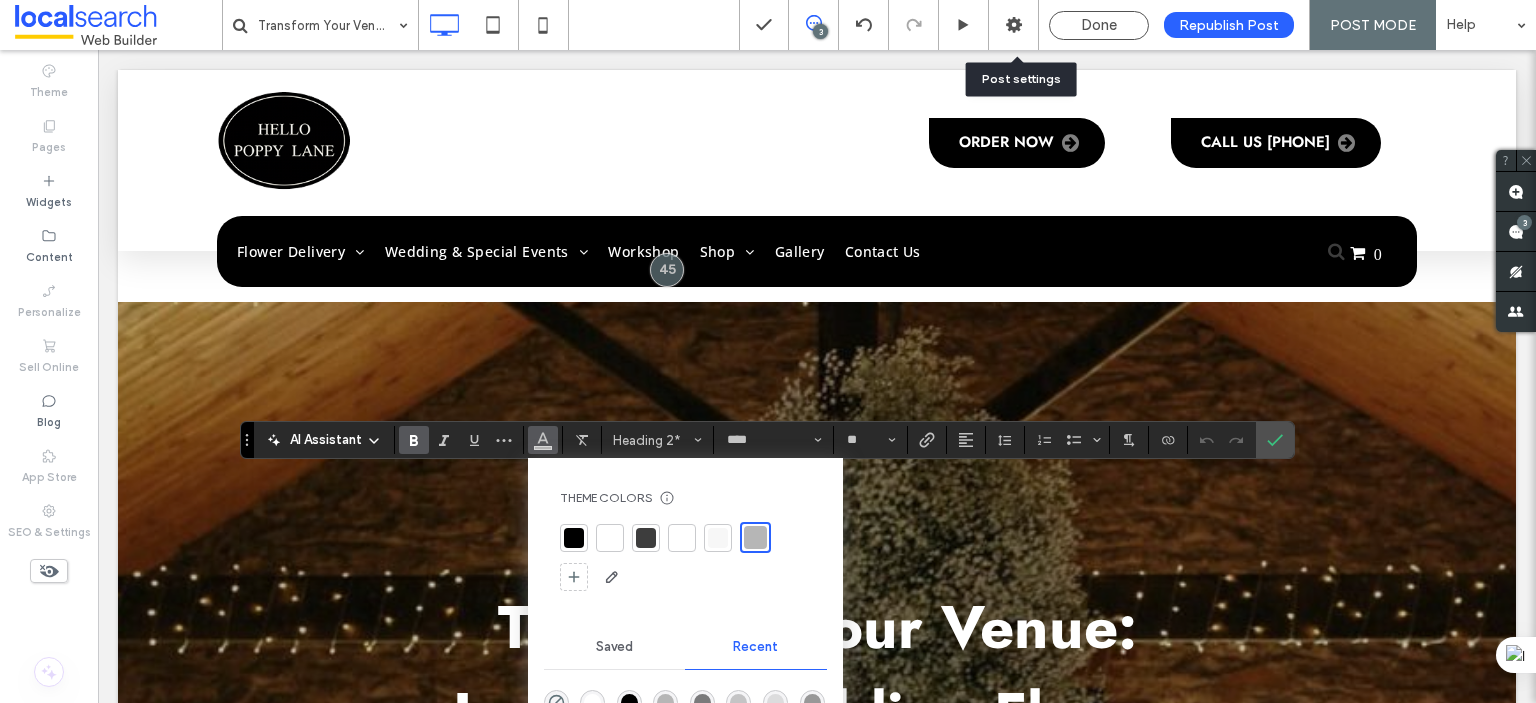 click at bounding box center (574, 538) 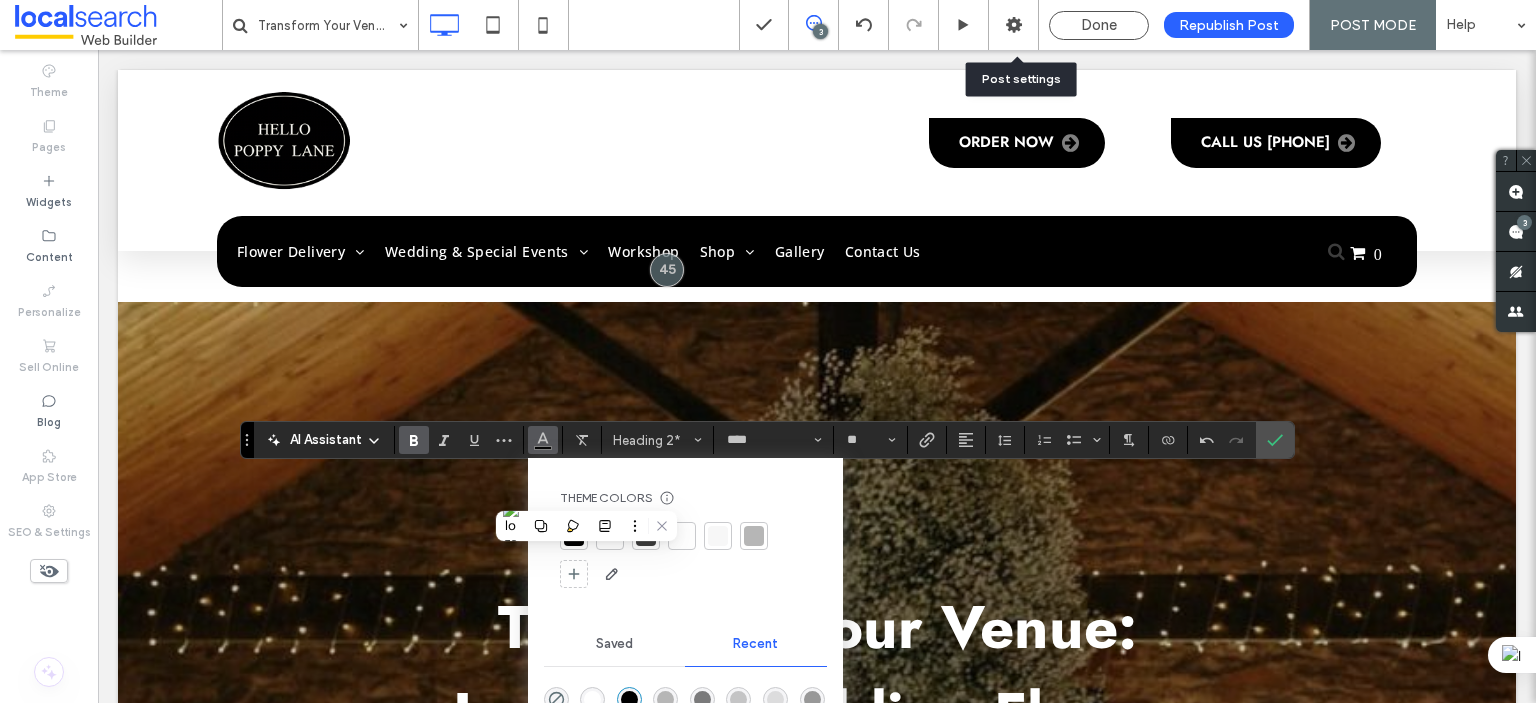 click at bounding box center (414, 440) 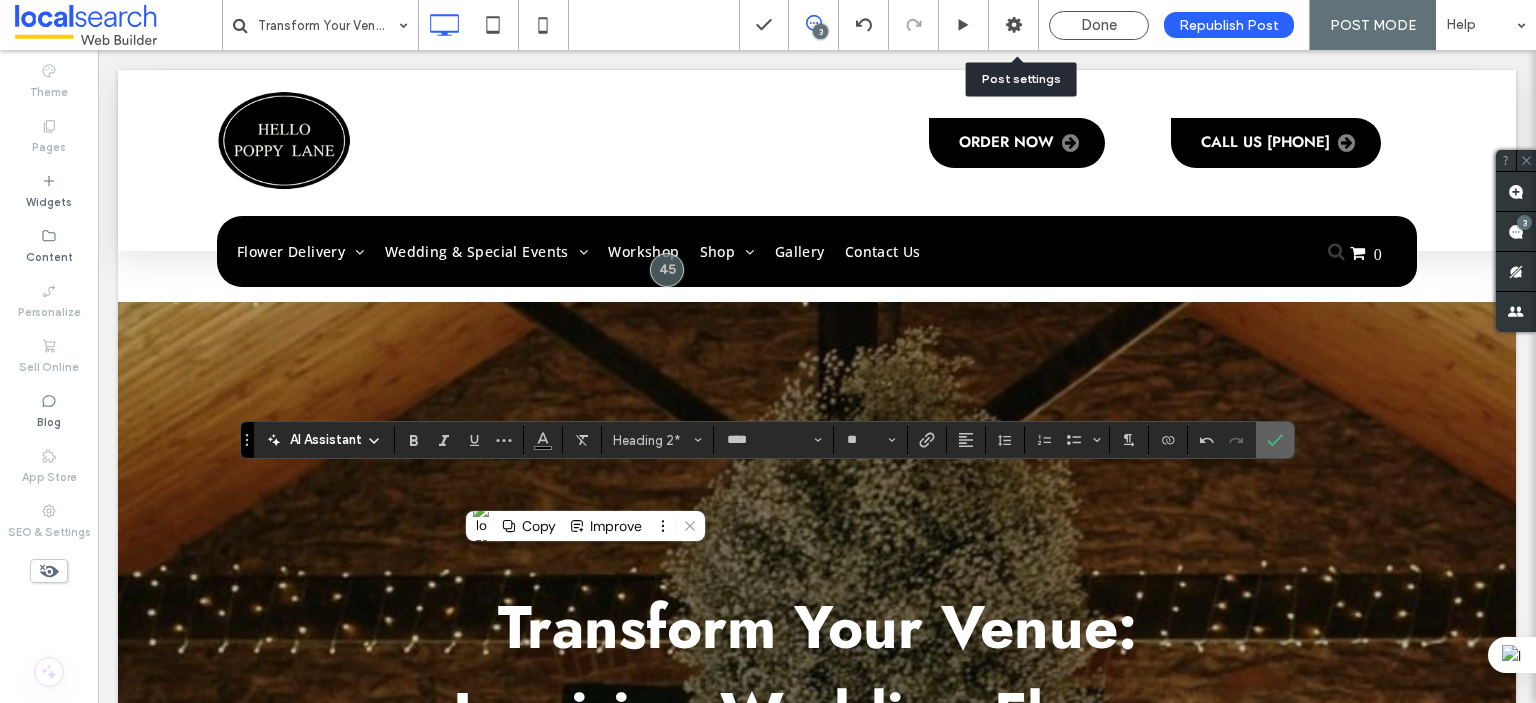 click at bounding box center [1271, 440] 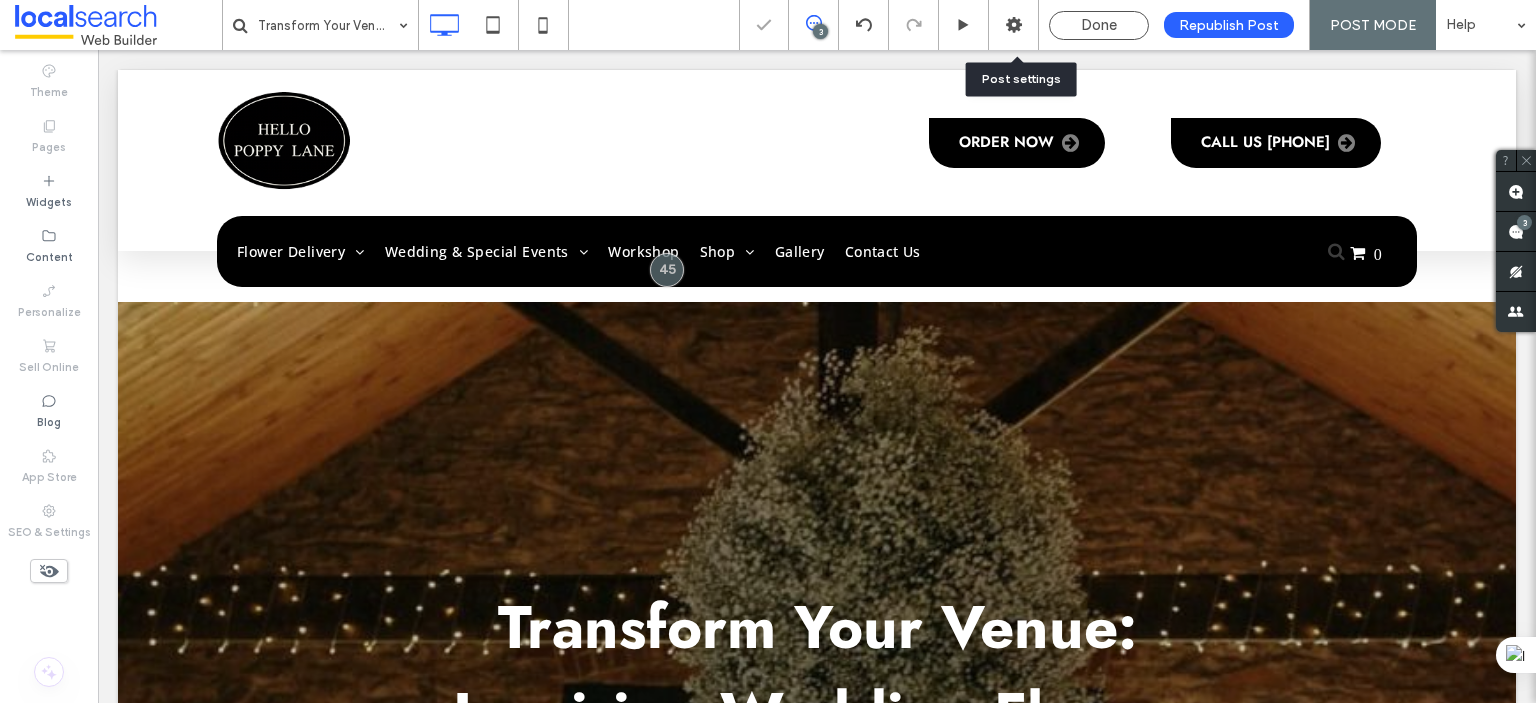 type on "****" 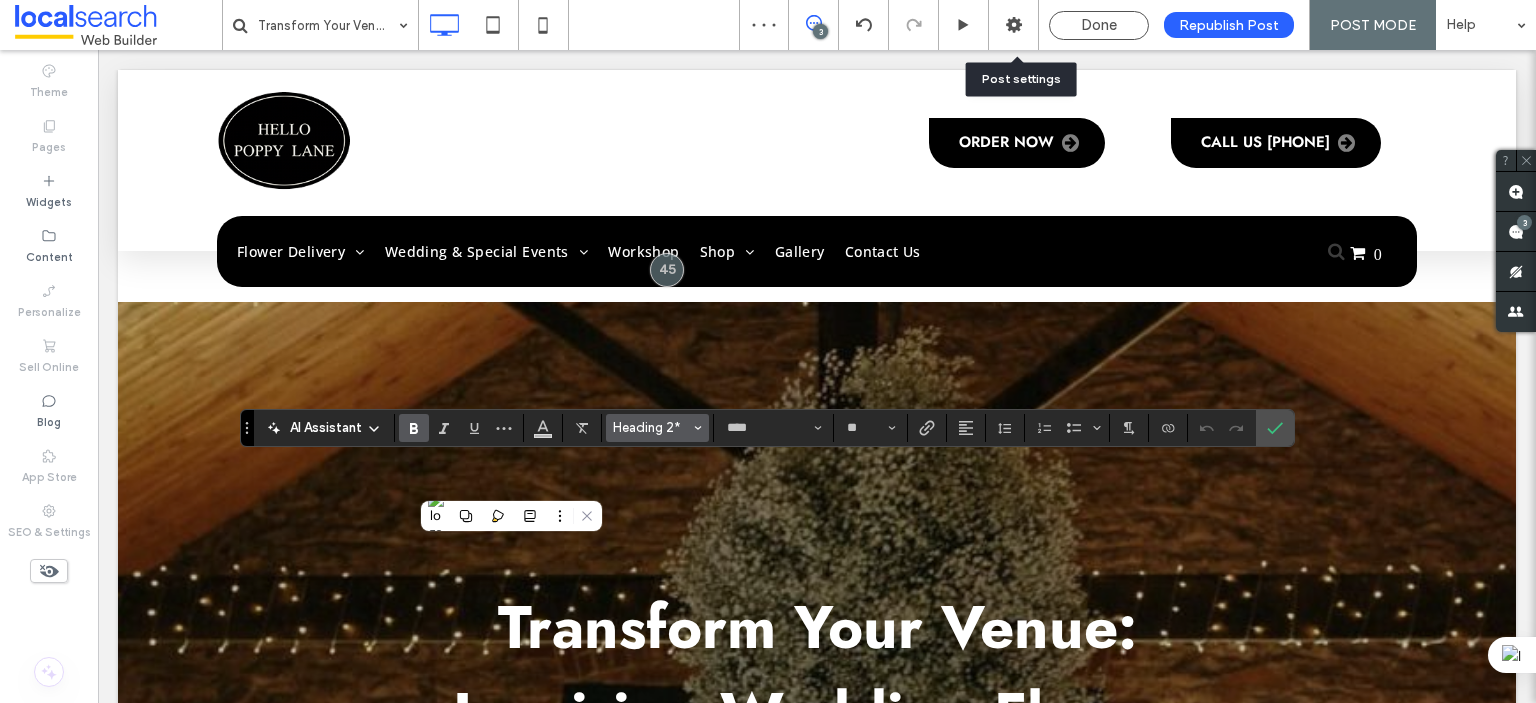 click on "Heading 2*" at bounding box center [658, 428] 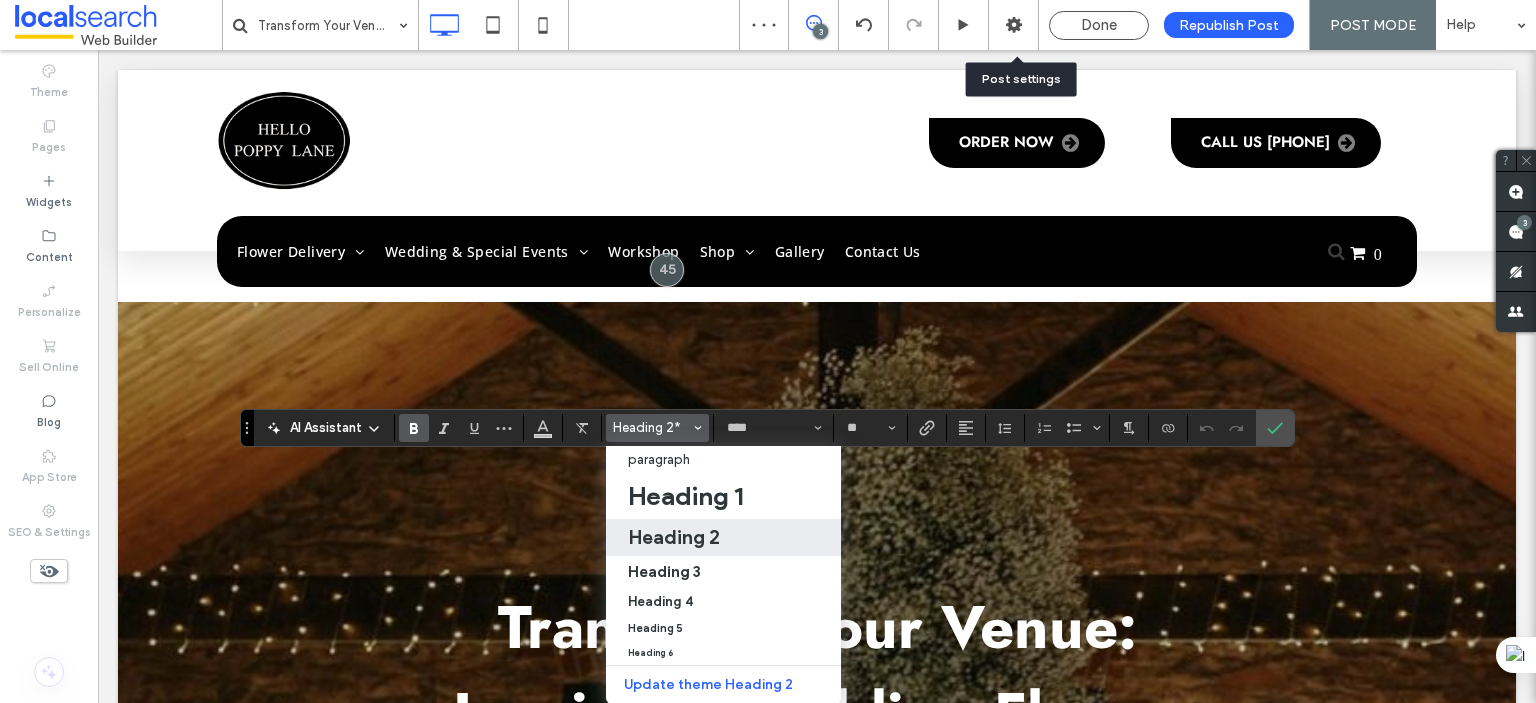 click on "Heading 2" at bounding box center [674, 537] 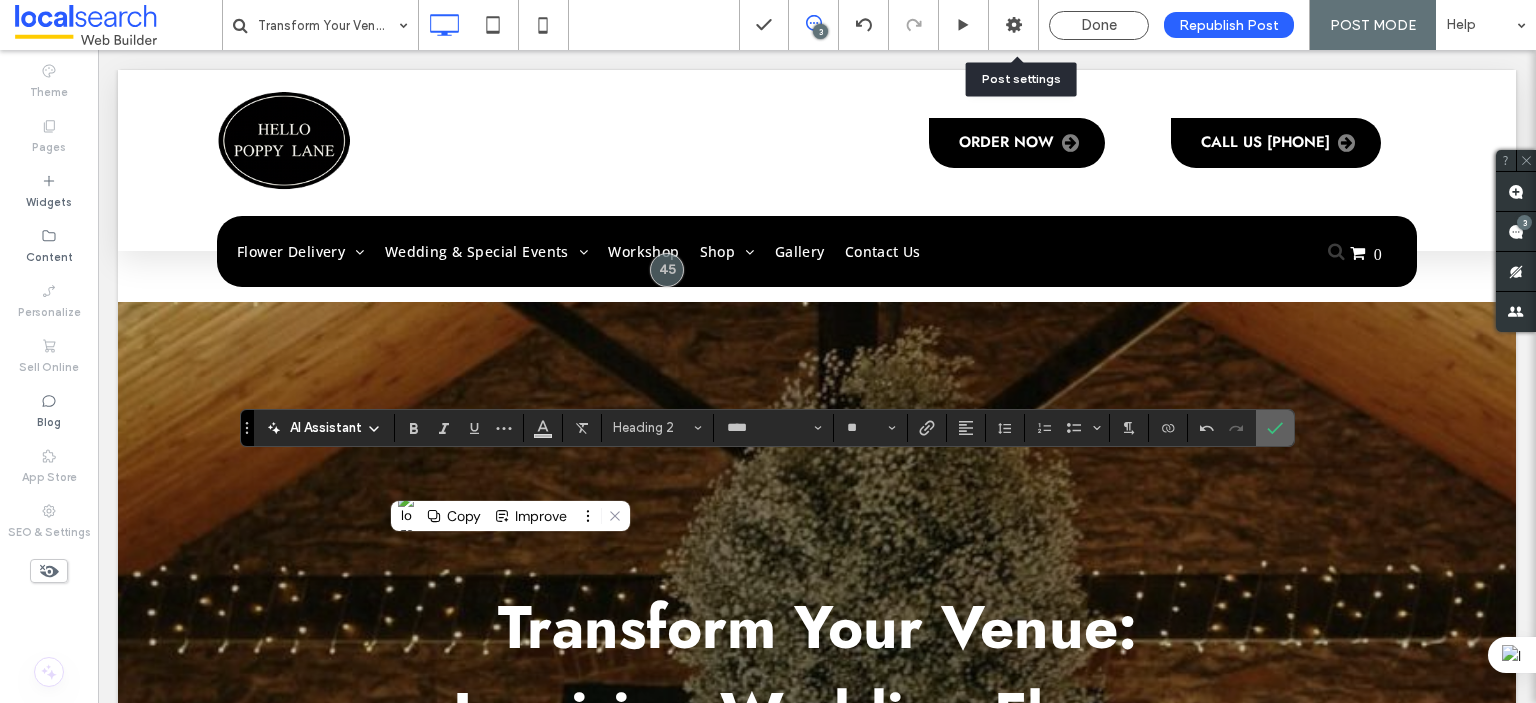 click 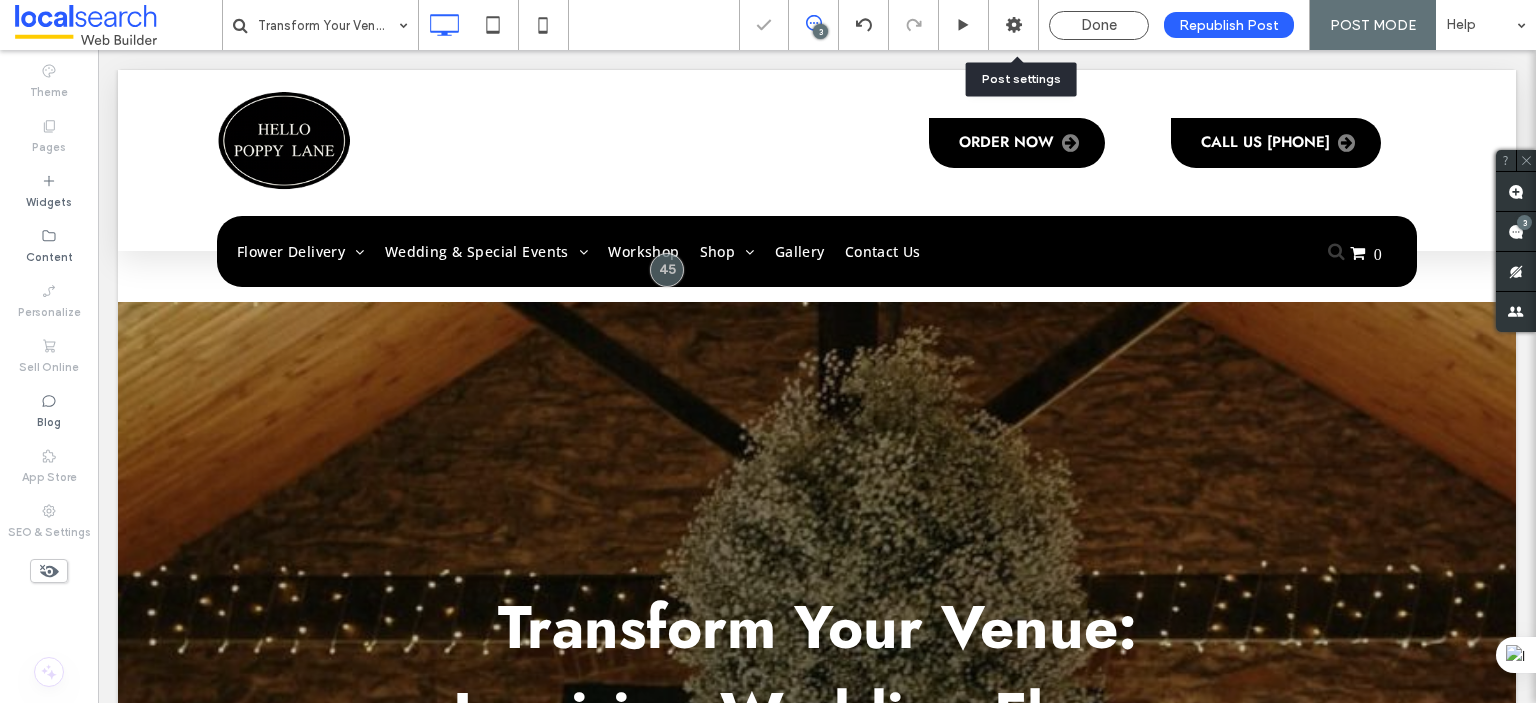 type on "****" 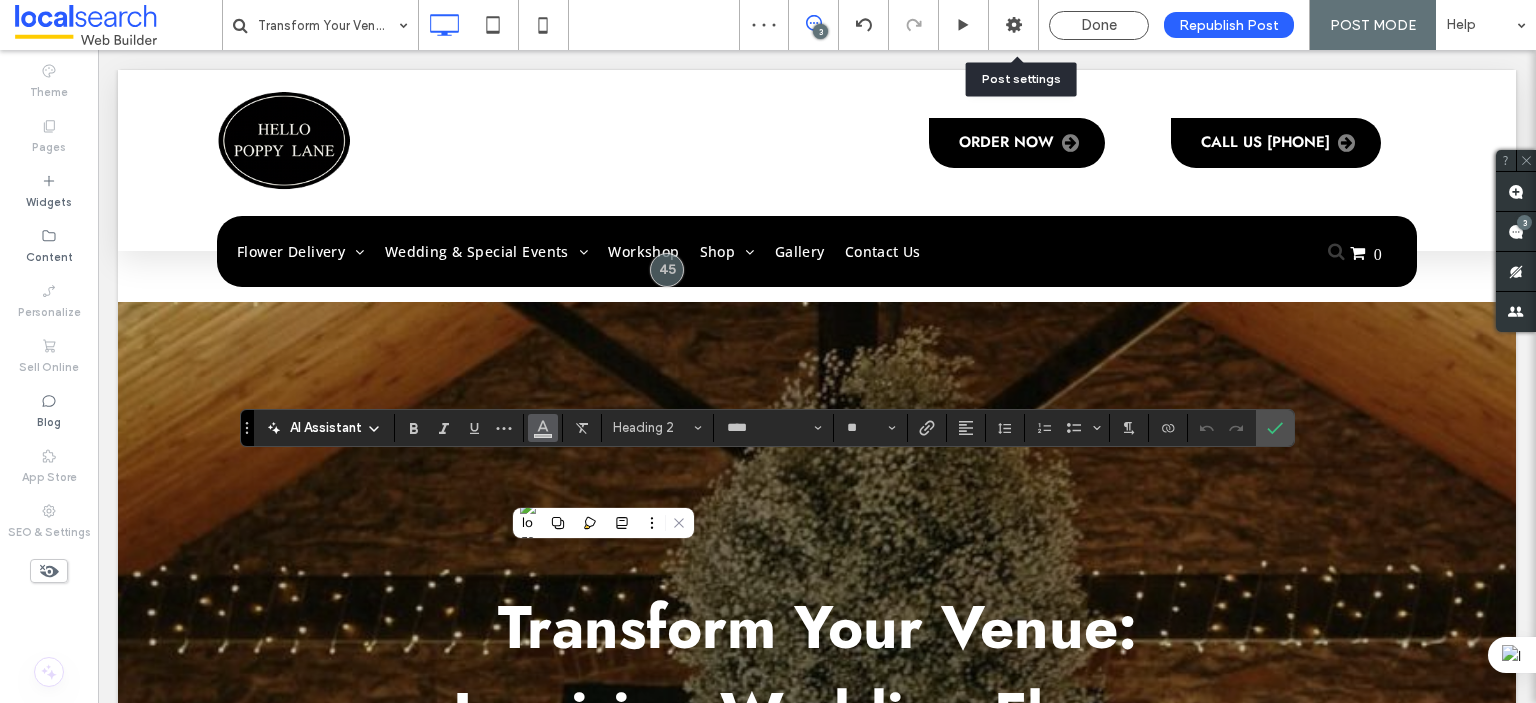 click 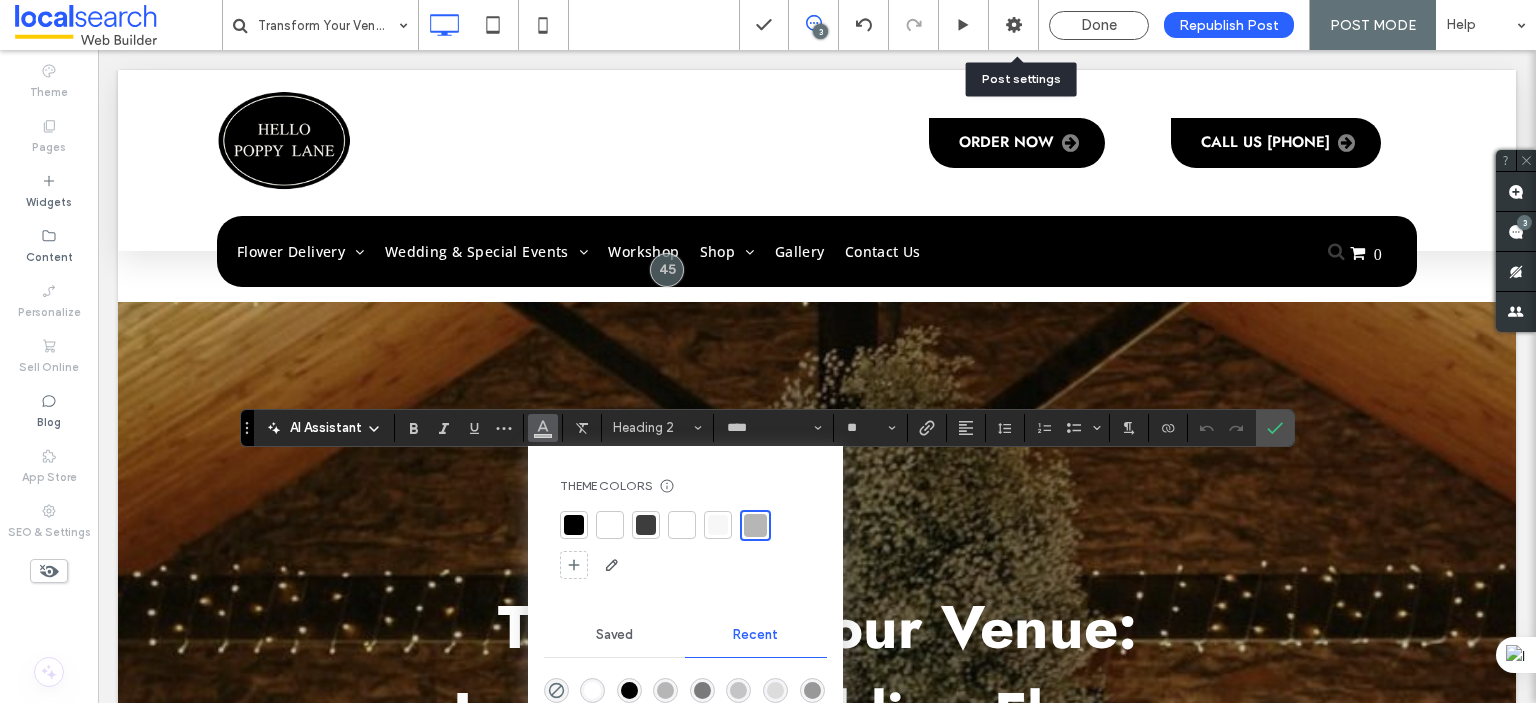 click at bounding box center (574, 525) 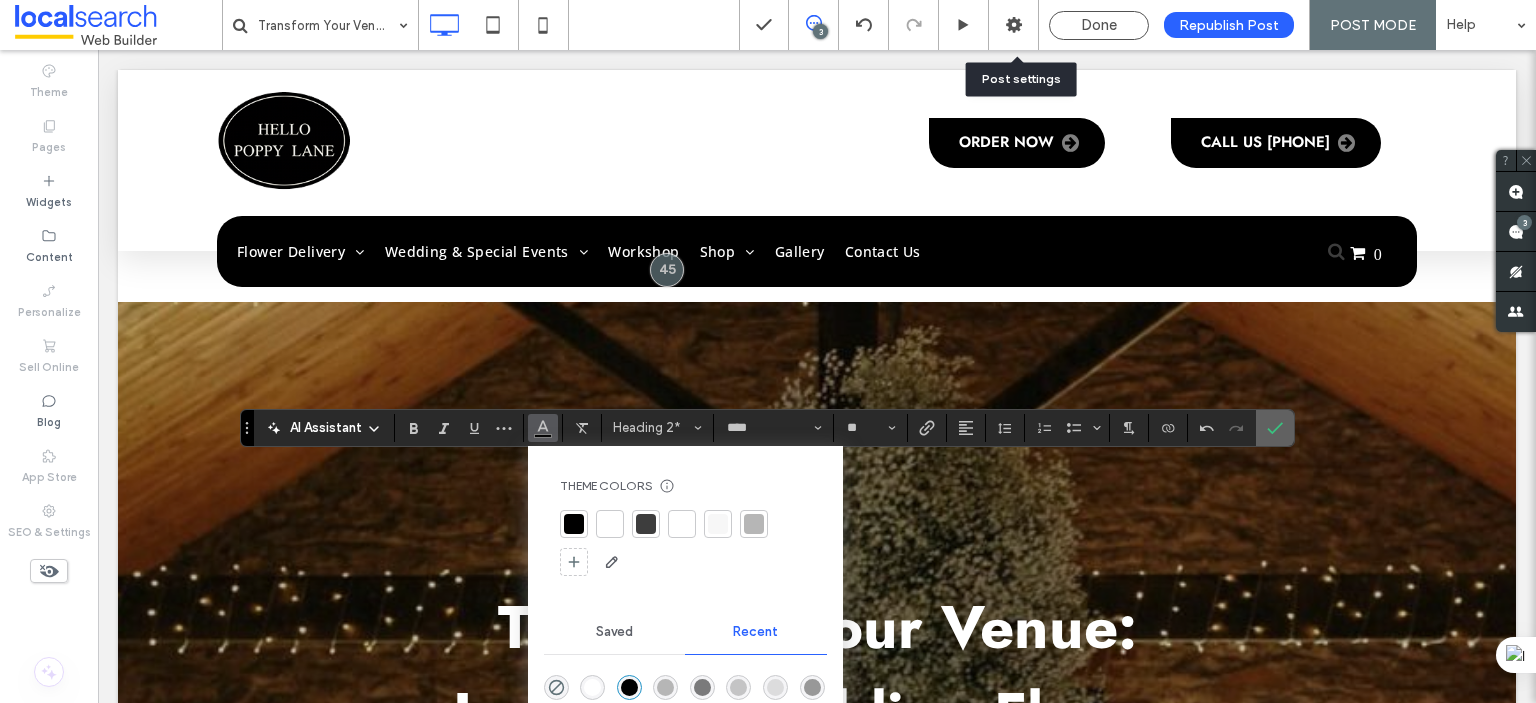 click 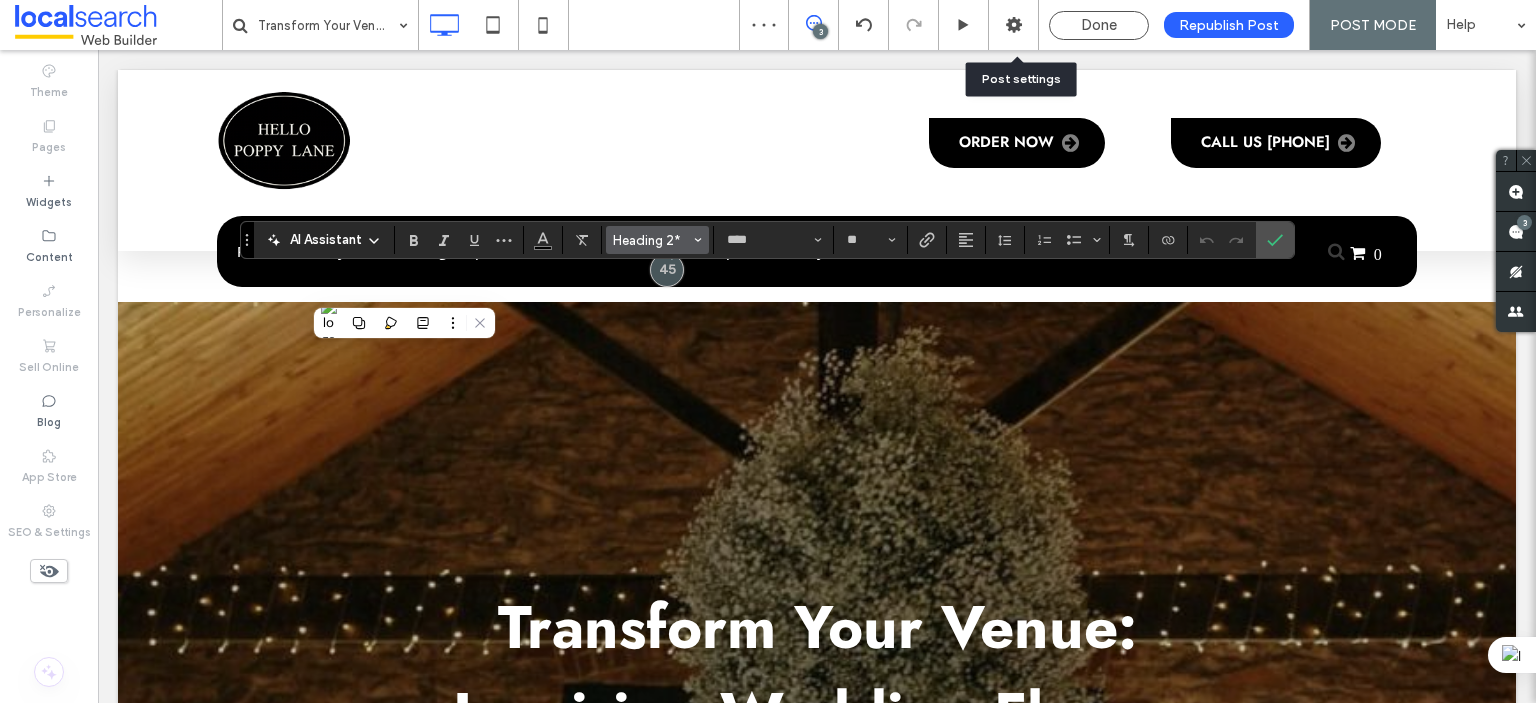click on "Heading 2*" at bounding box center (652, 240) 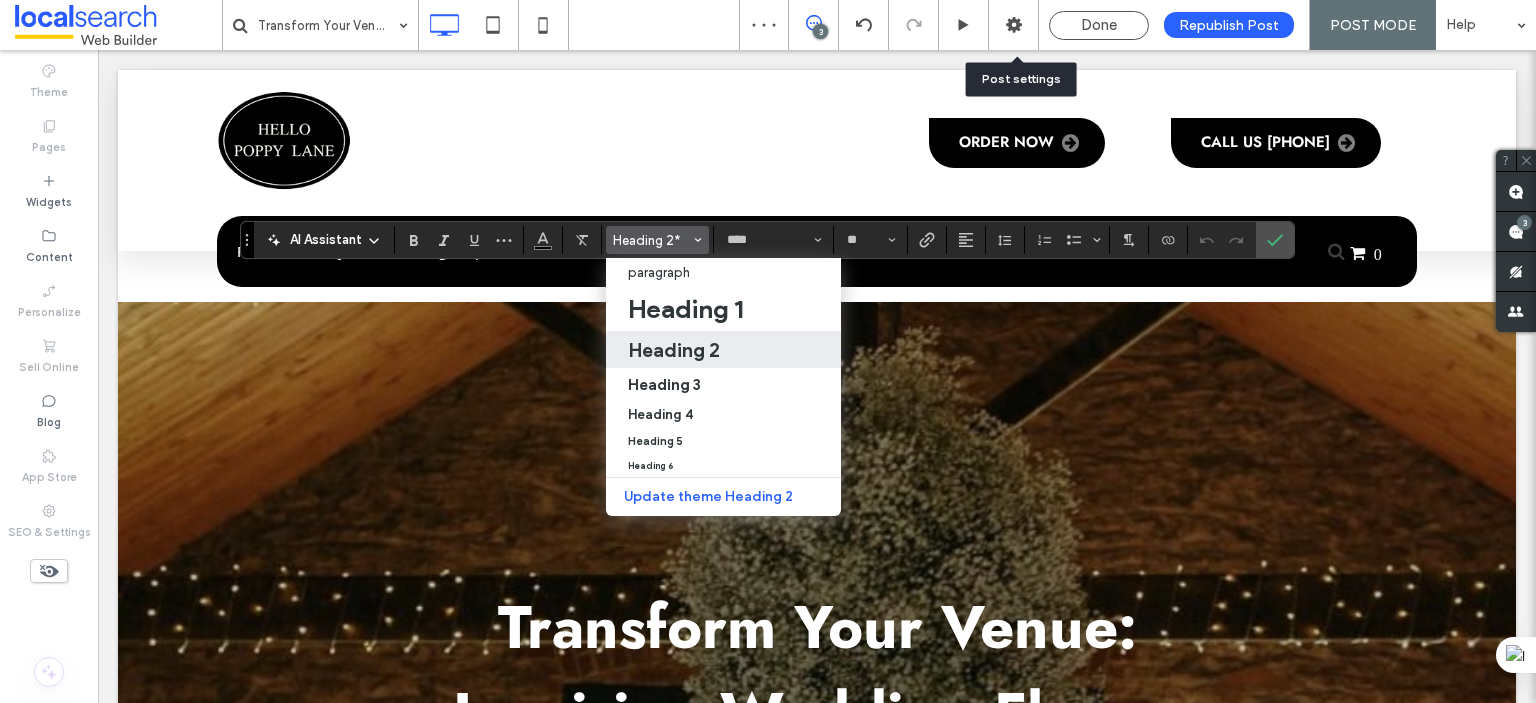click on "Heading 2" at bounding box center [674, 350] 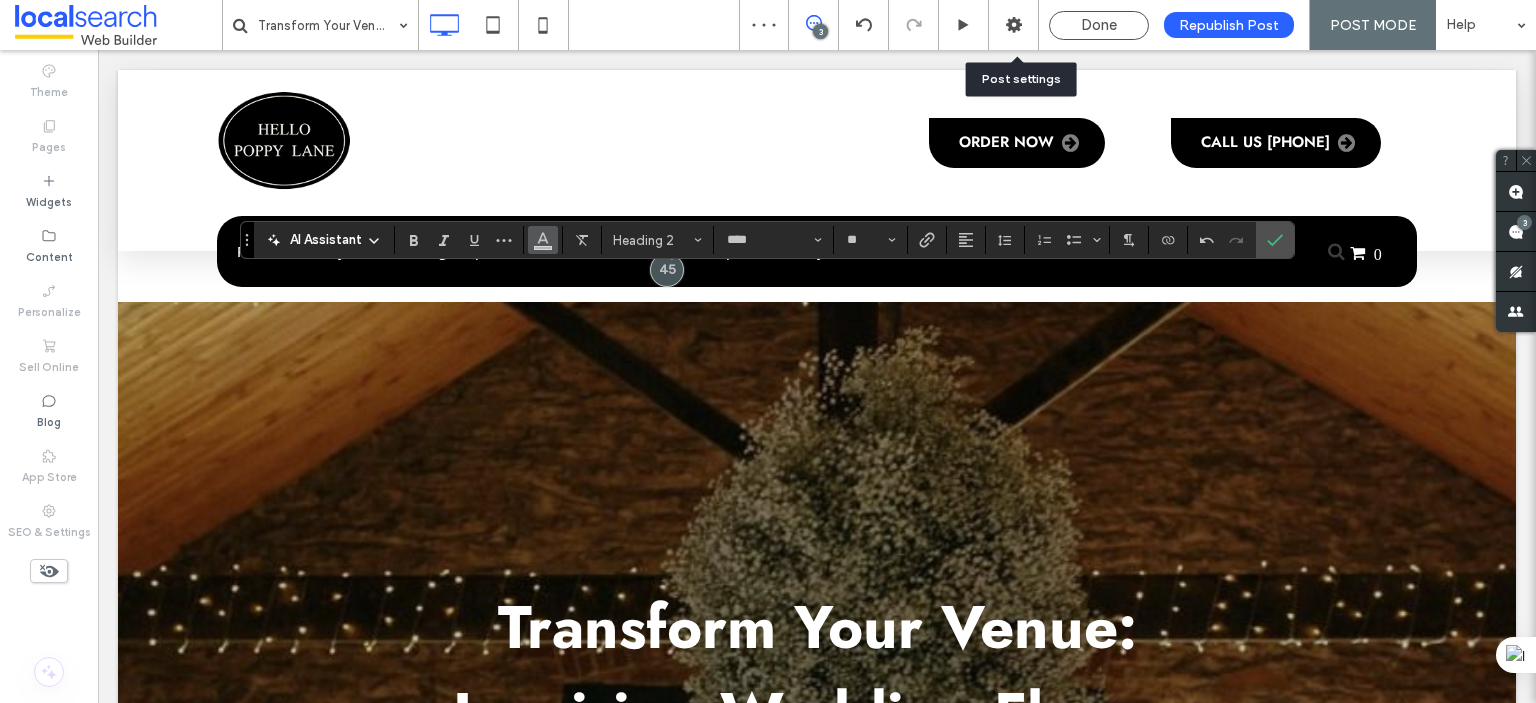 click at bounding box center [543, 240] 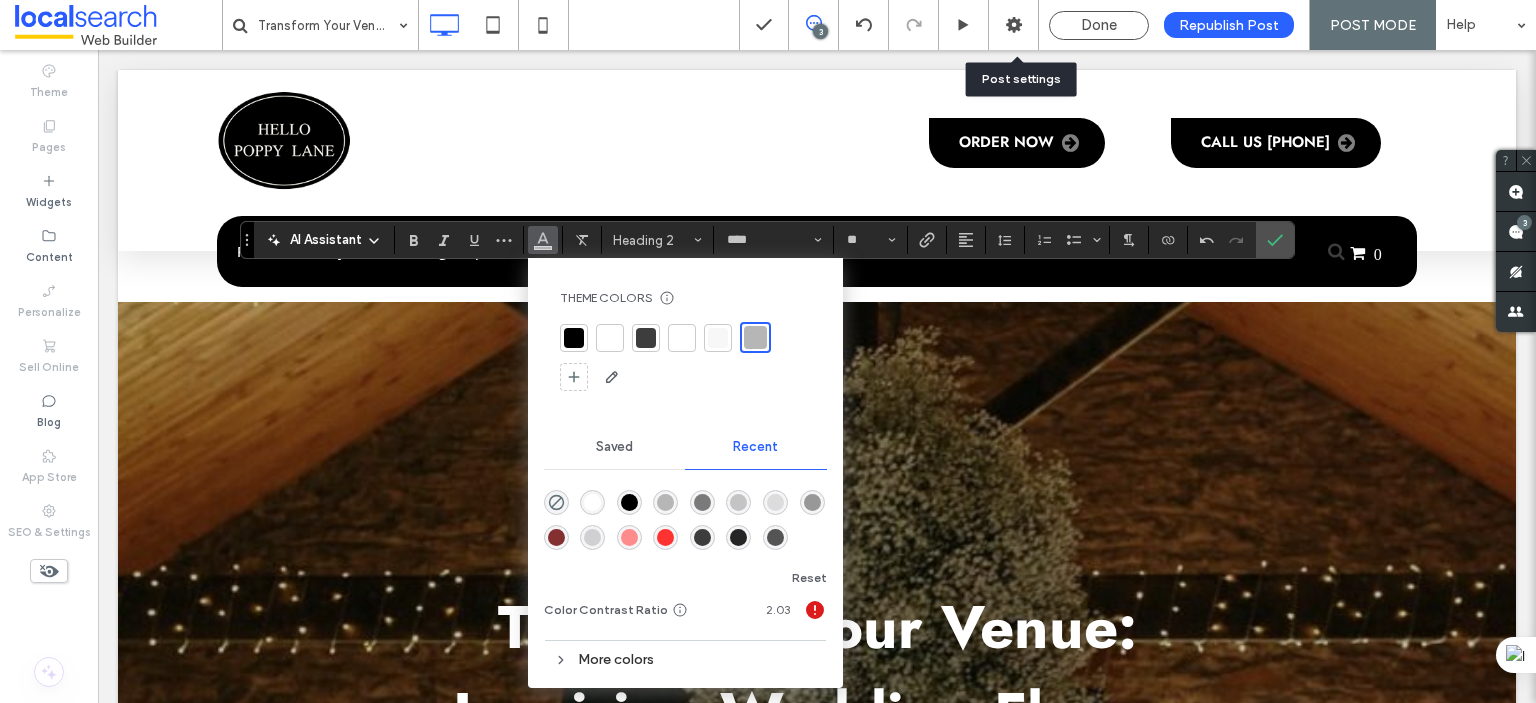 click at bounding box center (574, 338) 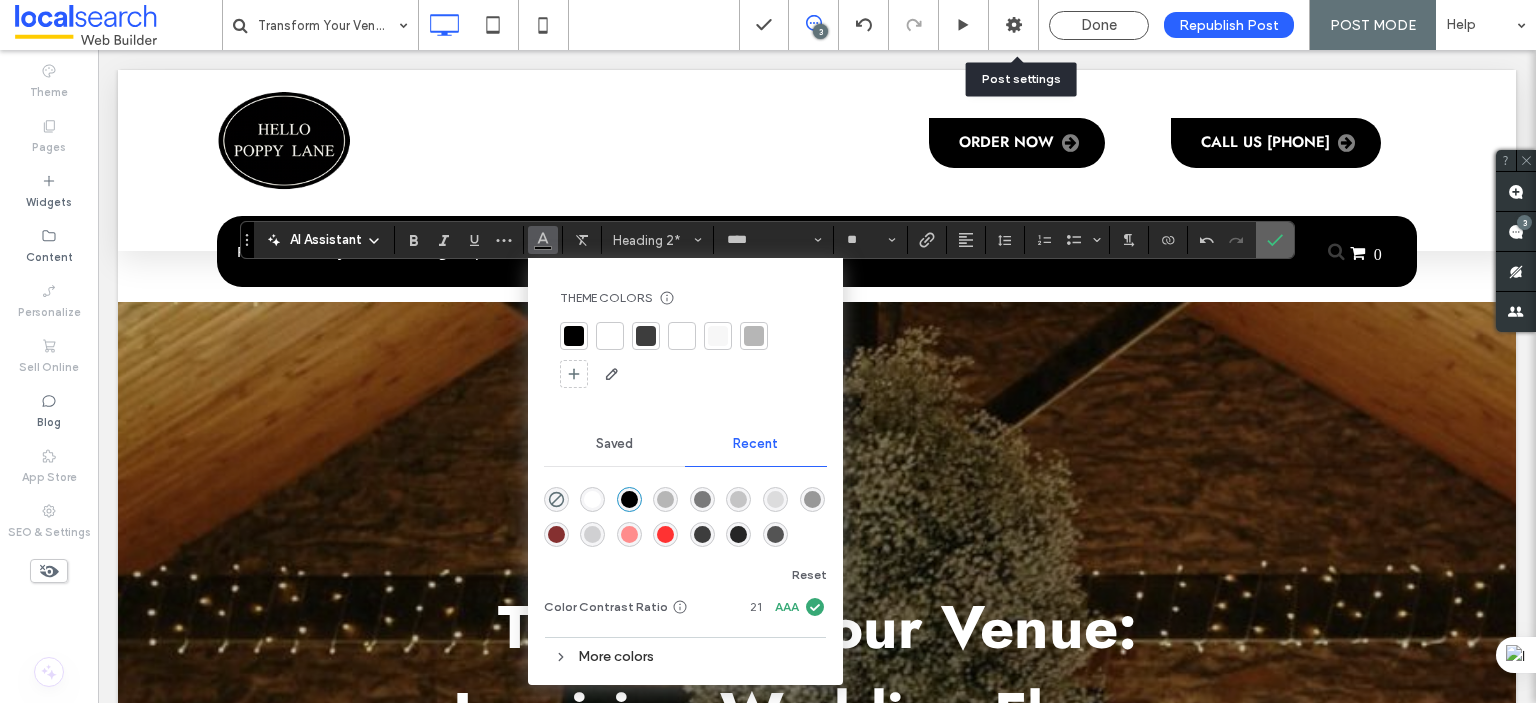 click 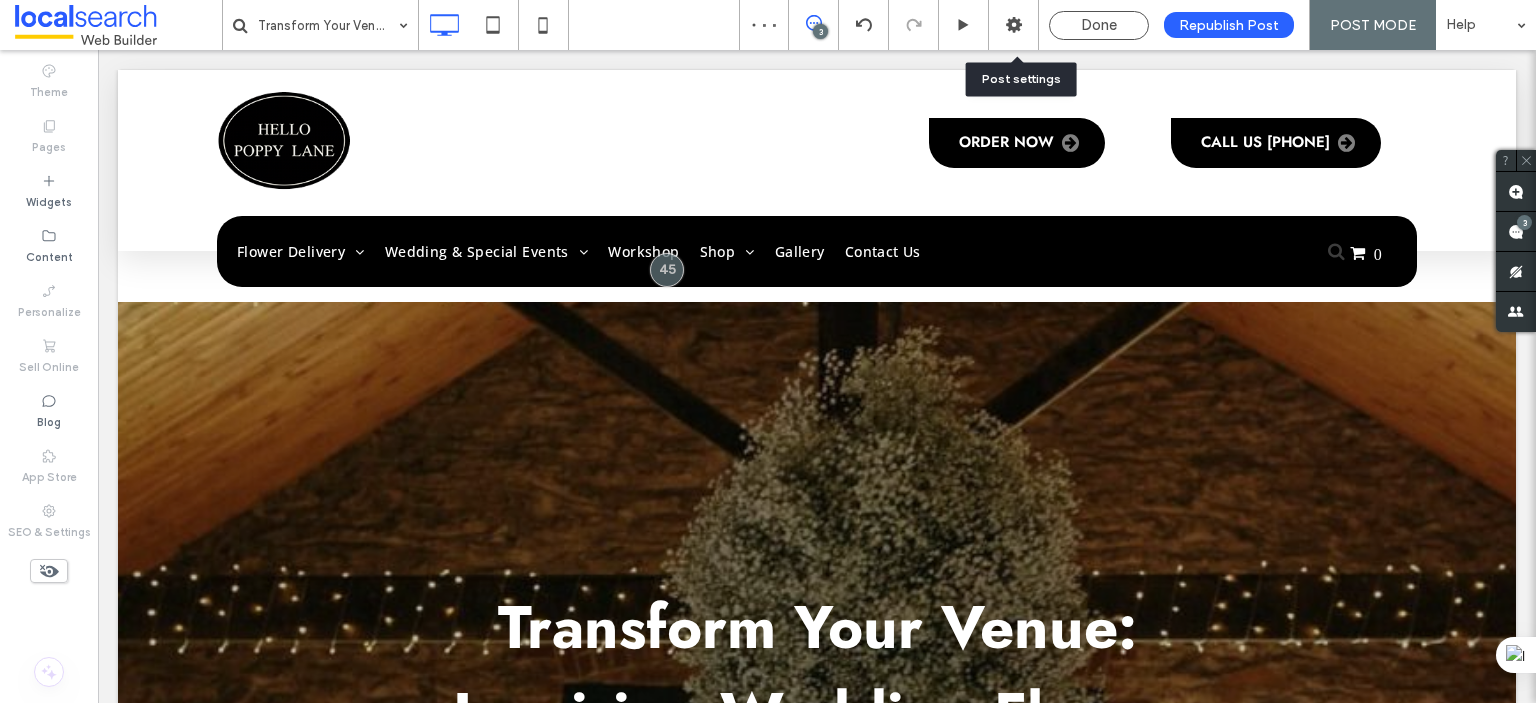 type on "****" 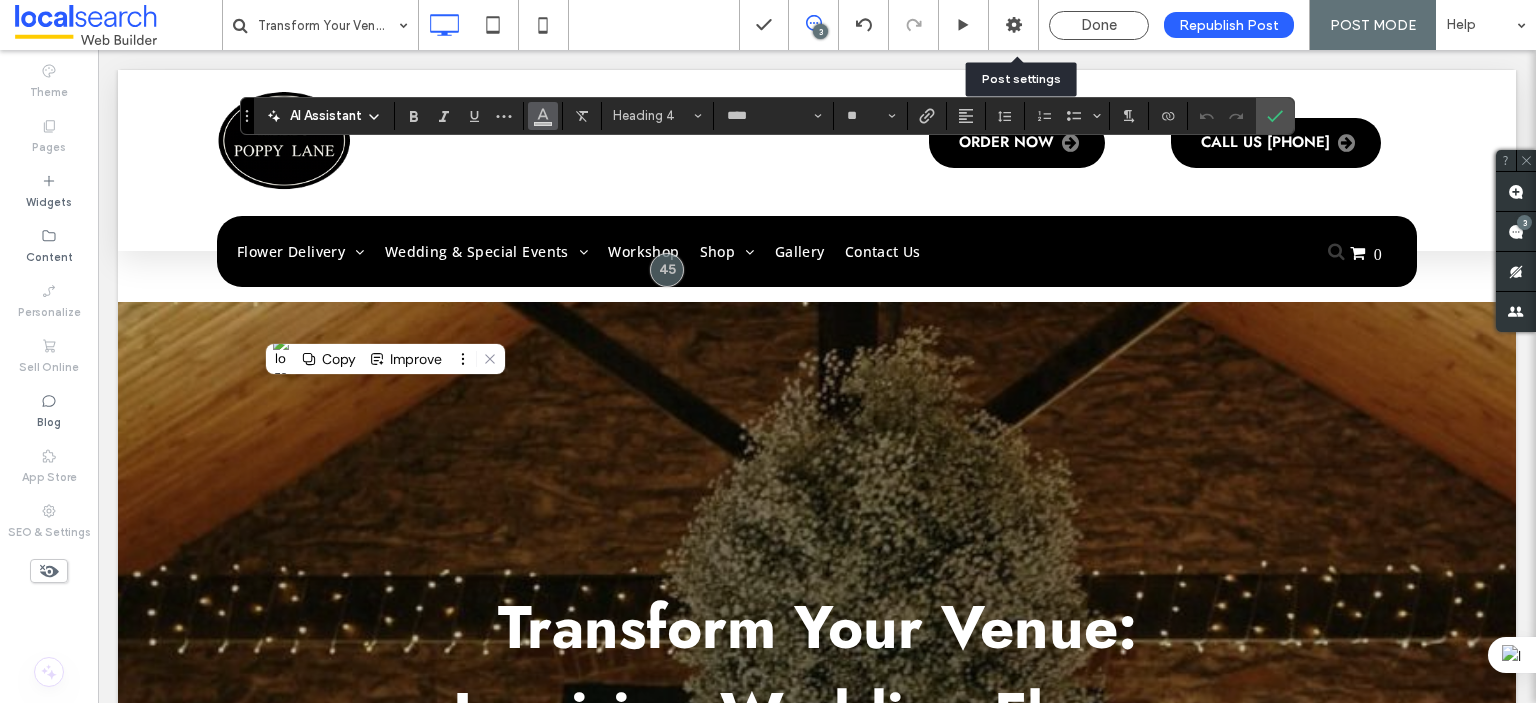 click 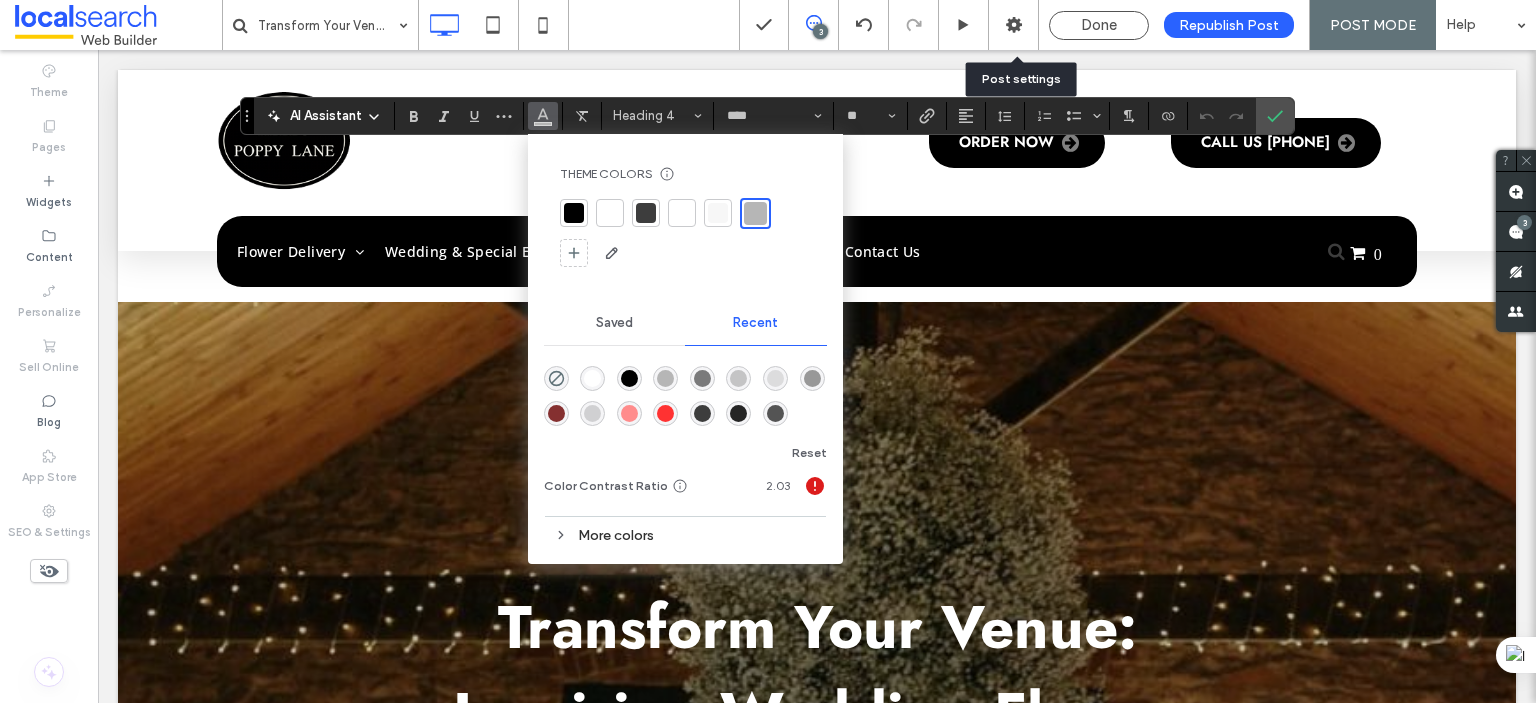 click at bounding box center [574, 213] 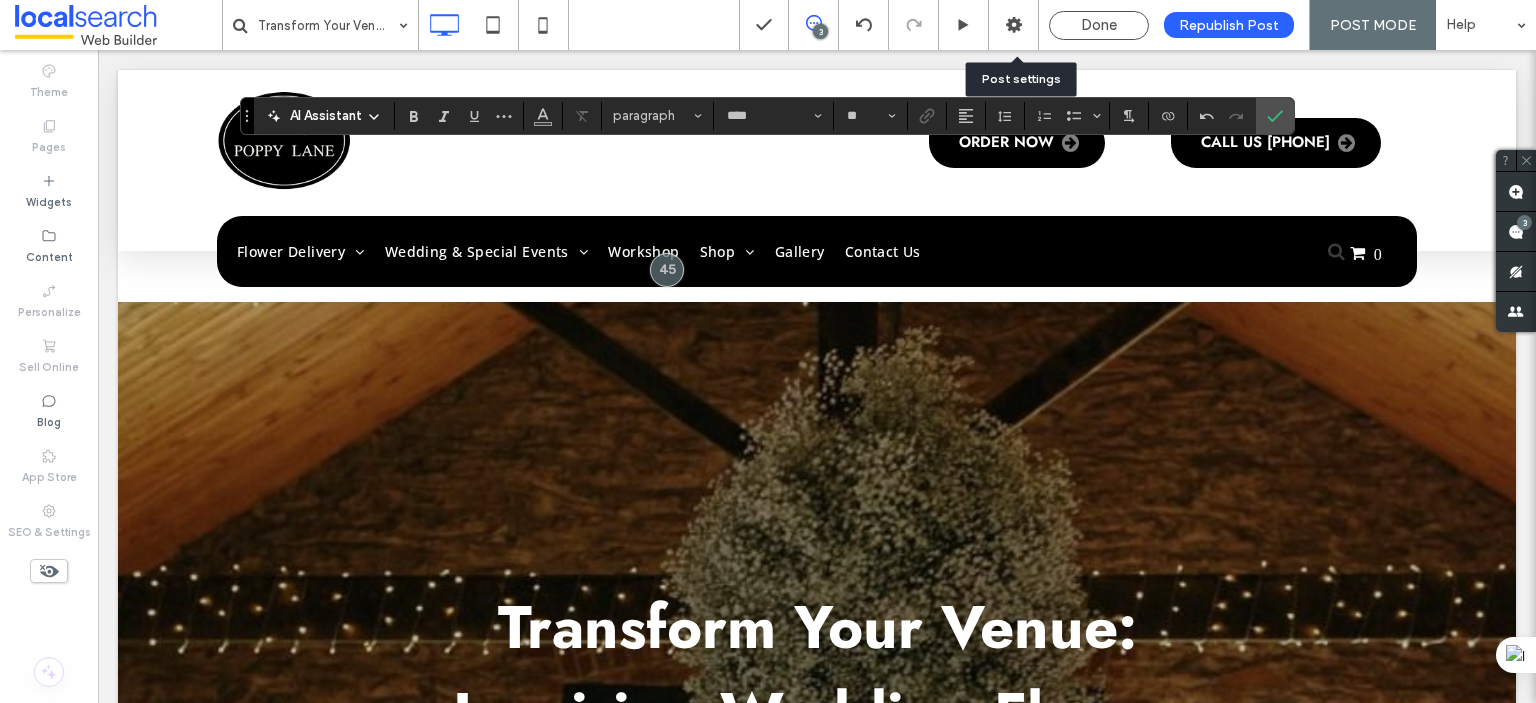 type on "**" 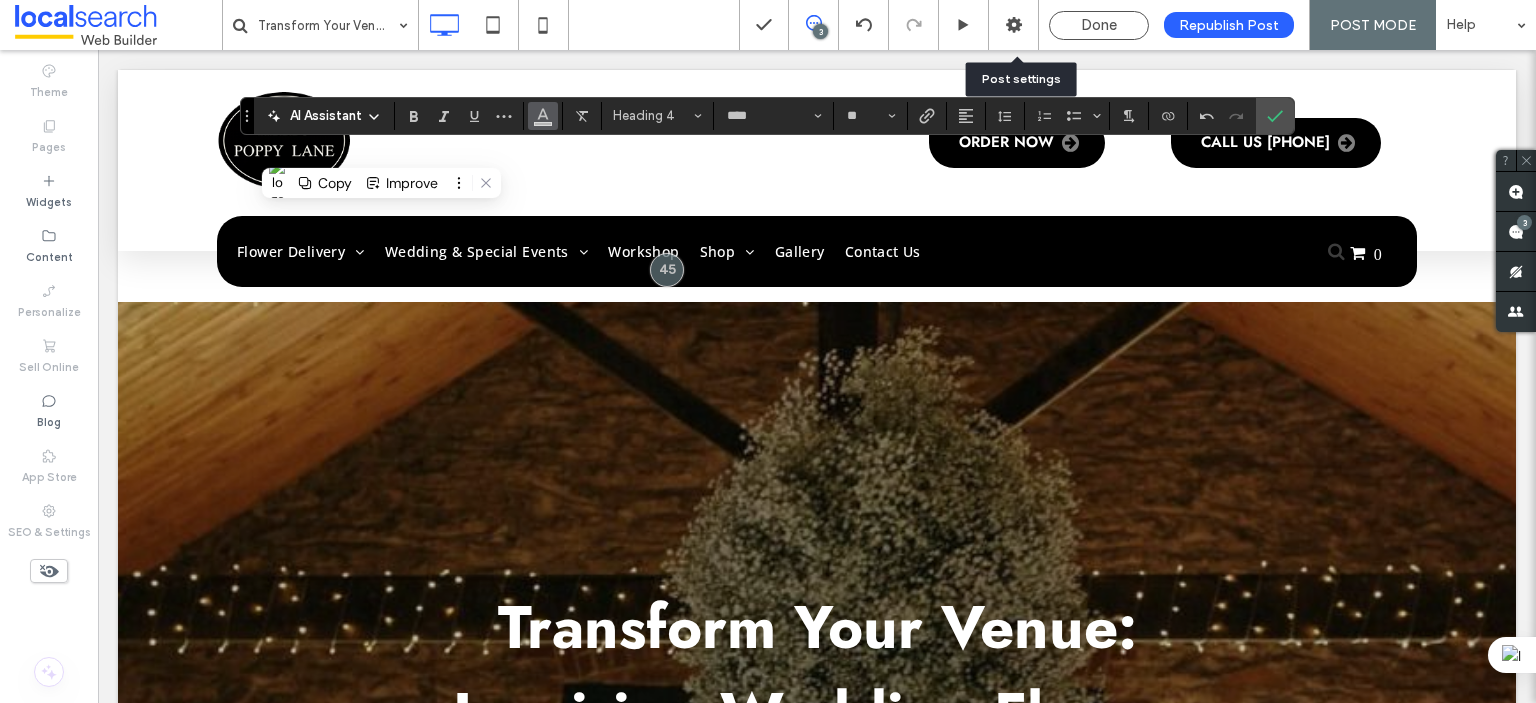 click 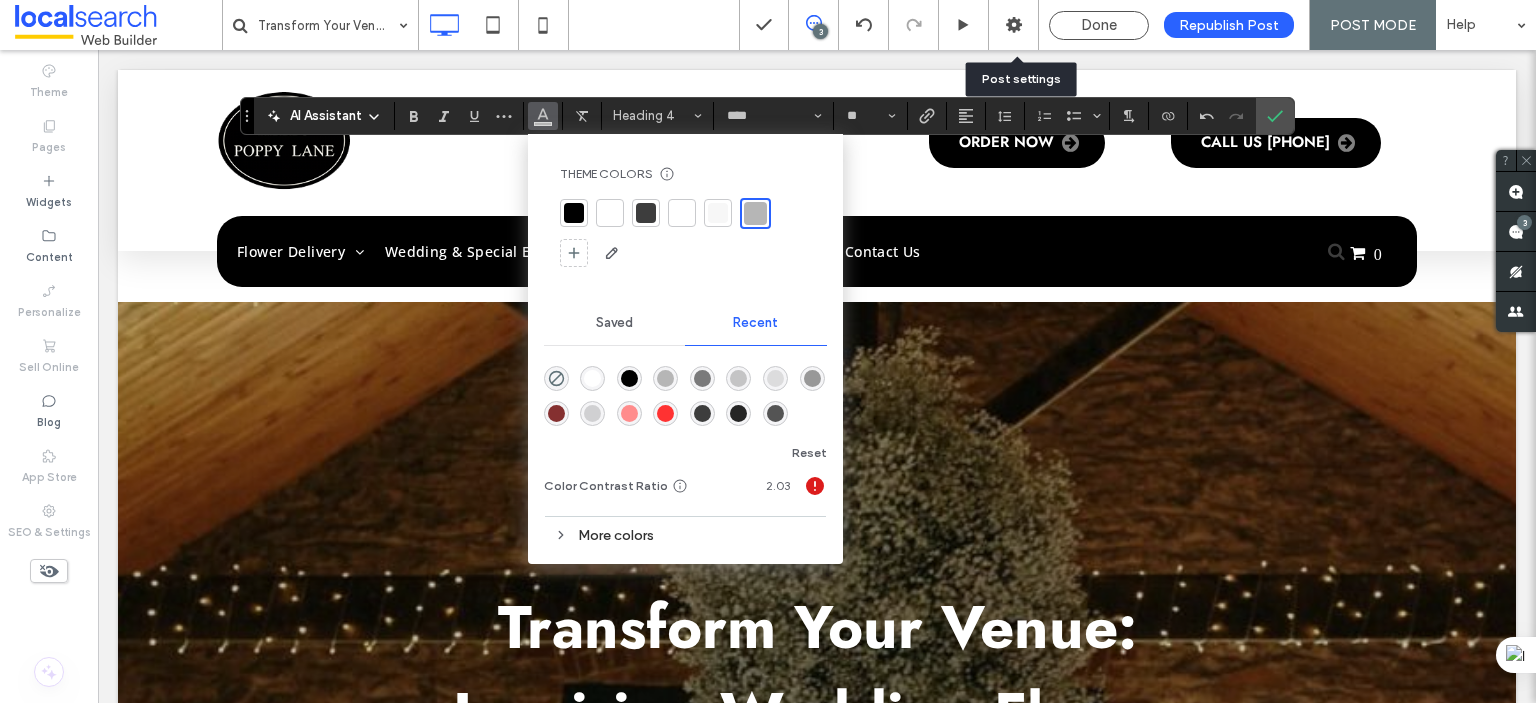 click at bounding box center (574, 213) 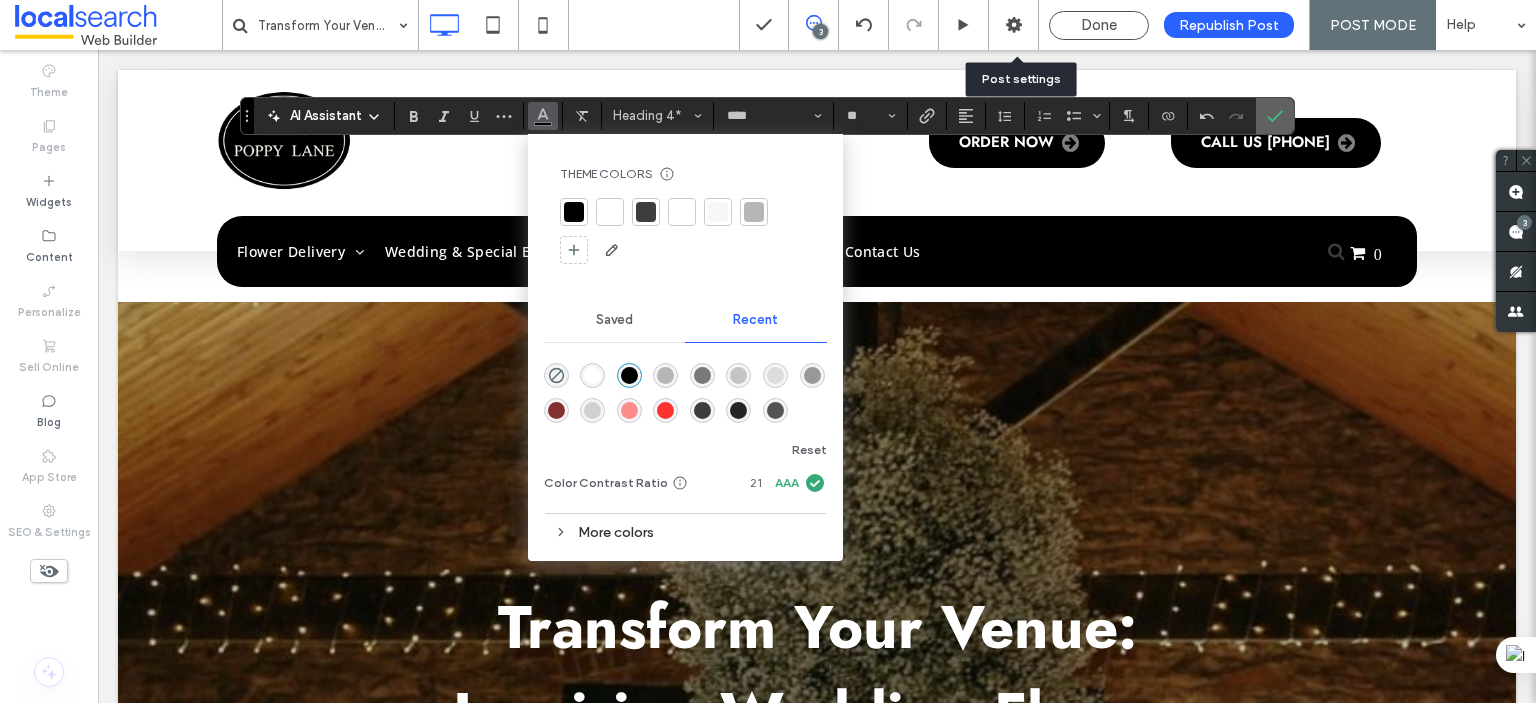 click at bounding box center [1275, 116] 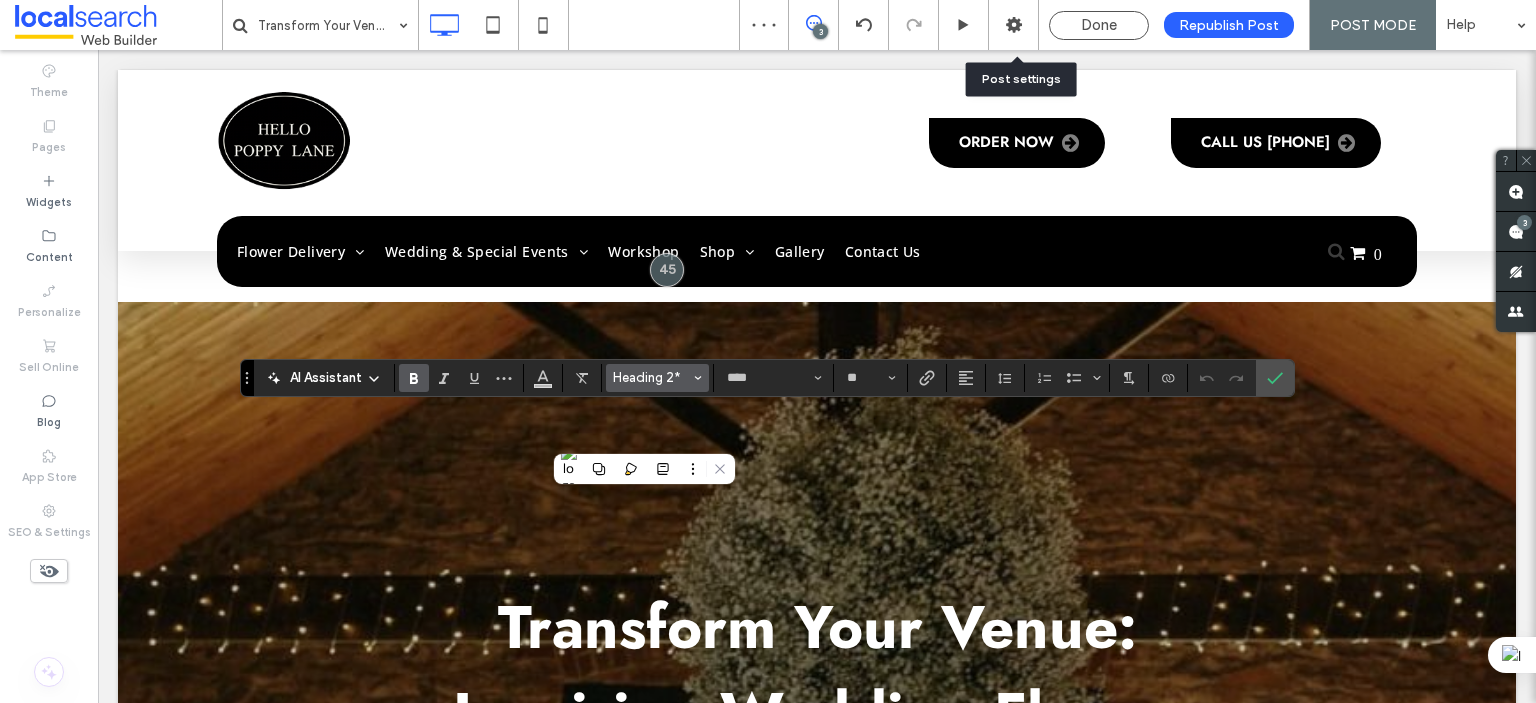 click on "Heading 2*" at bounding box center (652, 377) 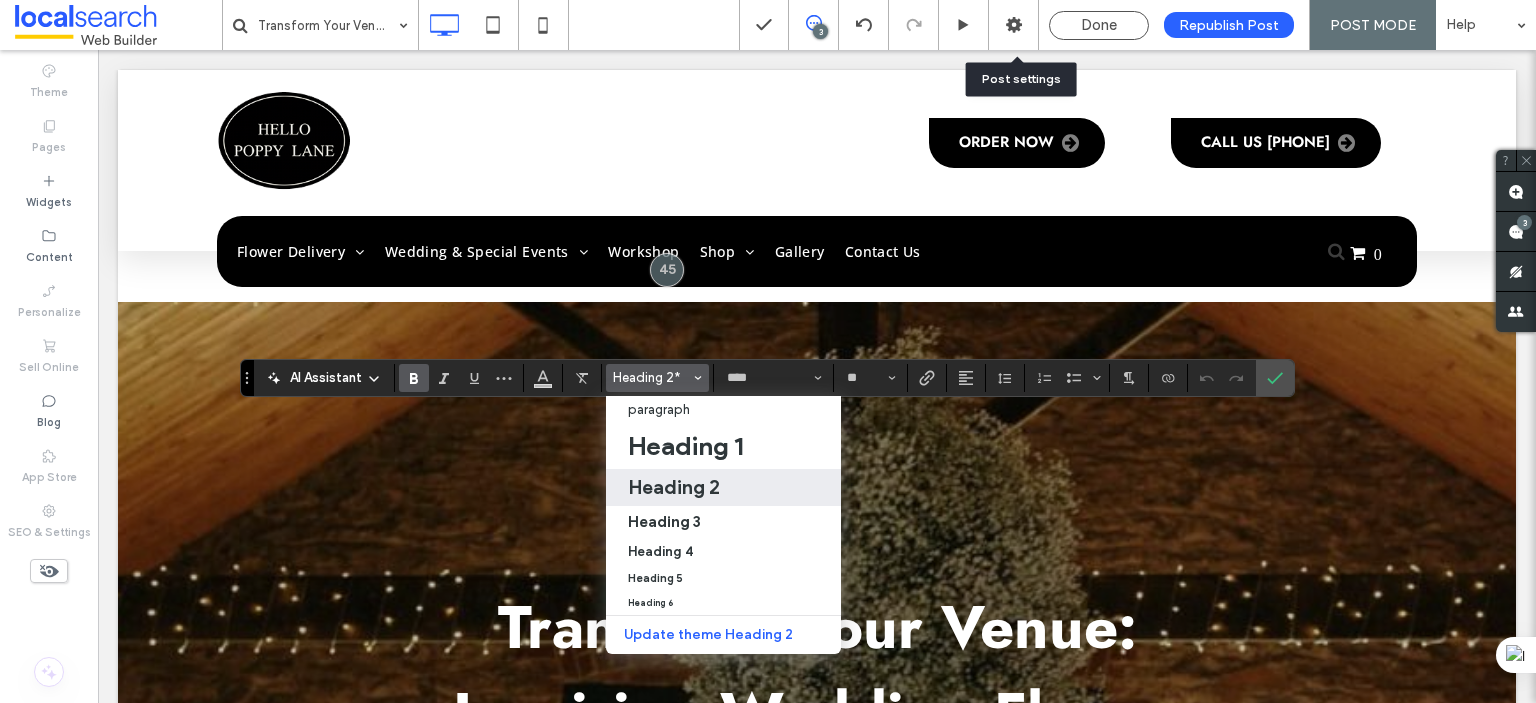 click on "Heading 2" at bounding box center [674, 487] 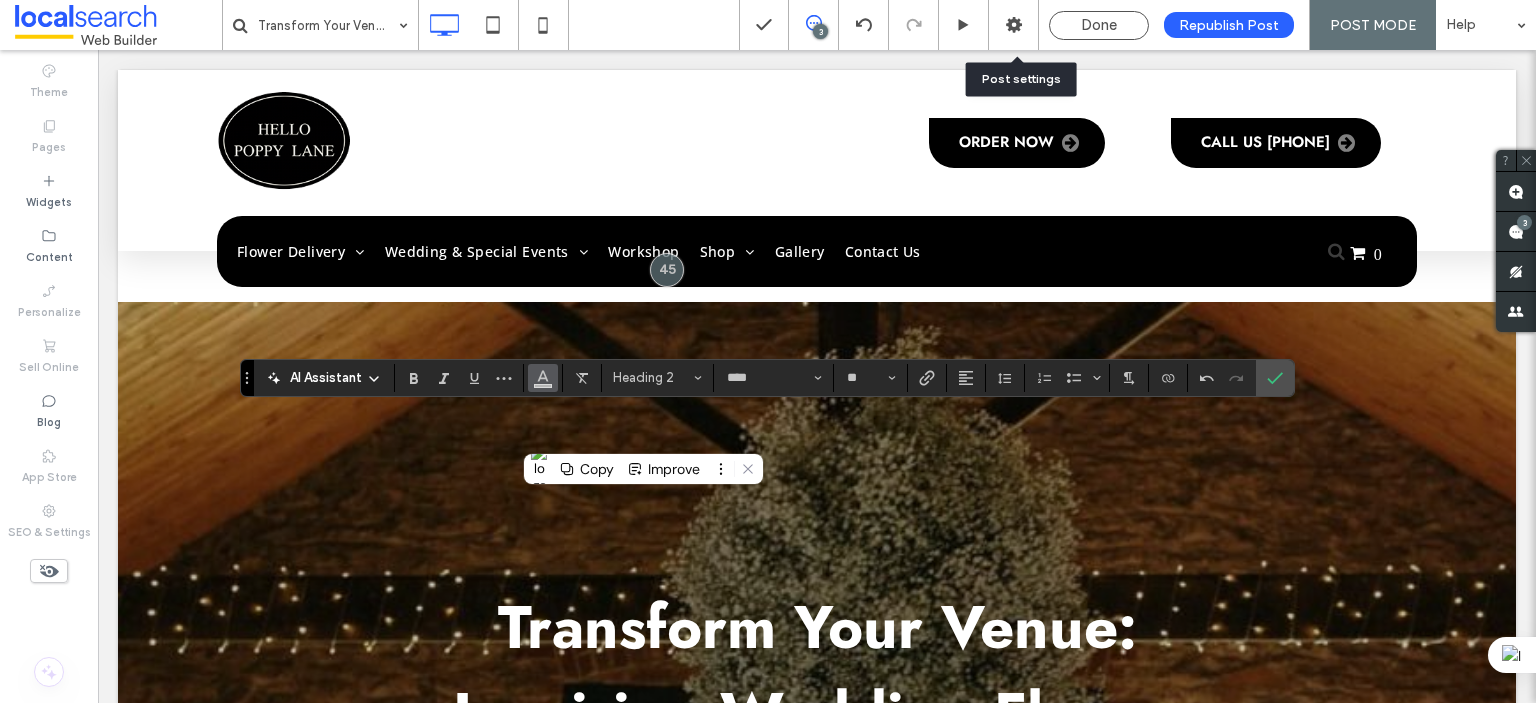 click 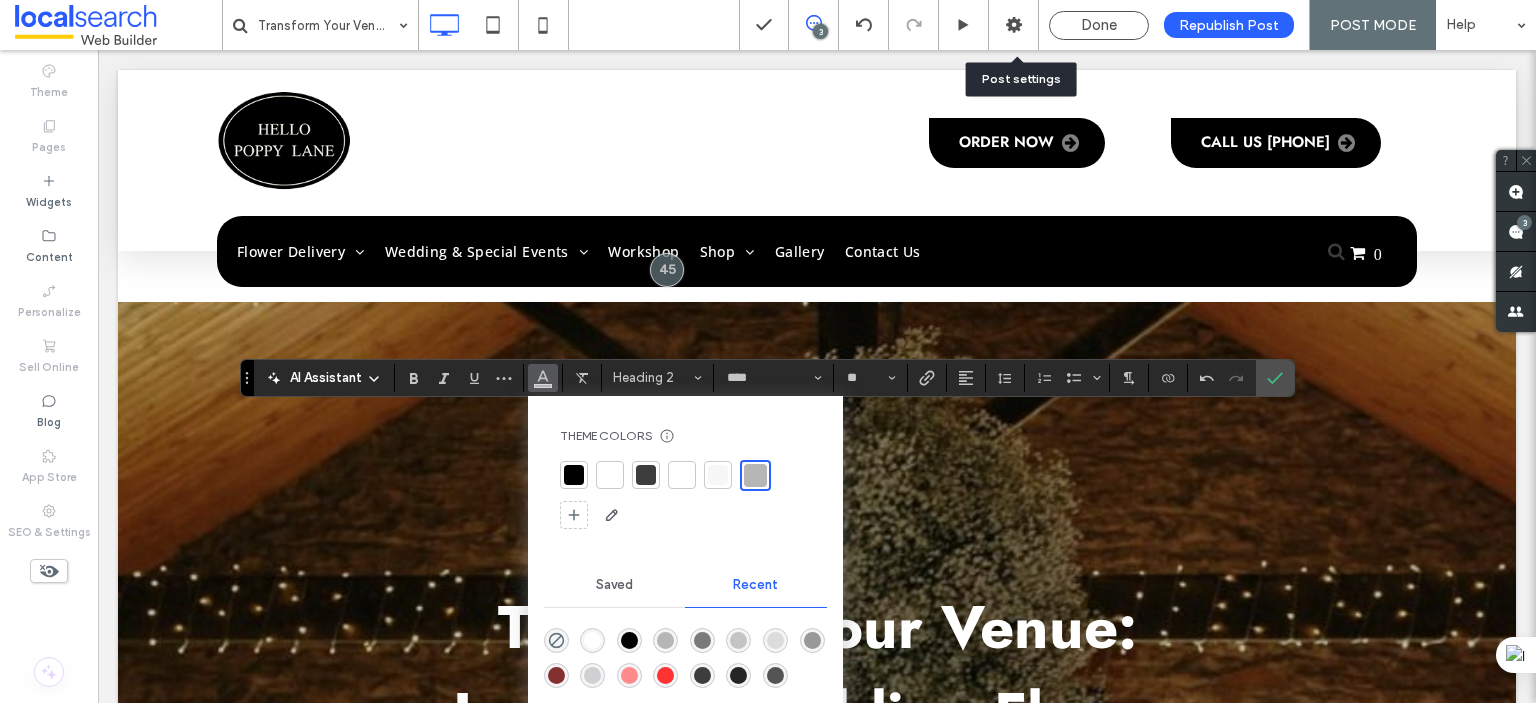 click at bounding box center (574, 475) 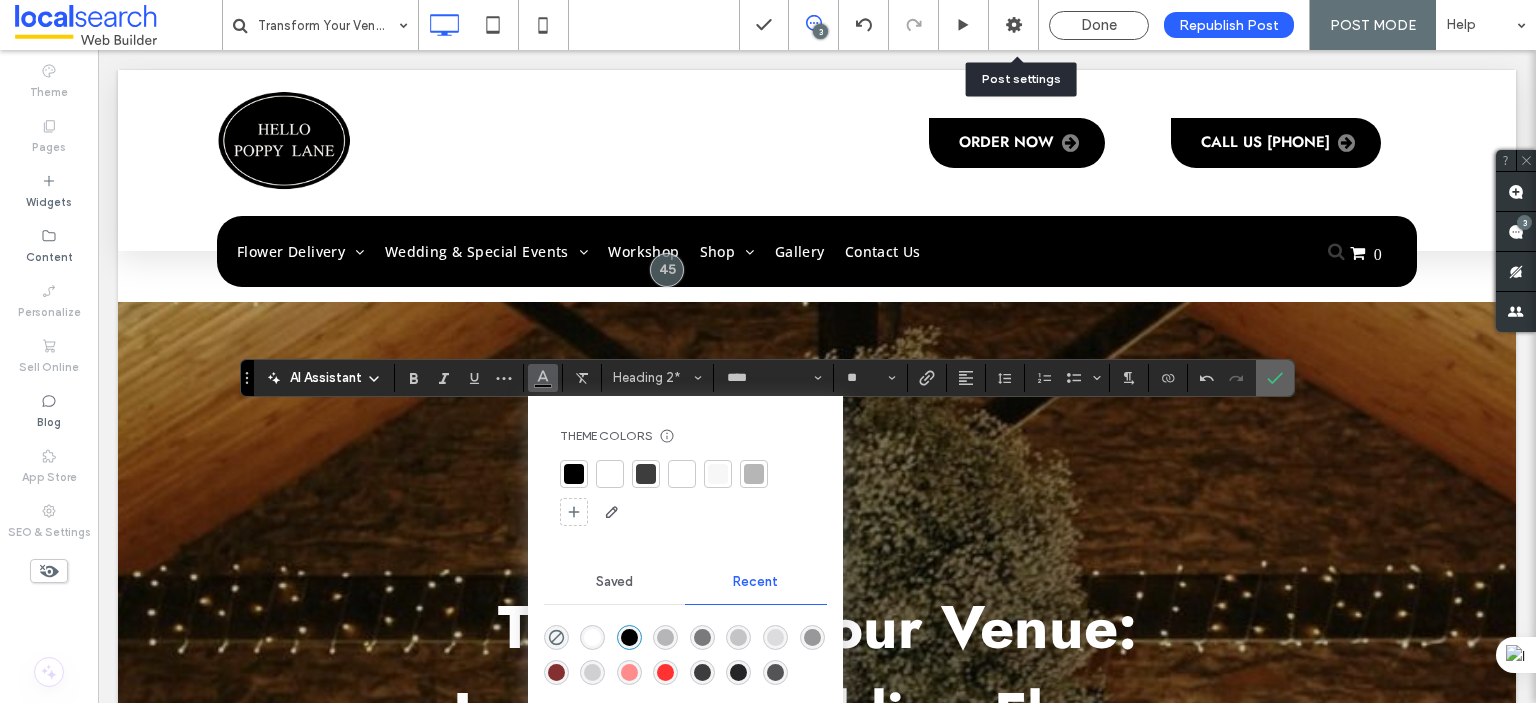 click at bounding box center [1275, 378] 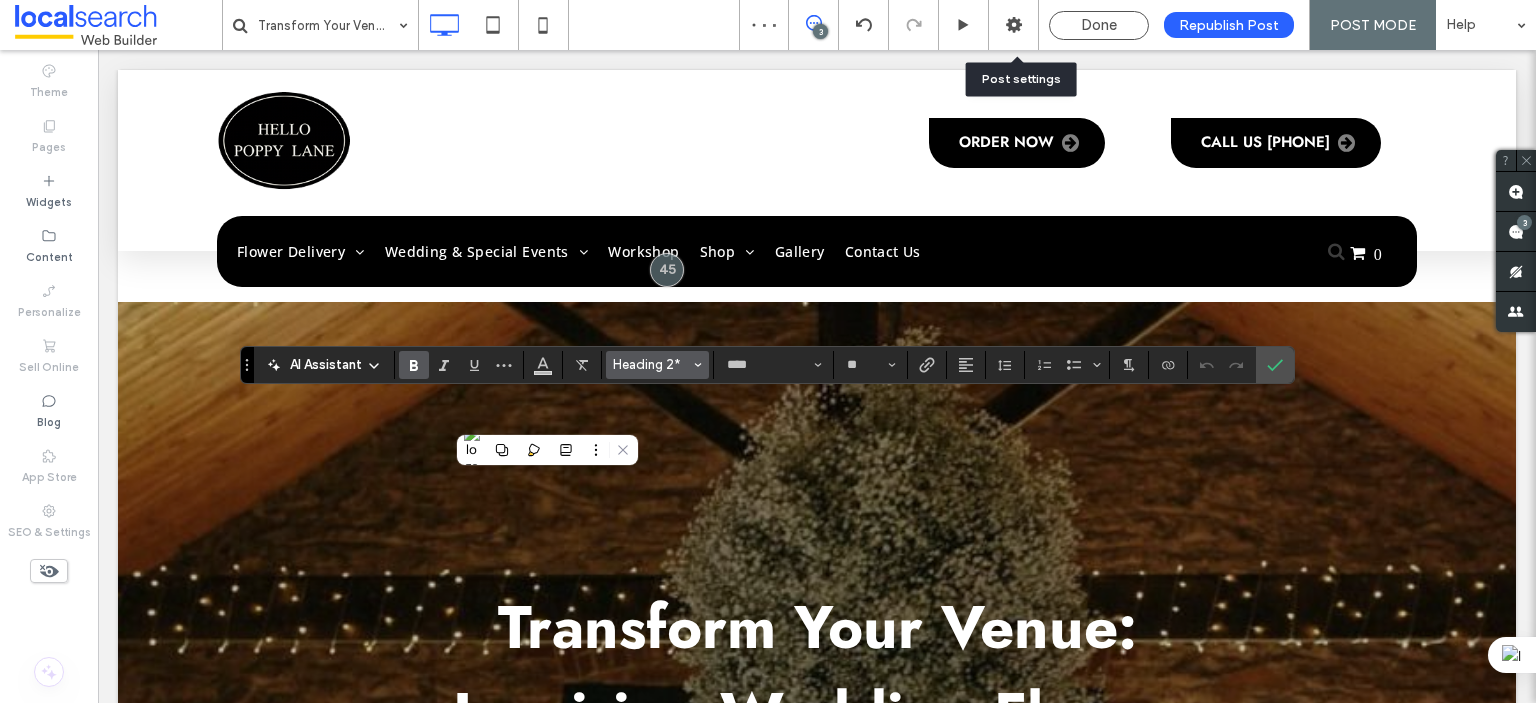 click on "Heading 2*" at bounding box center [652, 364] 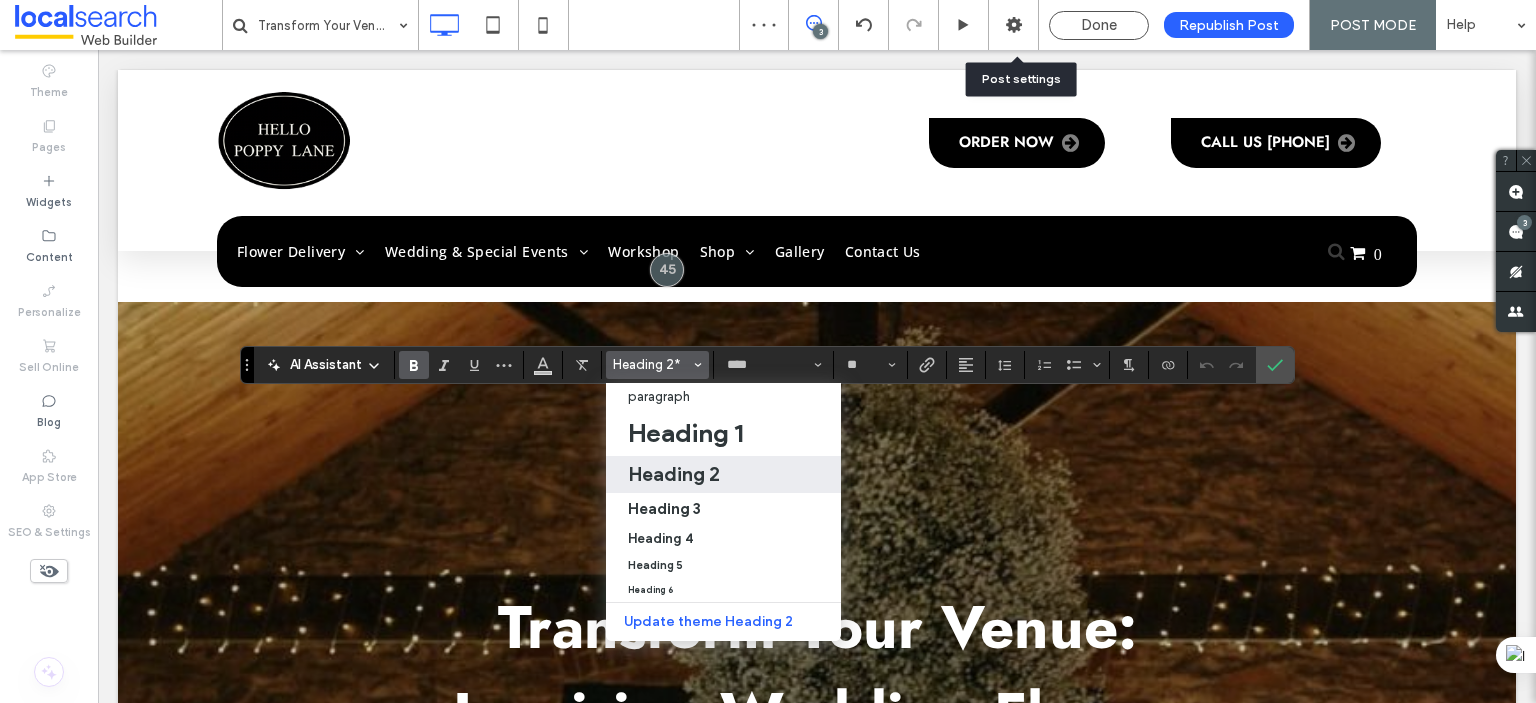 click on "Heading 2" at bounding box center [674, 474] 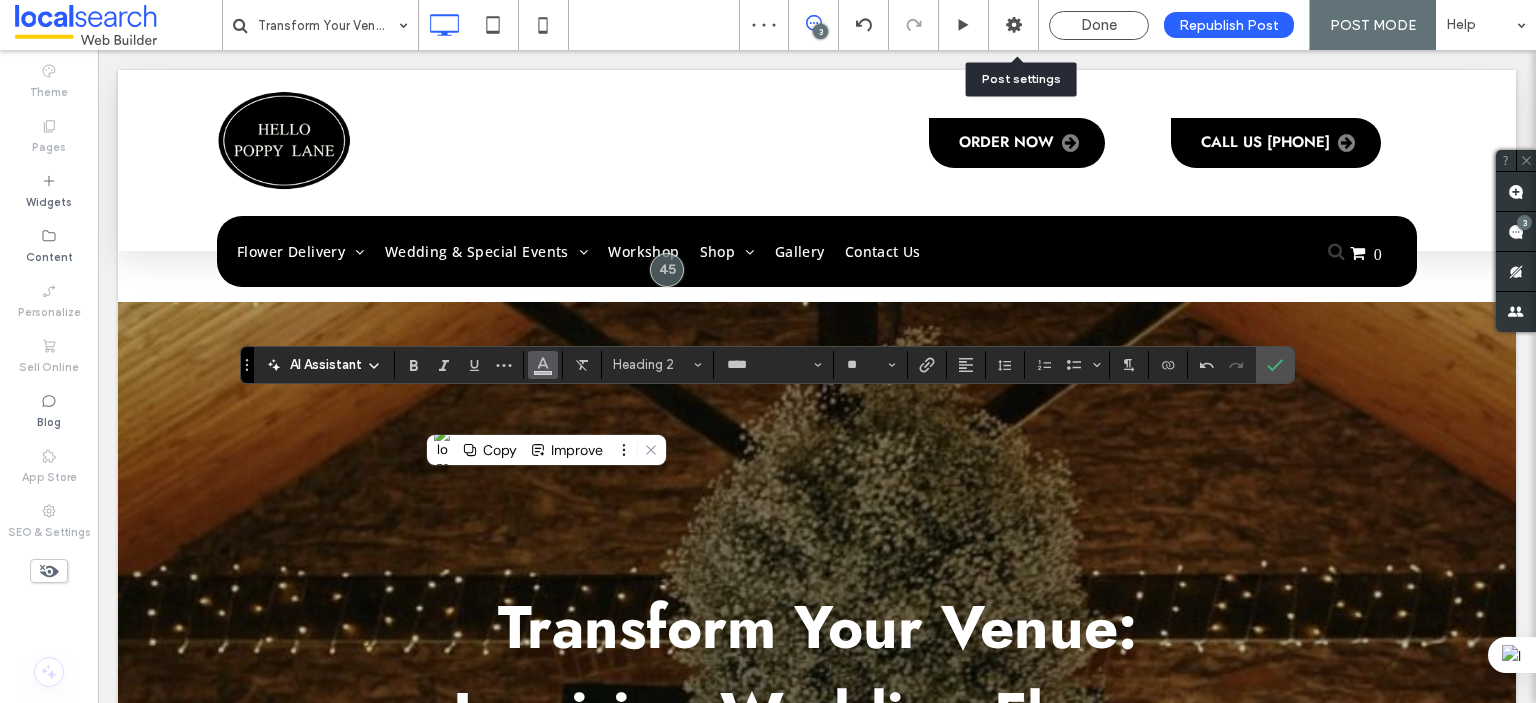 click 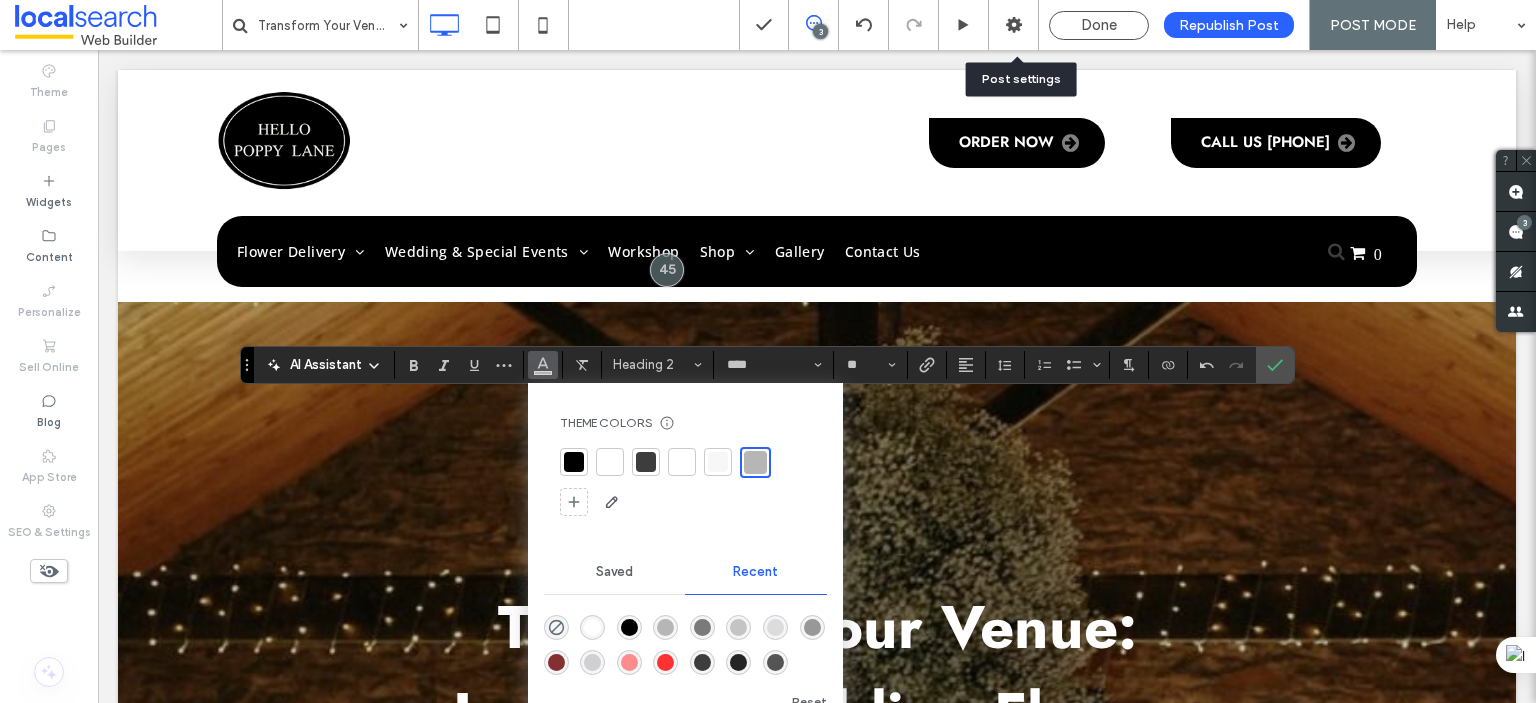 click at bounding box center (574, 462) 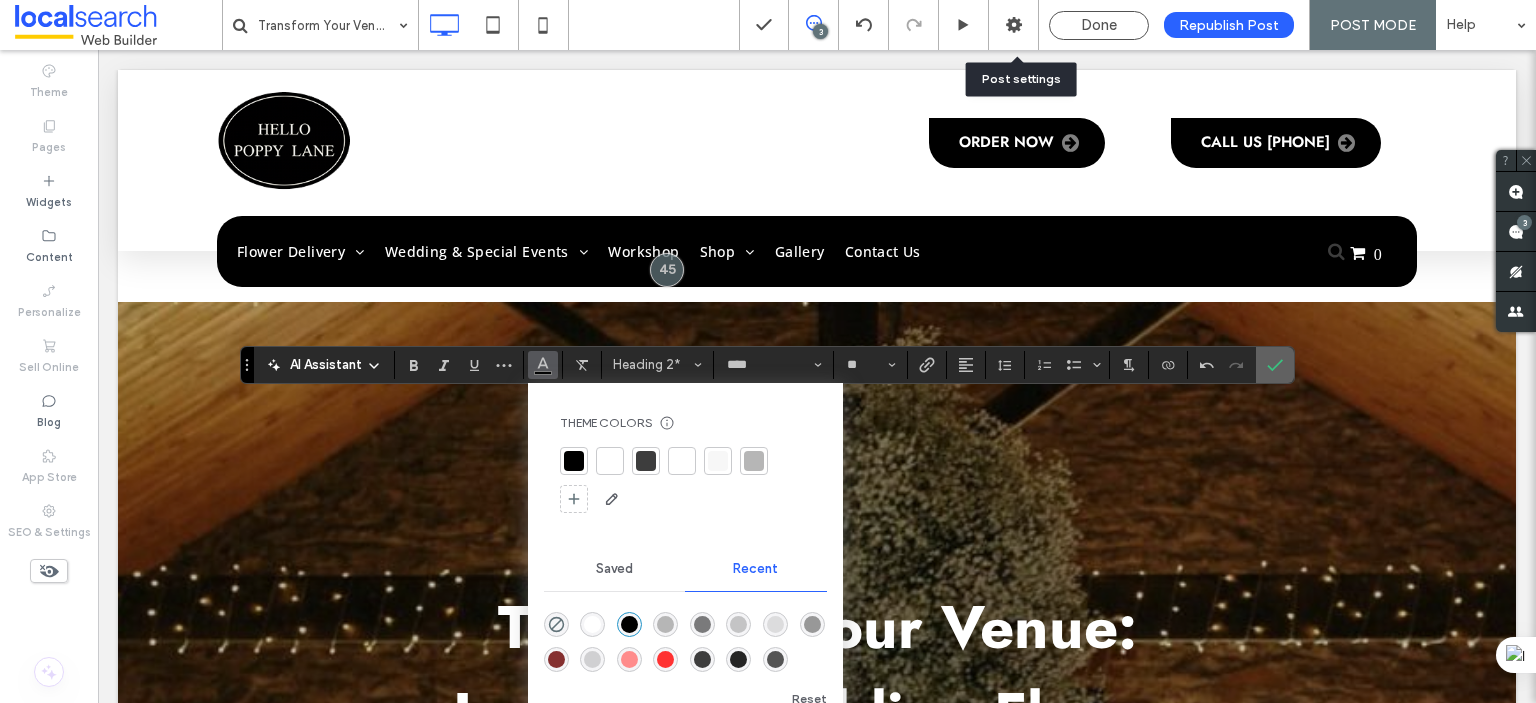 click 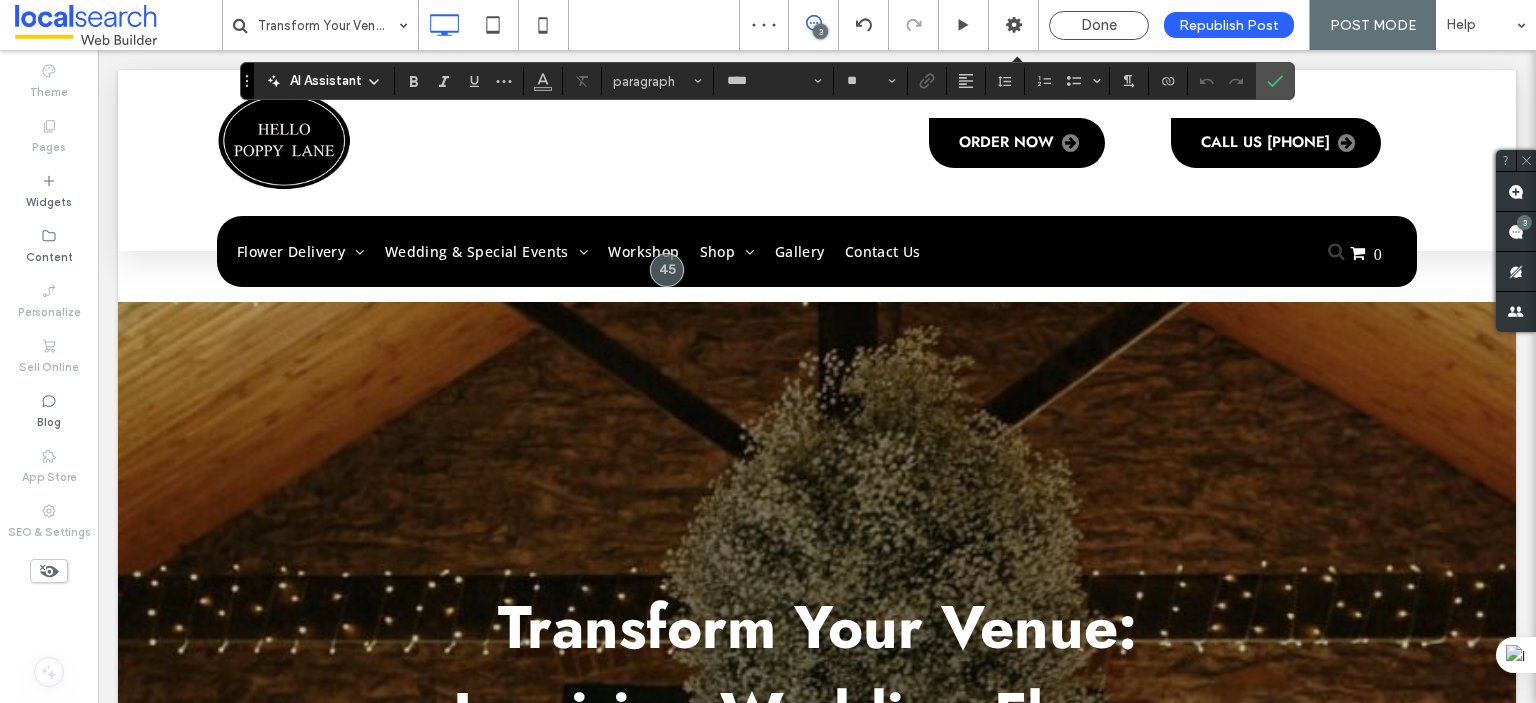 type on "**" 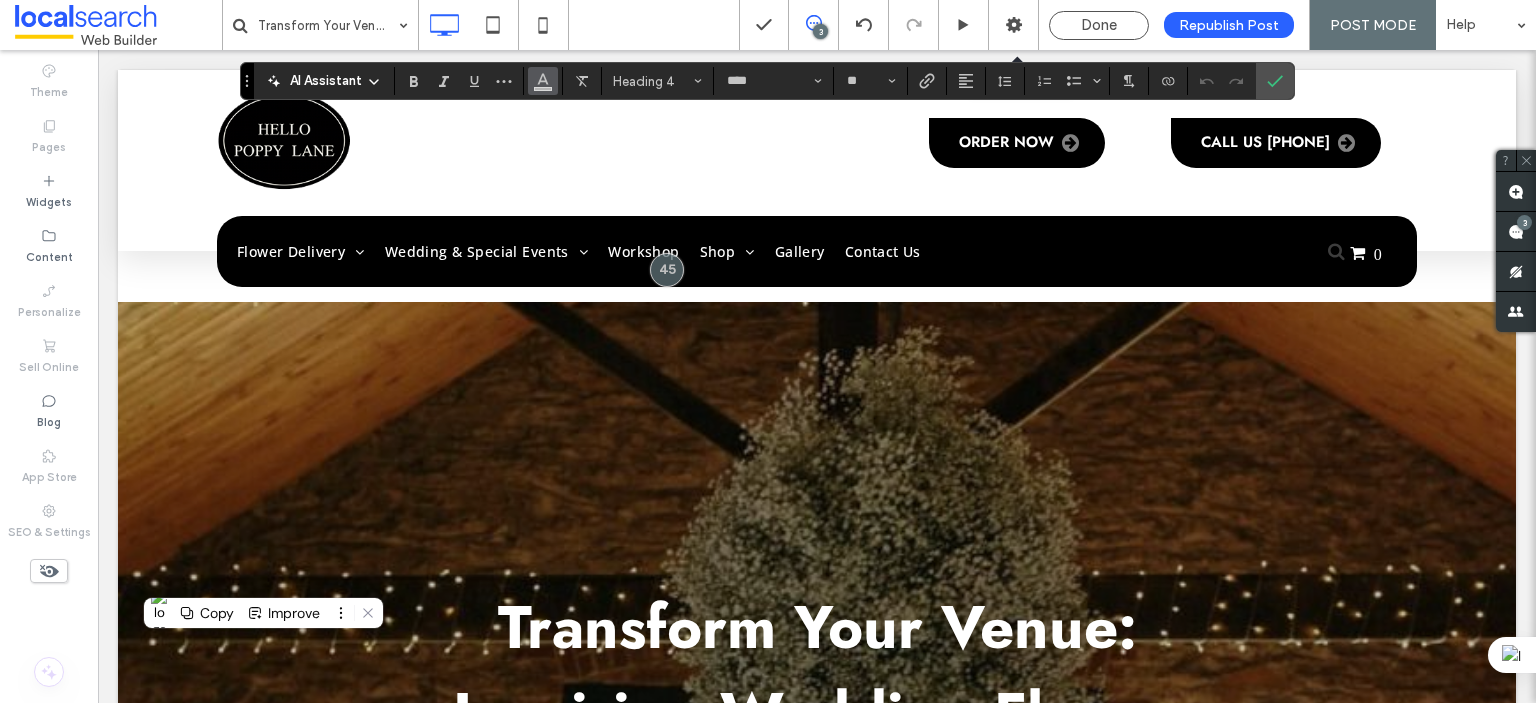 click 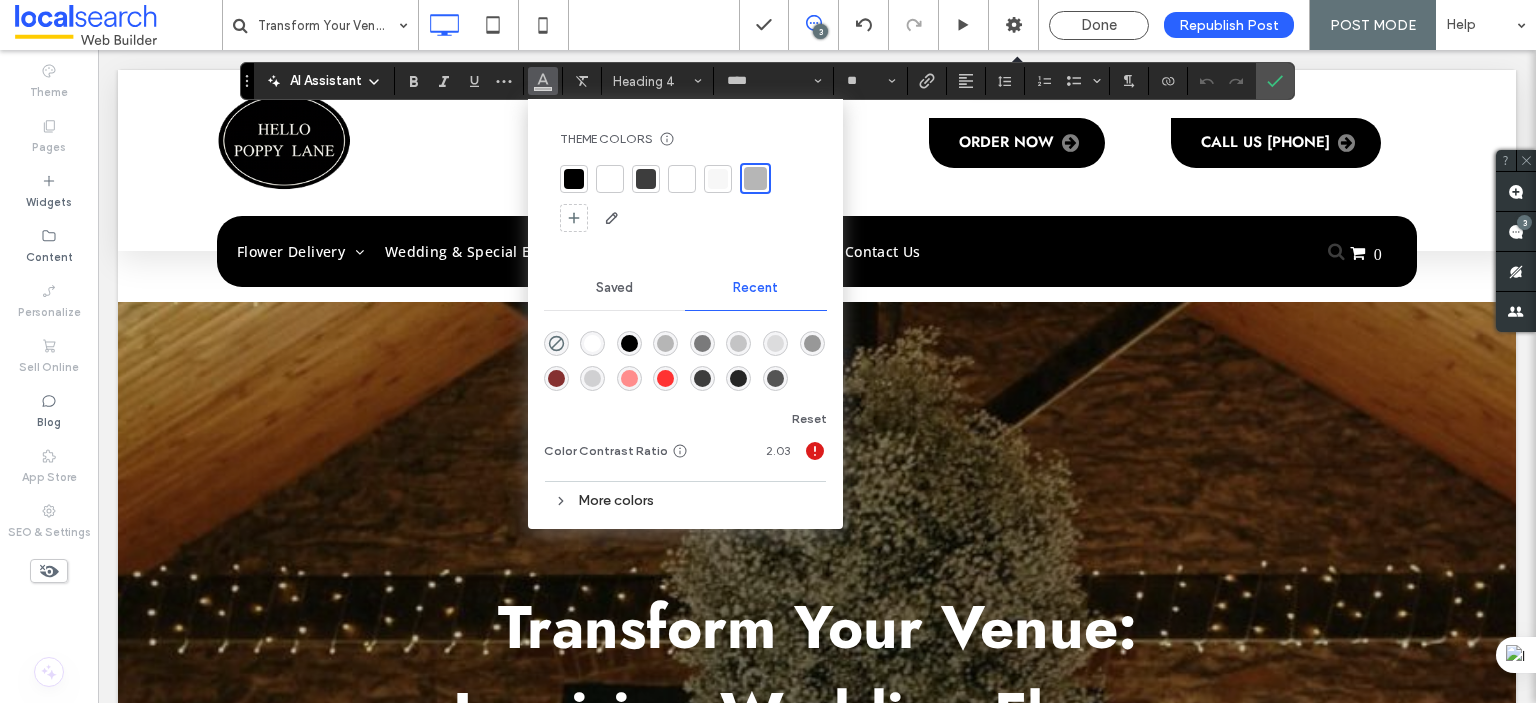 click at bounding box center (574, 179) 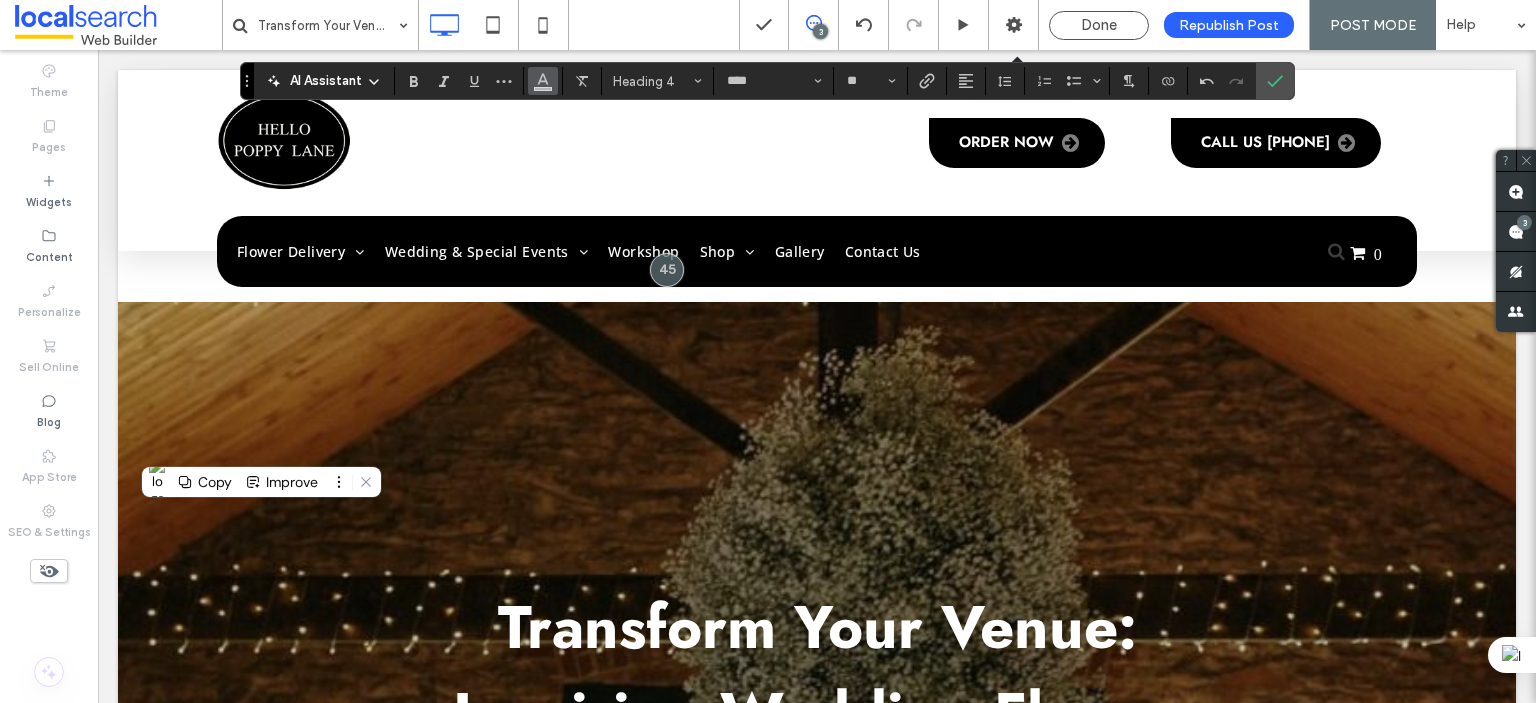 click at bounding box center (543, 79) 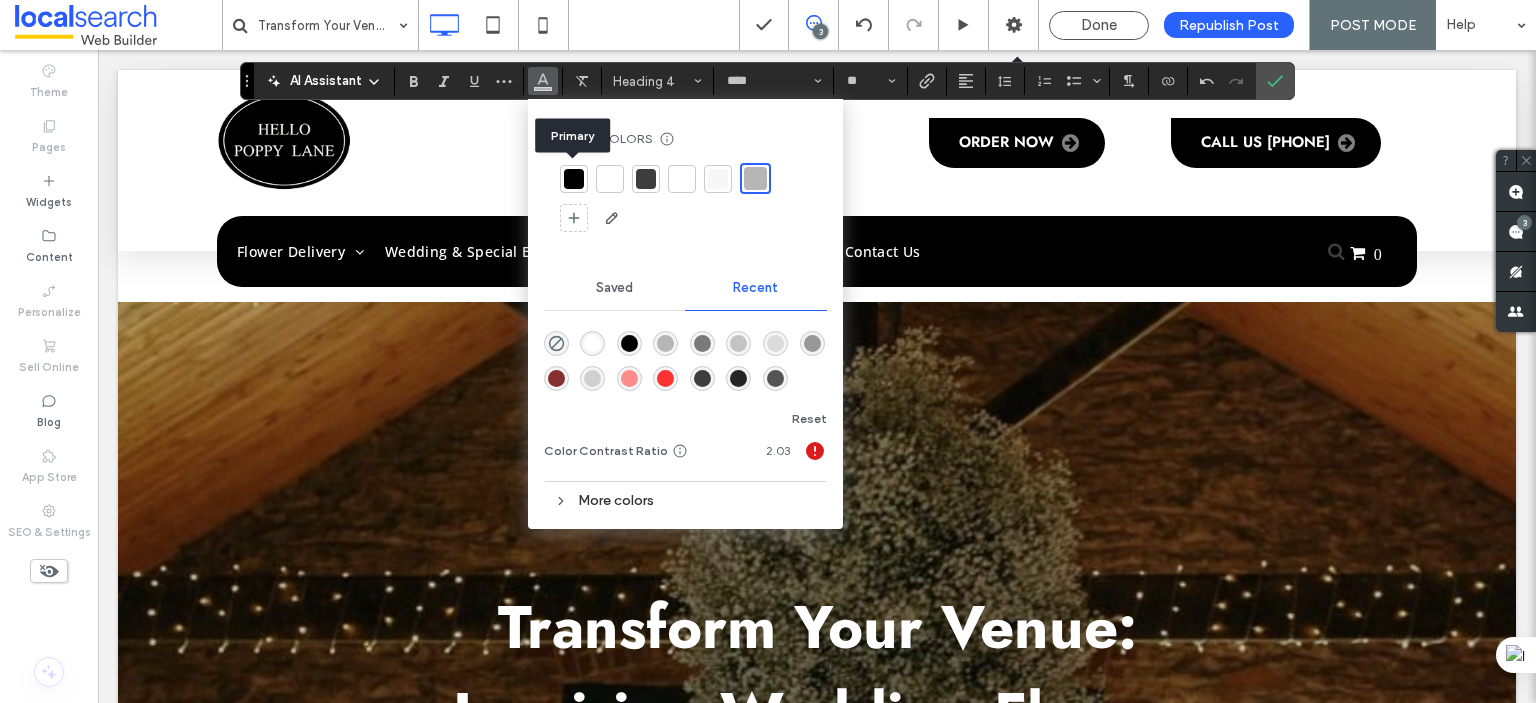 click at bounding box center [574, 179] 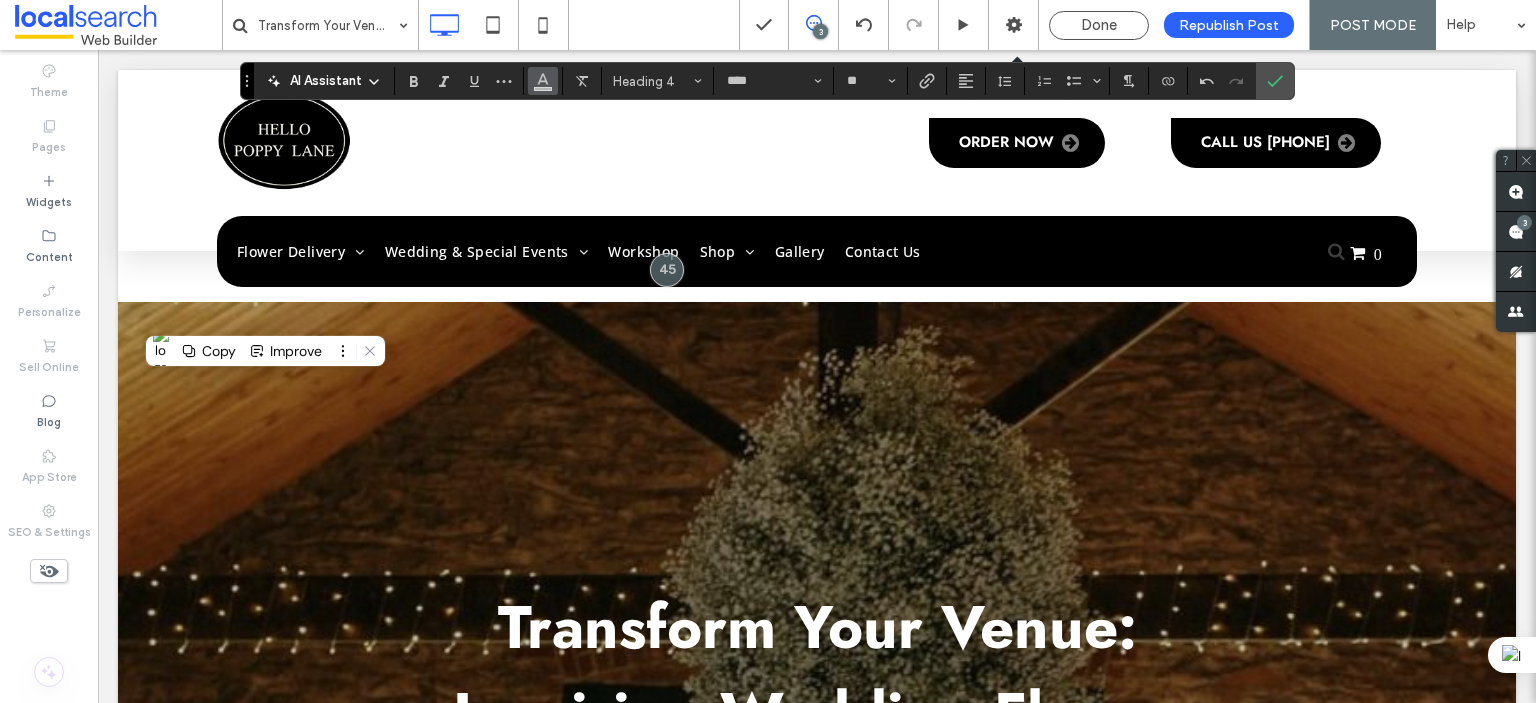 click 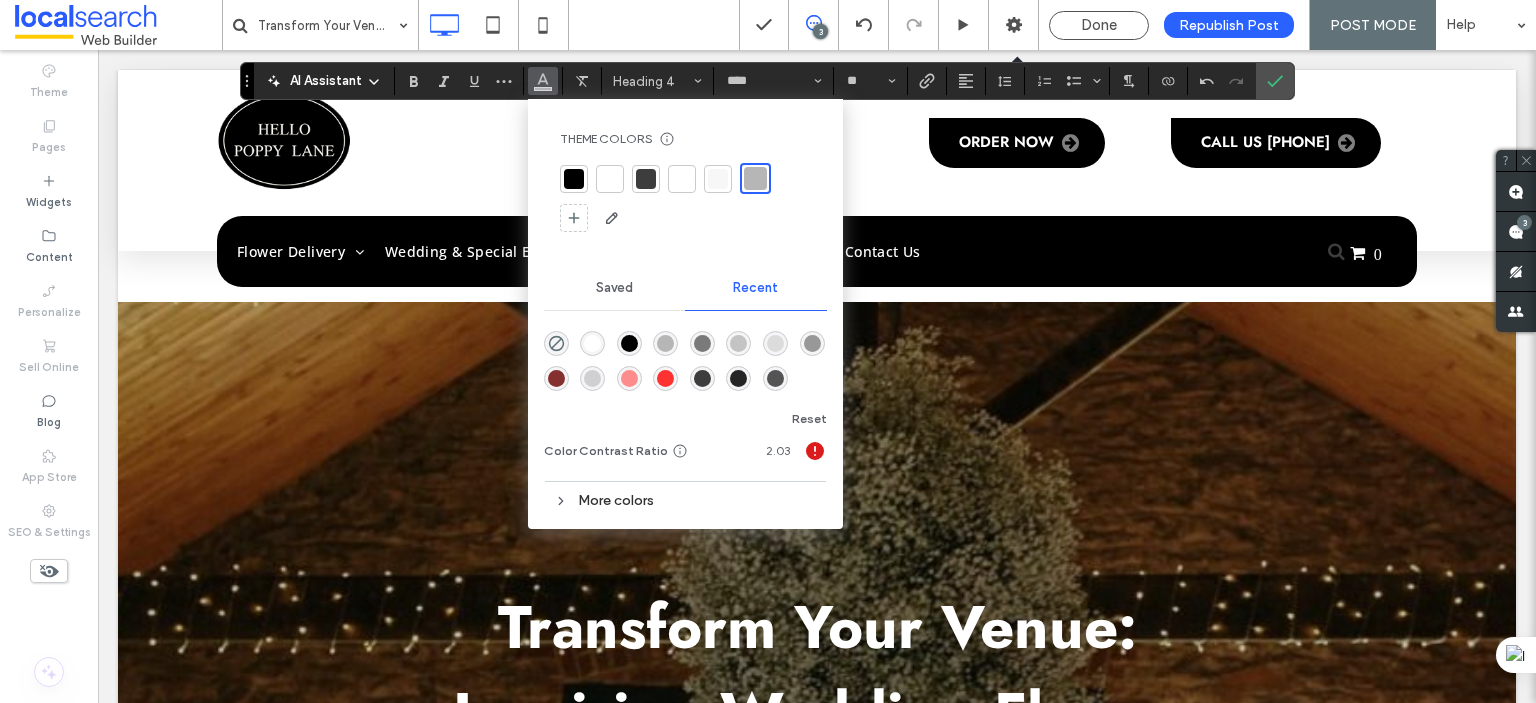 click at bounding box center (574, 179) 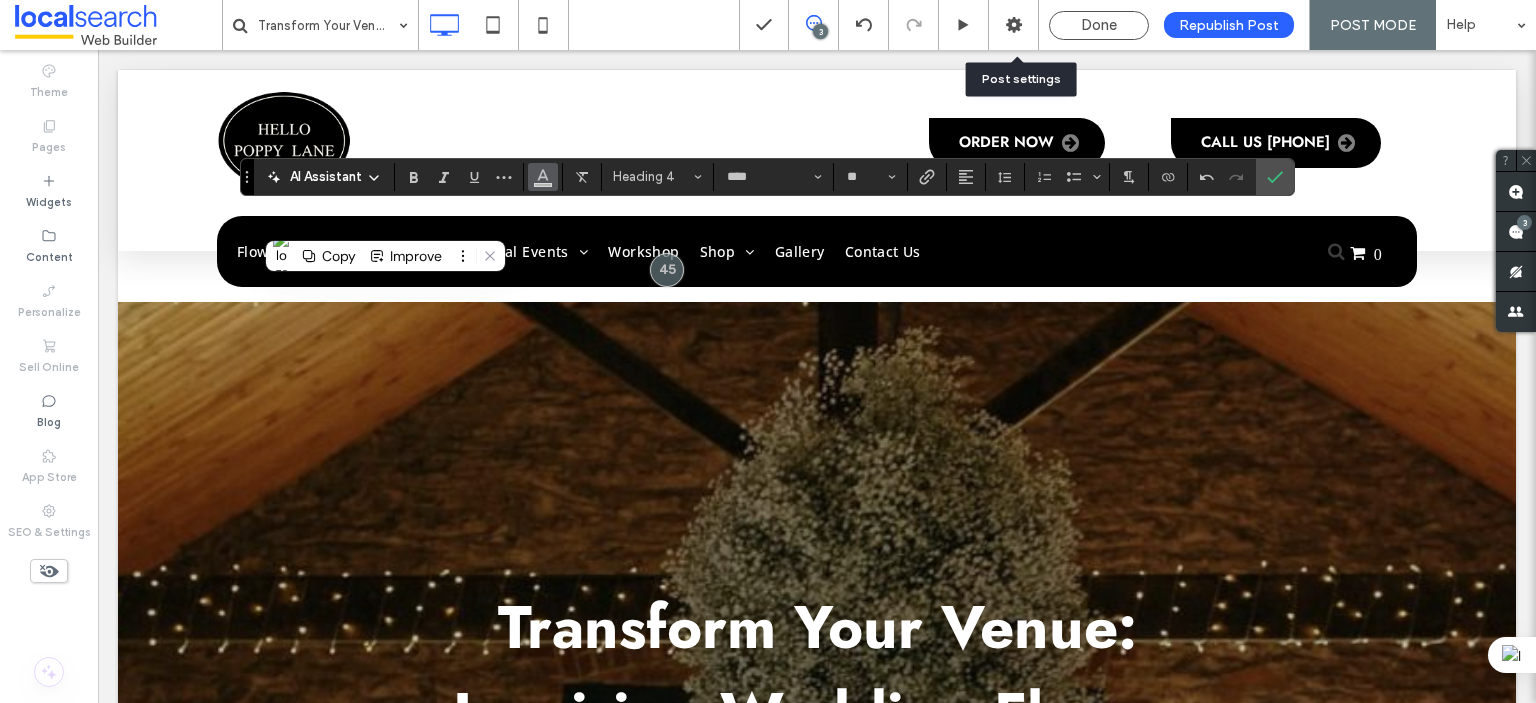 click 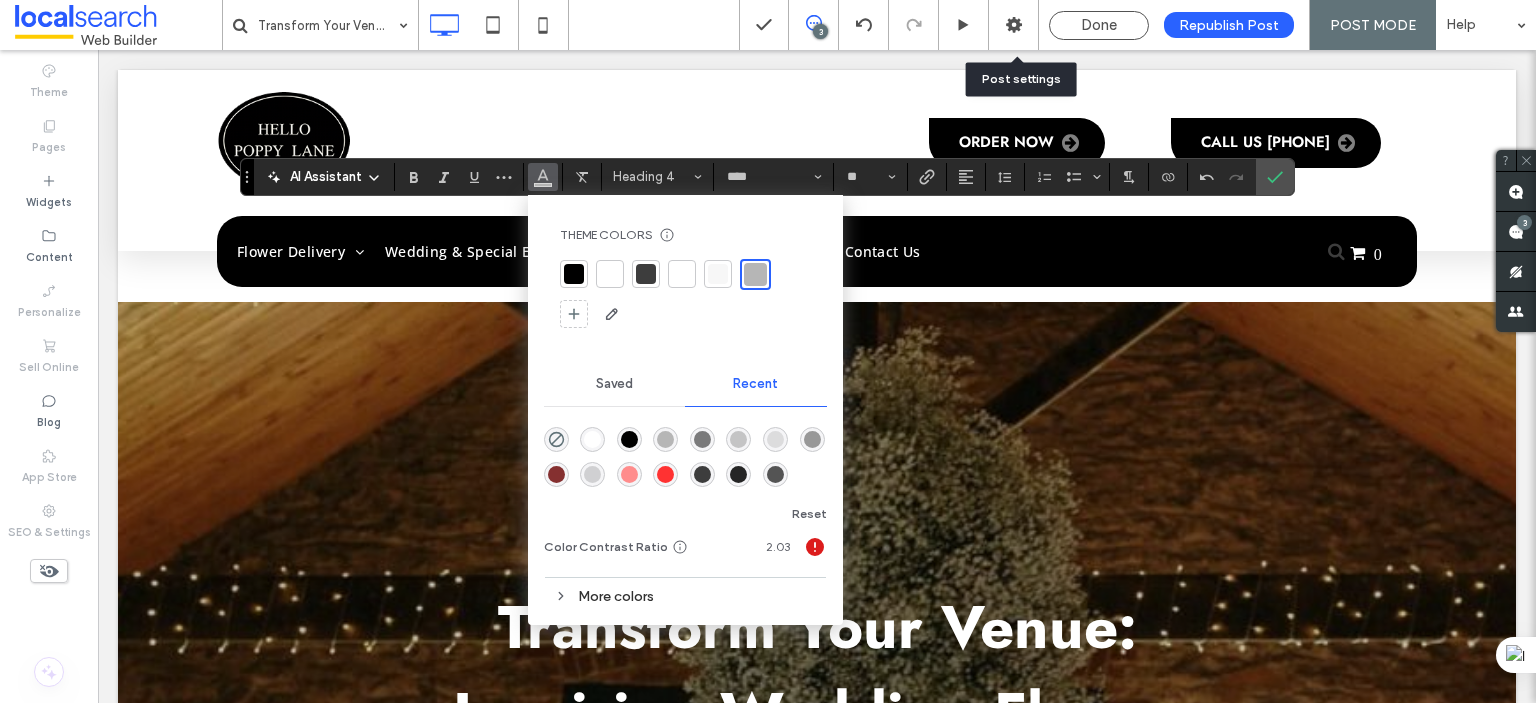 click at bounding box center (574, 274) 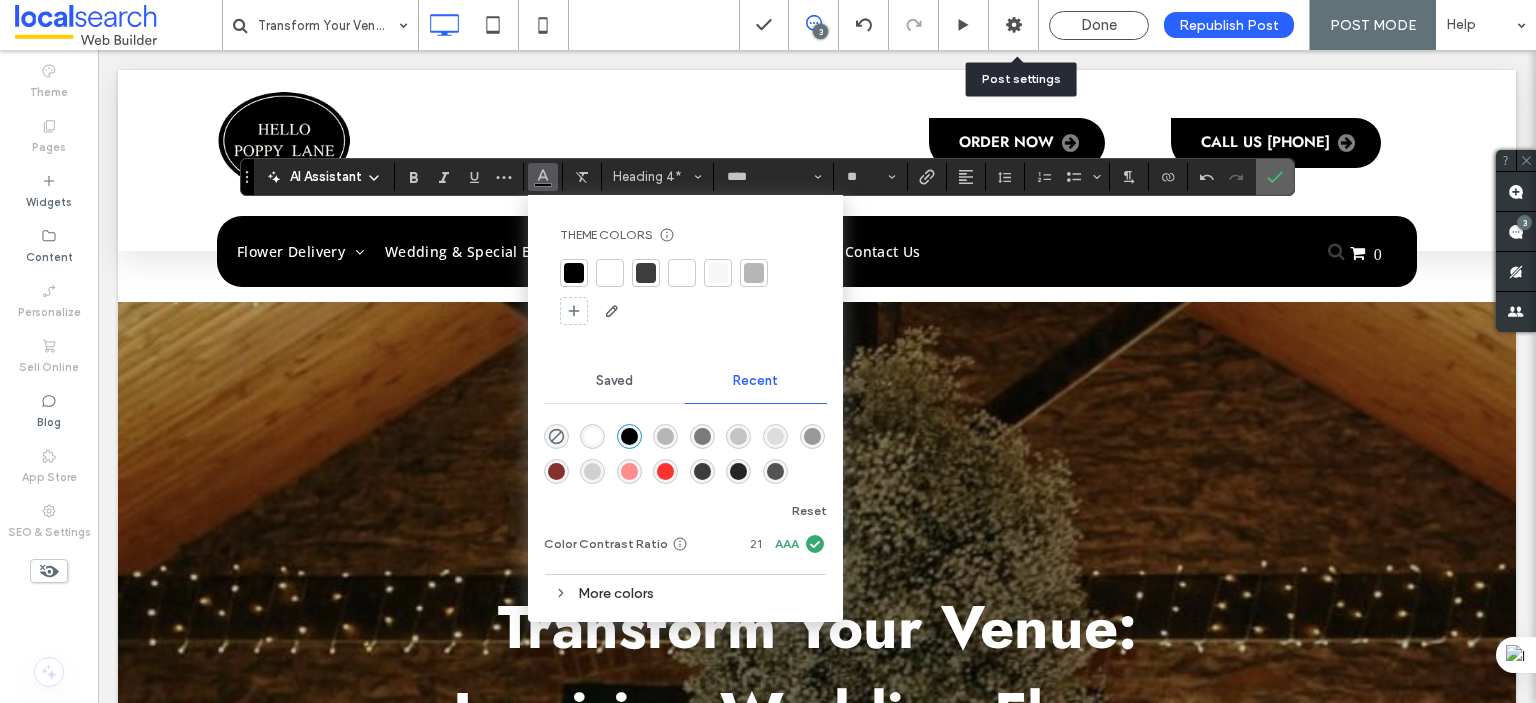 click 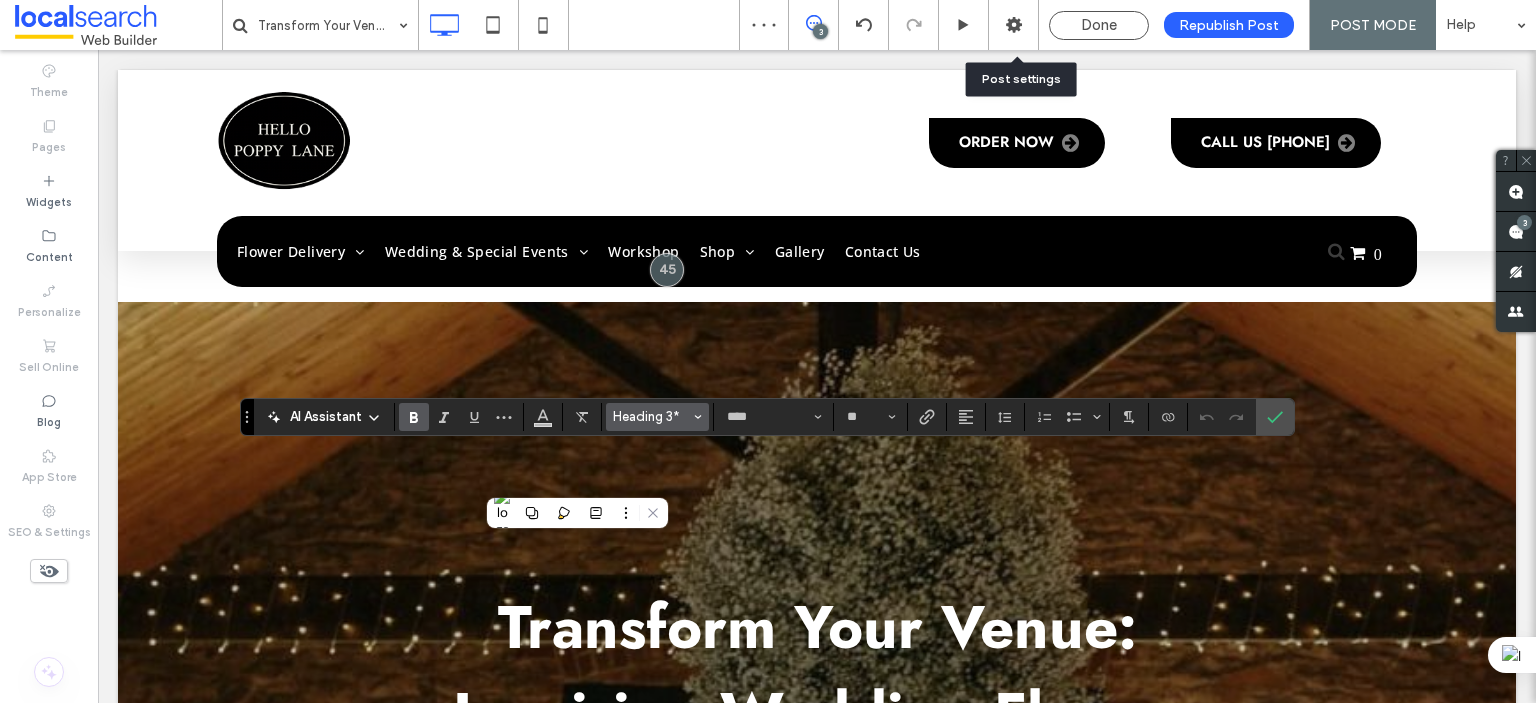 click on "Heading 3*" at bounding box center (652, 416) 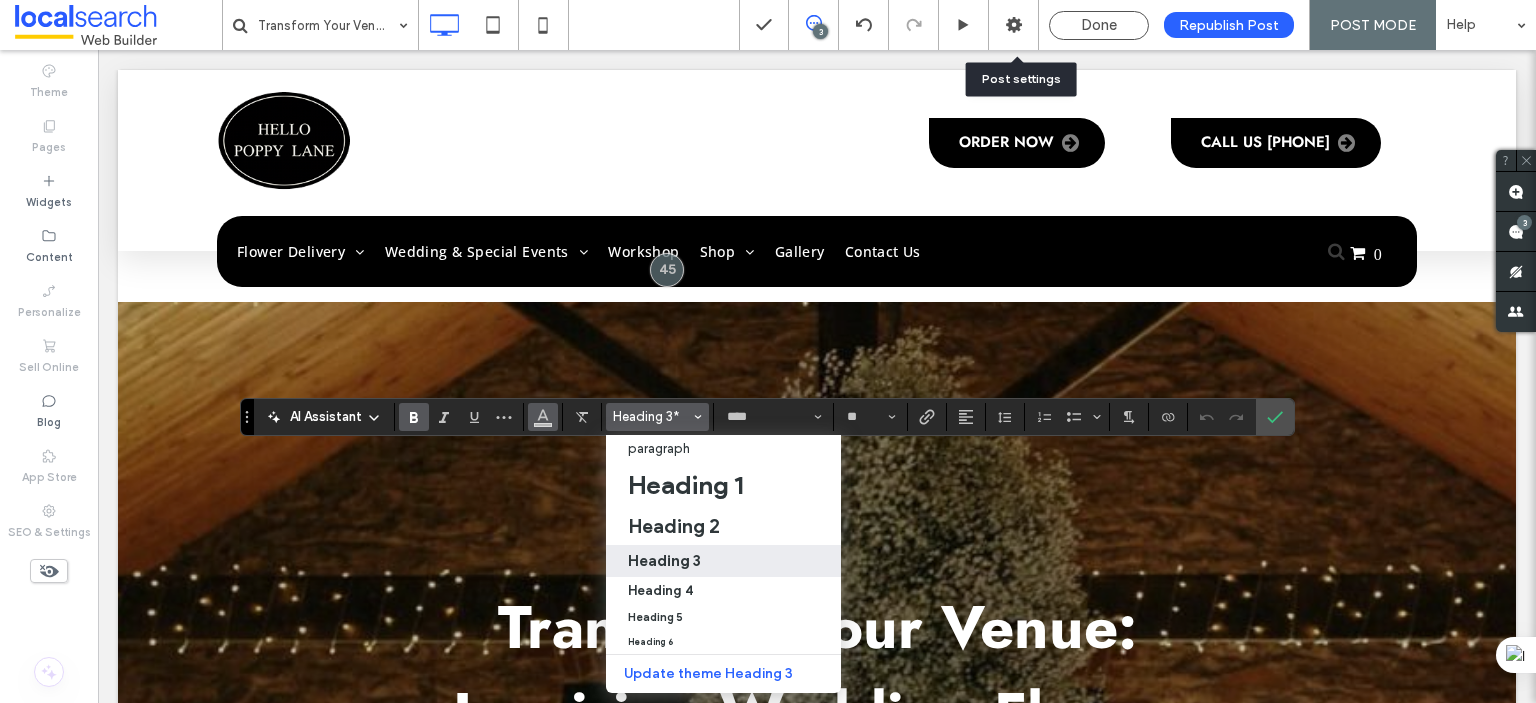 click 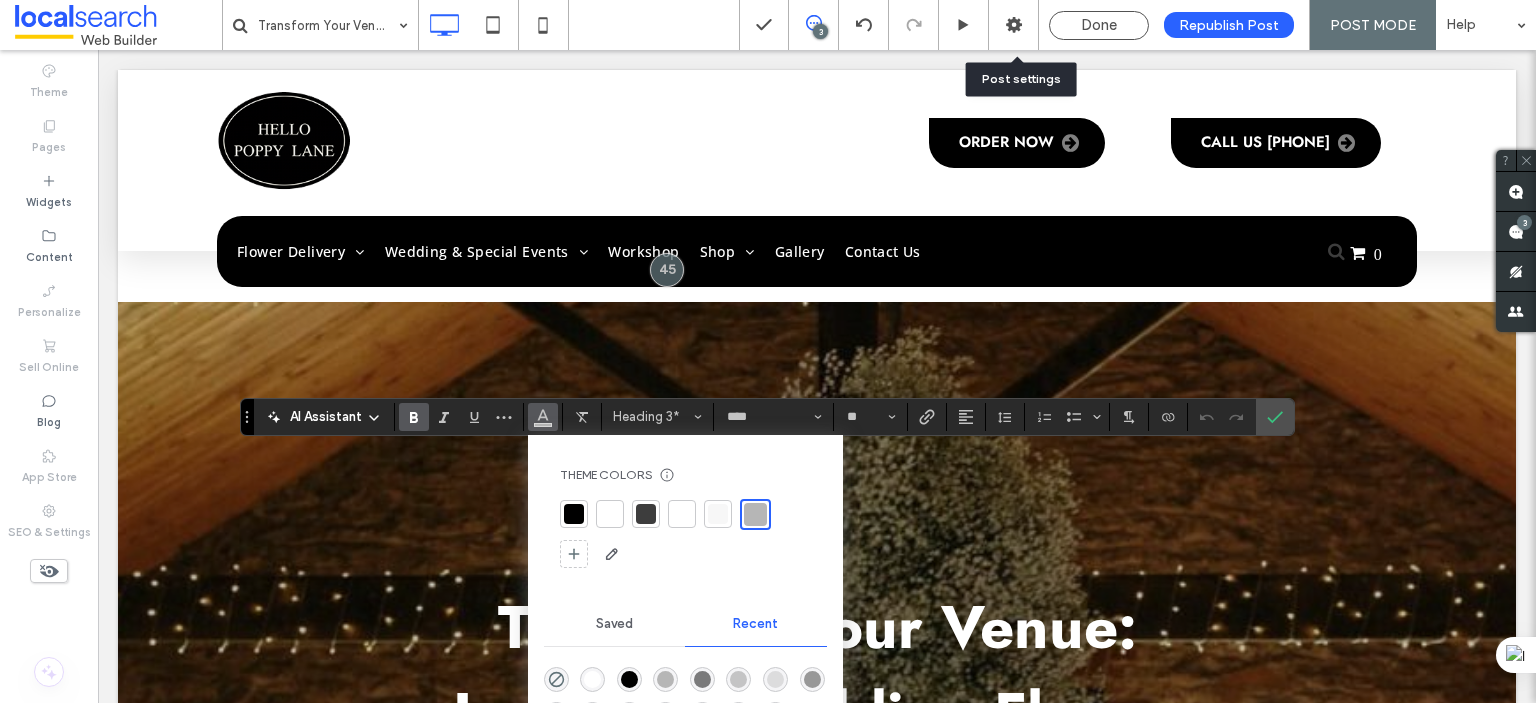 click at bounding box center [574, 514] 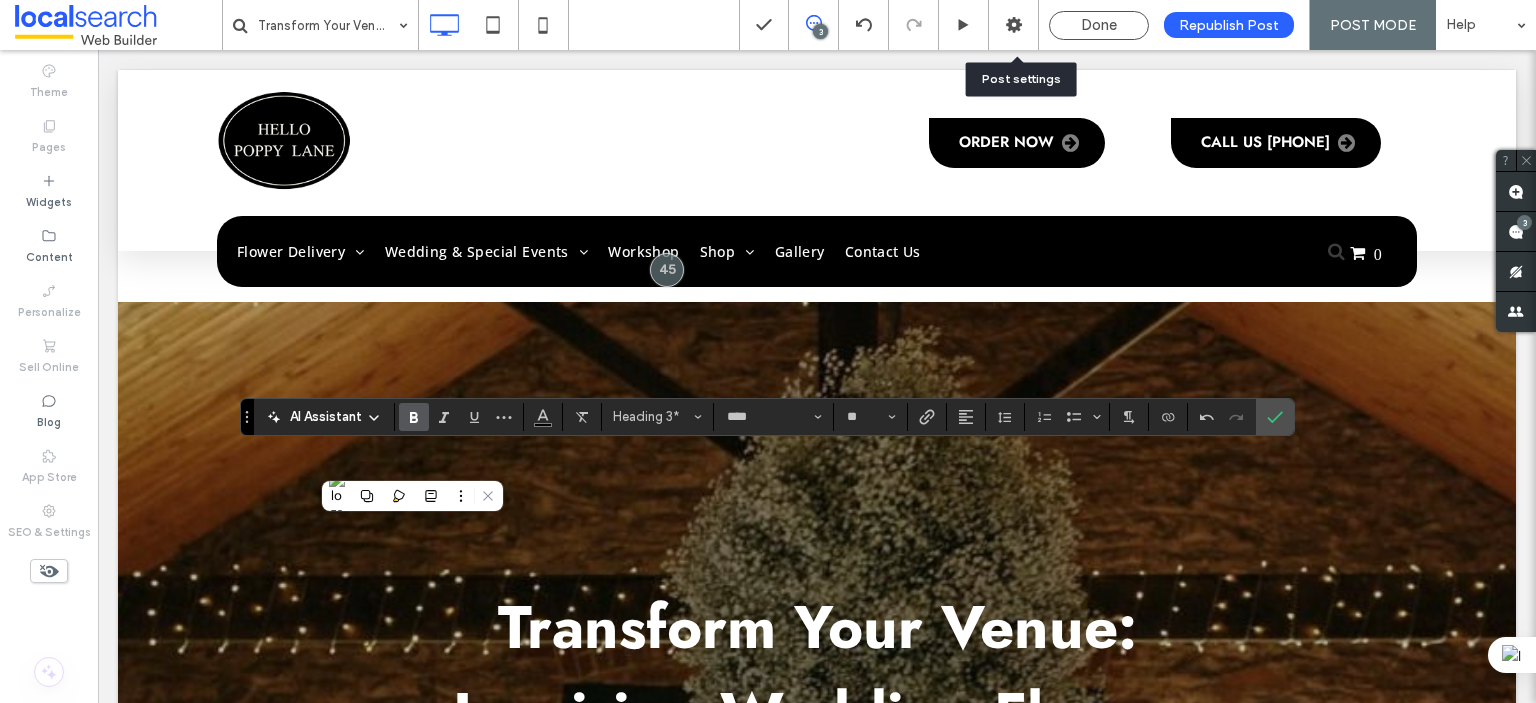 click at bounding box center [414, 417] 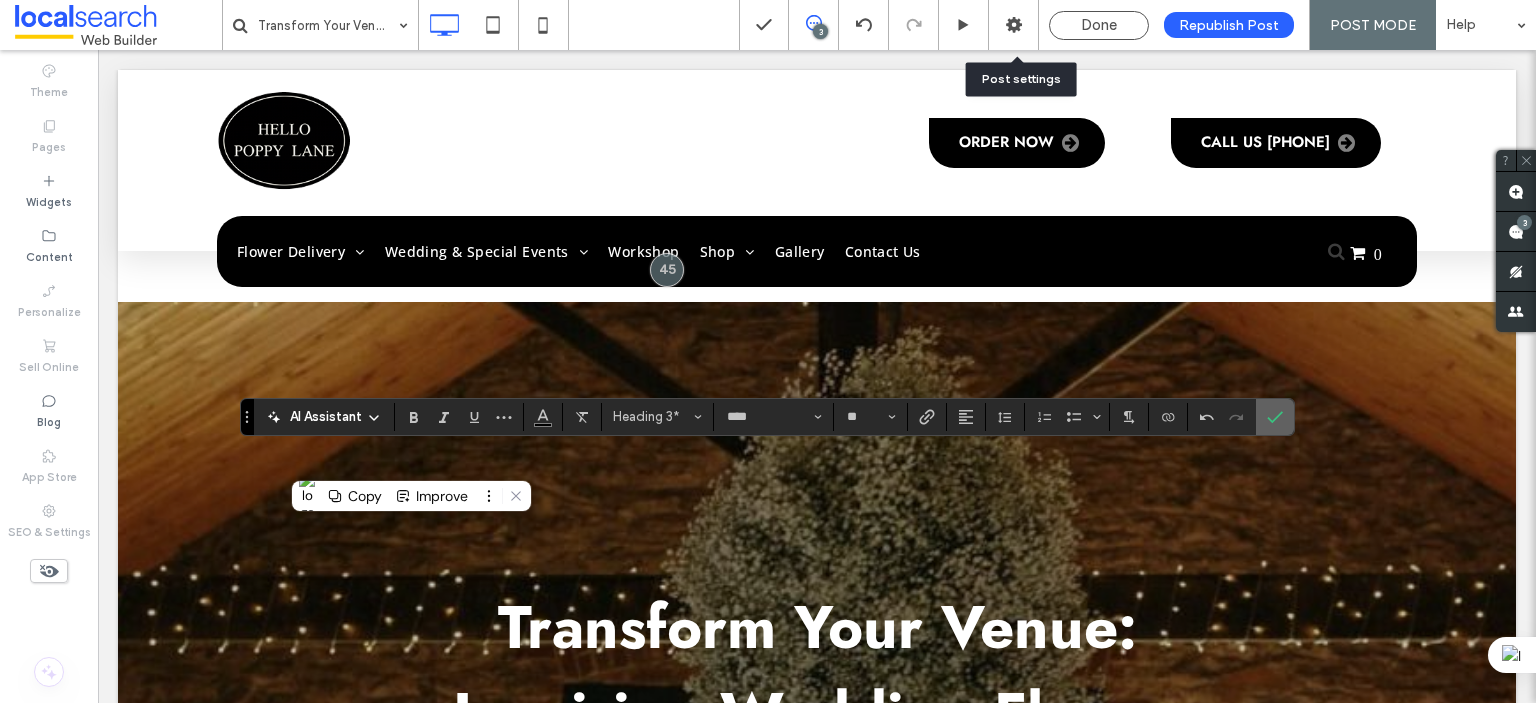 click at bounding box center (1271, 417) 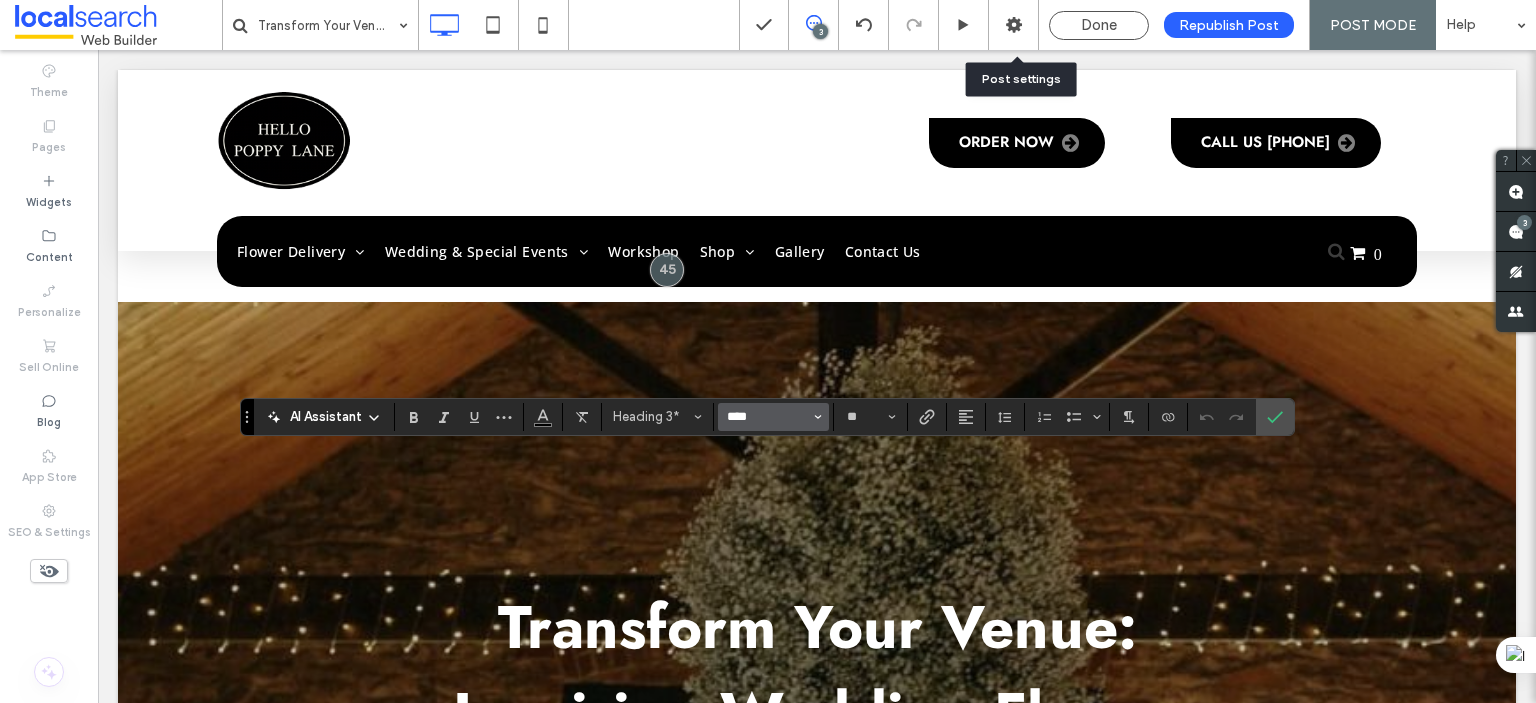 click on "****" at bounding box center (767, 417) 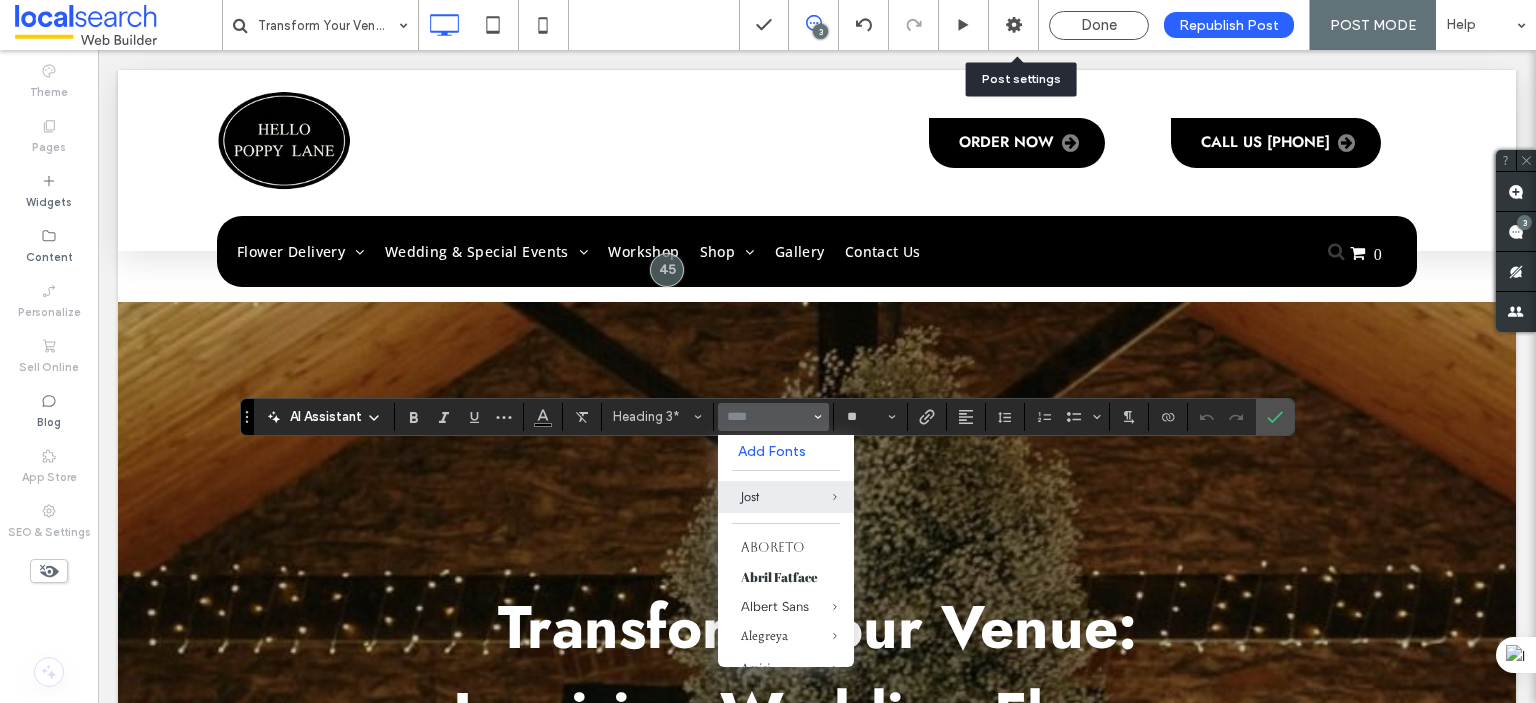 click on "Jost" at bounding box center [786, 496] 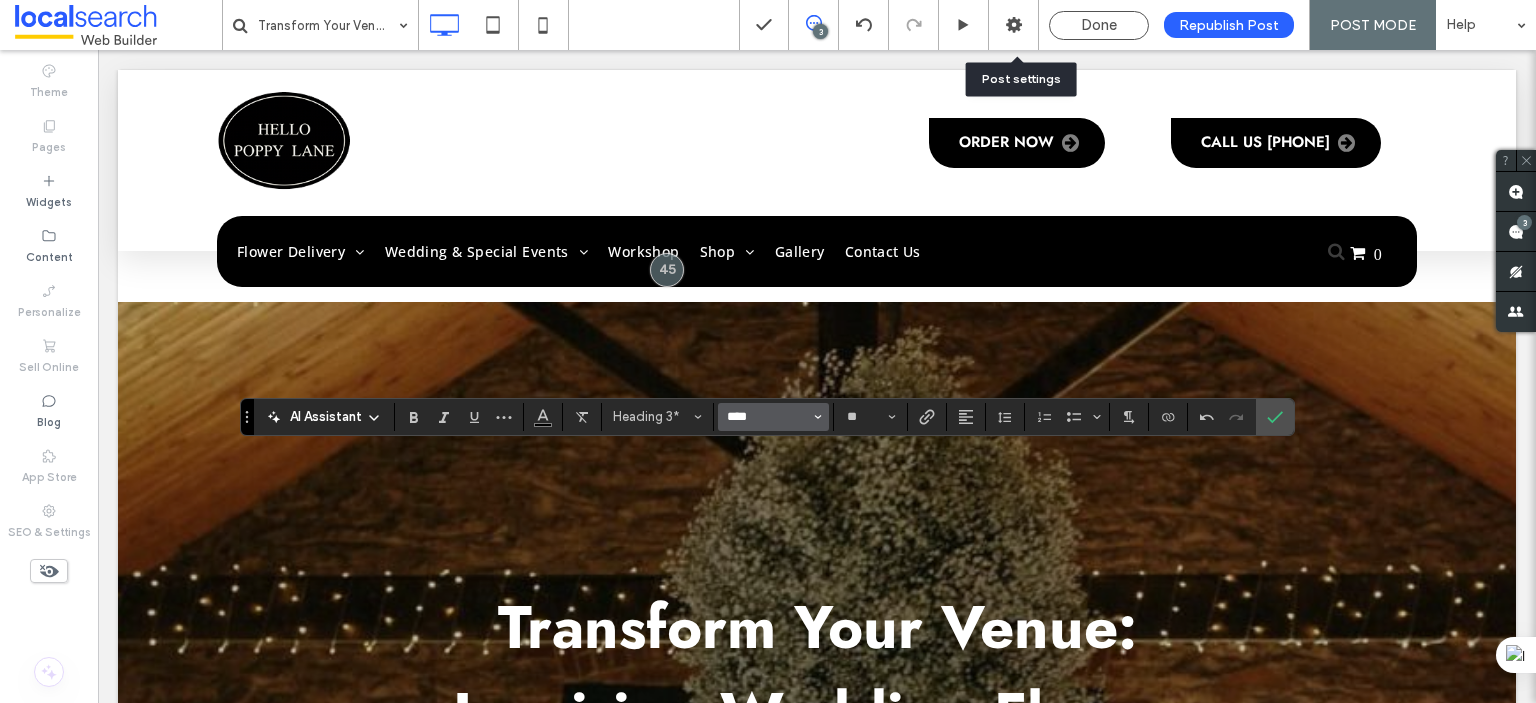 click on "****" at bounding box center (767, 417) 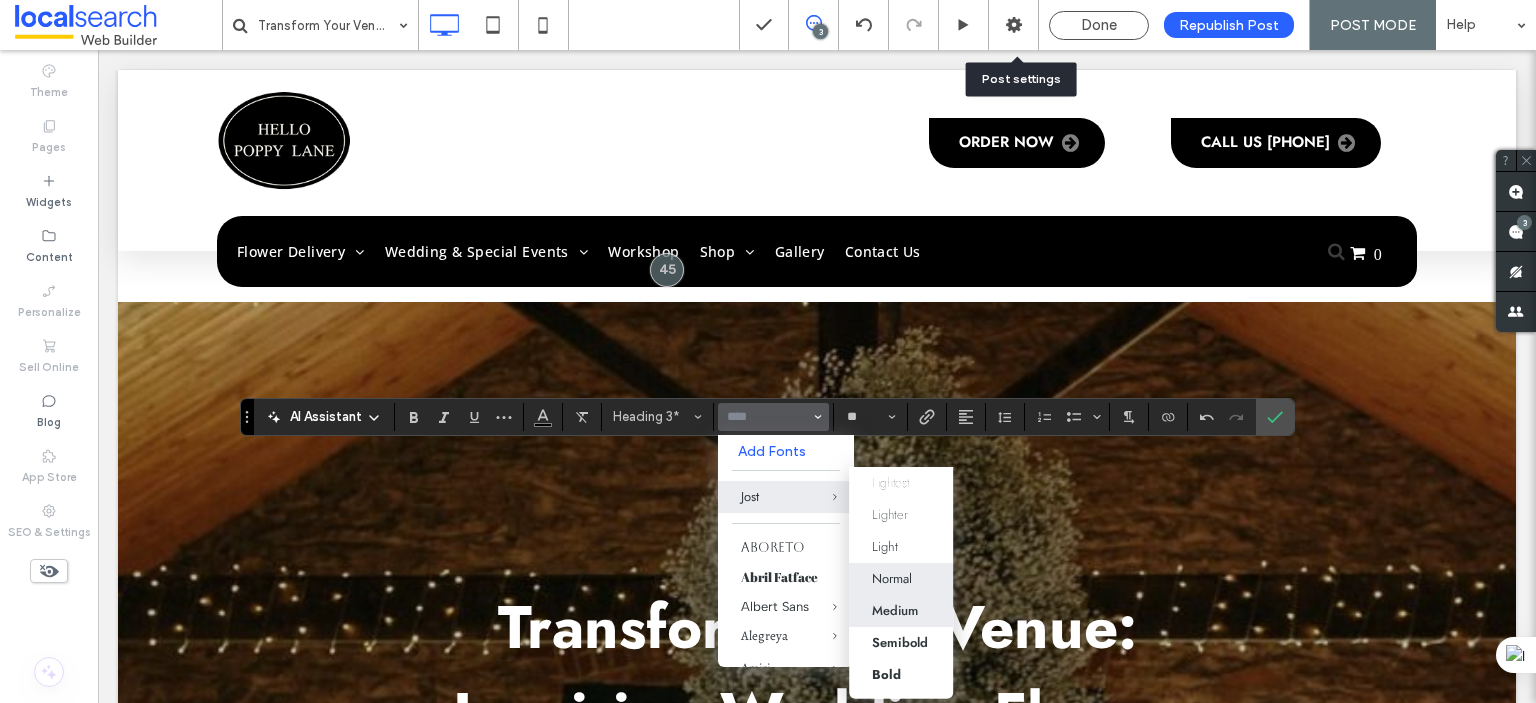 click on "Medium" at bounding box center [895, 610] 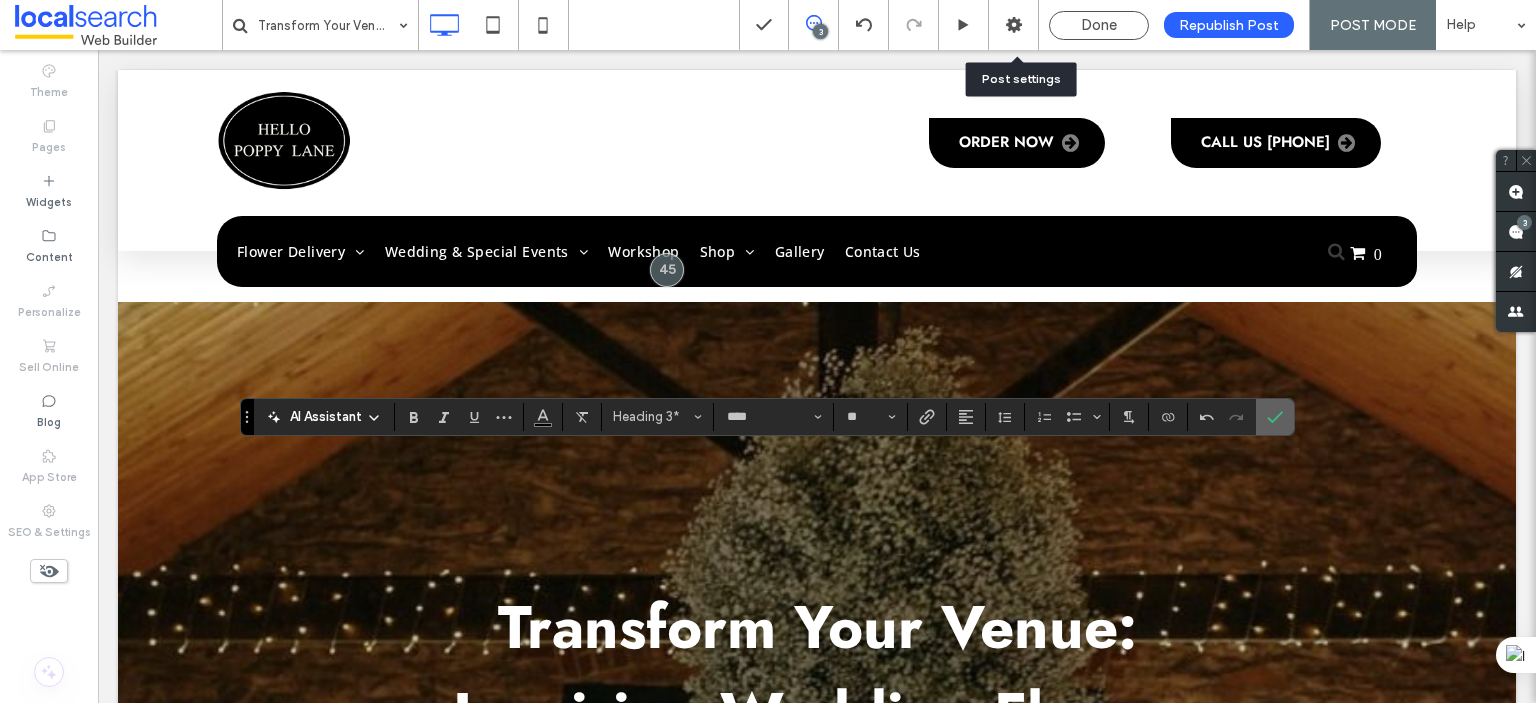 click 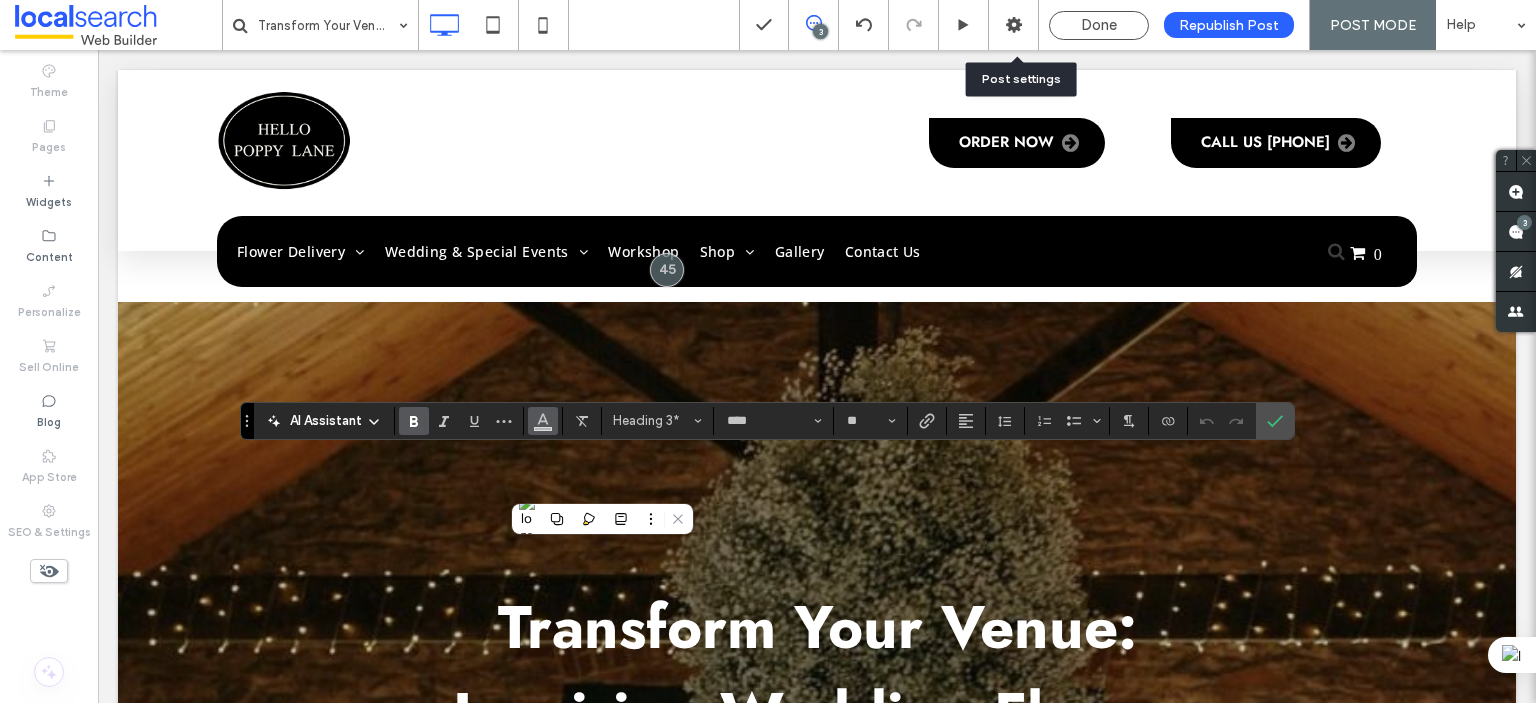click 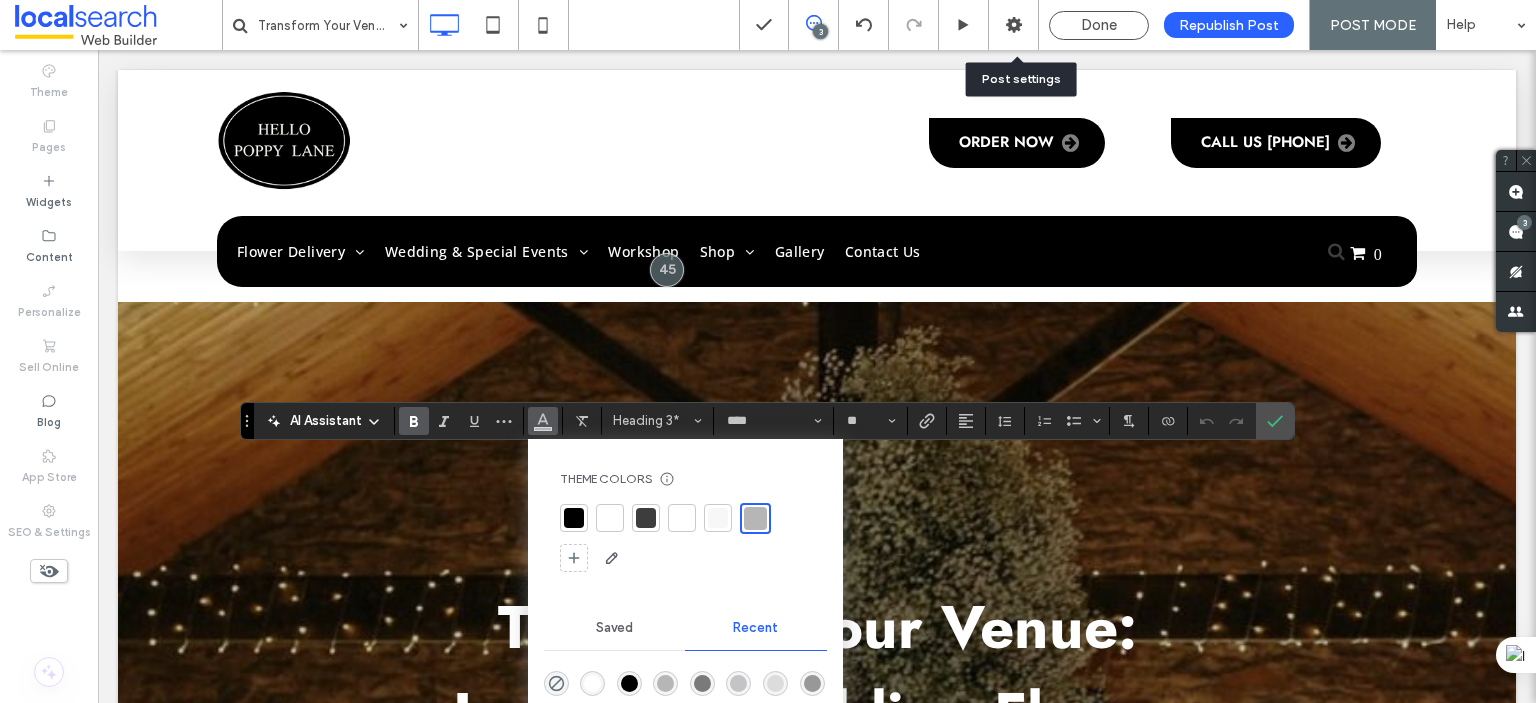 click at bounding box center [574, 518] 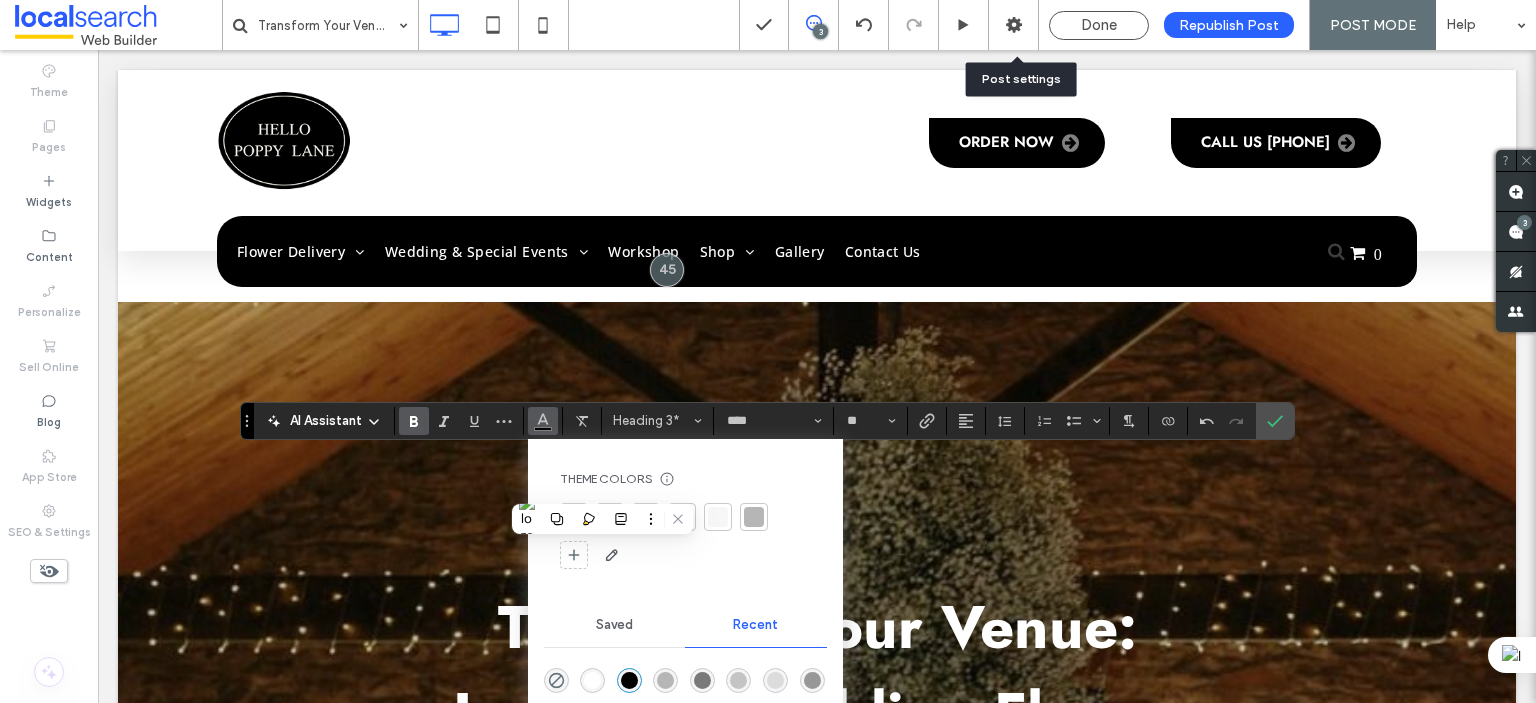 click 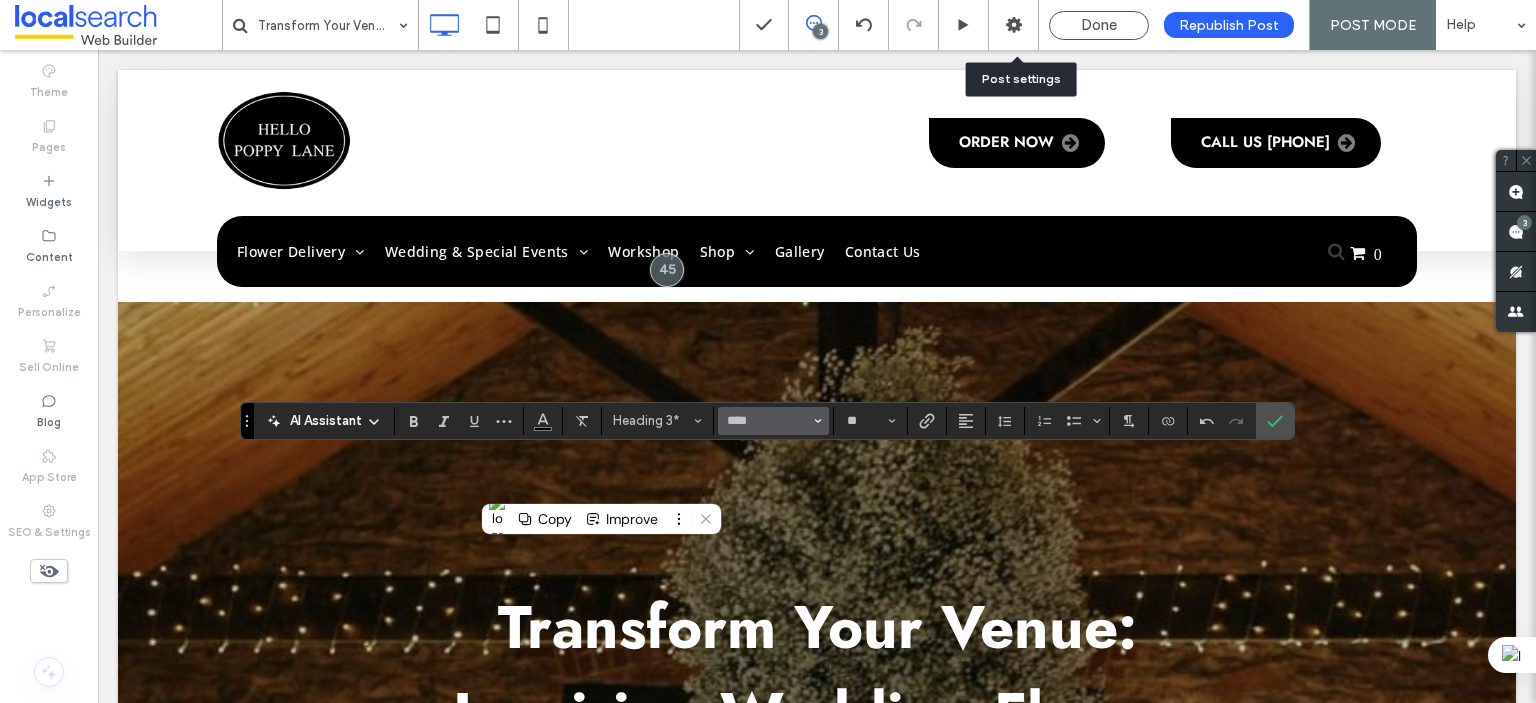 click 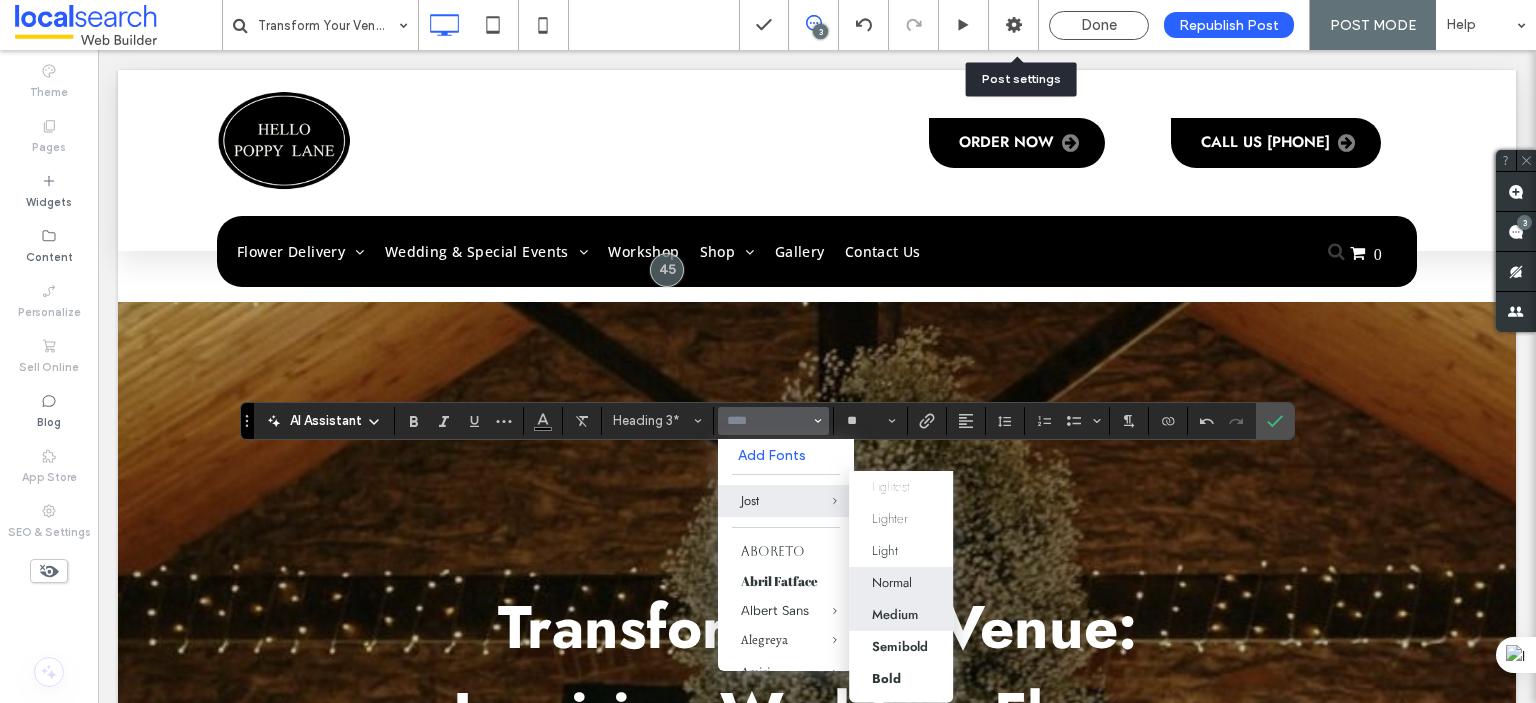 click on "Medium" at bounding box center (895, 614) 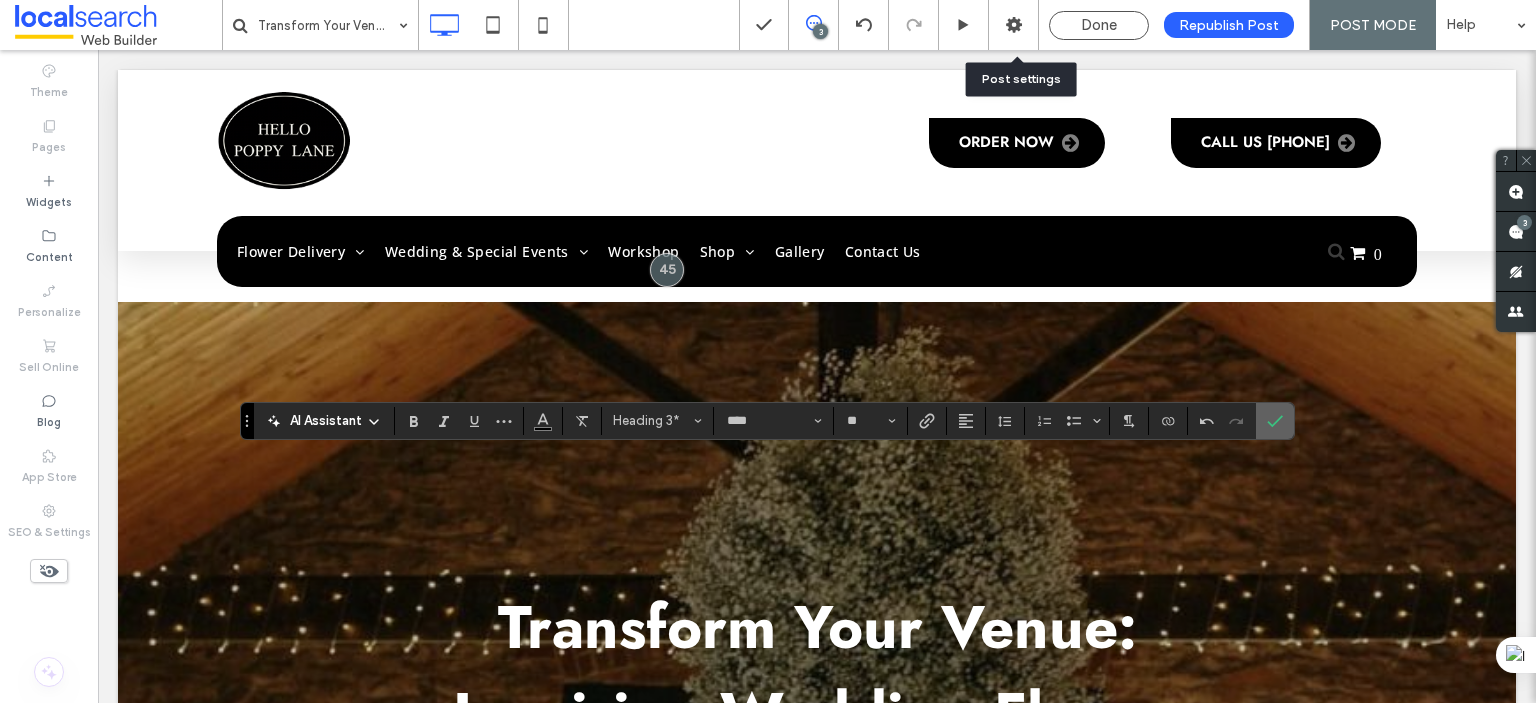click 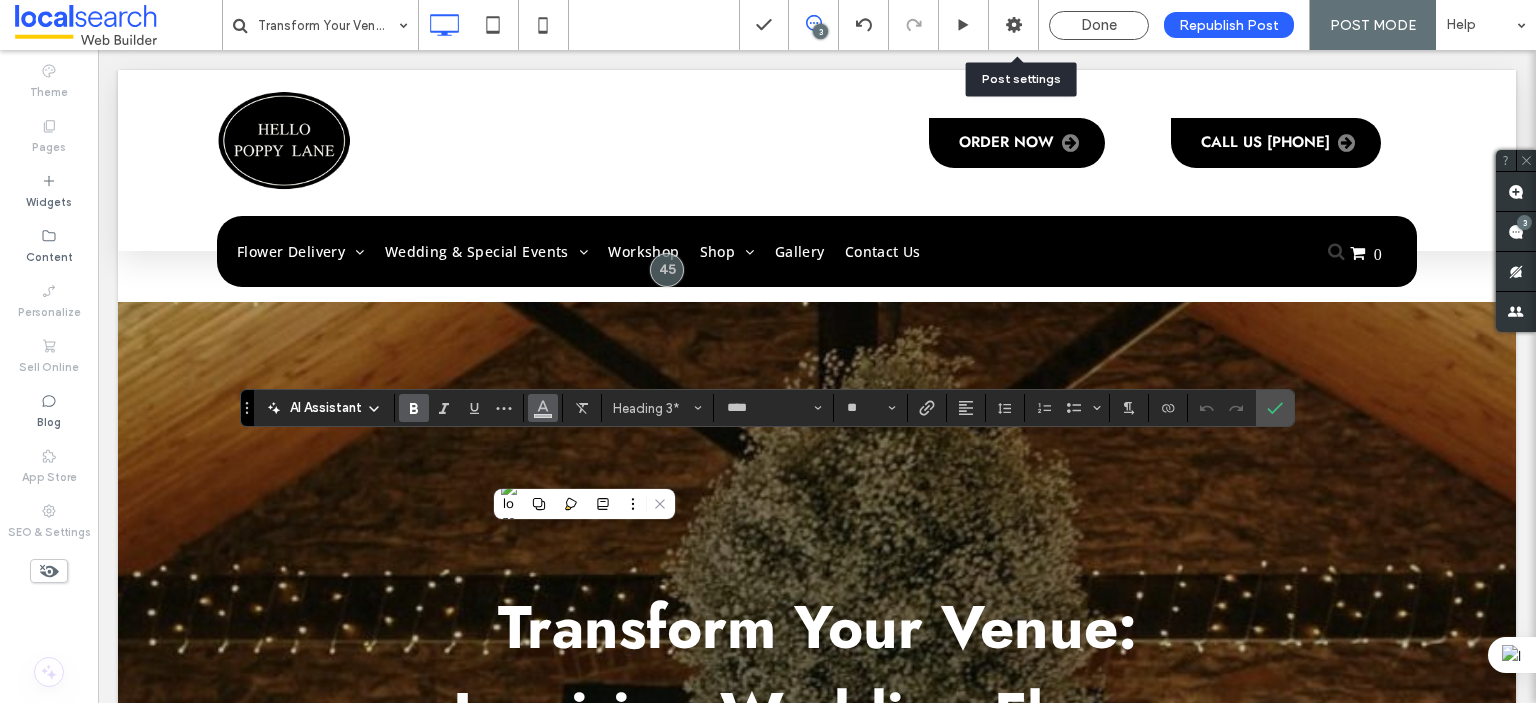 click 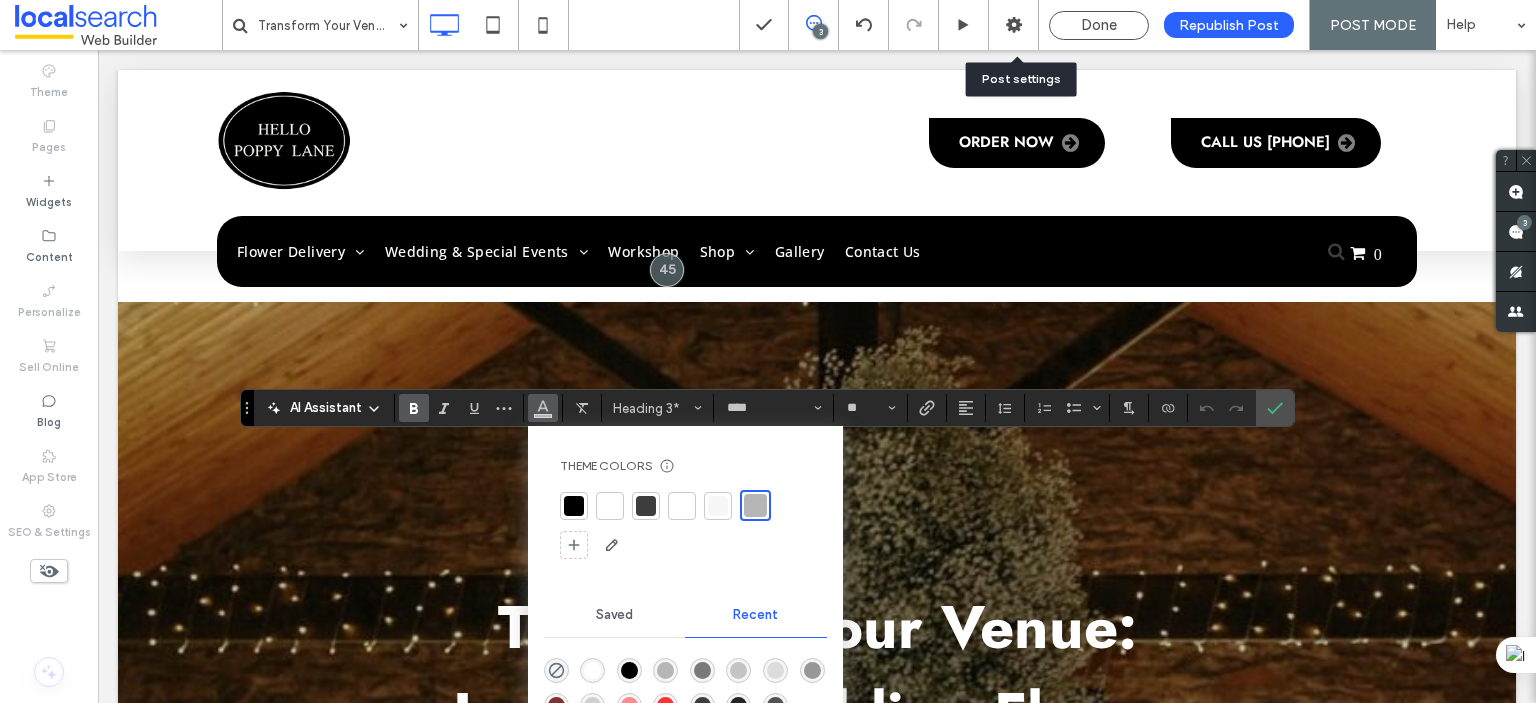 click at bounding box center [574, 506] 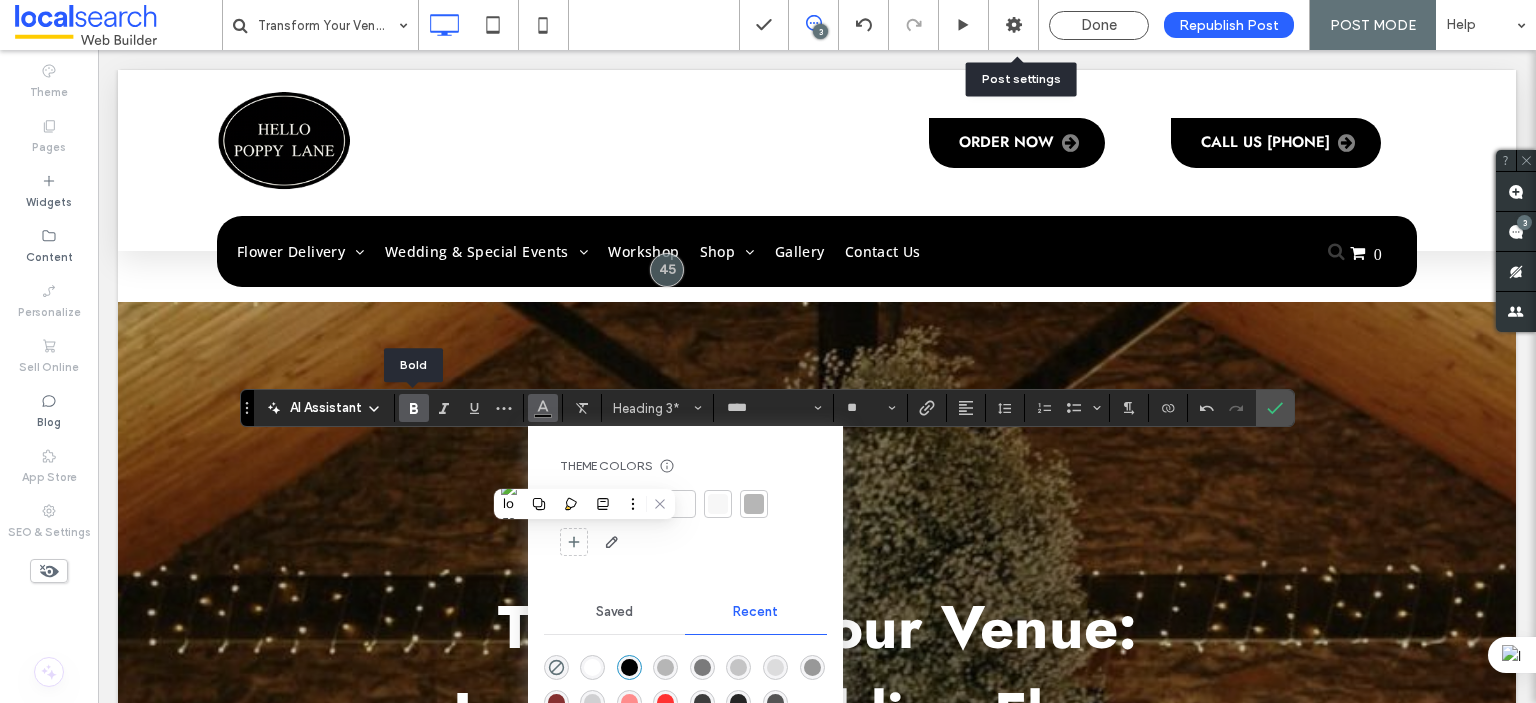 click 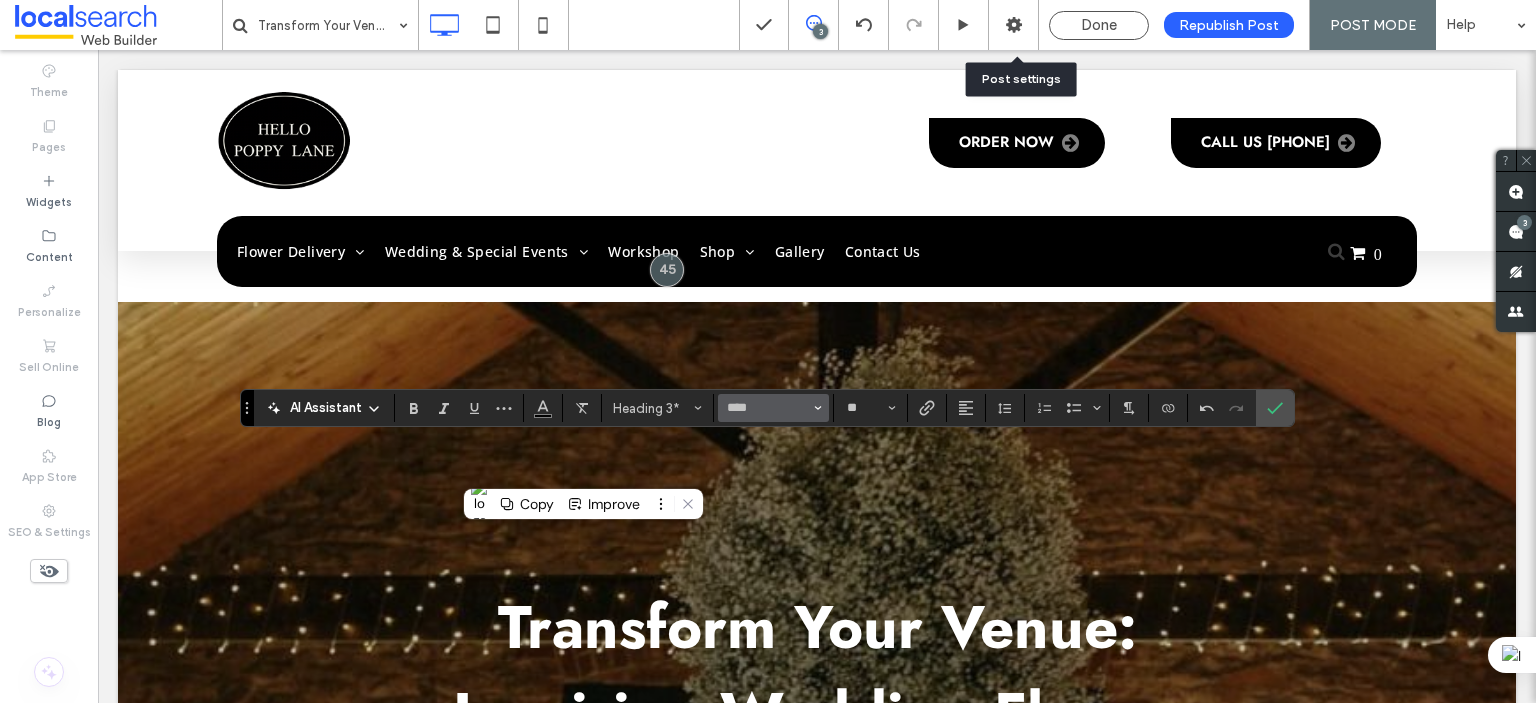 click on "****" at bounding box center (773, 408) 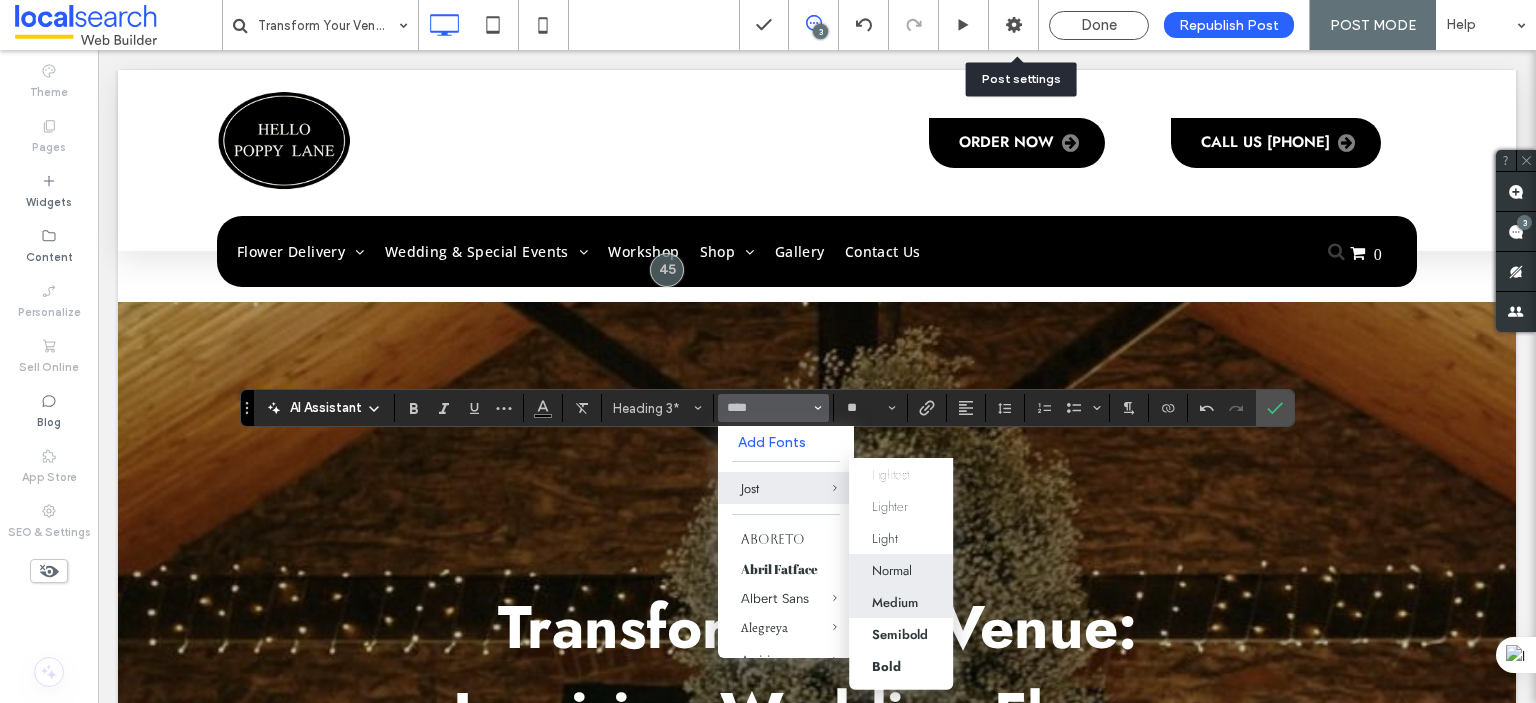 click on "Medium" at bounding box center [895, 601] 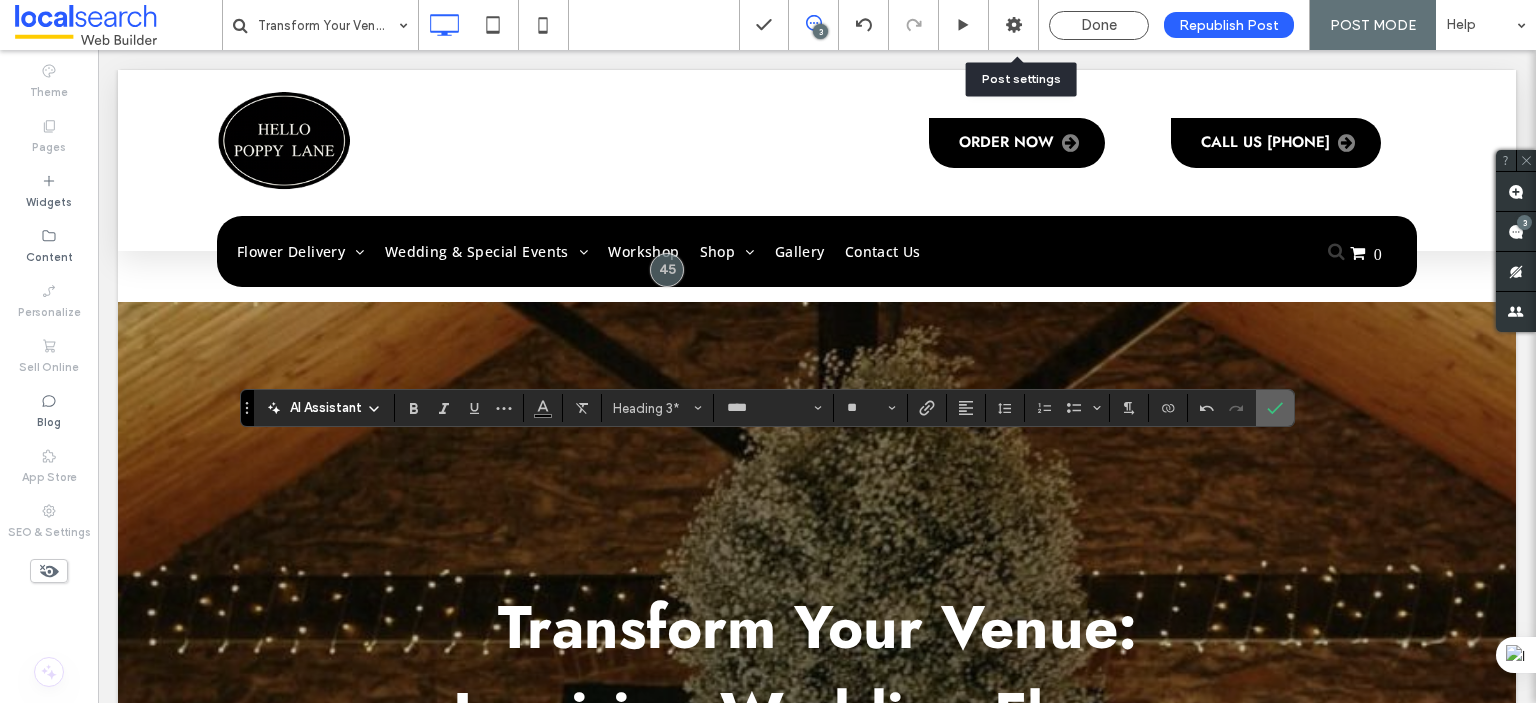 click 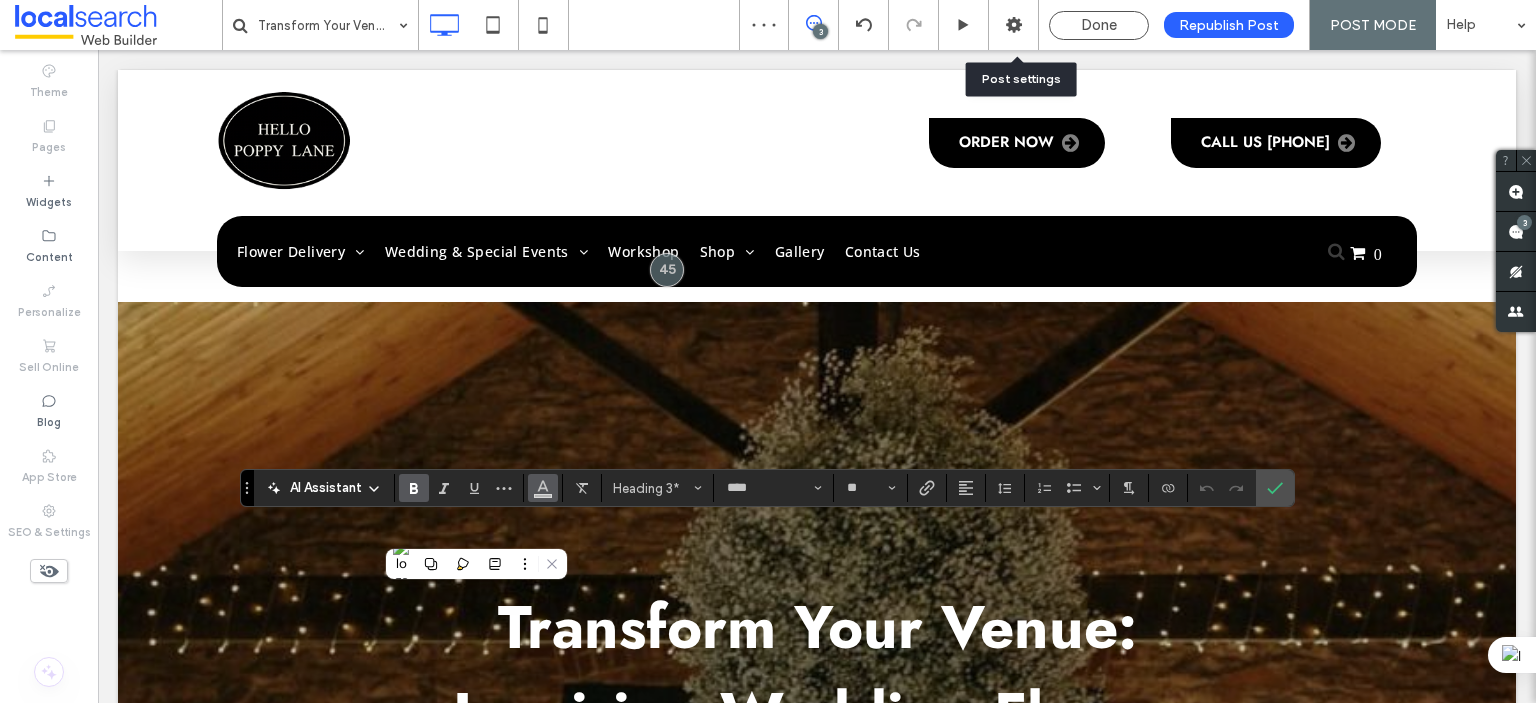 click 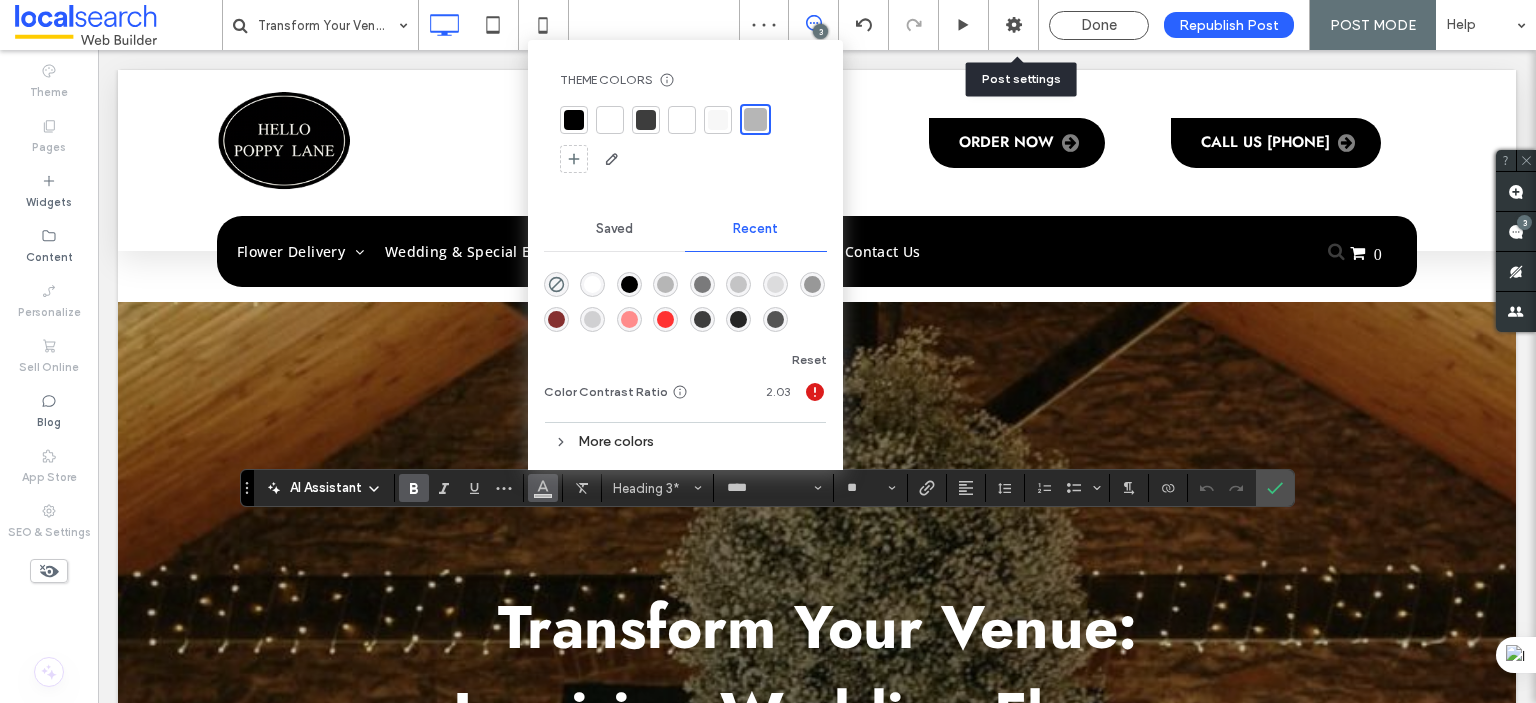click at bounding box center (574, 120) 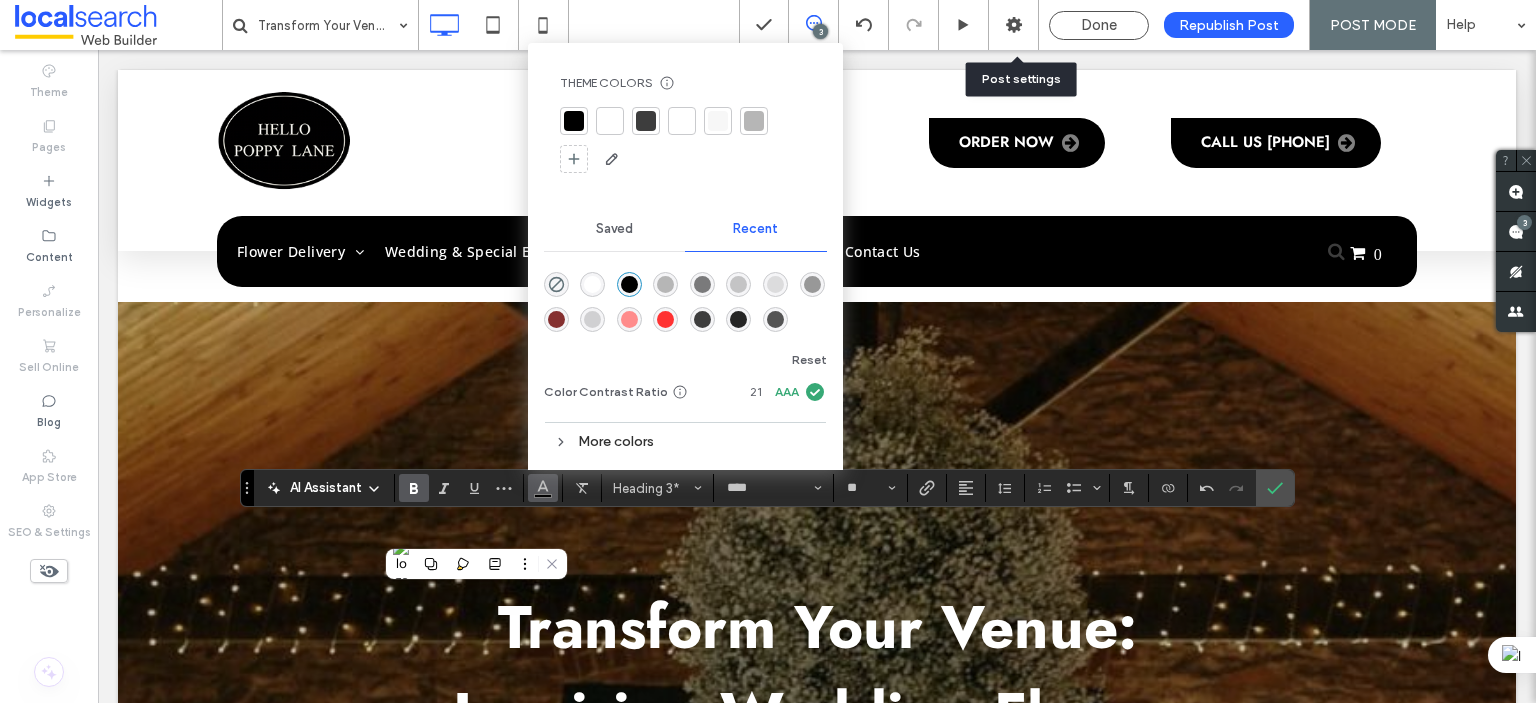 click 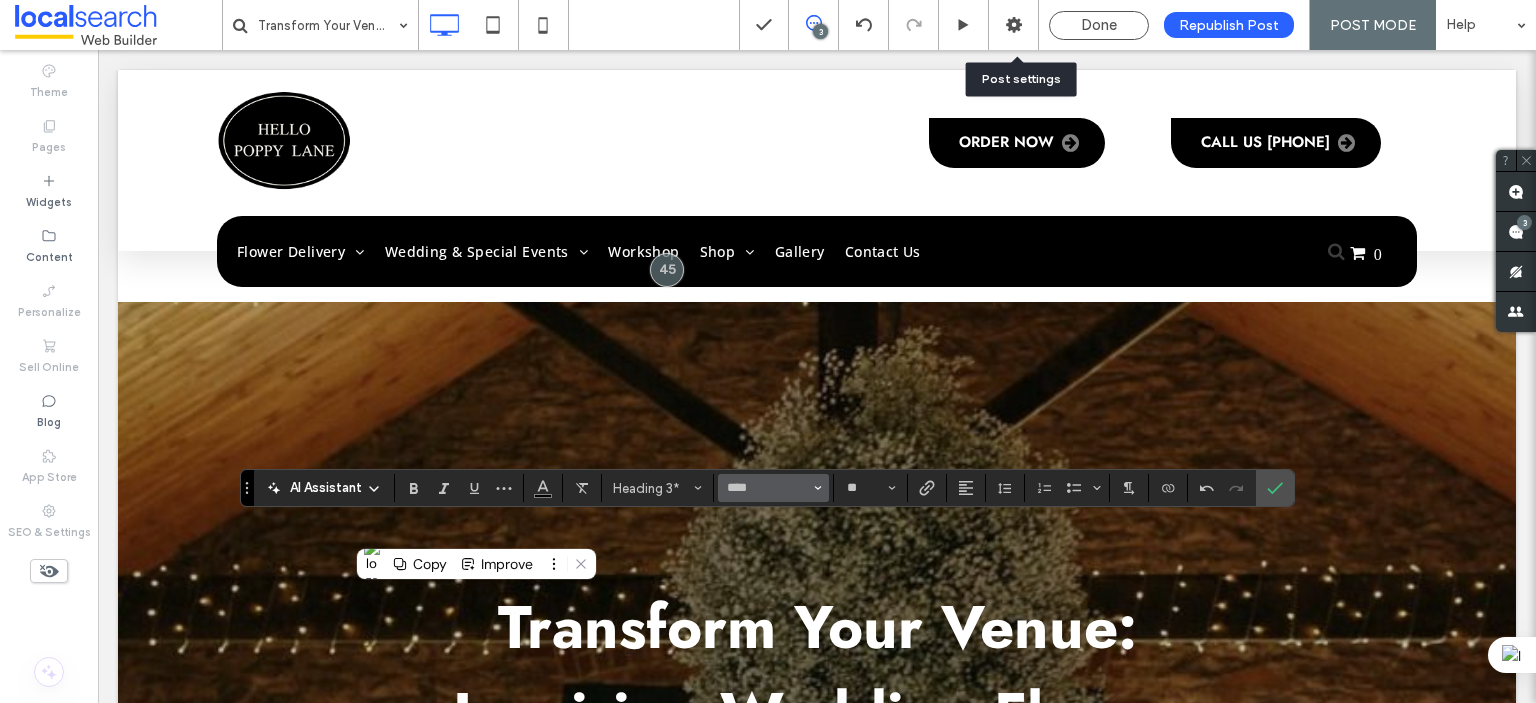 click 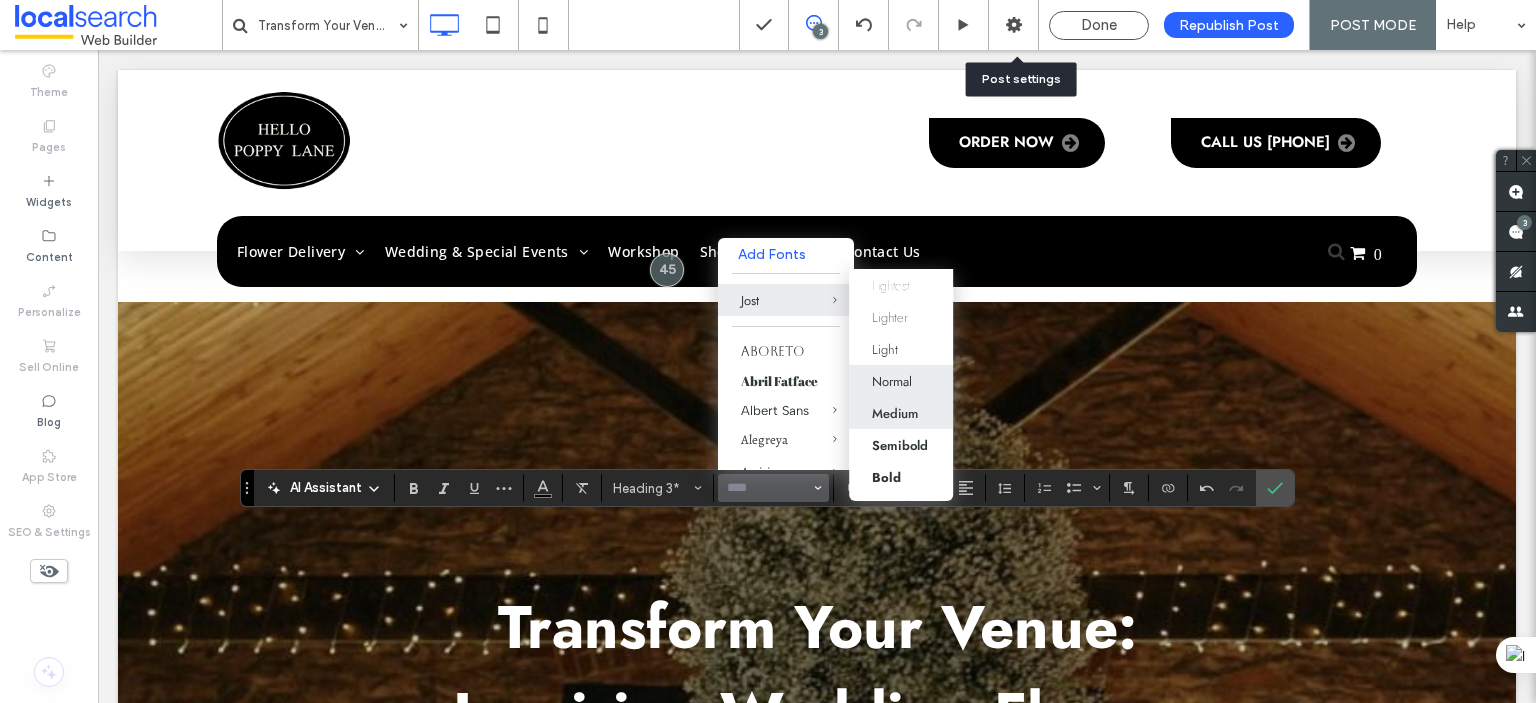 click on "Medium" at bounding box center (895, 413) 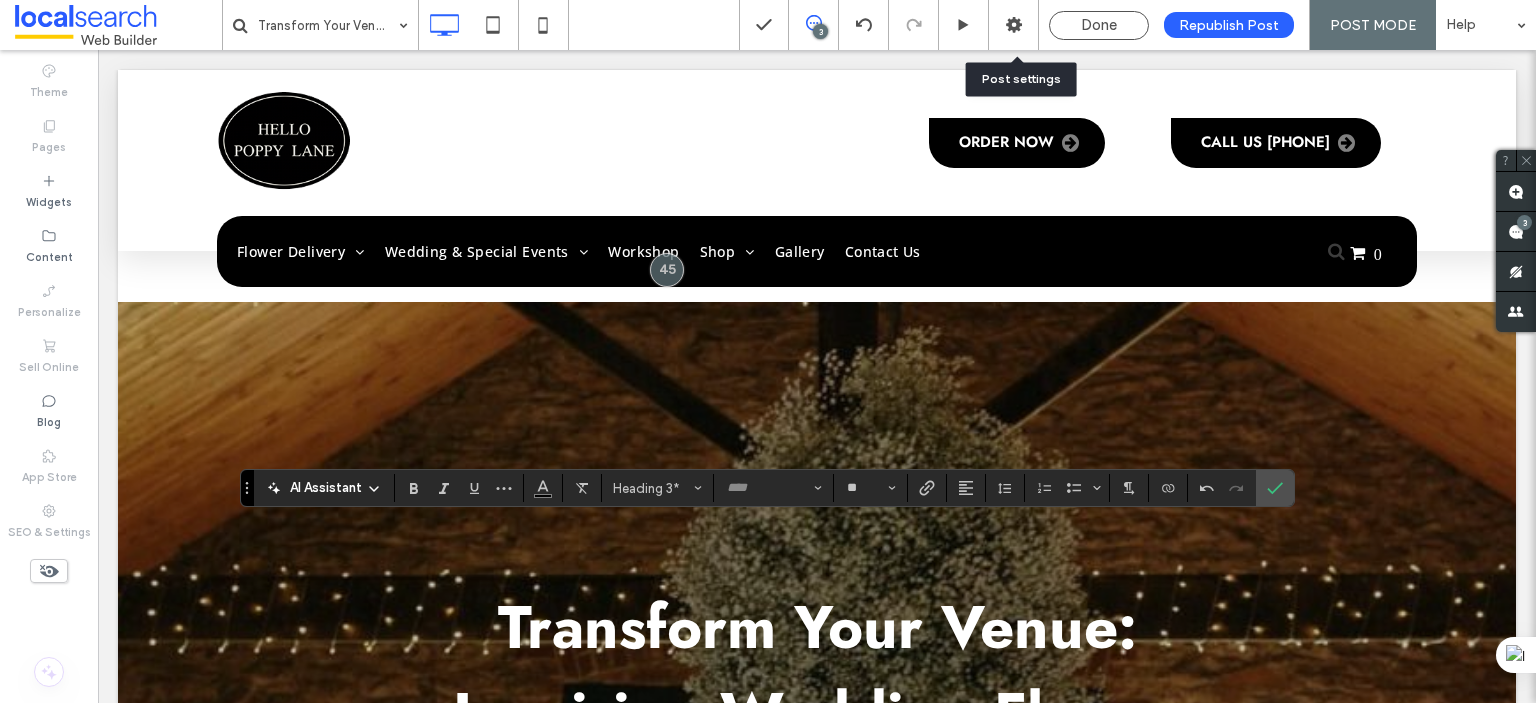 type on "****" 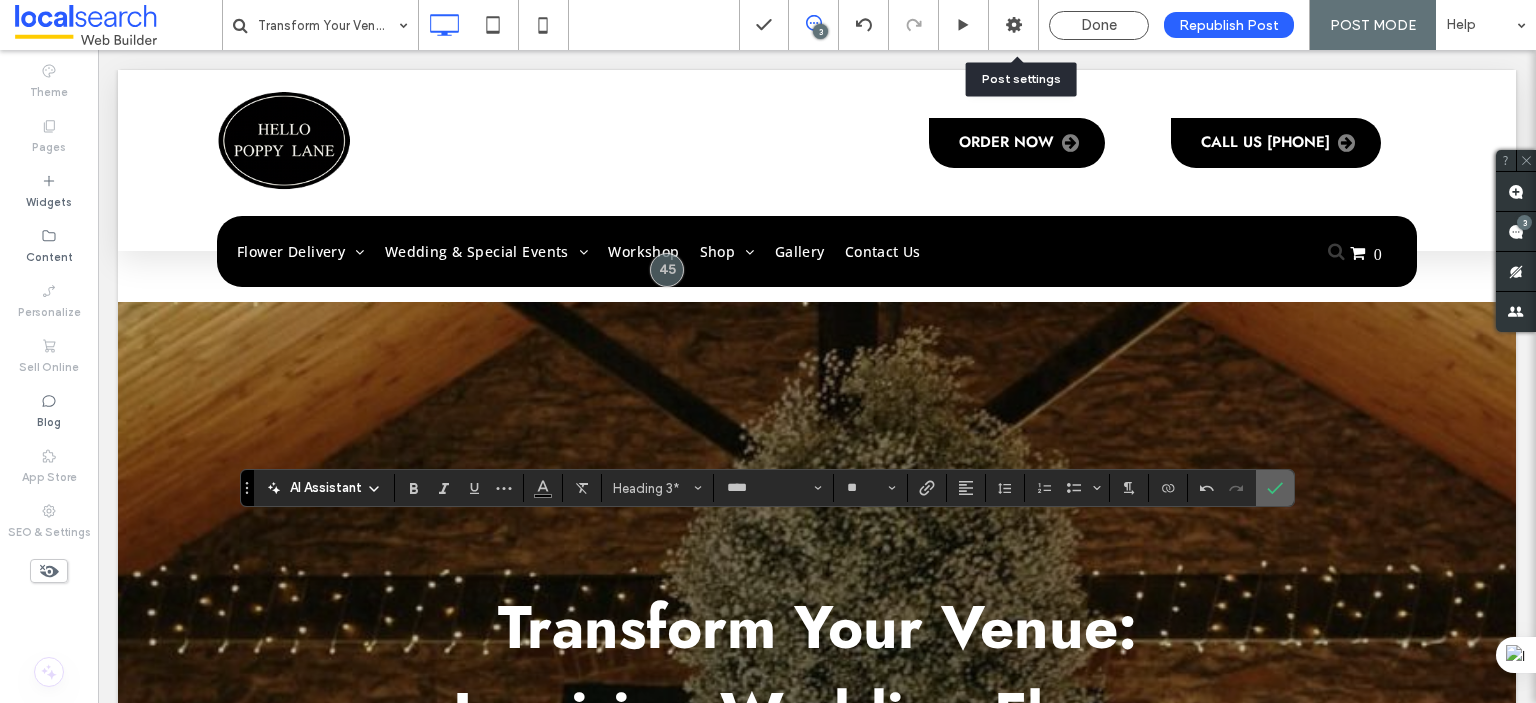 click at bounding box center (1275, 488) 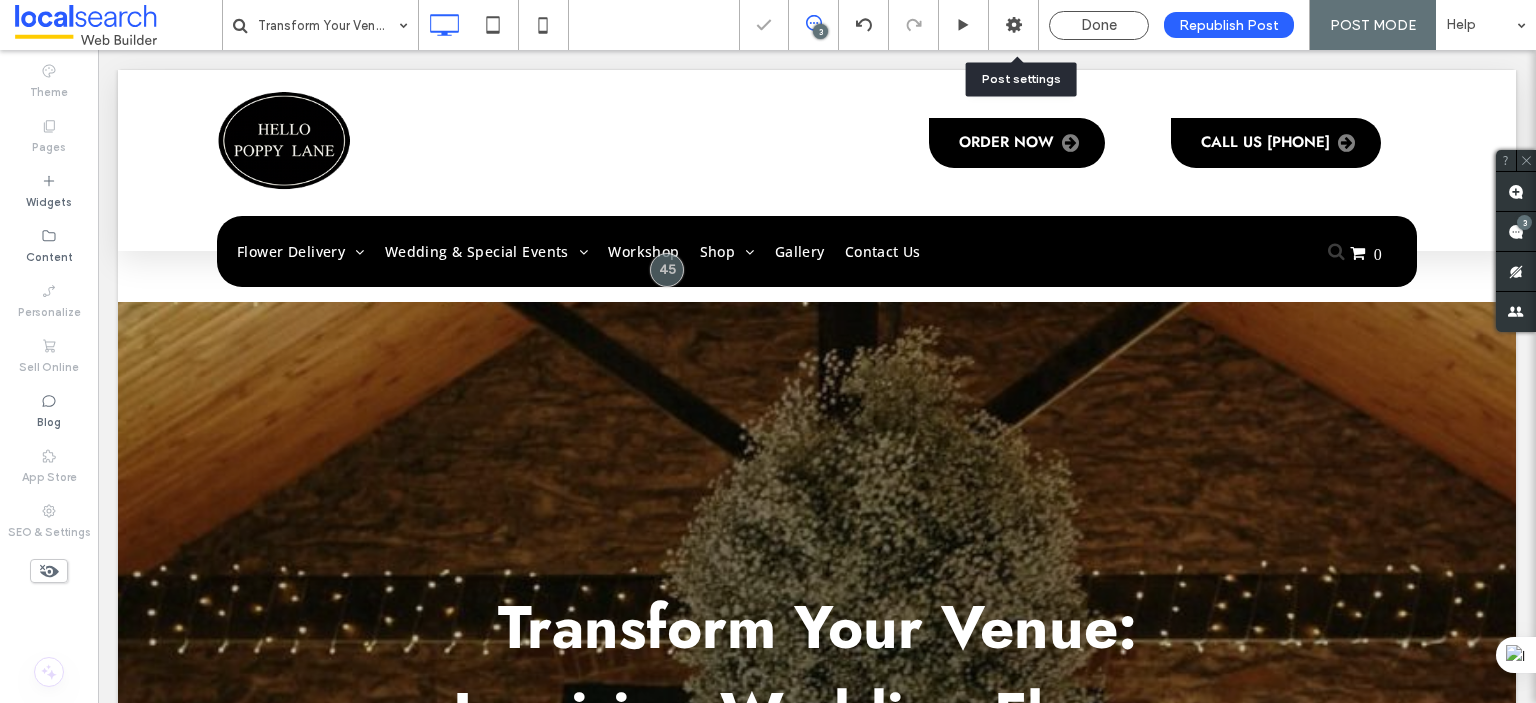 type on "****" 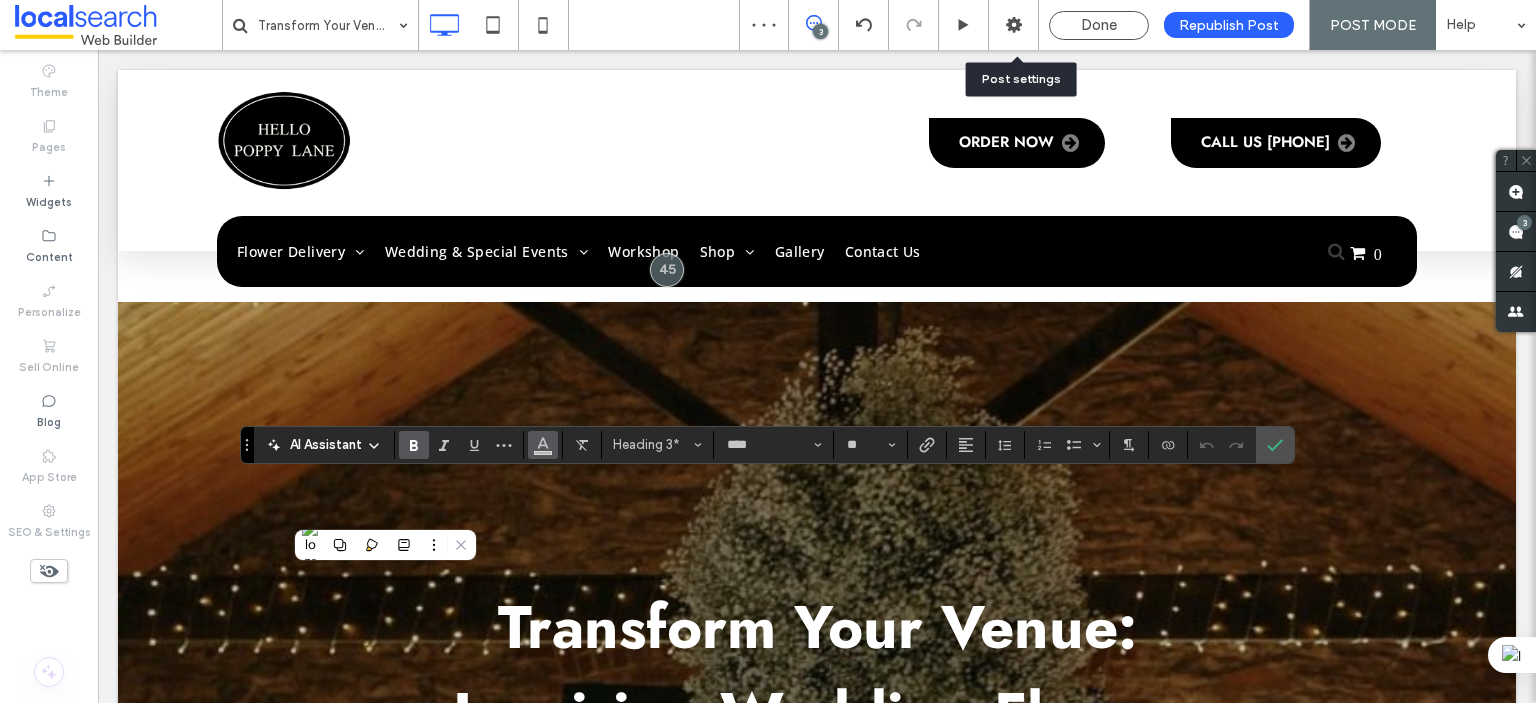 click 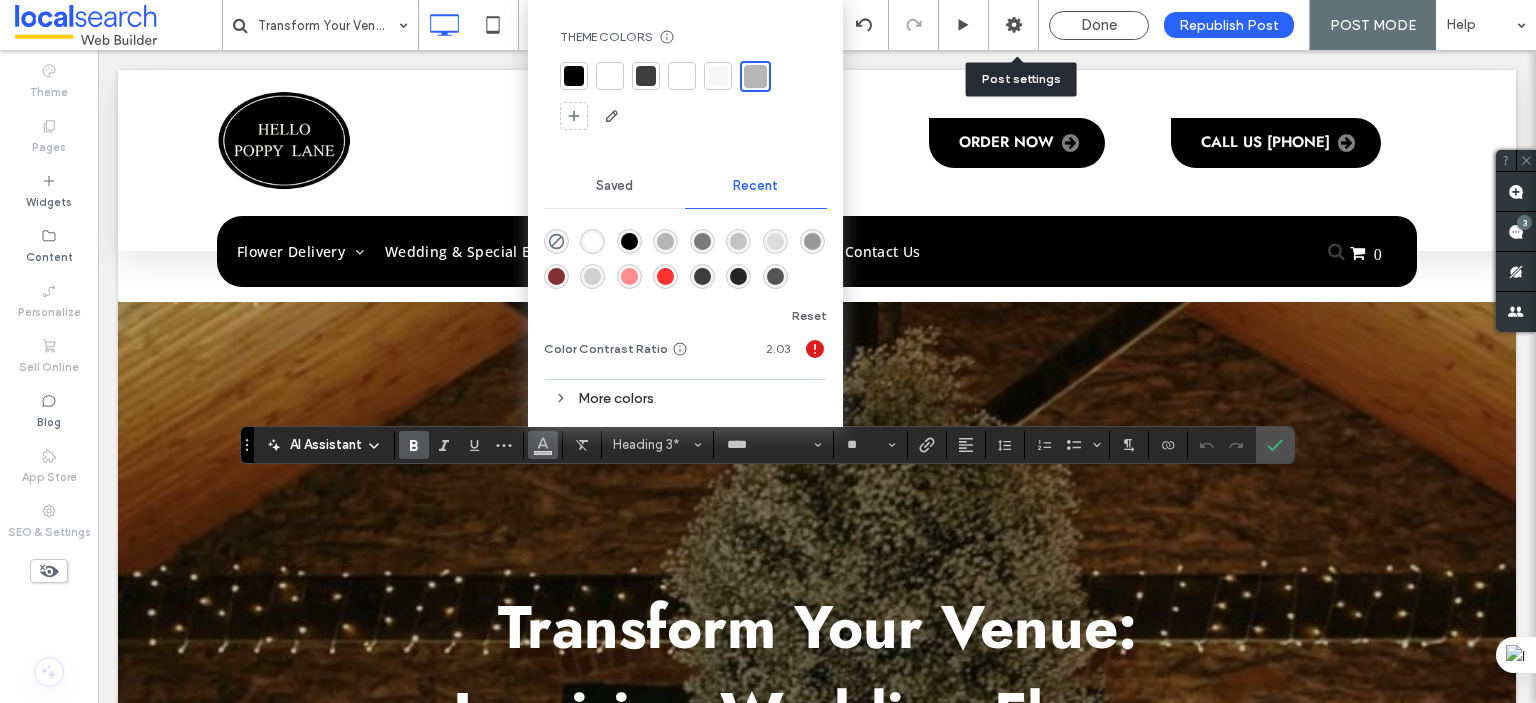 click at bounding box center [574, 76] 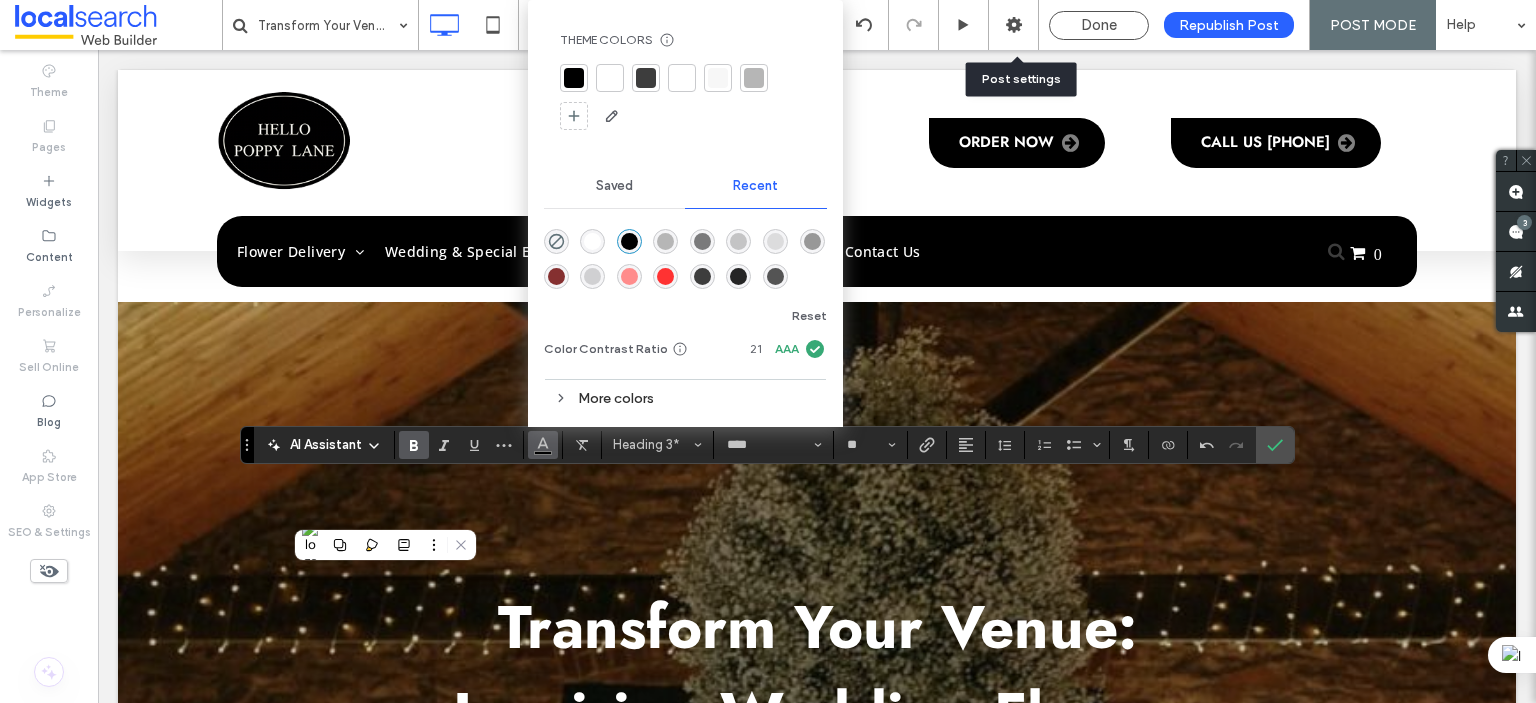 click 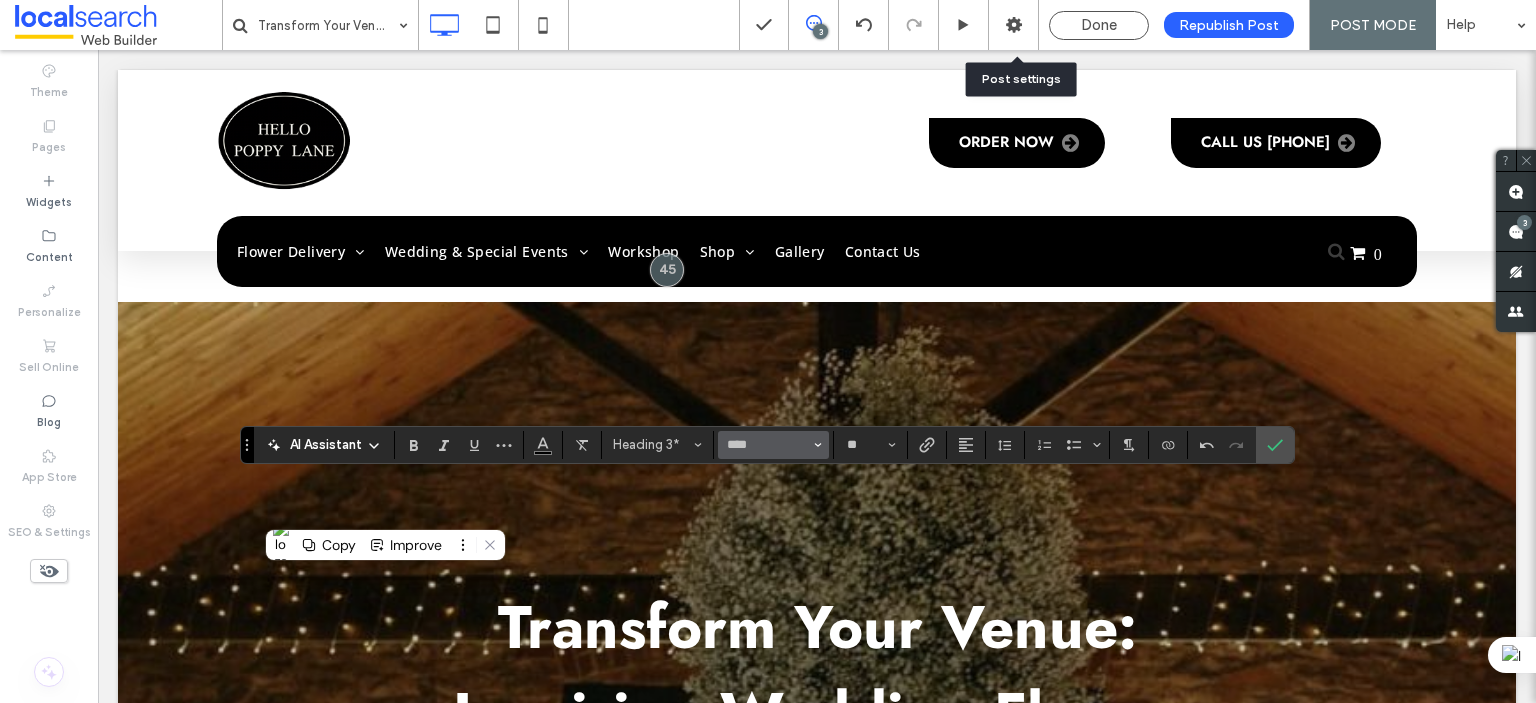 click 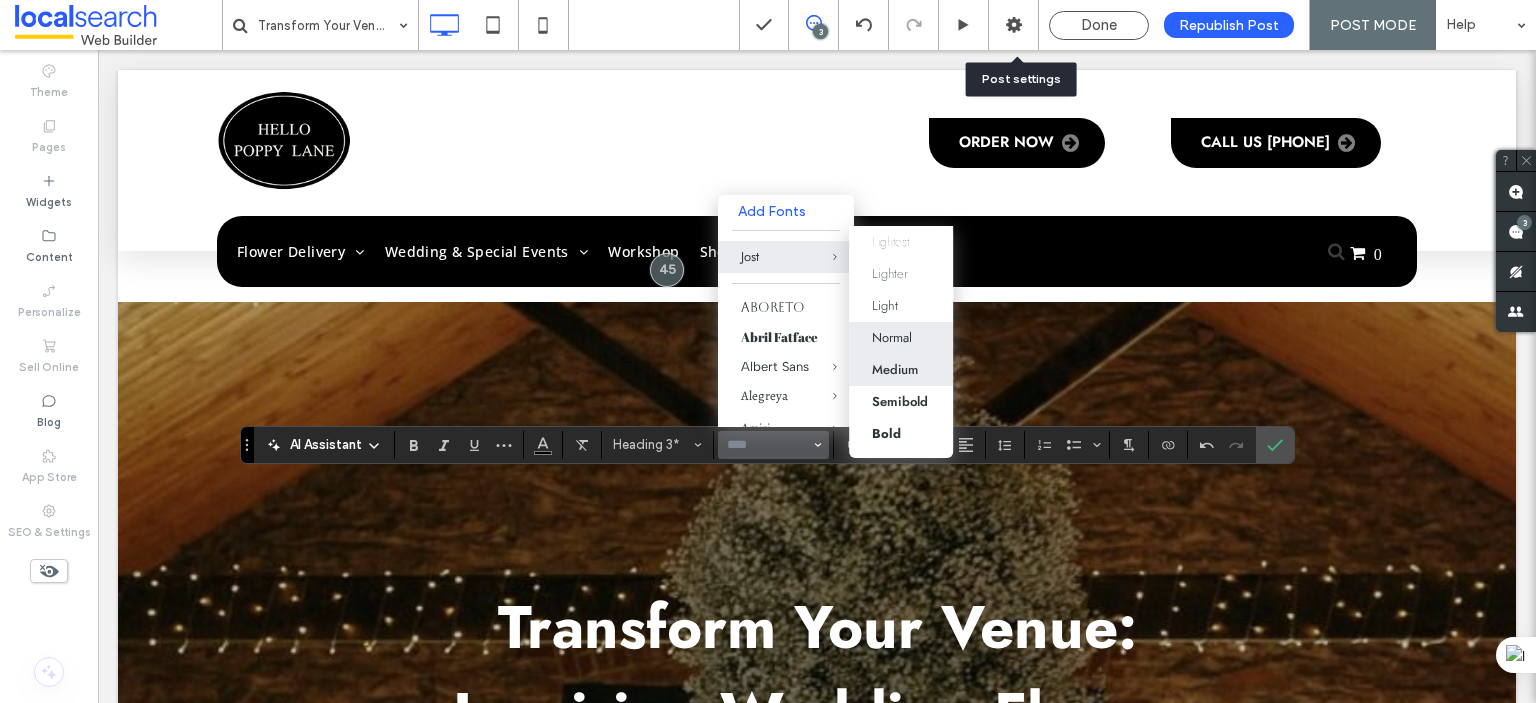 click on "Medium" at bounding box center (895, 369) 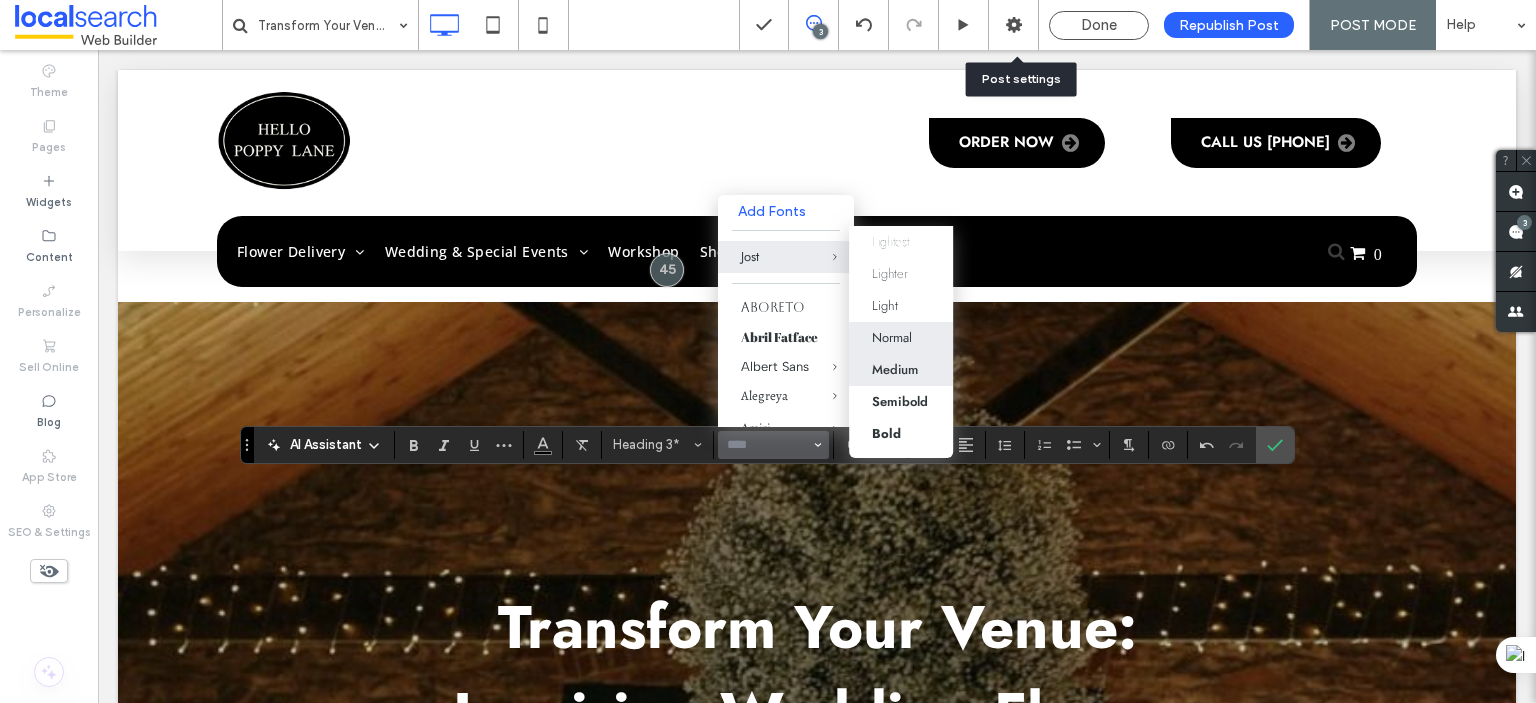type on "****" 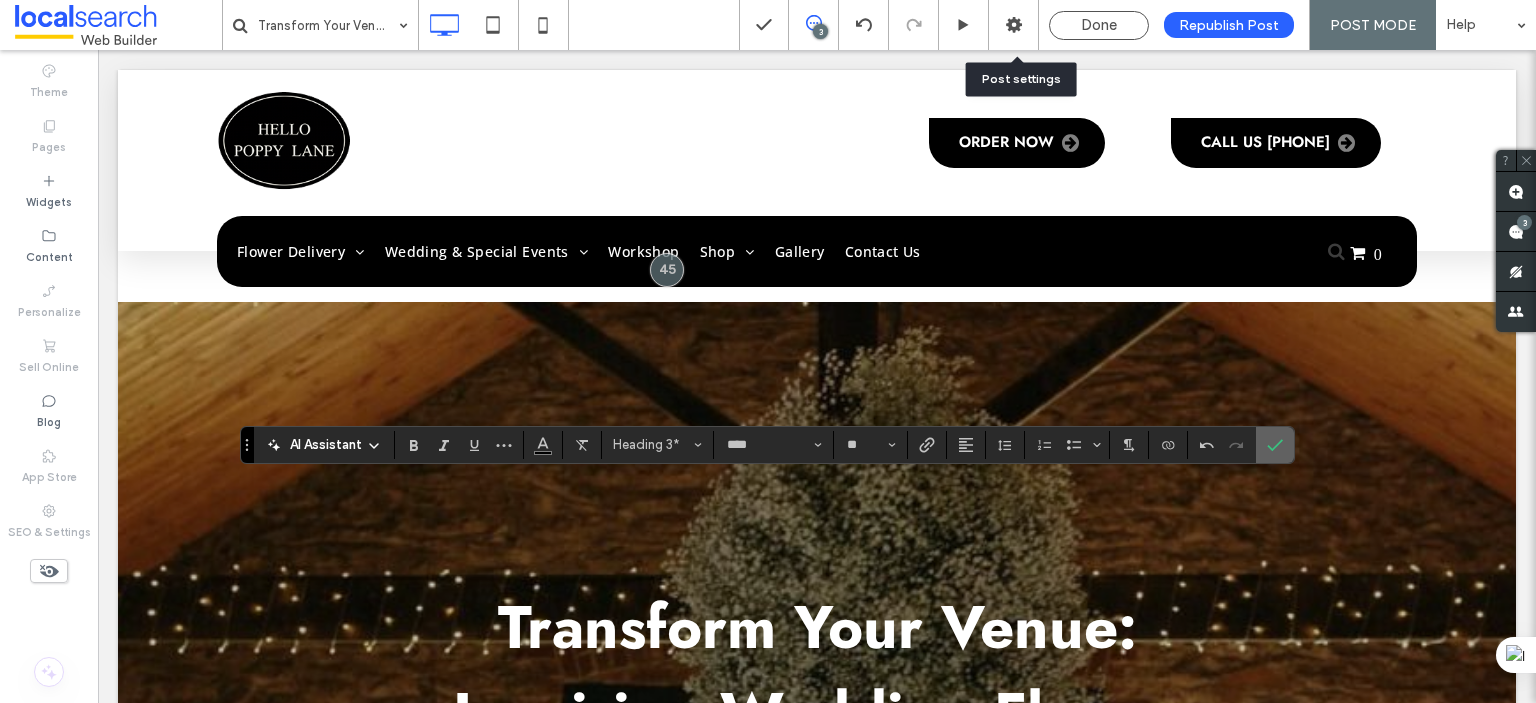 click 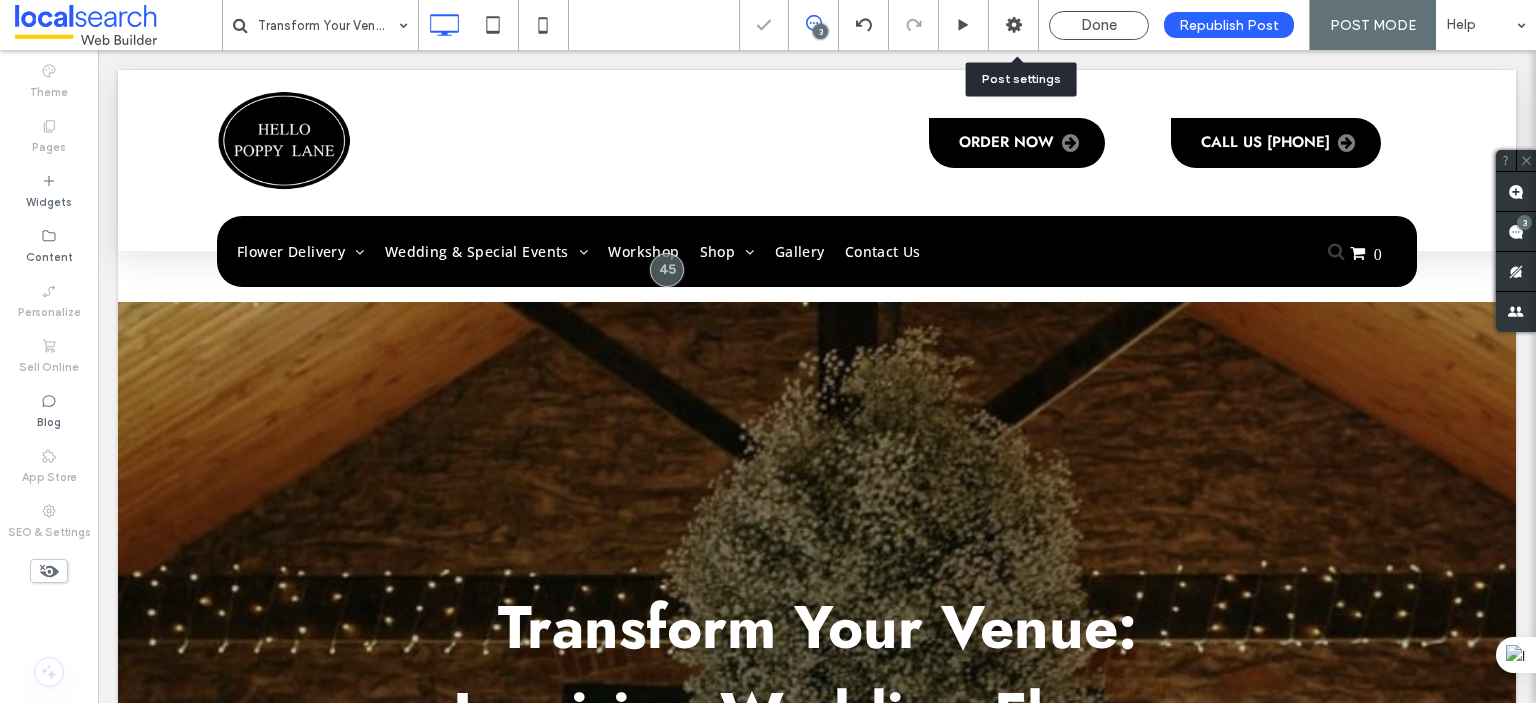 type on "****" 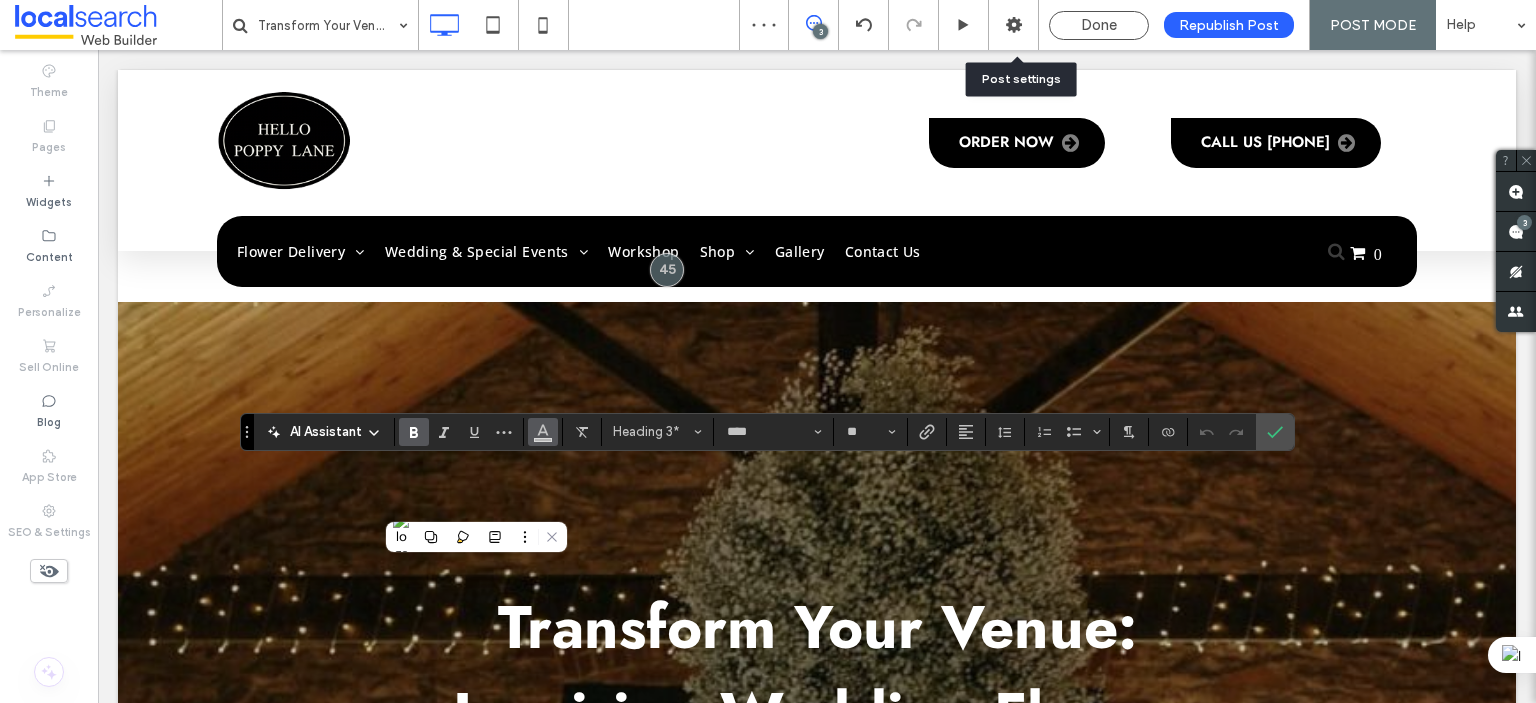 click at bounding box center (543, 430) 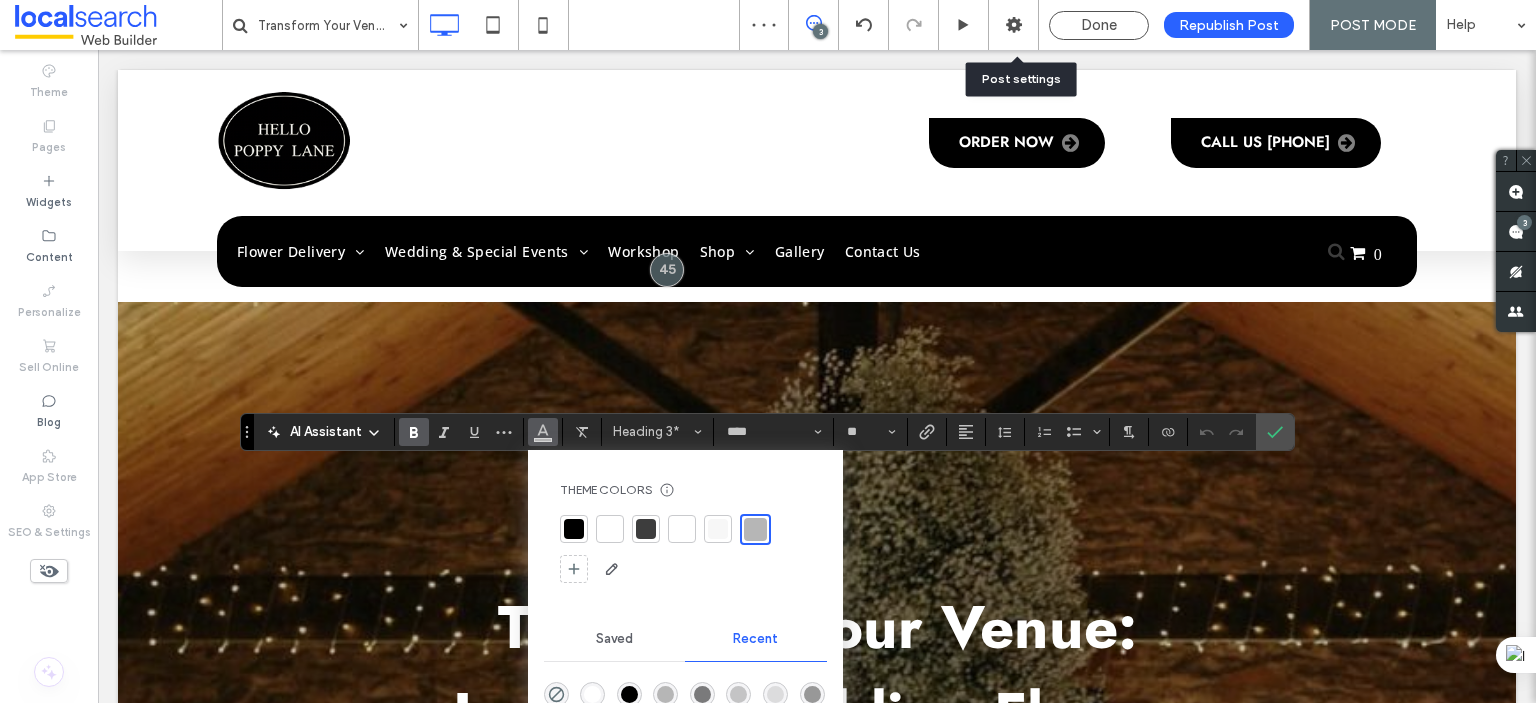 click at bounding box center (574, 529) 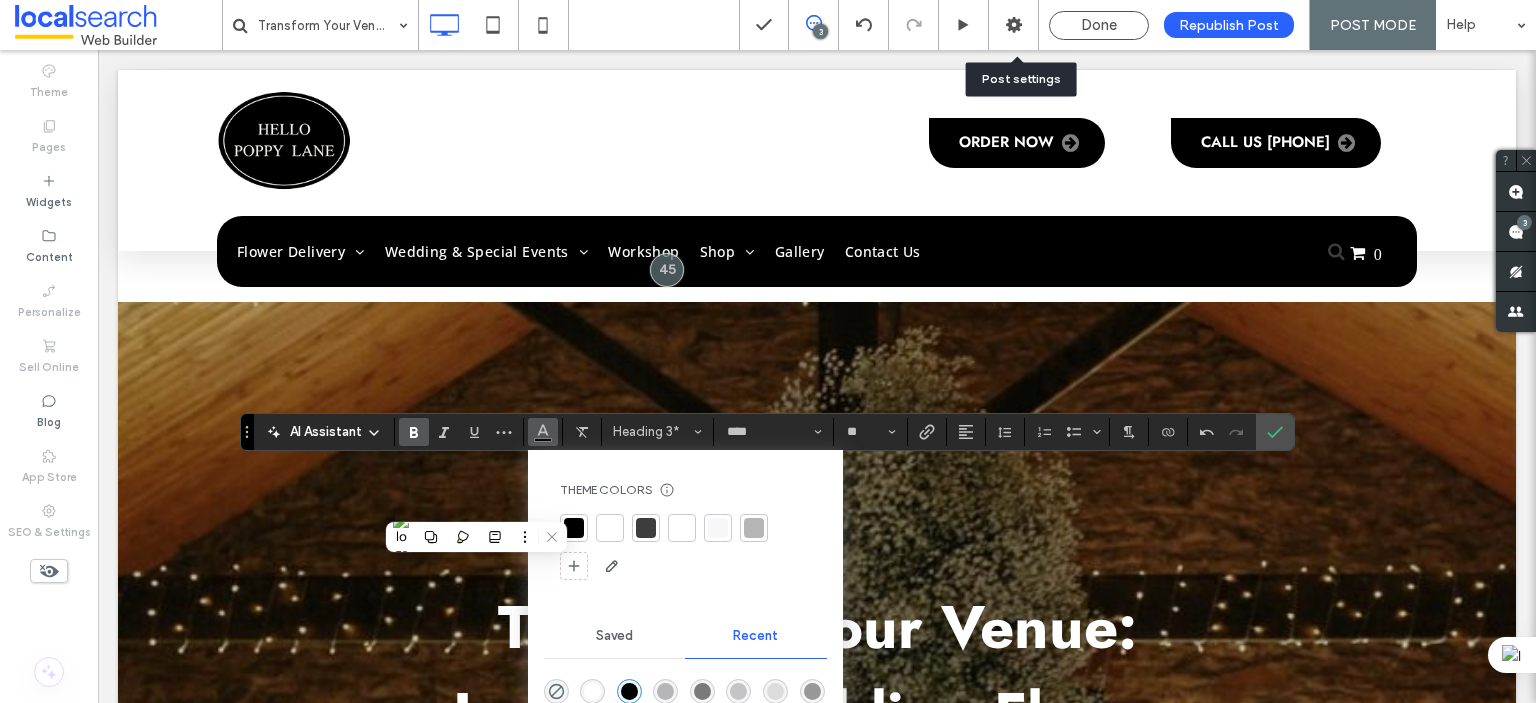 click 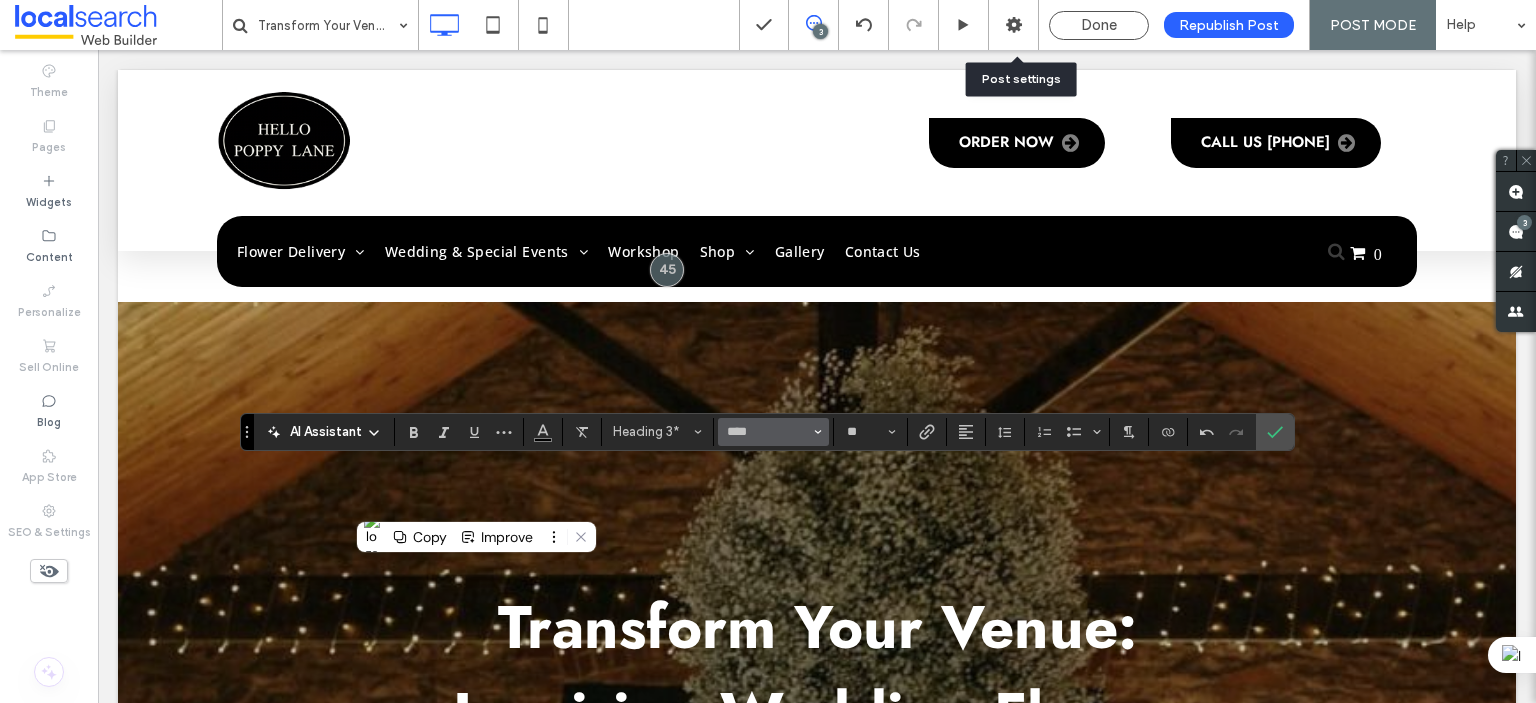 click 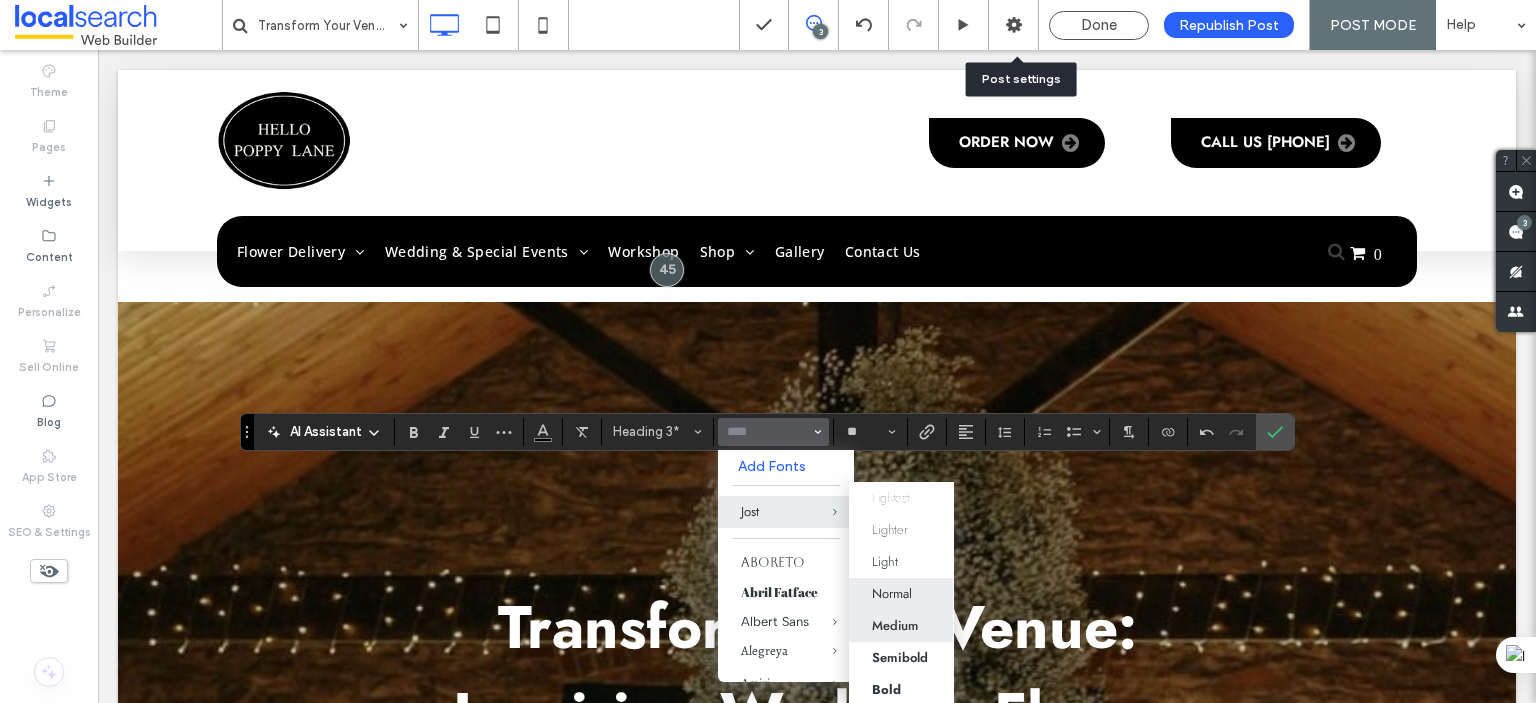click on "Medium" at bounding box center (895, 625) 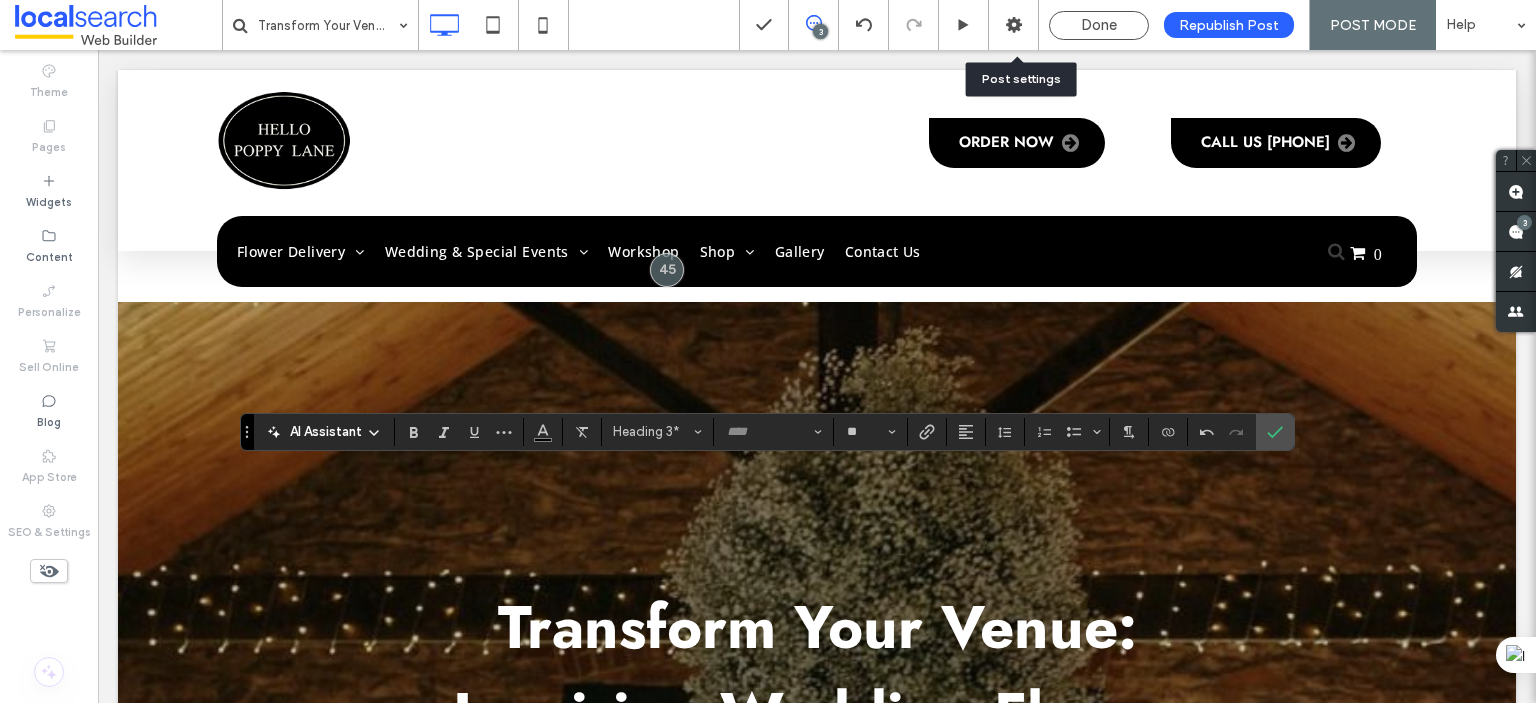type on "****" 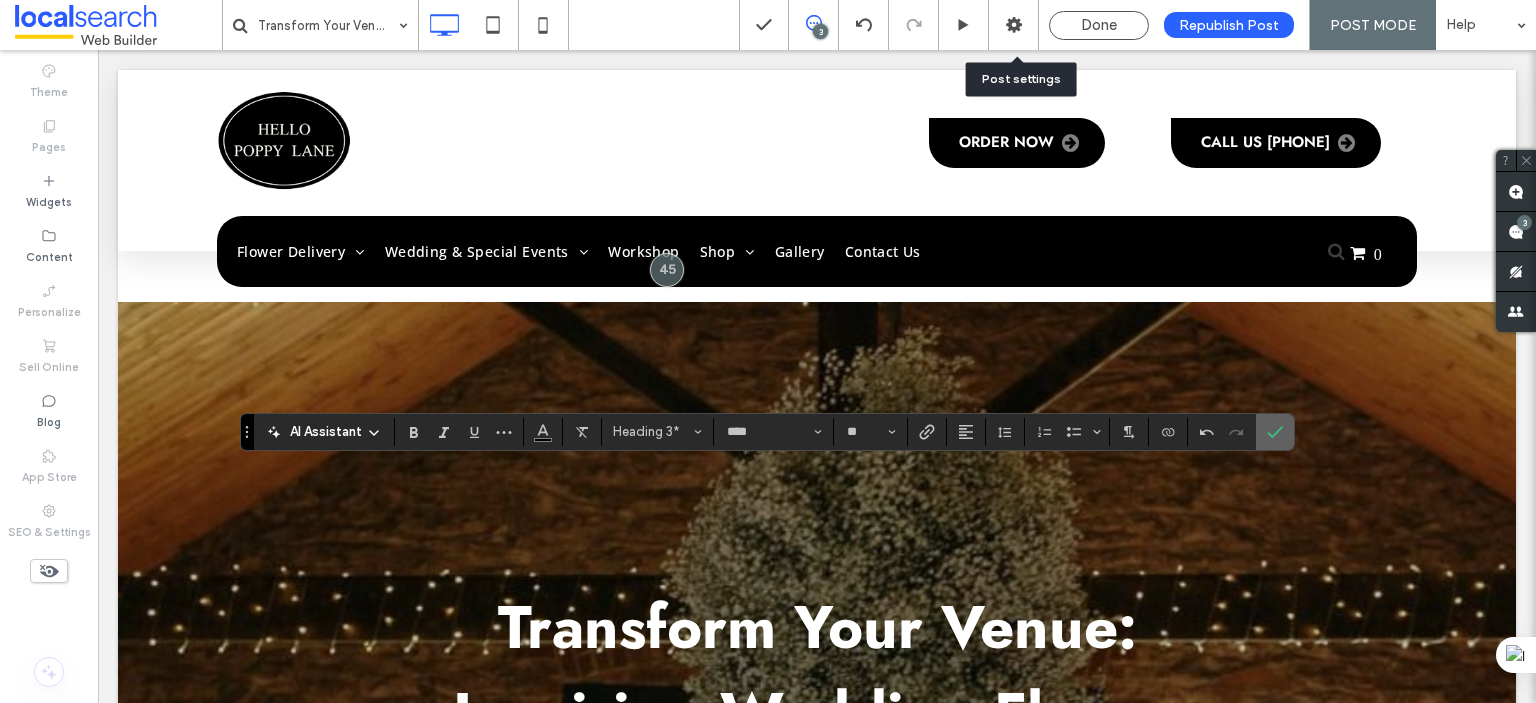 click 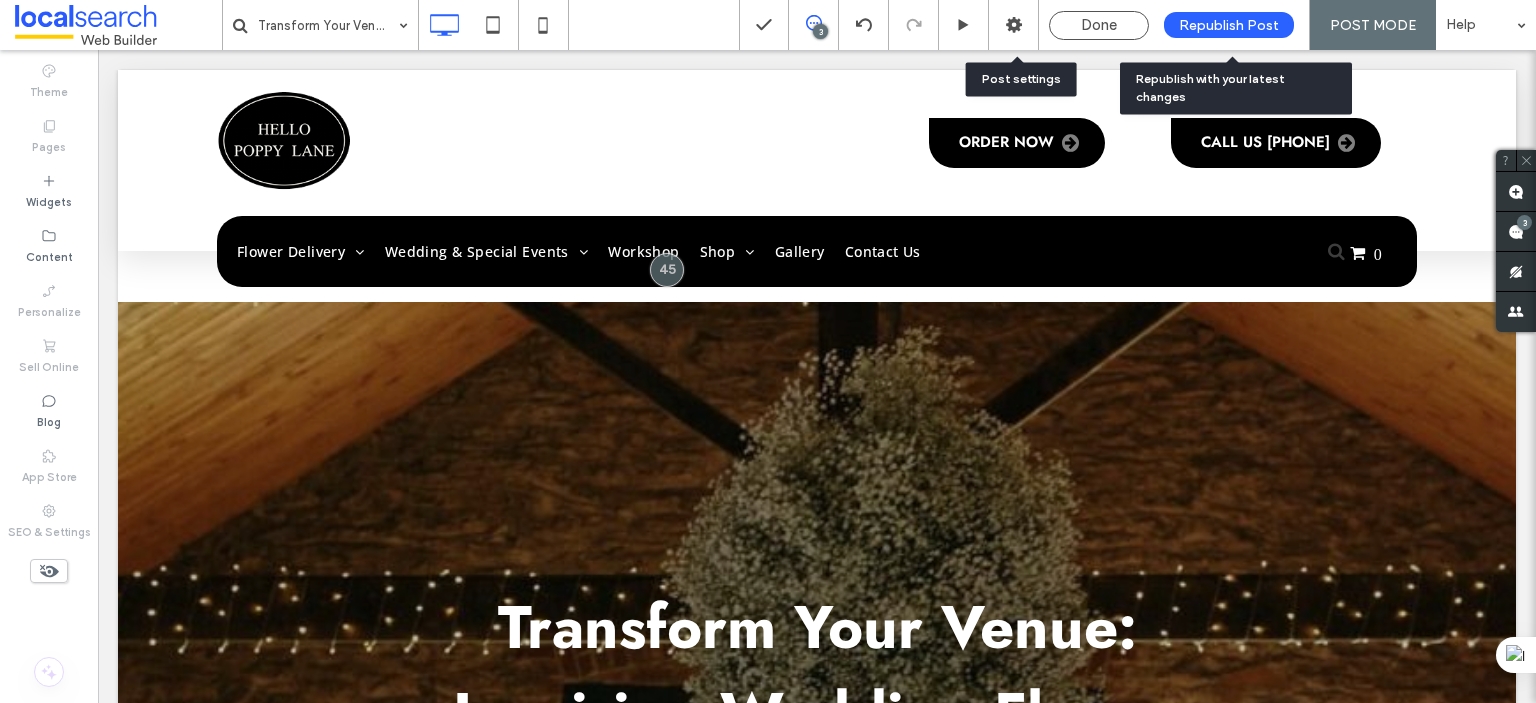 click on "Republish Post" at bounding box center (1229, 25) 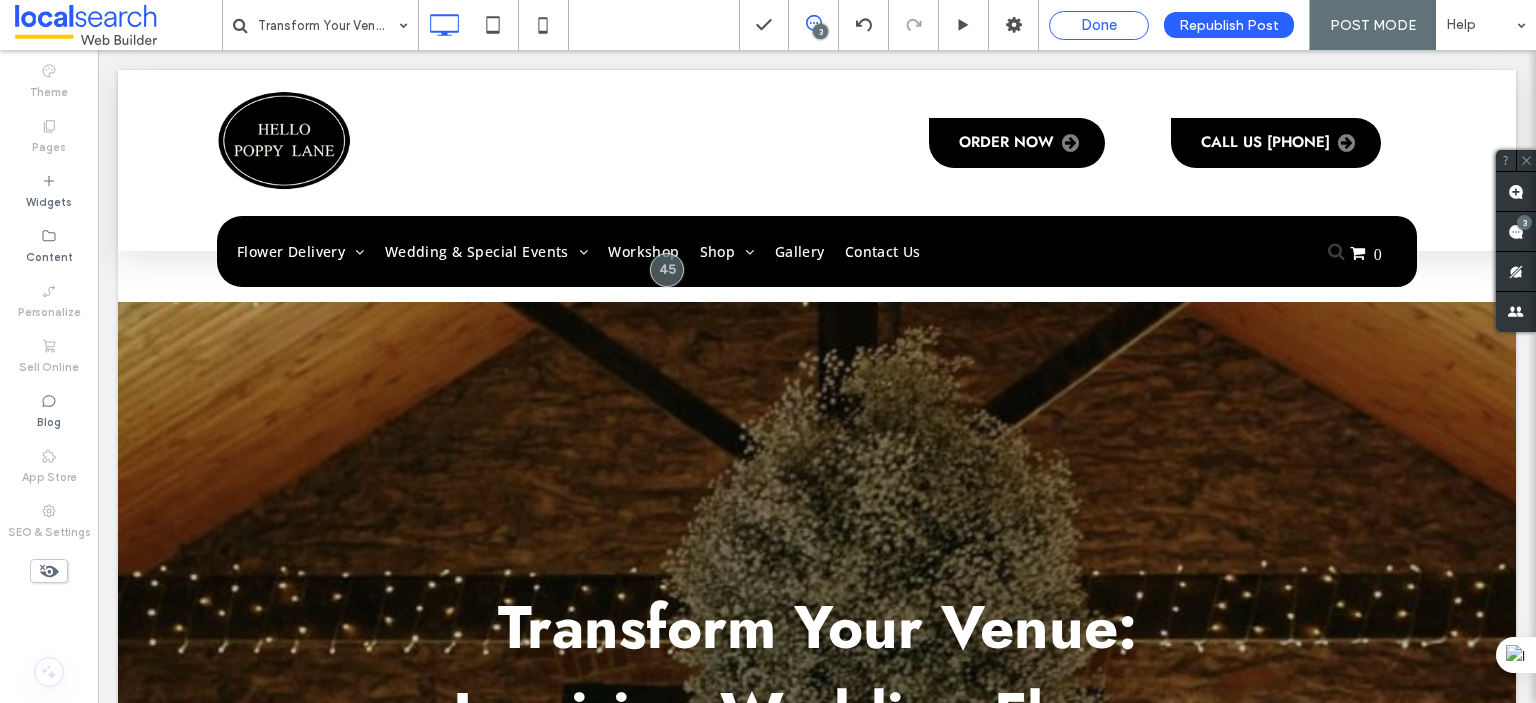click on "Done" at bounding box center (1099, 25) 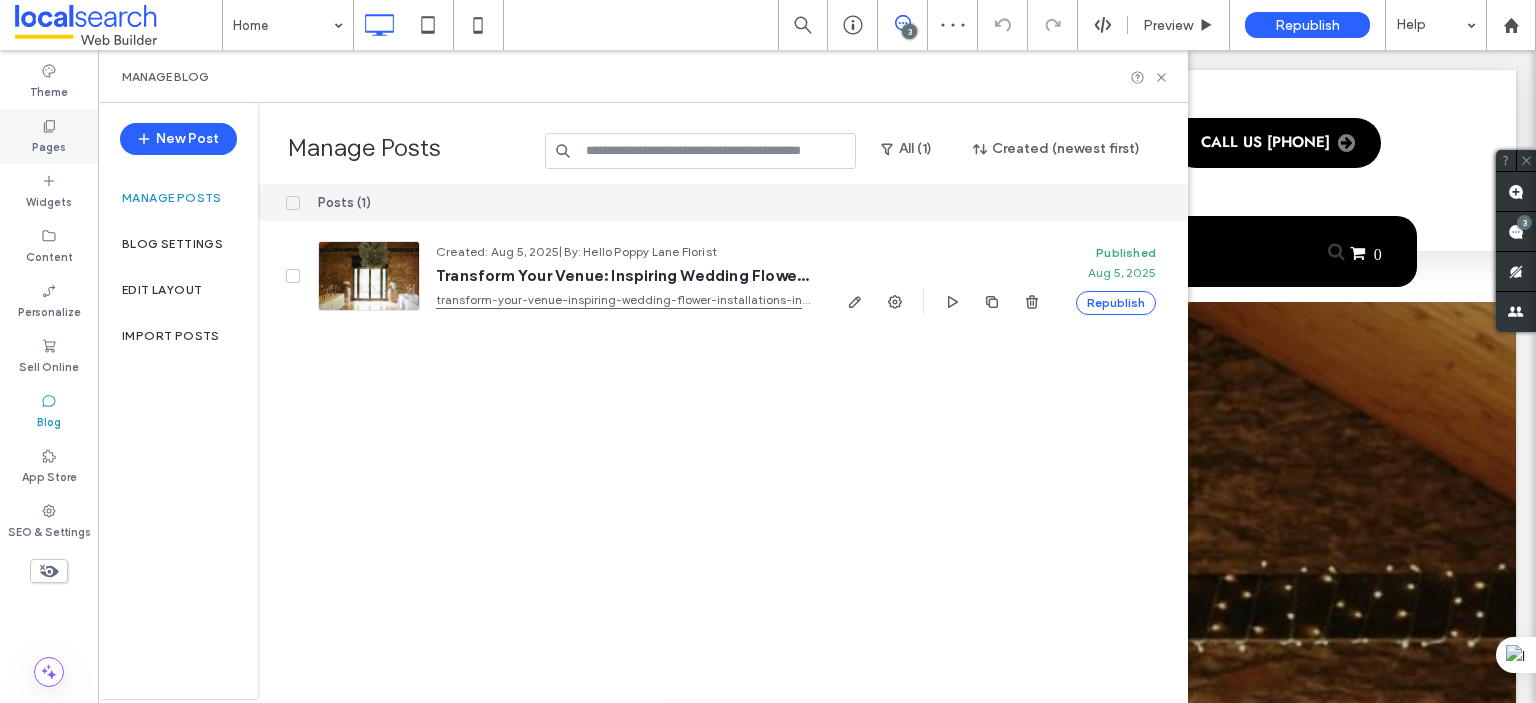 click on "Pages" at bounding box center [49, 145] 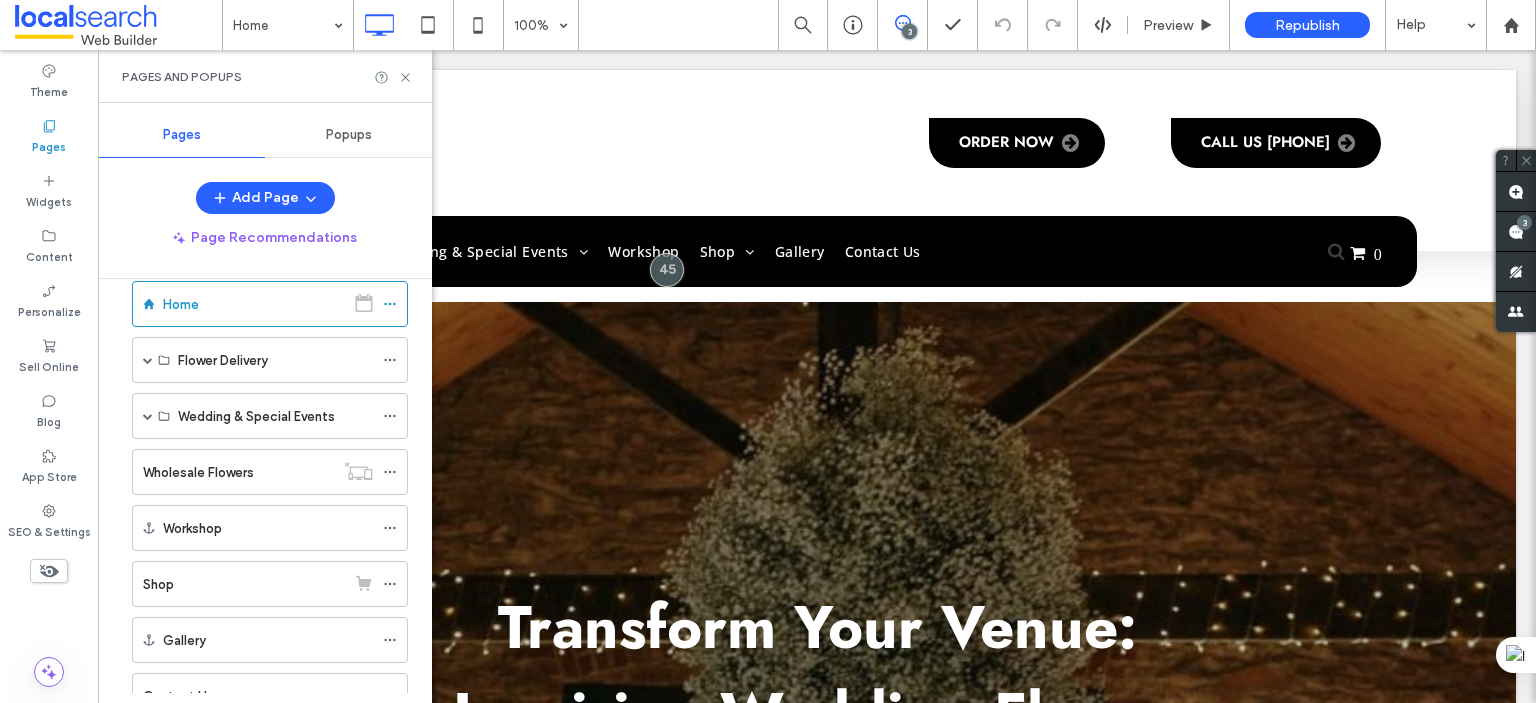 scroll, scrollTop: 0, scrollLeft: 0, axis: both 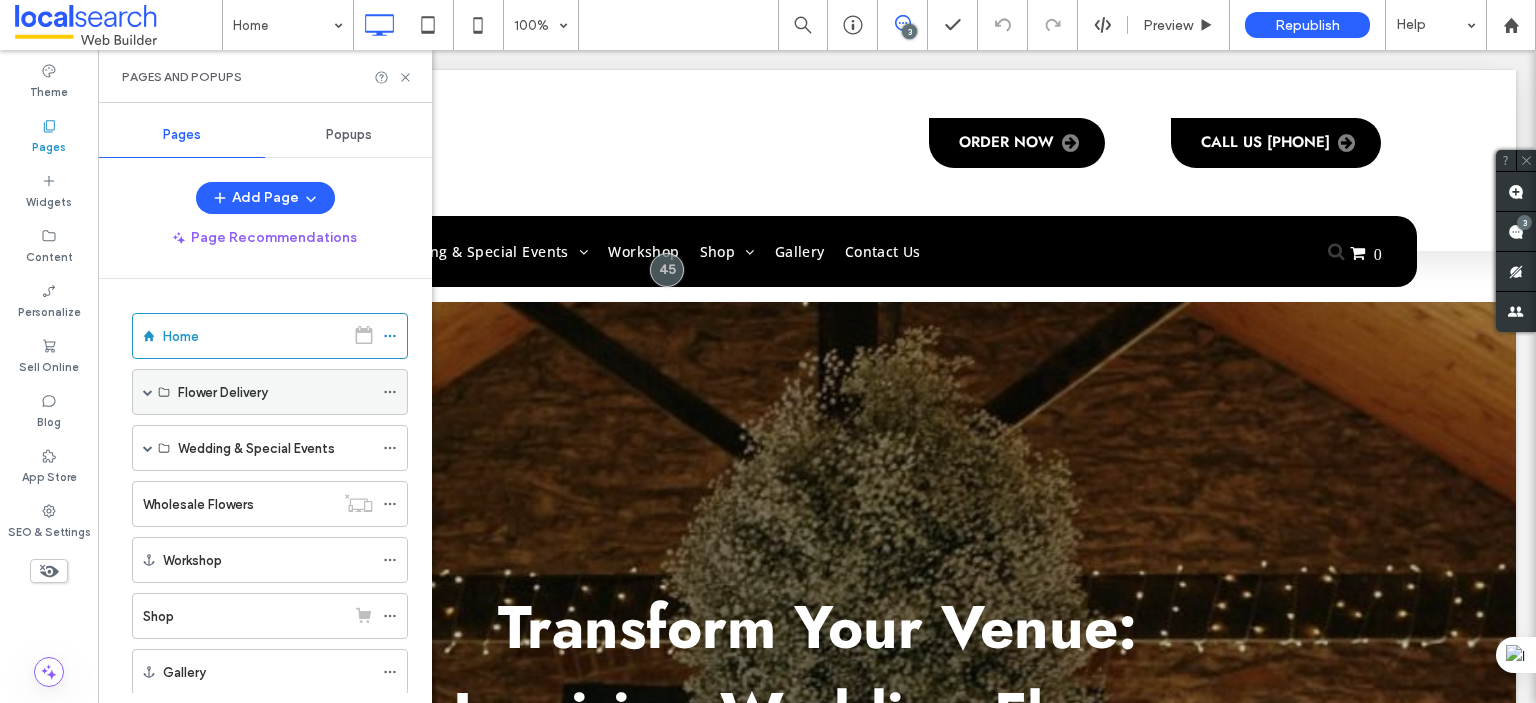 click at bounding box center (148, 392) 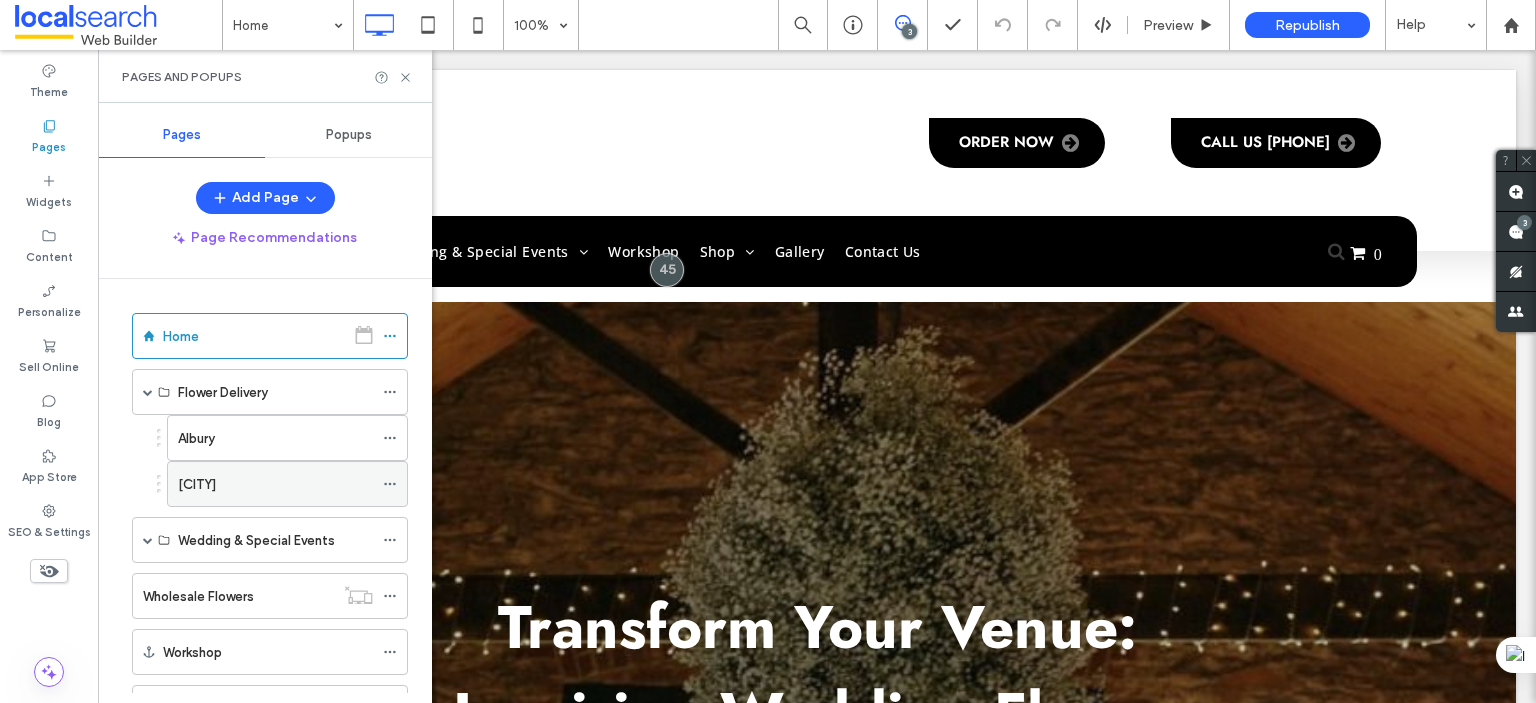 click 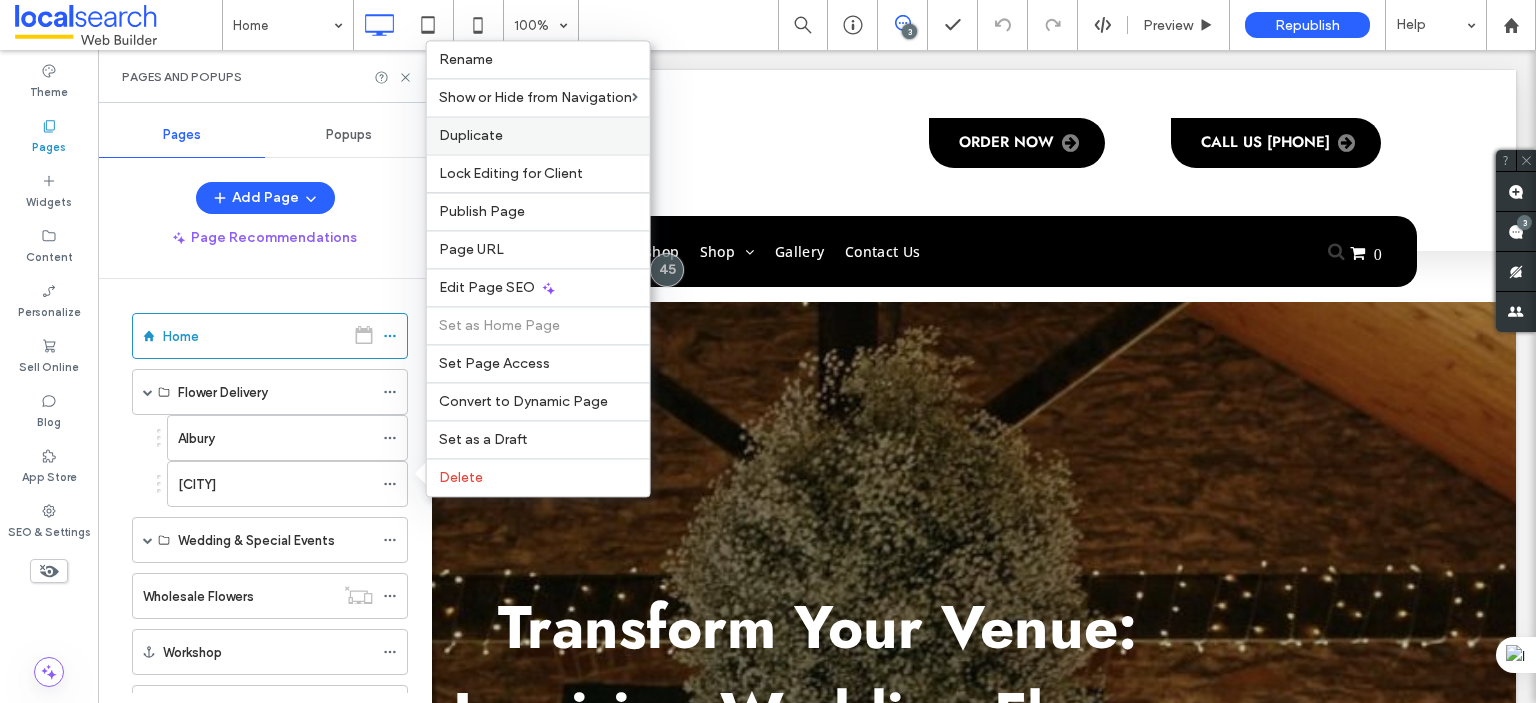 click on "Duplicate" at bounding box center (471, 135) 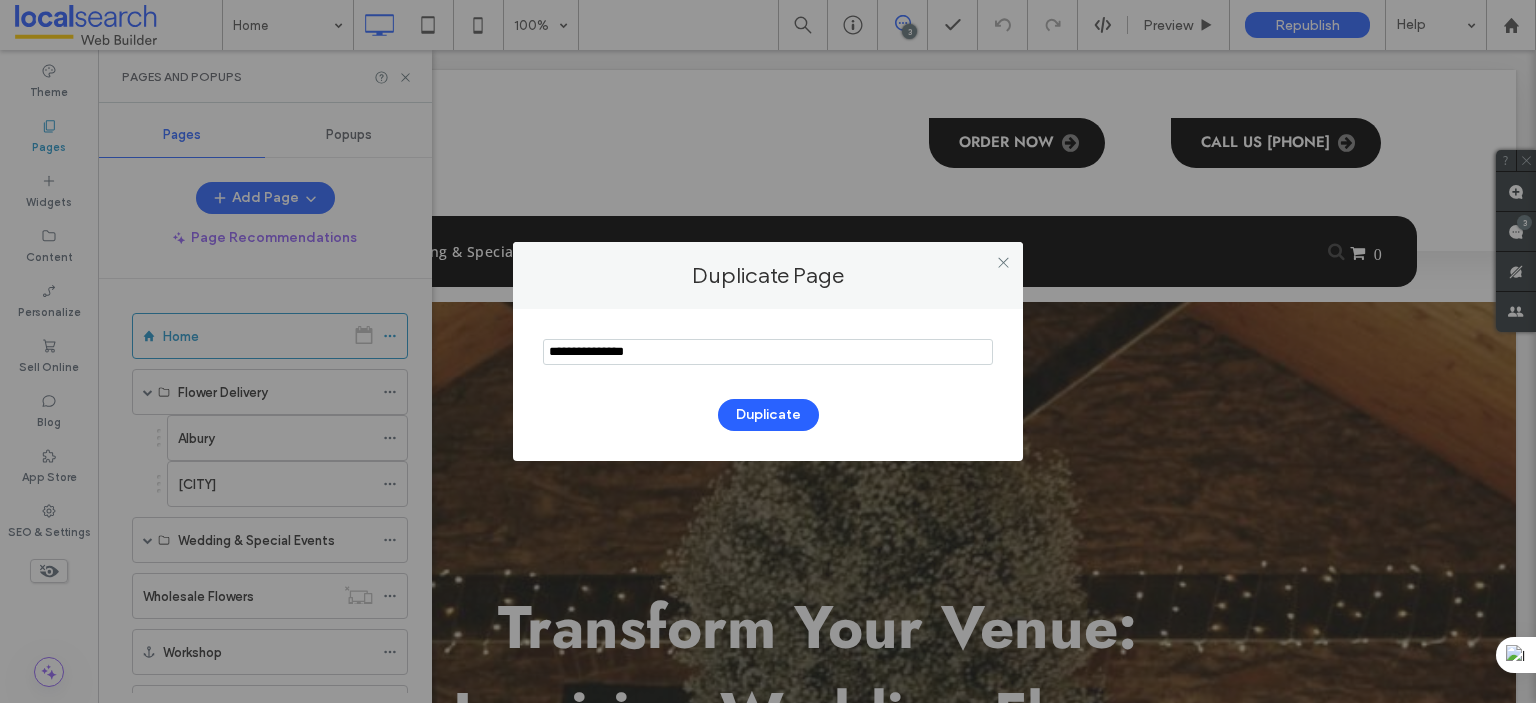 drag, startPoint x: 694, startPoint y: 355, endPoint x: 548, endPoint y: 362, distance: 146.16771 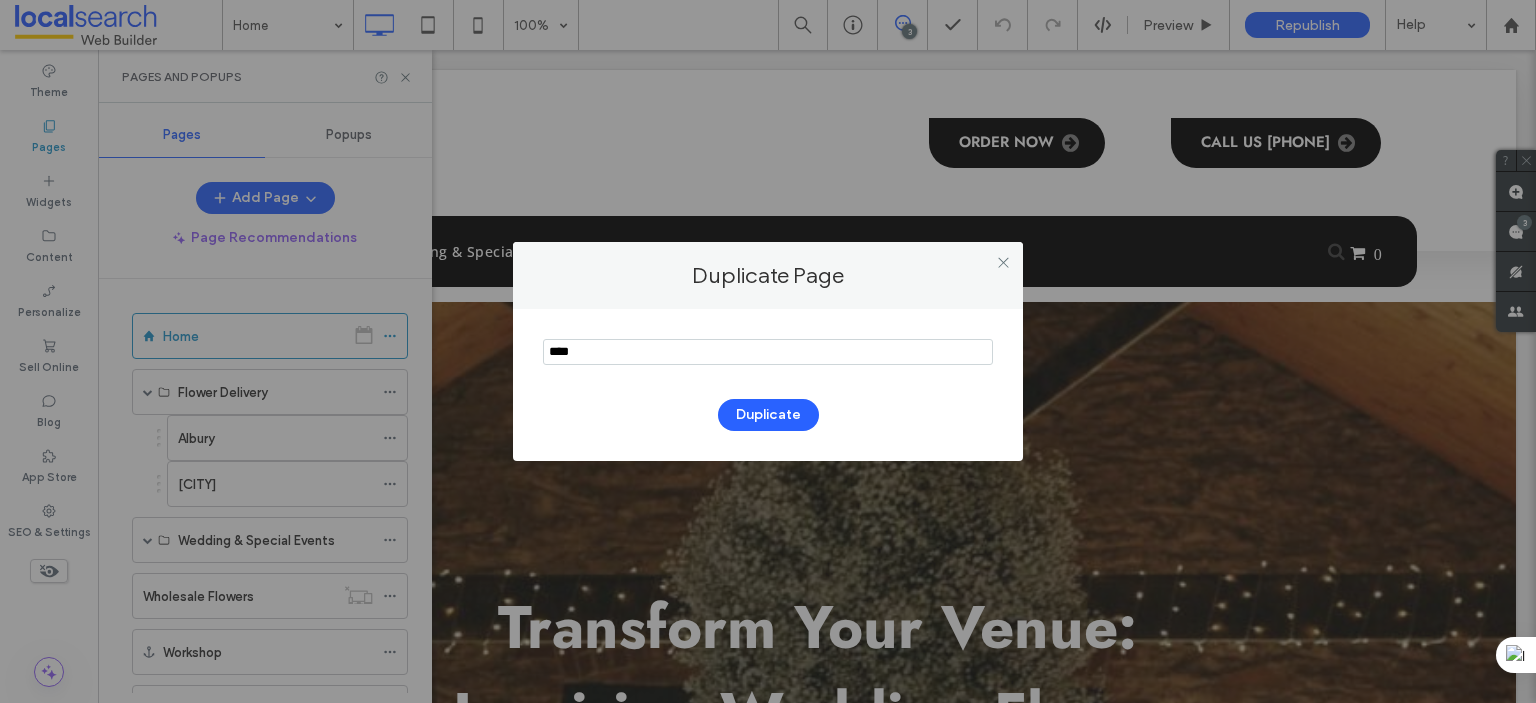 type on "****" 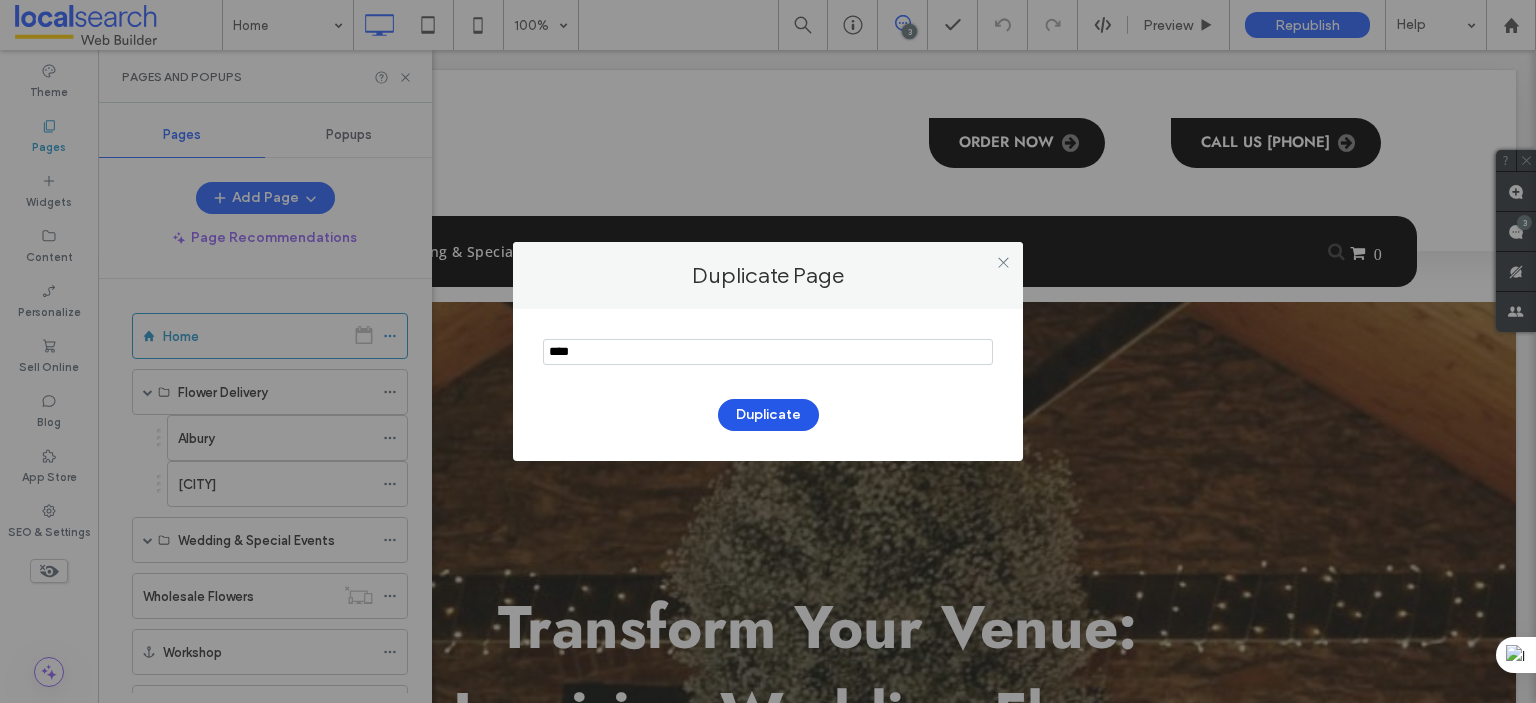 click on "Duplicate" at bounding box center (768, 415) 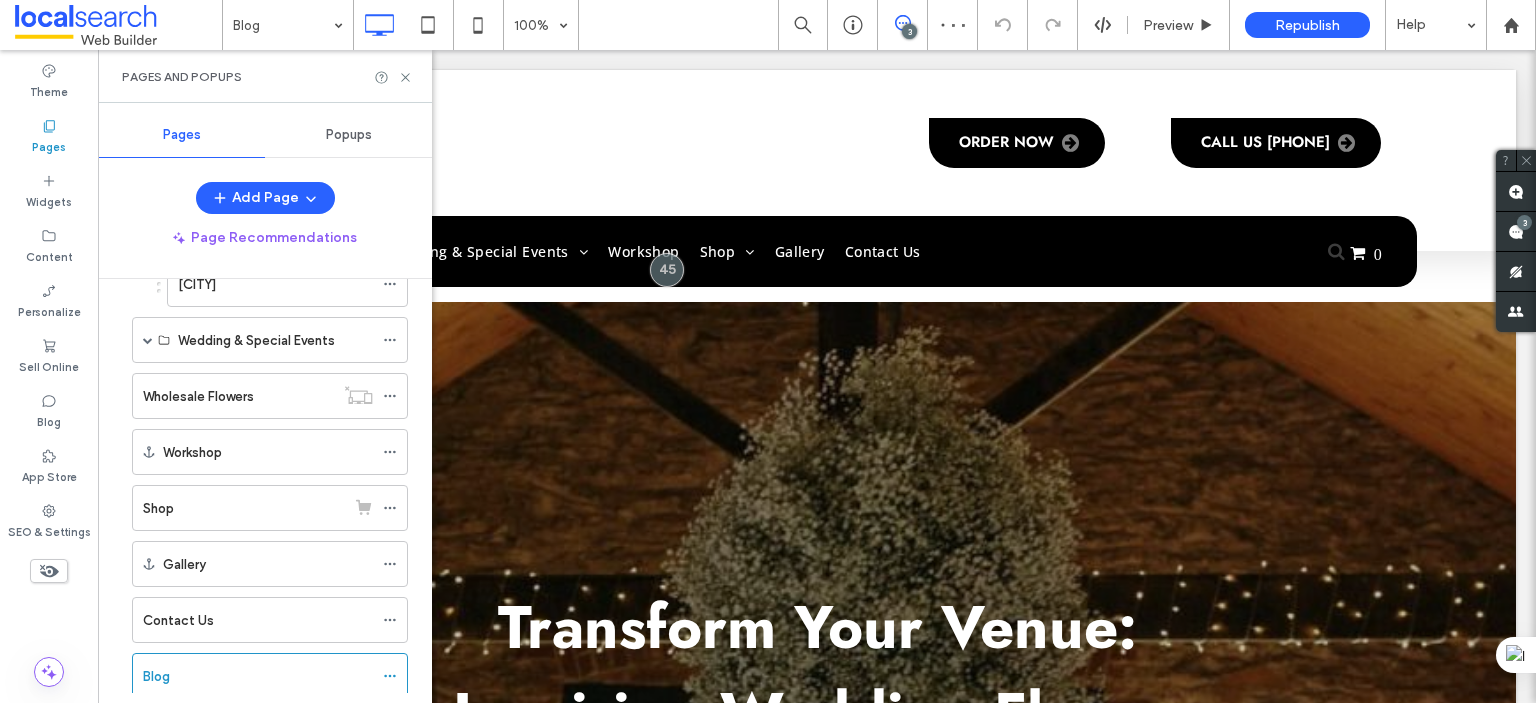scroll, scrollTop: 250, scrollLeft: 0, axis: vertical 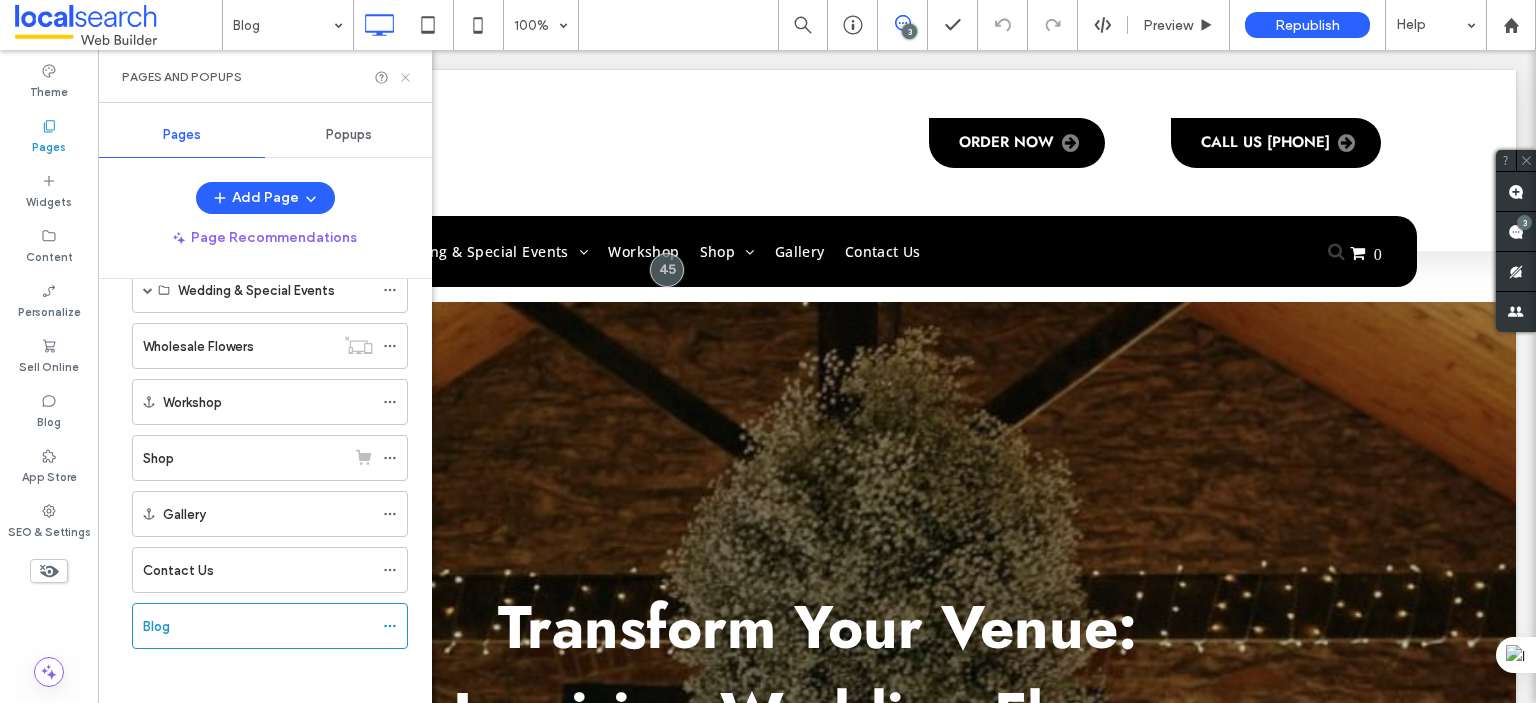 click 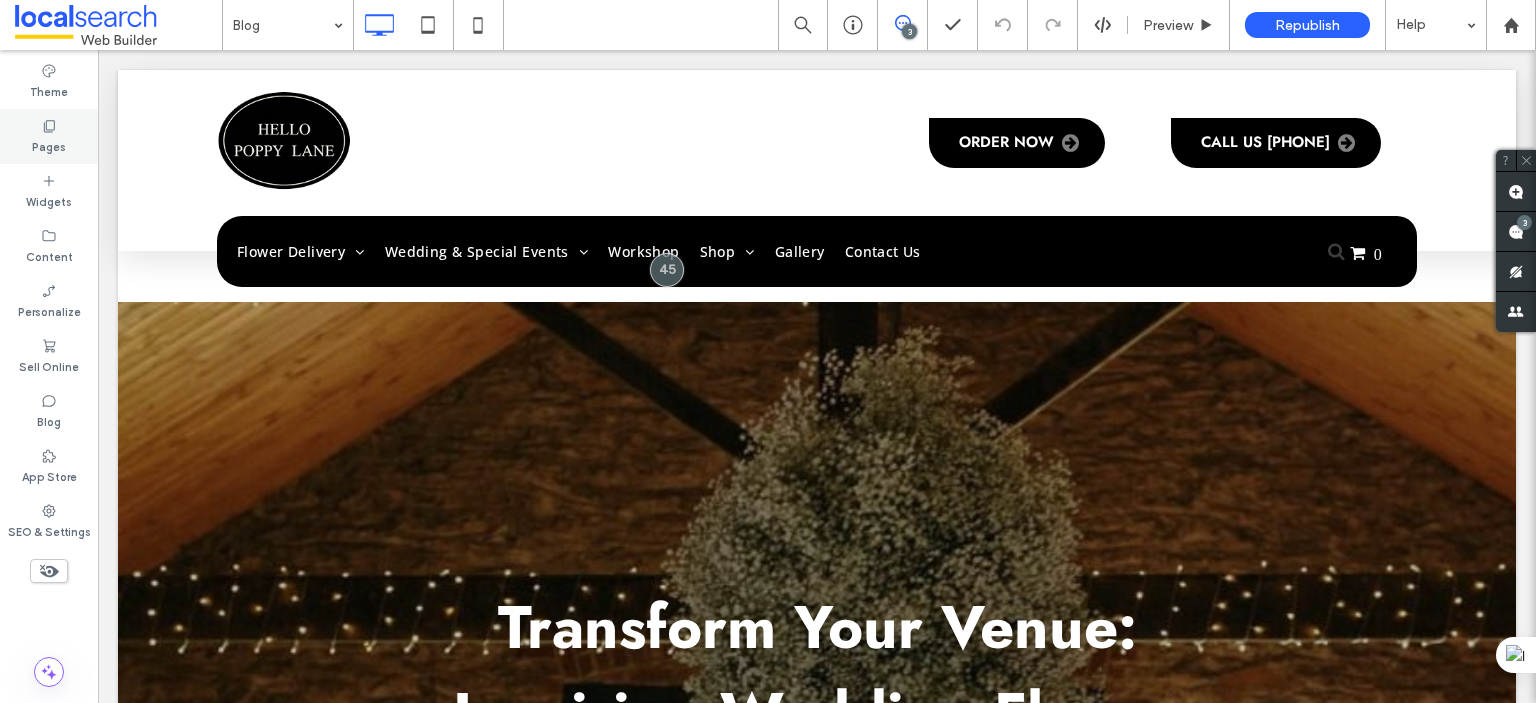 click on "Pages" at bounding box center (49, 145) 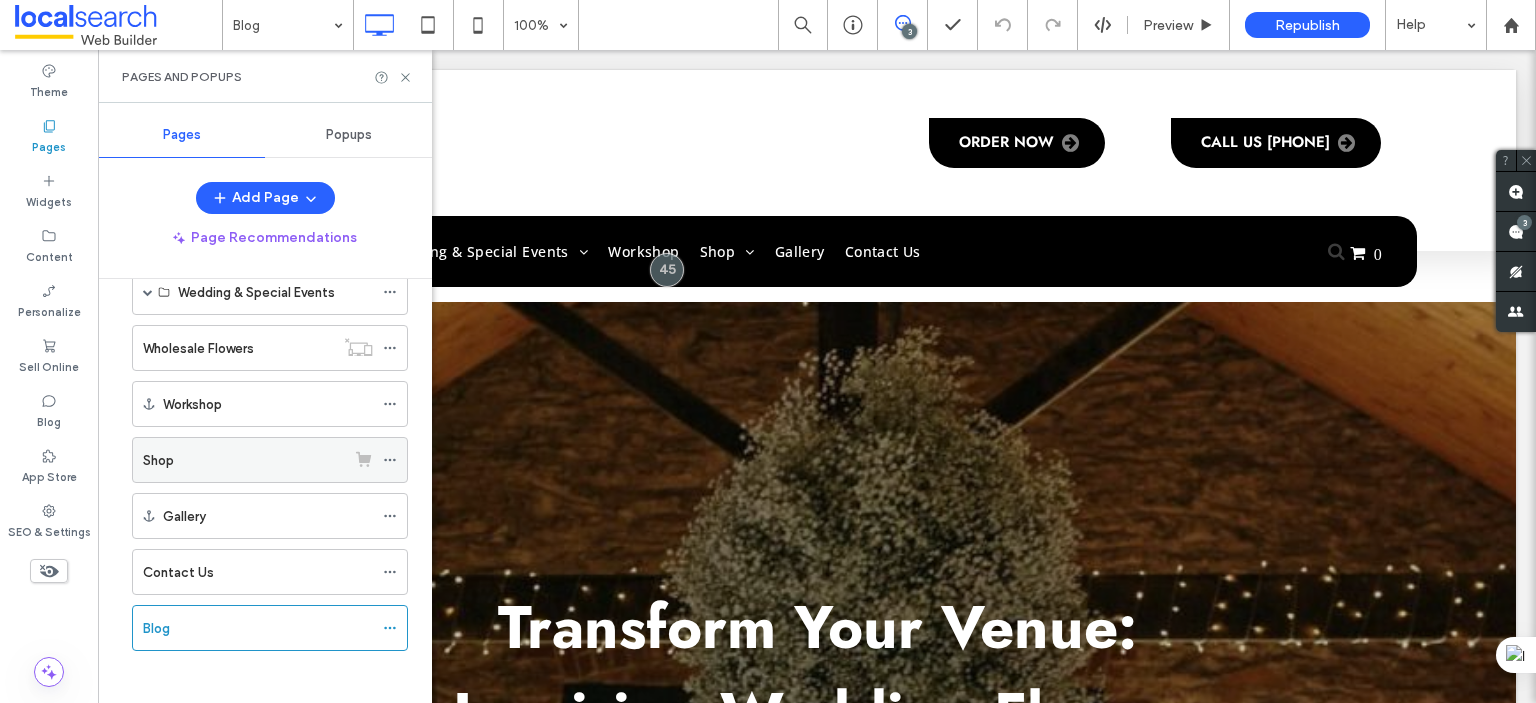 scroll, scrollTop: 250, scrollLeft: 0, axis: vertical 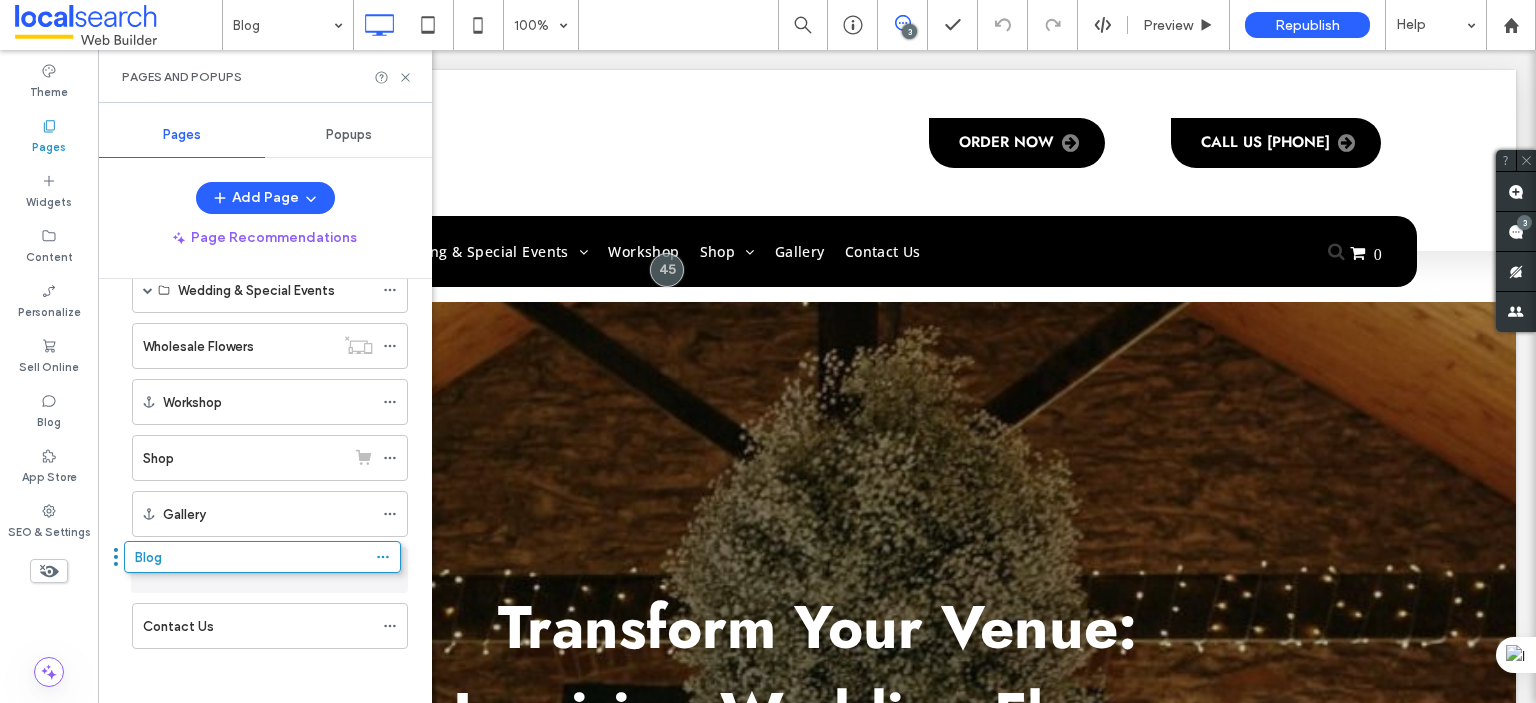 drag, startPoint x: 122, startPoint y: 620, endPoint x: 114, endPoint y: 563, distance: 57.558666 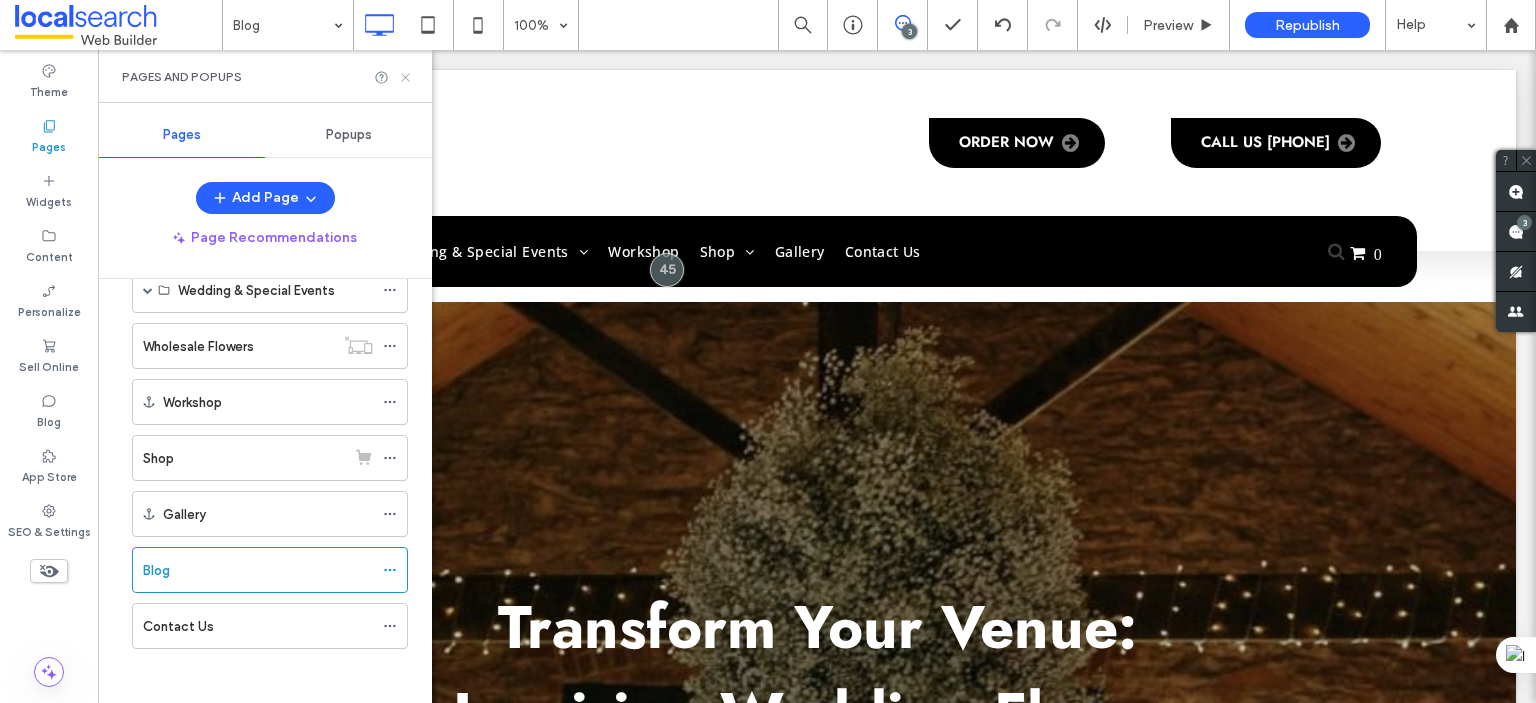 click 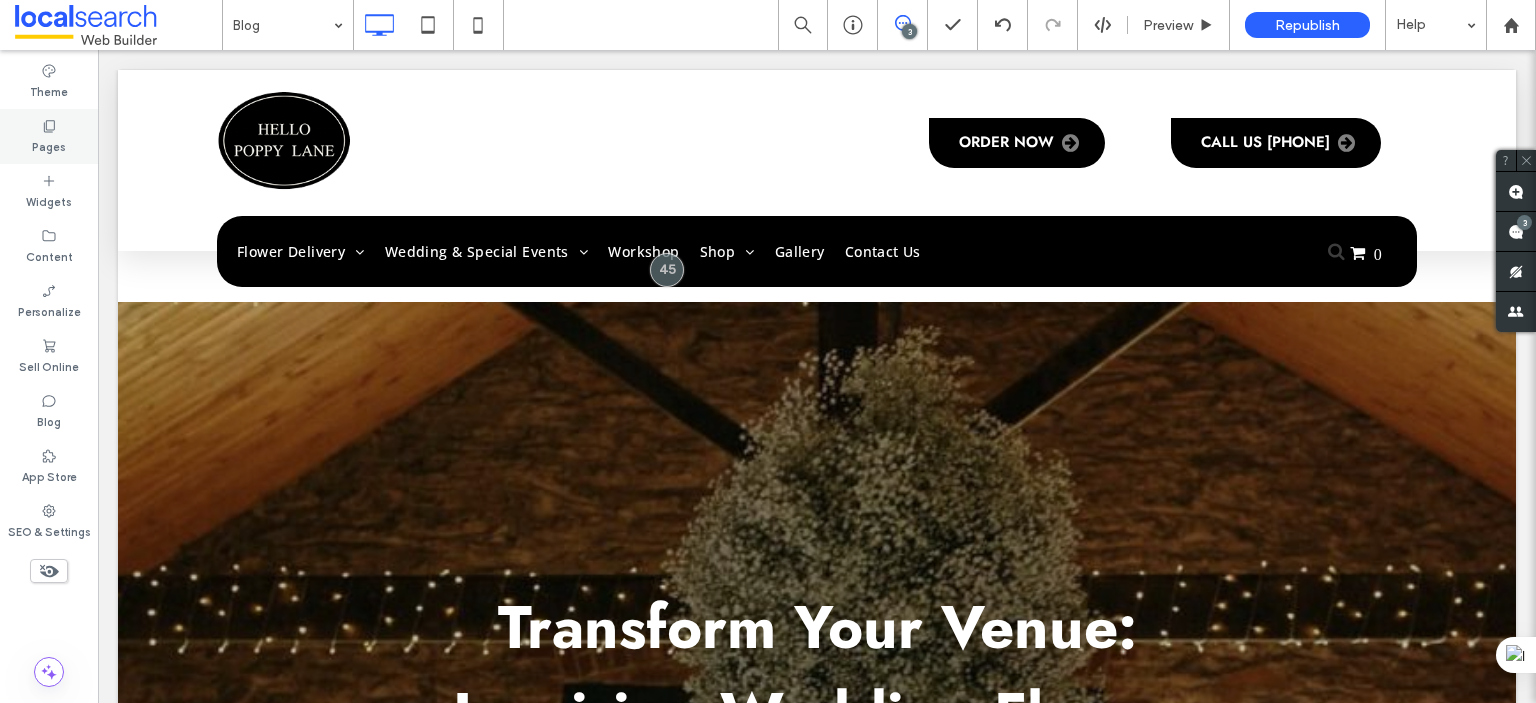click on "Pages" at bounding box center (49, 145) 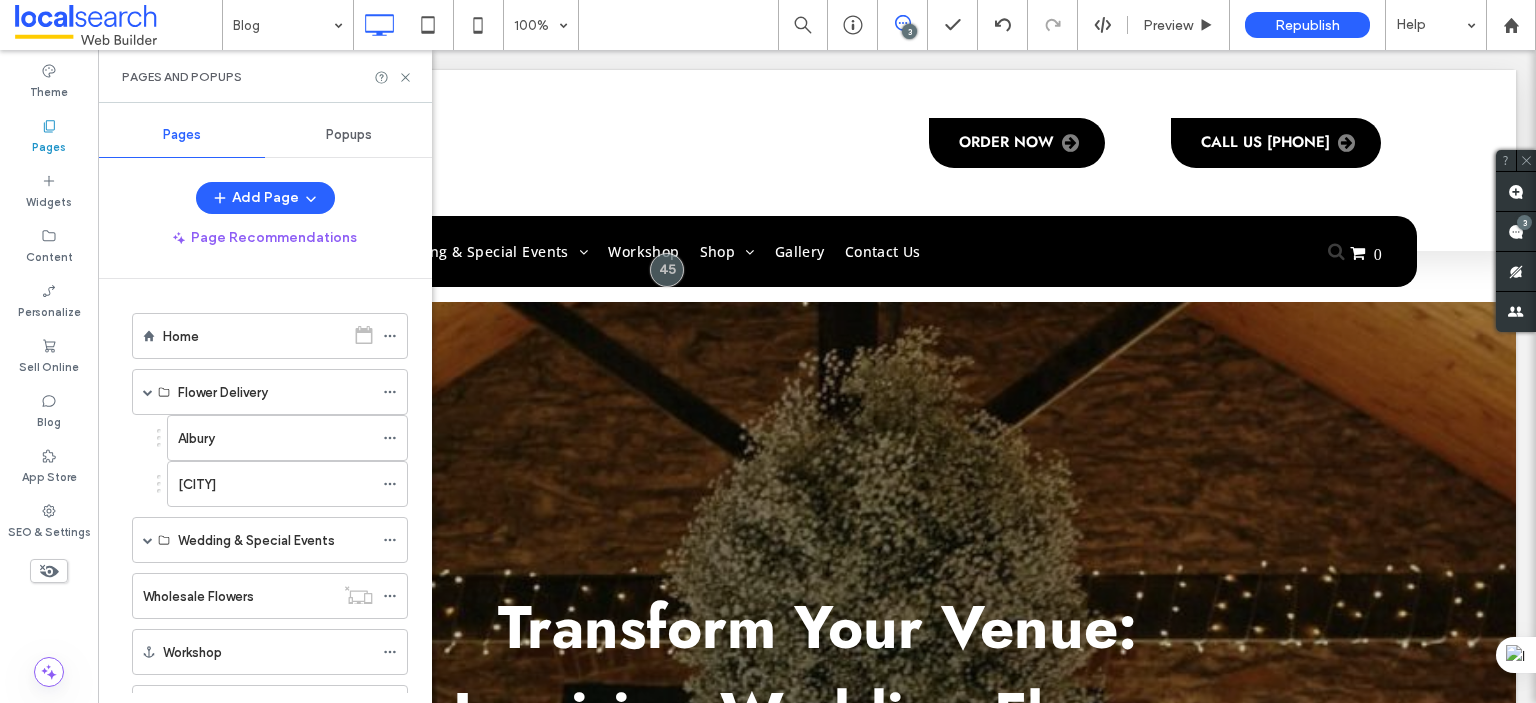 scroll, scrollTop: 0, scrollLeft: 0, axis: both 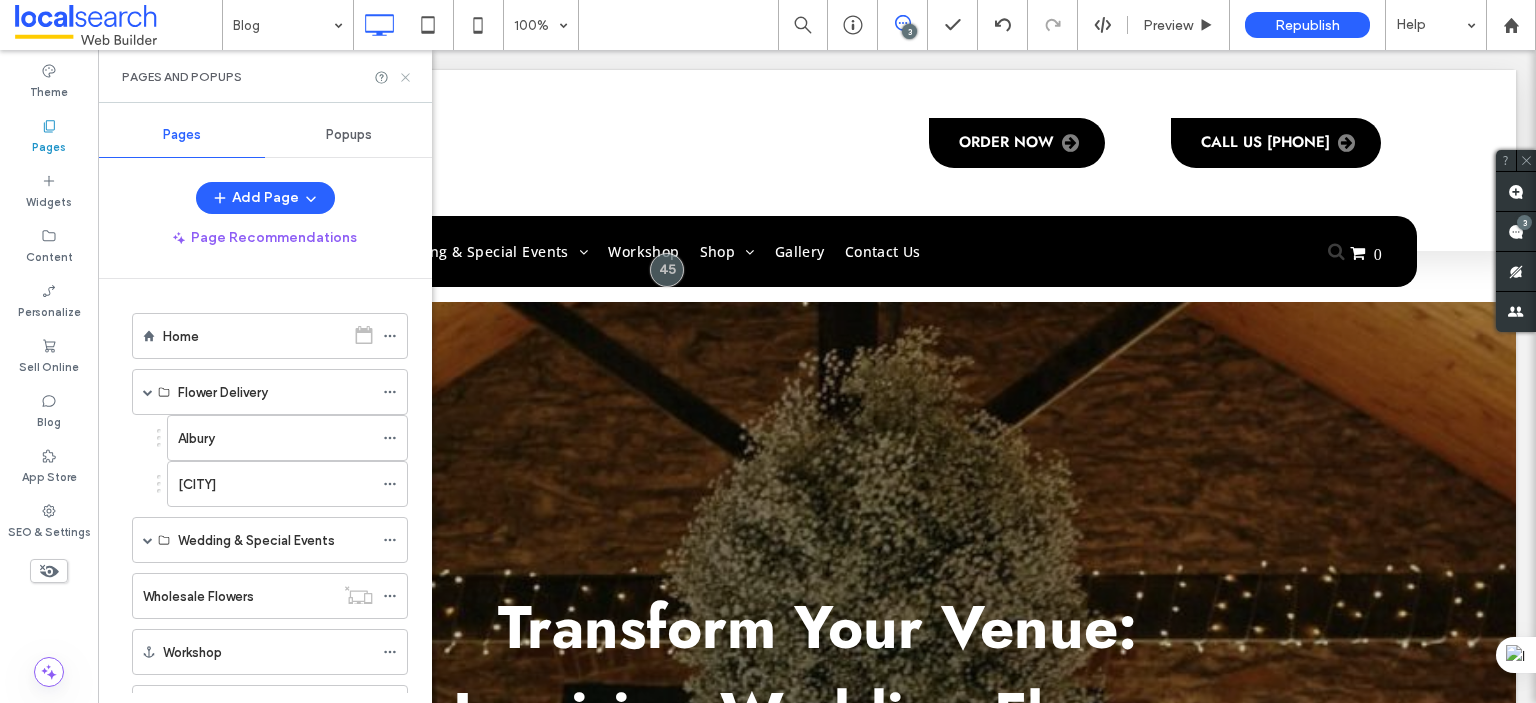 click 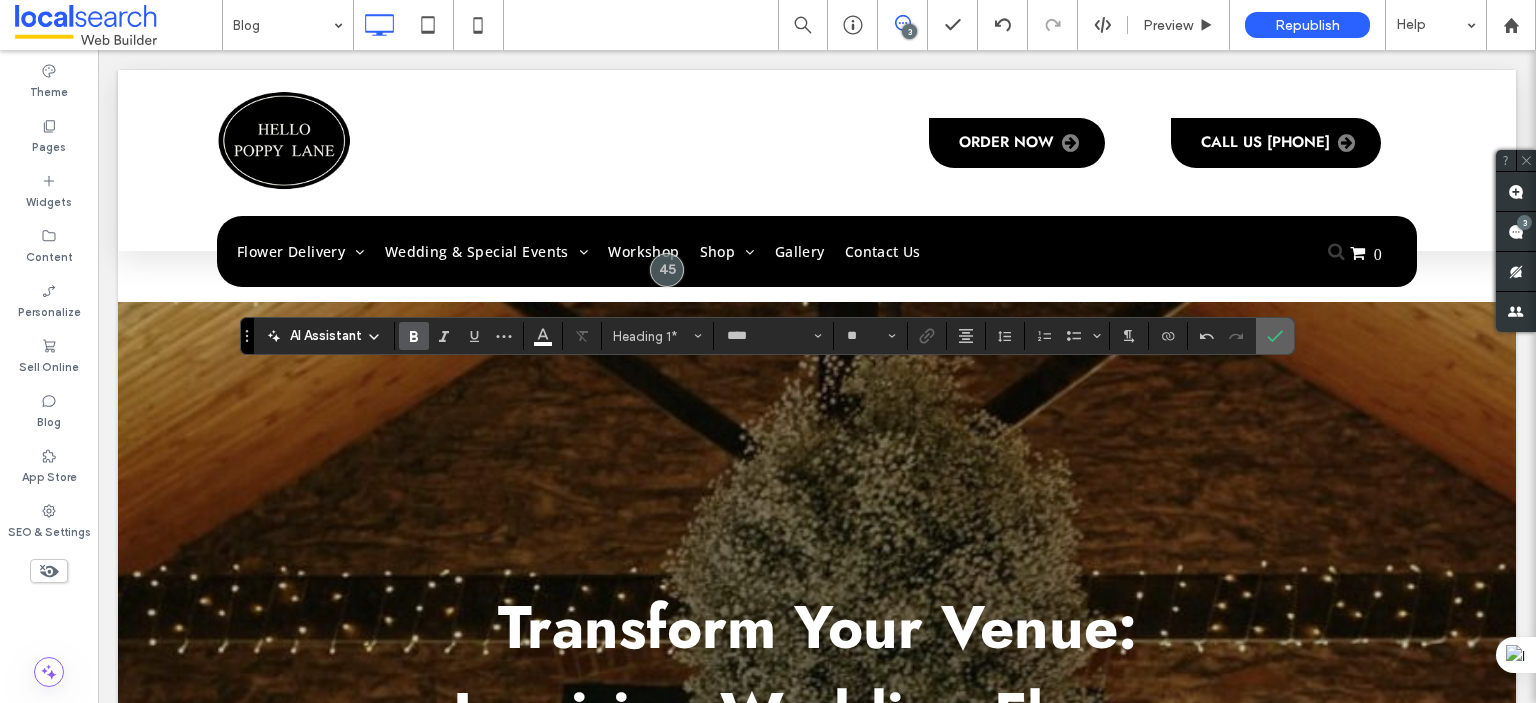 click 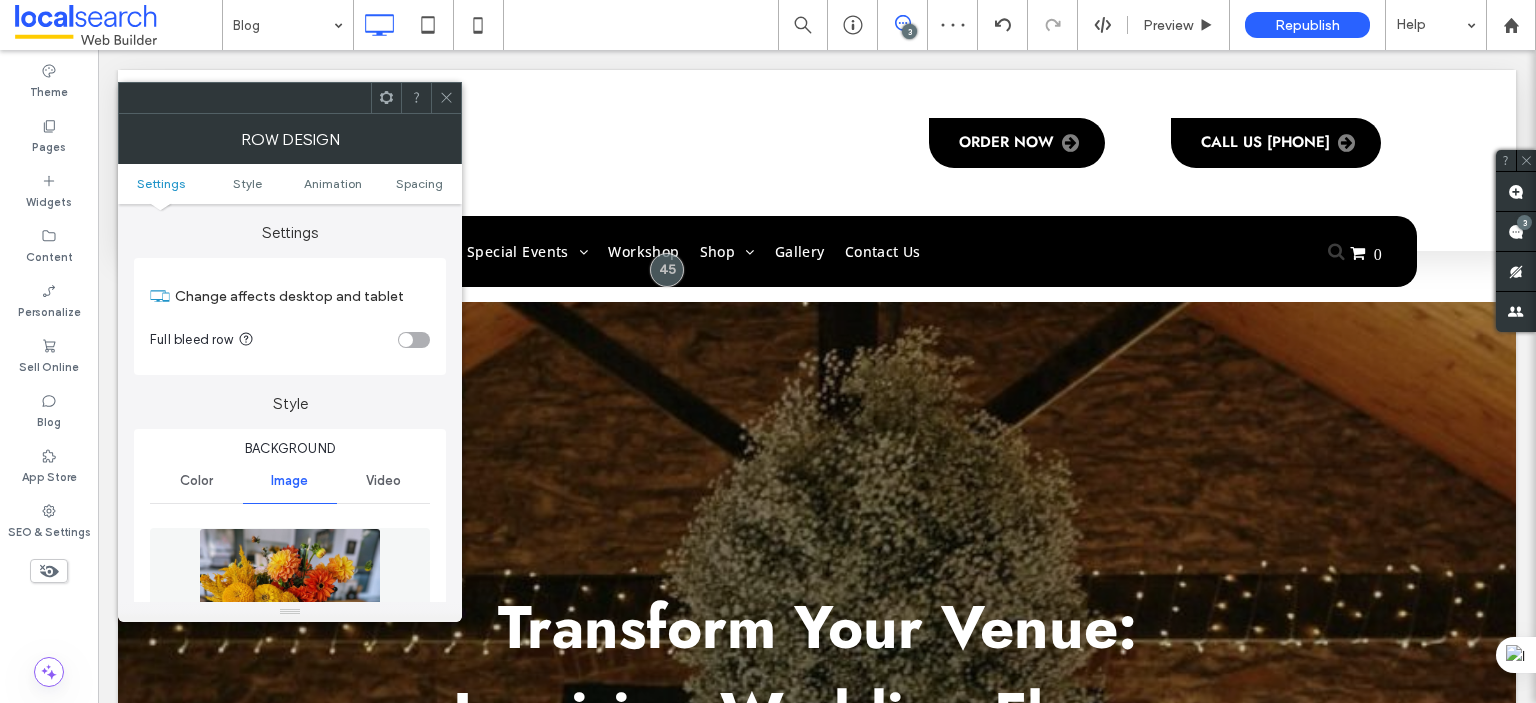 scroll, scrollTop: 200, scrollLeft: 0, axis: vertical 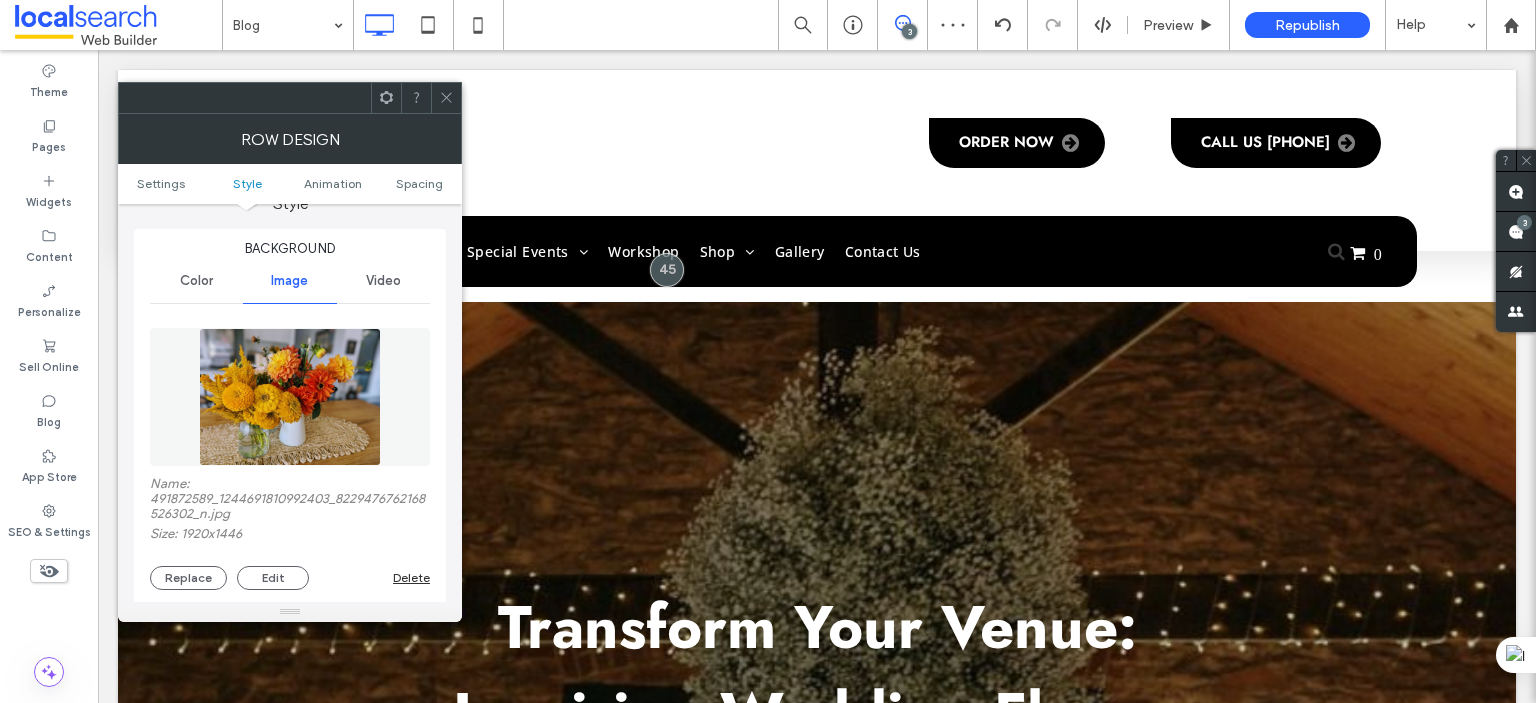 click at bounding box center (290, 397) 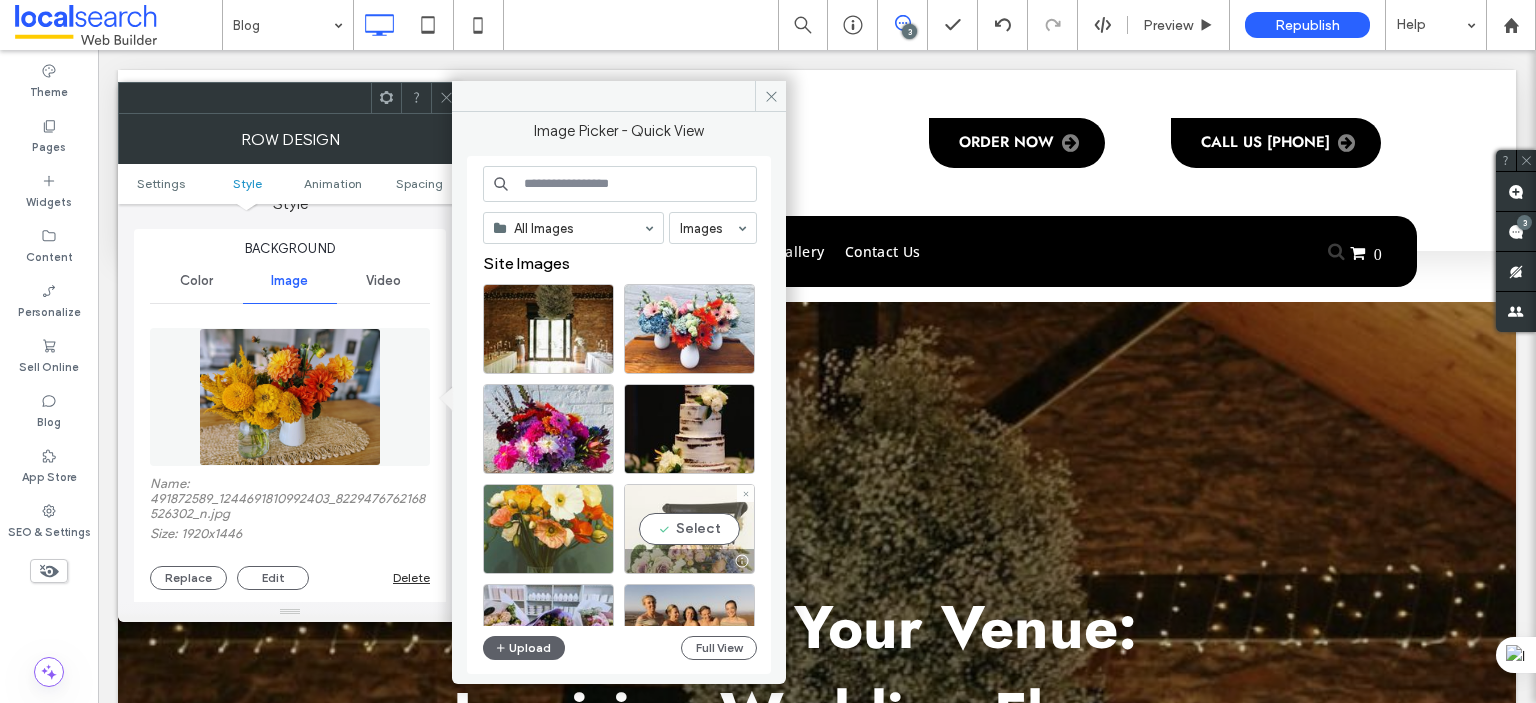 click on "Select" at bounding box center (689, 529) 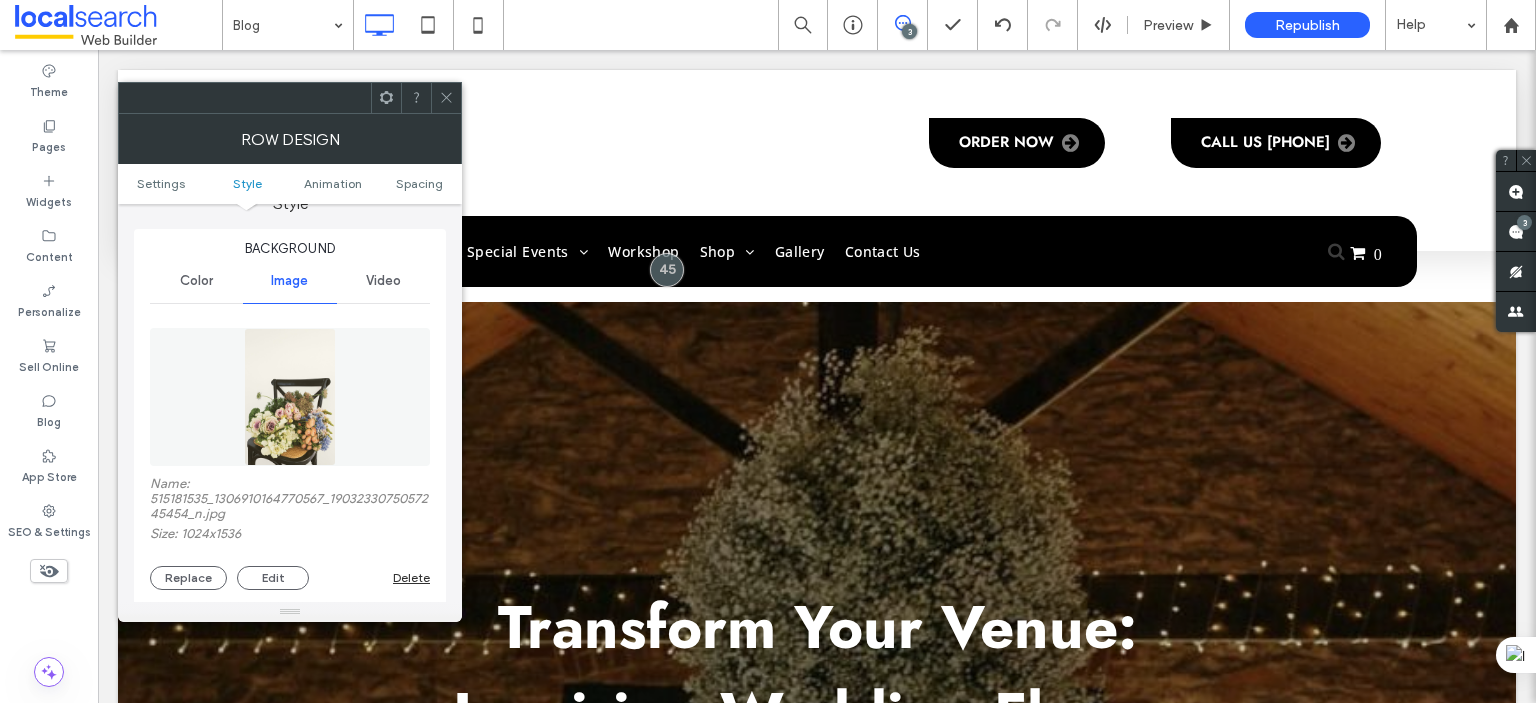 click at bounding box center [290, 397] 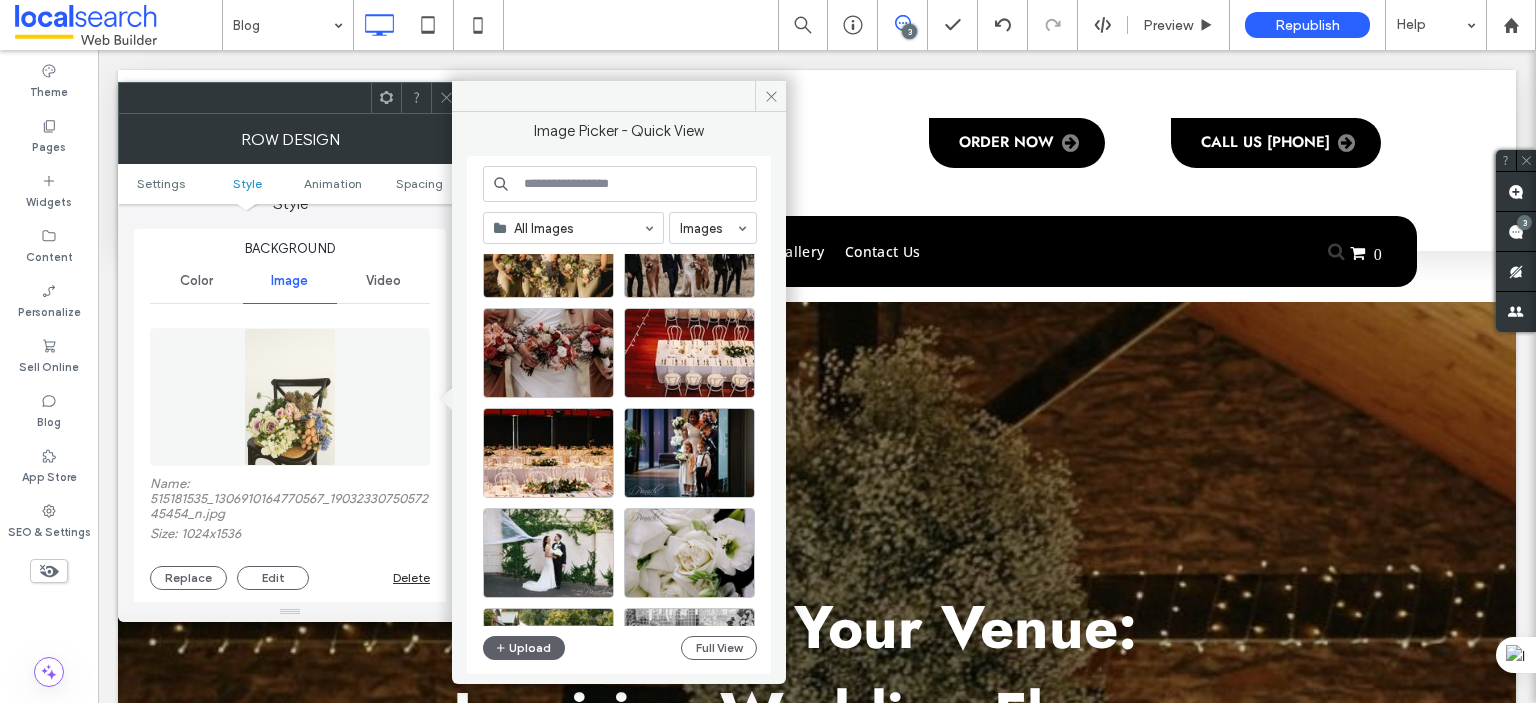 scroll, scrollTop: 500, scrollLeft: 0, axis: vertical 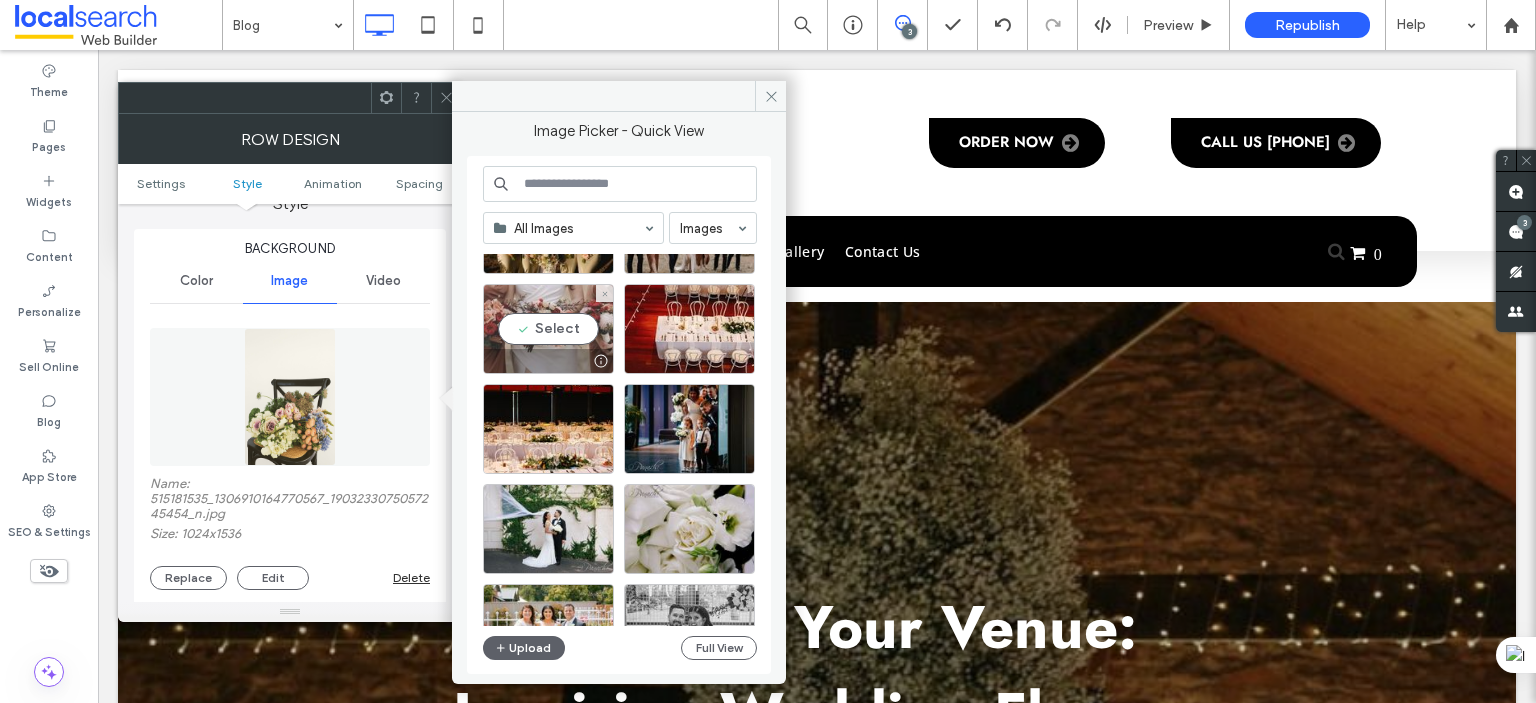 click on "Select" at bounding box center (548, 329) 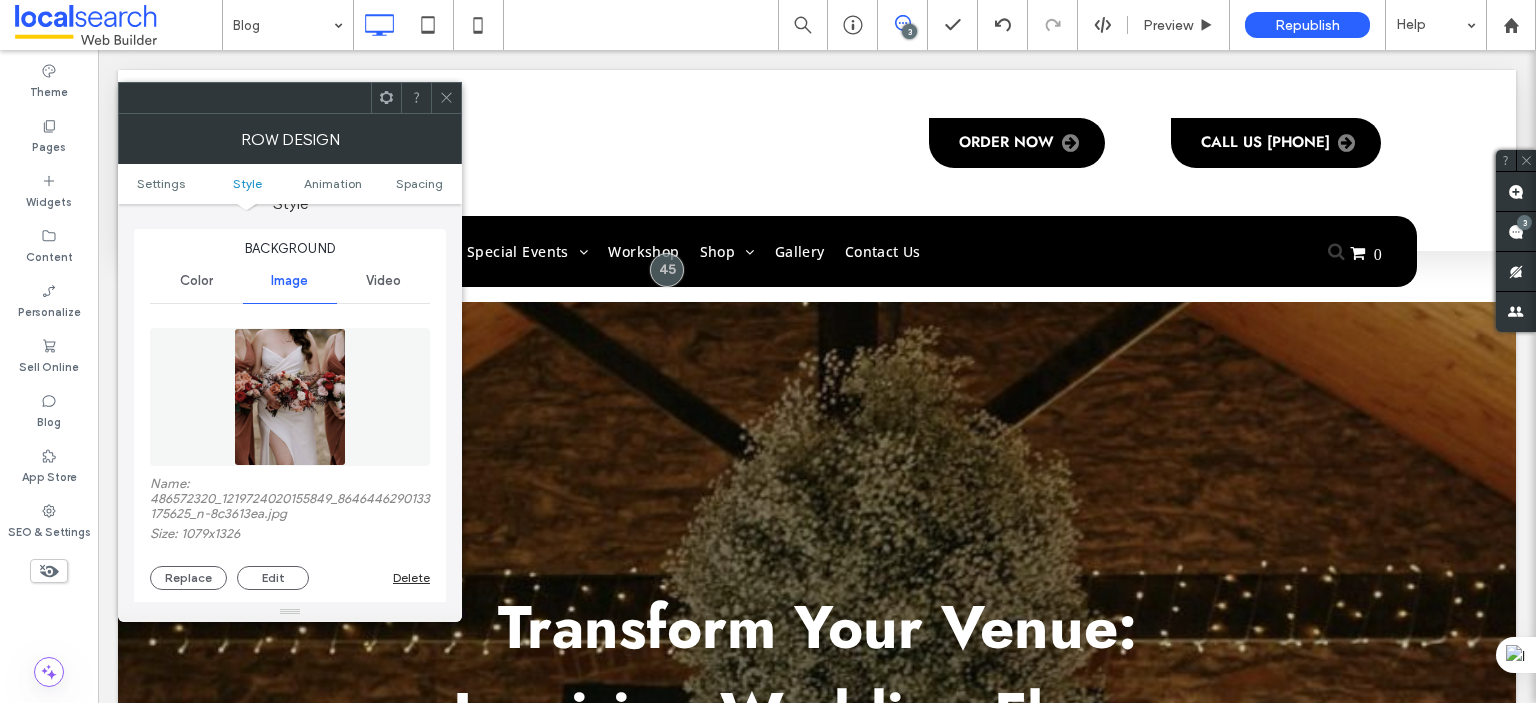 click at bounding box center (290, 397) 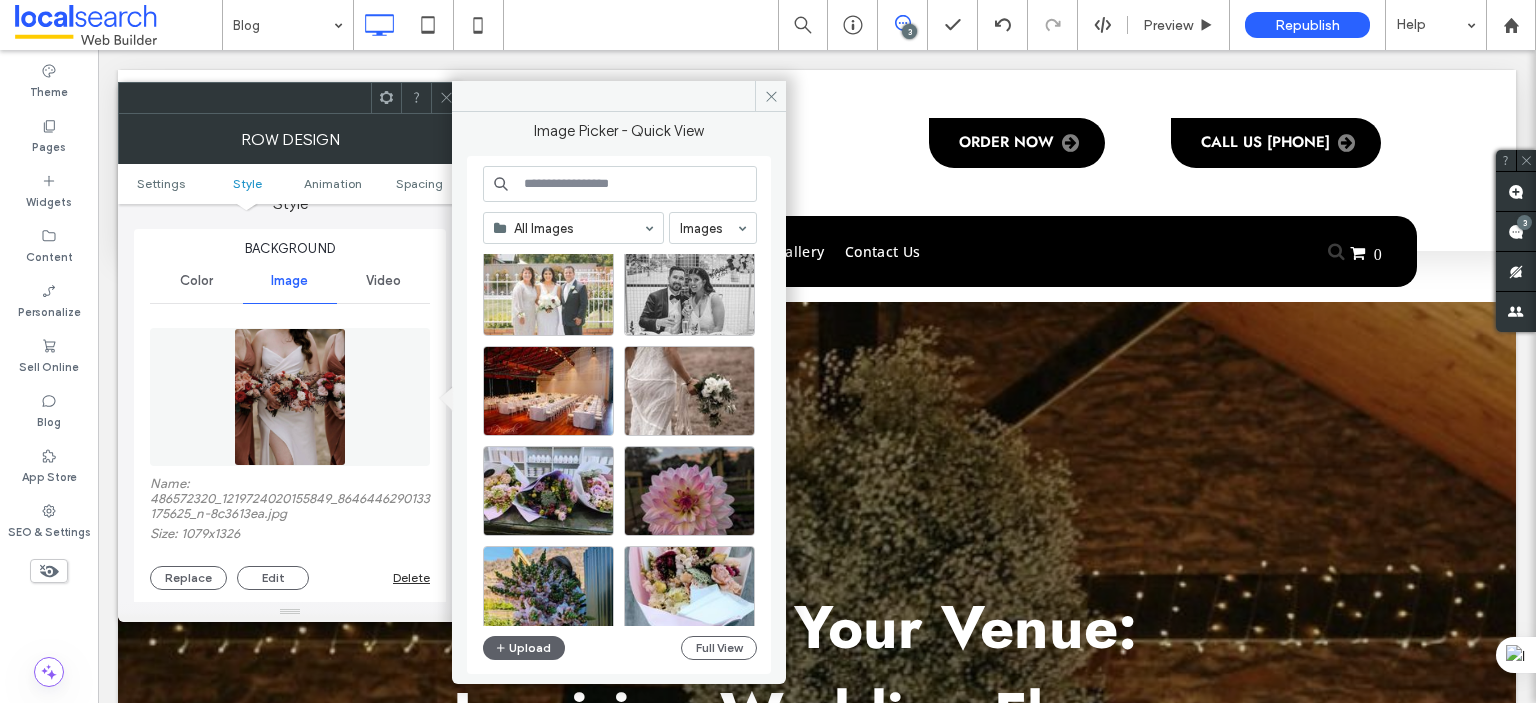 scroll, scrollTop: 857, scrollLeft: 0, axis: vertical 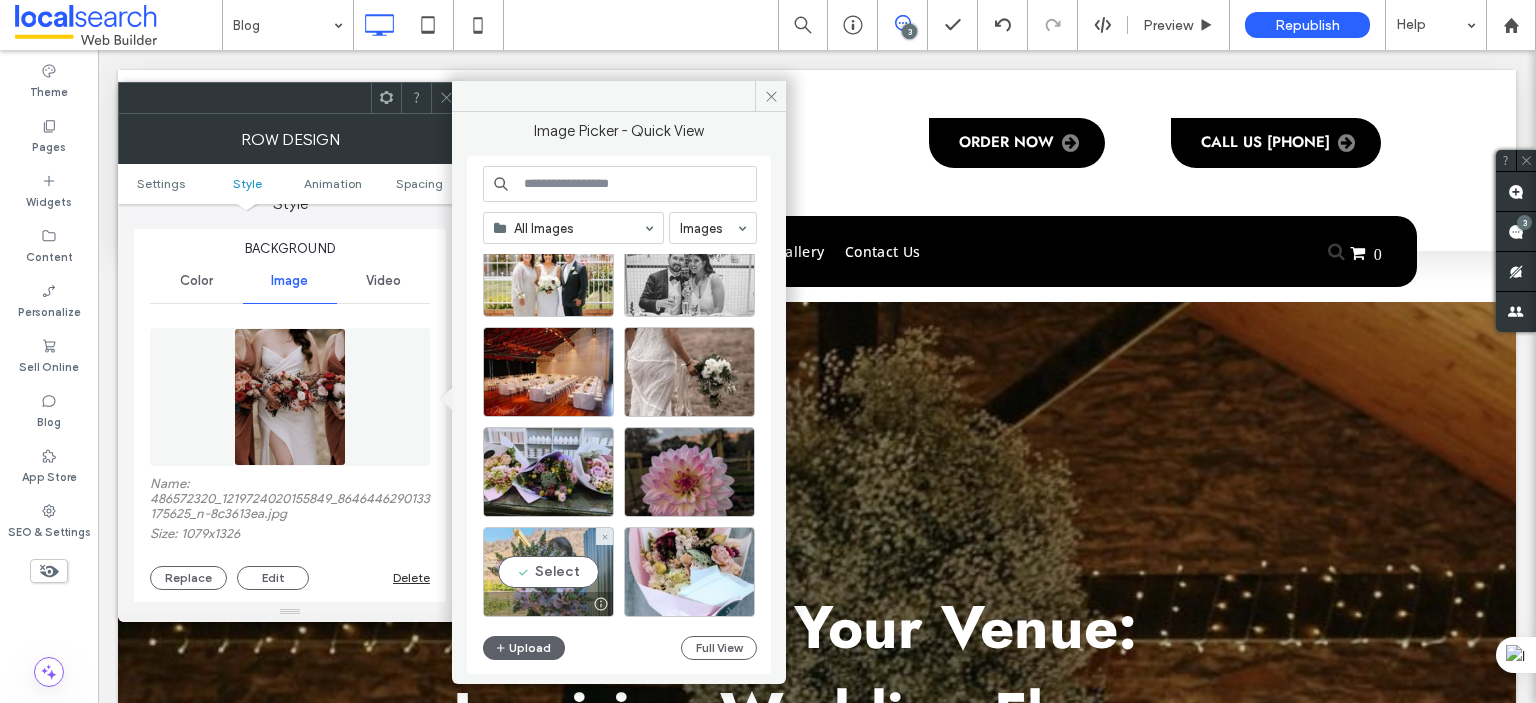 click on "Select" at bounding box center (548, 572) 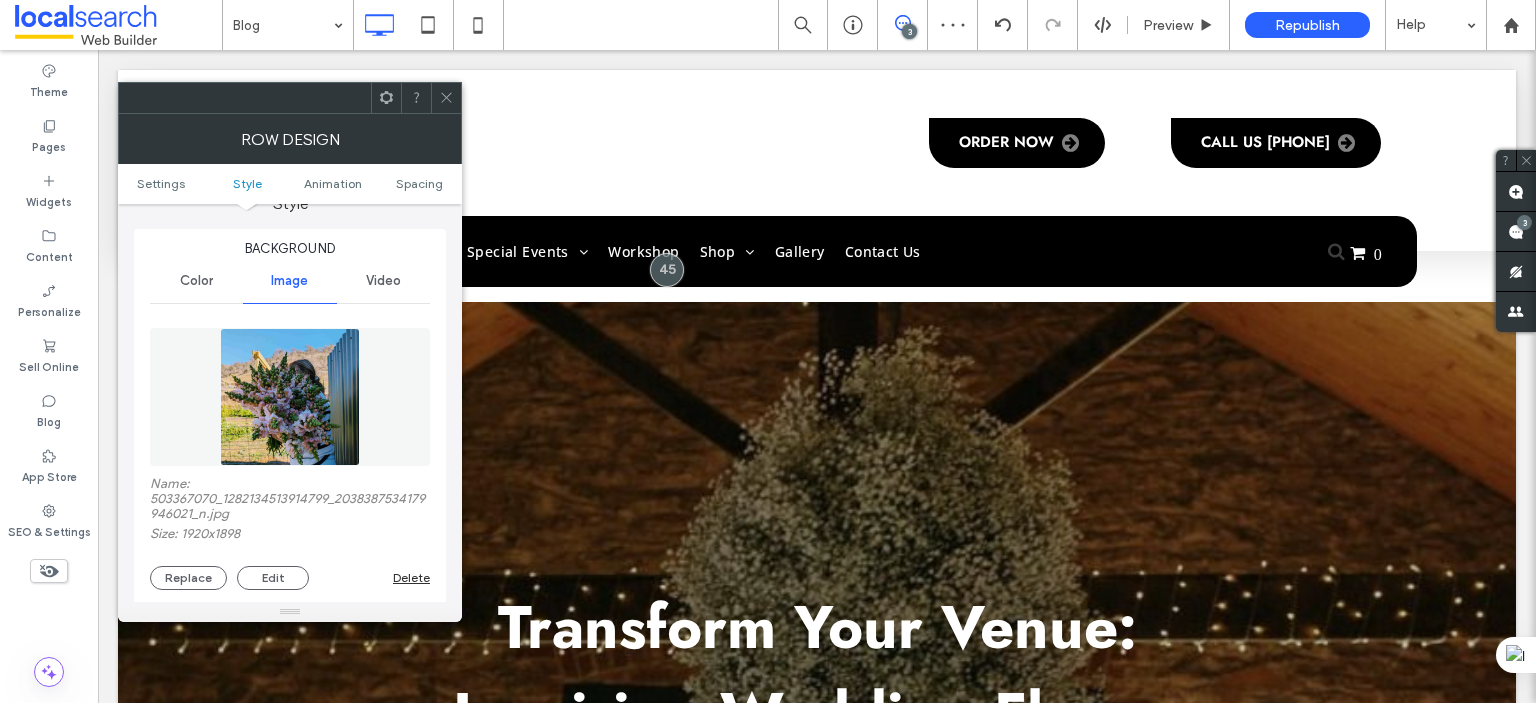 click 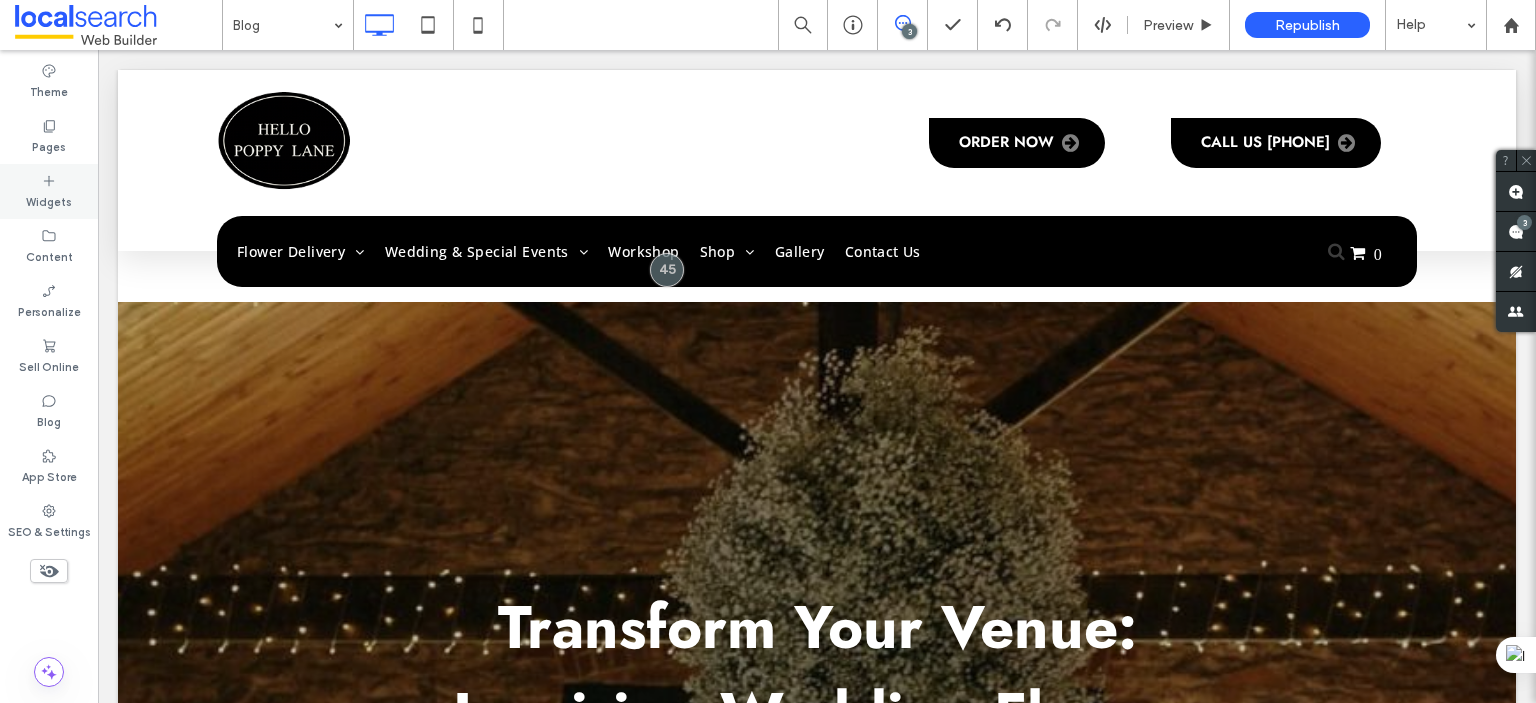 click 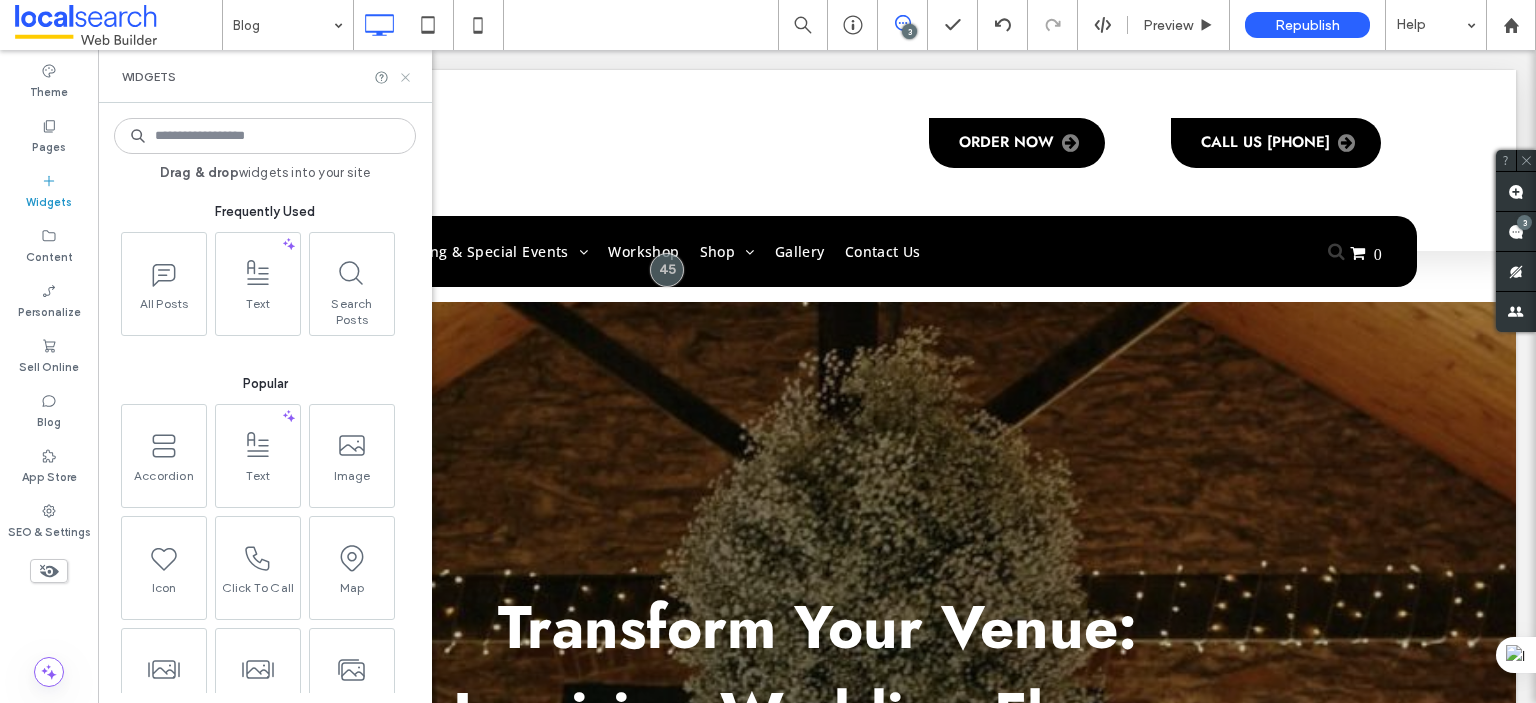 click 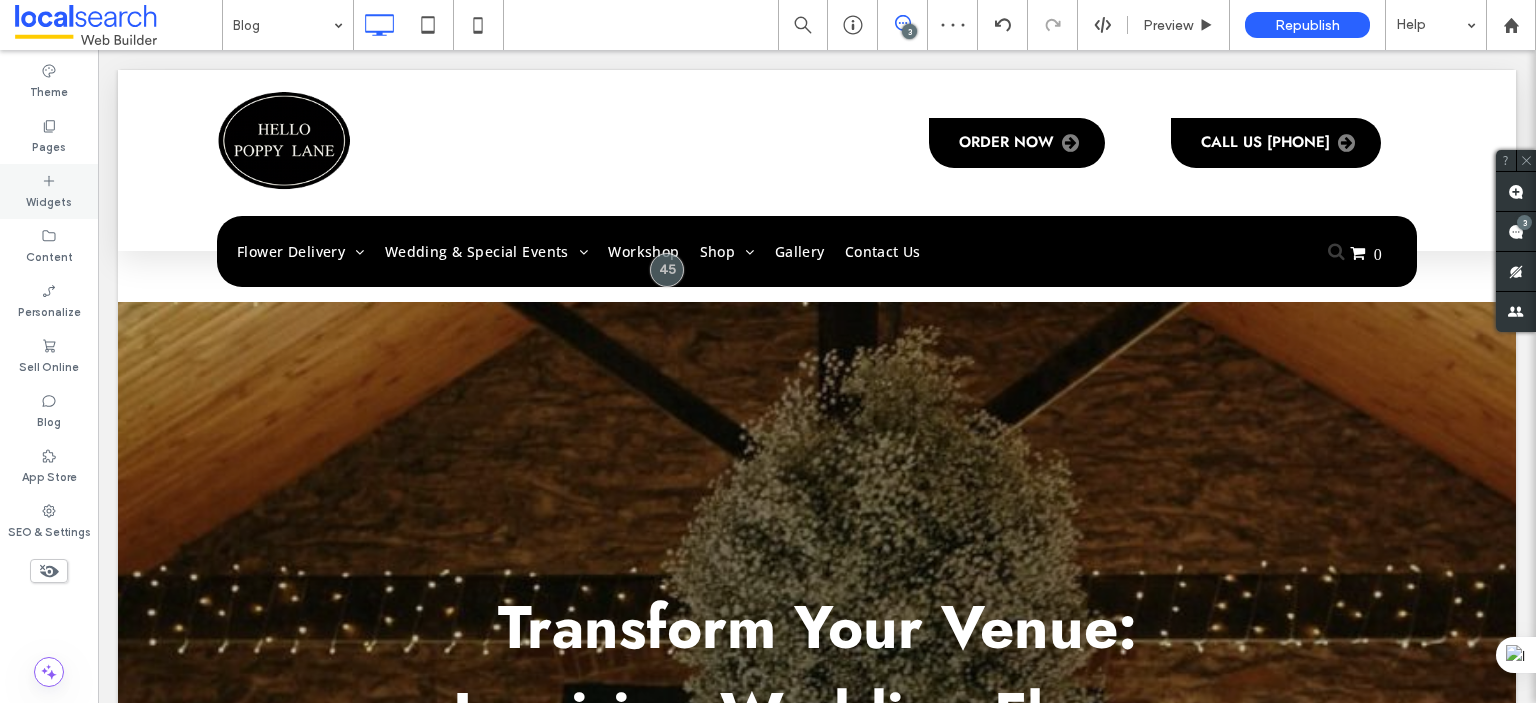 click 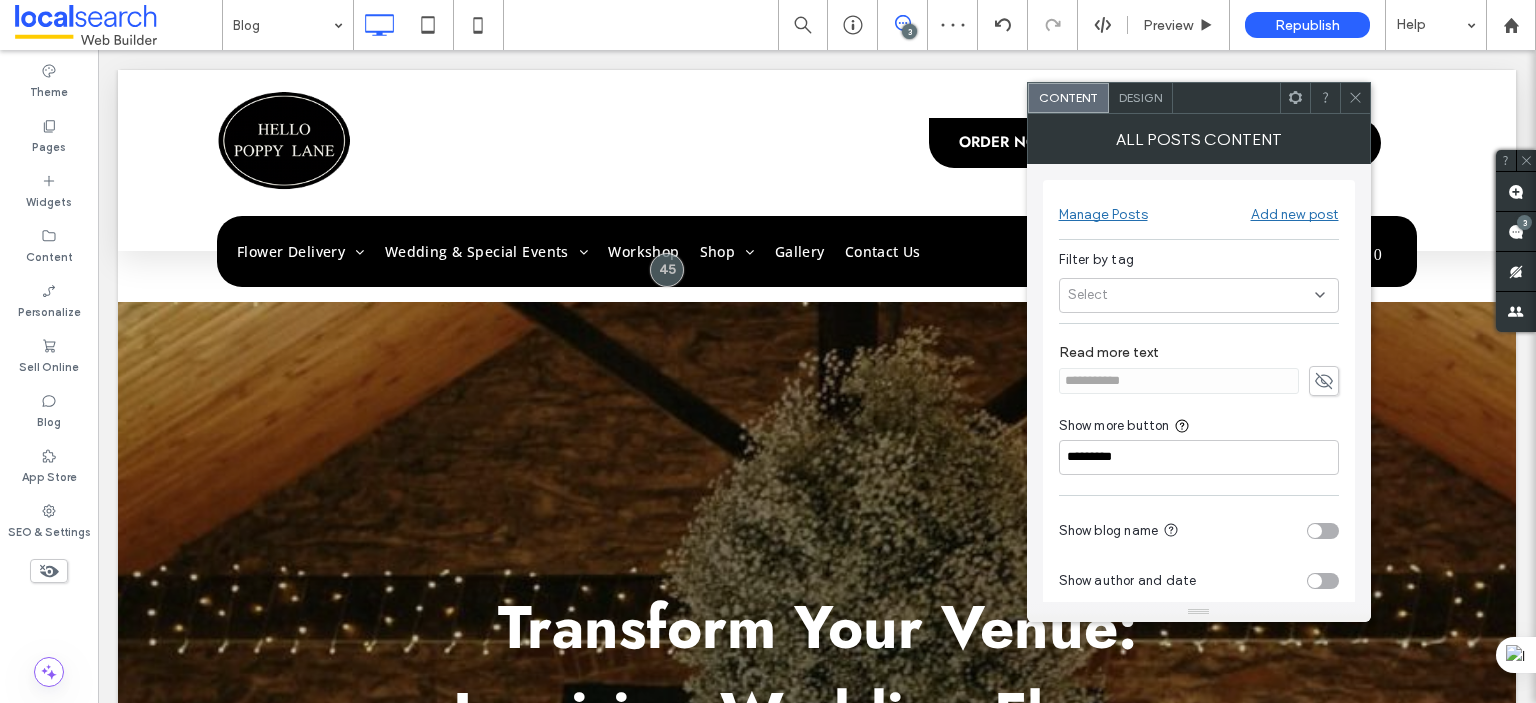 click 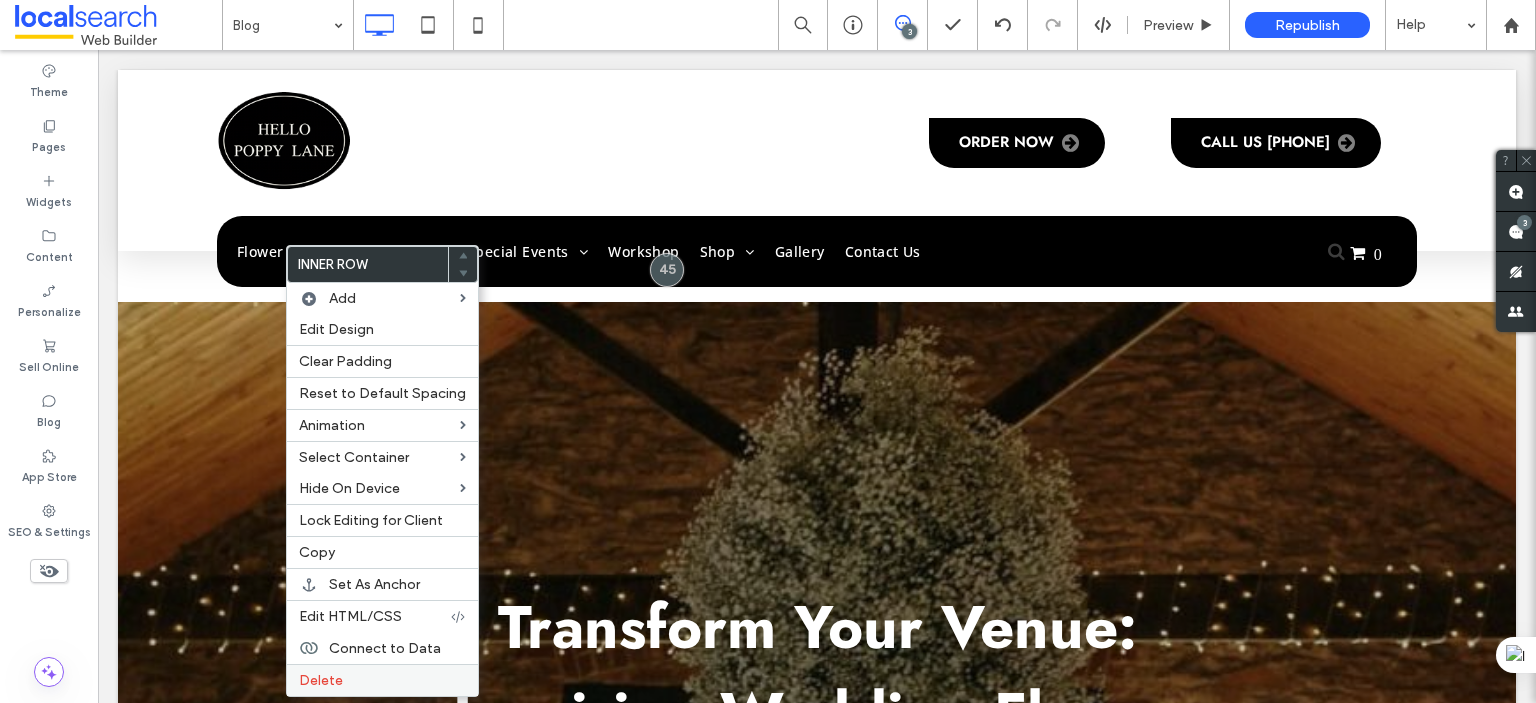 click on "Delete" at bounding box center [382, 680] 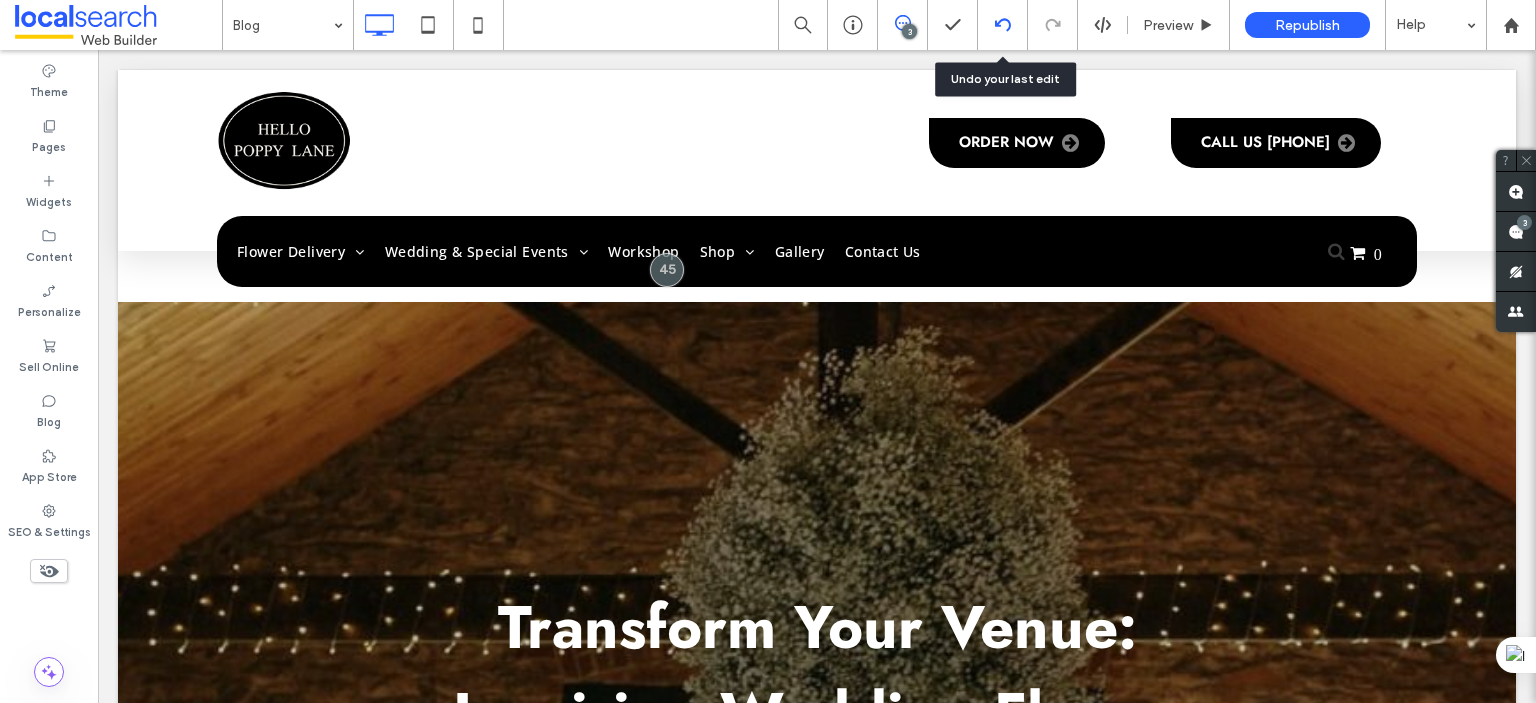 click 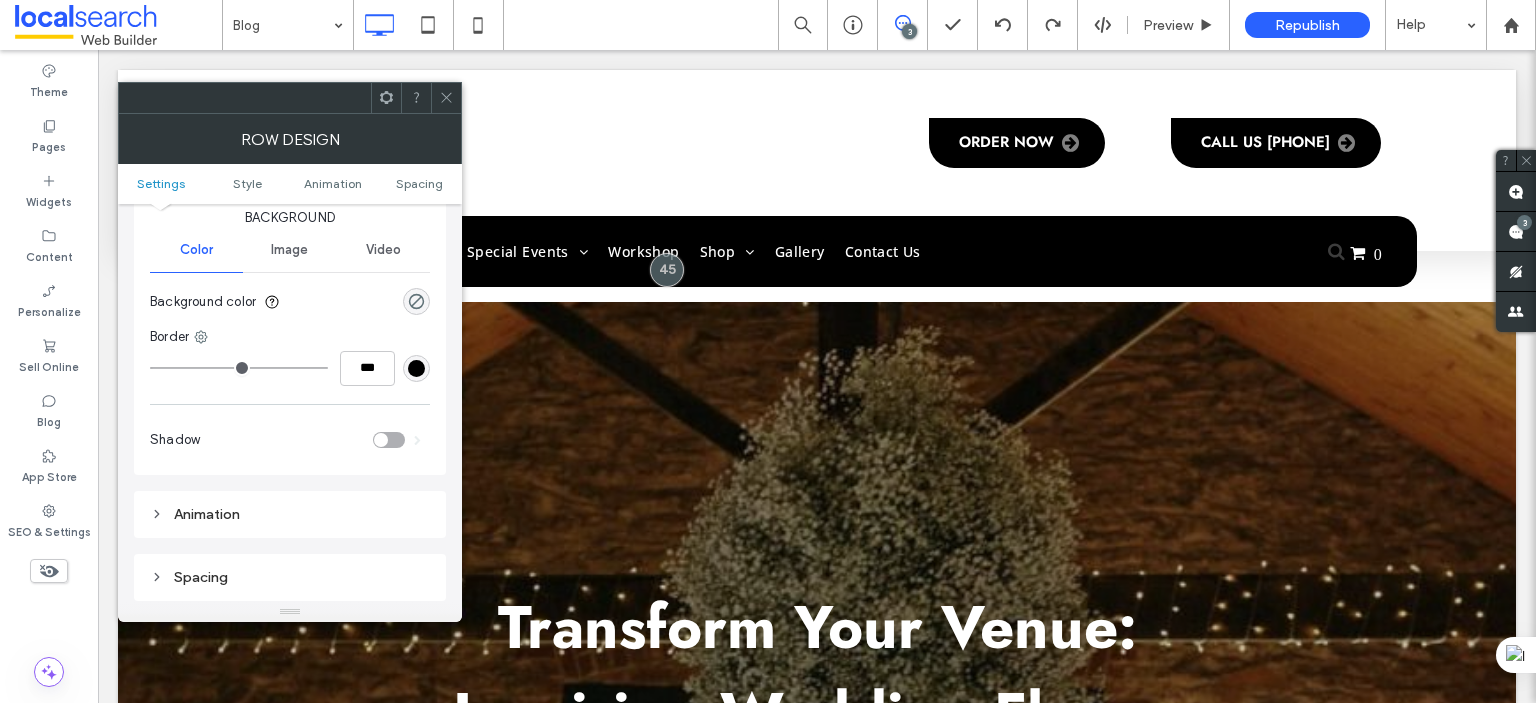 scroll, scrollTop: 500, scrollLeft: 0, axis: vertical 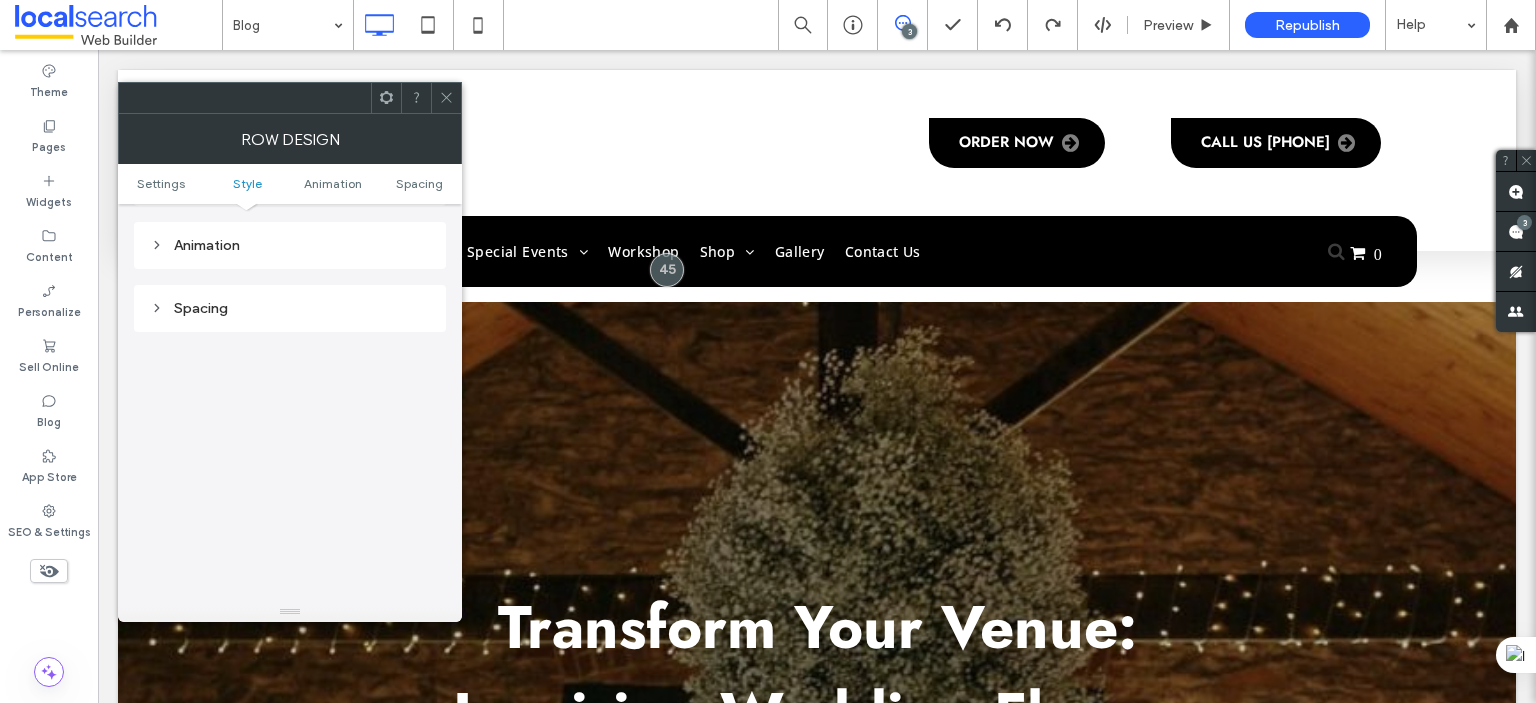 click on "Spacing" at bounding box center [290, 308] 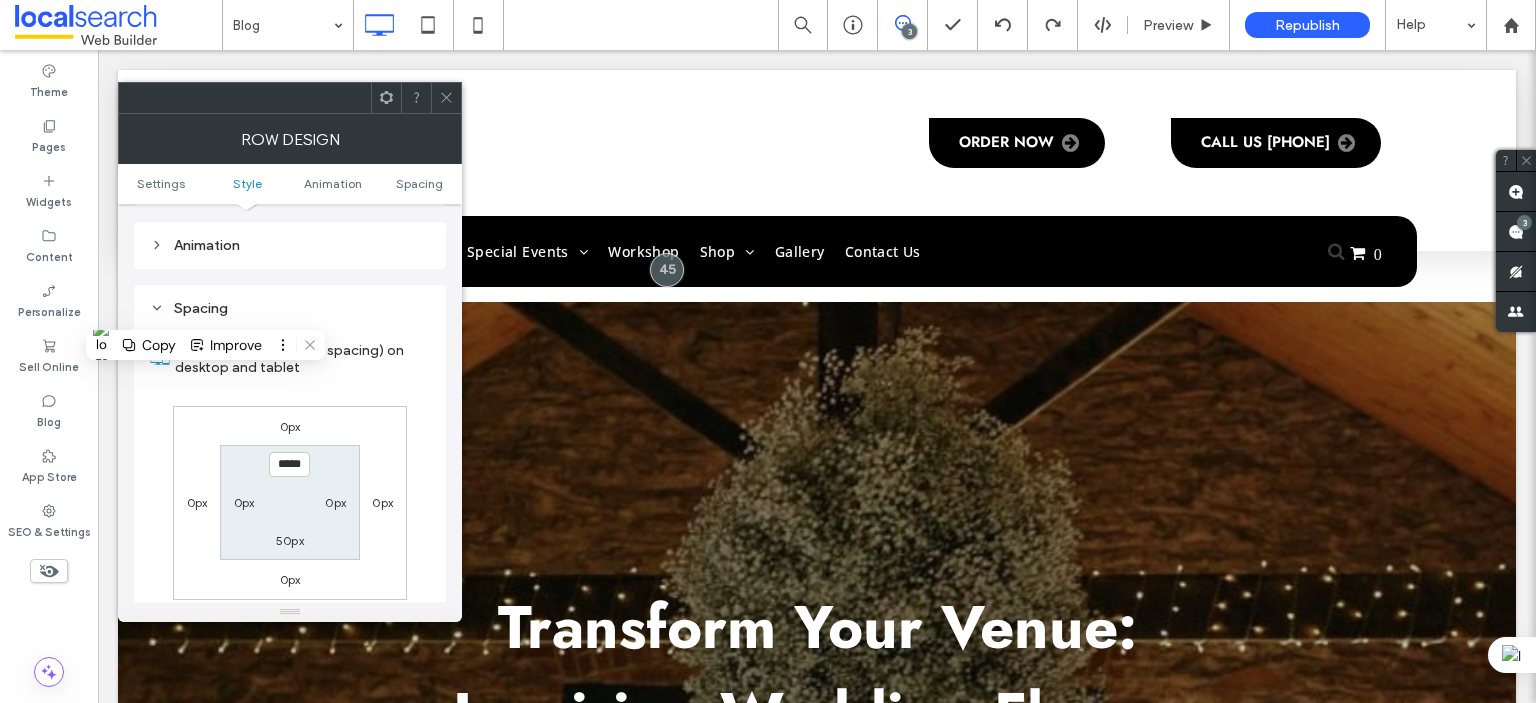 click on "Spacing" at bounding box center [290, 308] 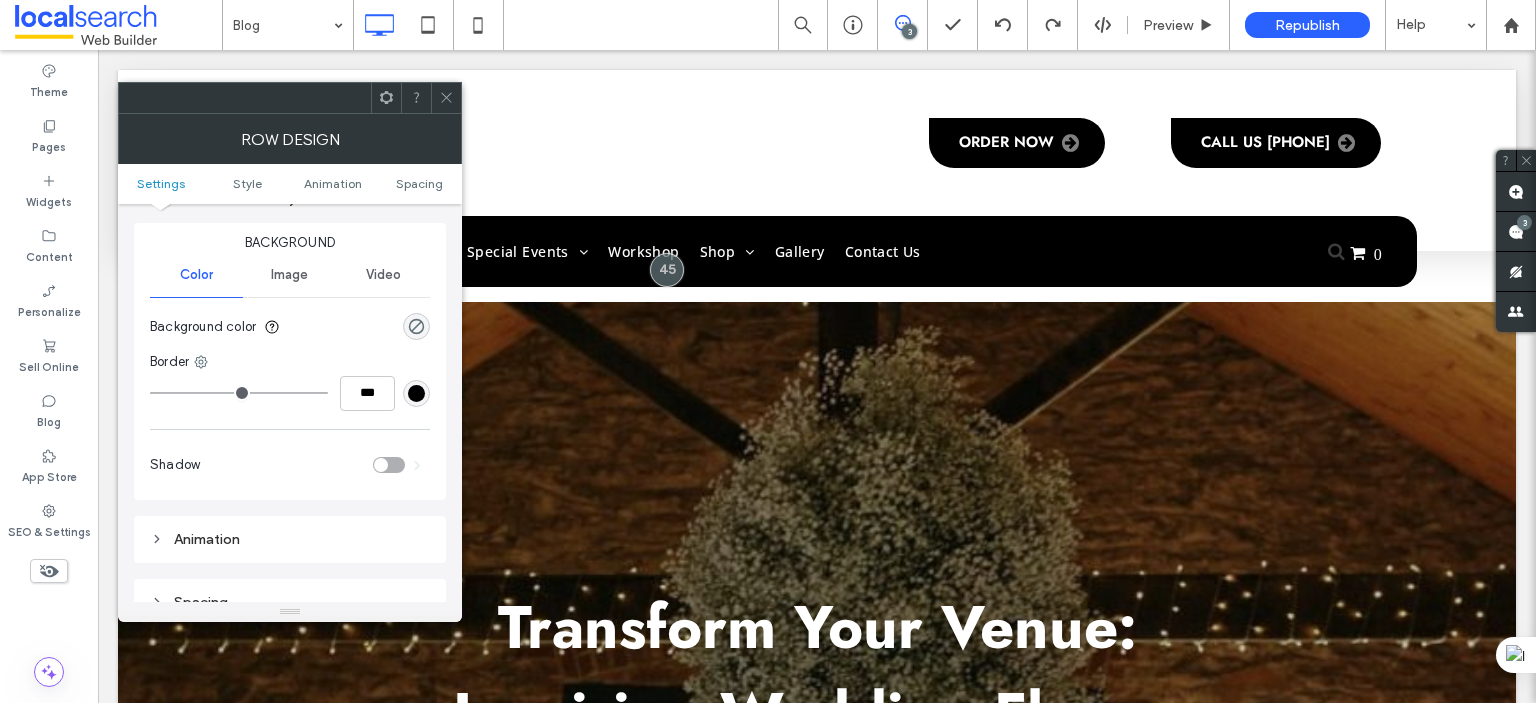 scroll, scrollTop: 100, scrollLeft: 0, axis: vertical 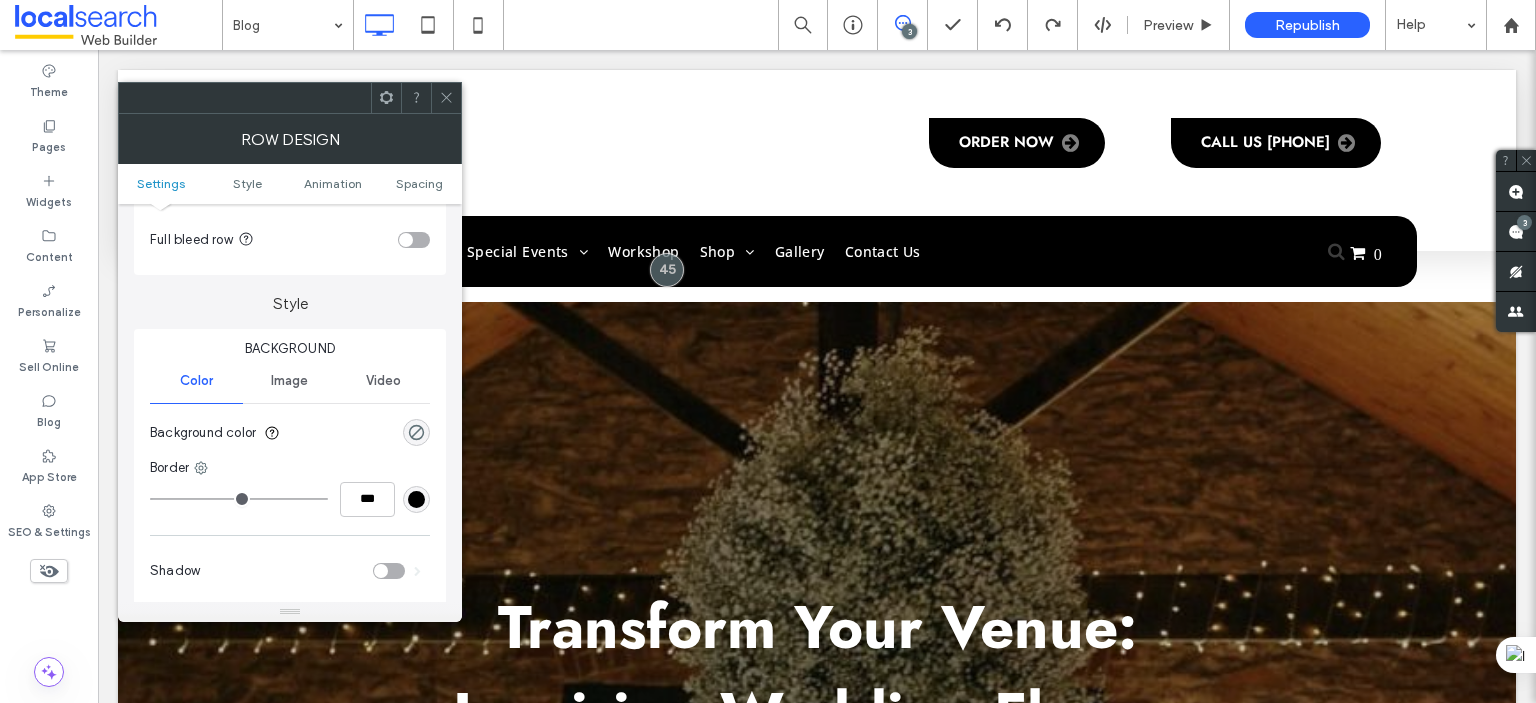click 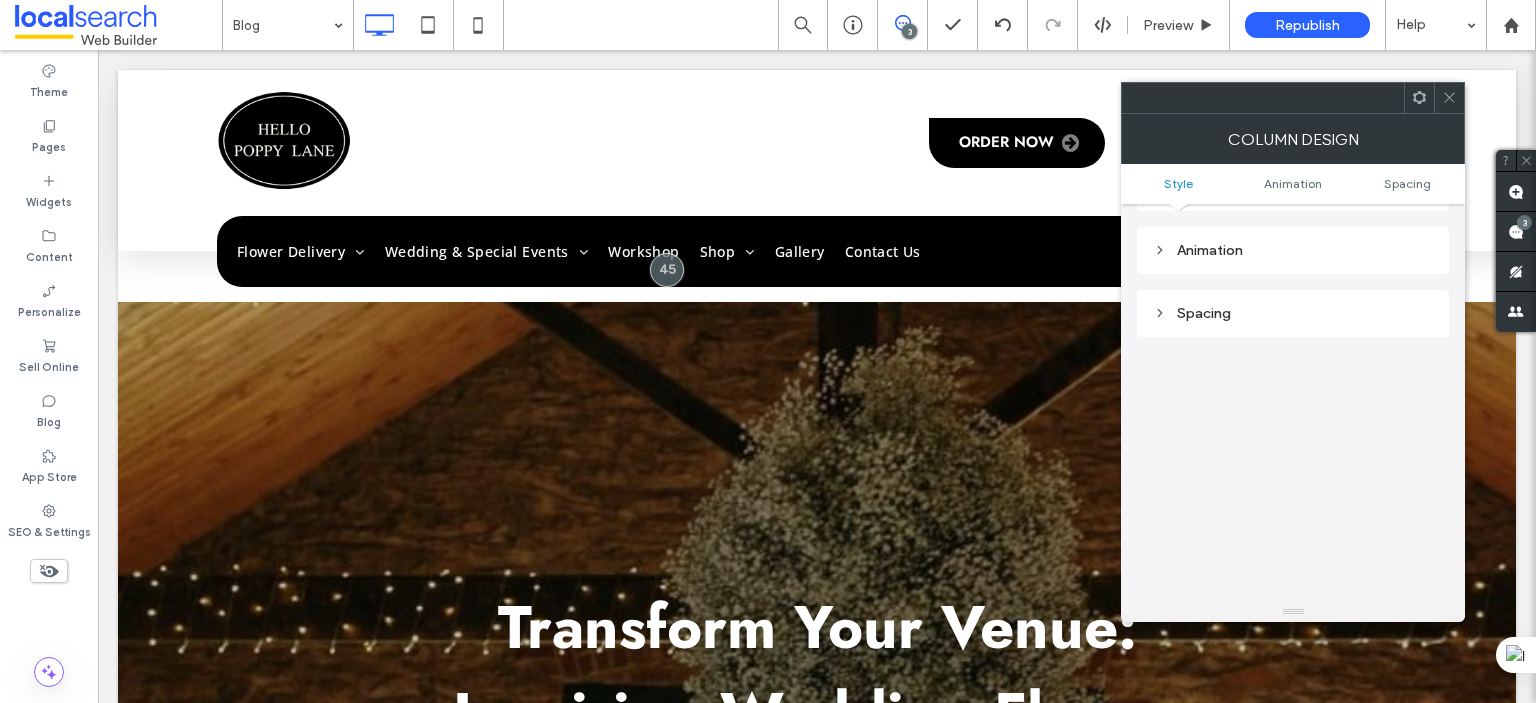scroll, scrollTop: 0, scrollLeft: 0, axis: both 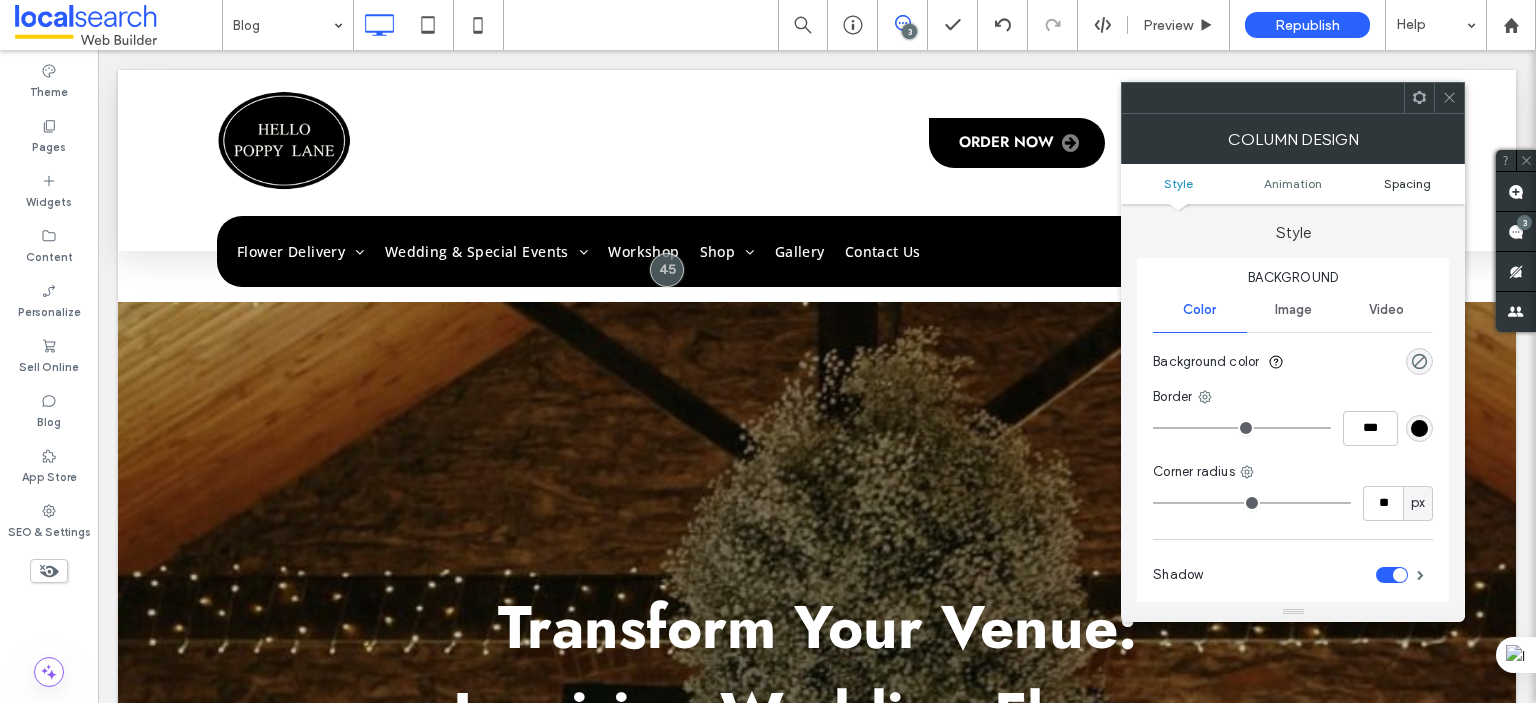click on "Spacing" at bounding box center [1407, 183] 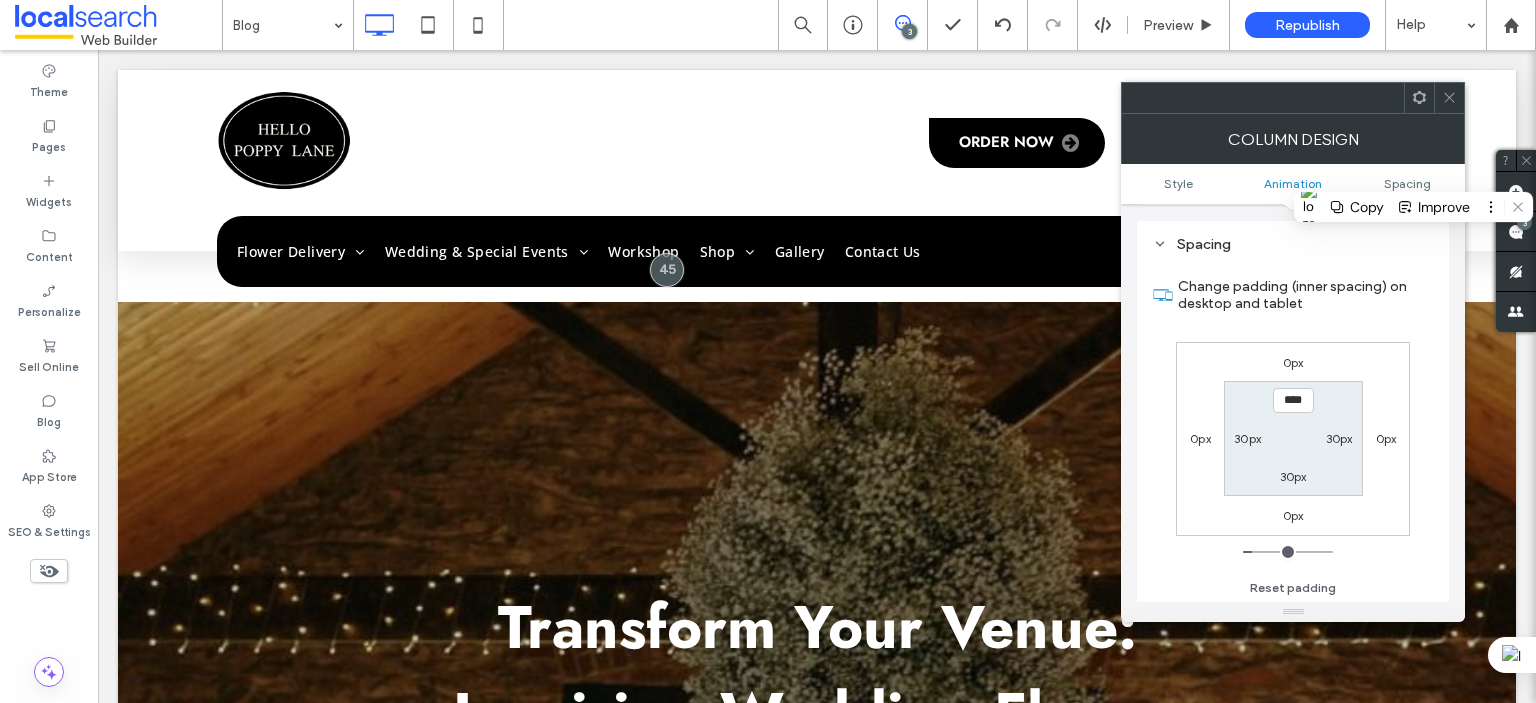 scroll, scrollTop: 268, scrollLeft: 0, axis: vertical 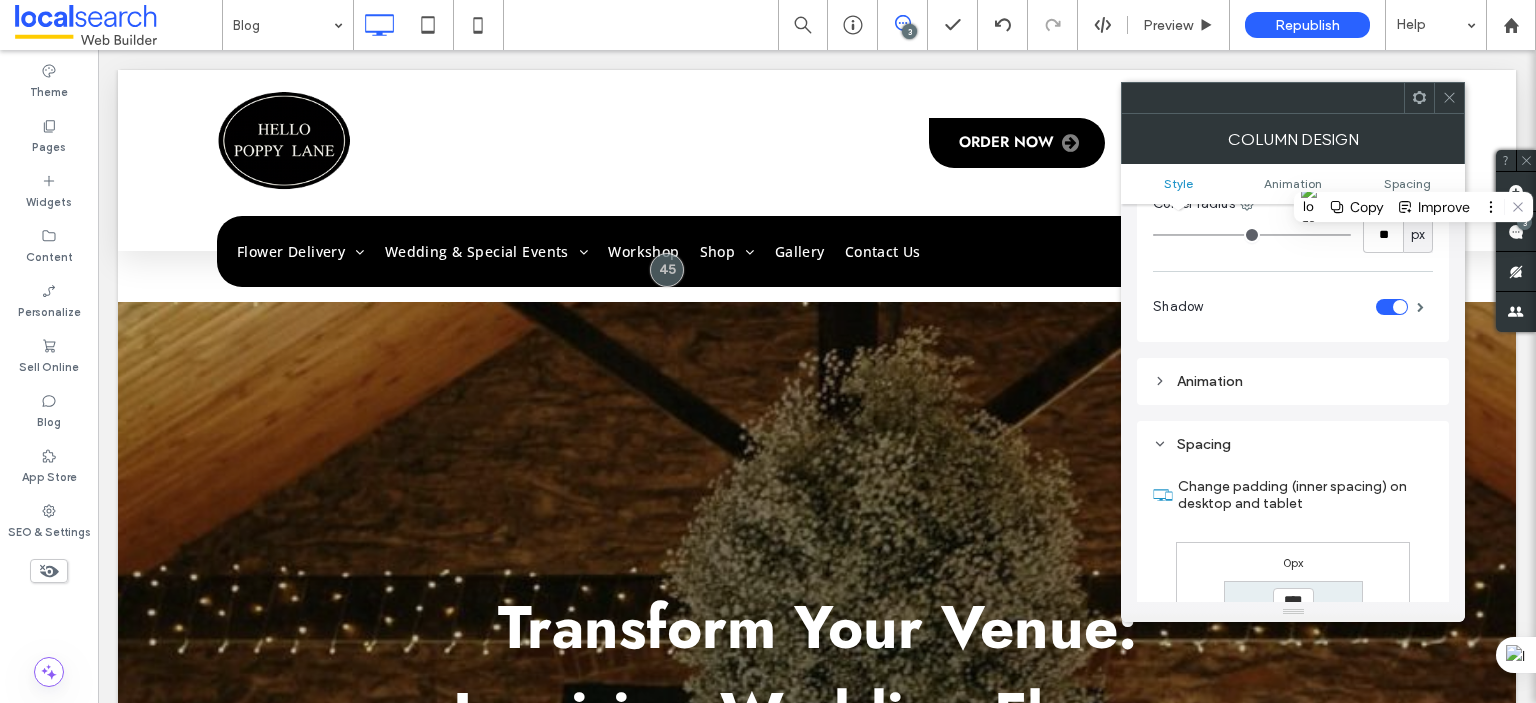 click on "Animation" at bounding box center [1293, 381] 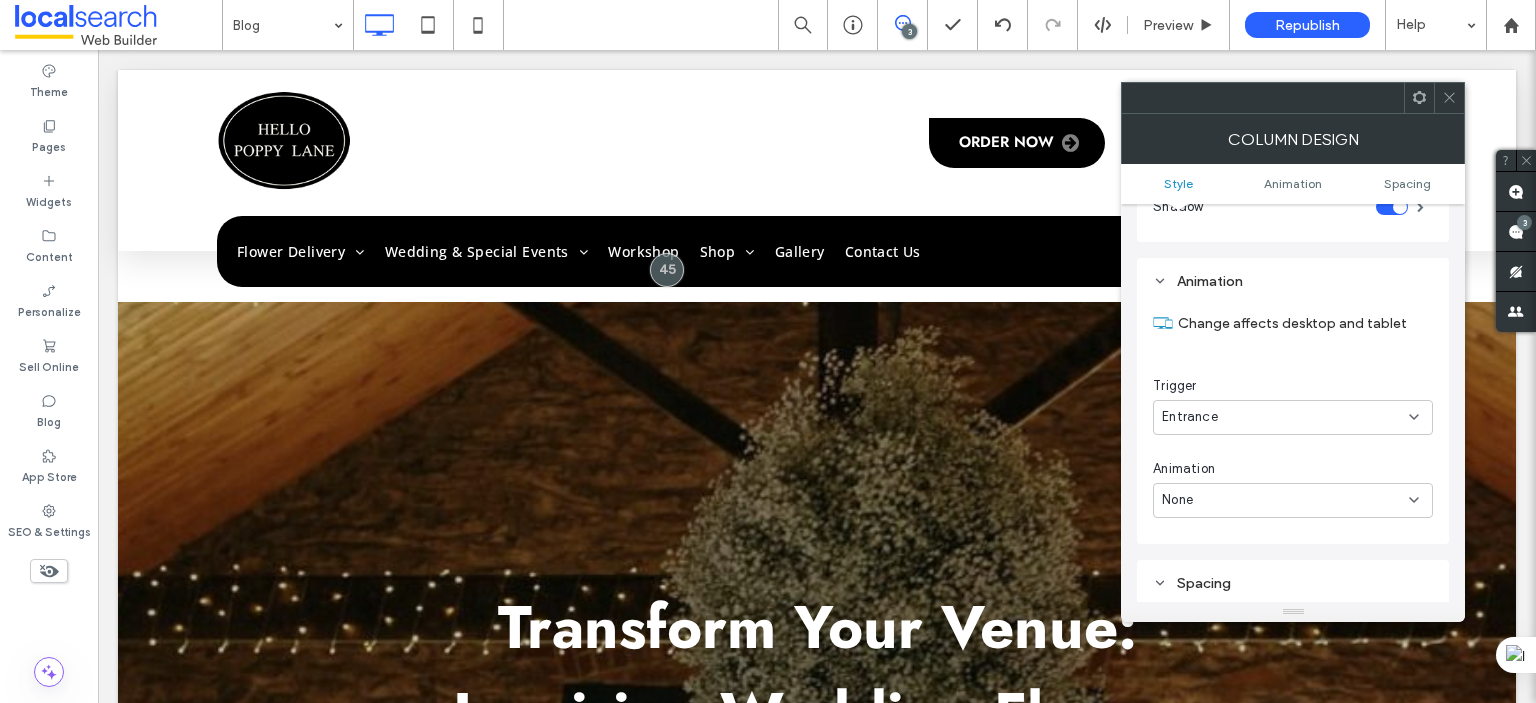scroll, scrollTop: 68, scrollLeft: 0, axis: vertical 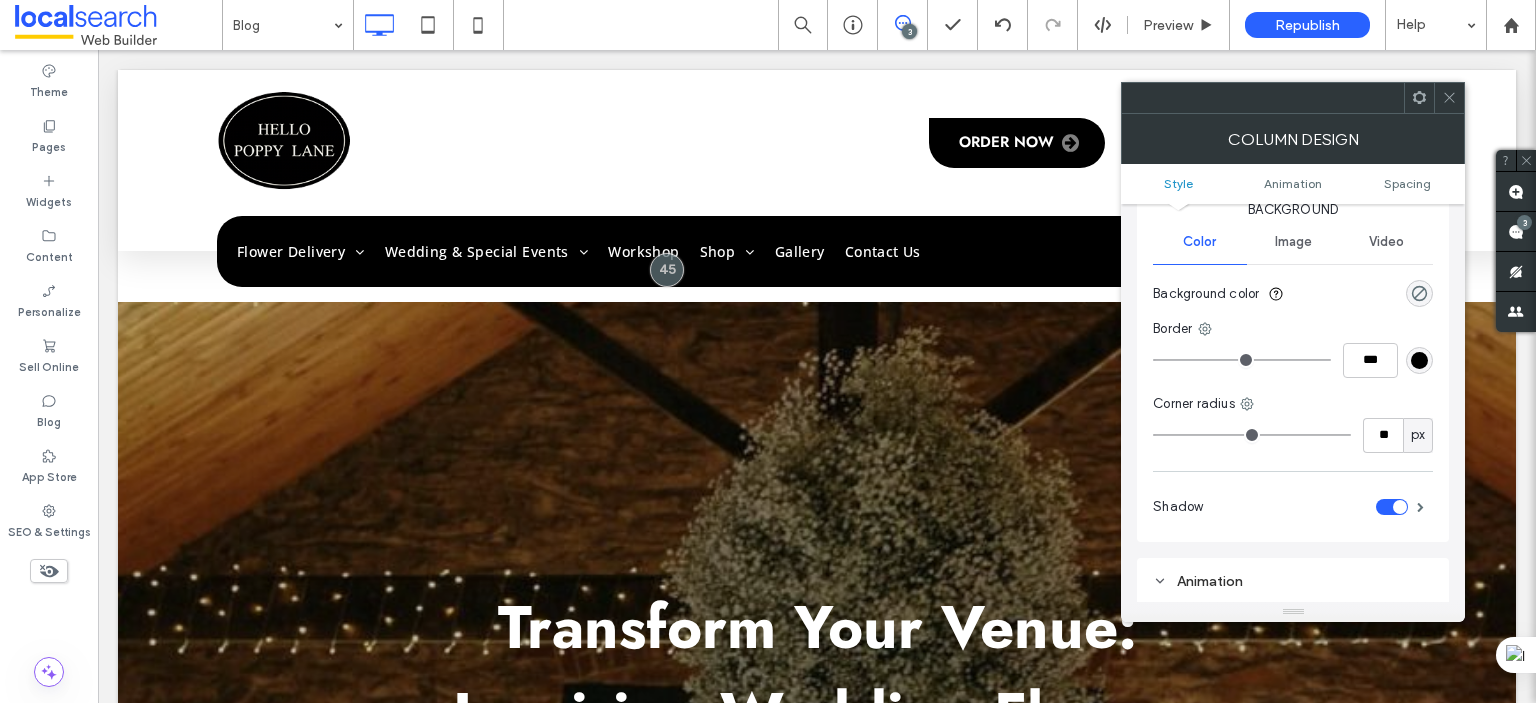 click on "Style" at bounding box center [1178, 183] 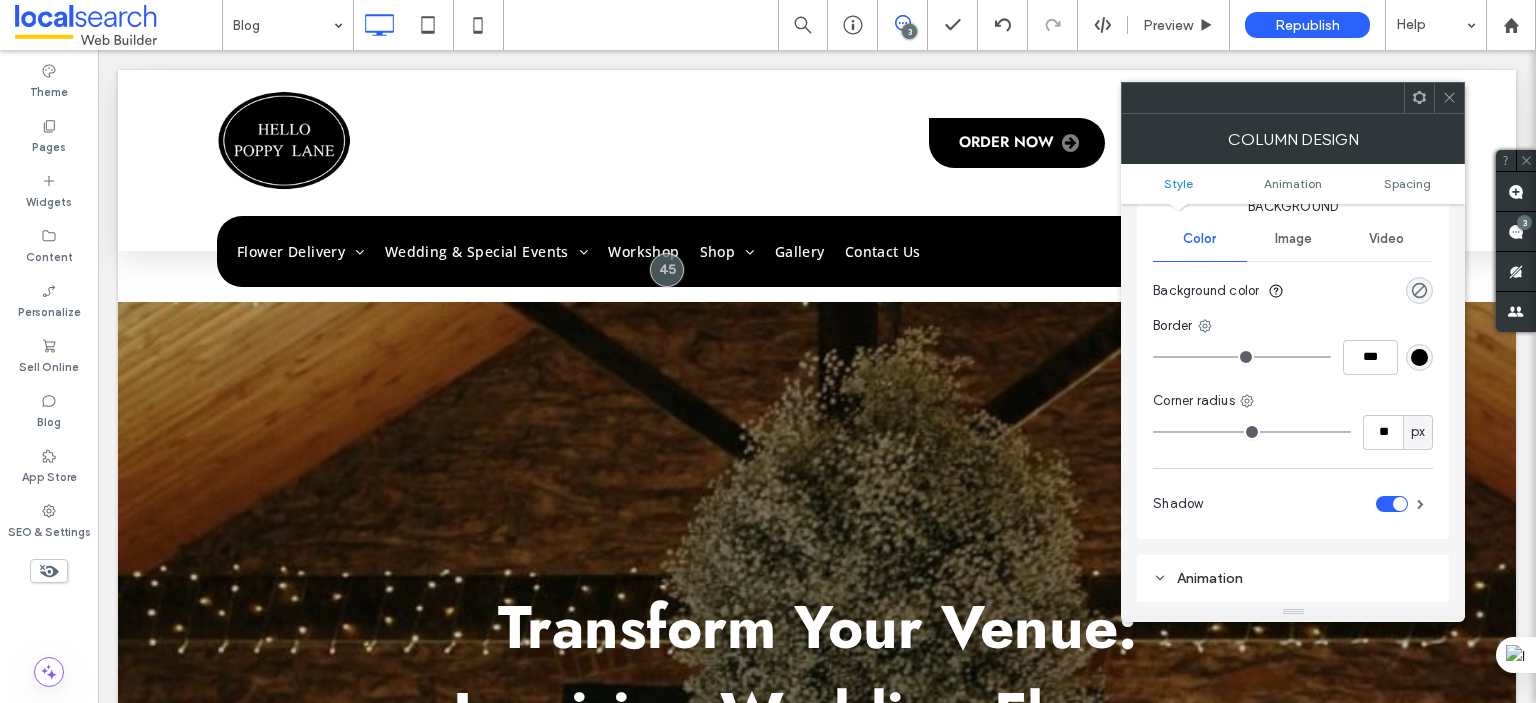 scroll, scrollTop: 0, scrollLeft: 0, axis: both 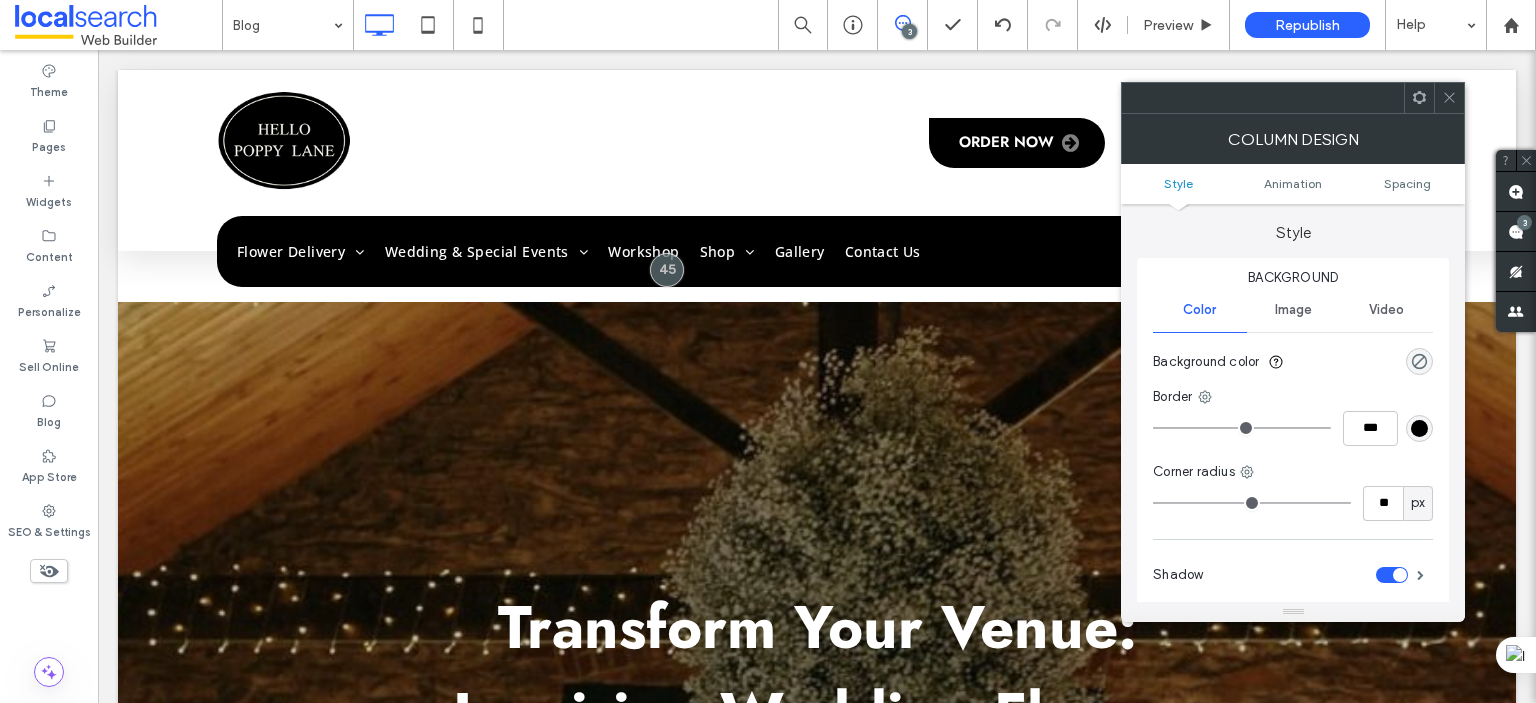 click on "Style Animation Spacing" at bounding box center [1293, 184] 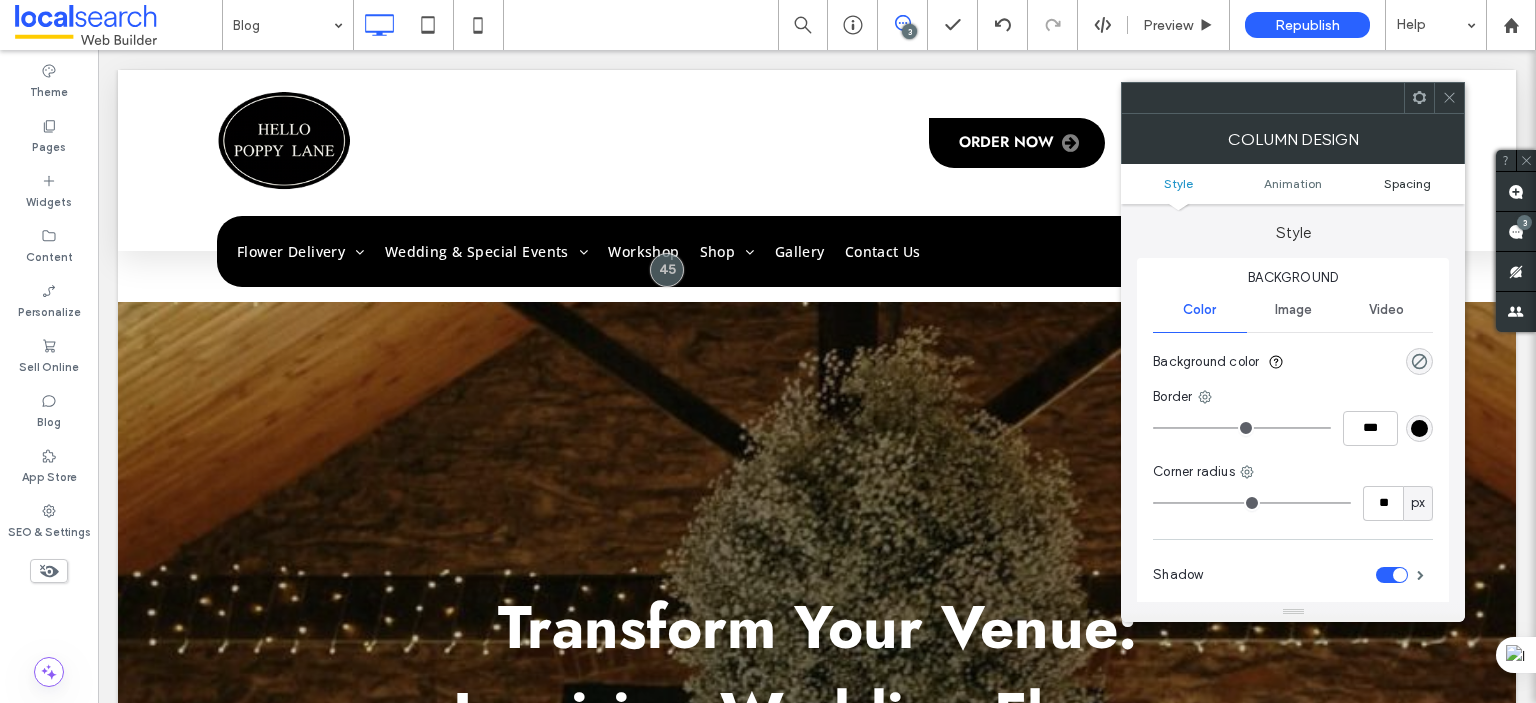 click on "Spacing" at bounding box center (1407, 183) 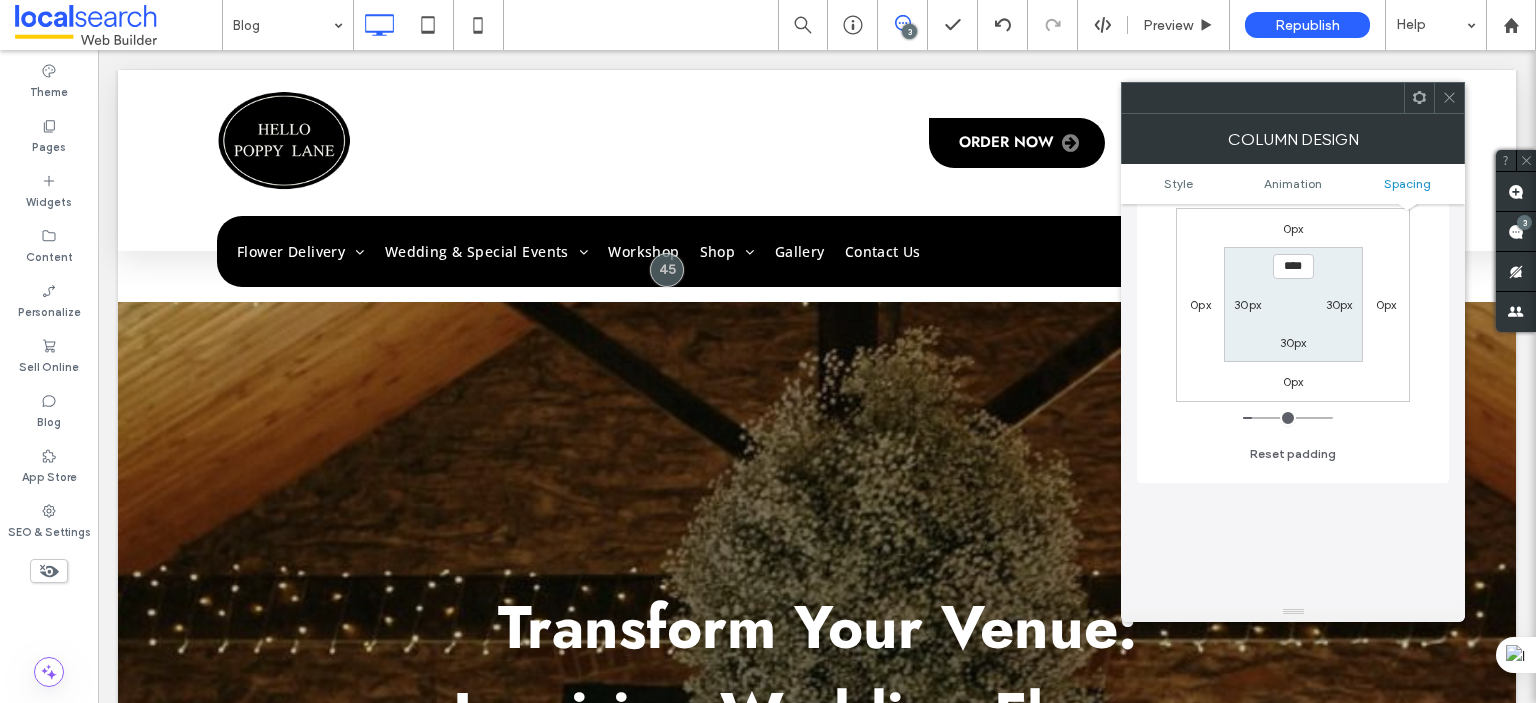 scroll, scrollTop: 808, scrollLeft: 0, axis: vertical 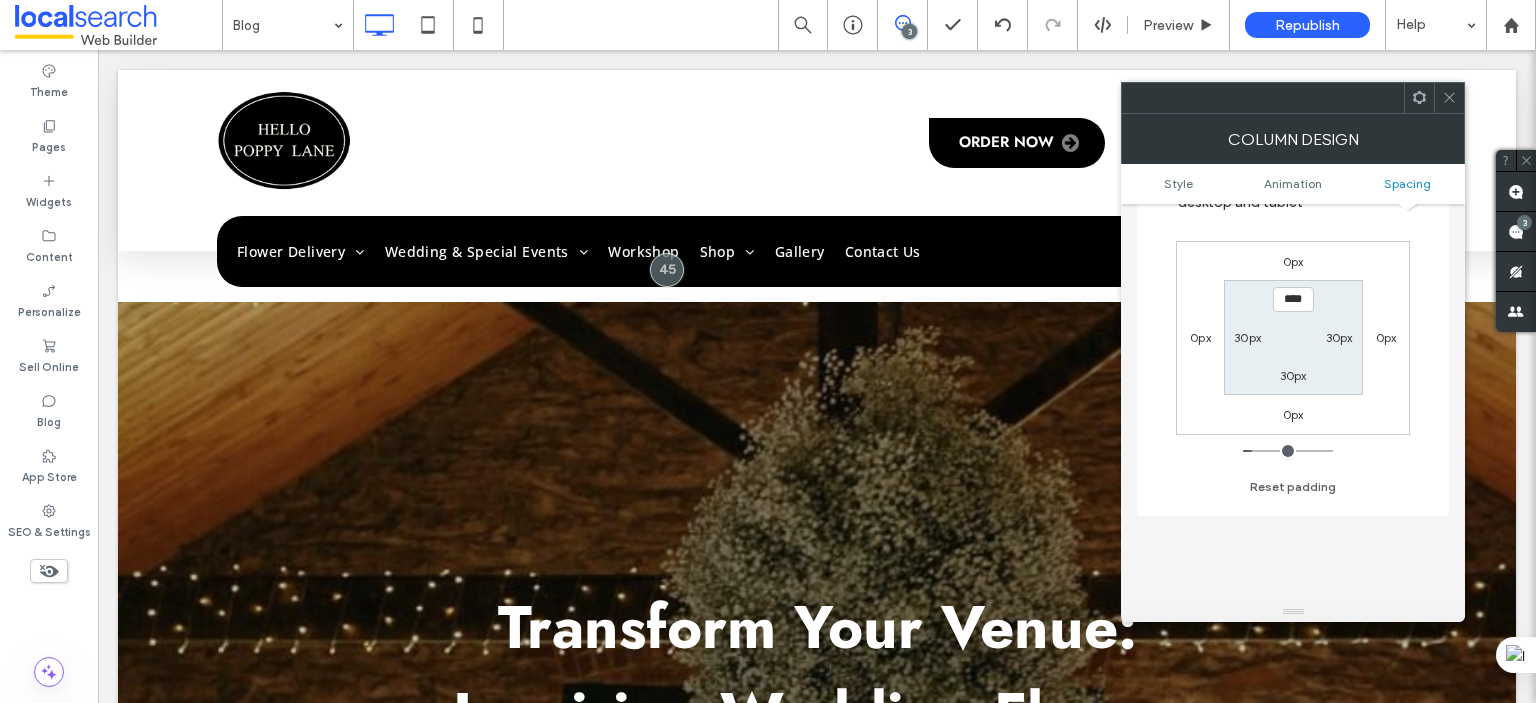 click 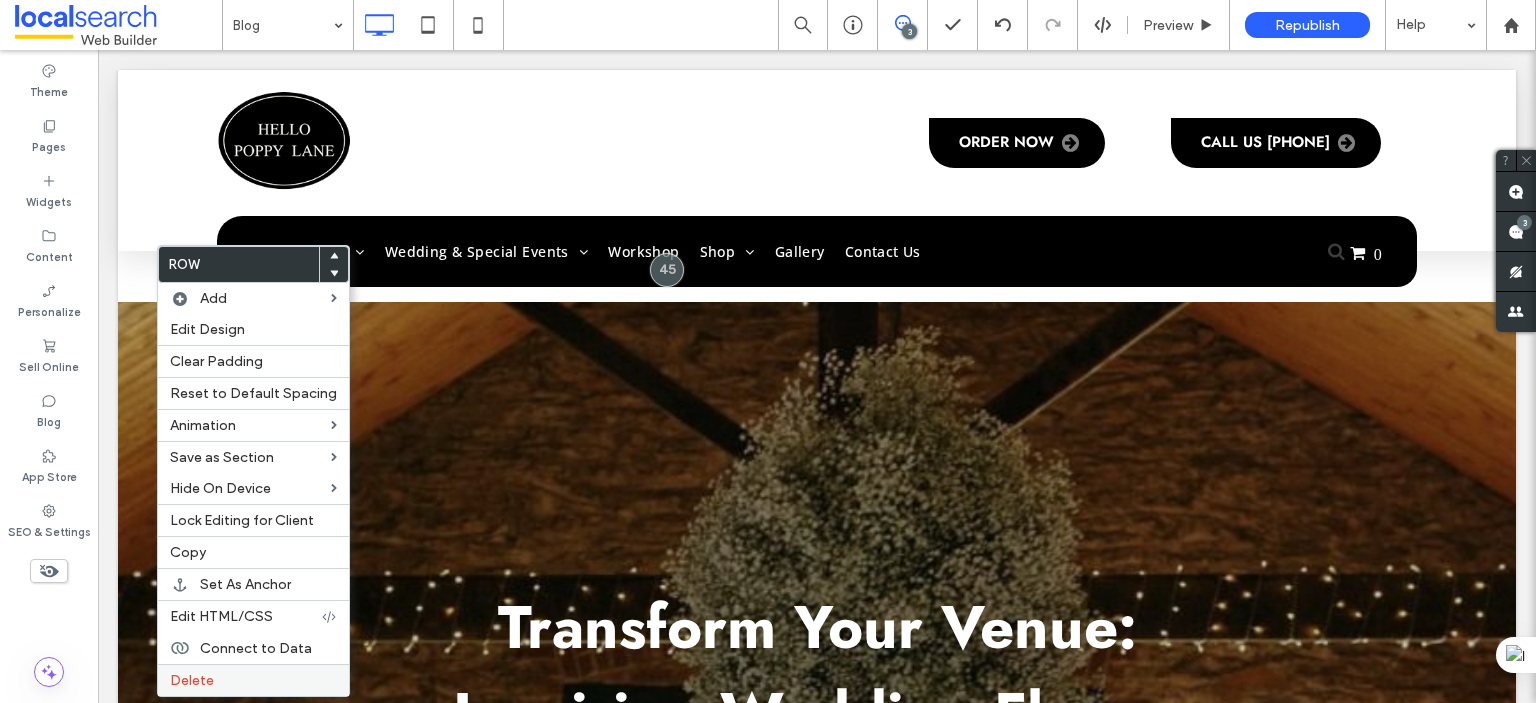 click on "Delete" at bounding box center (253, 680) 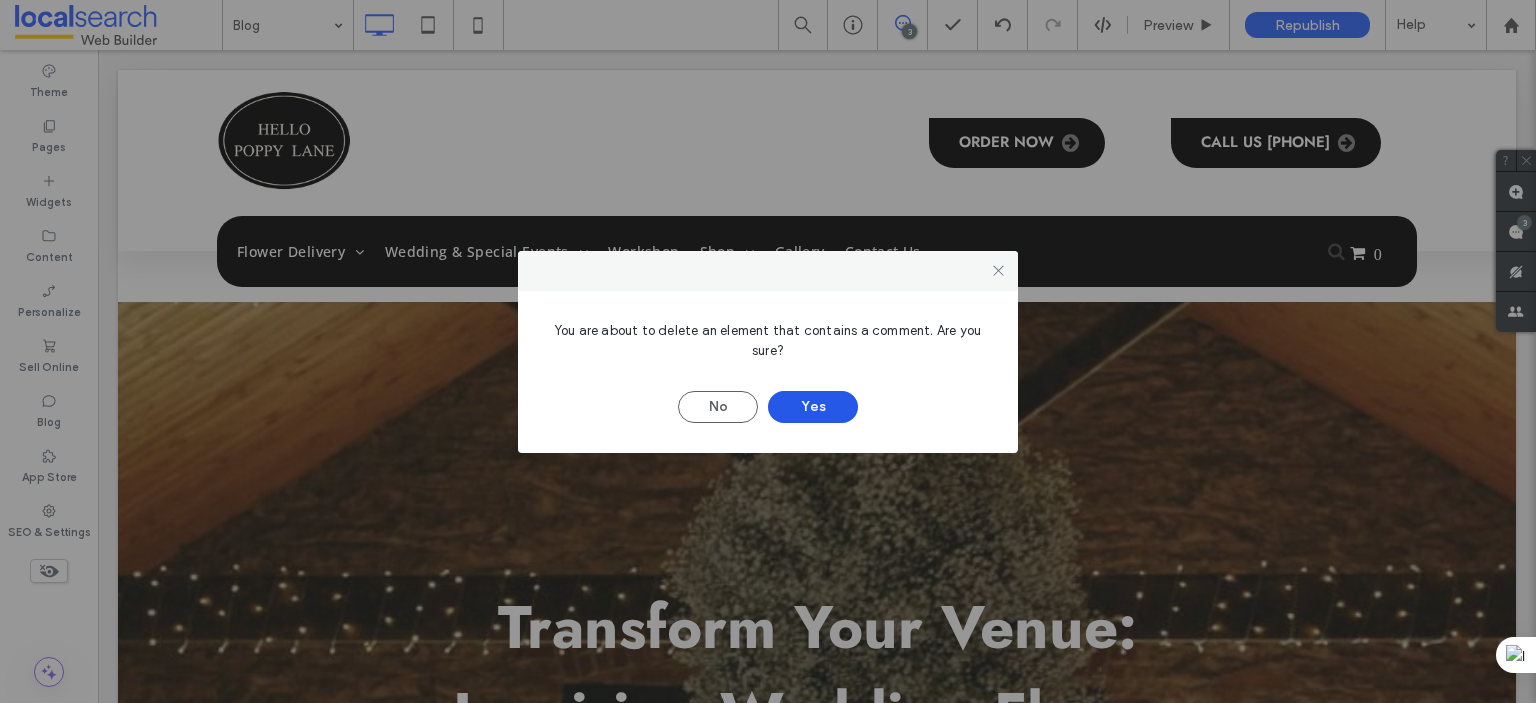 click on "Yes" at bounding box center (813, 407) 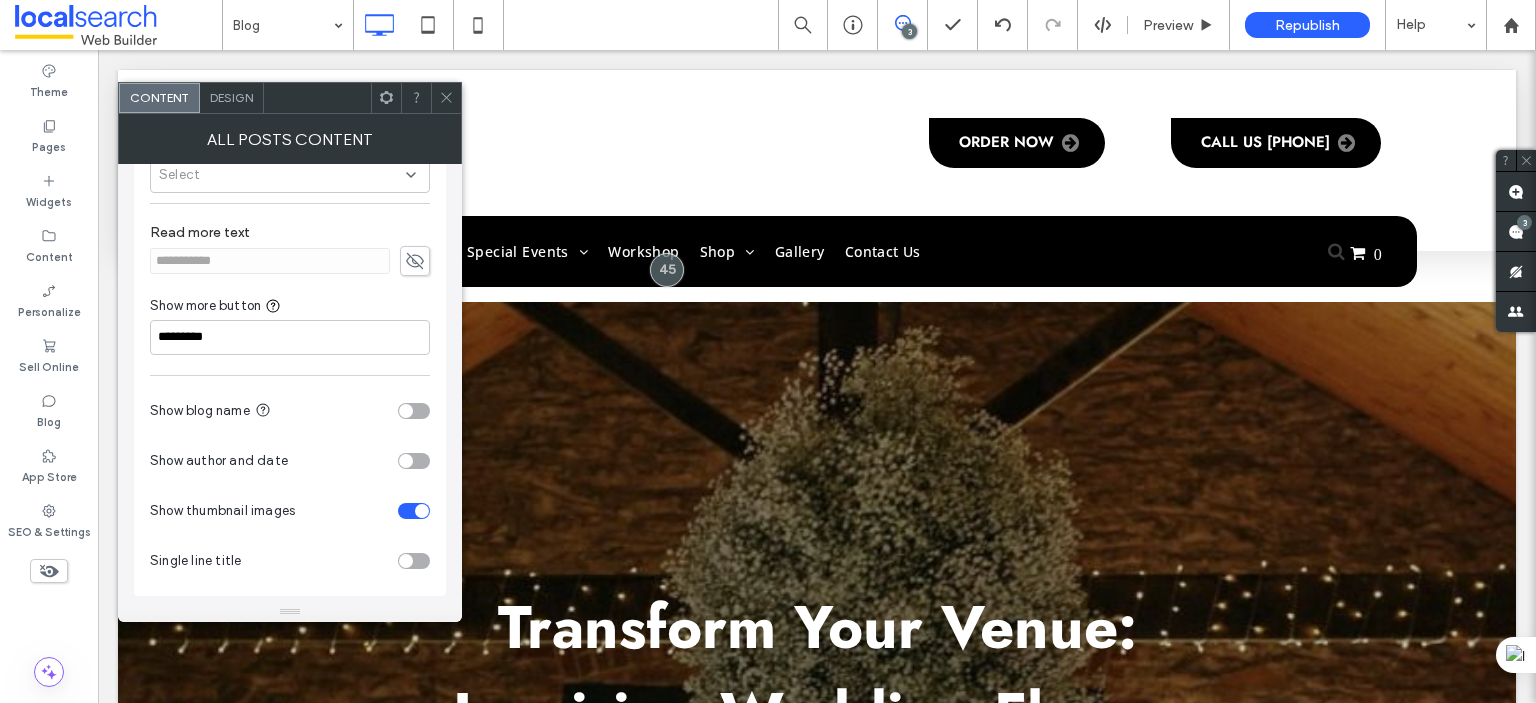 scroll, scrollTop: 122, scrollLeft: 0, axis: vertical 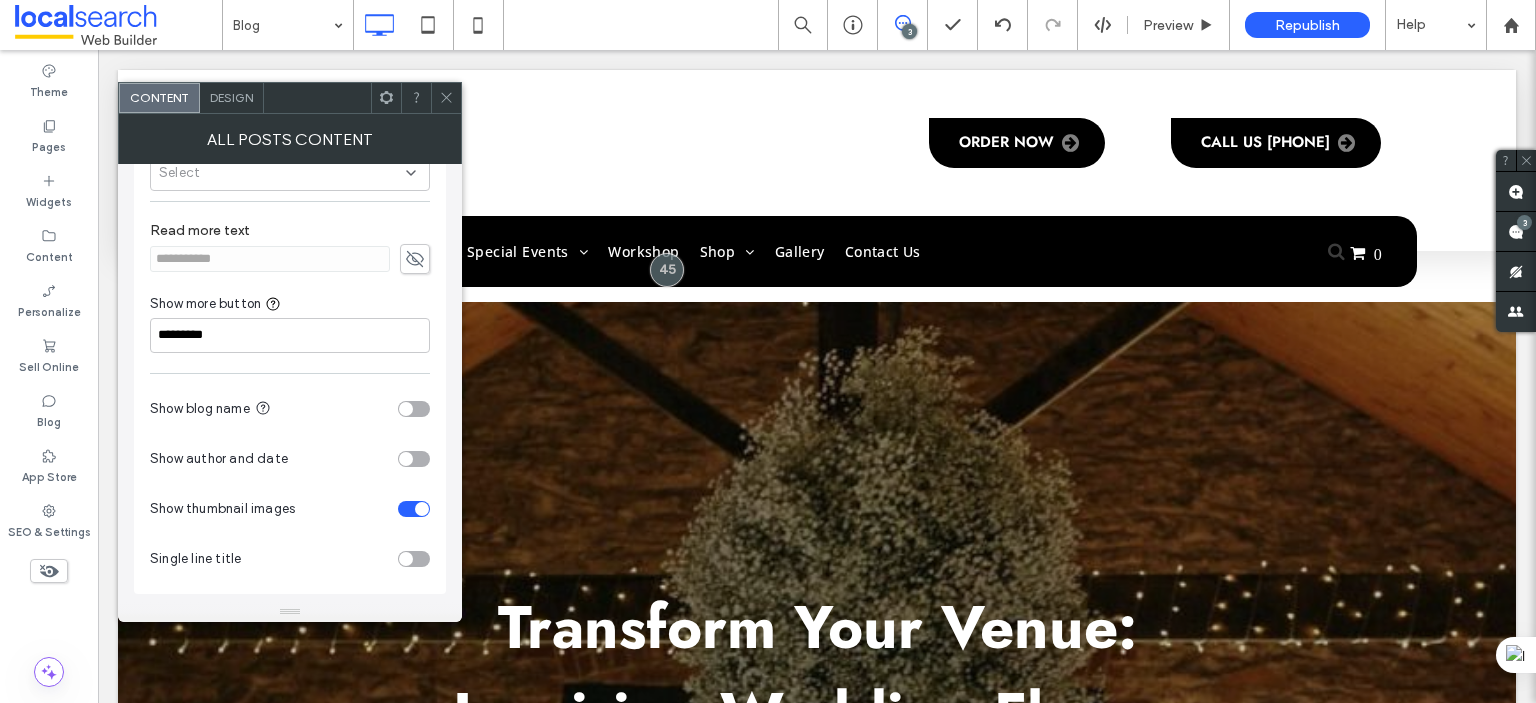 click at bounding box center [414, 459] 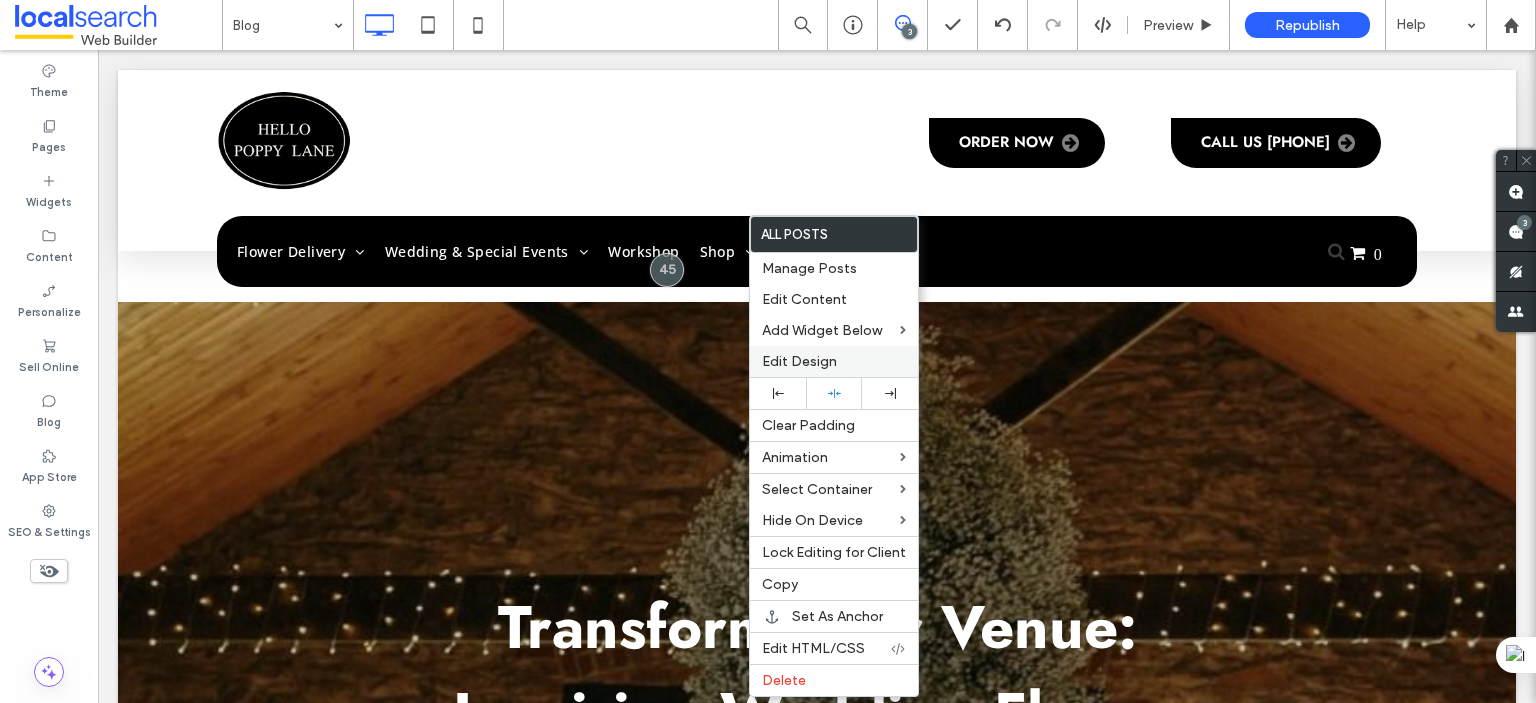 click on "Edit Design" at bounding box center (799, 361) 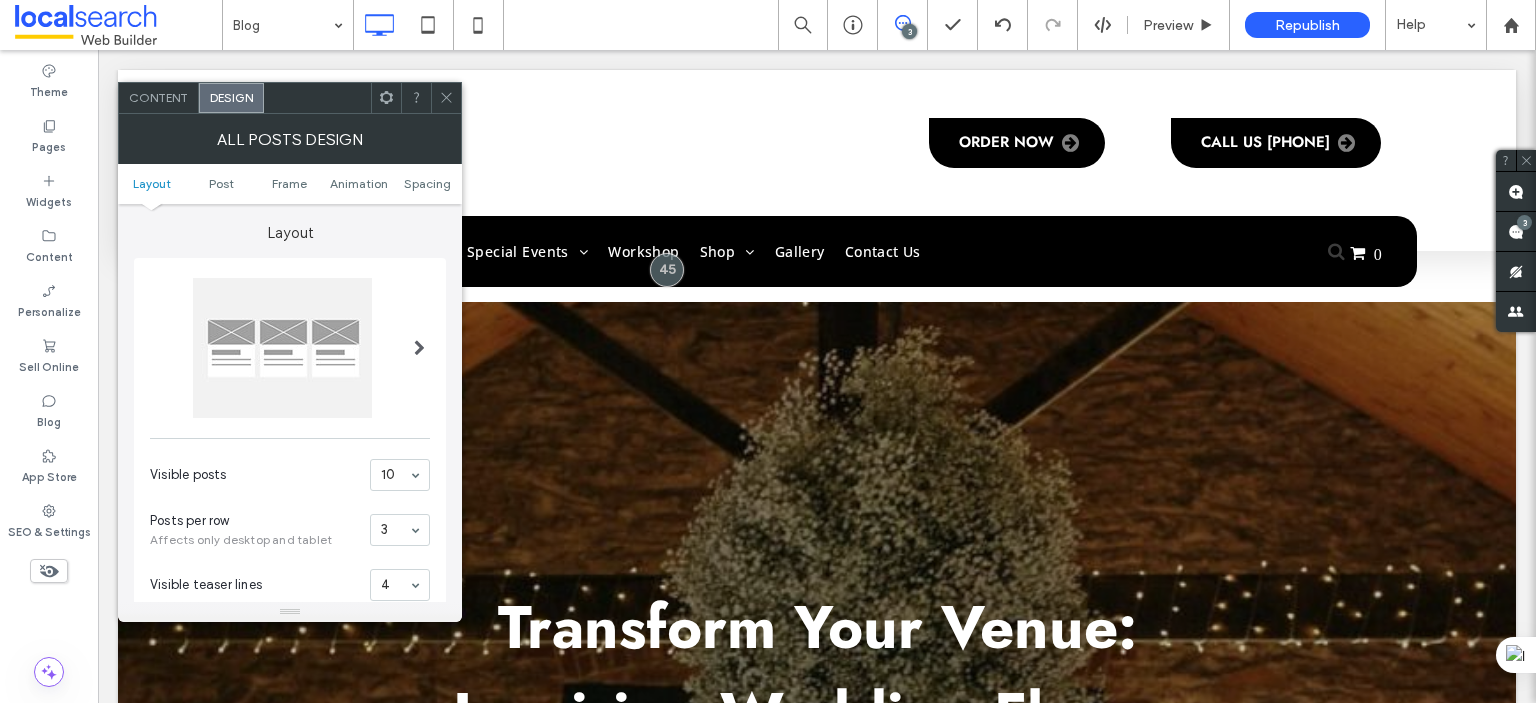 drag, startPoint x: 446, startPoint y: 91, endPoint x: 446, endPoint y: 106, distance: 15 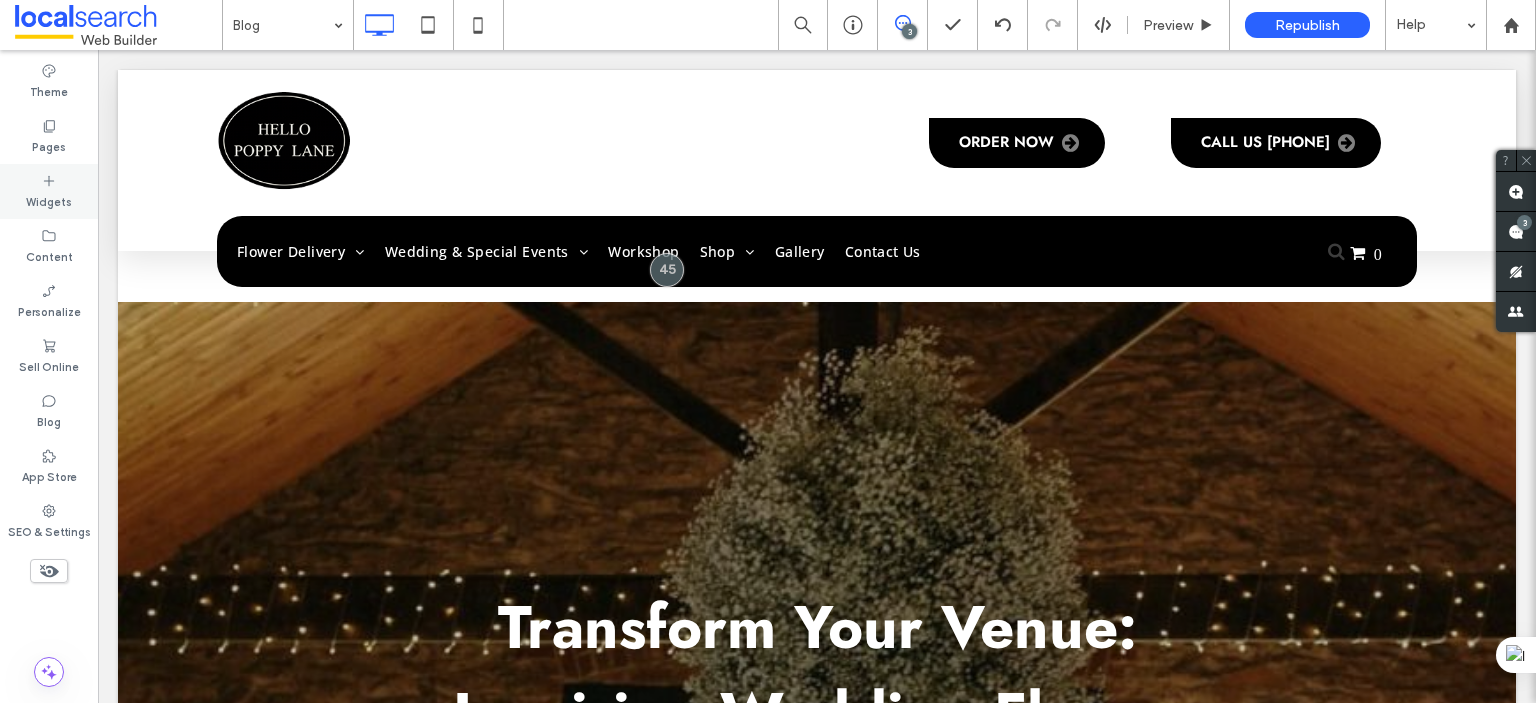 click on "Widgets" at bounding box center [49, 191] 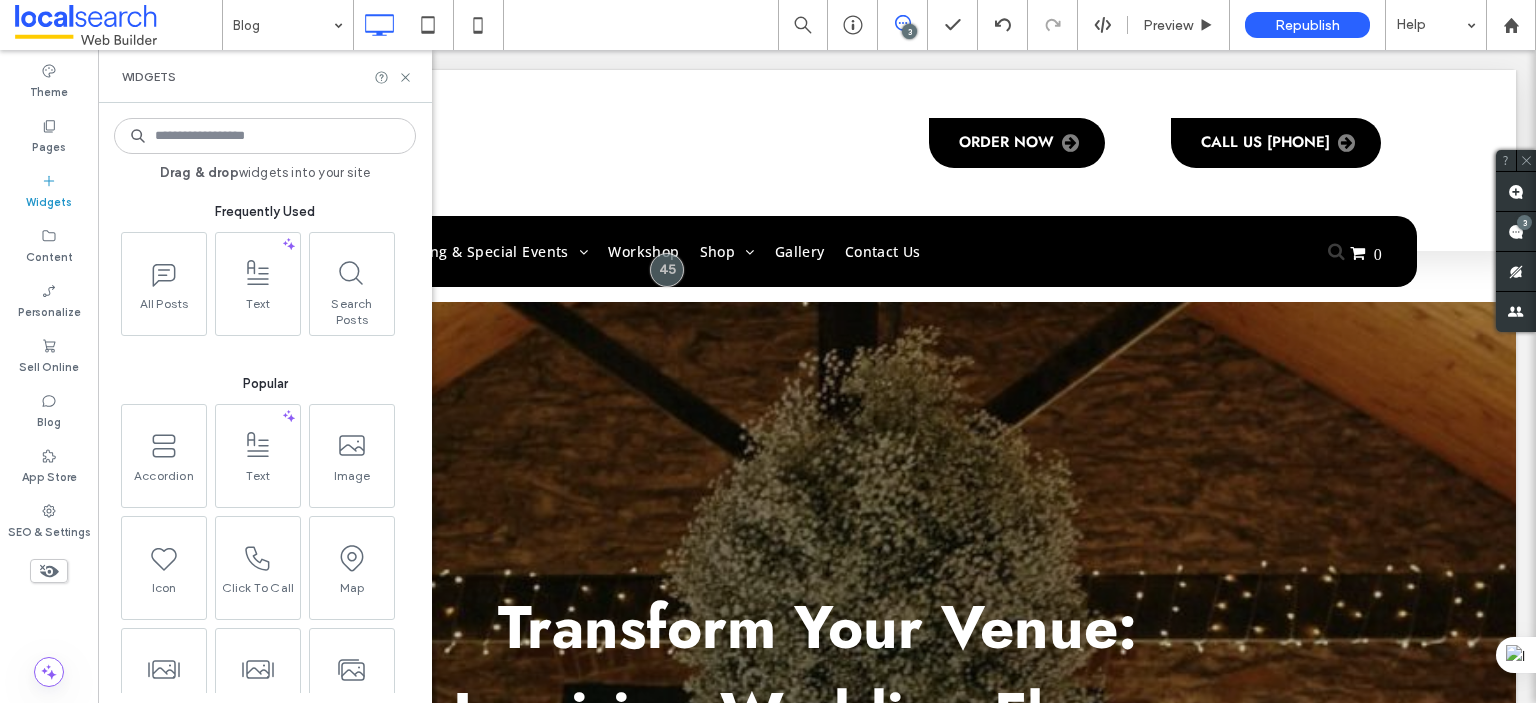 click at bounding box center [265, 136] 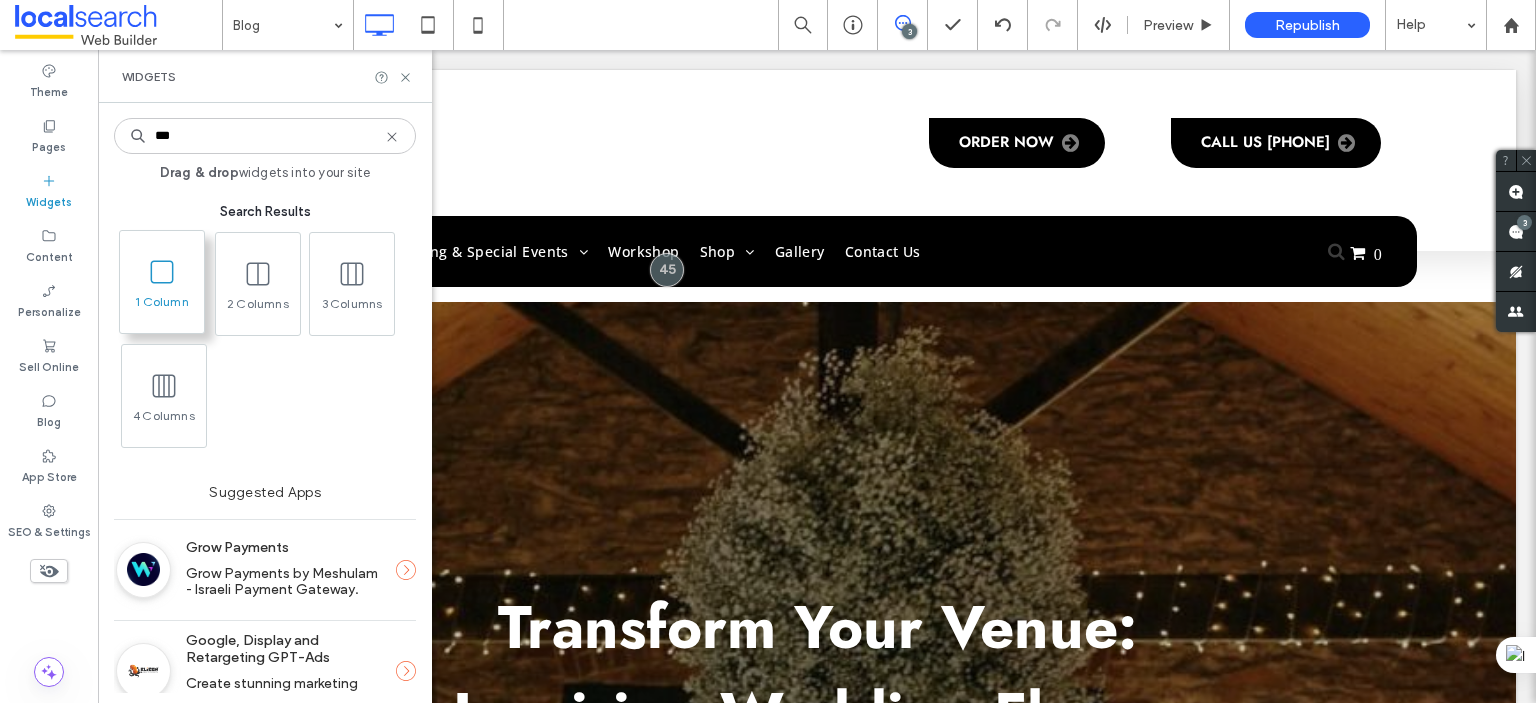 type on "***" 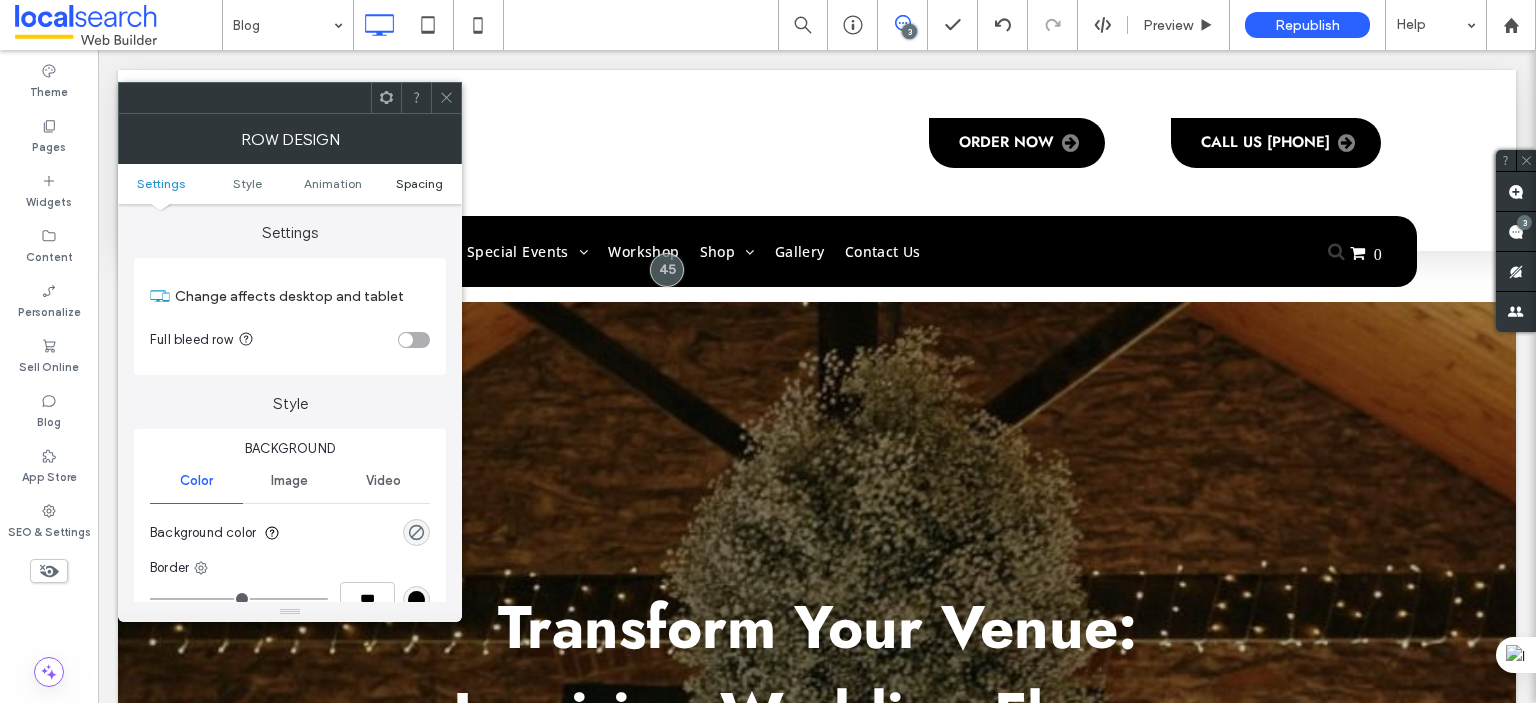 click on "Spacing" at bounding box center (419, 183) 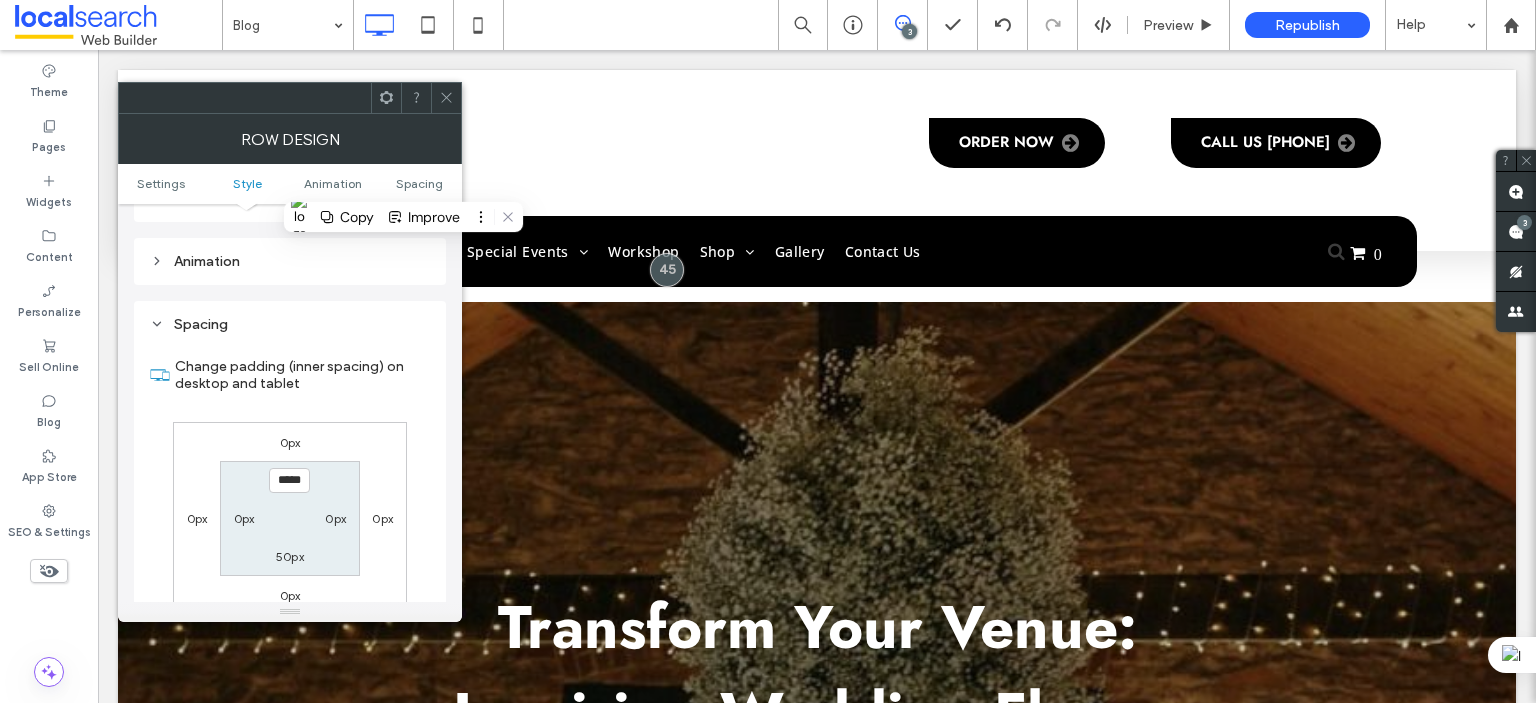 scroll, scrollTop: 564, scrollLeft: 0, axis: vertical 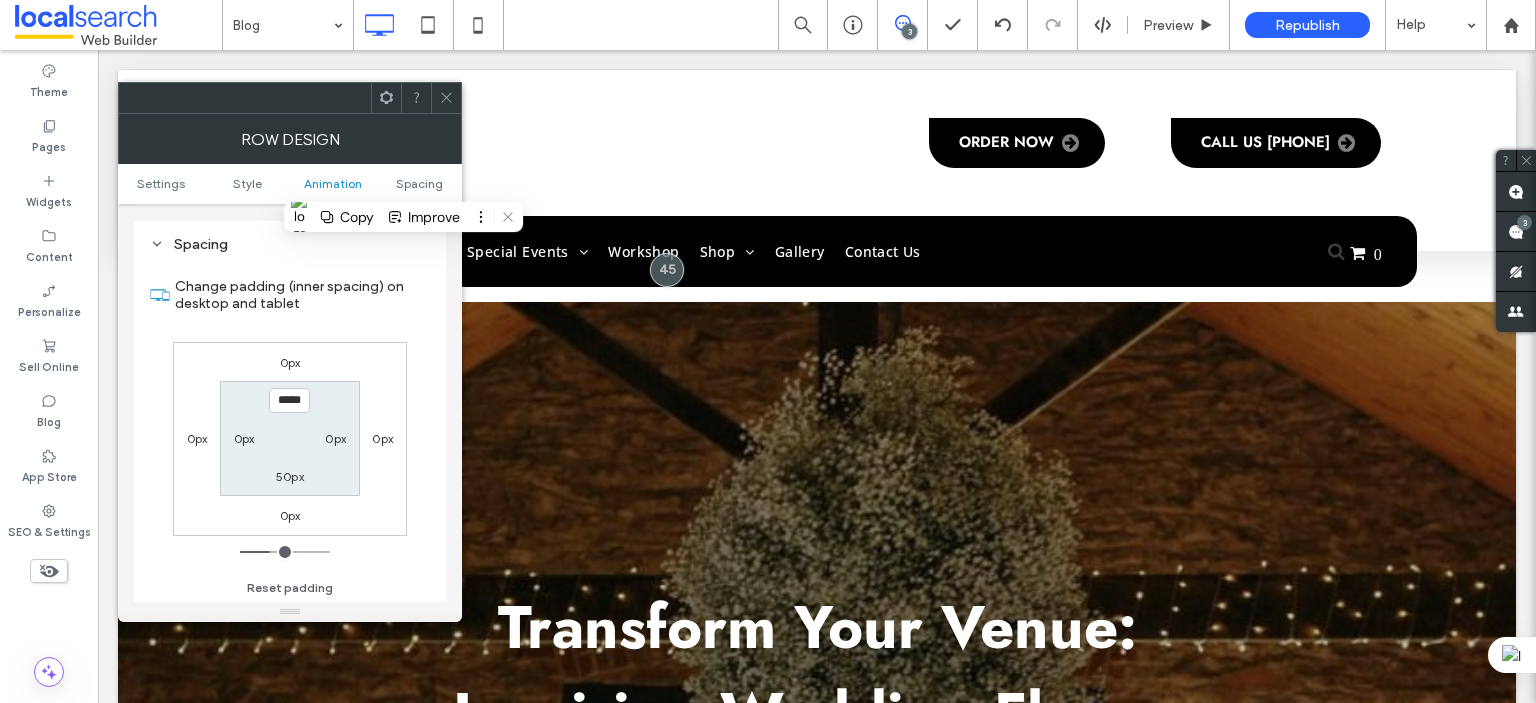 click at bounding box center (446, 98) 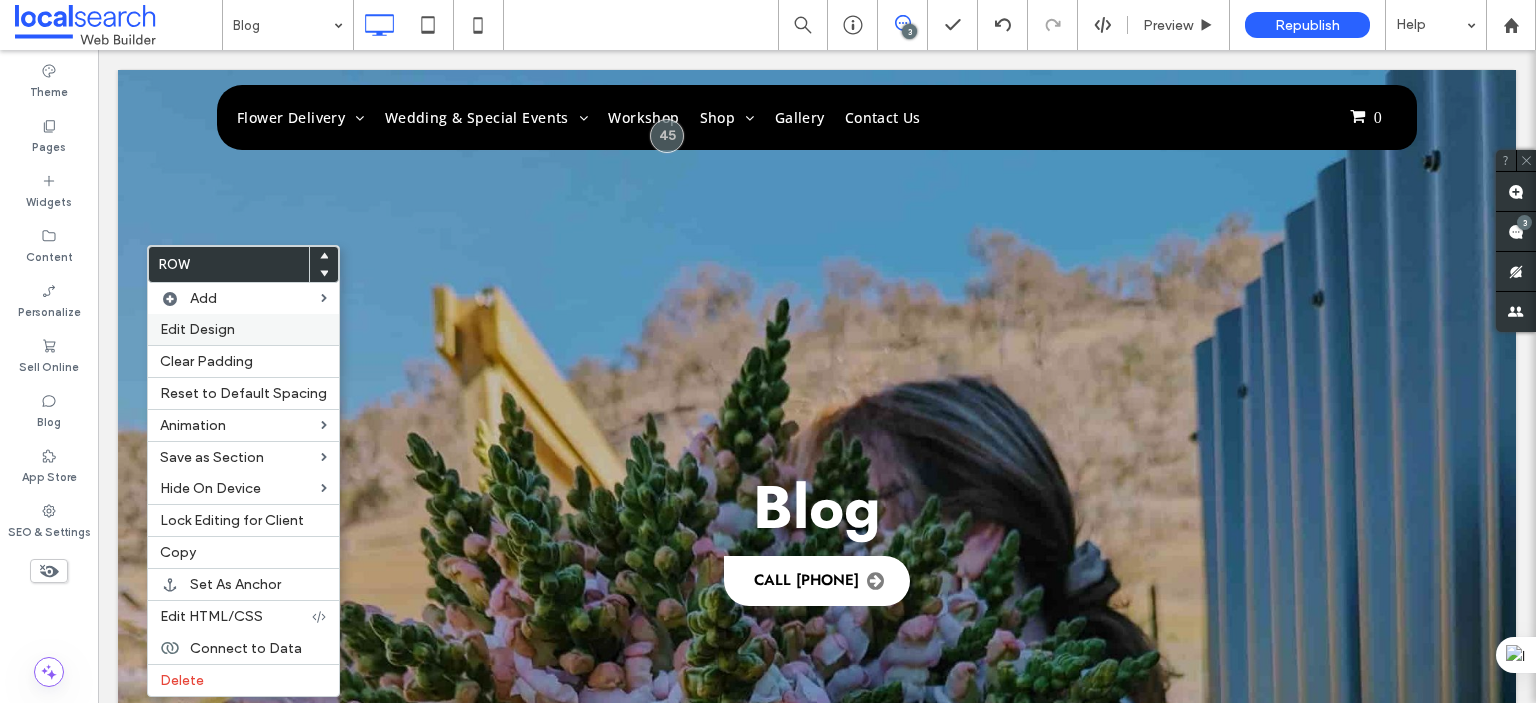 scroll, scrollTop: 600, scrollLeft: 0, axis: vertical 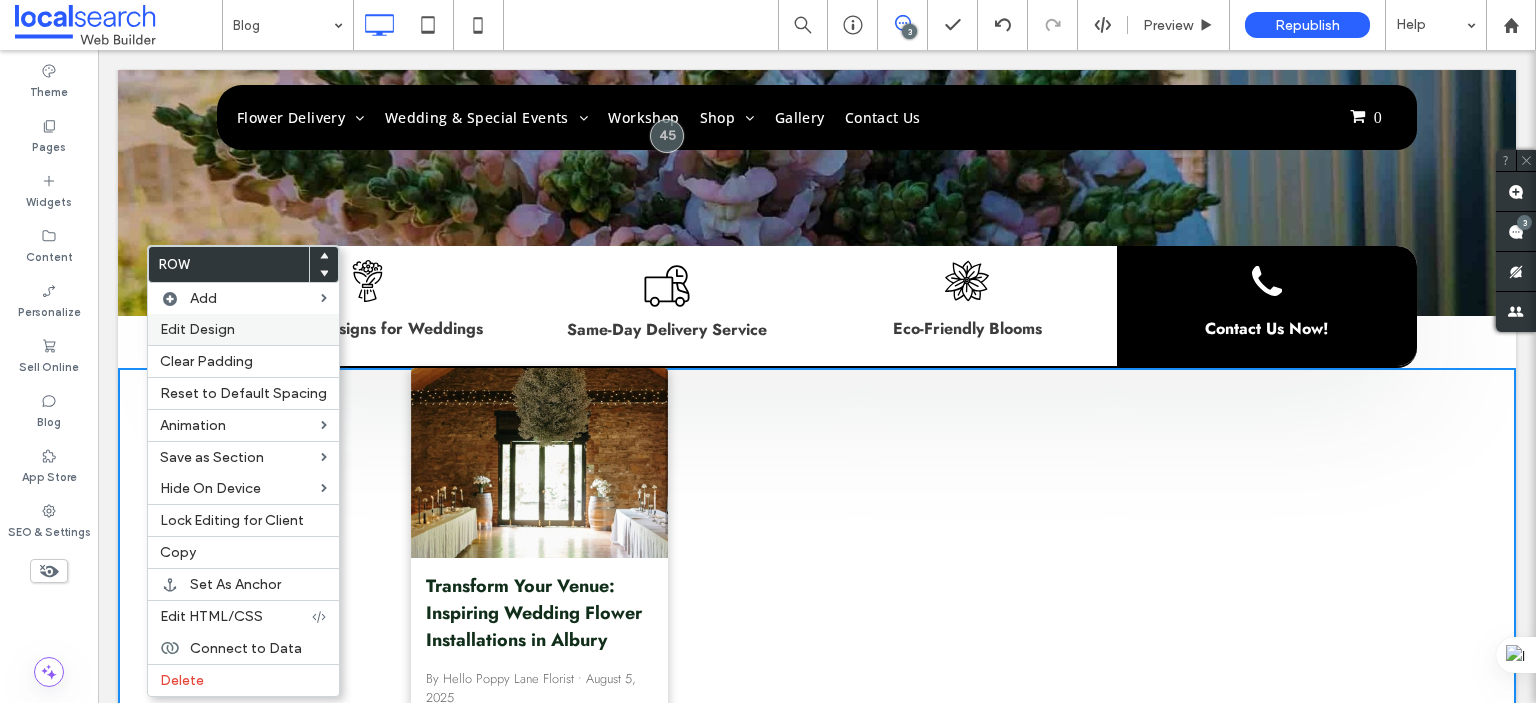 click on "Edit Design" at bounding box center (243, 329) 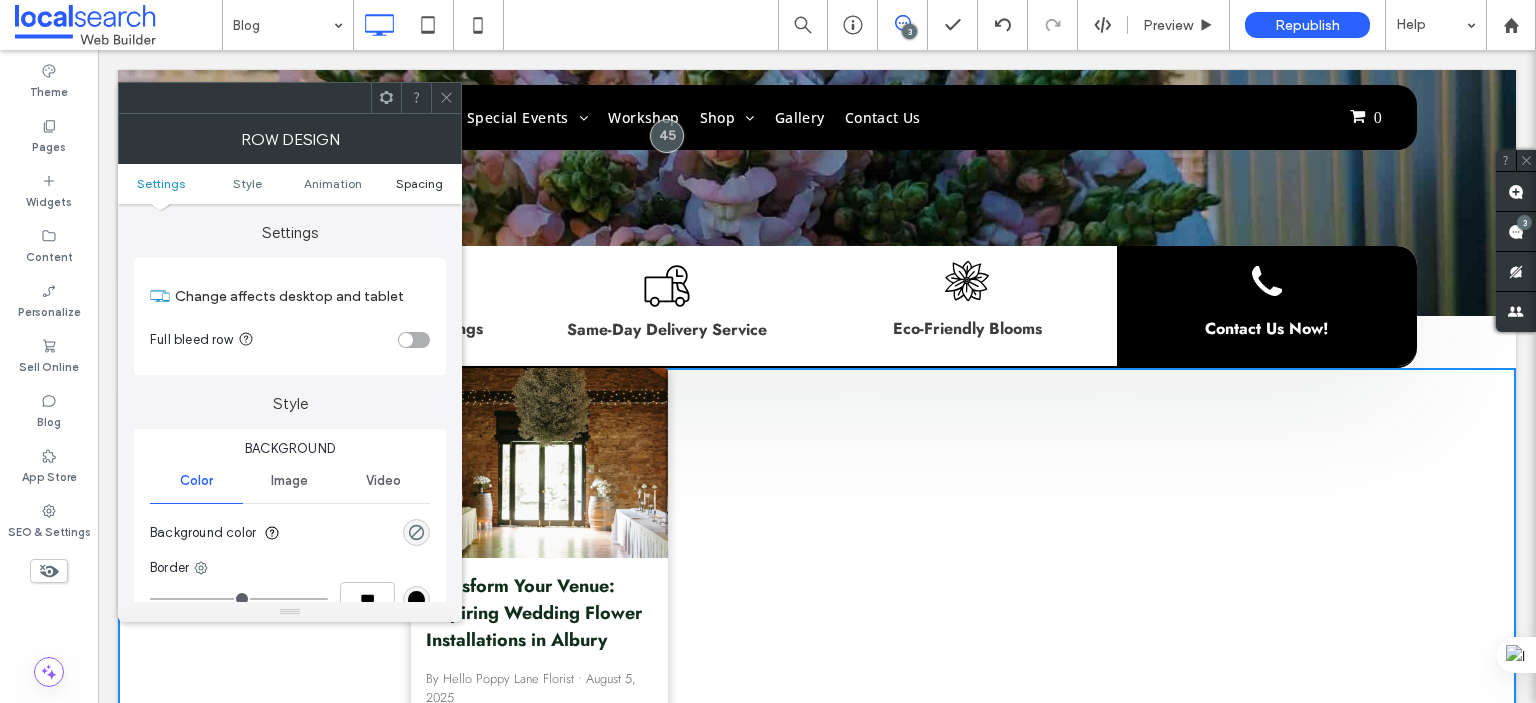 click on "Spacing" at bounding box center (419, 183) 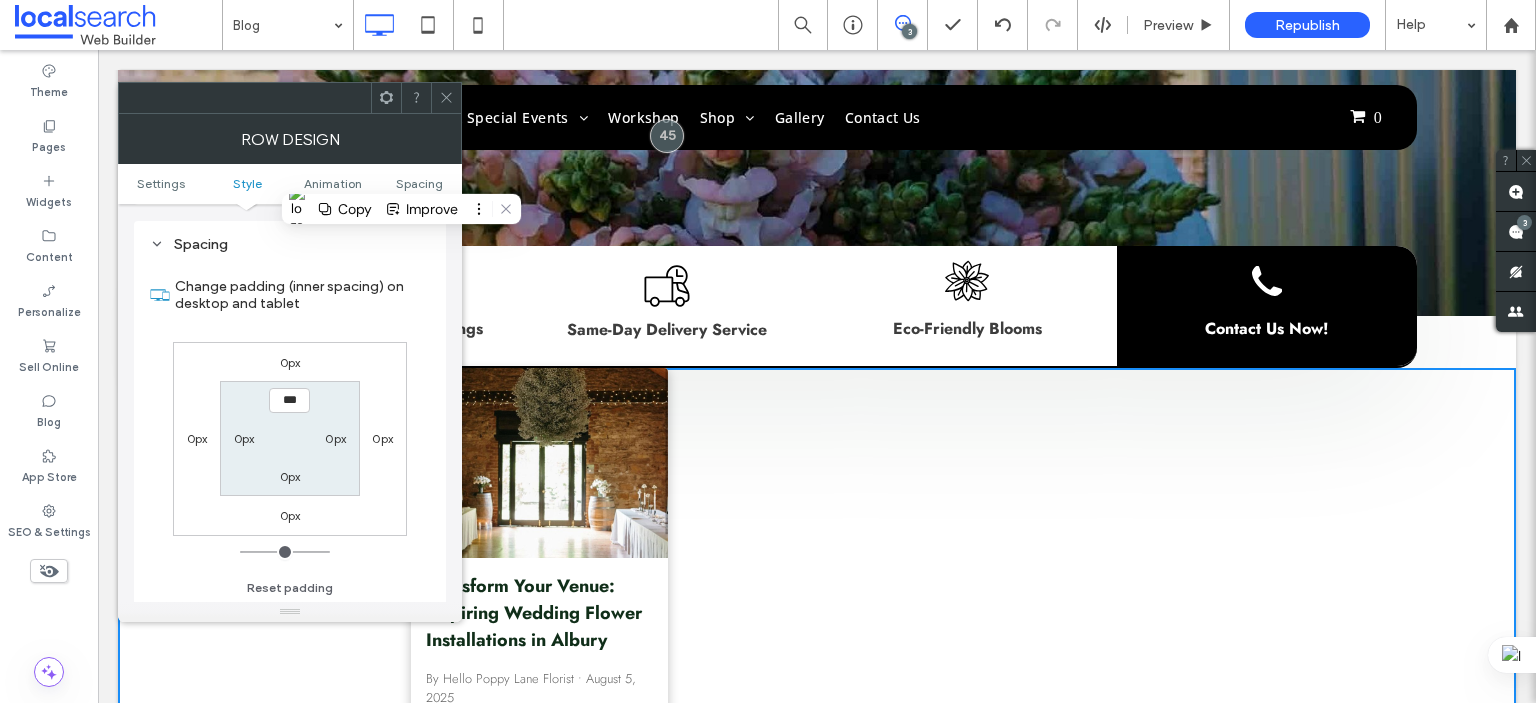 scroll, scrollTop: 564, scrollLeft: 0, axis: vertical 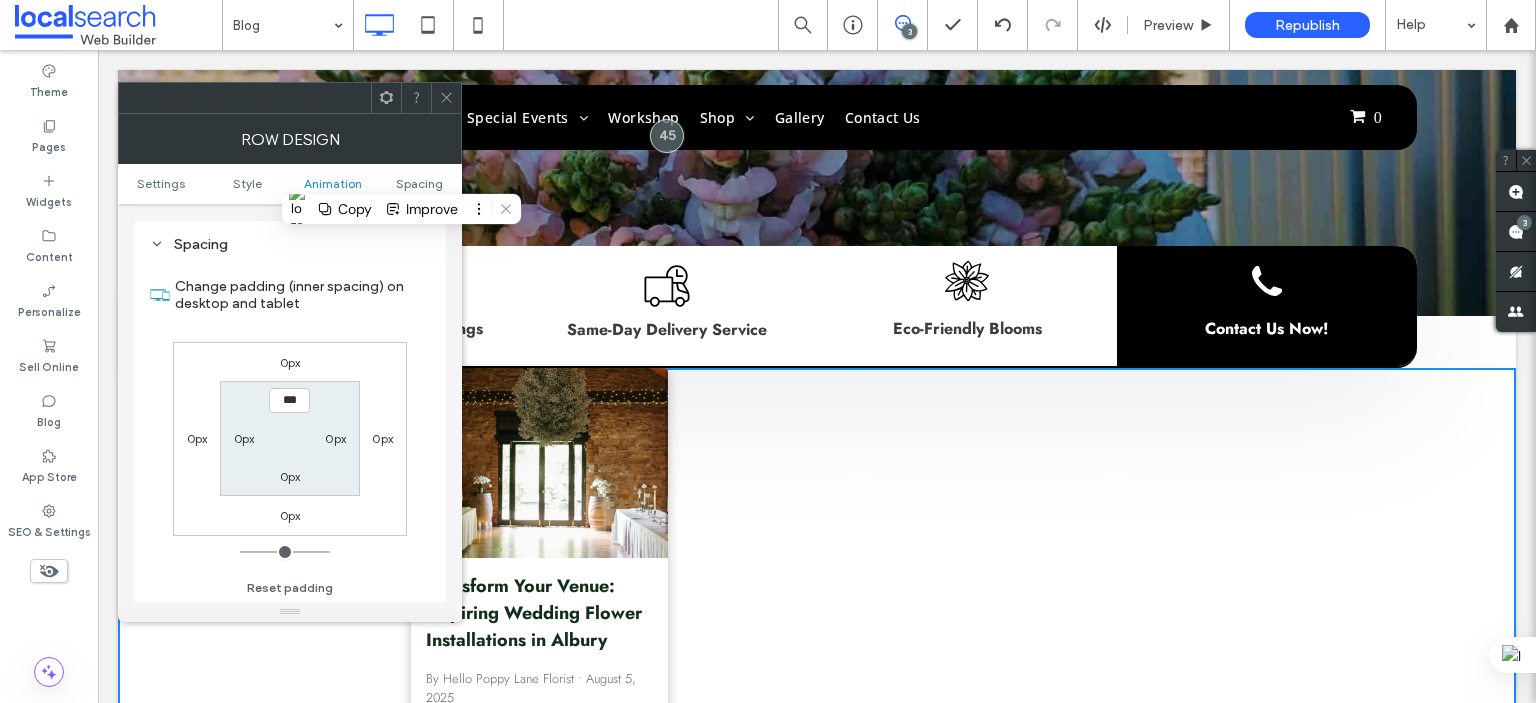 click on "***" at bounding box center [289, 400] 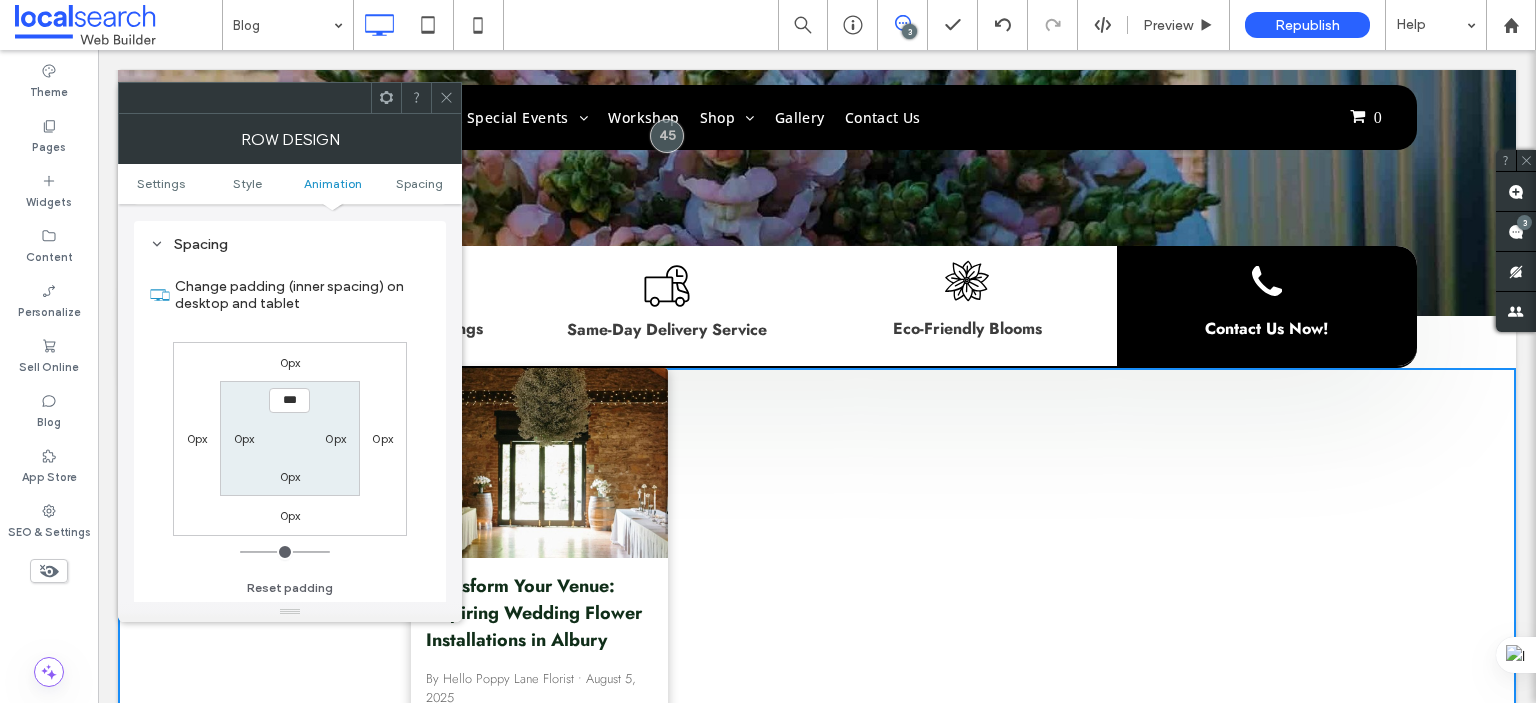 click on "***" at bounding box center [289, 400] 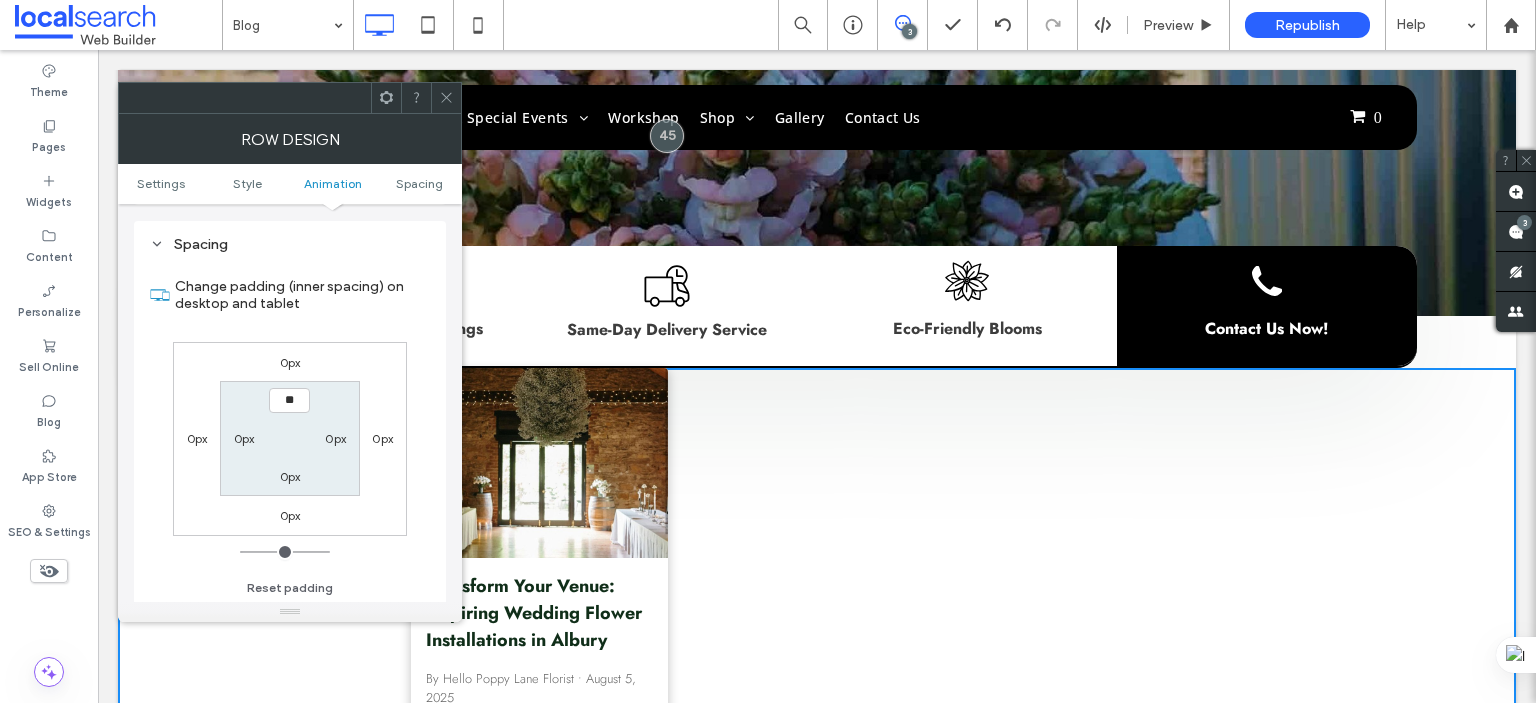 type on "*" 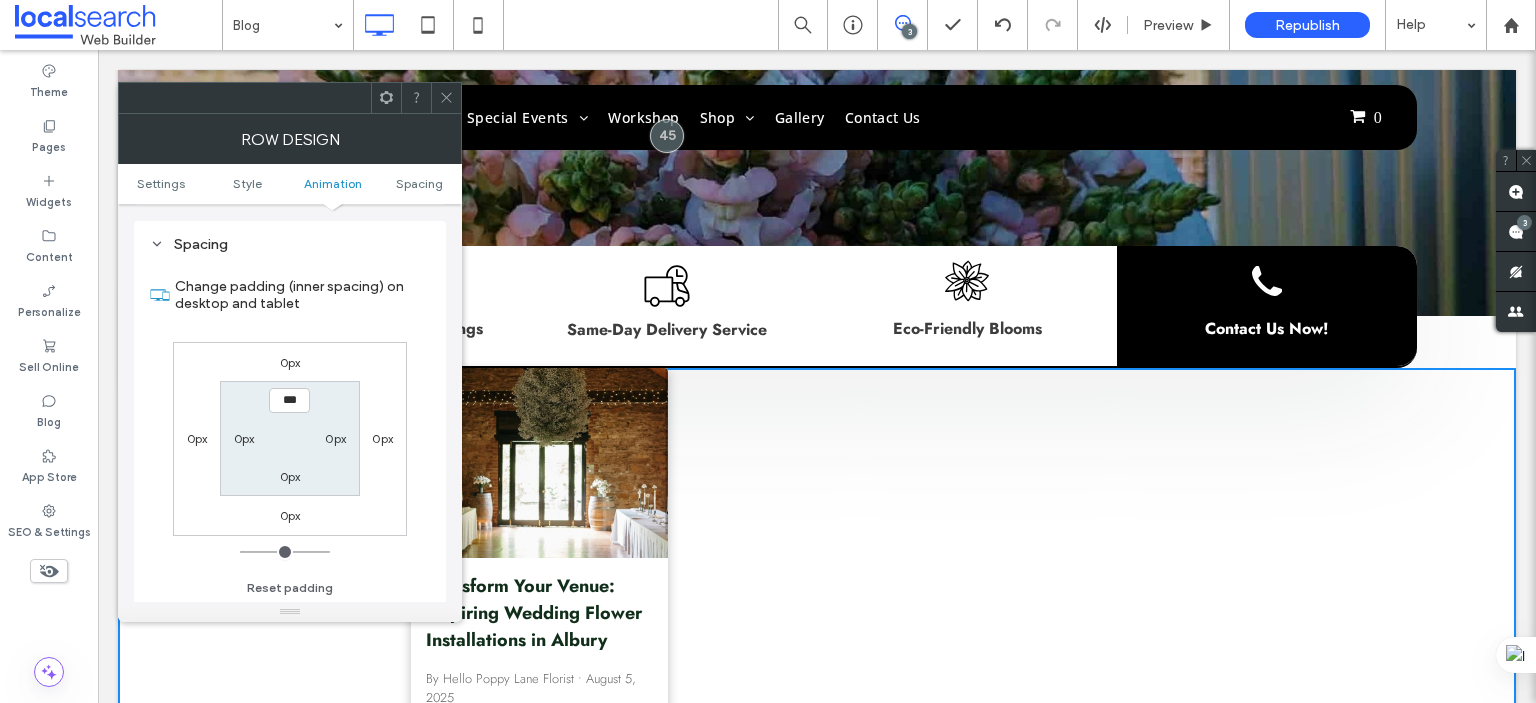 type on "*****" 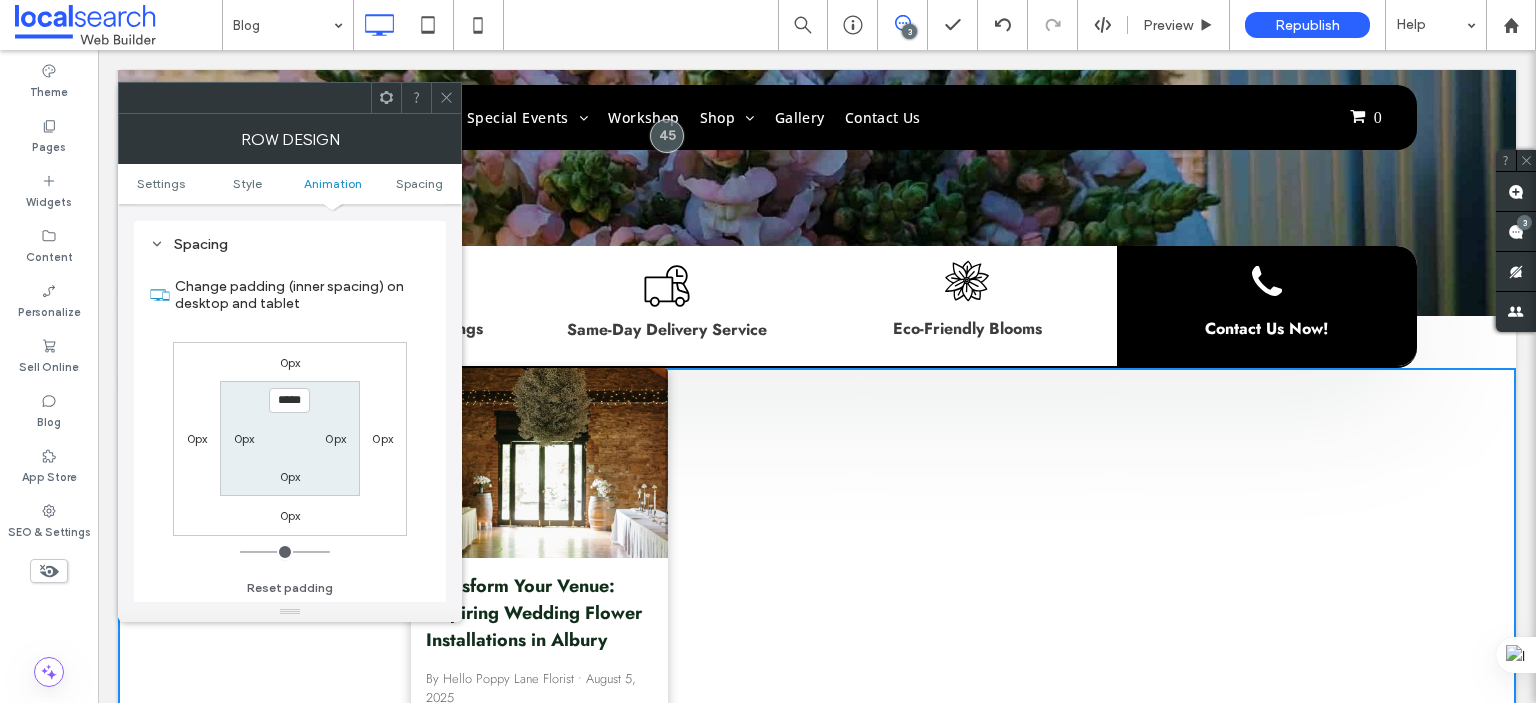 click on "0px" at bounding box center (290, 476) 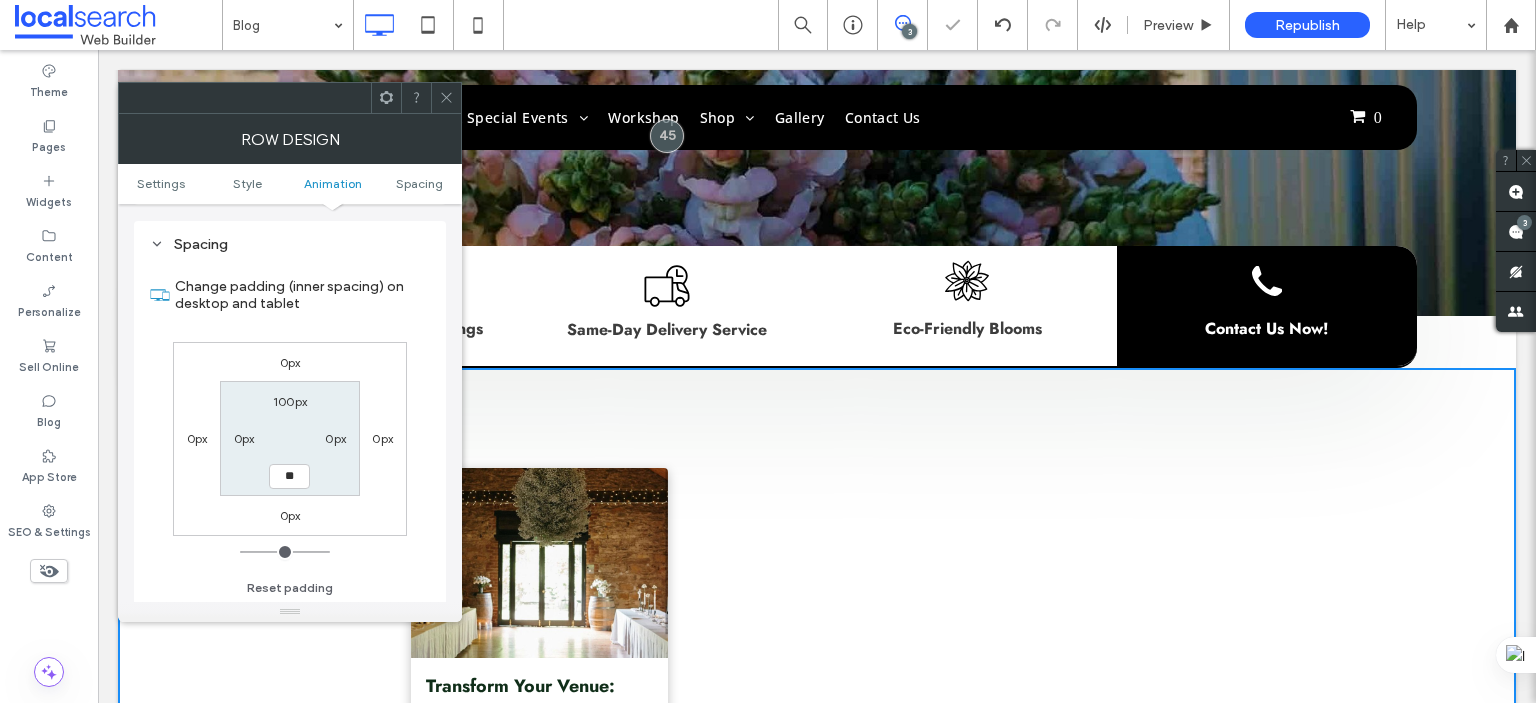type on "**" 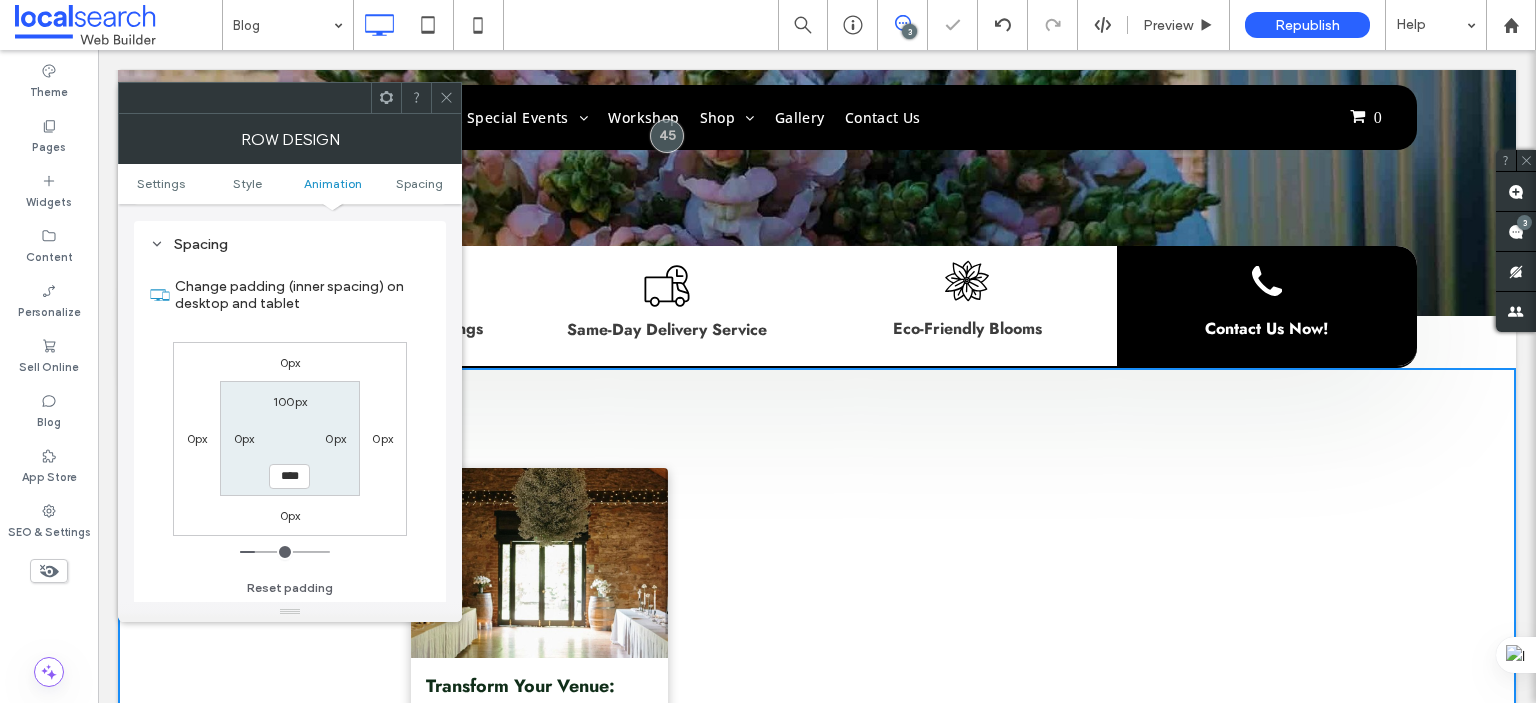 click at bounding box center [446, 98] 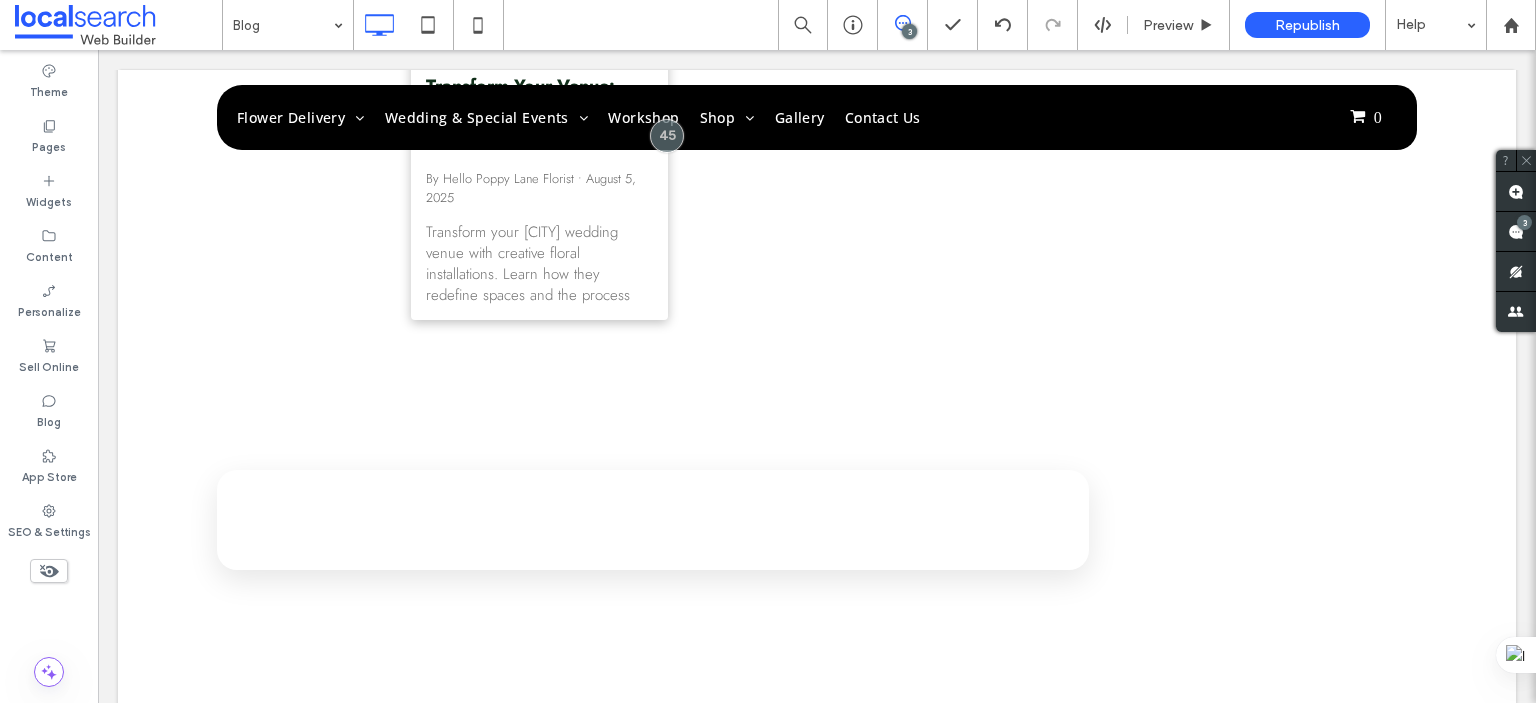scroll, scrollTop: 900, scrollLeft: 0, axis: vertical 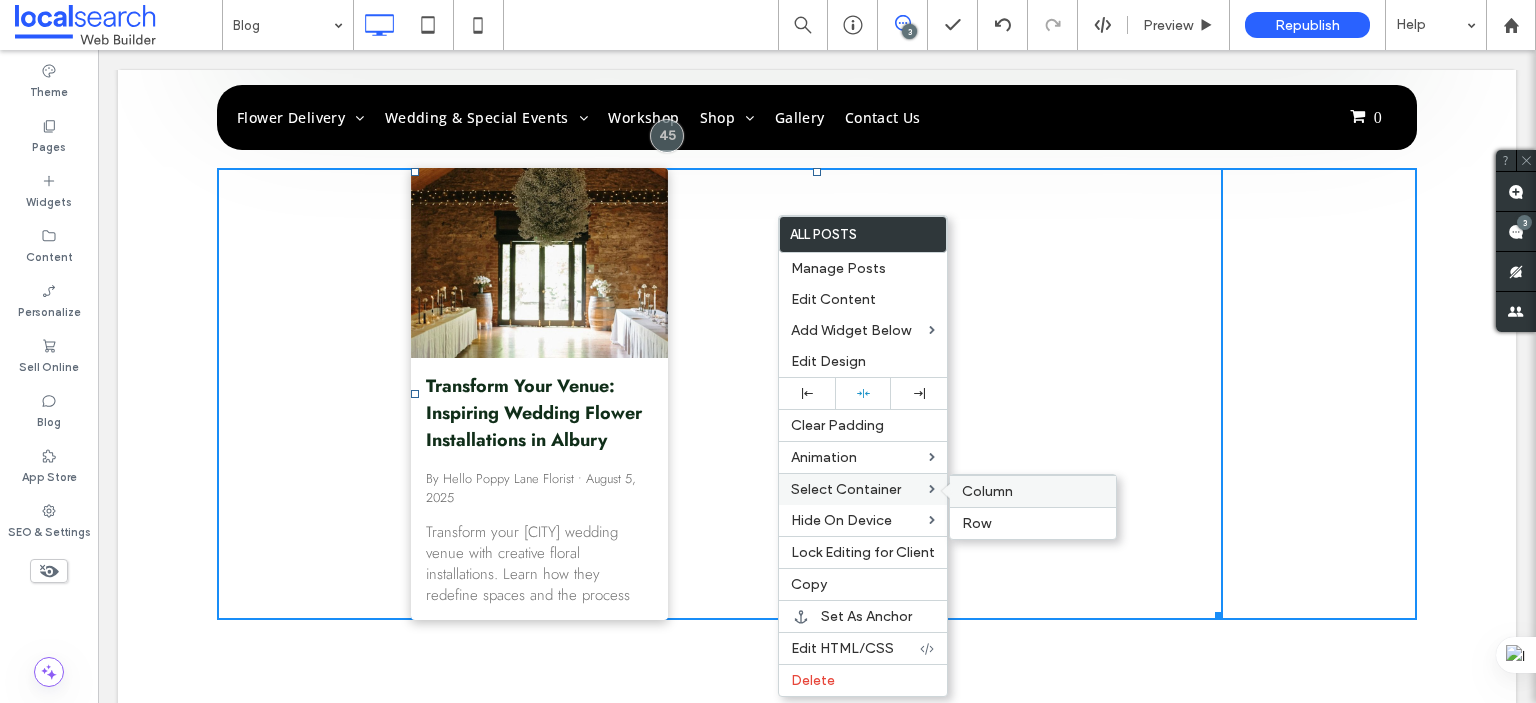 click on "Column" at bounding box center [987, 491] 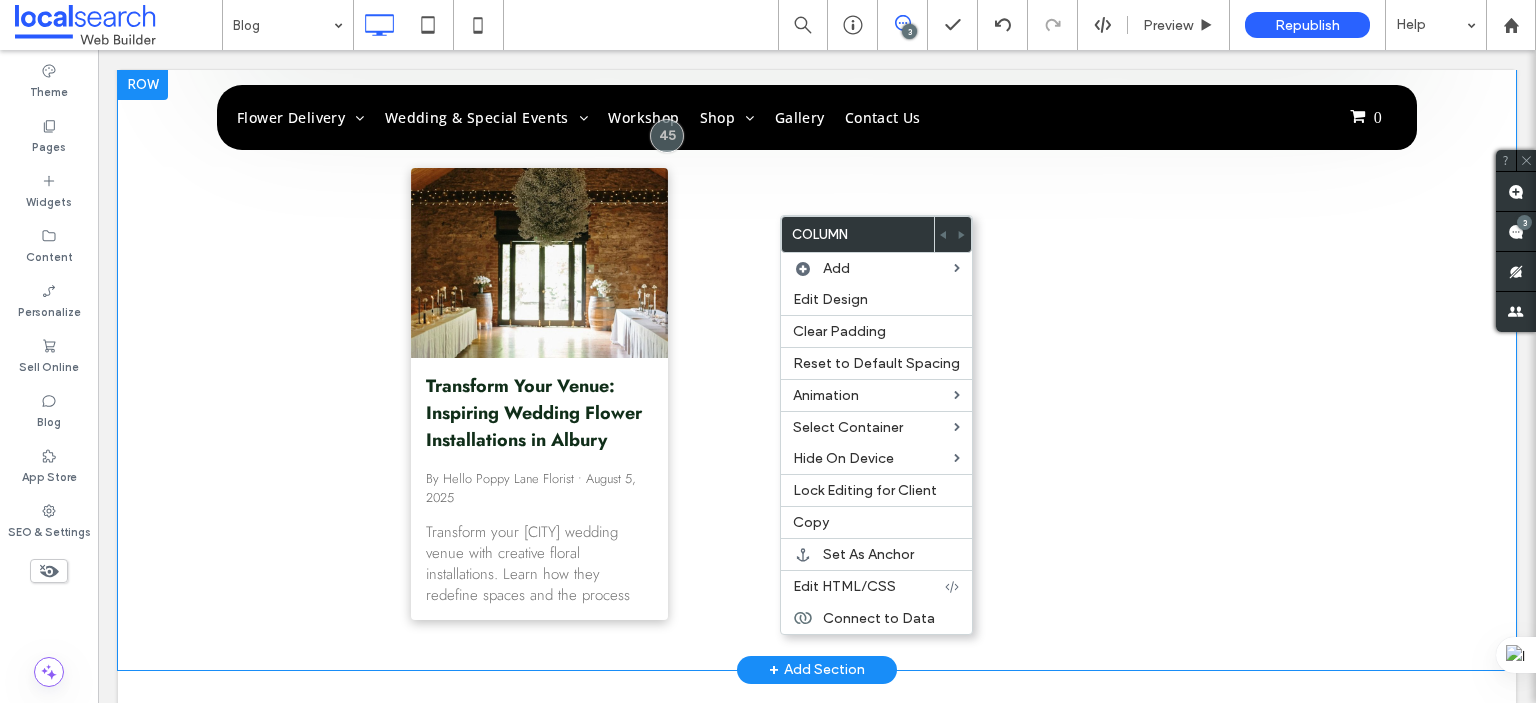 click on "Click To Paste     Click To Paste
Transform Your Venue: Inspiring Wedding Flower Installations in [CITY]
By Hello Poppy Lane Florist
•
August 5, 2025
Transform your [CITY] wedding venue with creative floral installations. Learn how they redefine spaces and the process behind them. Read more!" at bounding box center [817, 394] 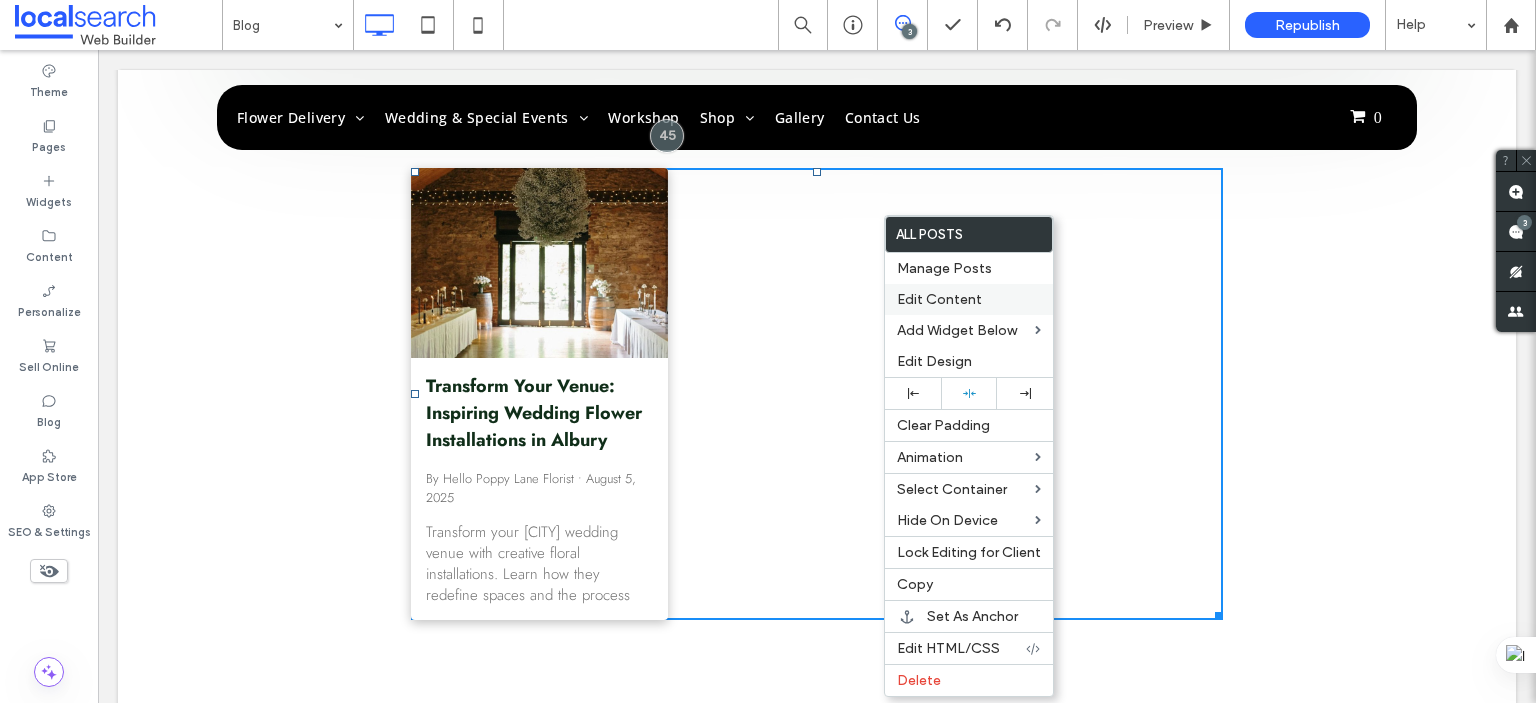 click on "Edit Content" at bounding box center (939, 299) 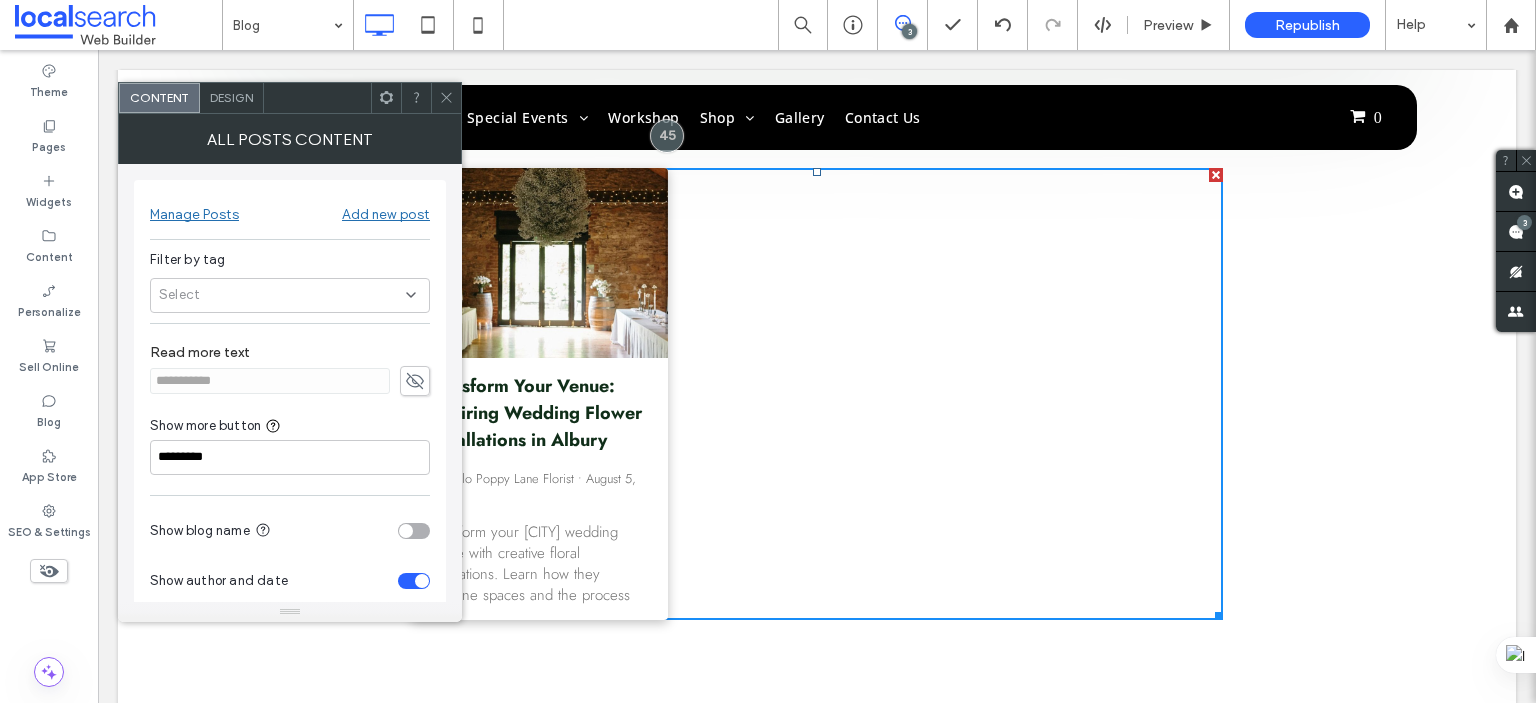 click on "Design" at bounding box center [232, 98] 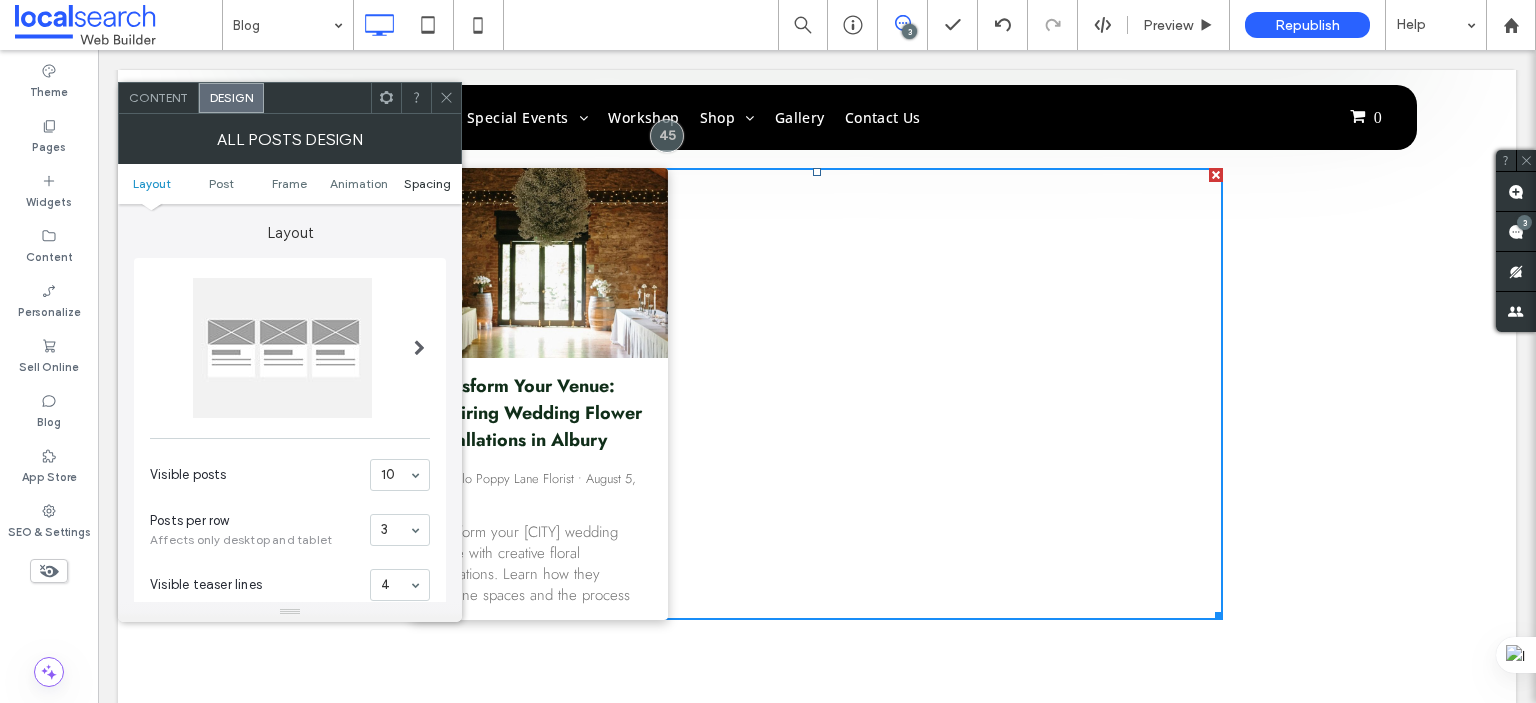 click on "Spacing" at bounding box center (427, 183) 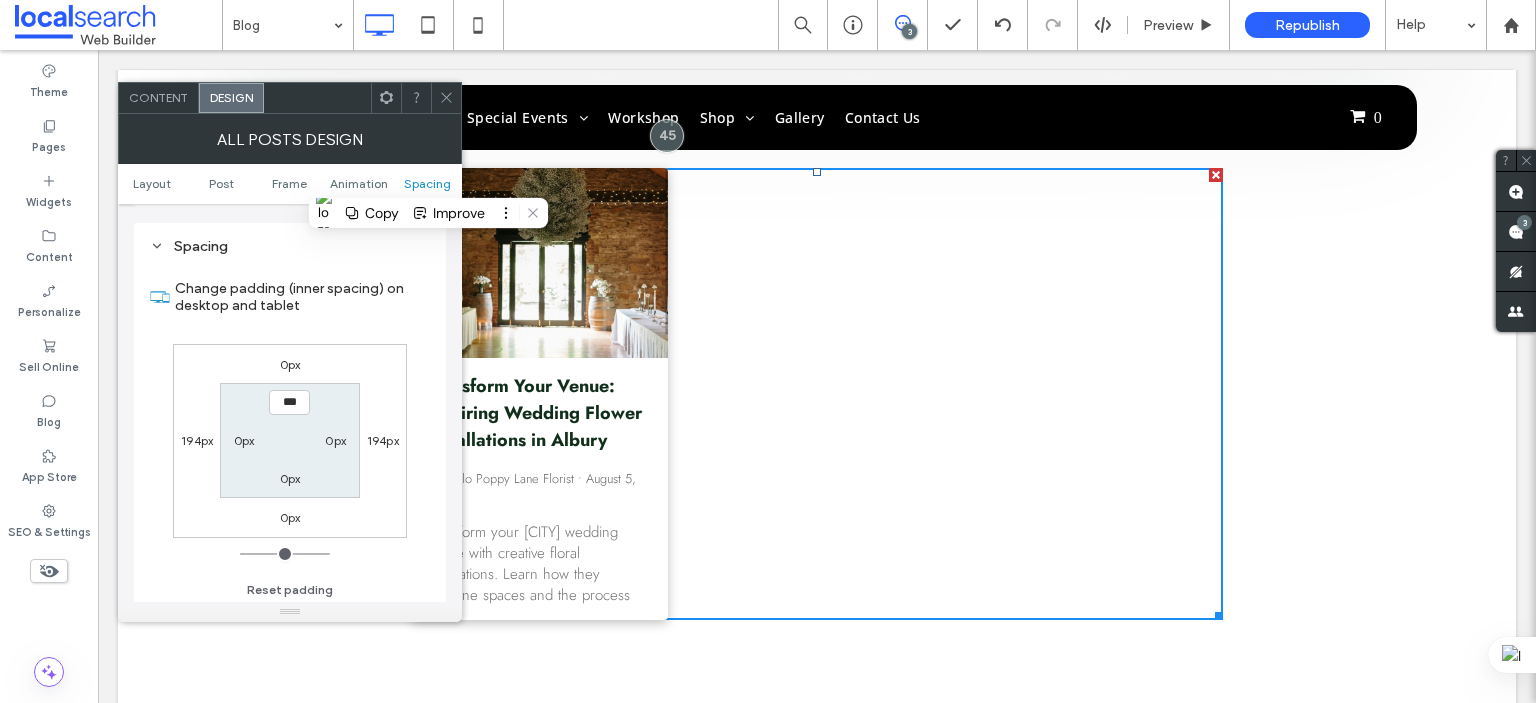 scroll, scrollTop: 988, scrollLeft: 0, axis: vertical 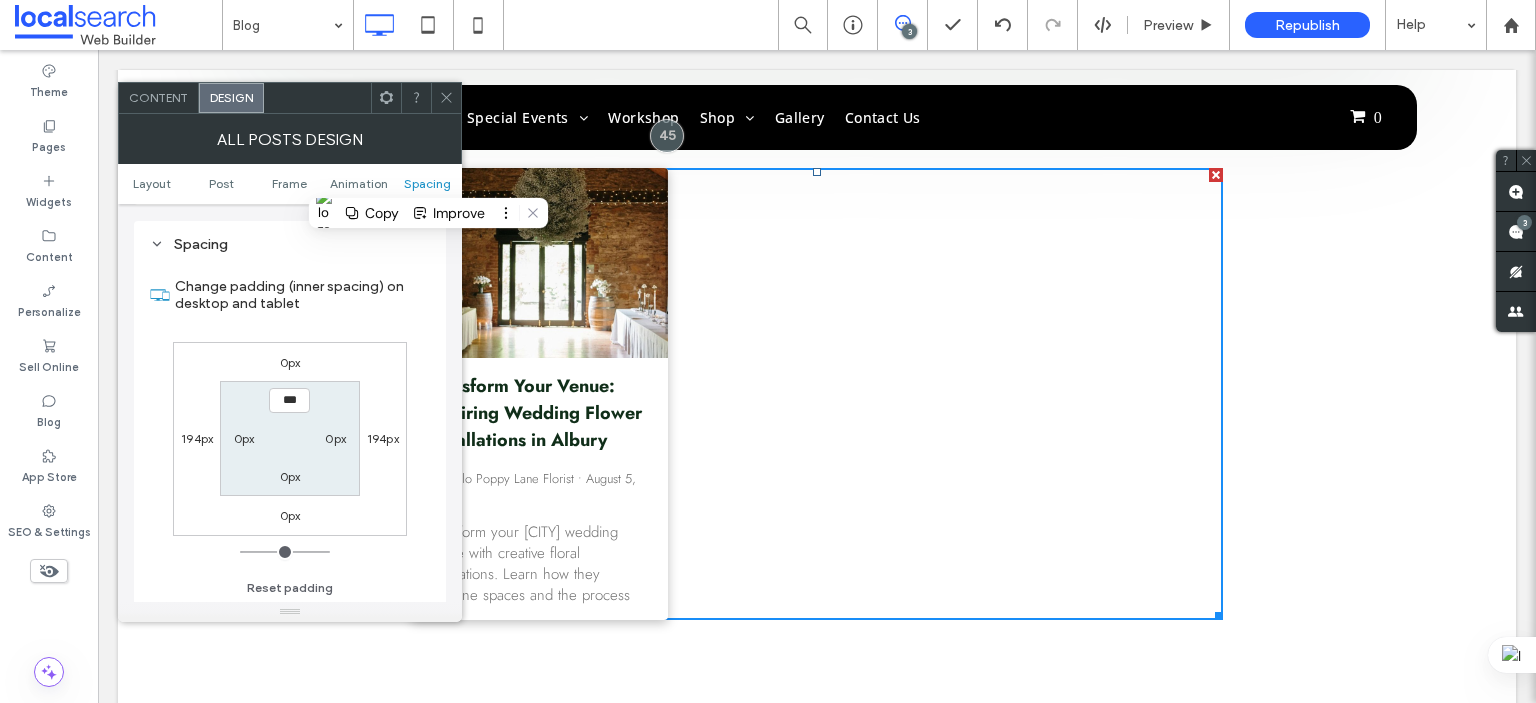 click on "194px" at bounding box center [383, 438] 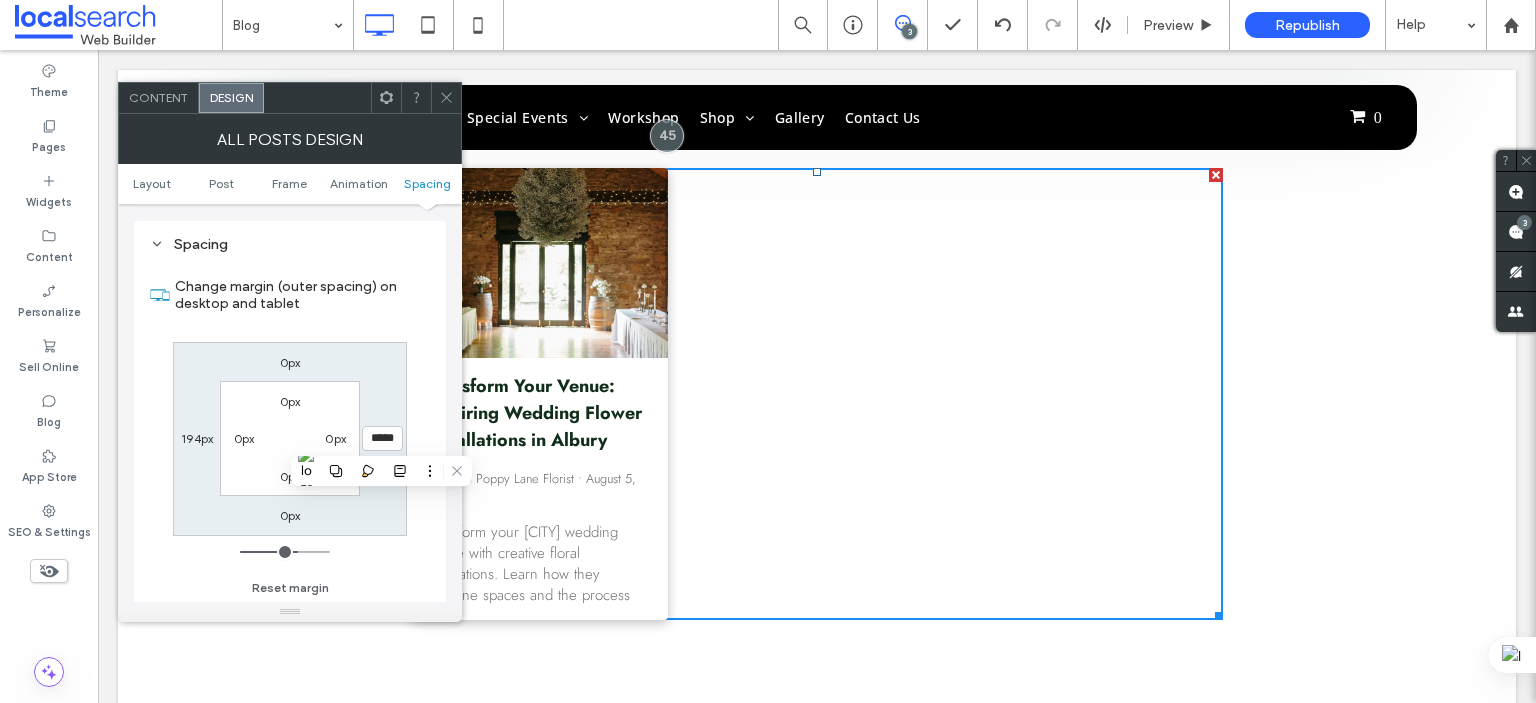 click on "*****" at bounding box center (382, 438) 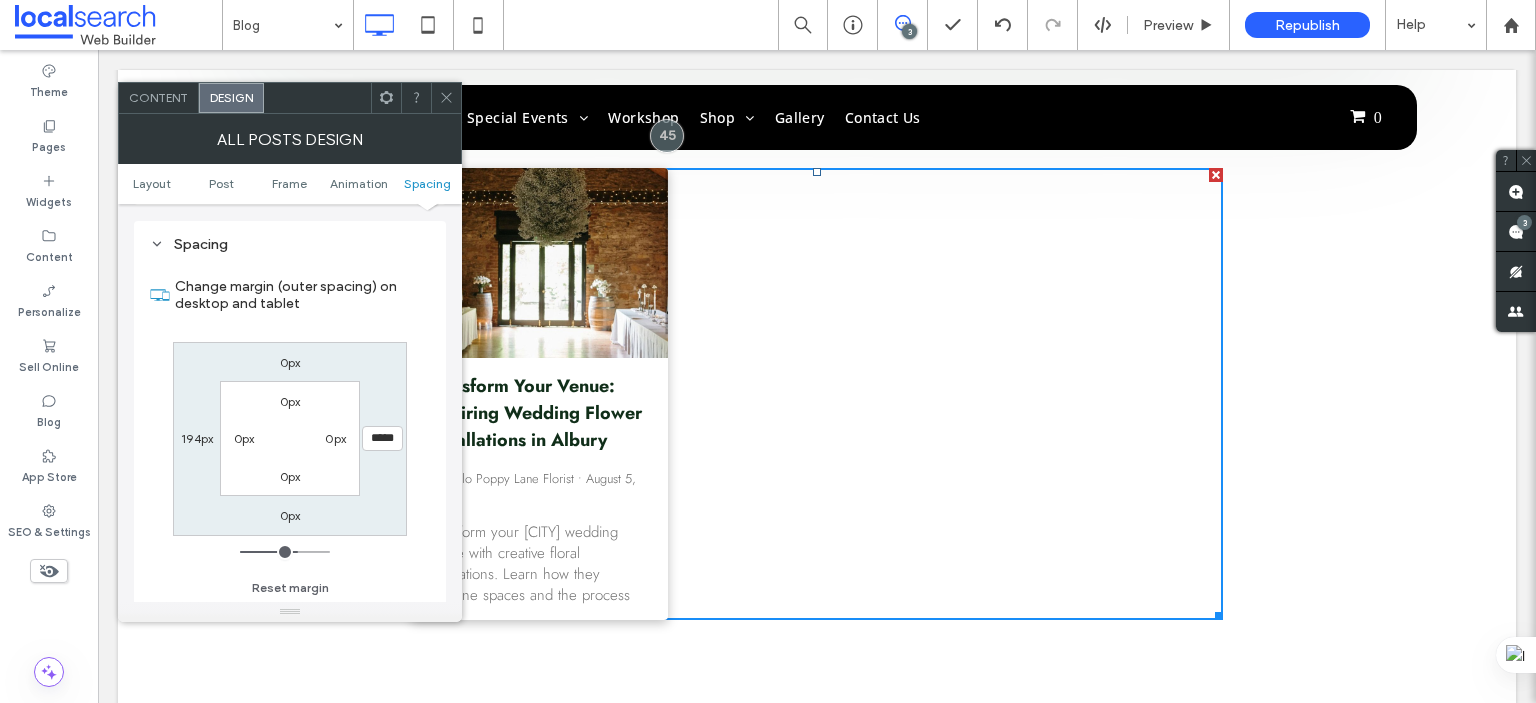 drag, startPoint x: 380, startPoint y: 438, endPoint x: 368, endPoint y: 435, distance: 12.369317 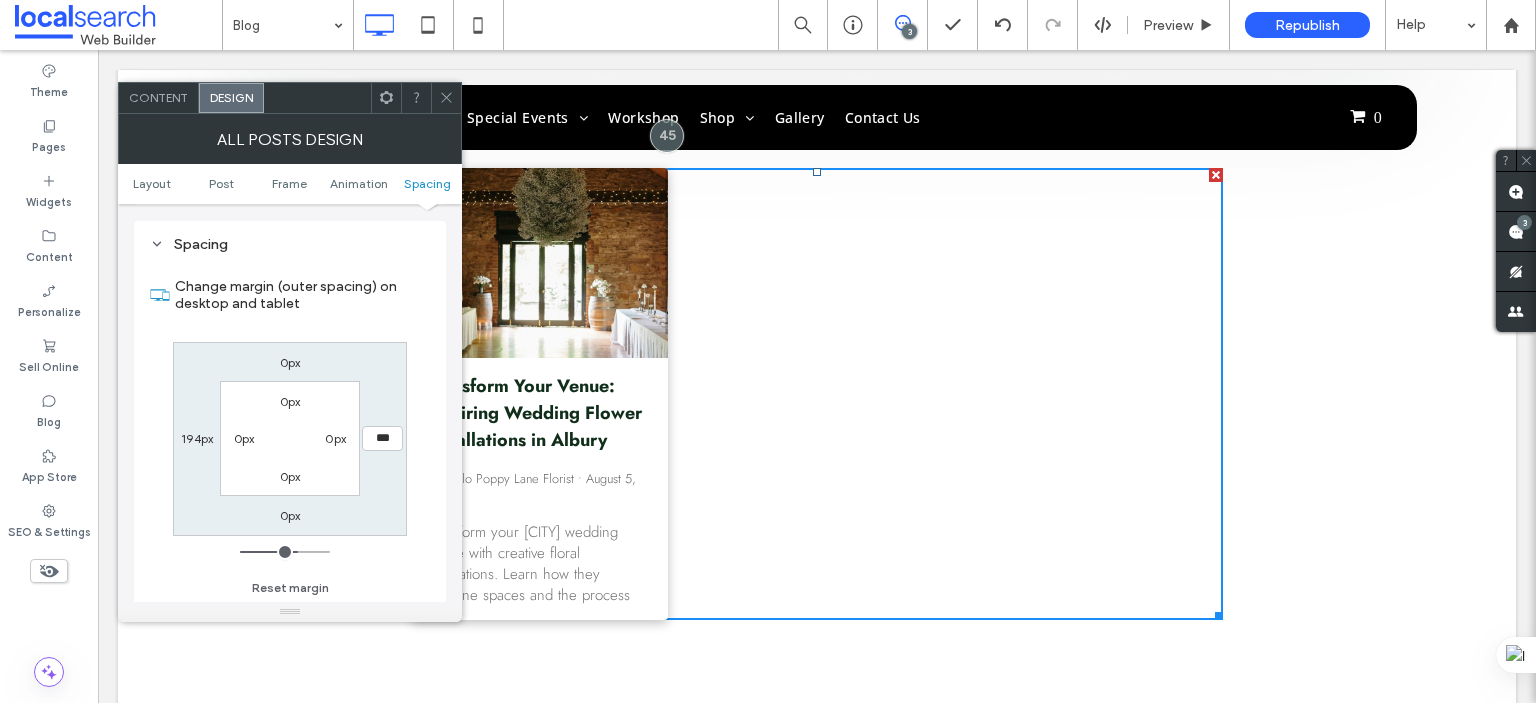 type on "***" 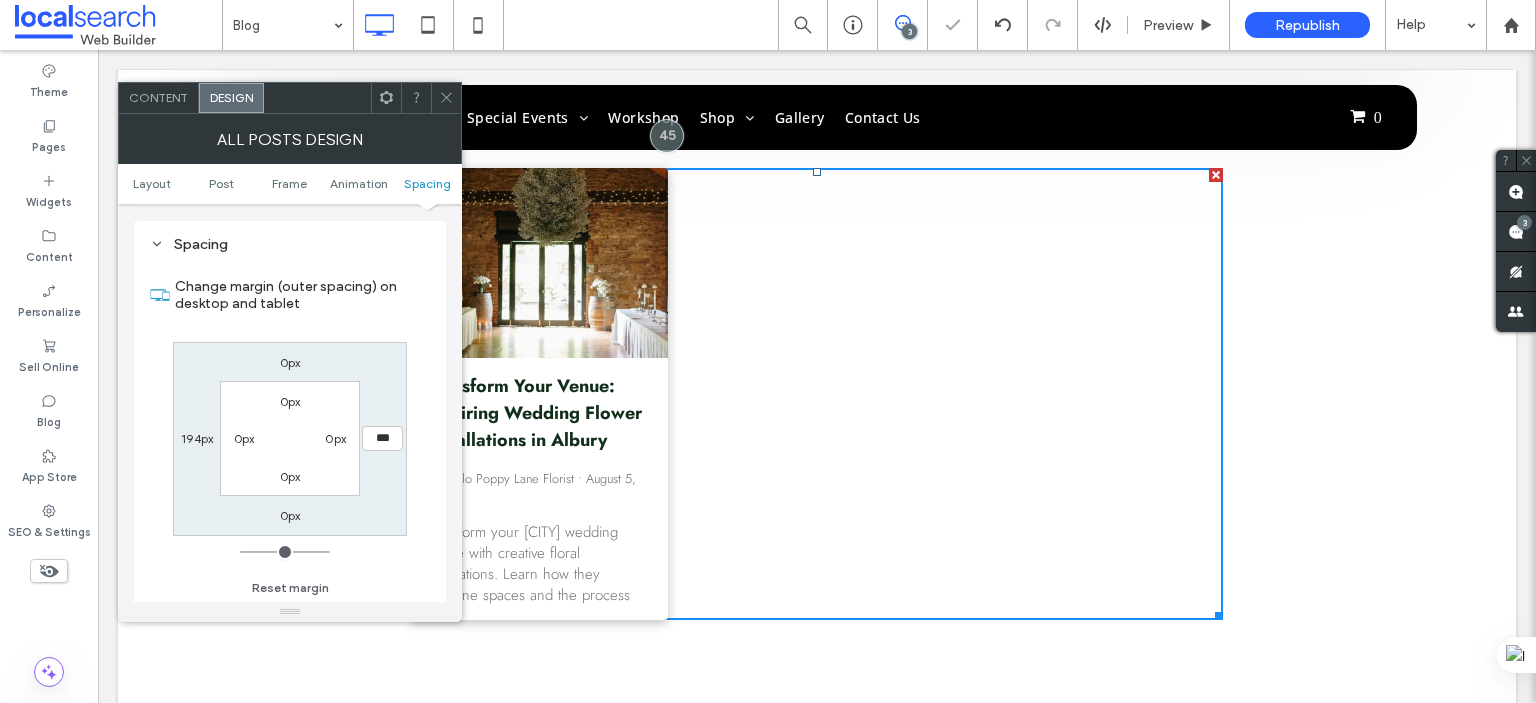 click on "194px" at bounding box center [197, 438] 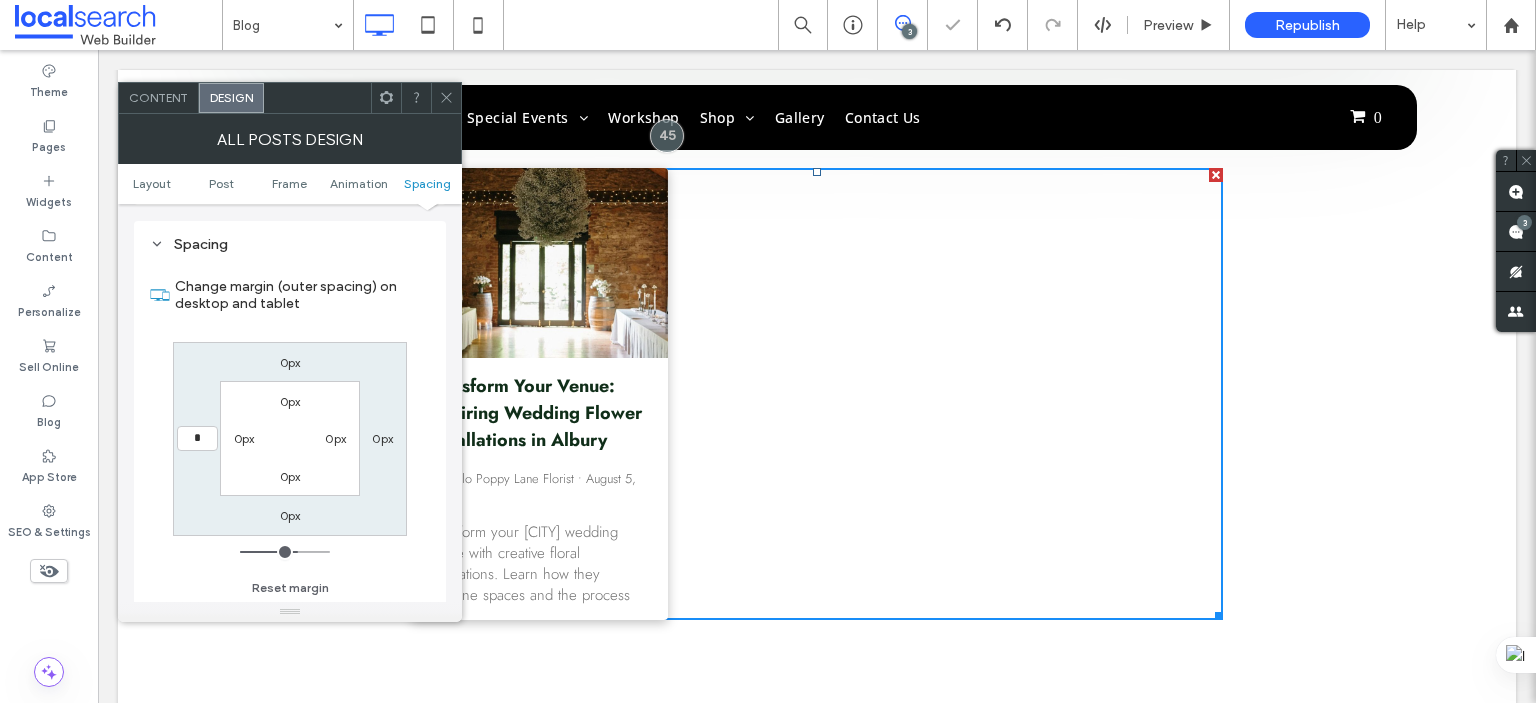 type on "*" 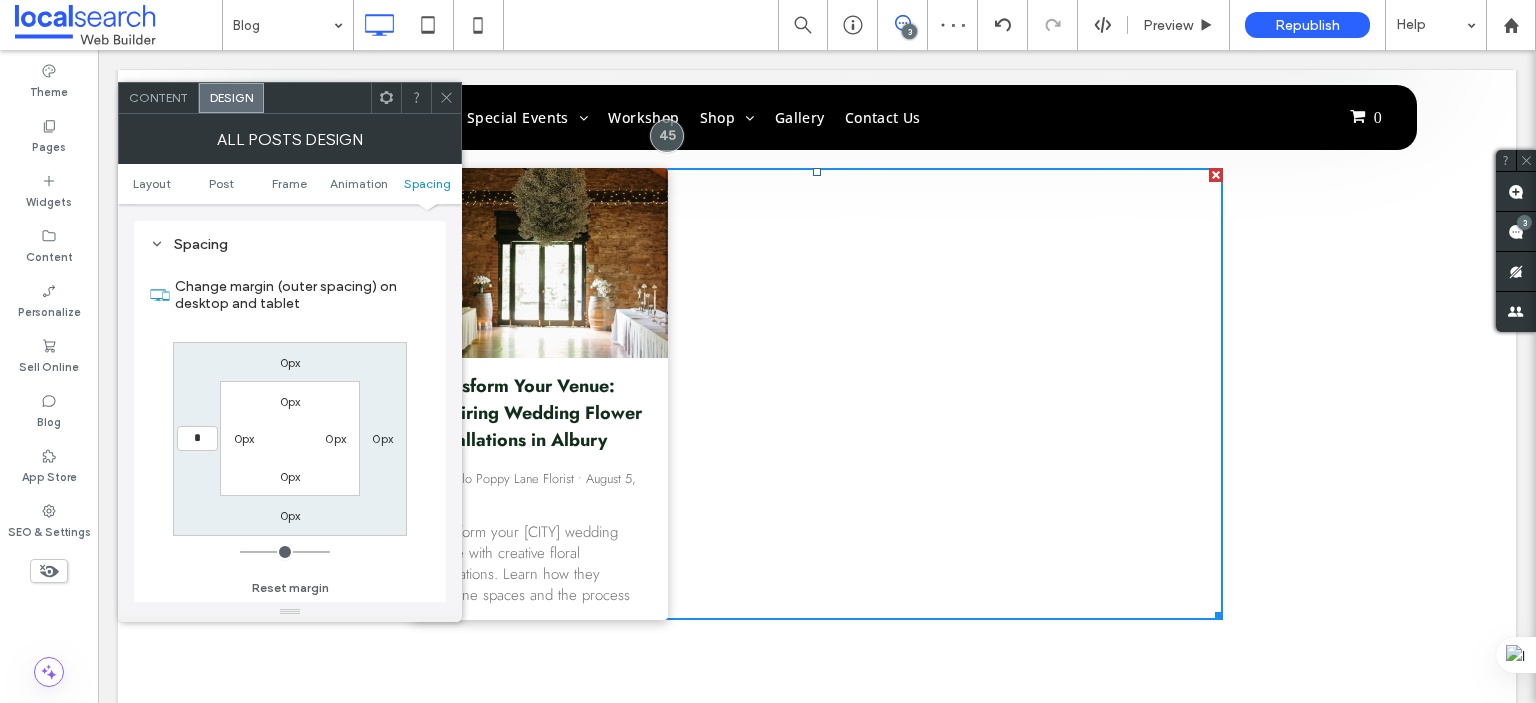 type on "*" 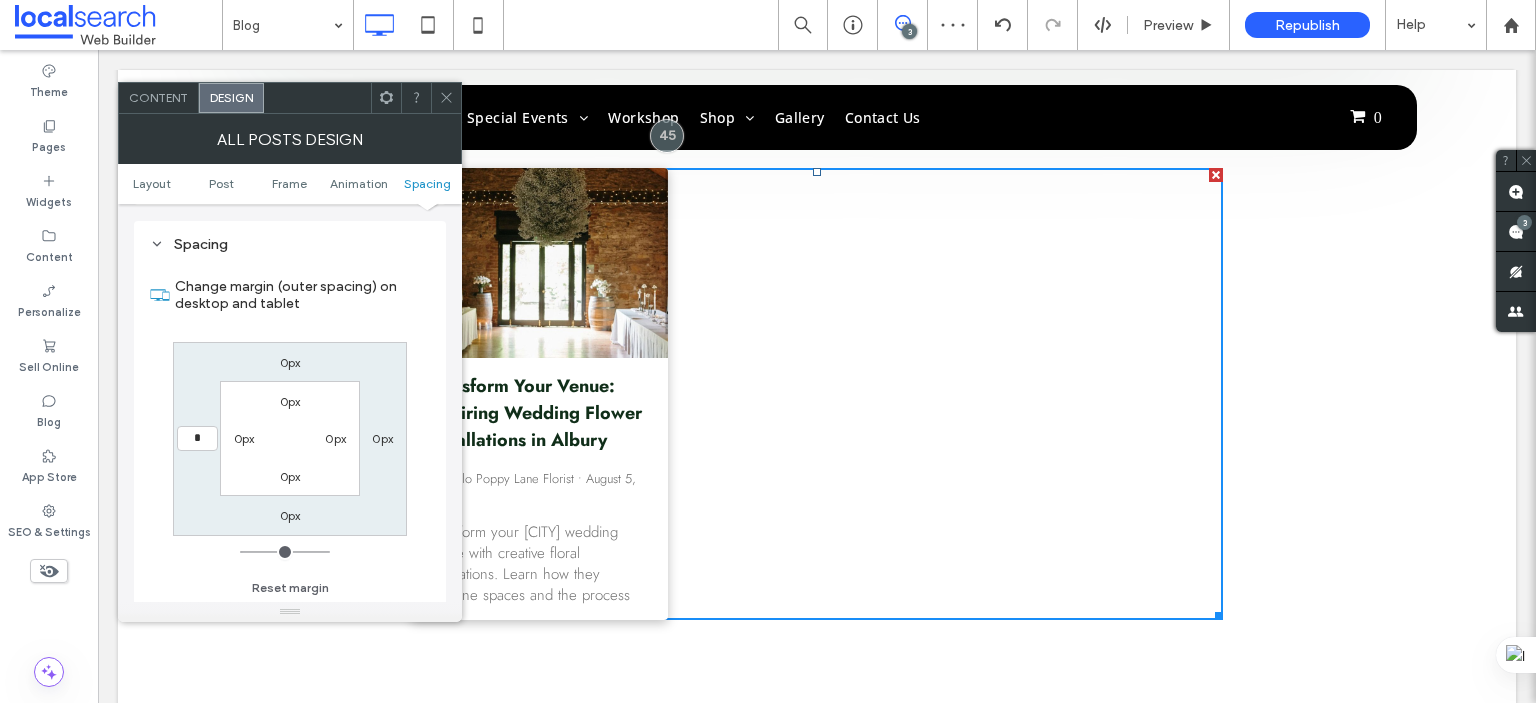 type on "***" 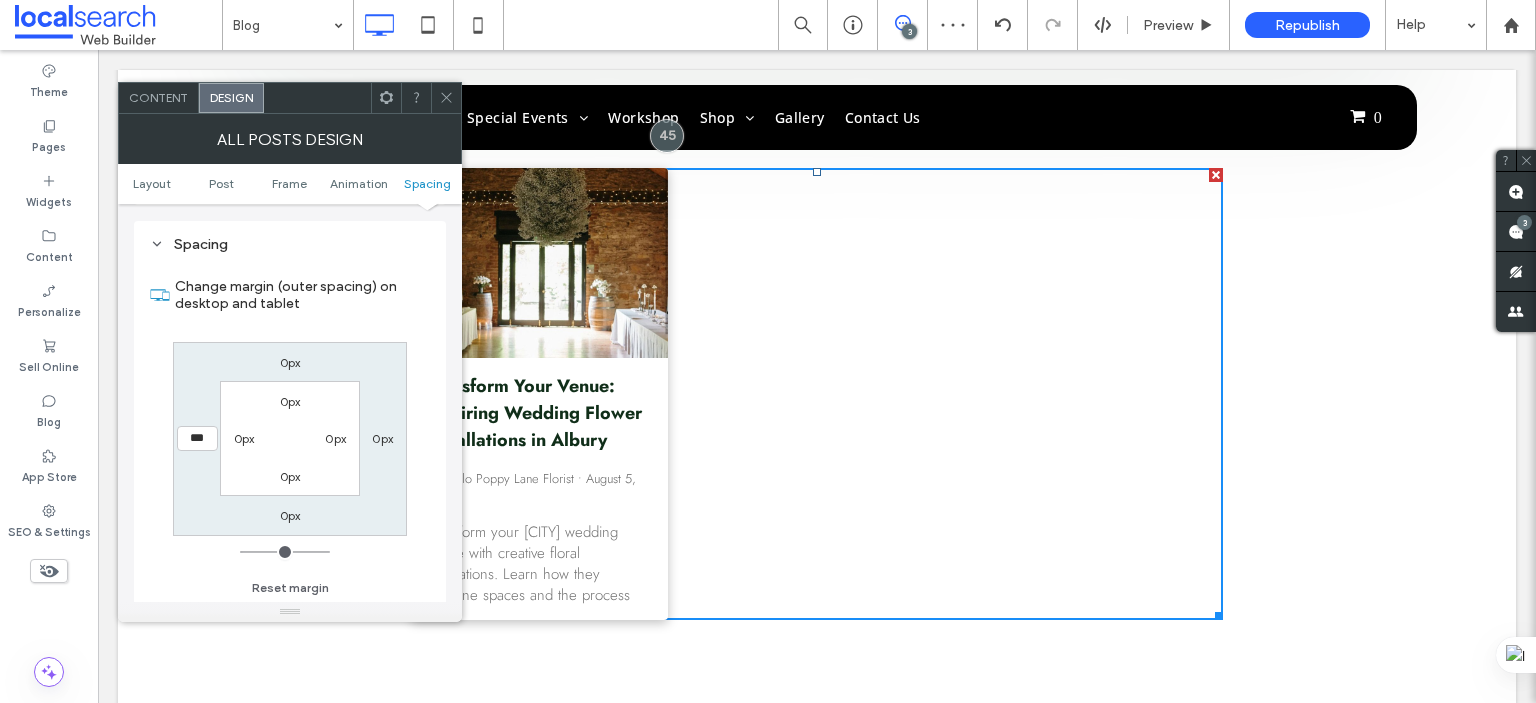 click on "0px 0px 0px *** 0px 0px 0px 0px" at bounding box center (290, 439) 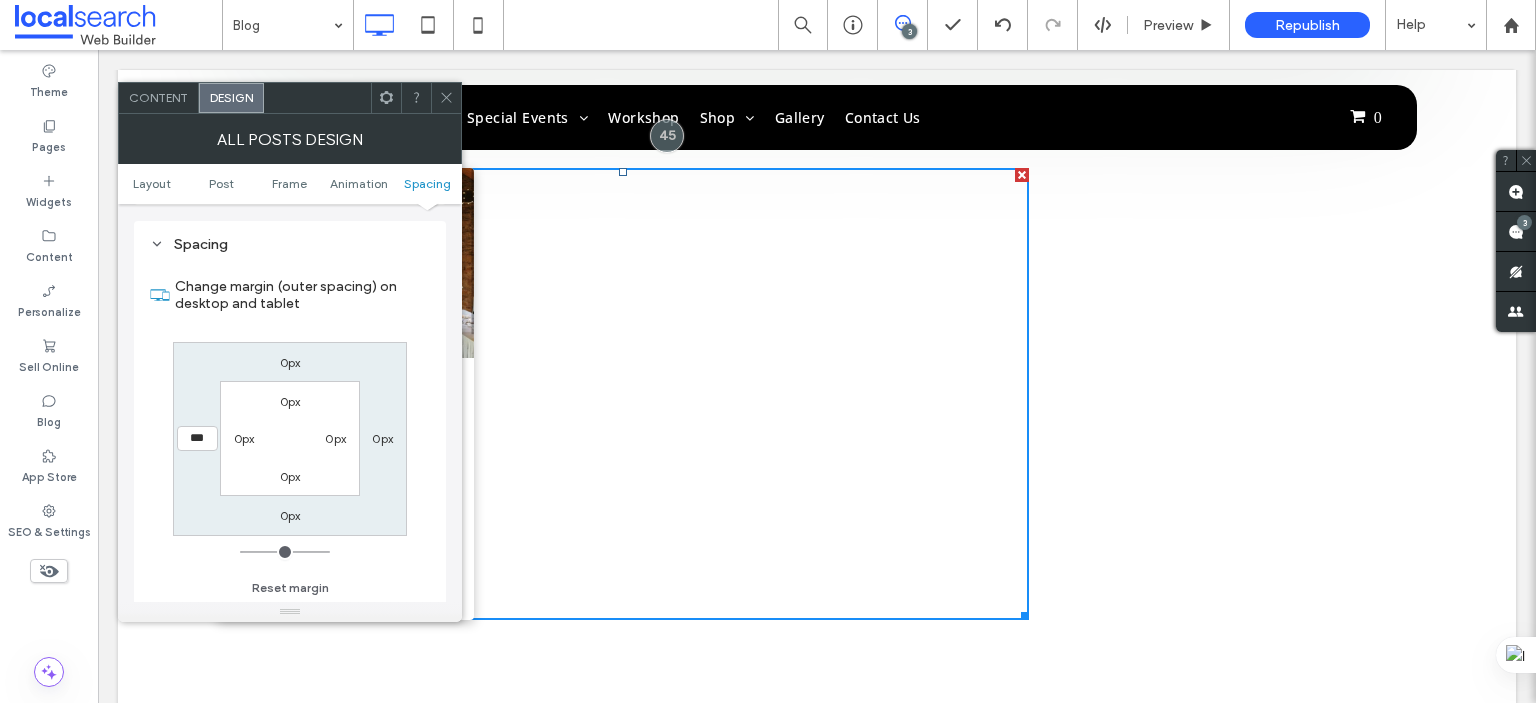 click 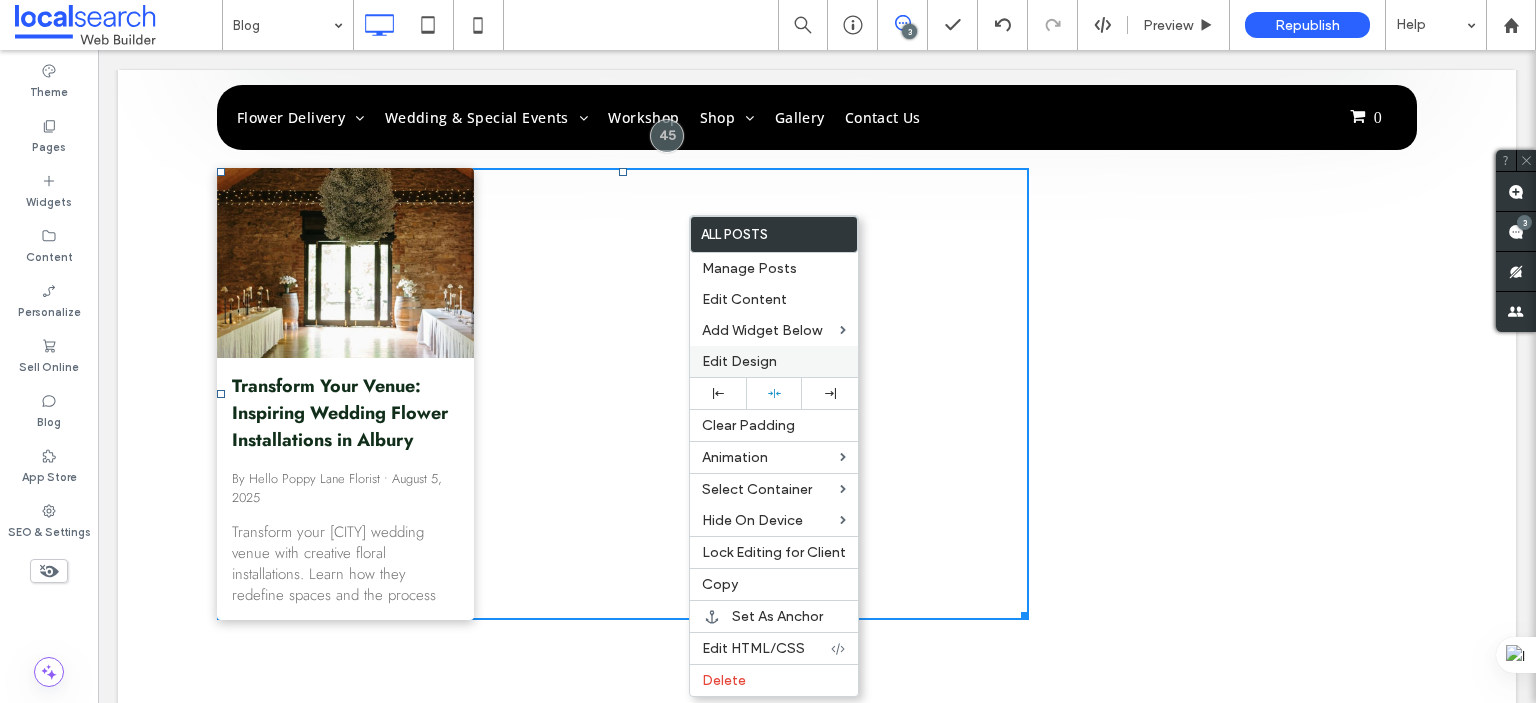 click on "Edit Design" at bounding box center [739, 361] 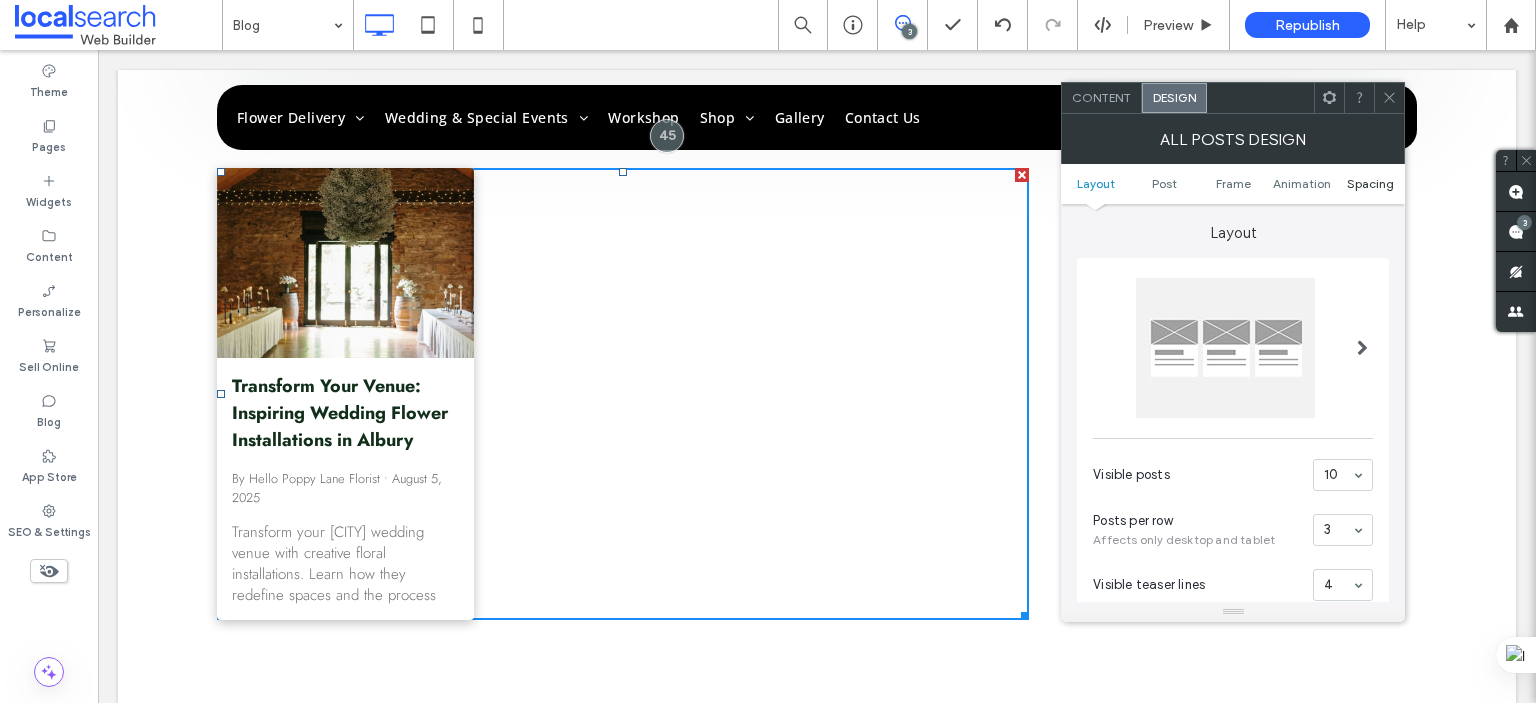 click on "Spacing" at bounding box center [1370, 183] 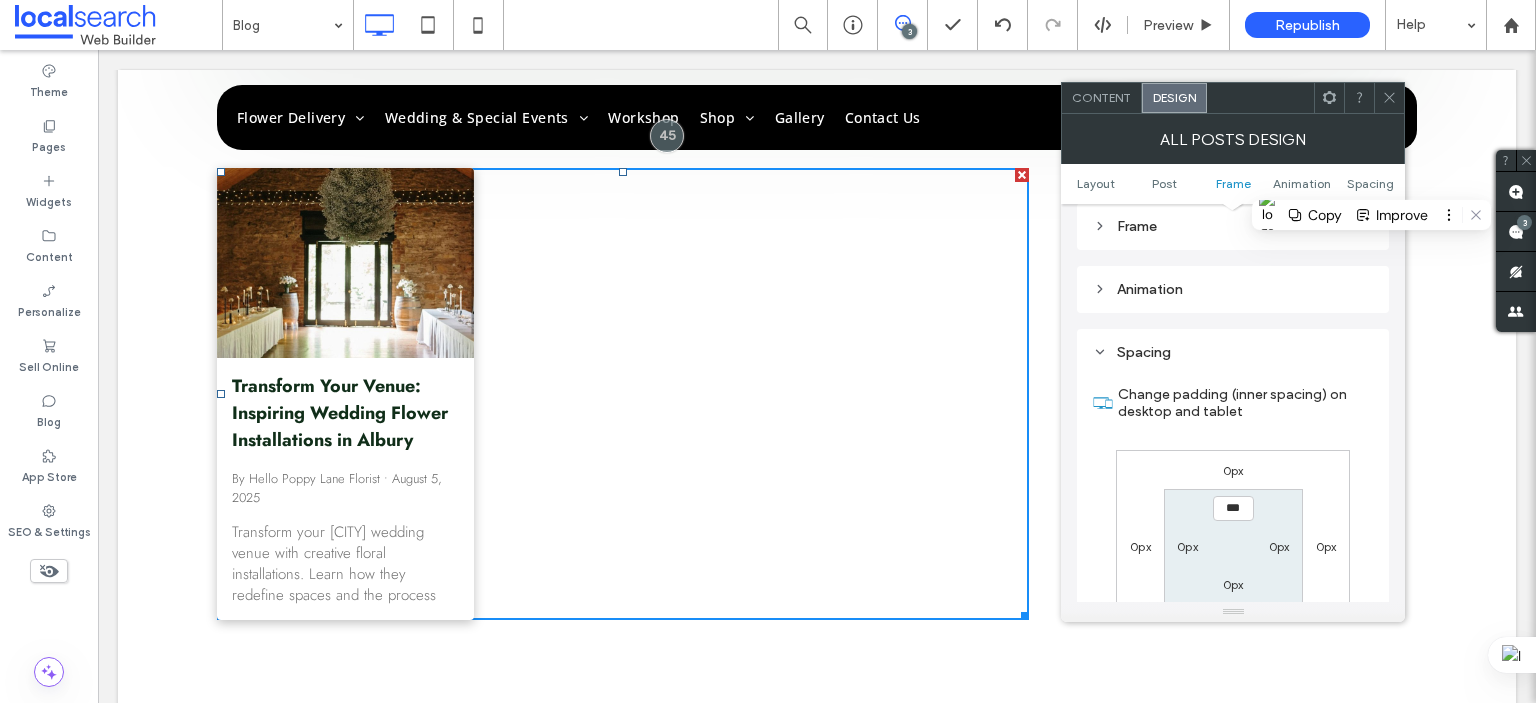 scroll, scrollTop: 988, scrollLeft: 0, axis: vertical 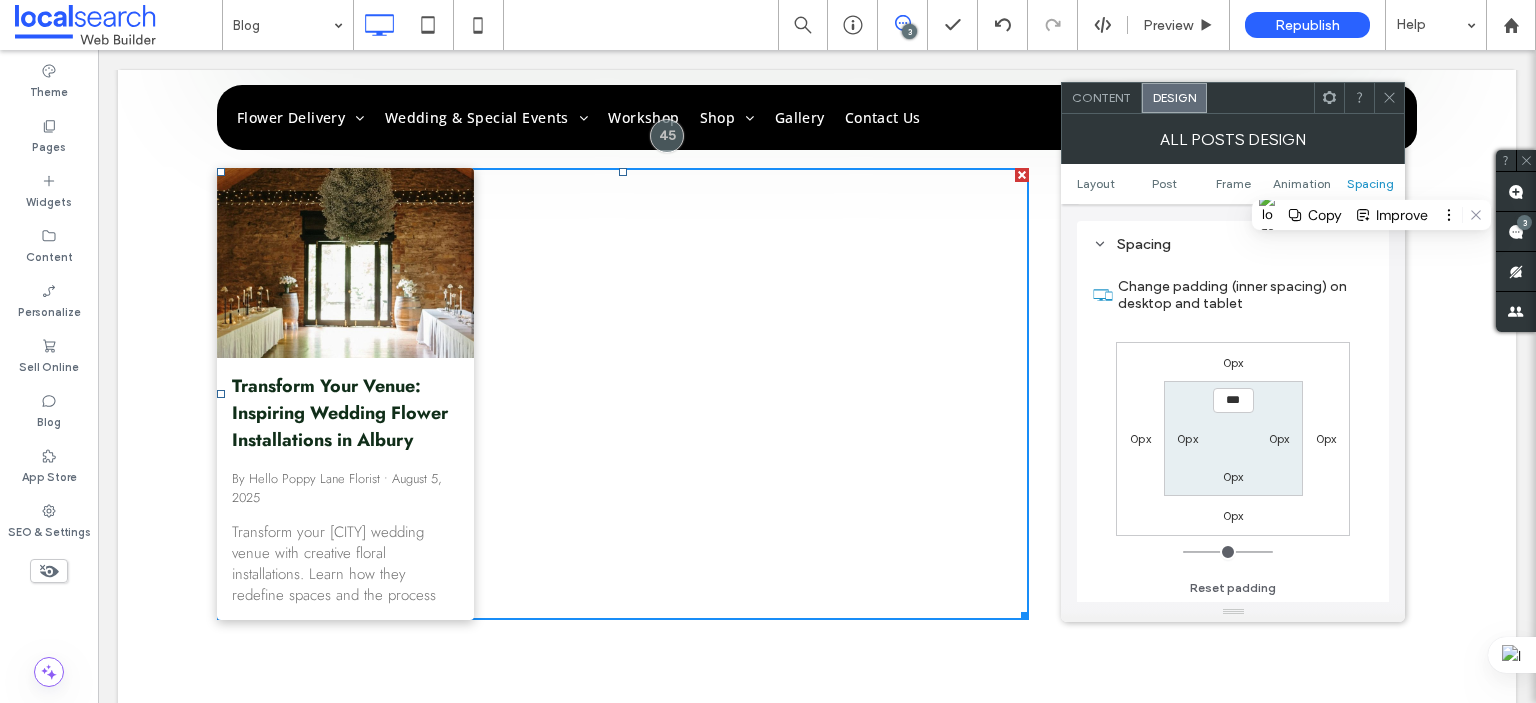 click on "0px" at bounding box center (1140, 438) 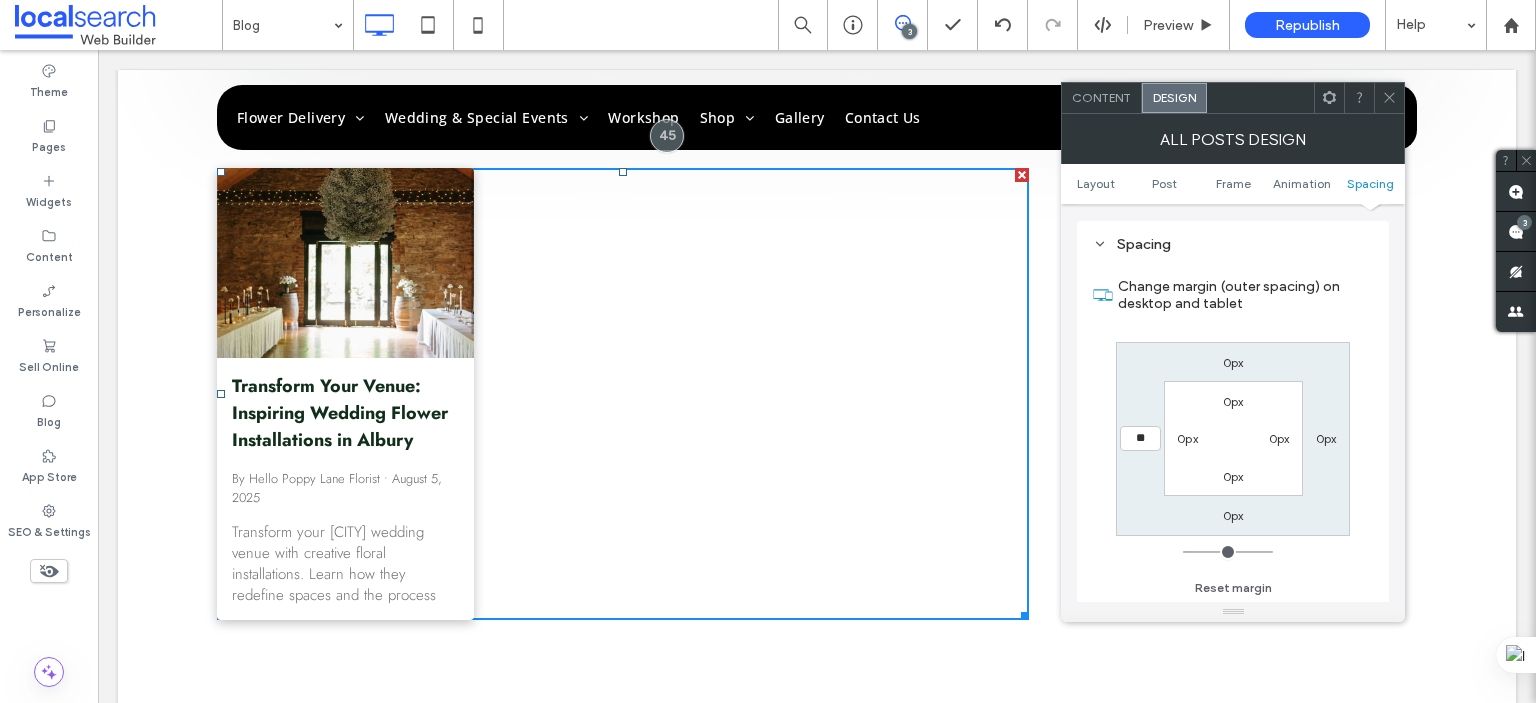type on "**" 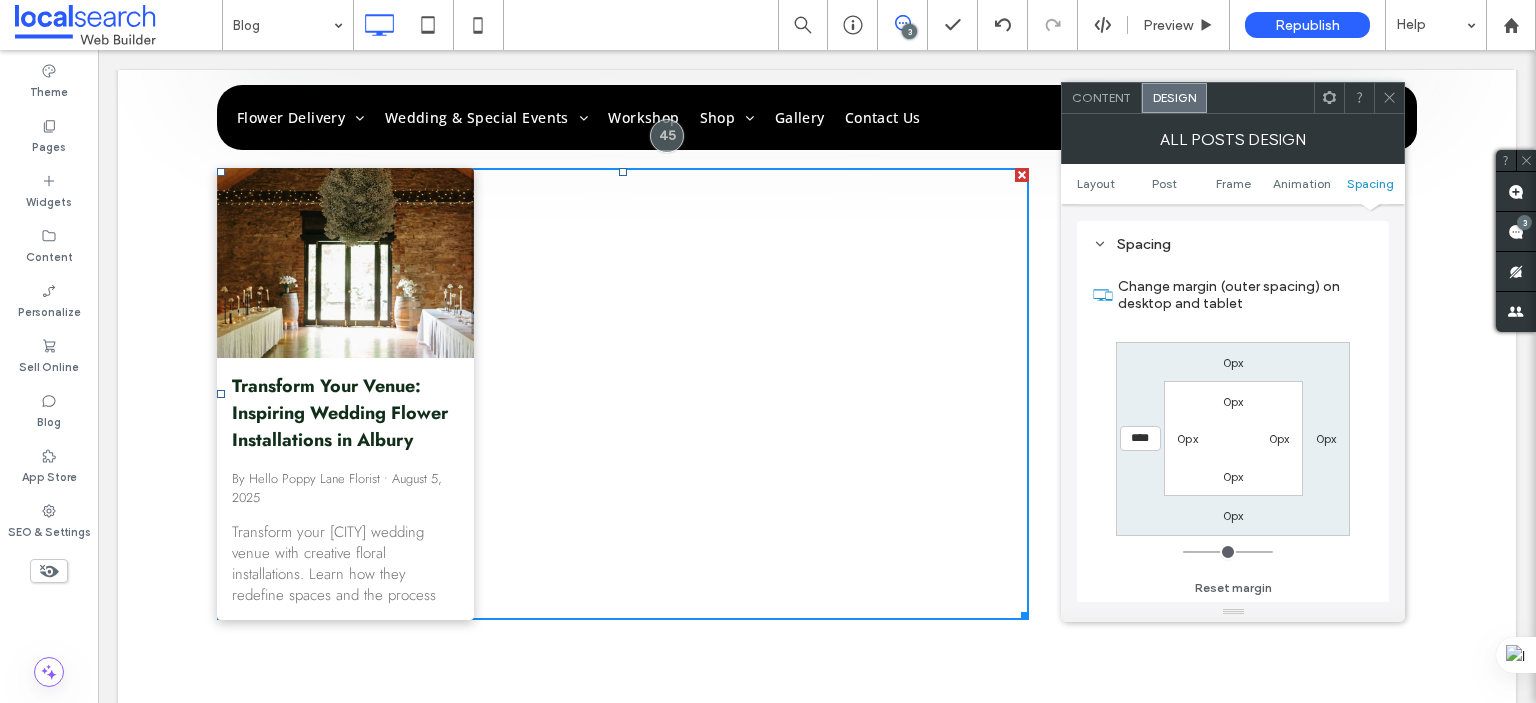 click on "0px" at bounding box center [1326, 438] 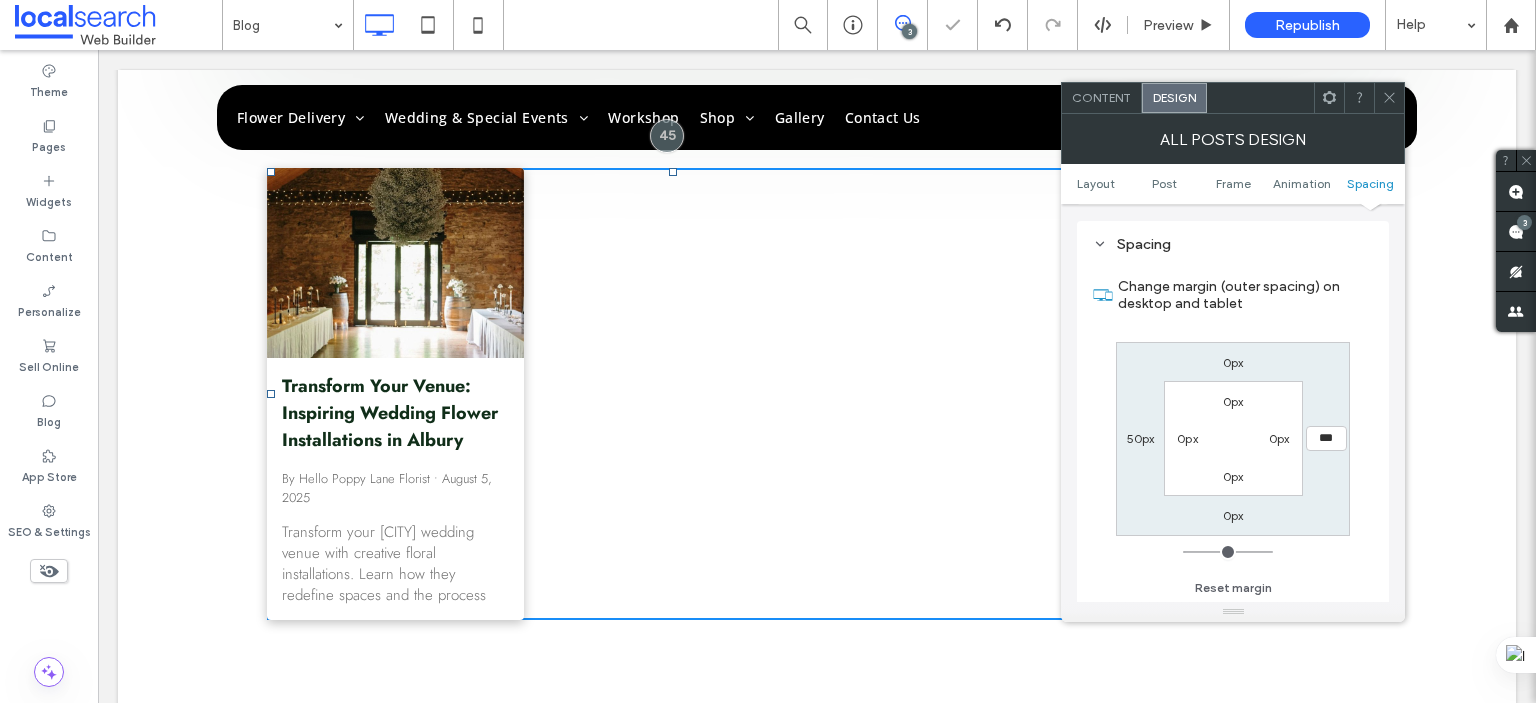 type on "*" 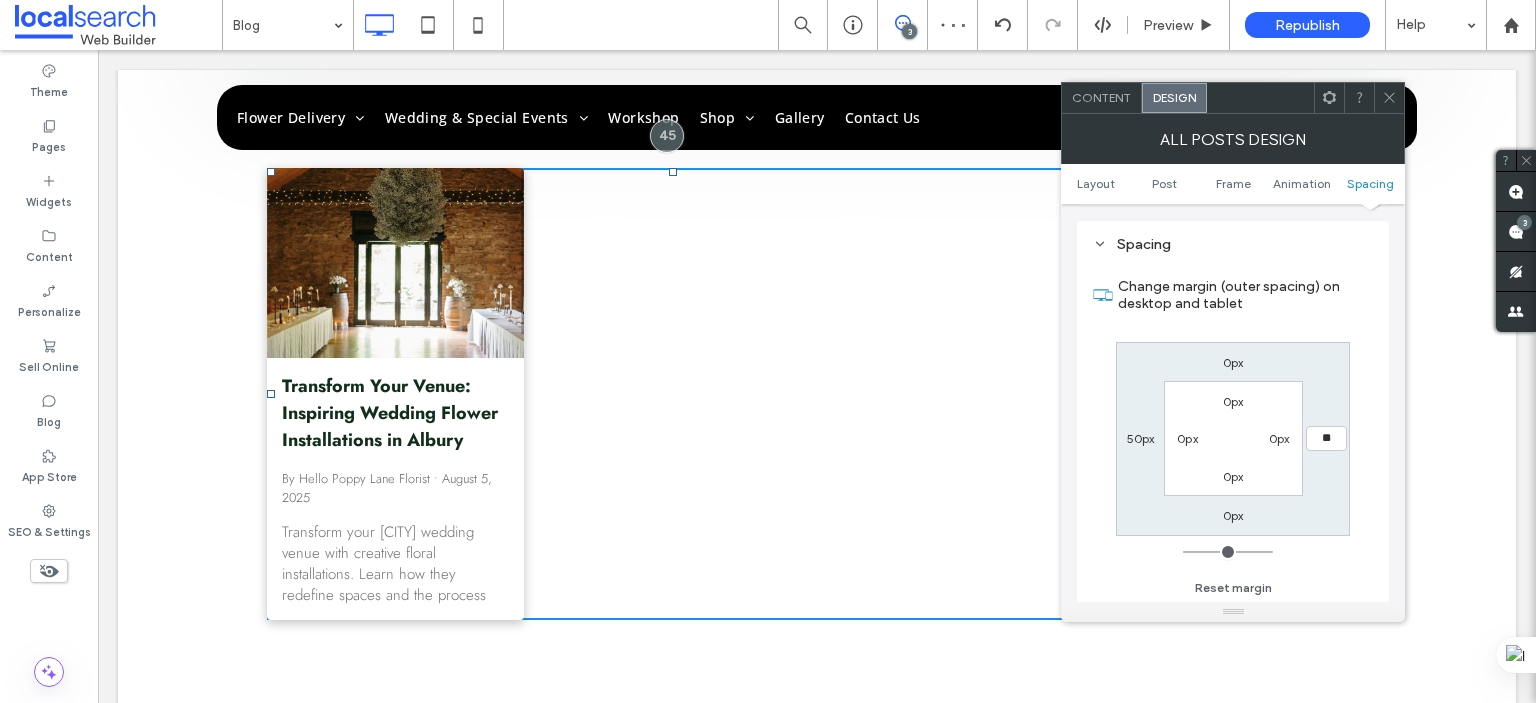 type on "**" 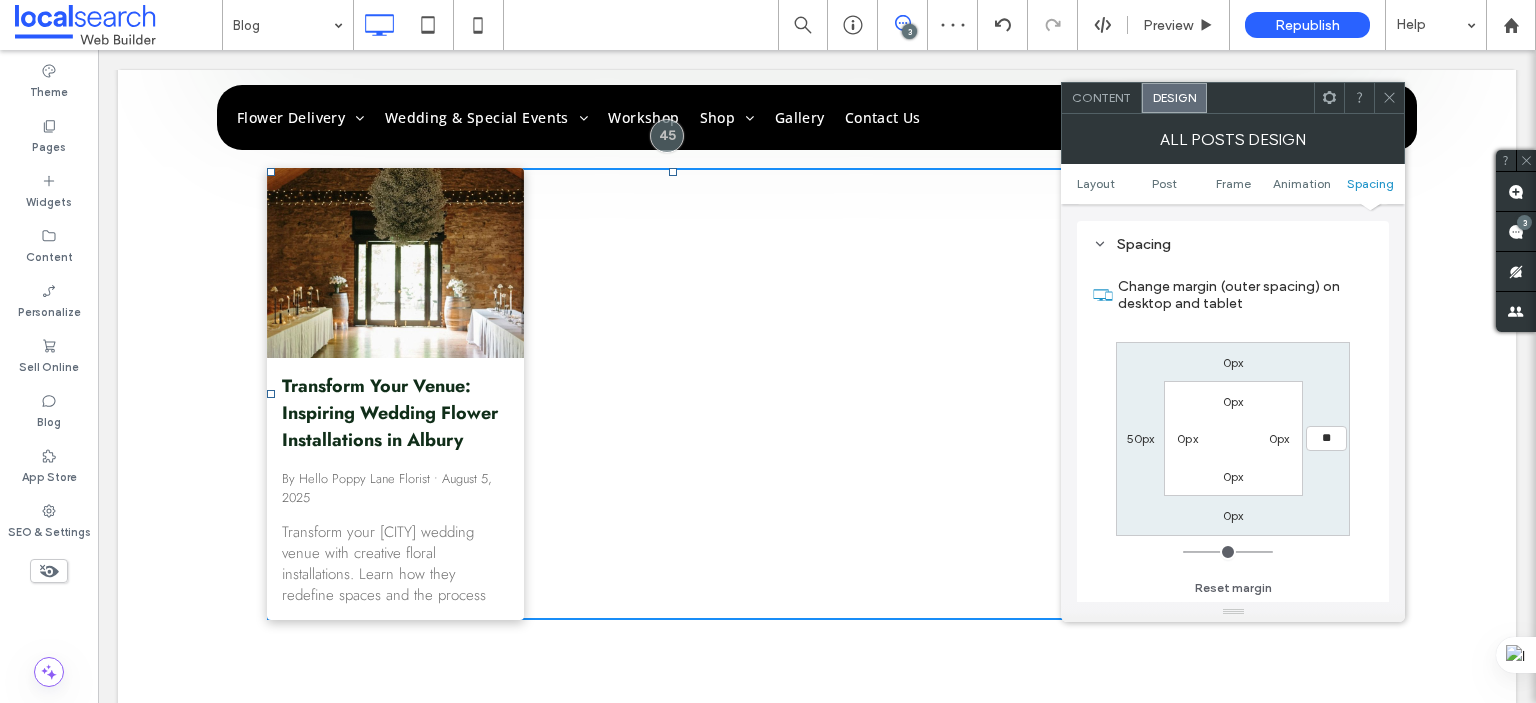 type on "**" 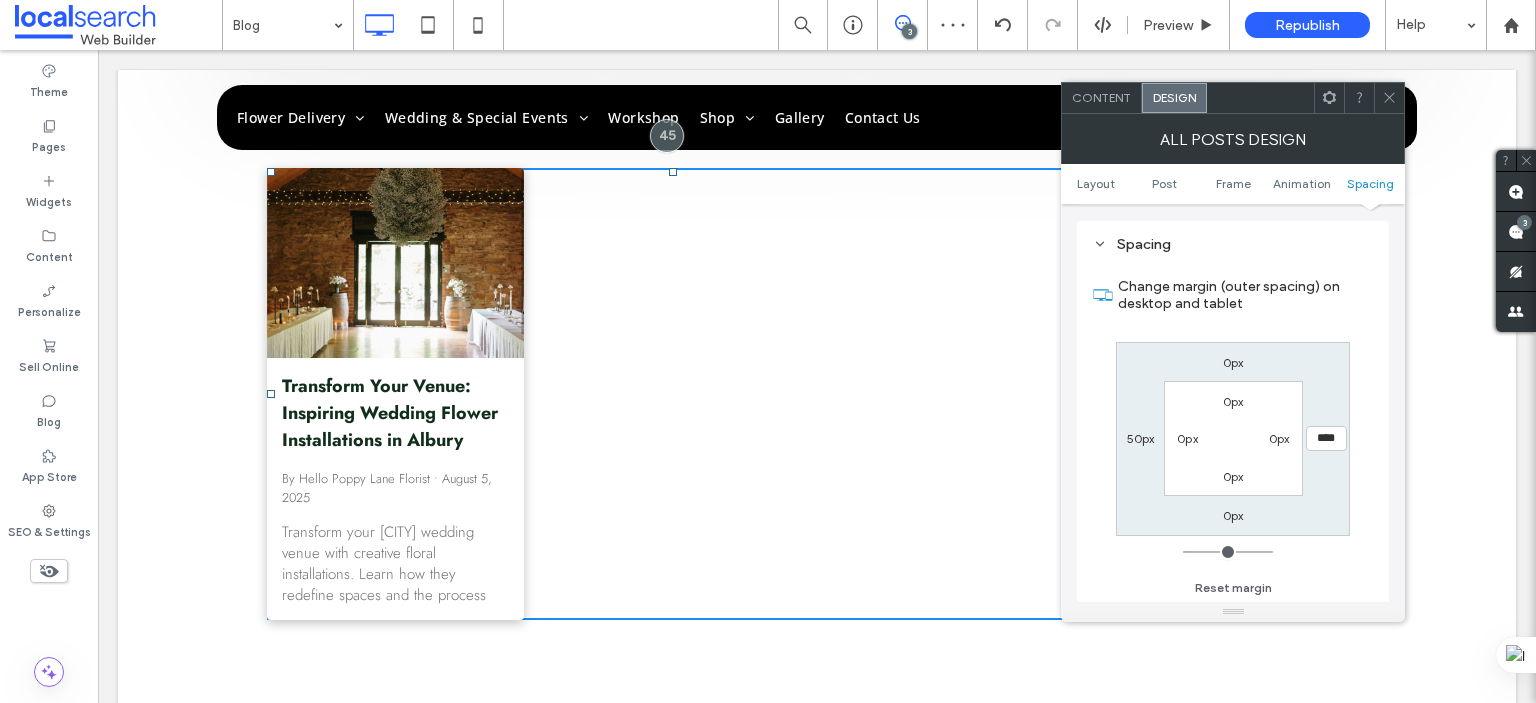 click on "Change margin (outer spacing) on desktop and tablet 0px **** 0px 50px 0px 0px 0px 0px Reset margin" at bounding box center [1233, 430] 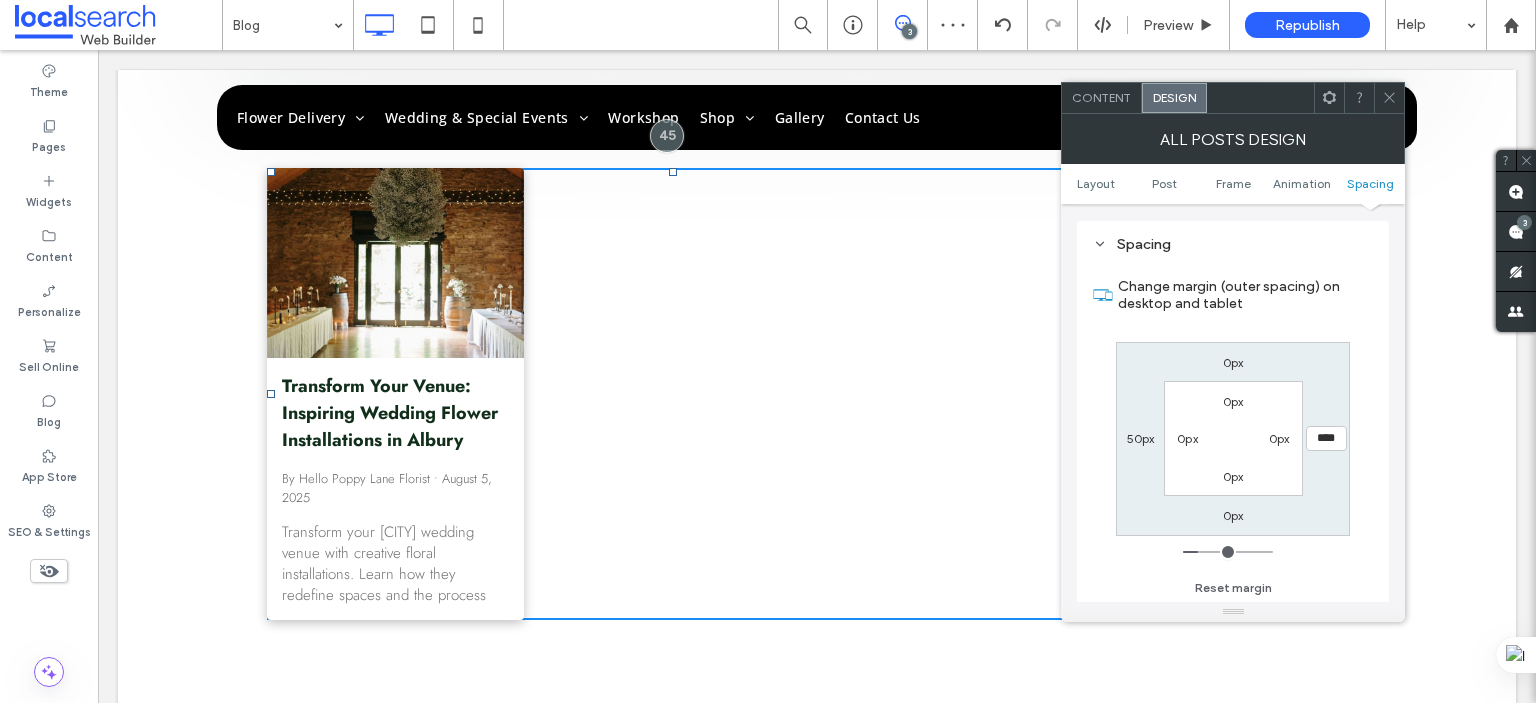 click on "0px **** 0px 50px 0px 0px 0px 0px" at bounding box center [1233, 439] 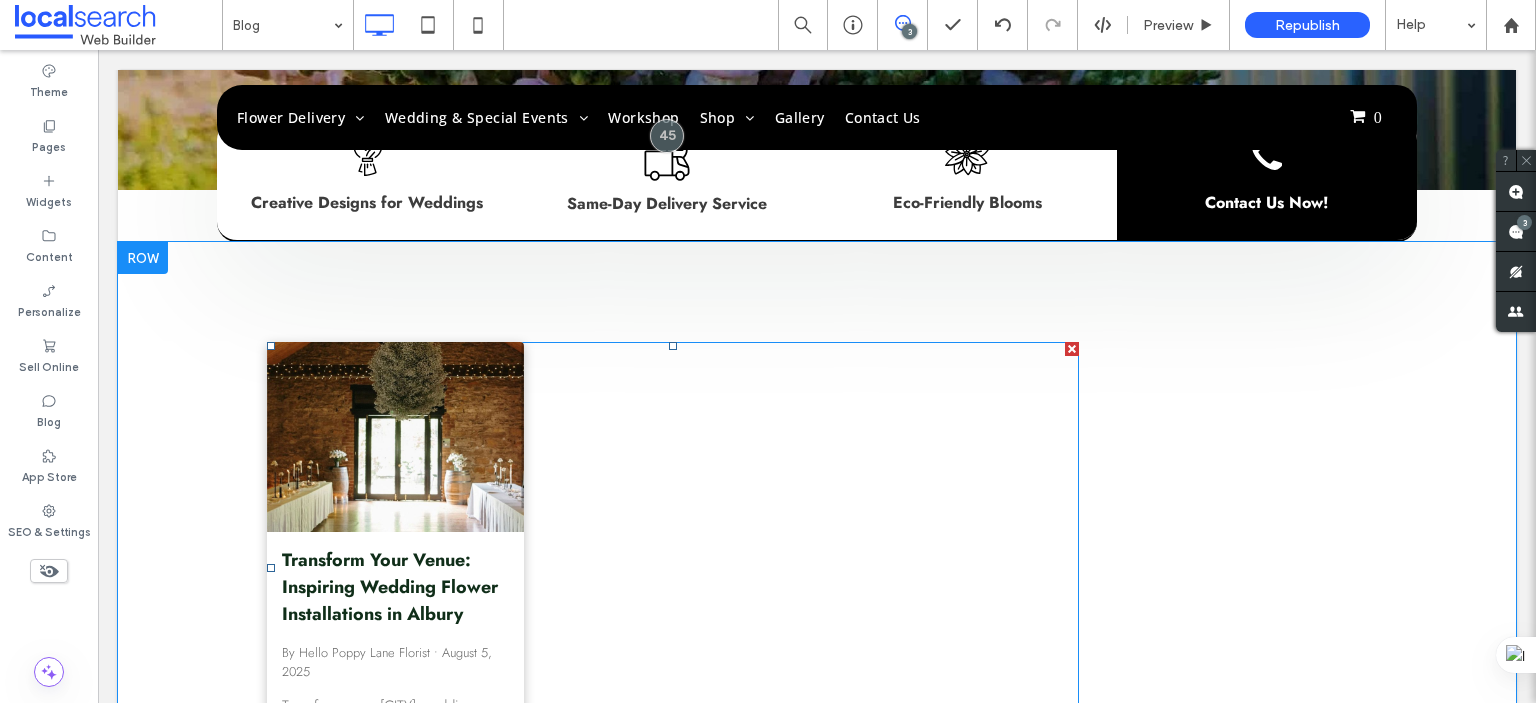 scroll, scrollTop: 800, scrollLeft: 0, axis: vertical 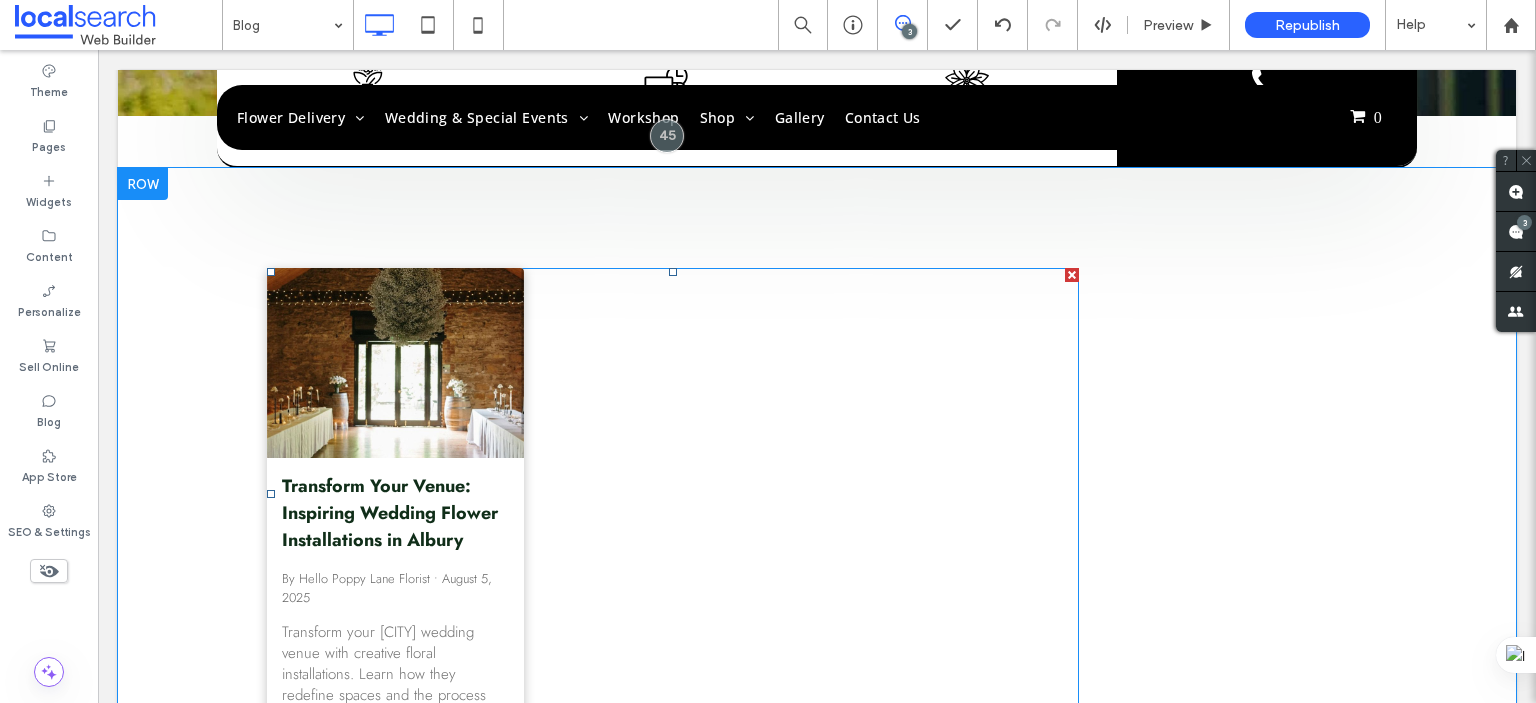 click on "Transform Your Venue: Inspiring Wedding Flower Installations in [CITY]
By Hello Poppy Lane Florist
•
August 5, 2025
Transform your [CITY] wedding venue with creative floral installations. Learn how they redefine spaces and the process behind them. Read more!" at bounding box center (673, 494) 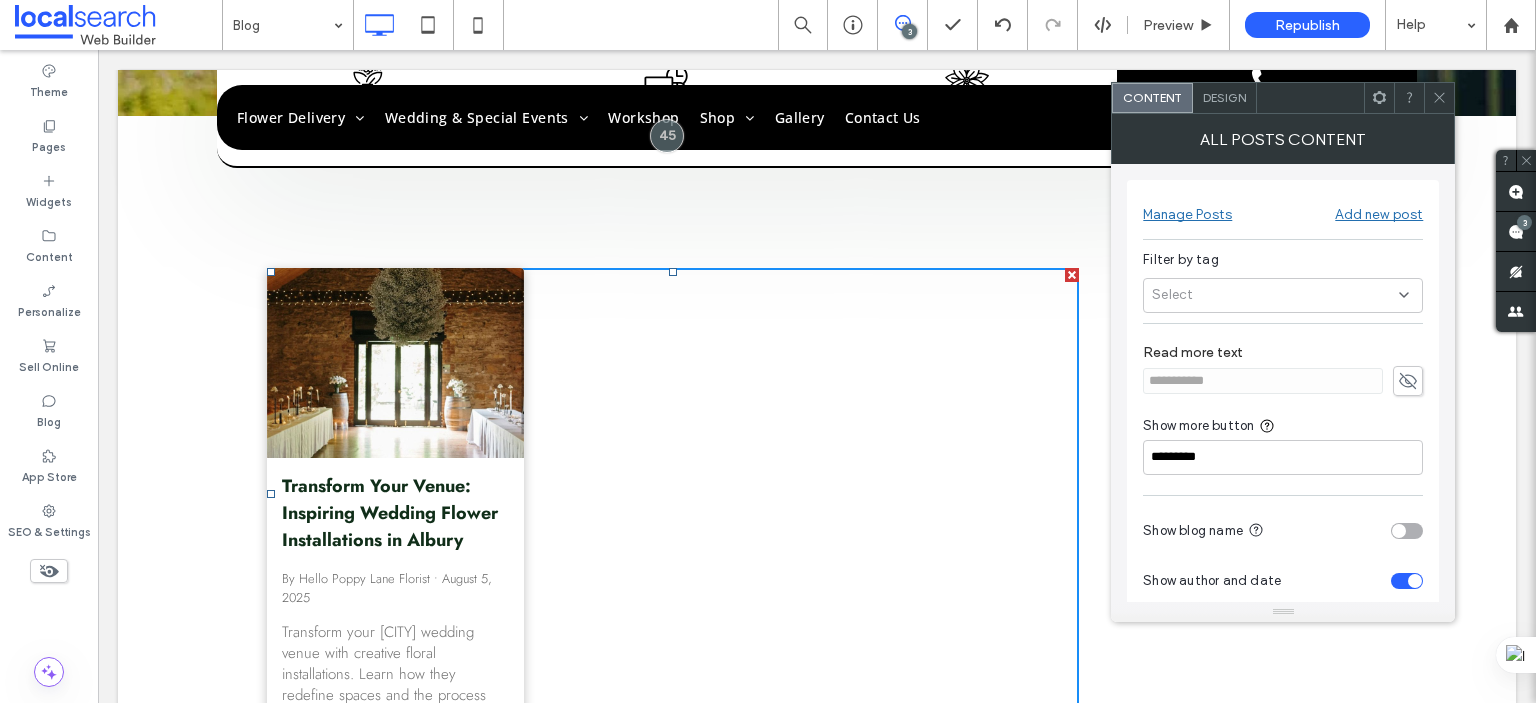 click on "Design" at bounding box center (1224, 97) 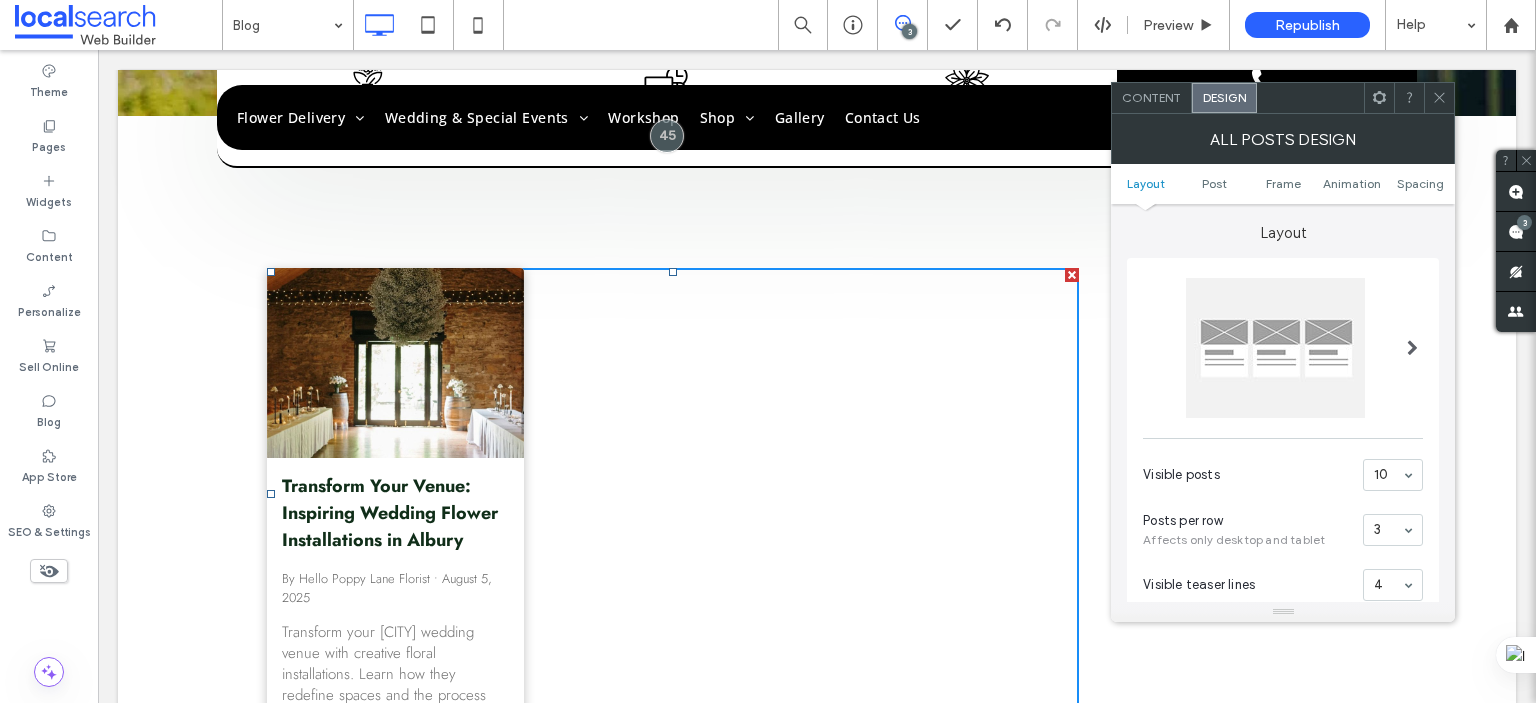click on "Content" at bounding box center (1151, 97) 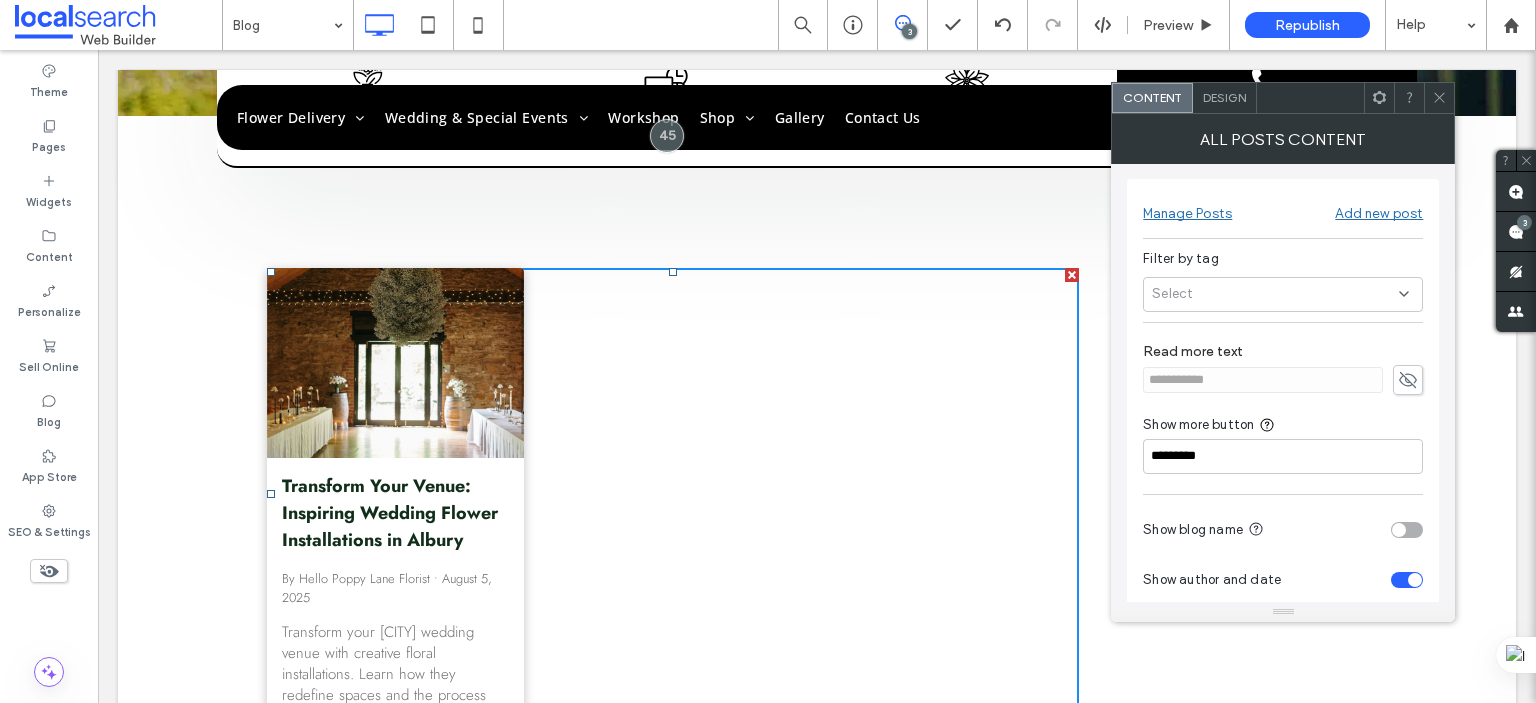 scroll, scrollTop: 0, scrollLeft: 0, axis: both 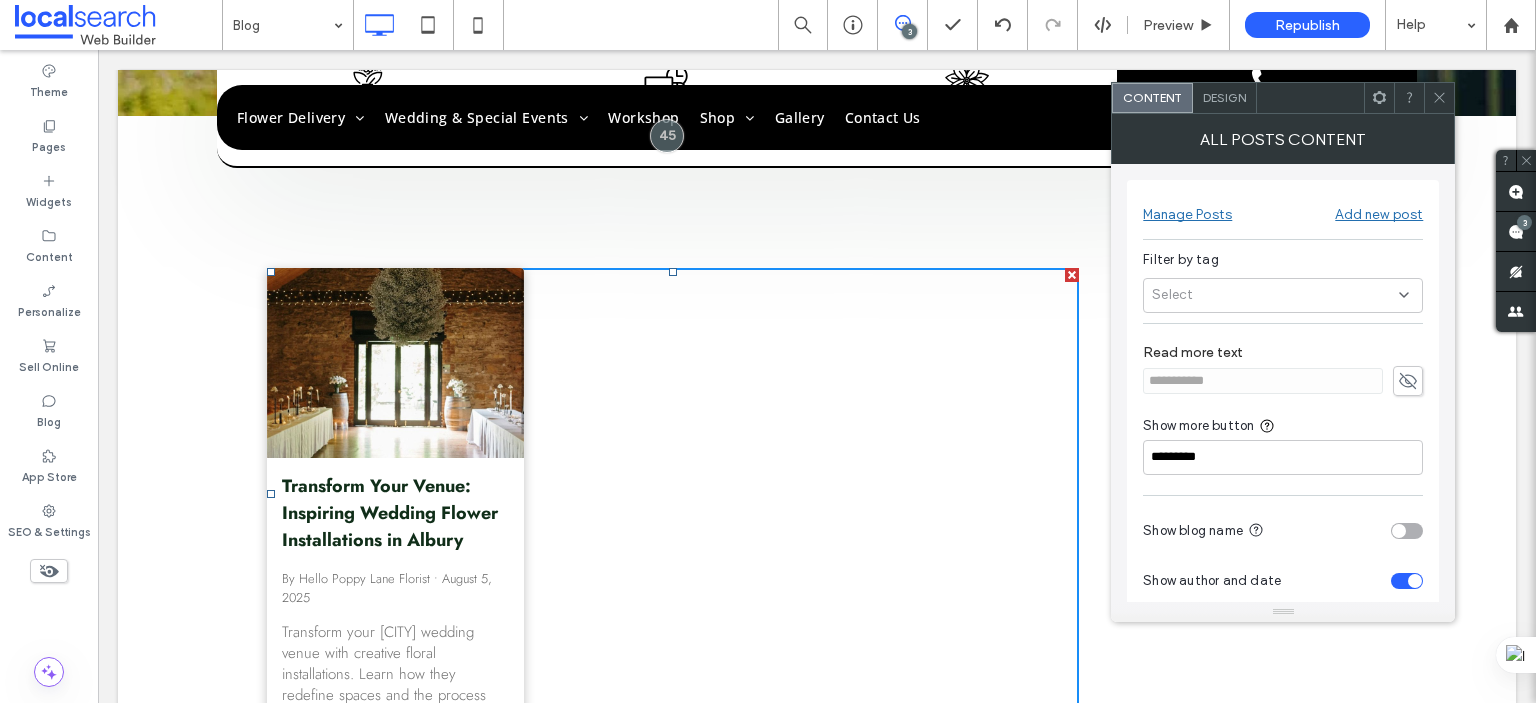 click on "Design" at bounding box center [1225, 98] 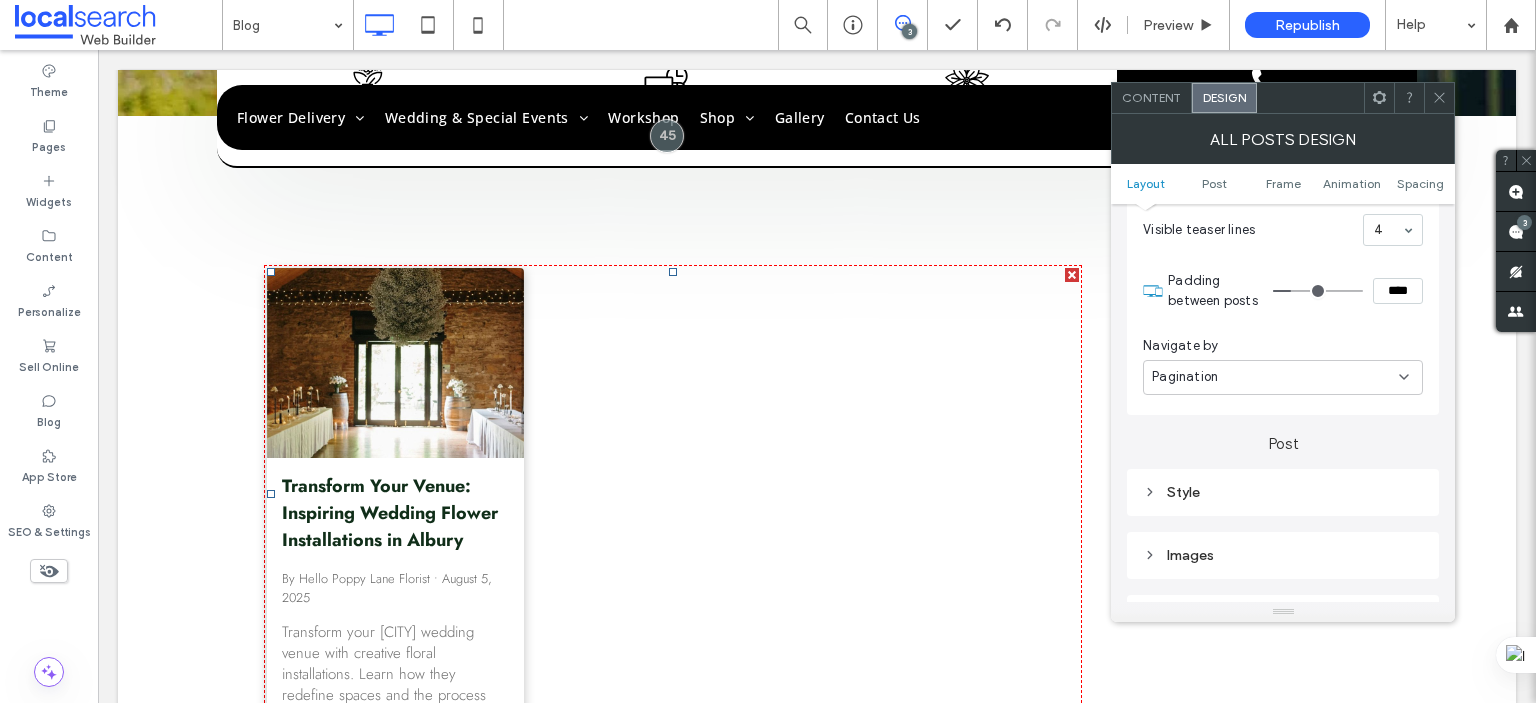 scroll, scrollTop: 400, scrollLeft: 0, axis: vertical 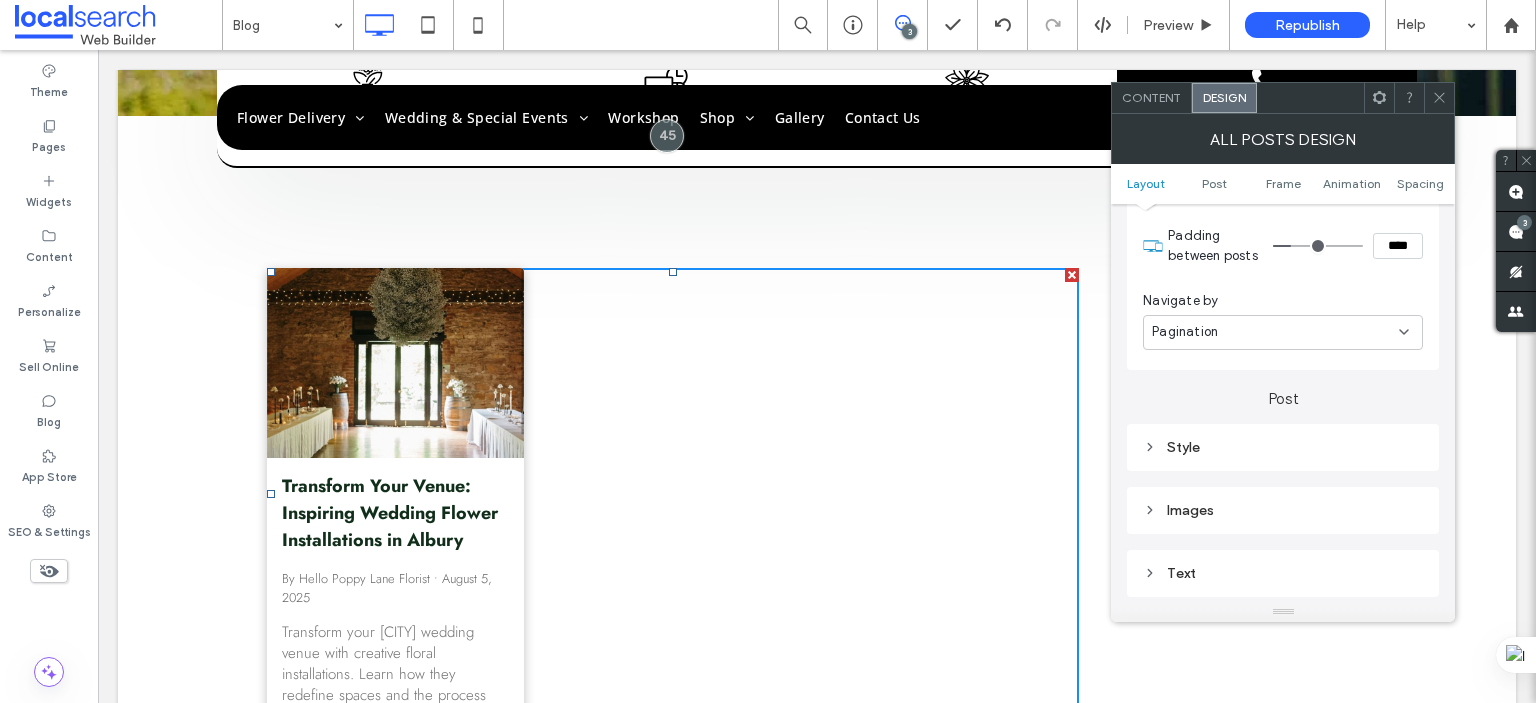 click on "Style" at bounding box center [1283, 447] 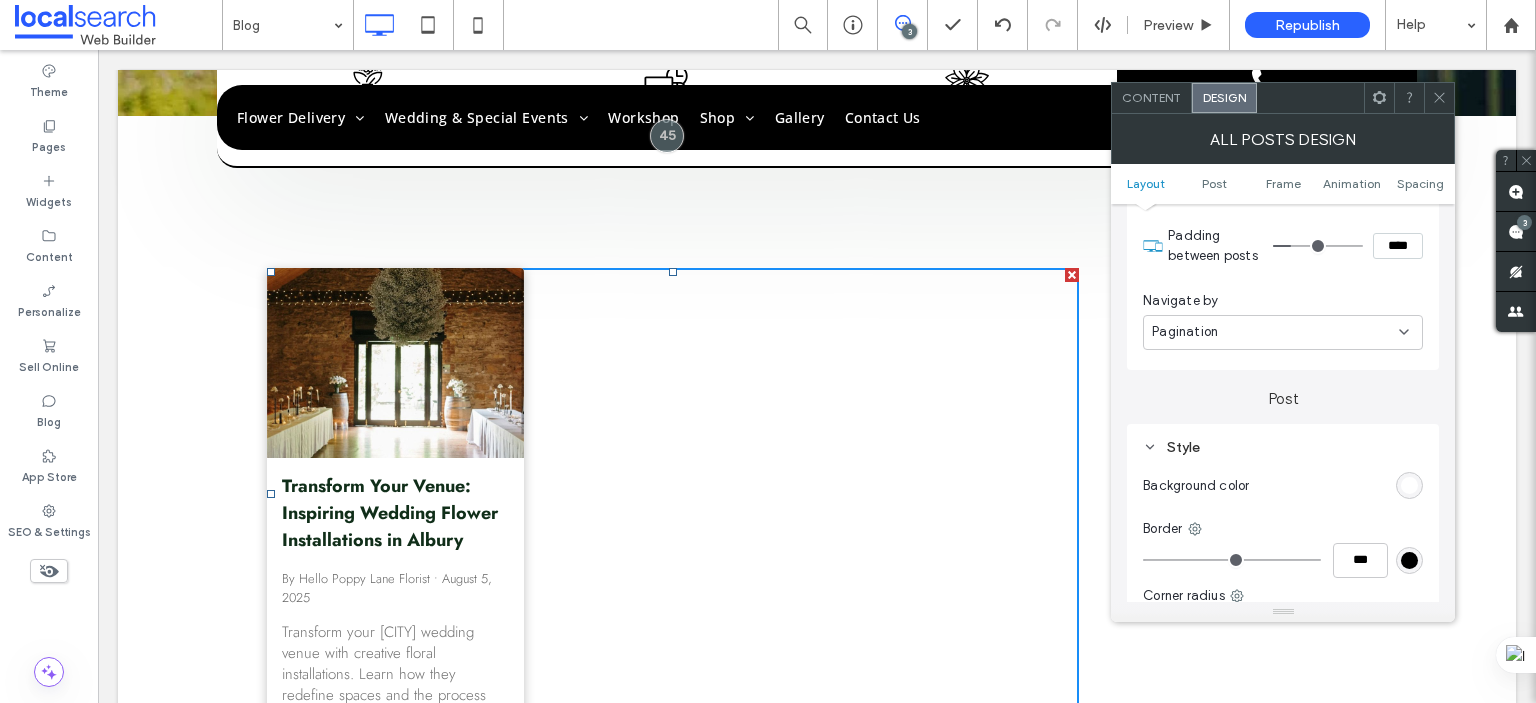 scroll, scrollTop: 700, scrollLeft: 0, axis: vertical 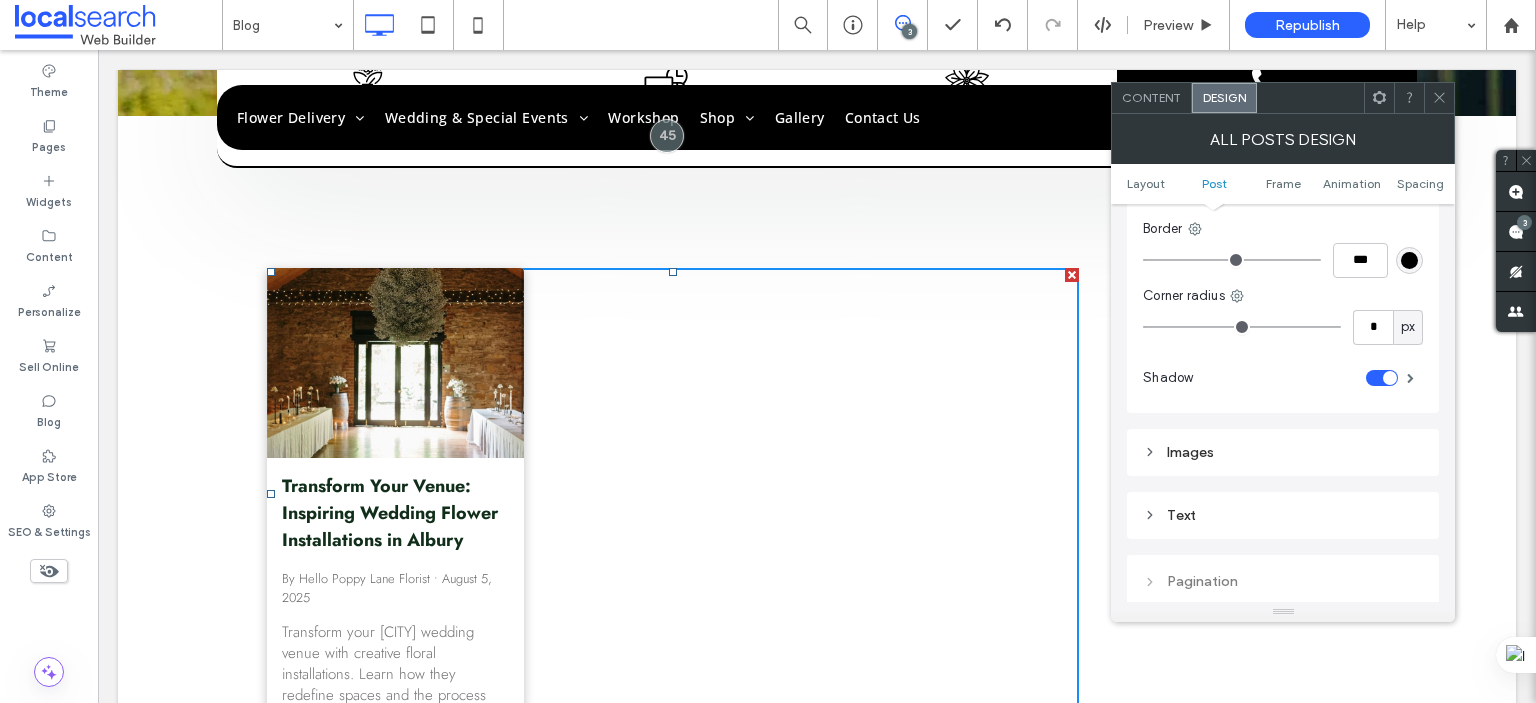click on "Text" at bounding box center [1283, 515] 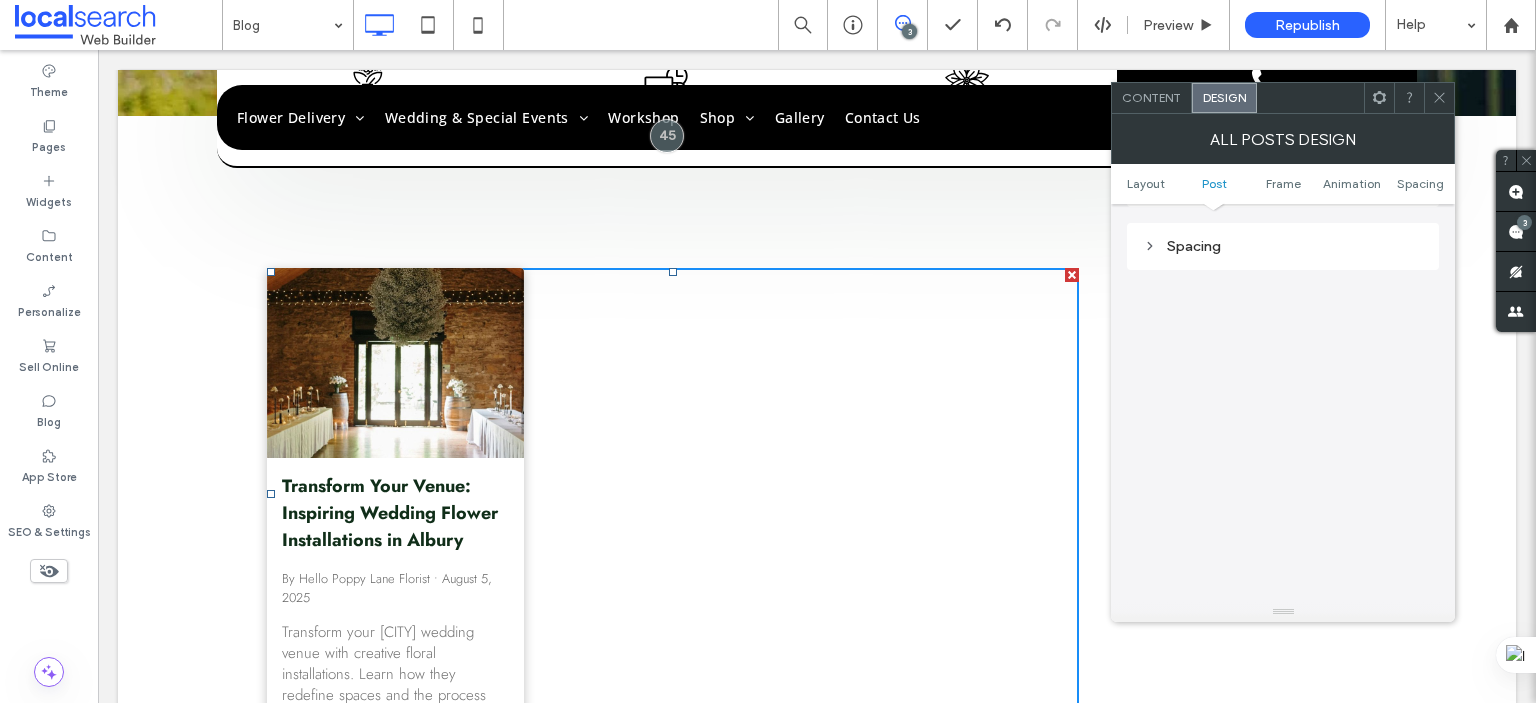 scroll, scrollTop: 1560, scrollLeft: 0, axis: vertical 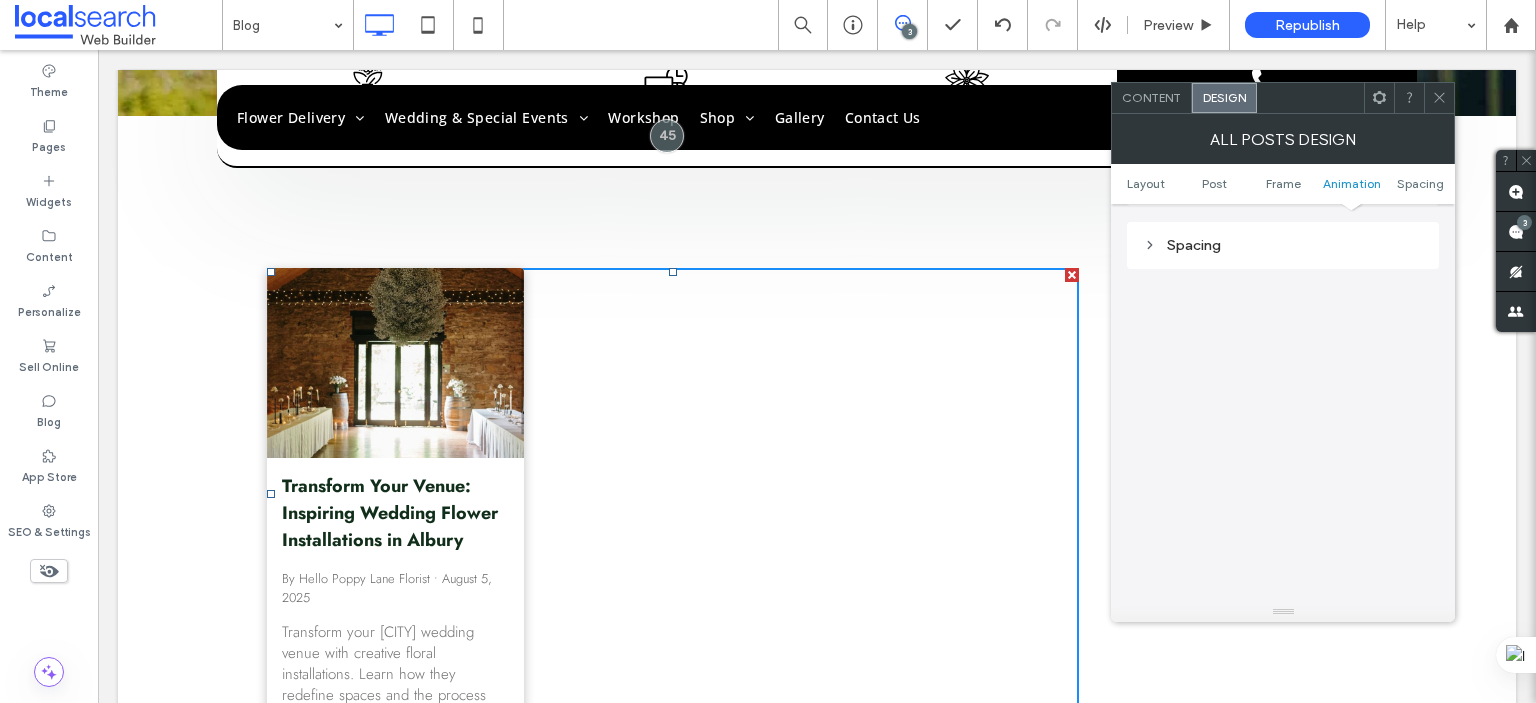 click on "Spacing" at bounding box center [1283, 245] 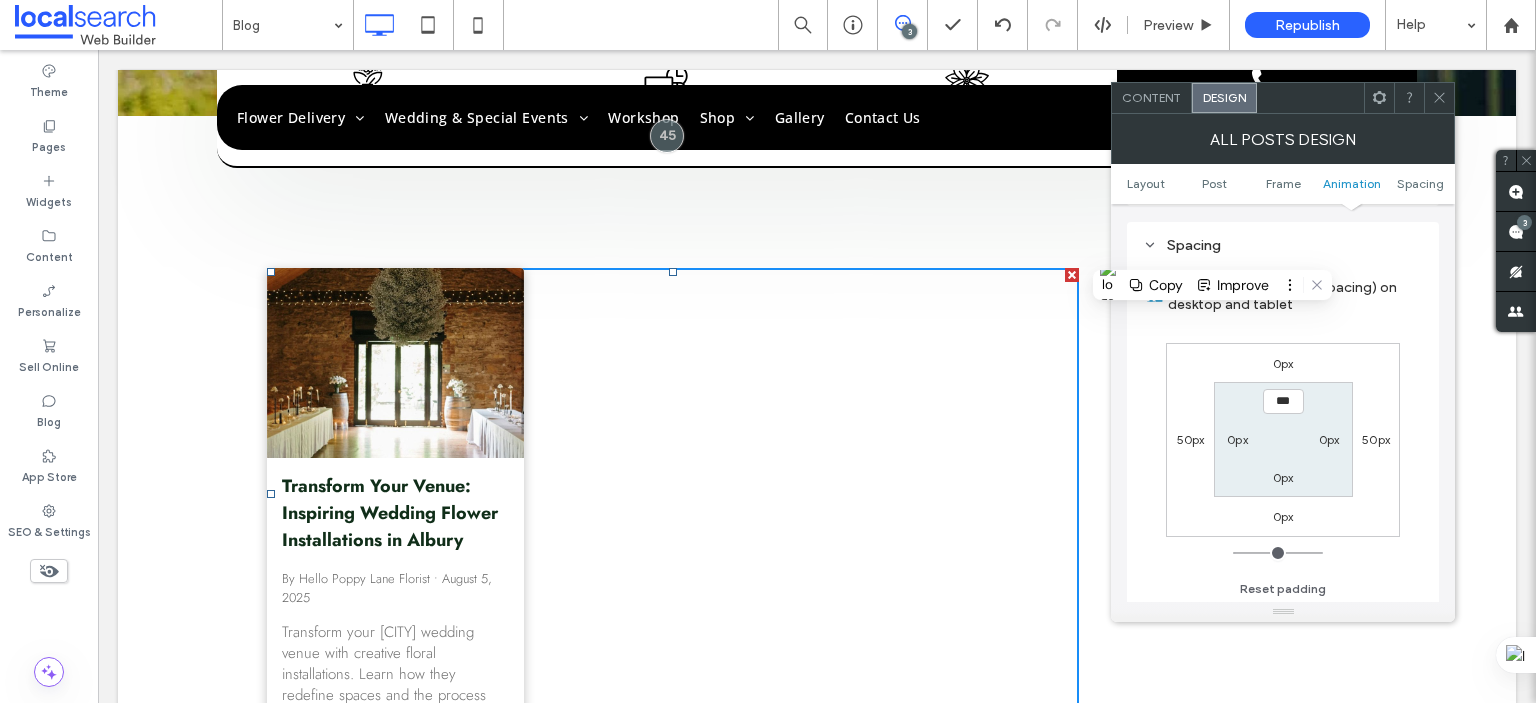 click on "Click To Paste     Click To Paste
Transform Your Venue: Inspiring Wedding Flower Installations in [CITY]
By Hello Poppy Lane Florist
•
August 5, 2025
Transform your [CITY] wedding venue with creative floral installations. Learn how they redefine spaces and the process behind them. Read more!
Row + Add Section" at bounding box center [817, 469] 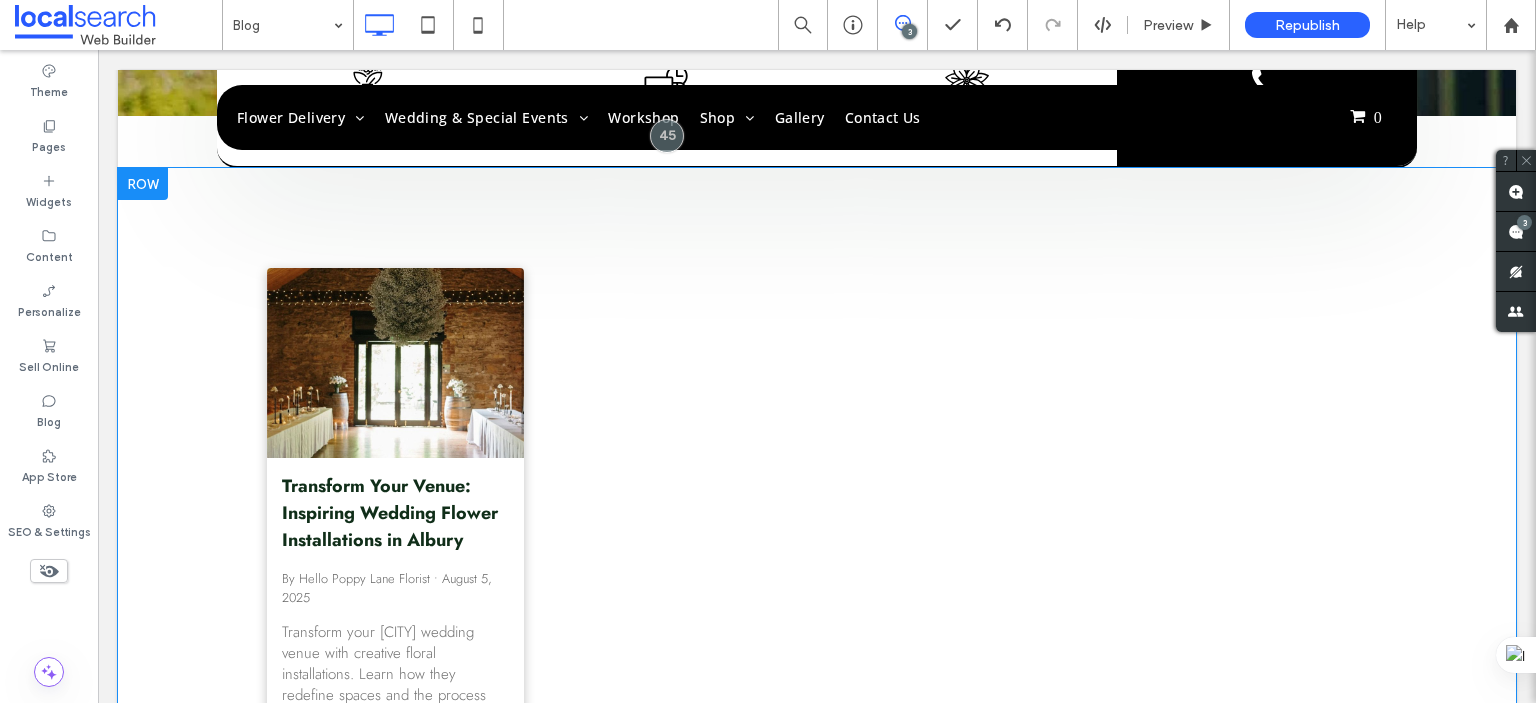 click on "Click To Paste     Click To Paste
Transform Your Venue: Inspiring Wedding Flower Installations in [CITY]
By Hello Poppy Lane Florist
•
August 5, 2025
Transform your [CITY] wedding venue with creative floral installations. Learn how they redefine spaces and the process behind them. Read more!
Row + Add Section" at bounding box center (817, 469) 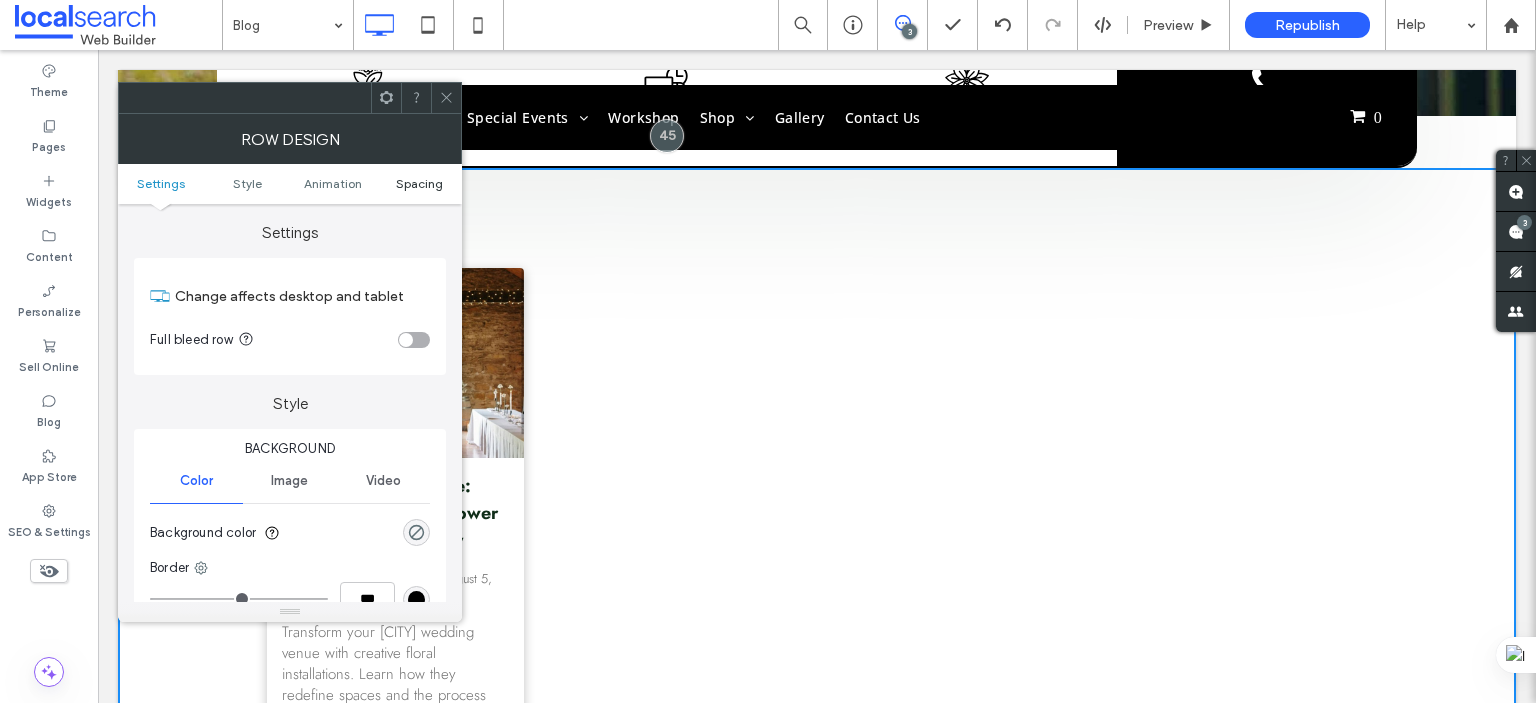 click on "Spacing" at bounding box center (419, 183) 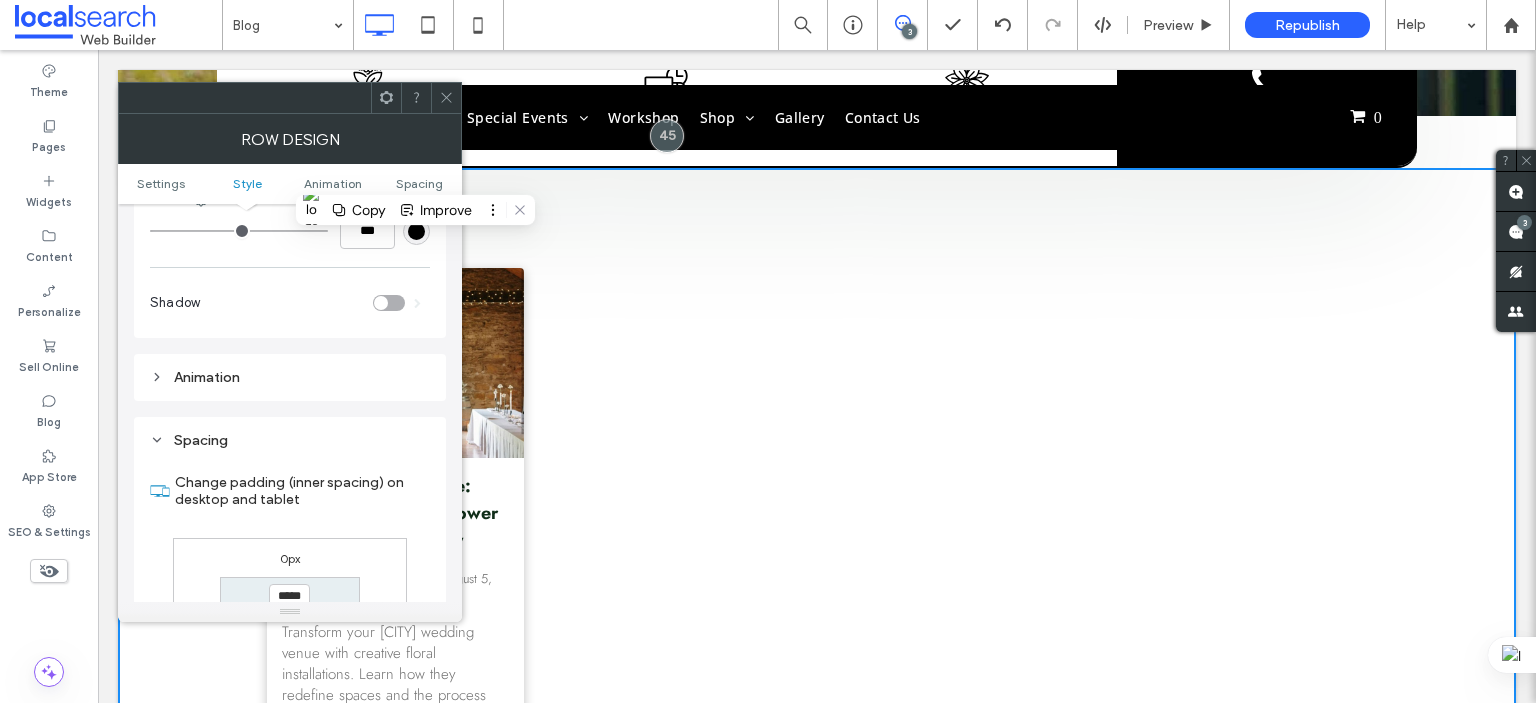 scroll, scrollTop: 364, scrollLeft: 0, axis: vertical 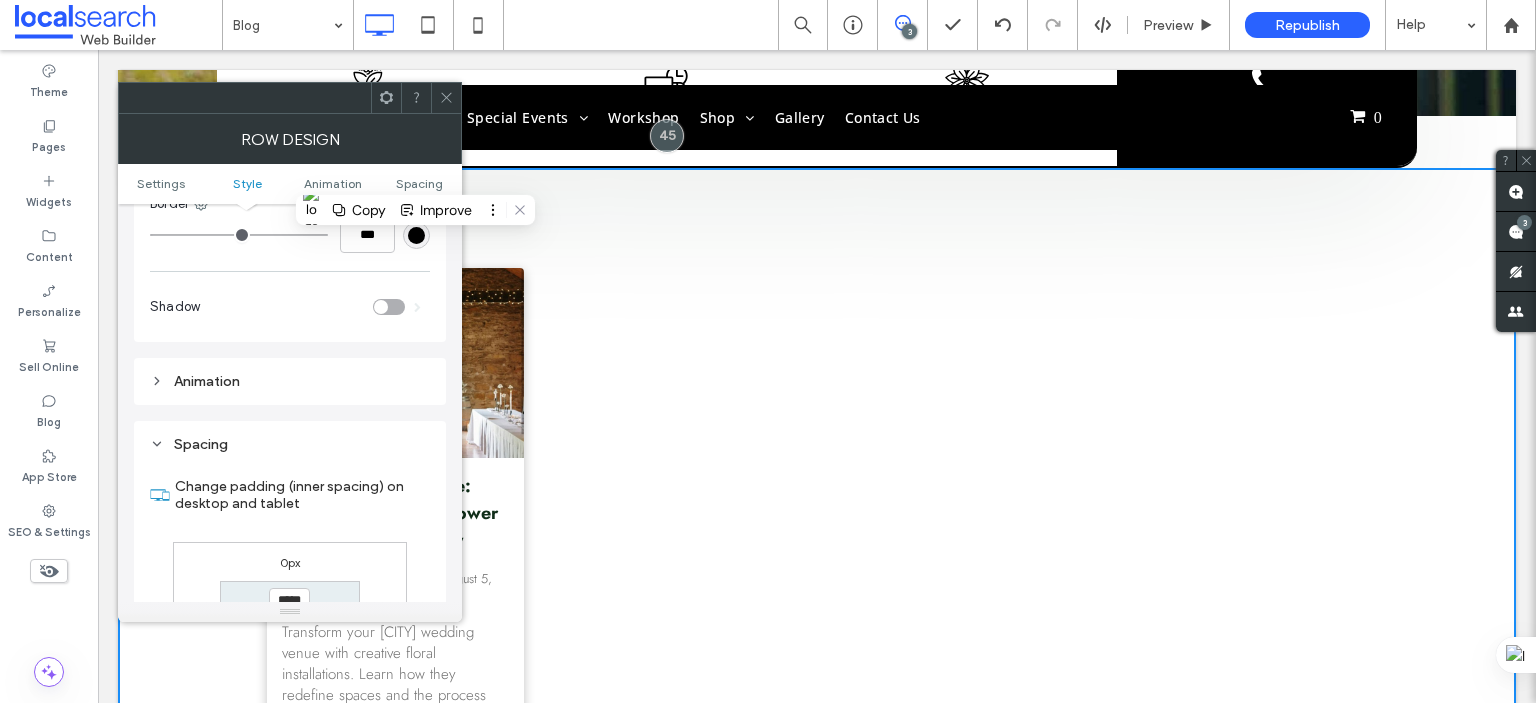 click at bounding box center [446, 98] 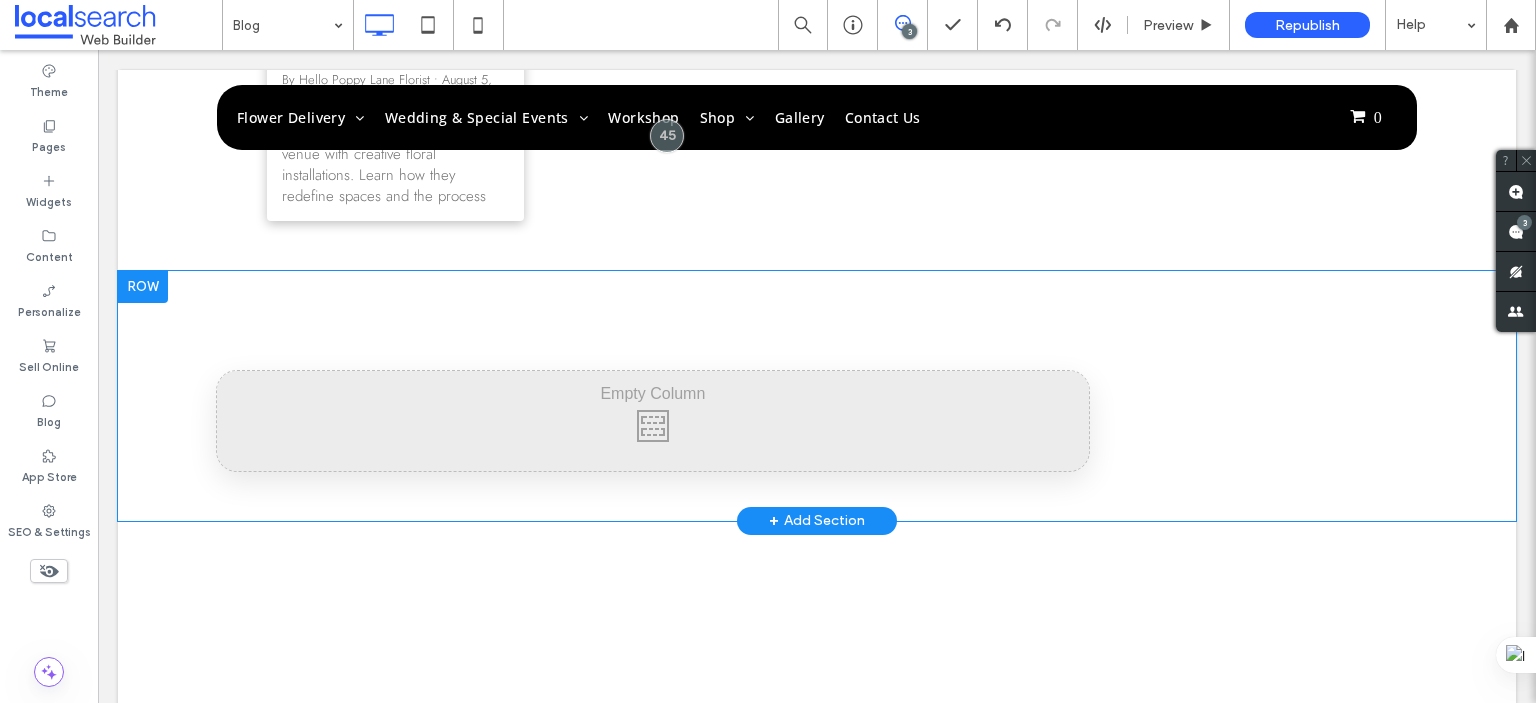 scroll, scrollTop: 1300, scrollLeft: 0, axis: vertical 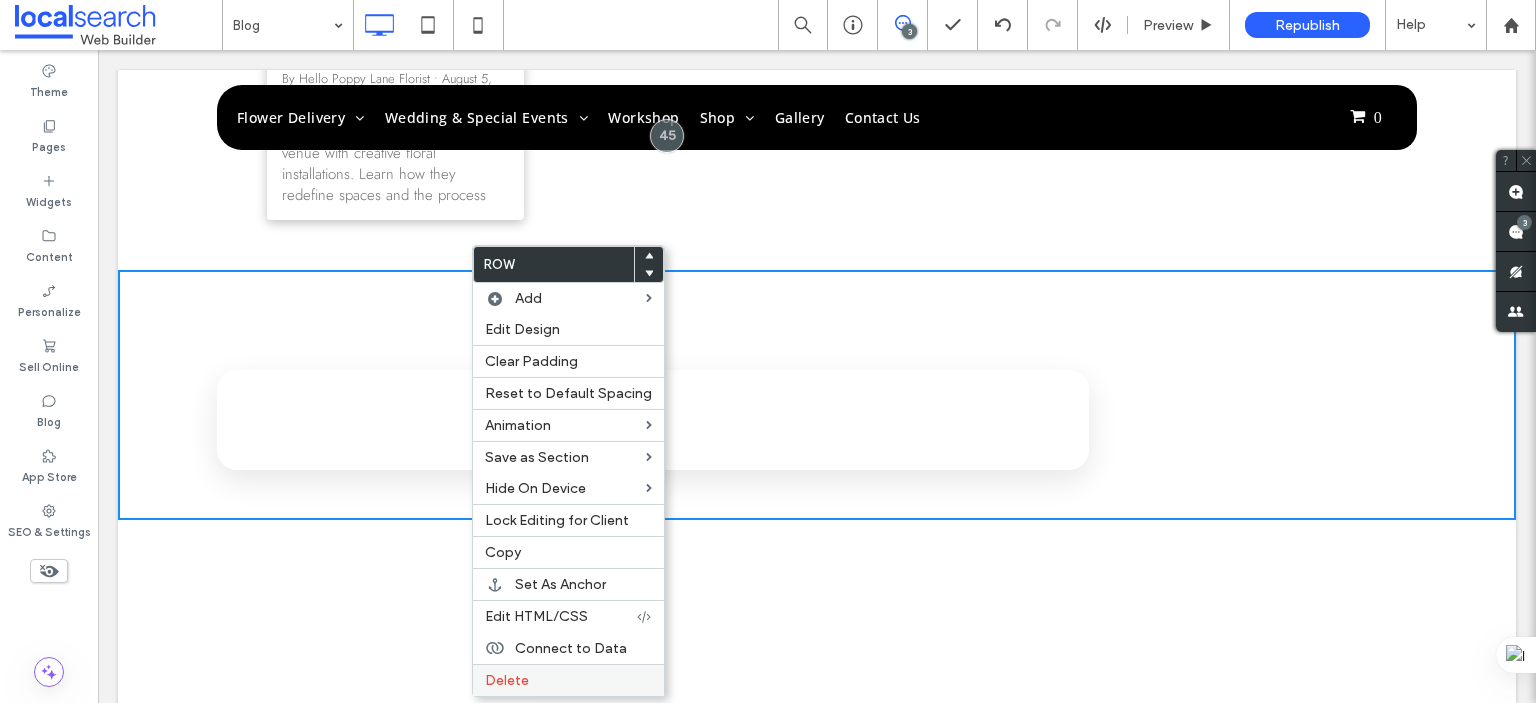 click on "Delete" at bounding box center [568, 680] 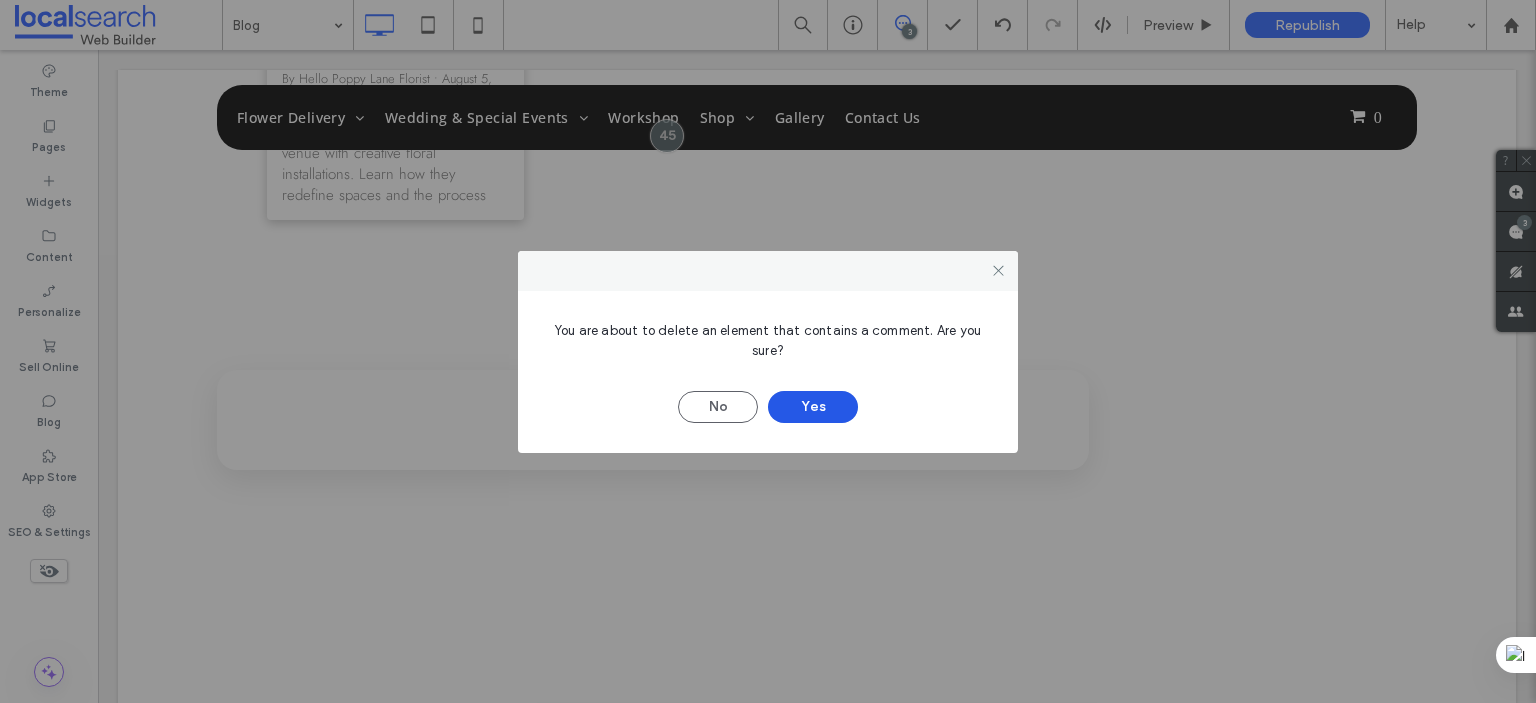 click on "Yes" at bounding box center (813, 407) 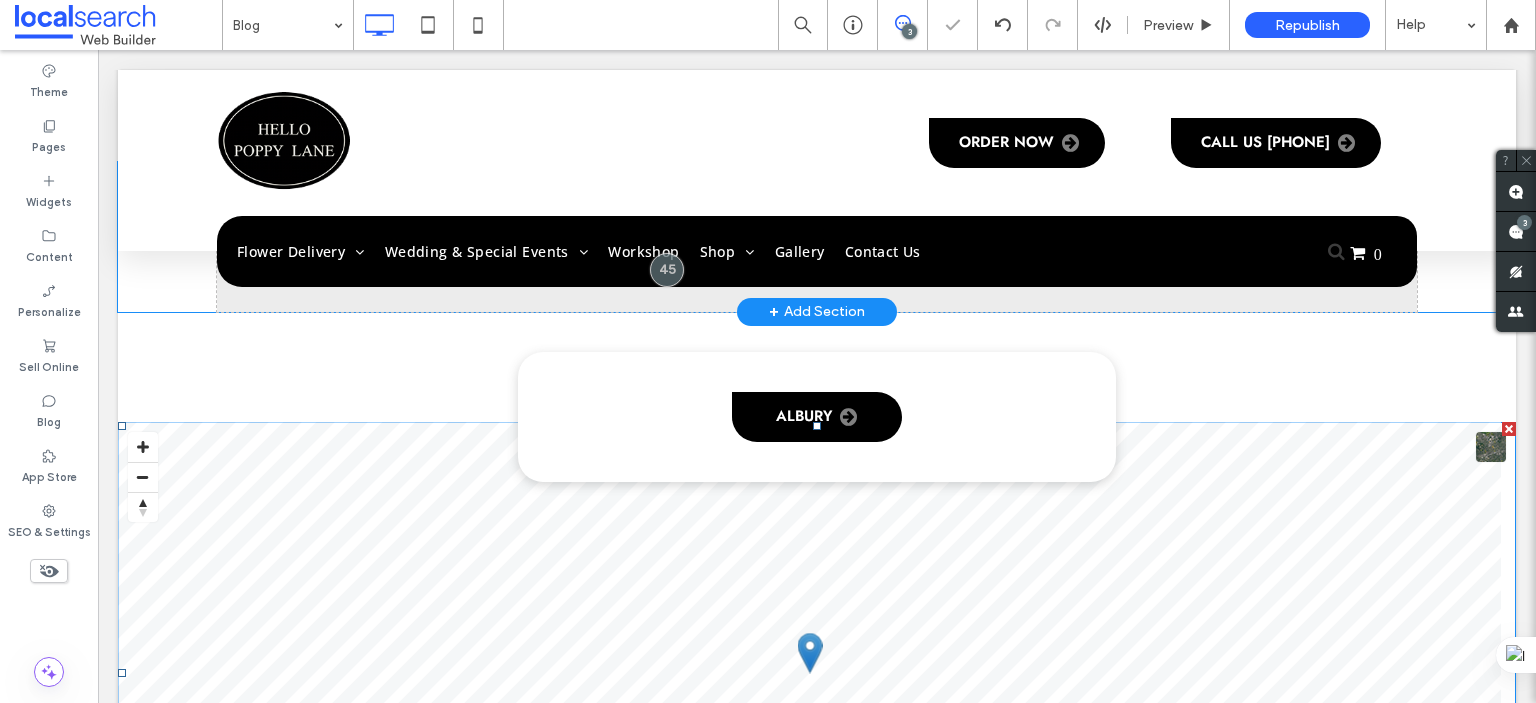 scroll, scrollTop: 1300, scrollLeft: 0, axis: vertical 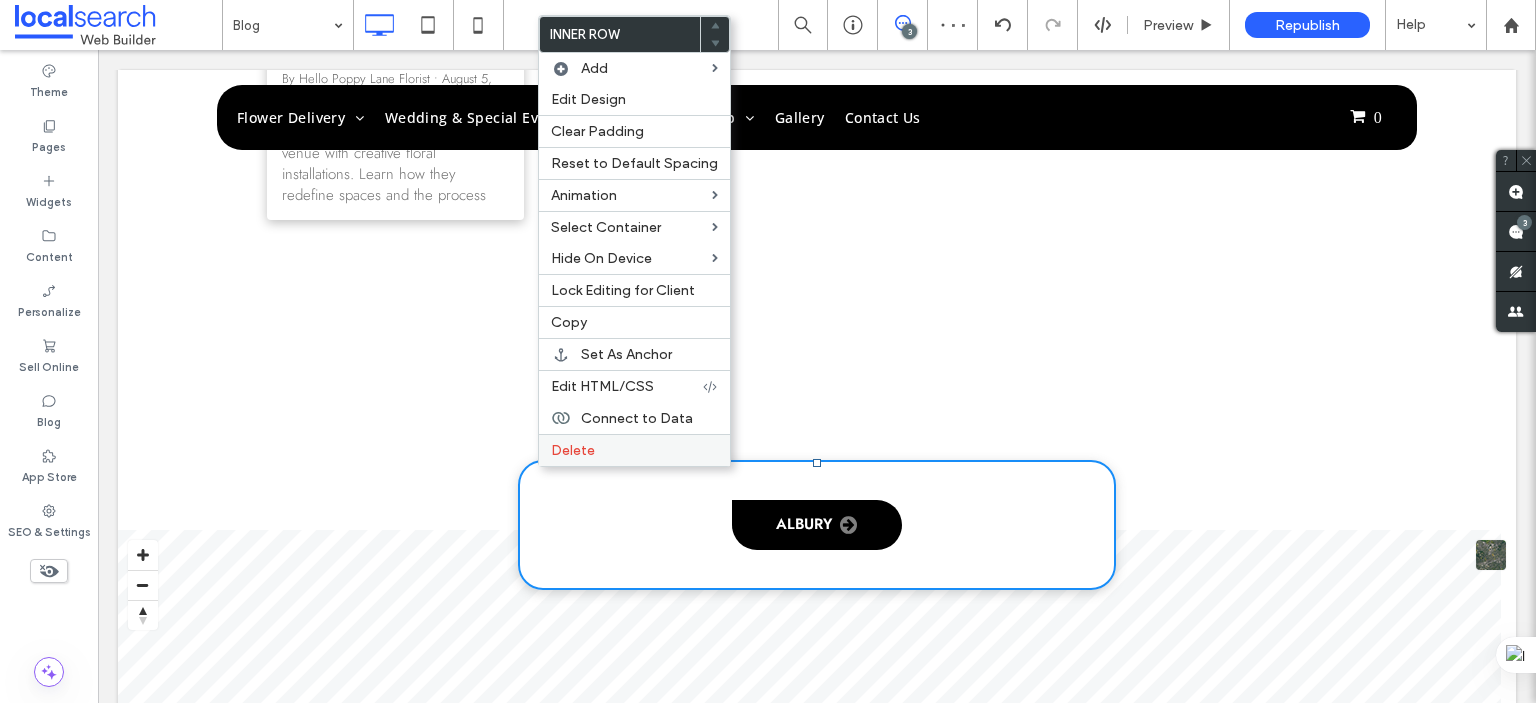click on "Delete" at bounding box center (573, 450) 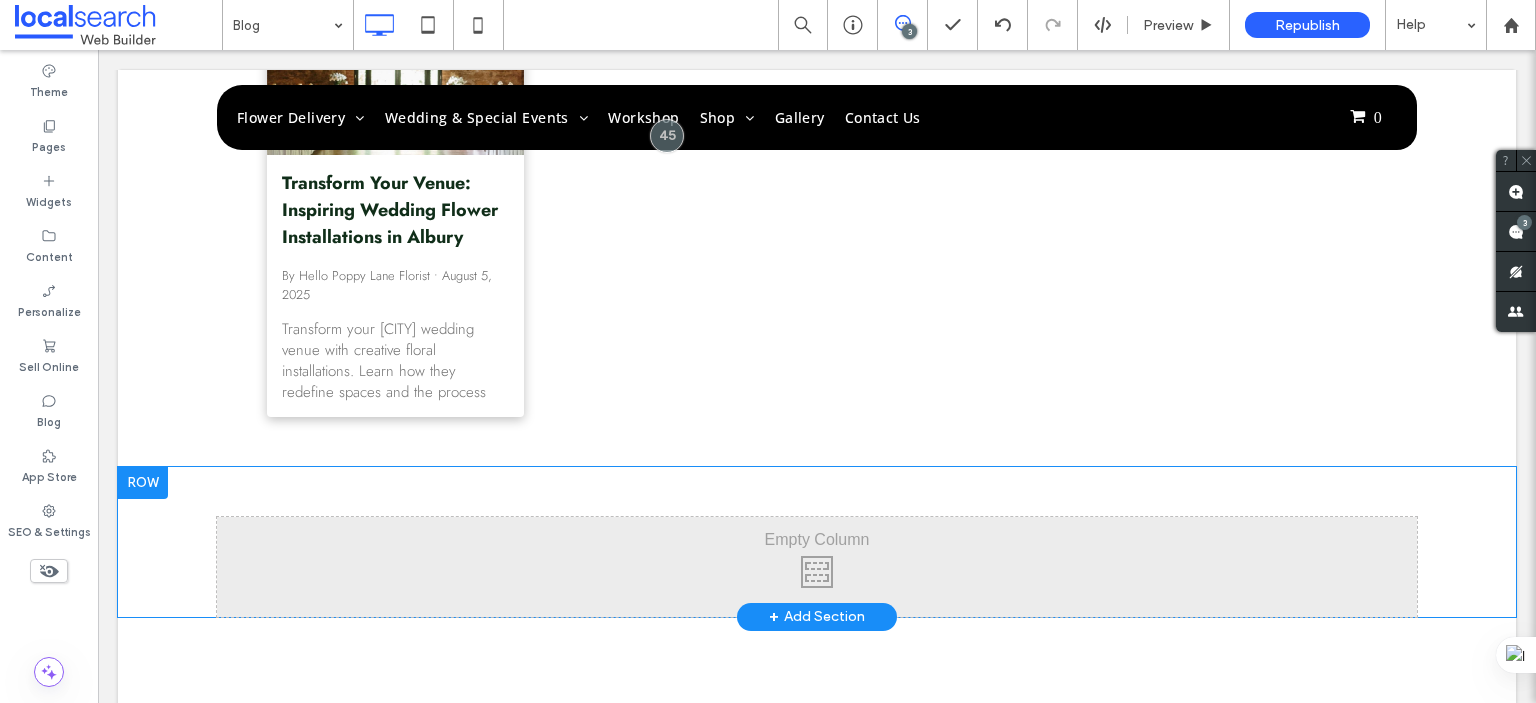 scroll, scrollTop: 1100, scrollLeft: 0, axis: vertical 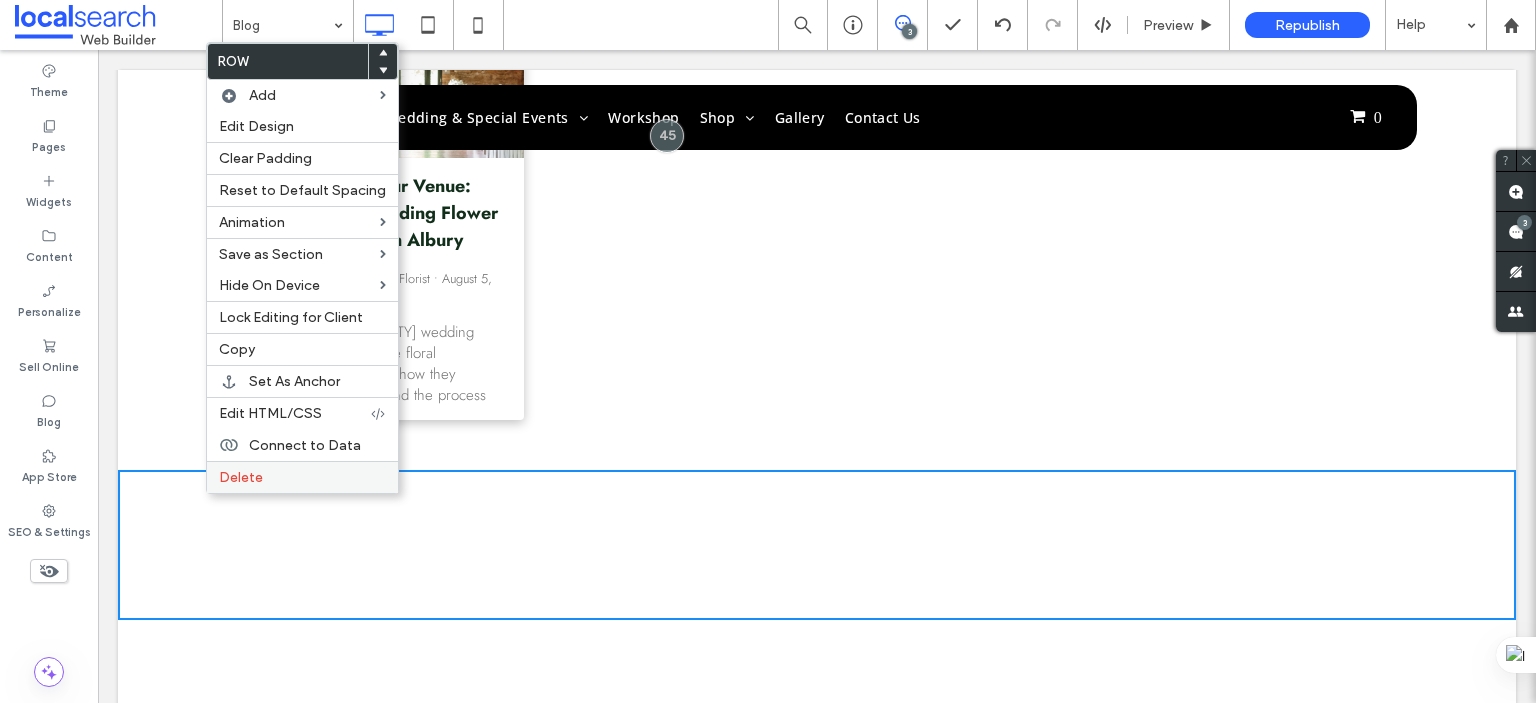 click on "Delete" at bounding box center (302, 477) 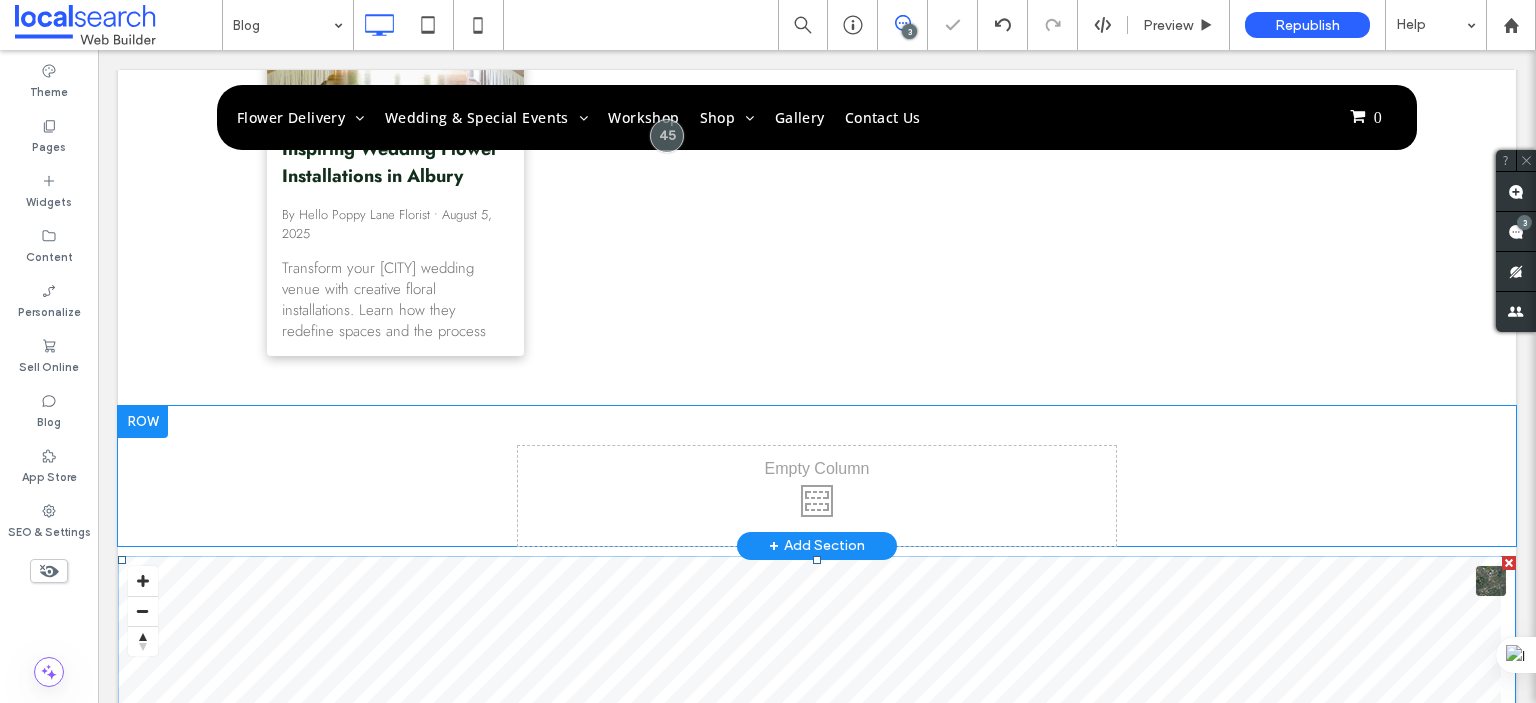 scroll, scrollTop: 1200, scrollLeft: 0, axis: vertical 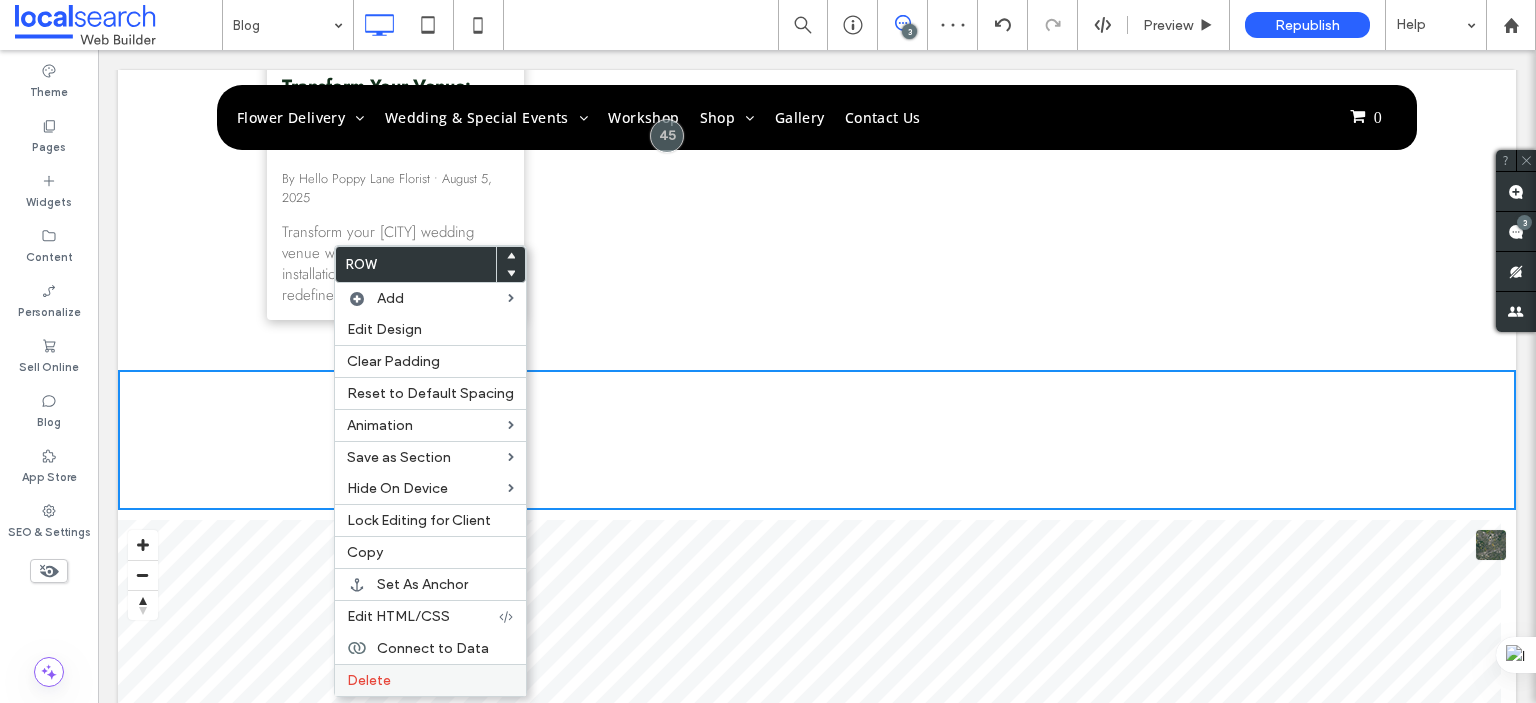 click on "Delete" at bounding box center (369, 680) 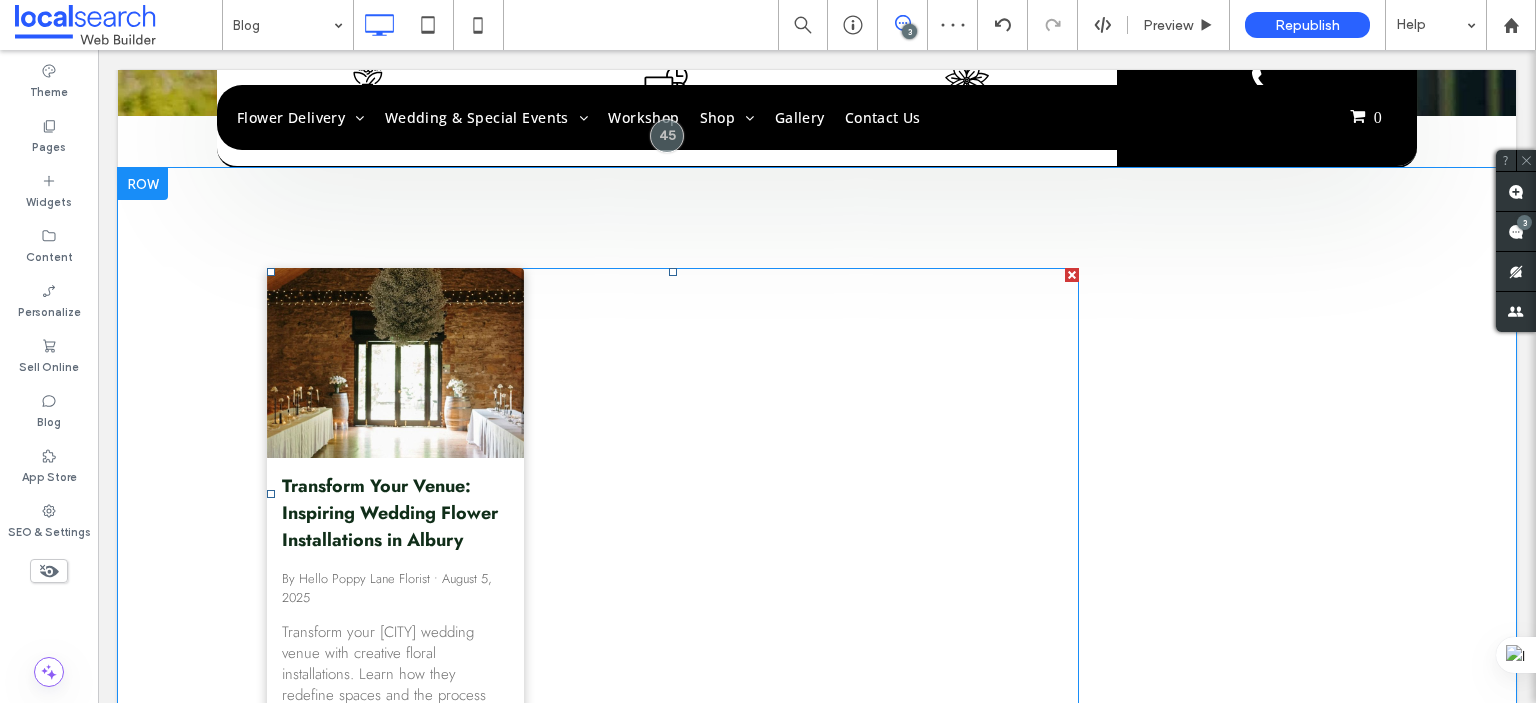 scroll, scrollTop: 800, scrollLeft: 0, axis: vertical 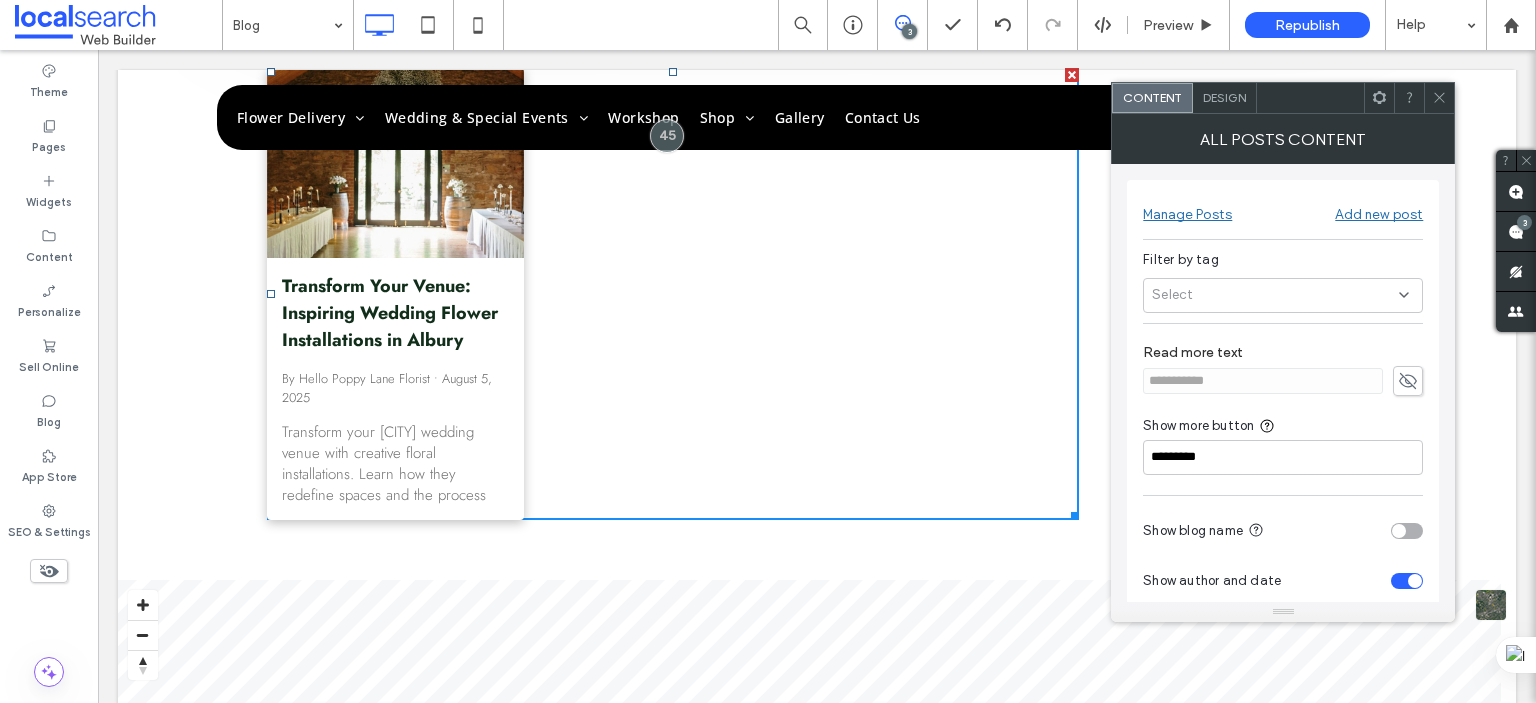 click on "Design" at bounding box center [1224, 97] 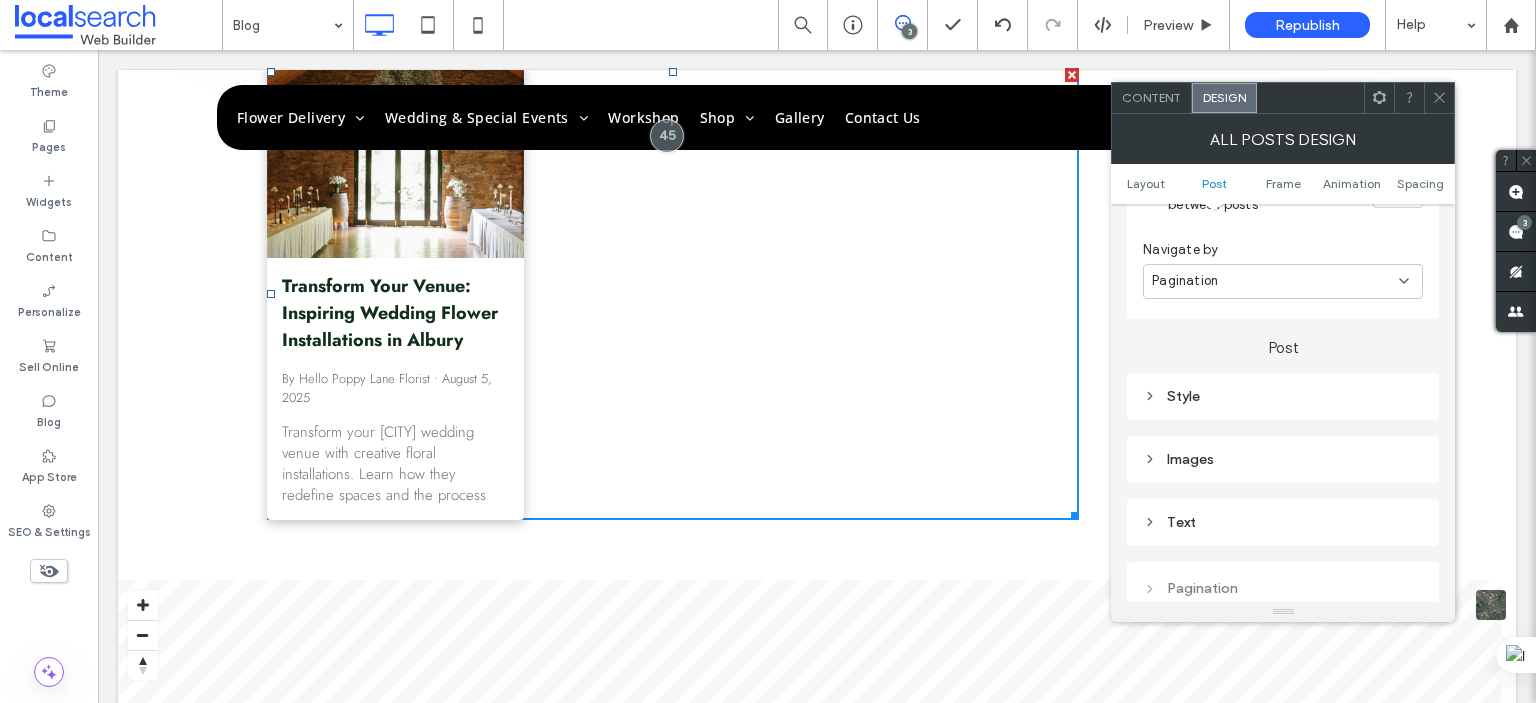 scroll, scrollTop: 600, scrollLeft: 0, axis: vertical 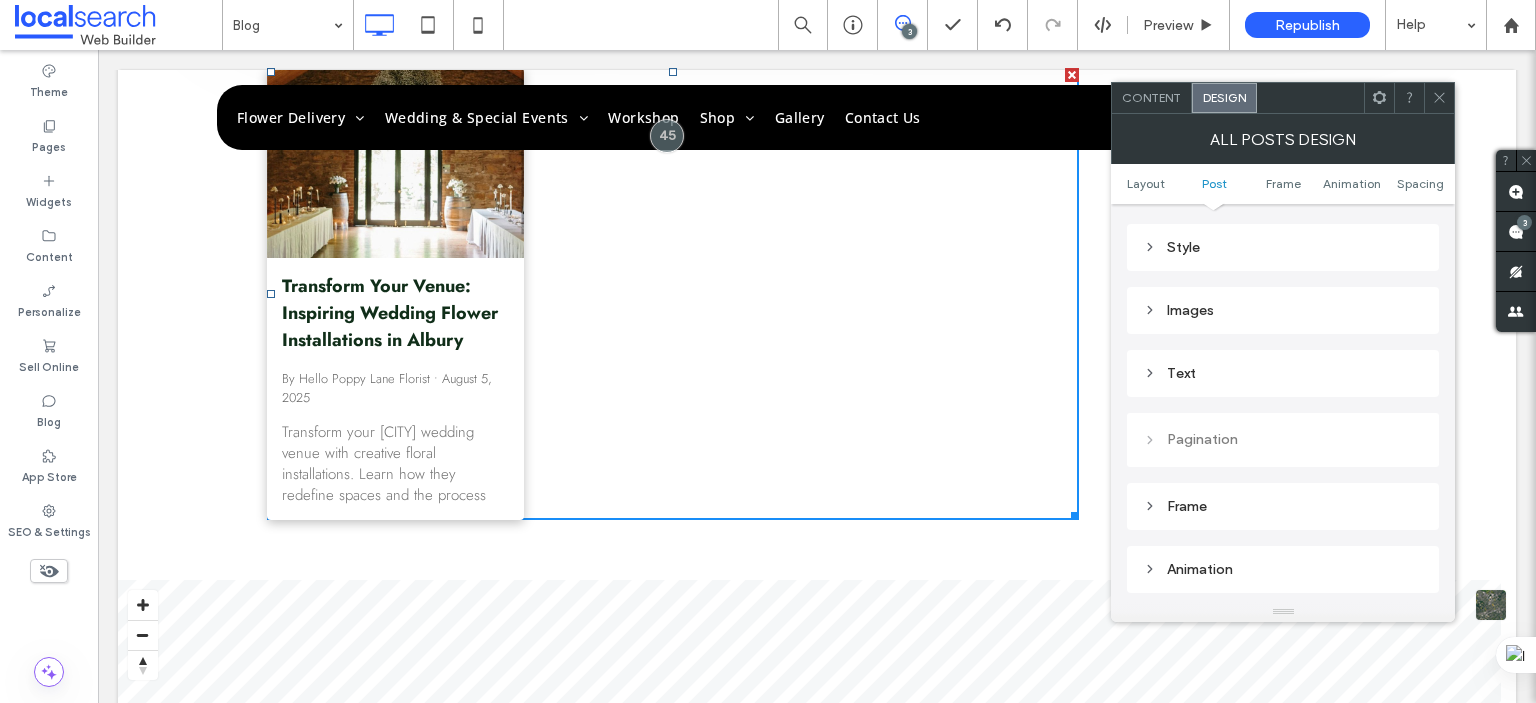 click on "Text" at bounding box center (1283, 373) 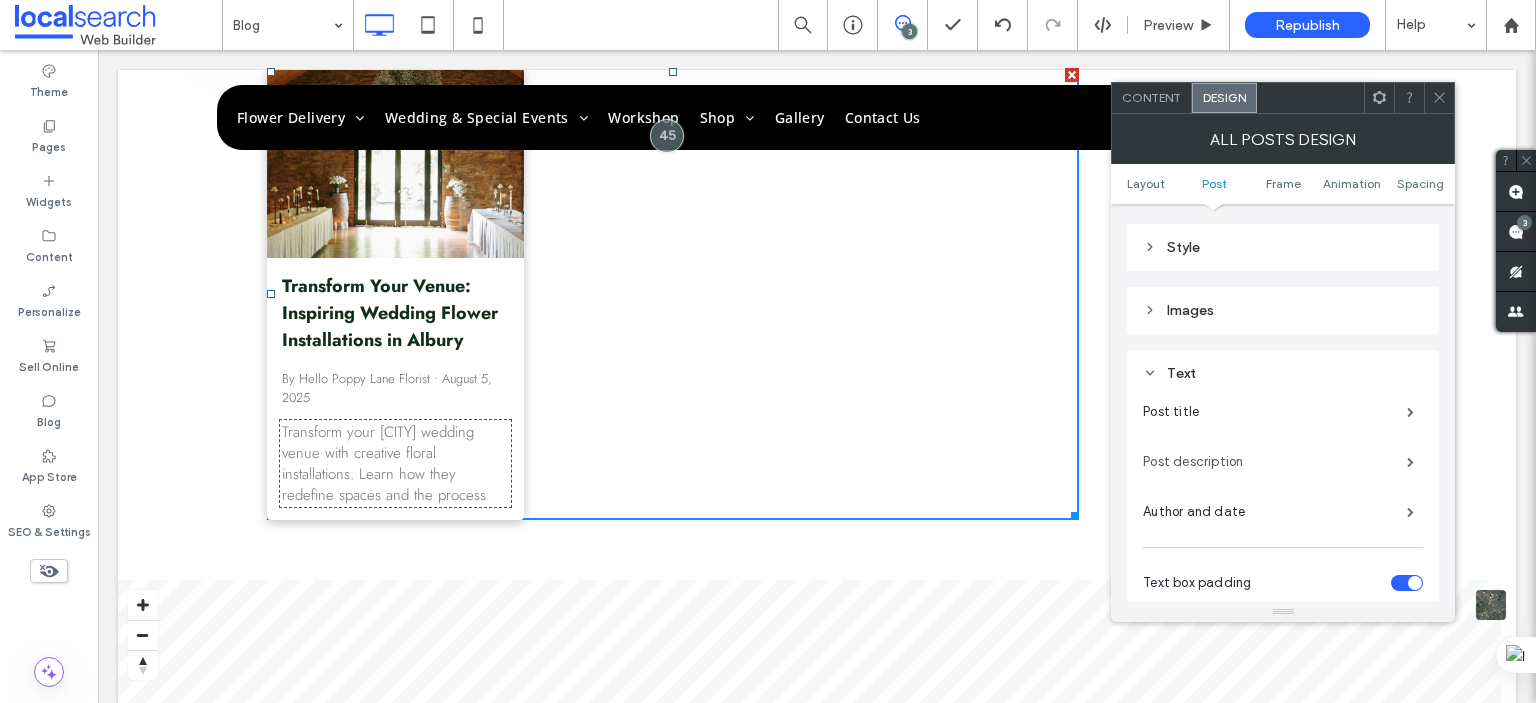 click on "Post description" at bounding box center (1275, 462) 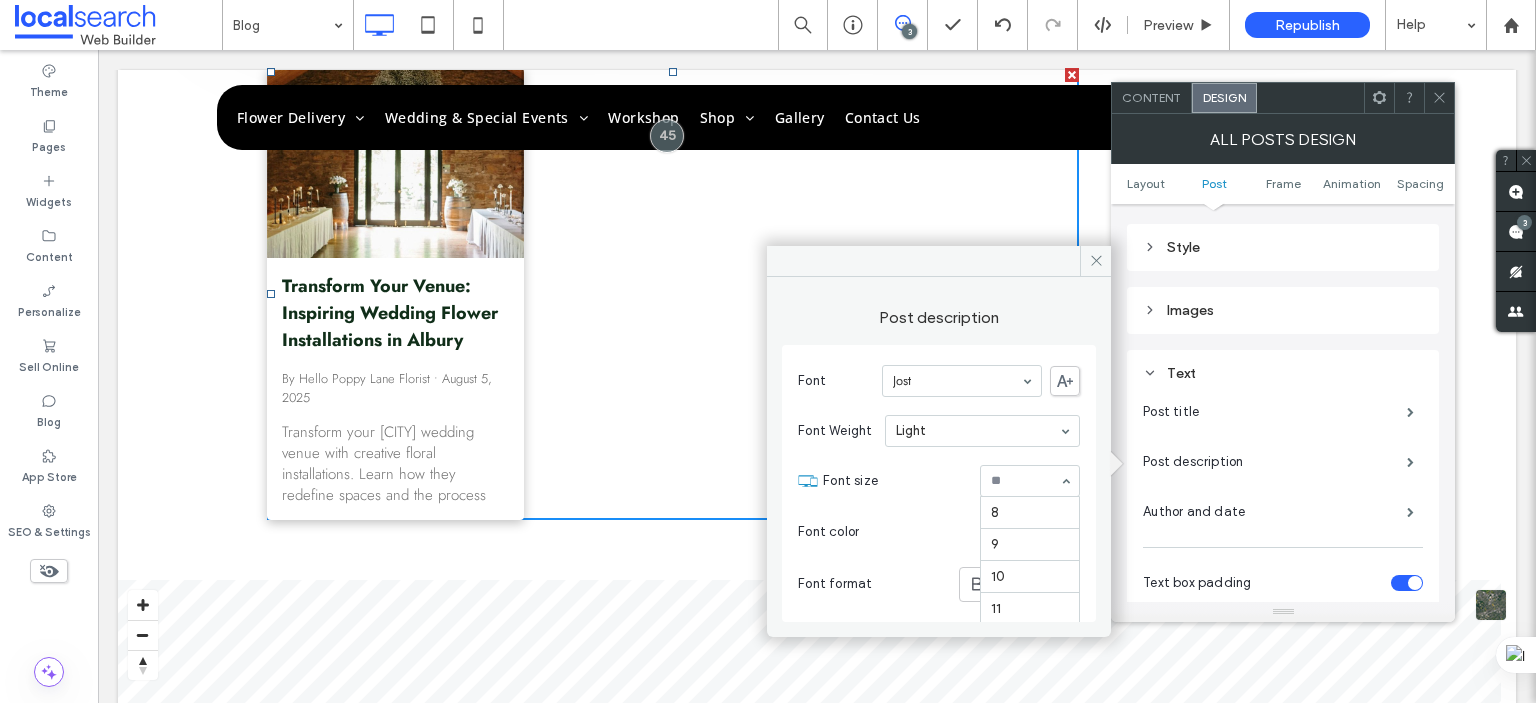 scroll, scrollTop: 196, scrollLeft: 0, axis: vertical 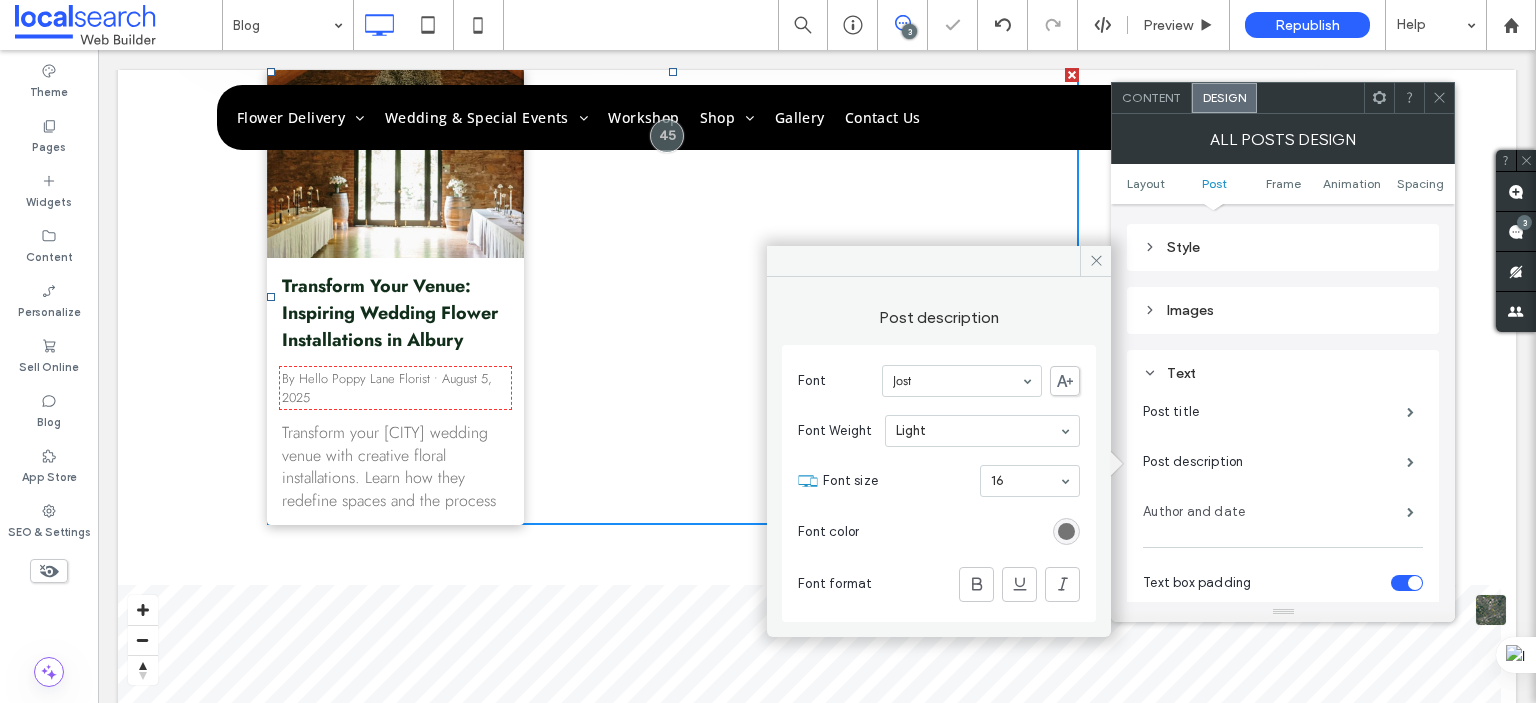 click on "Author and date" at bounding box center (1275, 512) 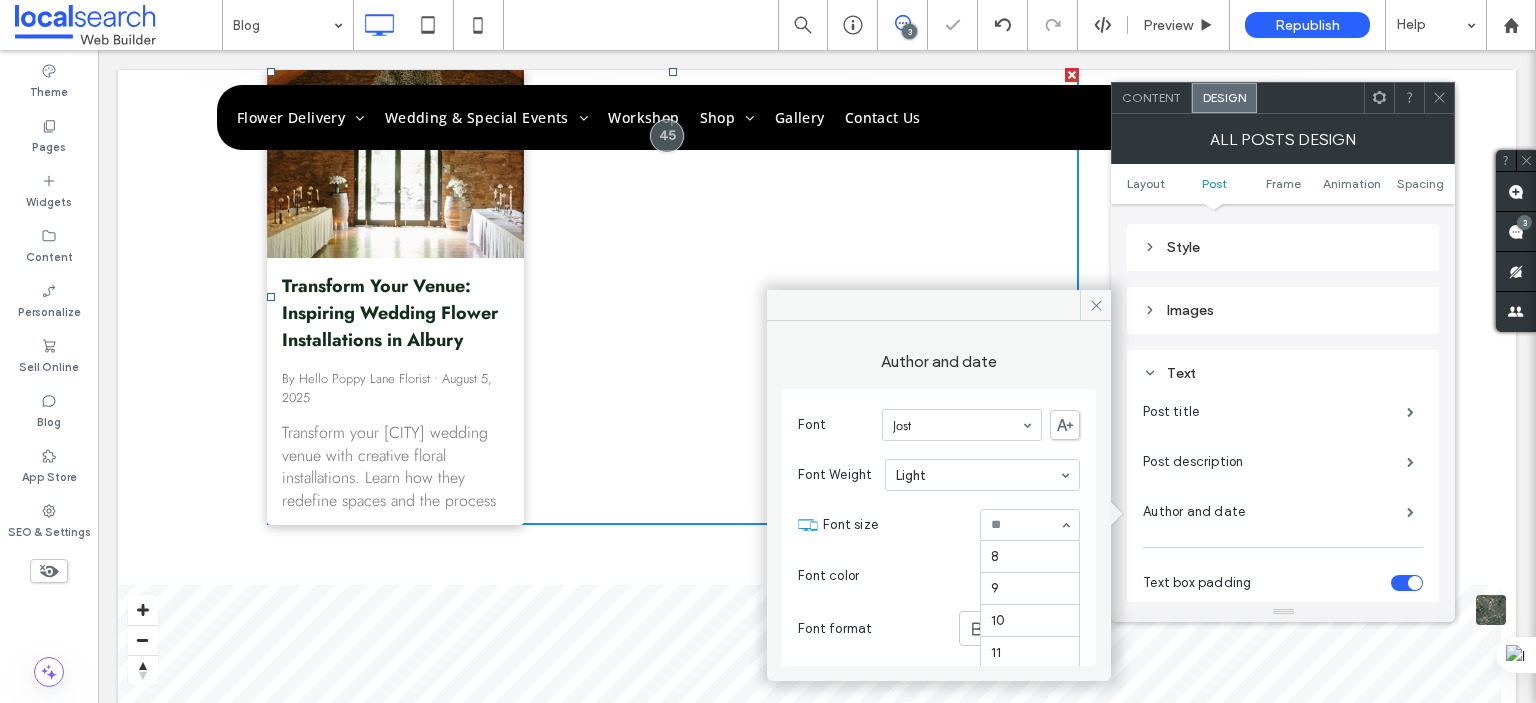 scroll, scrollTop: 131, scrollLeft: 0, axis: vertical 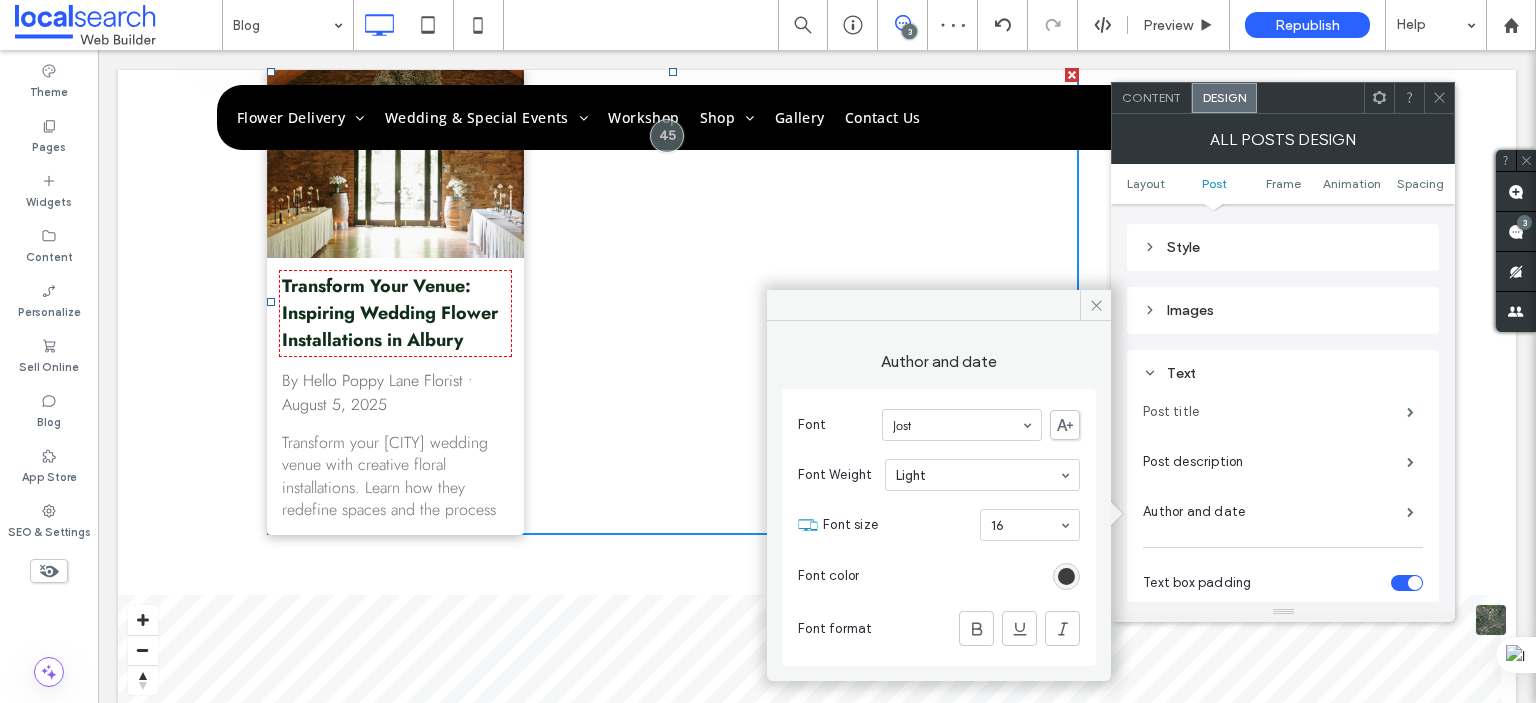 click on "Post title" at bounding box center (1275, 412) 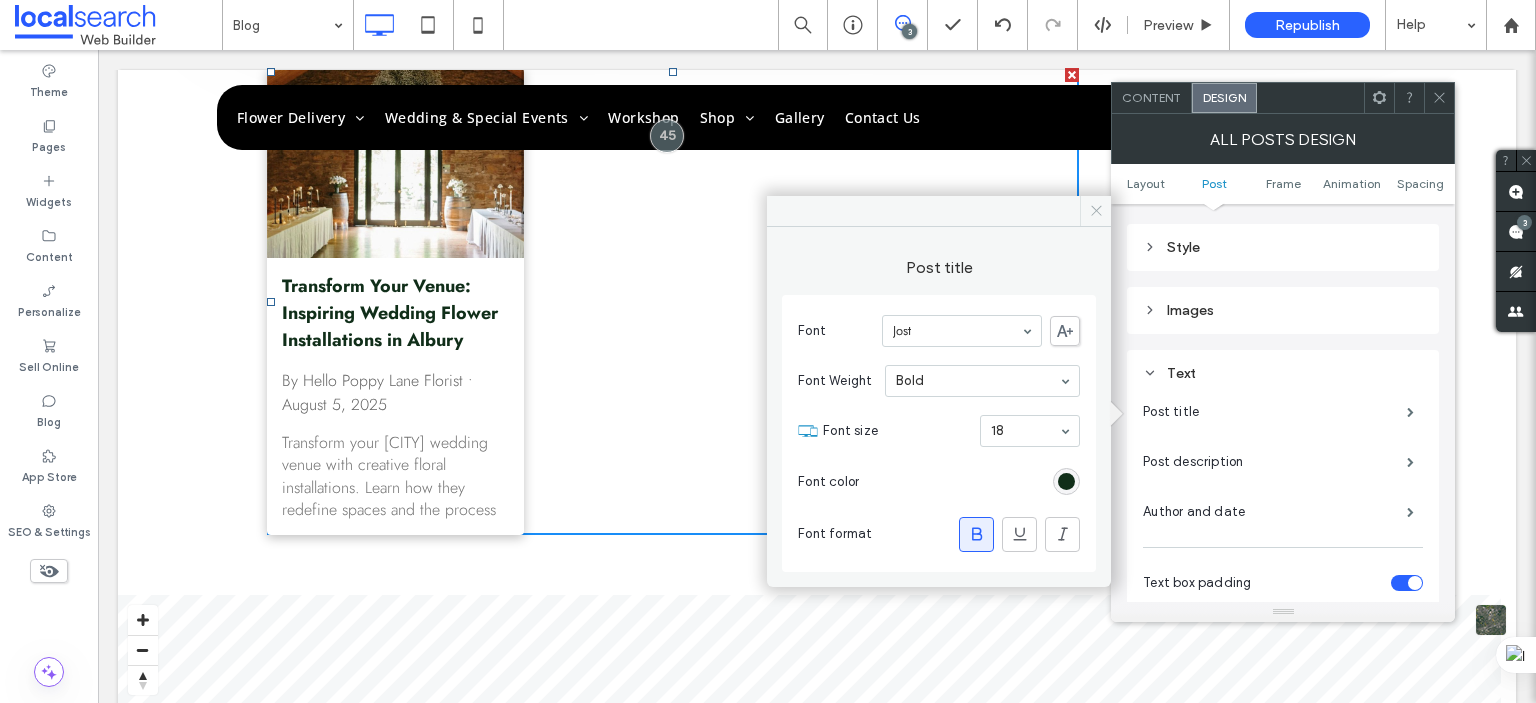 click 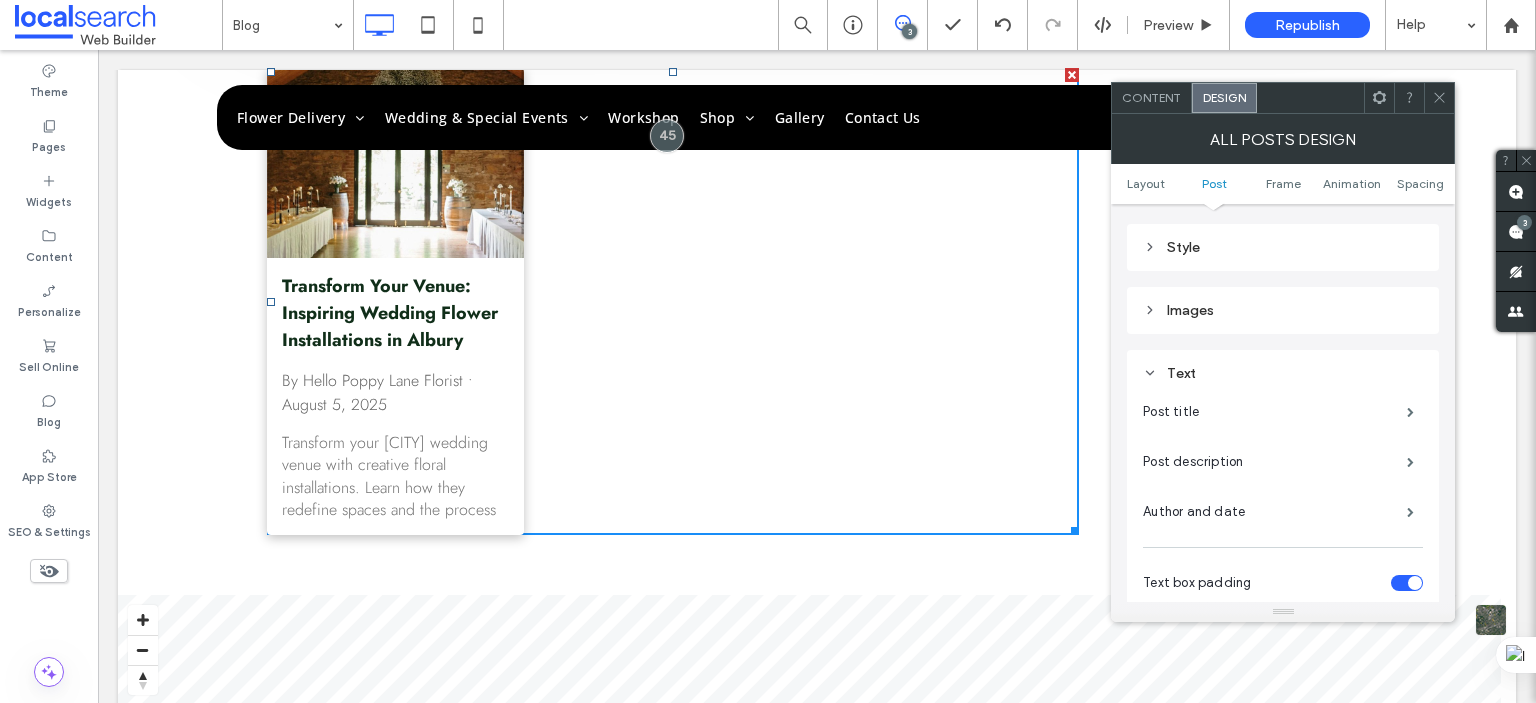 click at bounding box center [1439, 98] 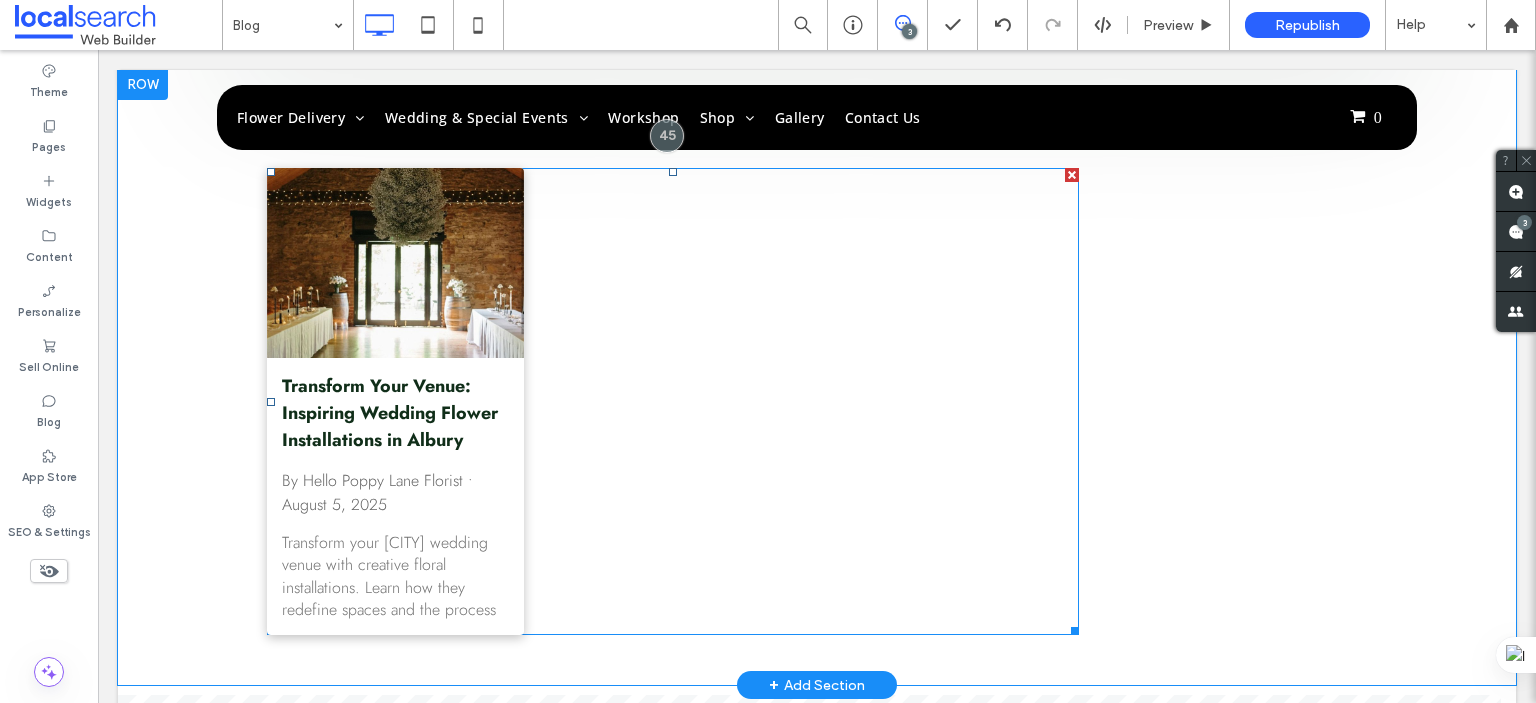 scroll, scrollTop: 800, scrollLeft: 0, axis: vertical 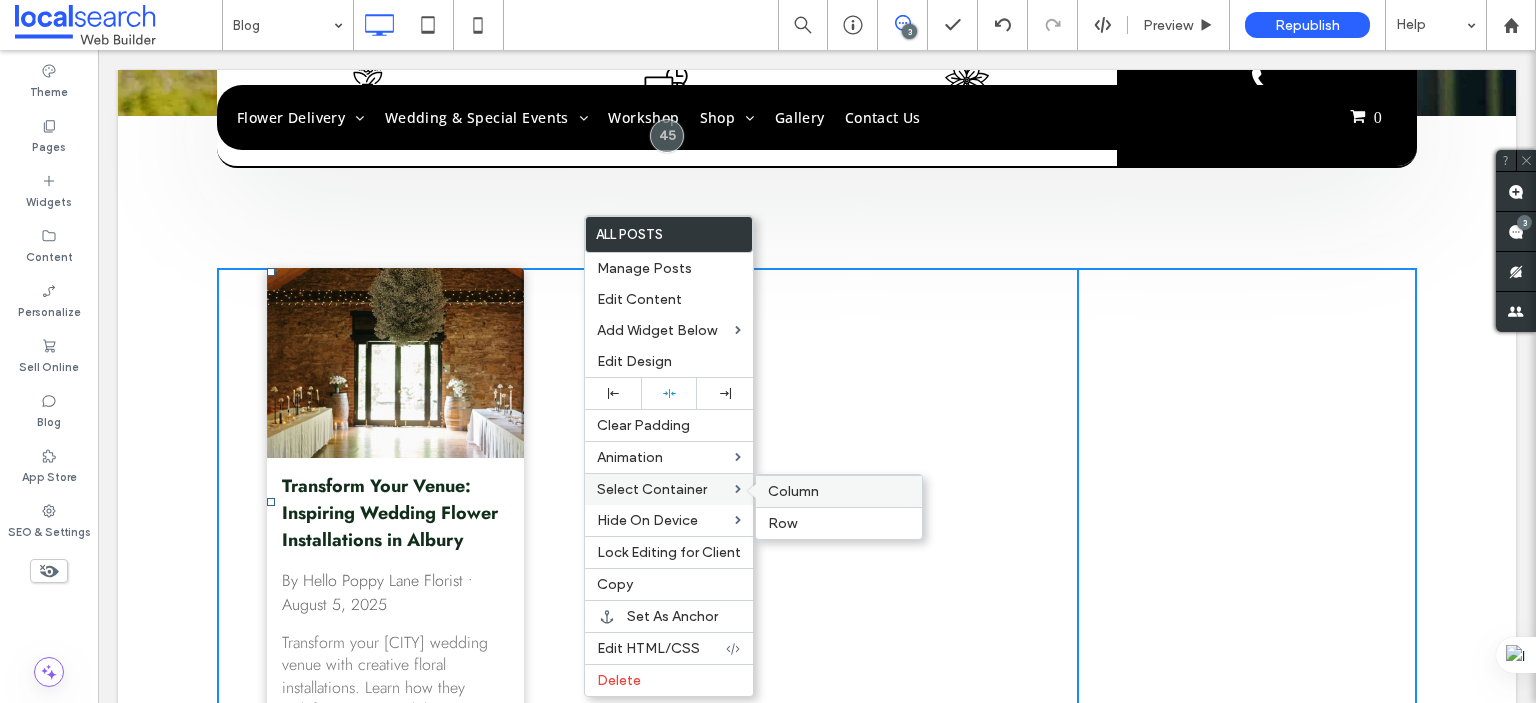 click on "Column" at bounding box center [793, 491] 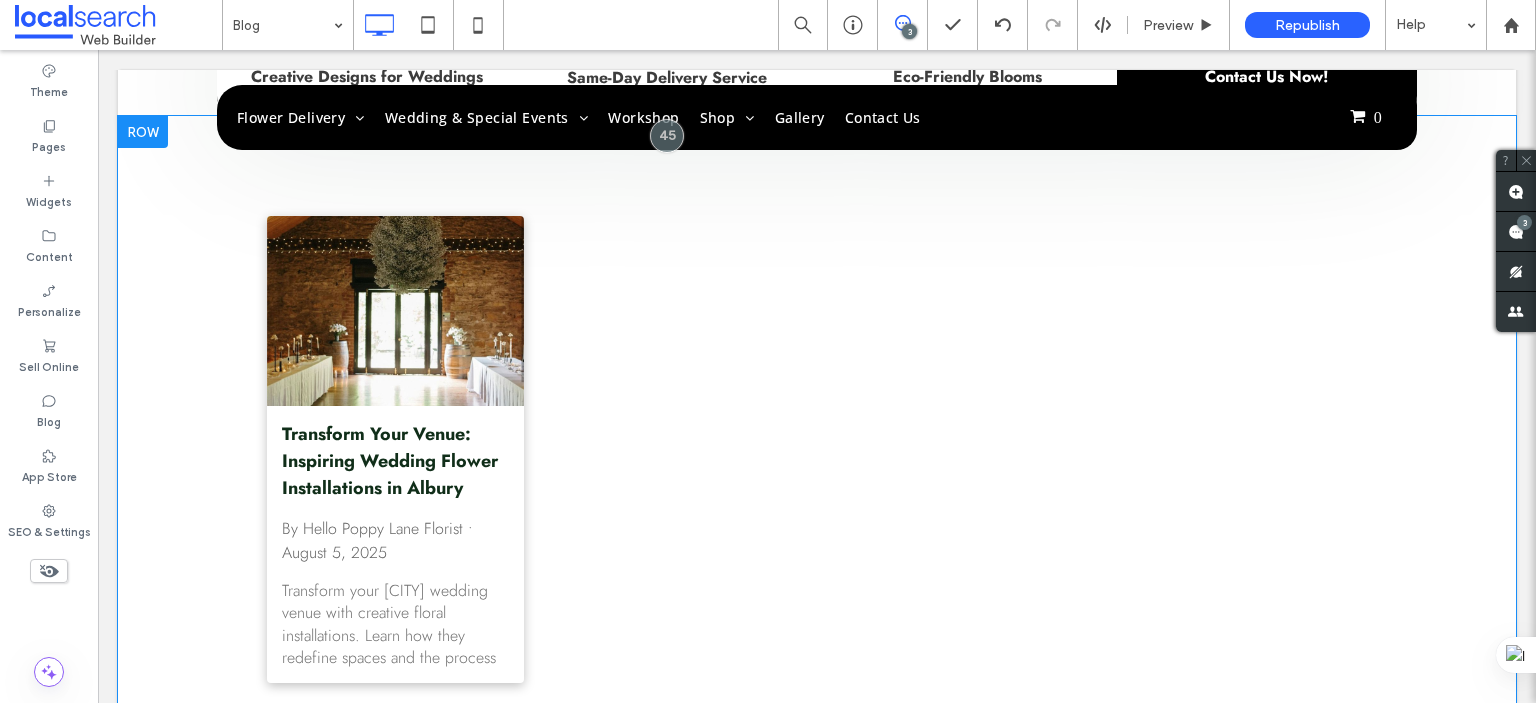 scroll, scrollTop: 900, scrollLeft: 0, axis: vertical 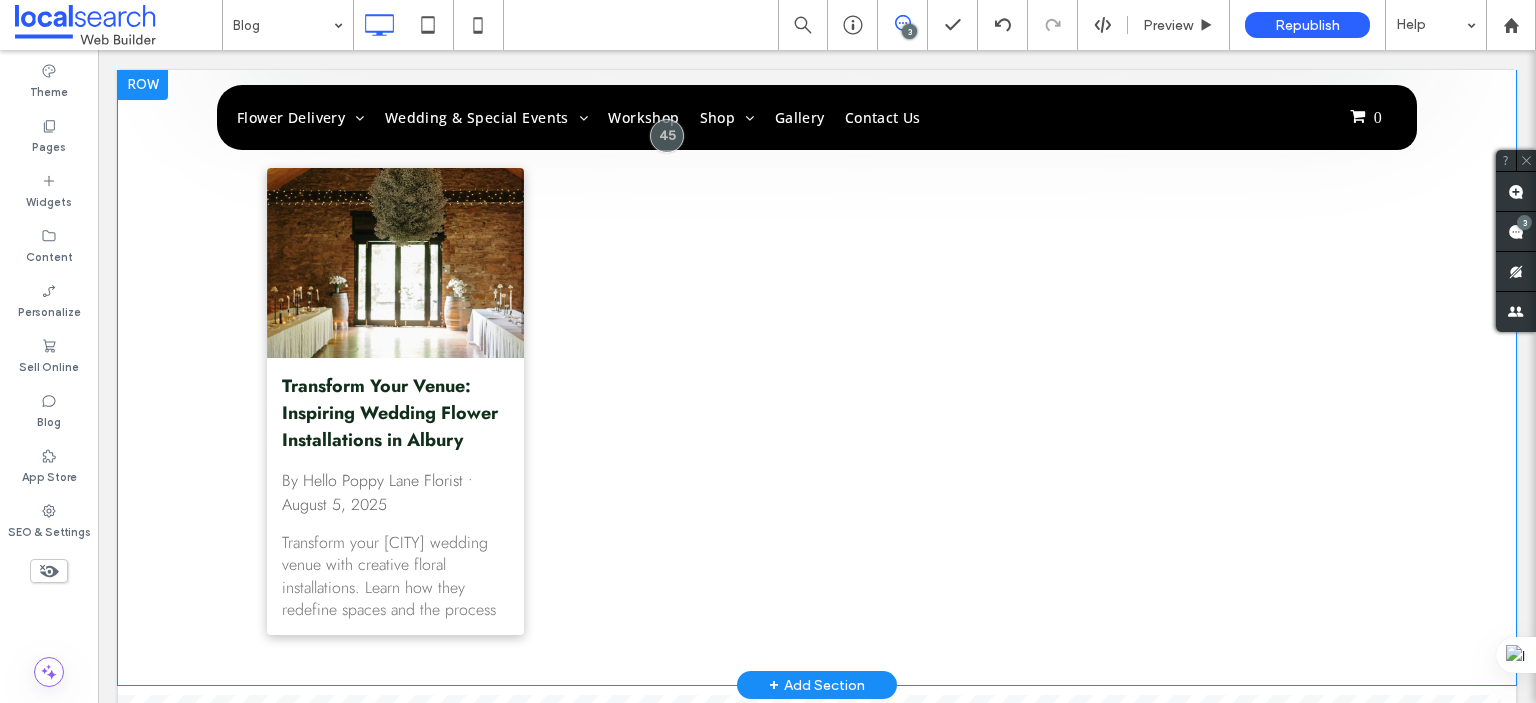 click on "Click To Paste     Click To Paste
Transform Your Venue: Inspiring Wedding Flower Installations in Albury
By Hello Poppy Lane Florist
•
August 5, 2025
Transform your Albury wedding venue with creative floral installations. Learn how they redefine spaces and the process behind them. Read more!" at bounding box center (817, 401) 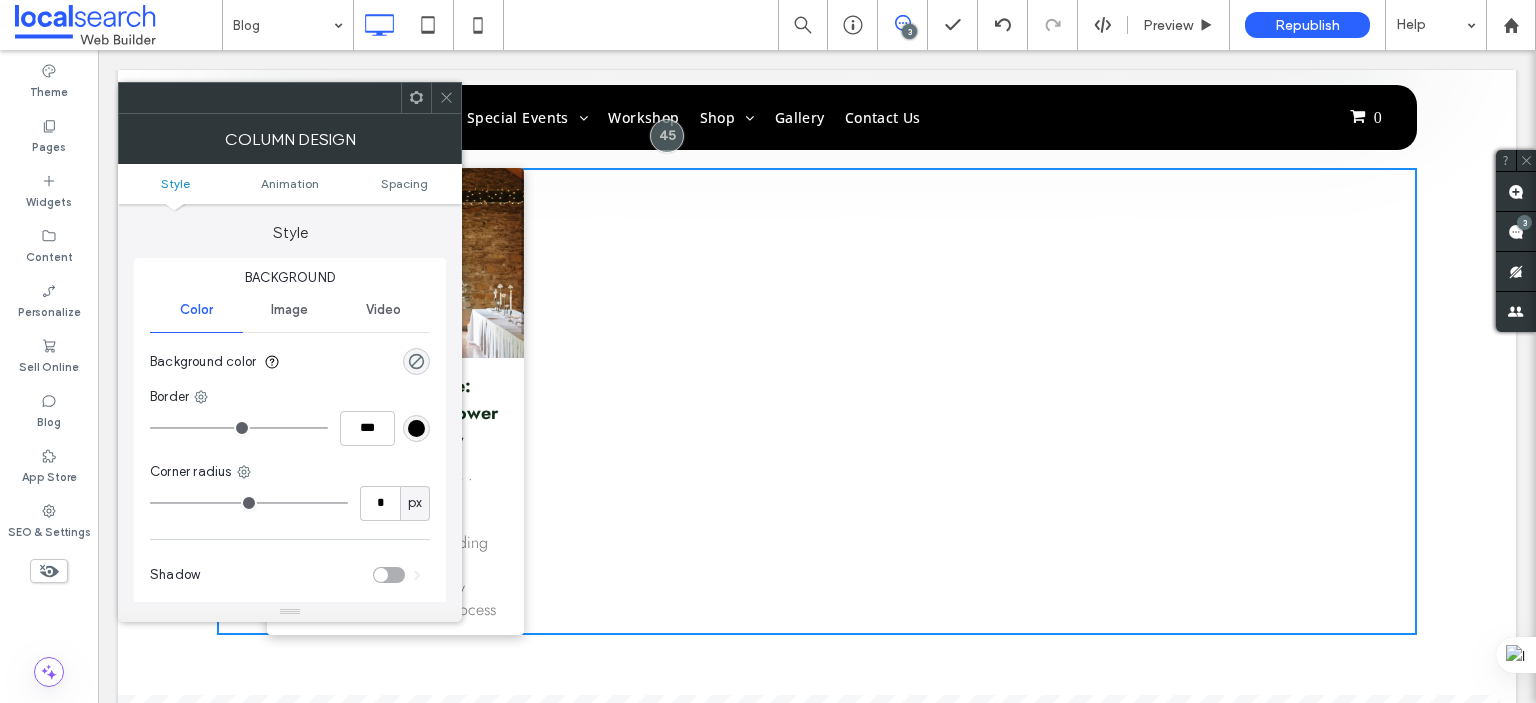 click on "Style Animation Spacing" at bounding box center [290, 184] 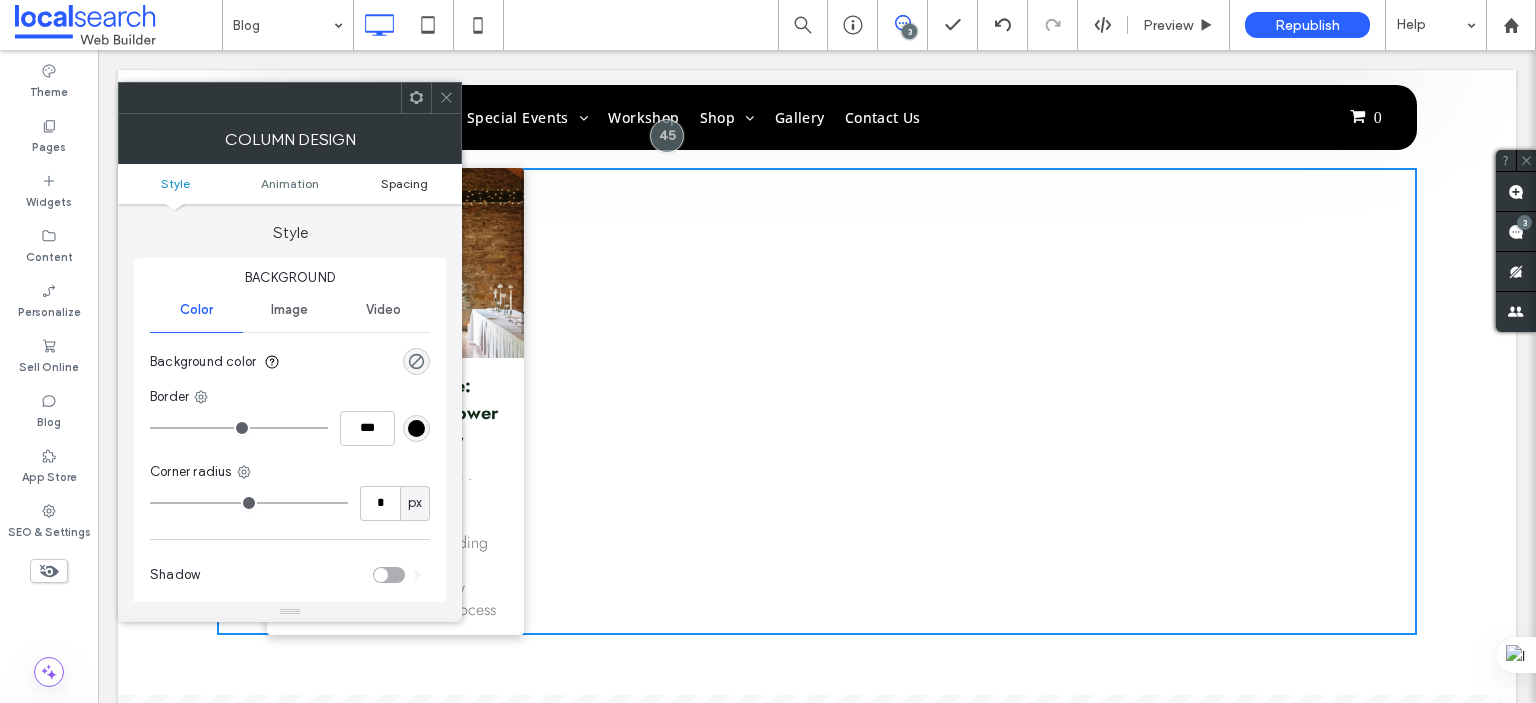 click on "Spacing" at bounding box center [404, 183] 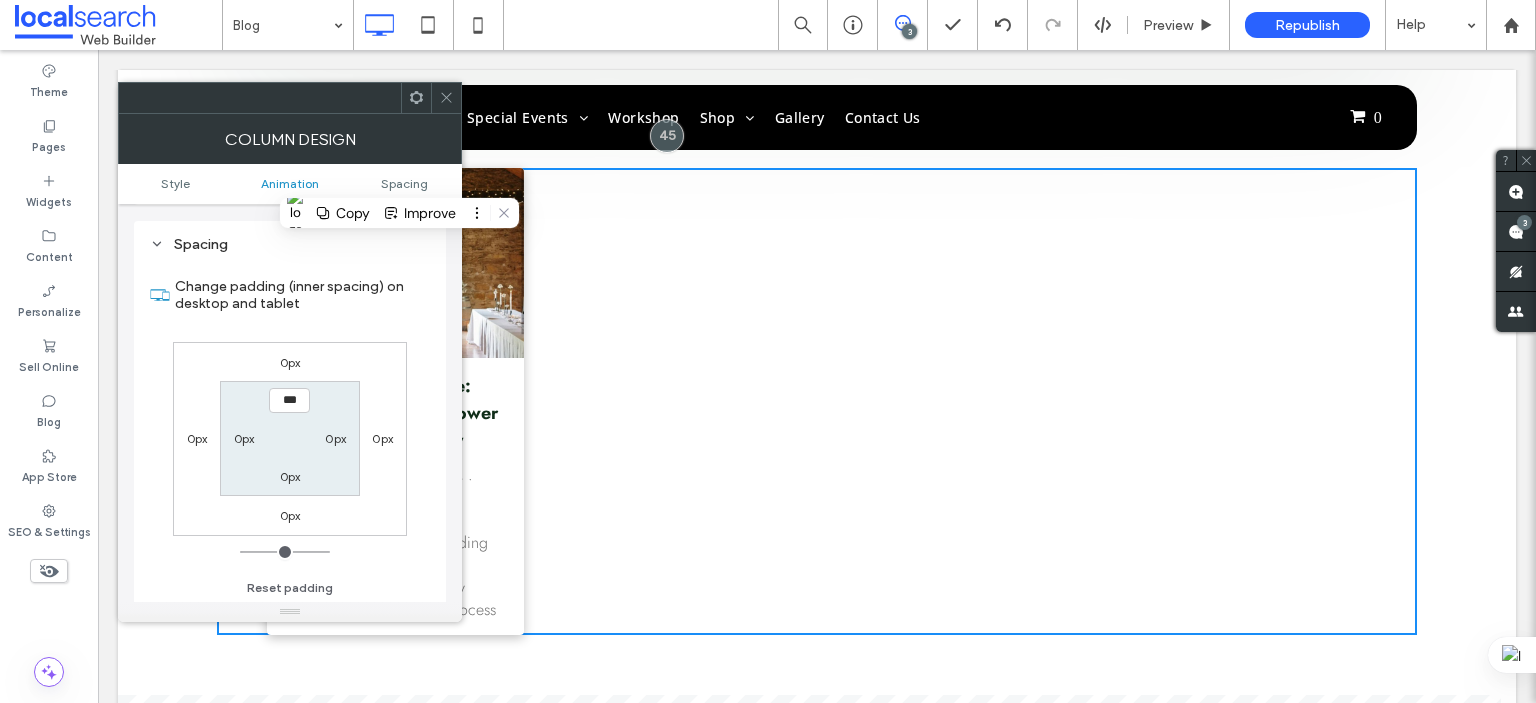 scroll, scrollTop: 468, scrollLeft: 0, axis: vertical 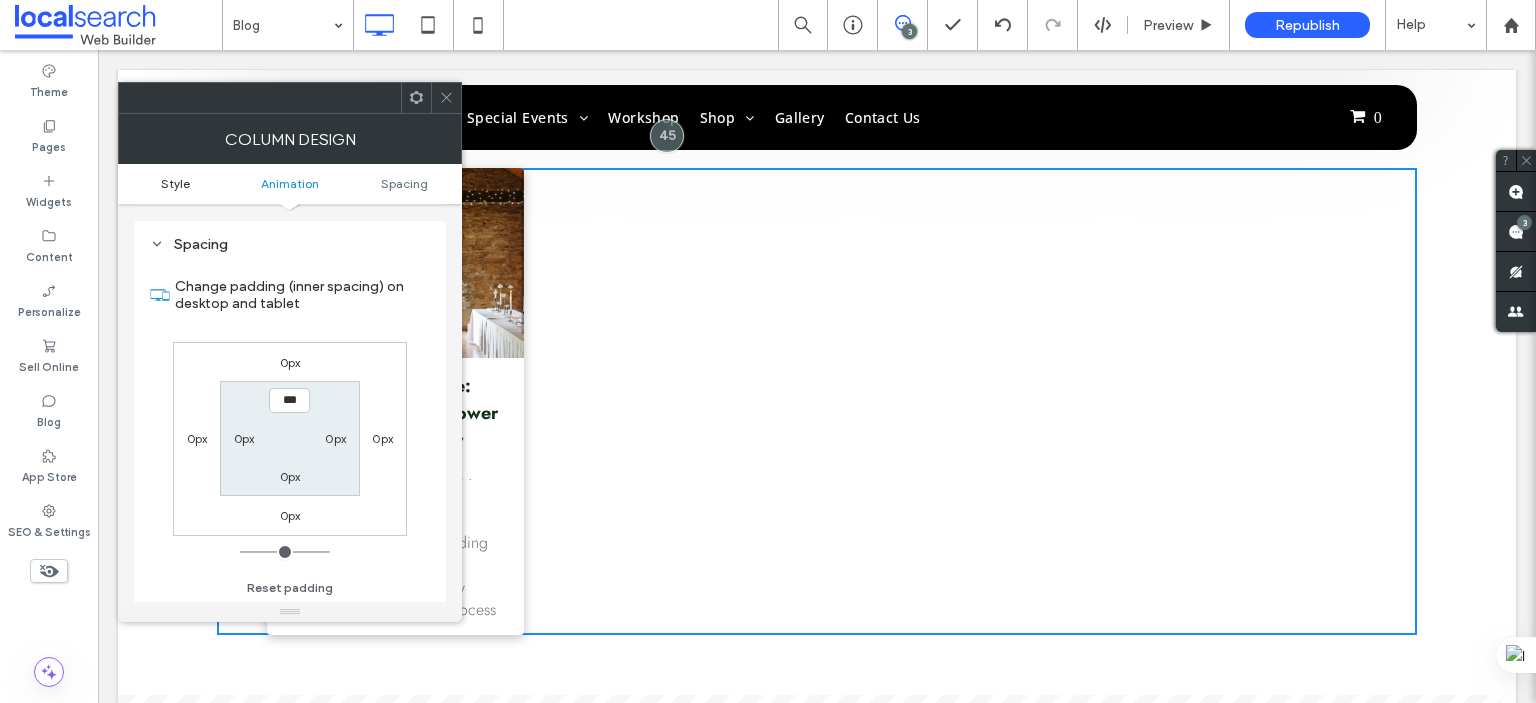 click on "Style" at bounding box center (175, 183) 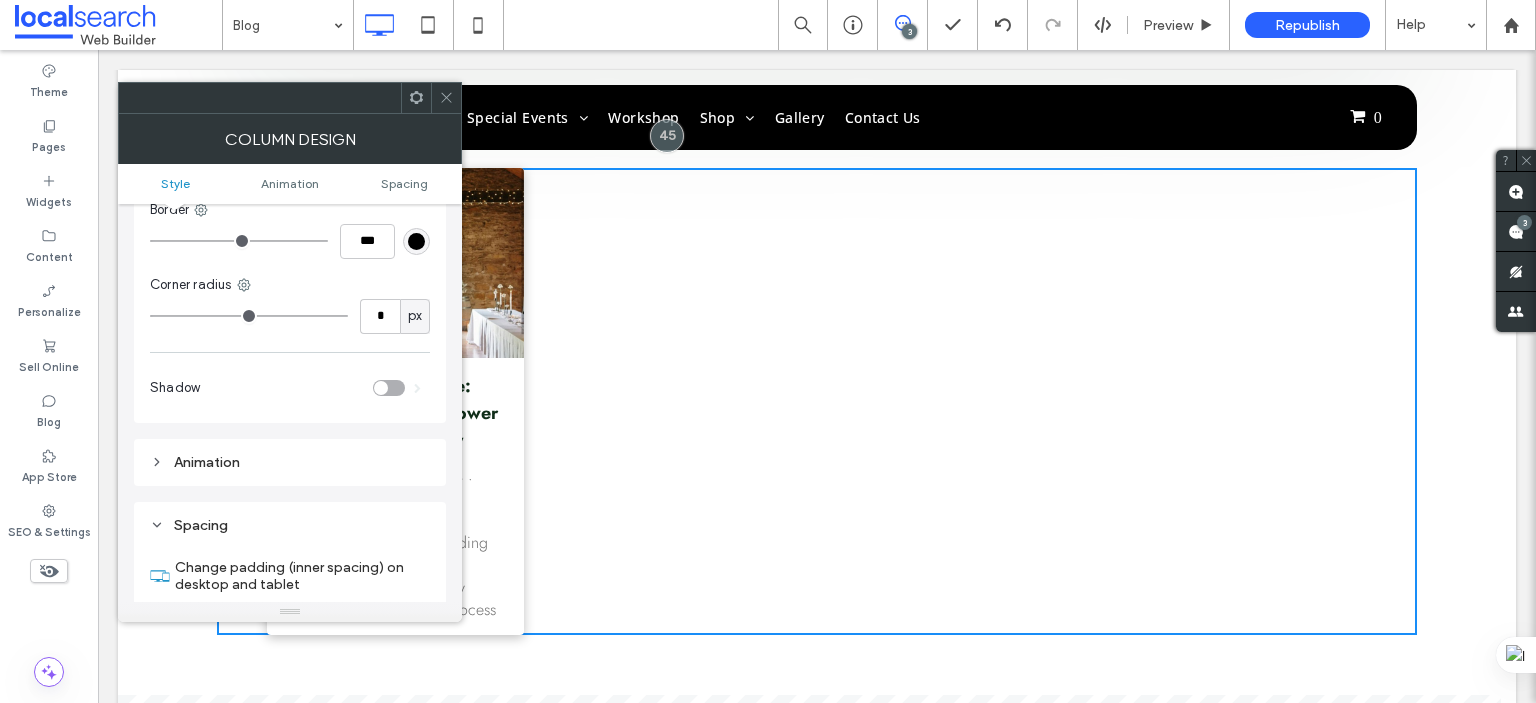 scroll, scrollTop: 200, scrollLeft: 0, axis: vertical 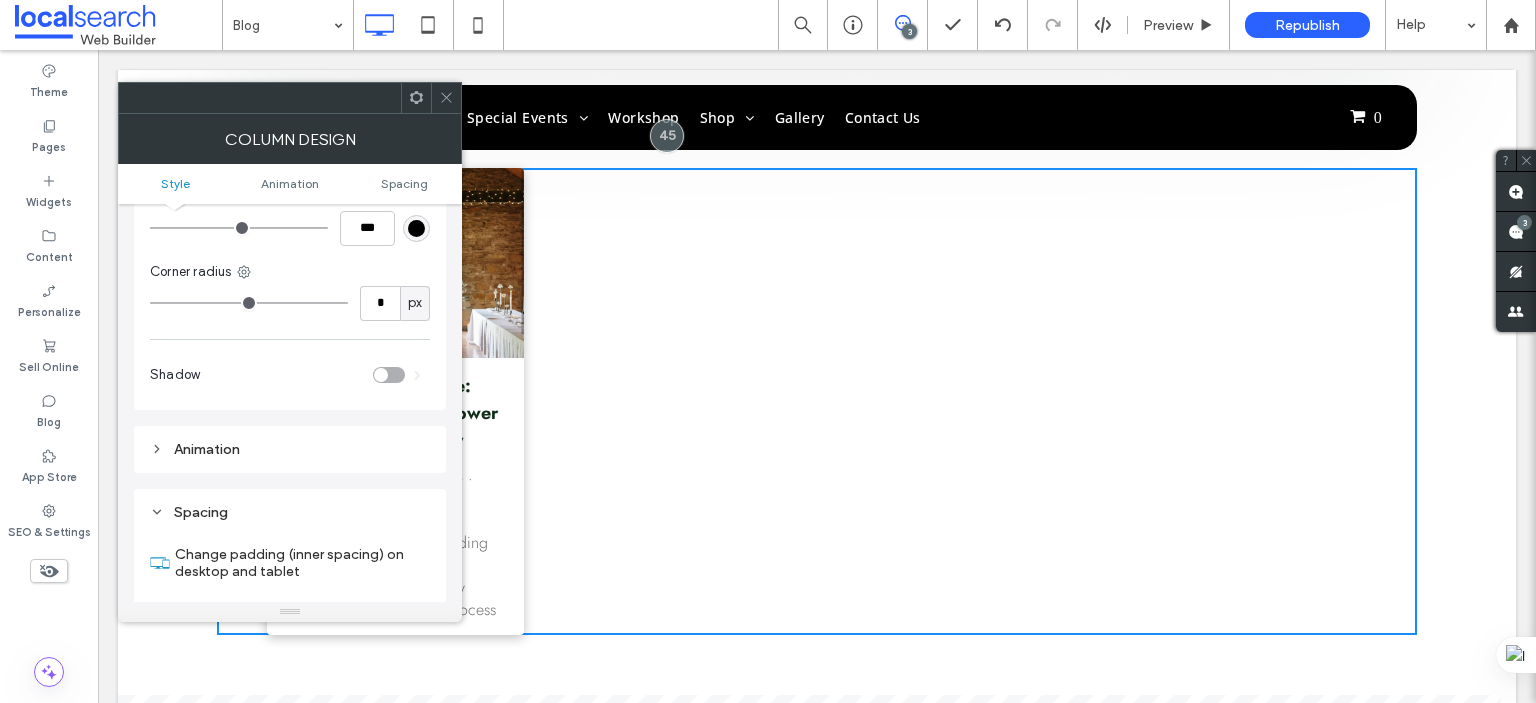 click 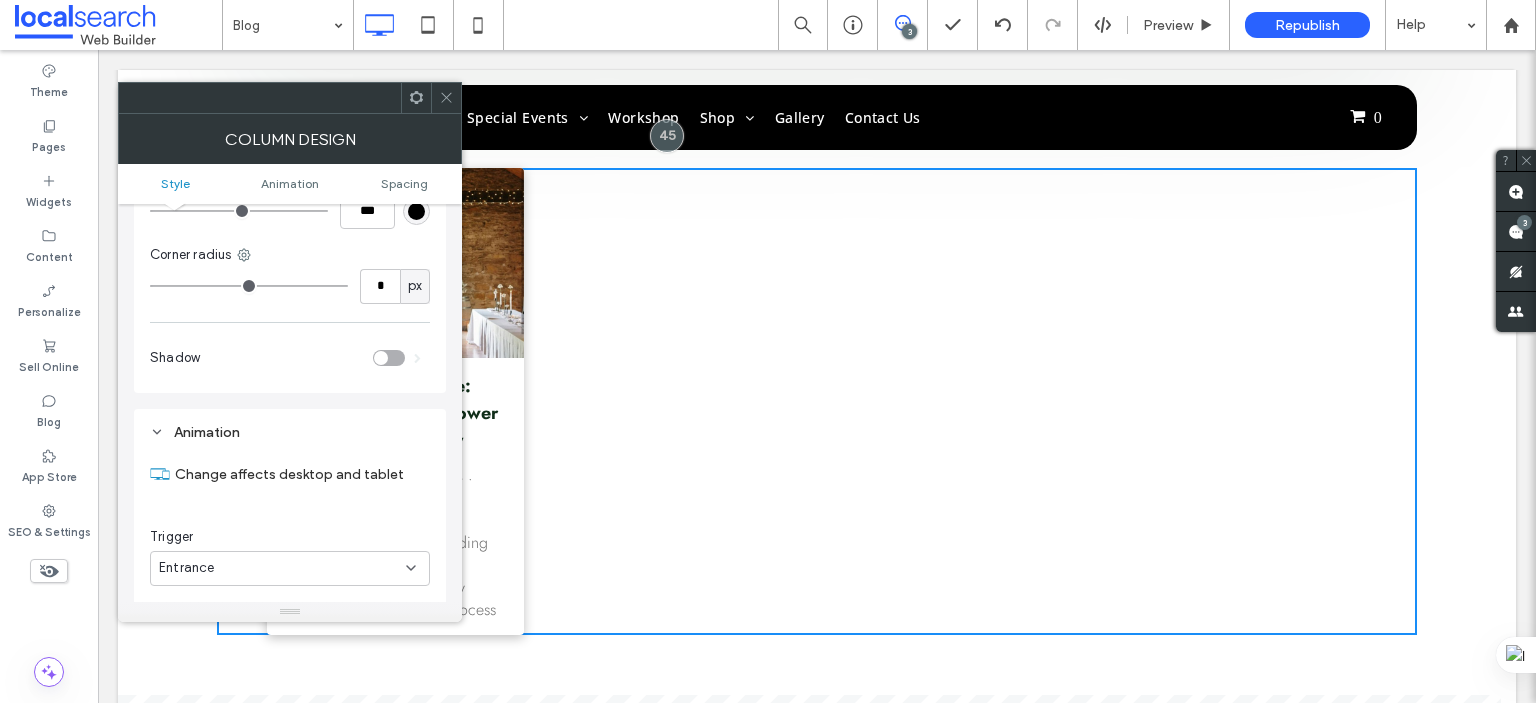 scroll, scrollTop: 0, scrollLeft: 0, axis: both 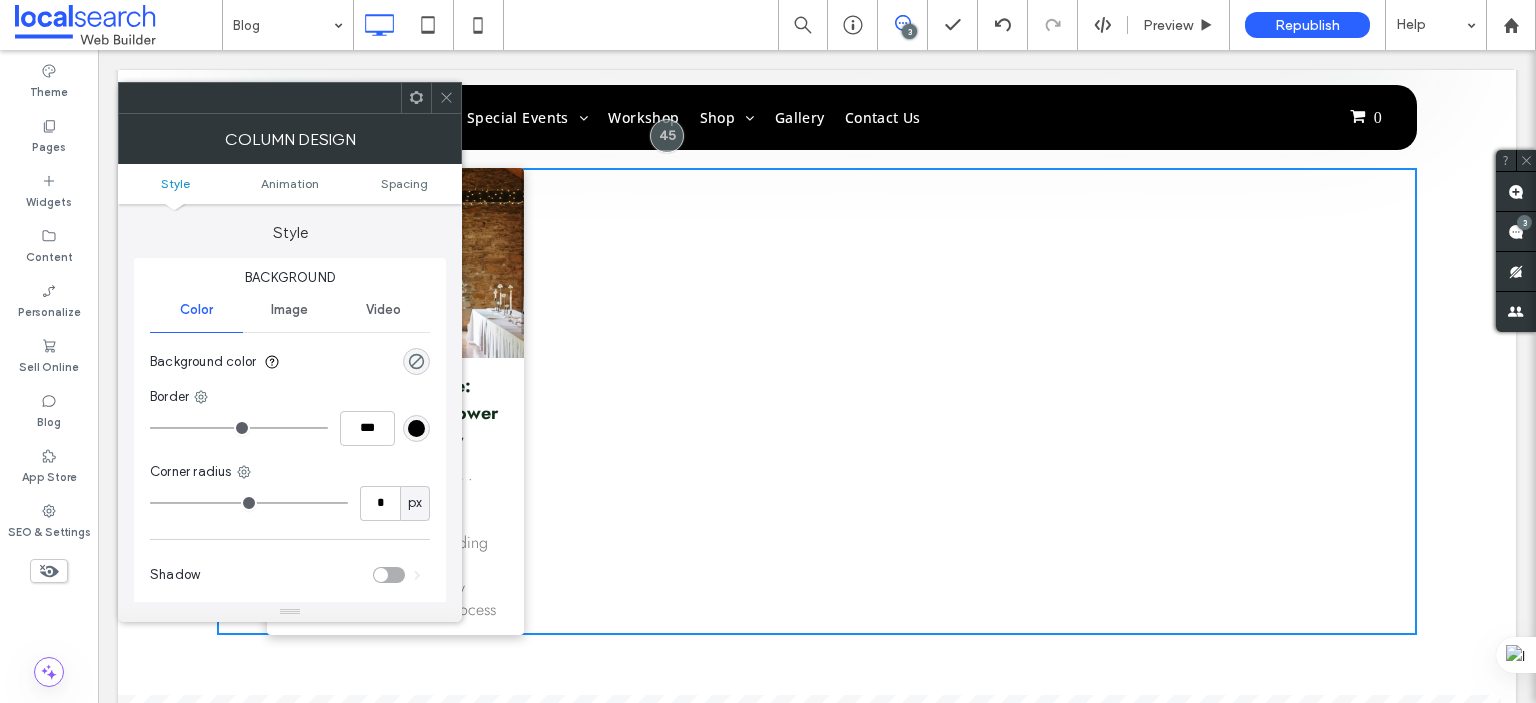 click on "Image" at bounding box center [289, 310] 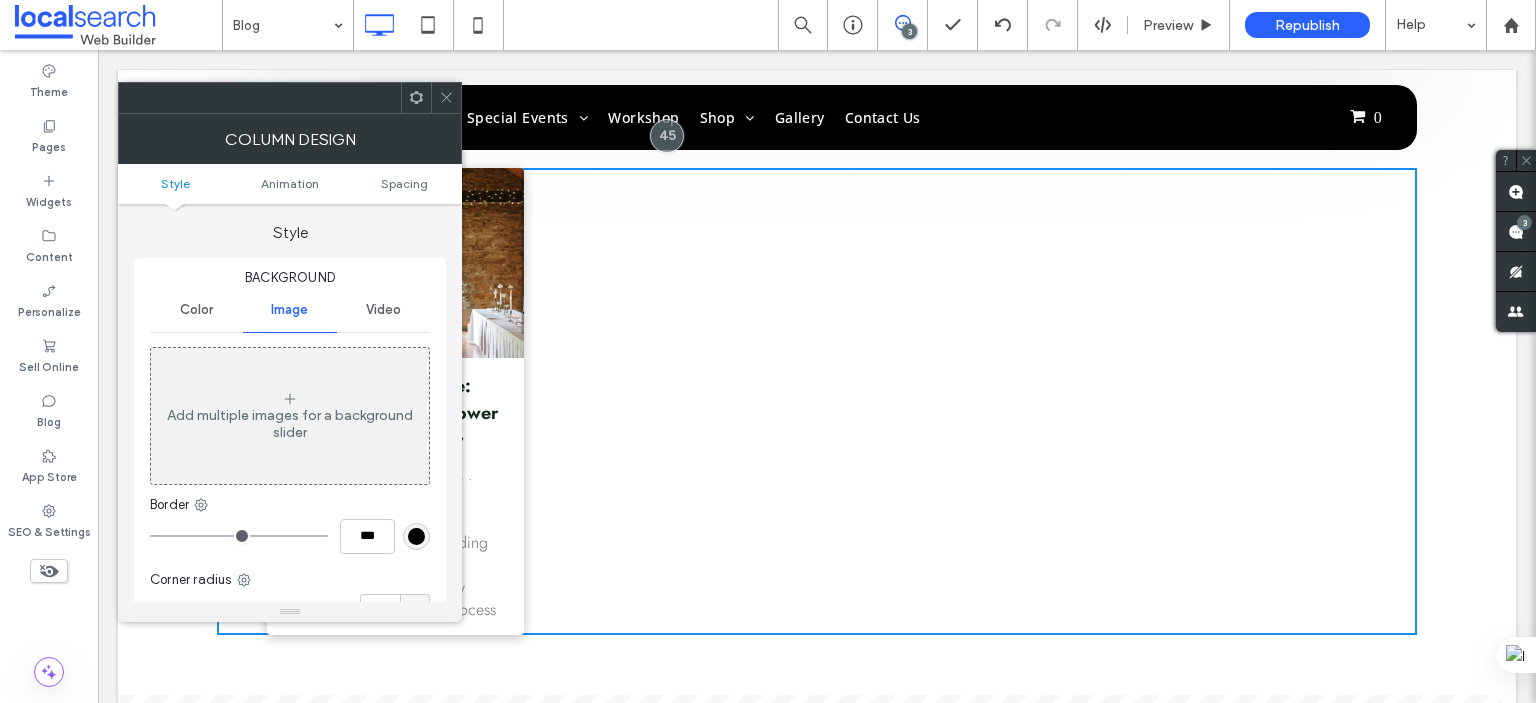 click on "Video" at bounding box center [383, 310] 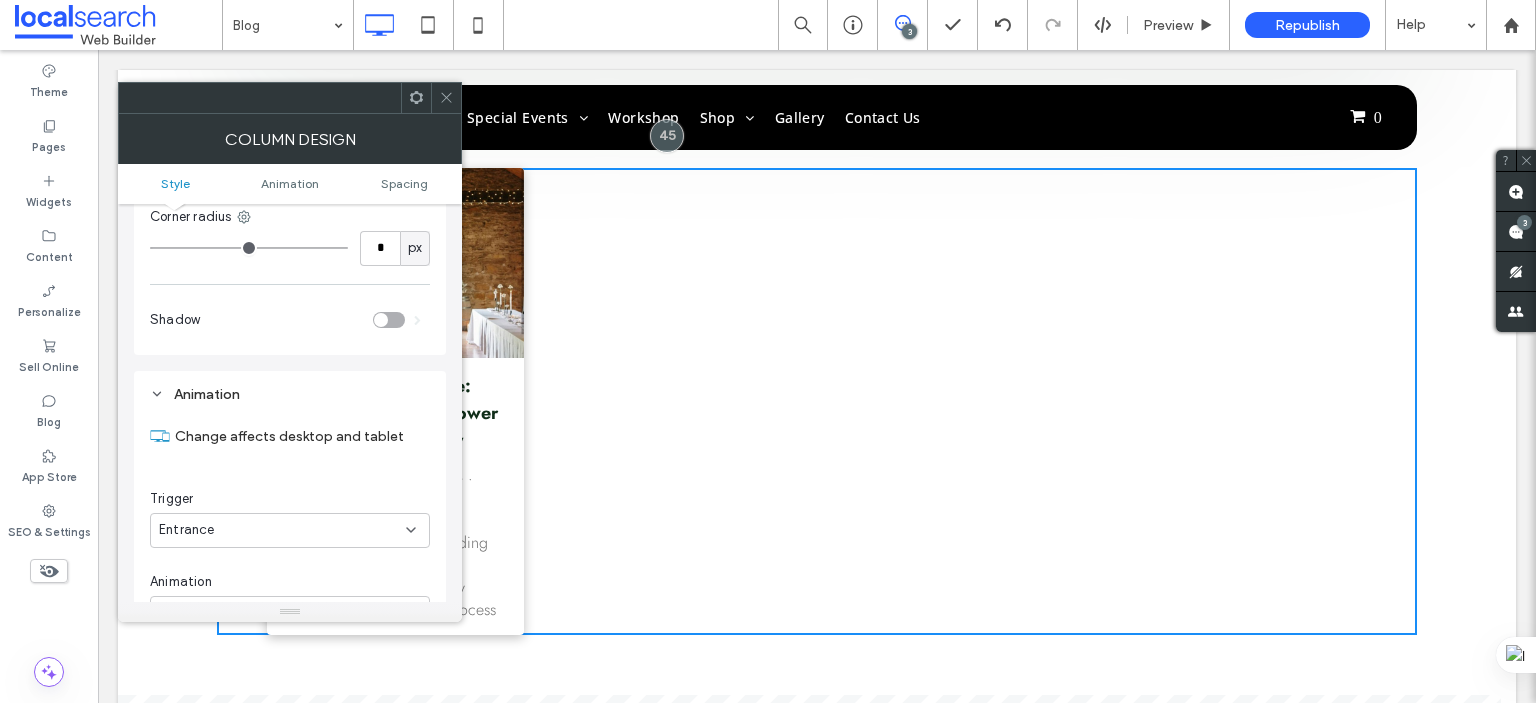 scroll, scrollTop: 400, scrollLeft: 0, axis: vertical 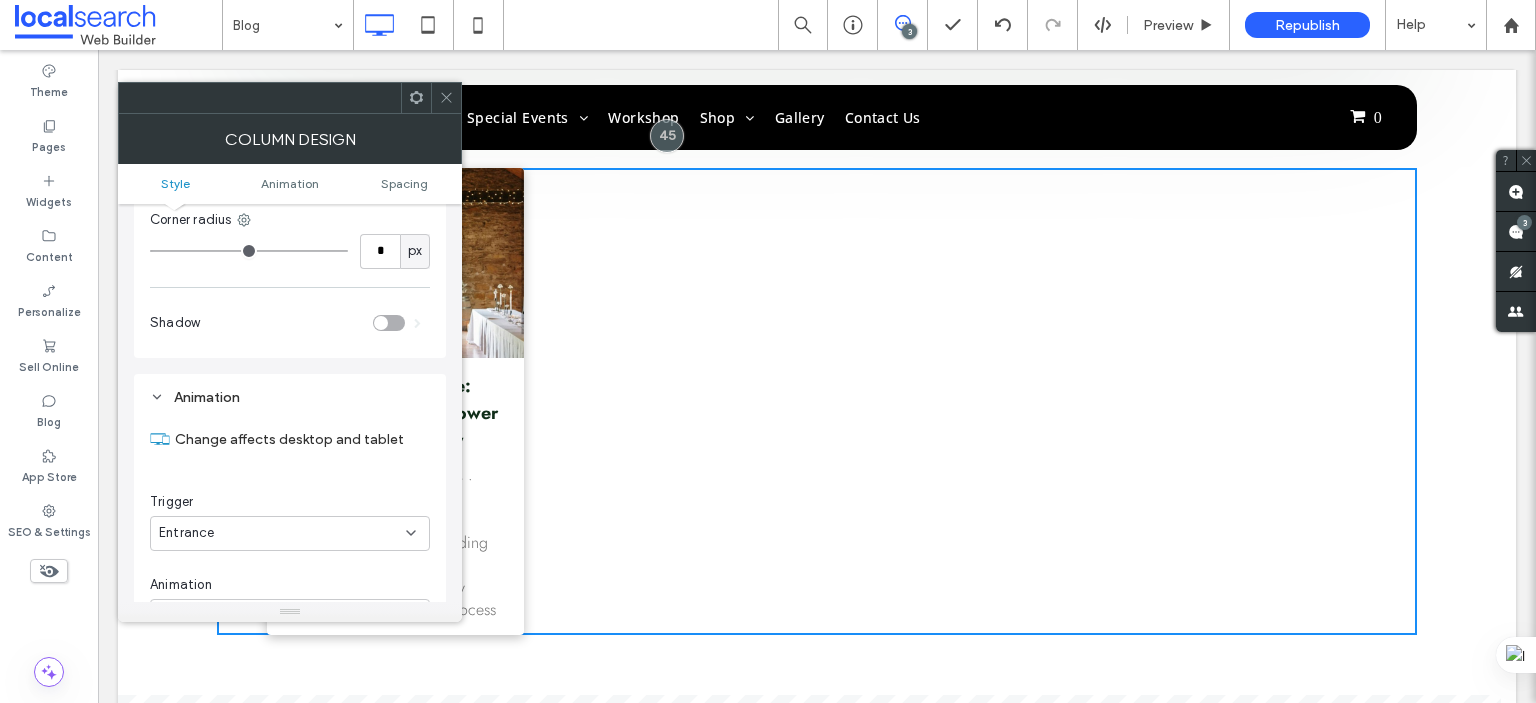 click at bounding box center (446, 98) 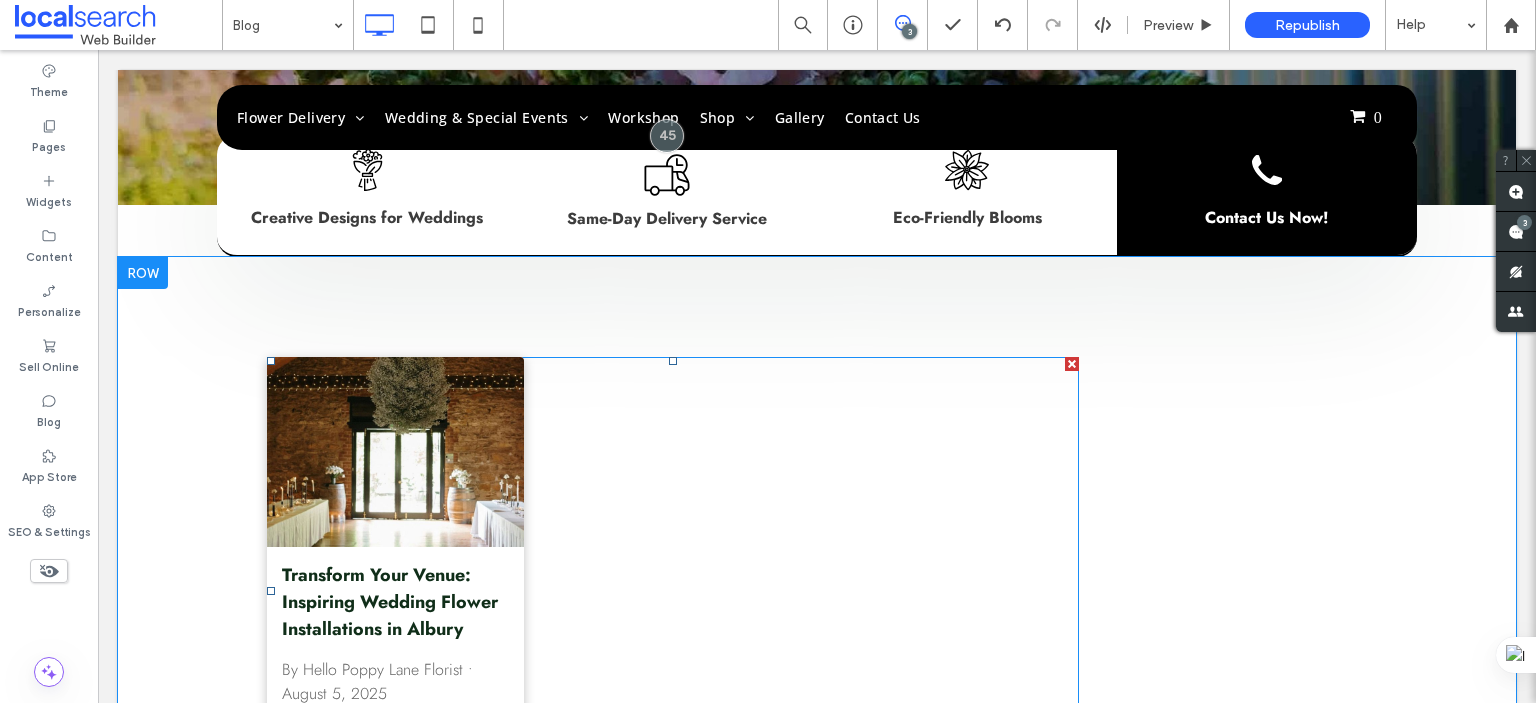 scroll, scrollTop: 700, scrollLeft: 0, axis: vertical 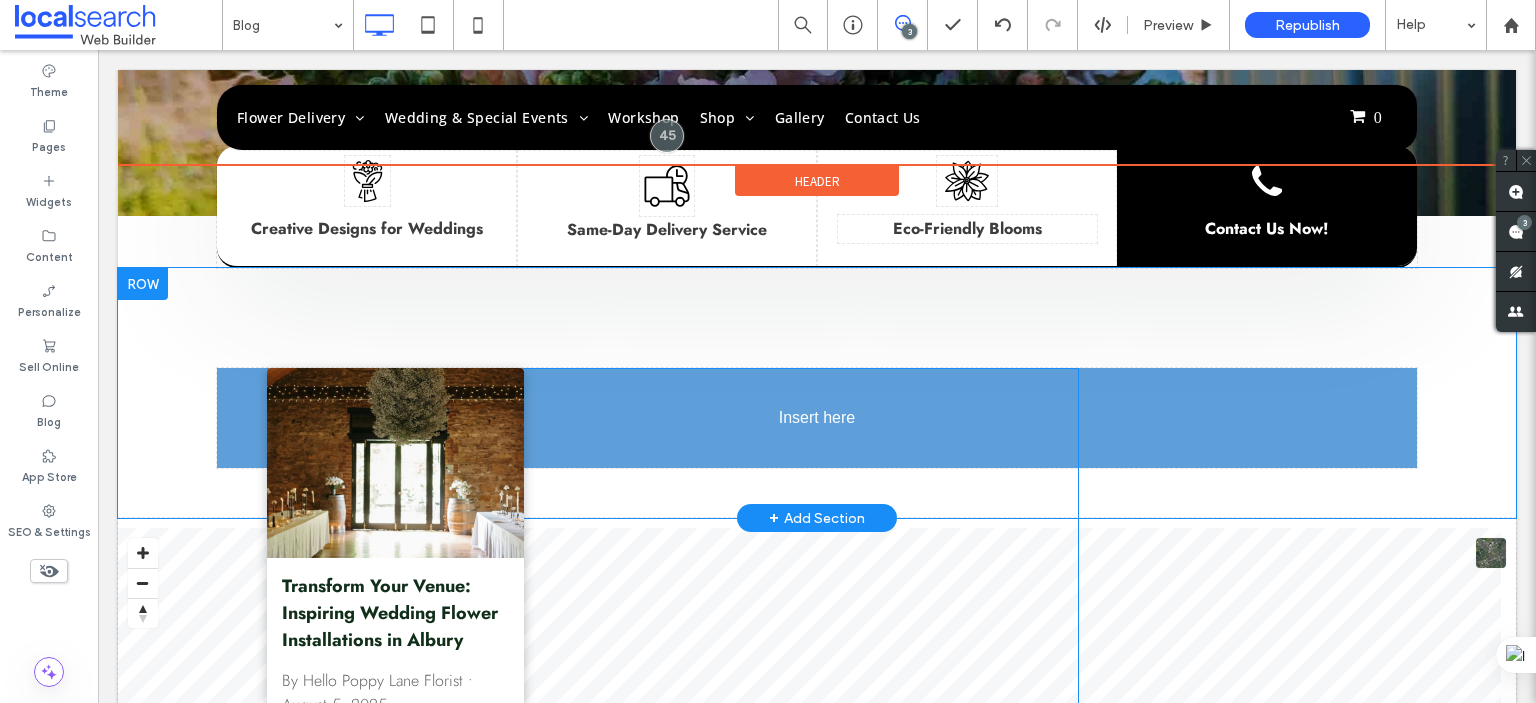 drag, startPoint x: 406, startPoint y: 470, endPoint x: 352, endPoint y: 390, distance: 96.519424 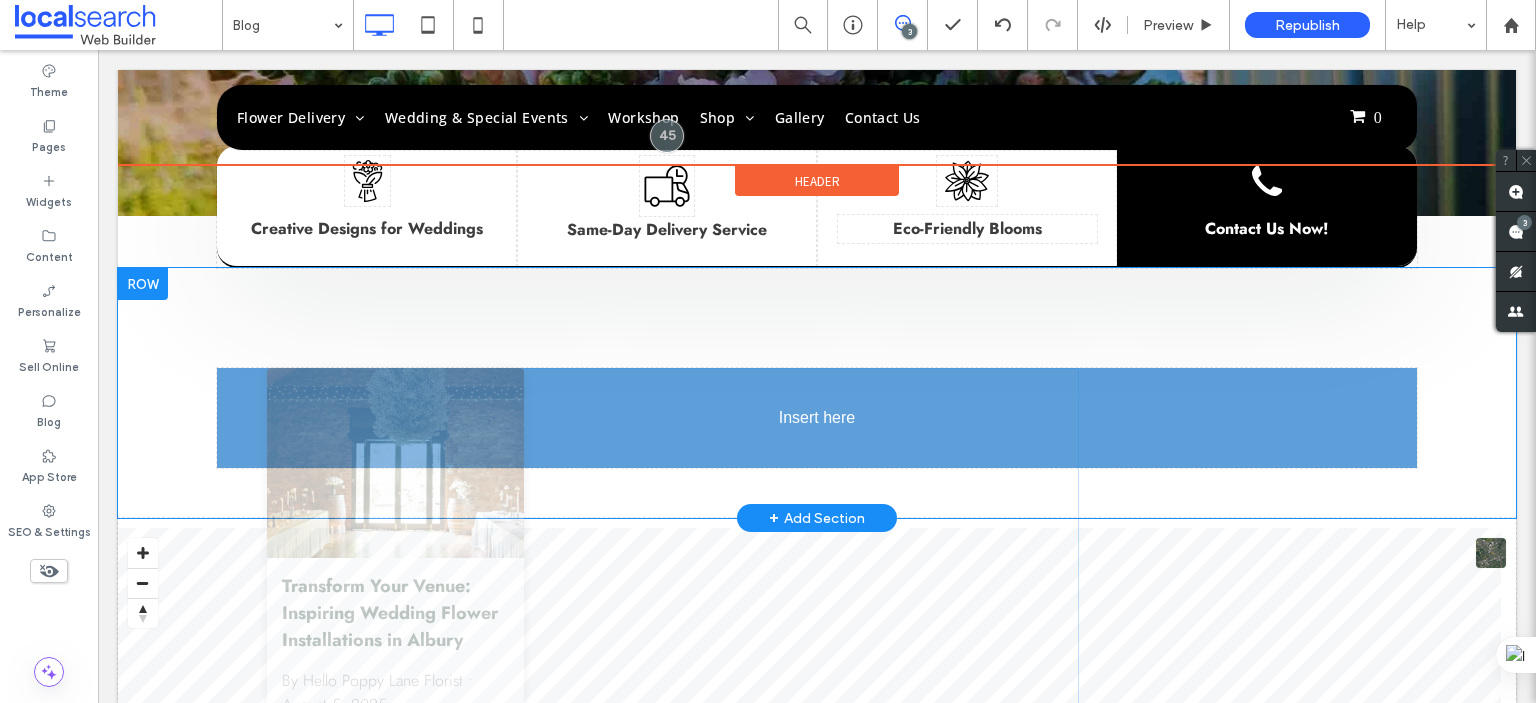 drag, startPoint x: 382, startPoint y: 515, endPoint x: 370, endPoint y: 447, distance: 69.050705 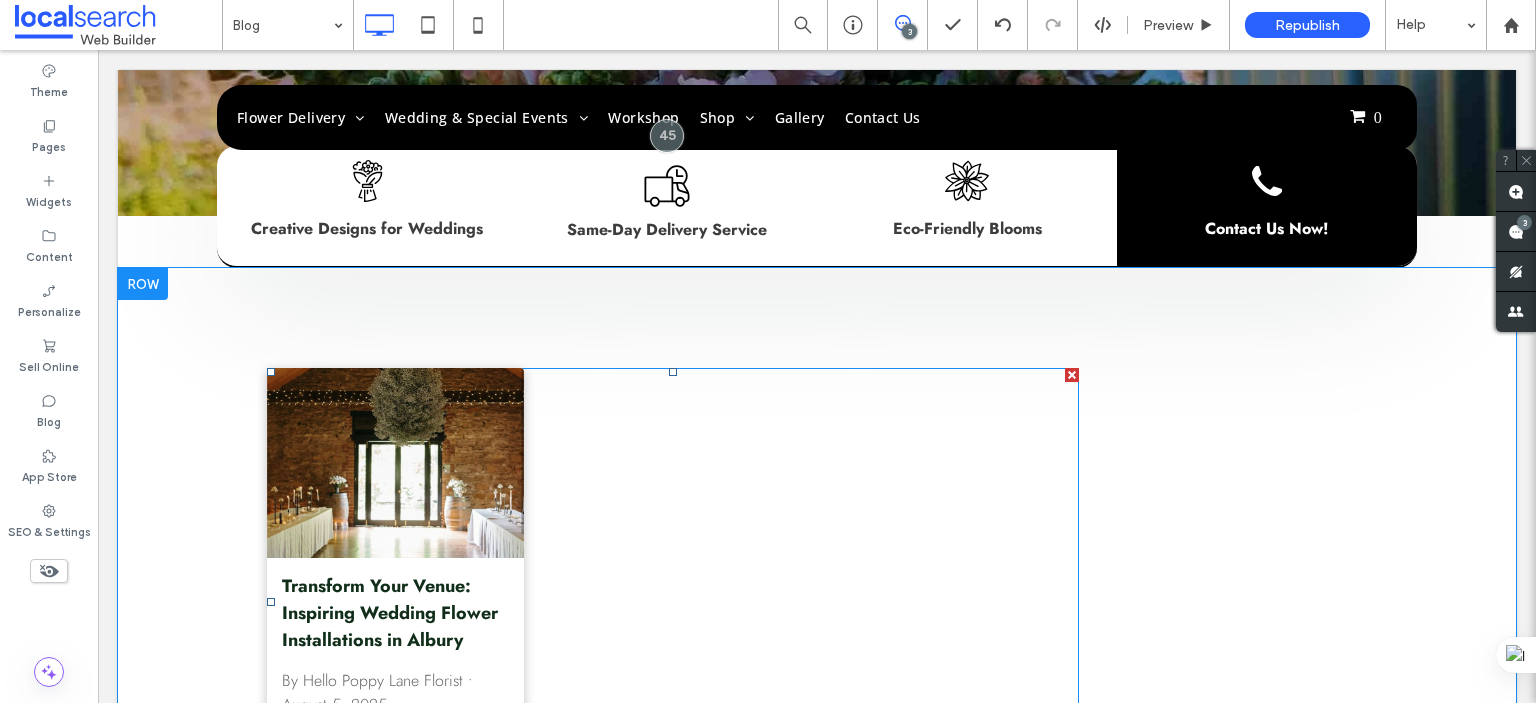 scroll, scrollTop: 500, scrollLeft: 0, axis: vertical 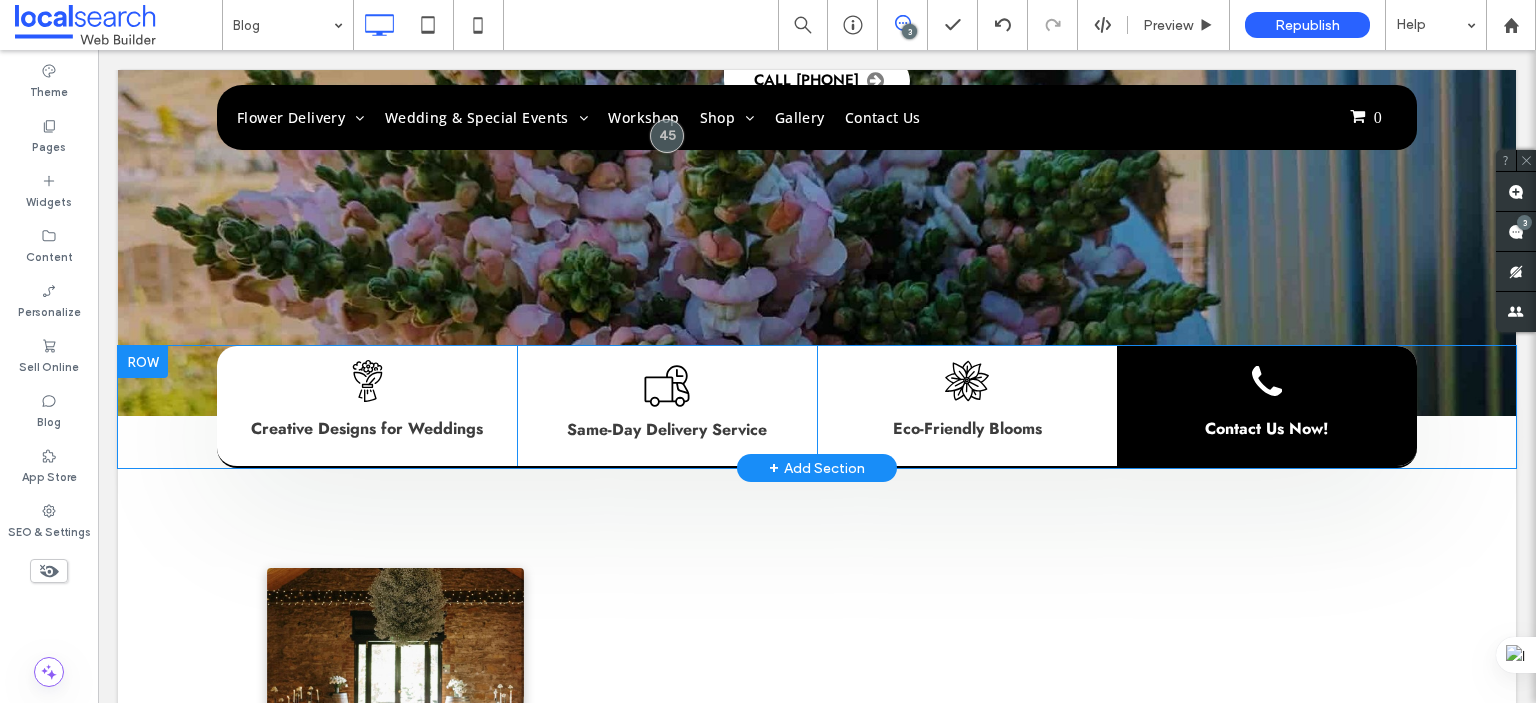 click on "Bouquet Flower Icon
Creative Designs for Weddings
Click To Paste
Delivery Icon
Same-Day Delivery Service
Click To Paste
Flower Icon
Eco-Friendly Blooms
Click To Paste
Phone Icon
Contact Us Now!
Click To Paste
Click To Paste
Row + Add Section" at bounding box center (817, 407) 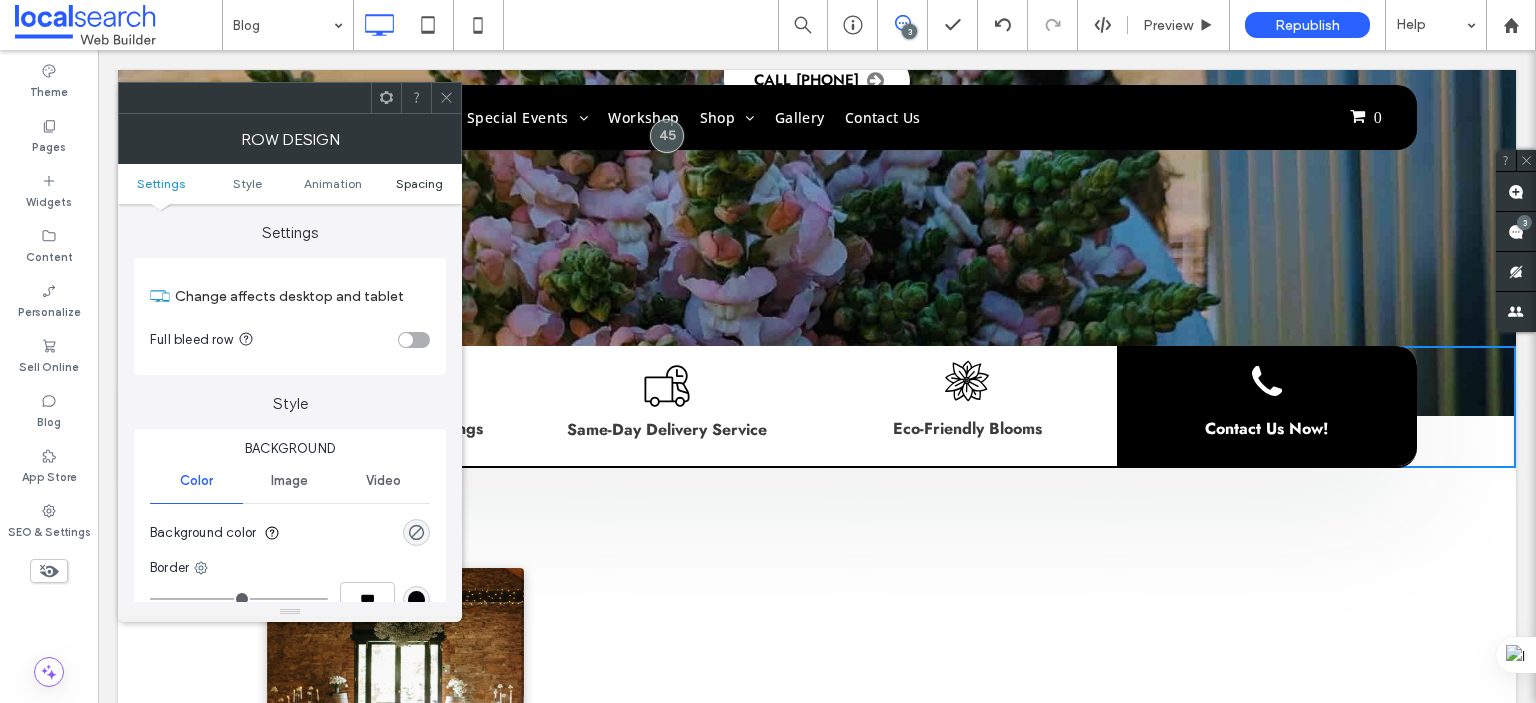 click on "Spacing" at bounding box center (419, 183) 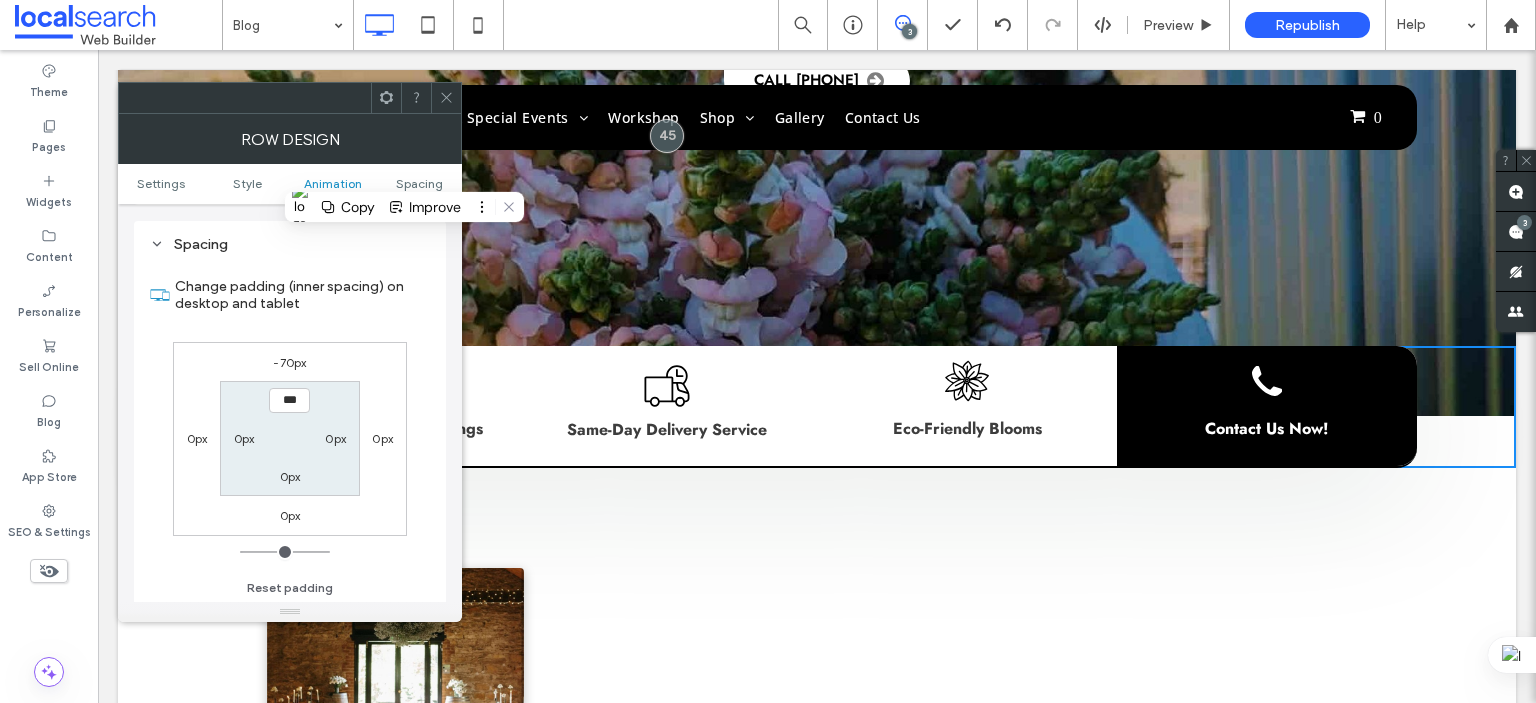 scroll, scrollTop: 564, scrollLeft: 0, axis: vertical 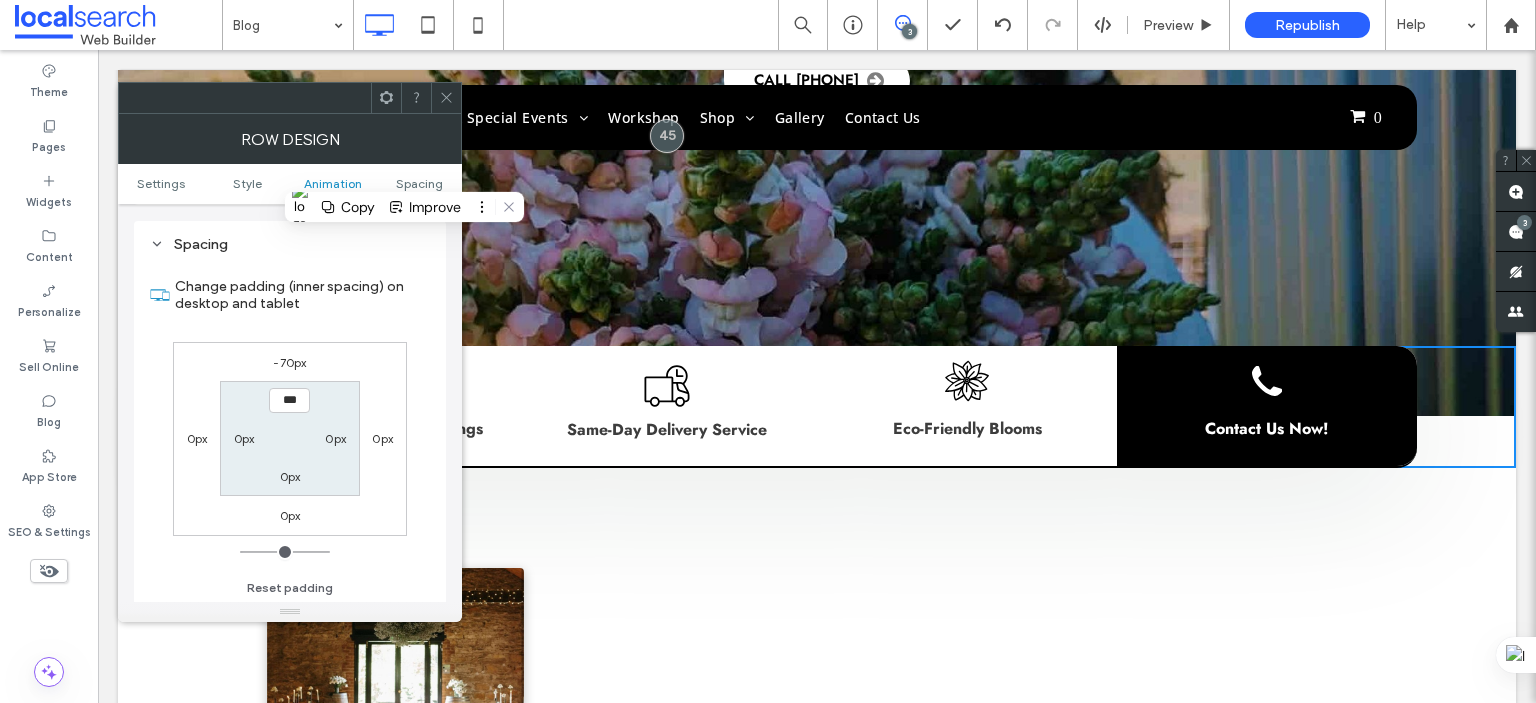 click 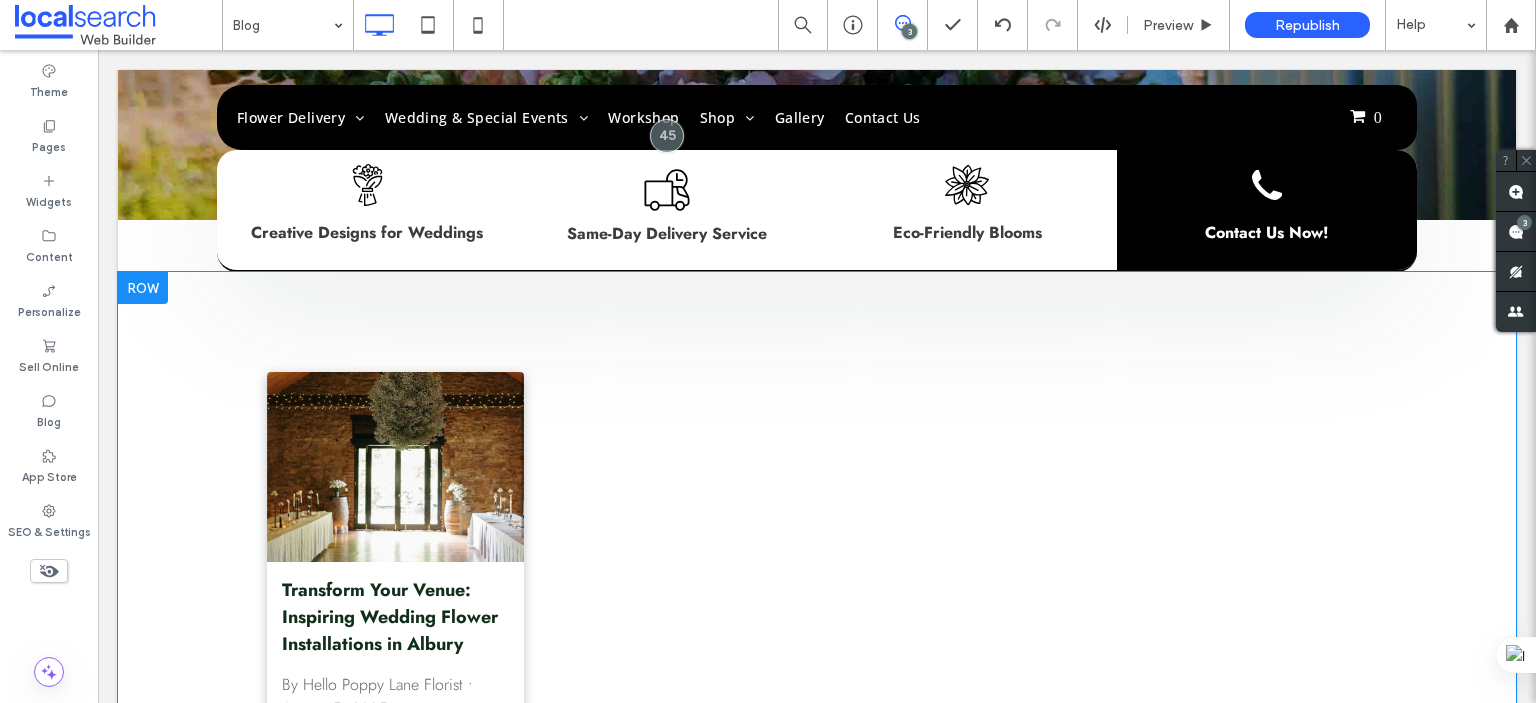 scroll, scrollTop: 700, scrollLeft: 0, axis: vertical 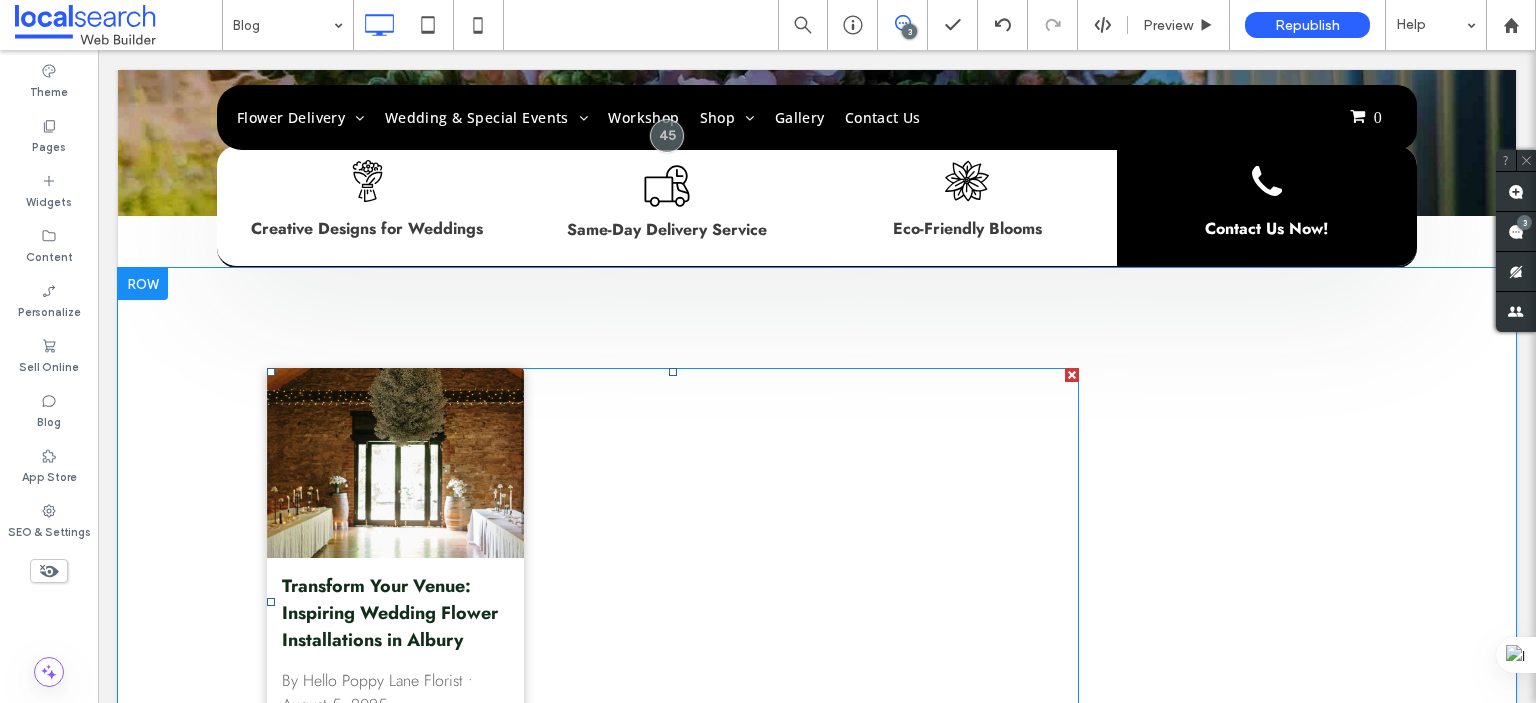 click on "Transform Your Venue: Inspiring Wedding Flower Installations in Albury
By Hello Poppy Lane Florist
•
August 5, 2025
Transform your Albury wedding venue with creative floral installations. Learn how they redefine spaces and the process behind them. Read more!" at bounding box center [673, 601] 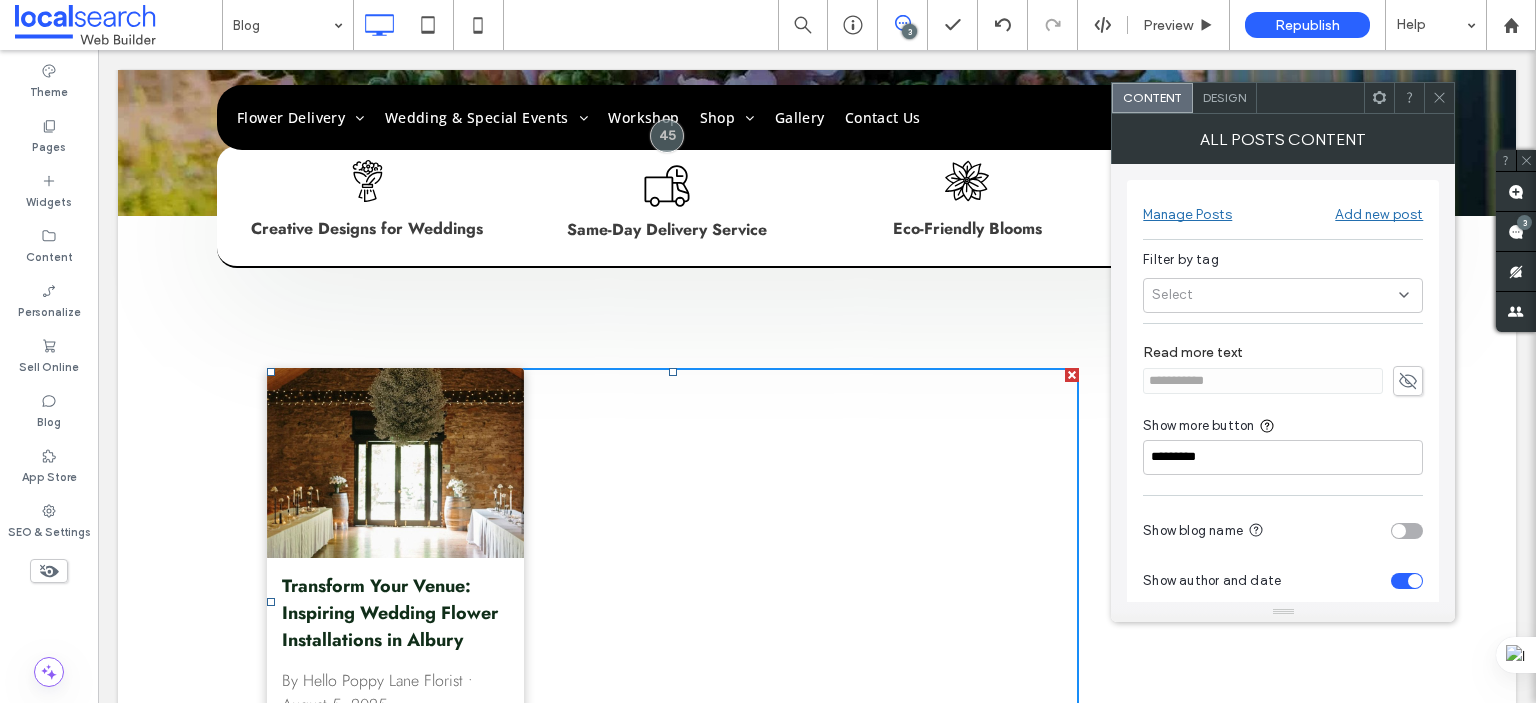 click on "Design" at bounding box center [1224, 97] 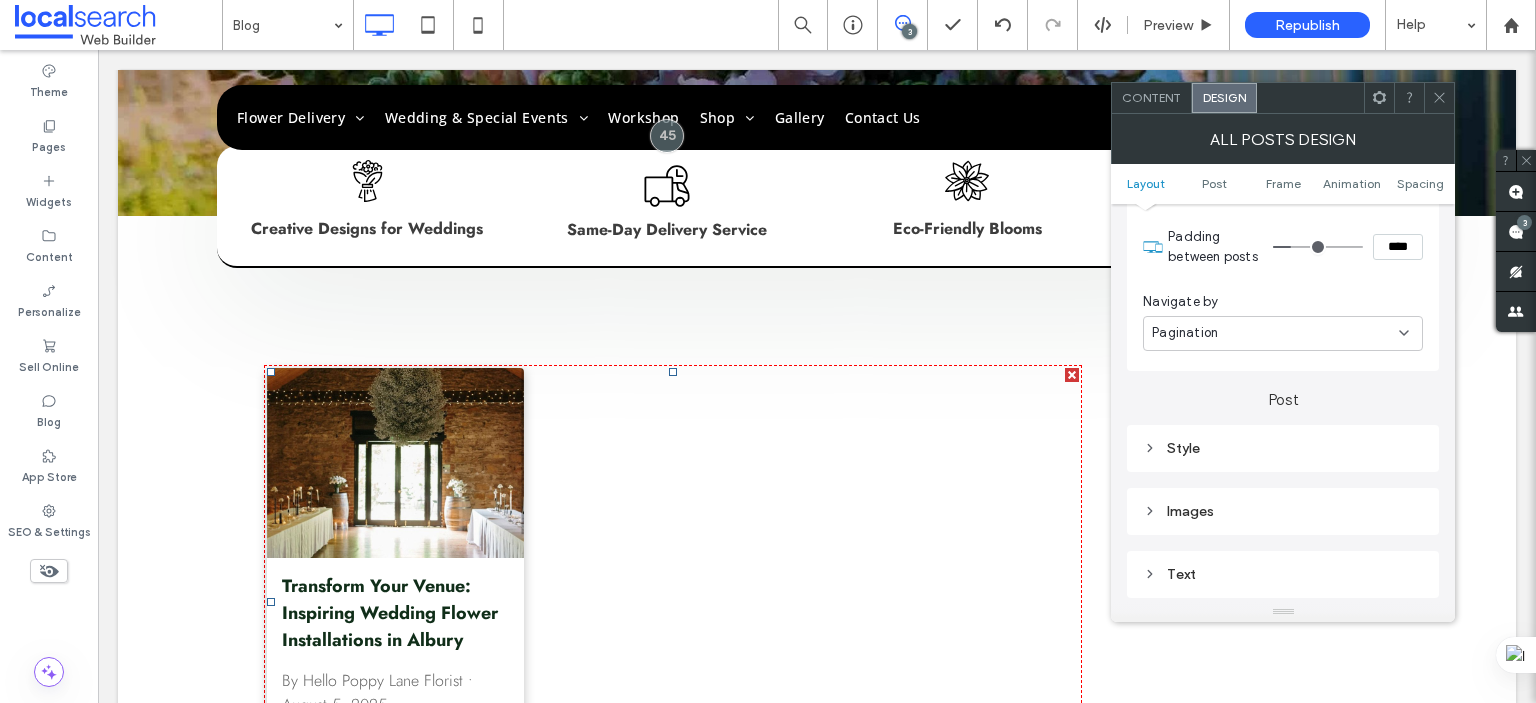 scroll, scrollTop: 400, scrollLeft: 0, axis: vertical 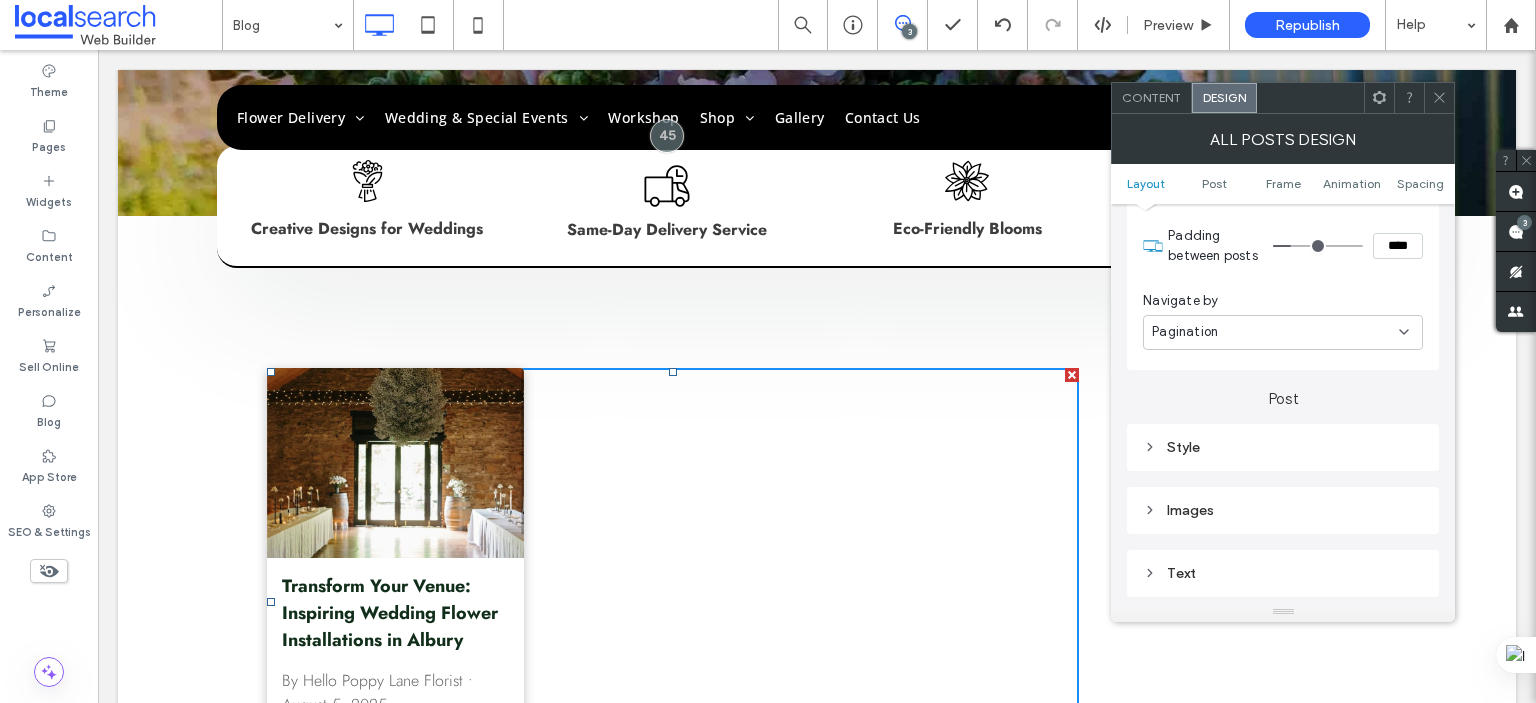 click on "Images" at bounding box center [1283, 510] 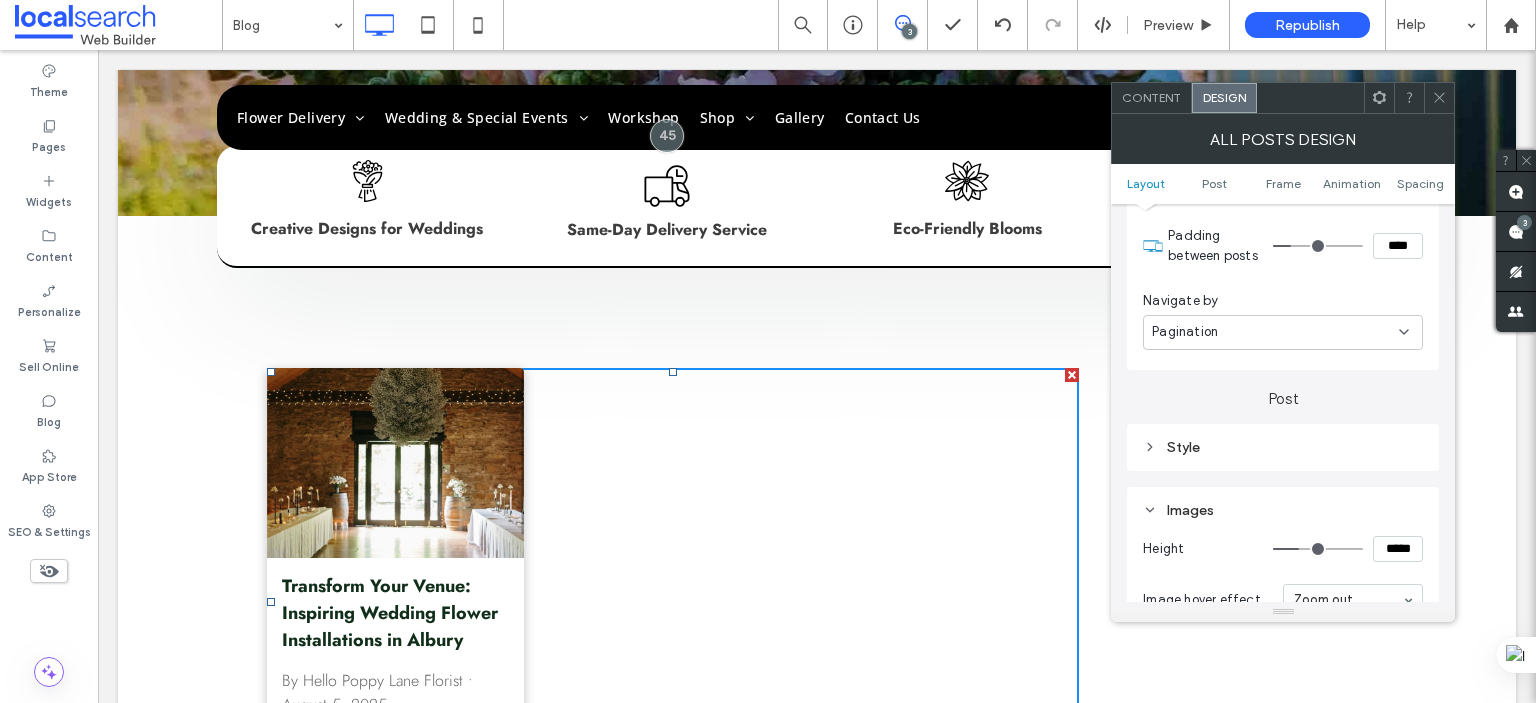 scroll, scrollTop: 600, scrollLeft: 0, axis: vertical 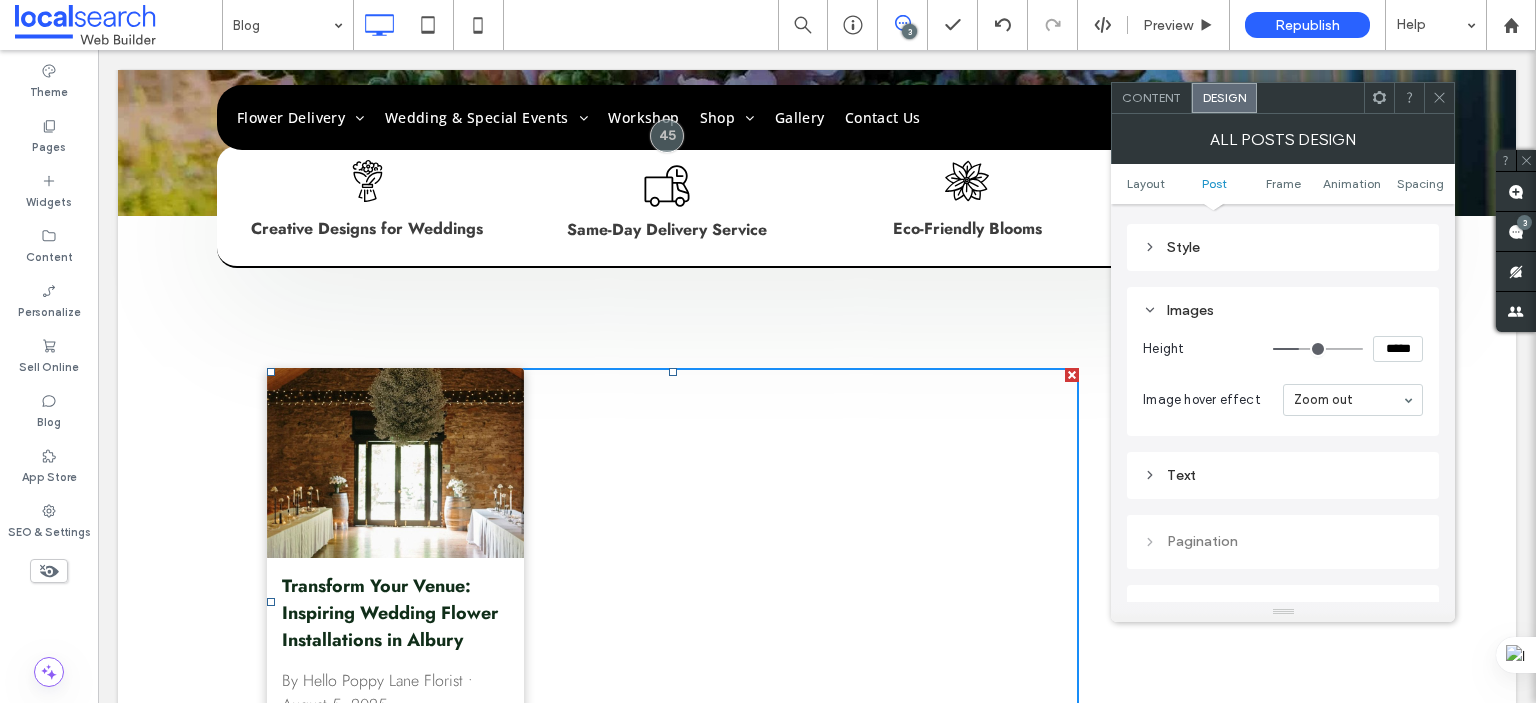 click on "Style" at bounding box center [1283, 247] 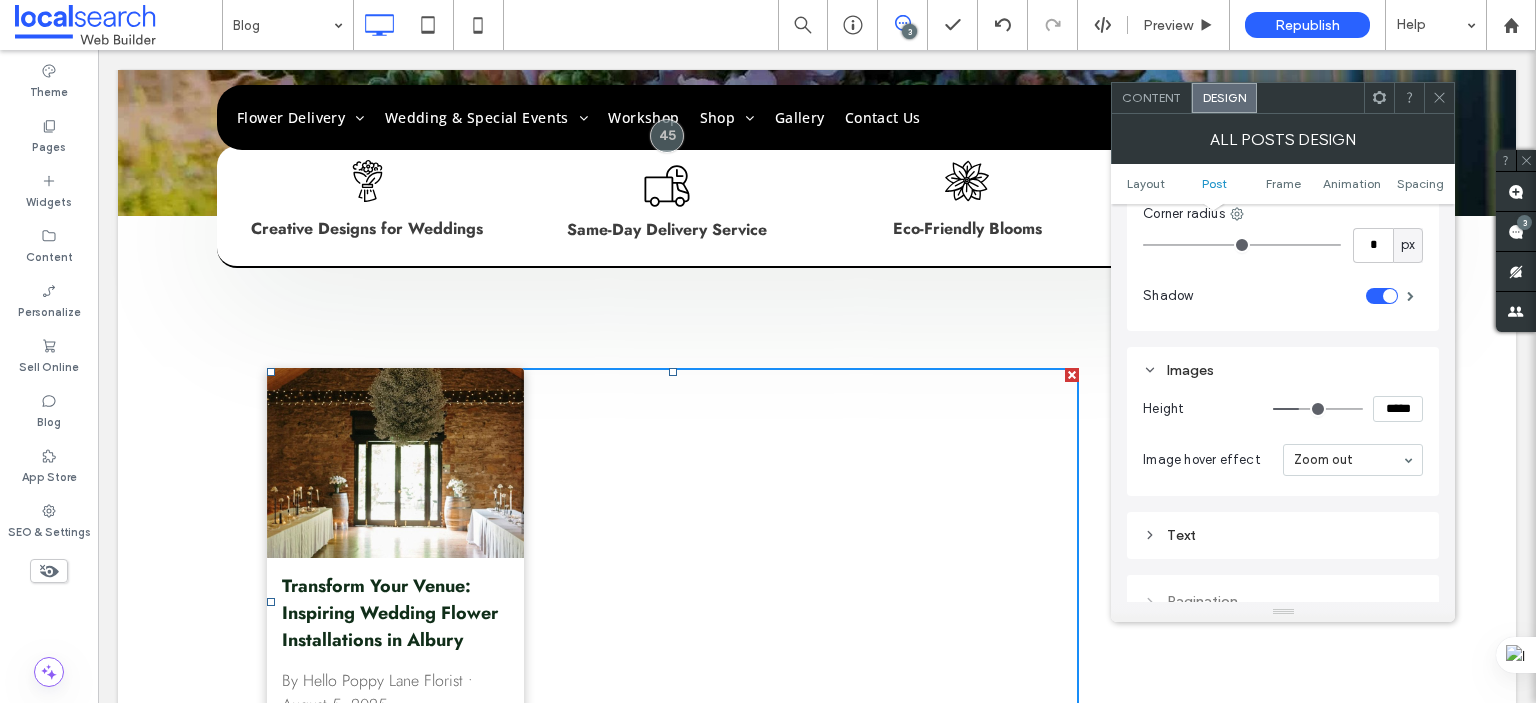 scroll, scrollTop: 900, scrollLeft: 0, axis: vertical 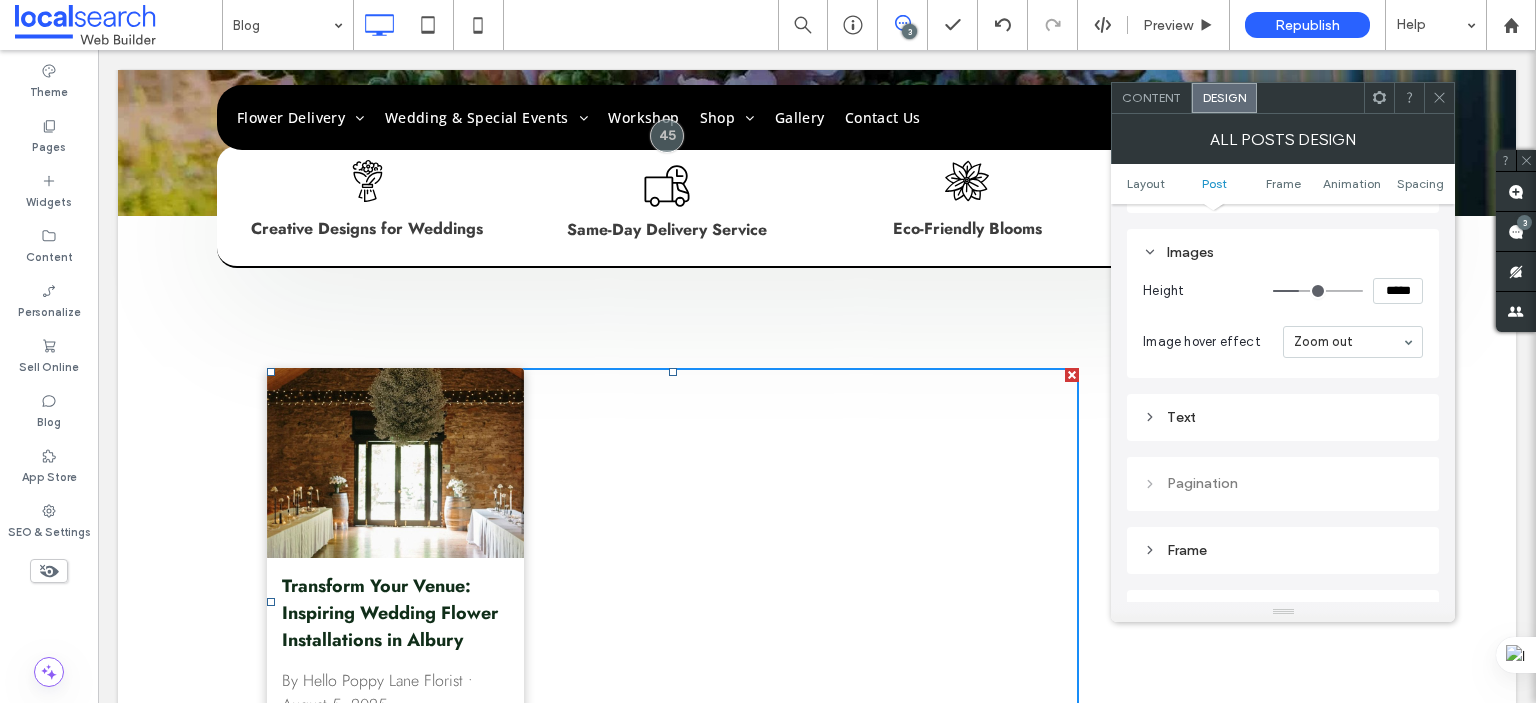 click on "Frame" at bounding box center [1283, 550] 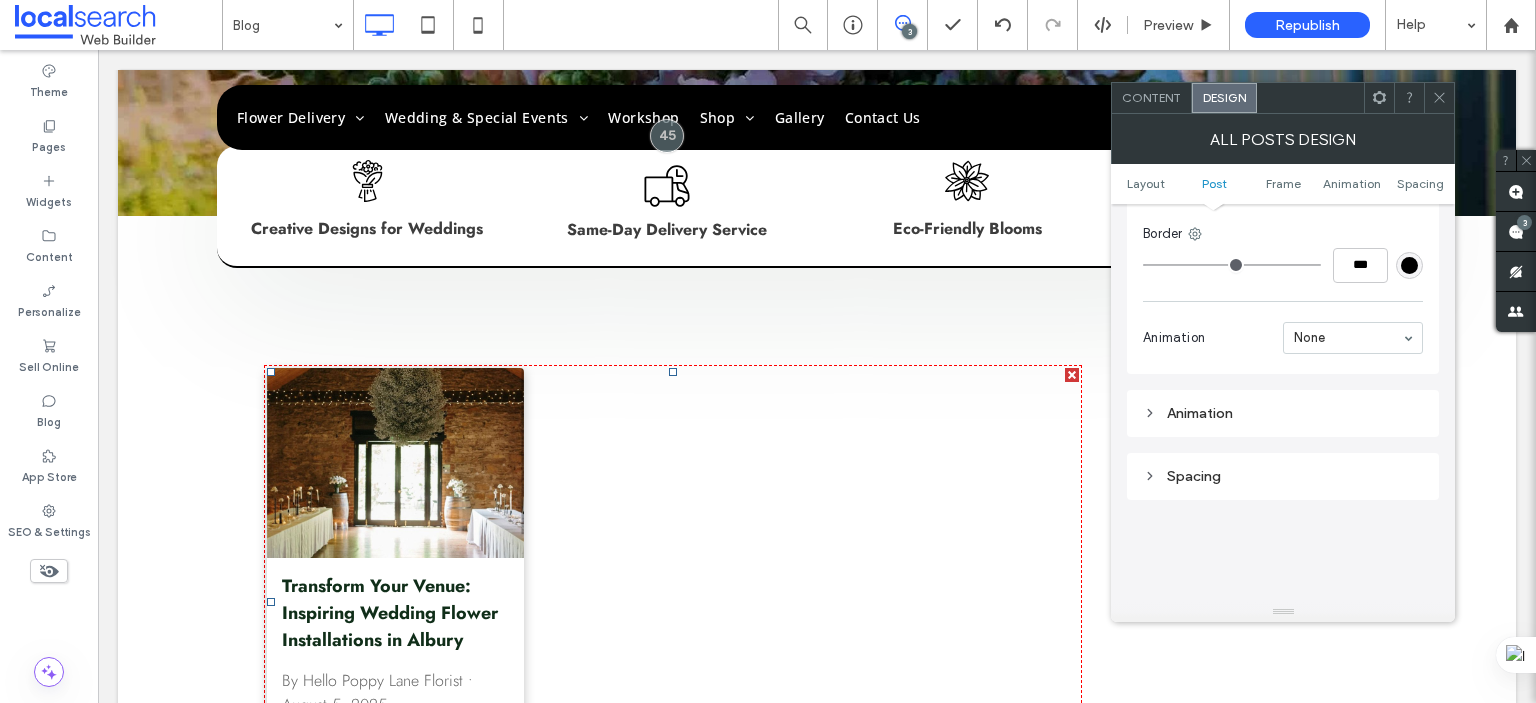 scroll, scrollTop: 1300, scrollLeft: 0, axis: vertical 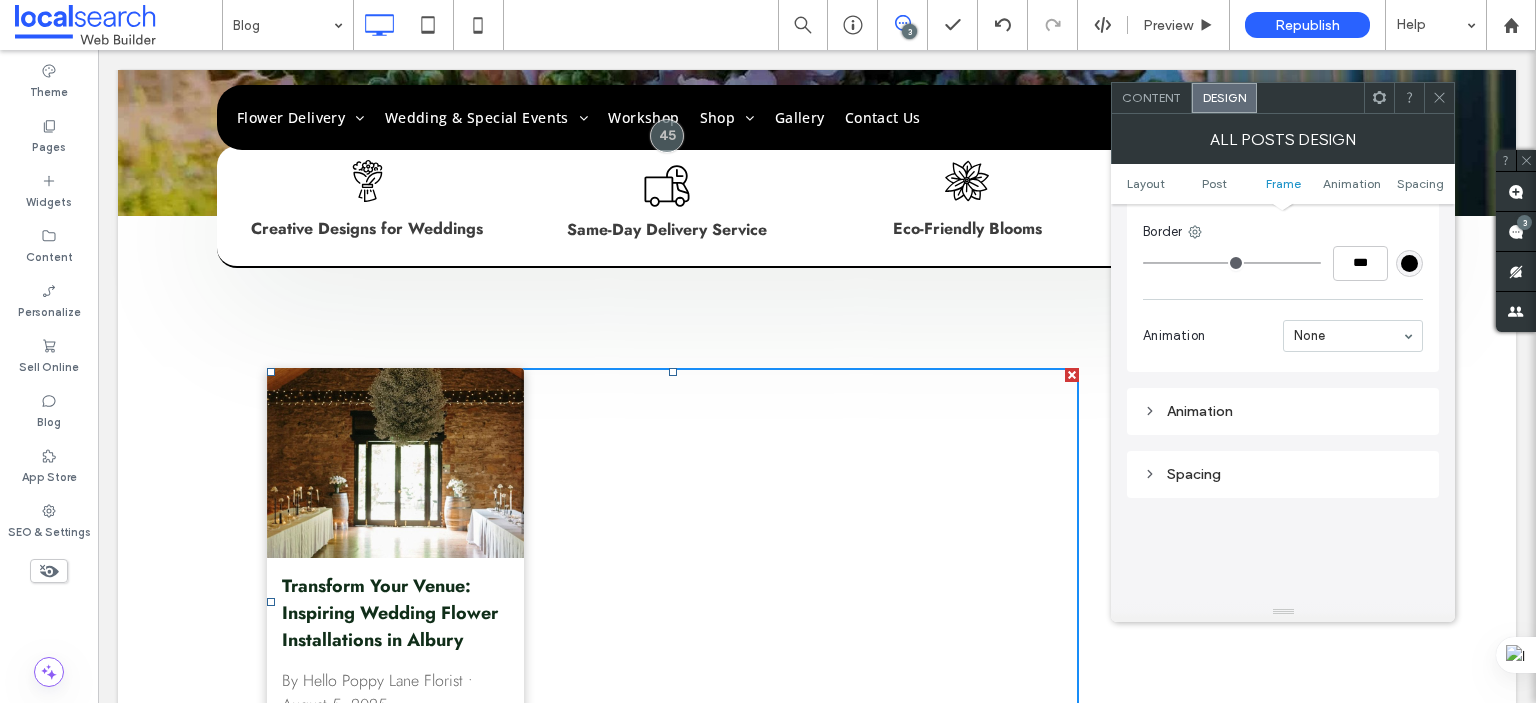 click on "Spacing" at bounding box center (1283, 474) 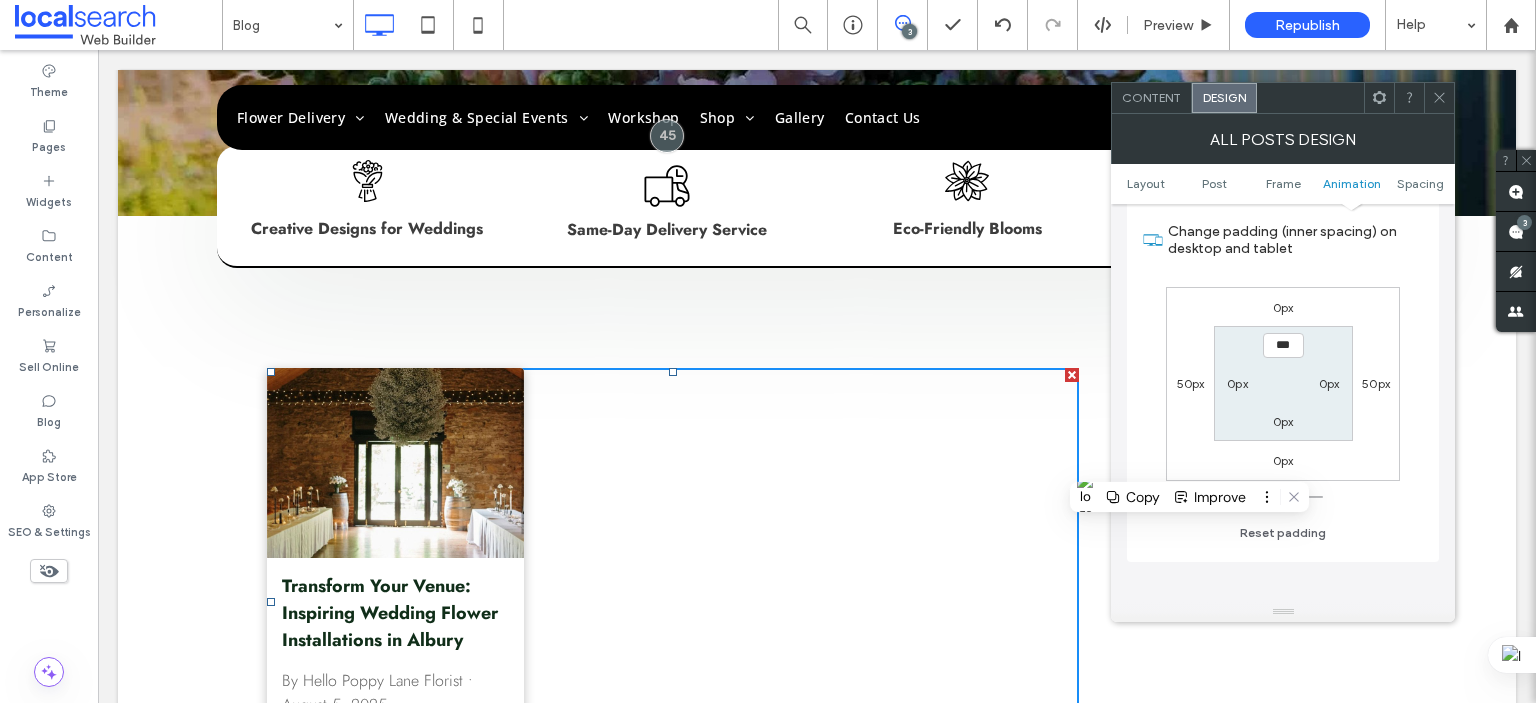 scroll, scrollTop: 1600, scrollLeft: 0, axis: vertical 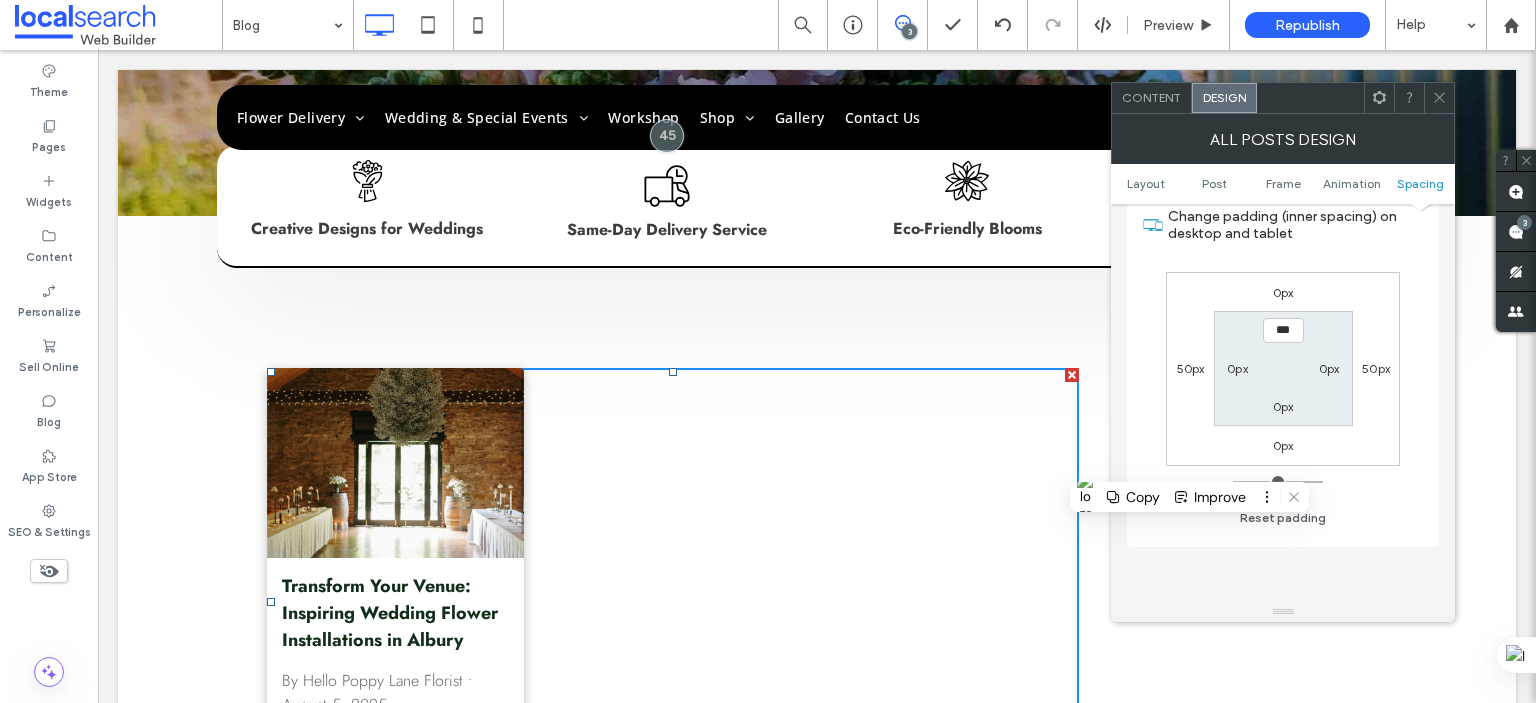 click on "50px" at bounding box center (1376, 368) 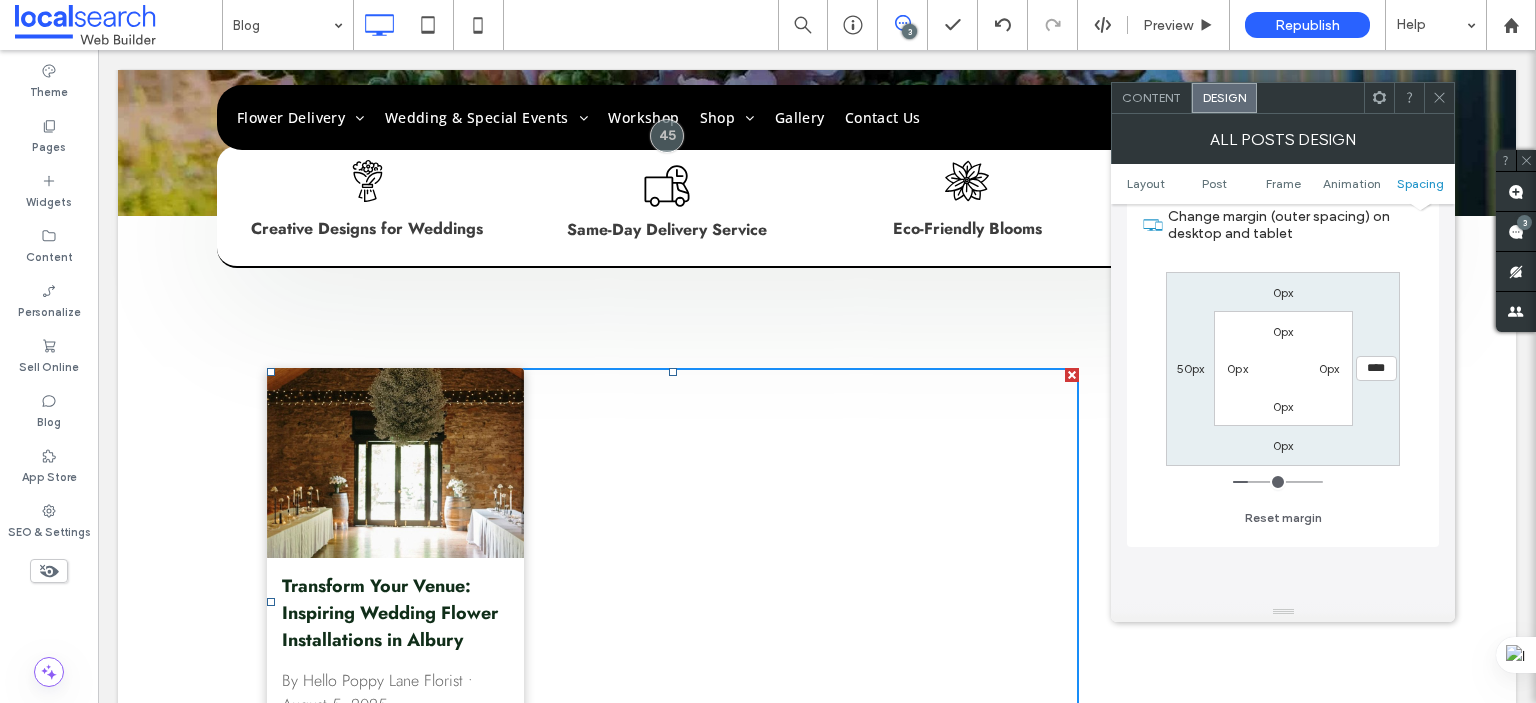 type on "**" 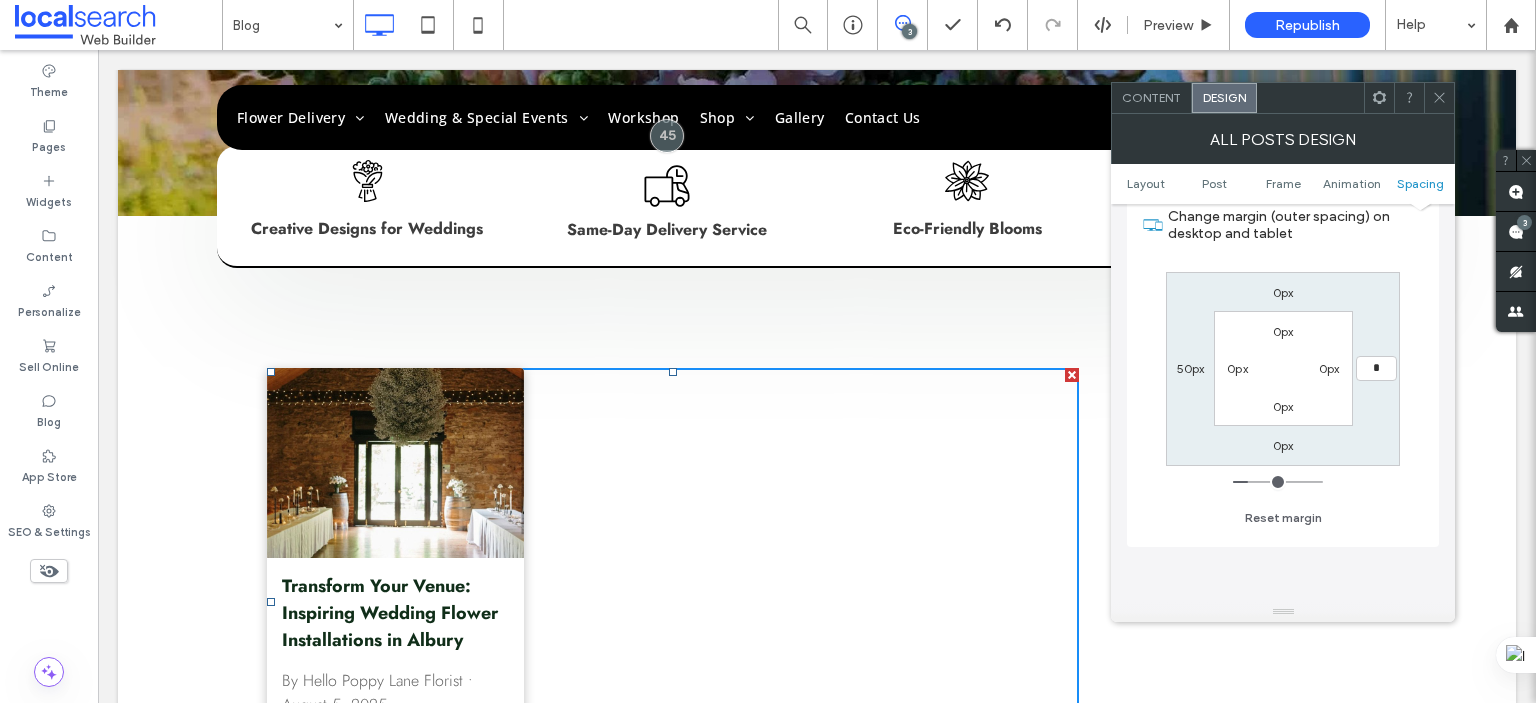 type on "*" 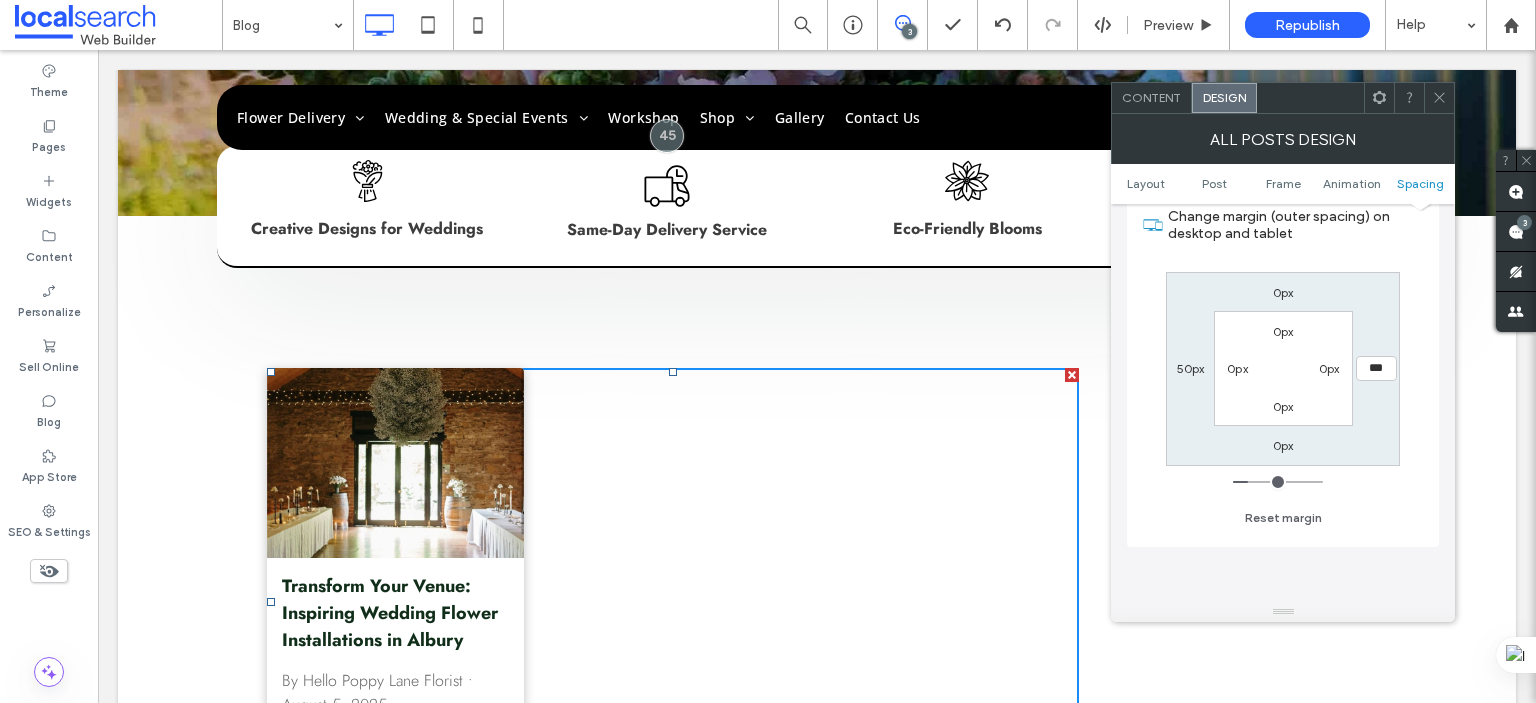 click on "0px *** 0px 50px 0px 0px 0px 0px" at bounding box center [1283, 369] 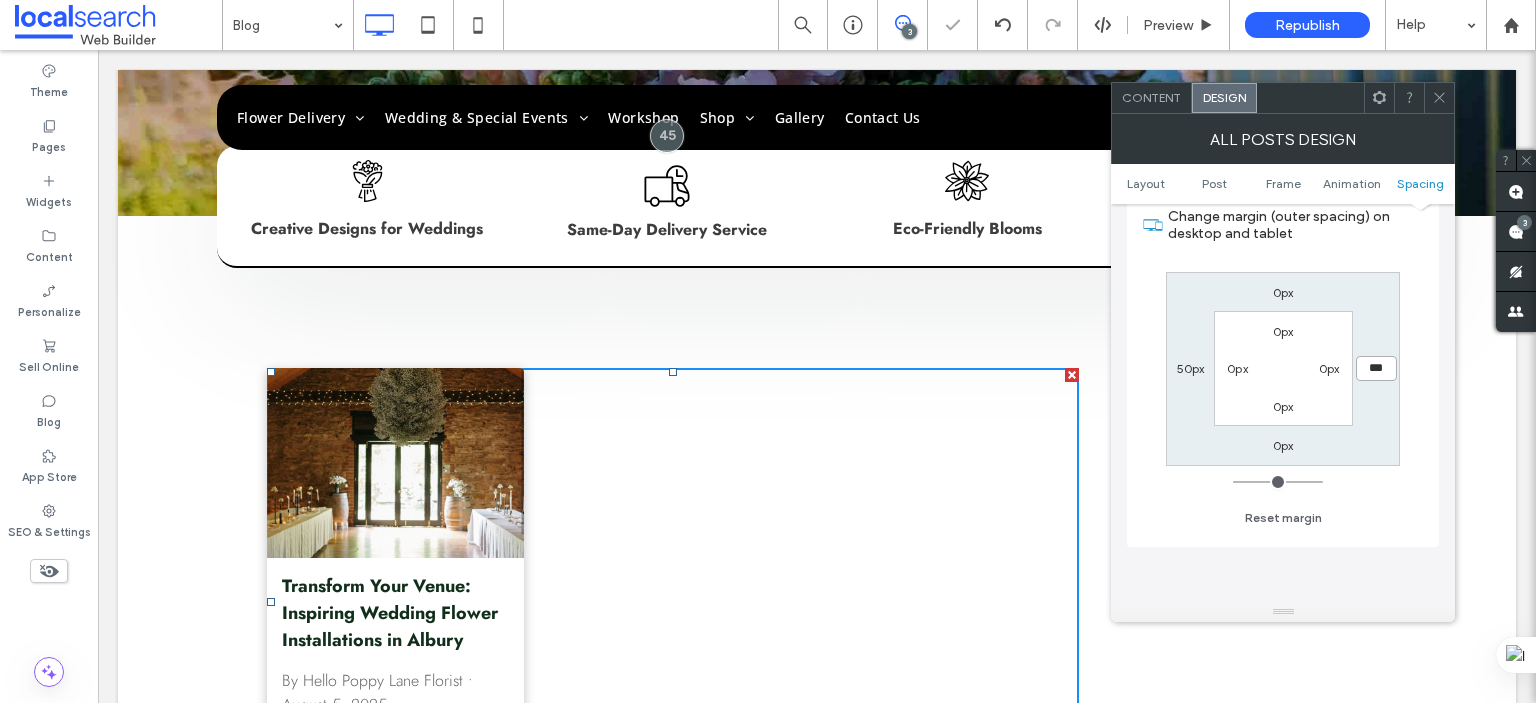 click on "***" at bounding box center [1376, 368] 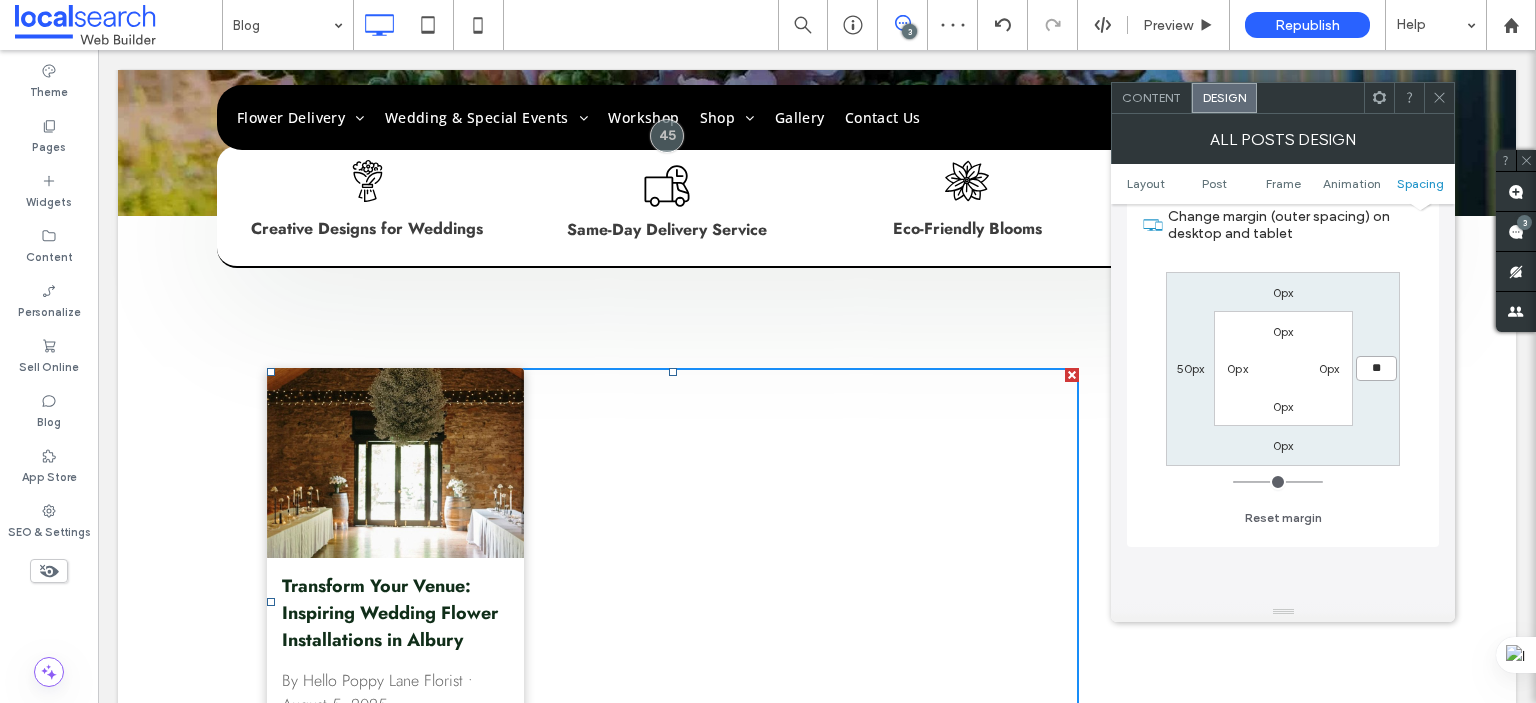type on "**" 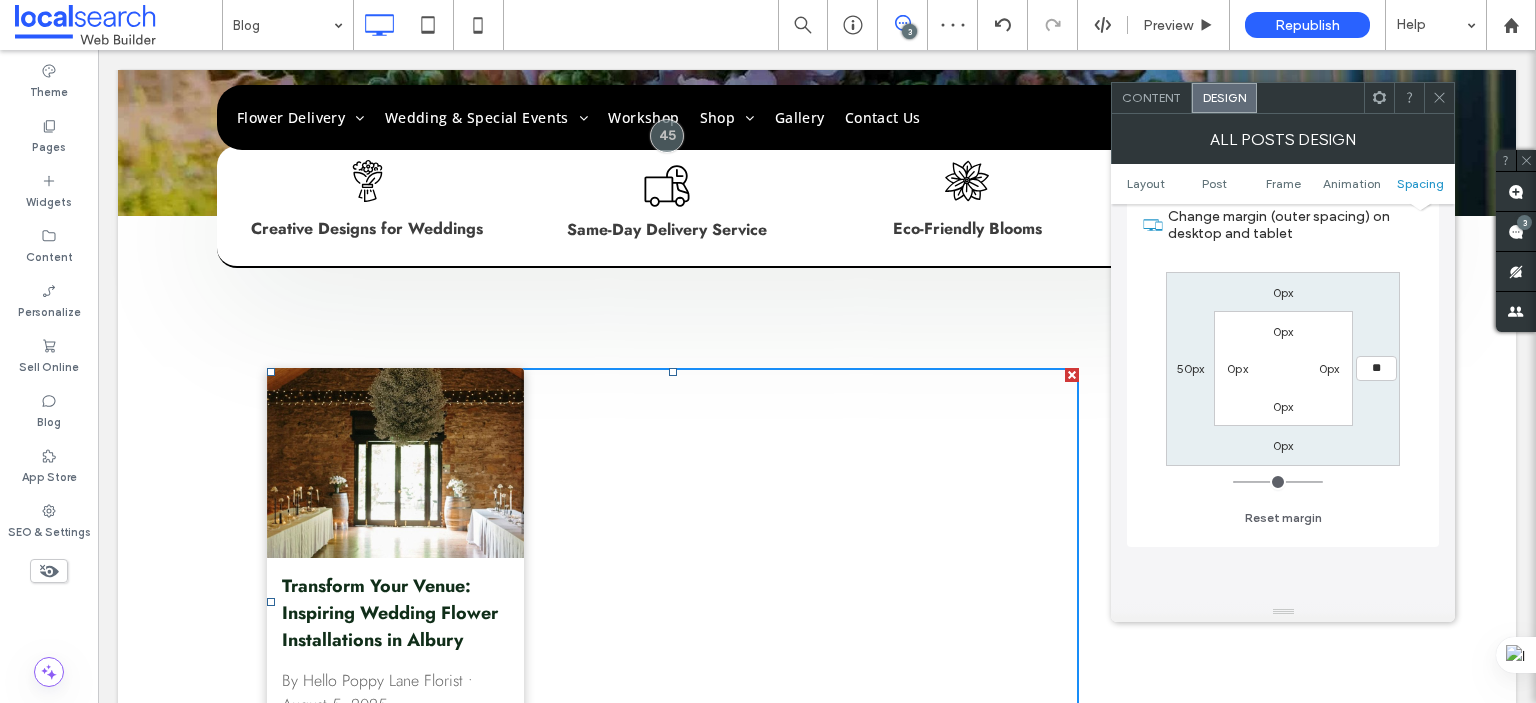 type on "**" 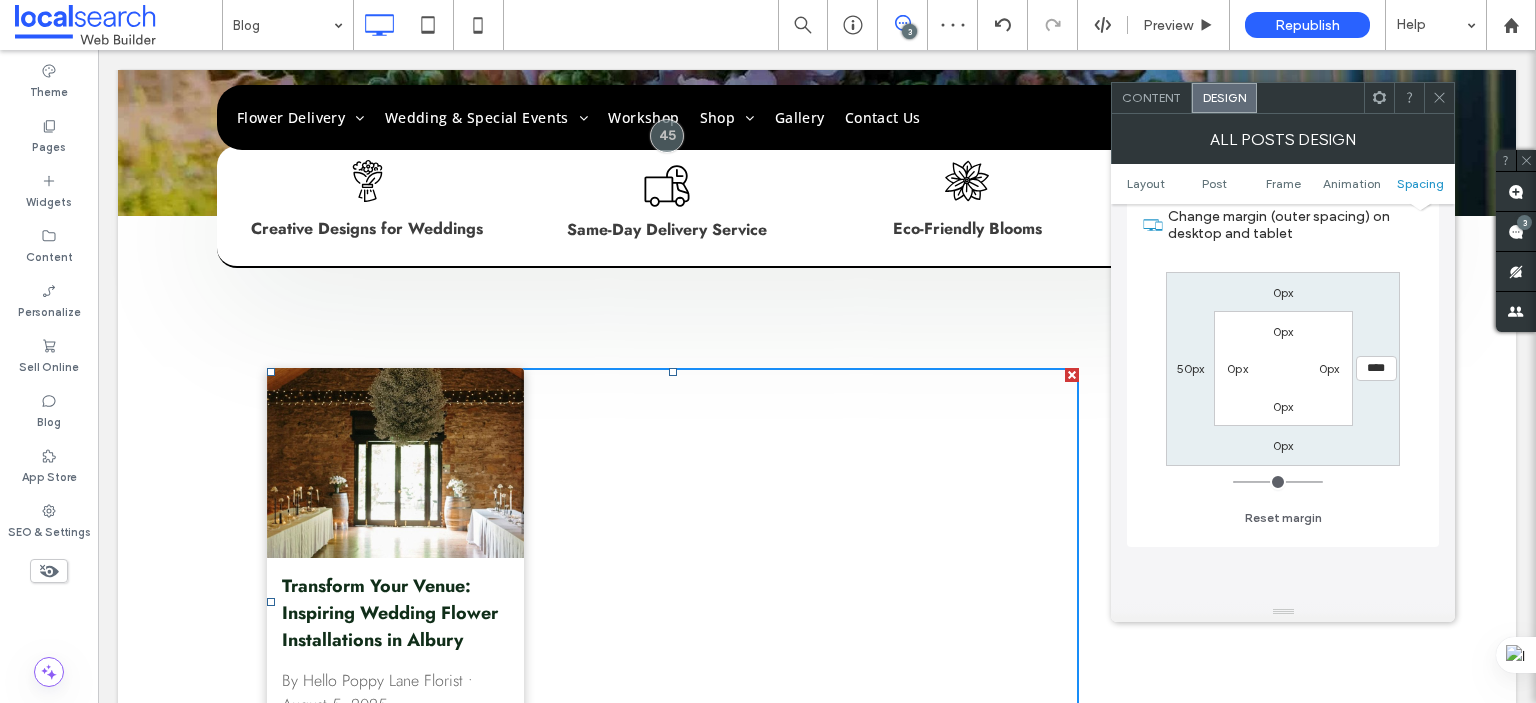 click on "0px **** 0px 50px 0px 0px 0px 0px" at bounding box center [1283, 369] 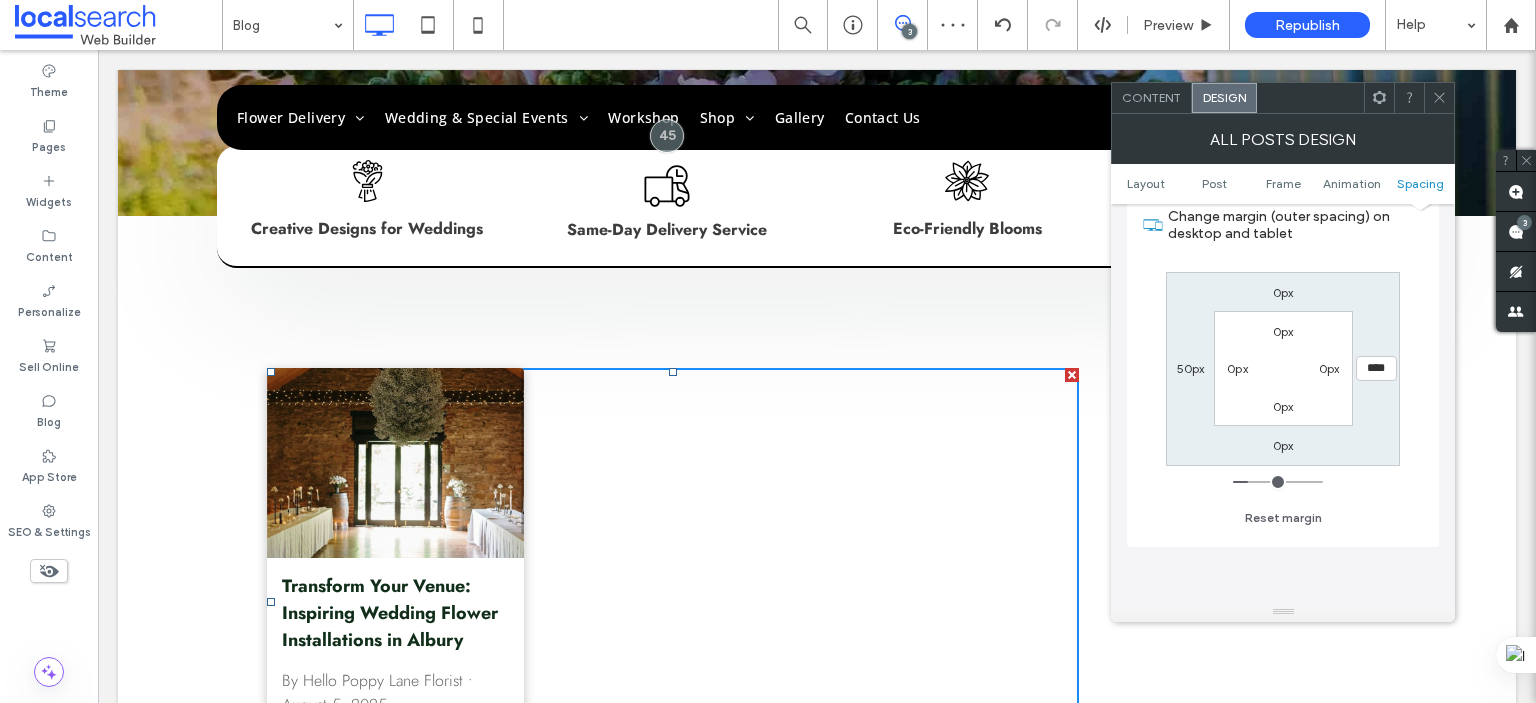 click on "50px" at bounding box center (1191, 368) 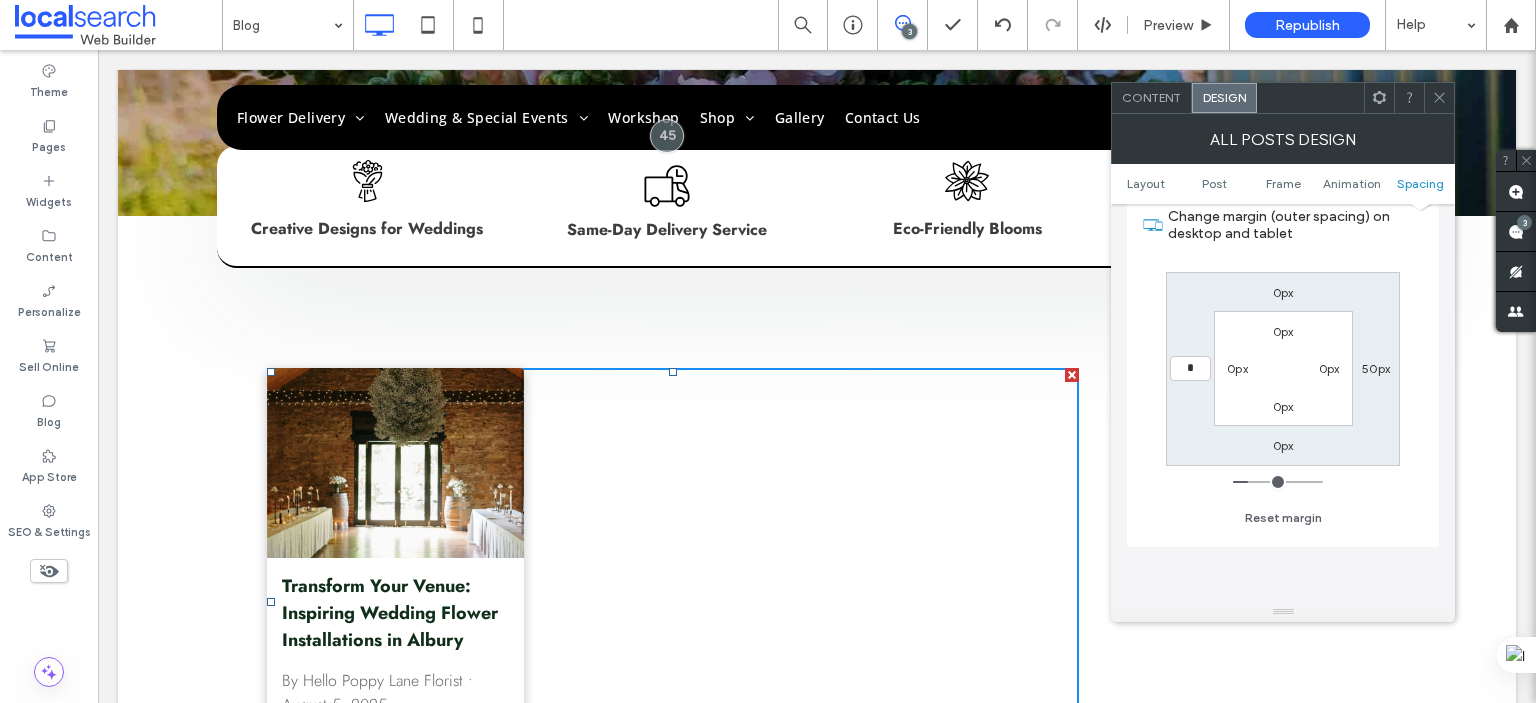 type on "*" 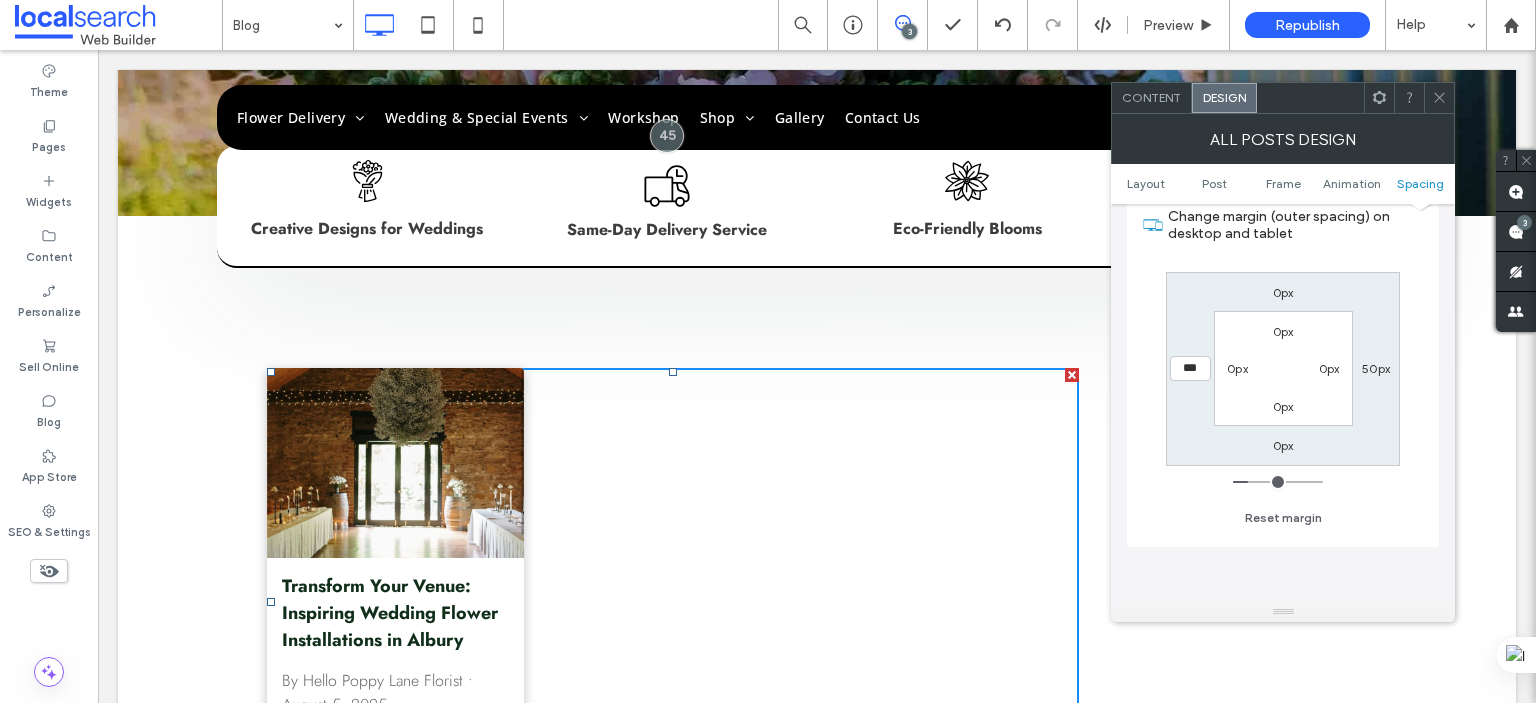 click on "0px 50px 0px *** 0px 0px 0px 0px" at bounding box center (1283, 369) 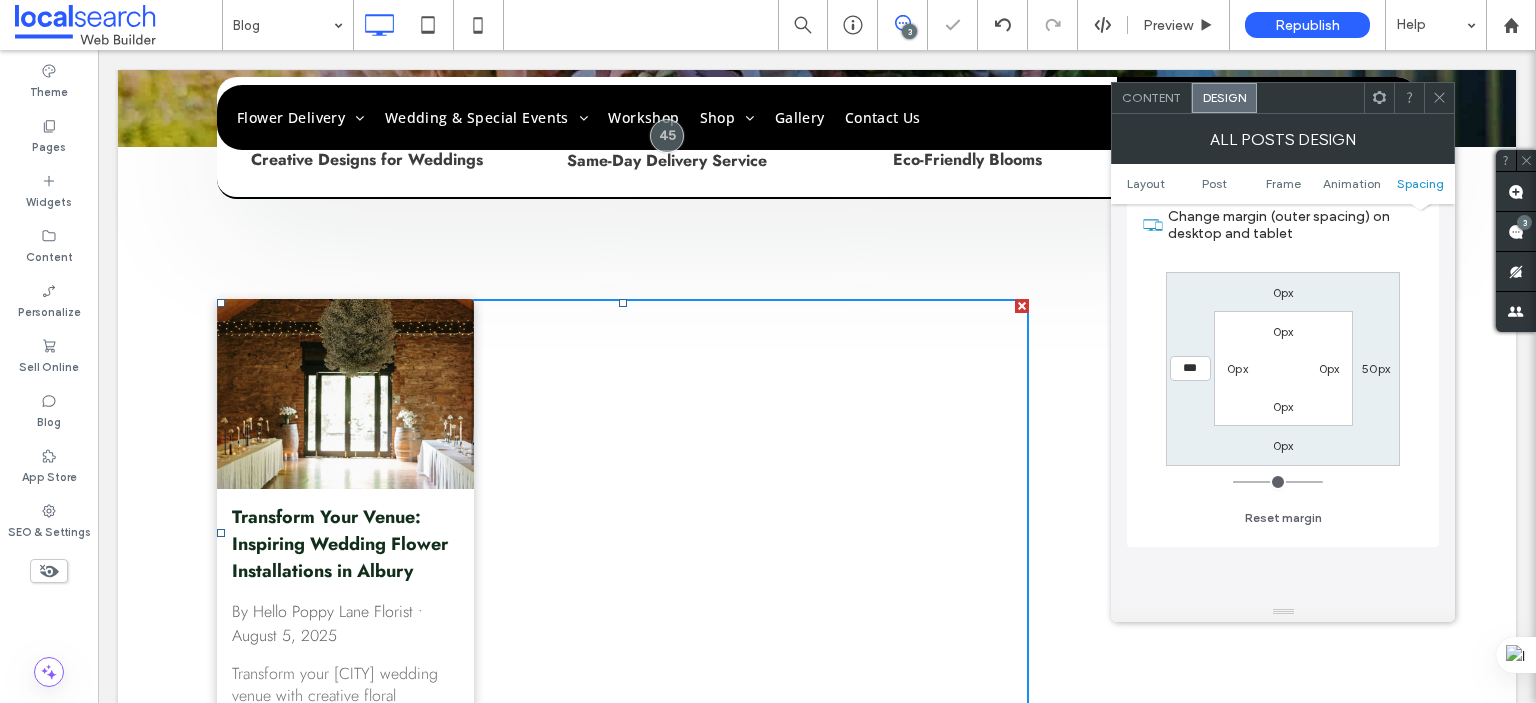 scroll, scrollTop: 800, scrollLeft: 0, axis: vertical 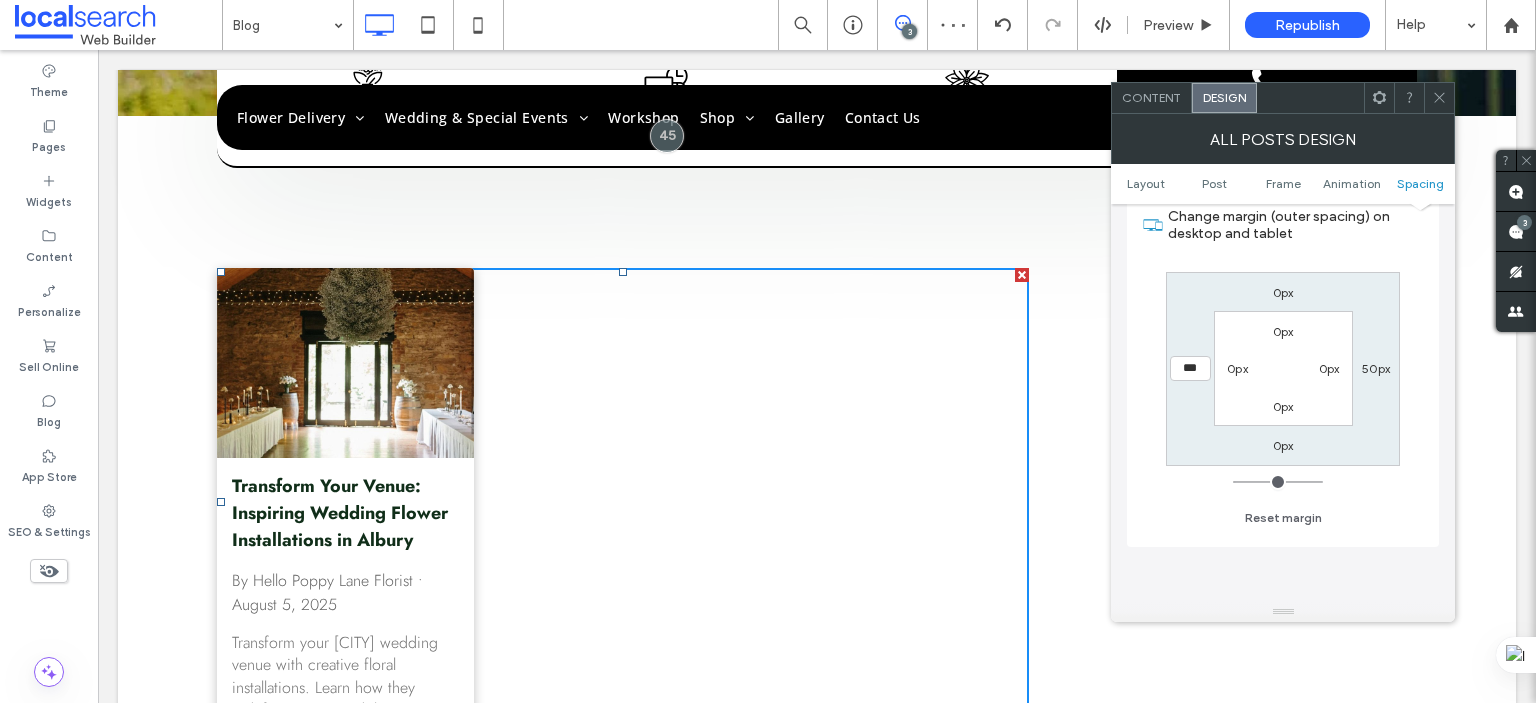 click on "50px" at bounding box center [1376, 368] 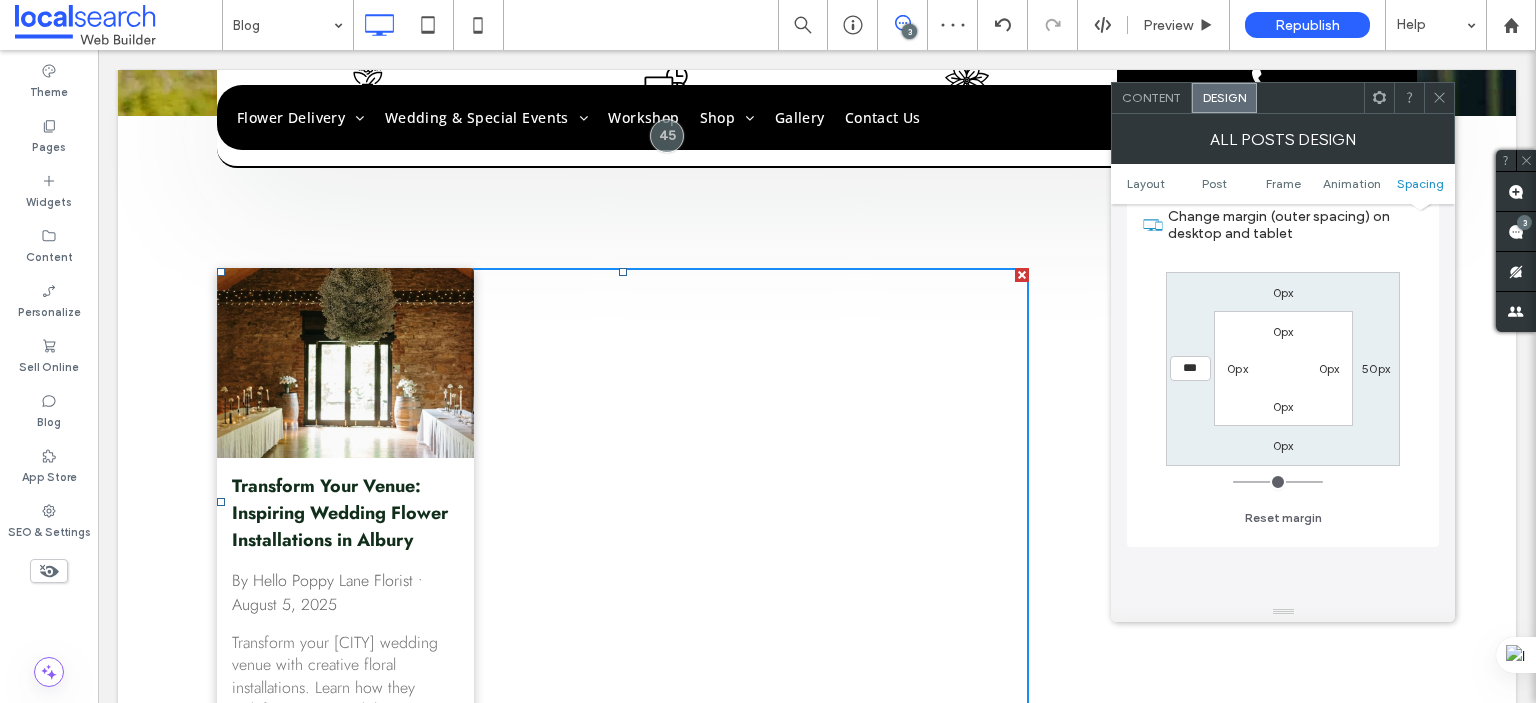 type on "**" 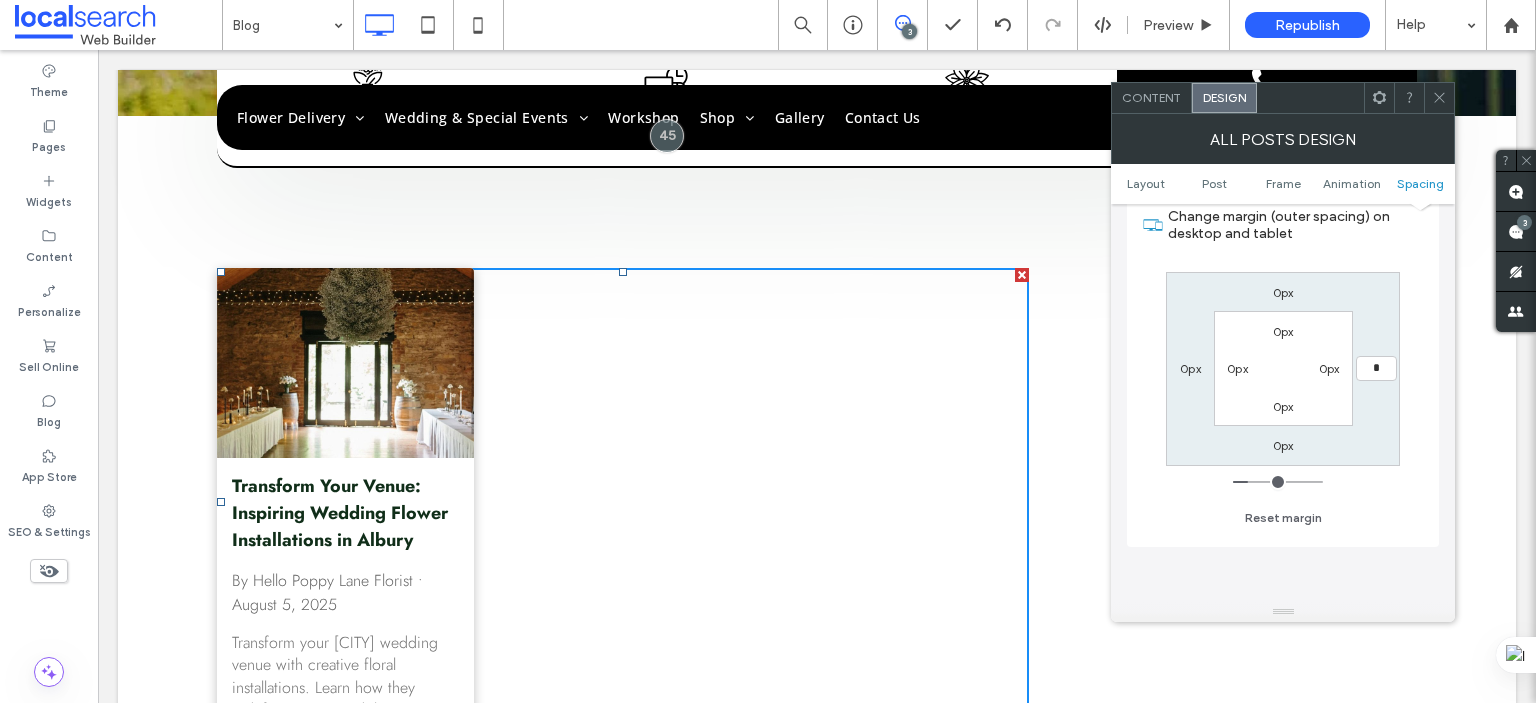 type on "*" 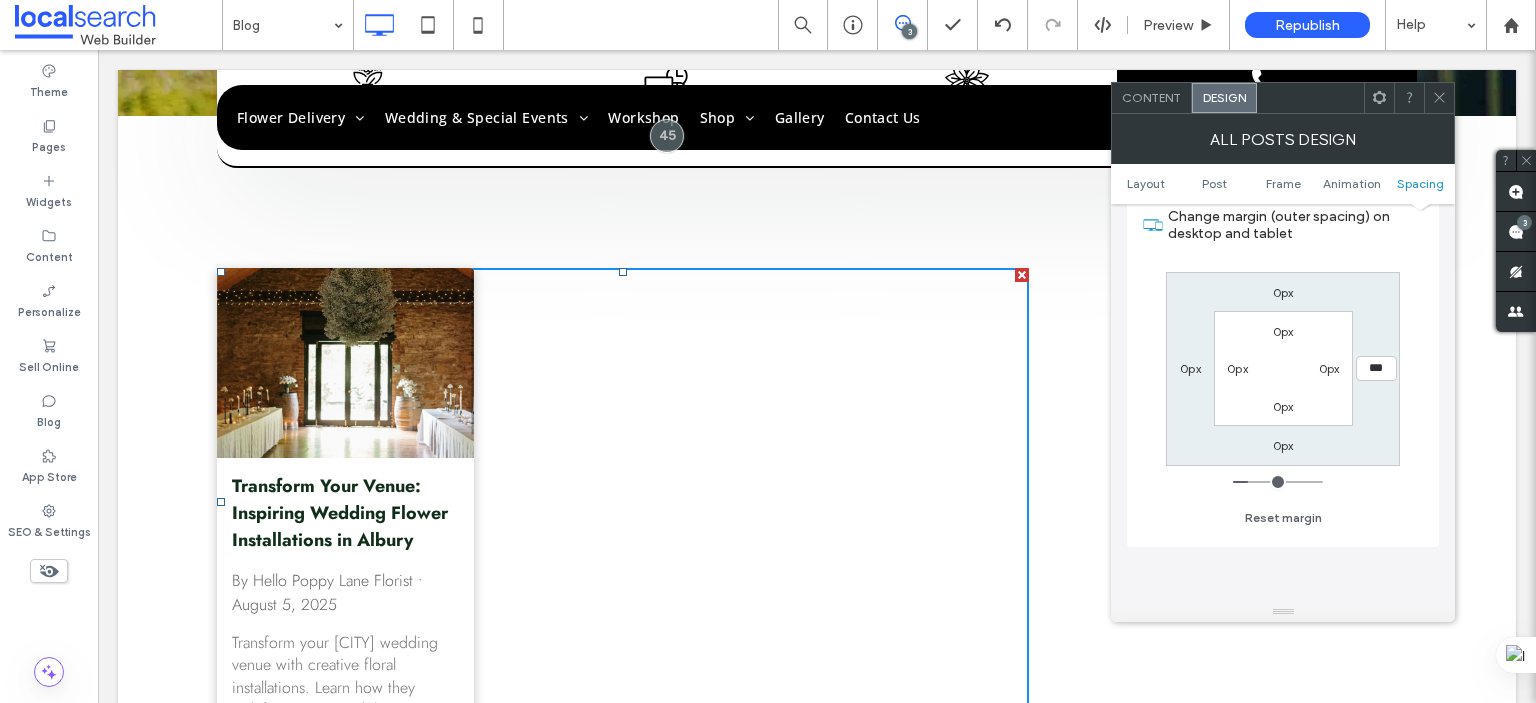 click on "0px *** 0px 0px 0px 0px 0px 0px" at bounding box center (1283, 369) 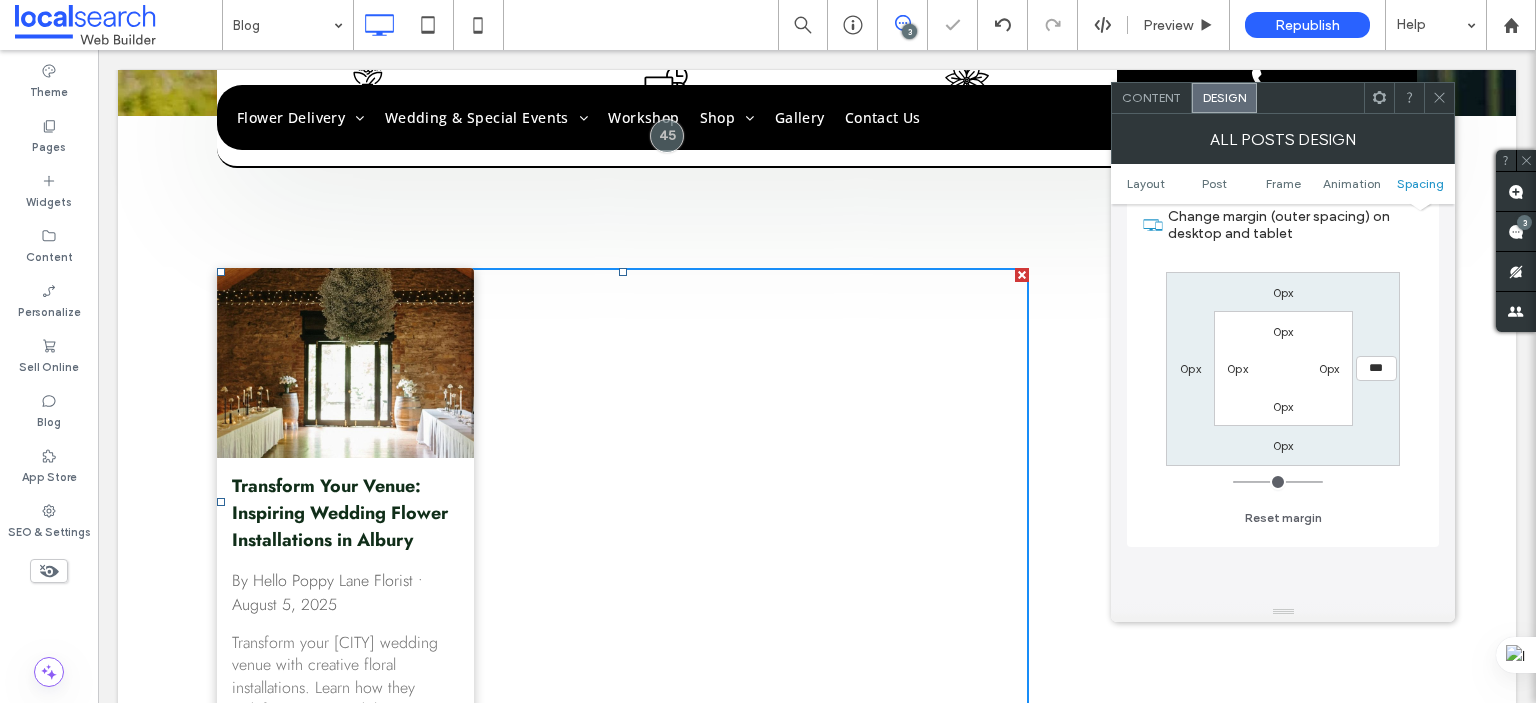 drag, startPoint x: 1444, startPoint y: 99, endPoint x: 982, endPoint y: 237, distance: 482.1701 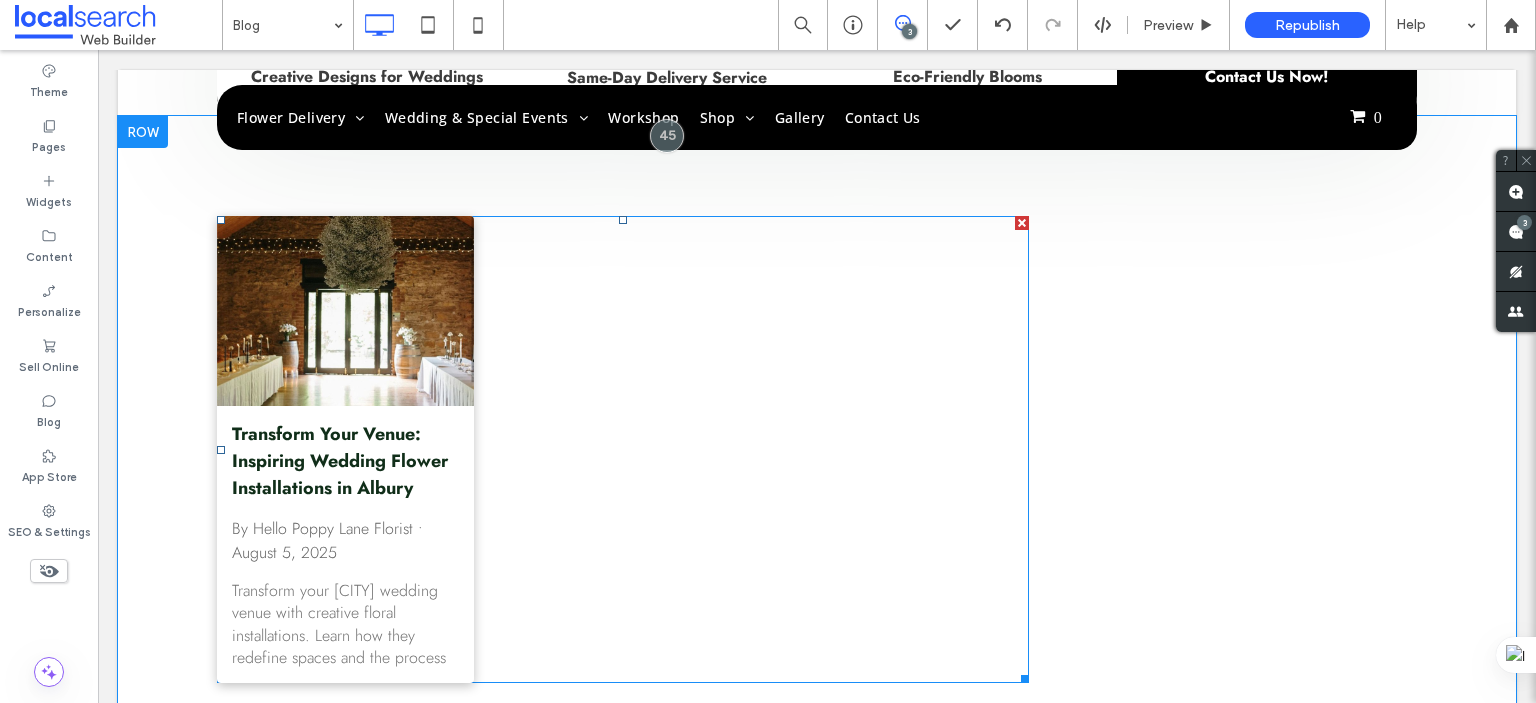 scroll, scrollTop: 1000, scrollLeft: 0, axis: vertical 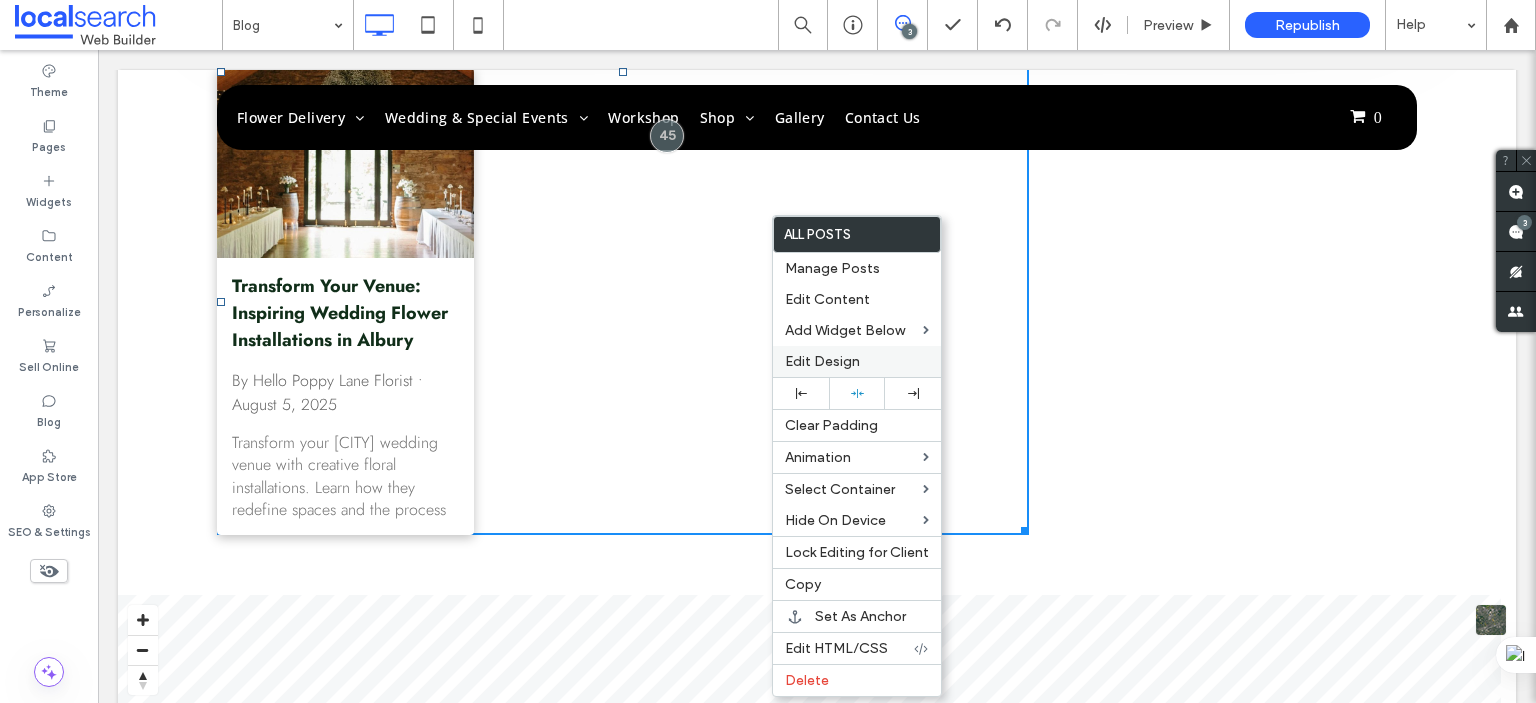 click on "Edit Design" at bounding box center (822, 361) 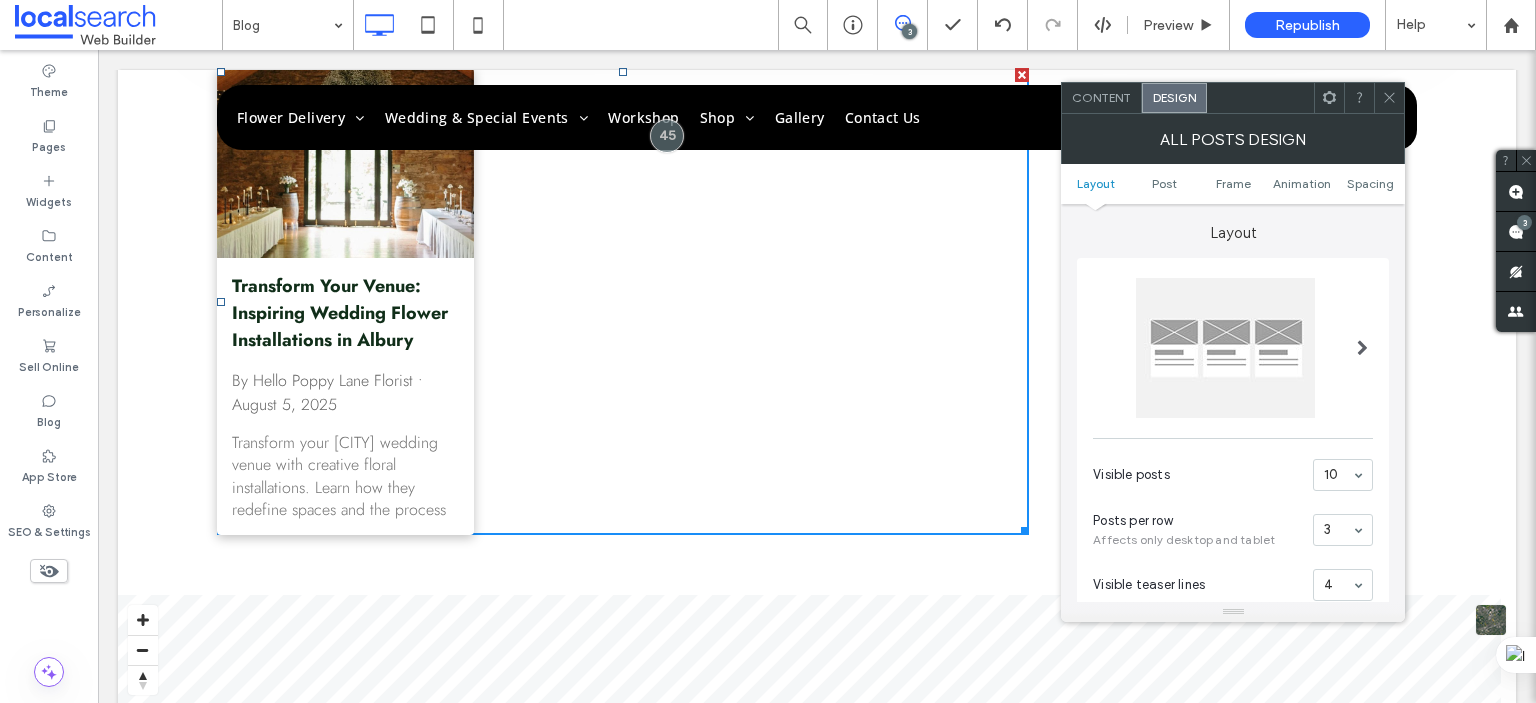 click 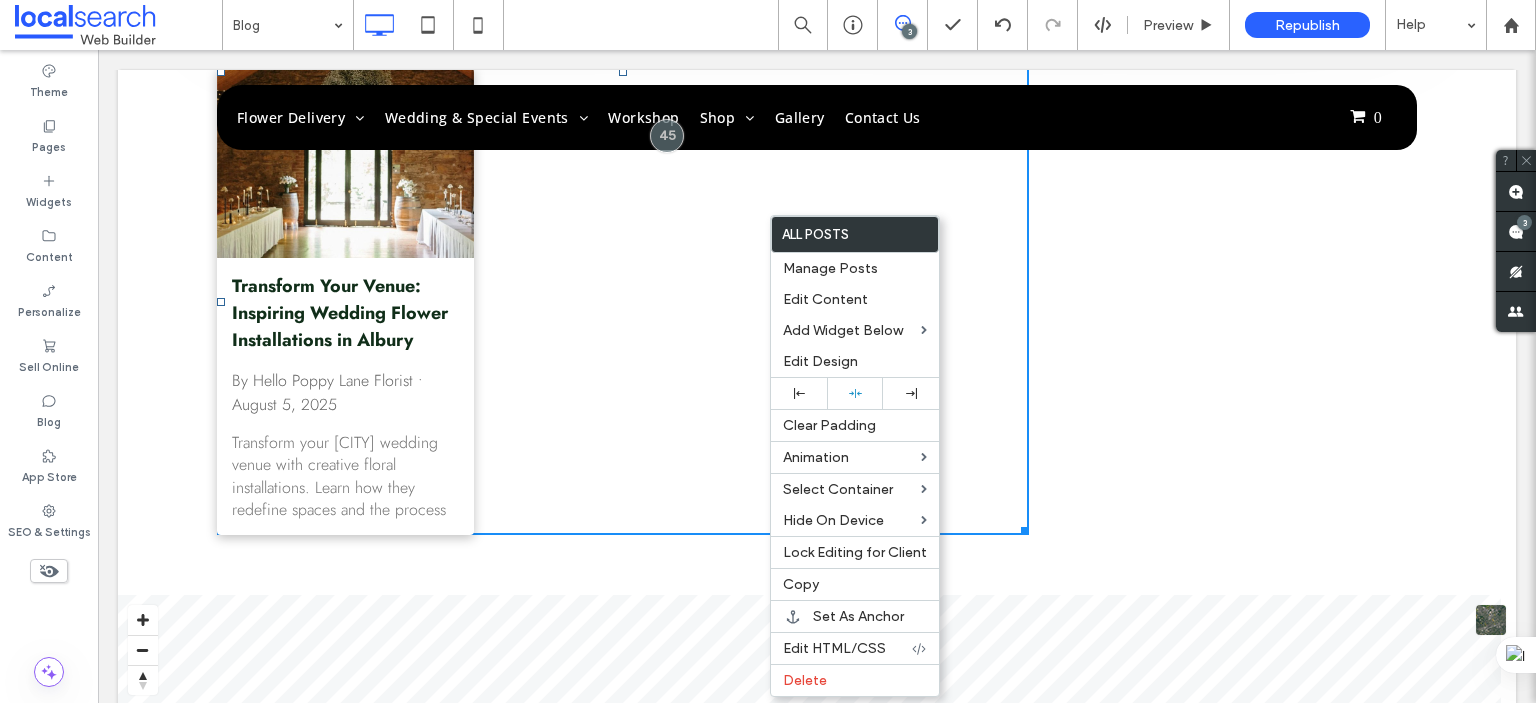 click on "Click To Paste     Click To Paste
Transform Your Venue: Inspiring Wedding Flower Installations in Albury
By Hello Poppy Lane Florist
•
August 5, 2025
Transform your Albury wedding venue with creative floral installations. Learn how they redefine spaces and the process behind them. Read more!" at bounding box center [817, 301] 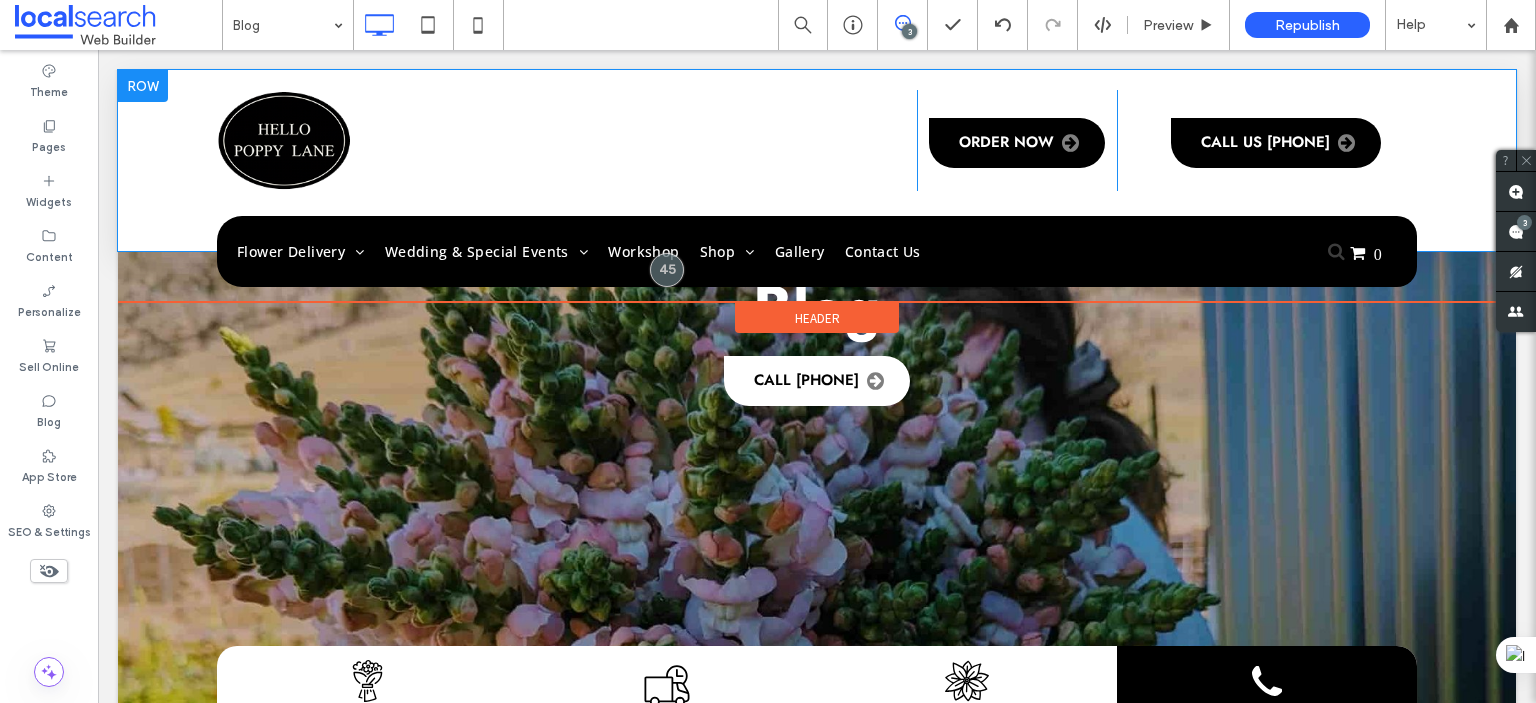 scroll, scrollTop: 0, scrollLeft: 0, axis: both 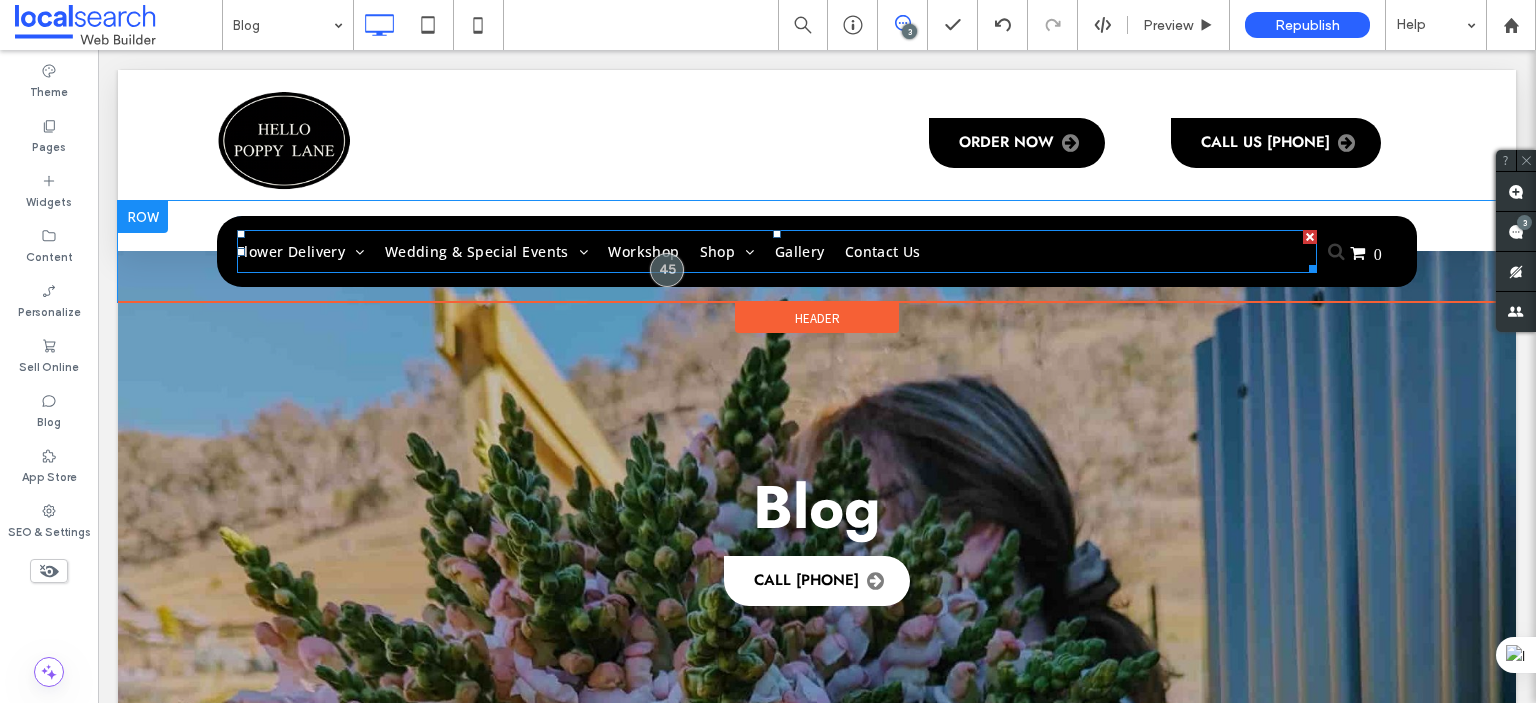 click on "Flower Delivery
Albury
Wodonga
Wedding & Special Events
Albury
Wodonga
Rutherglen
Workshop
Shop
Flowers
Additional-Extras
Gallery
Contact Us" at bounding box center [777, 251] 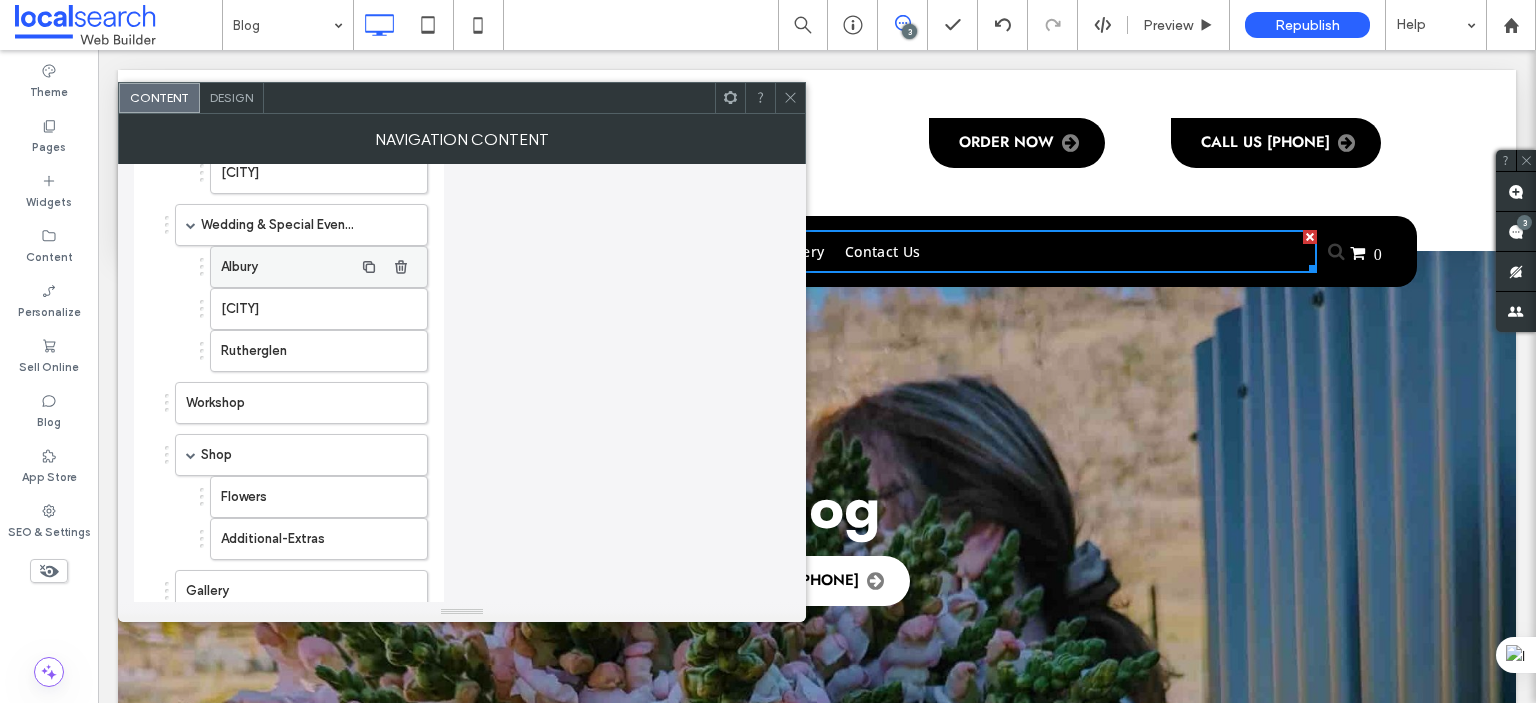scroll, scrollTop: 370, scrollLeft: 0, axis: vertical 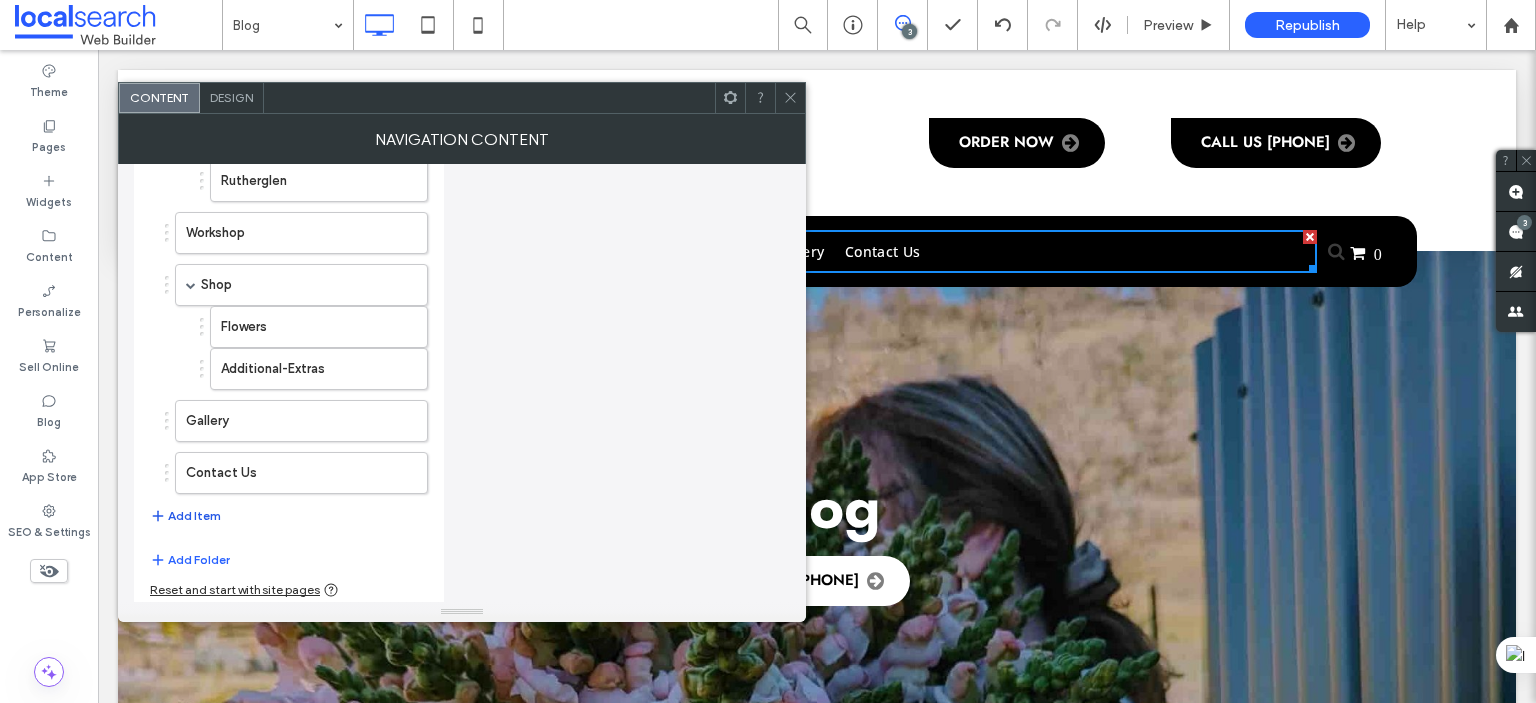 click 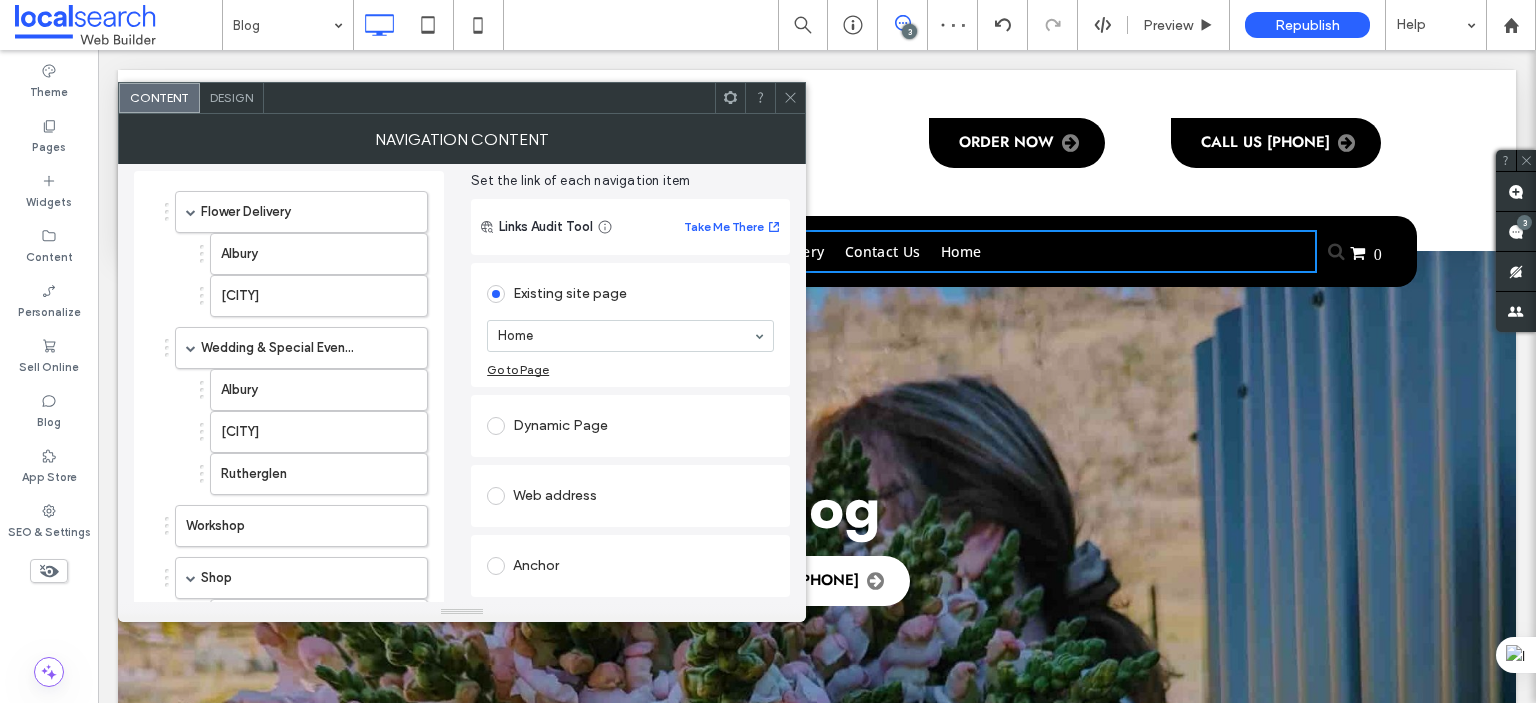 scroll, scrollTop: 70, scrollLeft: 0, axis: vertical 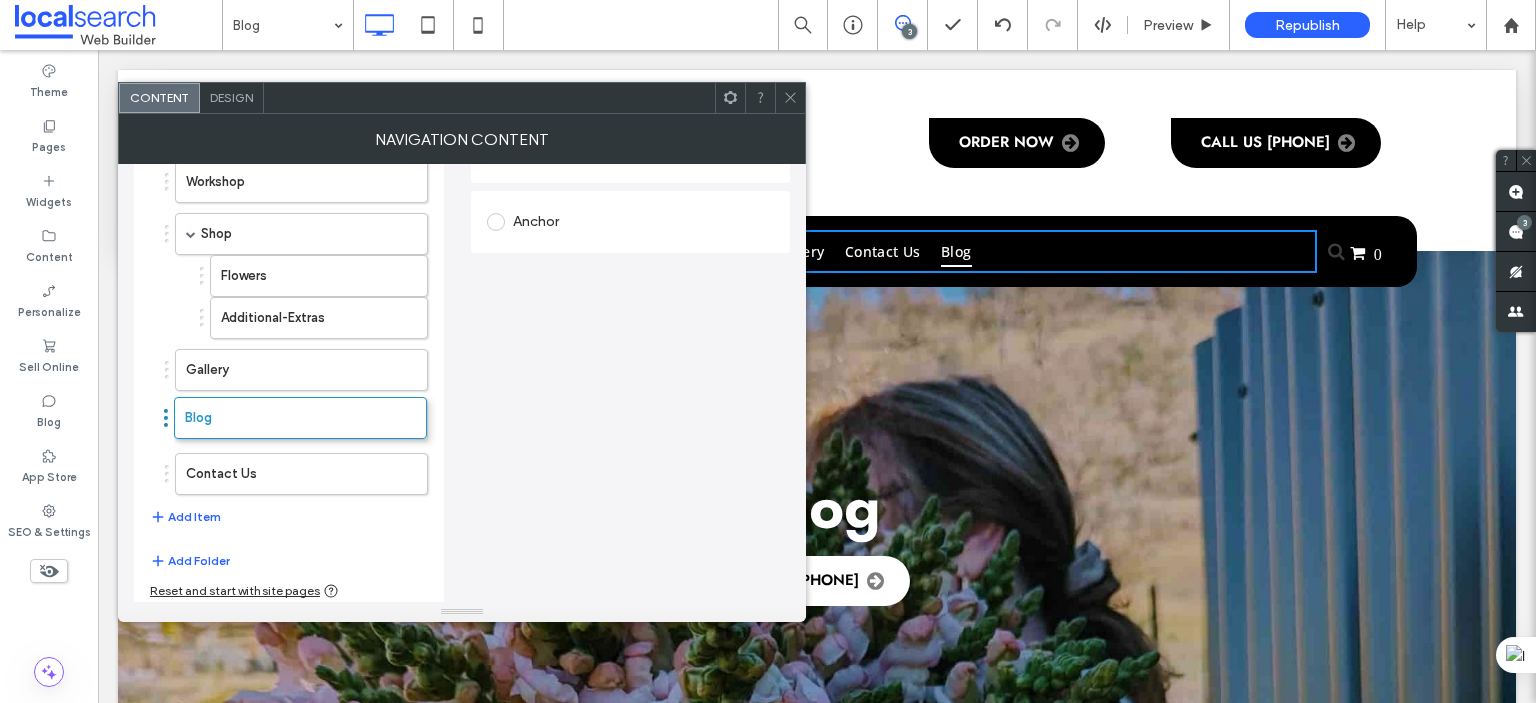 drag, startPoint x: 167, startPoint y: 468, endPoint x: 166, endPoint y: 419, distance: 49.010204 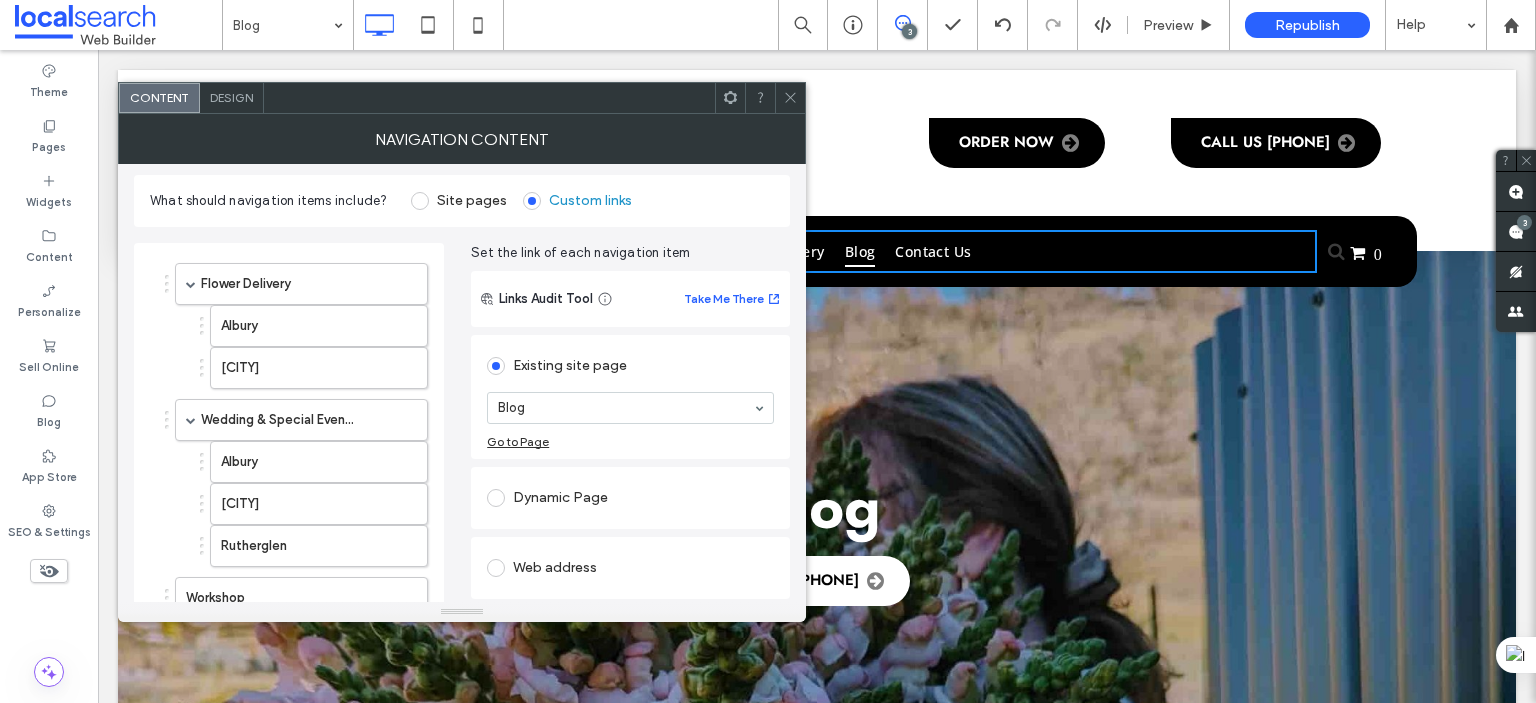 scroll, scrollTop: 0, scrollLeft: 0, axis: both 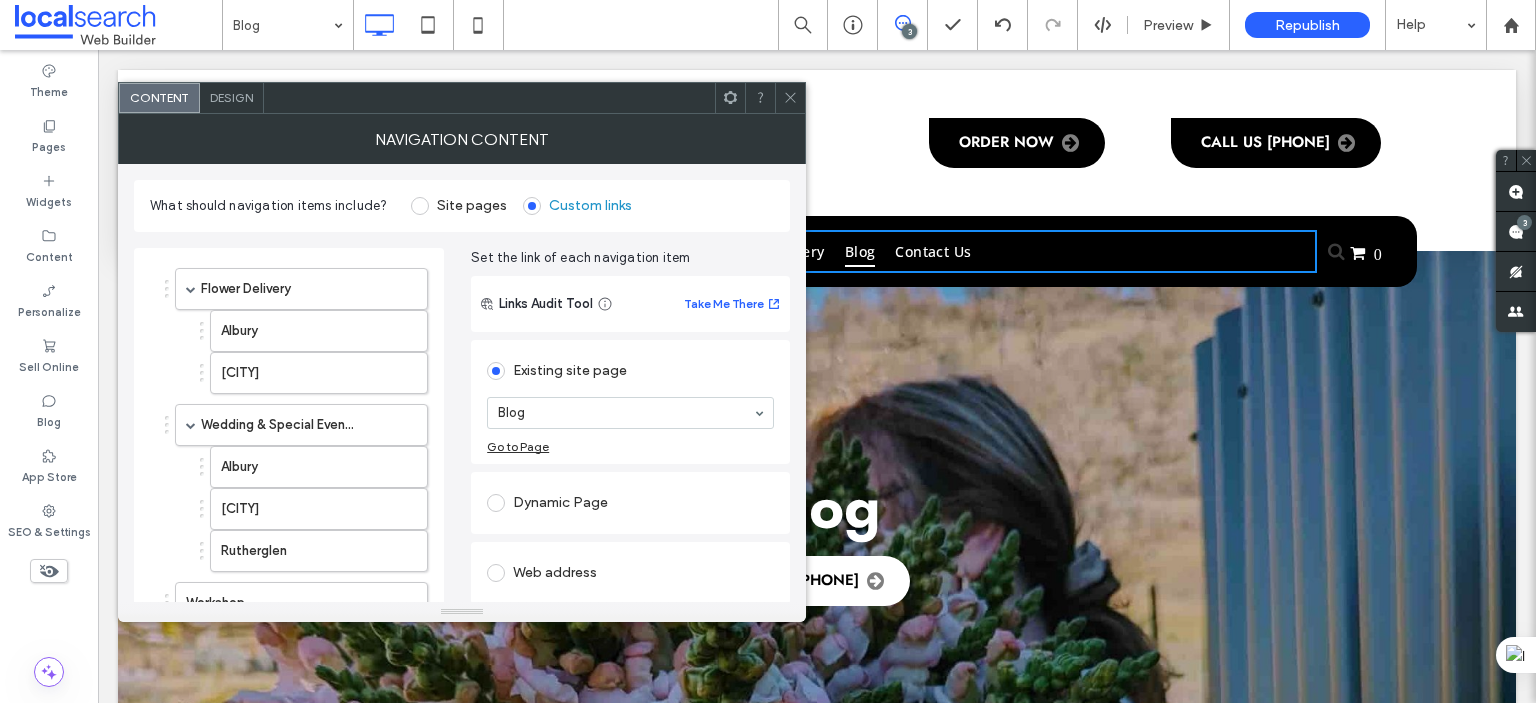 click 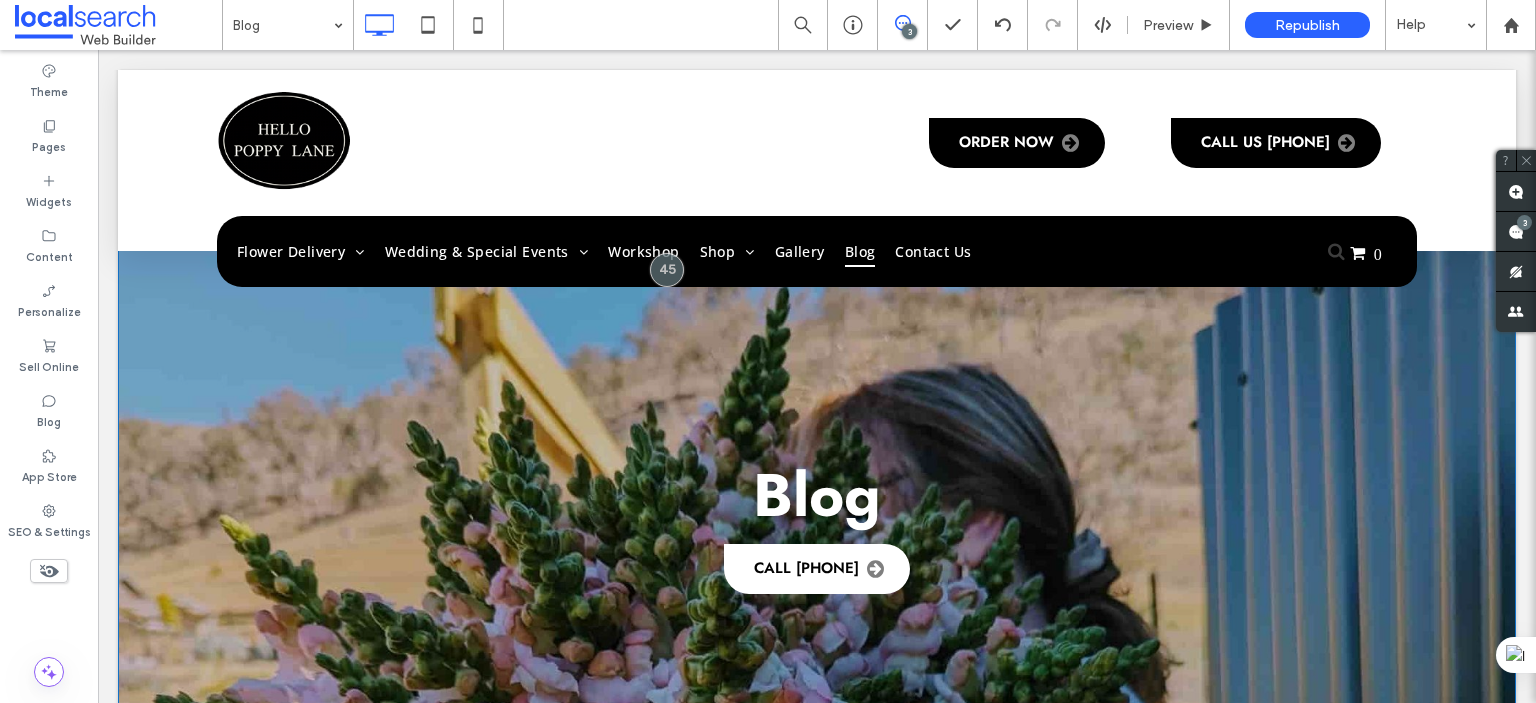 scroll, scrollTop: 0, scrollLeft: 0, axis: both 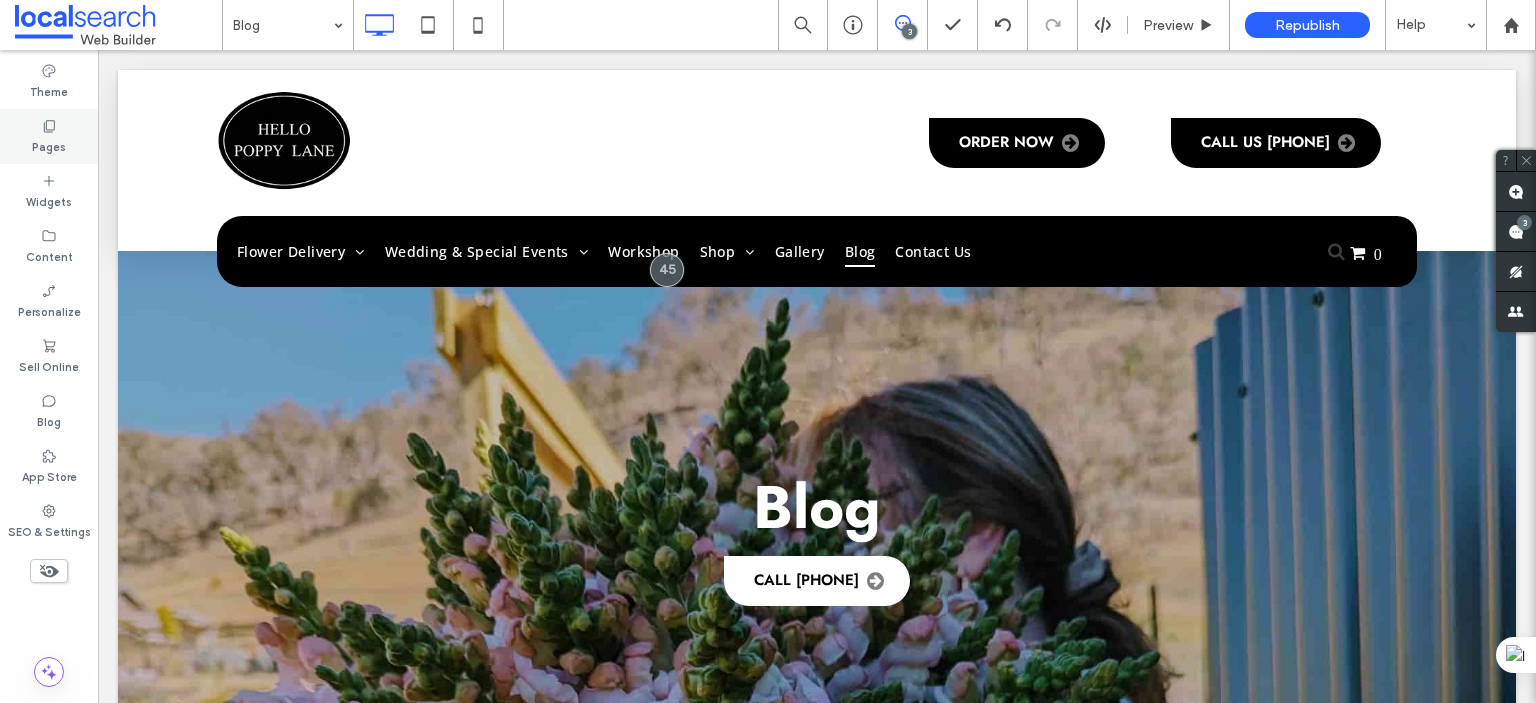 click on "Pages" at bounding box center (49, 145) 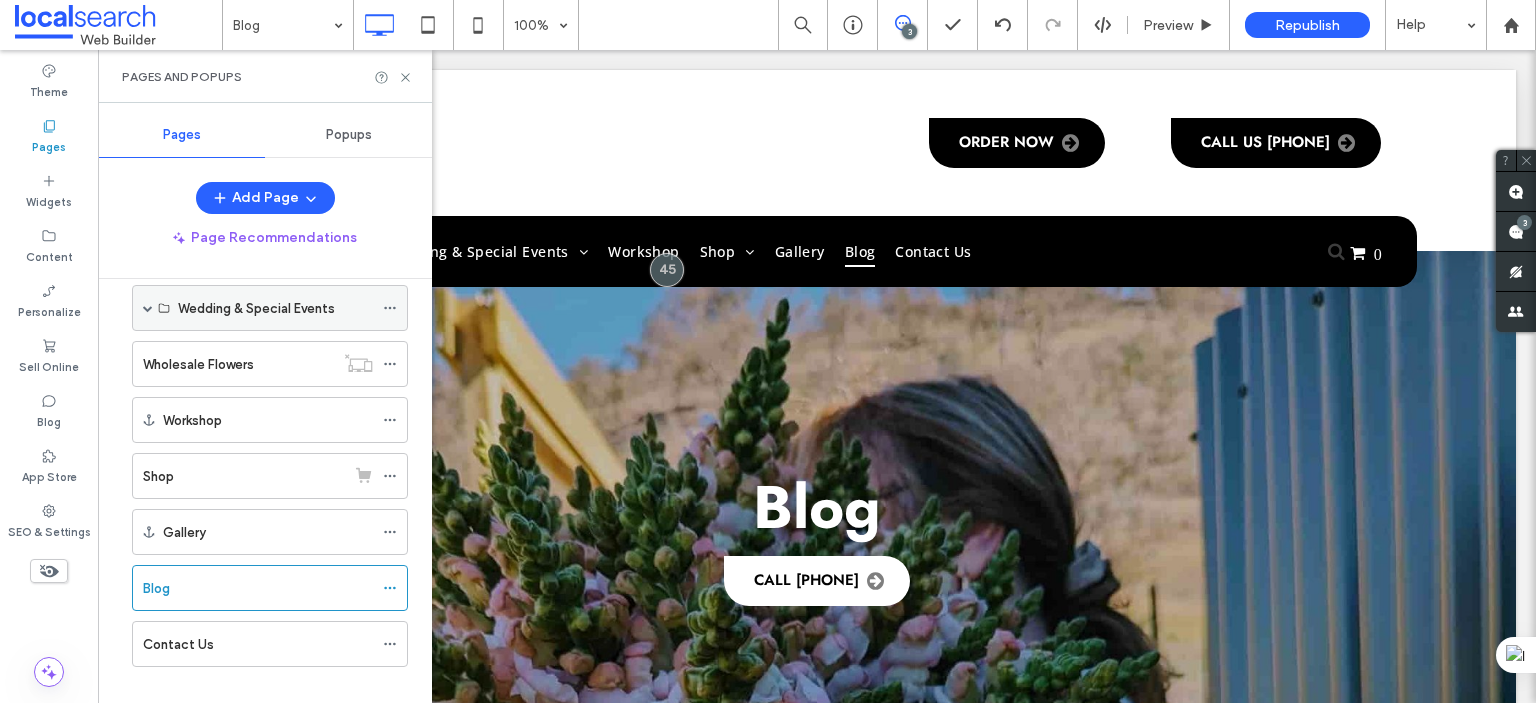 scroll, scrollTop: 250, scrollLeft: 0, axis: vertical 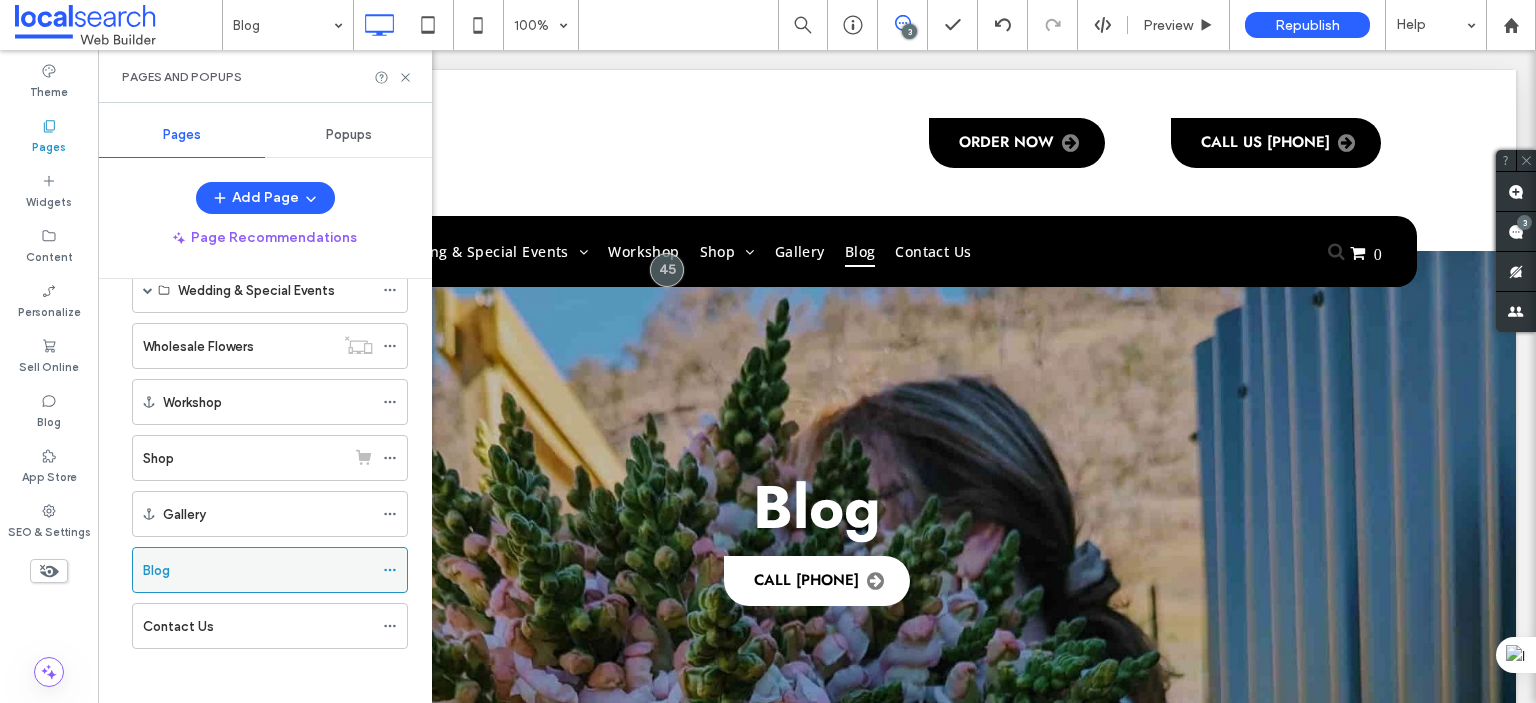 click 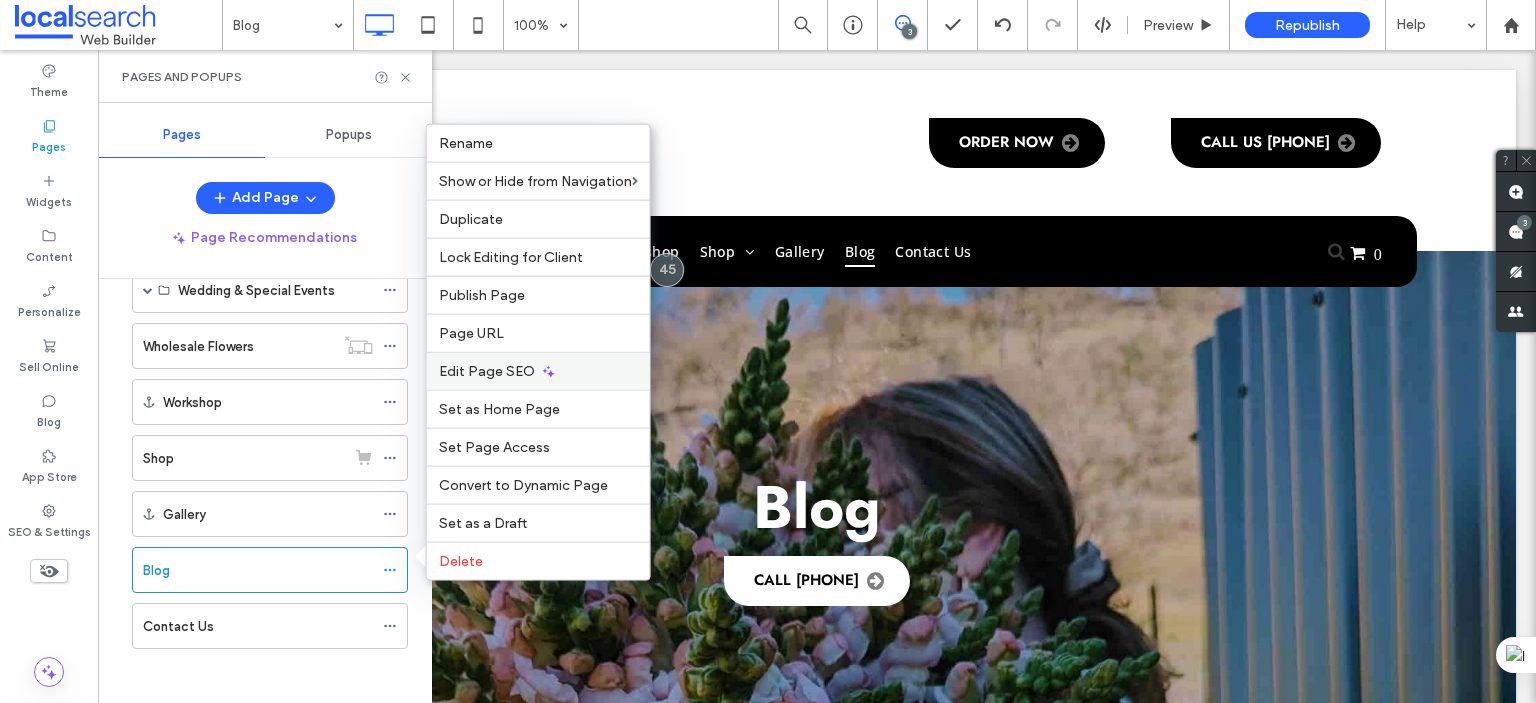 click on "Edit Page SEO" at bounding box center (487, 371) 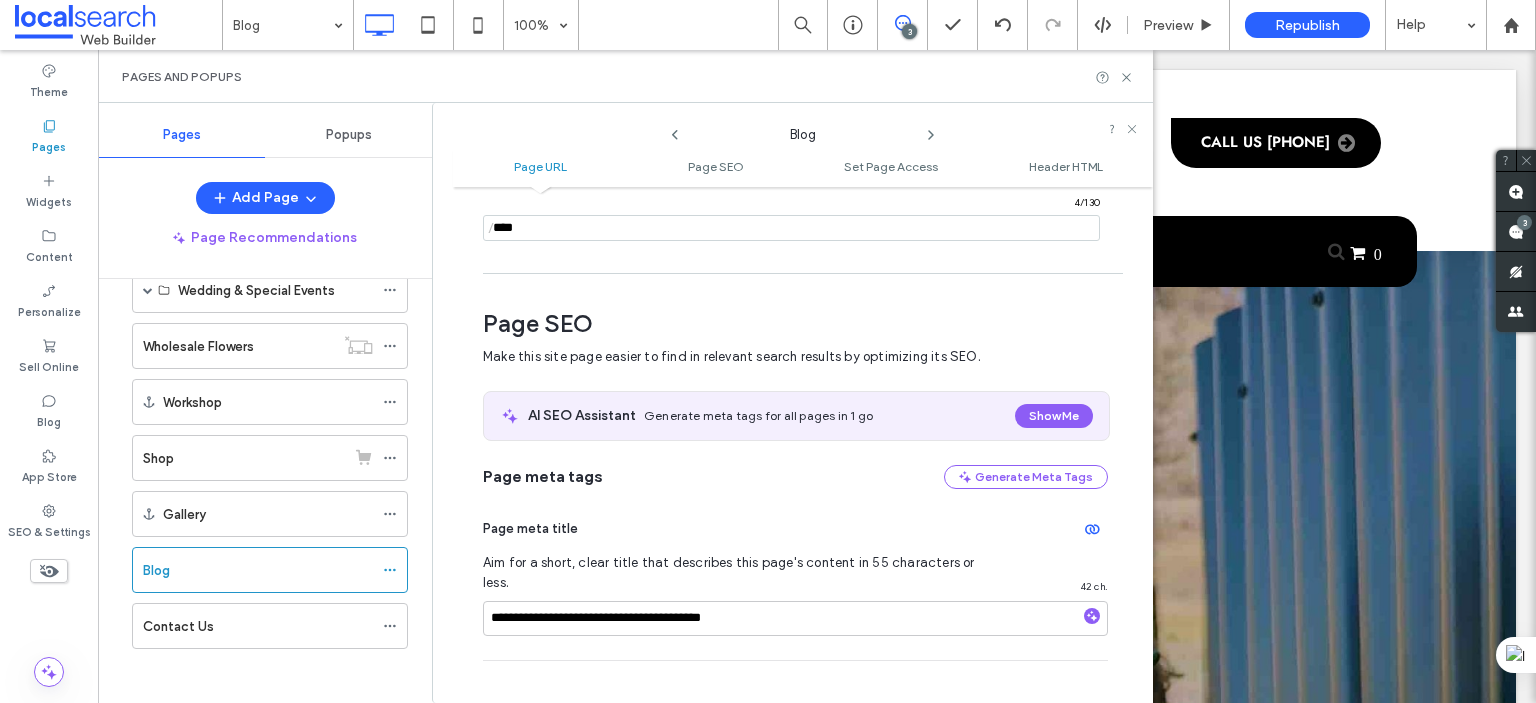 scroll, scrollTop: 274, scrollLeft: 0, axis: vertical 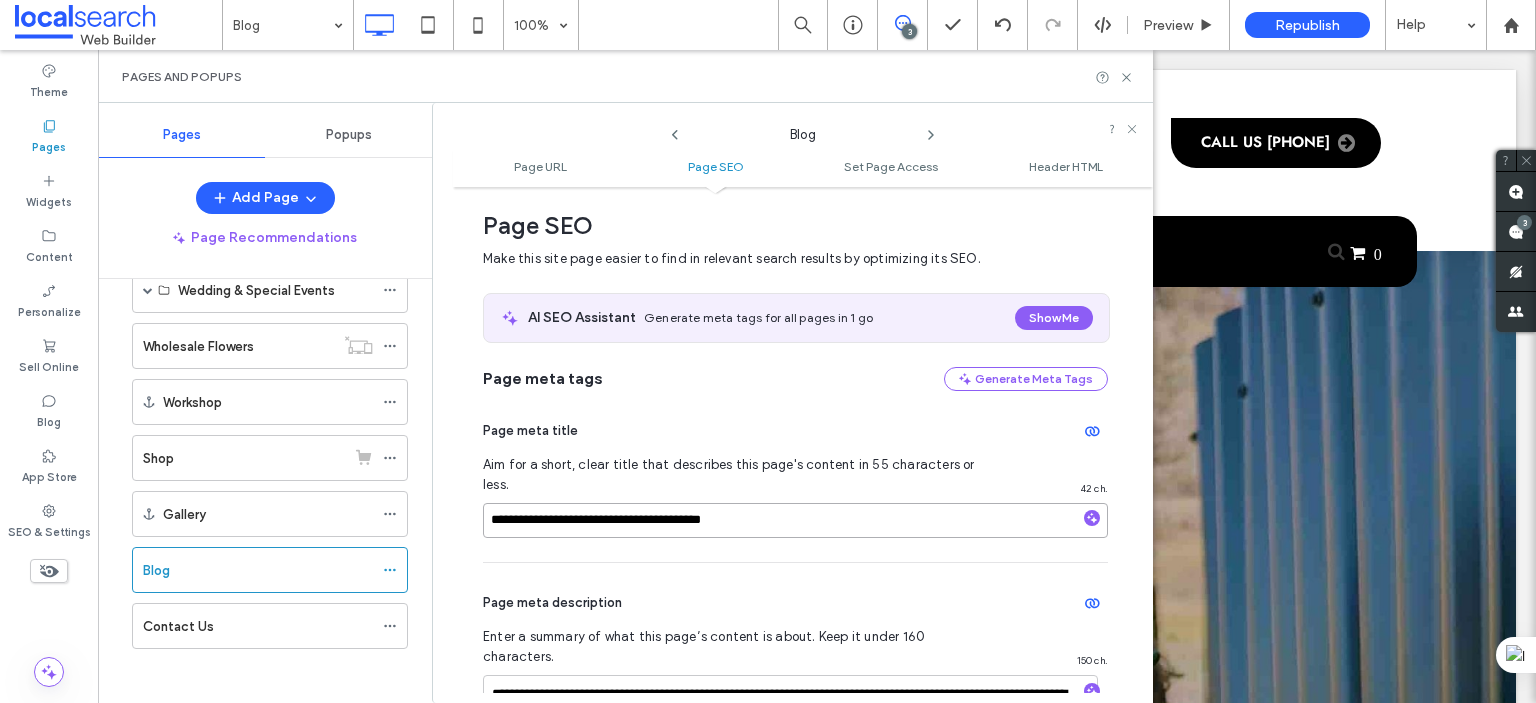 drag, startPoint x: 587, startPoint y: 496, endPoint x: 491, endPoint y: 500, distance: 96.0833 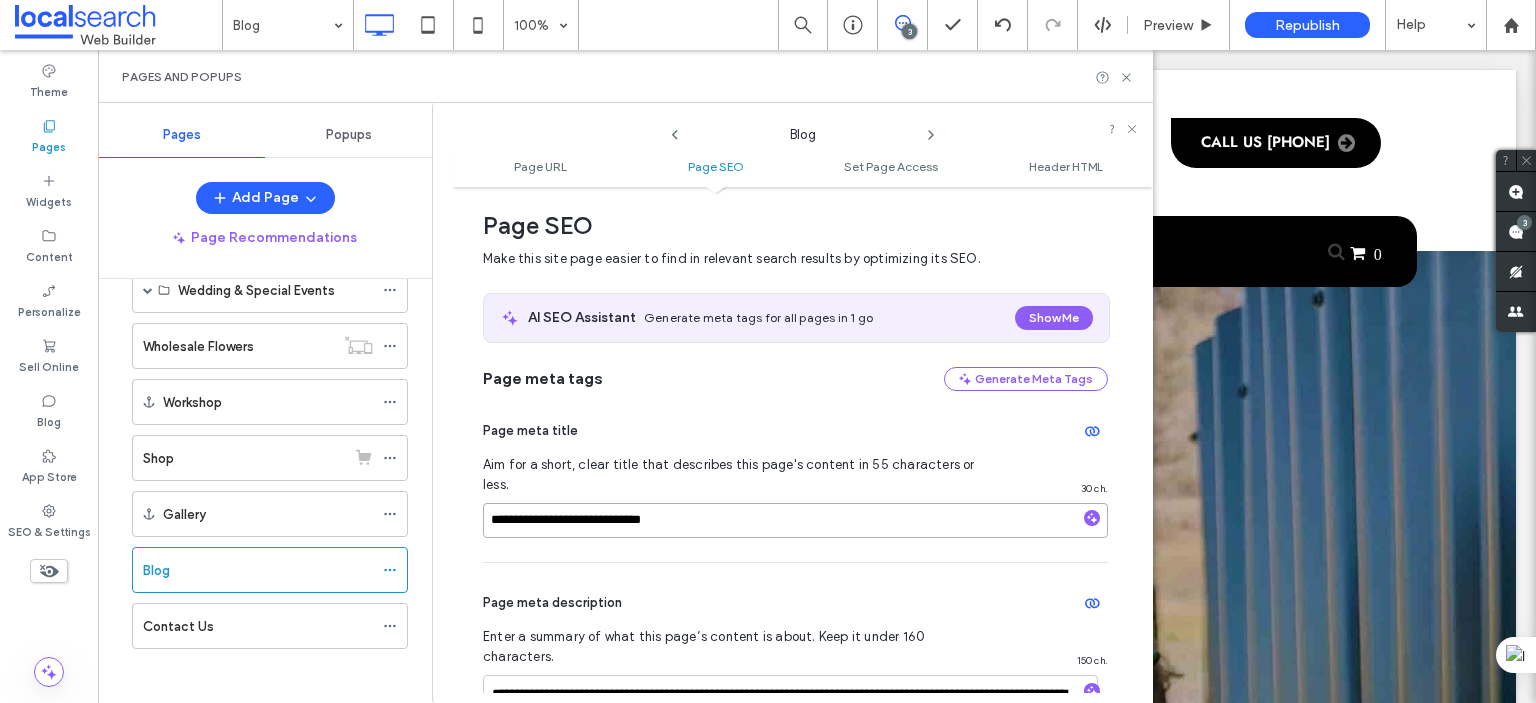 type on "**********" 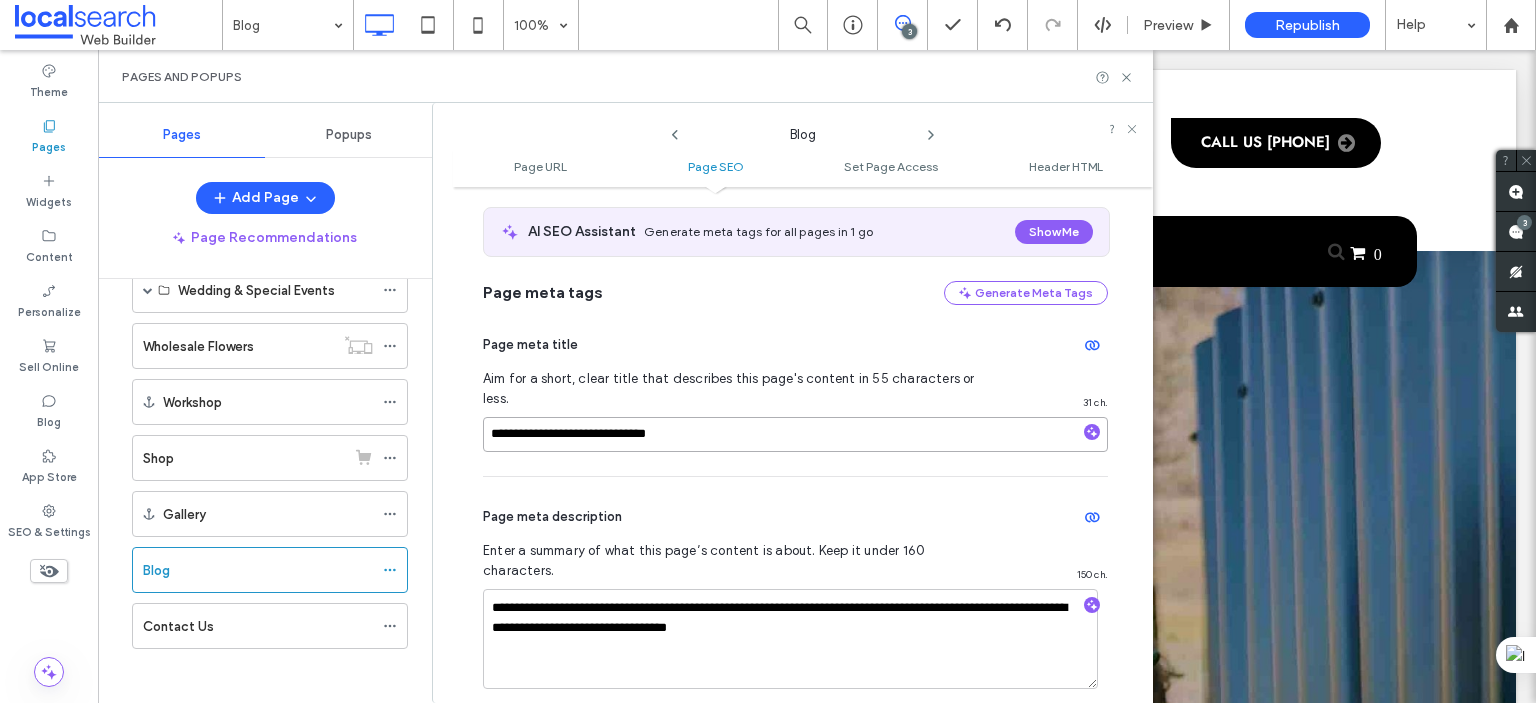 scroll, scrollTop: 474, scrollLeft: 0, axis: vertical 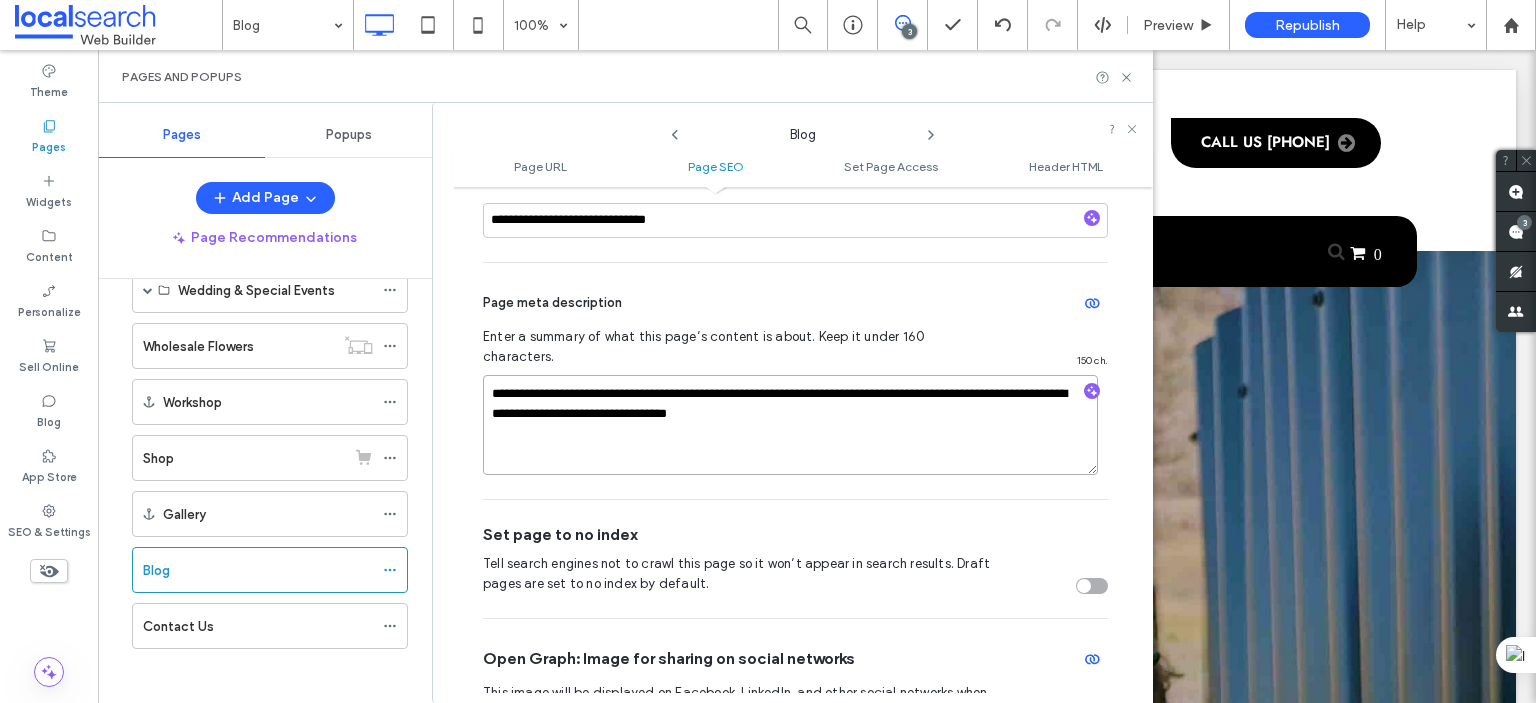 click on "**********" at bounding box center (790, 425) 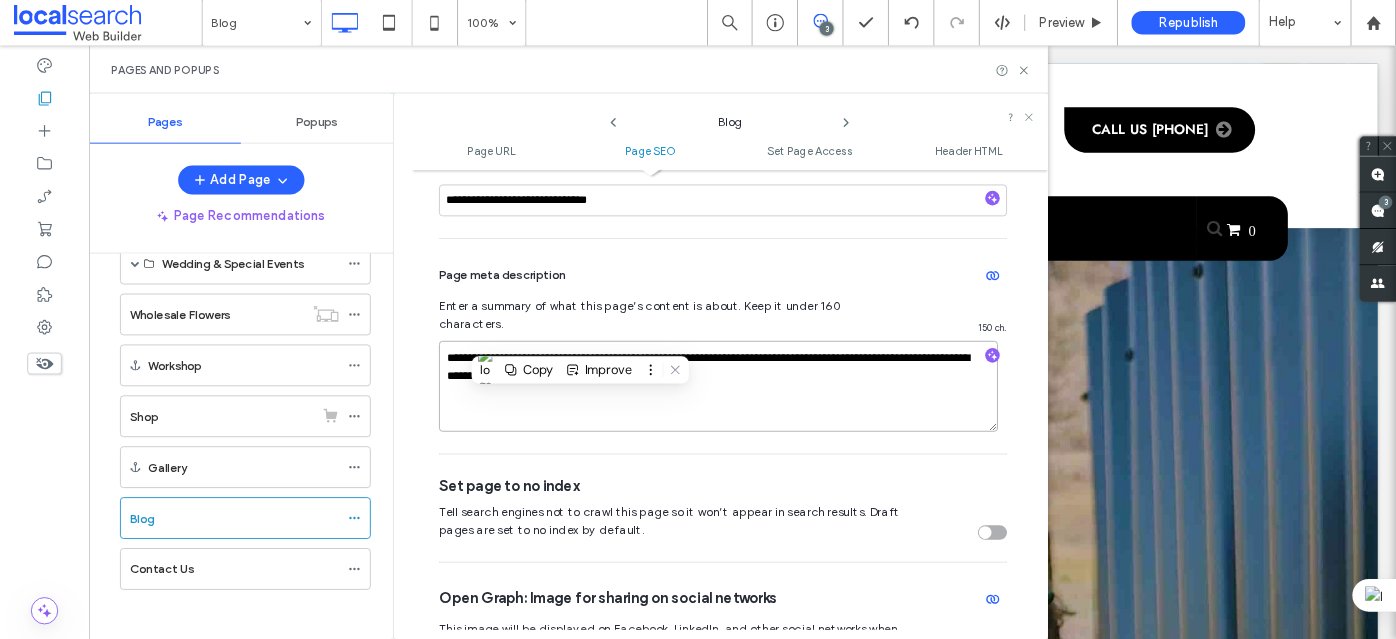 scroll, scrollTop: 250, scrollLeft: 0, axis: vertical 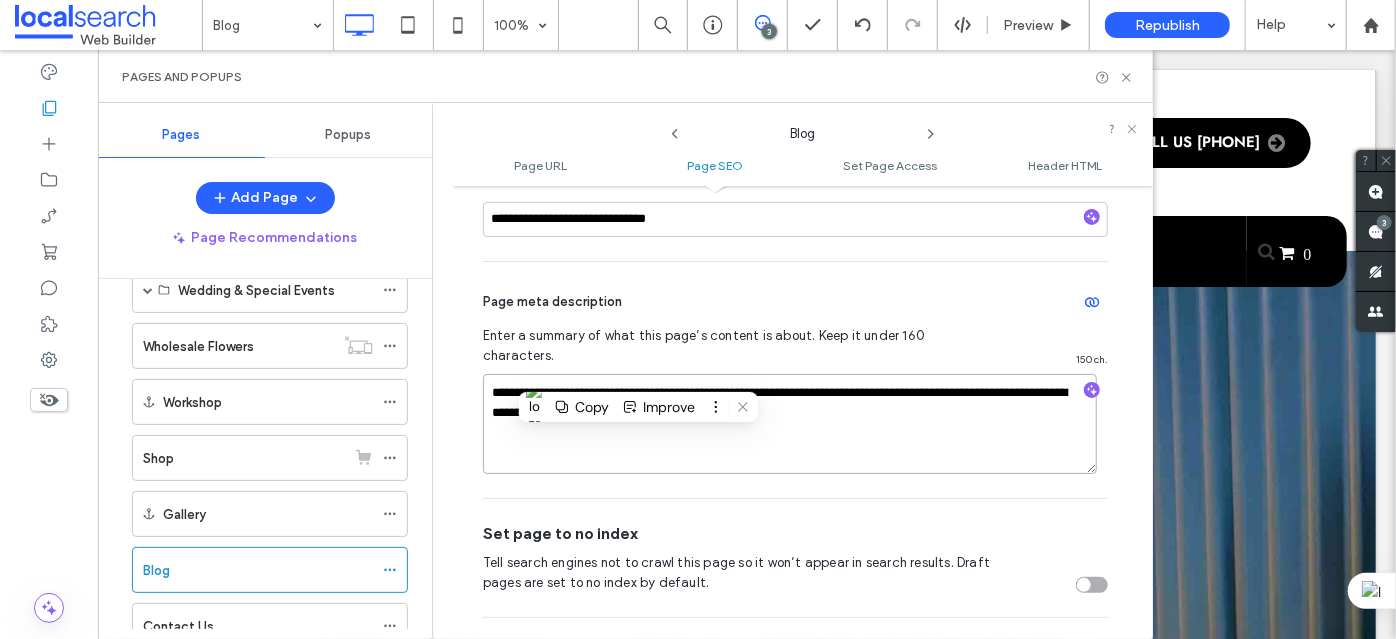 paste 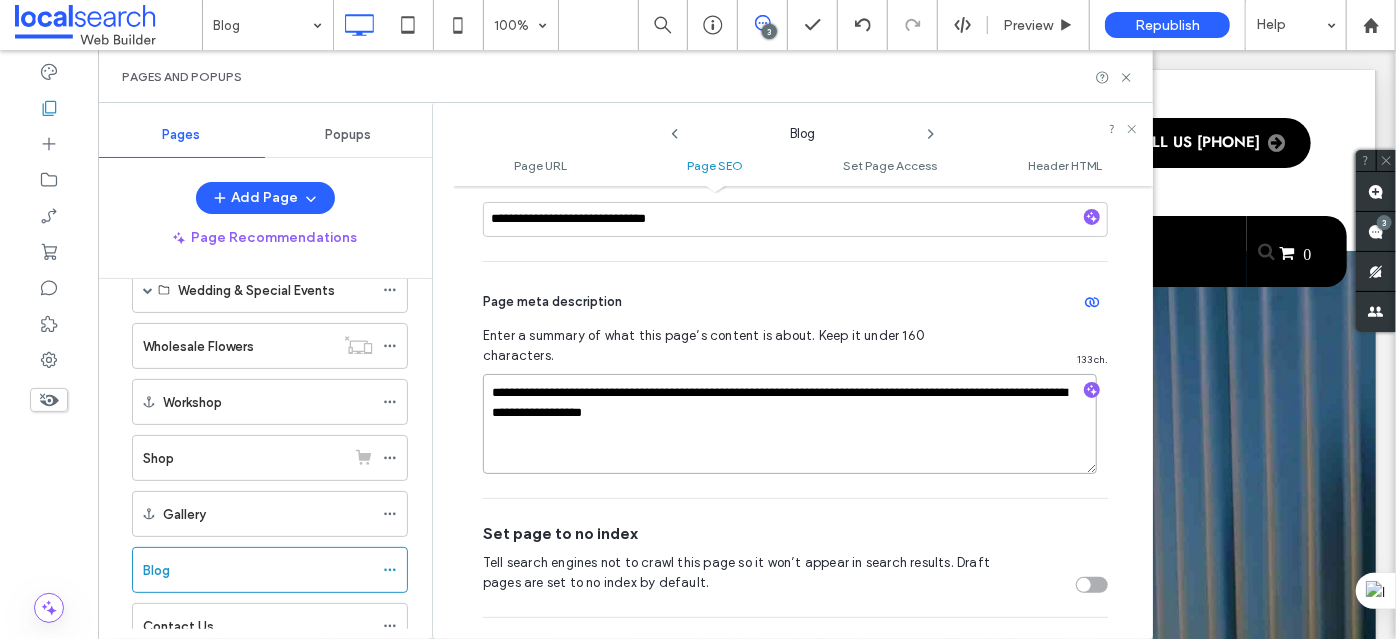click on "**********" at bounding box center (790, 424) 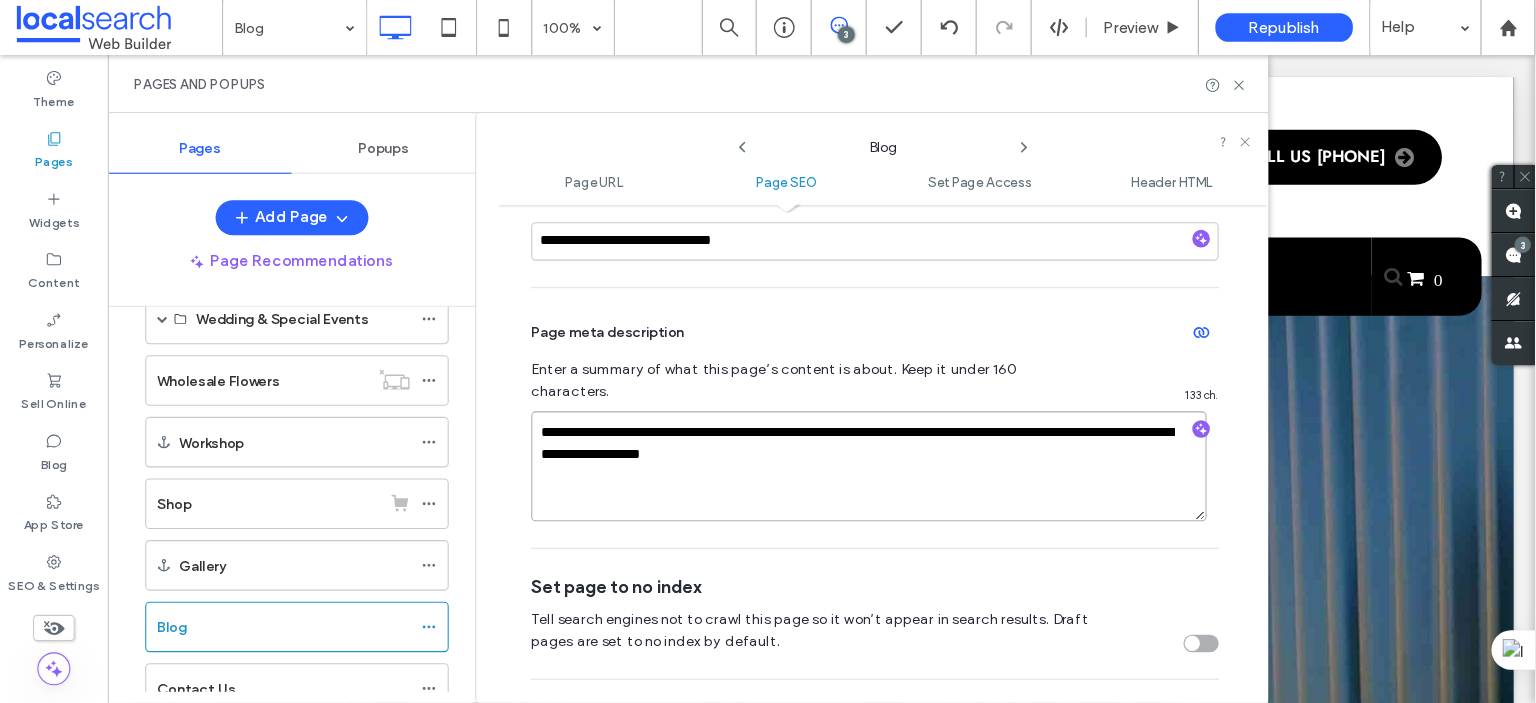 scroll, scrollTop: 250, scrollLeft: 0, axis: vertical 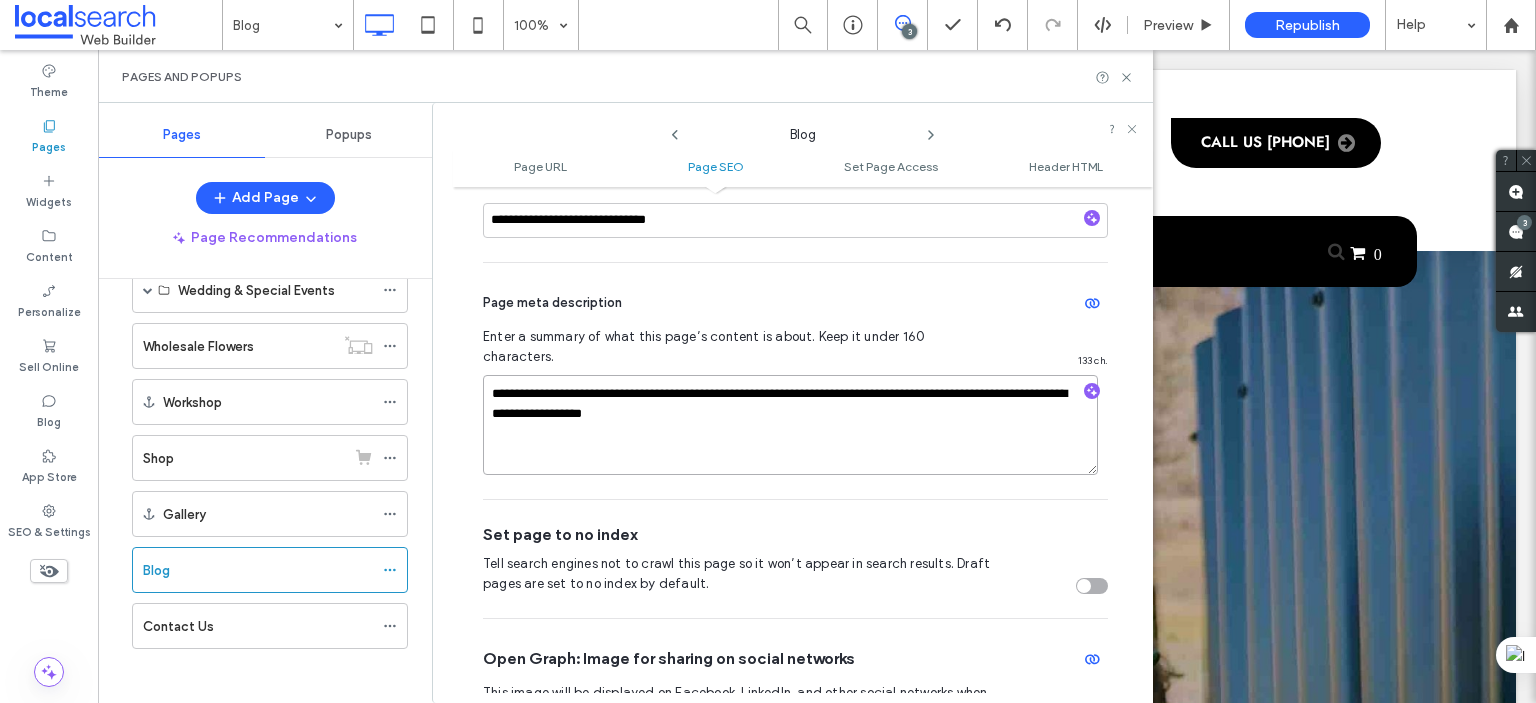 click on "**********" at bounding box center (790, 425) 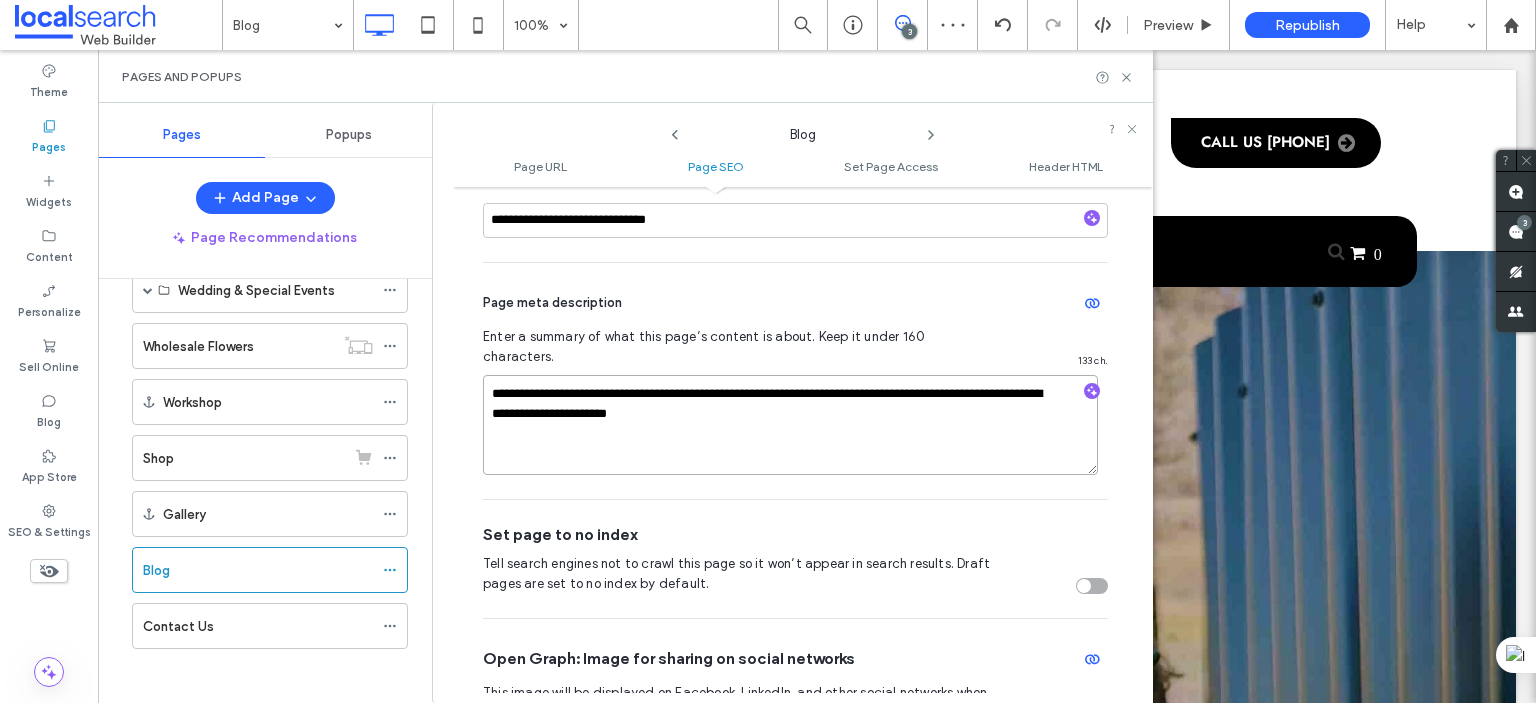 click on "**********" at bounding box center [790, 425] 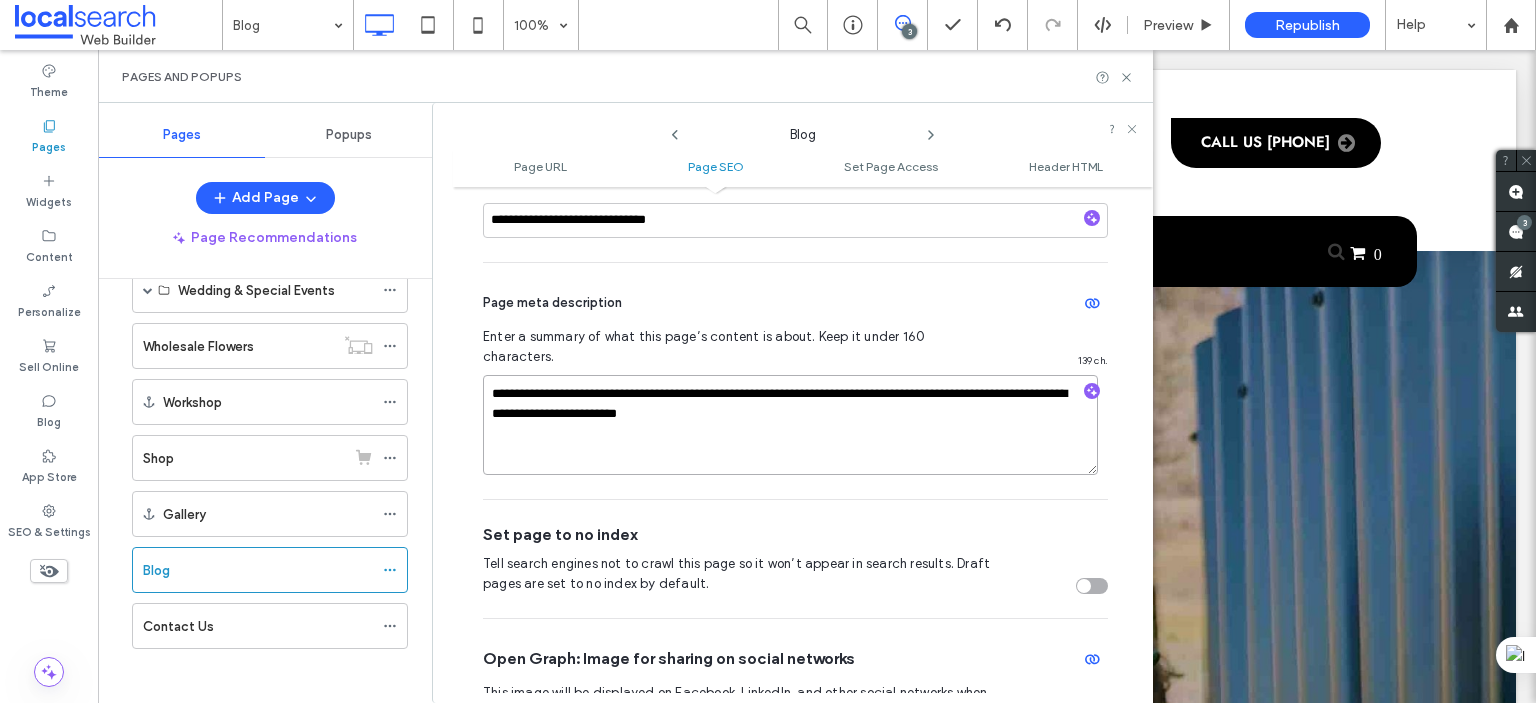type on "**********" 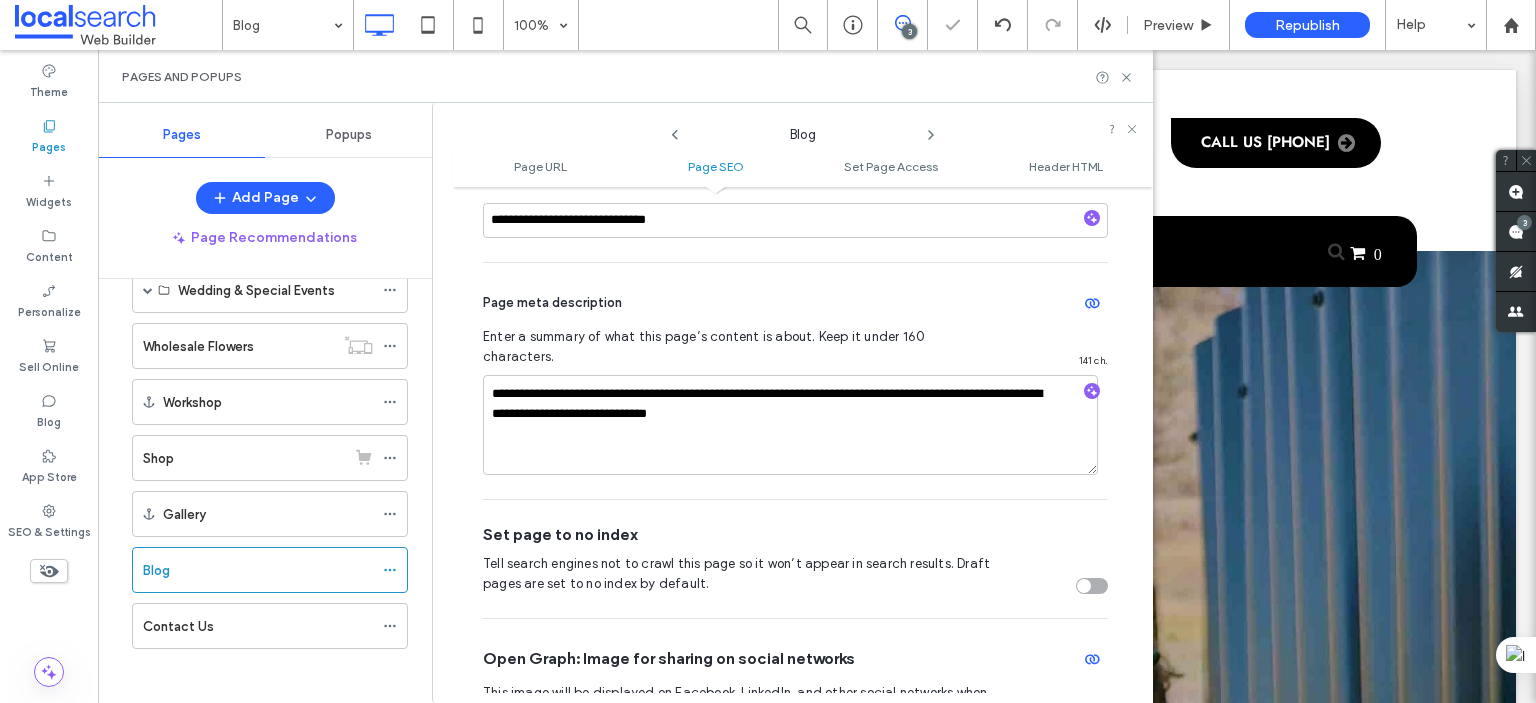 click on "**********" at bounding box center [803, 445] 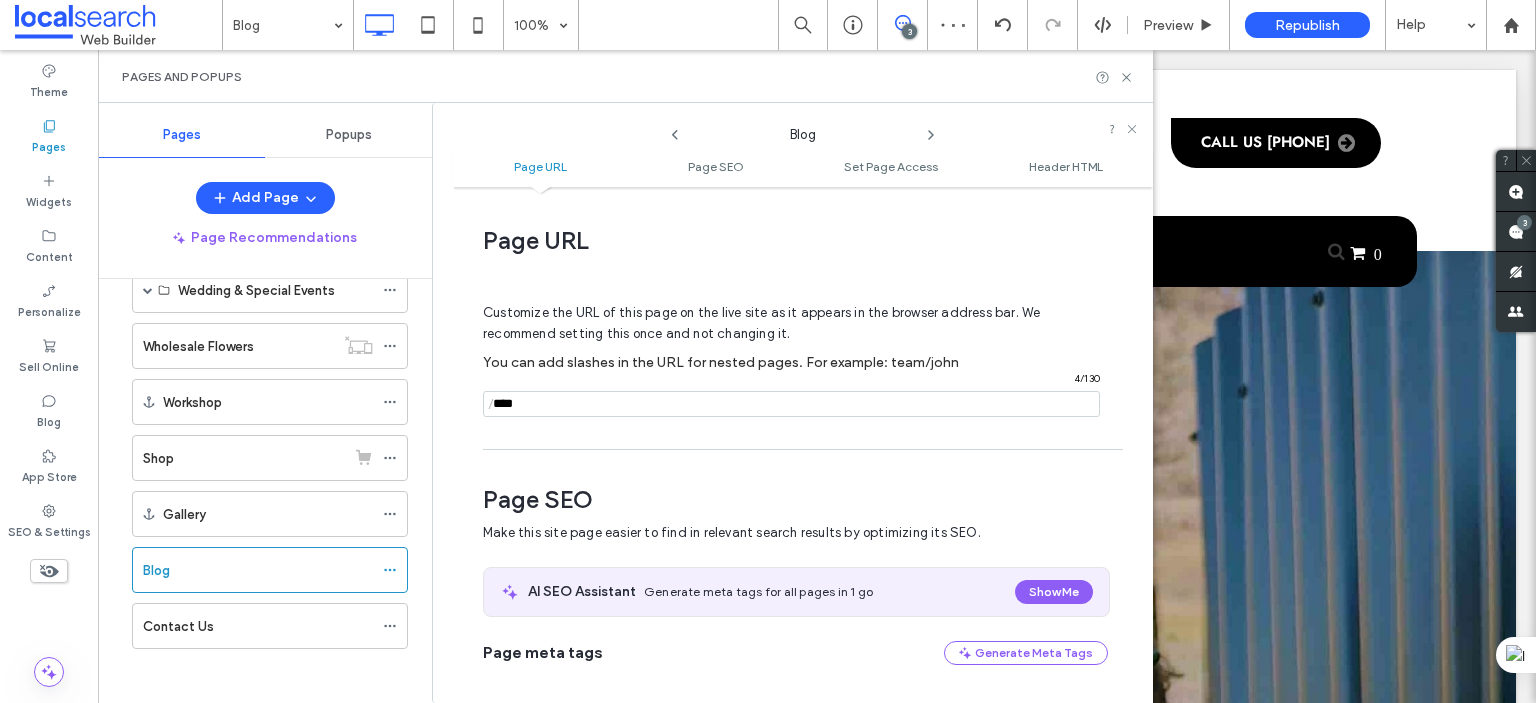 scroll, scrollTop: 0, scrollLeft: 0, axis: both 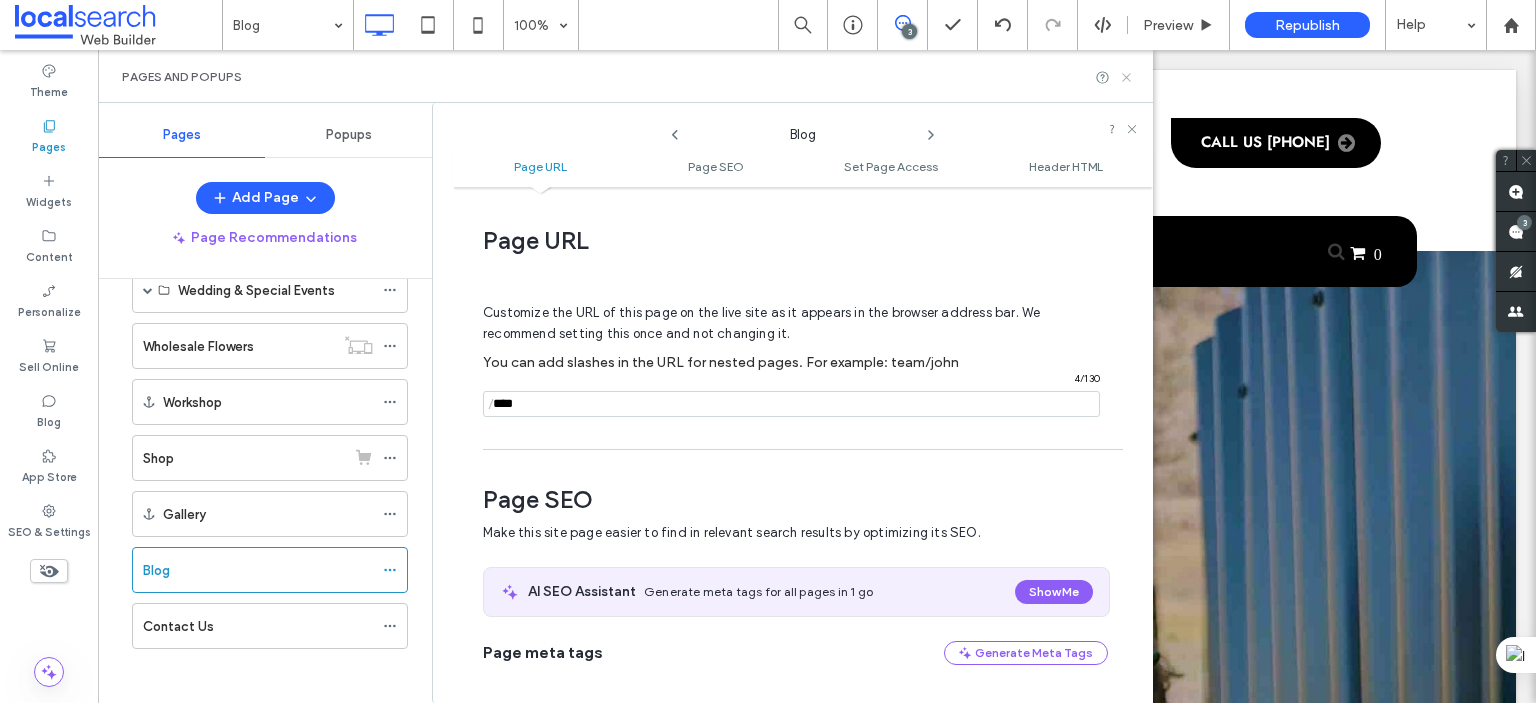 click 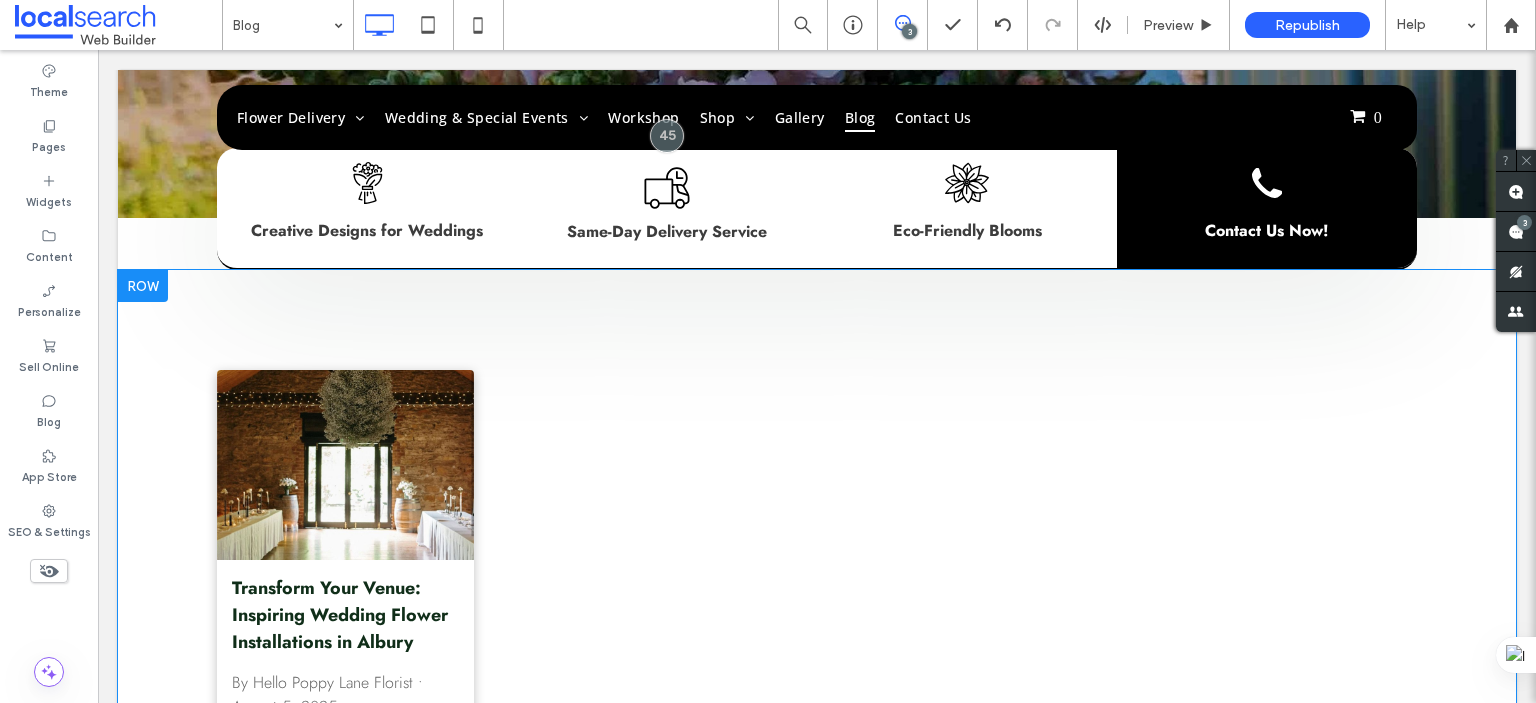 scroll, scrollTop: 900, scrollLeft: 0, axis: vertical 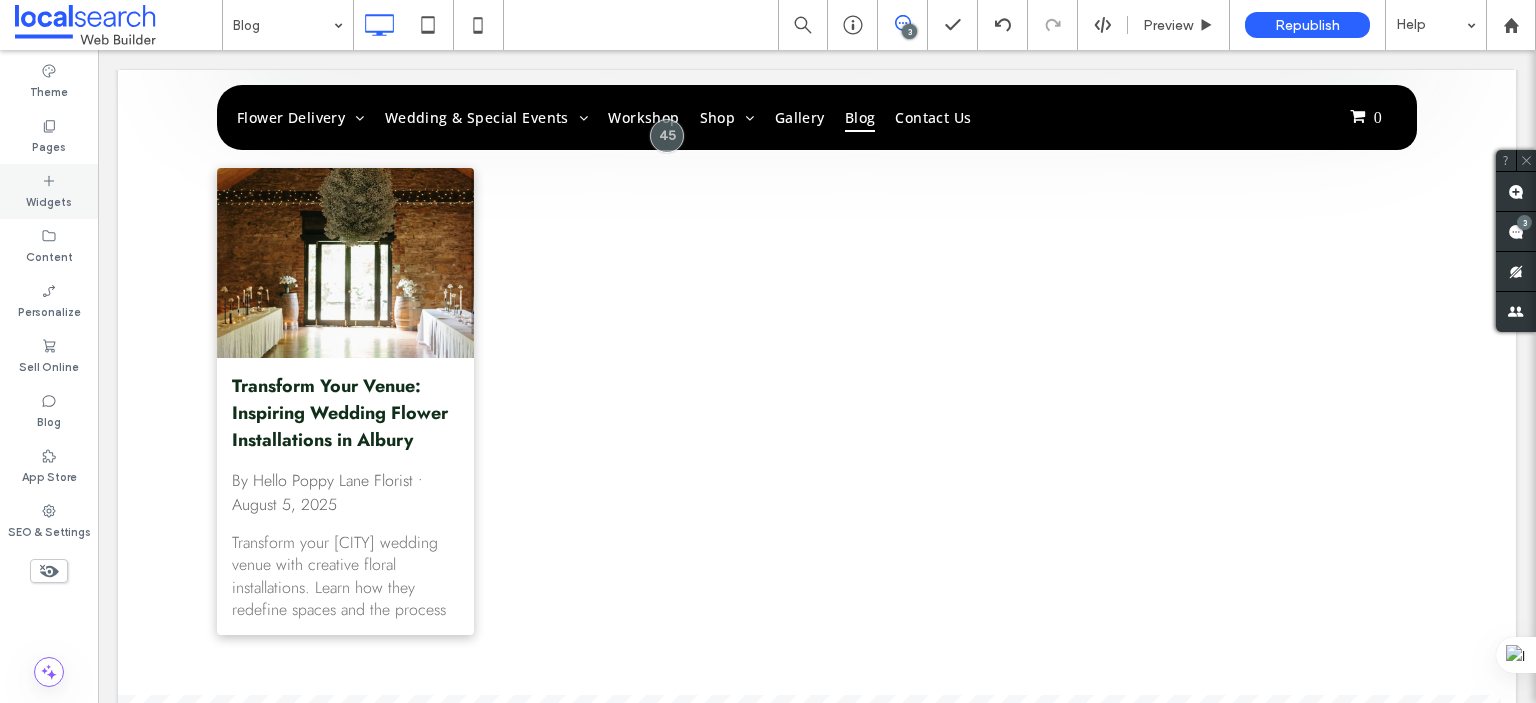 click on "Widgets" at bounding box center [49, 200] 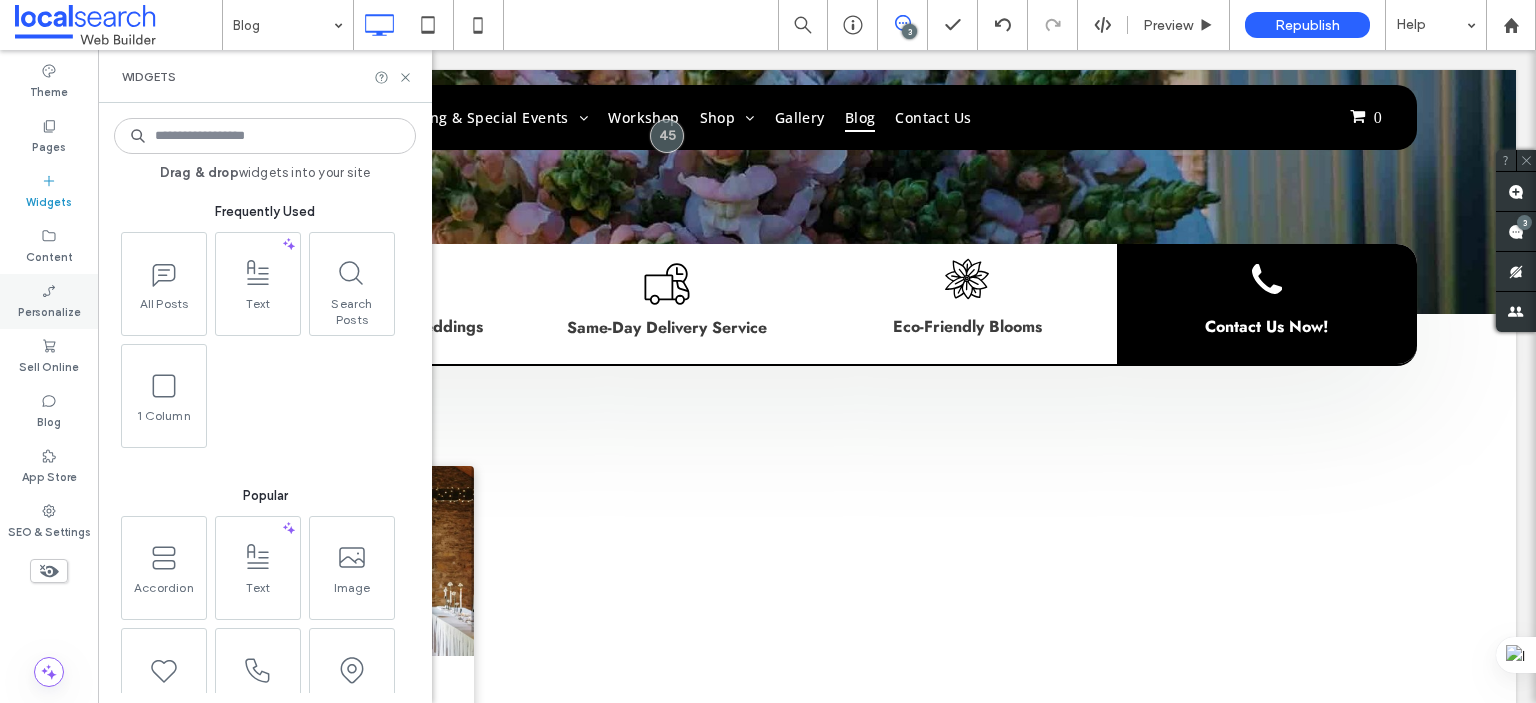 scroll, scrollTop: 600, scrollLeft: 0, axis: vertical 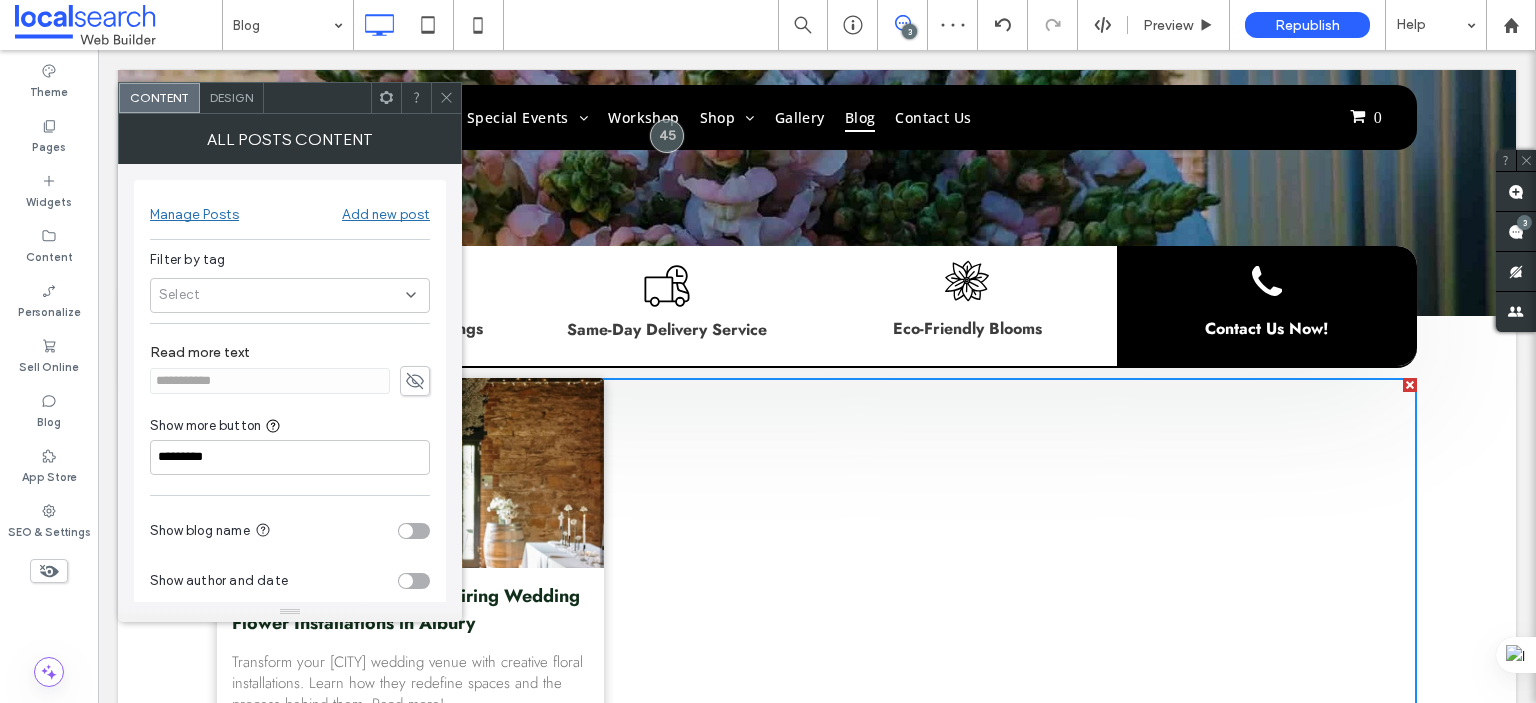 click 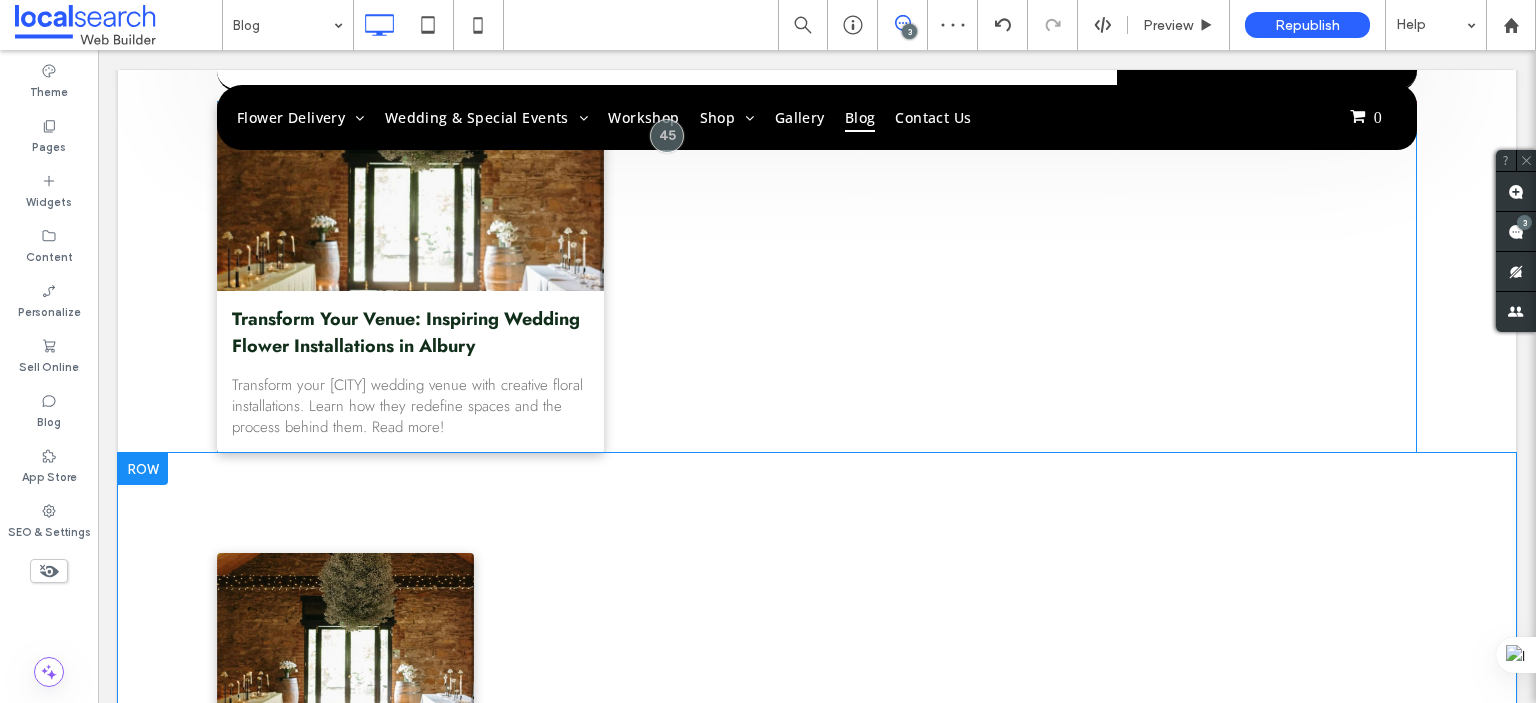 scroll, scrollTop: 1000, scrollLeft: 0, axis: vertical 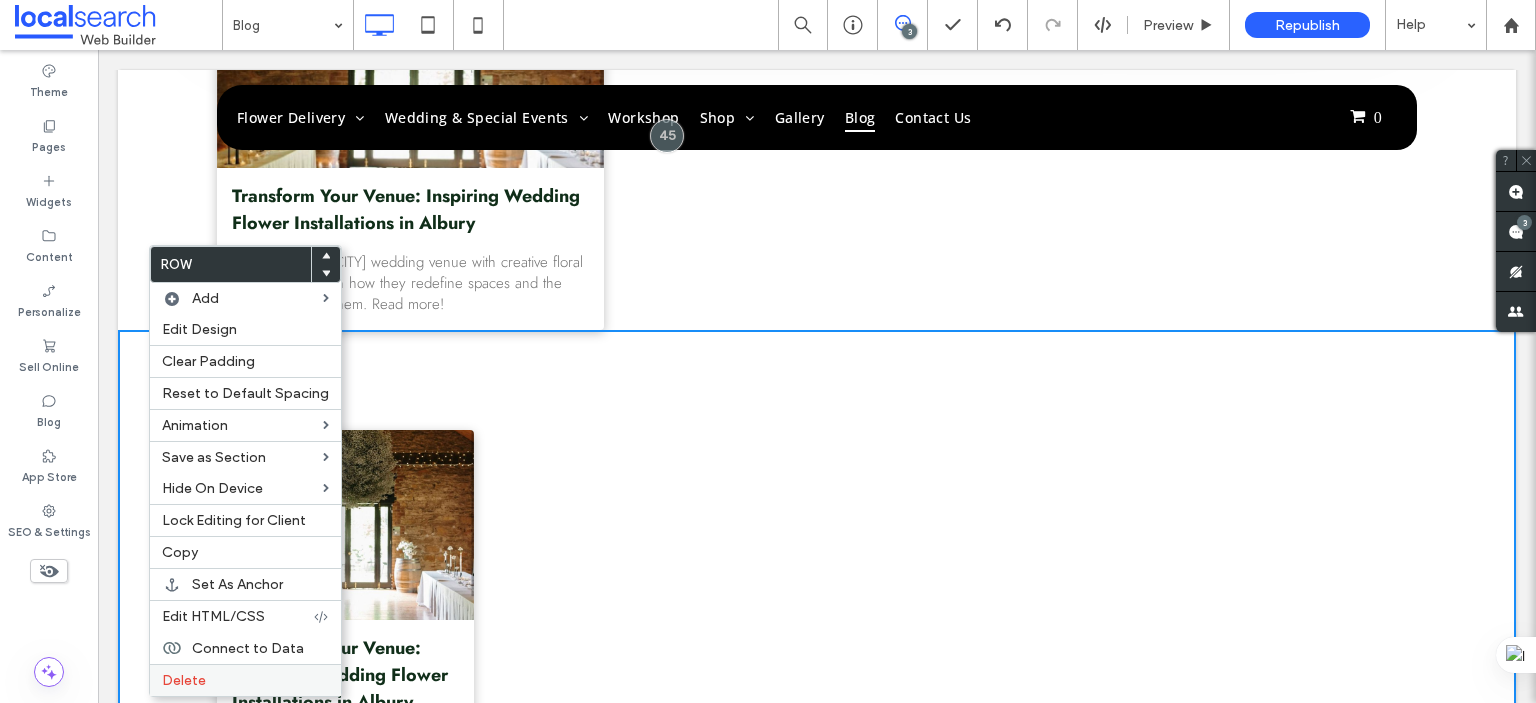 click on "Delete" at bounding box center (245, 680) 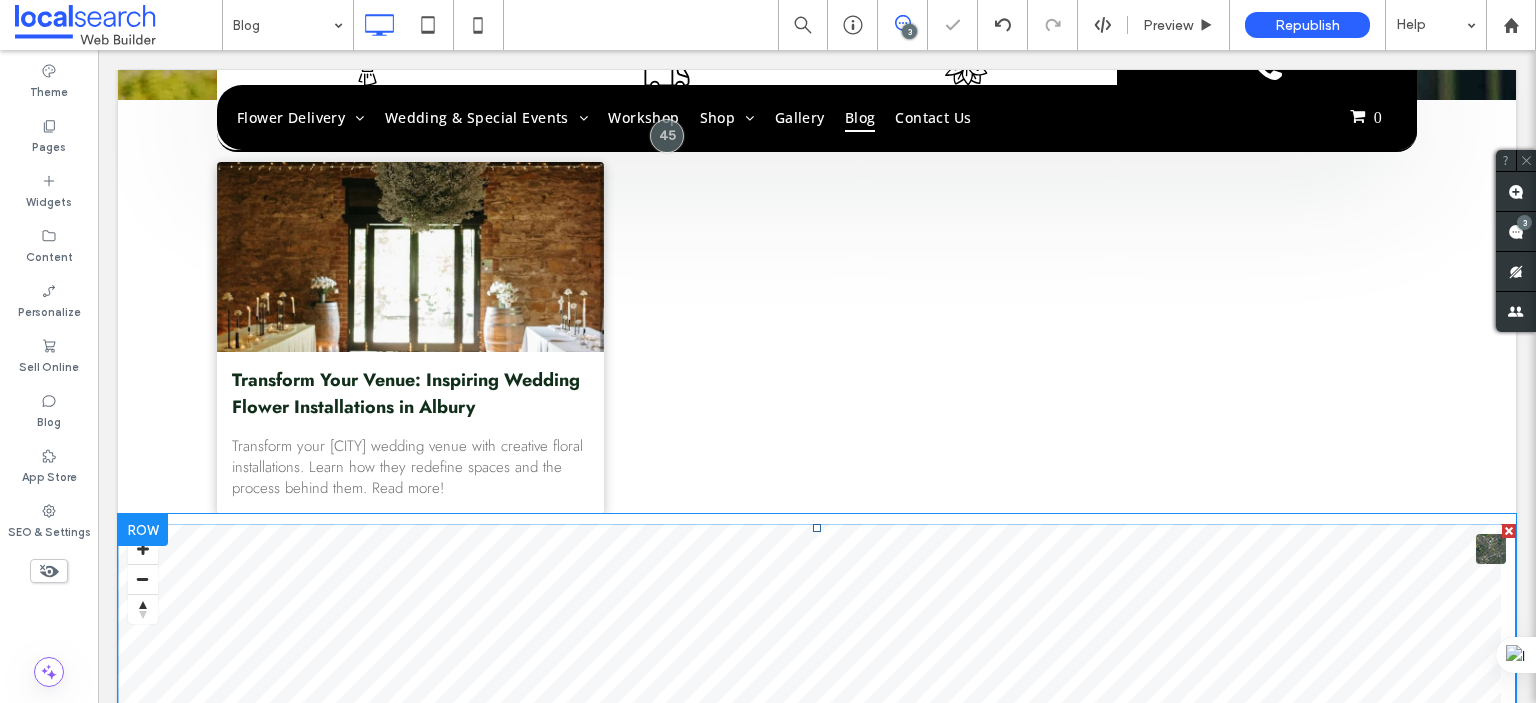 scroll, scrollTop: 700, scrollLeft: 0, axis: vertical 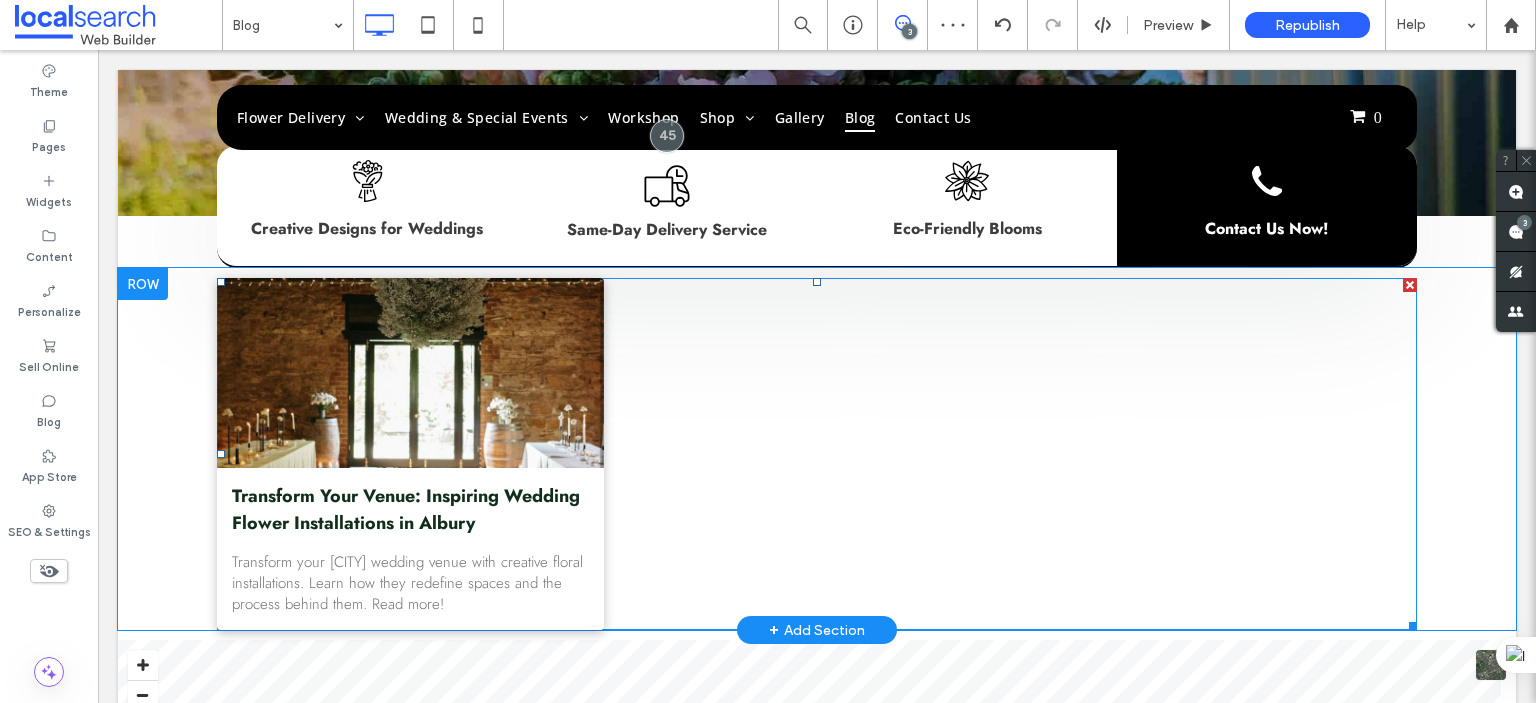 click on "Transform Your Venue: Inspiring Wedding Flower Installations in Albury
By Hello Poppy Lane Florist
•
August 5, 2025
Transform your Albury wedding venue with creative floral installations. Learn how they redefine spaces and the process behind them. Read more!" at bounding box center (817, 454) 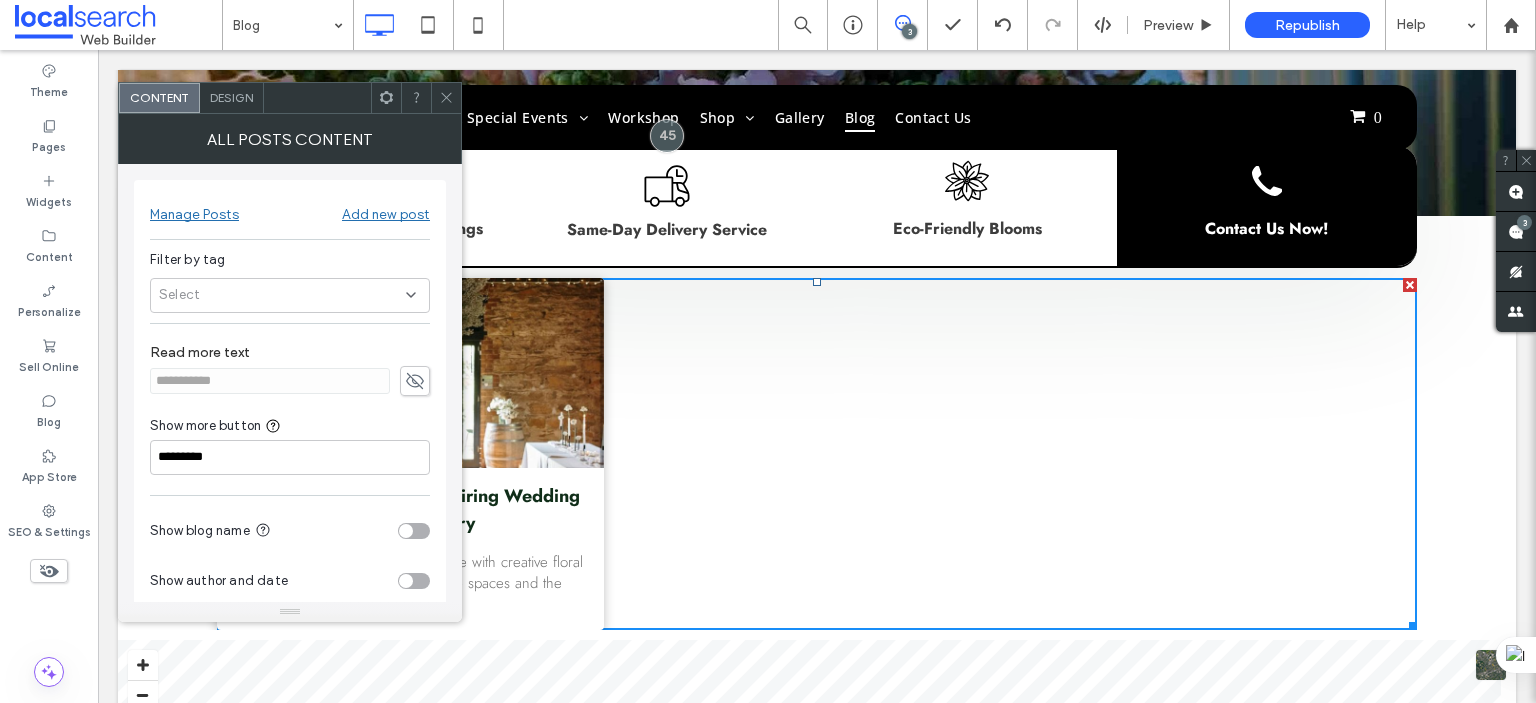 click at bounding box center [414, 581] 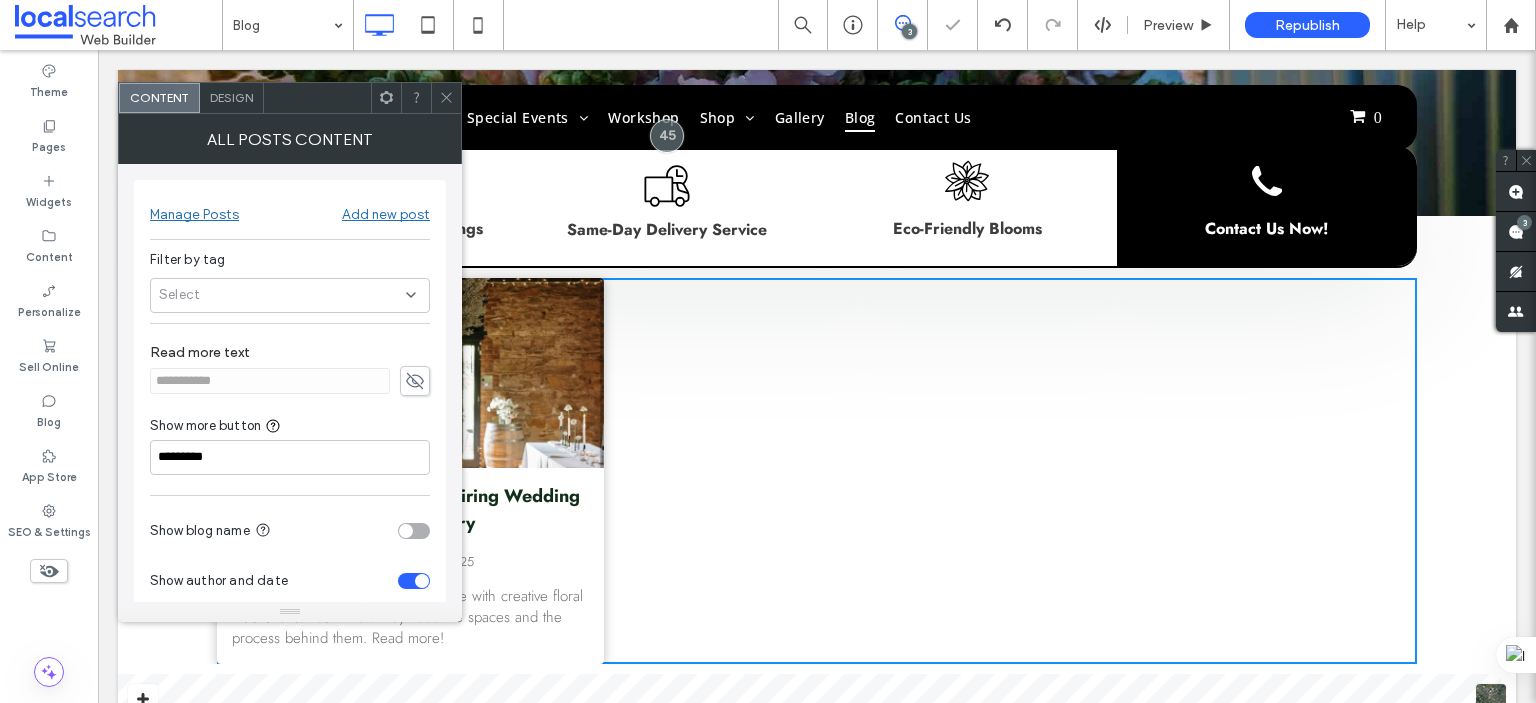 click on "Design" at bounding box center (232, 98) 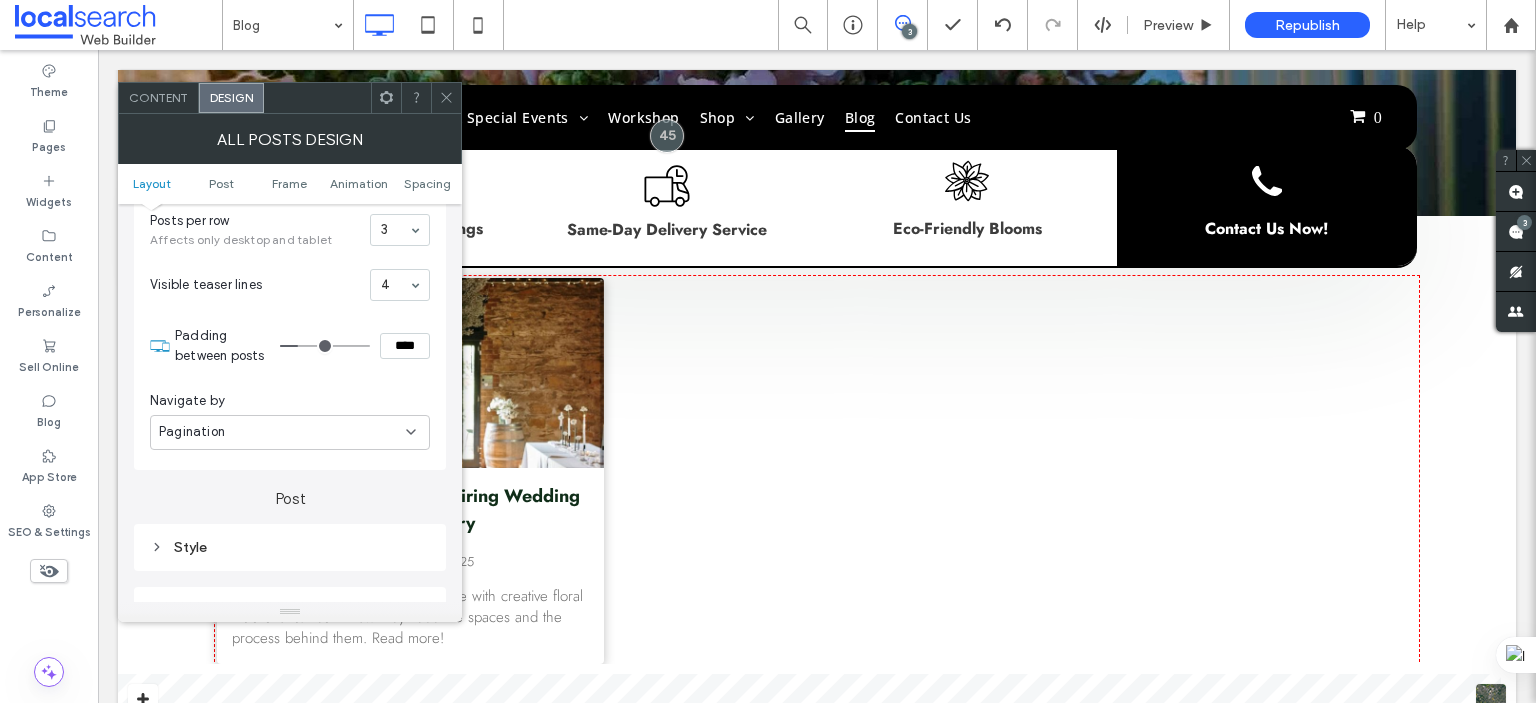 scroll, scrollTop: 400, scrollLeft: 0, axis: vertical 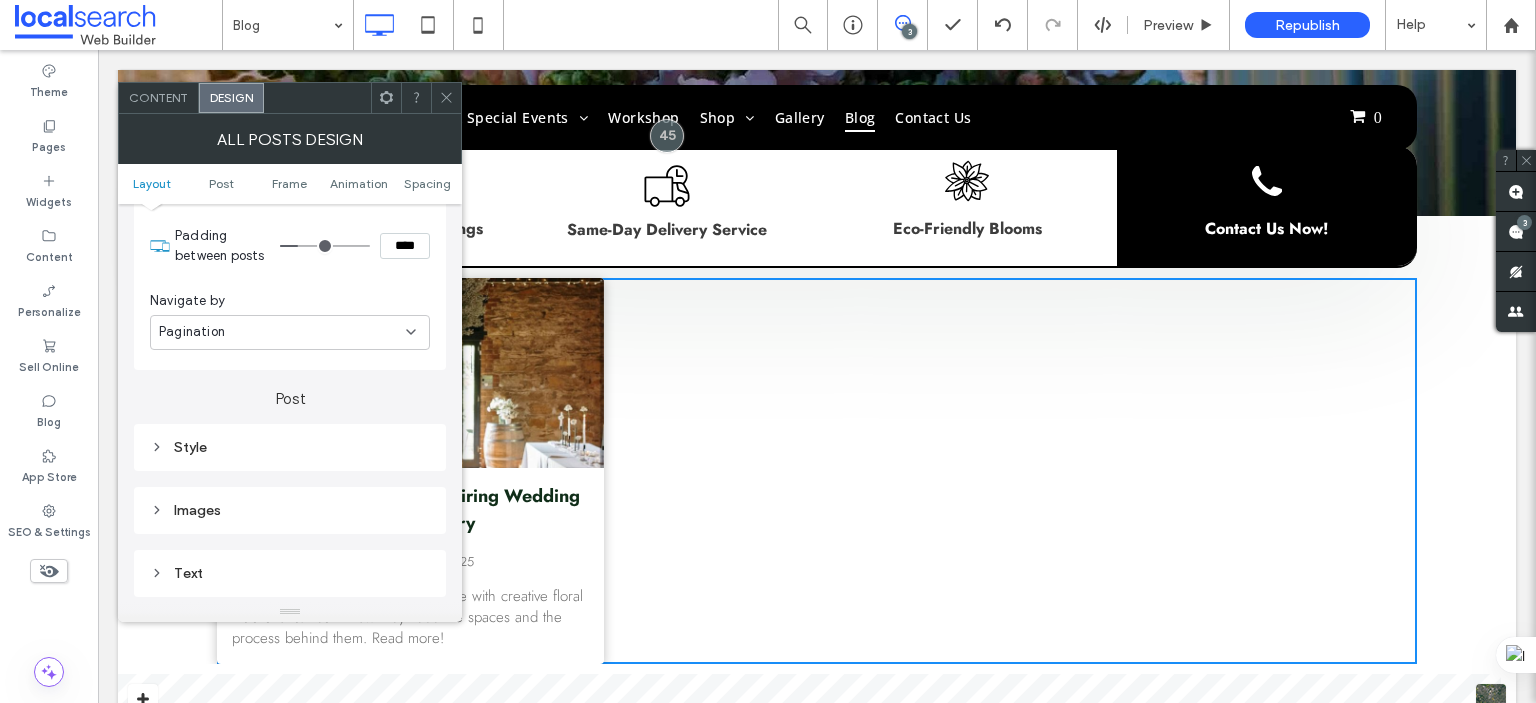 click on "Text" at bounding box center (290, 573) 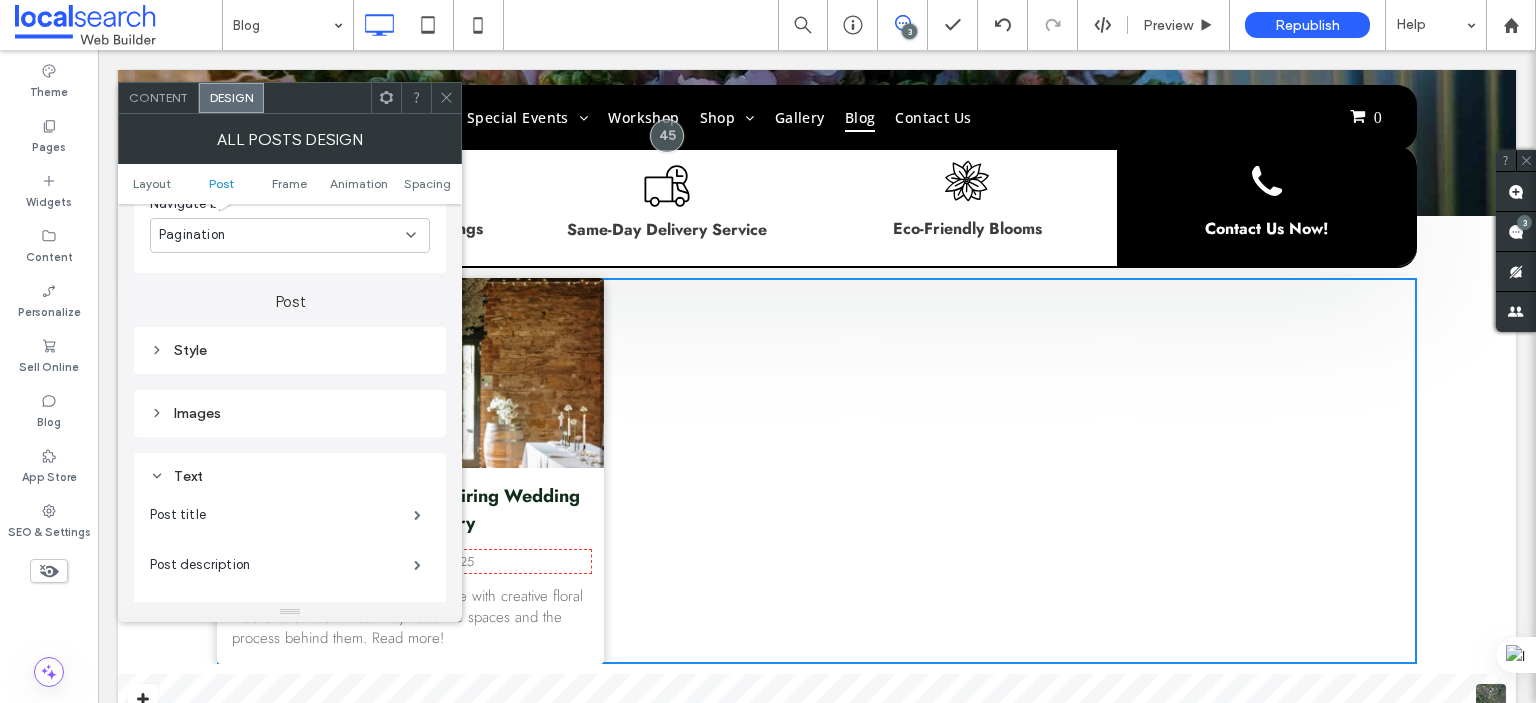 scroll, scrollTop: 700, scrollLeft: 0, axis: vertical 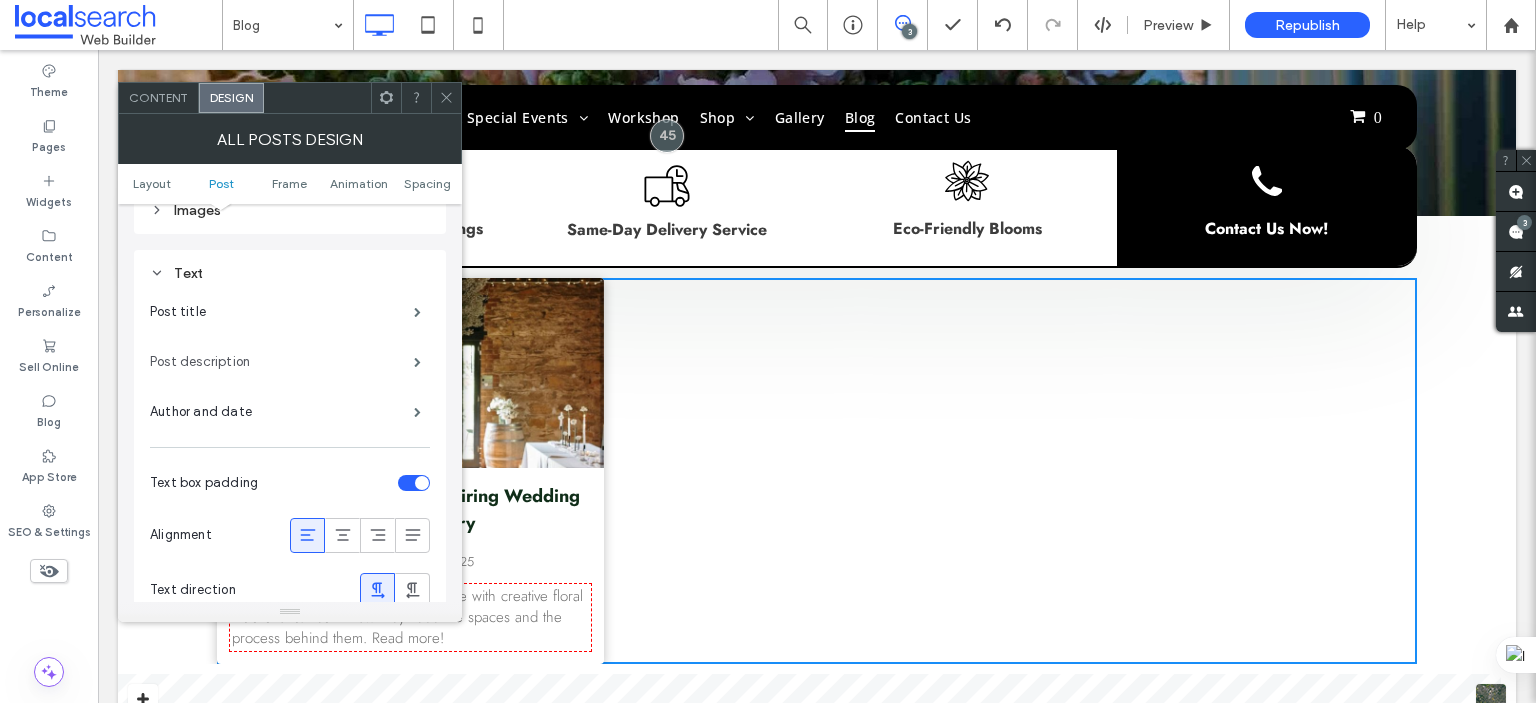 click on "Post description" at bounding box center (282, 362) 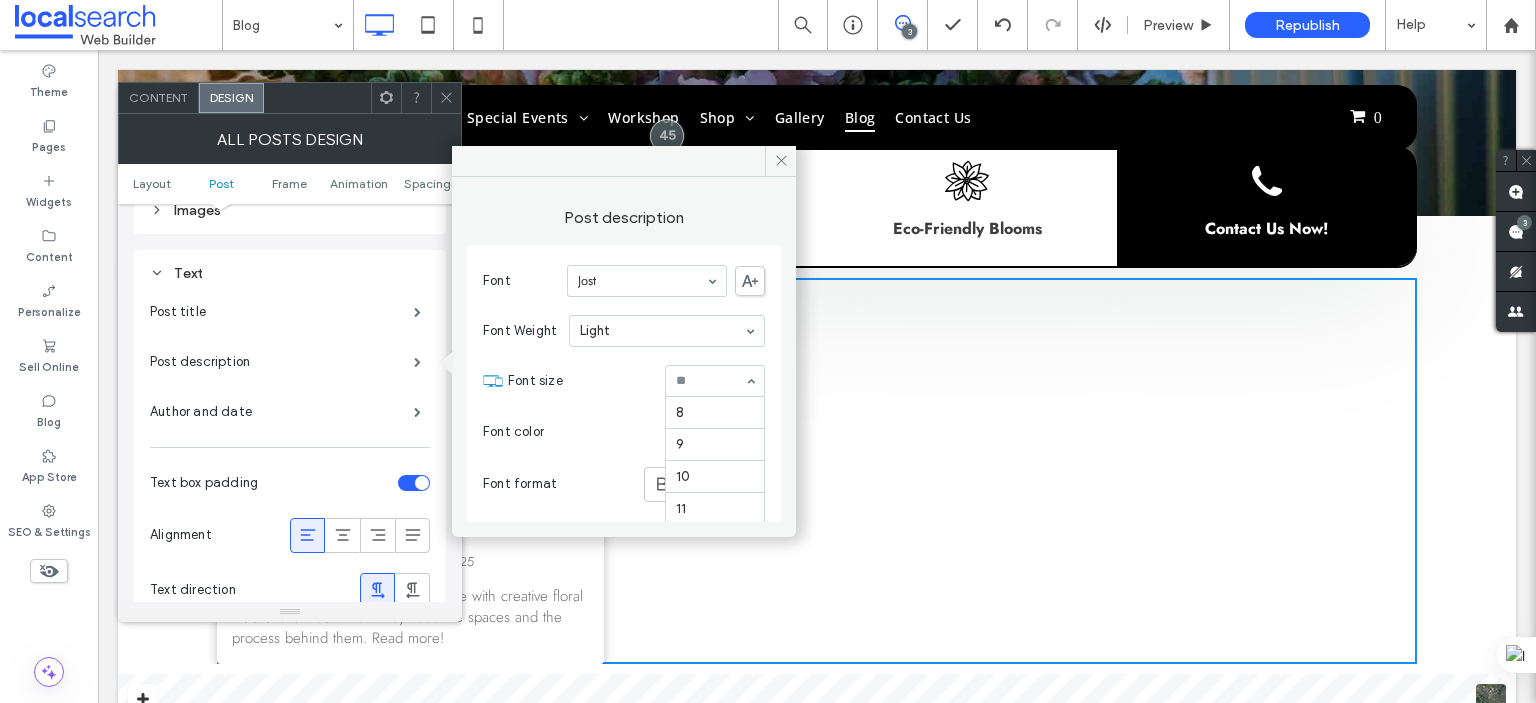 scroll, scrollTop: 196, scrollLeft: 0, axis: vertical 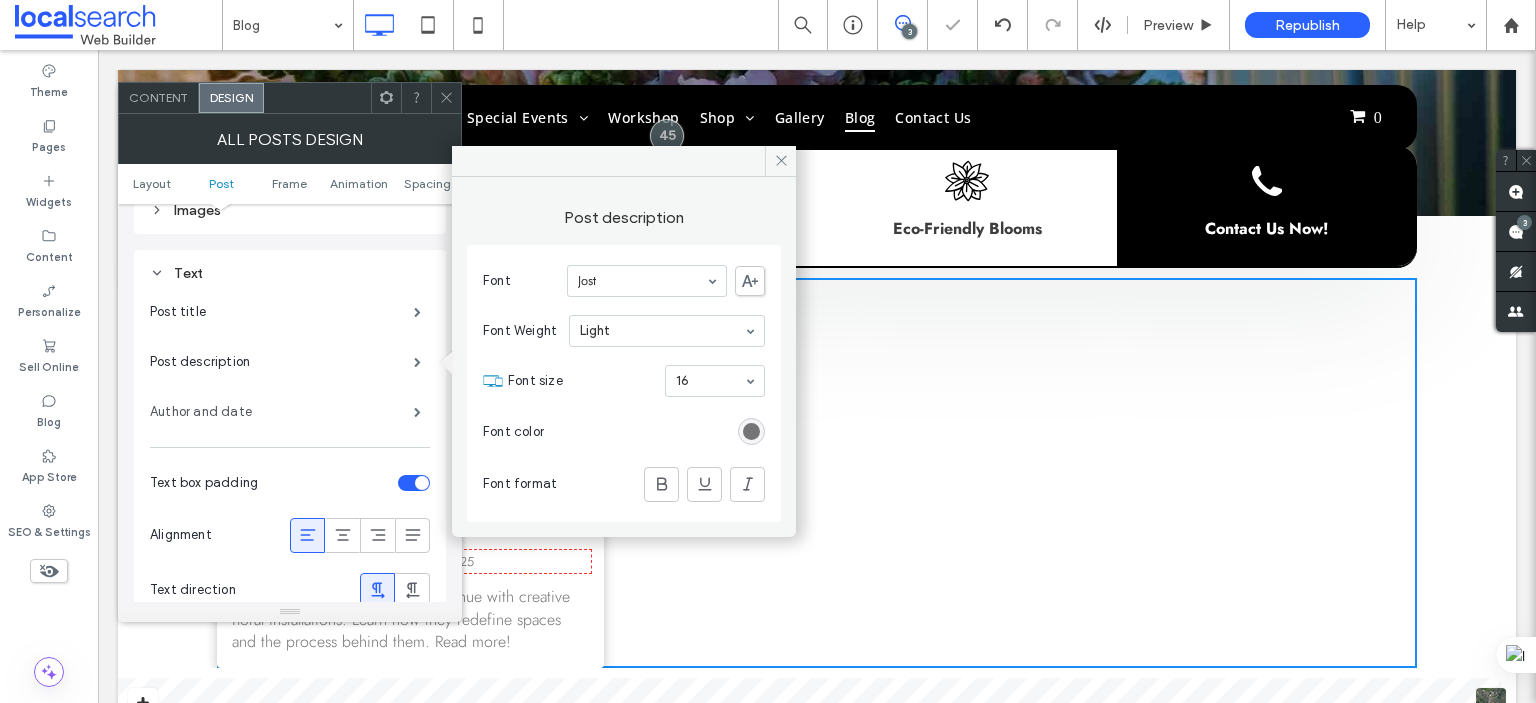 click on "Author and date" at bounding box center [282, 412] 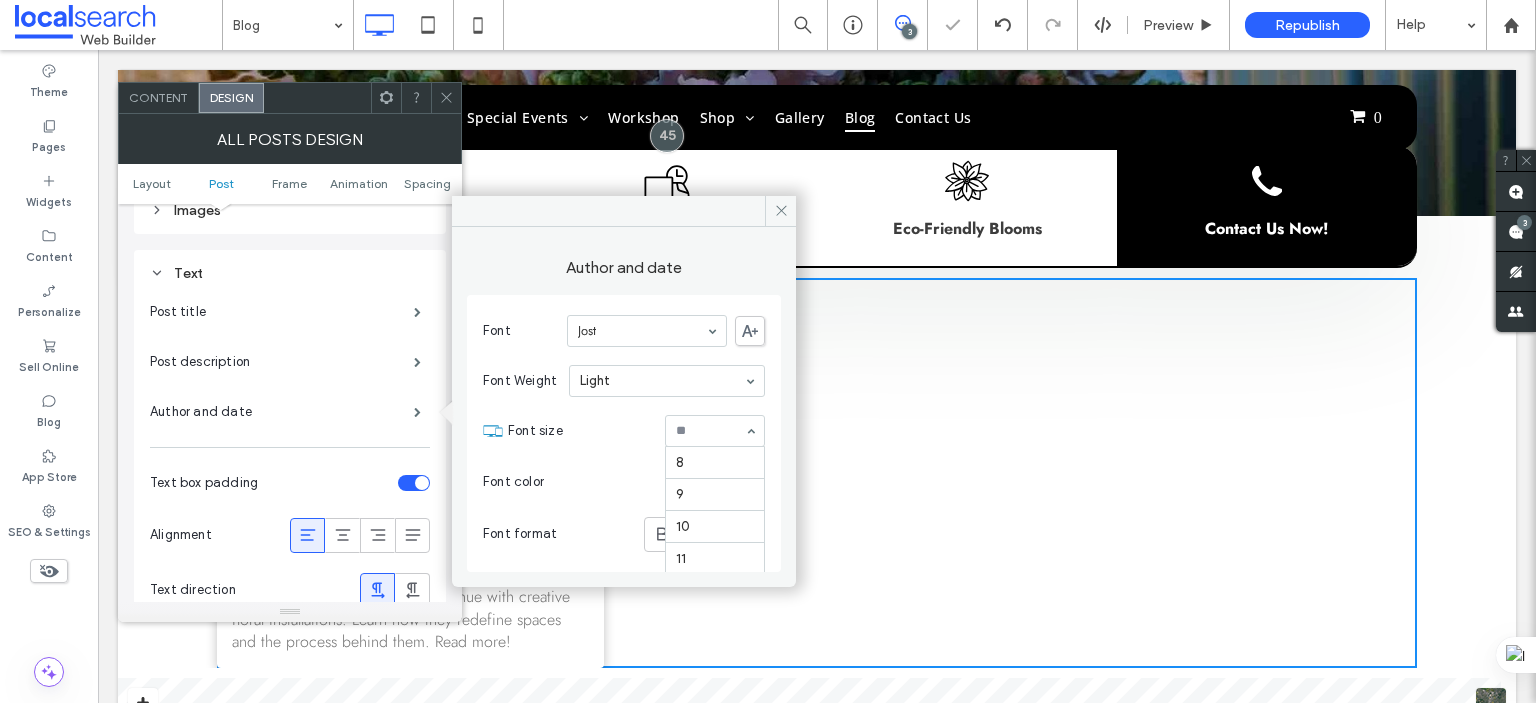 scroll, scrollTop: 131, scrollLeft: 0, axis: vertical 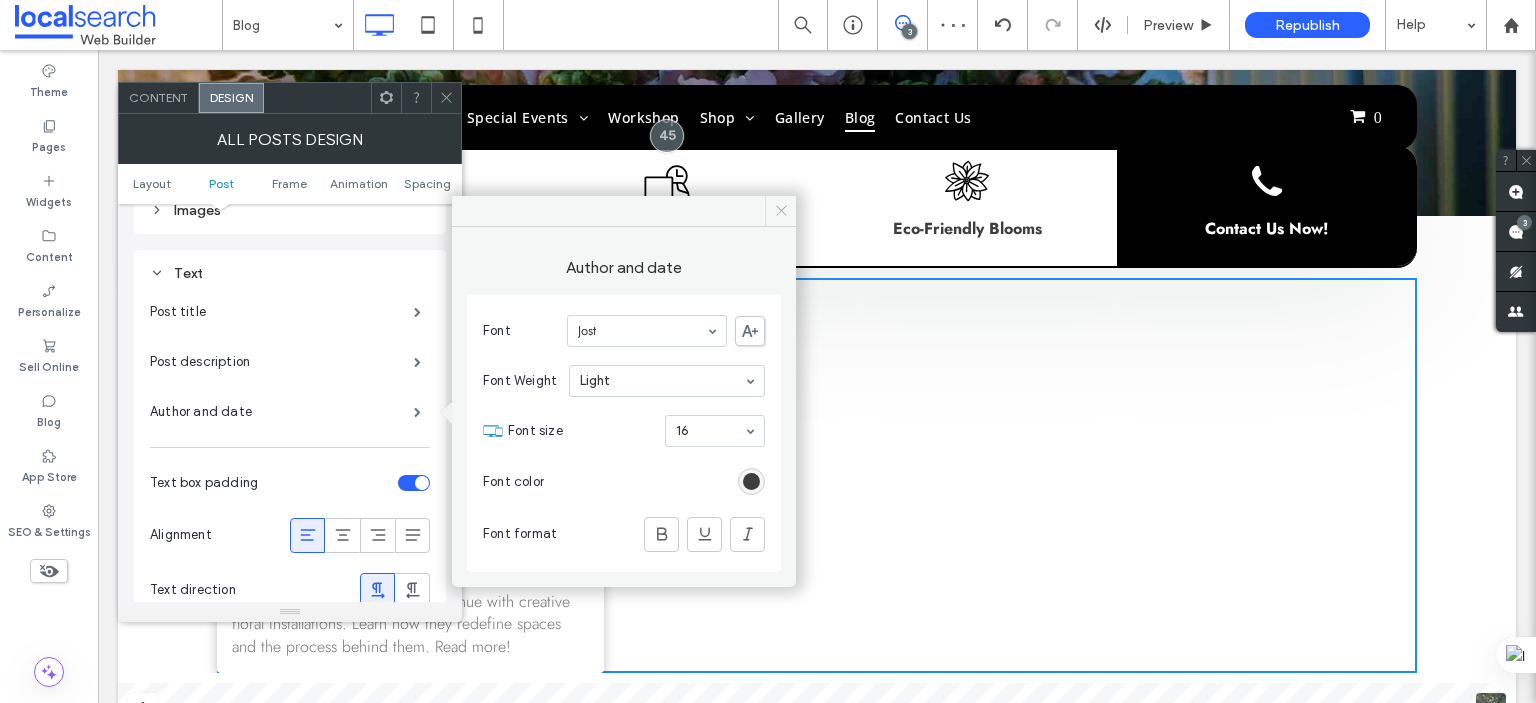 click at bounding box center [780, 211] 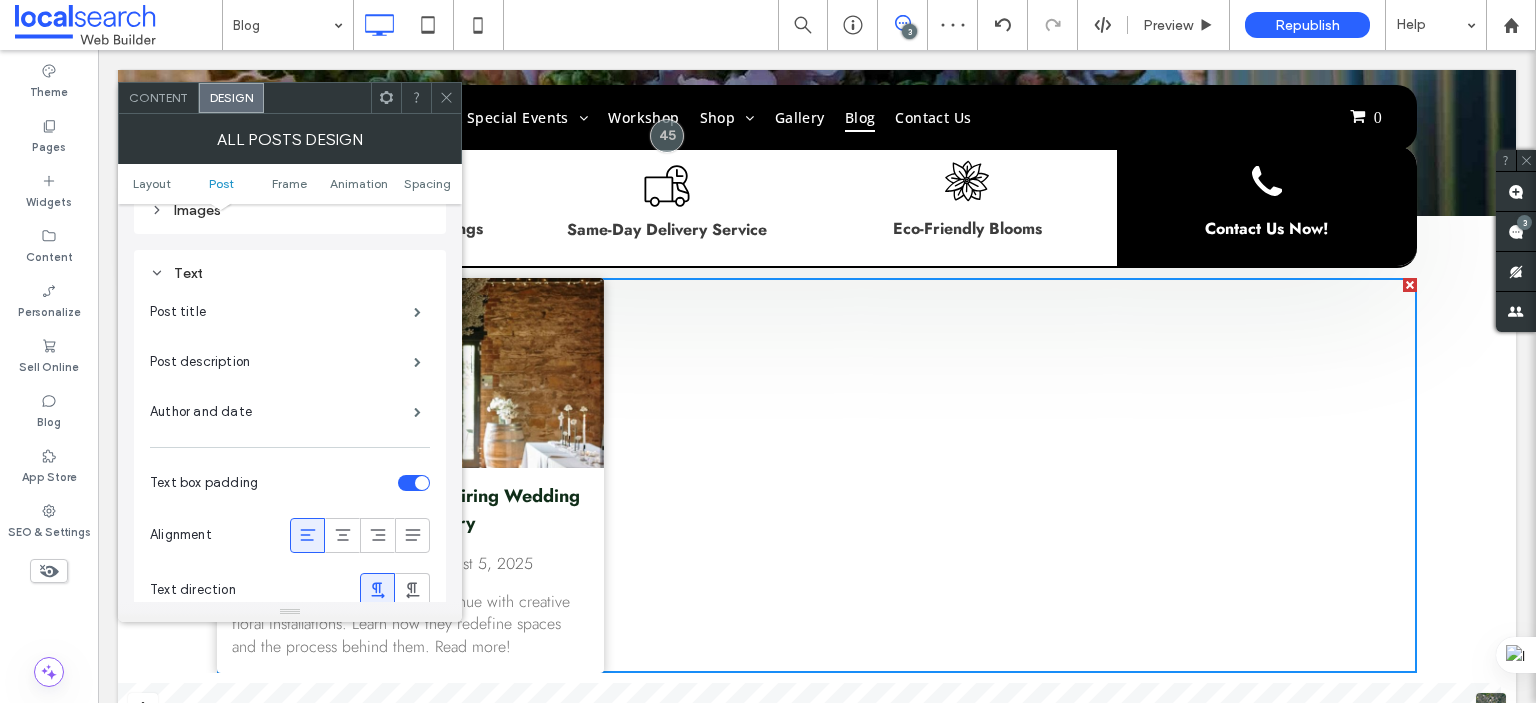 click 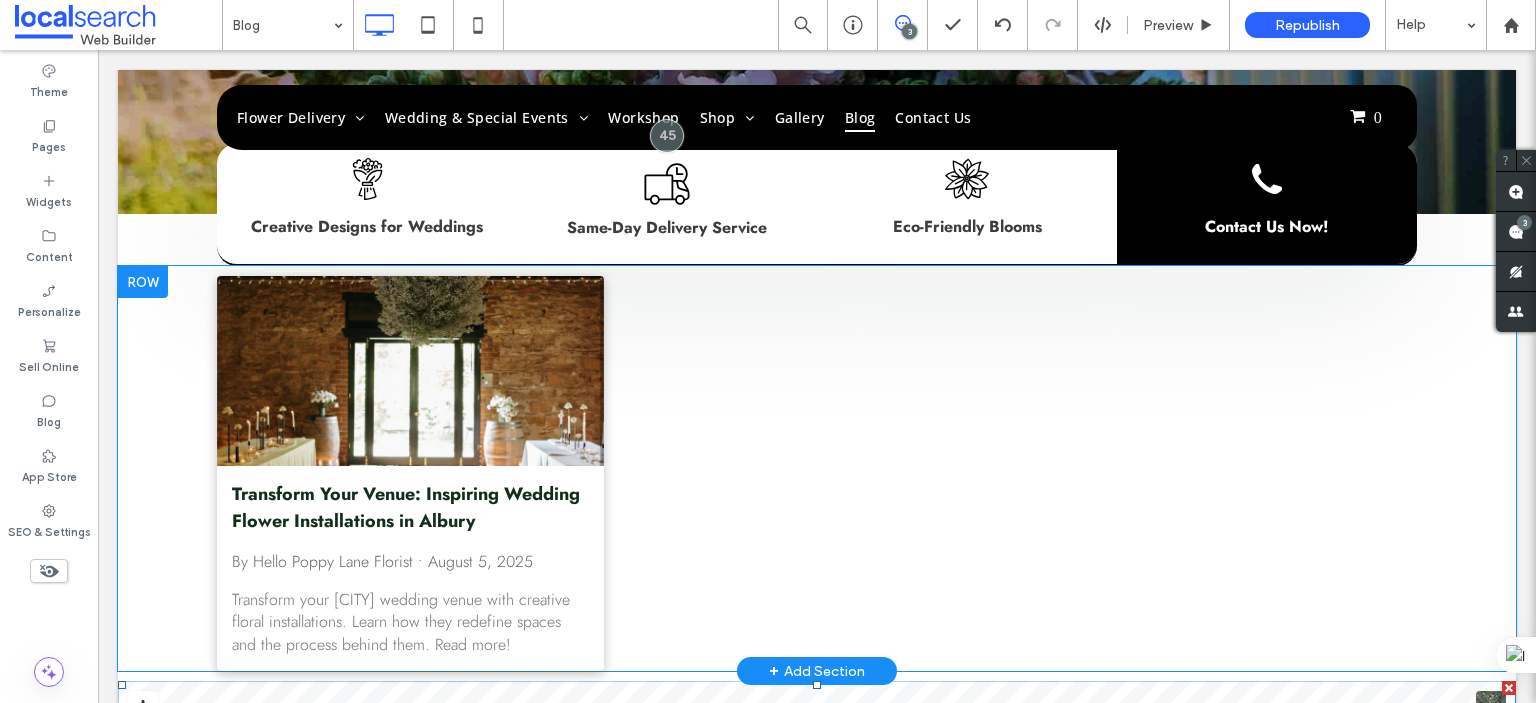 scroll, scrollTop: 700, scrollLeft: 0, axis: vertical 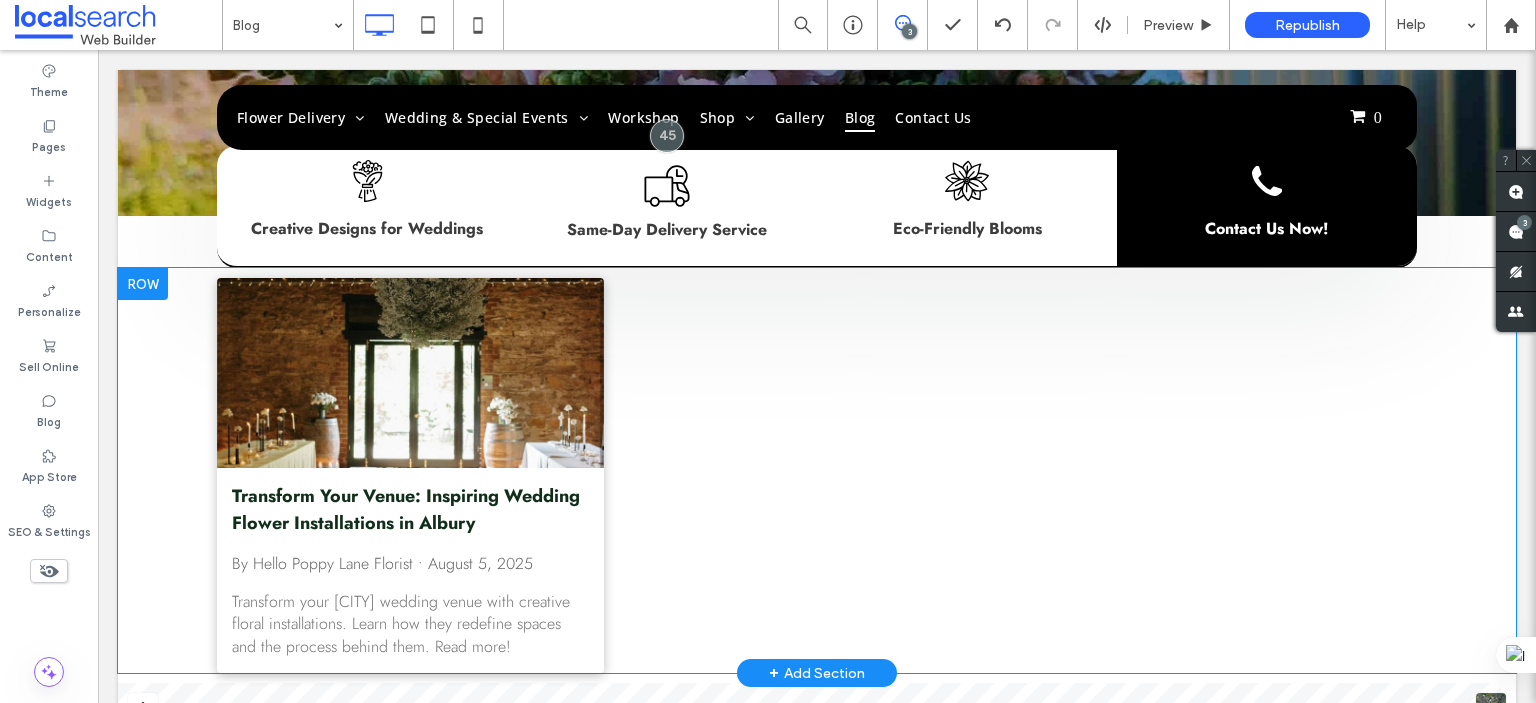click on "Click To Paste     Click To Paste
Transform Your Venue: Inspiring Wedding Flower Installations in Albury
By Hello Poppy Lane Florist
•
August 5, 2025
Transform your Albury wedding venue with creative floral installations. Learn how they redefine spaces and the process behind them. Read more!
Row + Add Section" at bounding box center [817, 470] 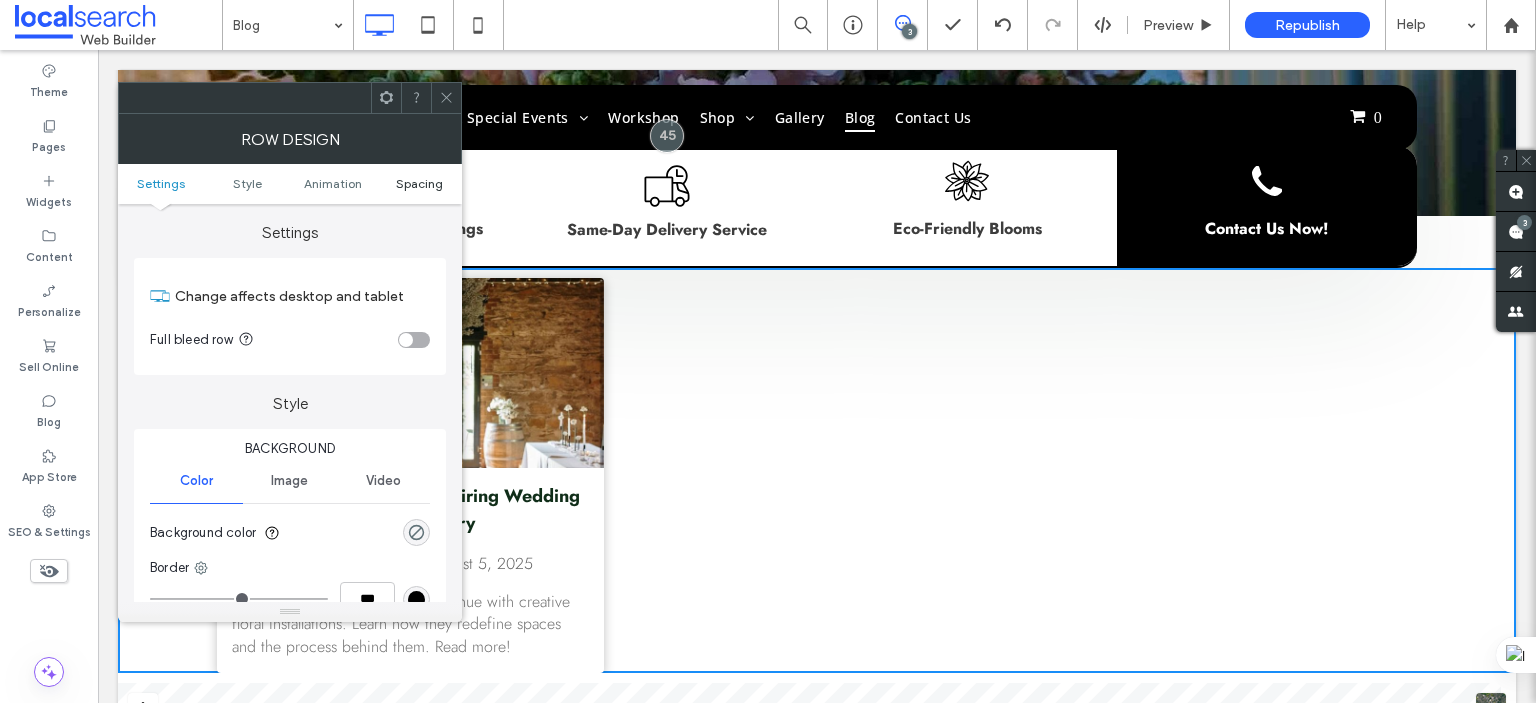 click on "Spacing" at bounding box center (419, 183) 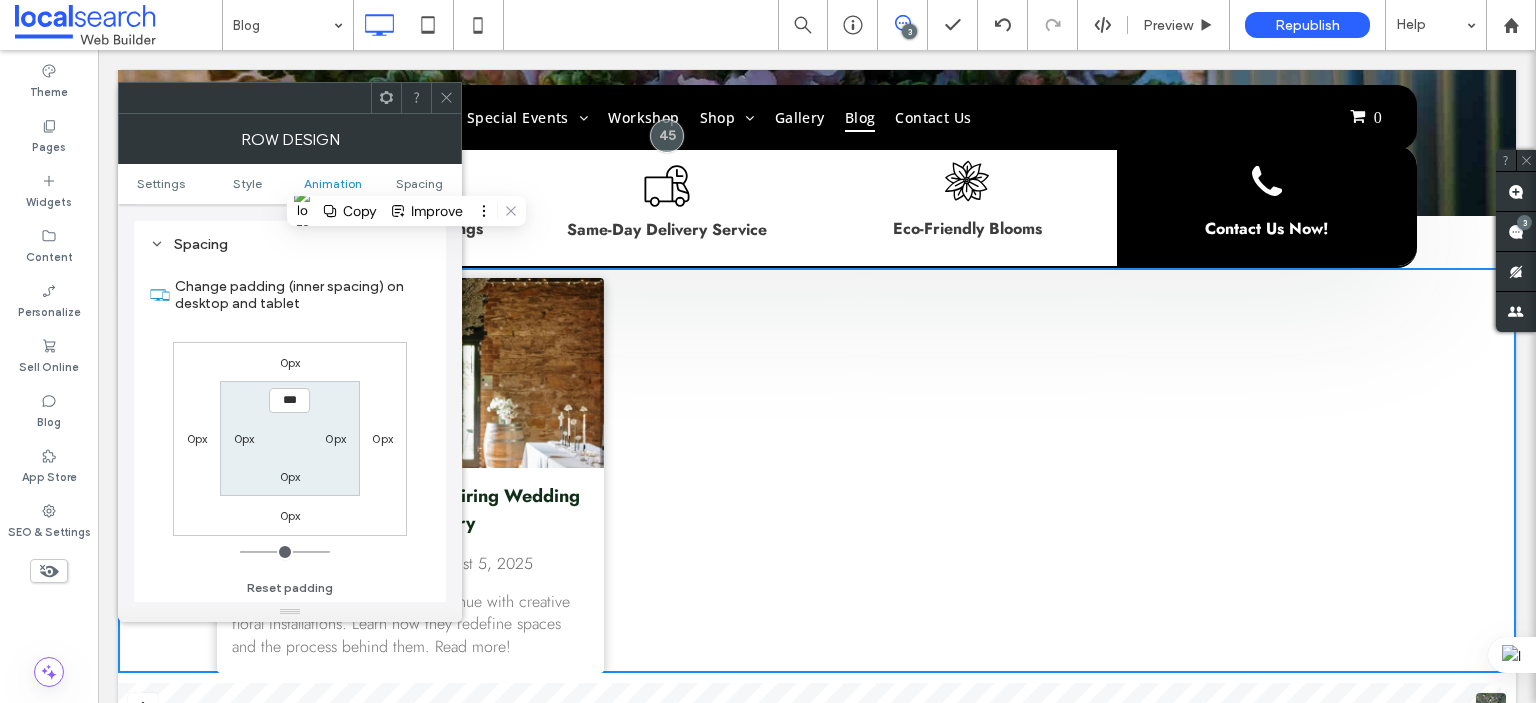 scroll, scrollTop: 564, scrollLeft: 0, axis: vertical 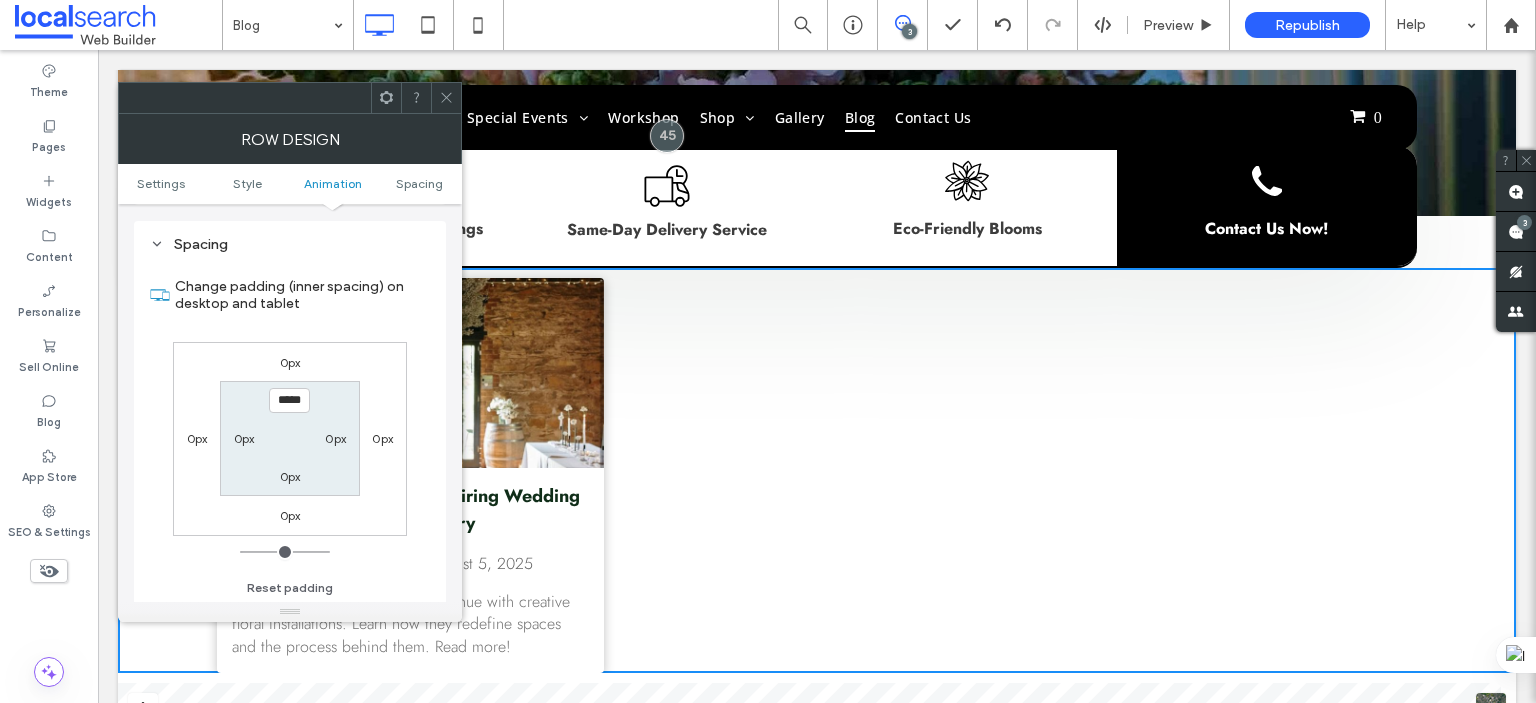 type on "*****" 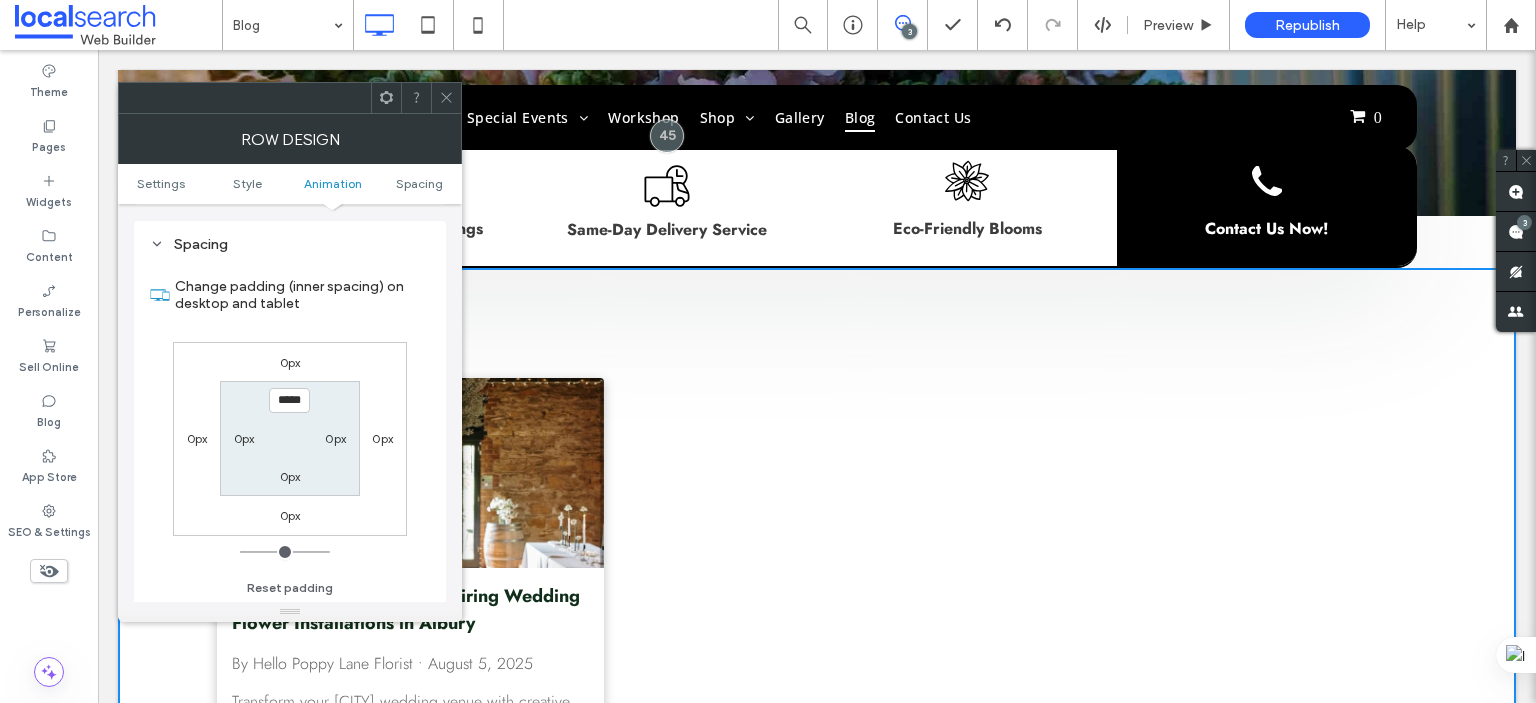 click on "***** 0px 0px 0px" at bounding box center [289, 438] 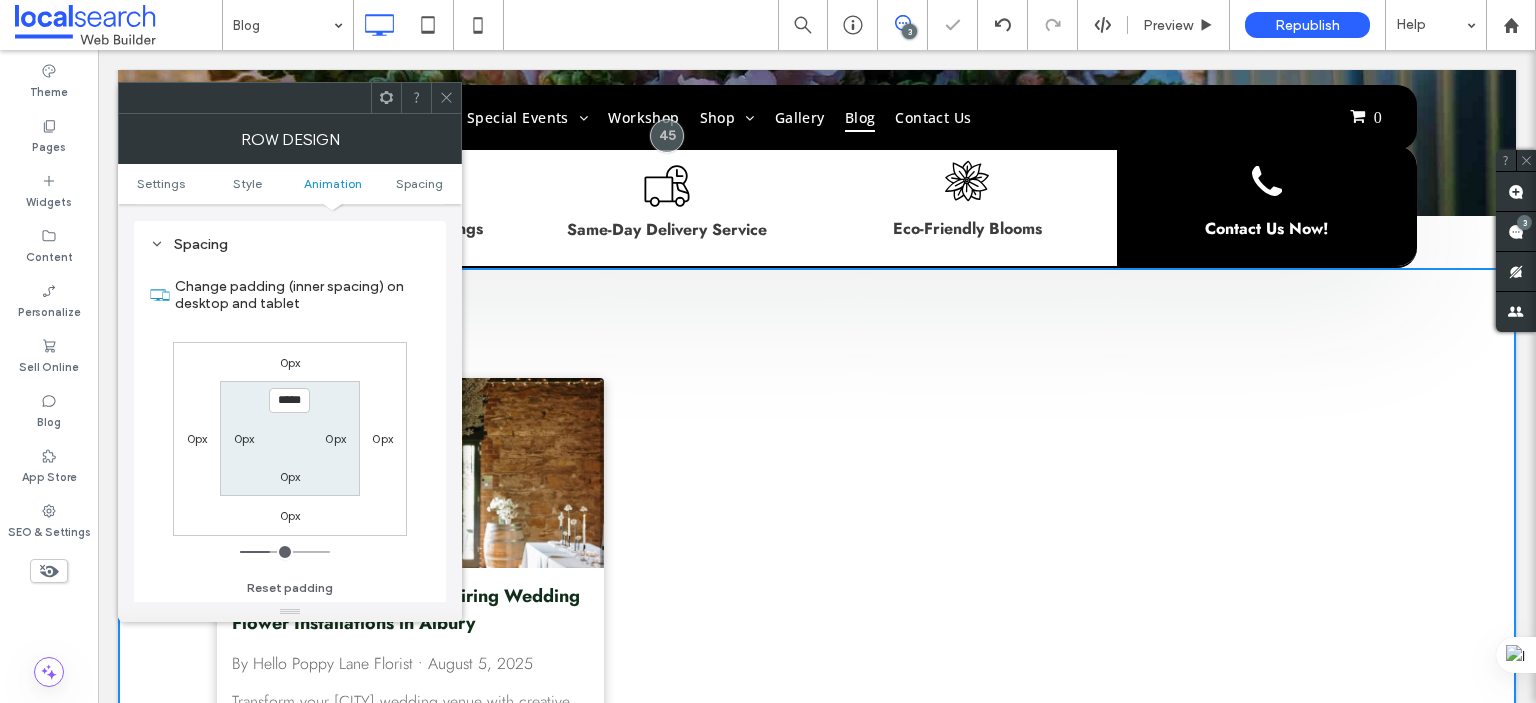 click on "0px" at bounding box center [290, 476] 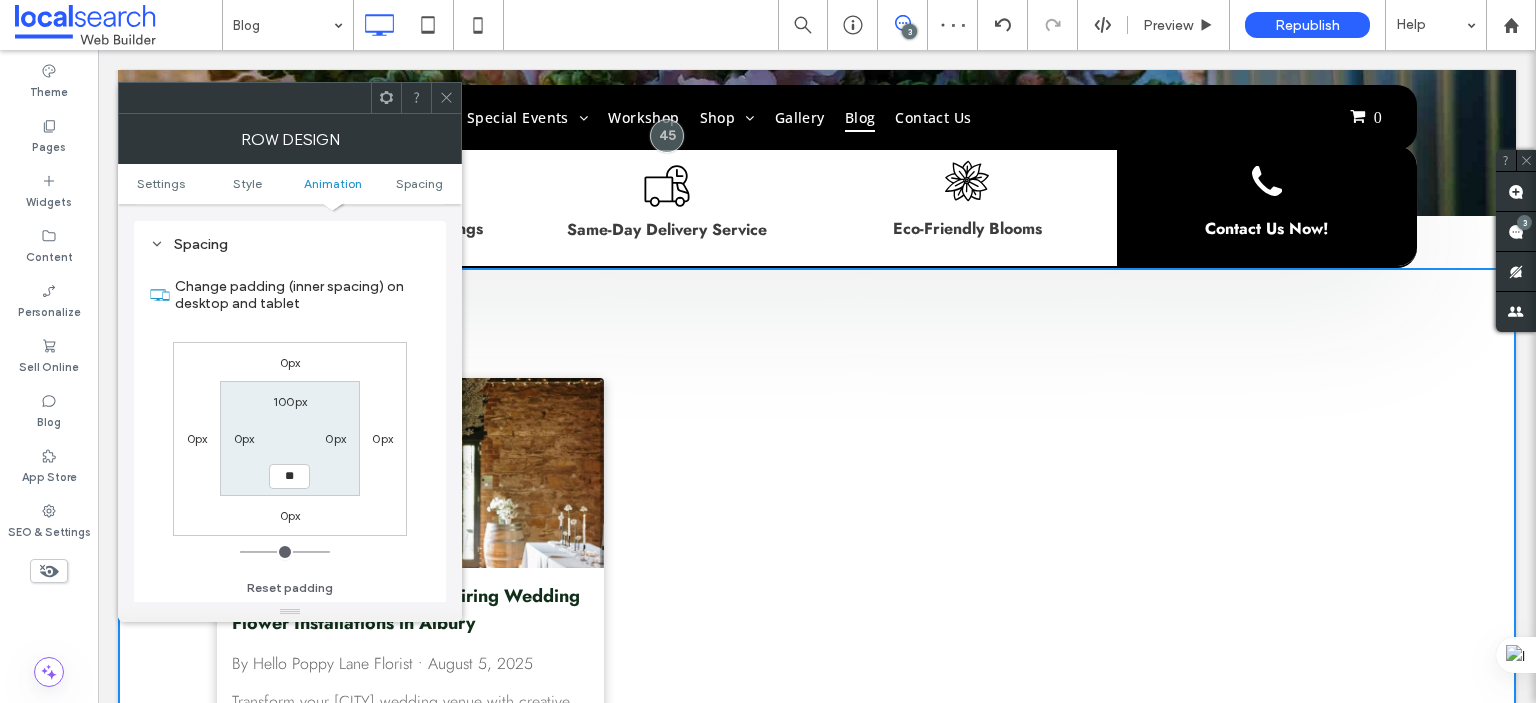 type on "**" 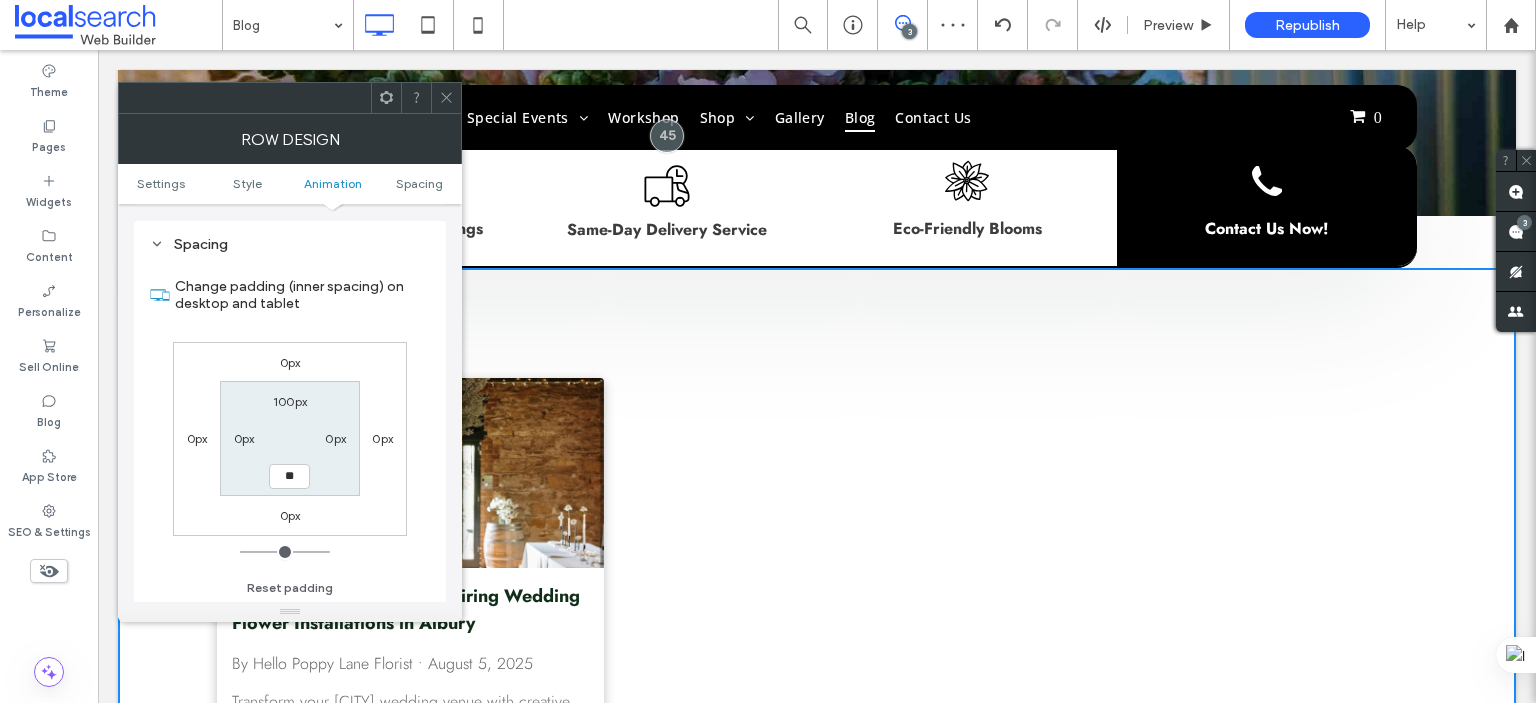 type on "**" 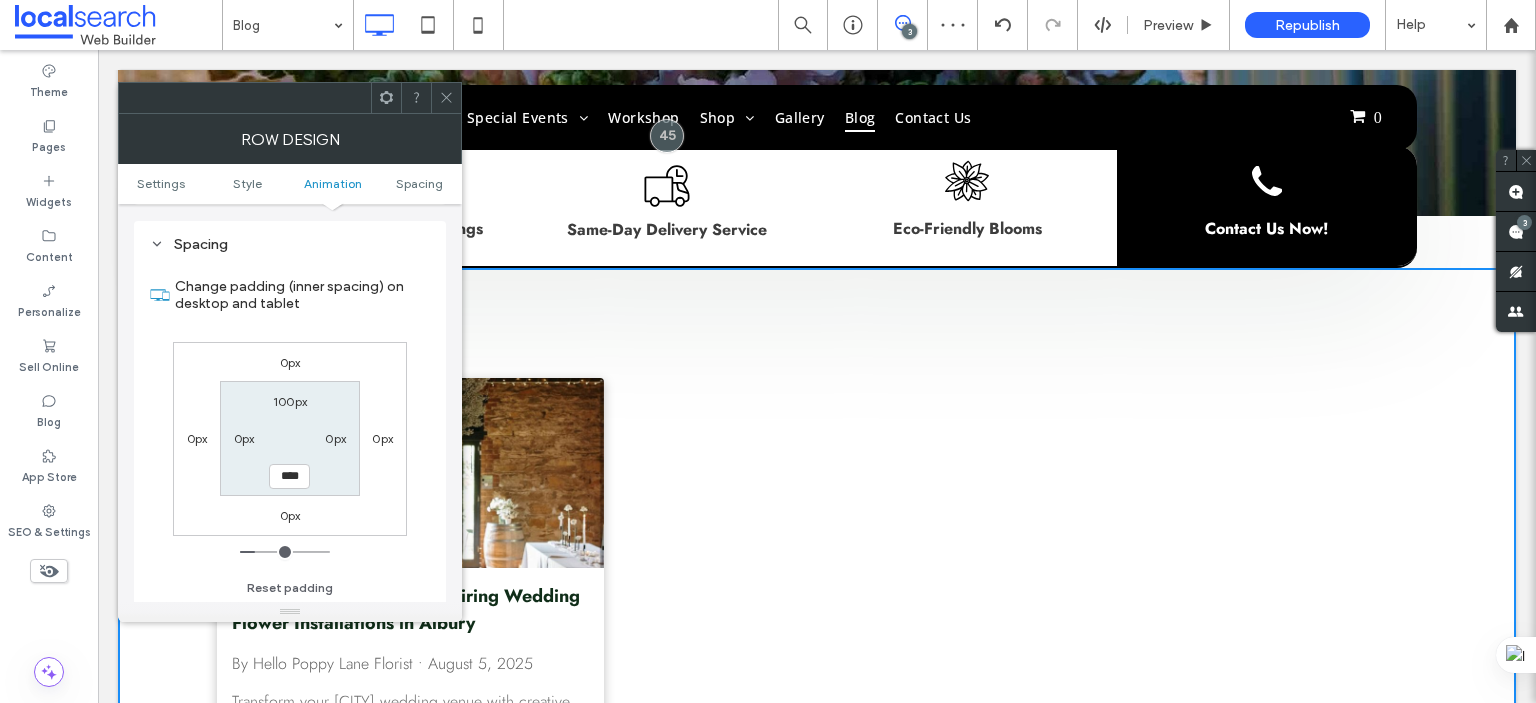 click on "100px 0px **** 0px" at bounding box center (289, 438) 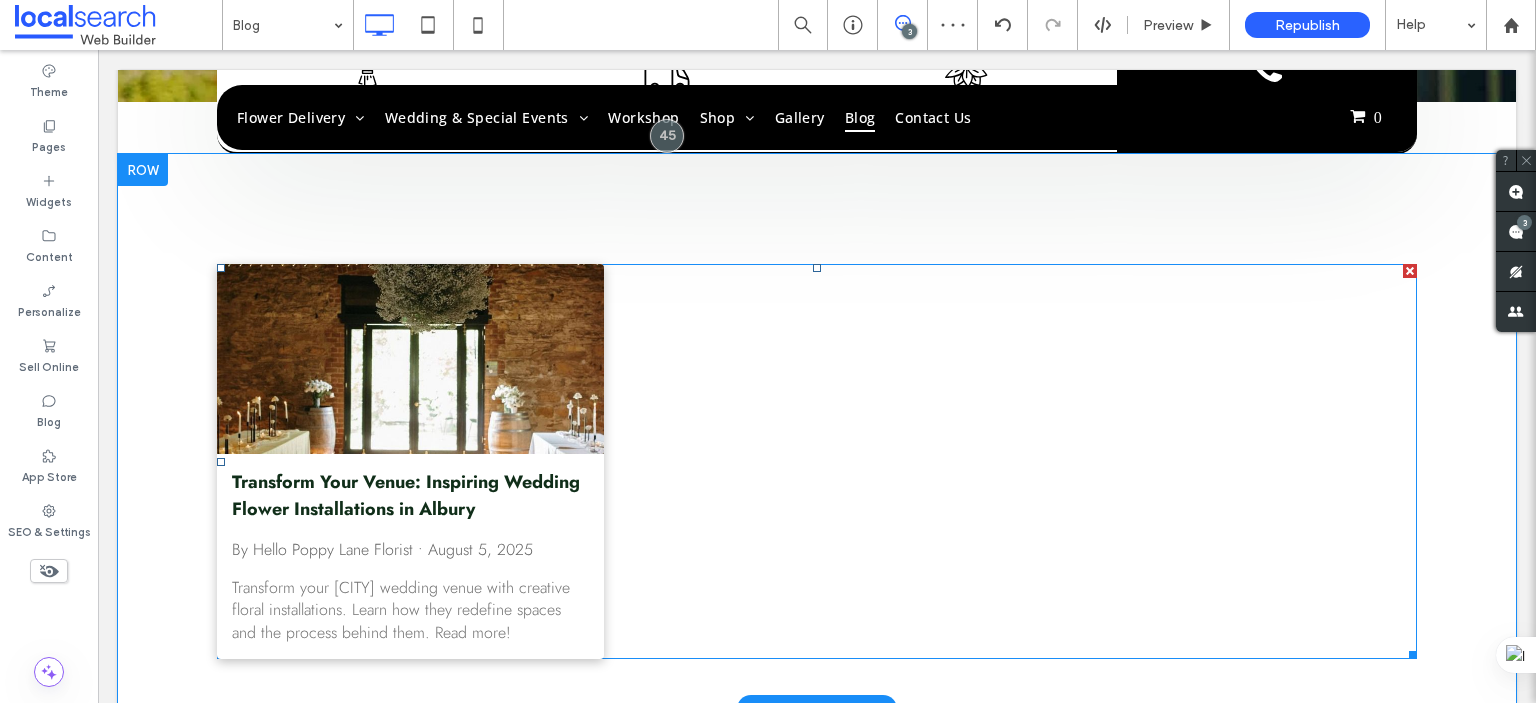 scroll, scrollTop: 900, scrollLeft: 0, axis: vertical 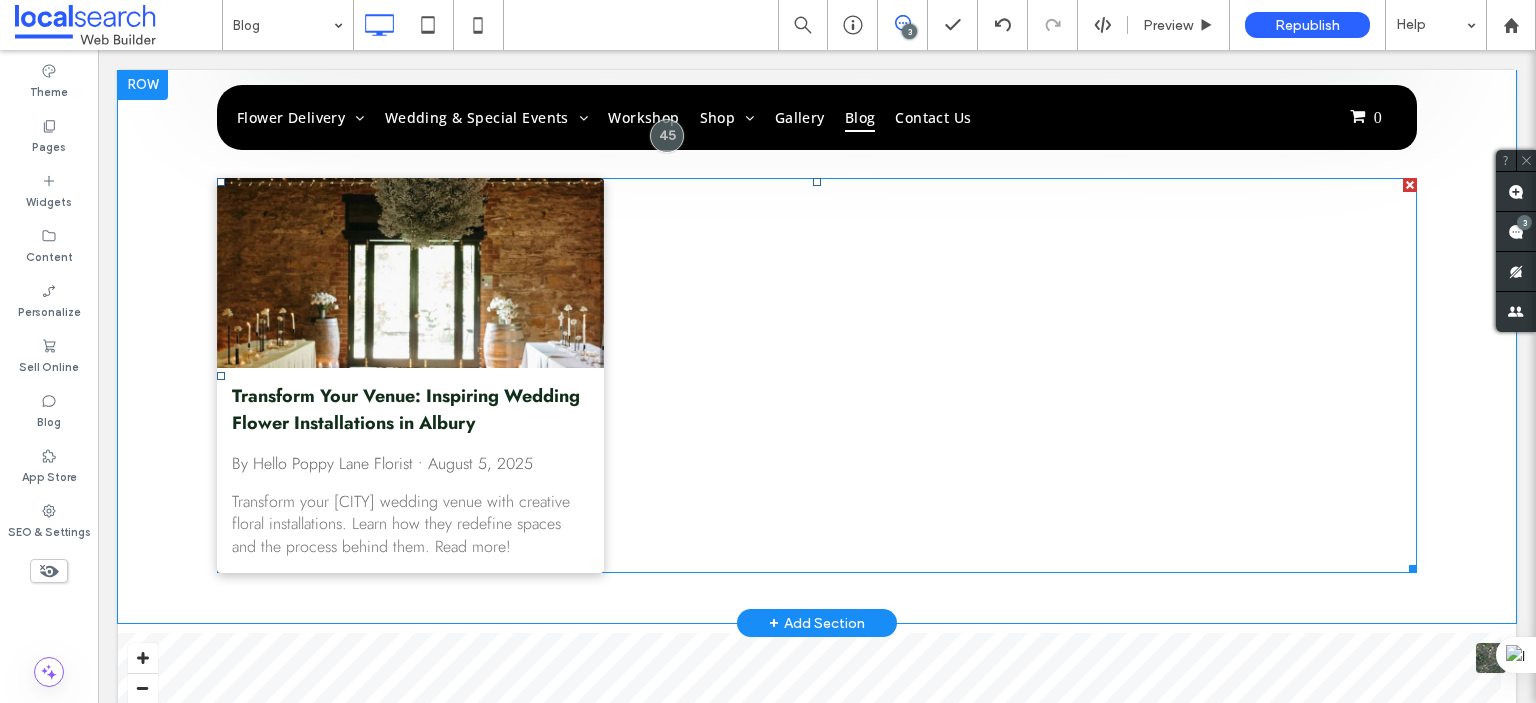 click on "Transform Your Venue: Inspiring Wedding Flower Installations in Albury
By Hello Poppy Lane Florist
•
August 5, 2025
Transform your Albury wedding venue with creative floral installations. Learn how they redefine spaces and the process behind them. Read more!" at bounding box center (817, 375) 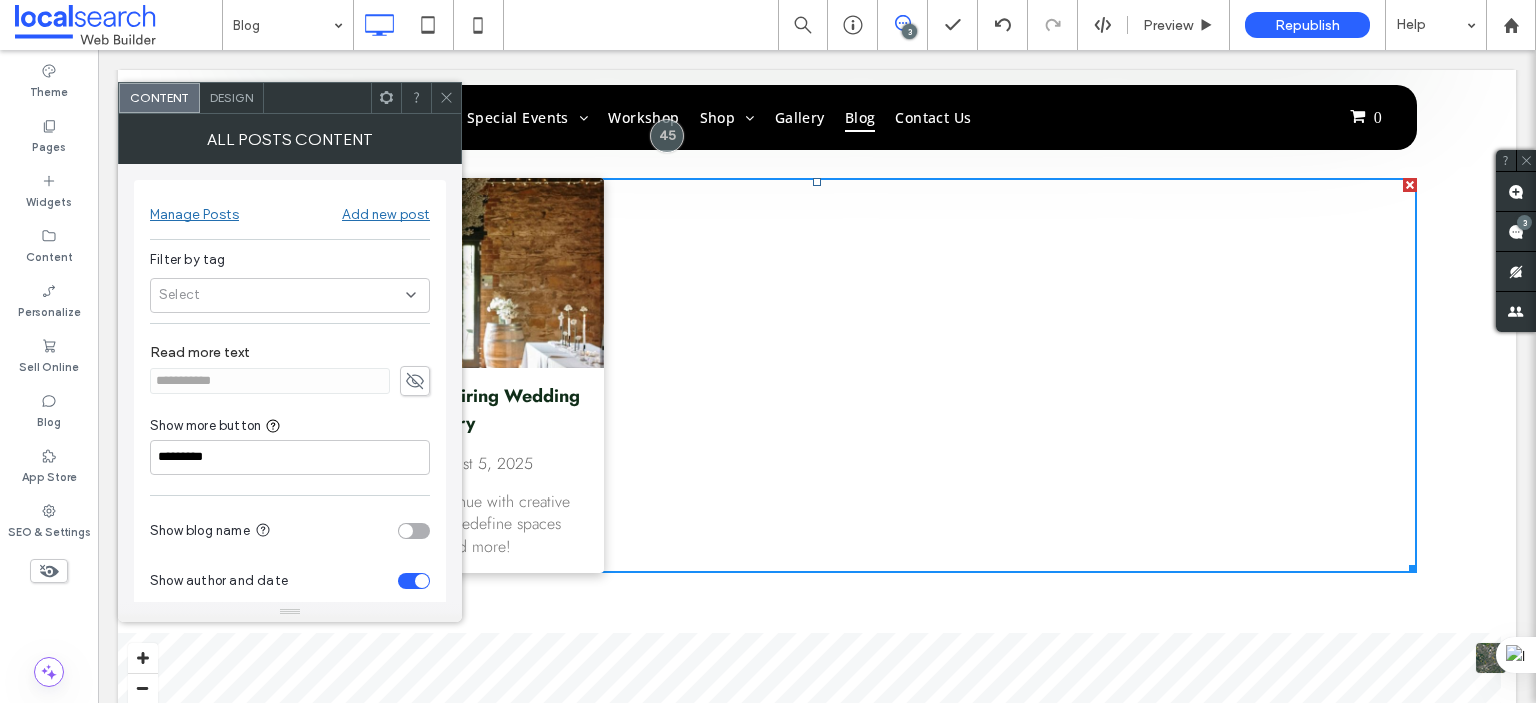 click on "Design" at bounding box center (232, 98) 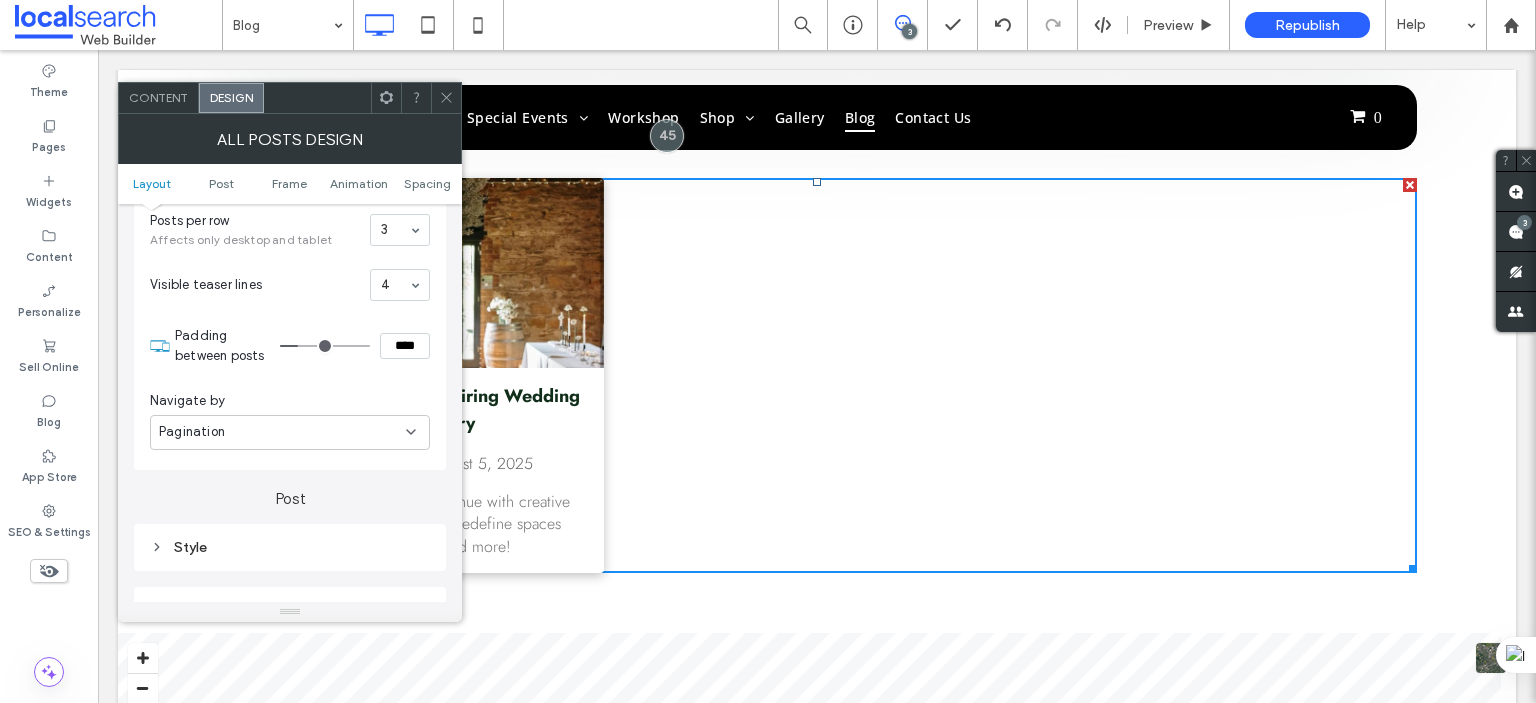 scroll, scrollTop: 400, scrollLeft: 0, axis: vertical 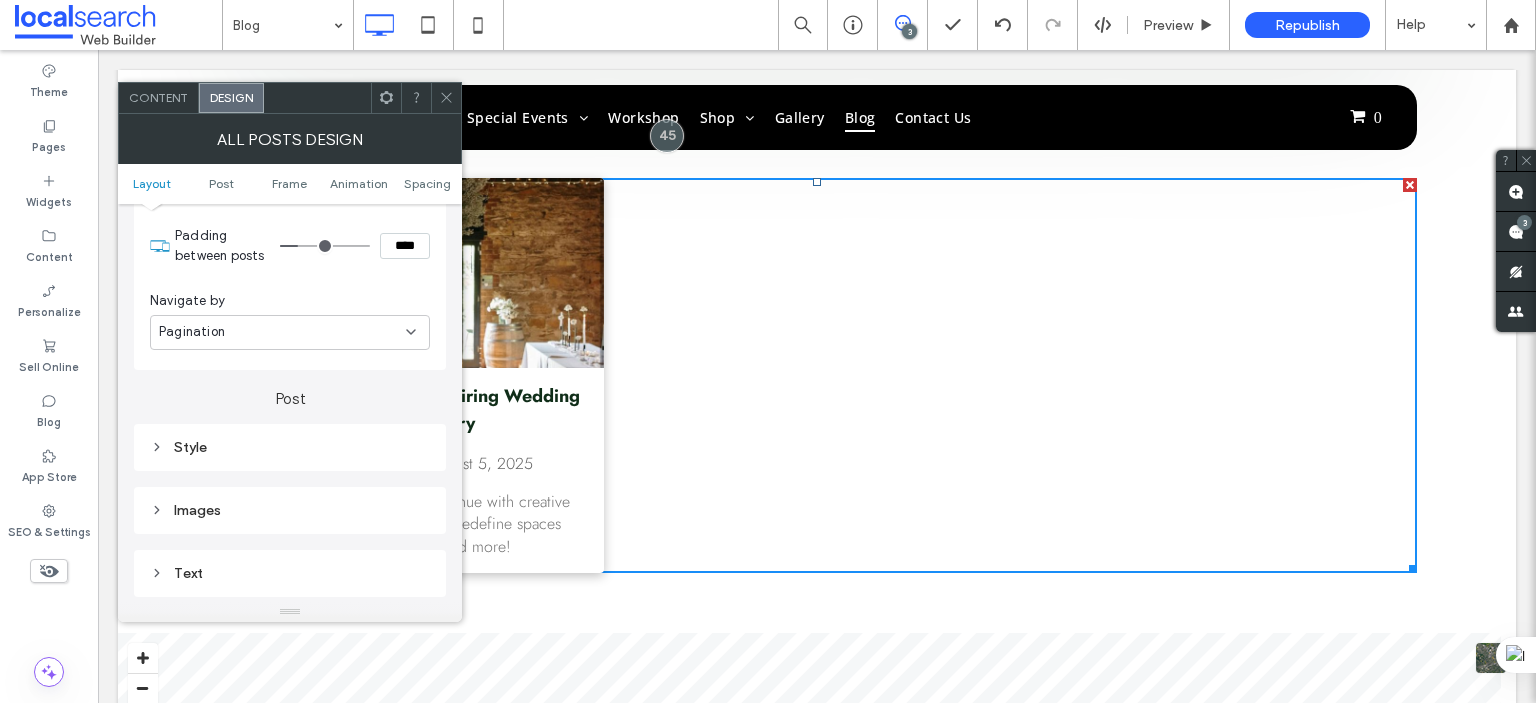 click at bounding box center (446, 98) 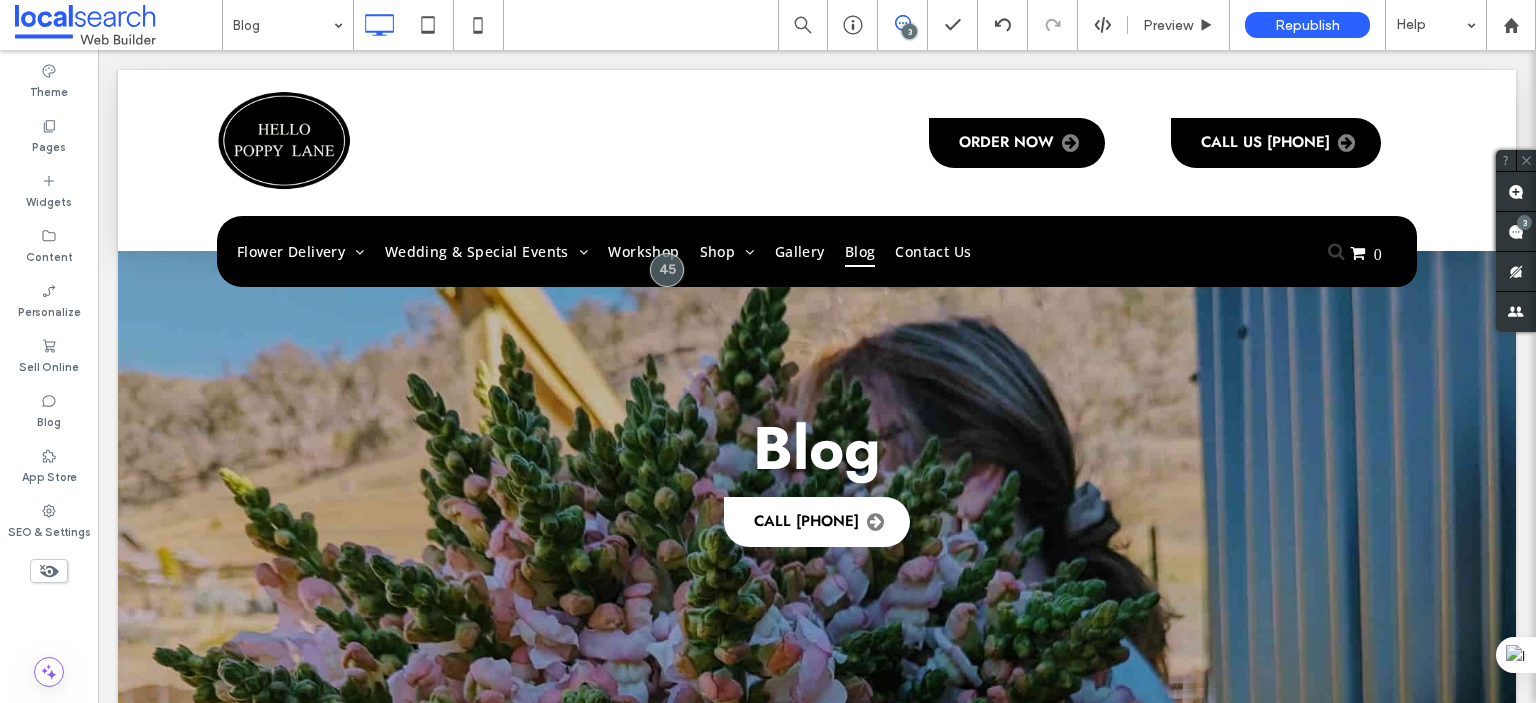 scroll, scrollTop: 0, scrollLeft: 0, axis: both 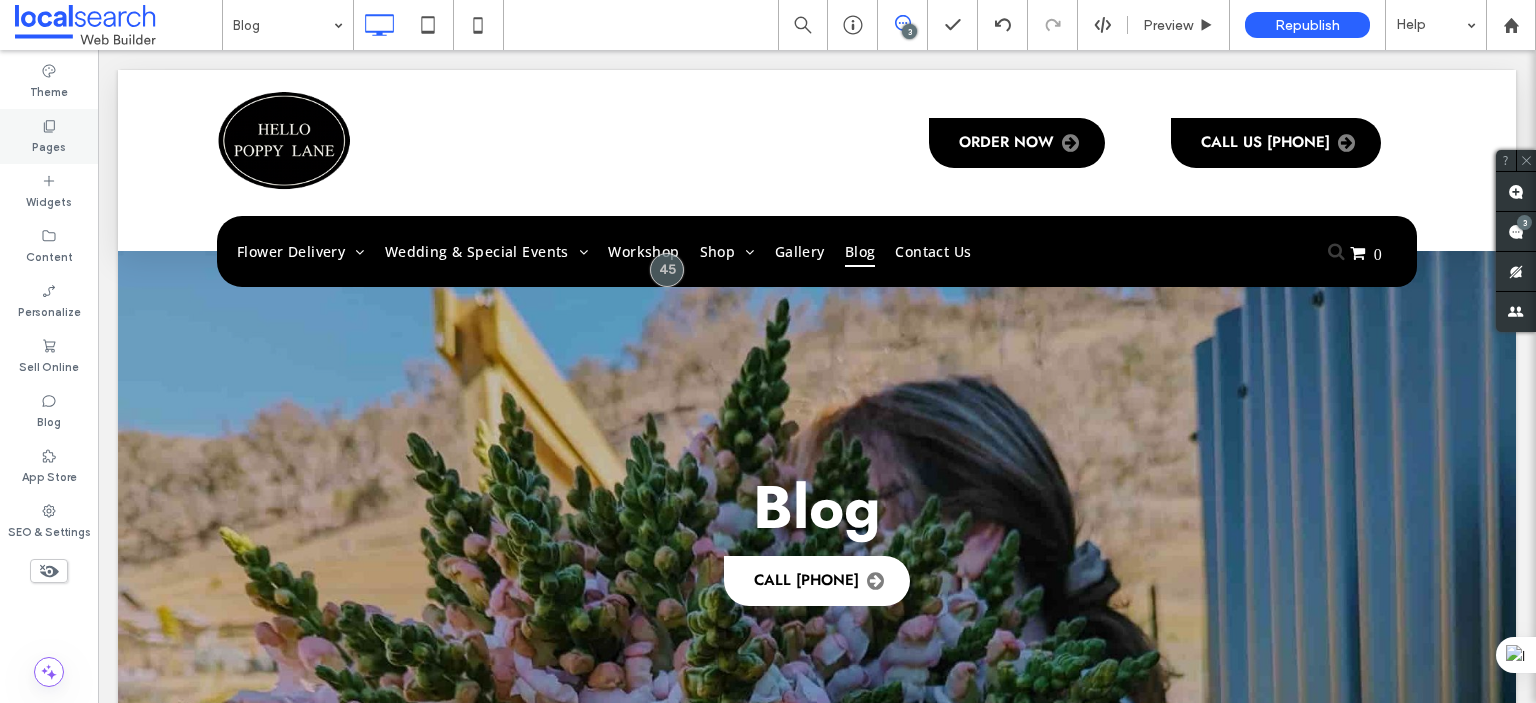 click on "Pages" at bounding box center (49, 145) 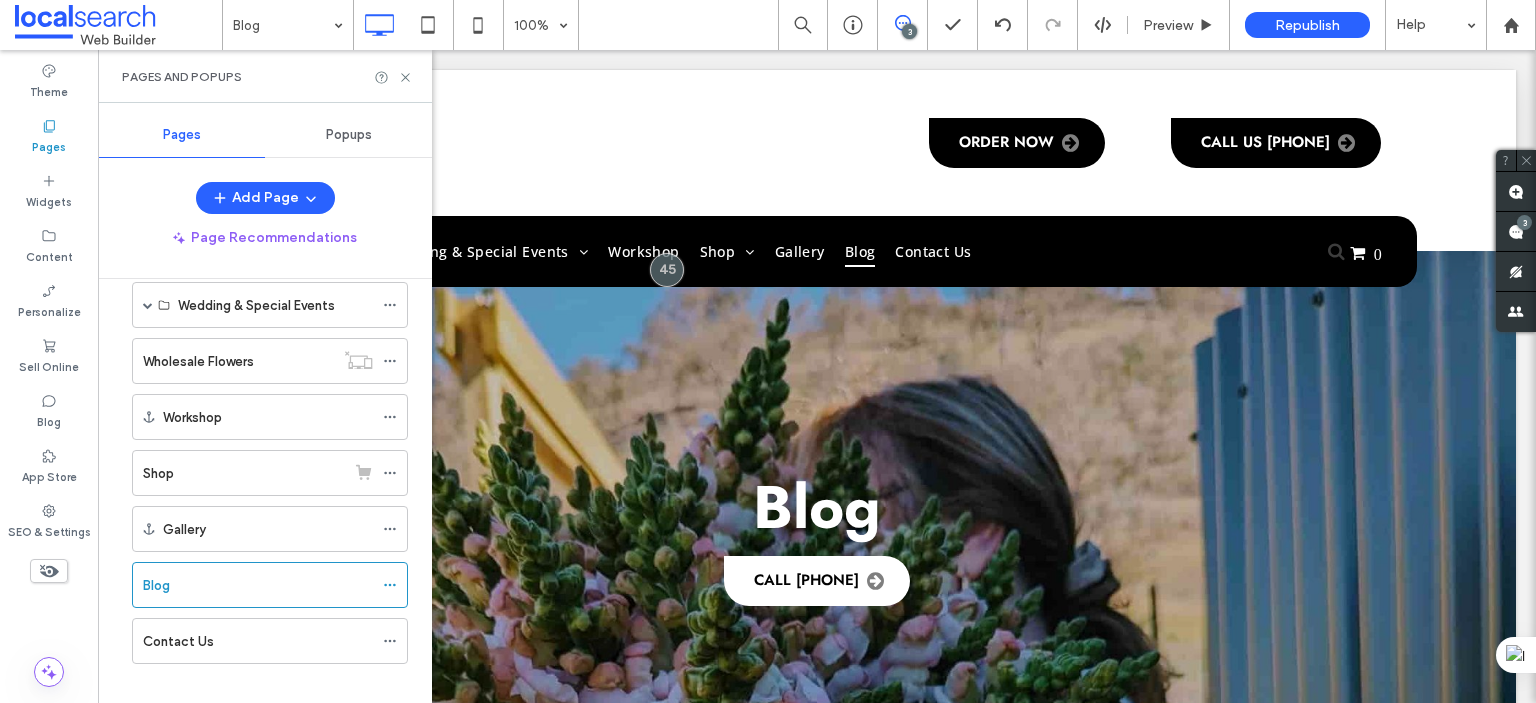 scroll, scrollTop: 250, scrollLeft: 0, axis: vertical 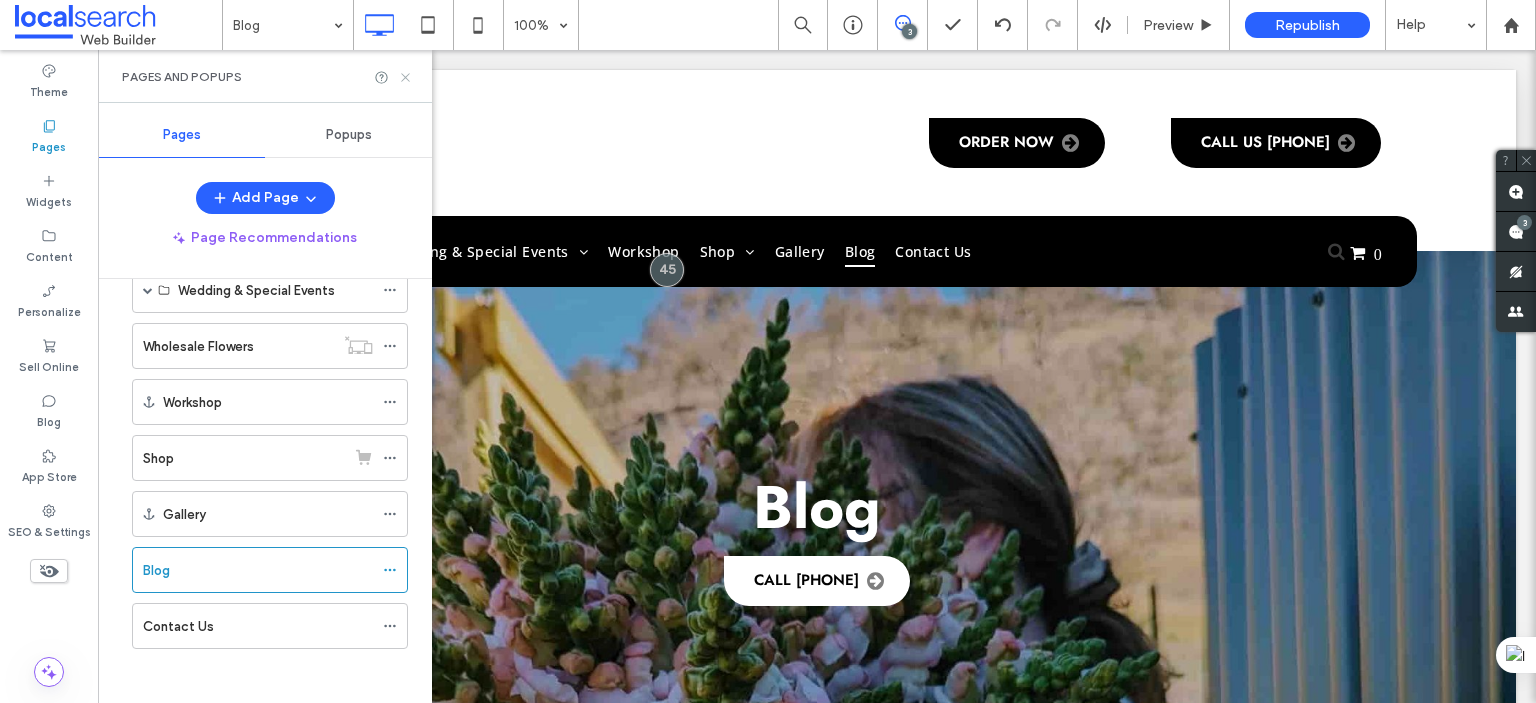 drag, startPoint x: 409, startPoint y: 77, endPoint x: 312, endPoint y: 19, distance: 113.0177 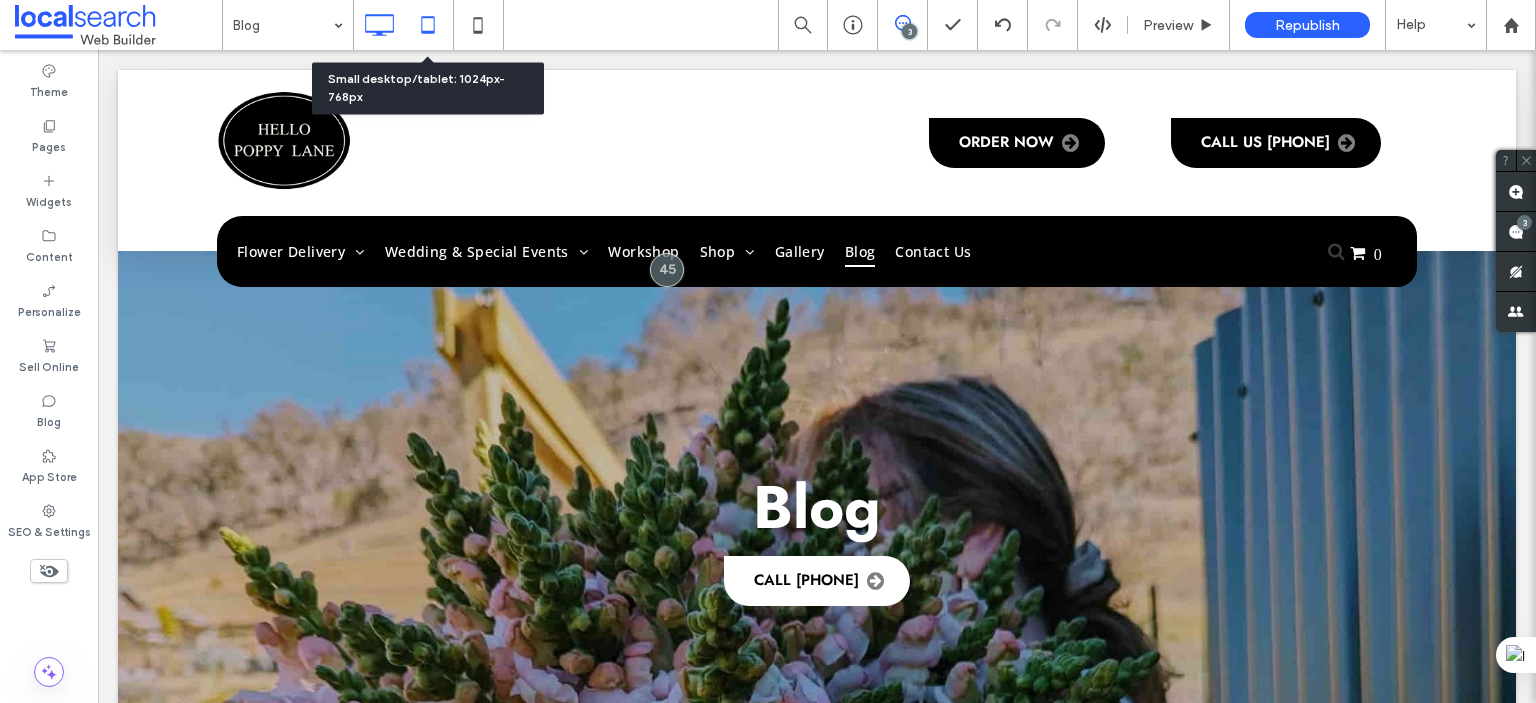 click 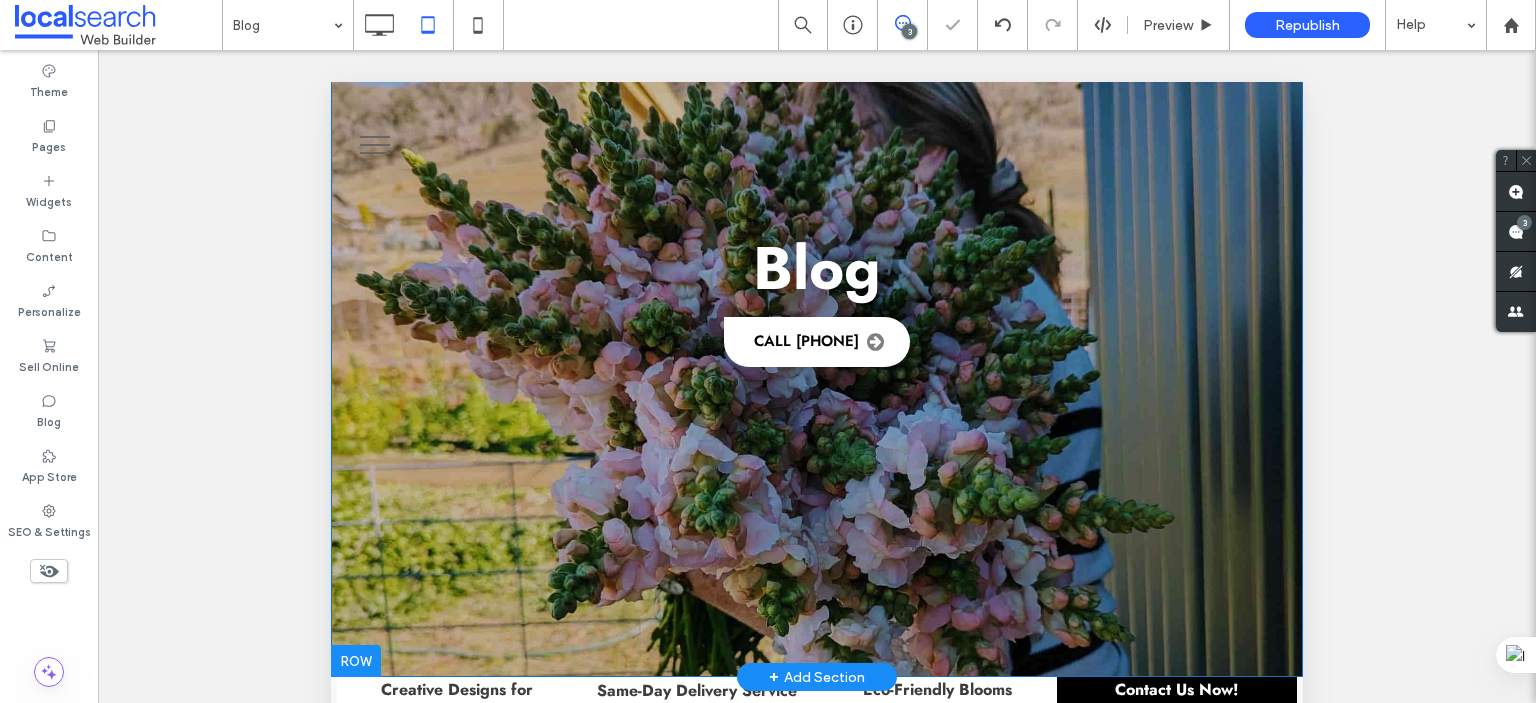 scroll, scrollTop: 400, scrollLeft: 0, axis: vertical 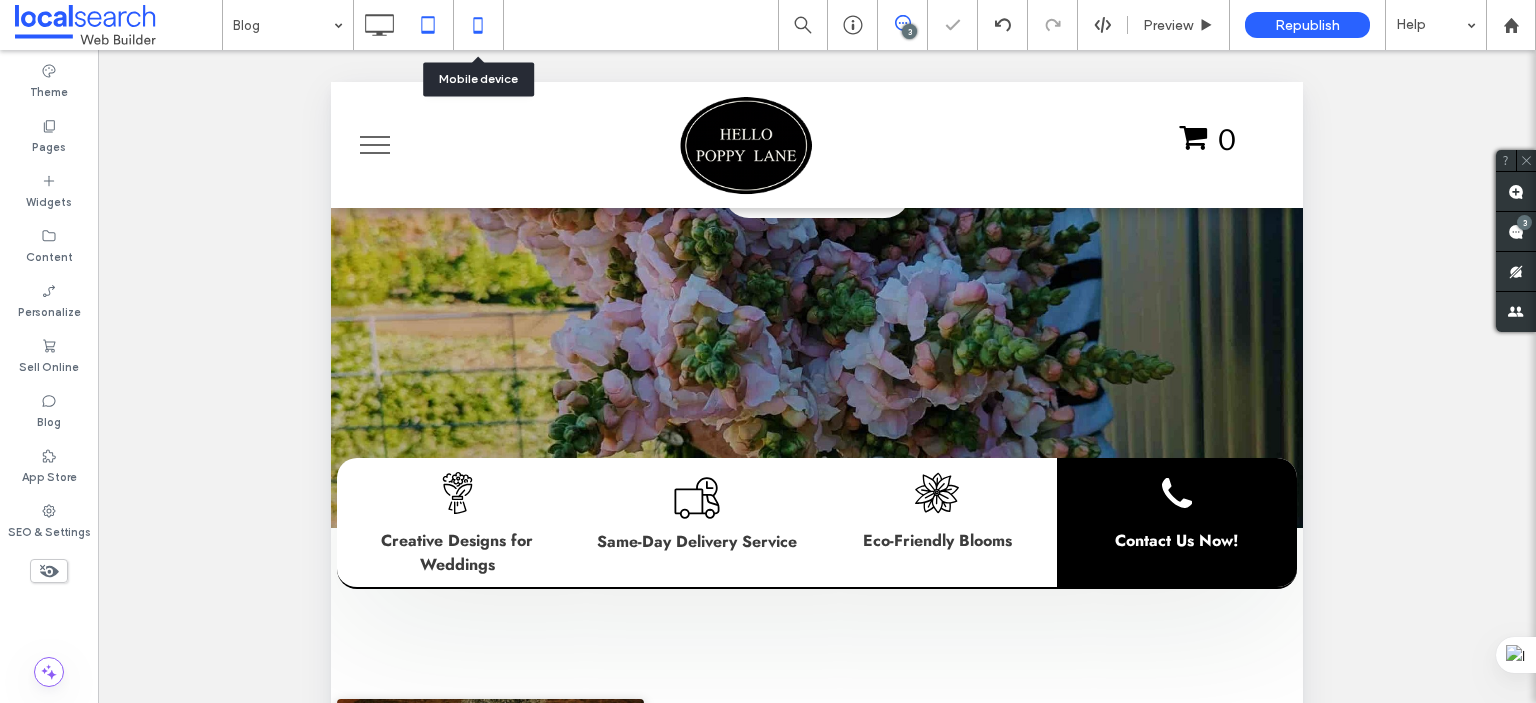 click 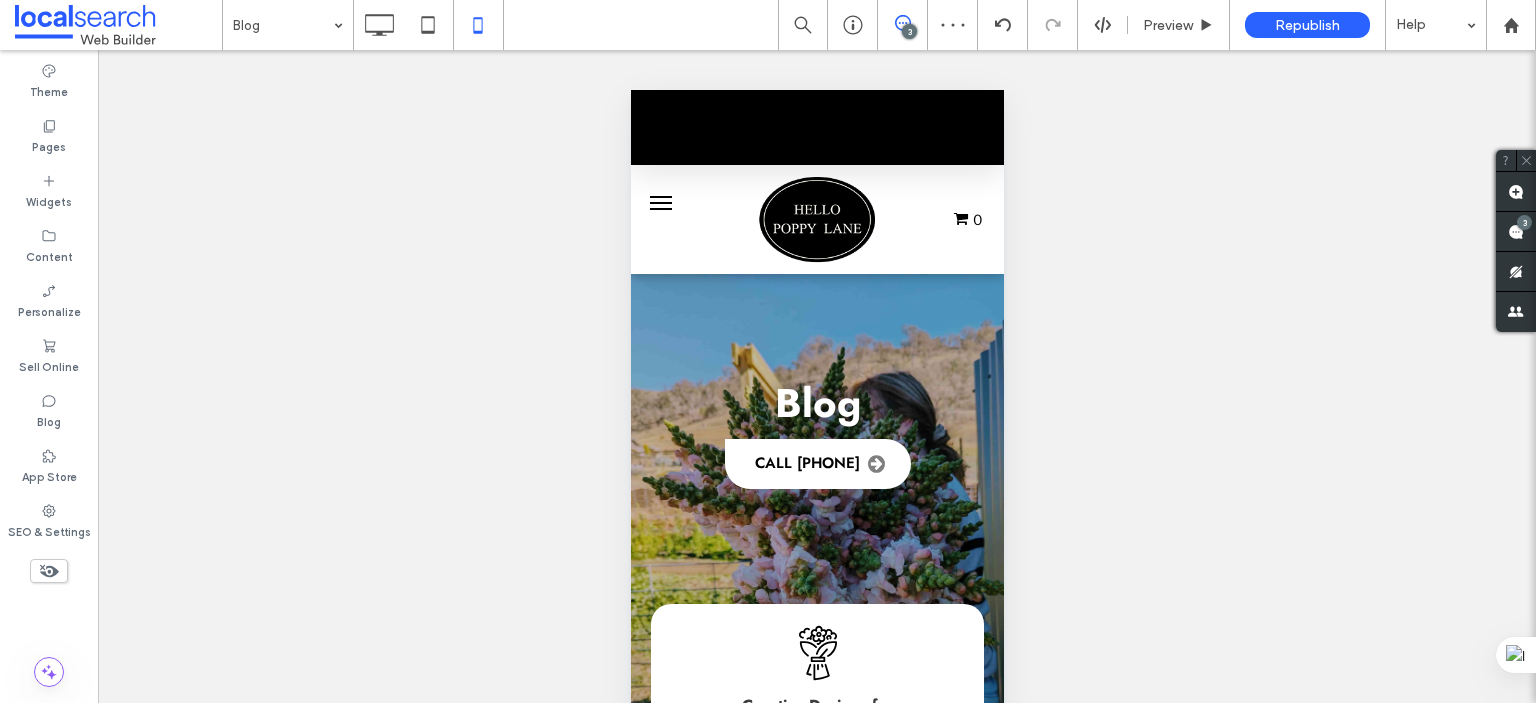 scroll, scrollTop: 2005, scrollLeft: 0, axis: vertical 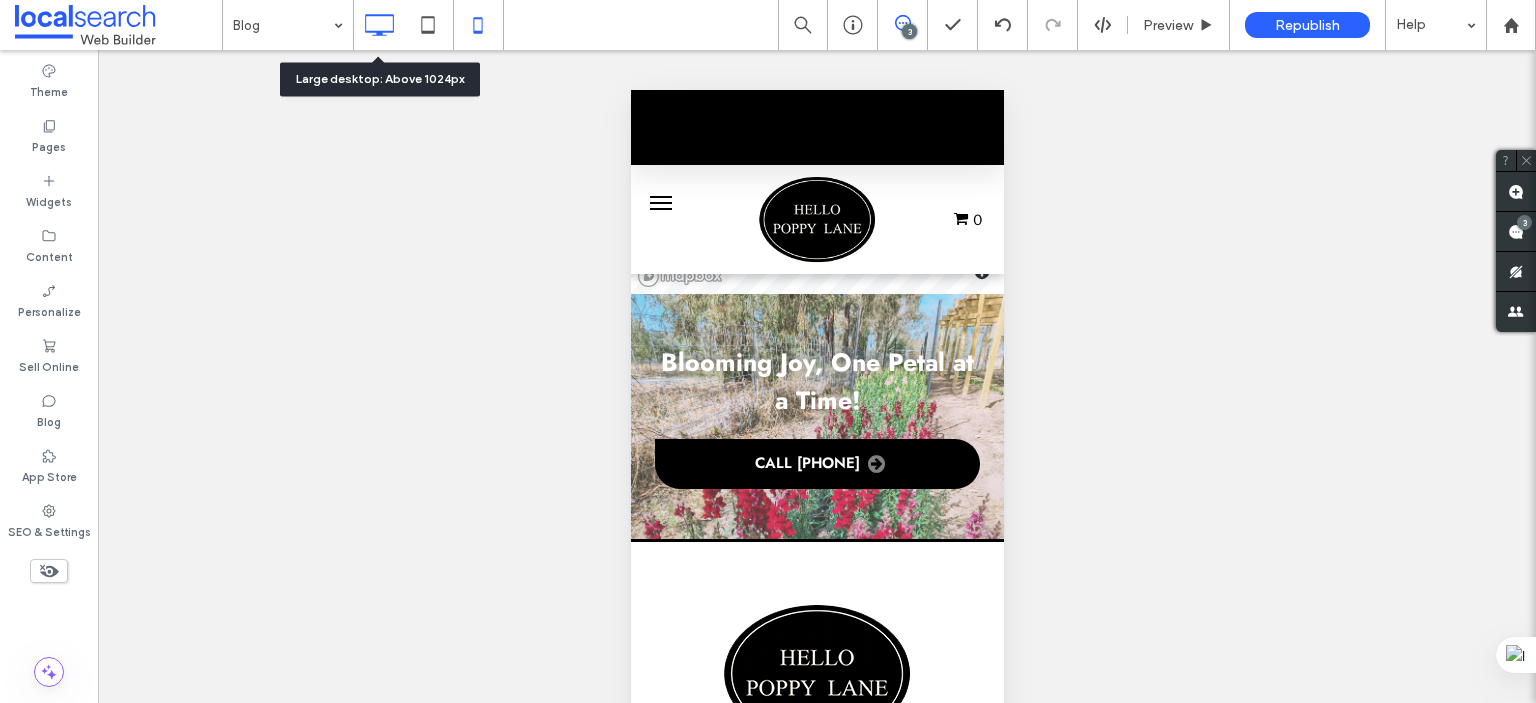 click 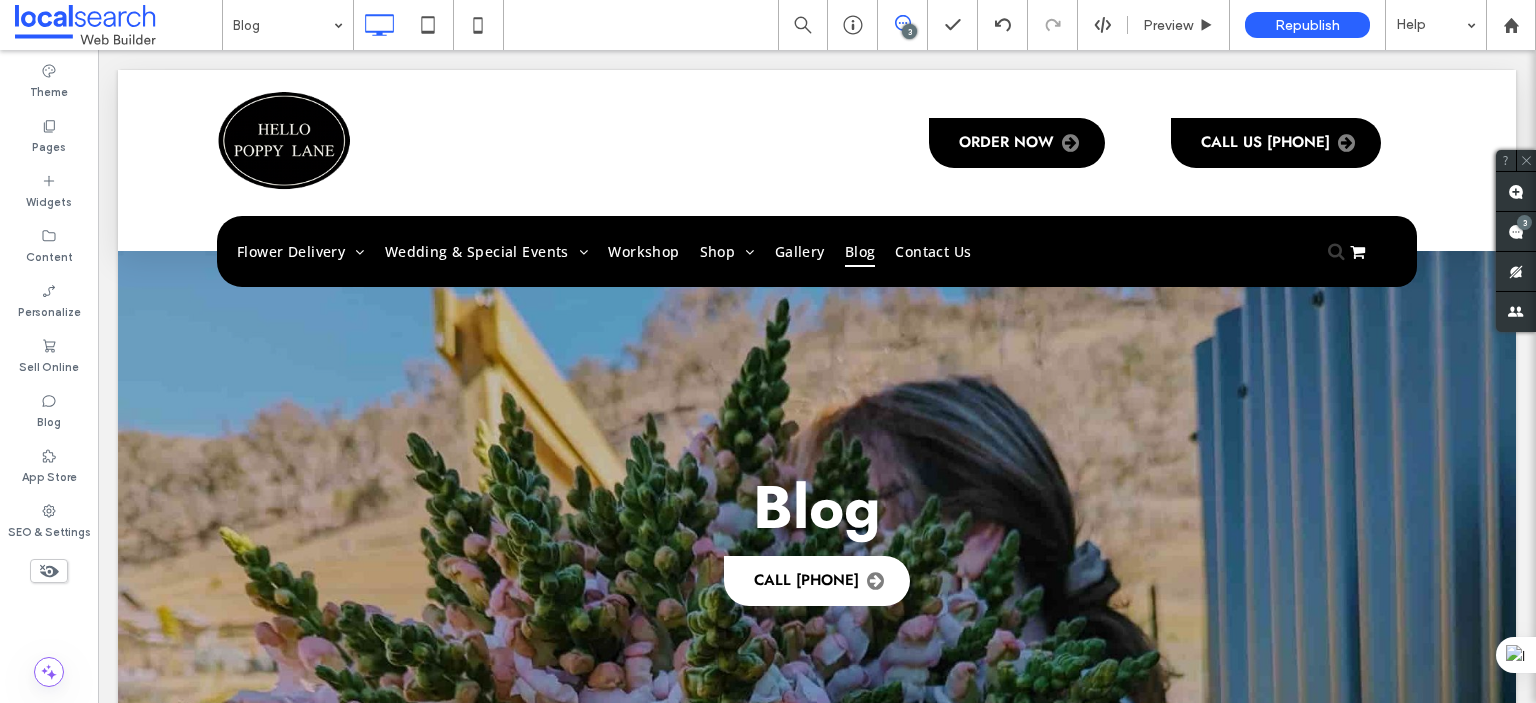 scroll, scrollTop: 0, scrollLeft: 0, axis: both 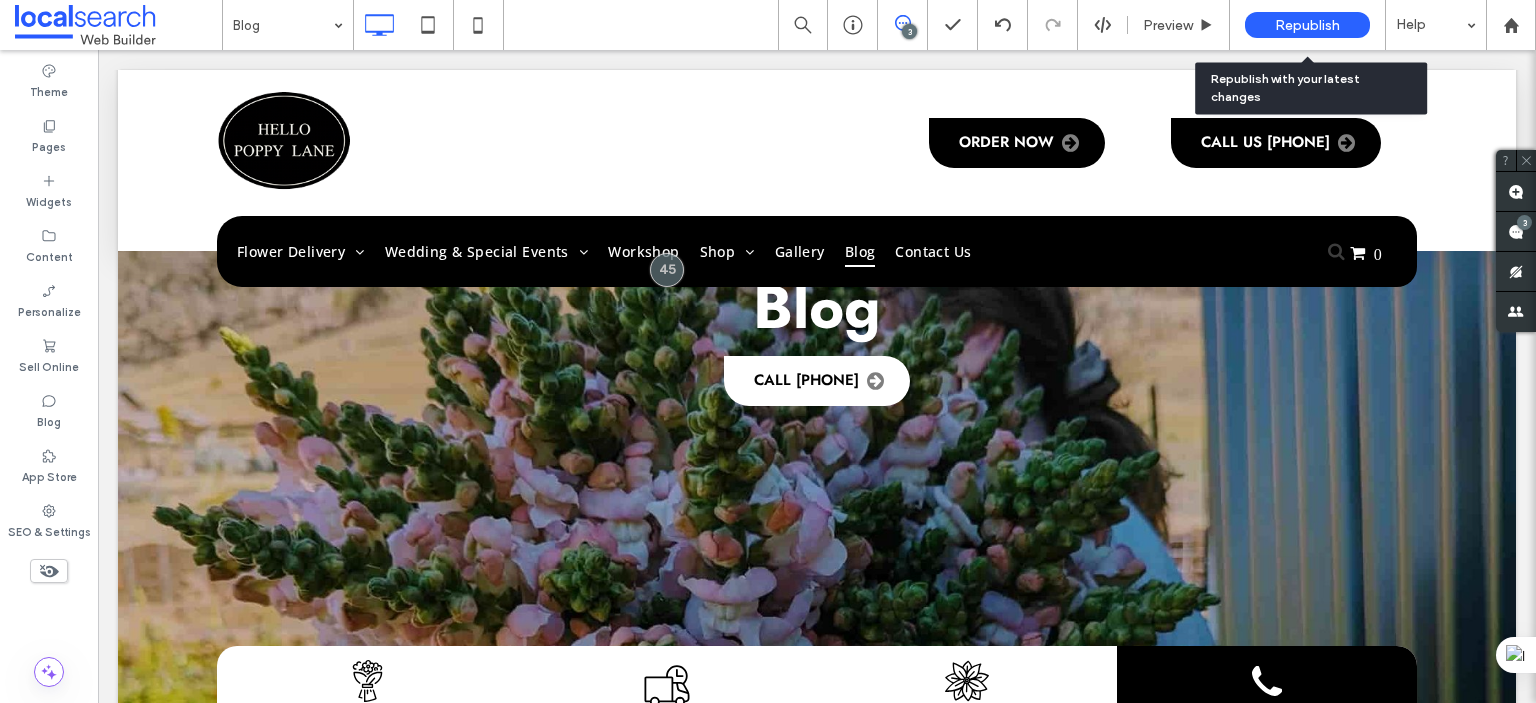 click on "Republish" at bounding box center (1307, 25) 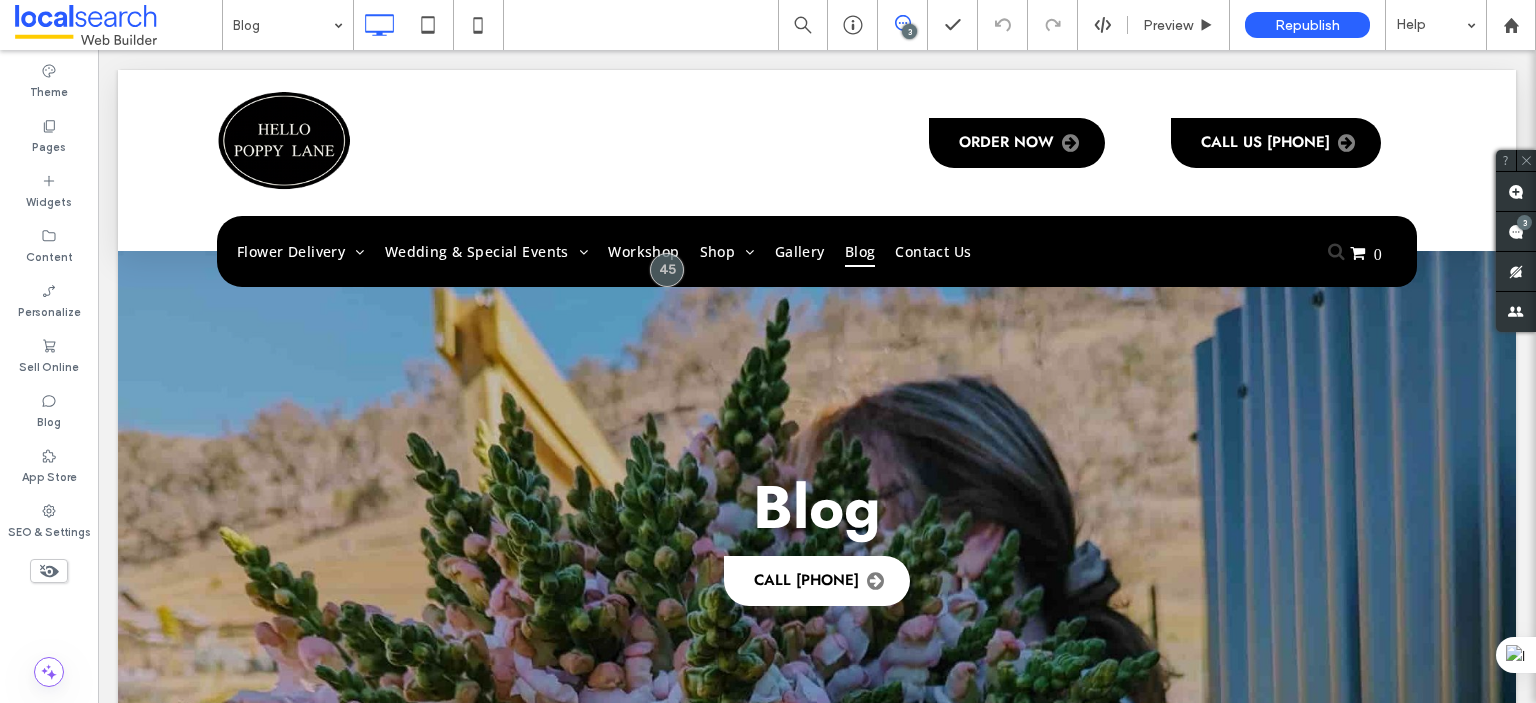 scroll, scrollTop: 200, scrollLeft: 0, axis: vertical 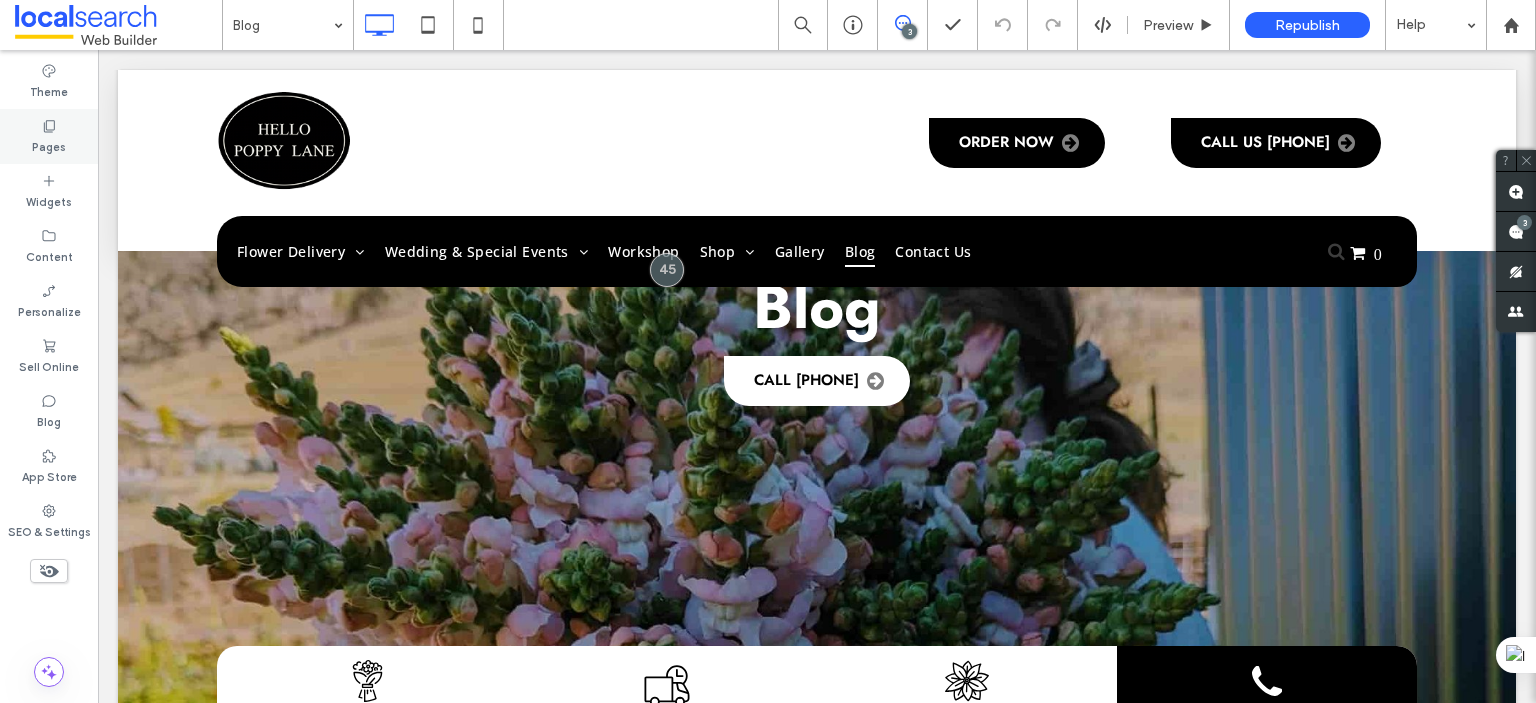 click 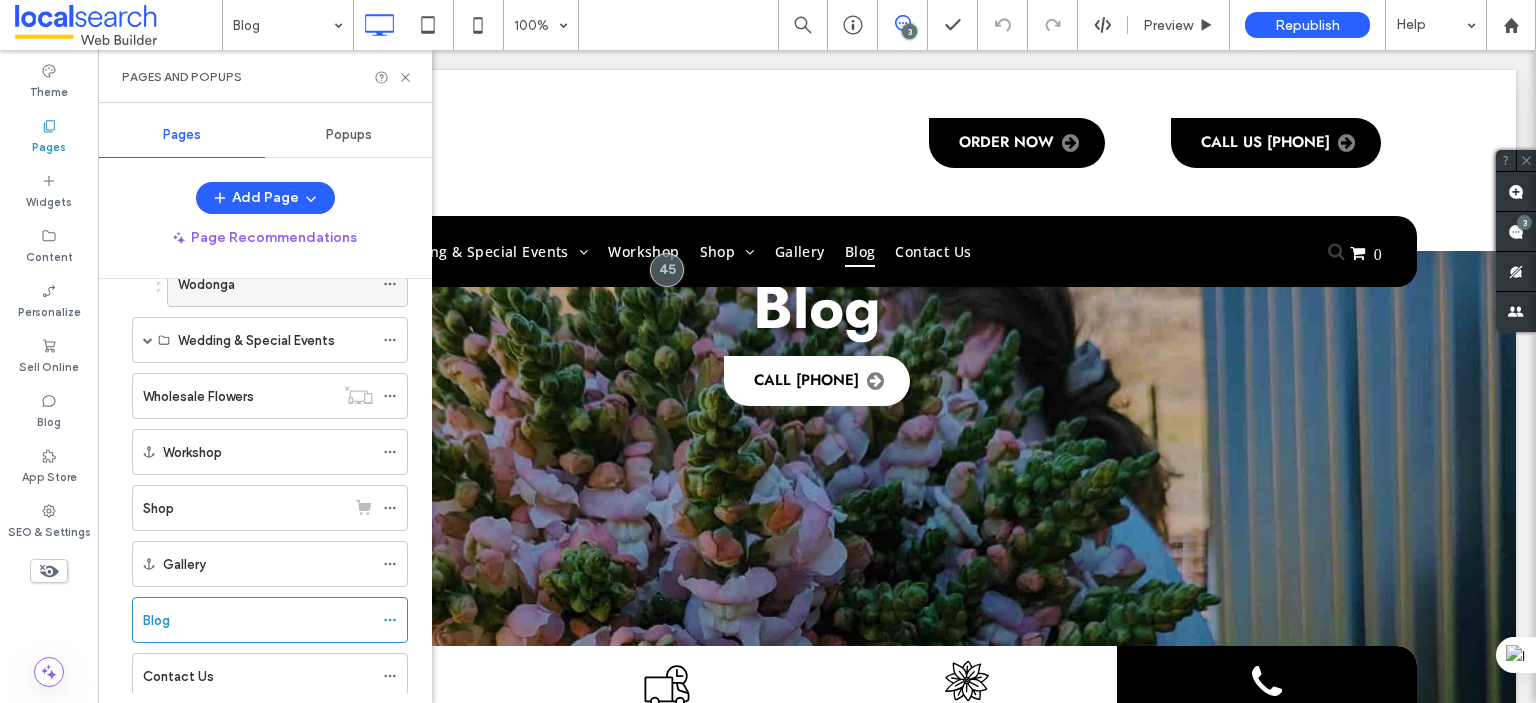 scroll, scrollTop: 0, scrollLeft: 0, axis: both 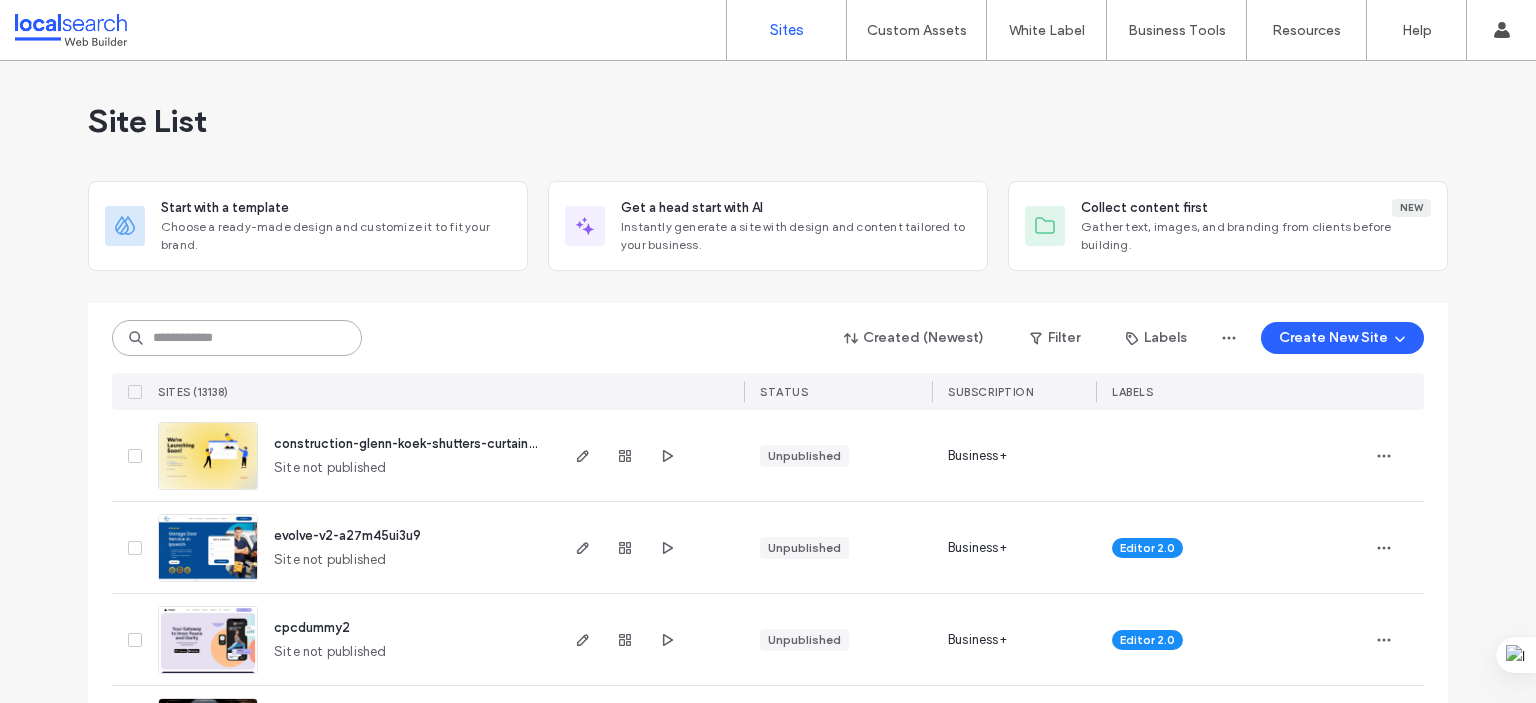 click at bounding box center (237, 338) 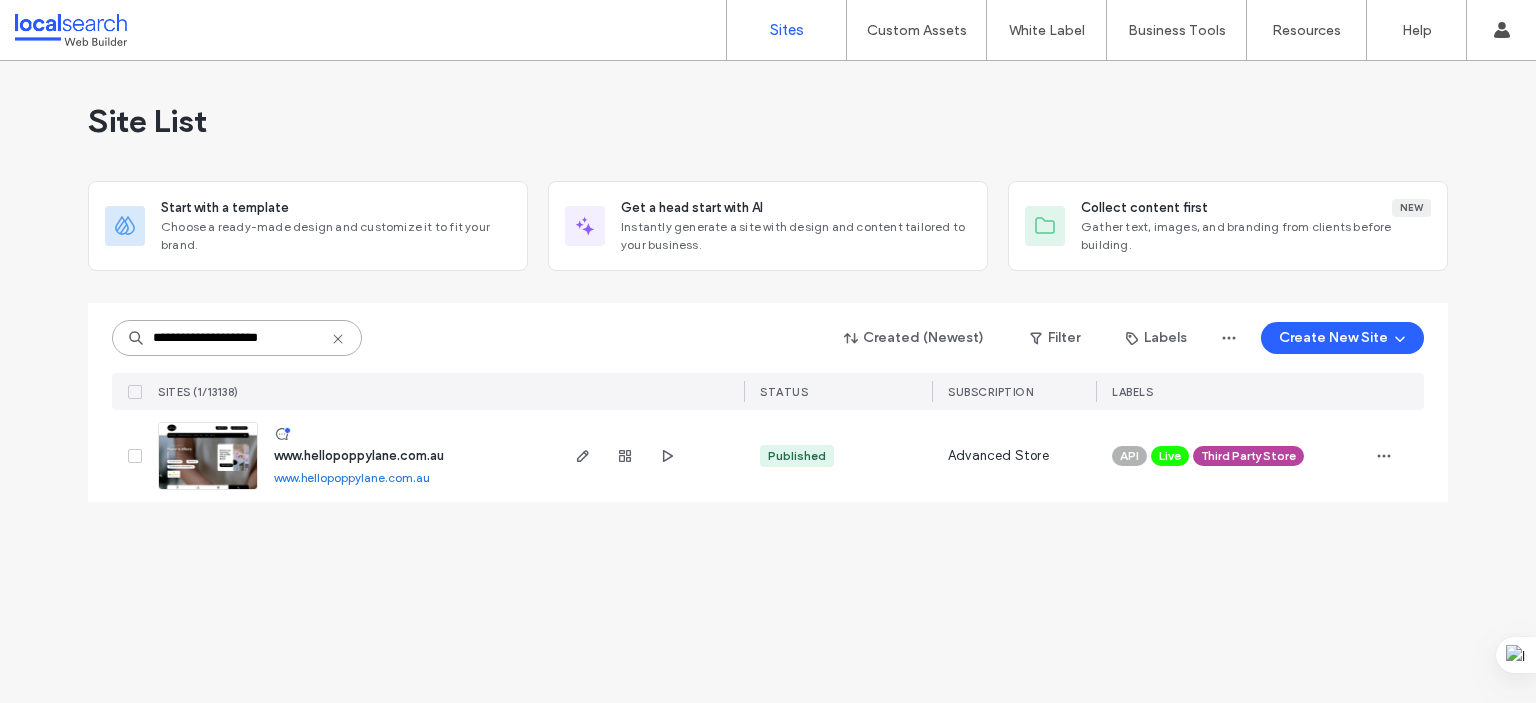 type on "**********" 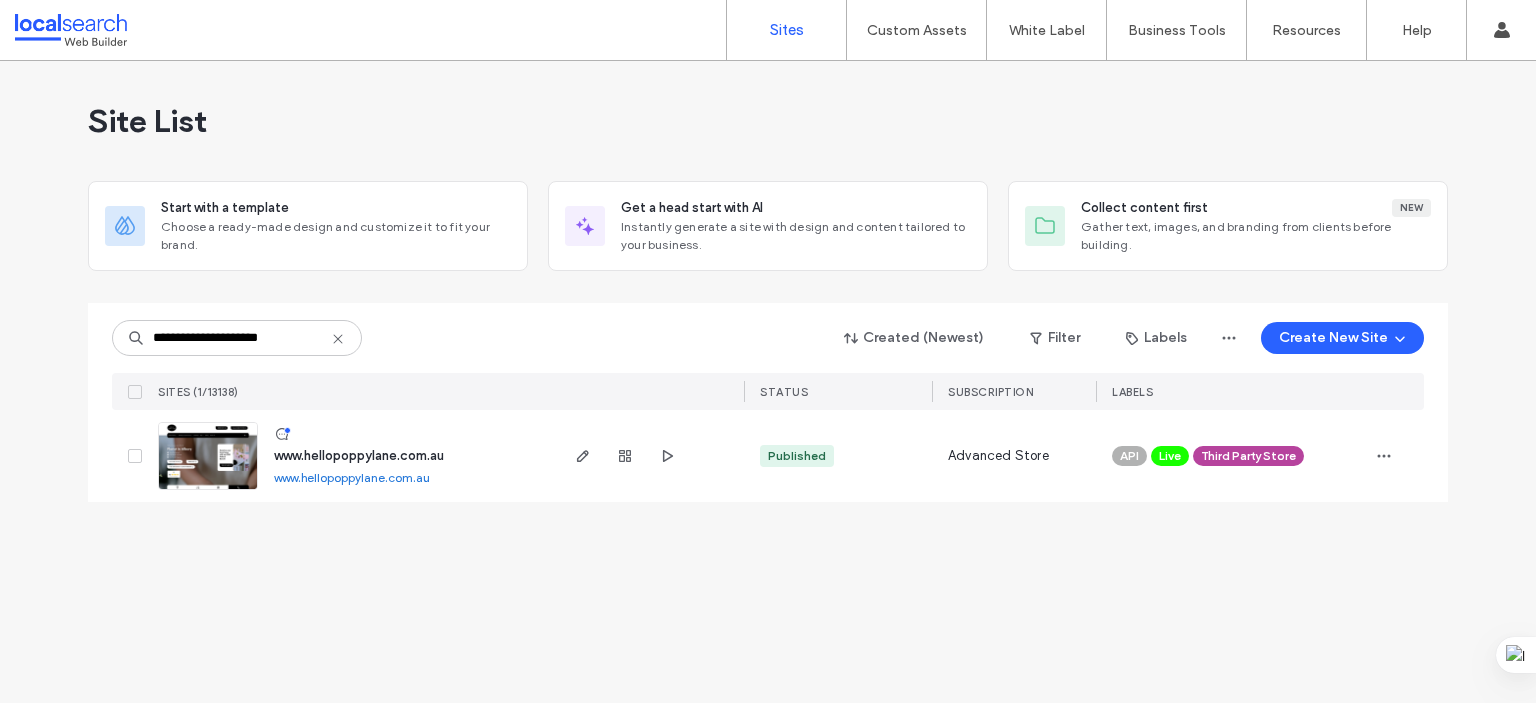 click on "www.hellopoppylane.com.au" at bounding box center [359, 455] 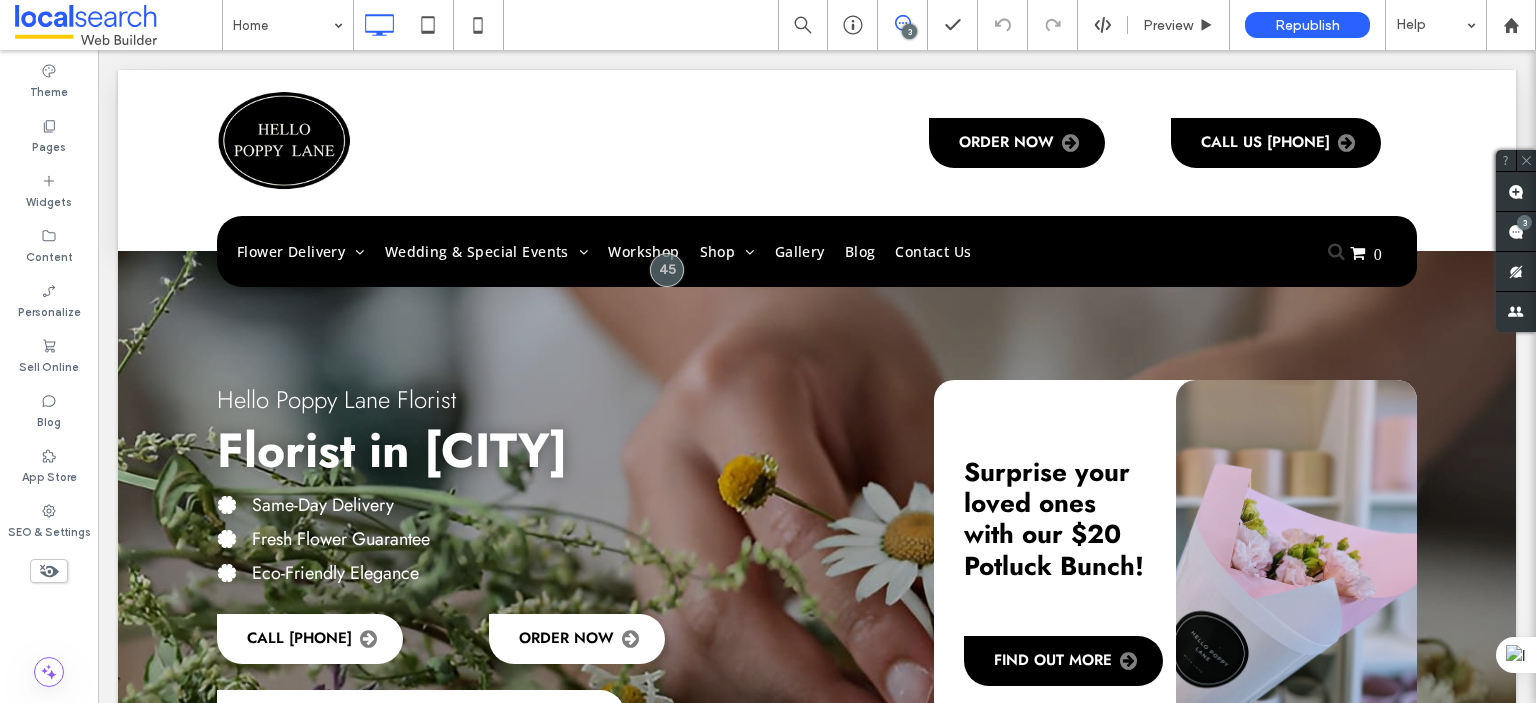 scroll, scrollTop: 0, scrollLeft: 0, axis: both 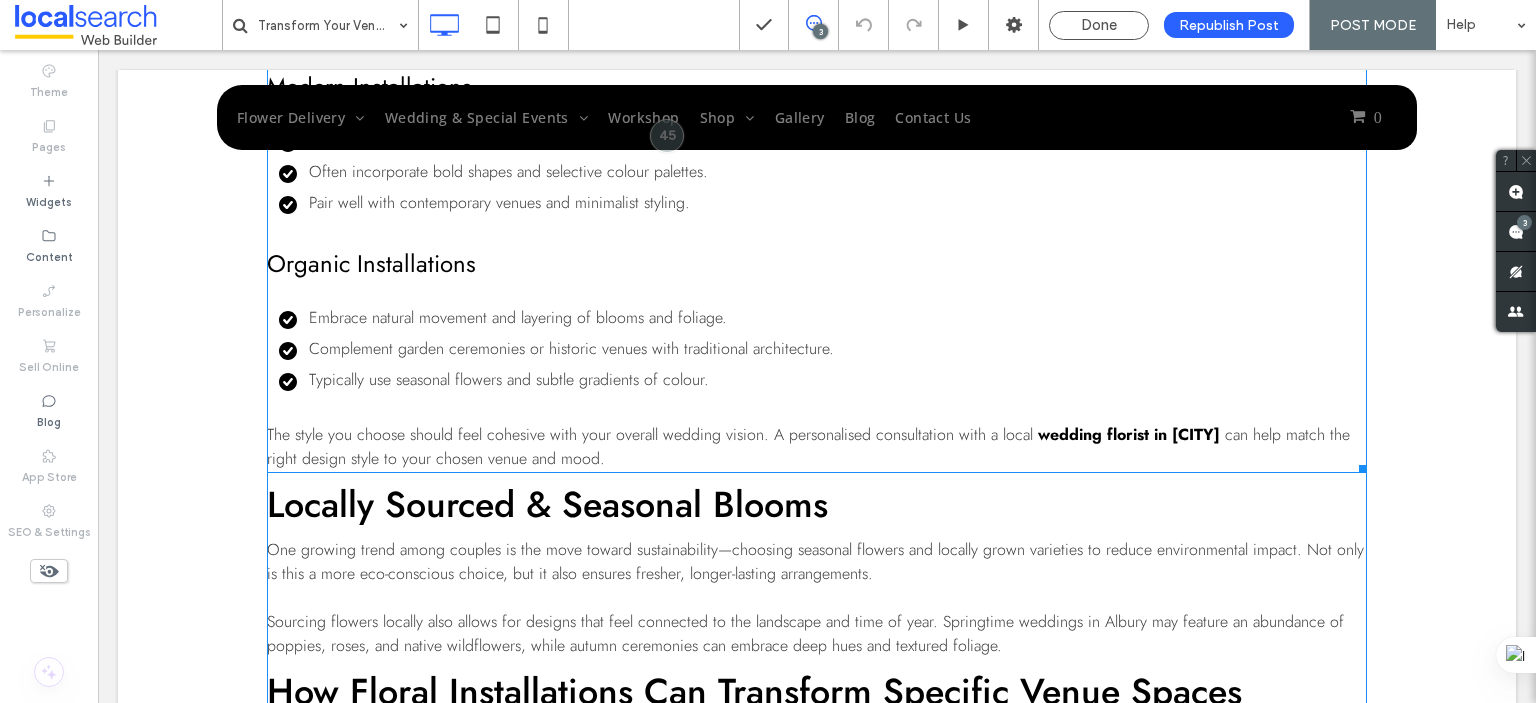 click on "The style you choose should feel cohesive with your overall wedding vision. A personalised consultation with a local" at bounding box center [650, 434] 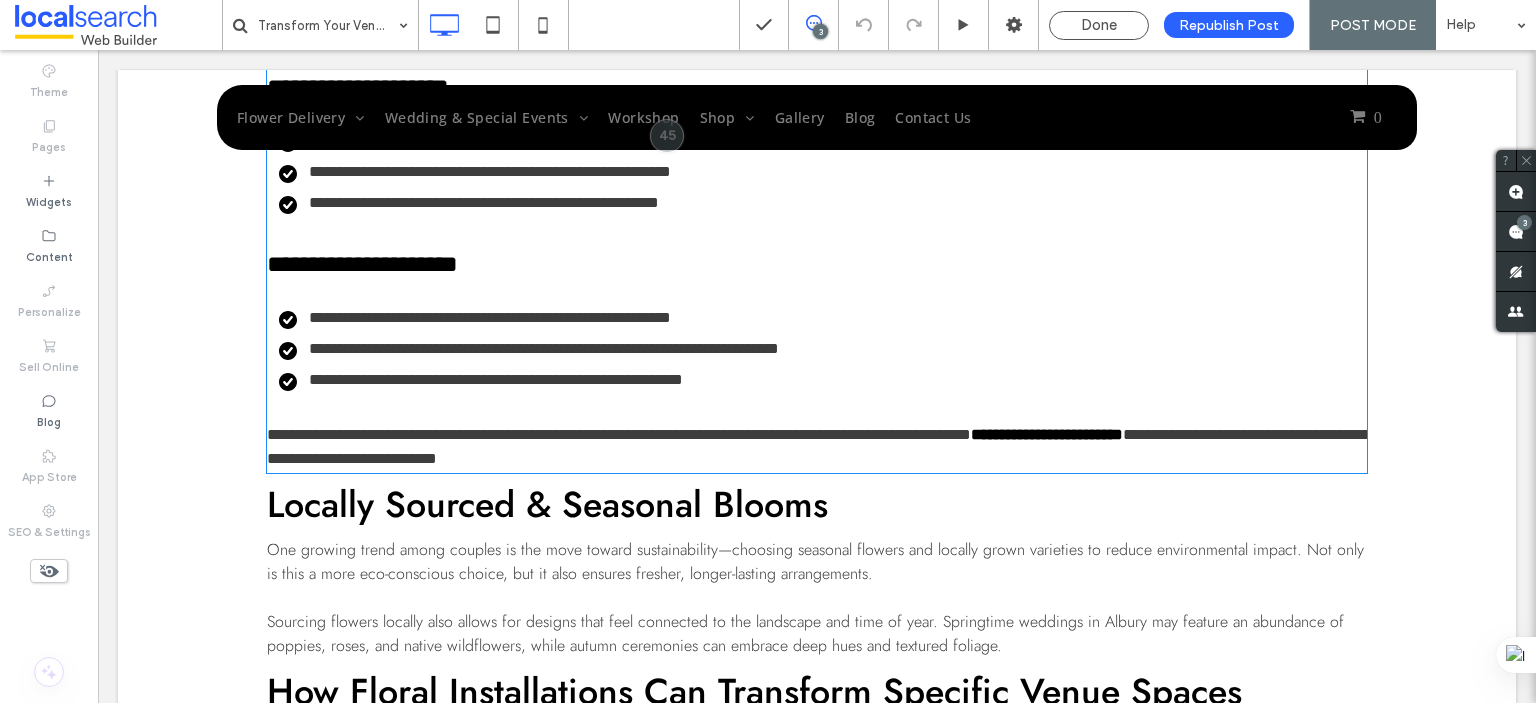 type on "****" 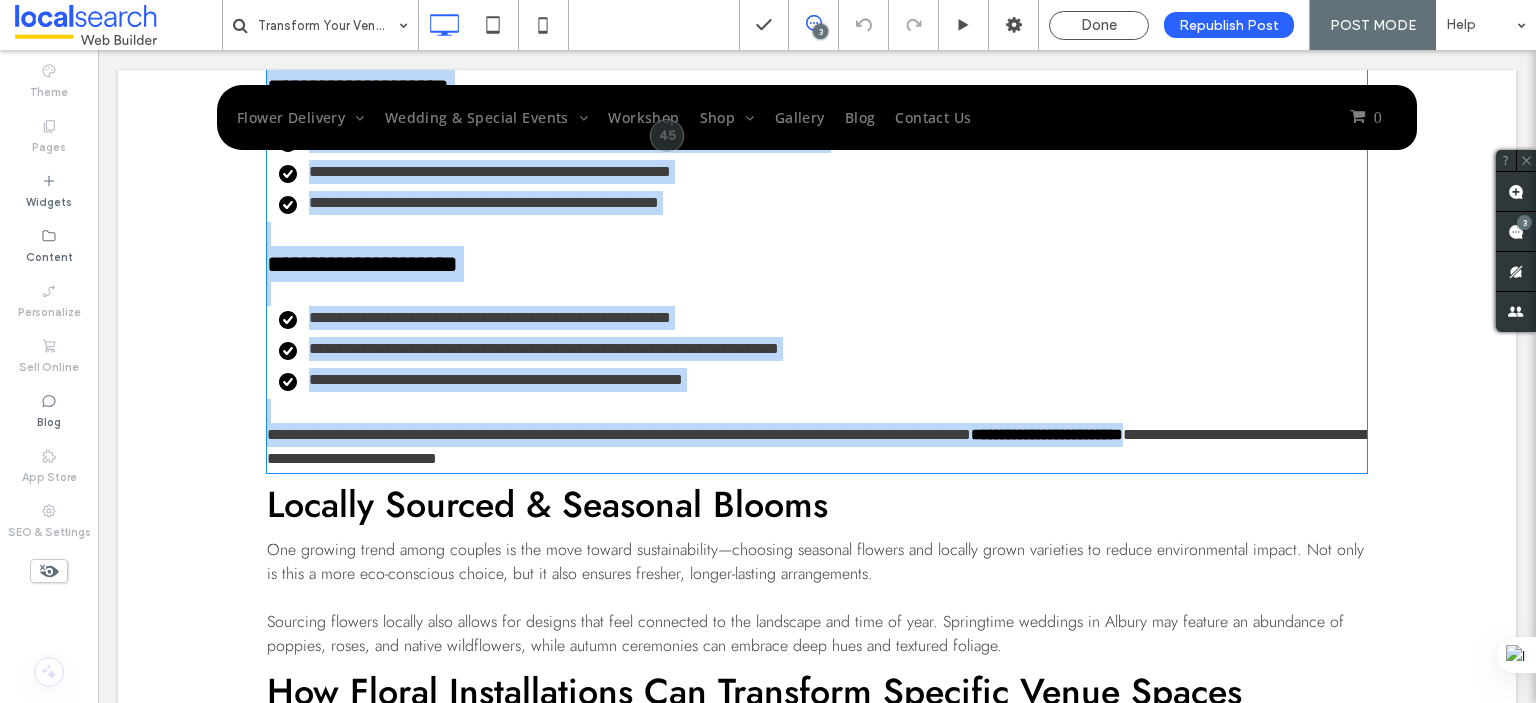 scroll, scrollTop: 1367, scrollLeft: 0, axis: vertical 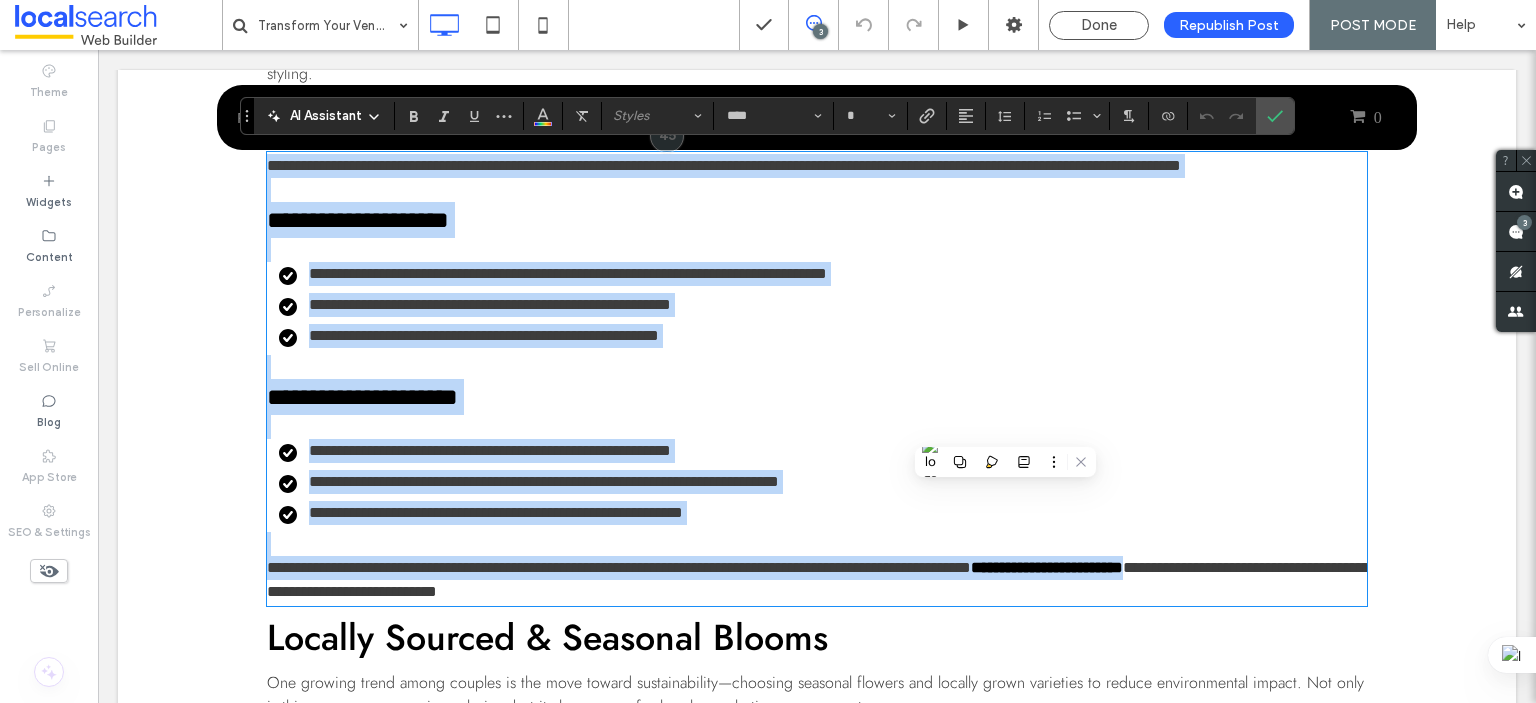 click on "**********" at bounding box center (619, 567) 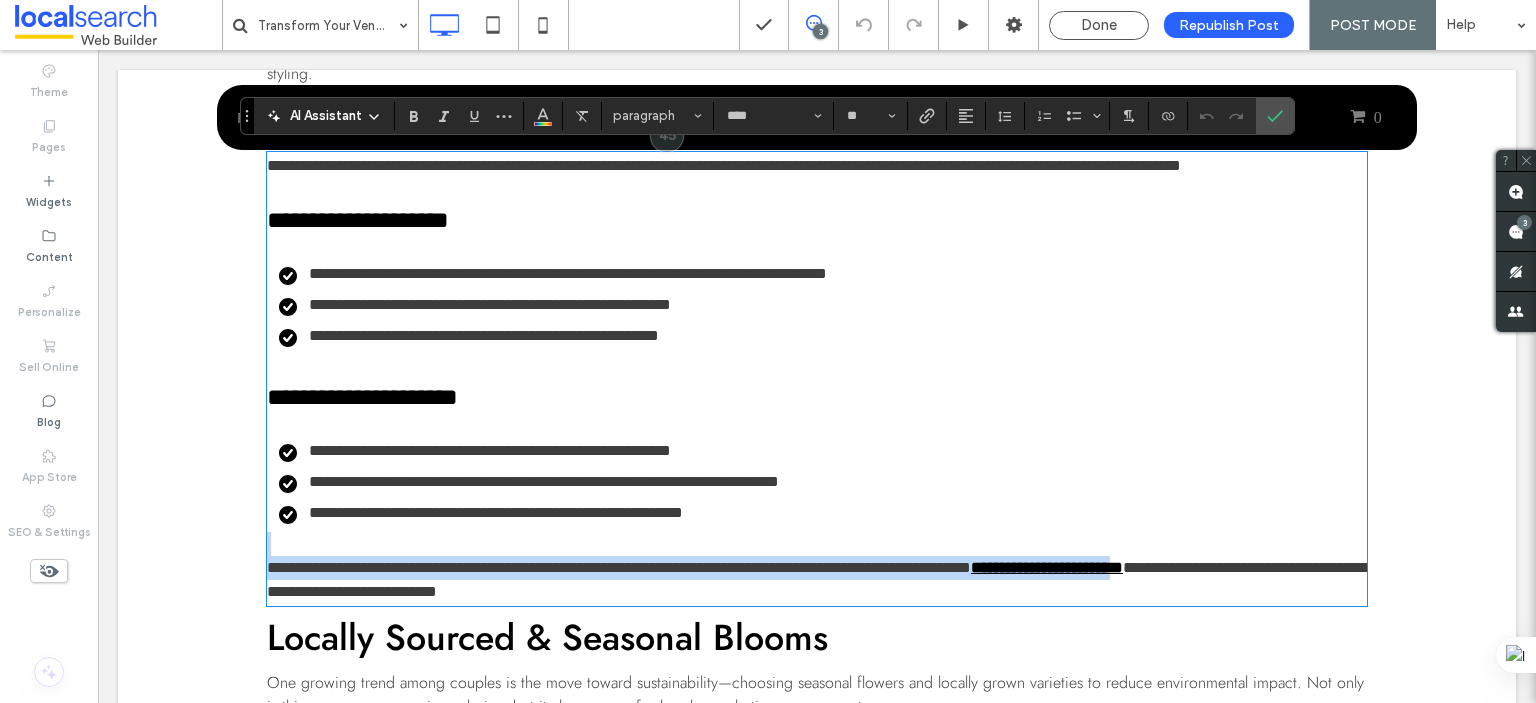 drag, startPoint x: 1026, startPoint y: 569, endPoint x: 1192, endPoint y: 559, distance: 166.30093 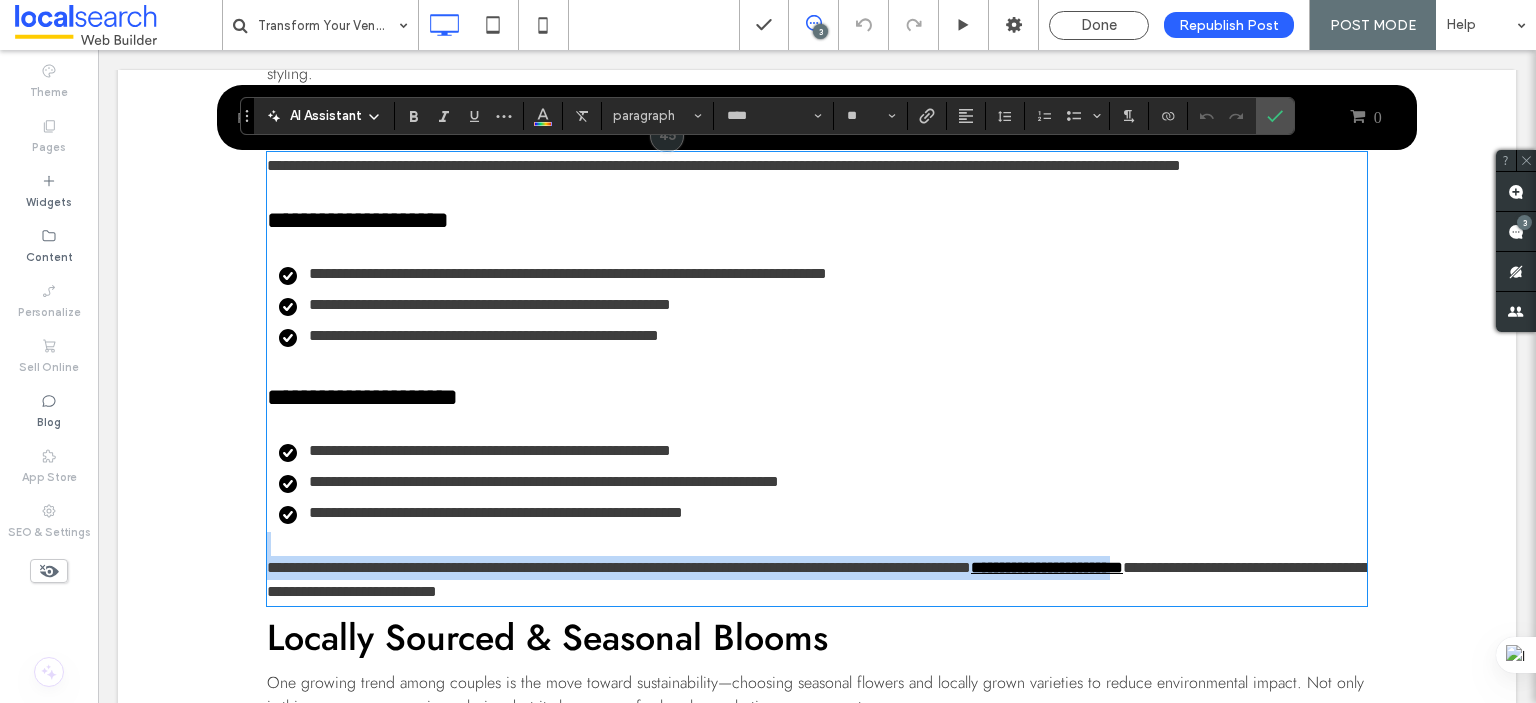 click on "**********" at bounding box center (1047, 567) 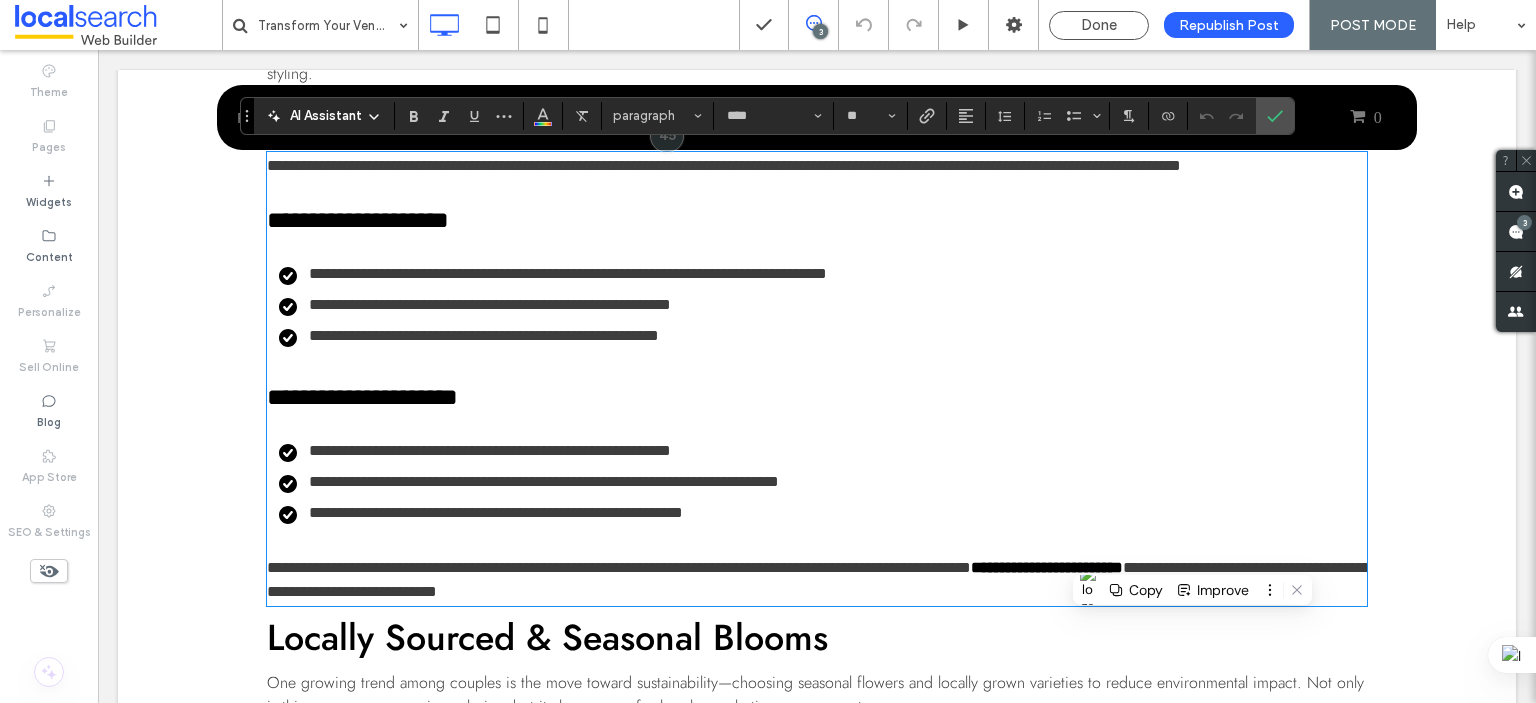 click on "**********" at bounding box center (818, 579) 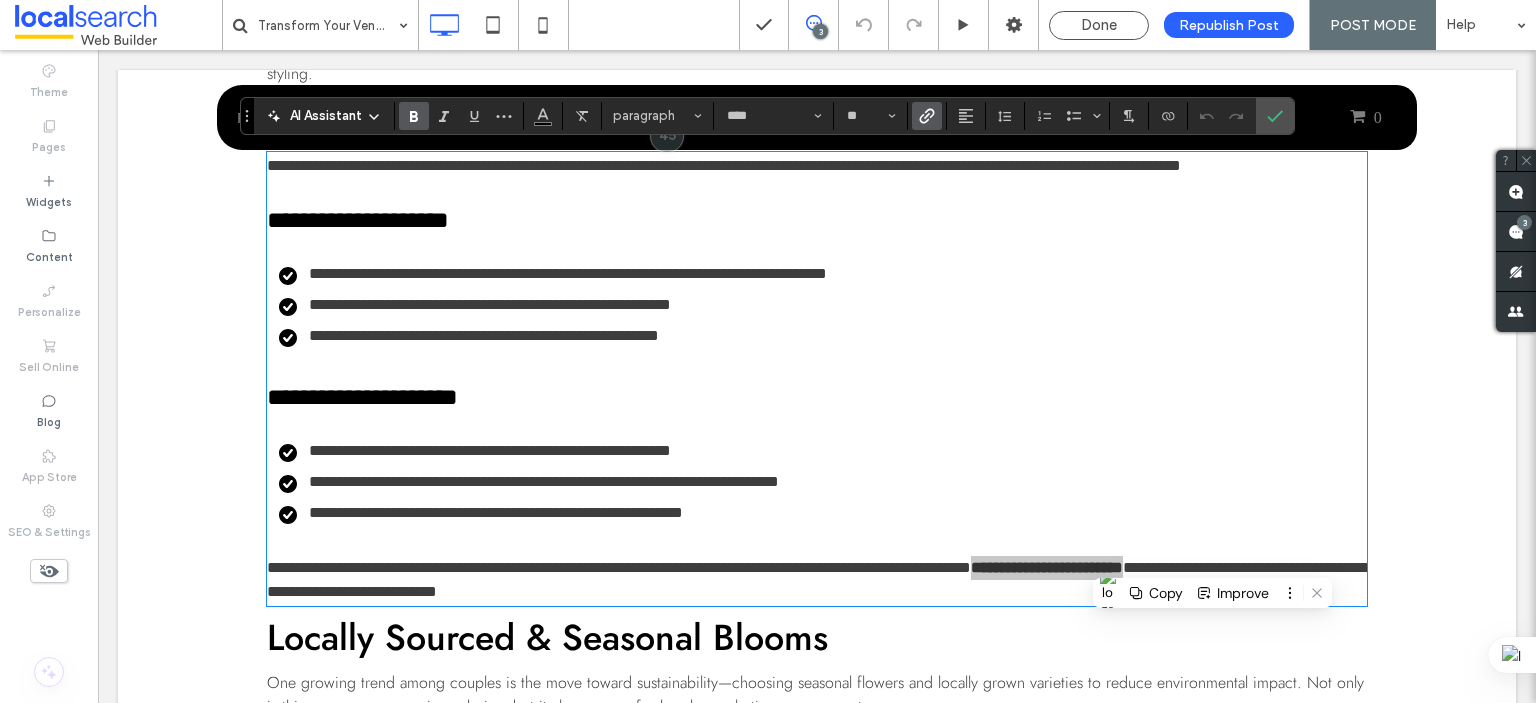 click 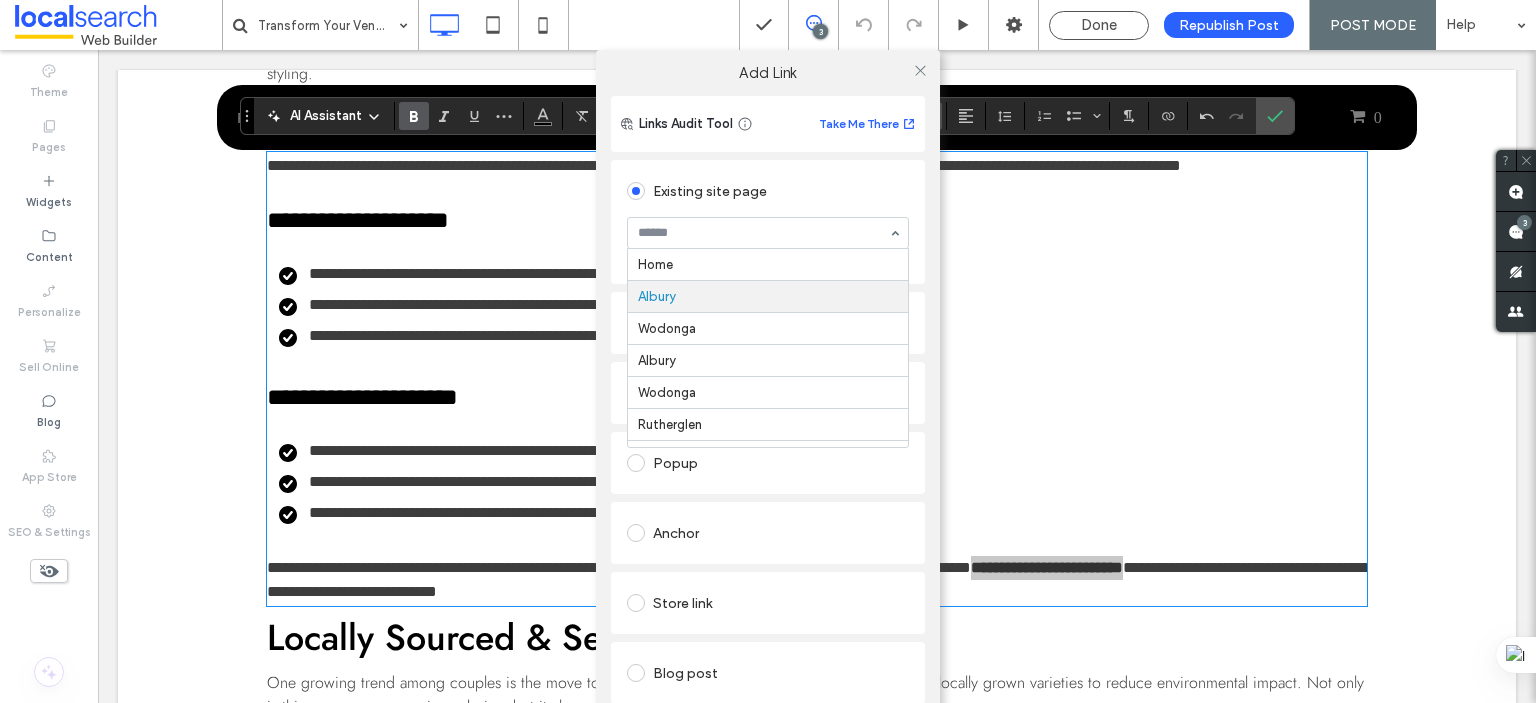 scroll, scrollTop: 32, scrollLeft: 0, axis: vertical 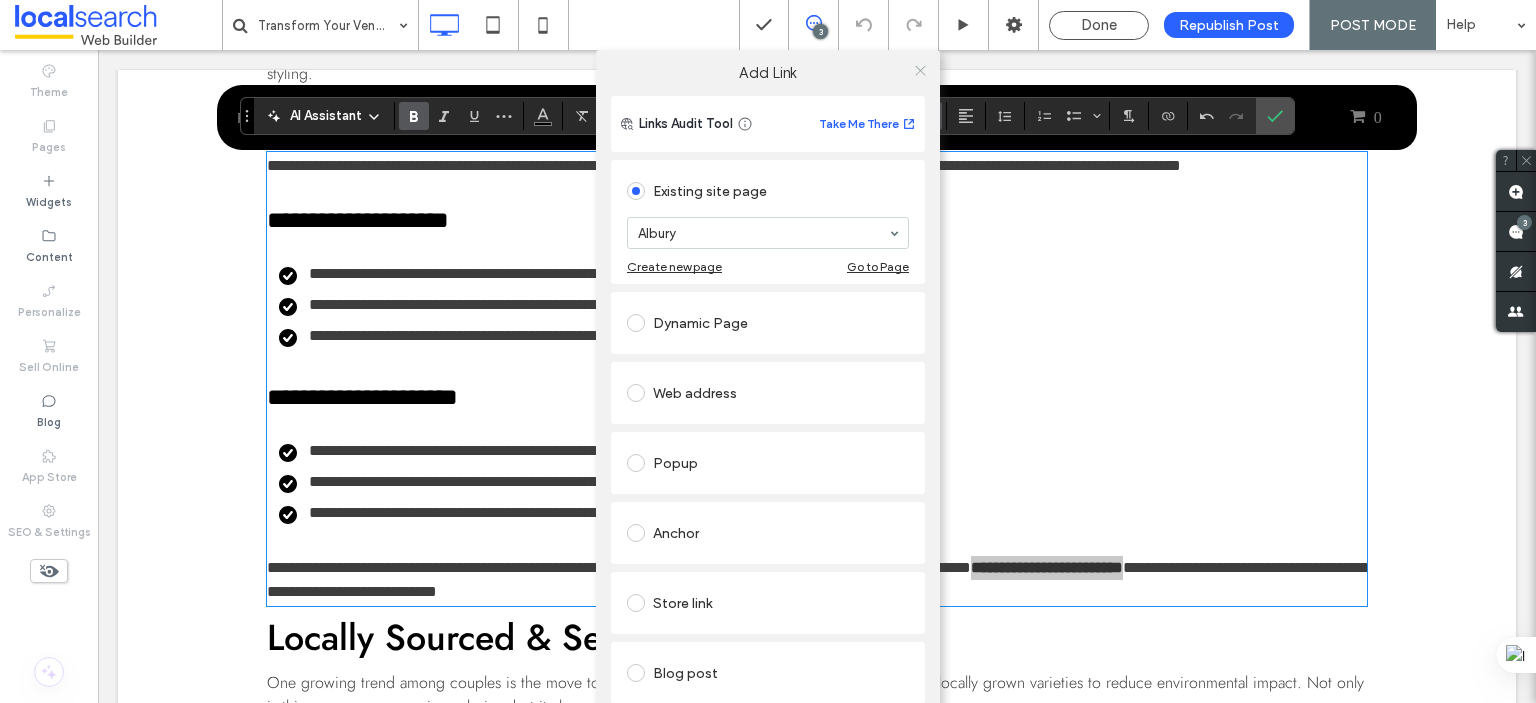 click 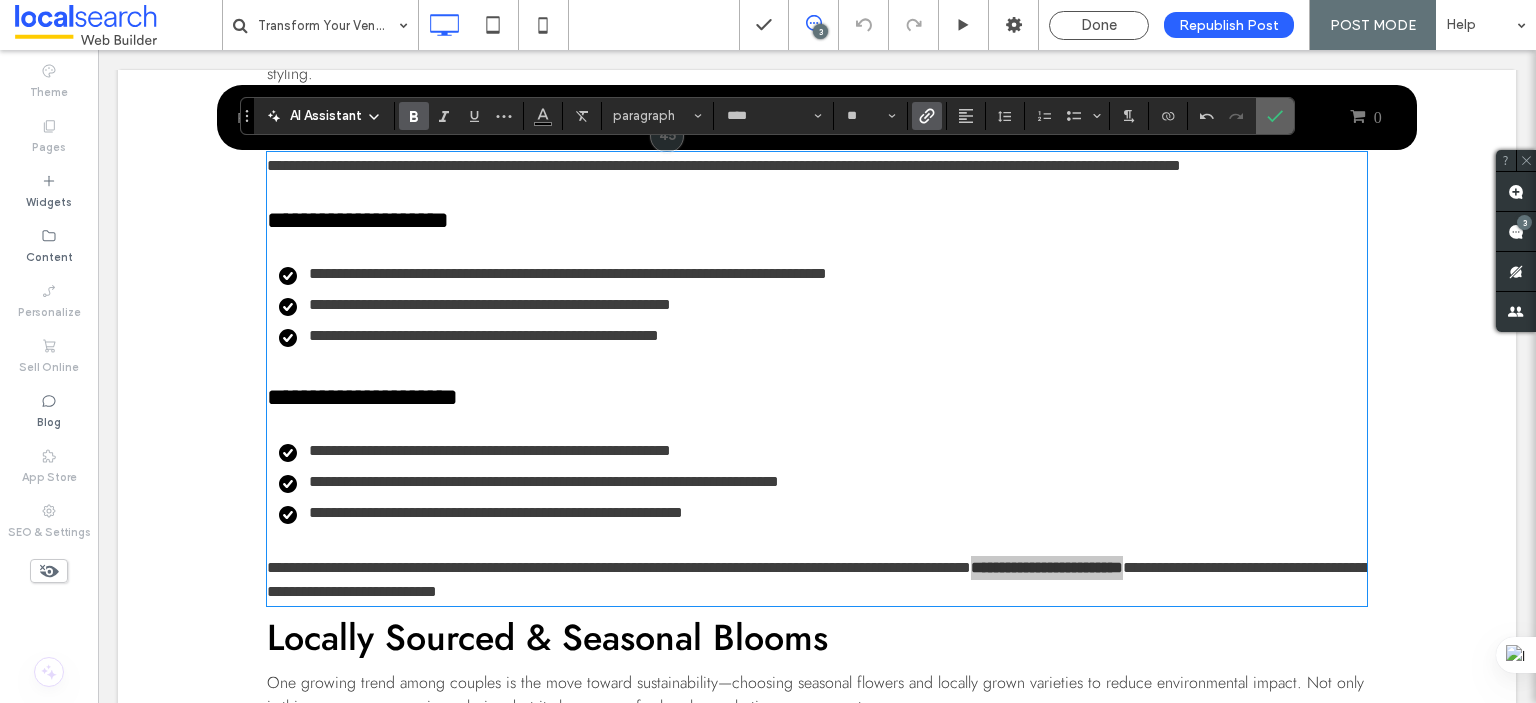 click 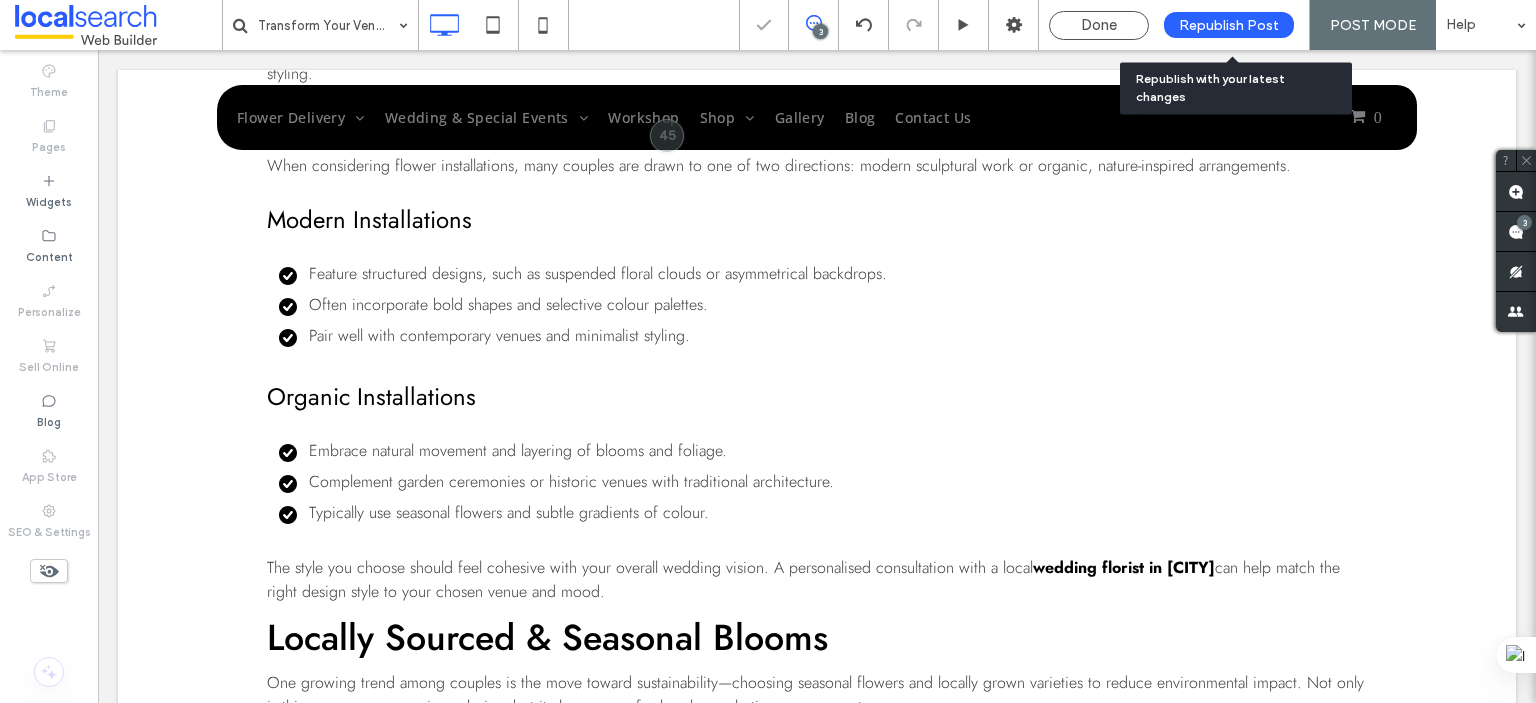 click on "Republish Post" at bounding box center [1229, 25] 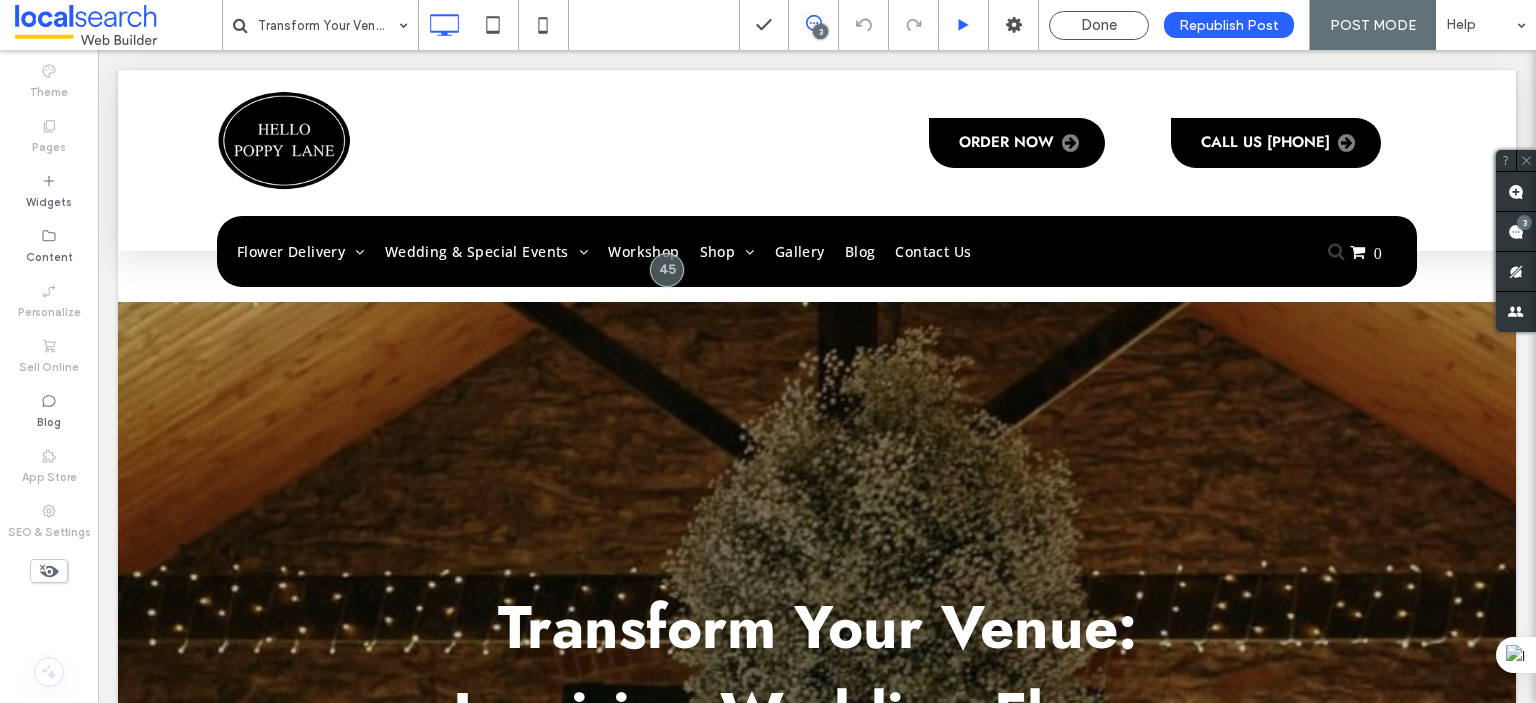 scroll, scrollTop: 0, scrollLeft: 0, axis: both 